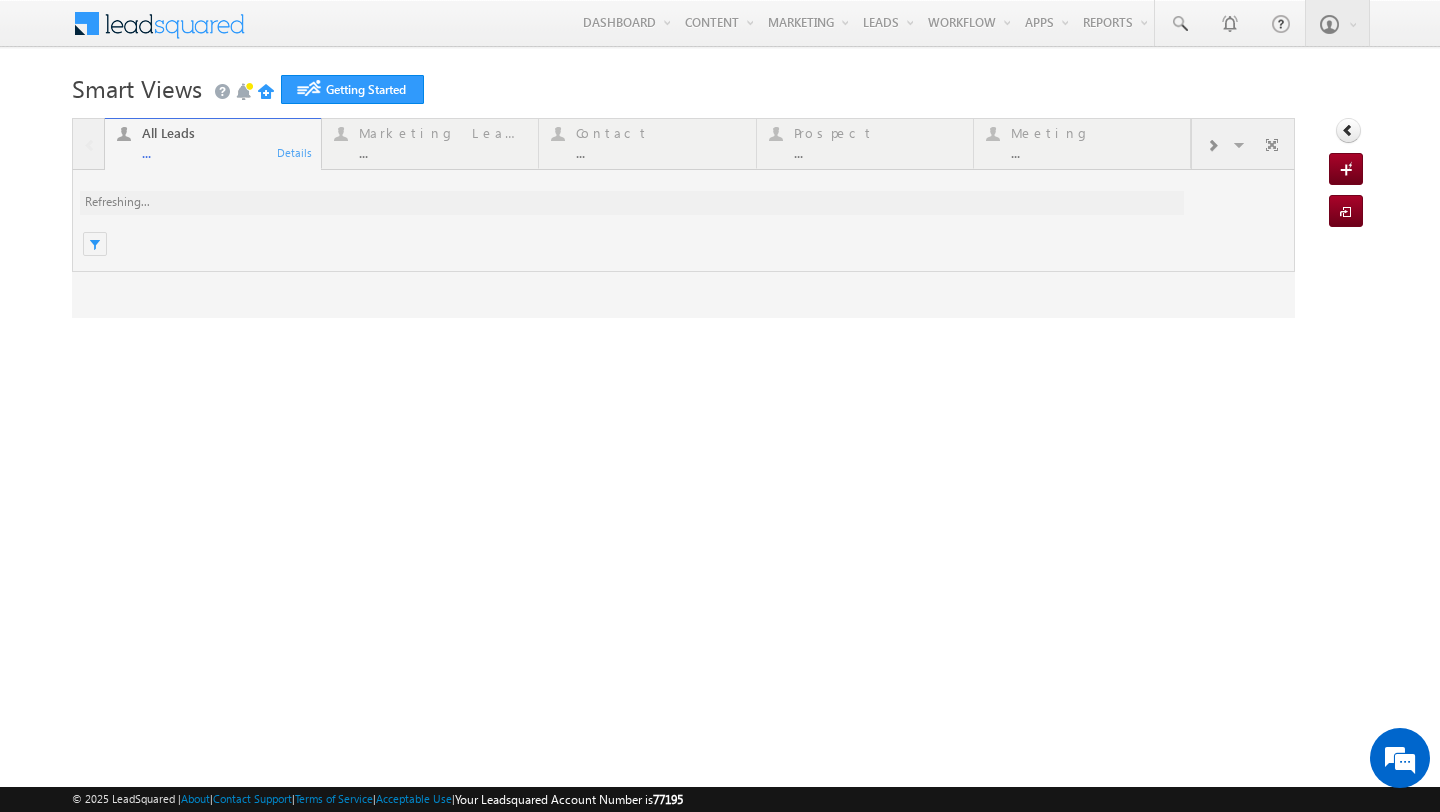 scroll, scrollTop: 0, scrollLeft: 0, axis: both 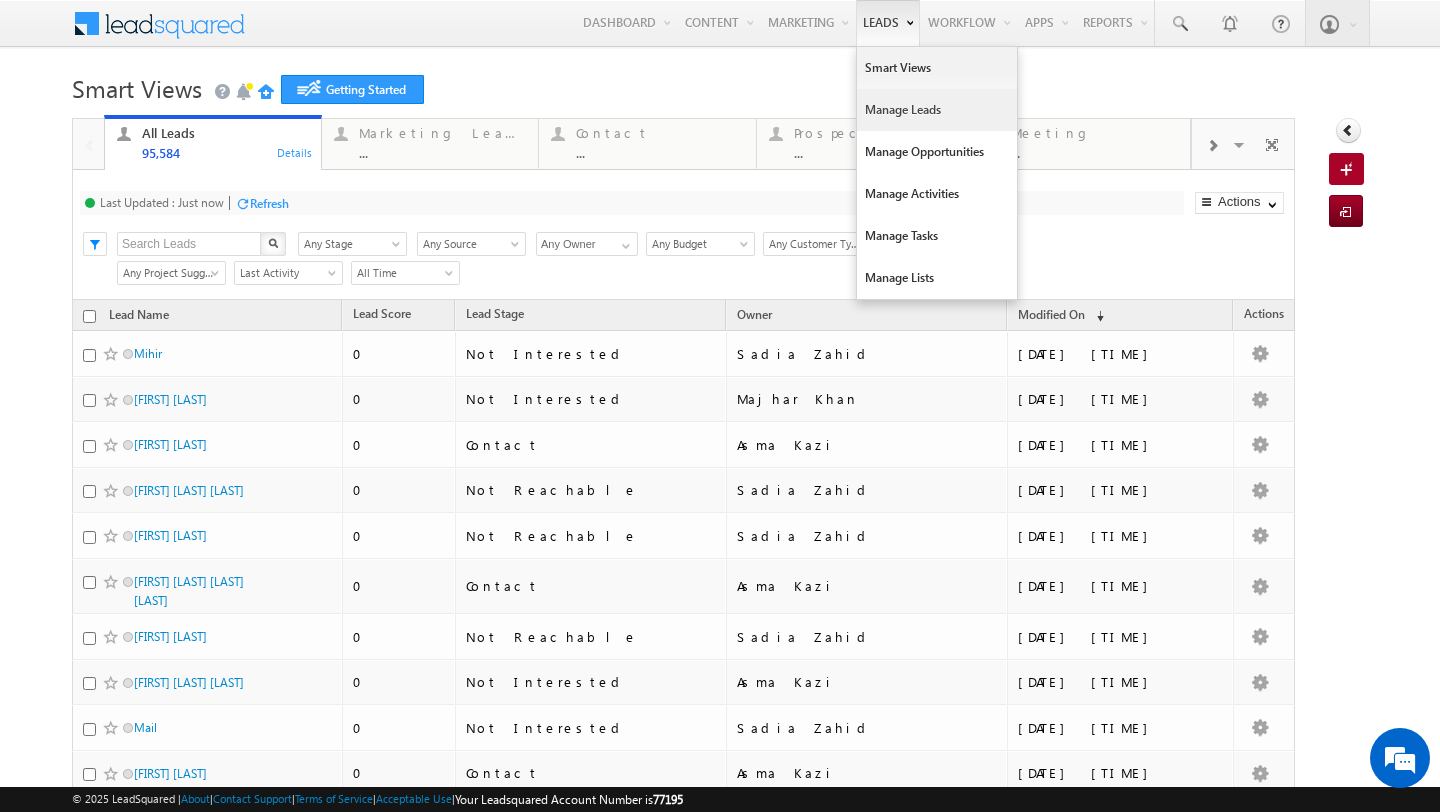 click on "Manage Leads" at bounding box center [937, 110] 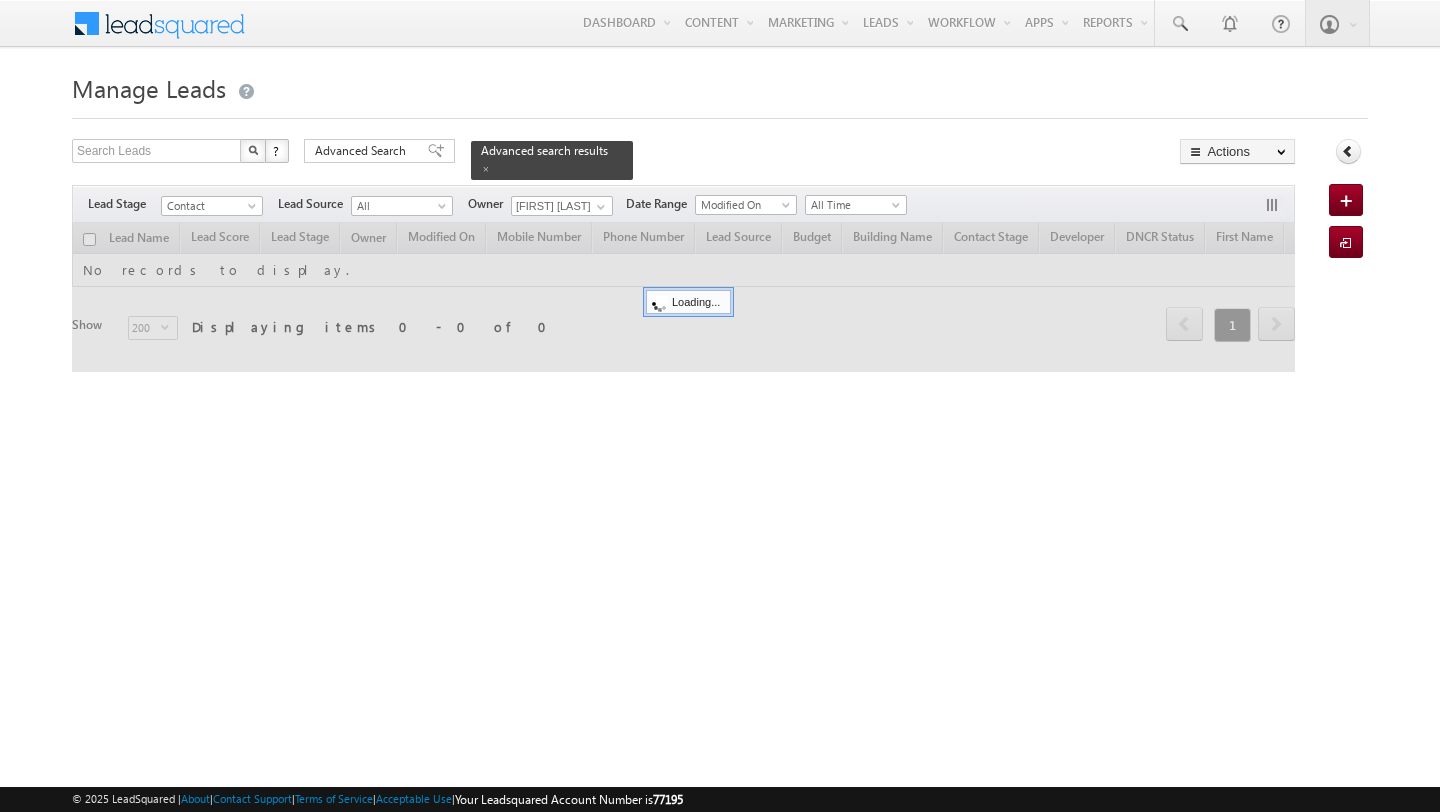scroll, scrollTop: 0, scrollLeft: 0, axis: both 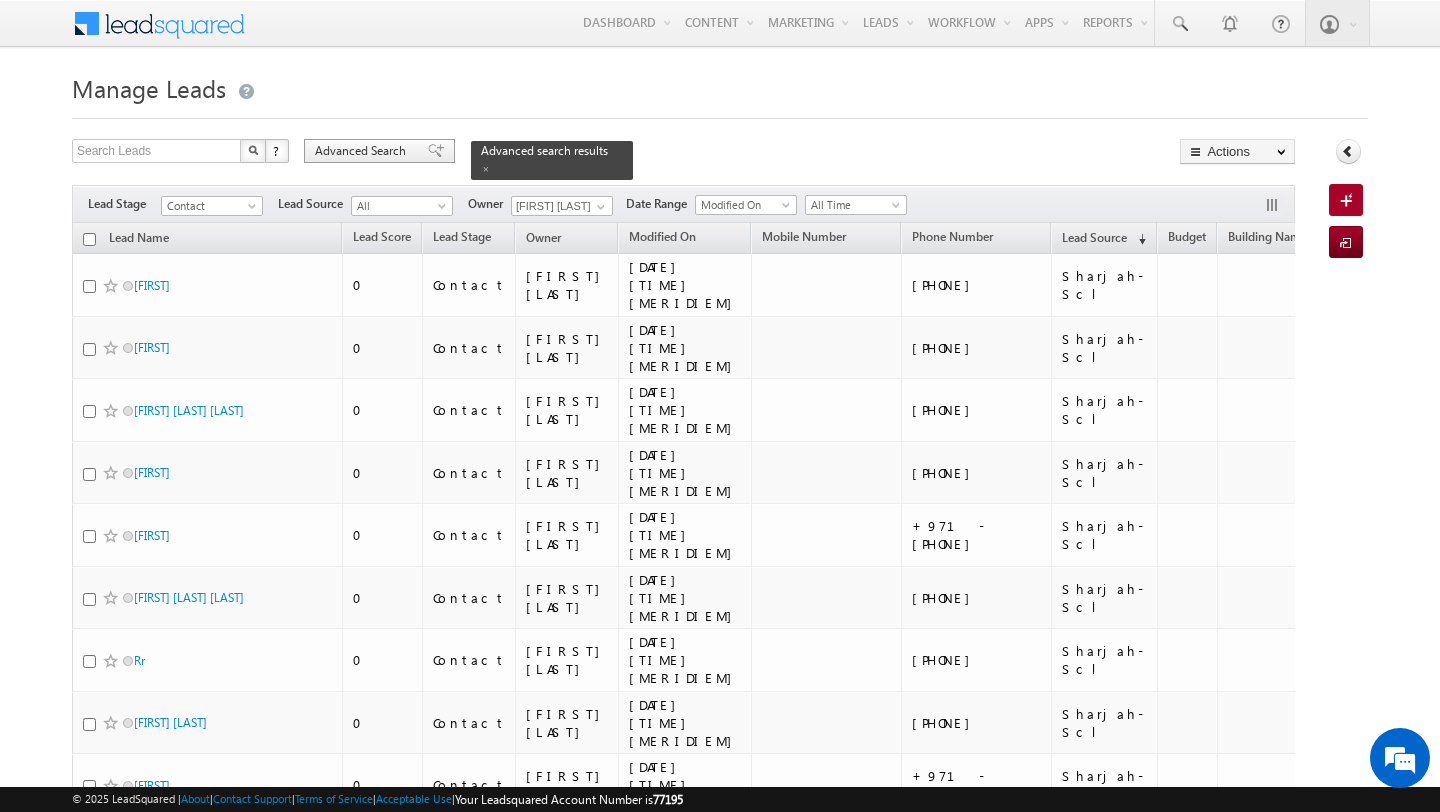 click on "Advanced Search" at bounding box center (363, 151) 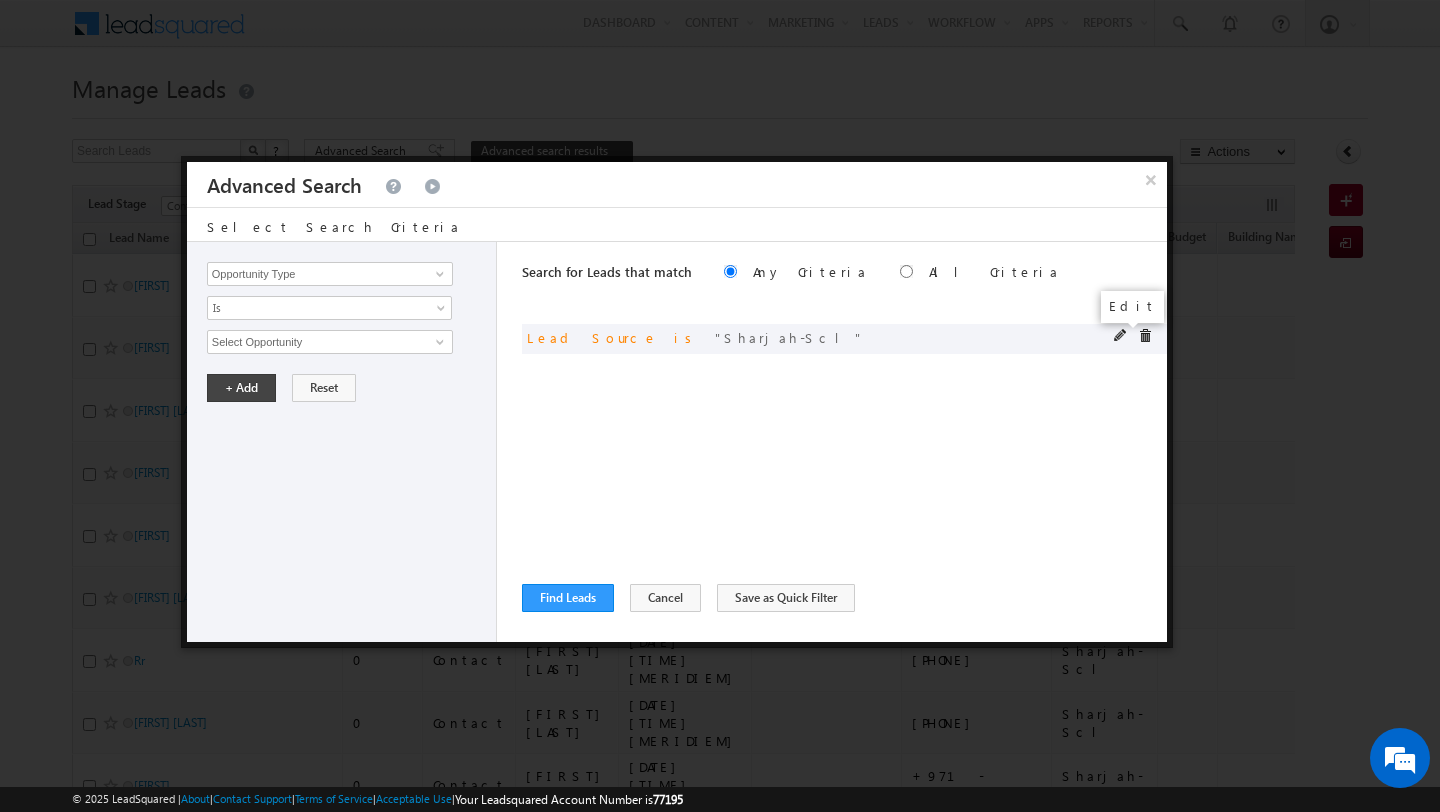 scroll, scrollTop: 0, scrollLeft: 0, axis: both 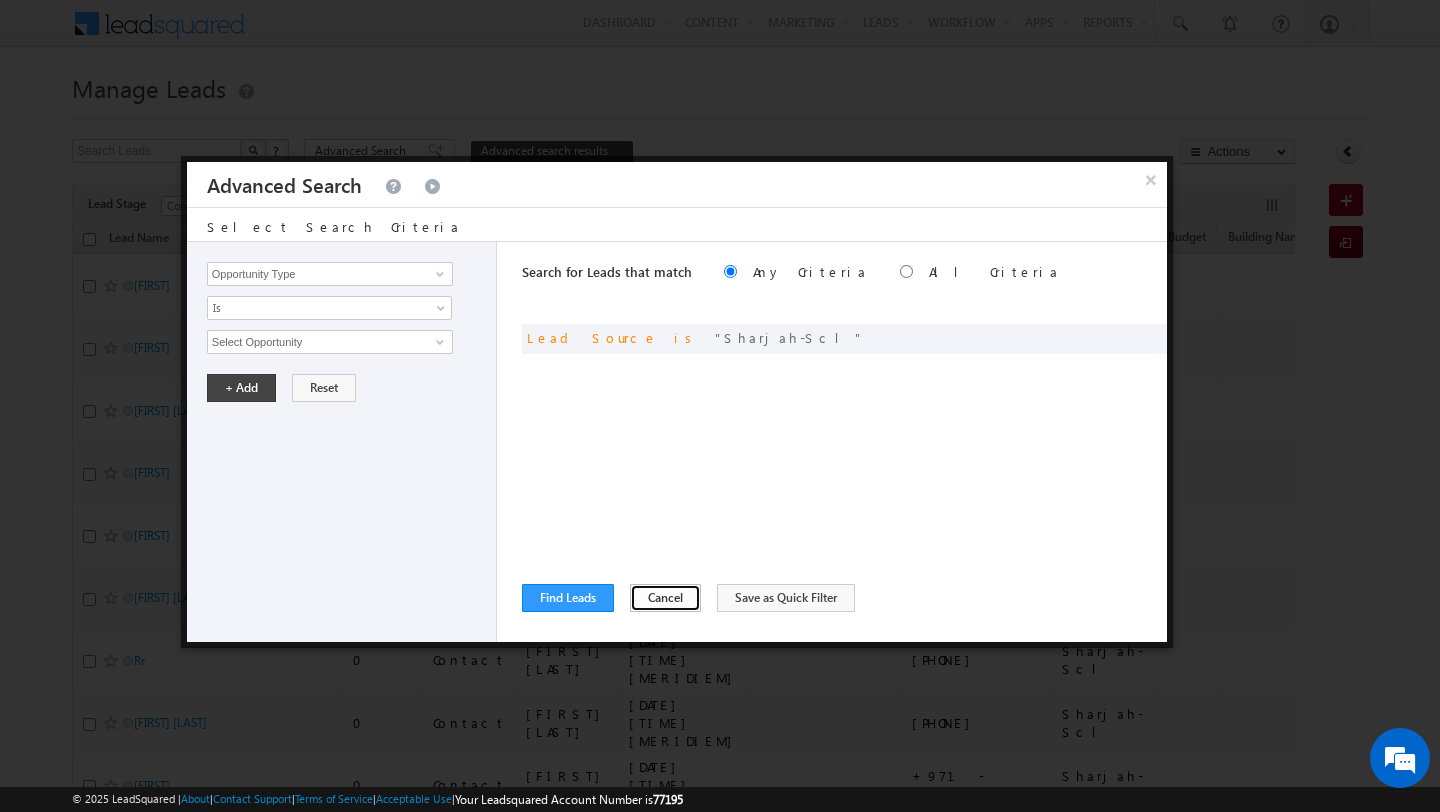 click on "Cancel" at bounding box center [665, 598] 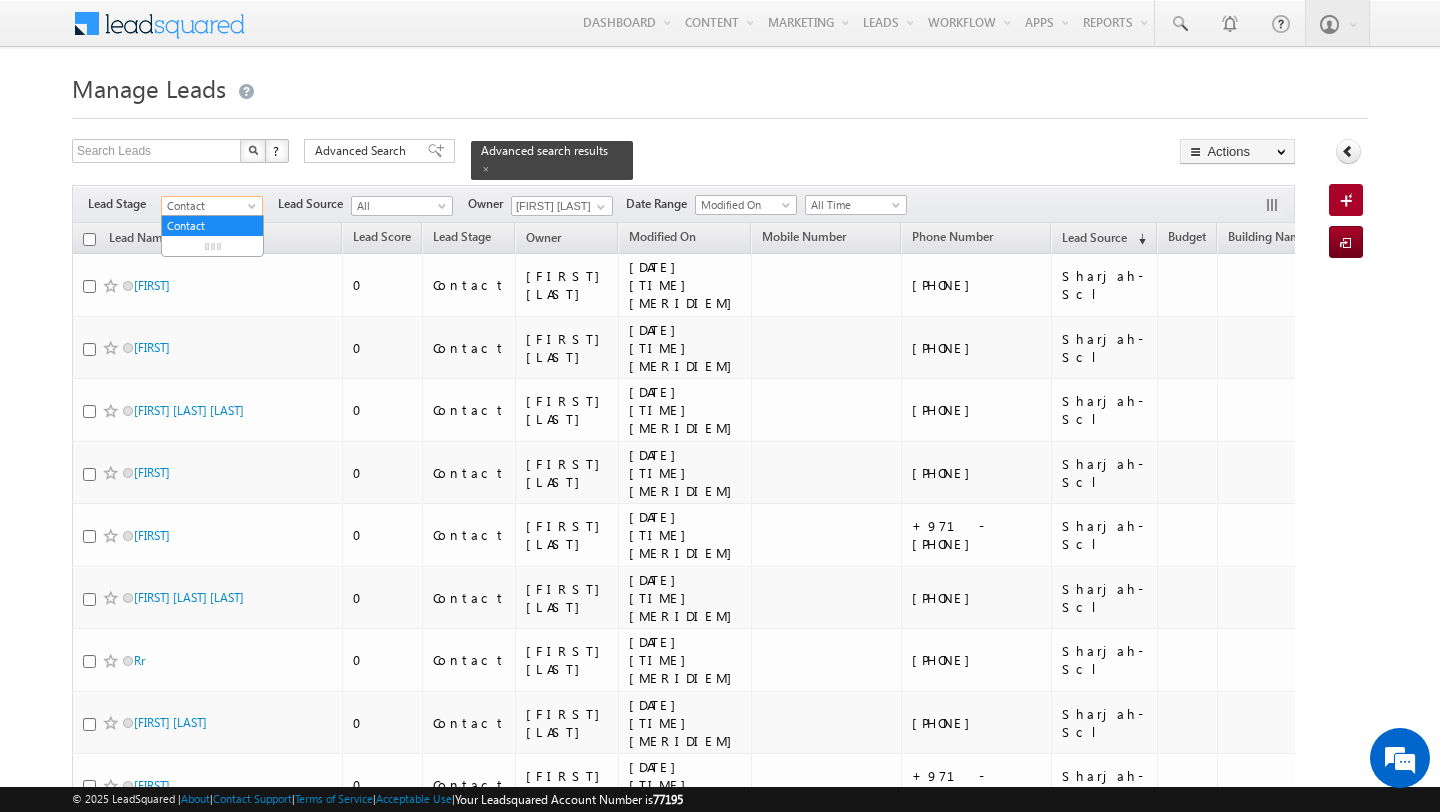 click on "Contact" at bounding box center (209, 206) 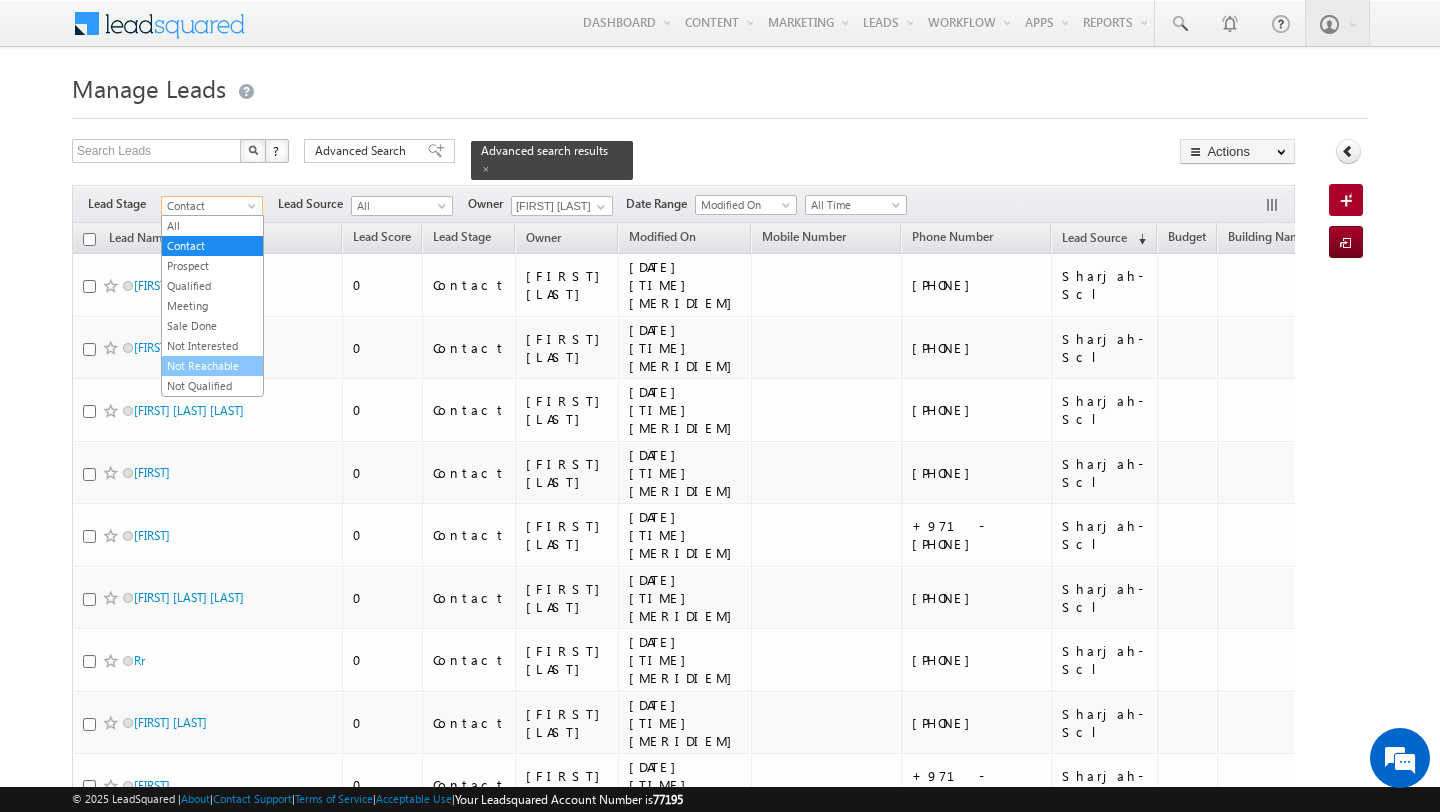 click on "Not Reachable" at bounding box center [212, 366] 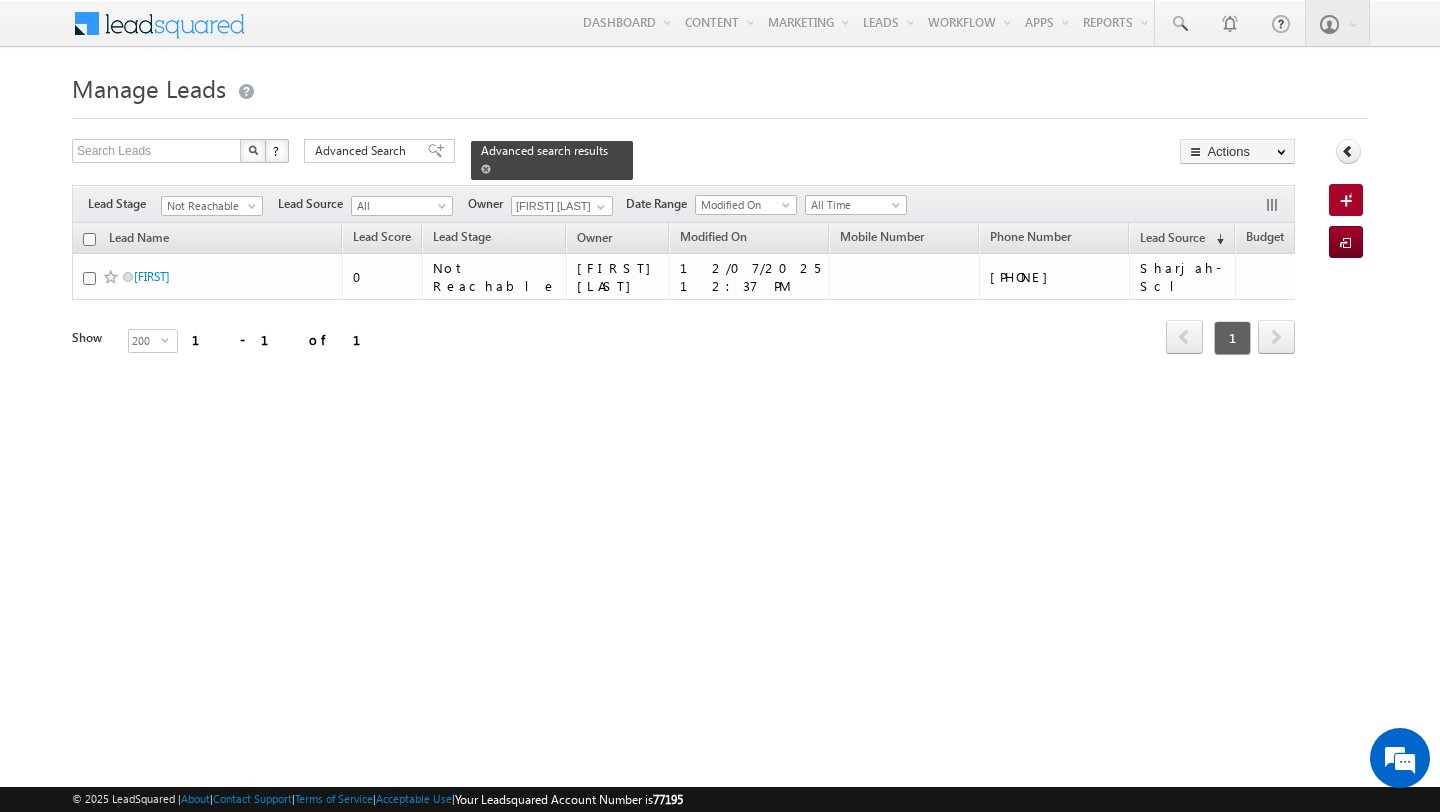 click at bounding box center (486, 169) 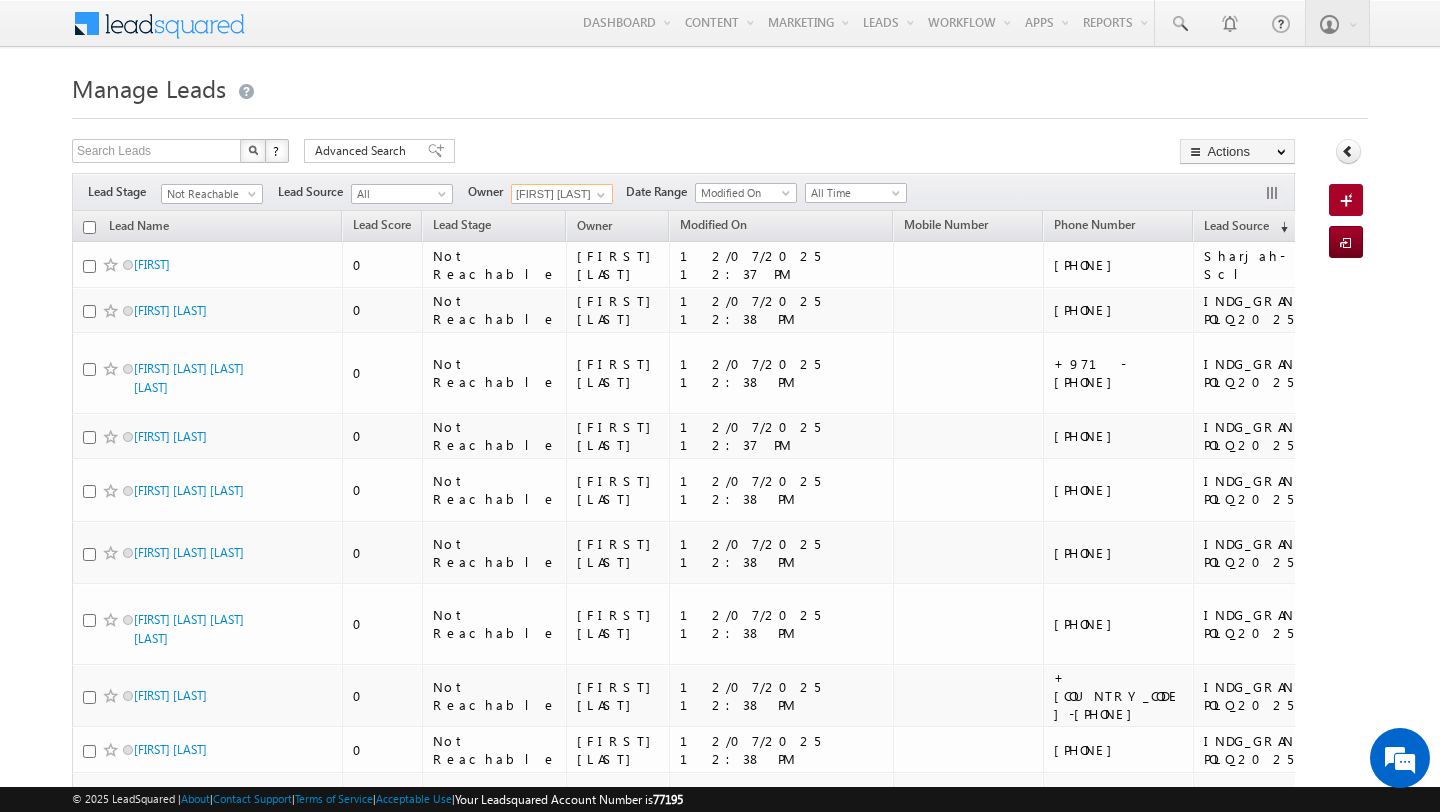 click on "Kunal Sehrawat" at bounding box center (562, 194) 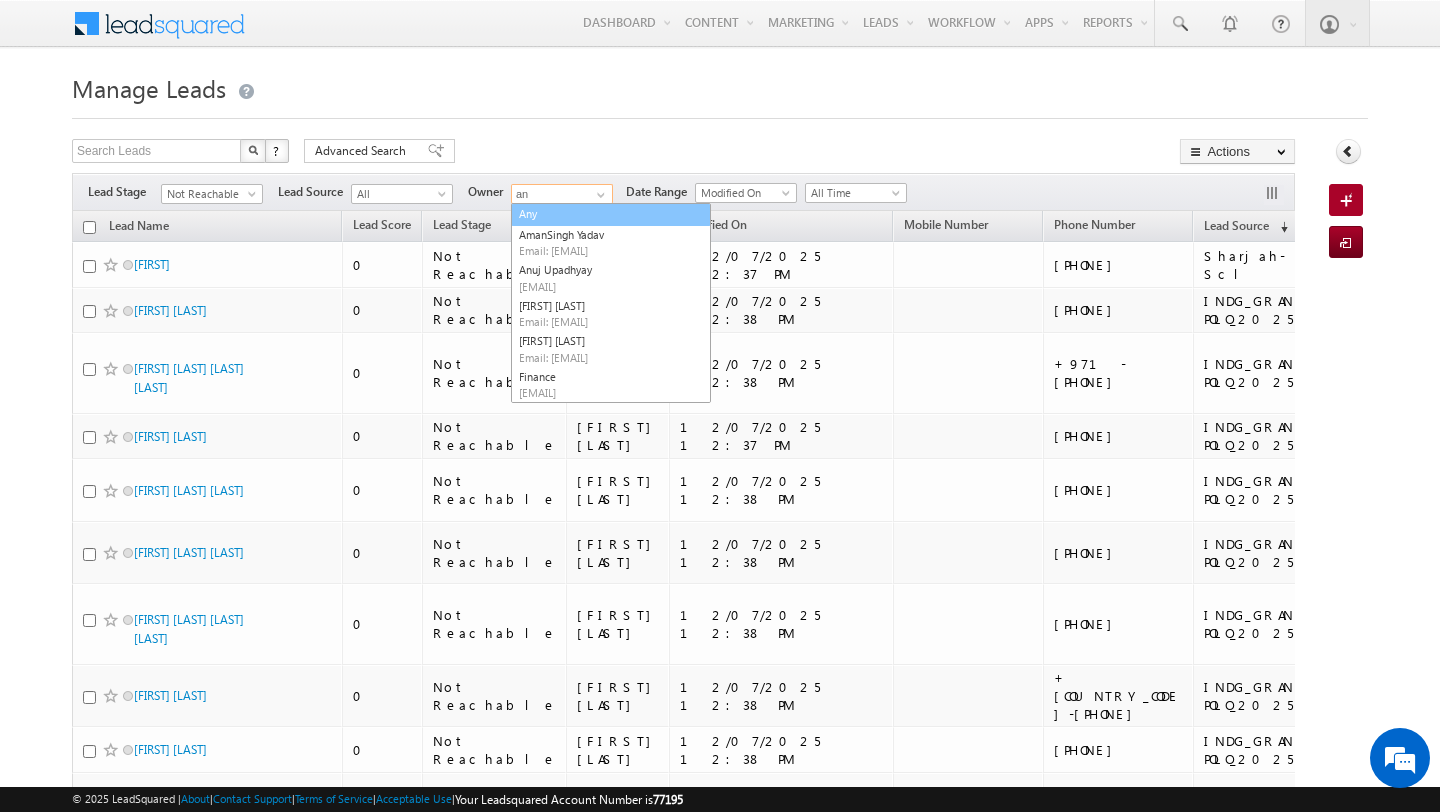 click on "Any" at bounding box center (611, 214) 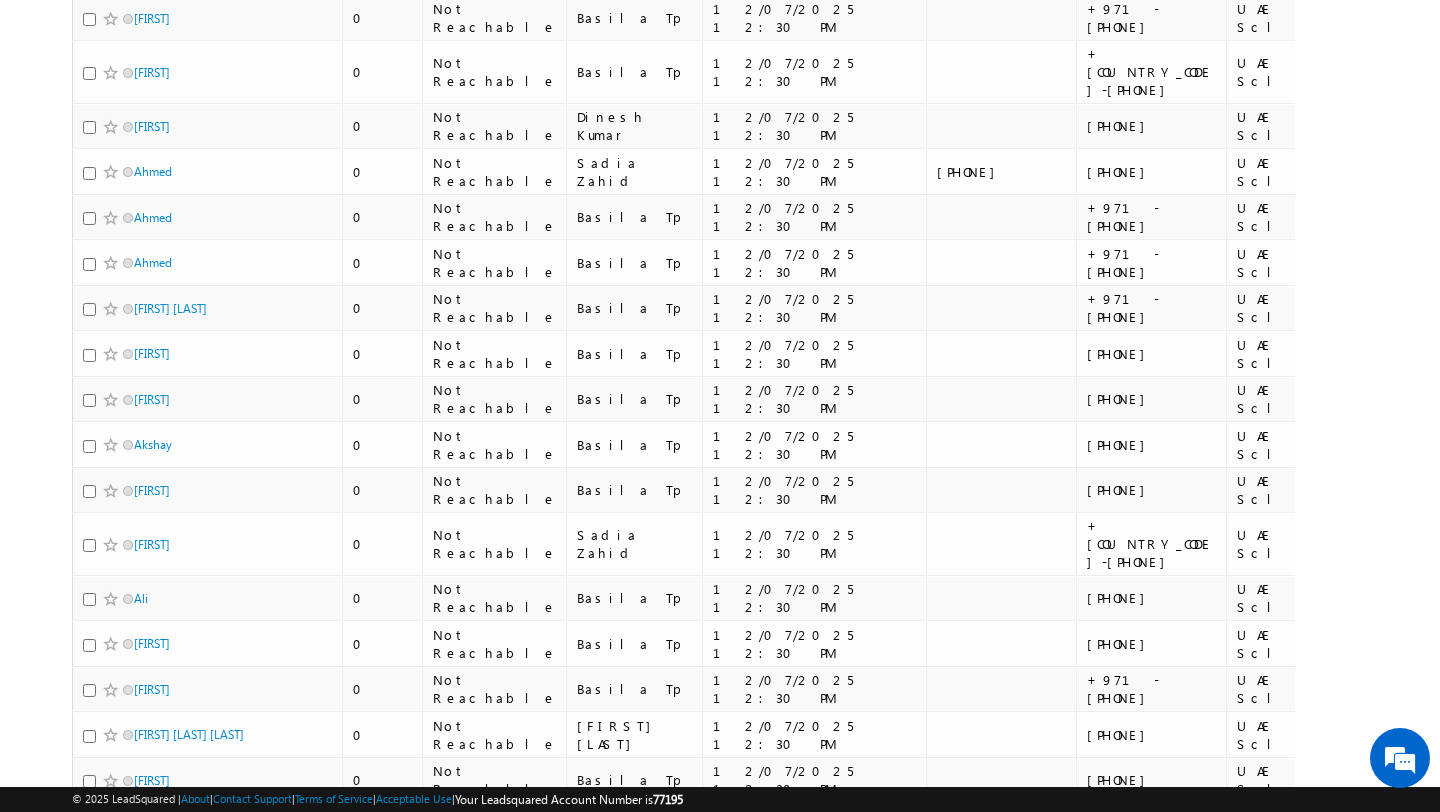 scroll, scrollTop: 8709, scrollLeft: 0, axis: vertical 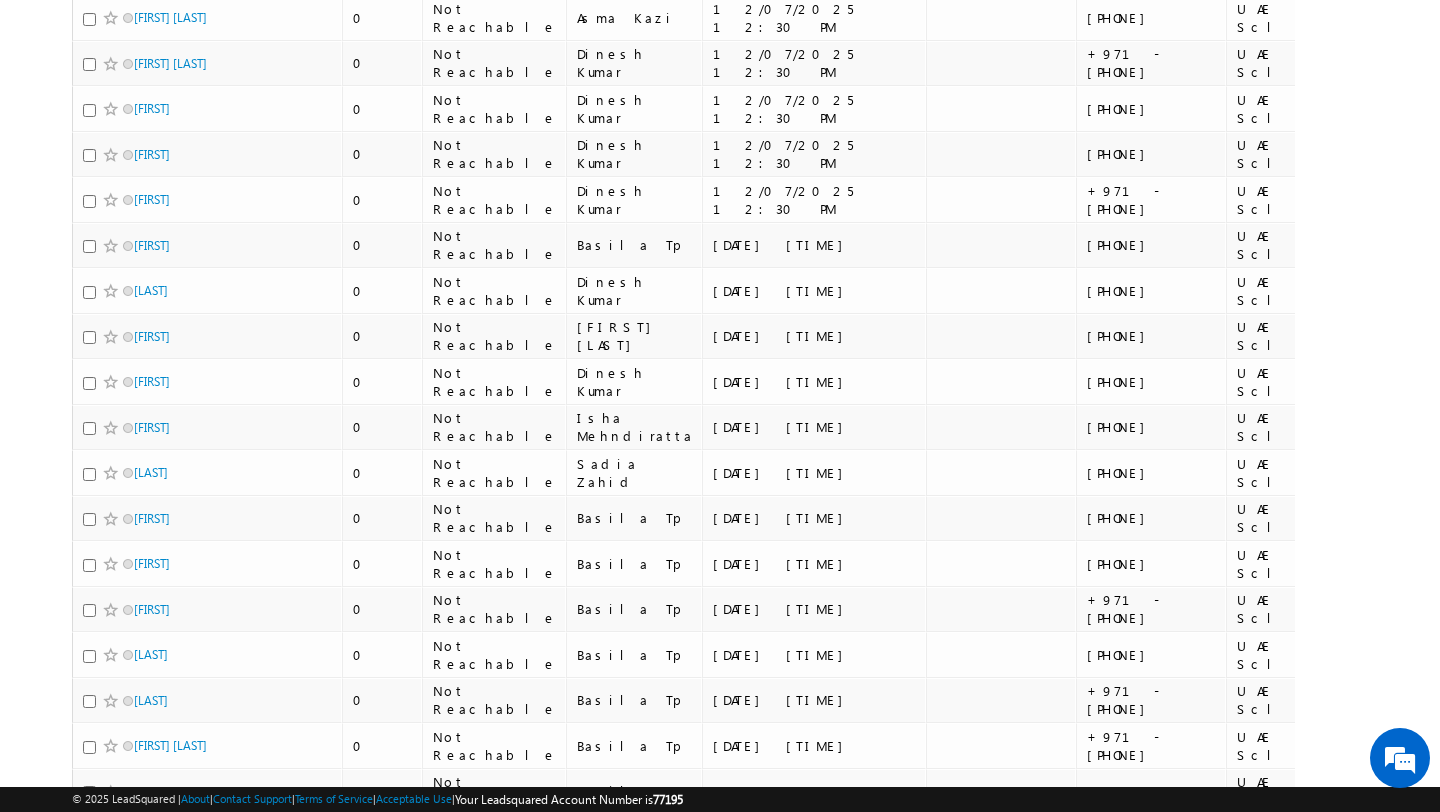 type on "Any" 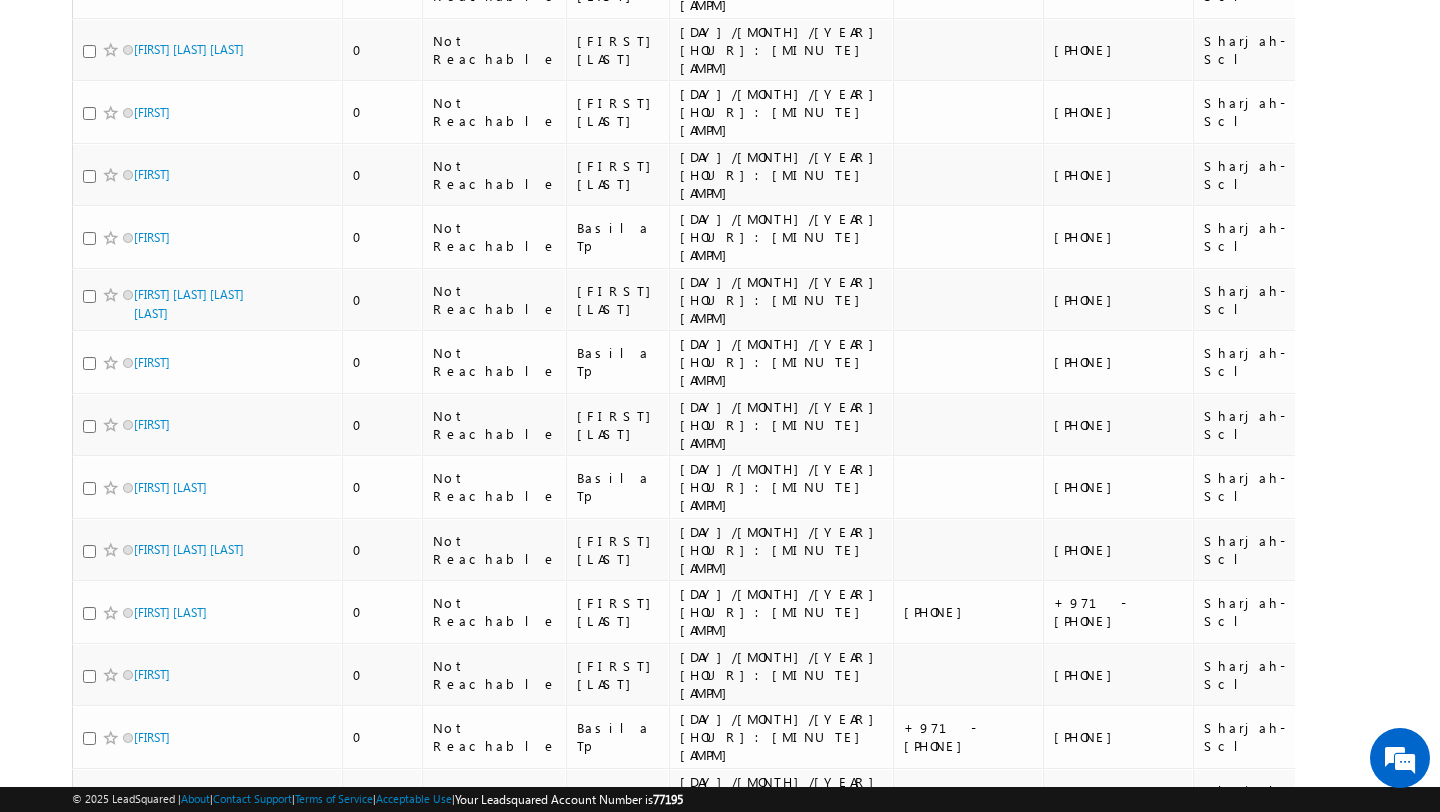 scroll, scrollTop: 0, scrollLeft: 0, axis: both 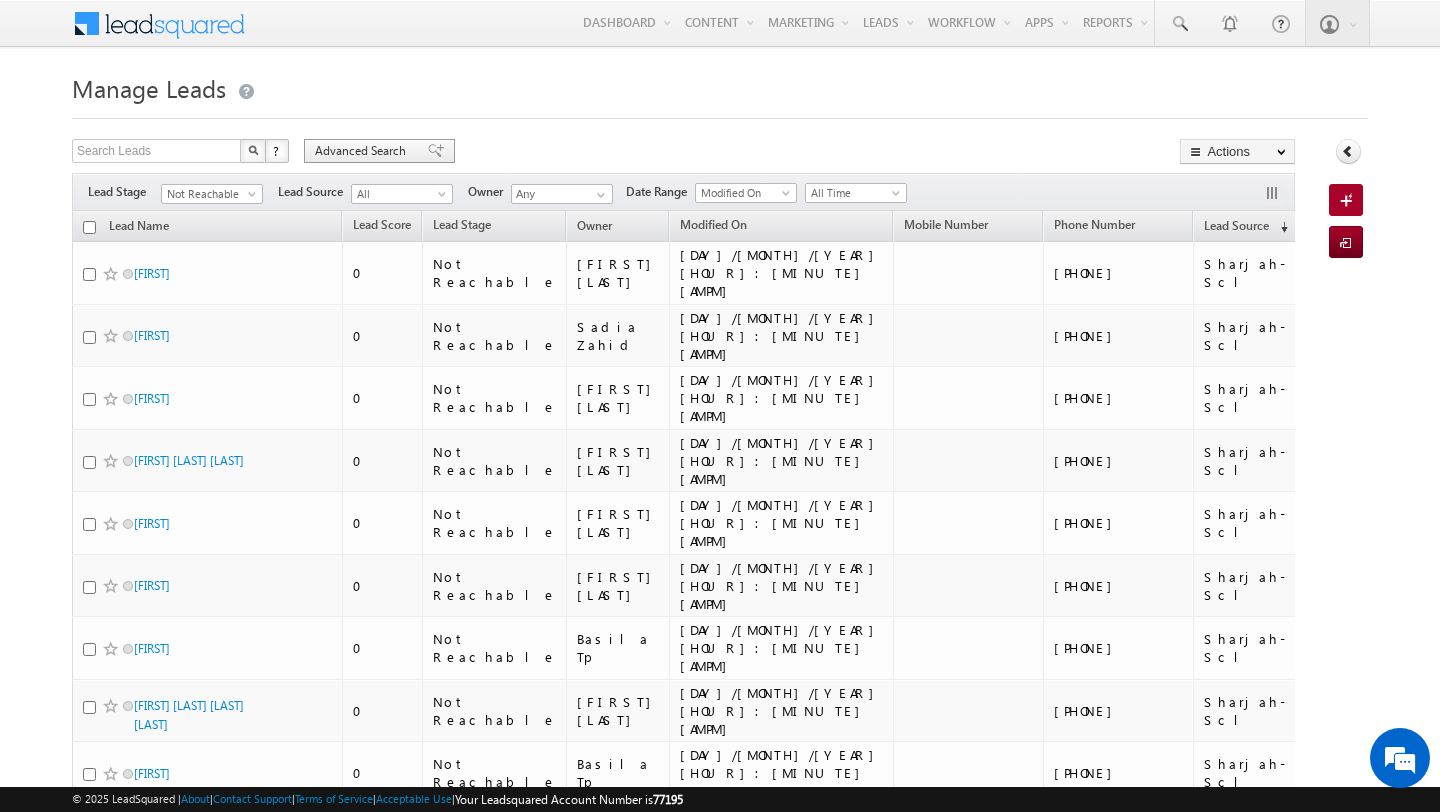 click at bounding box center [436, 151] 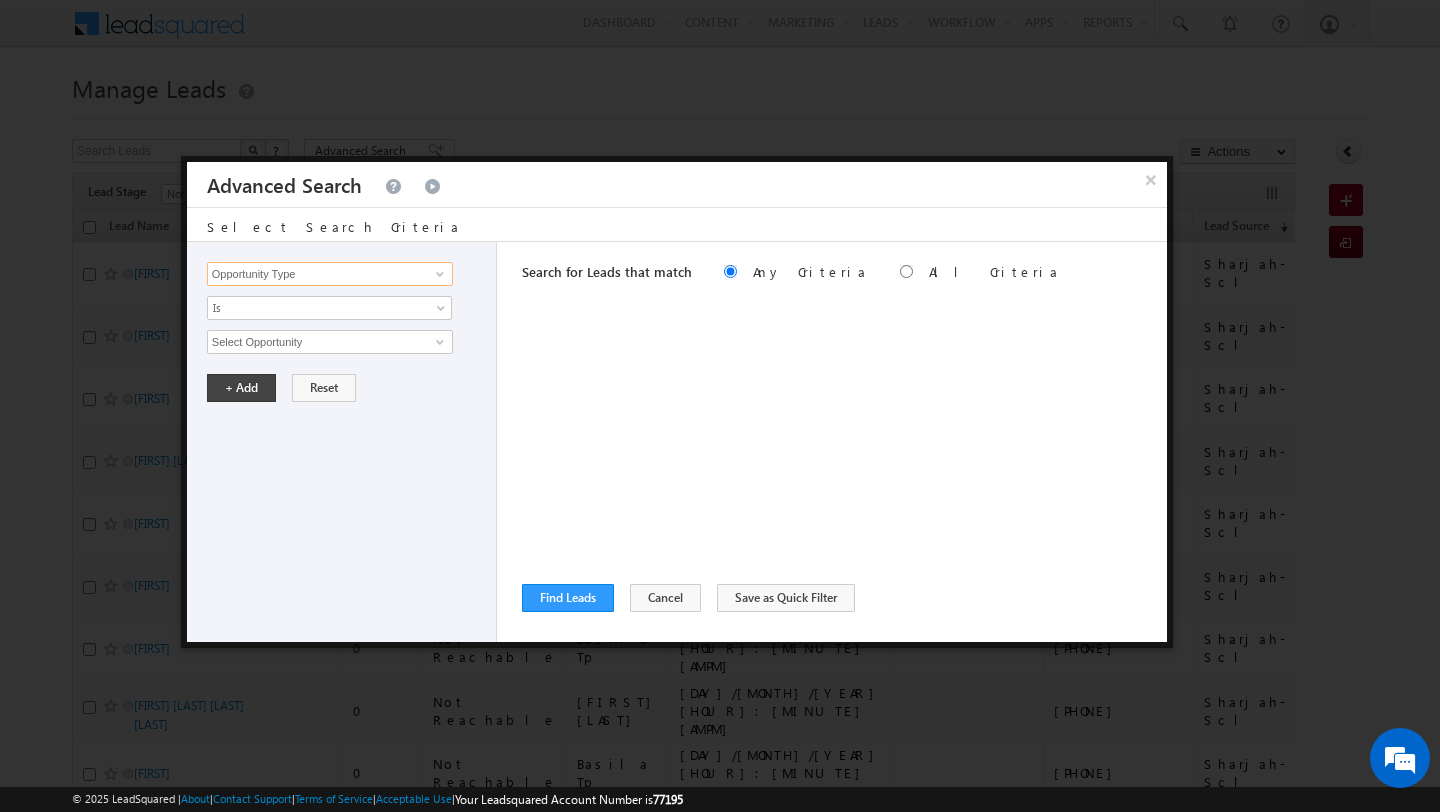 click on "Opportunity Type" at bounding box center [330, 274] 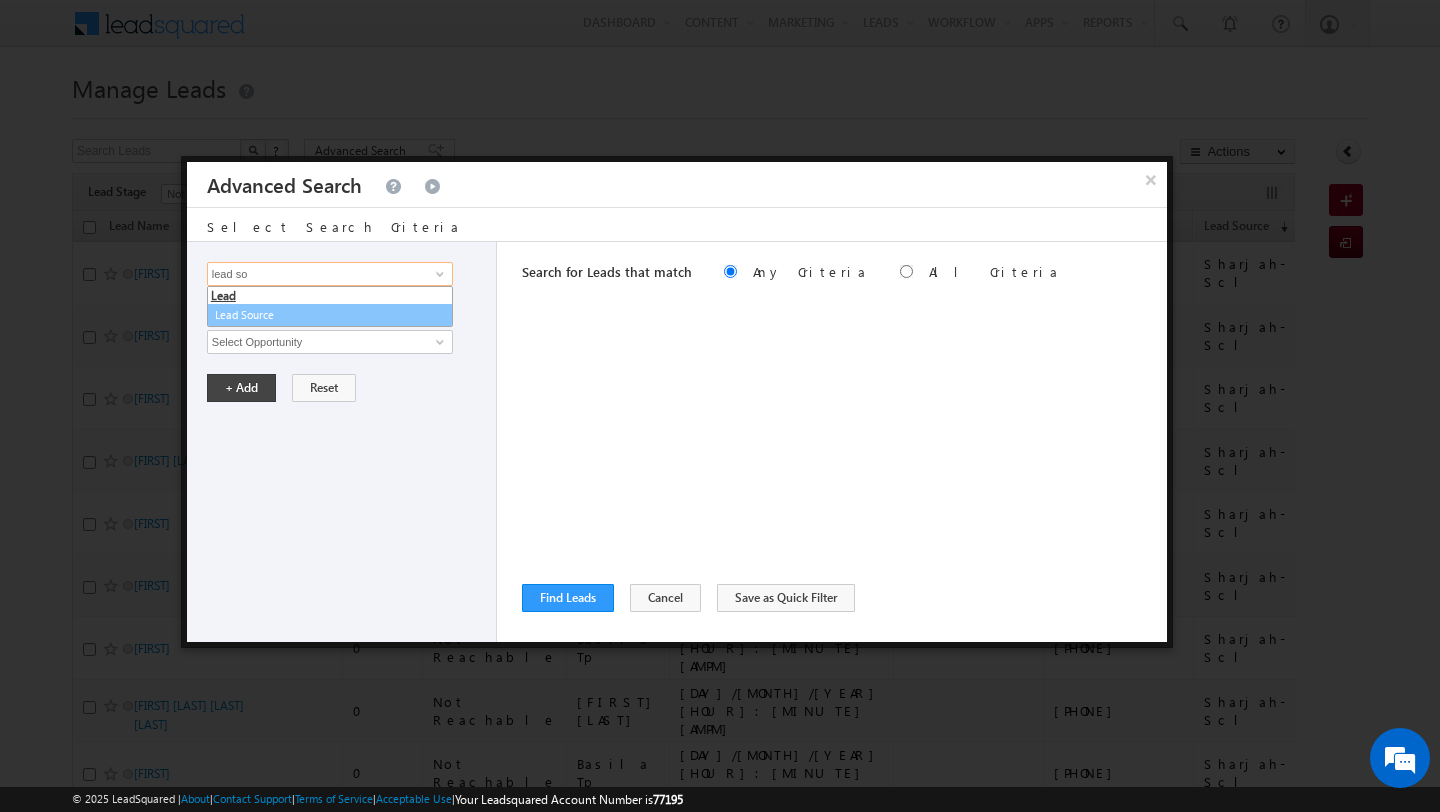 click on "Lead Source" at bounding box center [330, 315] 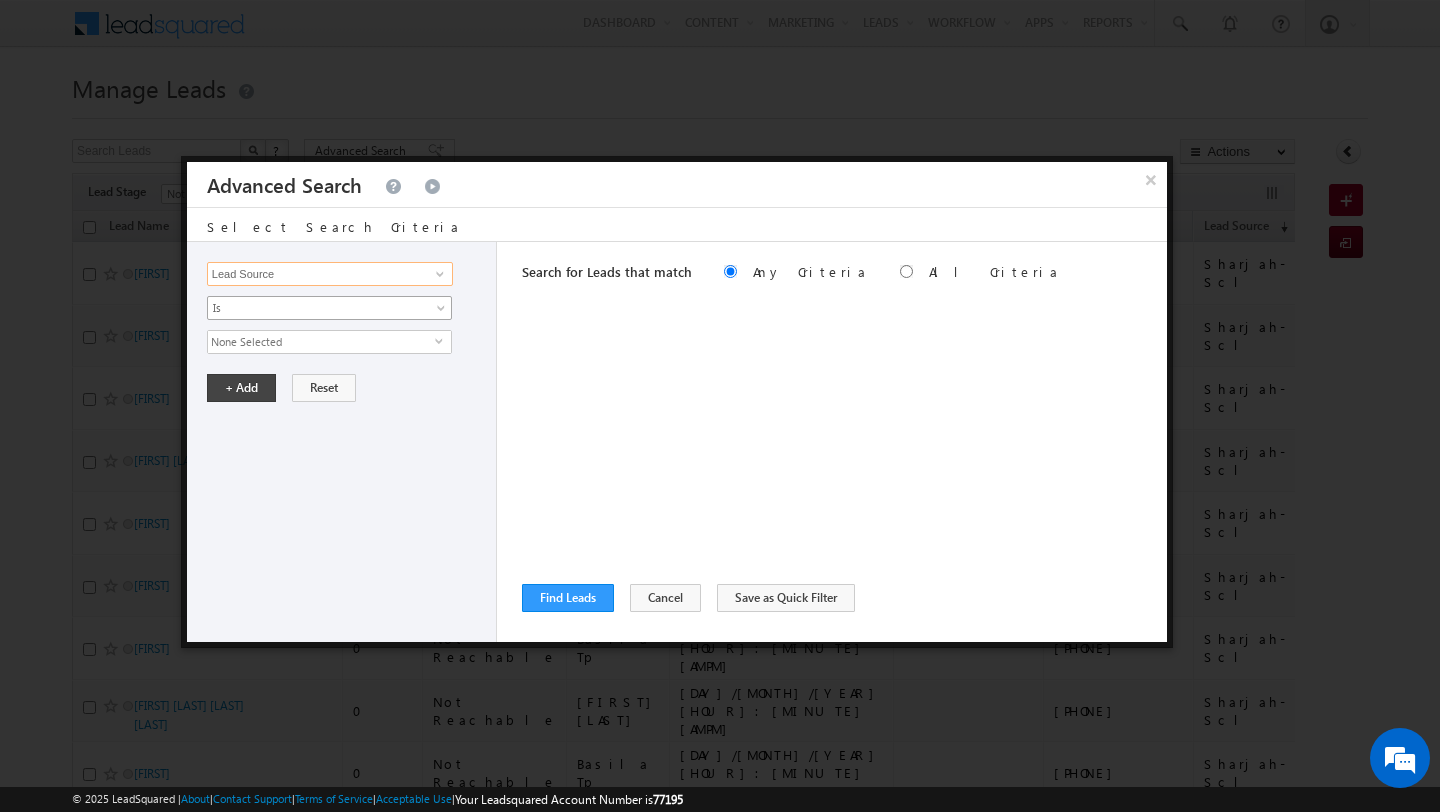 type on "Lead Source" 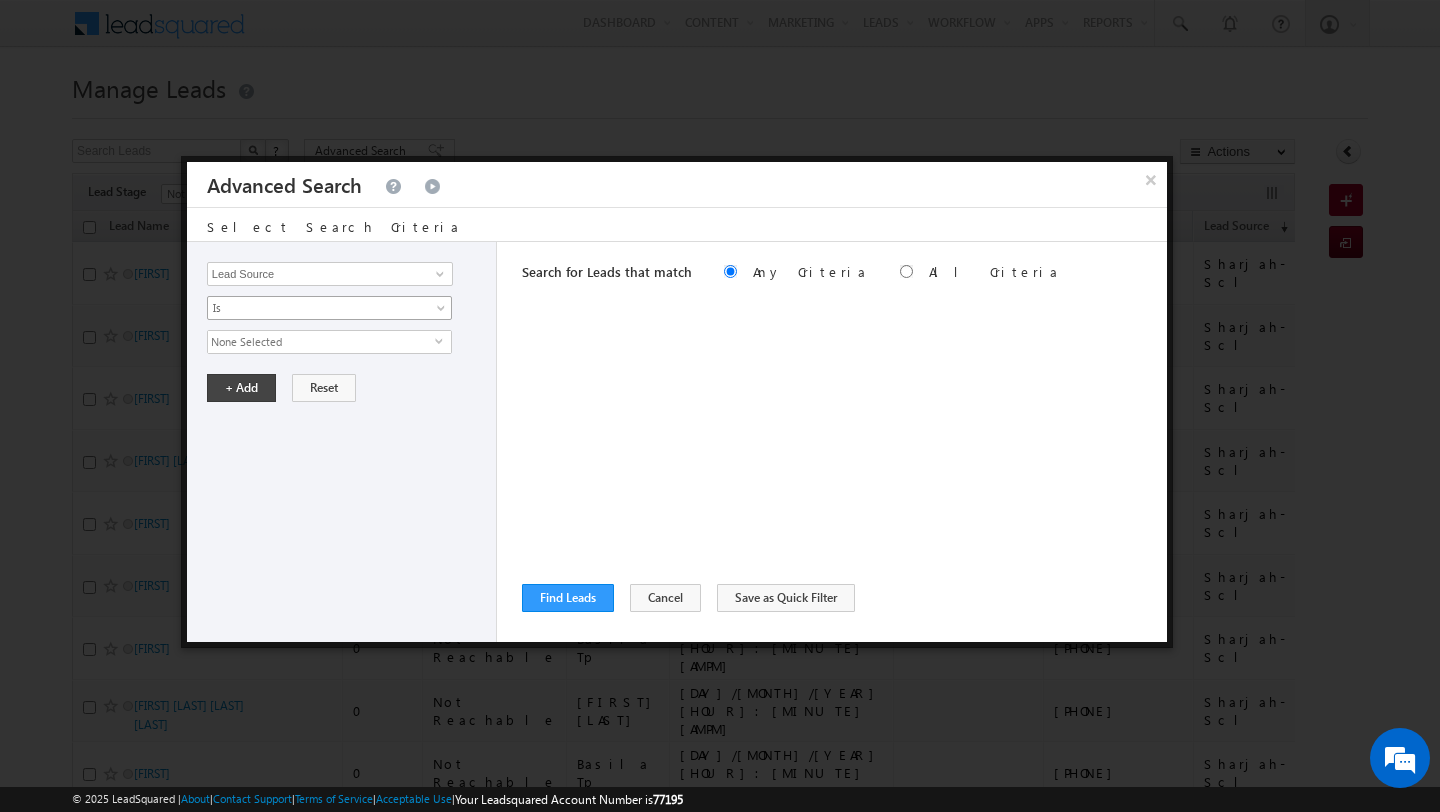 click on "Is" at bounding box center [316, 308] 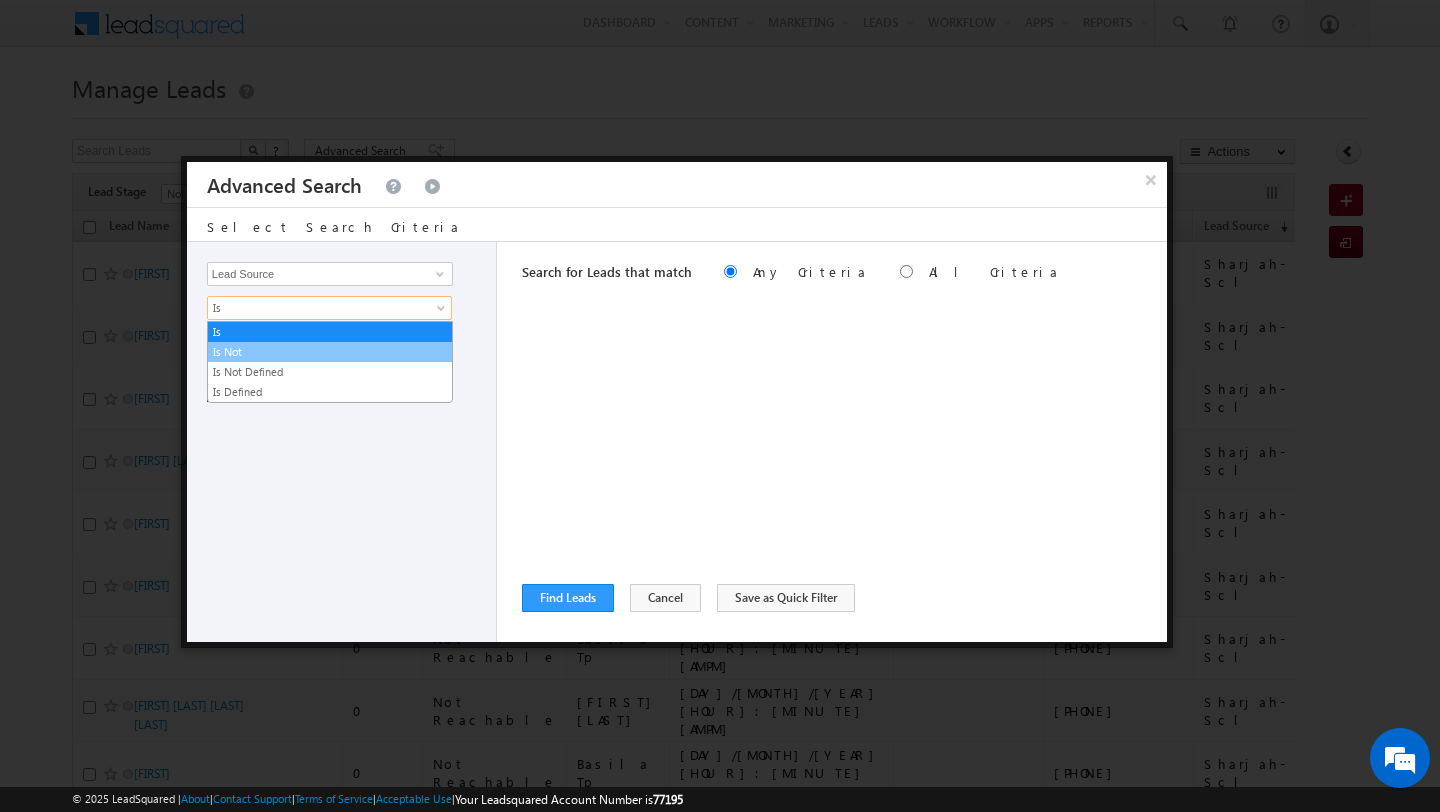click on "Is Not" at bounding box center (330, 352) 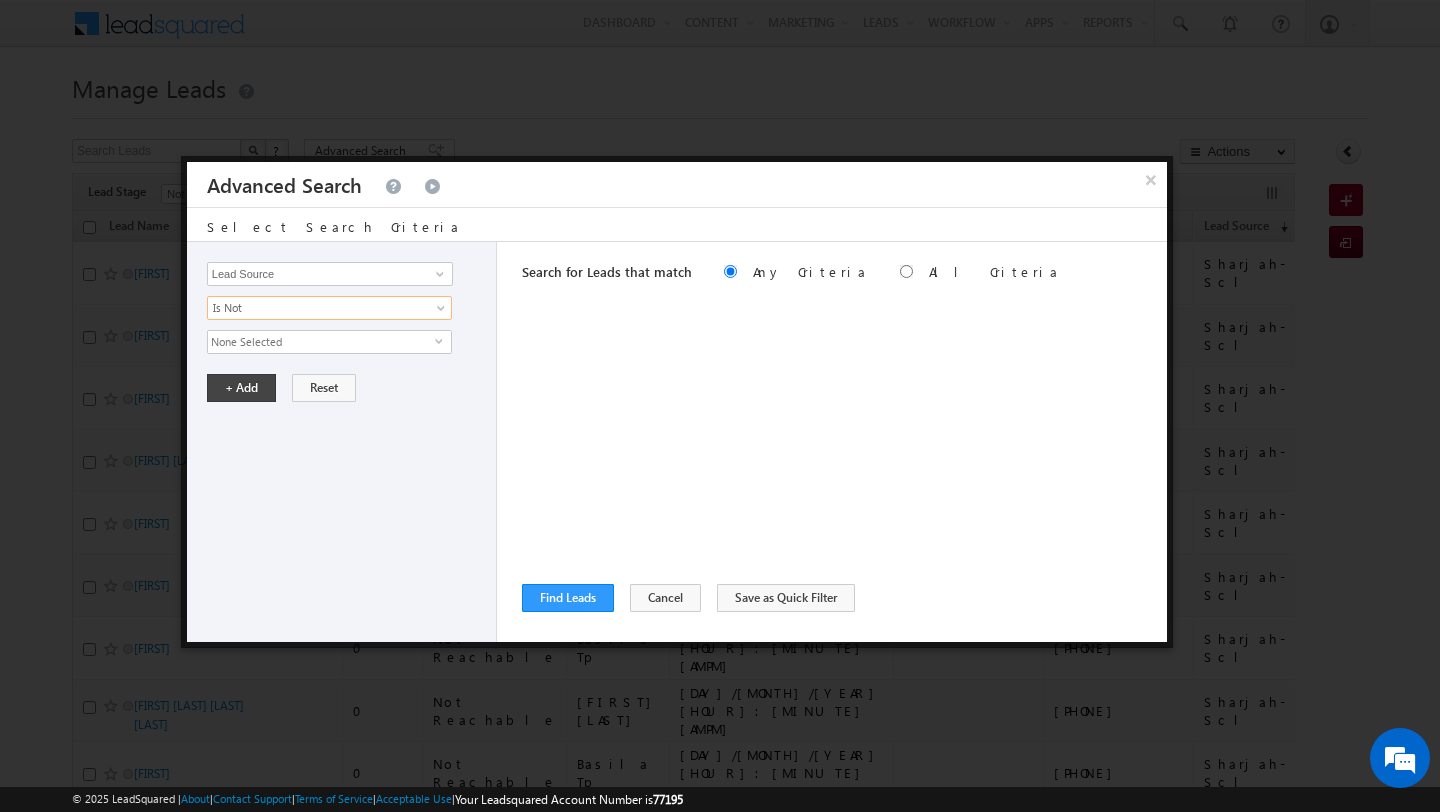 click on "None Selected" at bounding box center (321, 342) 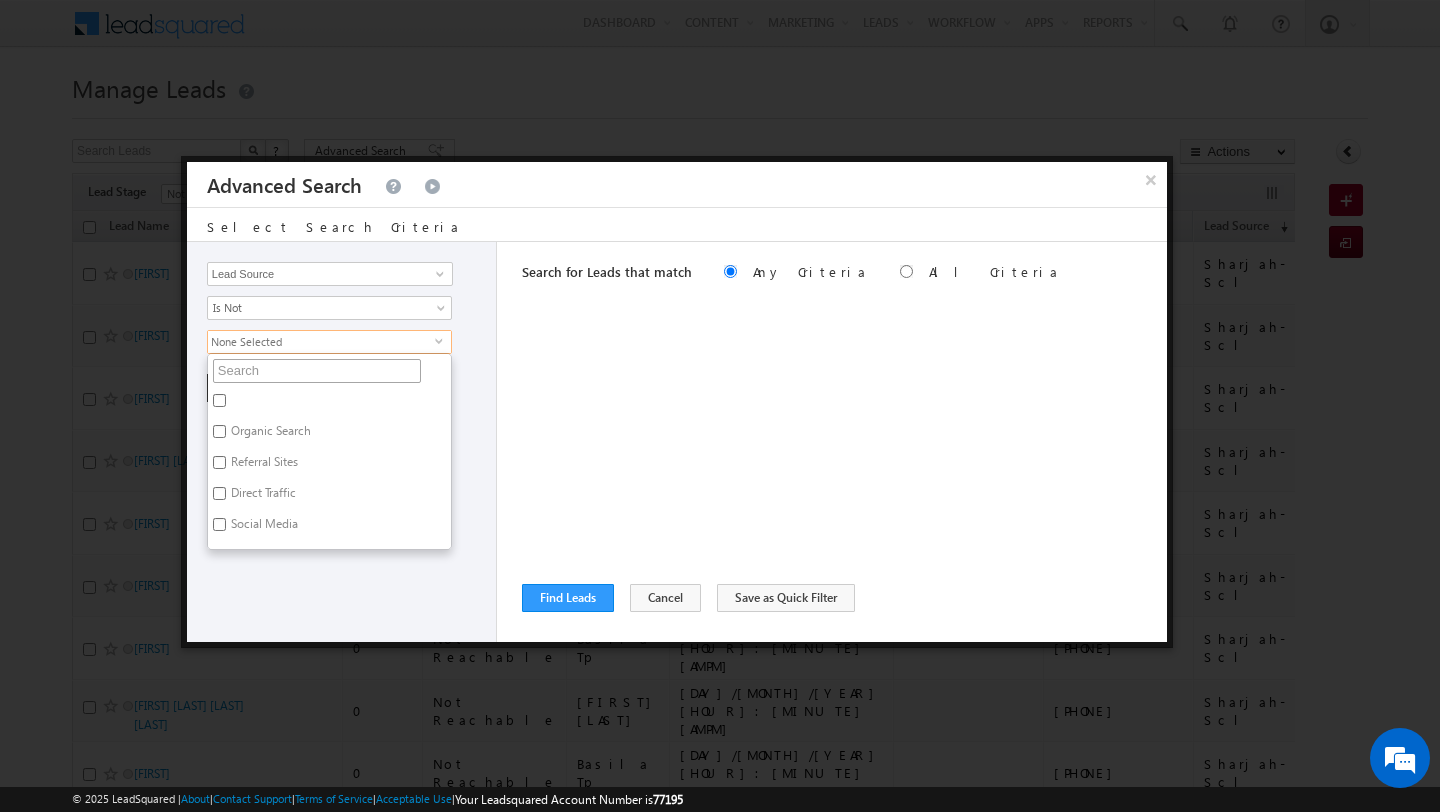 click at bounding box center (317, 371) 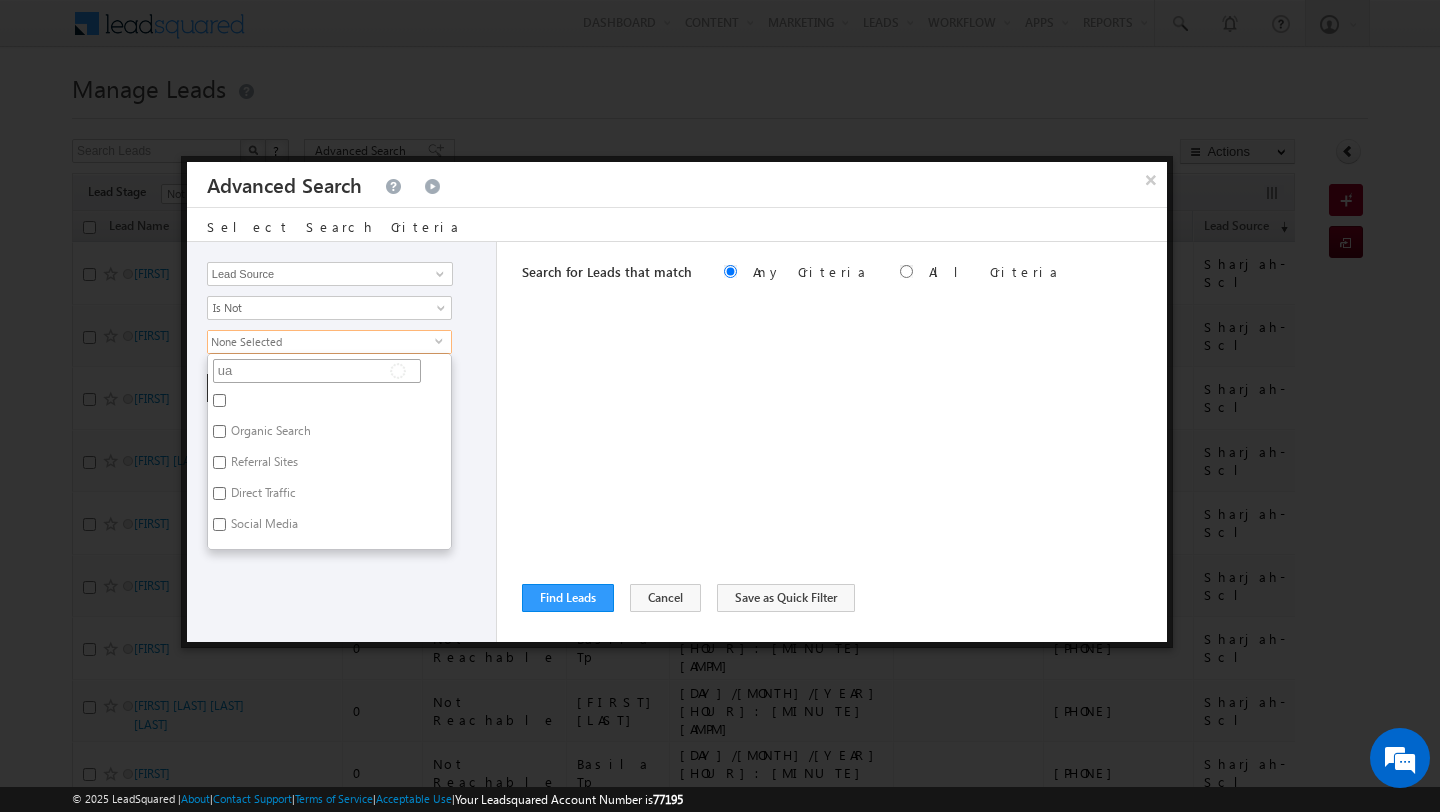 type on "uae" 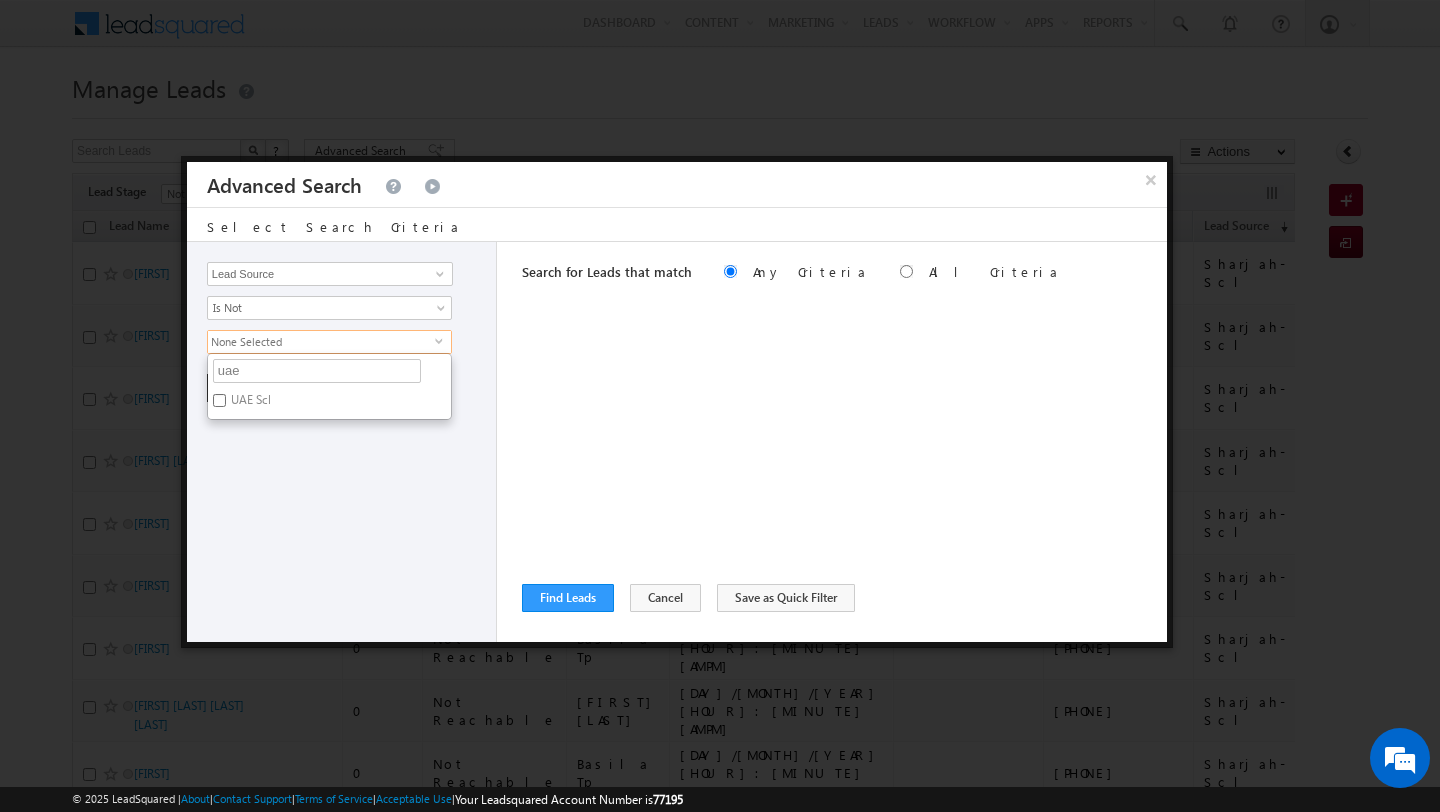 click on "UAE Scl" at bounding box center [249, 403] 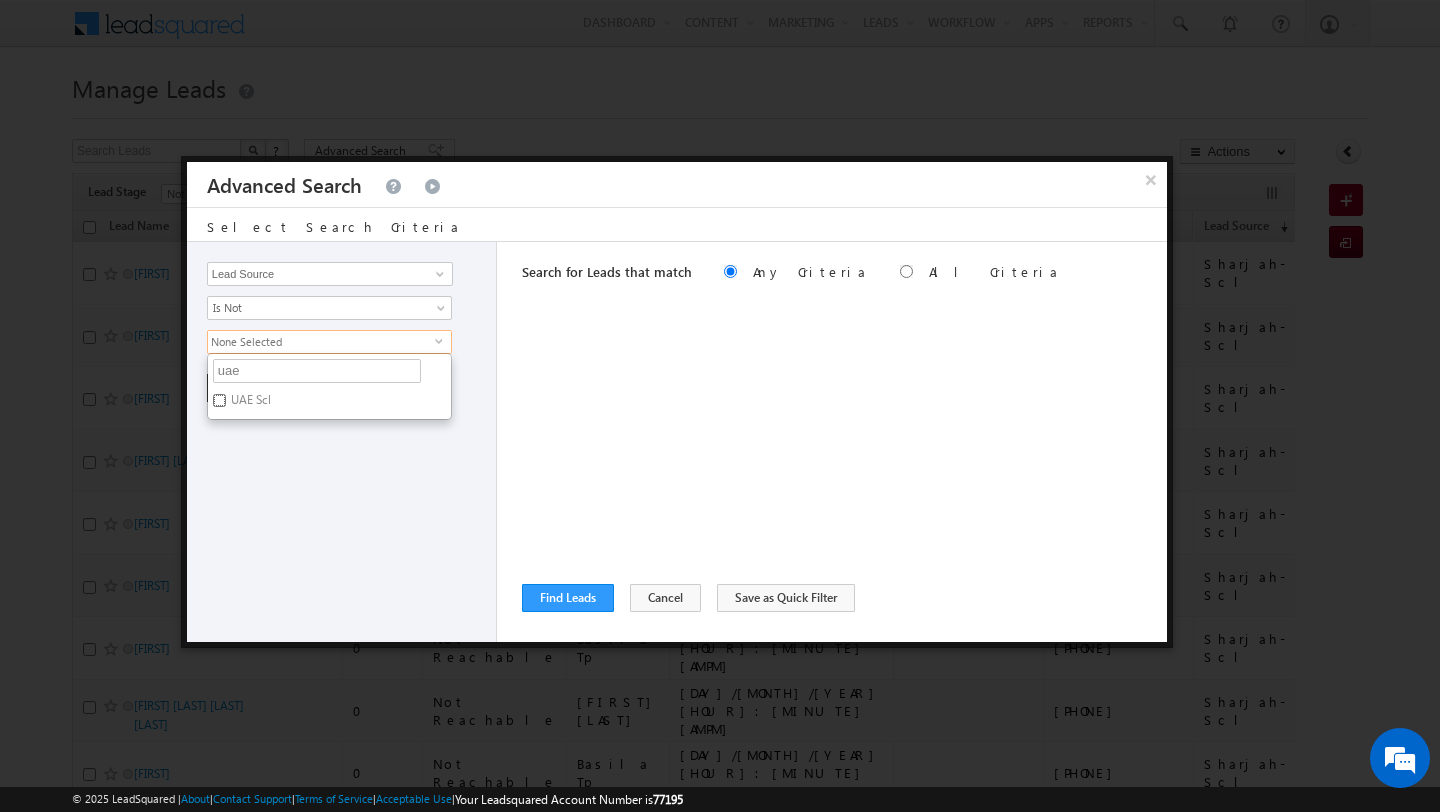 click on "UAE Scl" at bounding box center [219, 400] 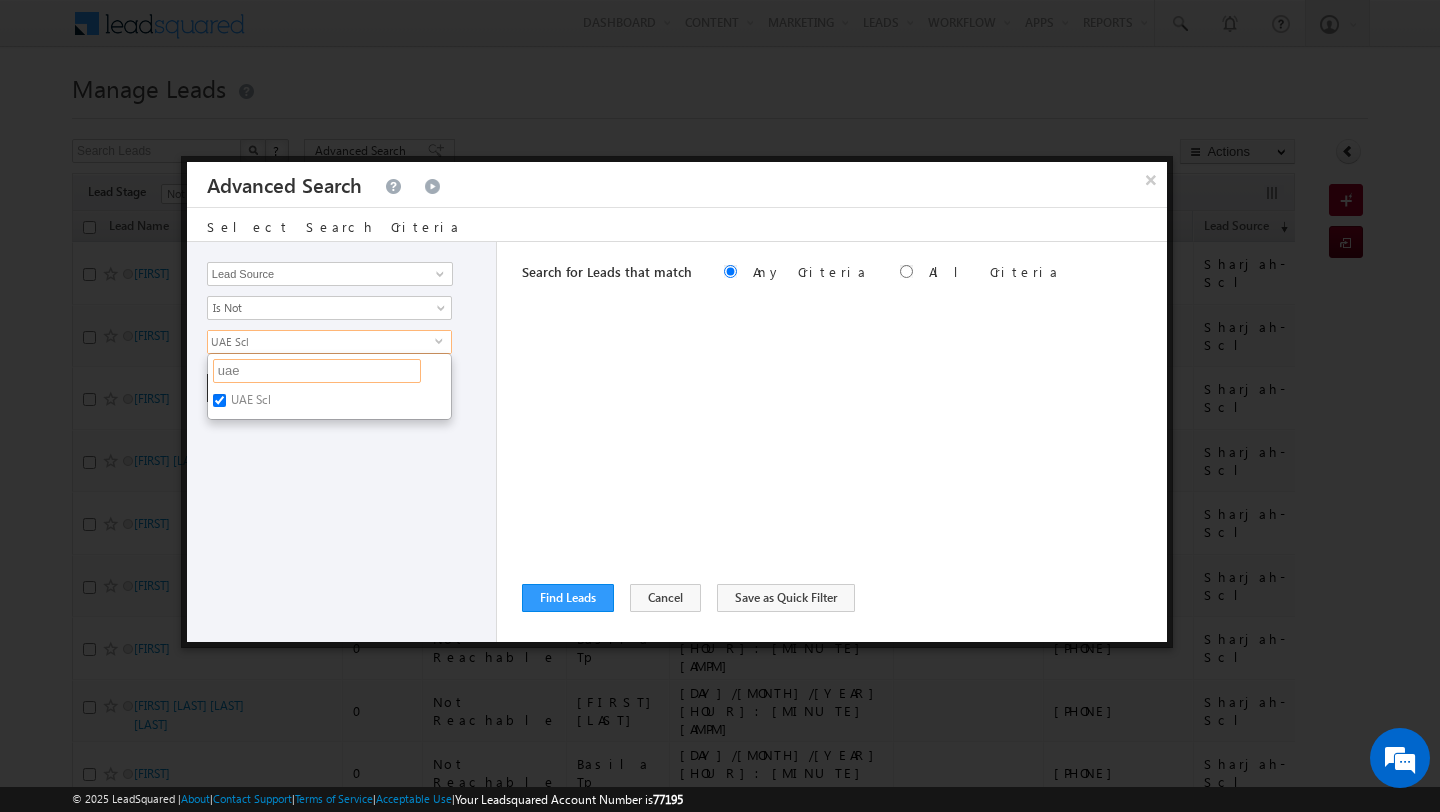 click on "uae" at bounding box center (317, 371) 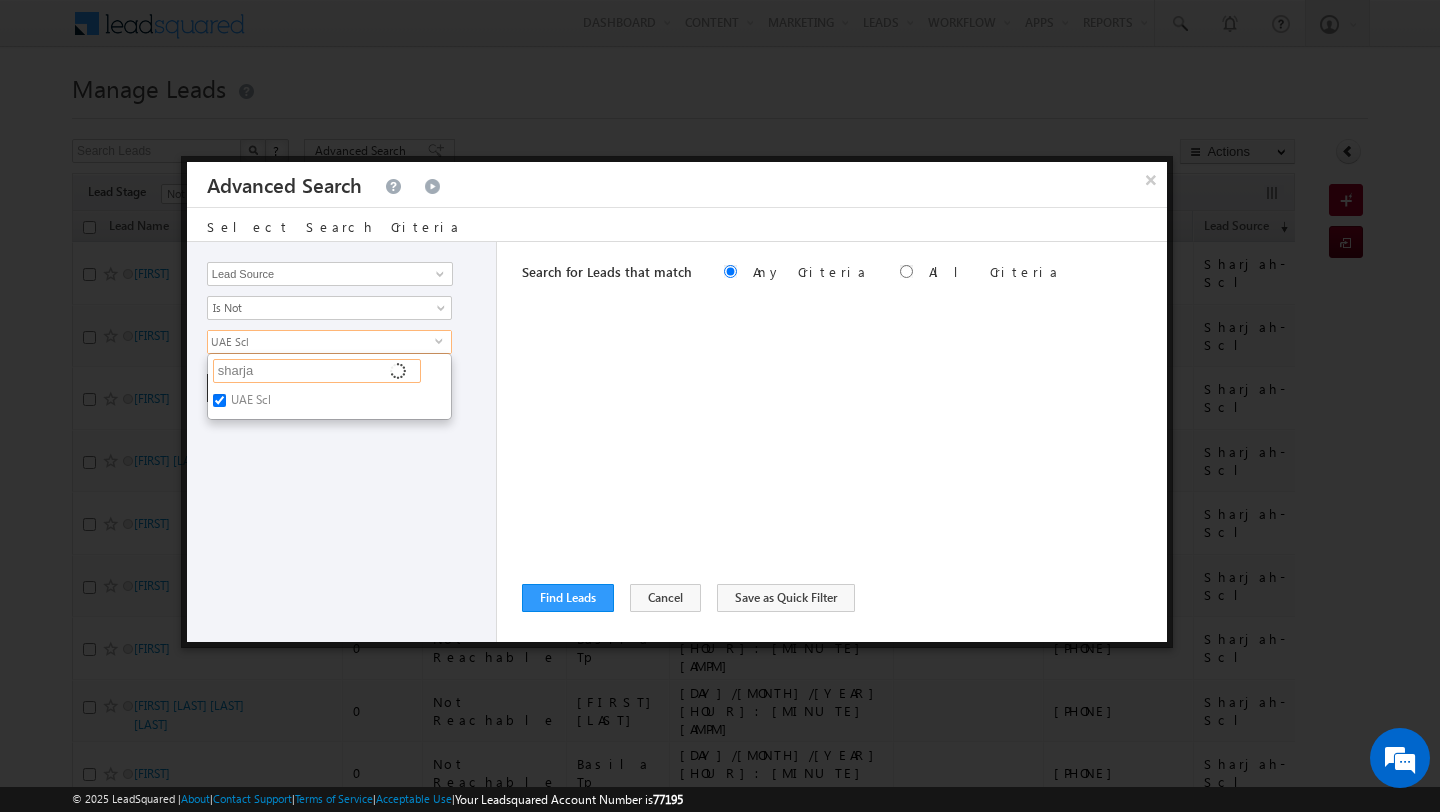 type on "sharjah" 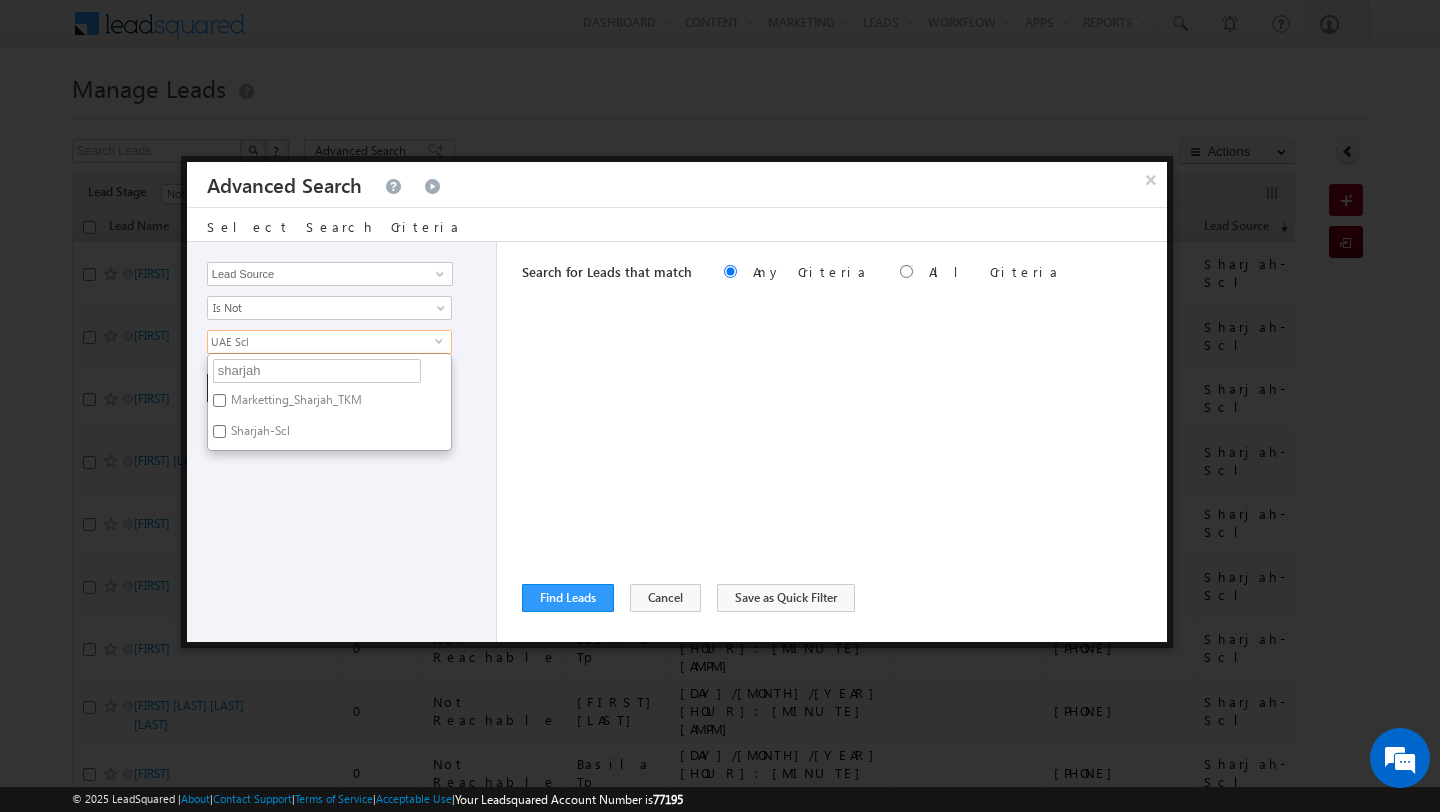 click on "Sharjah-Scl" at bounding box center [259, 434] 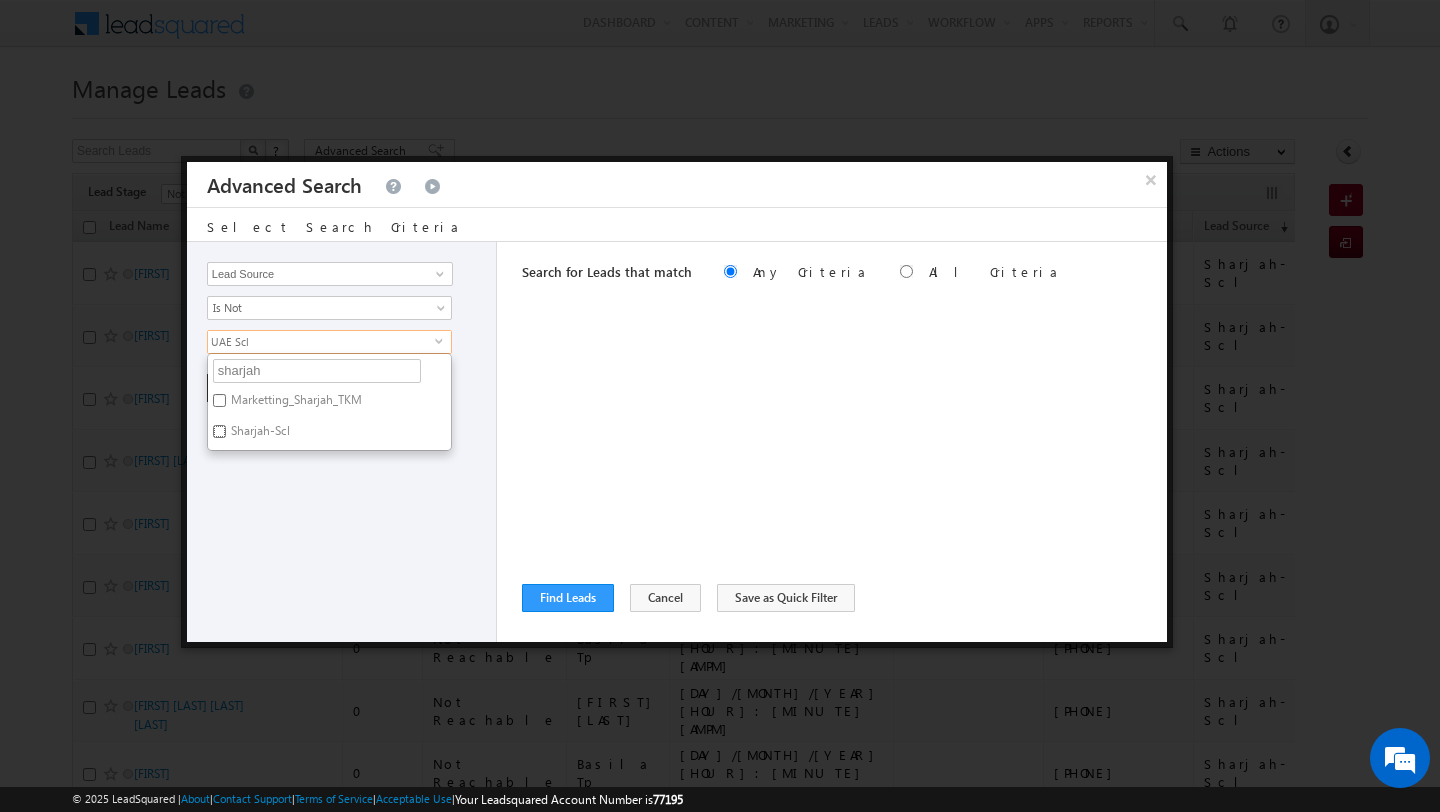 click on "Sharjah-Scl" at bounding box center (219, 431) 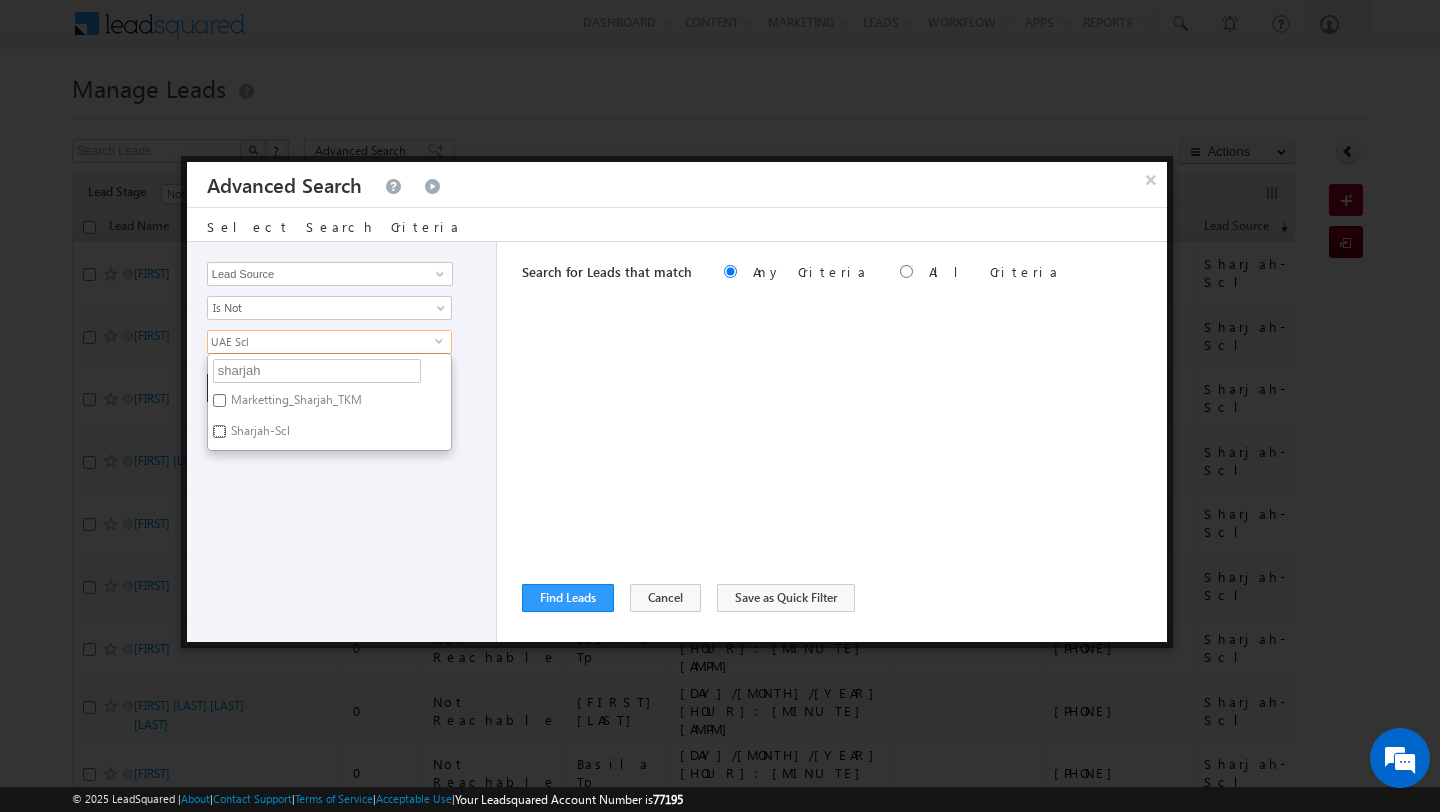checkbox on "true" 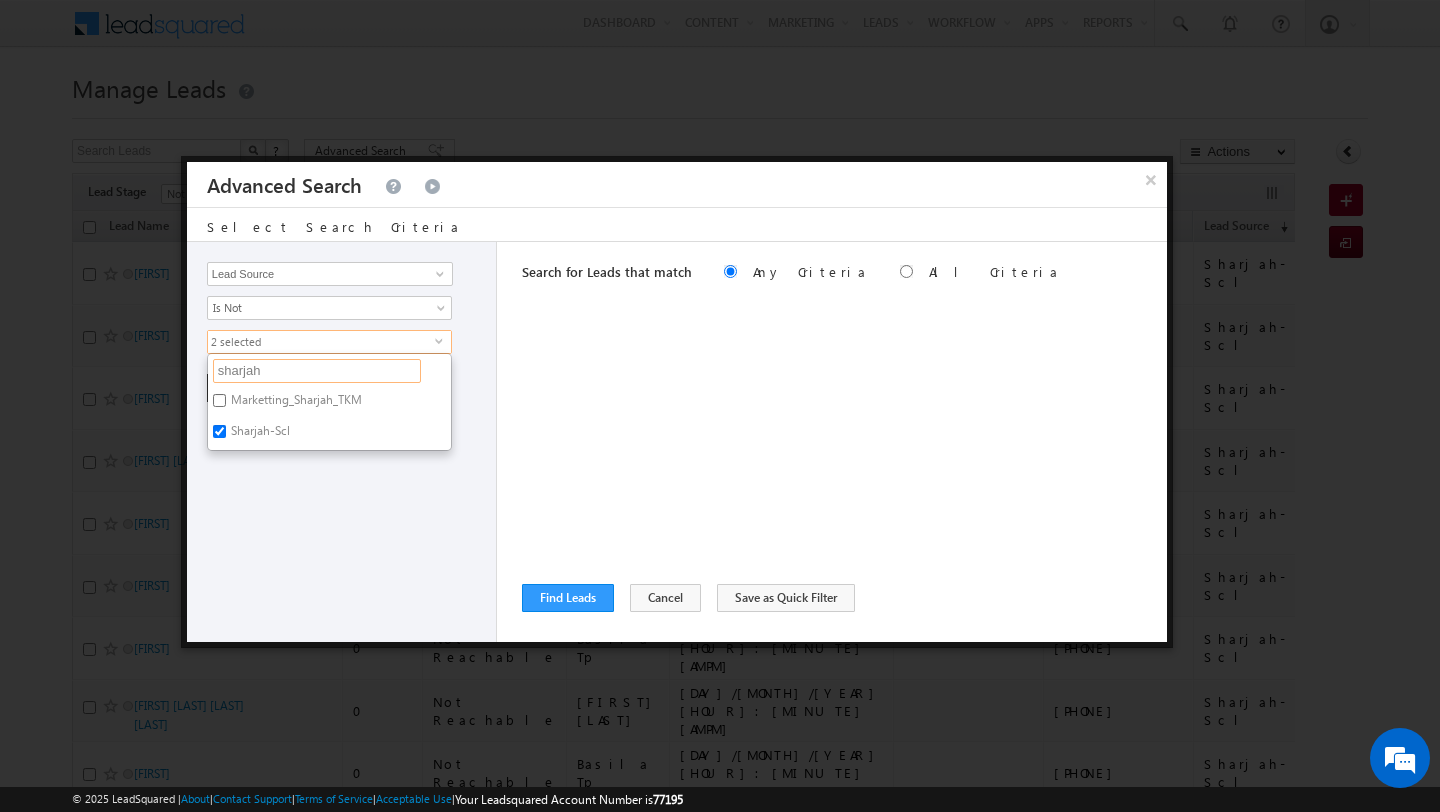drag, startPoint x: 269, startPoint y: 372, endPoint x: 201, endPoint y: 370, distance: 68.0294 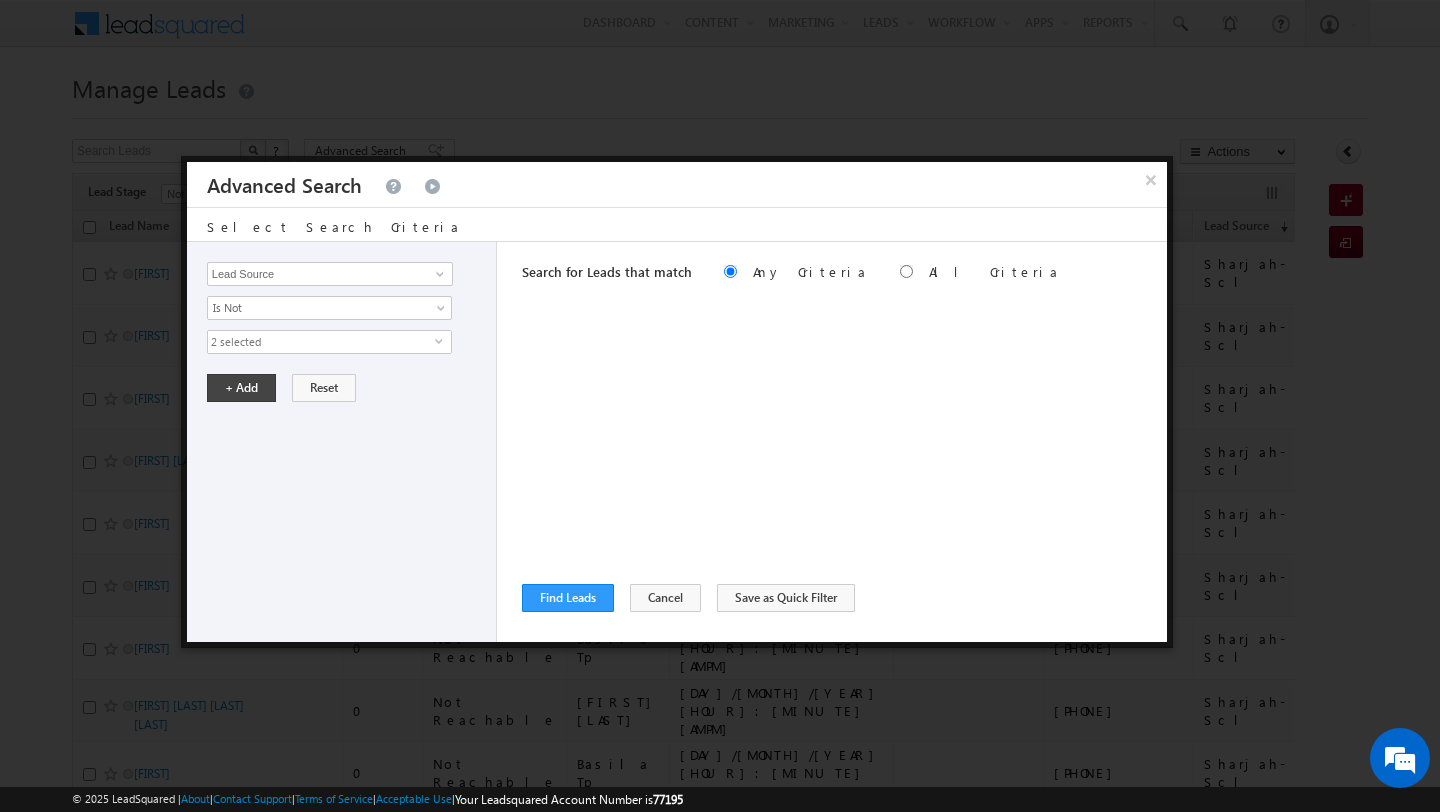 click on "2 selected" at bounding box center (321, 342) 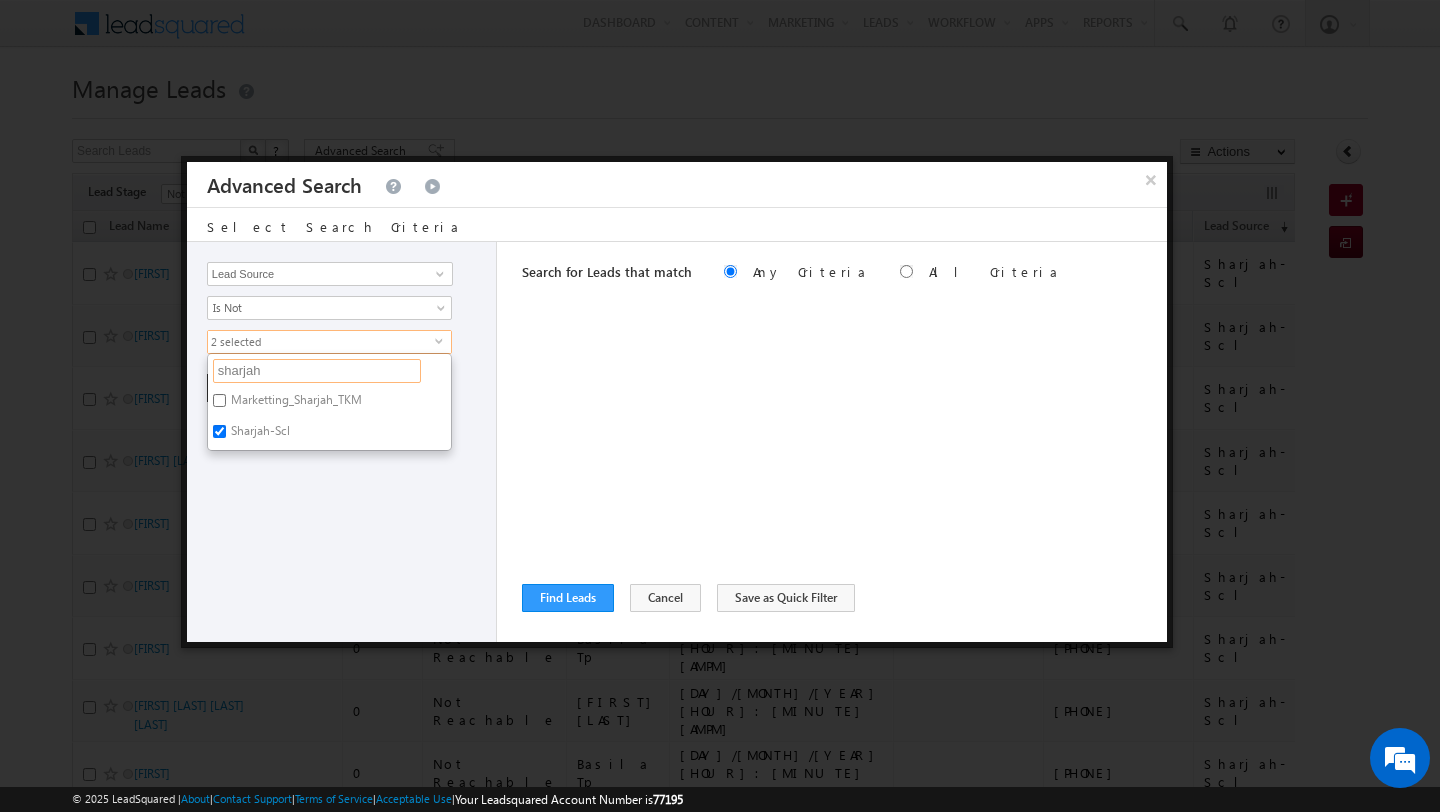 click on "sharjah" at bounding box center [317, 371] 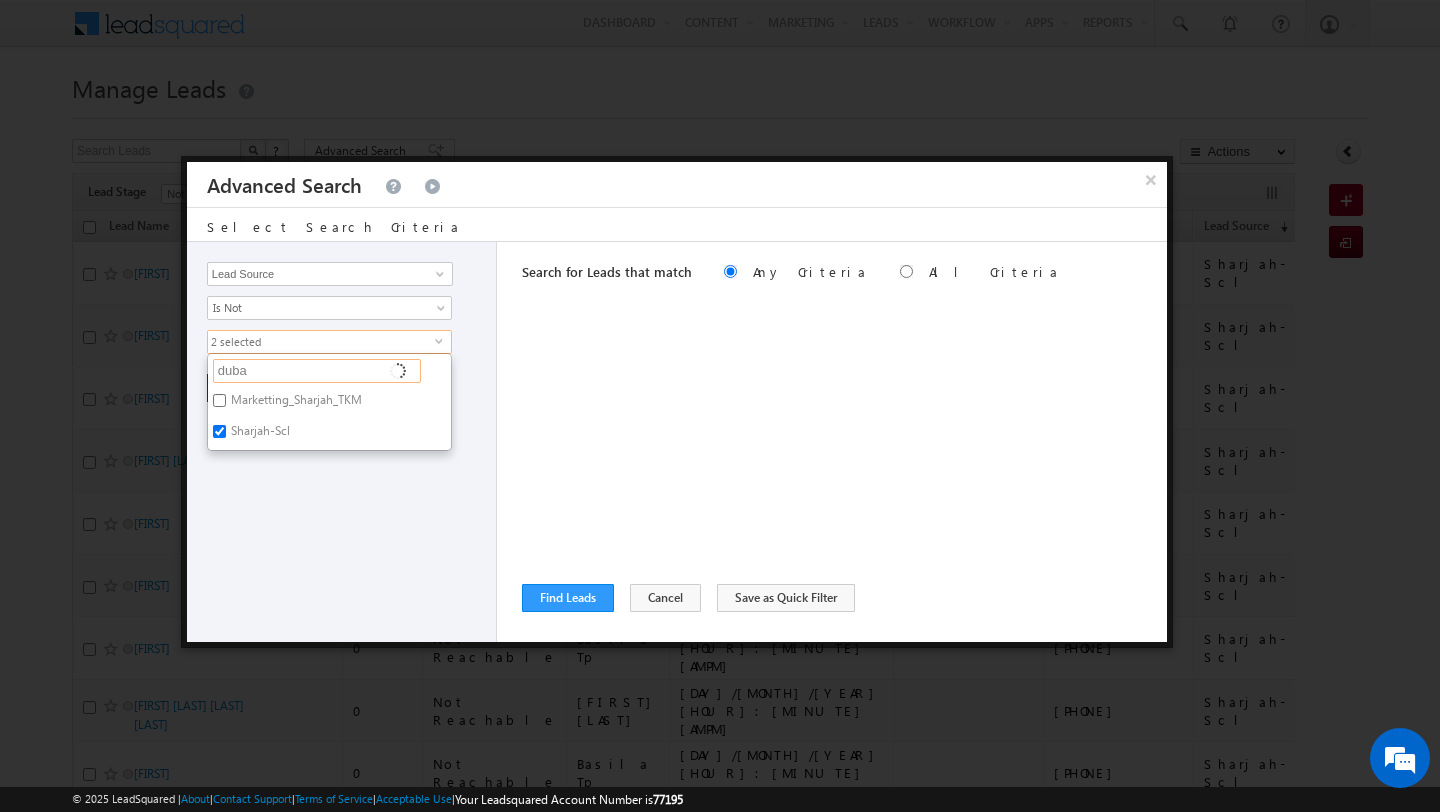 type on "dubai" 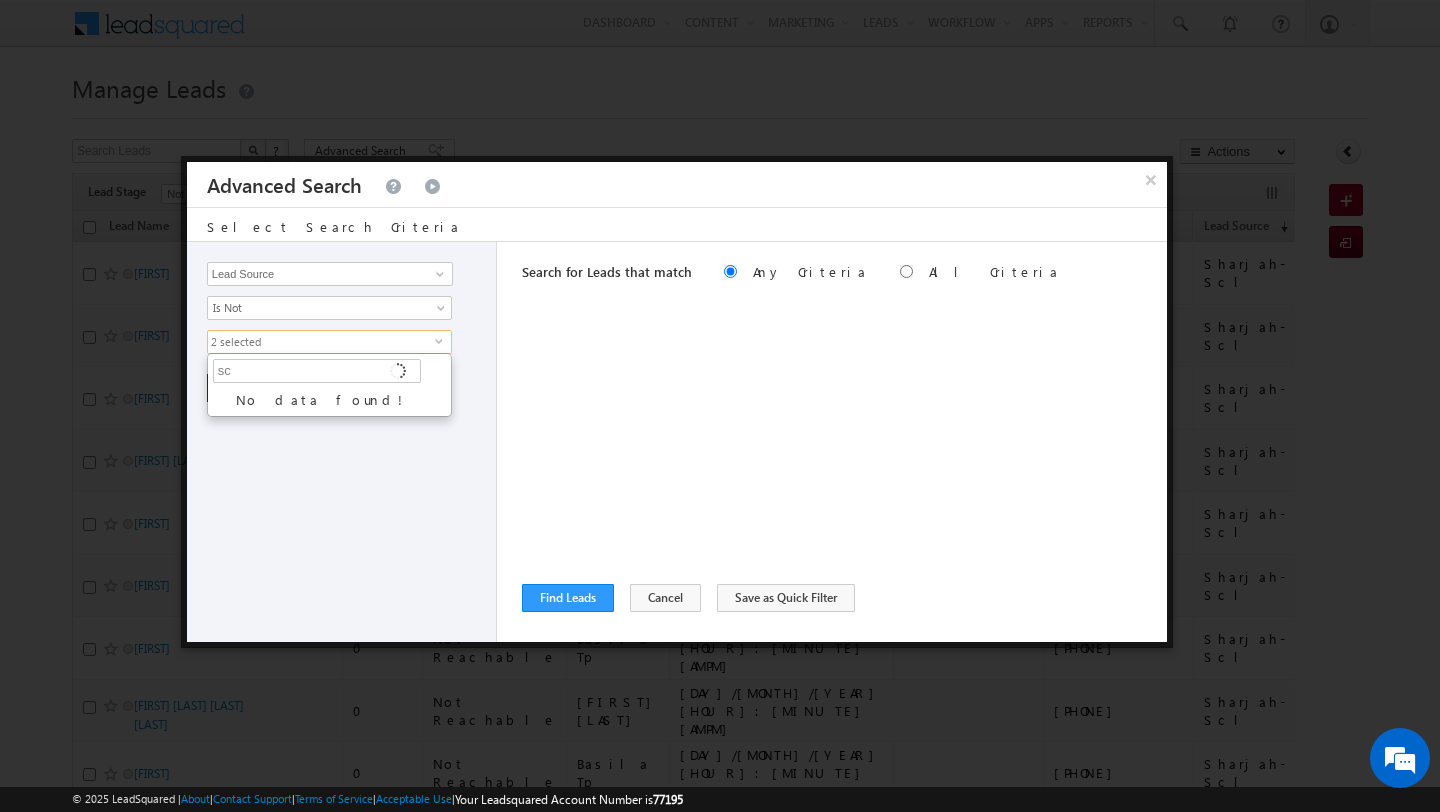 type on "scl" 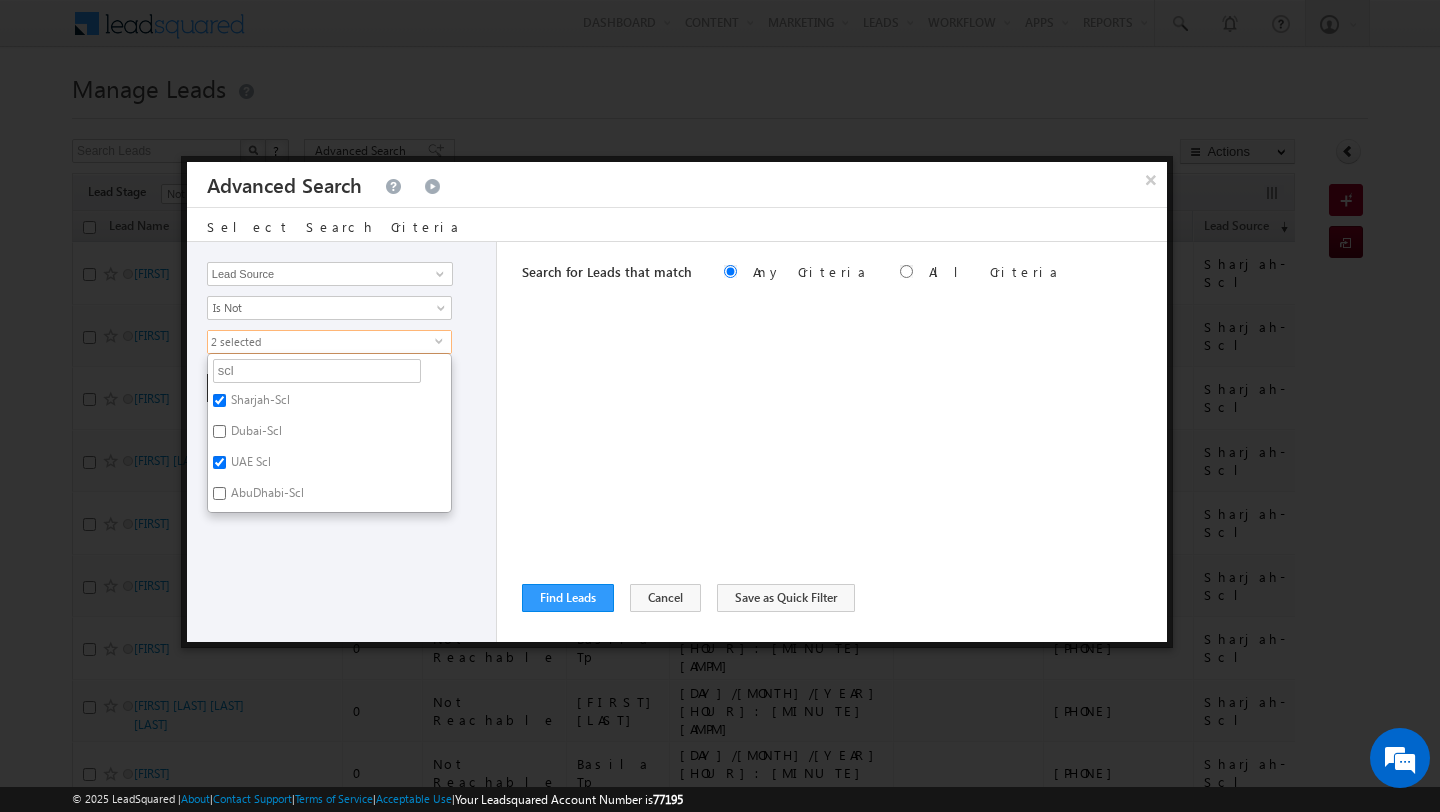 click on "Dubai-Scl" at bounding box center [255, 434] 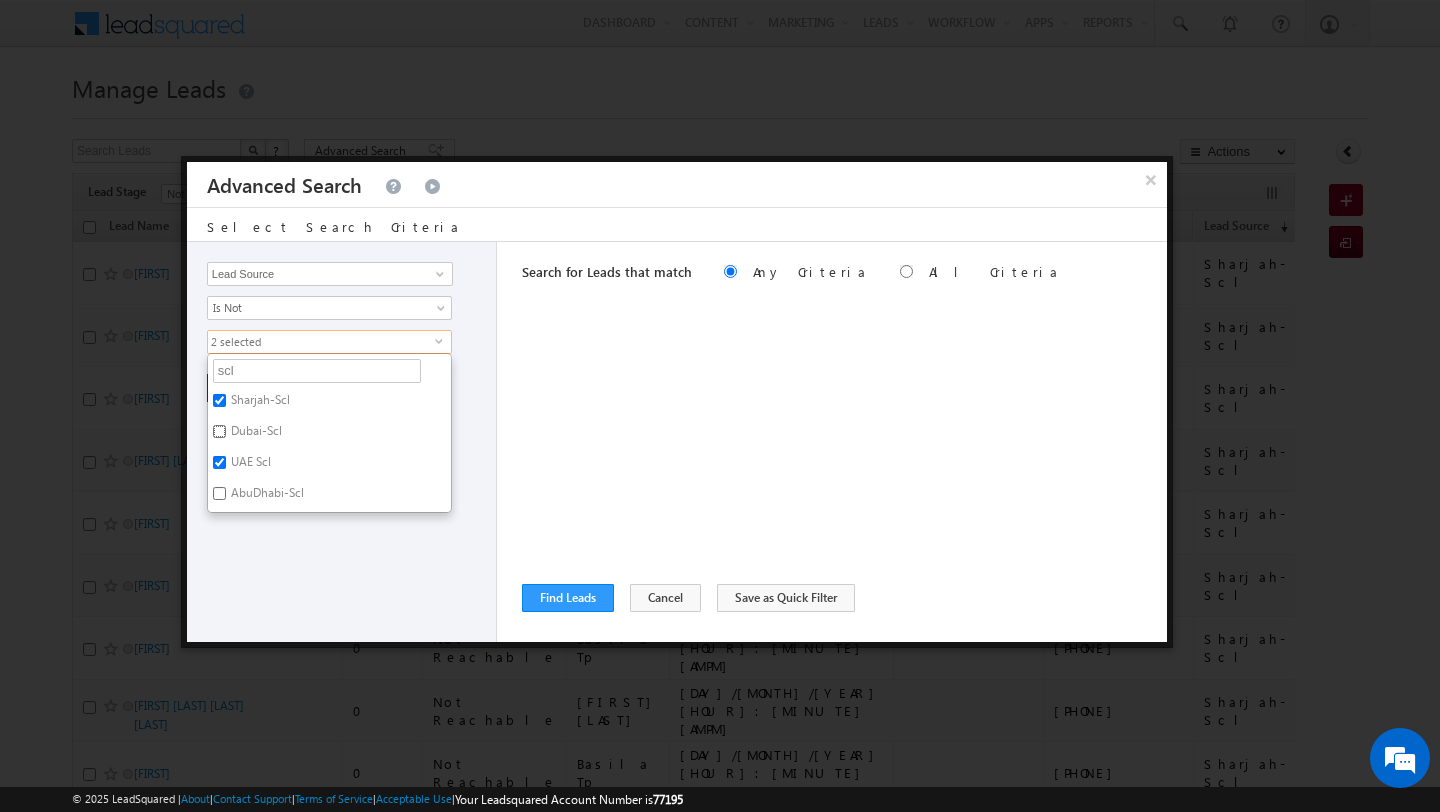 click on "Dubai-Scl" at bounding box center [219, 431] 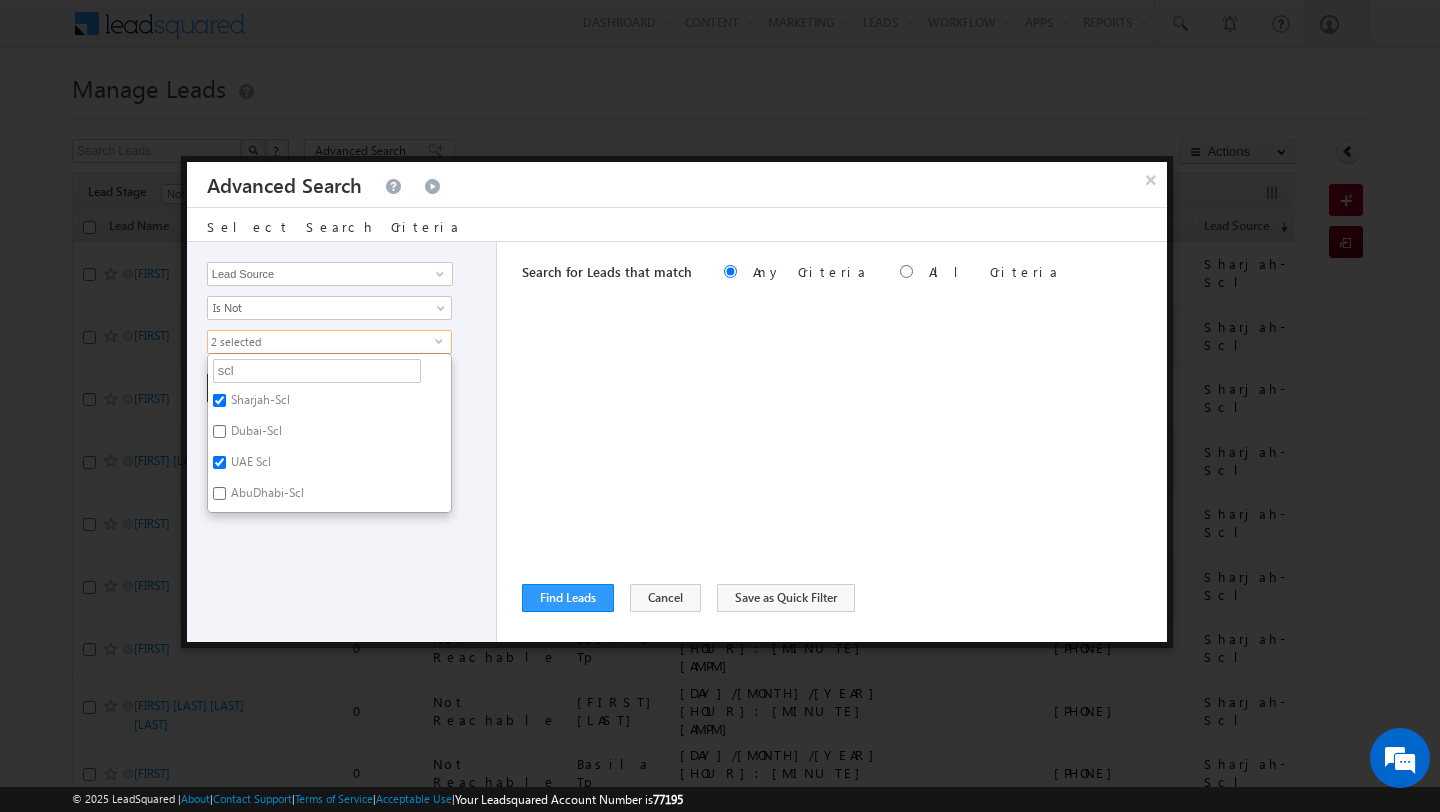 checkbox on "true" 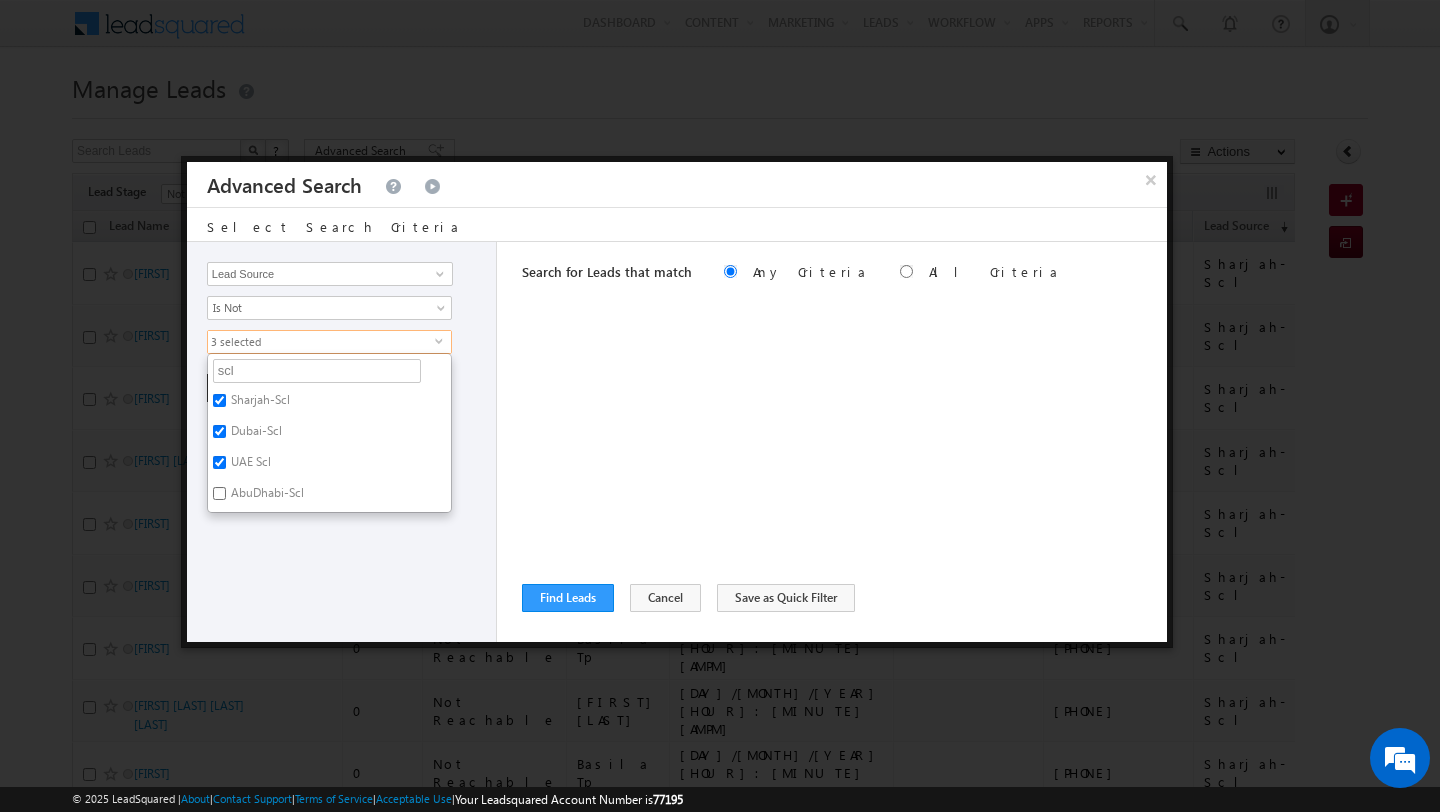click on "AbuDhabi-Scl" at bounding box center (266, 496) 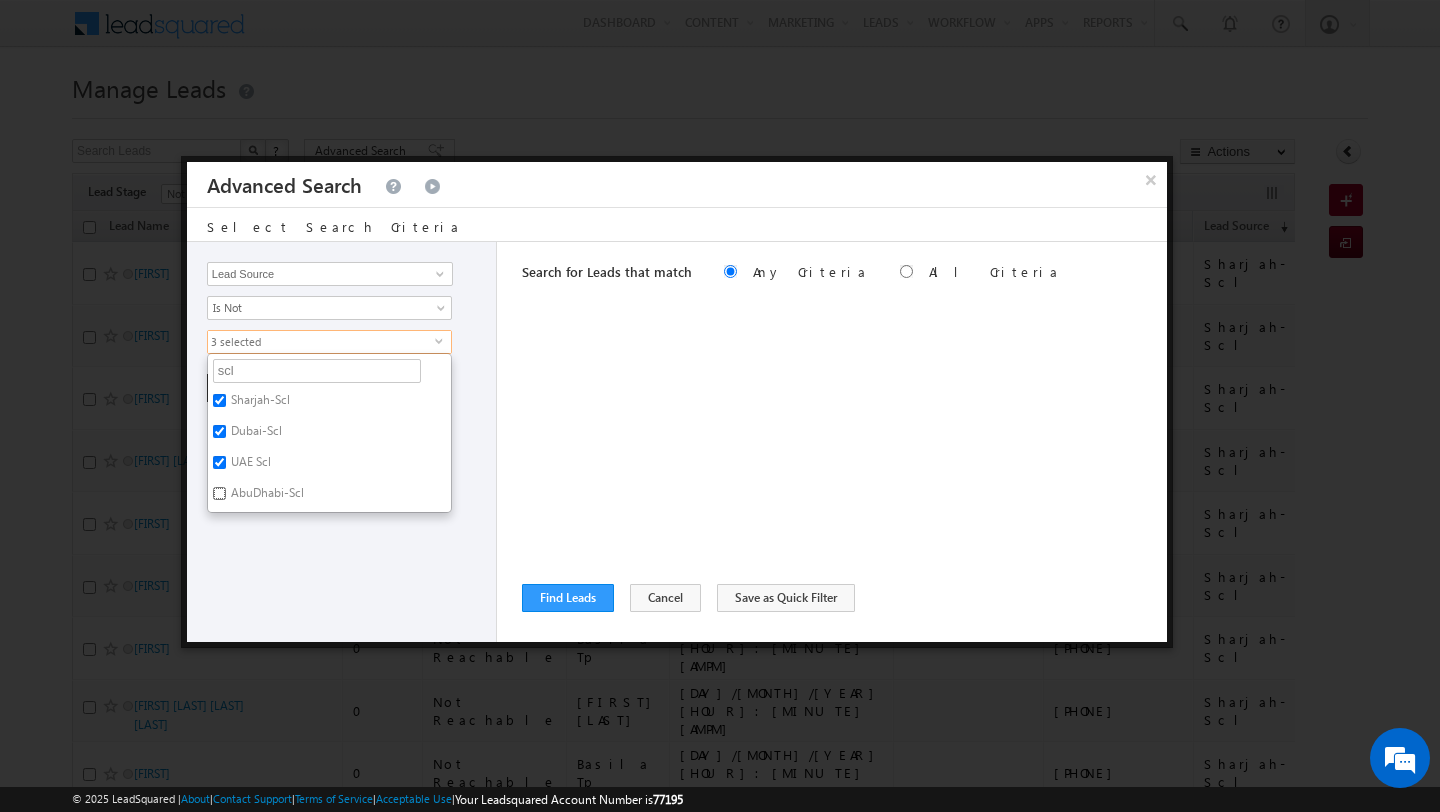 click on "AbuDhabi-Scl" at bounding box center [219, 493] 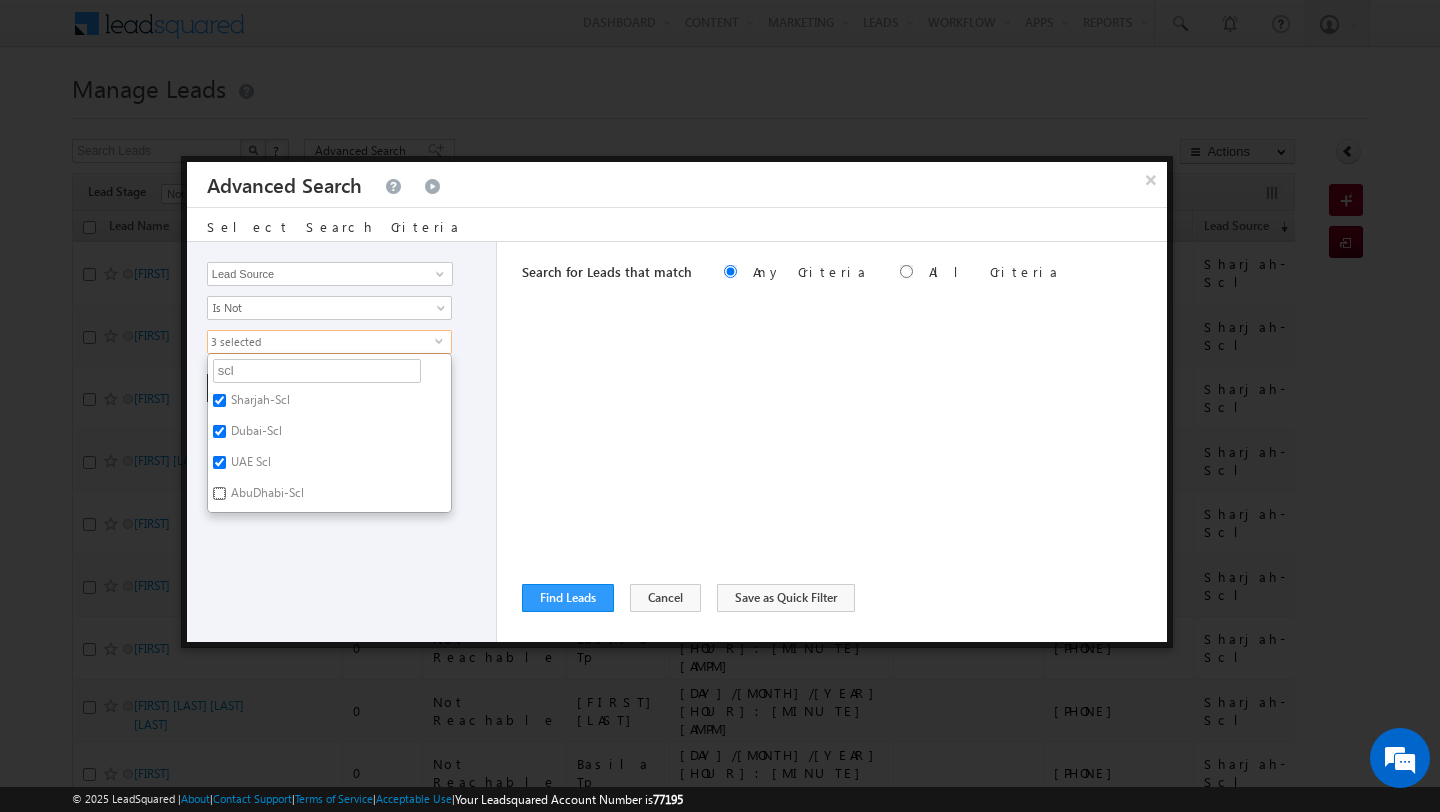checkbox on "true" 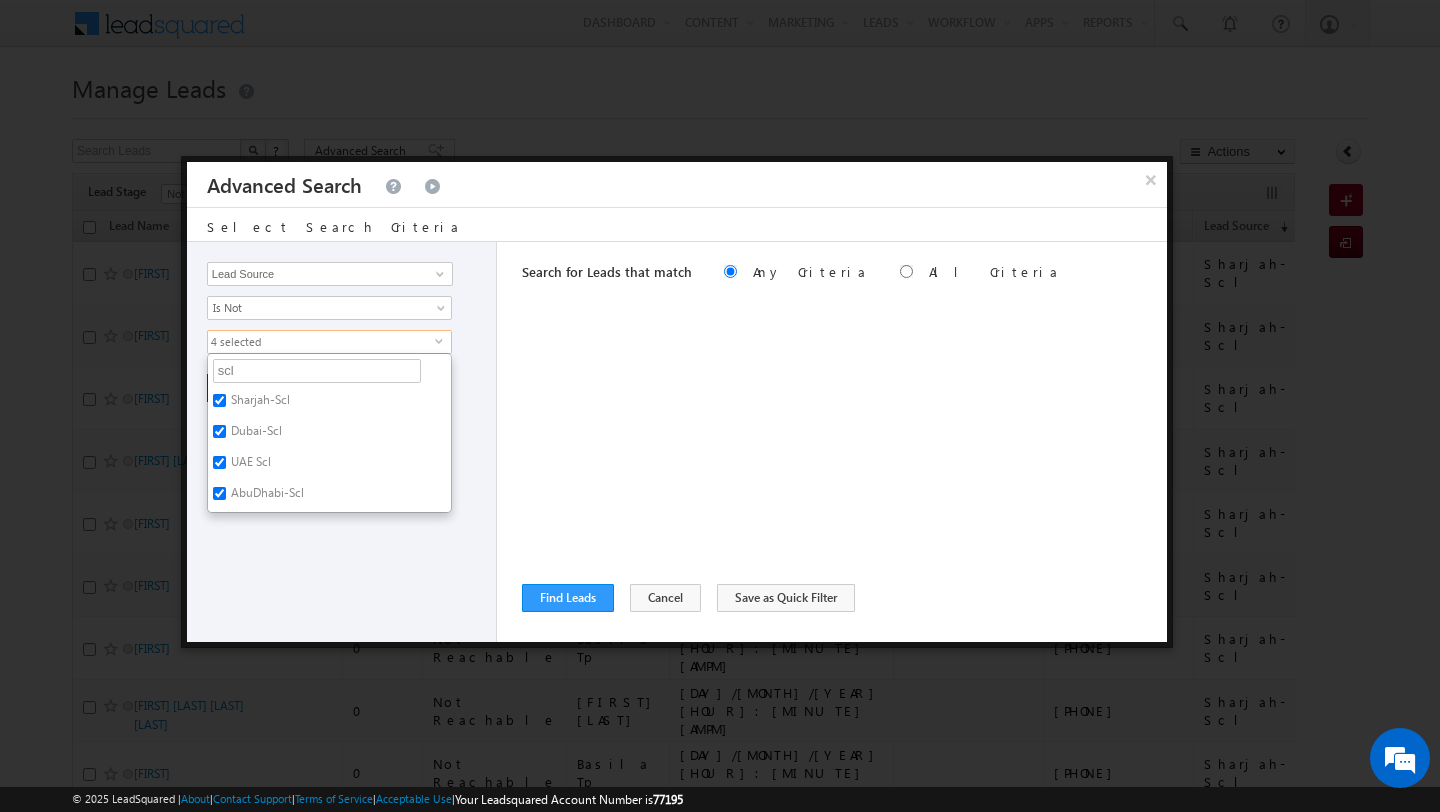 click on "Opportunity Type Lead Activity Task Sales Group  Prospect Id Address 1 Address 2 AML - File Booking Form - File Budget Building Name Buyer Persona Campaign Name Caste City Client Type Company Contact Stage Conversion Referrer URL Country Created By Id Created On Current Opt In Status Customer Type Developer DNCR Status Do Not Call Do Not Email Do Not SMS Do Not Track Do you want to invest in dubai Email Emirate Emirates ID - File Engagement Score Father Name First Name Form Name Grade Job Title Last Activity Last Activity Date Last Name Last Opt In Email Sent Date Latitude Lead Number Lead Origin Lead Remarks Lead Score Lead Source Lead Stage Longitude Master Project meet your team Date Meeting Done Date  Meeting Location Mobile Number Modified By Id Modified On Nationality Not Picked counter Notes Opt In Date Opt In Details Order Value Owner Passport - File Phone Number Plot Area Possession Procedure Name Project Project Name Project Suggested Prospect Creation Date Range Zip" at bounding box center [342, 442] 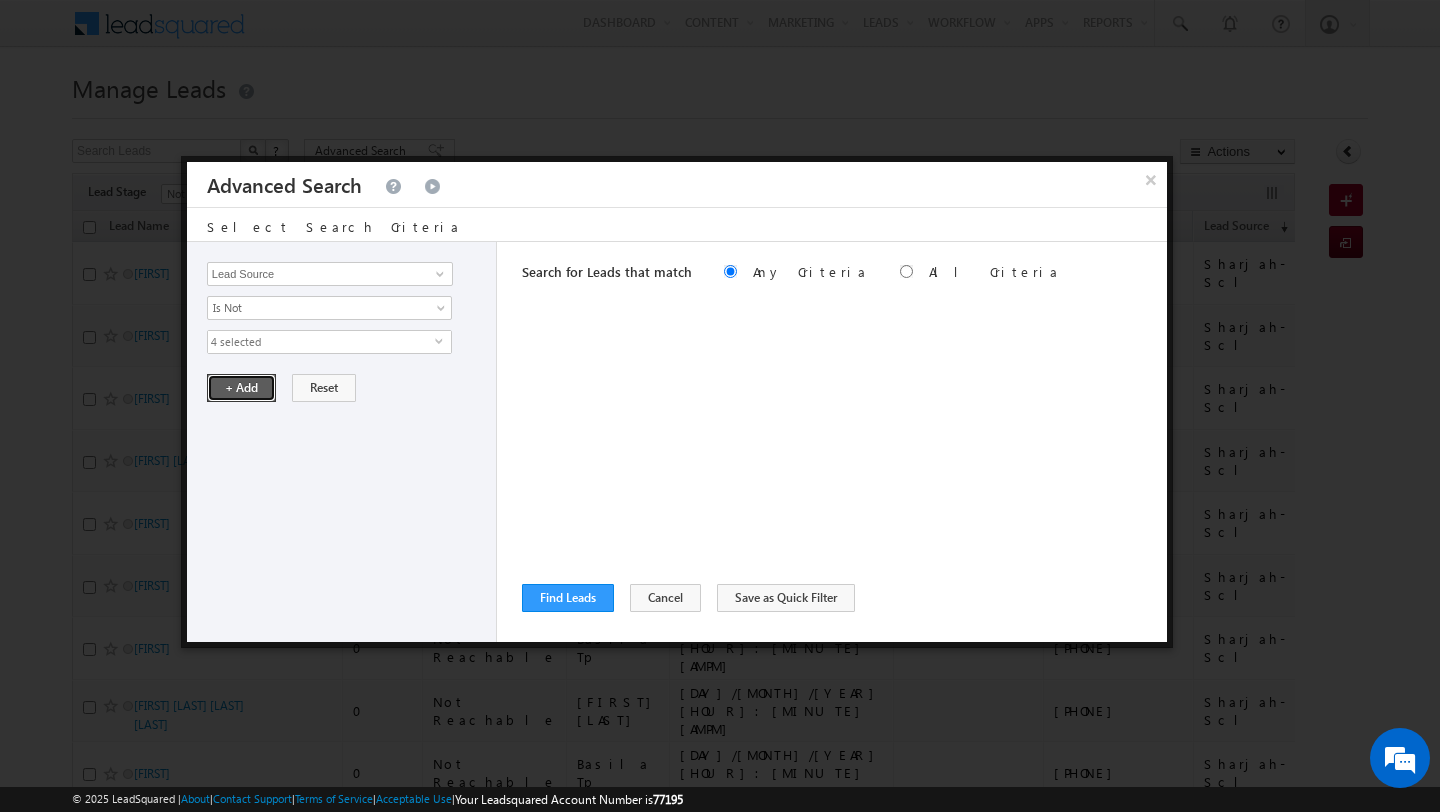click on "+ Add" at bounding box center [241, 388] 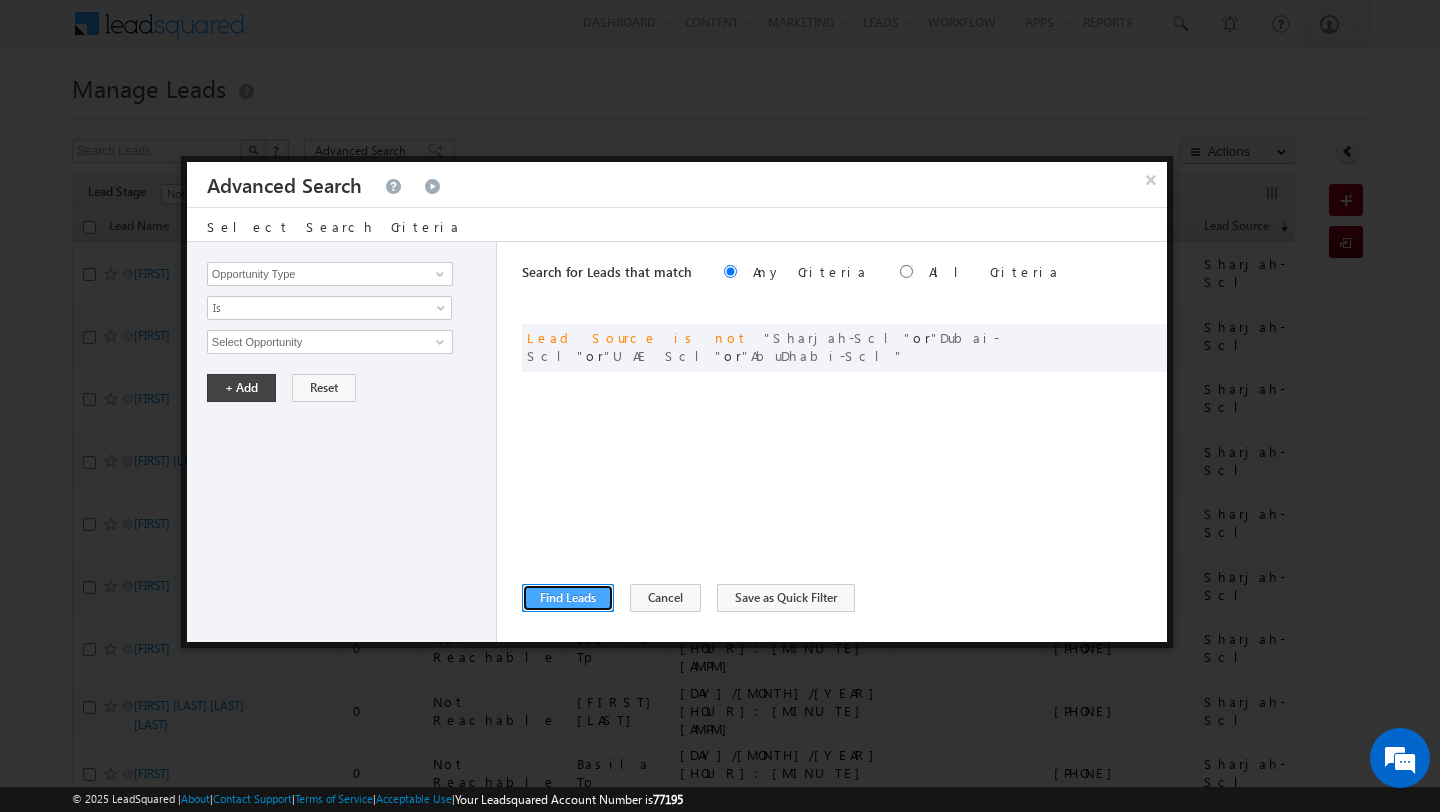 click on "Find Leads" at bounding box center [568, 598] 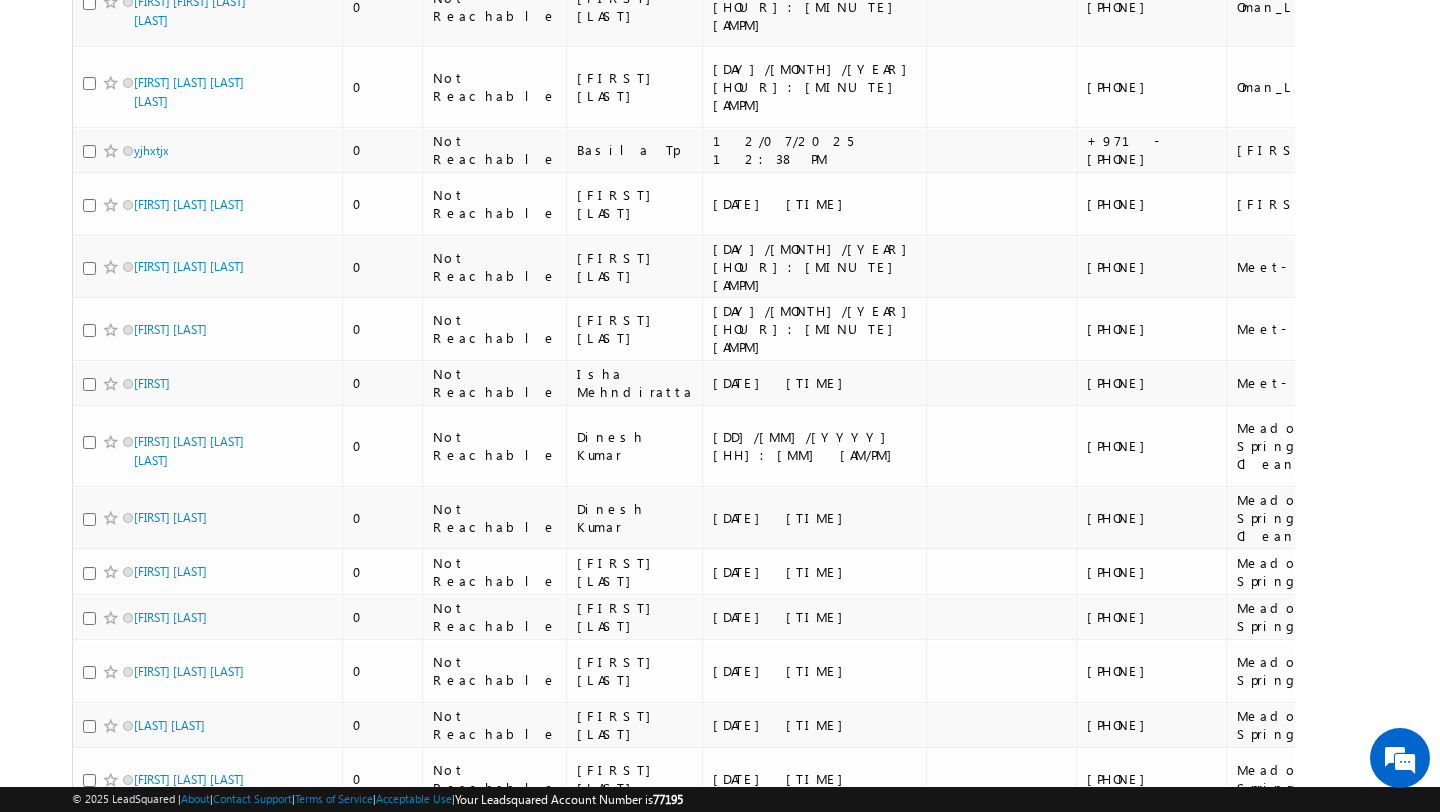 scroll, scrollTop: 0, scrollLeft: 0, axis: both 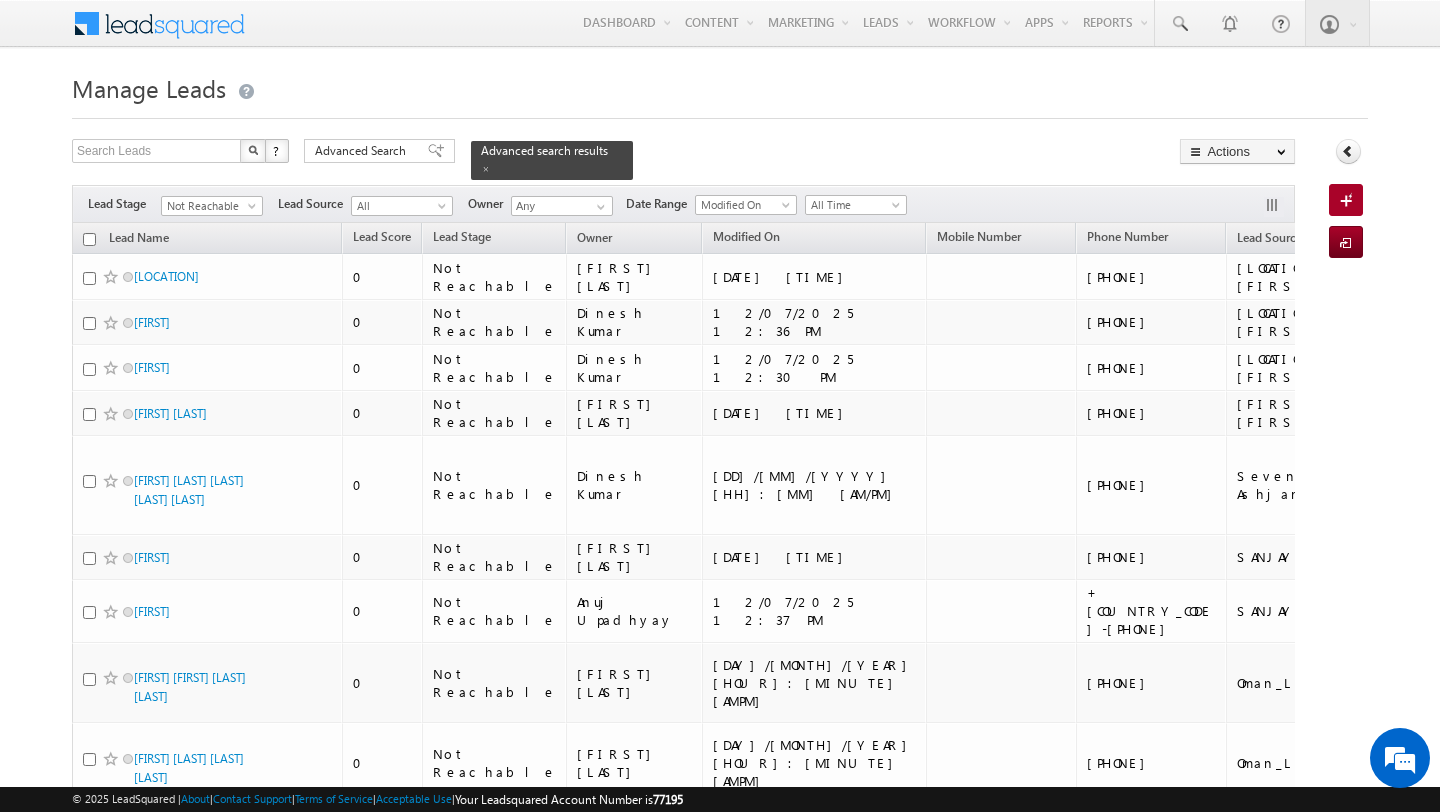 click at bounding box center (89, 239) 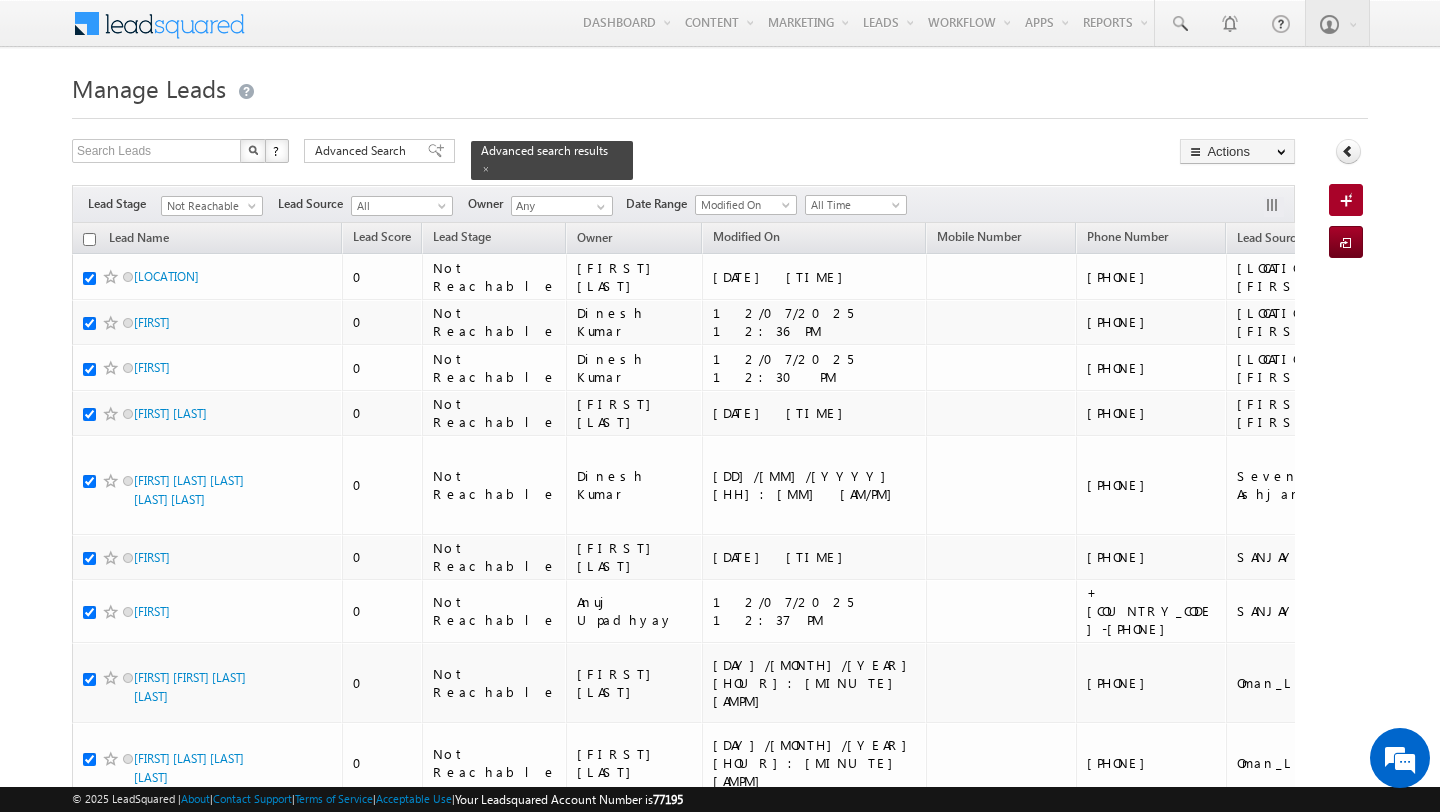 checkbox on "true" 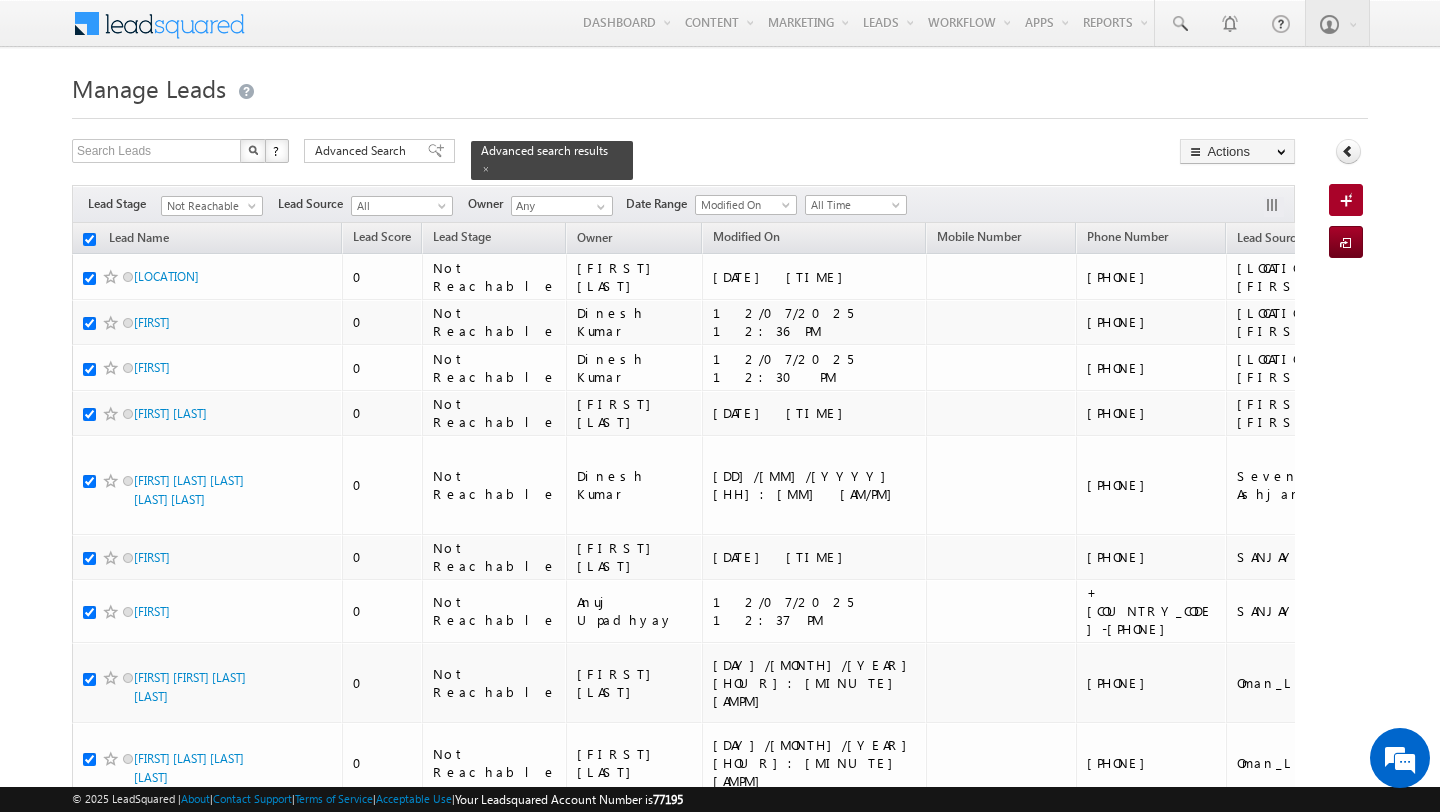 checkbox on "true" 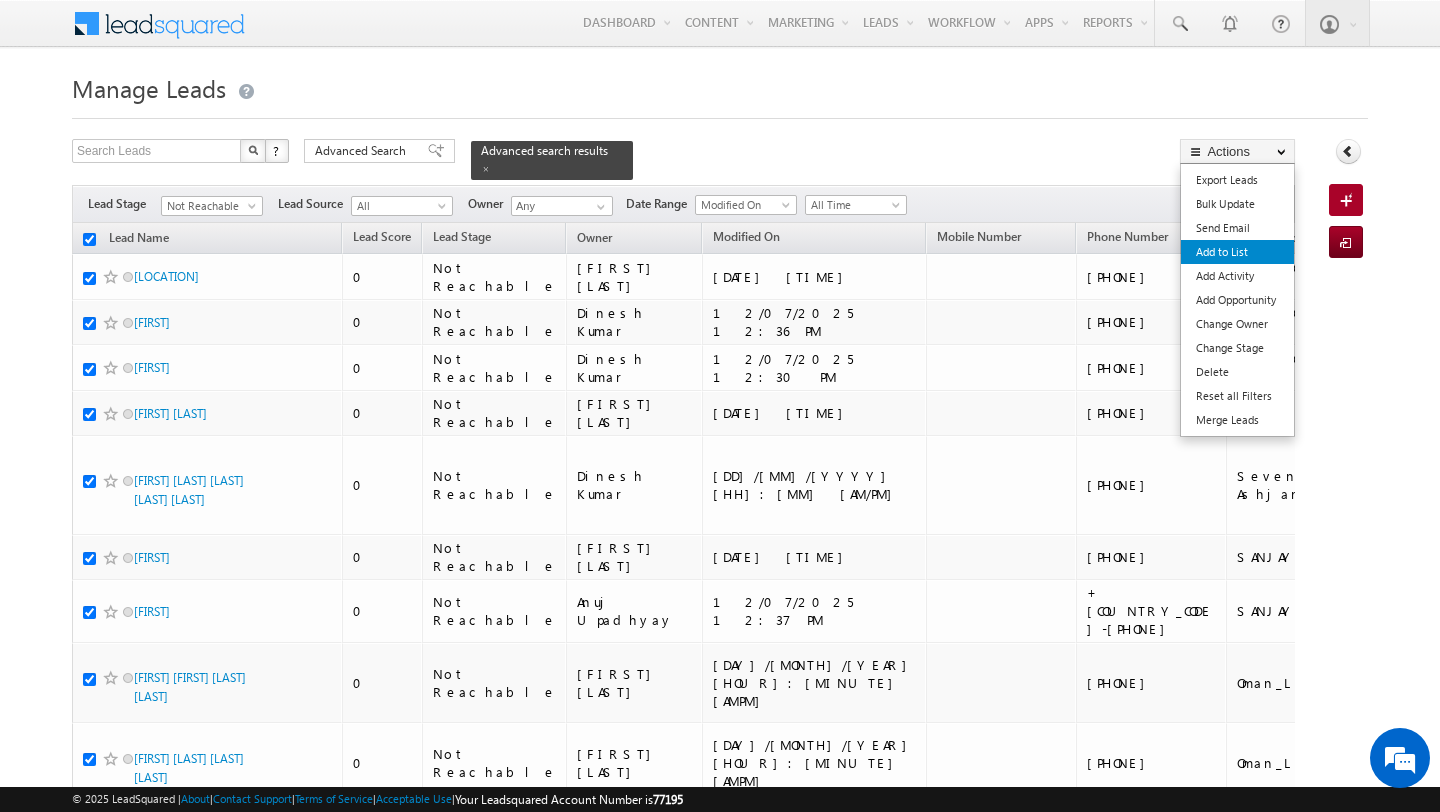 click on "Add to List" at bounding box center (1237, 252) 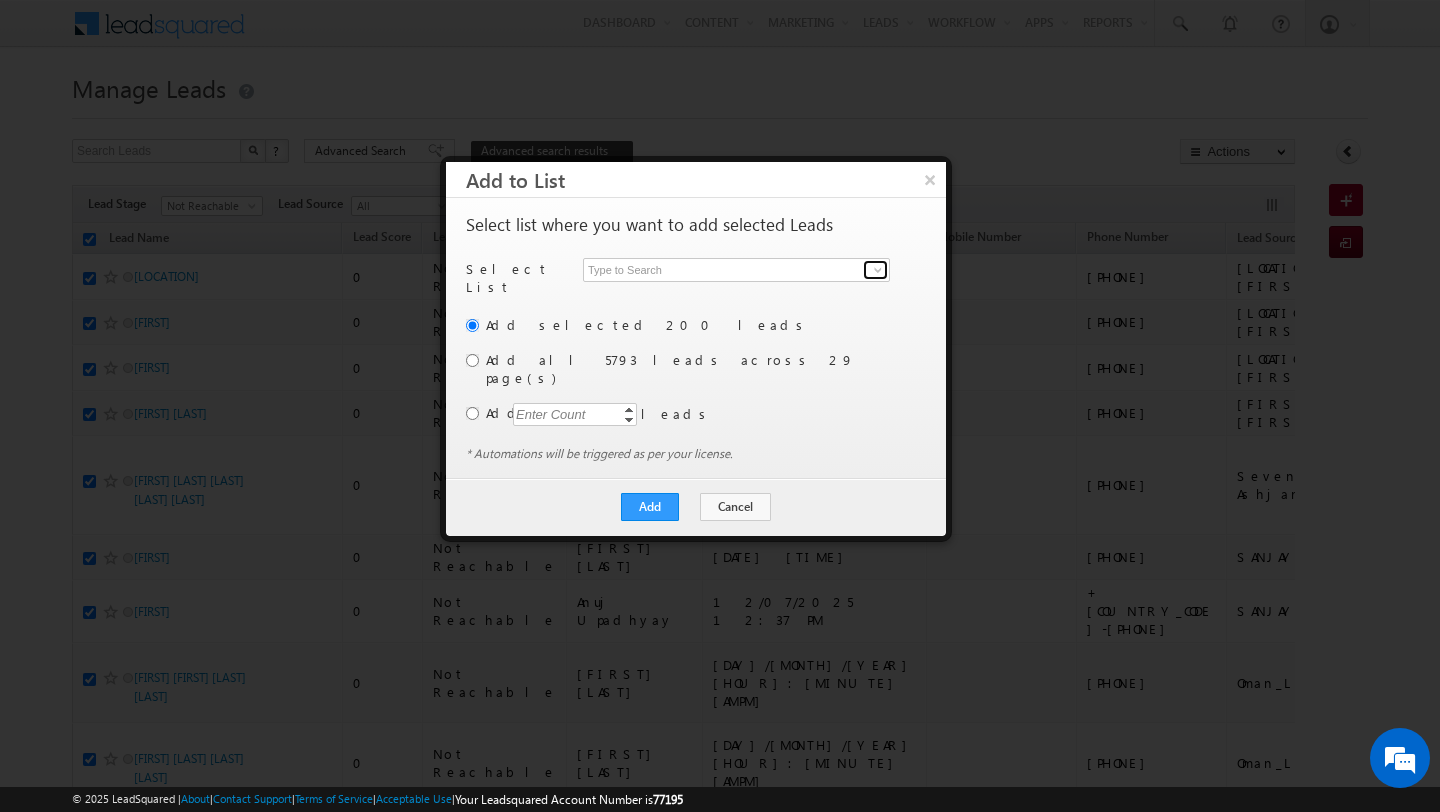 click at bounding box center (878, 270) 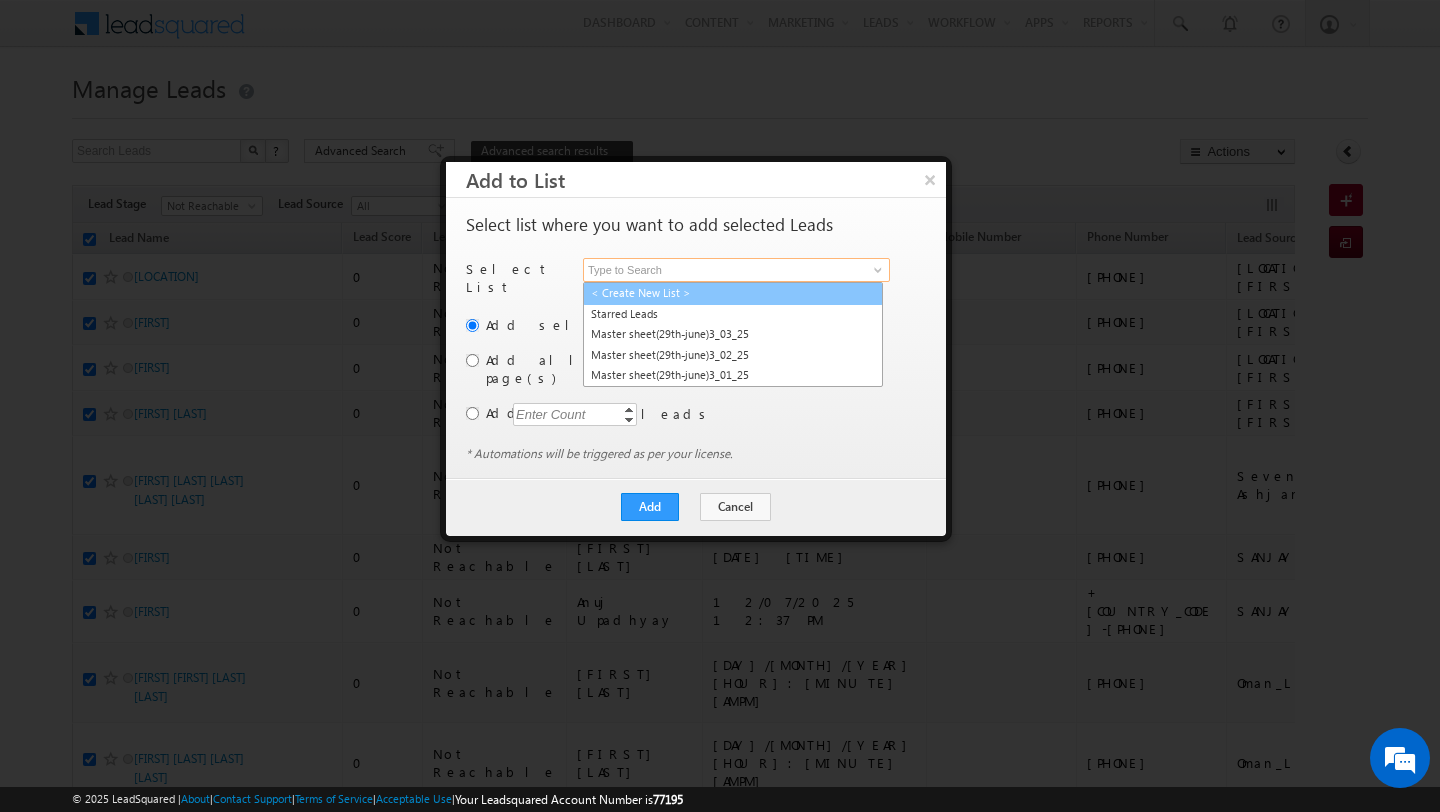 click on "< Create New List >" at bounding box center [733, 293] 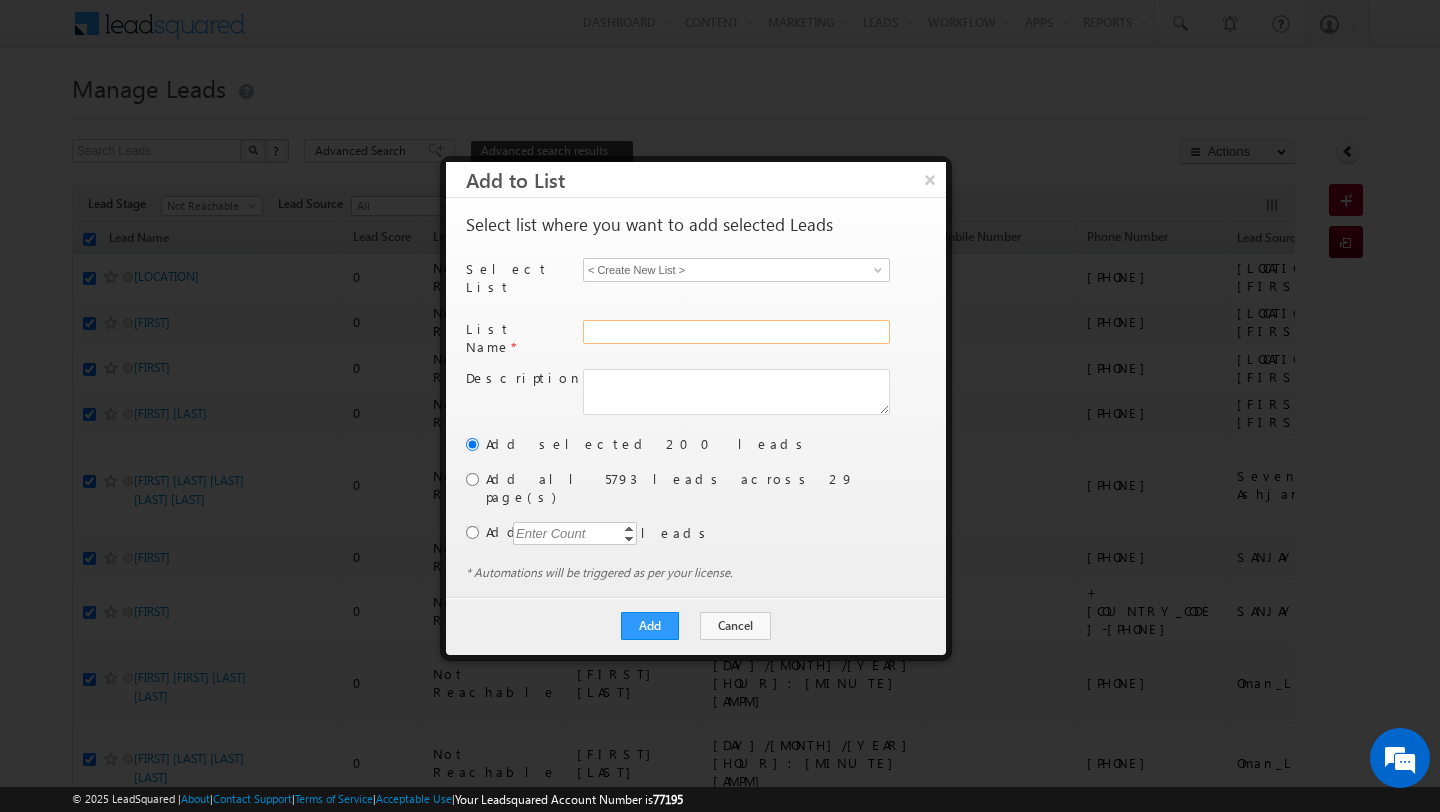 click at bounding box center [736, 332] 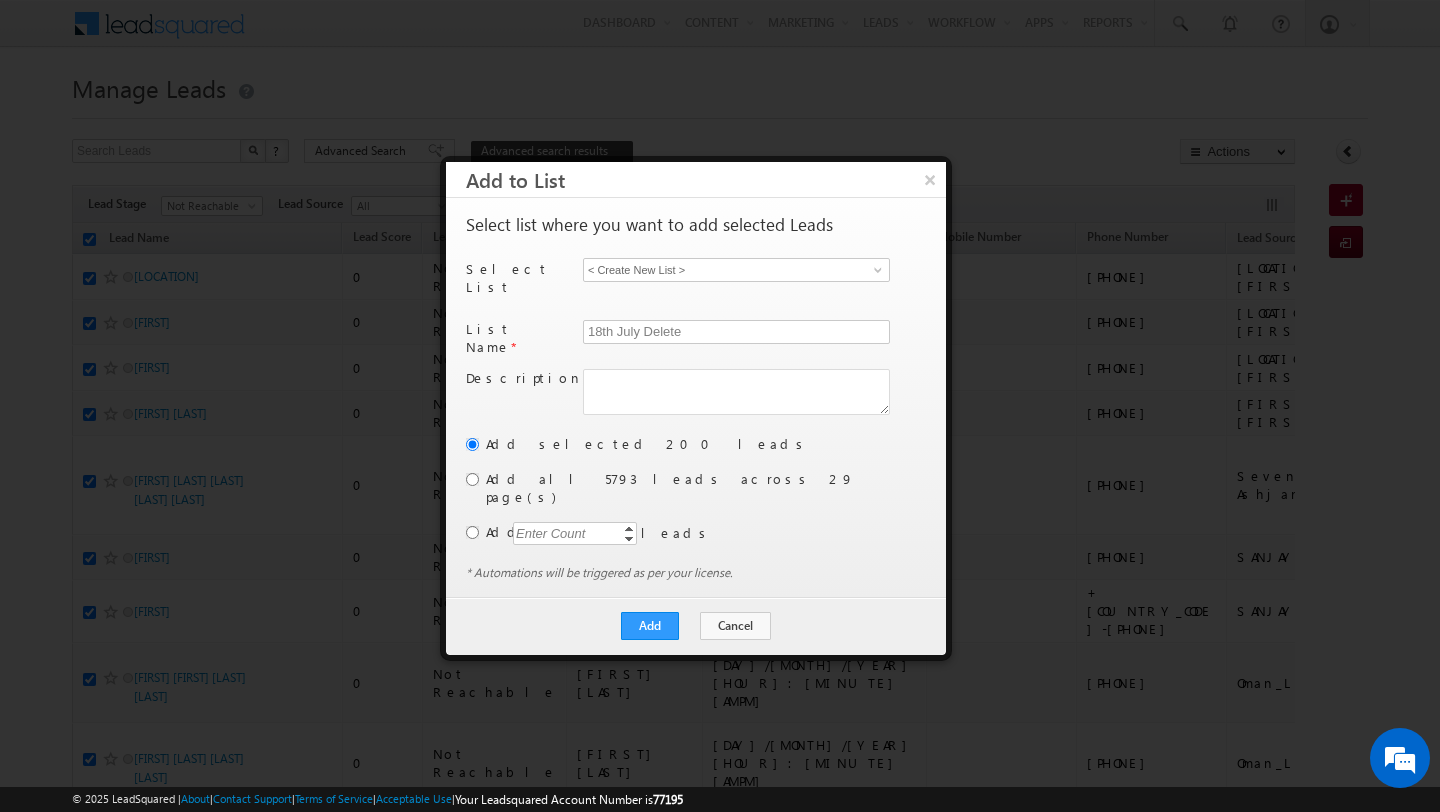 click on "Add all 5793 leads across 29 page(s)" at bounding box center [704, 488] 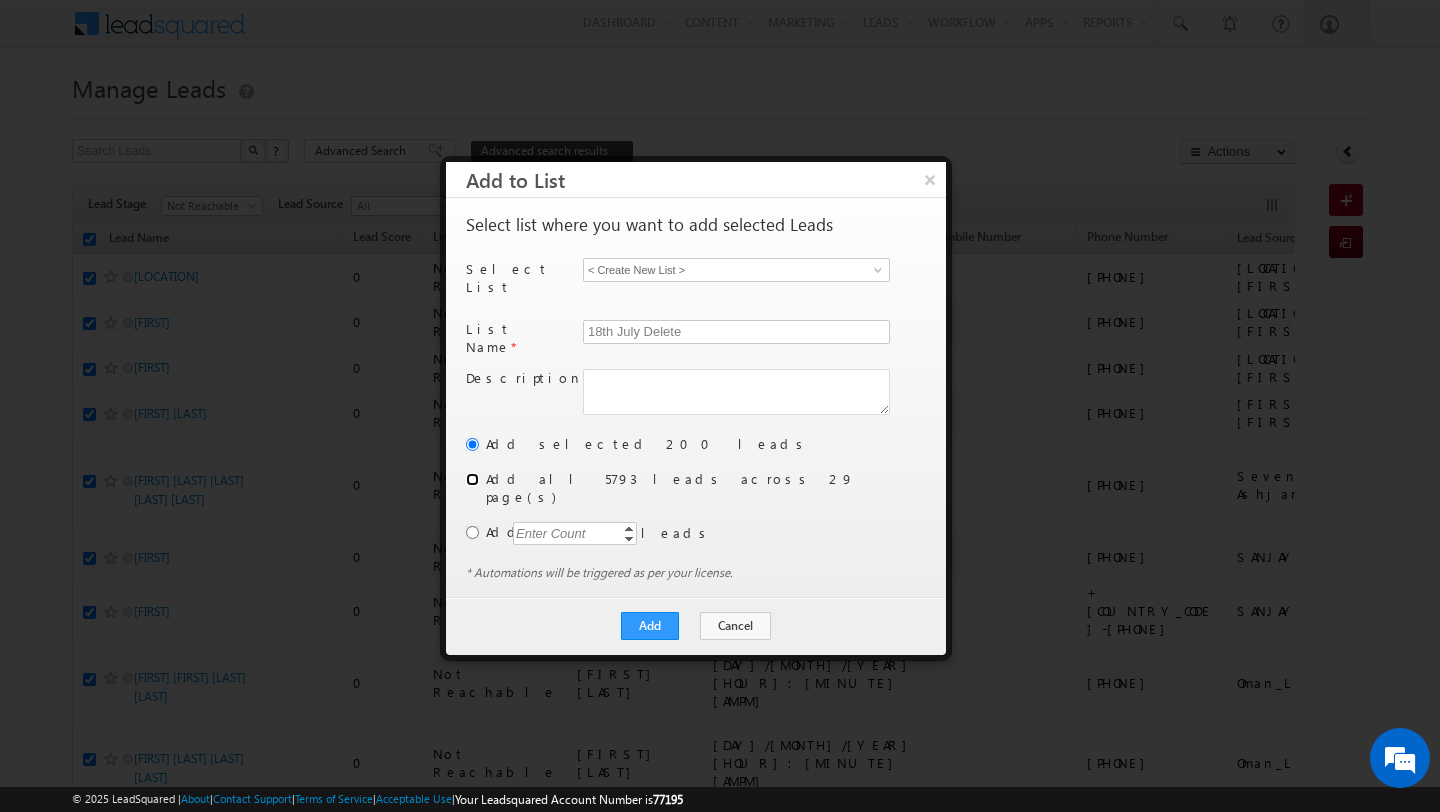 click at bounding box center (472, 479) 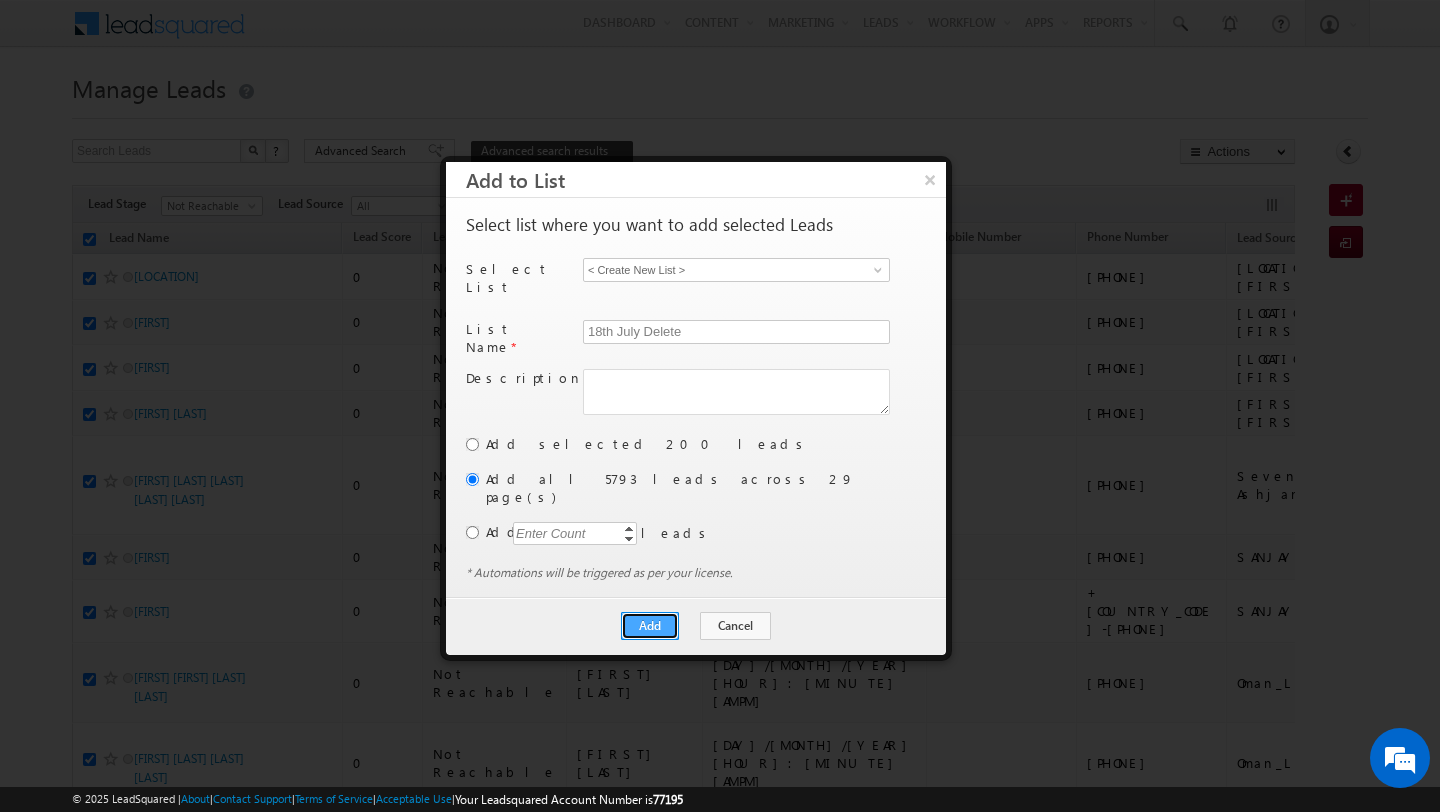 click on "Add" at bounding box center (650, 626) 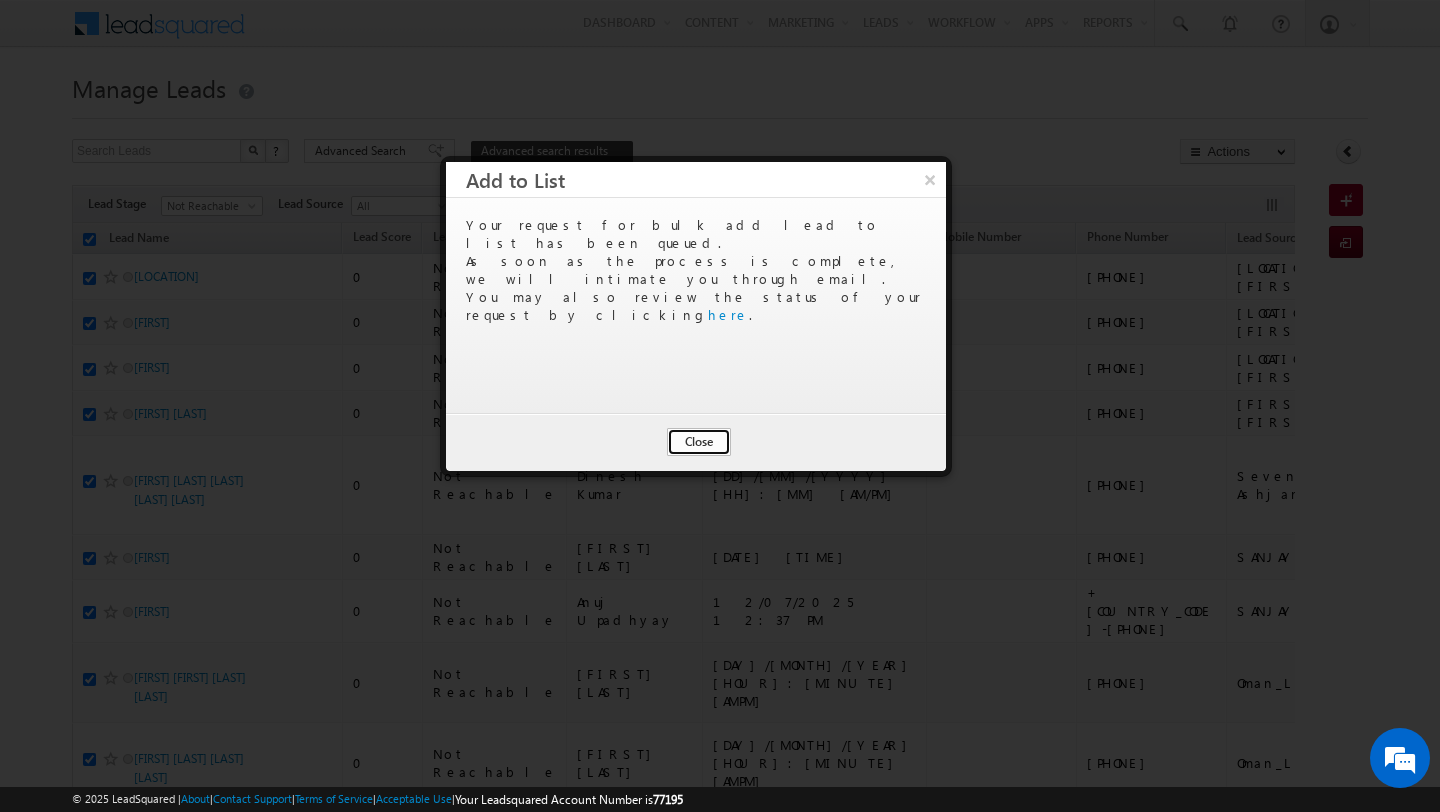 click on "Close" at bounding box center [699, 442] 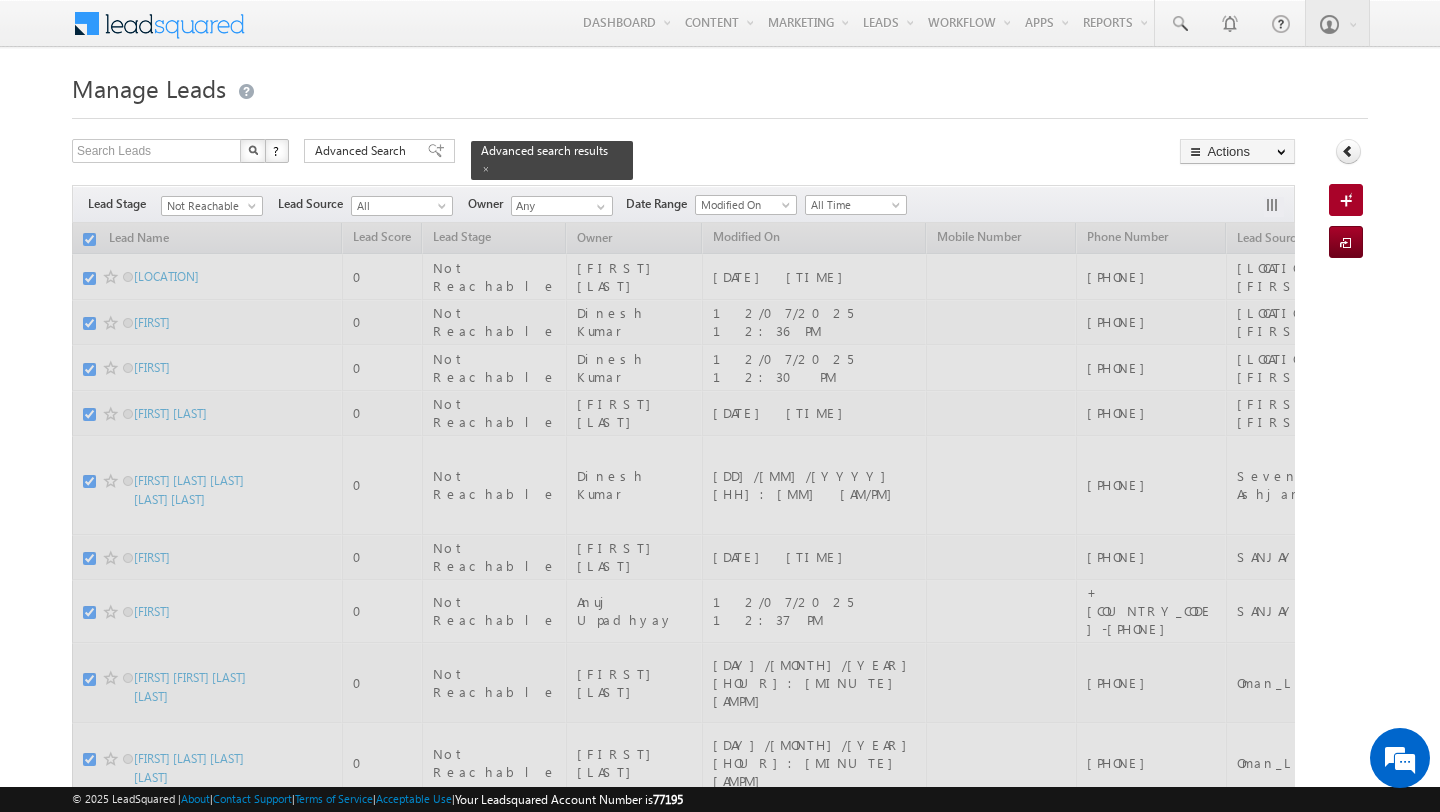 click at bounding box center (254, 210) 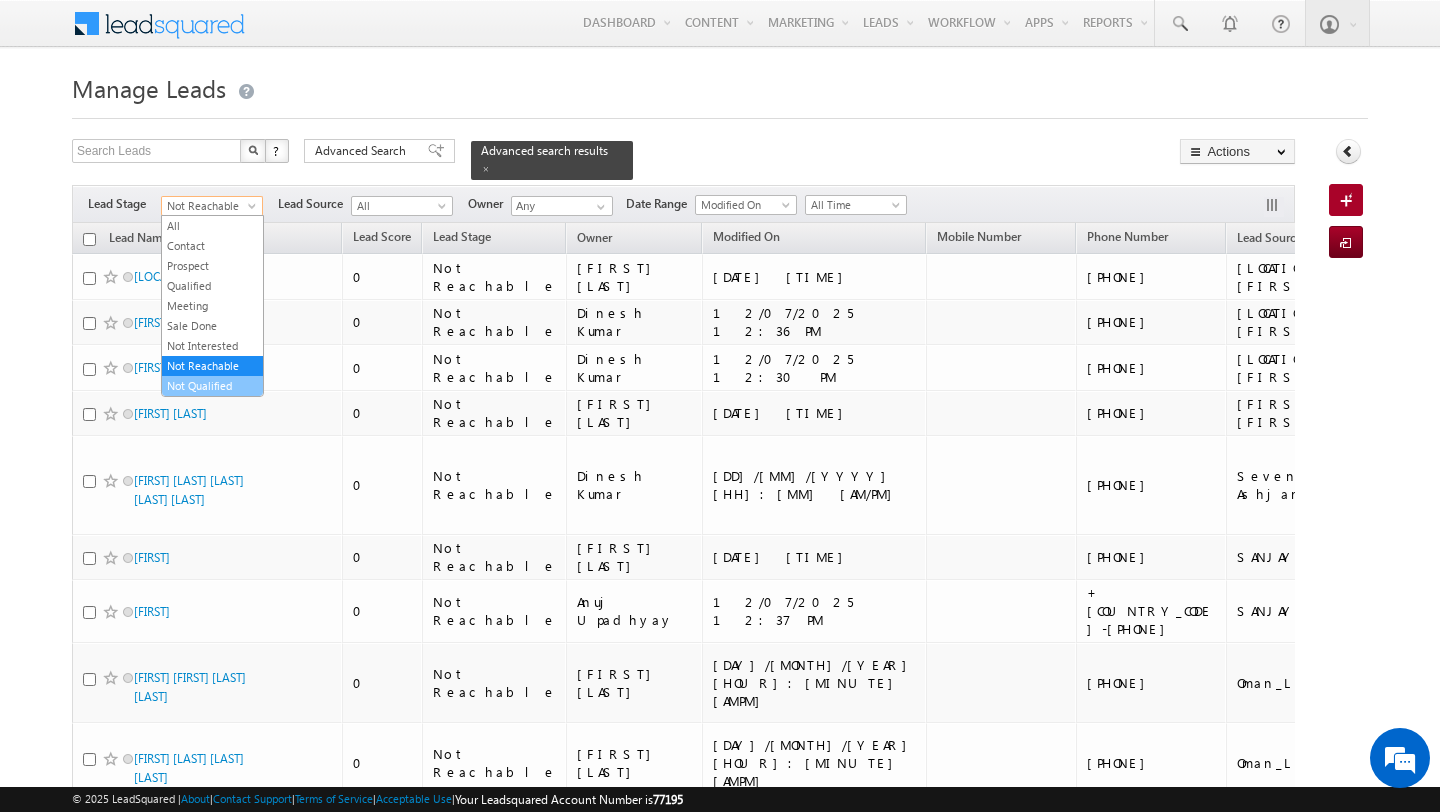 click on "Not Qualified" at bounding box center (212, 386) 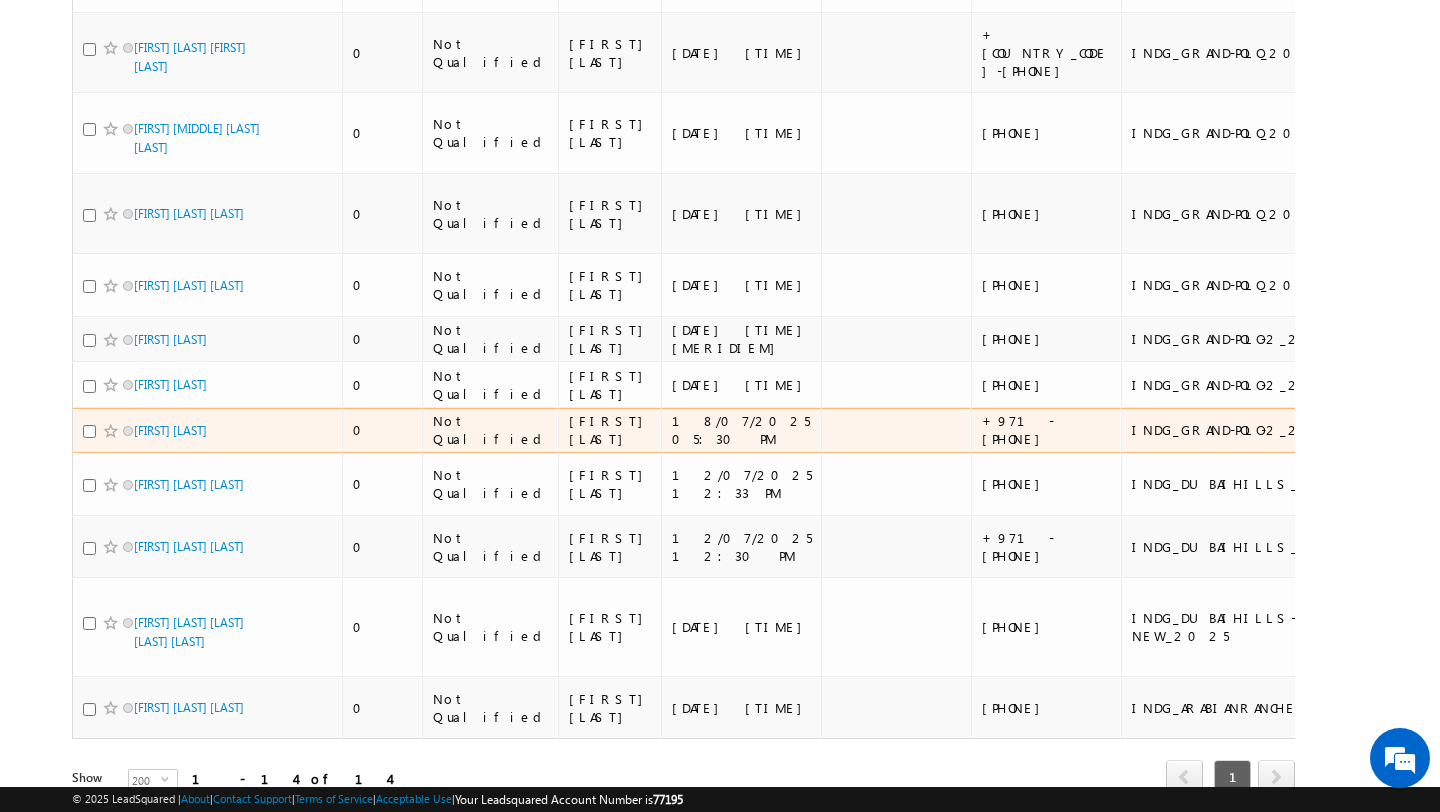 scroll, scrollTop: 0, scrollLeft: 0, axis: both 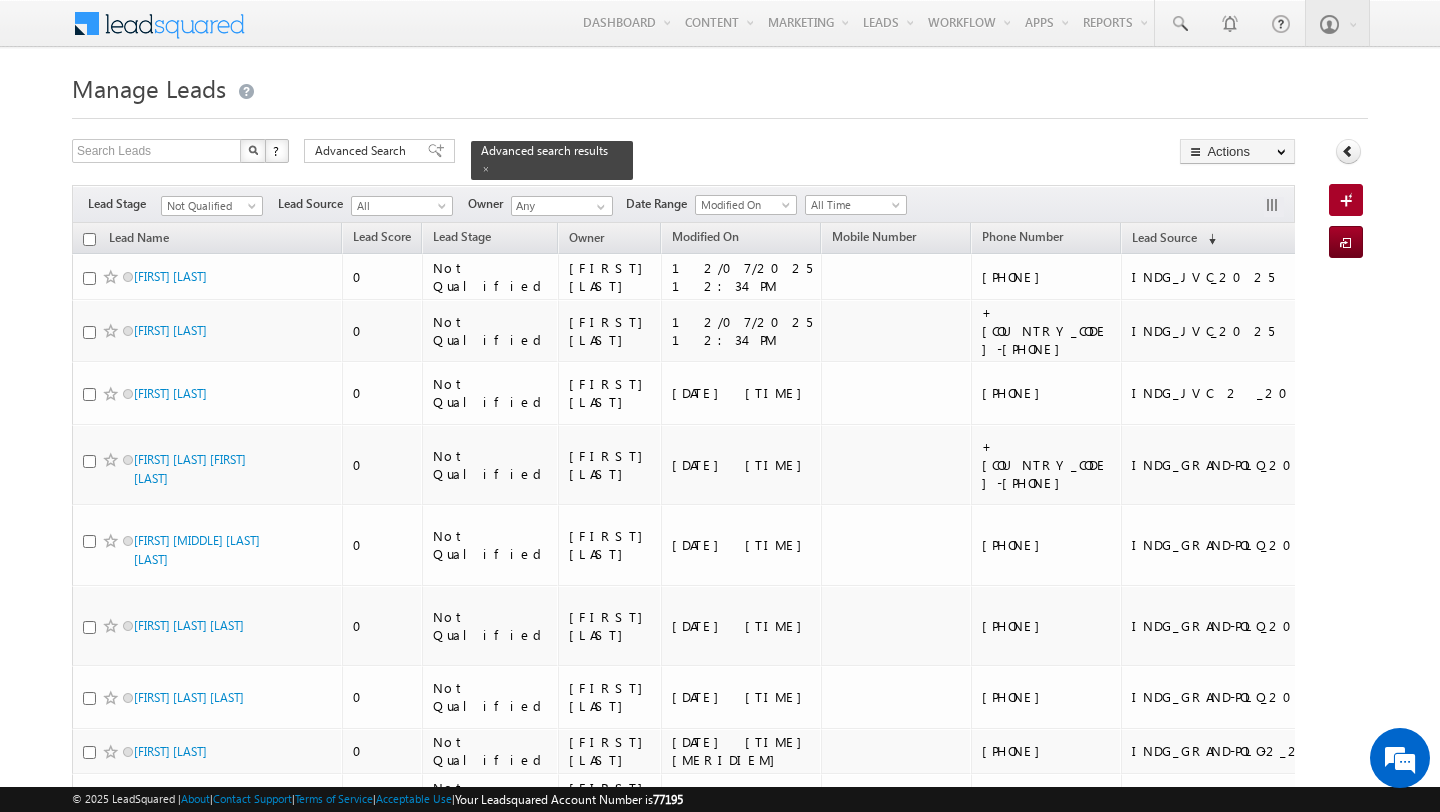 click at bounding box center (89, 239) 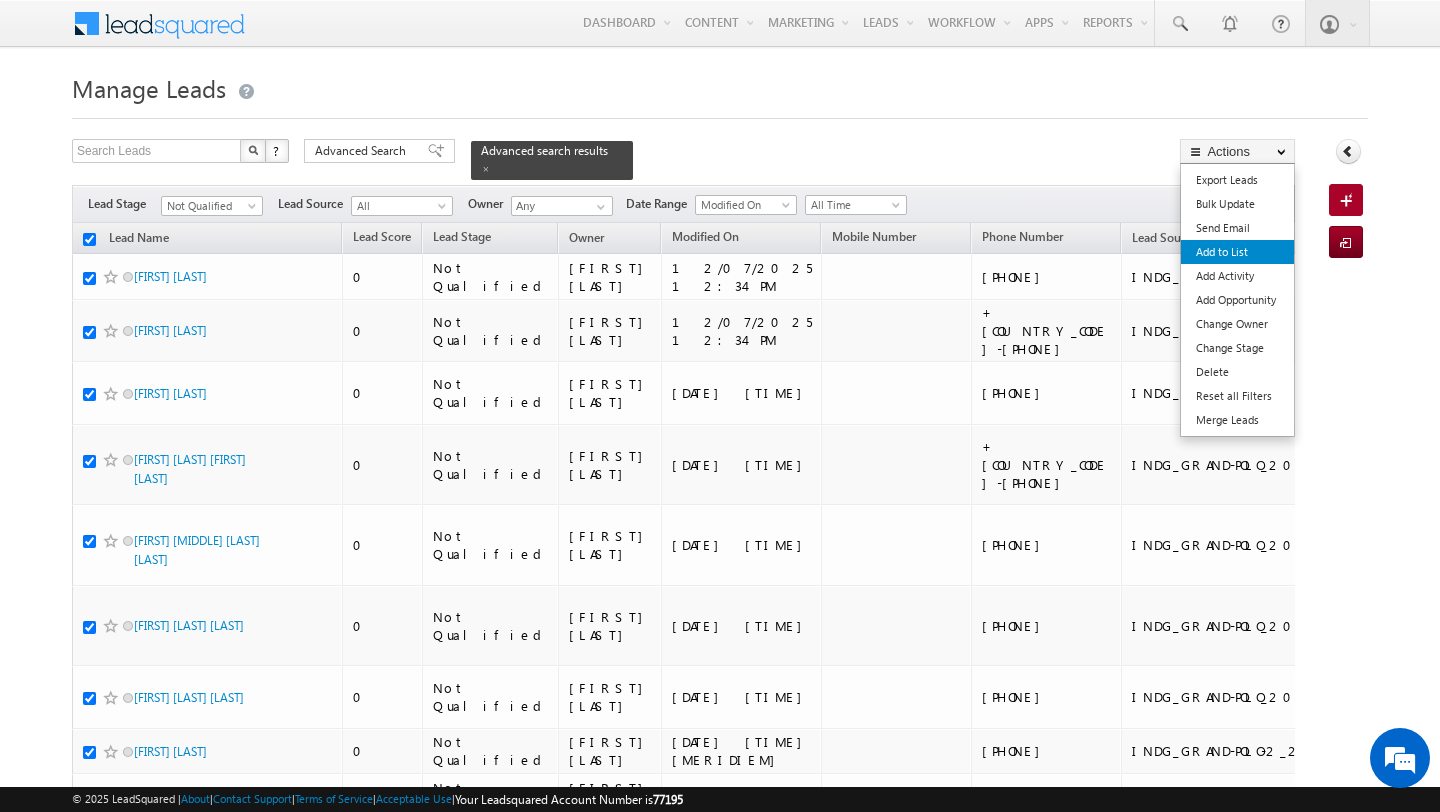 click on "Add to List" at bounding box center [1237, 252] 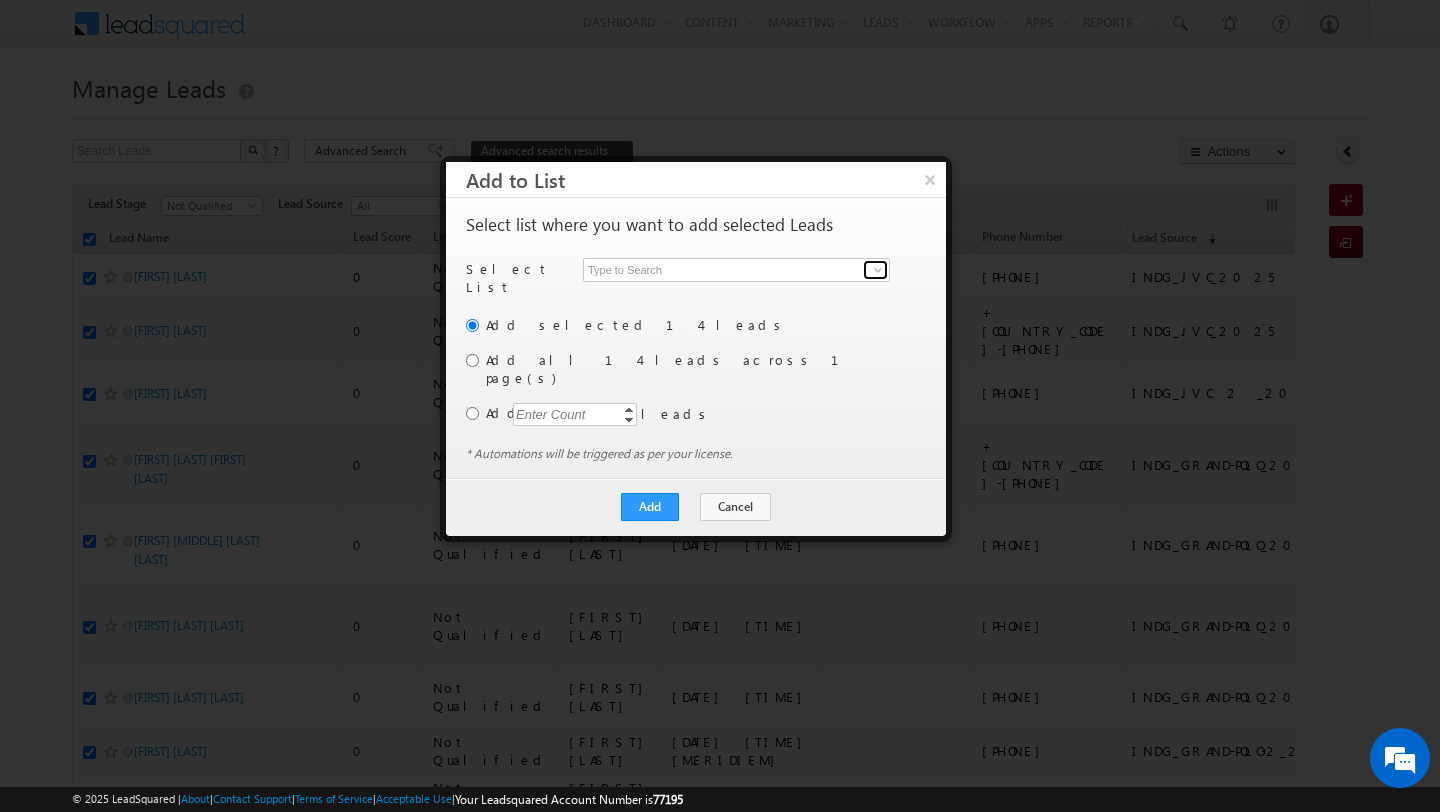 click at bounding box center (878, 270) 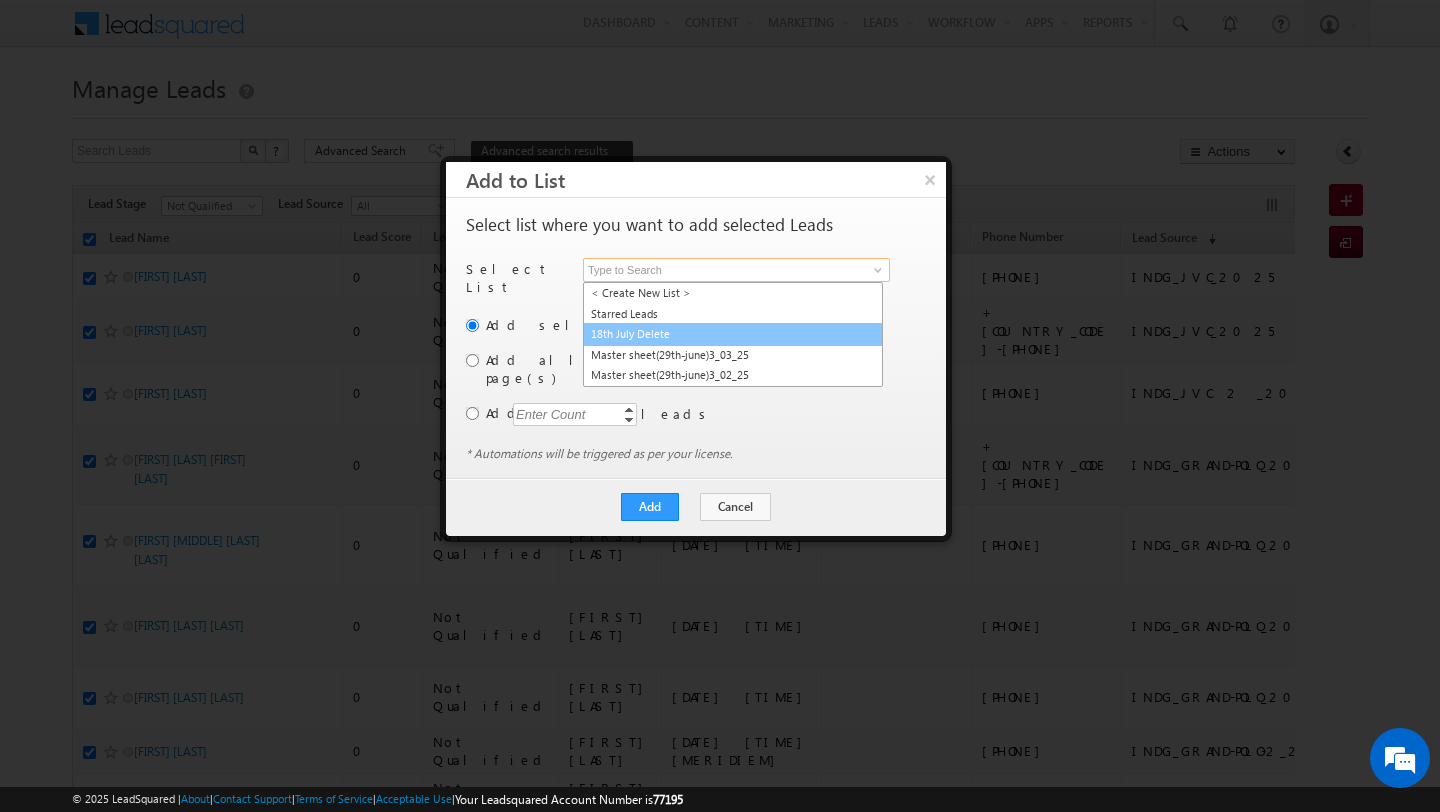 click on "18th July Delete" at bounding box center [733, 334] 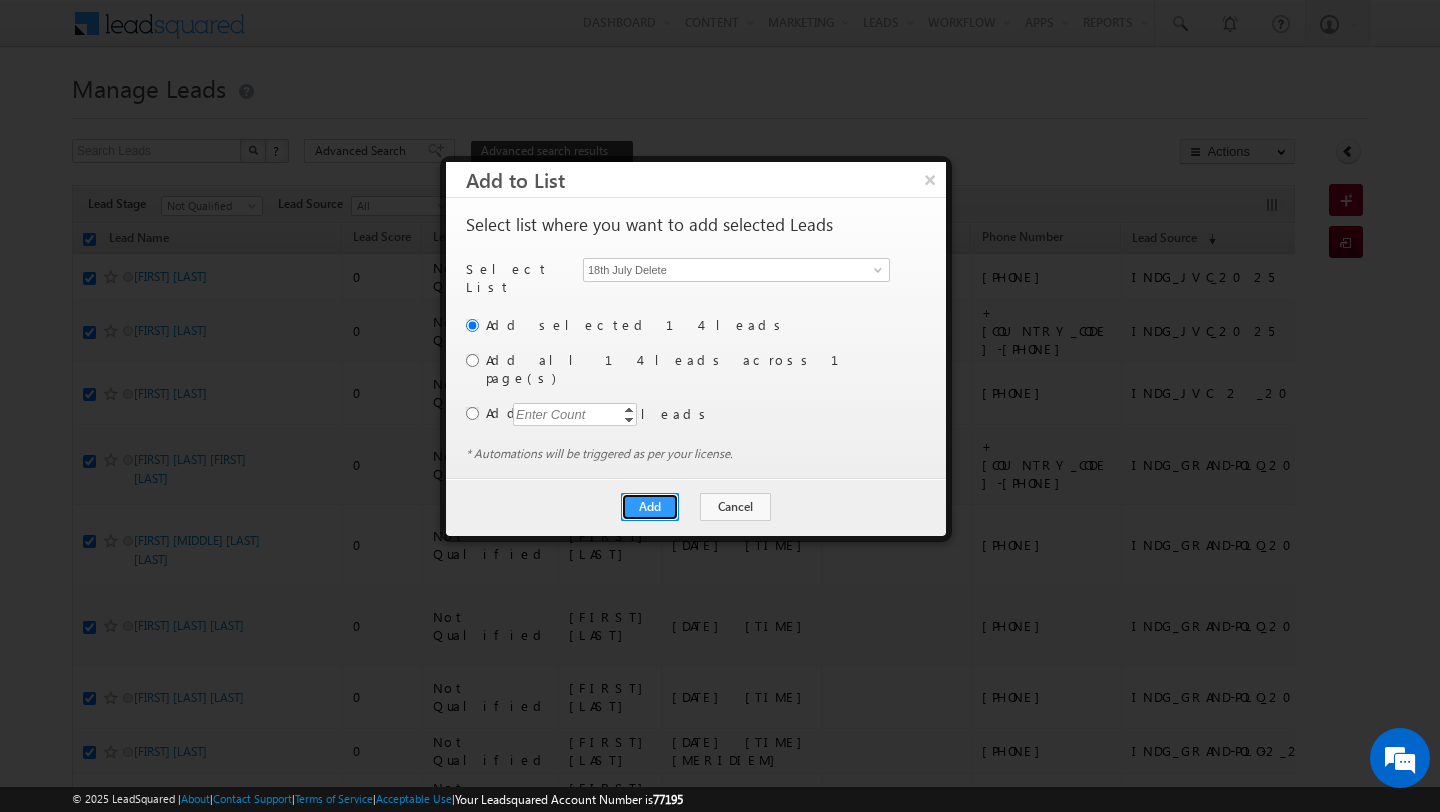 drag, startPoint x: 667, startPoint y: 467, endPoint x: 475, endPoint y: 333, distance: 234.13672 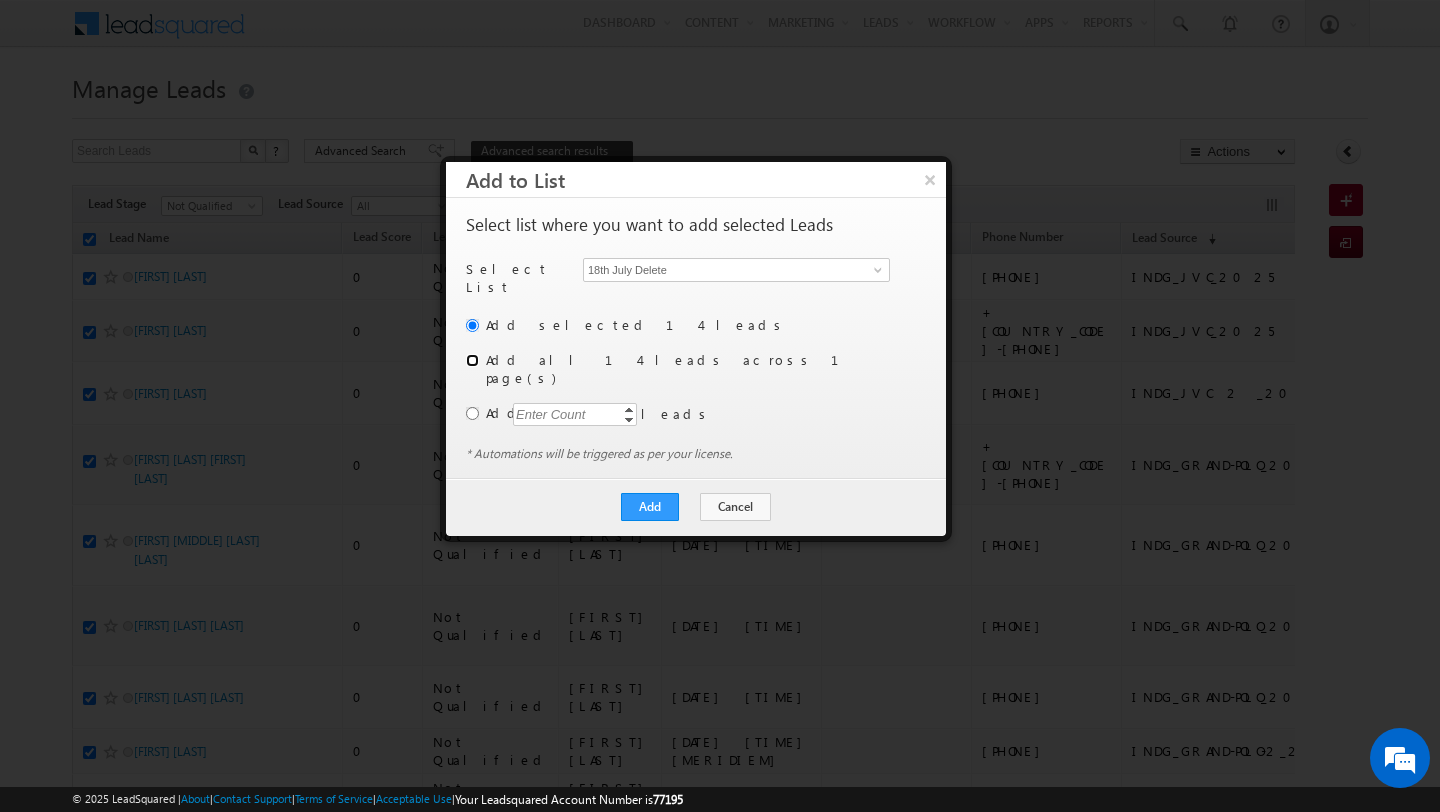 click at bounding box center (472, 360) 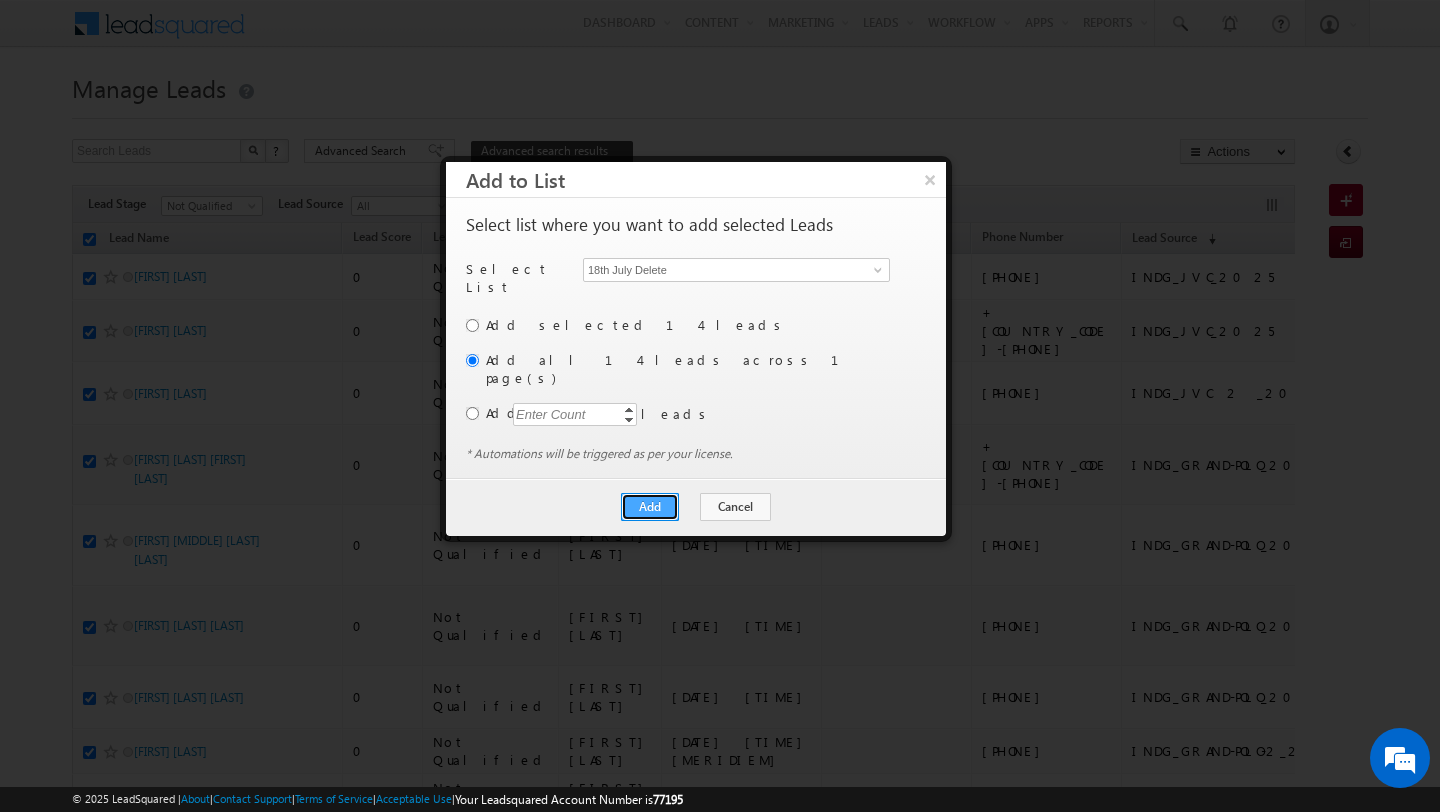 click on "Add" at bounding box center [650, 507] 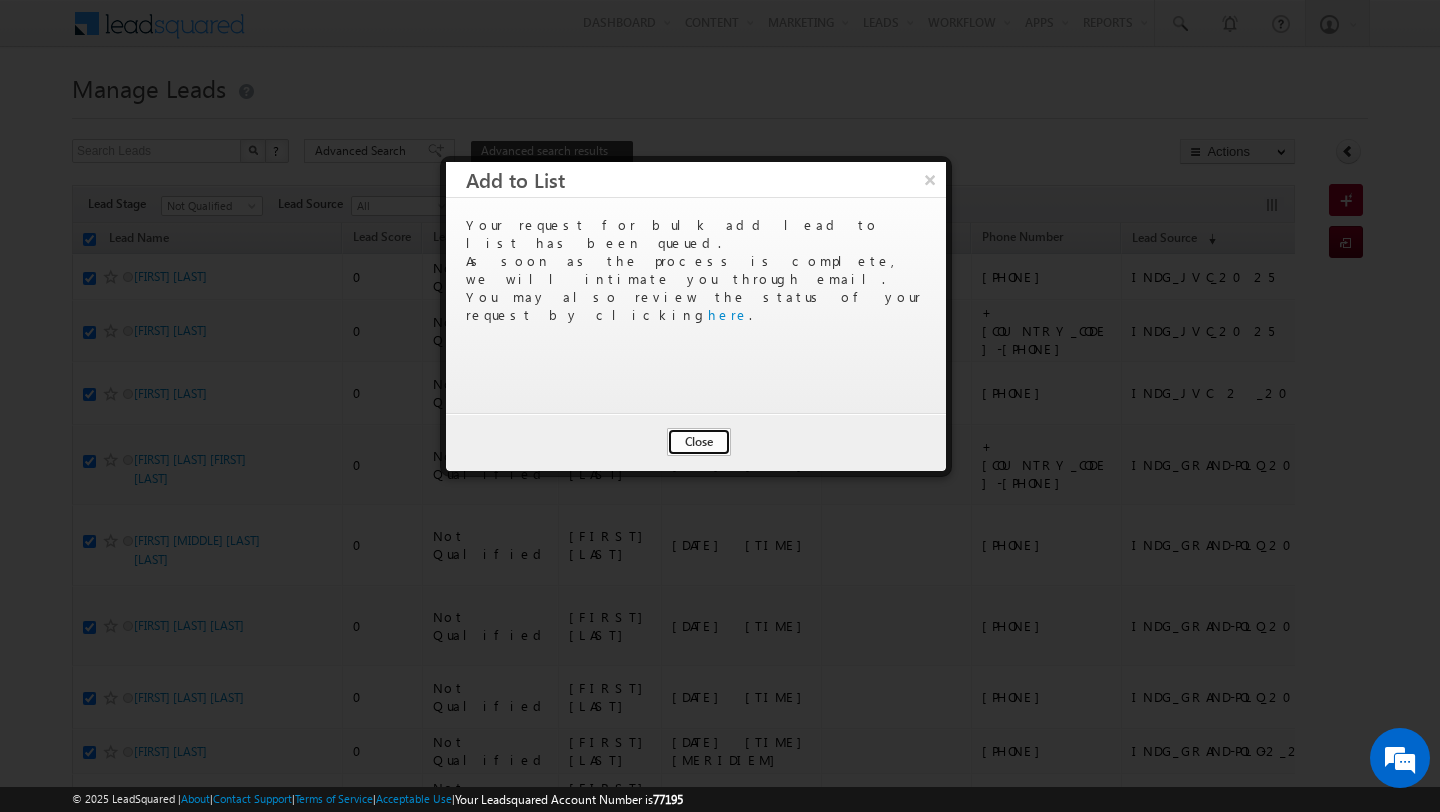 click on "Close" at bounding box center (699, 442) 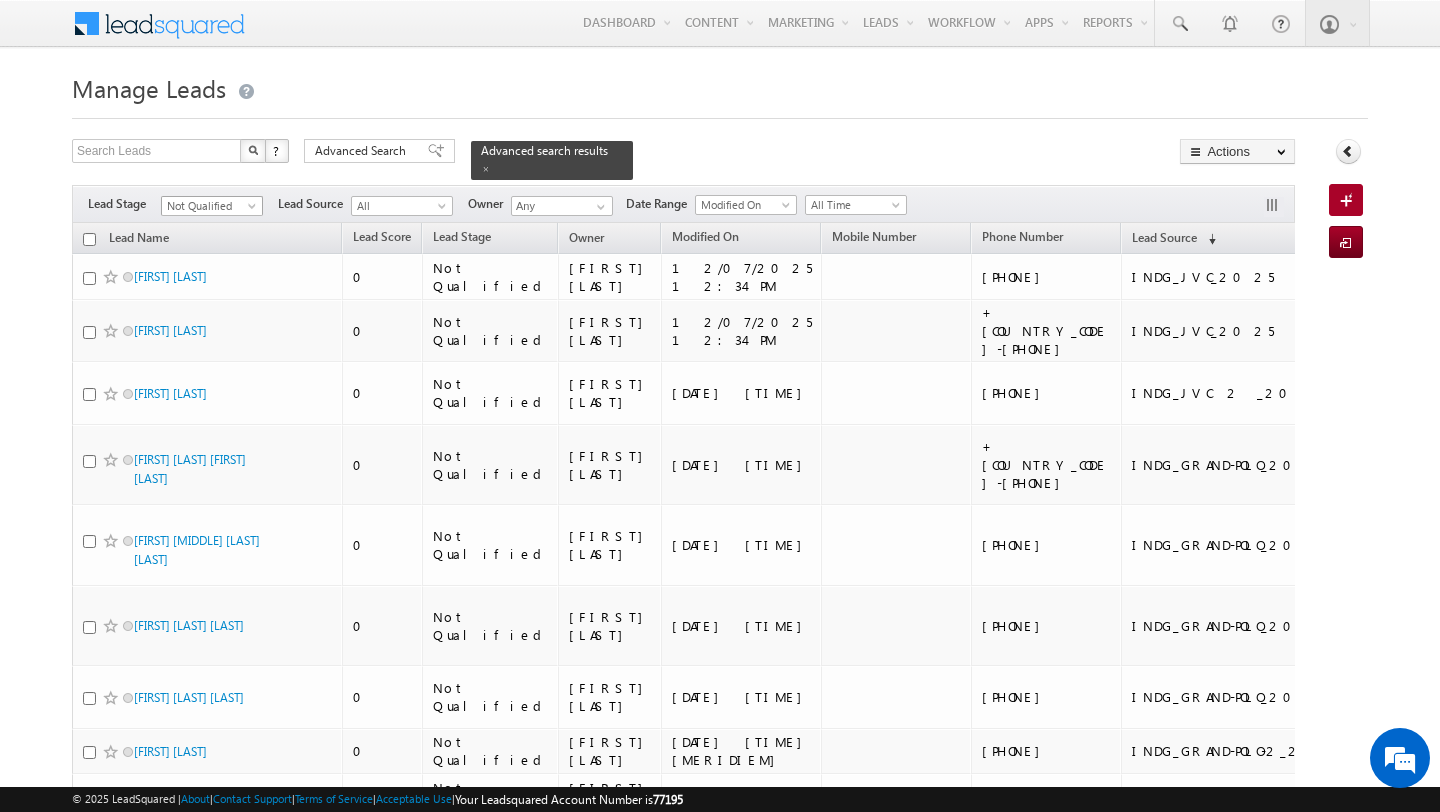 click at bounding box center [254, 210] 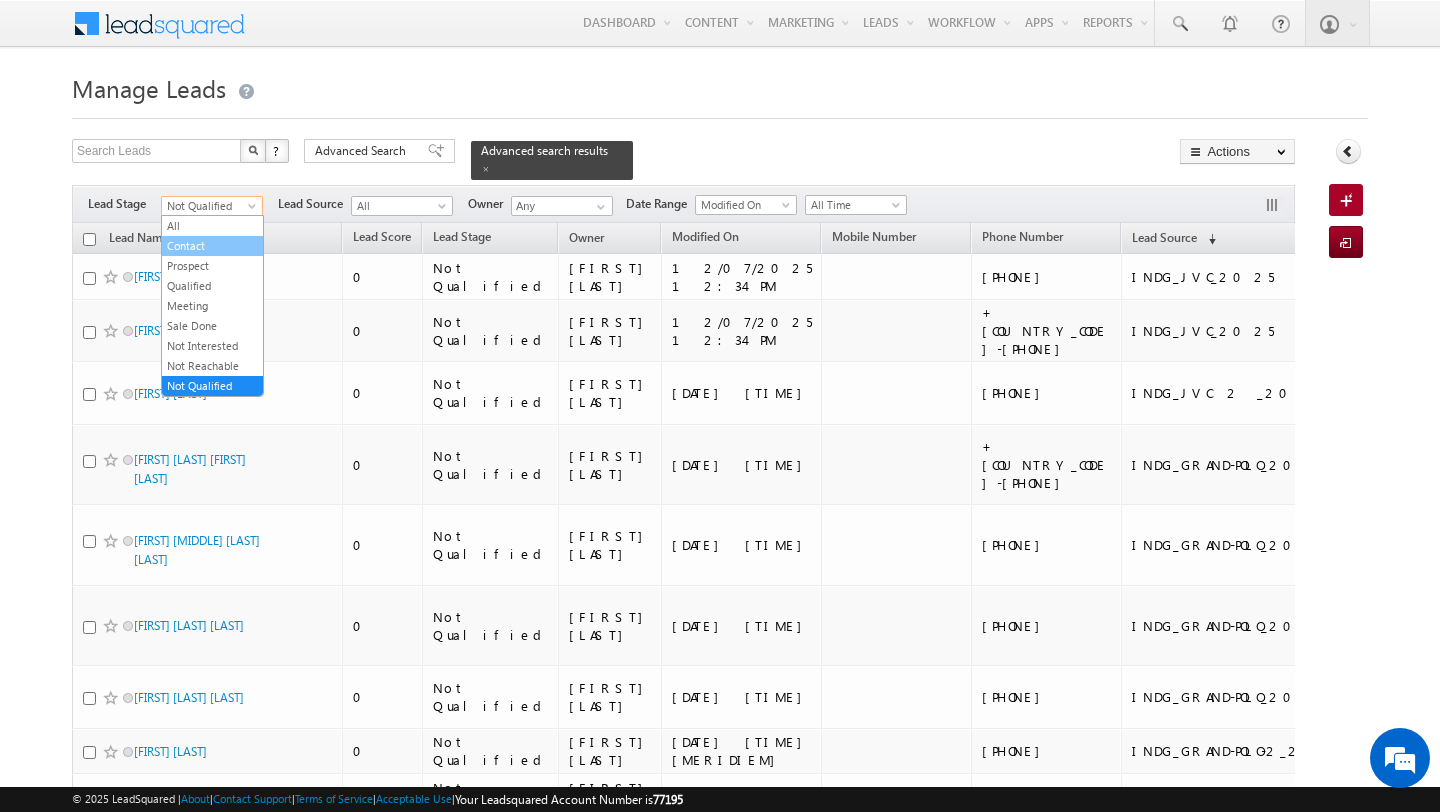 click on "Contact" at bounding box center [212, 246] 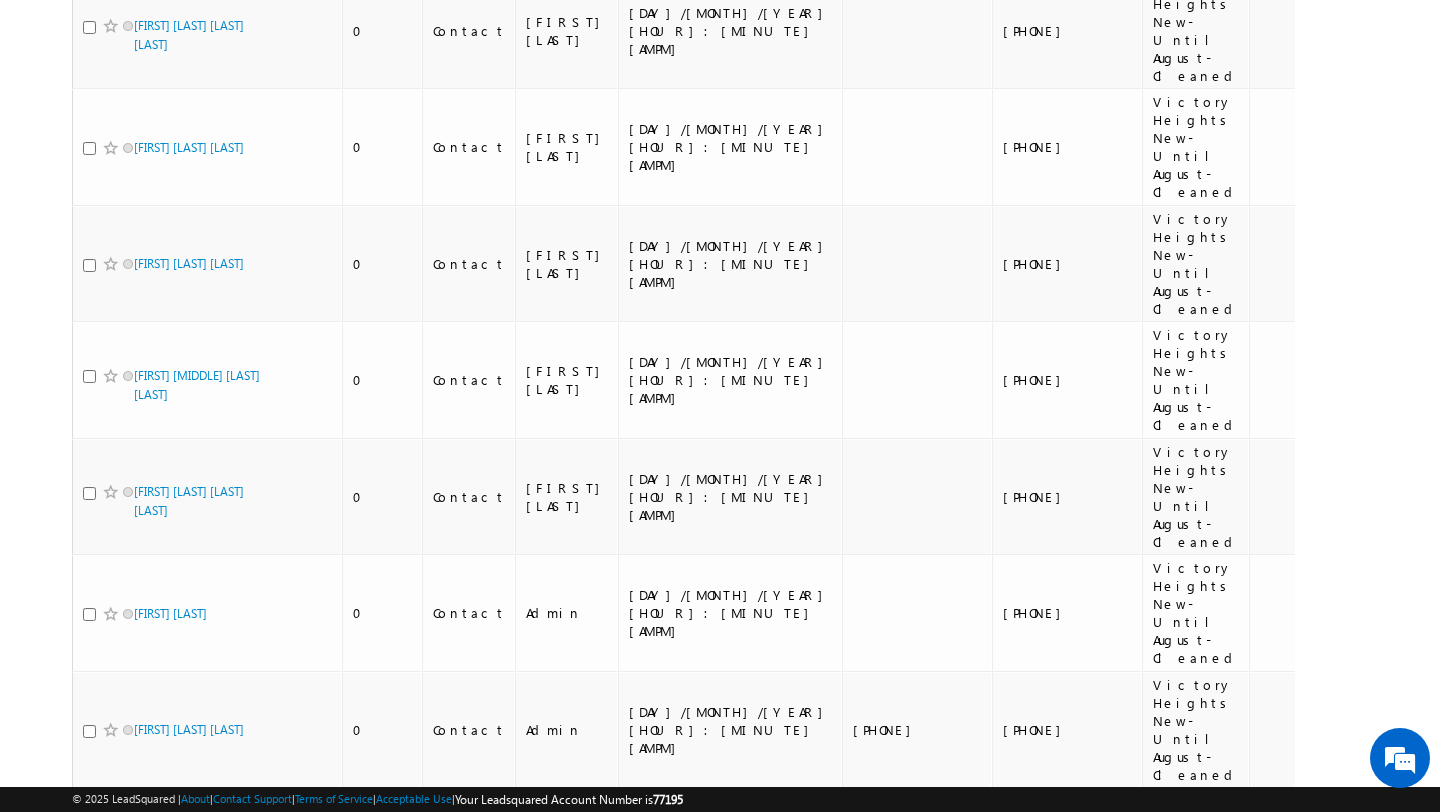 scroll, scrollTop: 0, scrollLeft: 0, axis: both 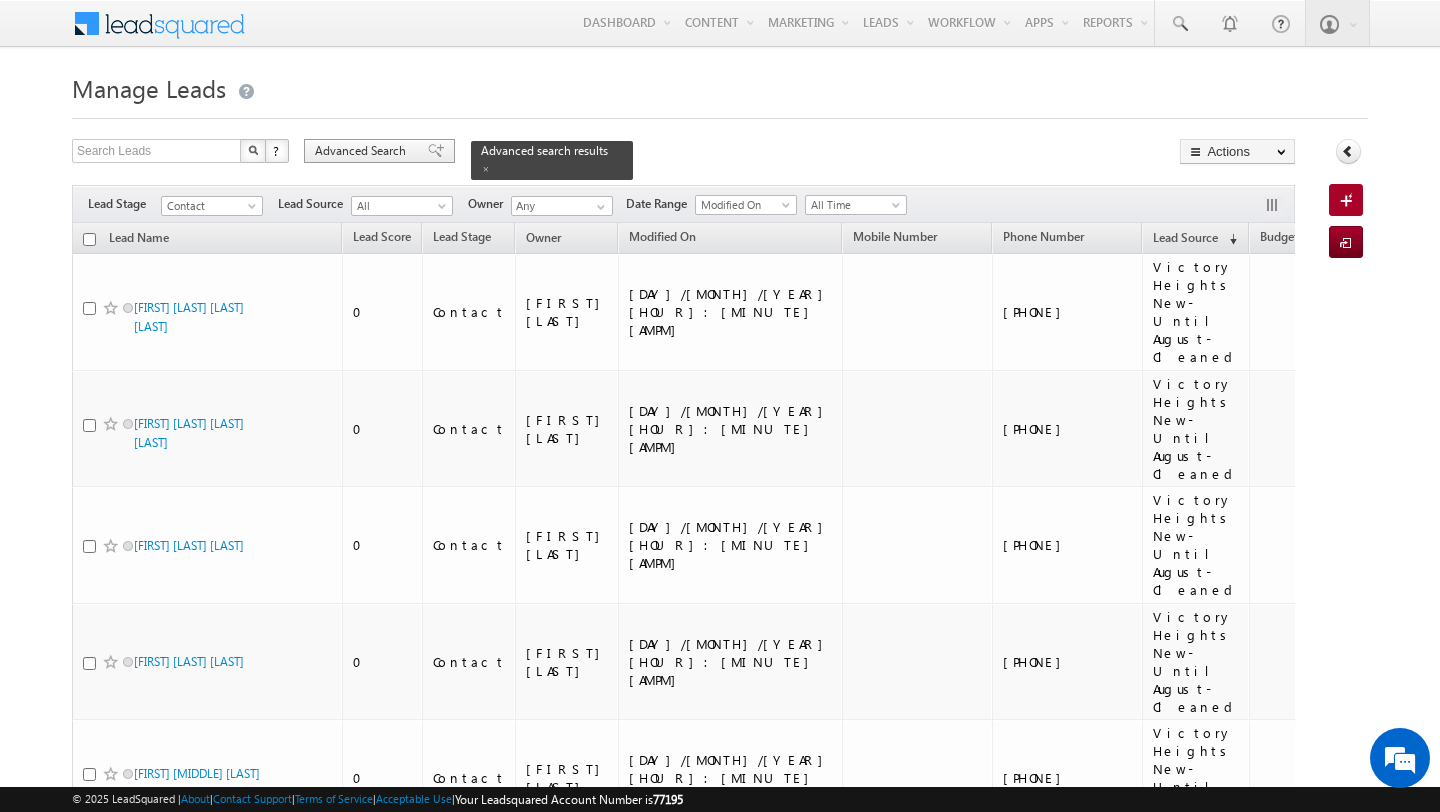 click on "Advanced Search" at bounding box center (363, 151) 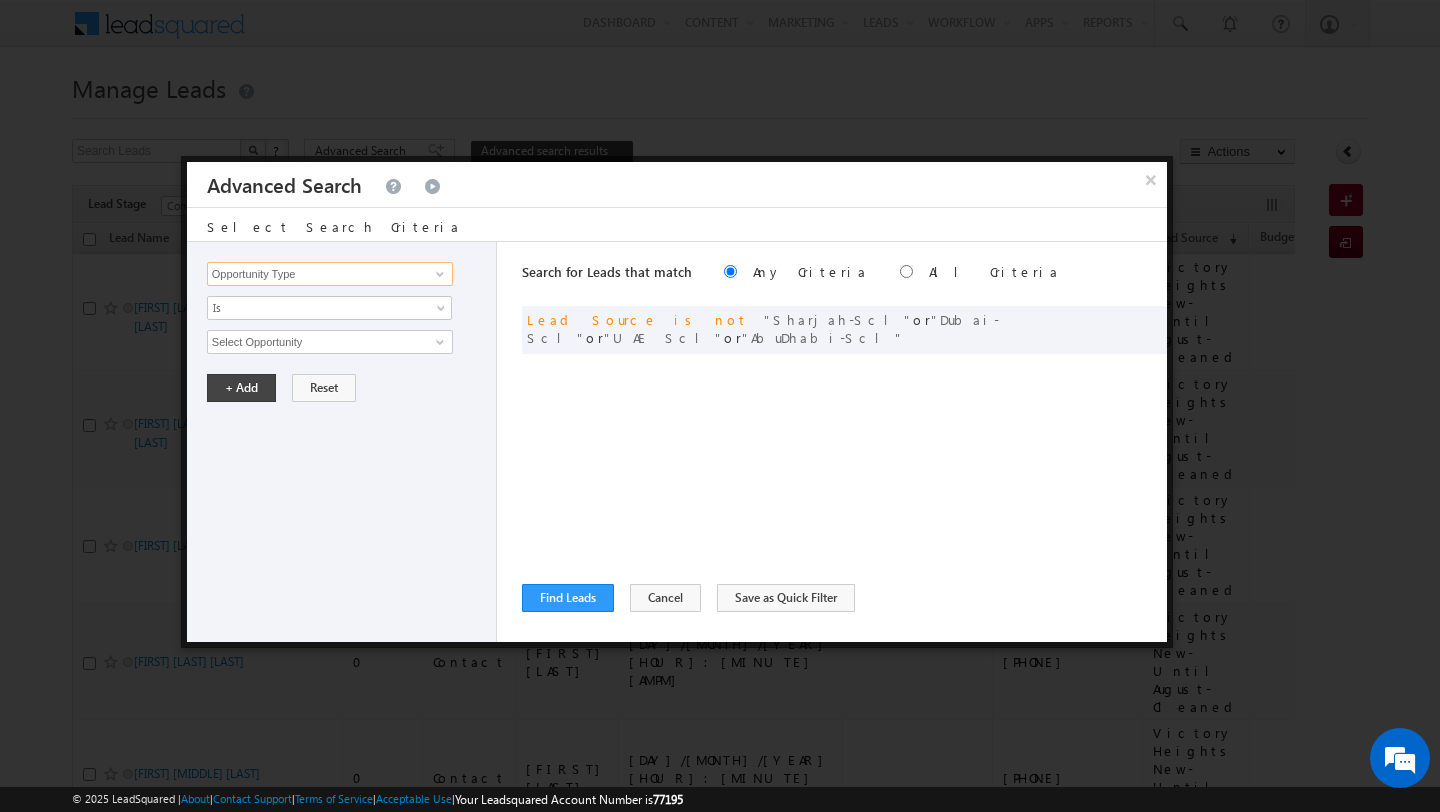 click on "Opportunity Type" at bounding box center [330, 274] 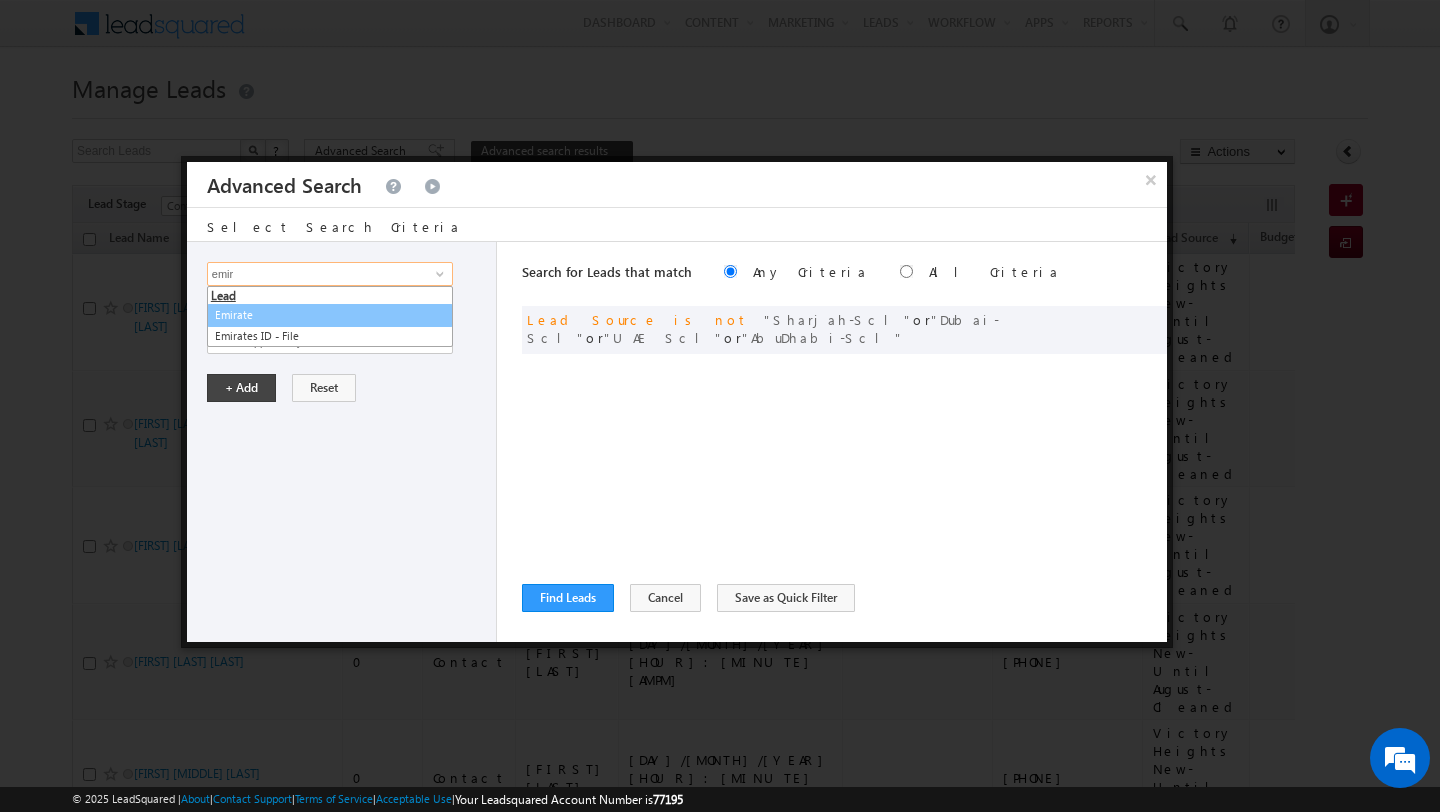 click on "Emirate" at bounding box center [330, 315] 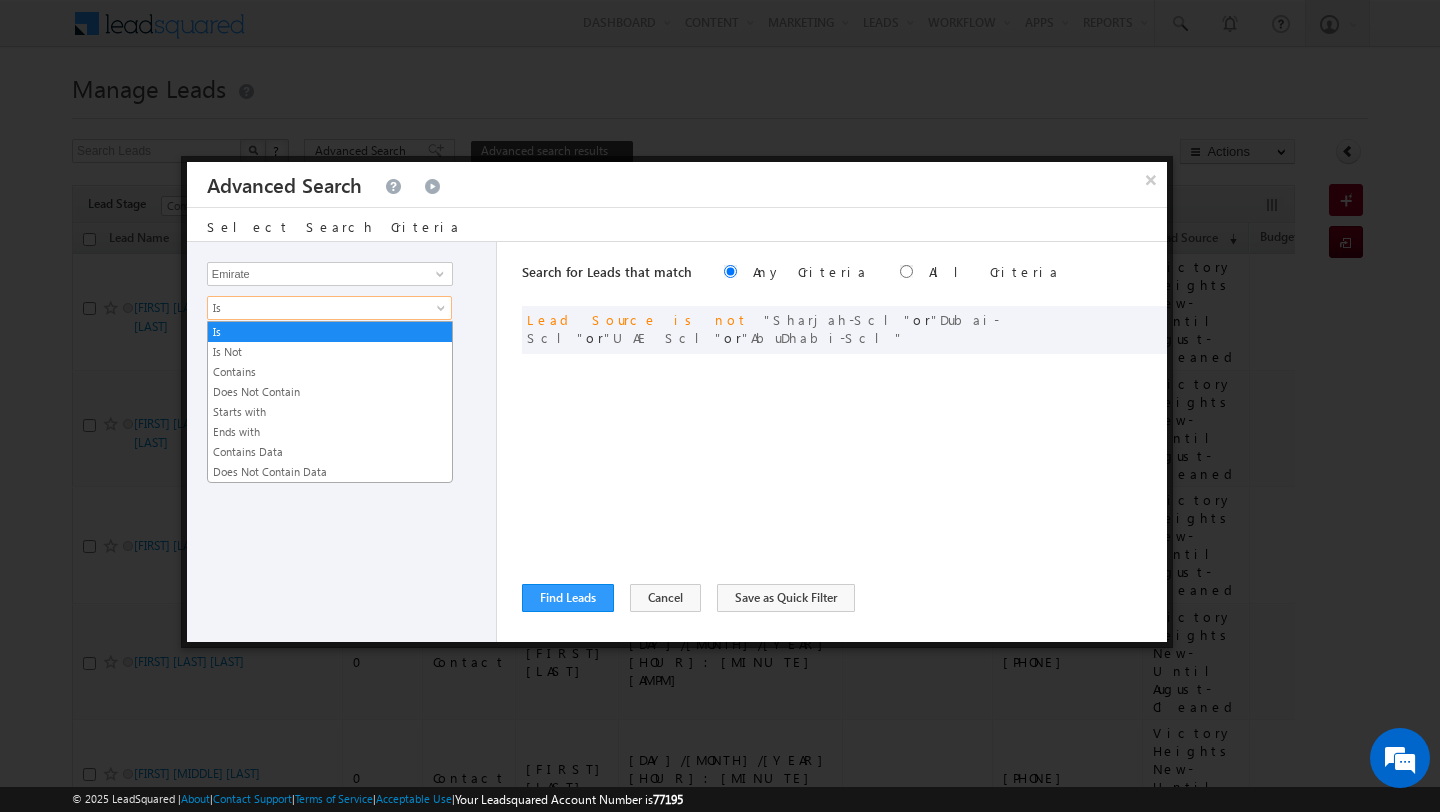 click on "Is" at bounding box center [316, 308] 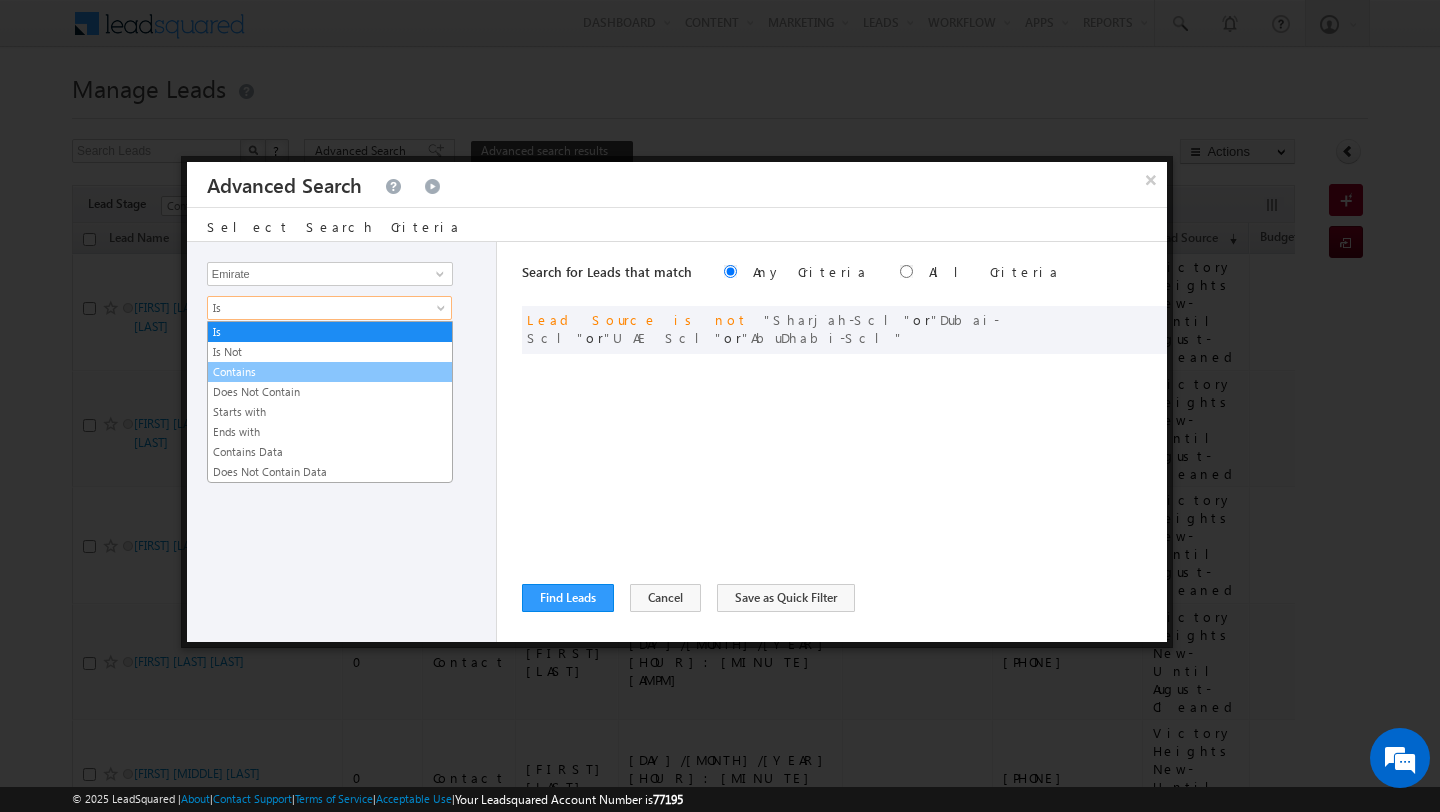 click on "Contains" at bounding box center [330, 372] 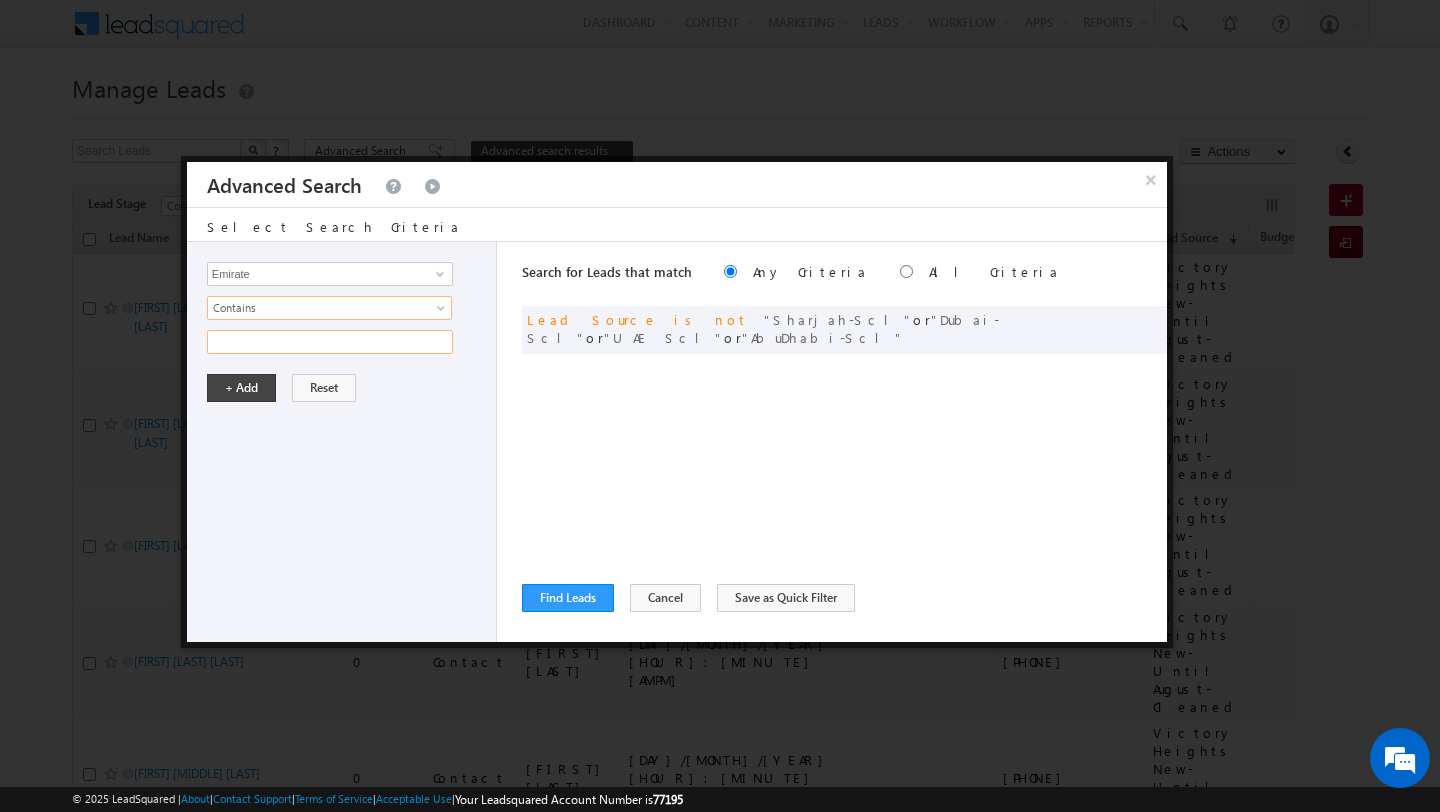 click at bounding box center [330, 342] 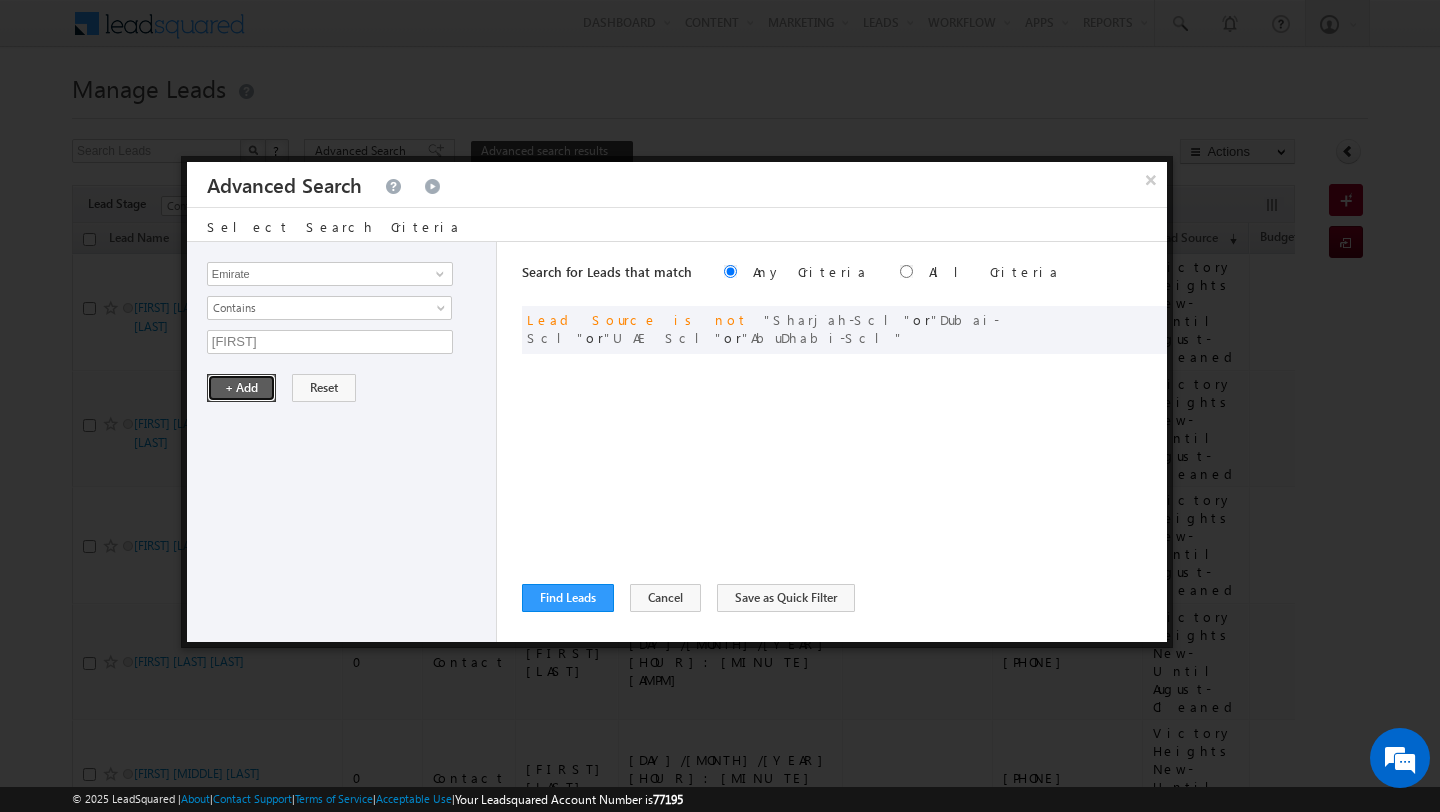 click on "+ Add" at bounding box center (241, 388) 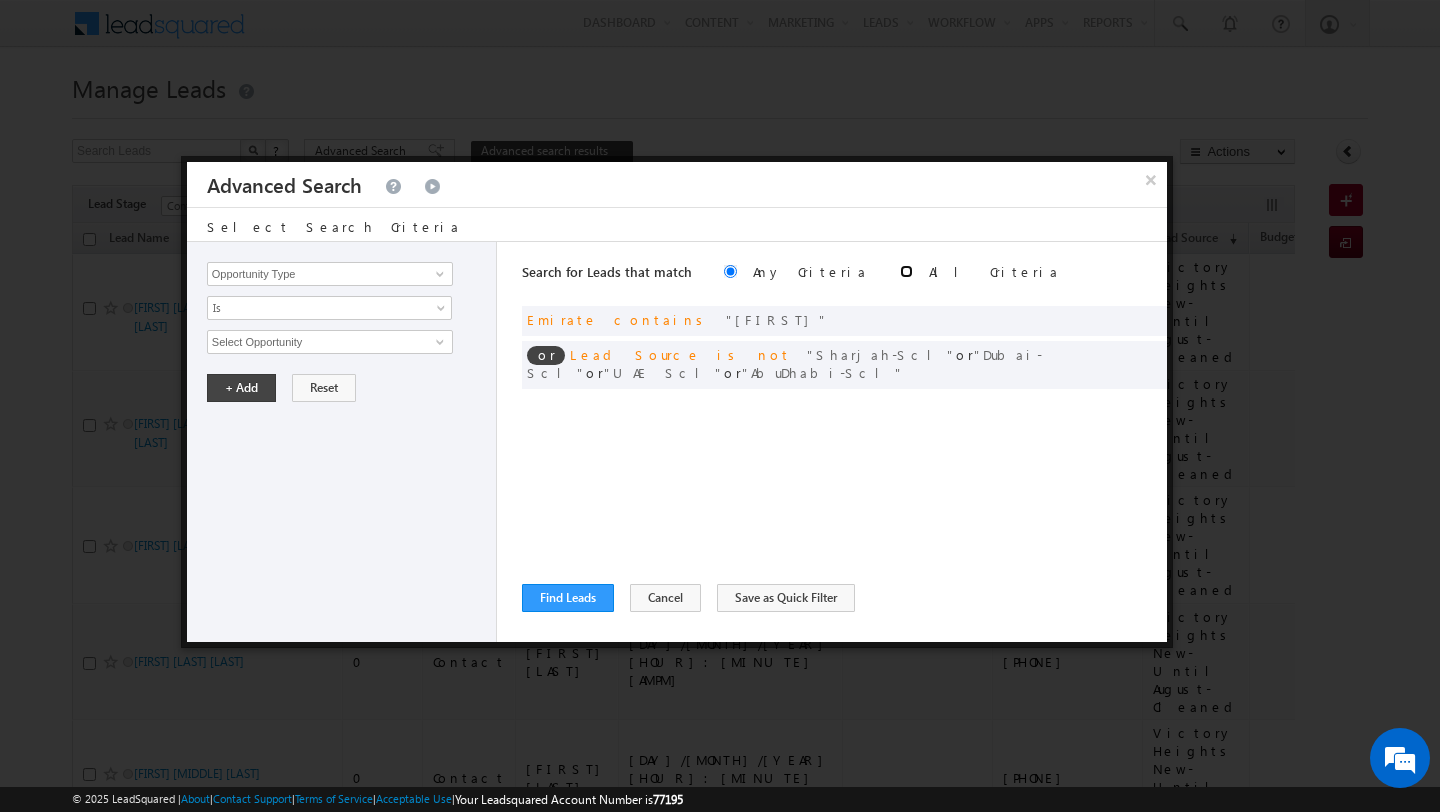 click at bounding box center (906, 271) 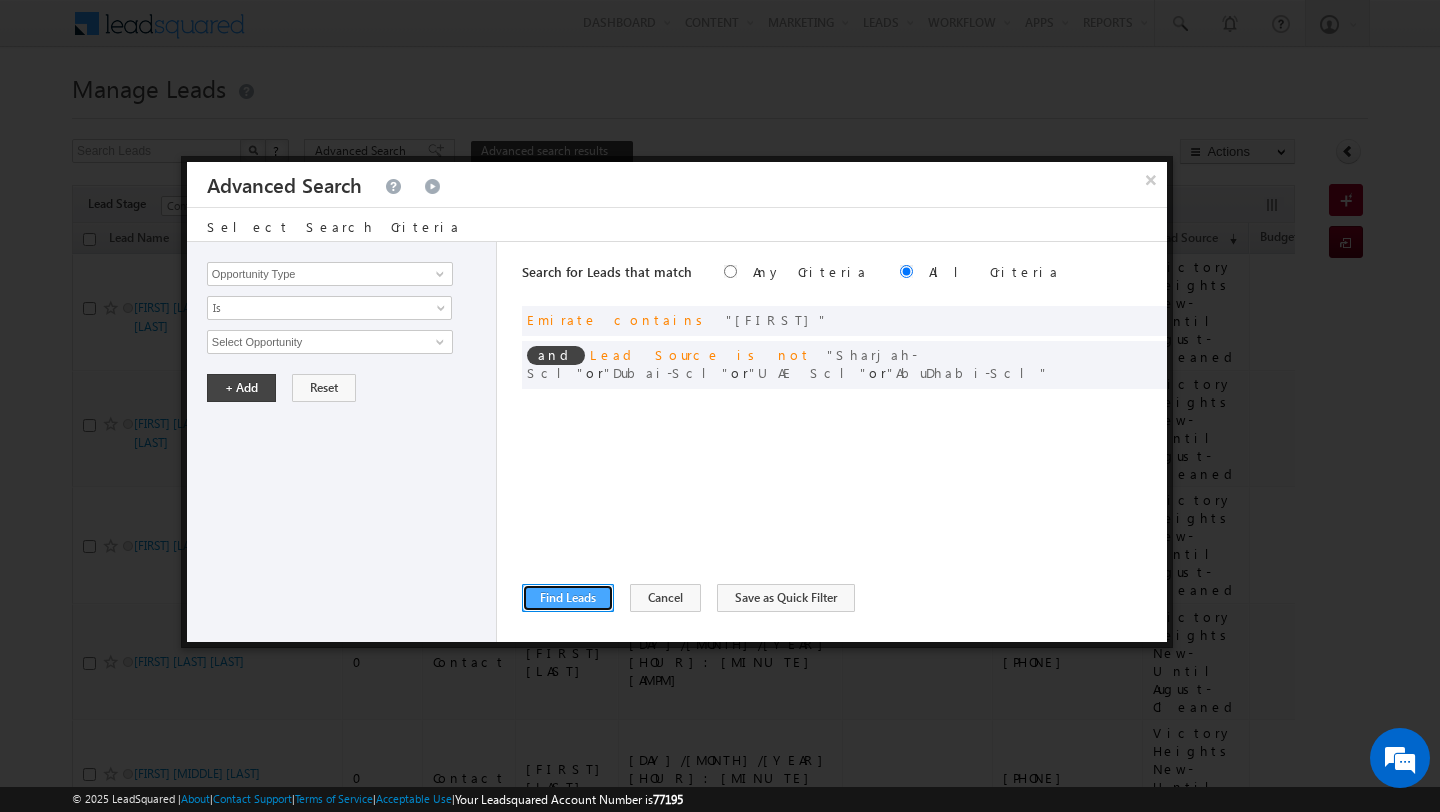click on "Find Leads" at bounding box center (568, 598) 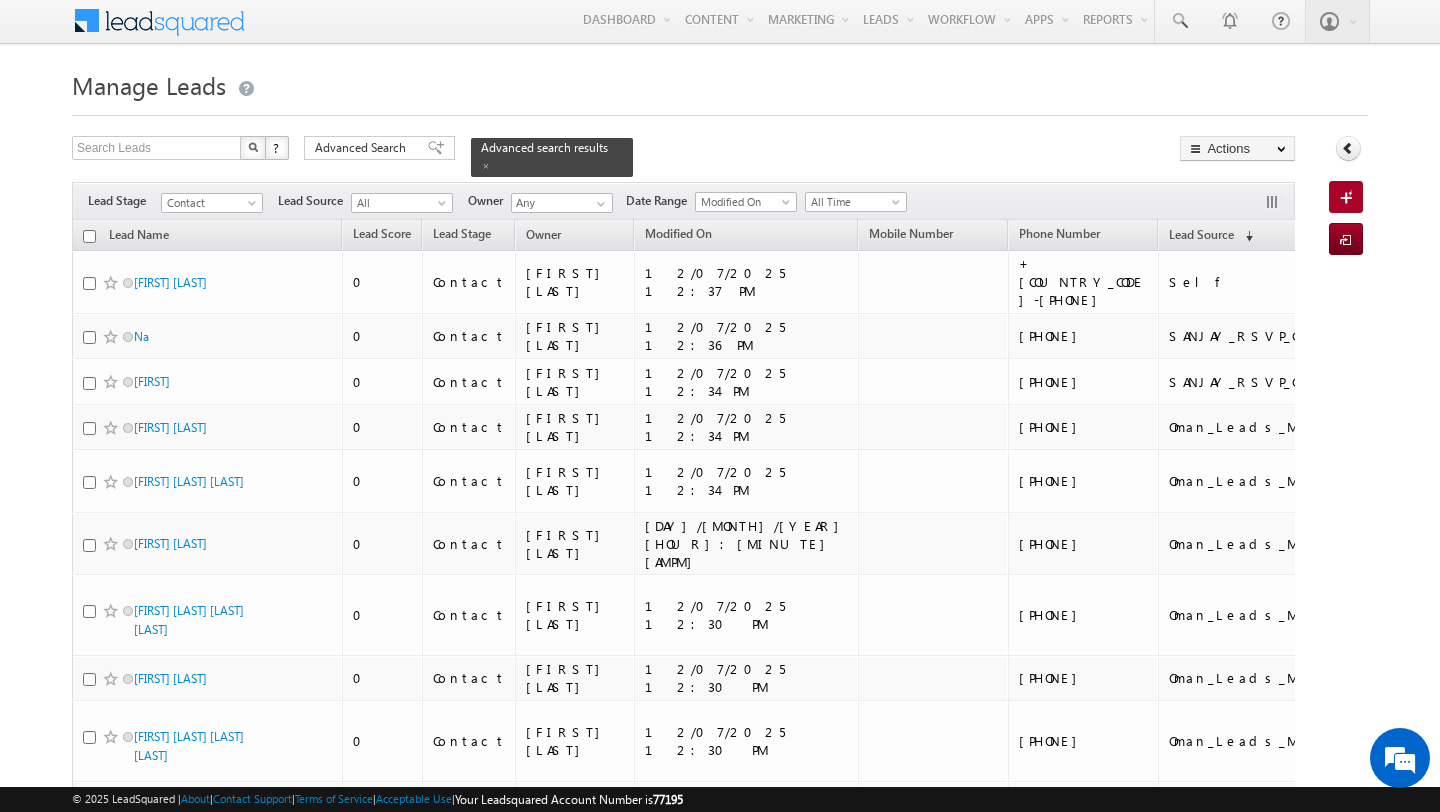 scroll, scrollTop: 0, scrollLeft: 0, axis: both 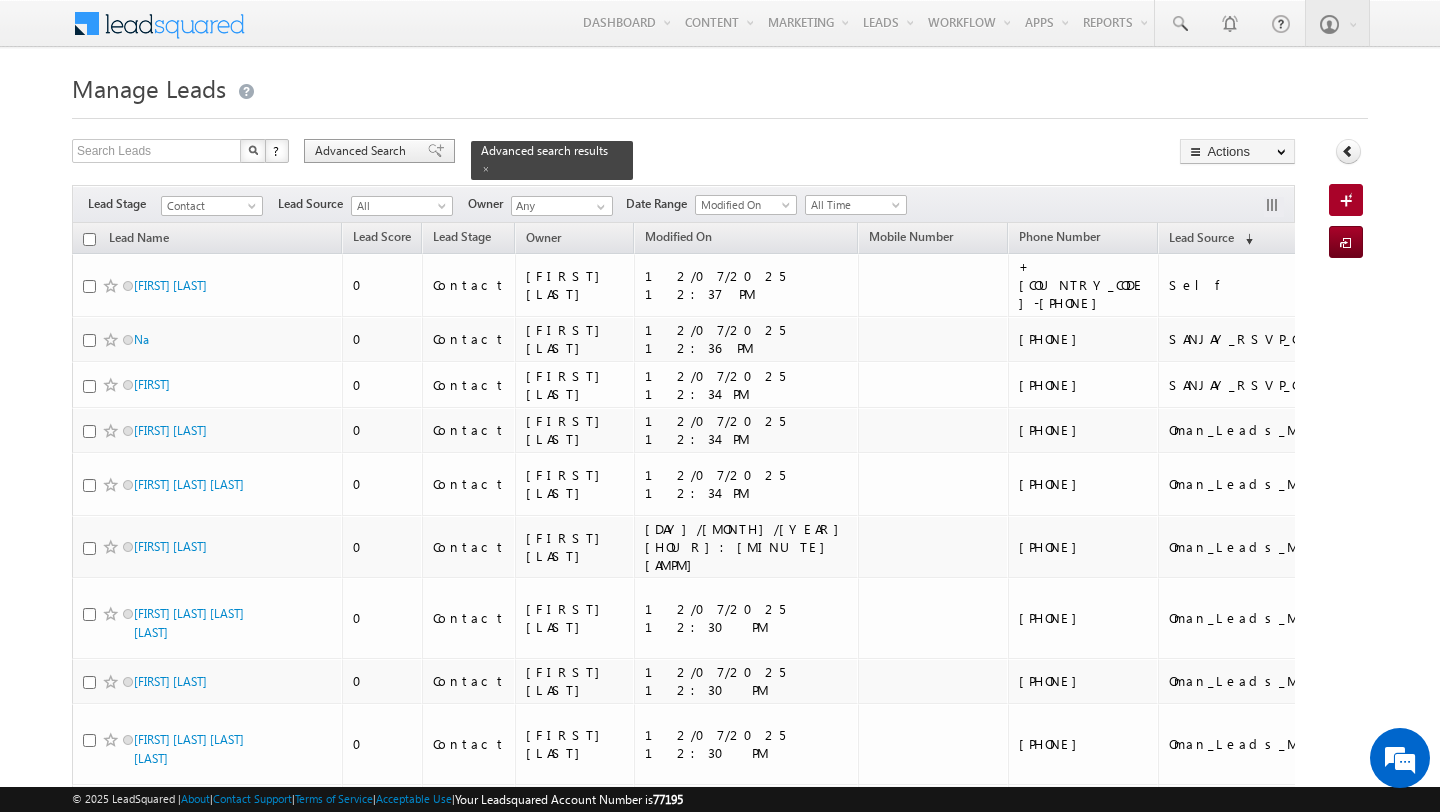 click on "Advanced Search" at bounding box center (363, 151) 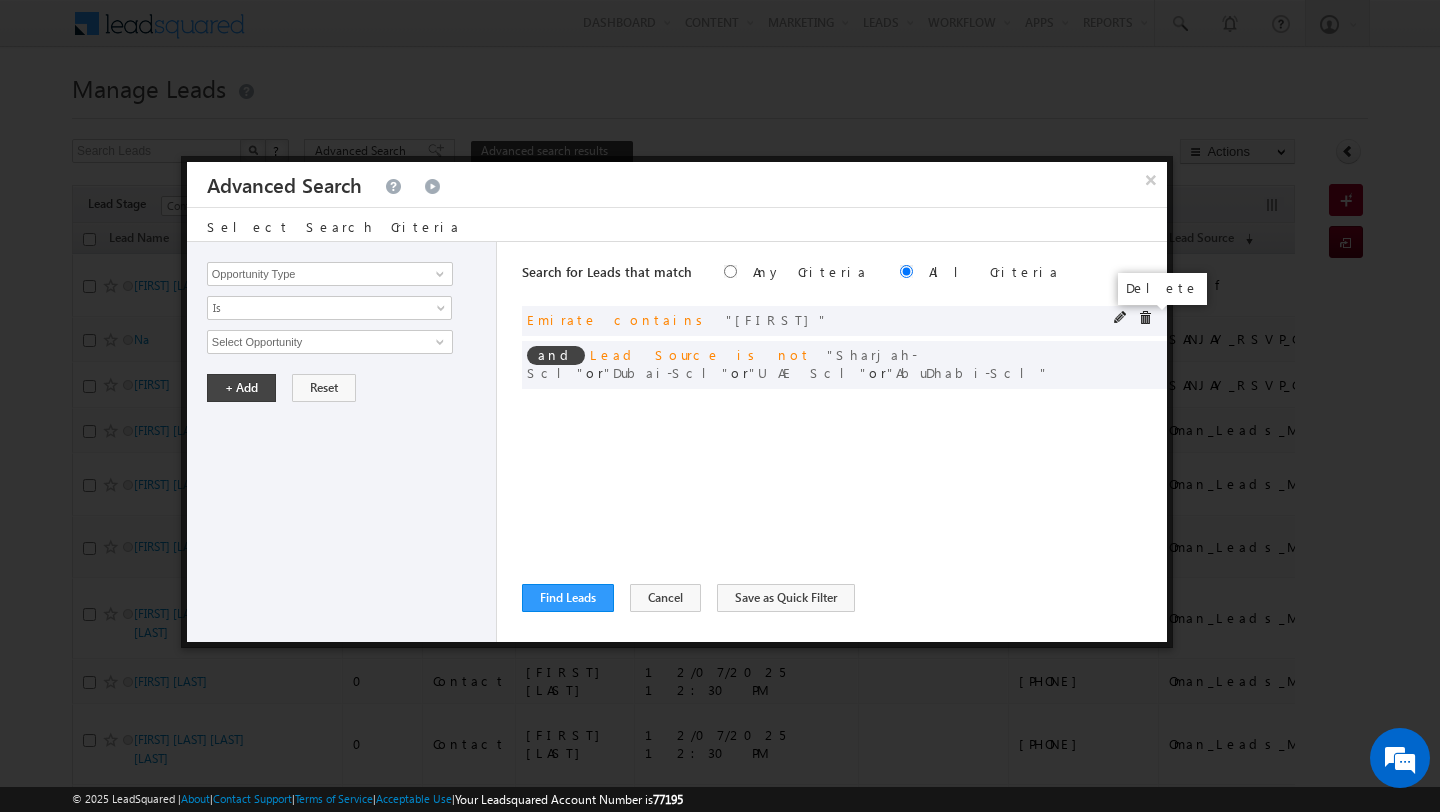 click at bounding box center (1145, 318) 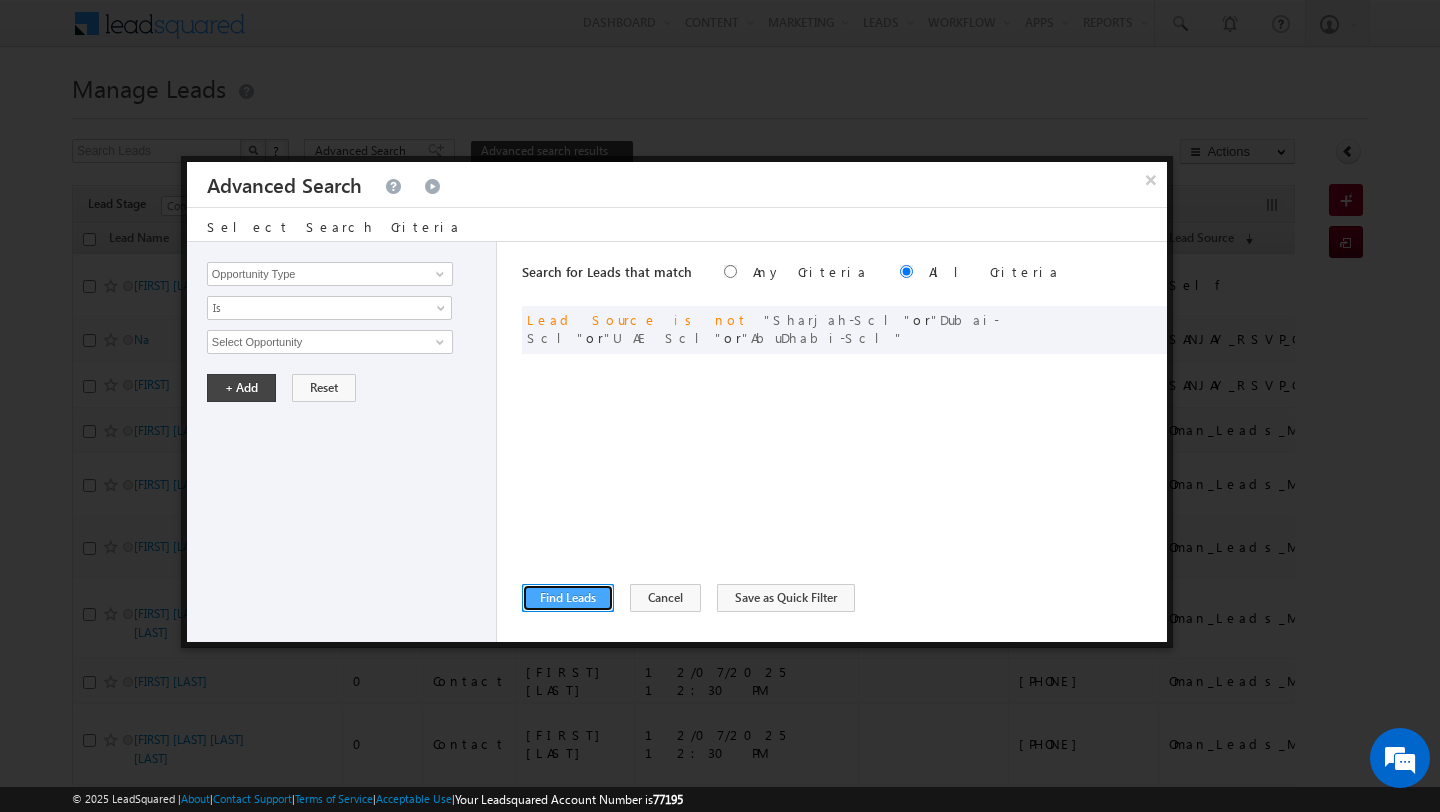 click on "Find Leads" at bounding box center [568, 598] 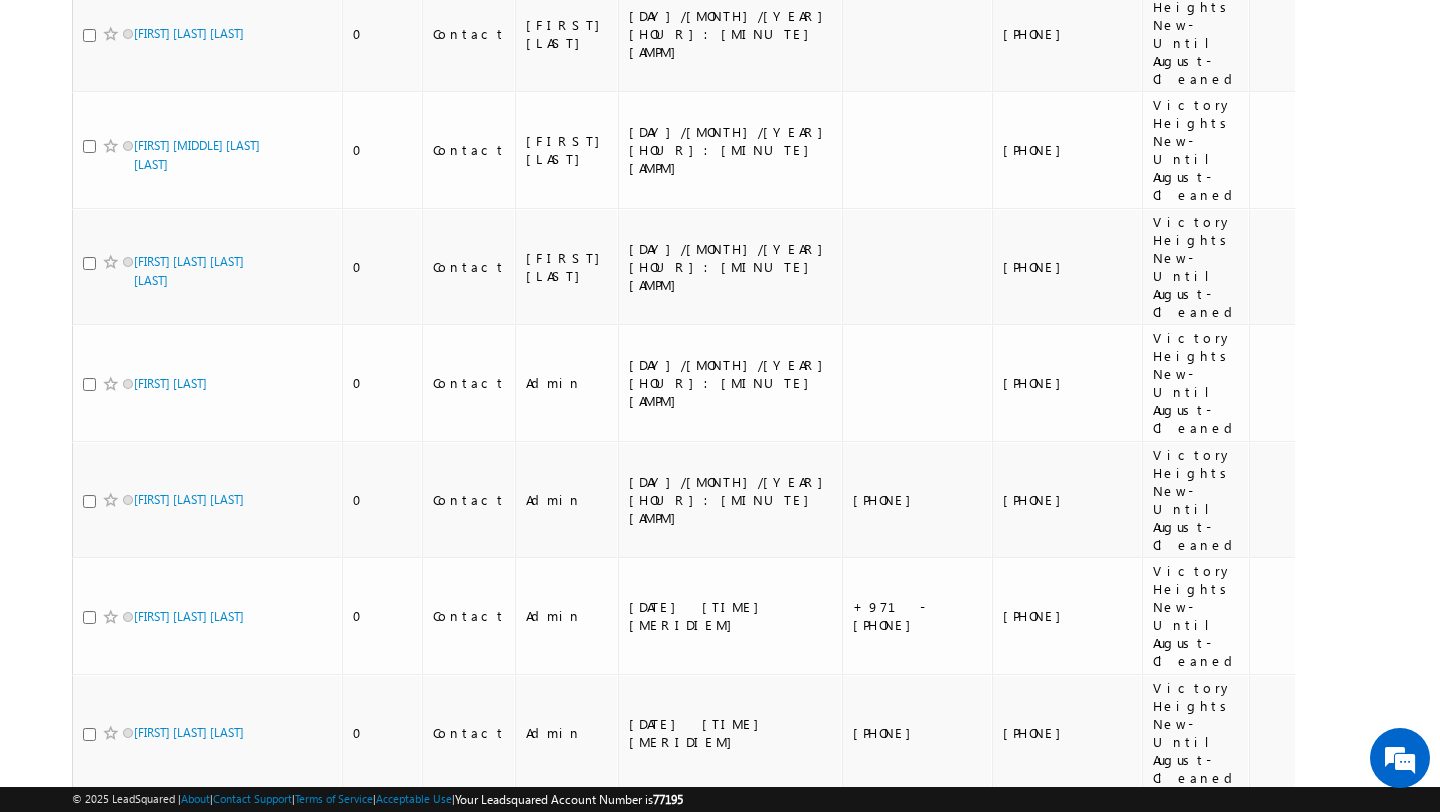 scroll, scrollTop: 0, scrollLeft: 0, axis: both 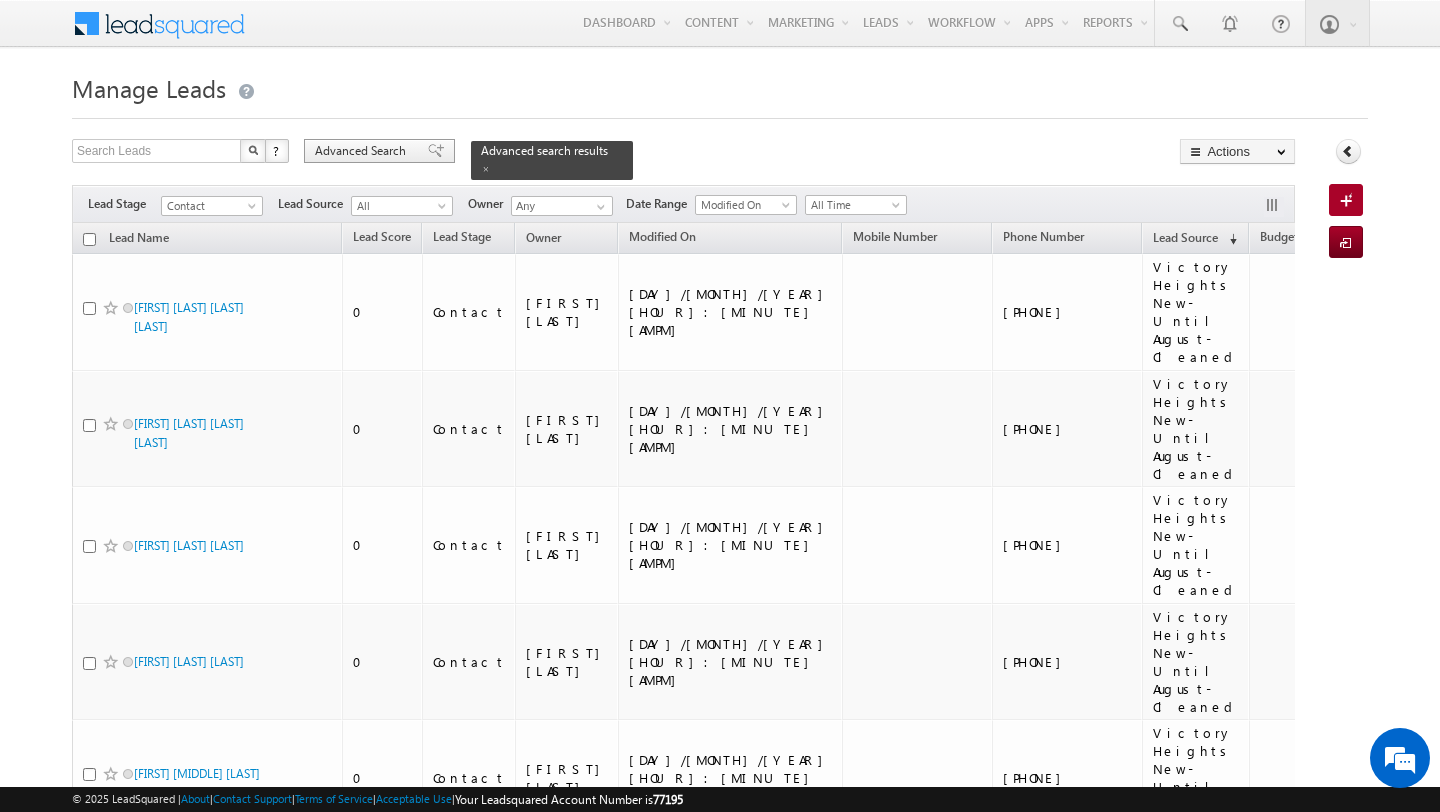 click on "Advanced Search" at bounding box center [363, 151] 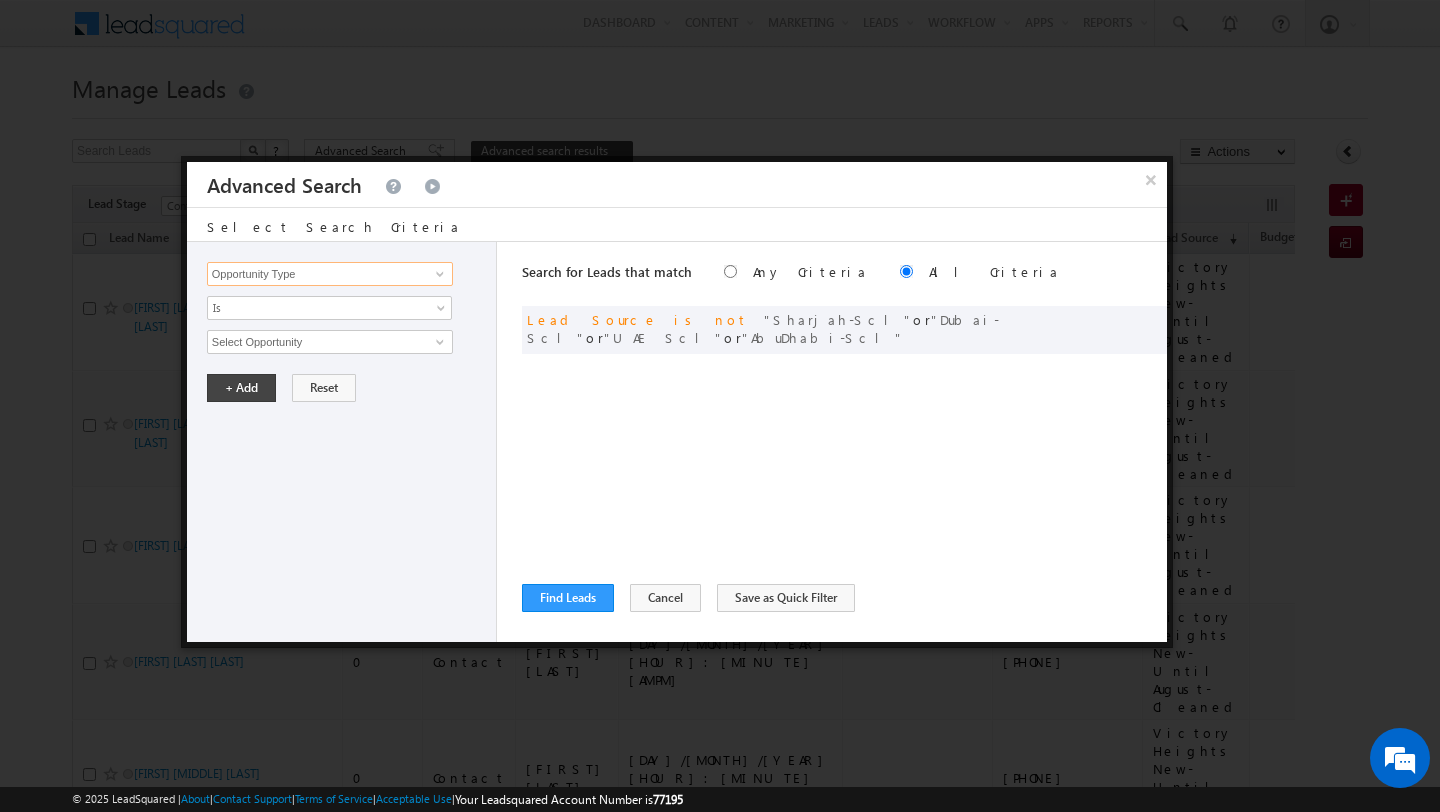 click on "Opportunity Type" at bounding box center [330, 274] 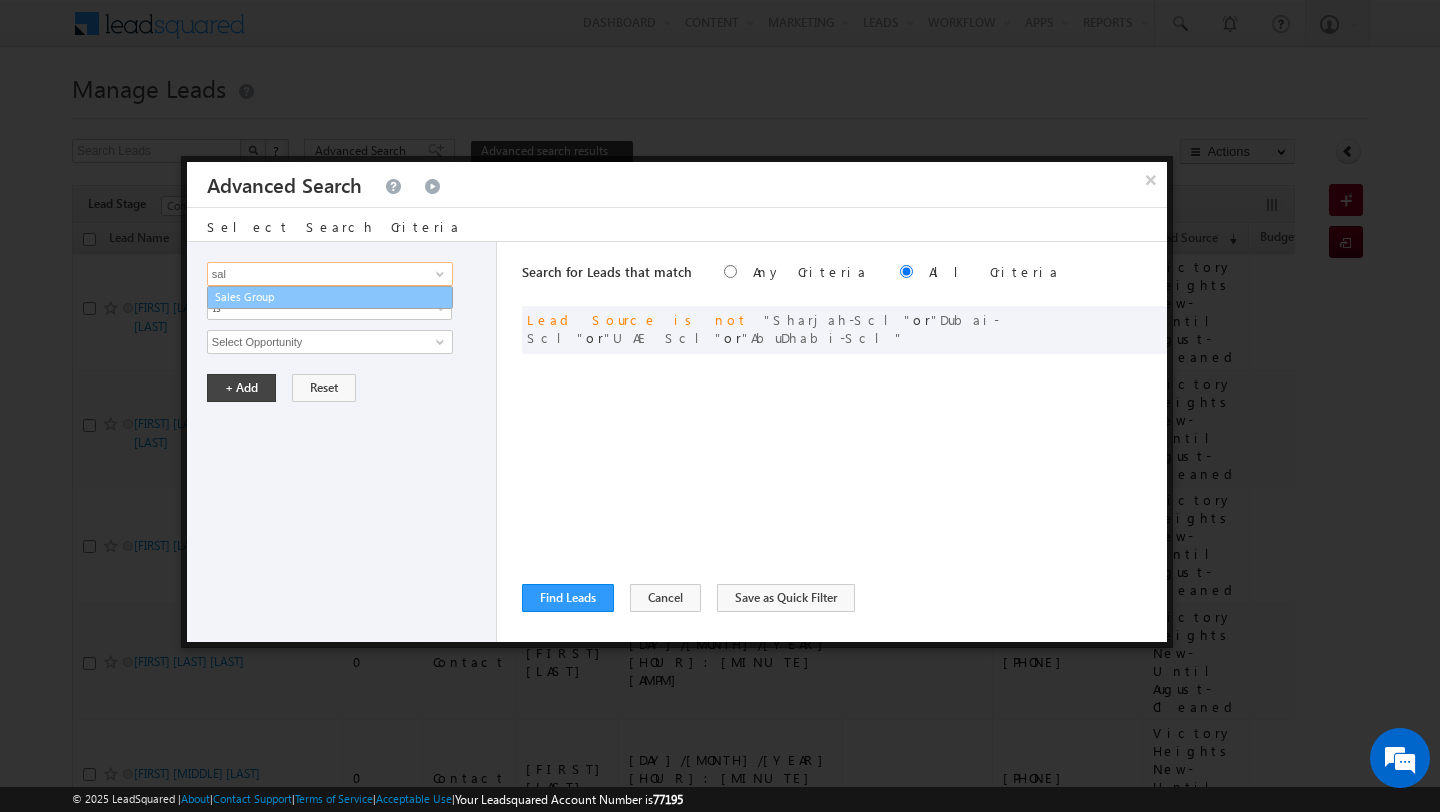 click on "Sales Group" at bounding box center [330, 297] 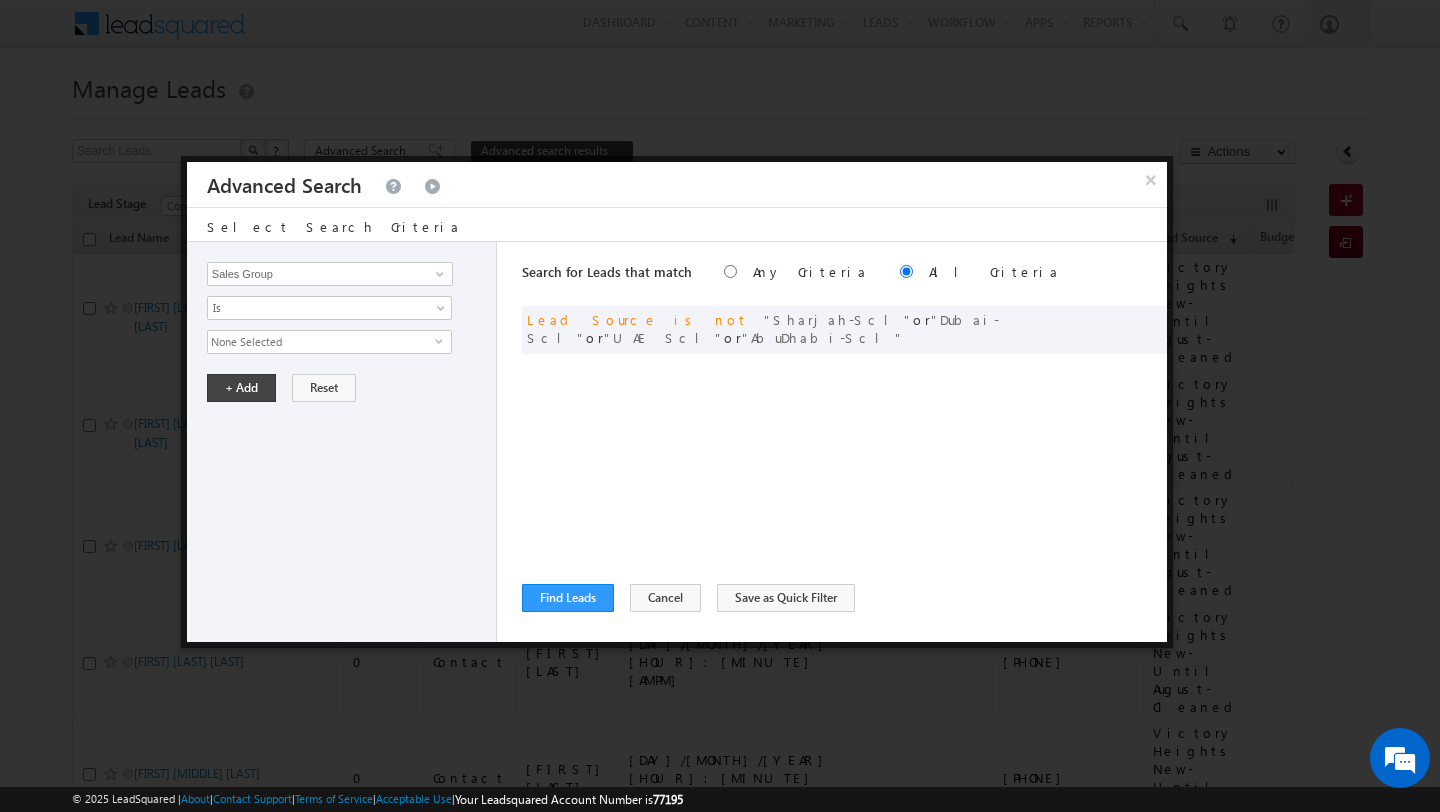 click on "None Selected" at bounding box center (321, 342) 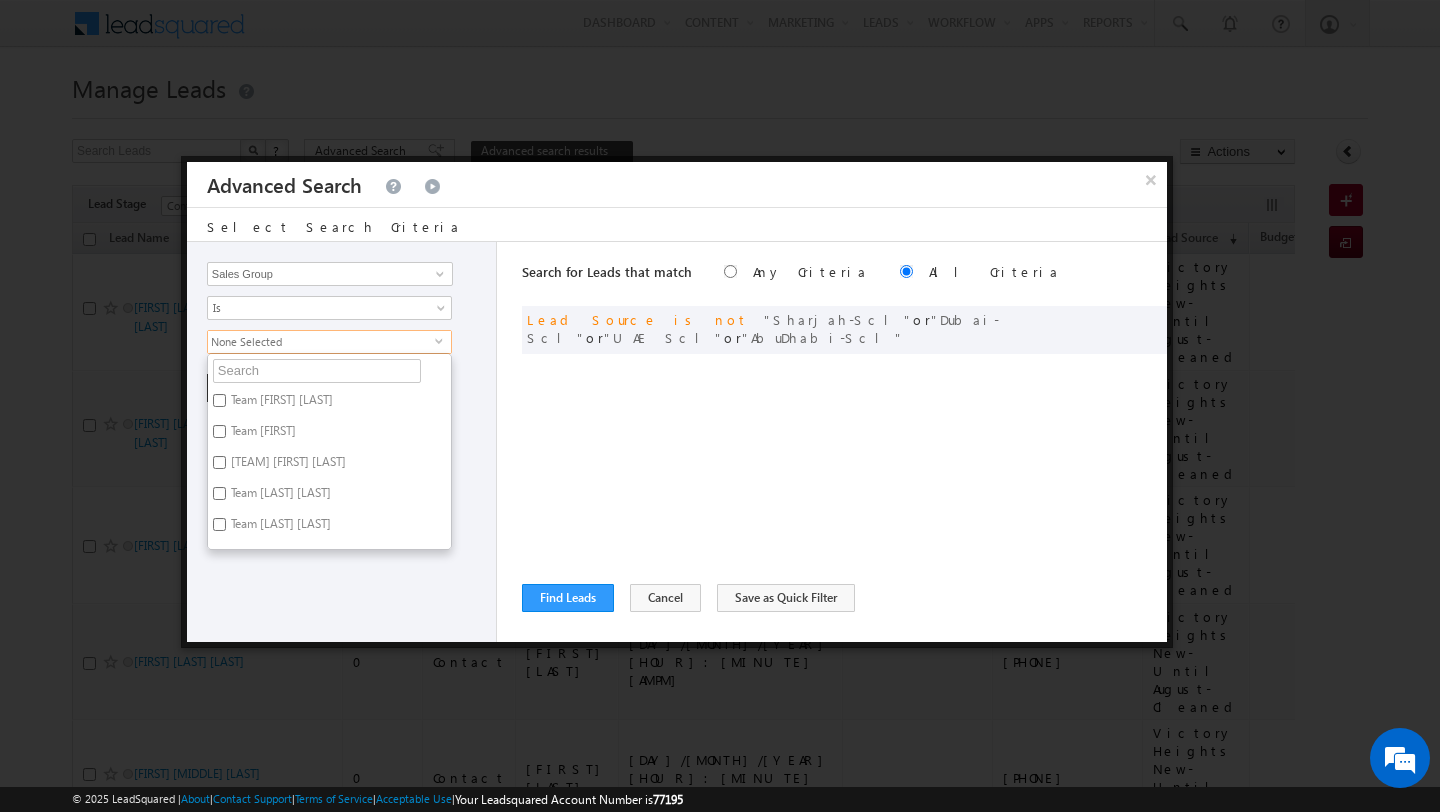 click on "Team Tayyab Abrar" at bounding box center [279, 527] 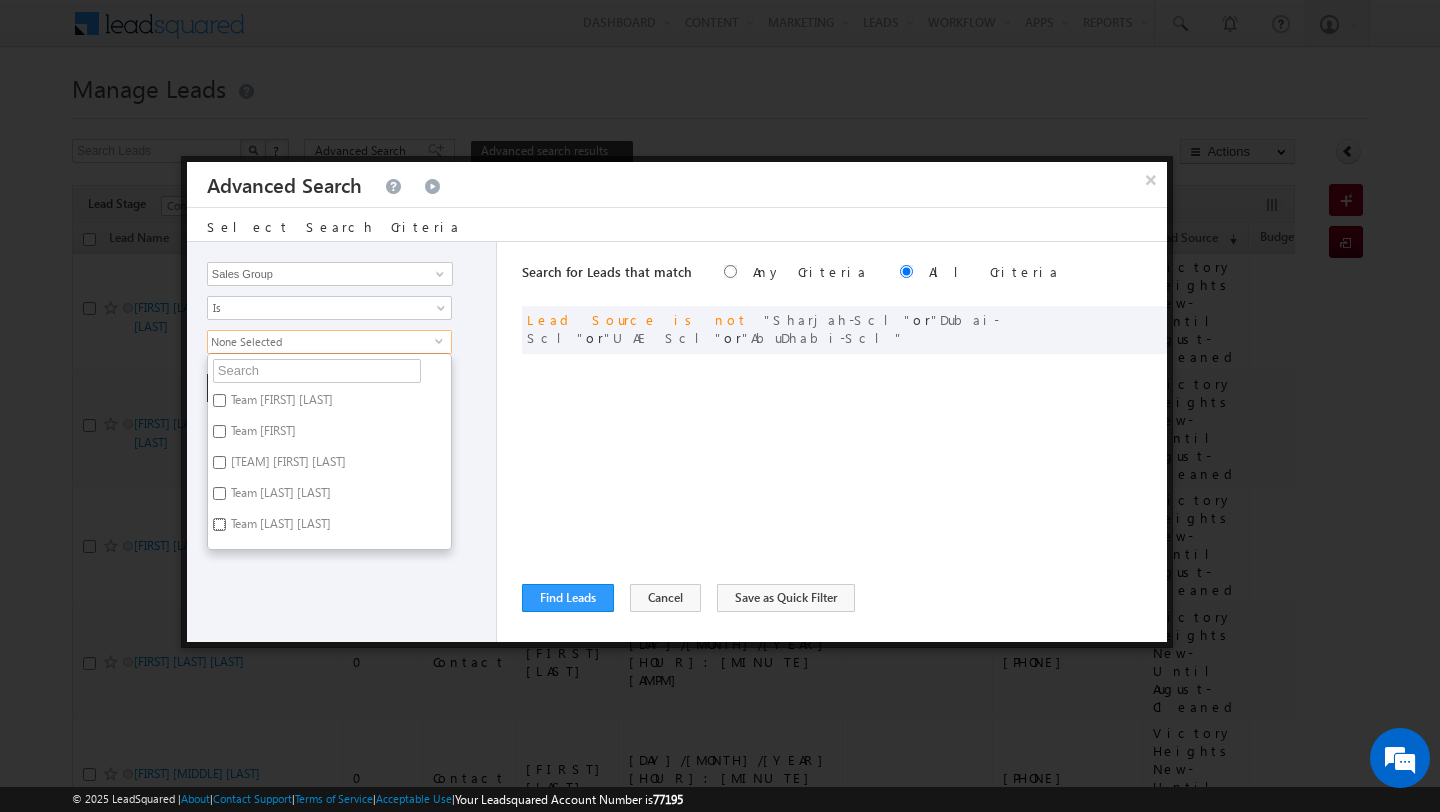 click on "Team Tayyab Abrar" at bounding box center [219, 524] 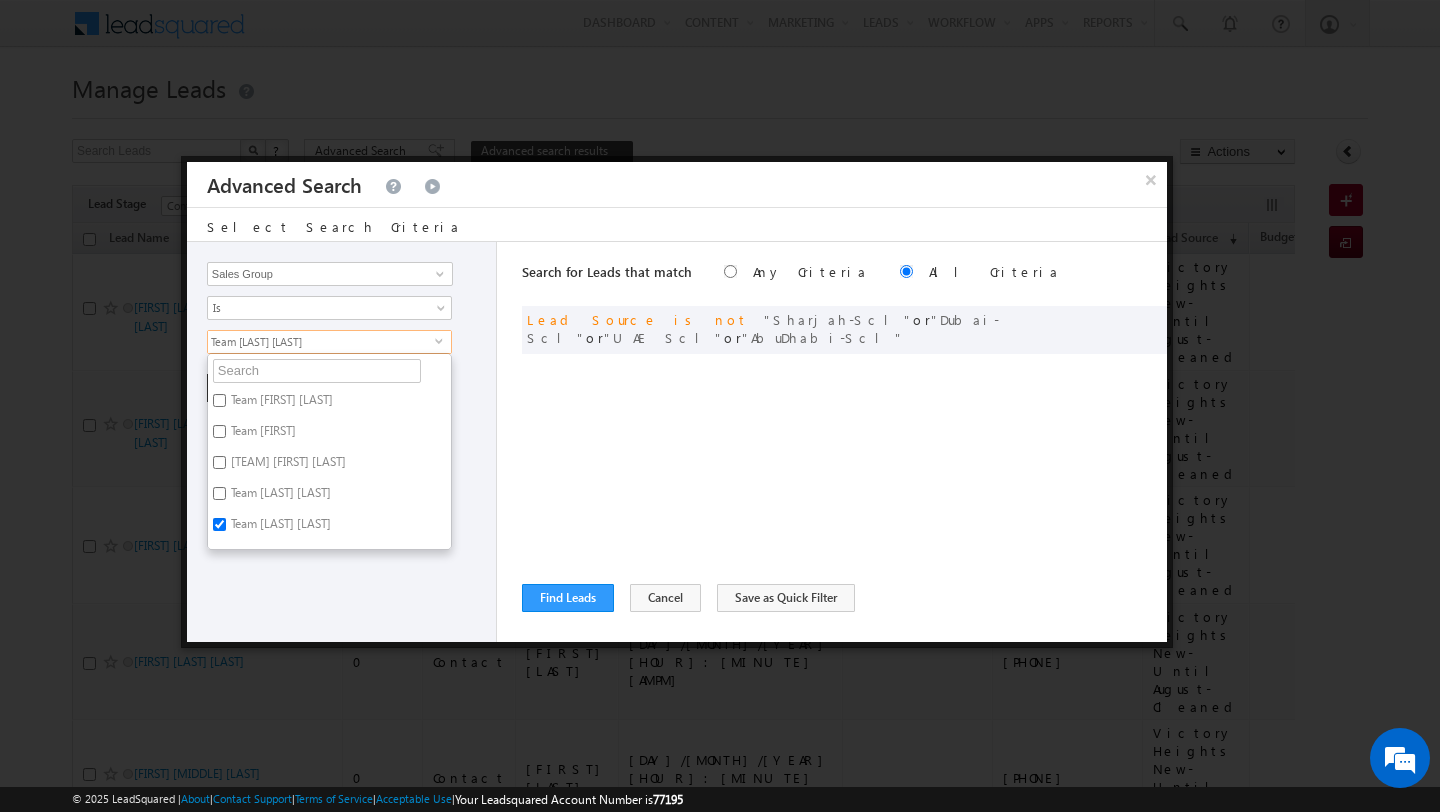 click on "Team Shiva Sisodia" at bounding box center [279, 496] 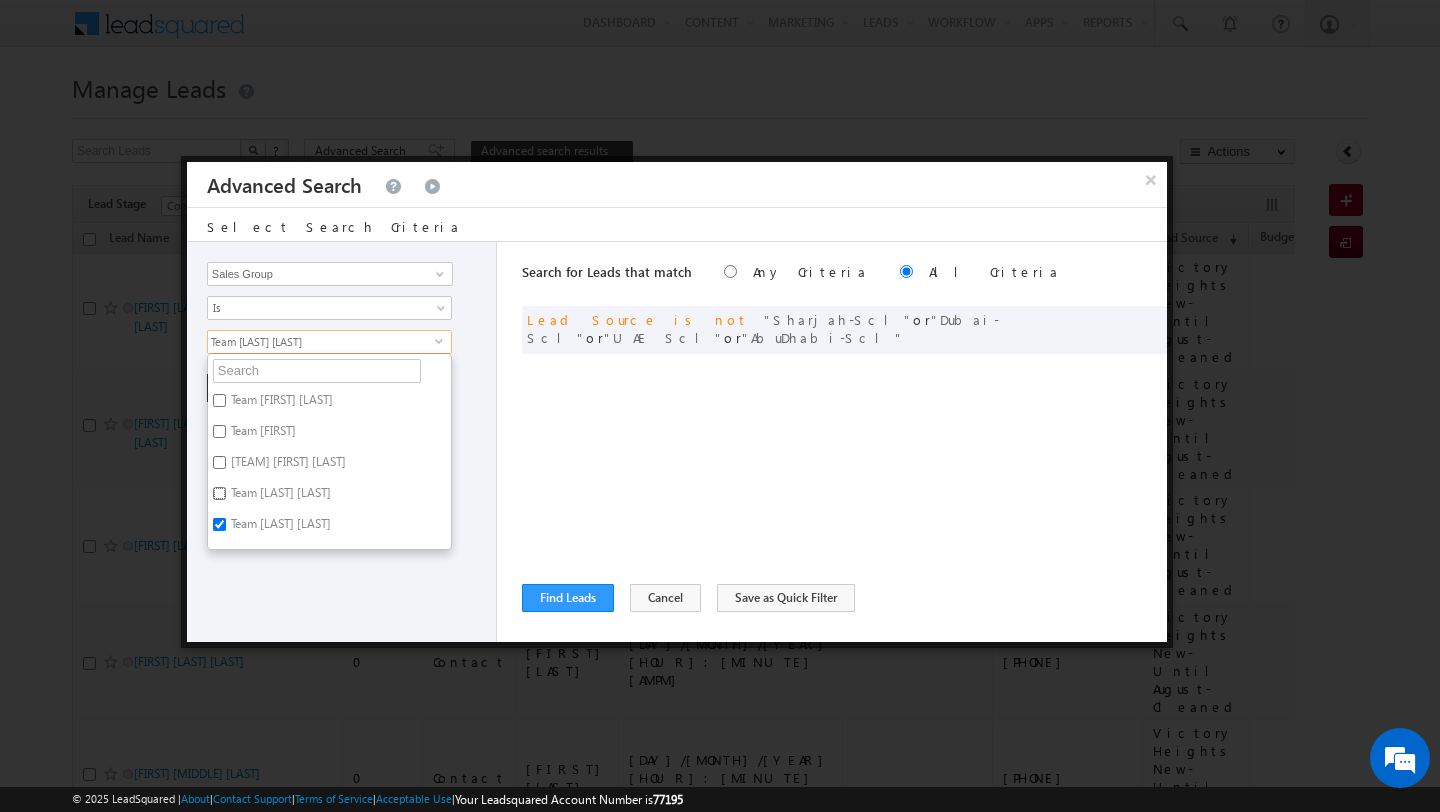 click on "Team Shiva Sisodia" at bounding box center [219, 493] 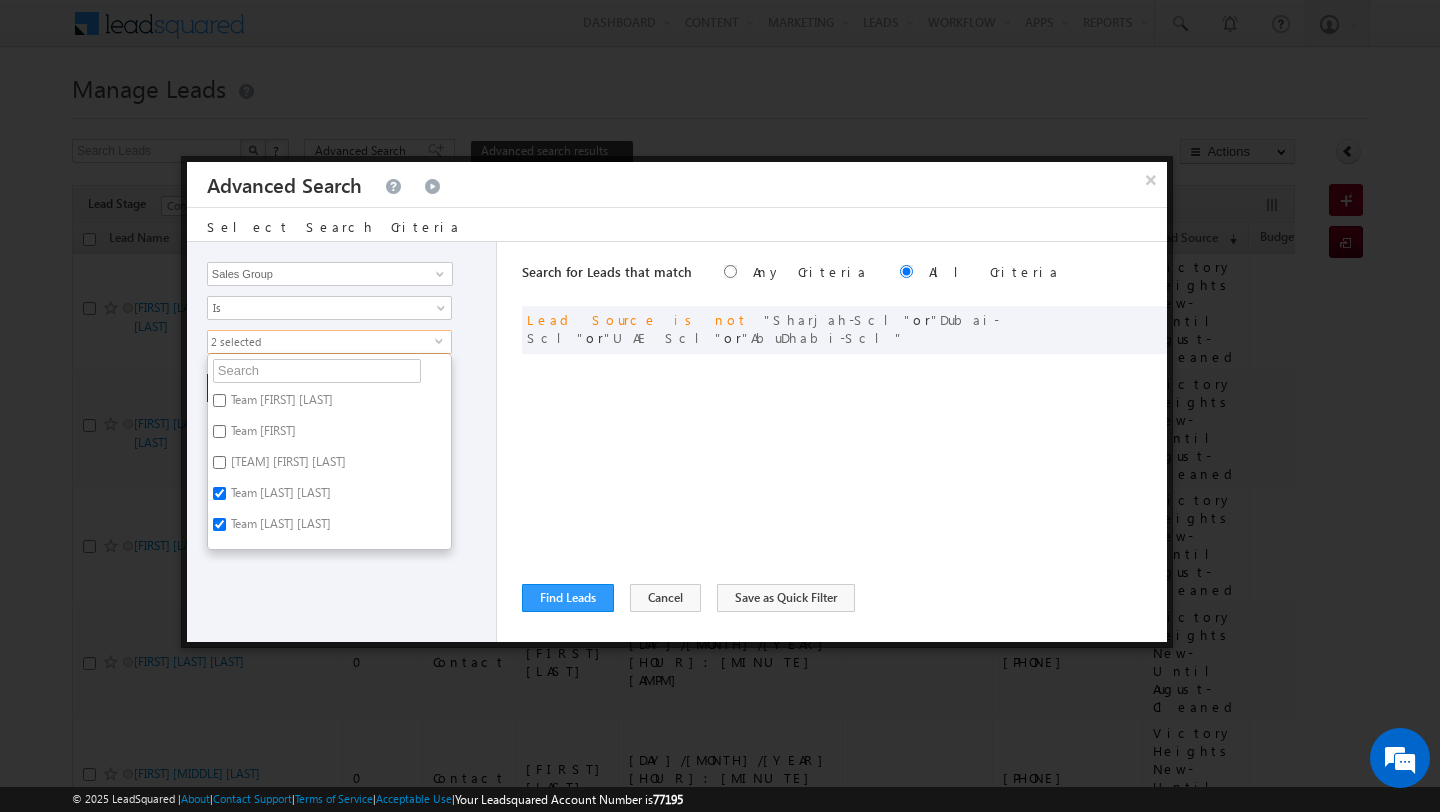 click on "Team Rajendra" at bounding box center [262, 434] 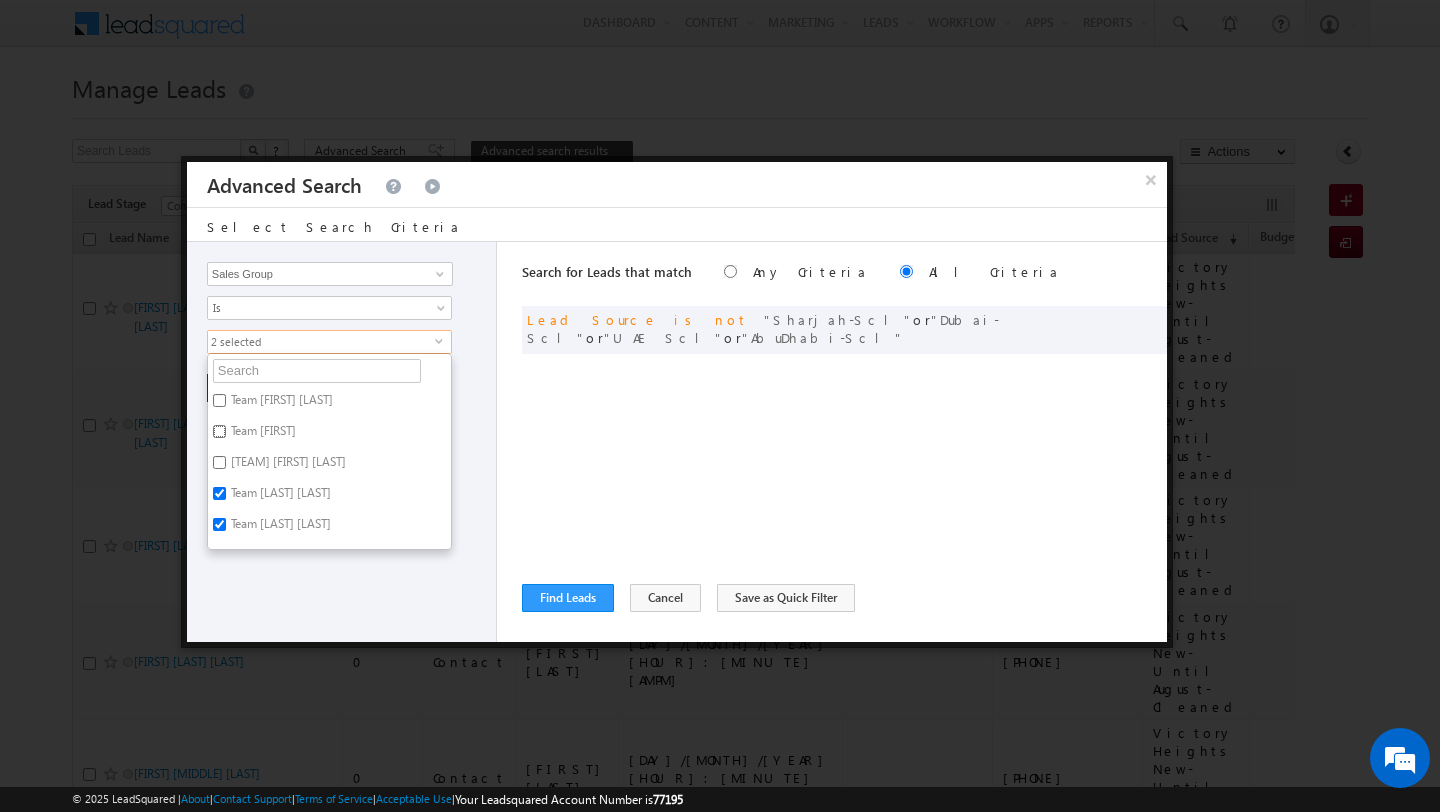 click on "Team Rajendra" at bounding box center (219, 431) 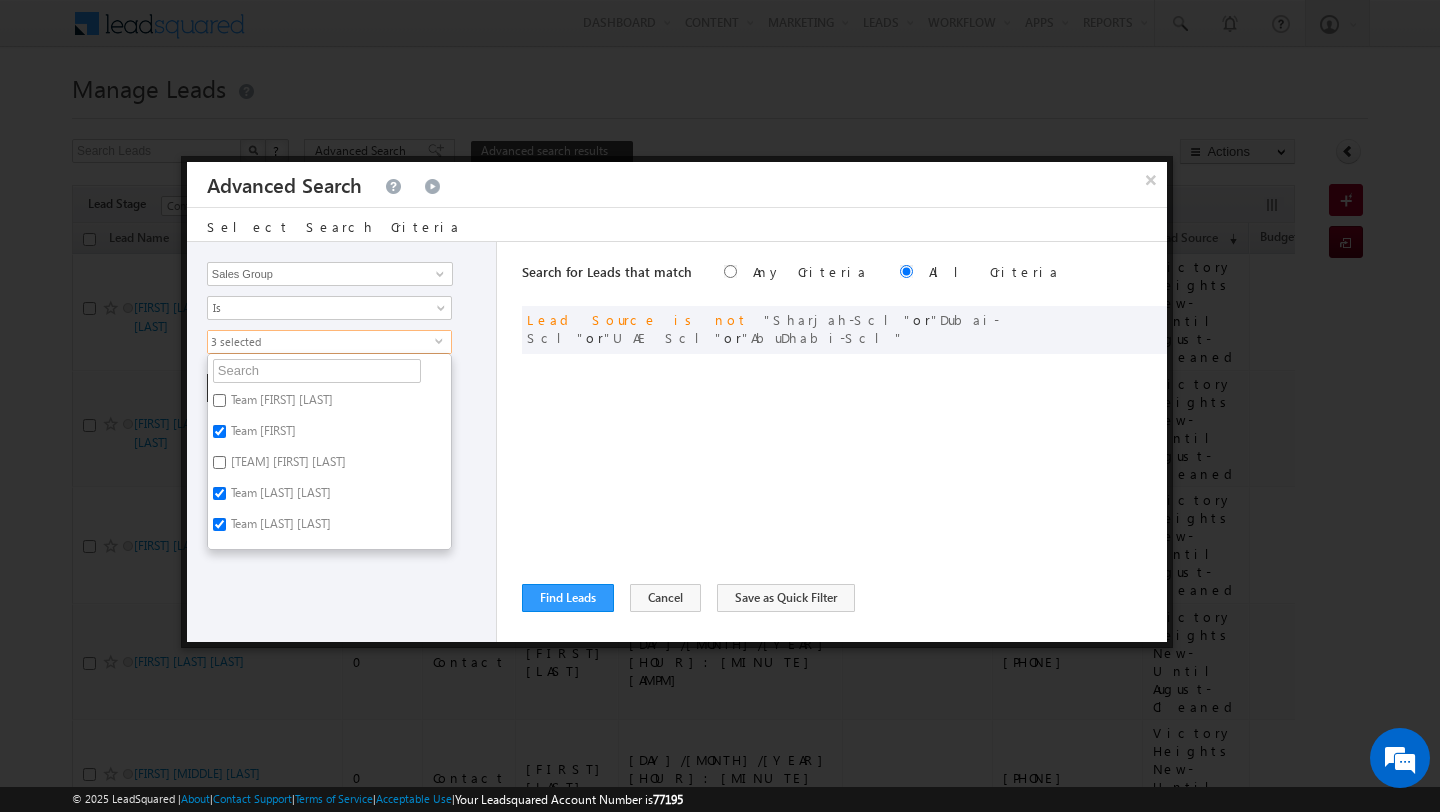 click on "Team Shakeel Babaar" at bounding box center (287, 465) 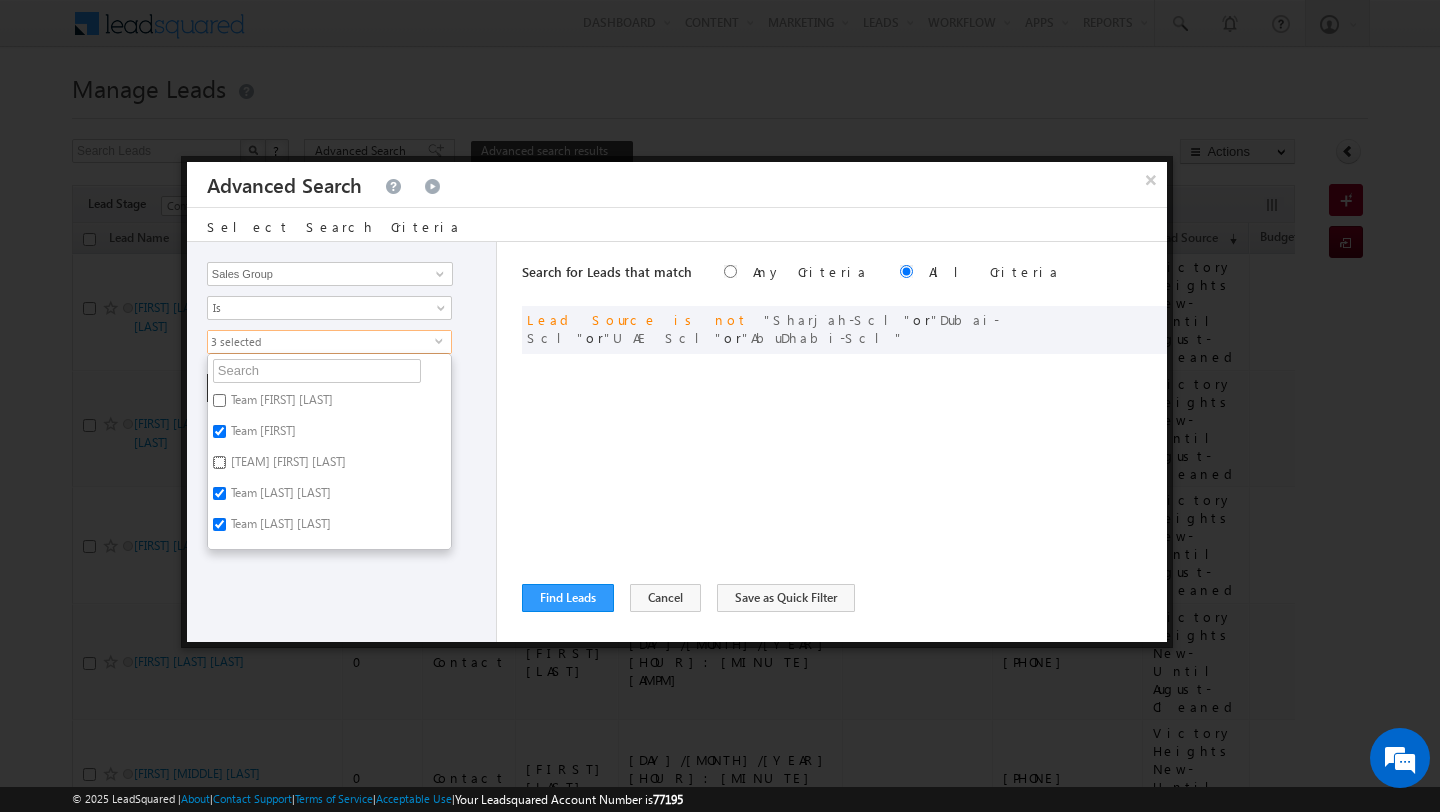 click on "Team Shakeel Babaar" at bounding box center [219, 462] 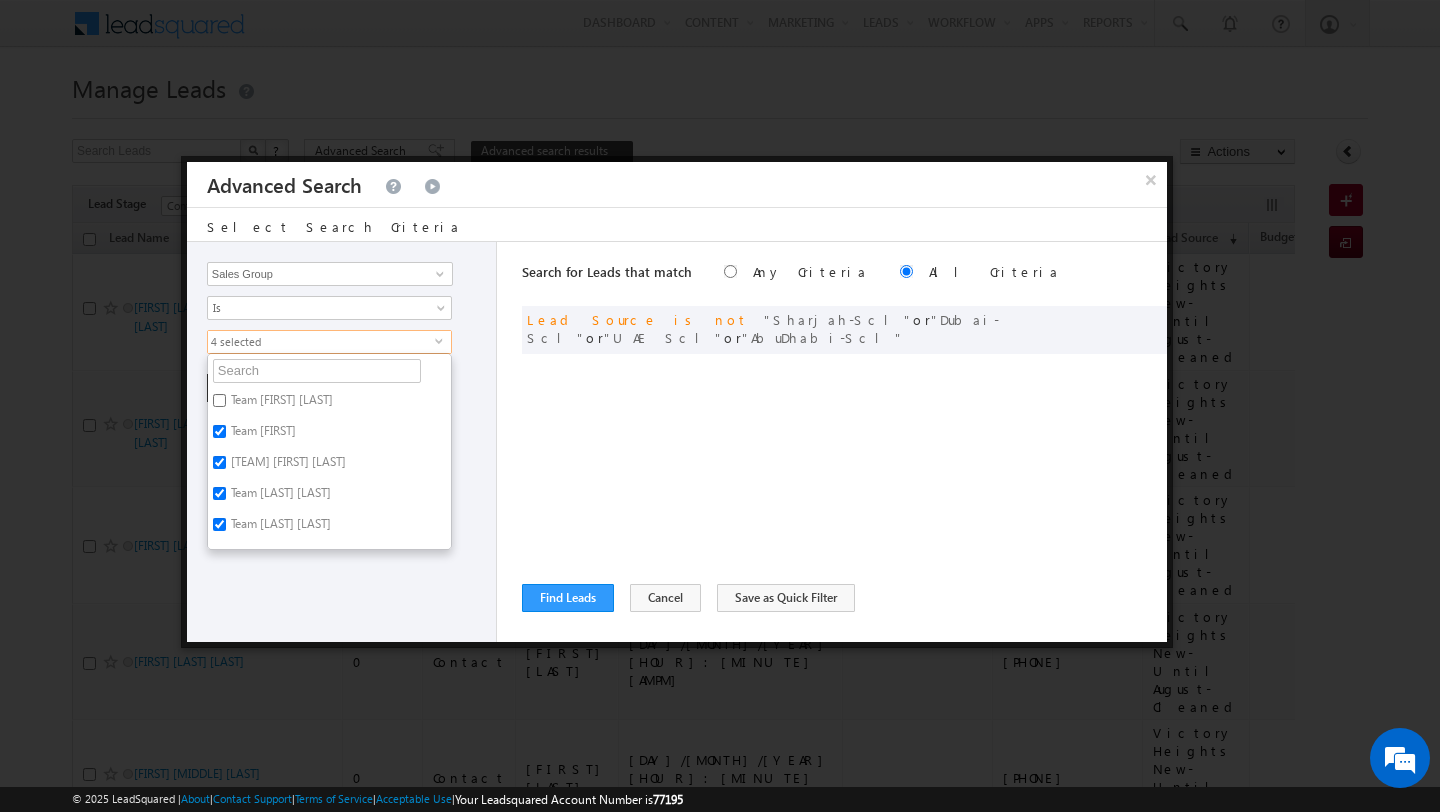 click on "Team Rajendra" at bounding box center [262, 434] 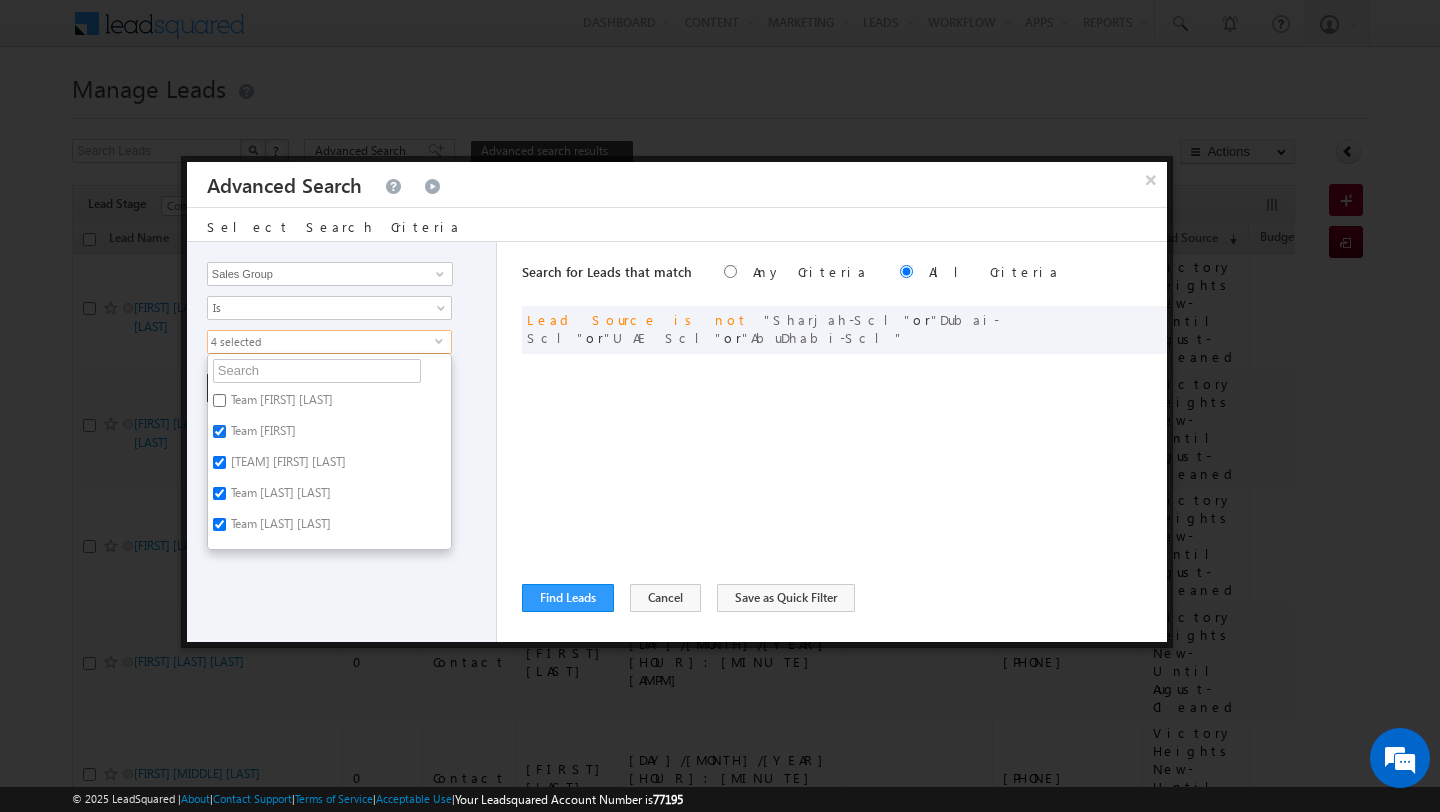 click on "Team Rajendra" at bounding box center [219, 431] 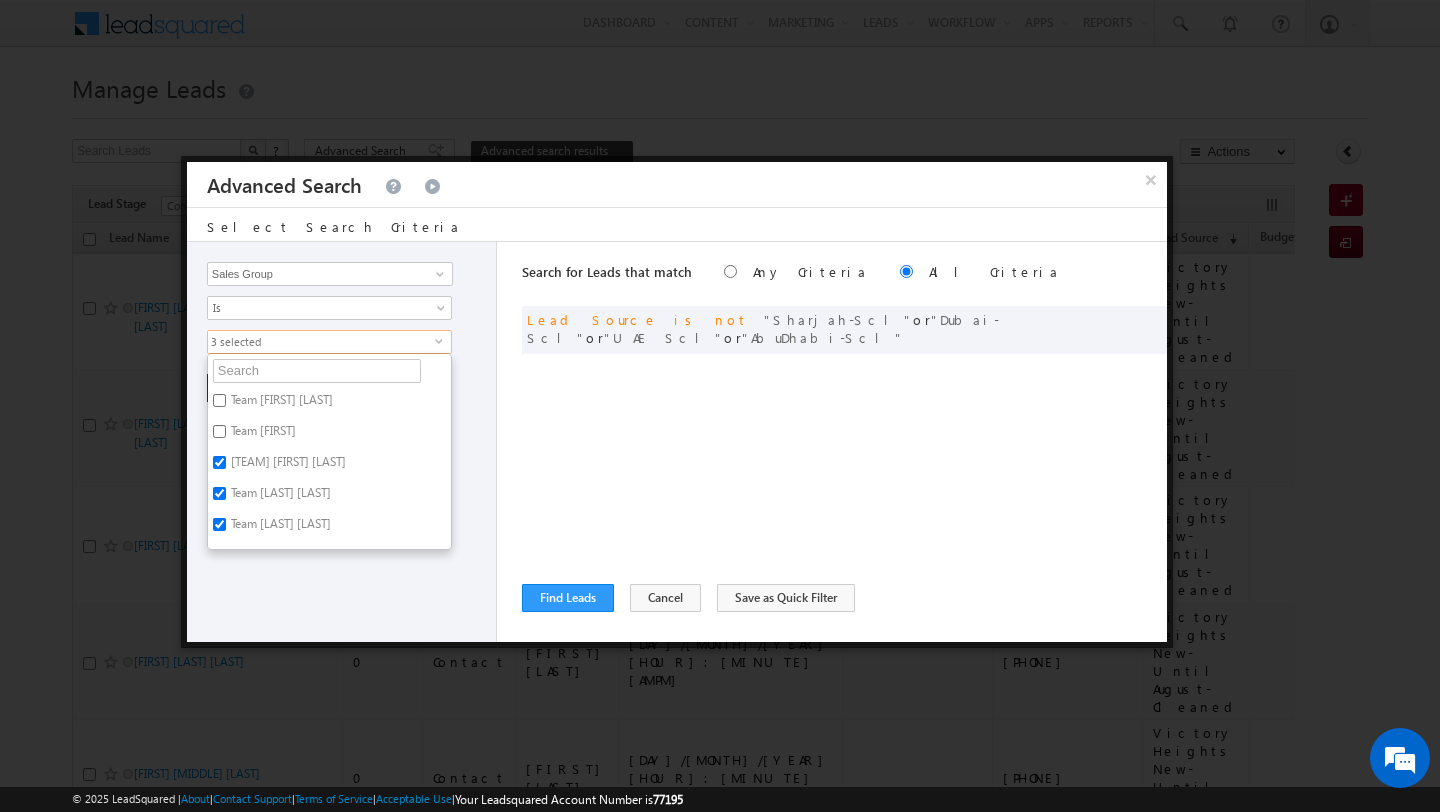 click on "Team Rajendra" at bounding box center [262, 434] 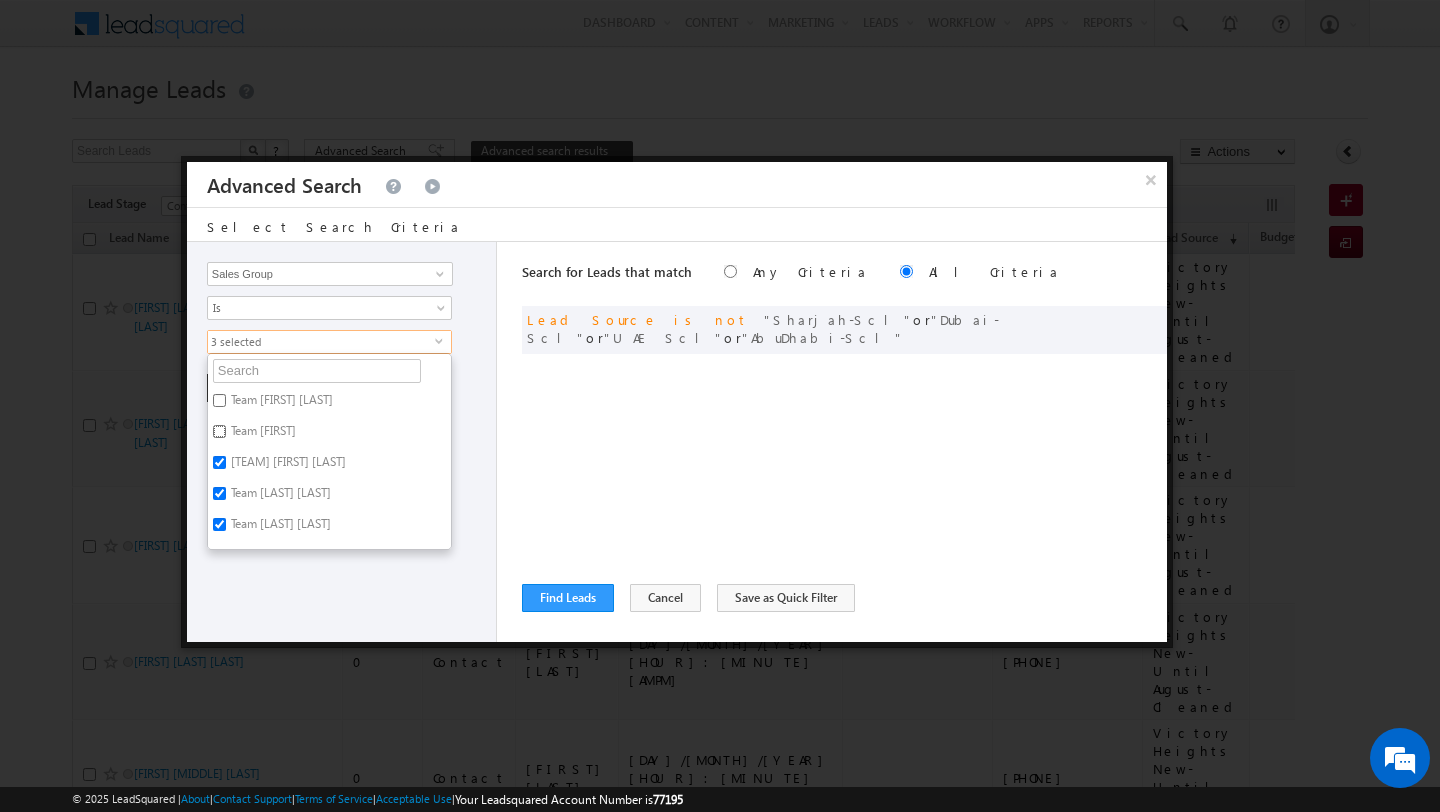 click on "Team Rajendra" at bounding box center [219, 431] 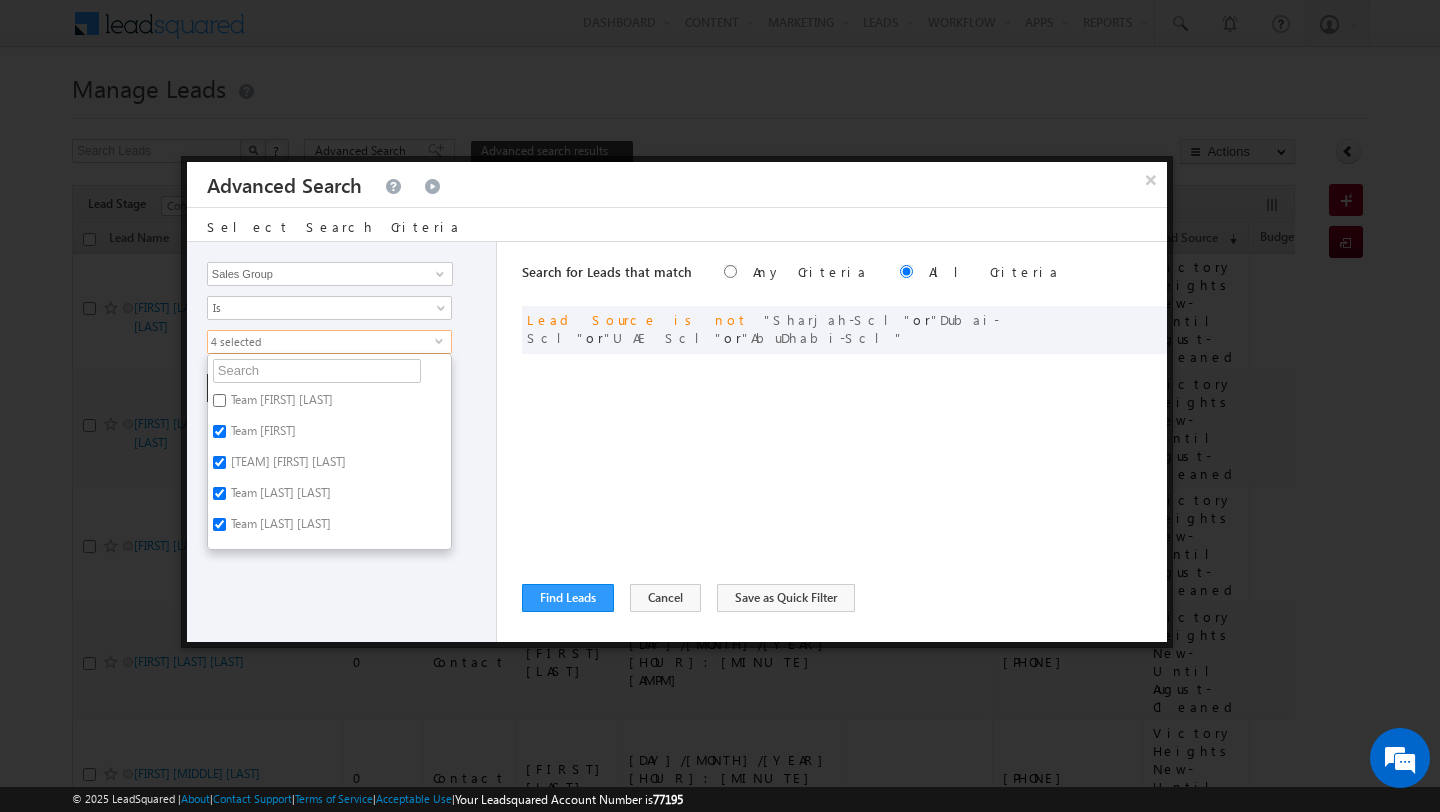 scroll, scrollTop: 25, scrollLeft: 0, axis: vertical 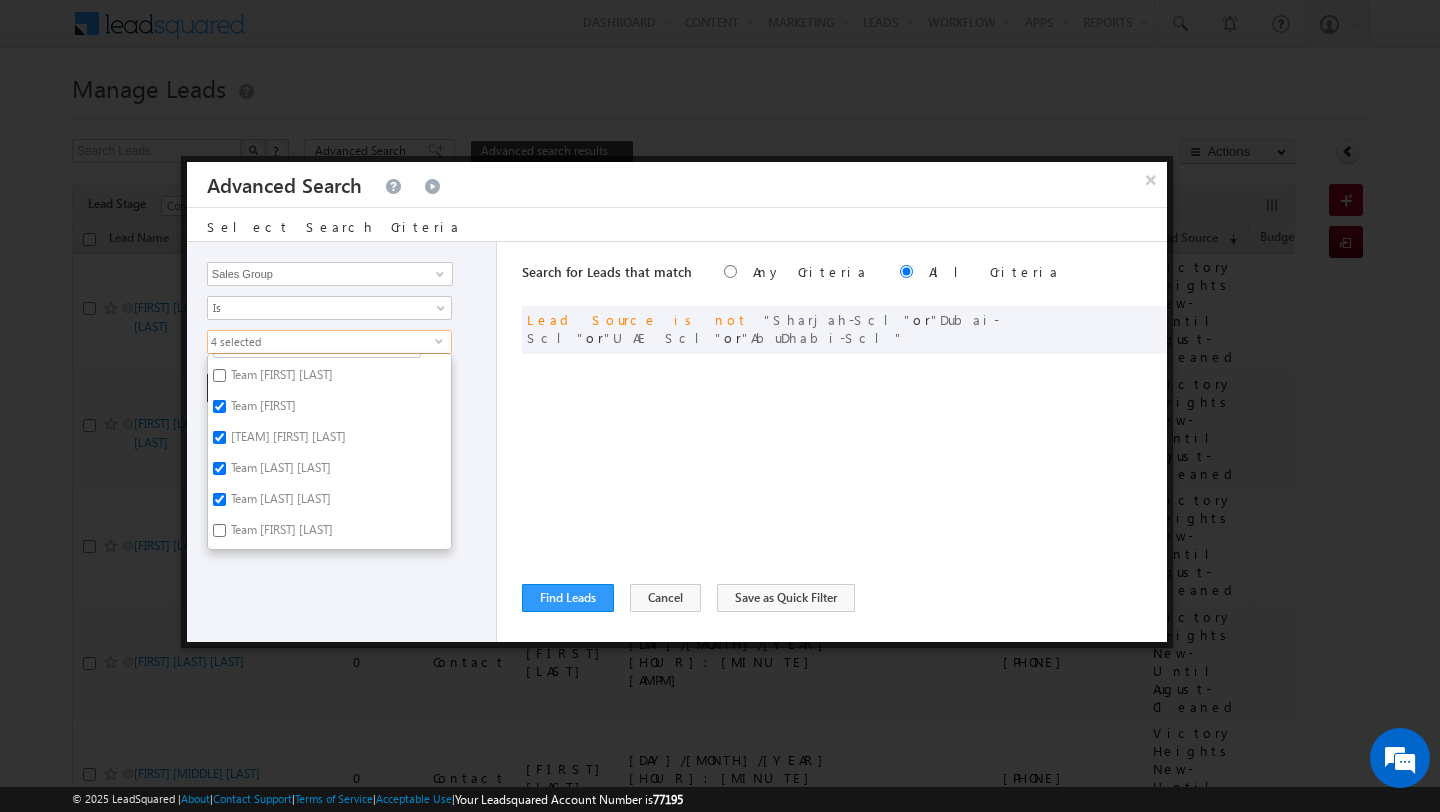 click on "Team Varun Sharma" at bounding box center [280, 533] 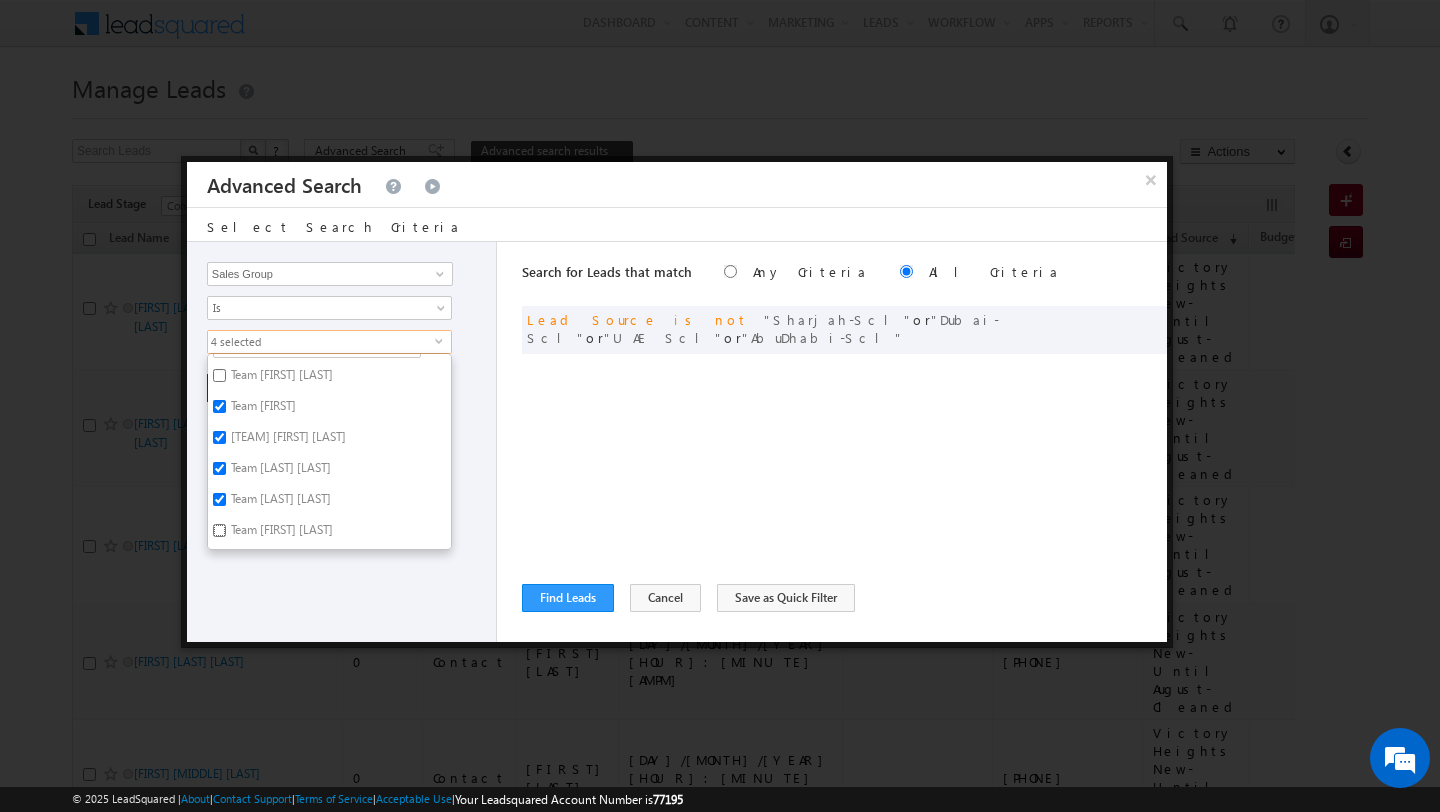 click on "Team Varun Sharma" at bounding box center (219, 530) 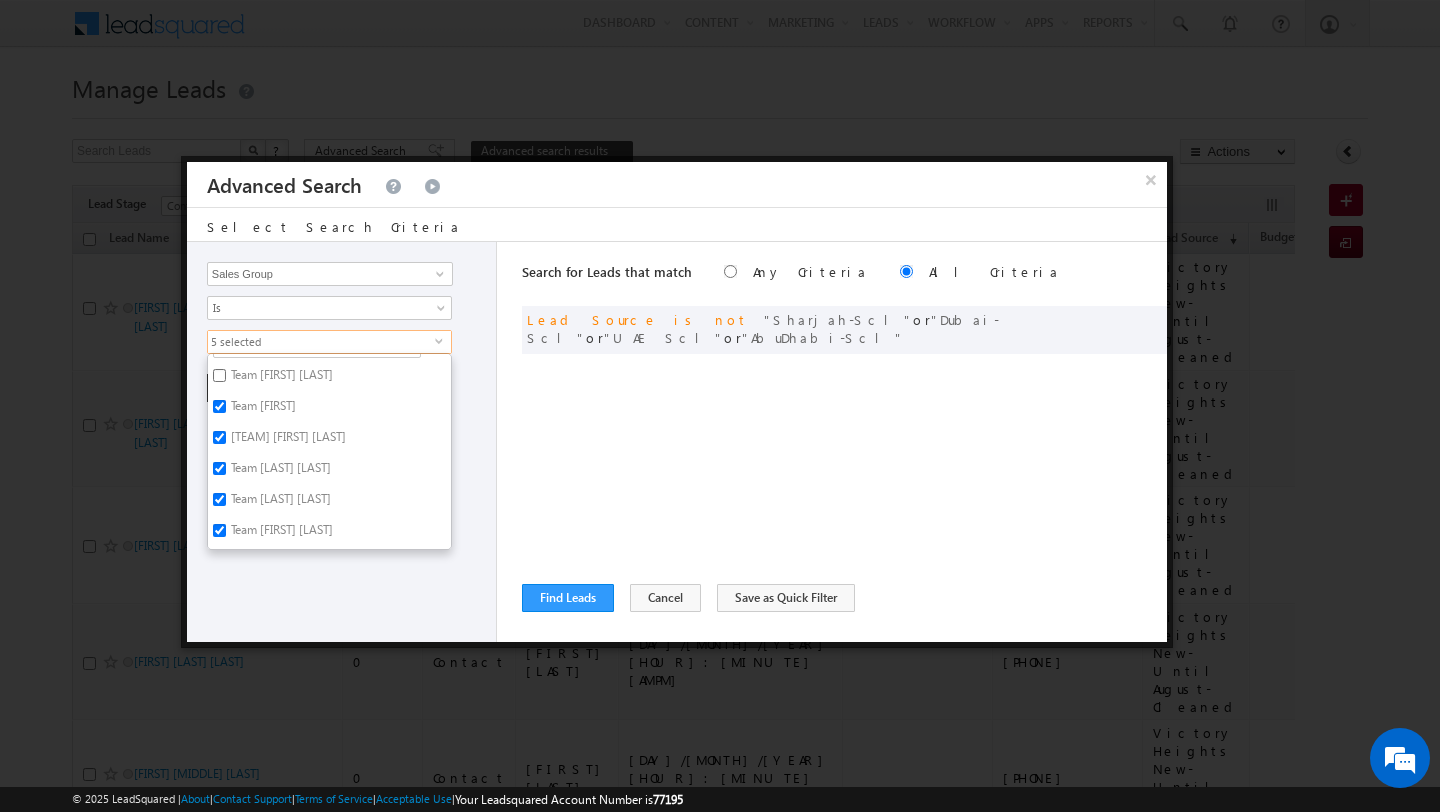 click on "Opportunity Type Lead Activity Task Sales Group  Prospect Id Address 1 Address 2 AML - File Booking Form - File Budget Building Name Buyer Persona Campaign Name Caste City Client Type Company Contact Stage Conversion Referrer URL Country Created By Id Created On Current Opt In Status Customer Type Developer DNCR Status Do Not Call Do Not Email Do Not SMS Do Not Track Do you want to invest in dubai Email Emirate Emirates ID - File Engagement Score Father Name First Name Form Name Grade Job Title Last Activity Last Activity Date Last Name Last Opt In Email Sent Date Latitude Lead Number Lead Origin Lead Remarks Lead Score Lead Source Lead Stage Longitude Master Project meet your team Date Meeting Done Date  Meeting Location Mobile Number Modified By Id Modified On Nationality Not Picked counter Notes Opt In Date Opt In Details Order Value Owner Passport - File Phone Number Plot Area Possession Procedure Name Project Project Name Project Suggested Prospect Creation Date Range Zip" at bounding box center (342, 442) 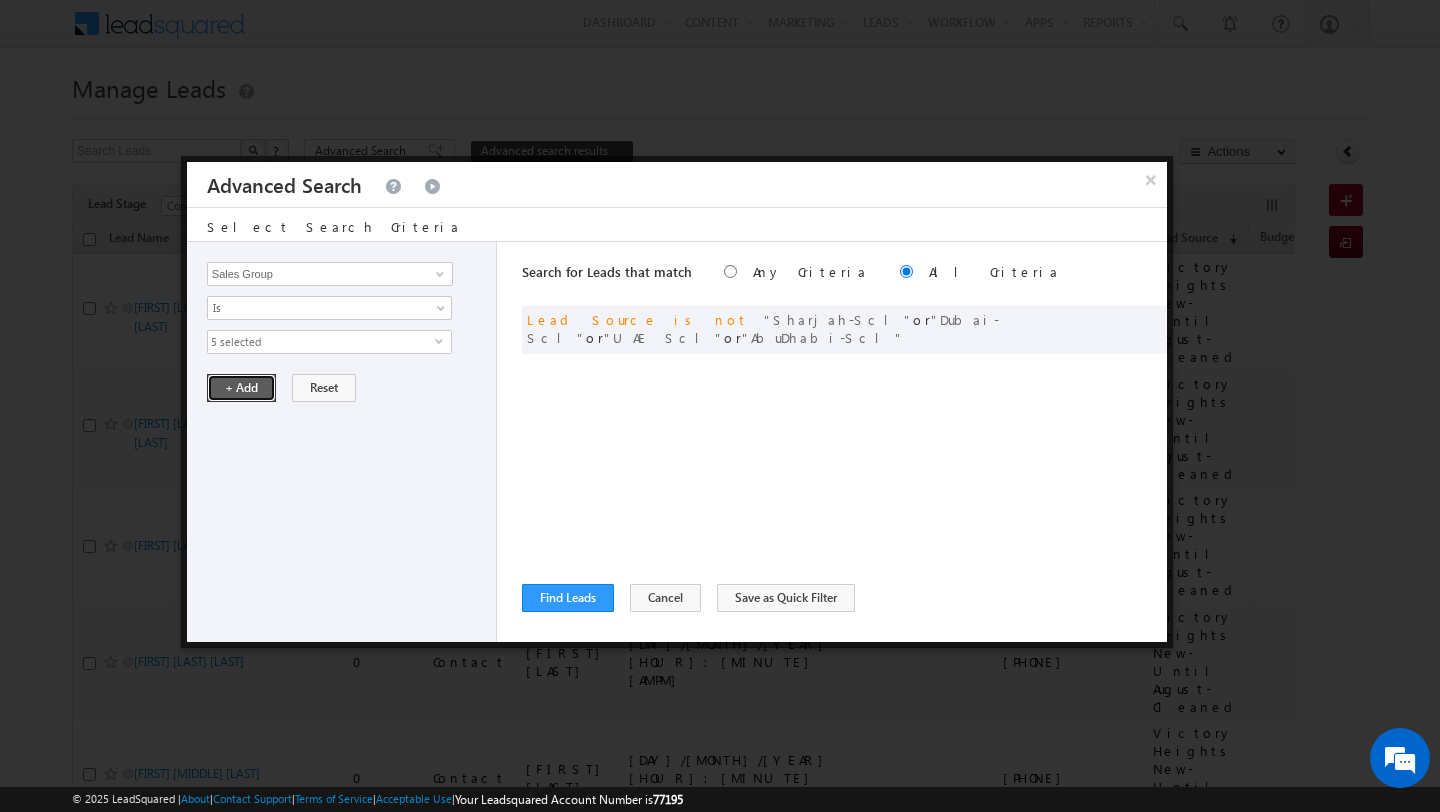 click on "+ Add" at bounding box center [241, 388] 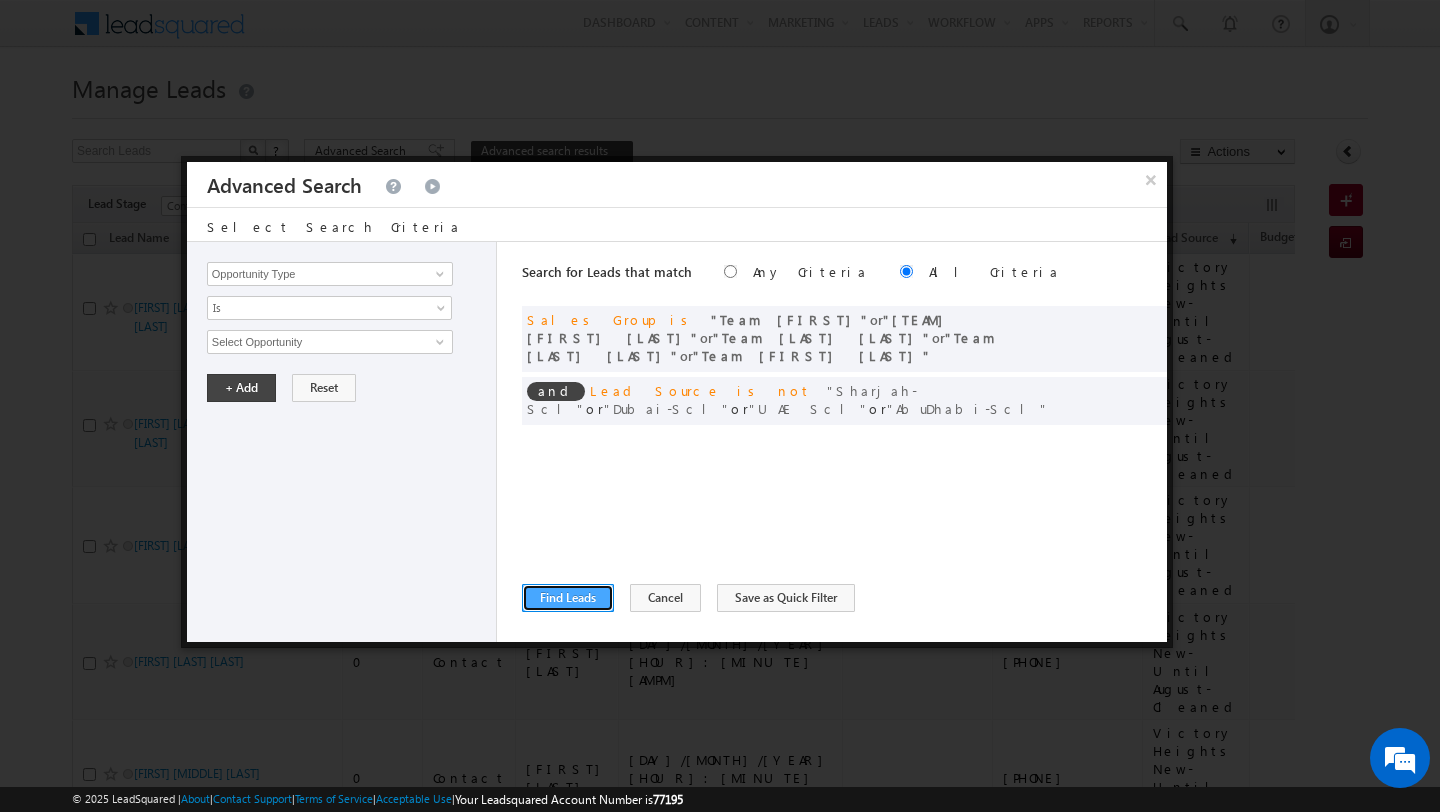 click on "Find Leads" at bounding box center [568, 598] 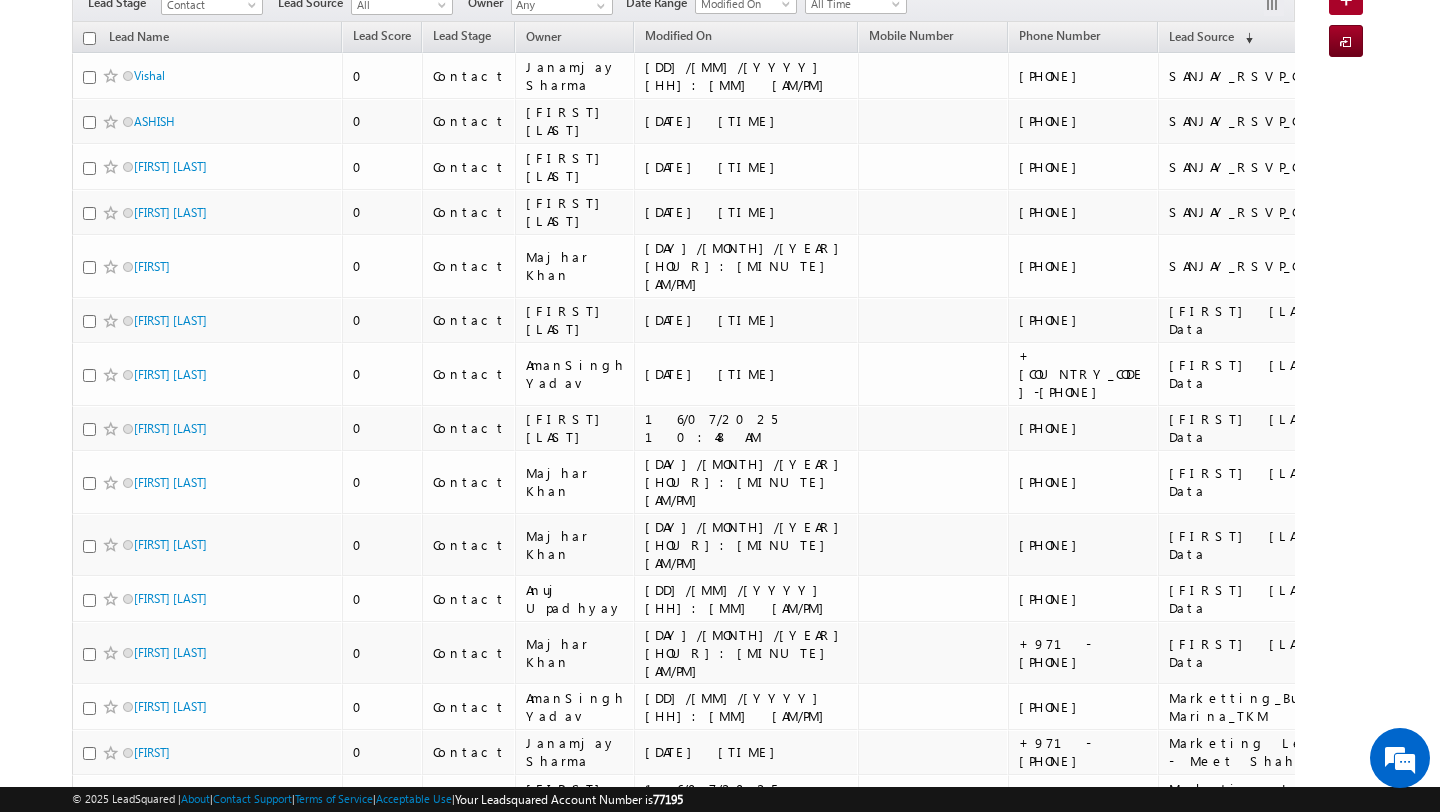 scroll, scrollTop: 0, scrollLeft: 0, axis: both 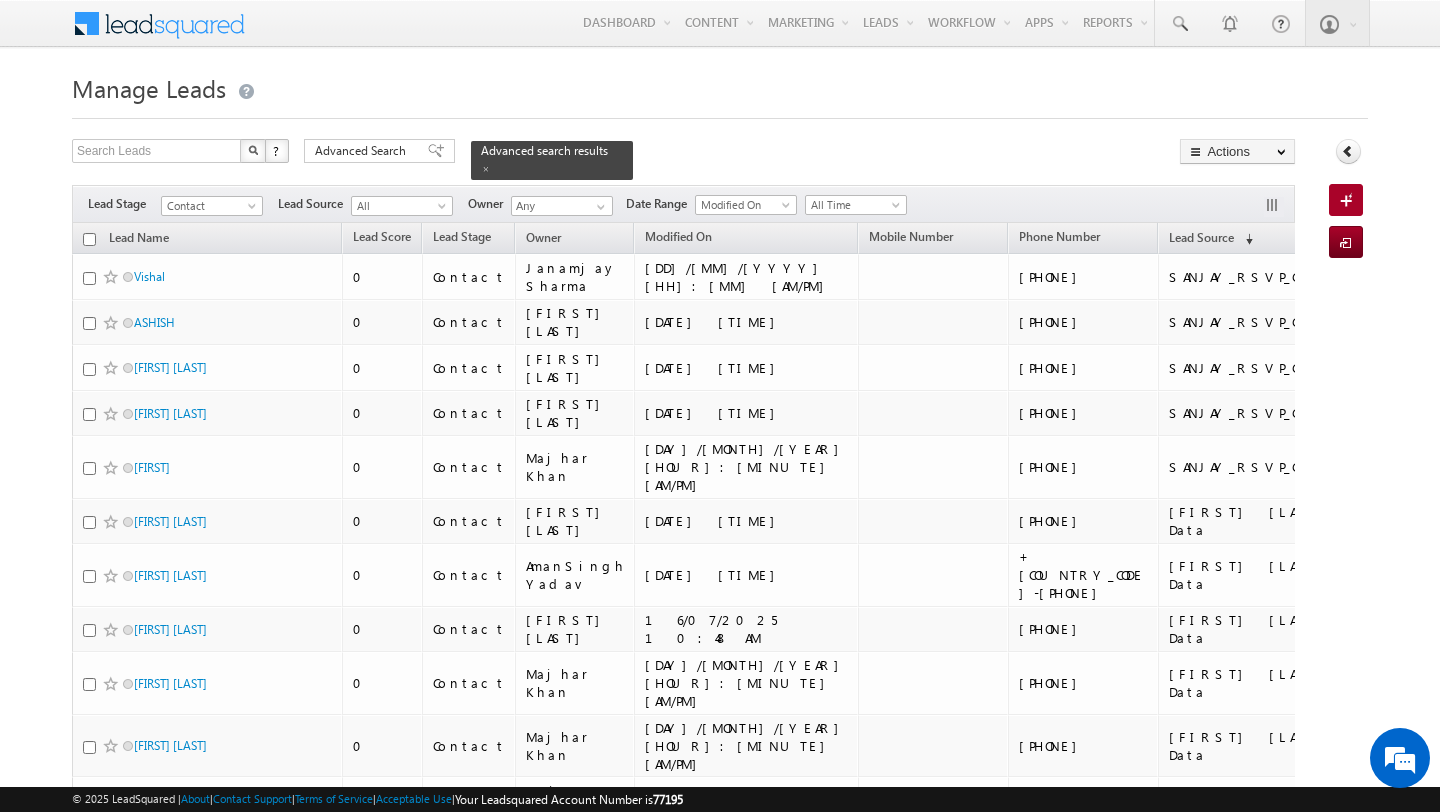 click at bounding box center (89, 239) 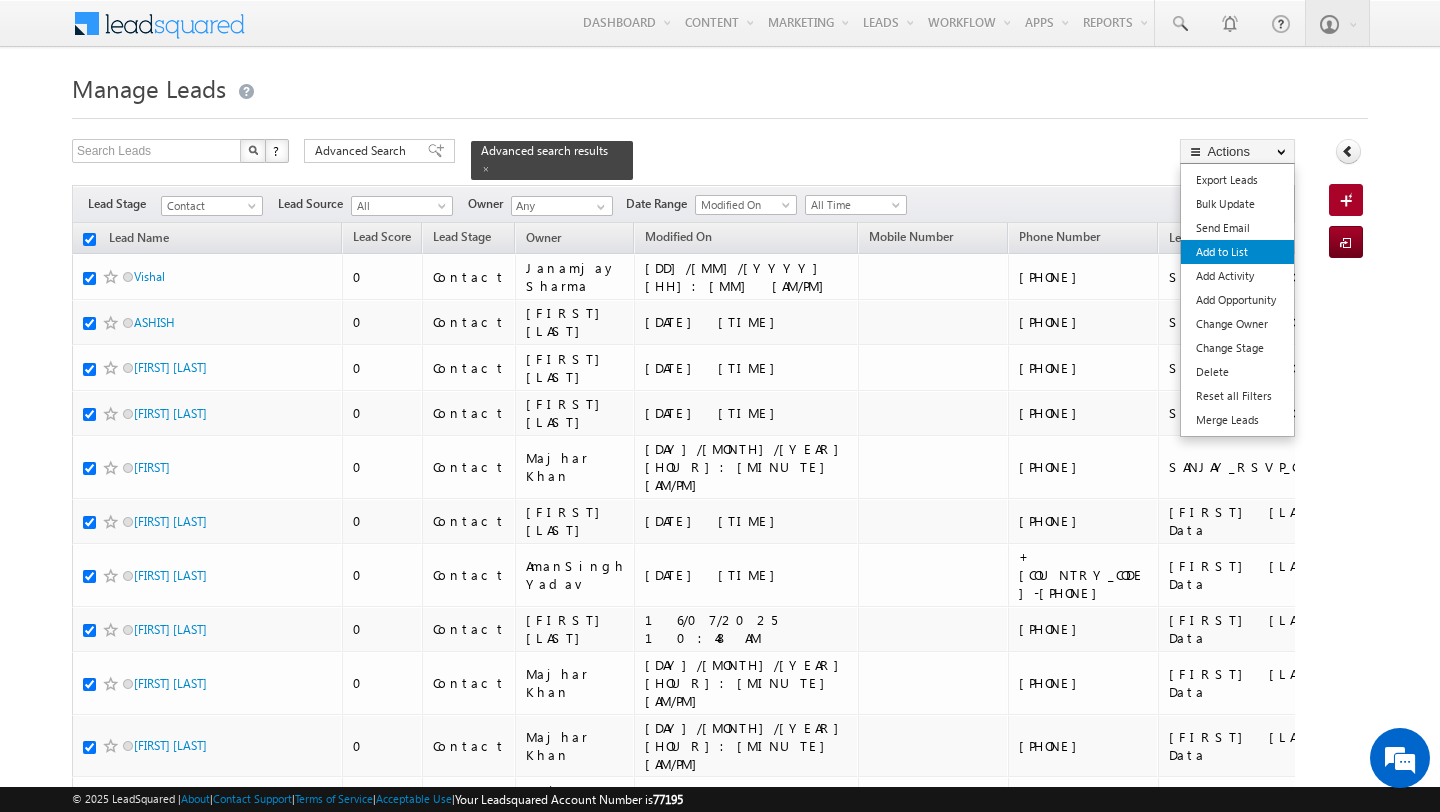 click on "Add to List" at bounding box center (1237, 252) 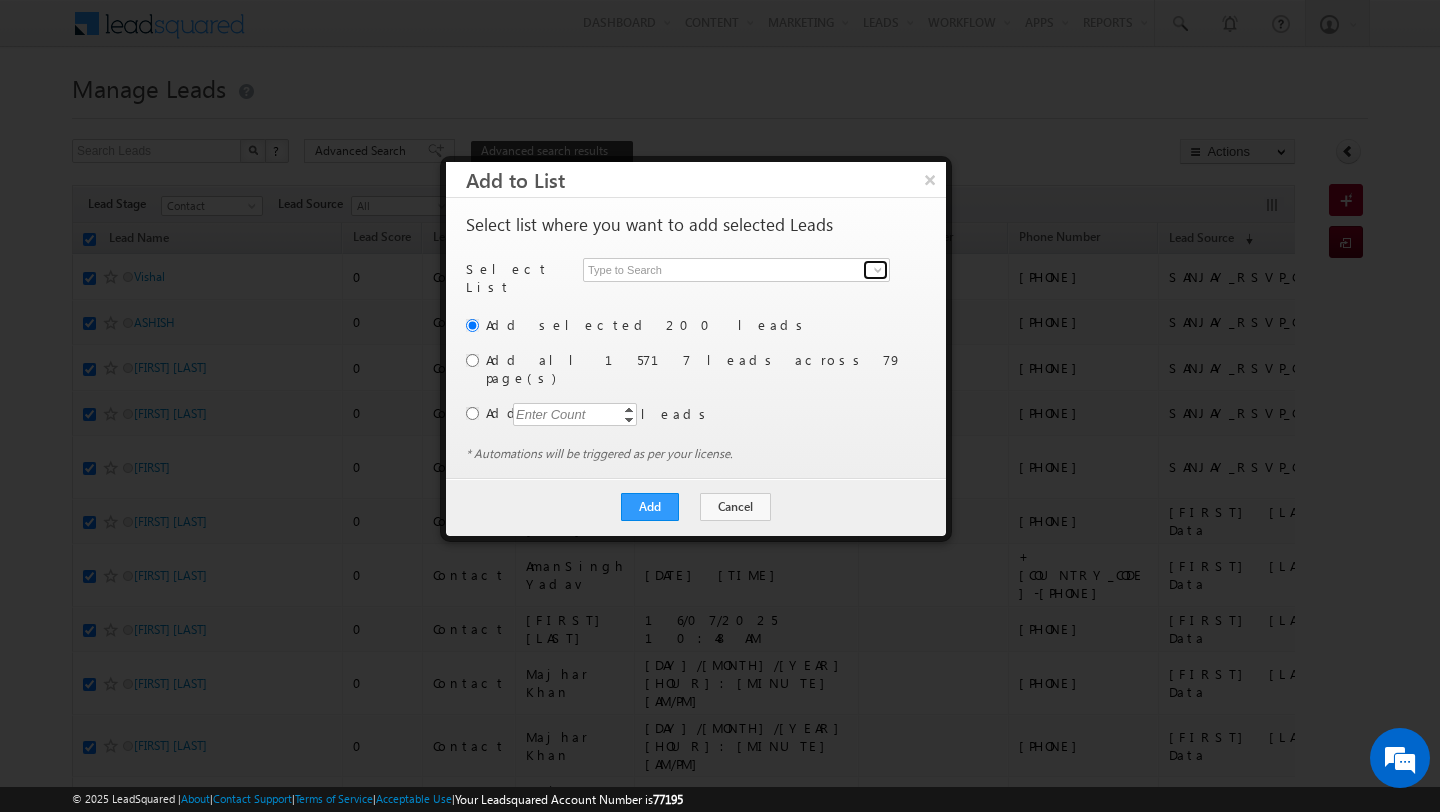 click at bounding box center (878, 270) 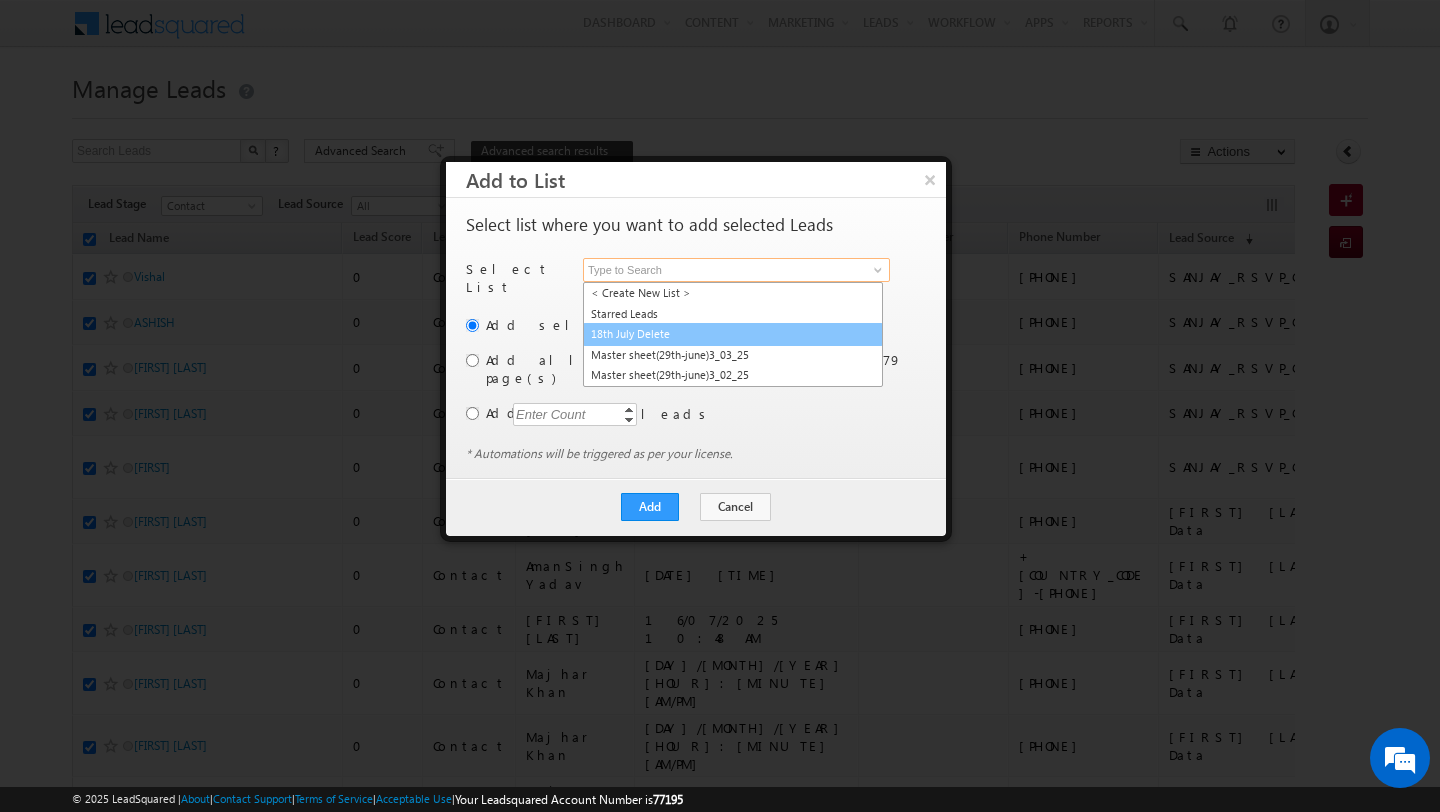 click on "18th July Delete" at bounding box center [733, 334] 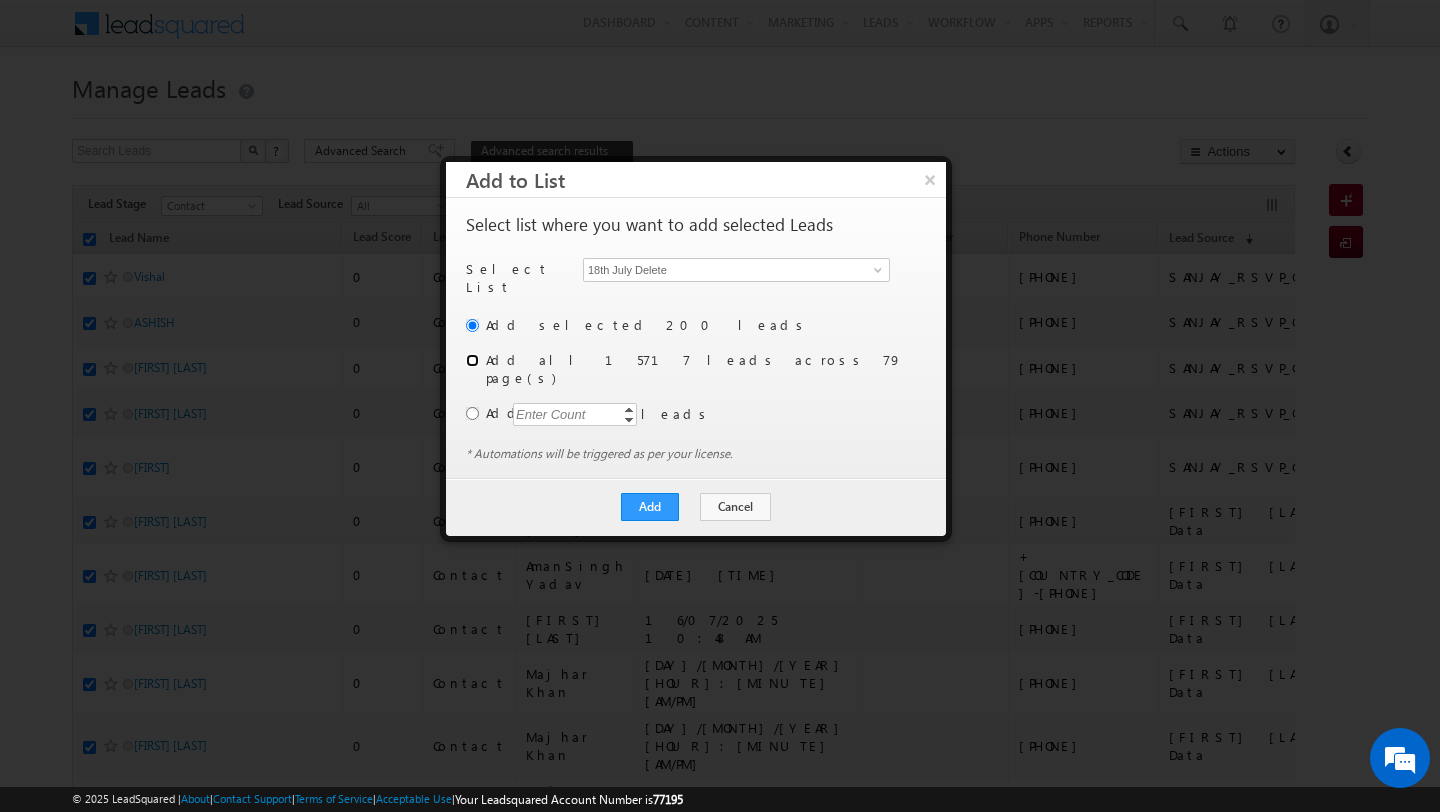 click at bounding box center (472, 360) 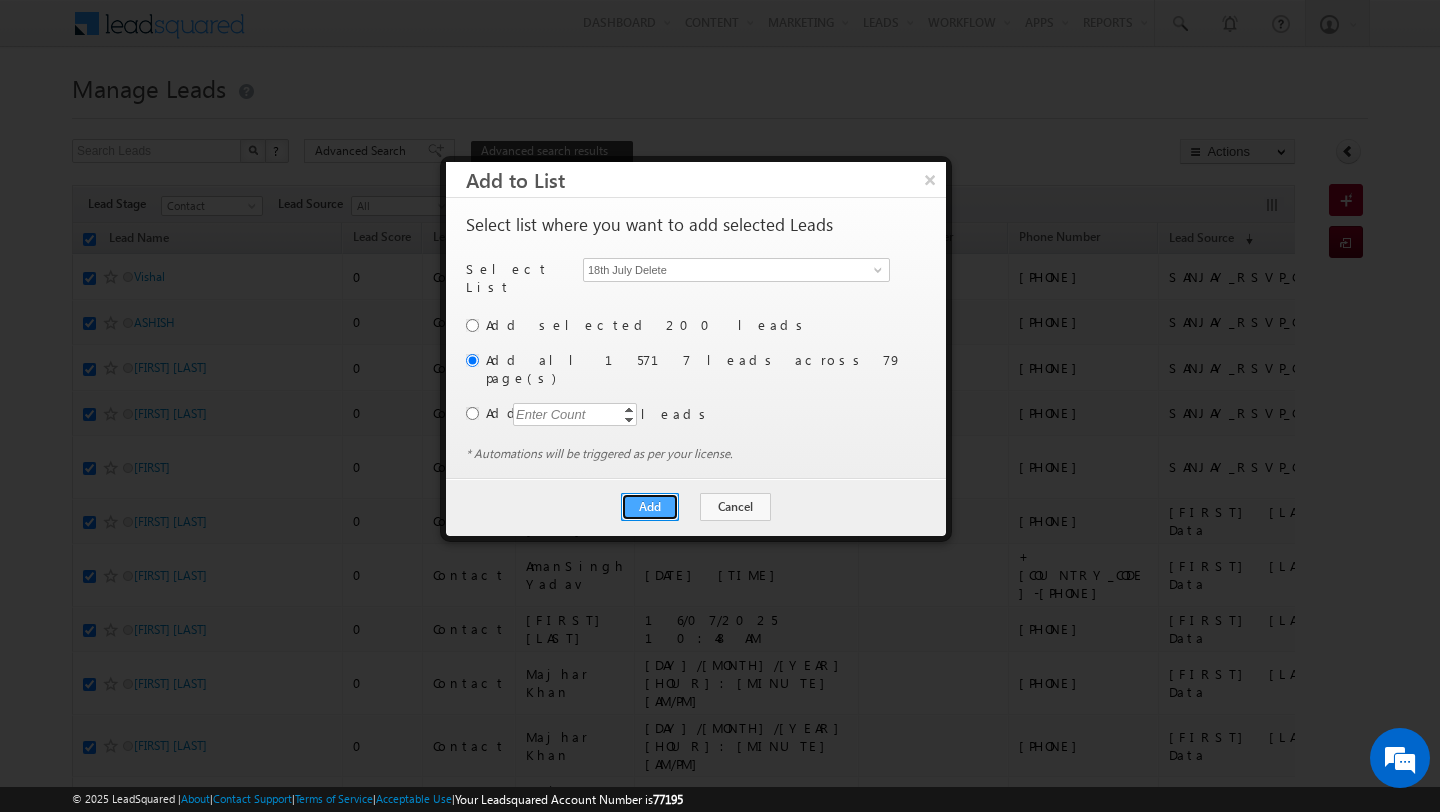 click on "Add" at bounding box center [650, 507] 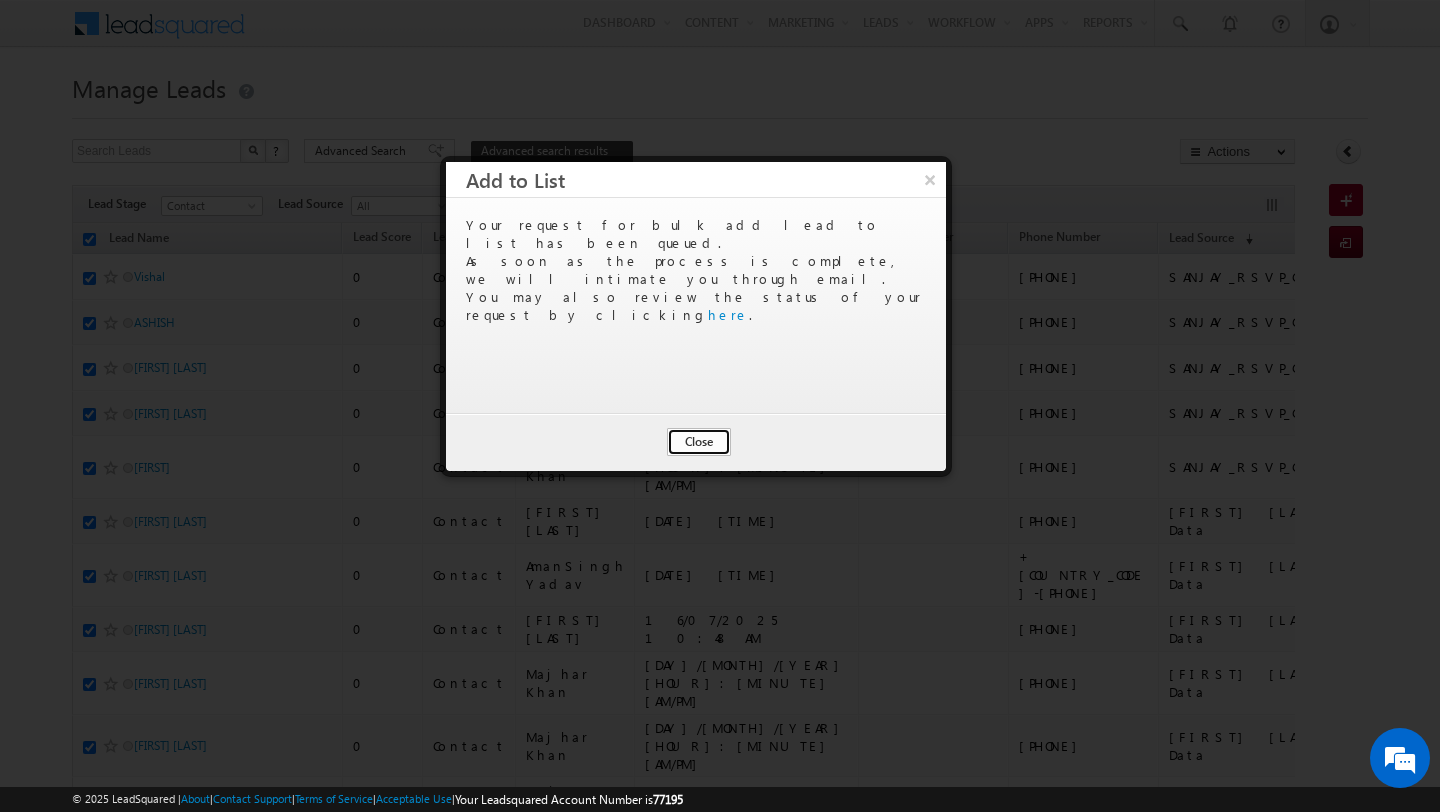 click on "Close" at bounding box center [699, 442] 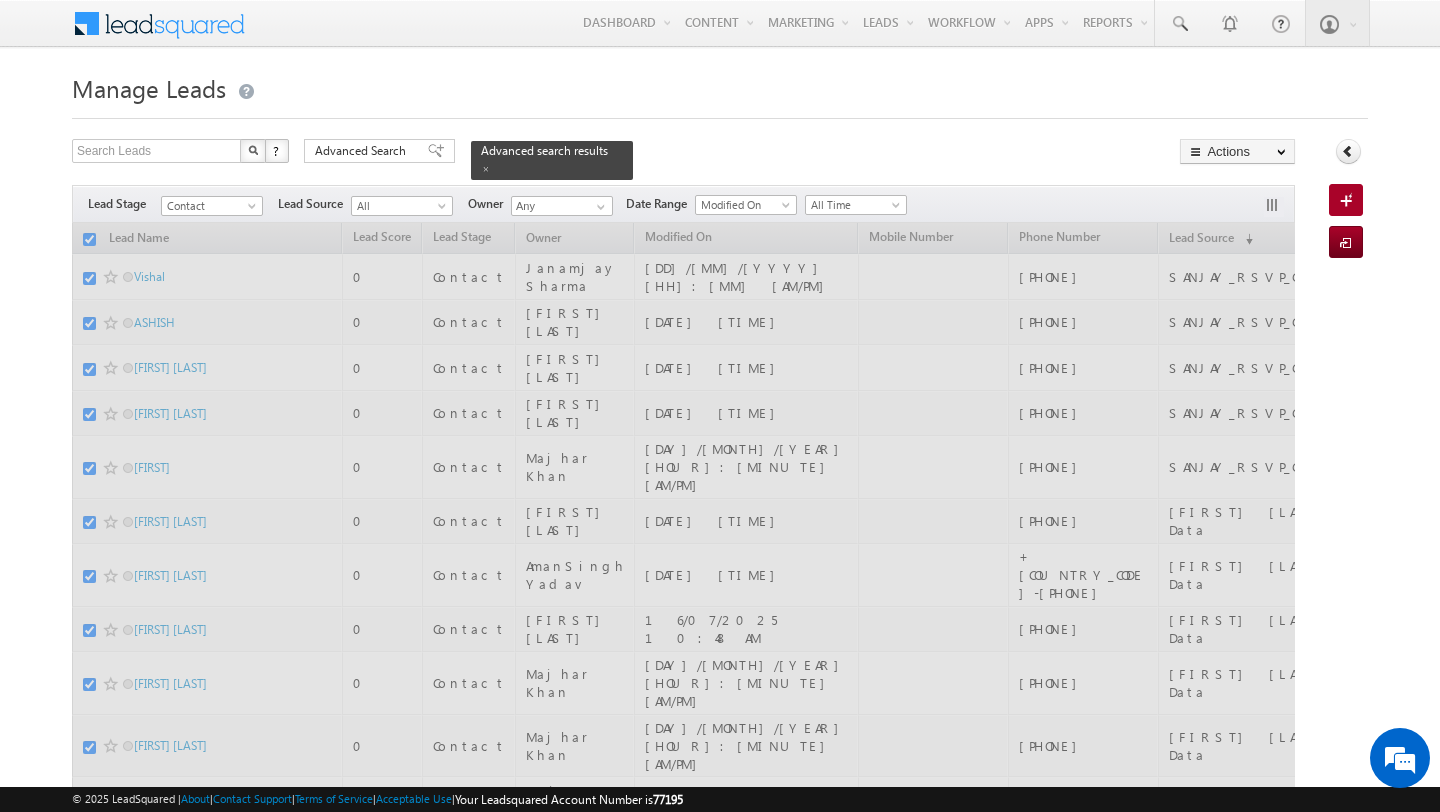 click on "Advanced Search" at bounding box center [363, 151] 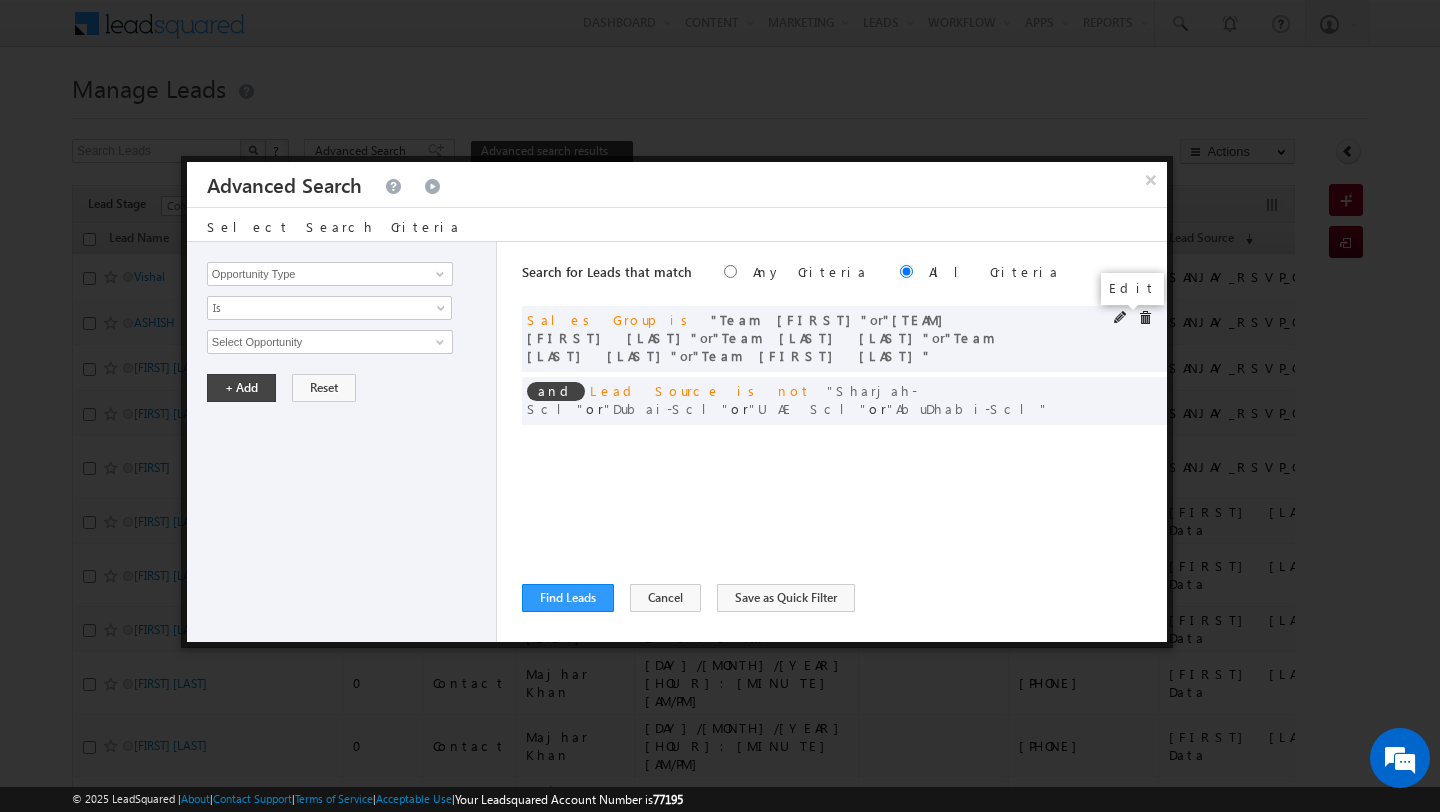 click at bounding box center (1121, 318) 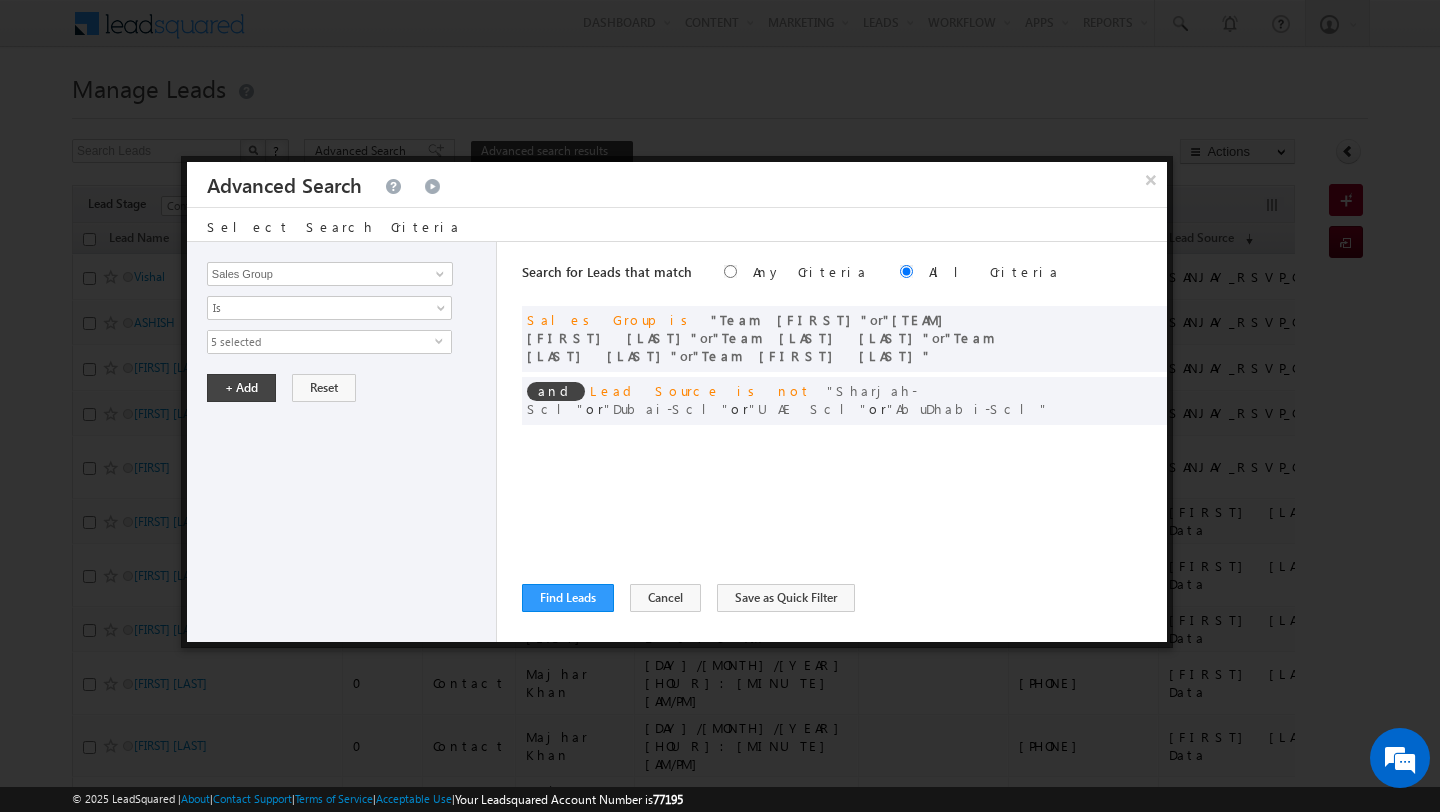 click on "Opportunity Type Lead Activity Task Sales Group  Prospect Id Address 1 Address 2 AML - File Booking Form - File Budget Building Name Buyer Persona Campaign Name Caste City Client Type Company Contact Stage Conversion Referrer URL Country Created By Id Created On Current Opt In Status Customer Type Developer DNCR Status Do Not Call Do Not Email Do Not SMS Do Not Track Do you want to invest in dubai Email Emirate Emirates ID - File Engagement Score Father Name First Name Form Name Grade Job Title Last Activity Last Activity Date Last Name Last Opt In Email Sent Date Latitude Lead Number Lead Origin Lead Remarks Lead Score Lead Source Lead Stage Longitude Master Project meet your team Date Meeting Done Date  Meeting Location Mobile Number Modified By Id Modified On Nationality Not Picked counter Notes Opt In Date Opt In Details Order Value Owner Passport - File Phone Number Plot Area Possession Procedure Name Project Project Name Project Suggested Prospect Creation Date Range Zip" at bounding box center (342, 442) 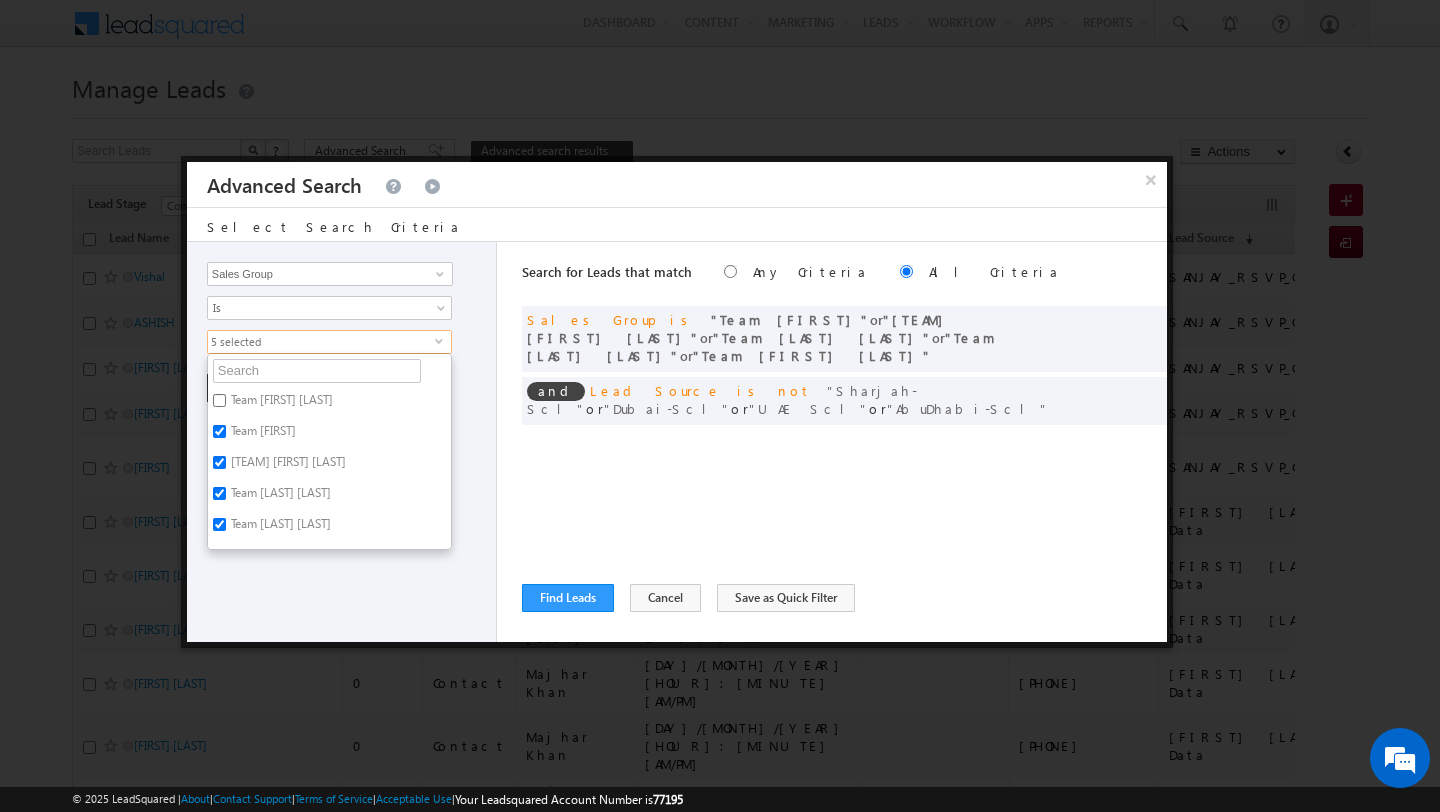 click on "Team Rajendra" at bounding box center [262, 434] 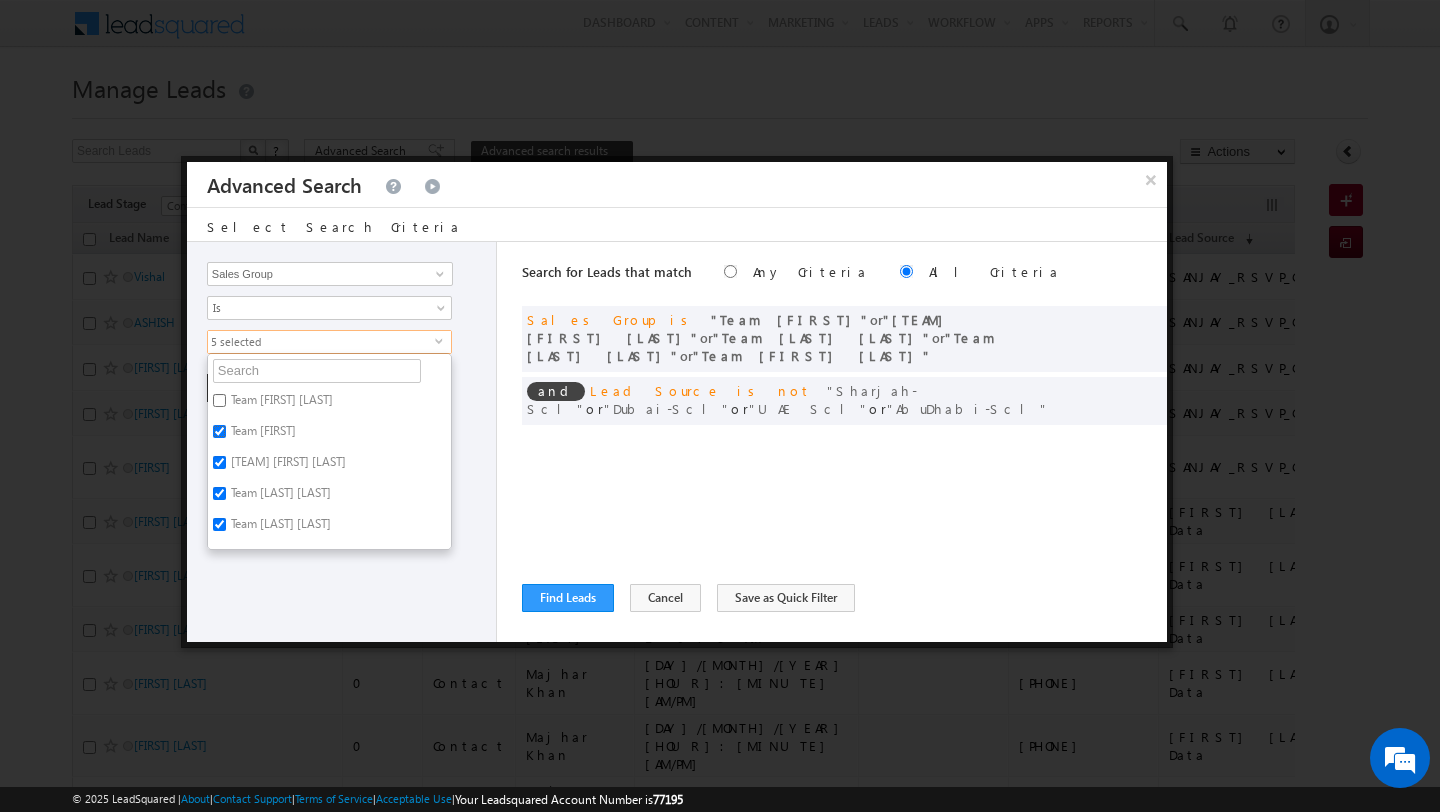click on "Team Rajendra" at bounding box center (219, 431) 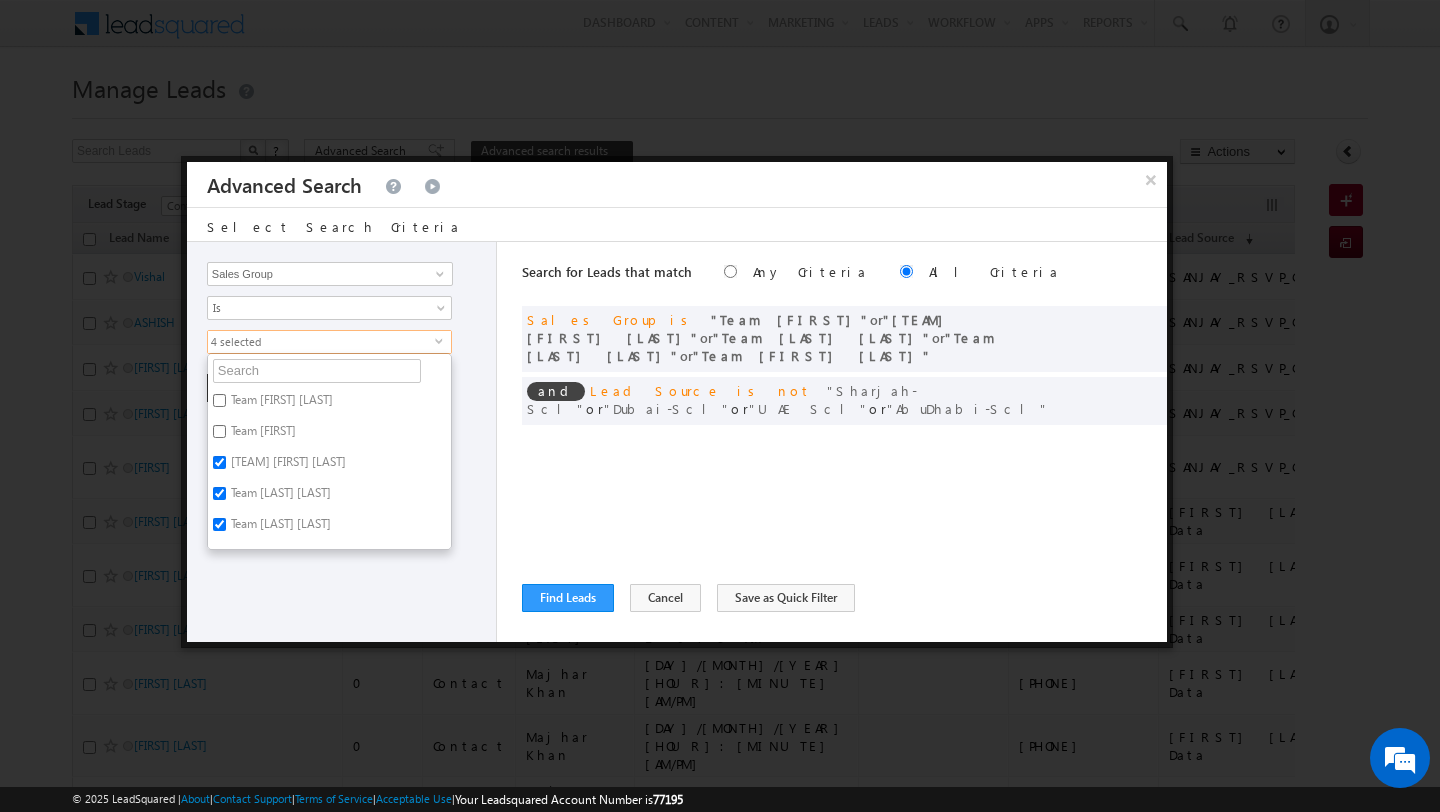 click on "Team Shakeel Babaar" at bounding box center [287, 465] 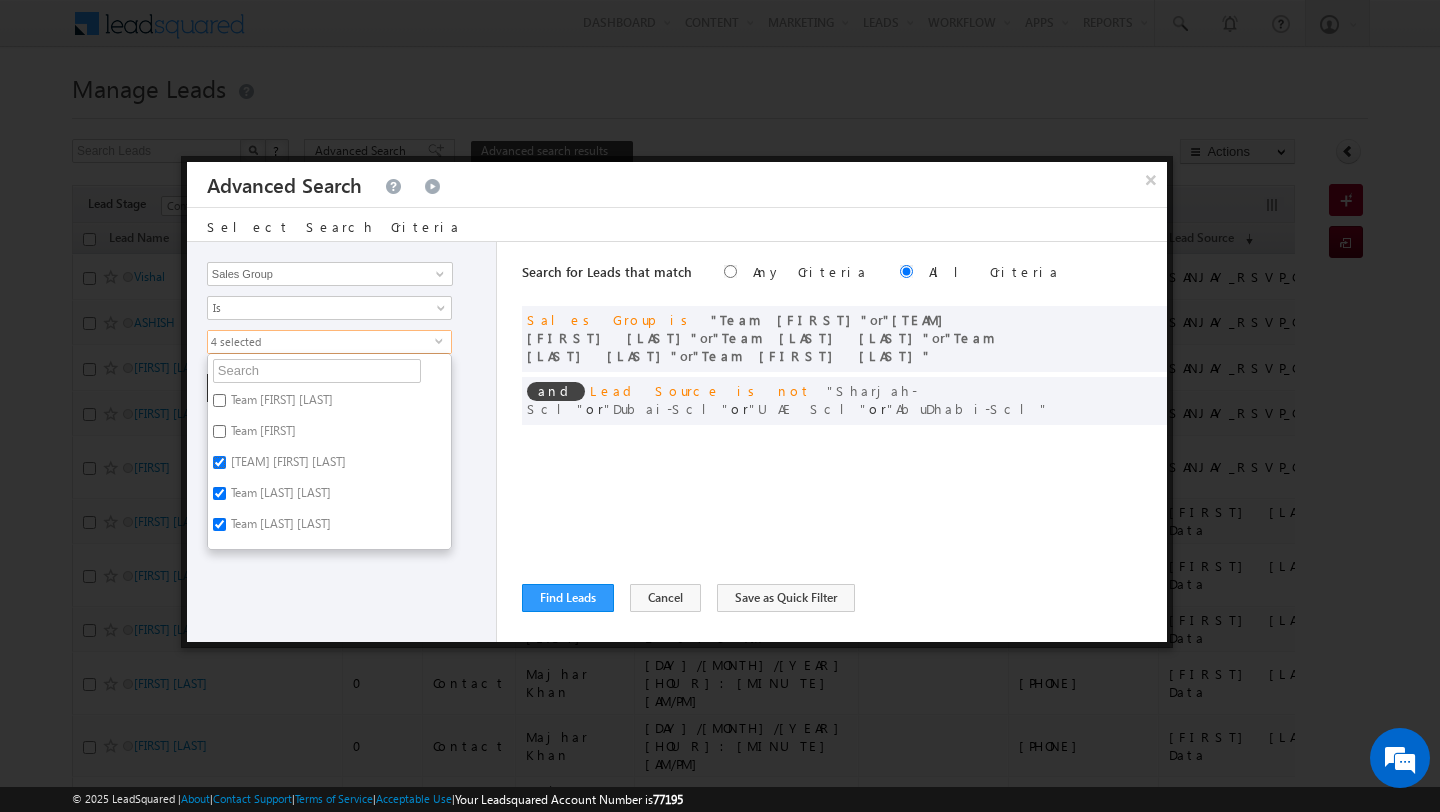 click on "Team Shakeel Babaar" at bounding box center (219, 462) 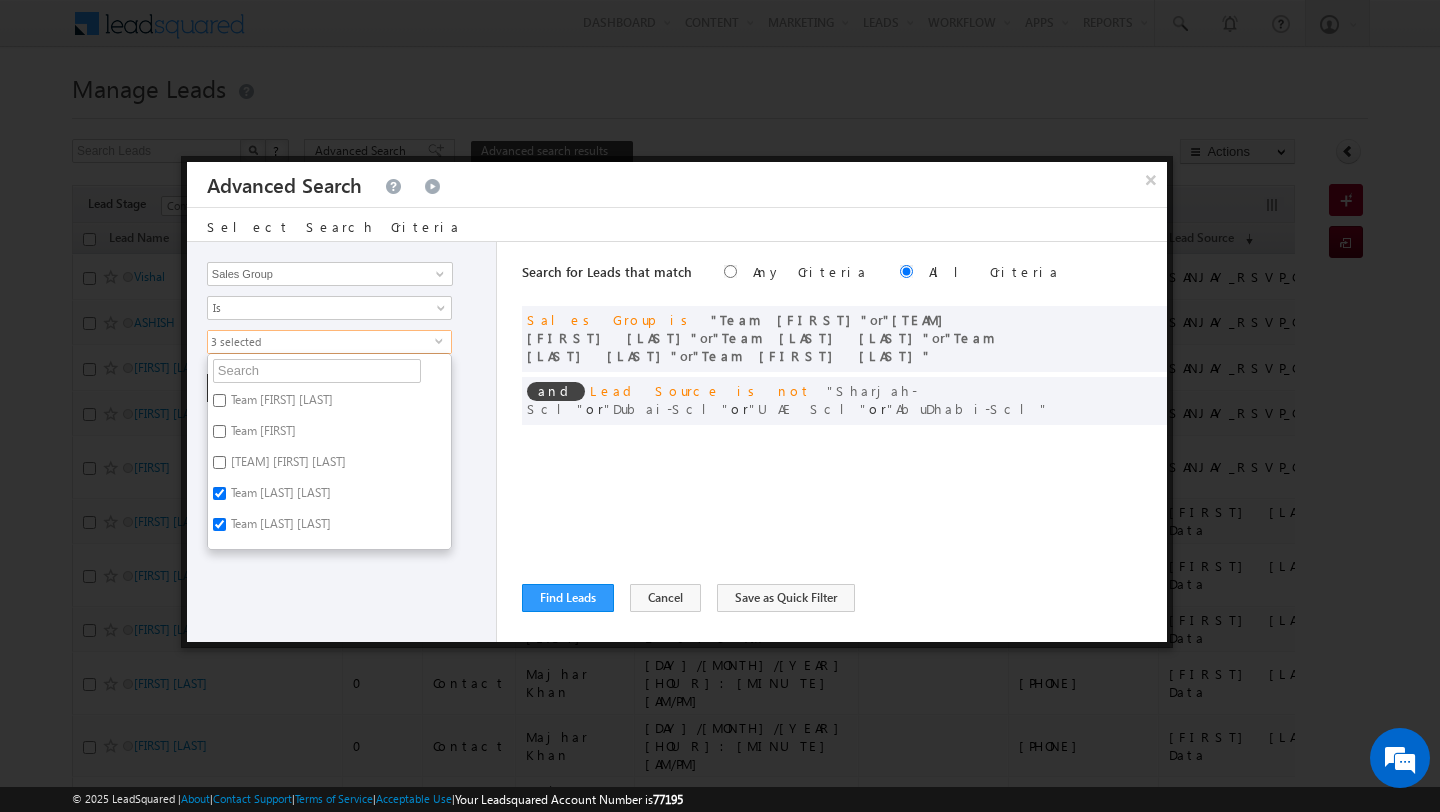 click on "Team Shiva Sisodia" at bounding box center [279, 496] 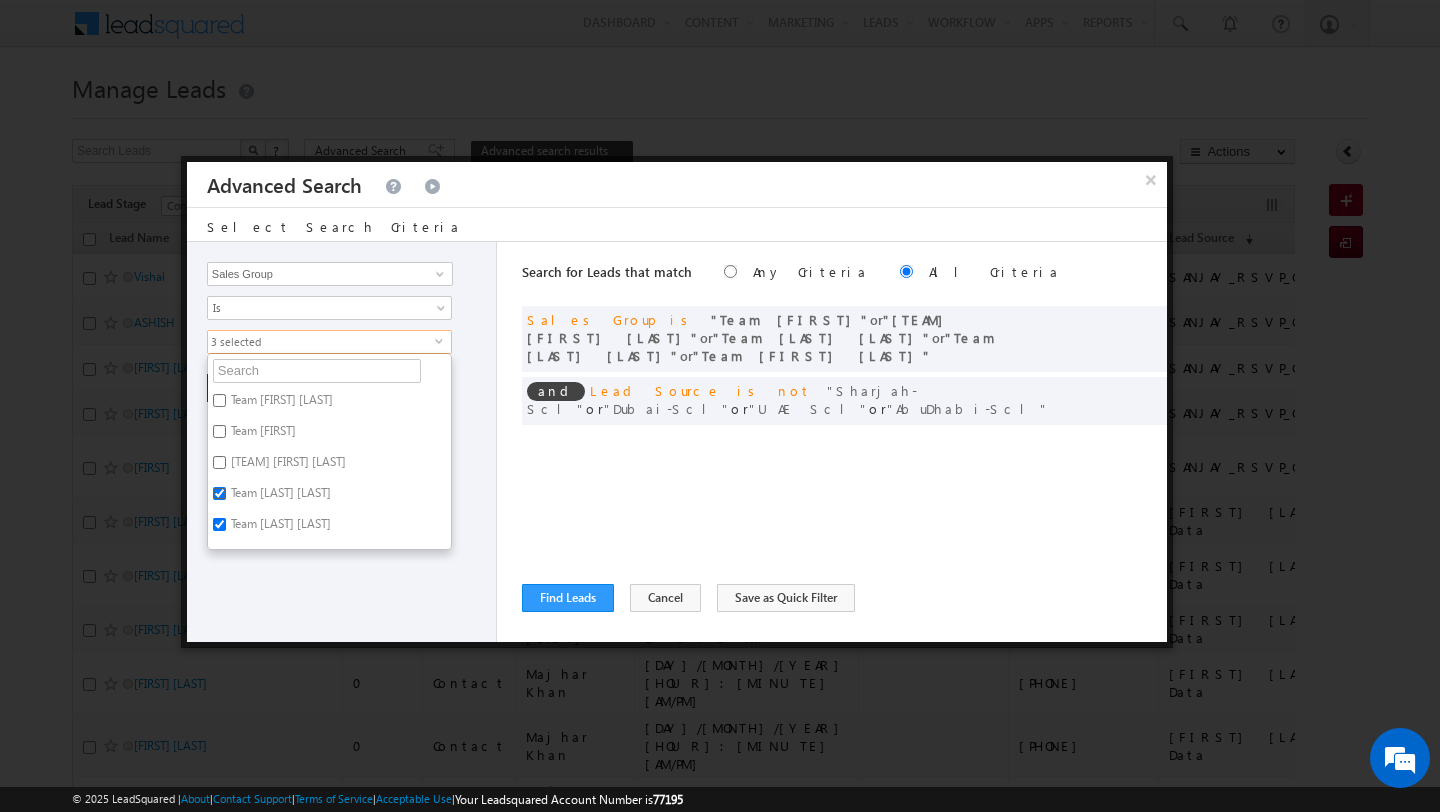 click on "Team Shiva Sisodia" at bounding box center [219, 493] 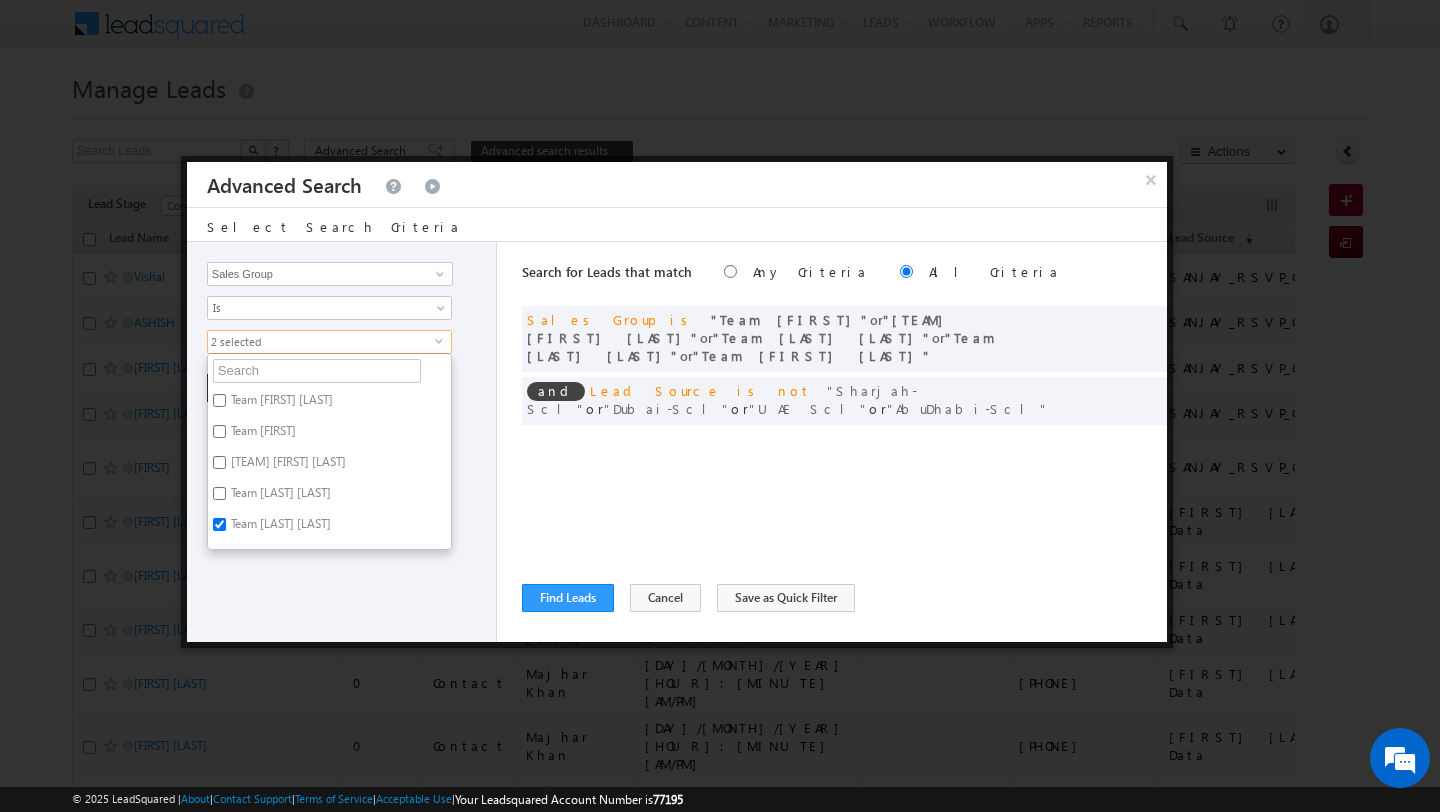 click on "Team Tayyab Abrar" at bounding box center (279, 527) 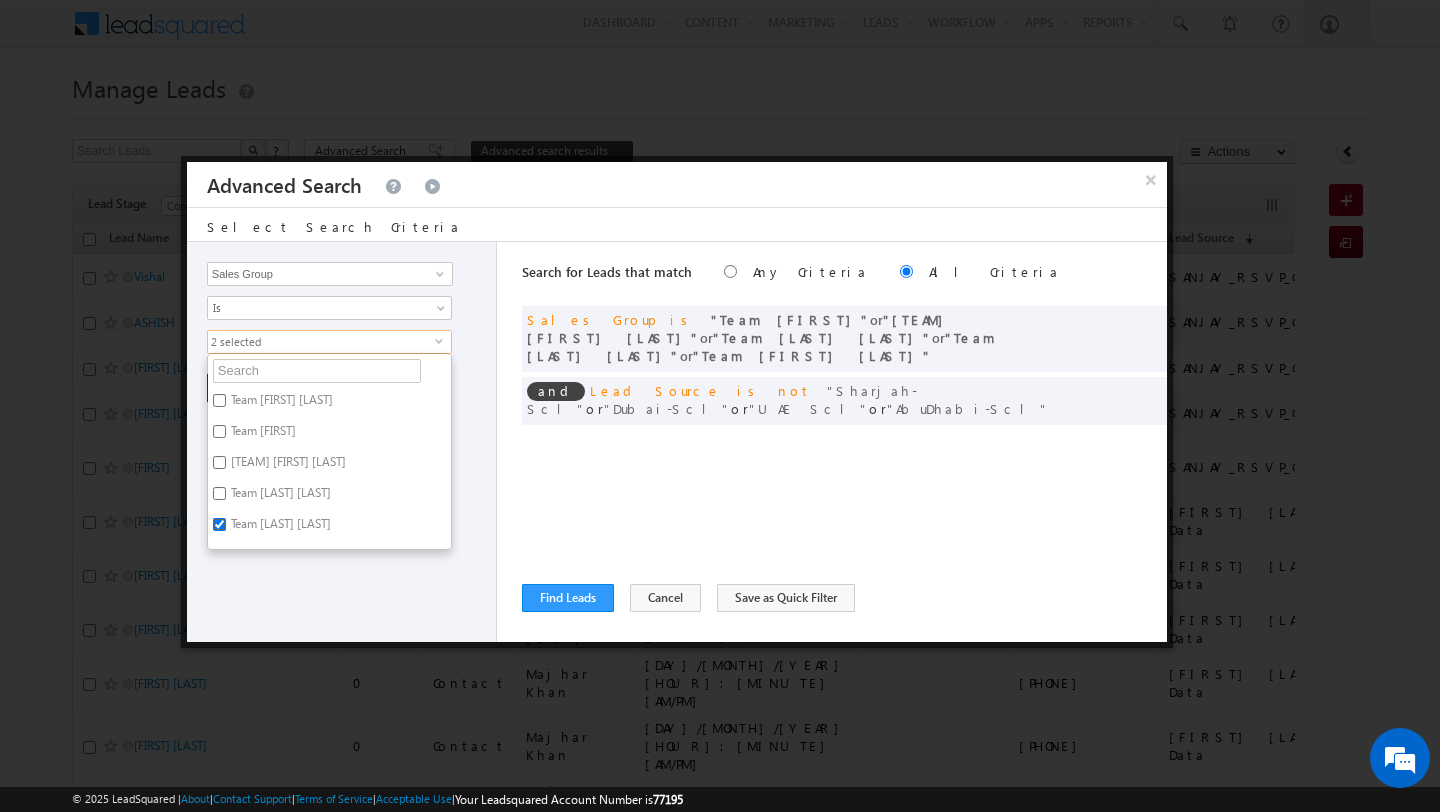 click on "Team Tayyab Abrar" at bounding box center (219, 524) 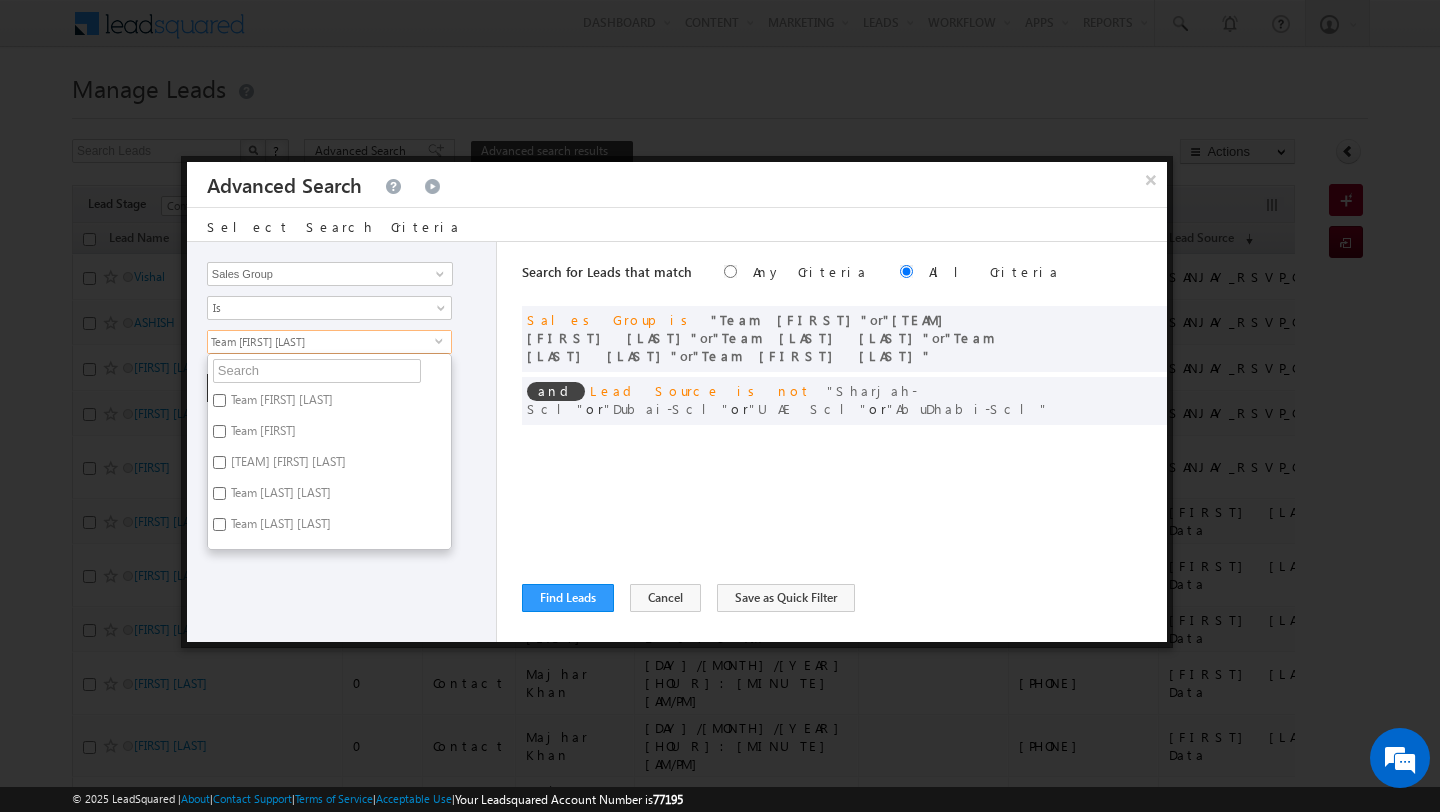click on "Team Kunal Sehrawat" at bounding box center (280, 403) 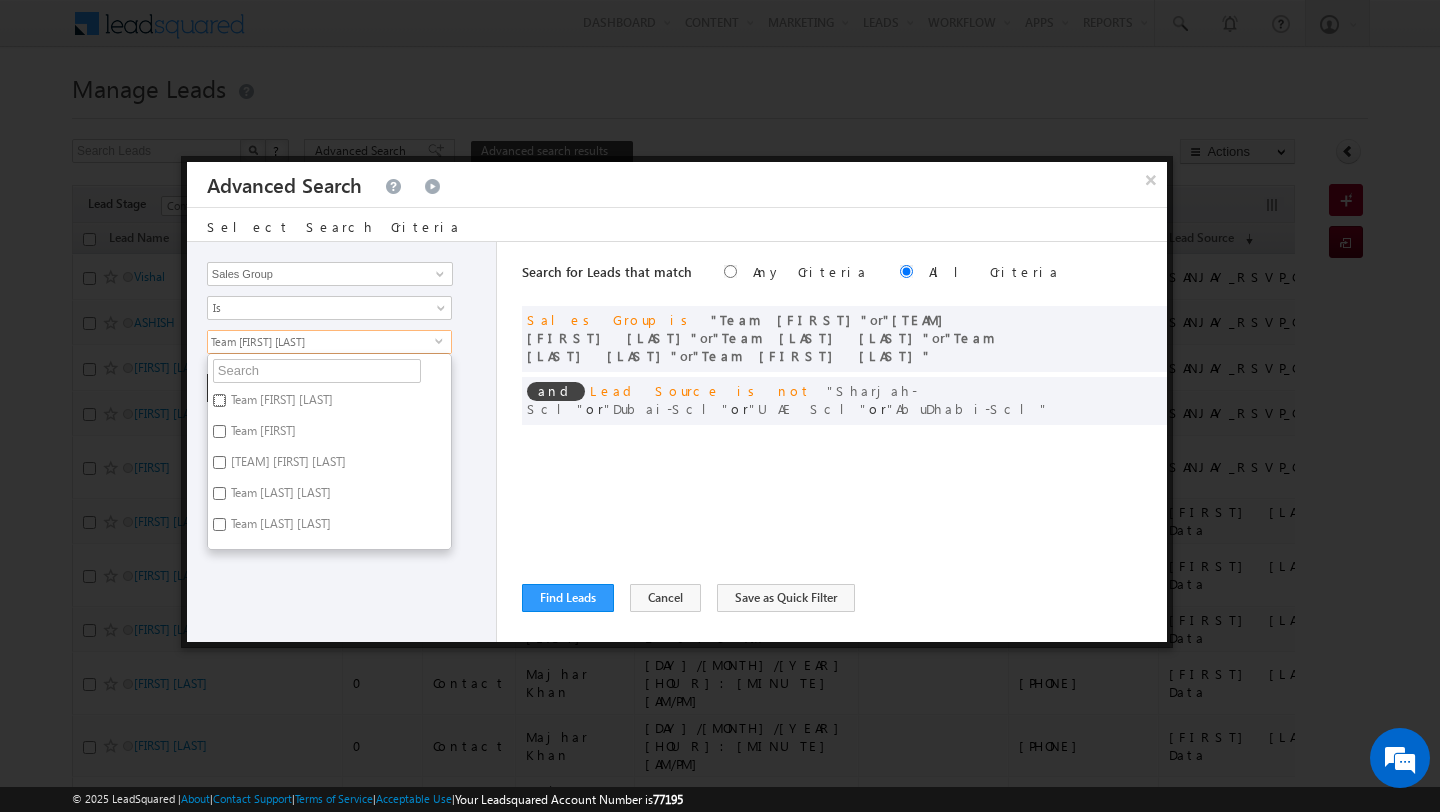 click on "Team Kunal Sehrawat" at bounding box center (219, 400) 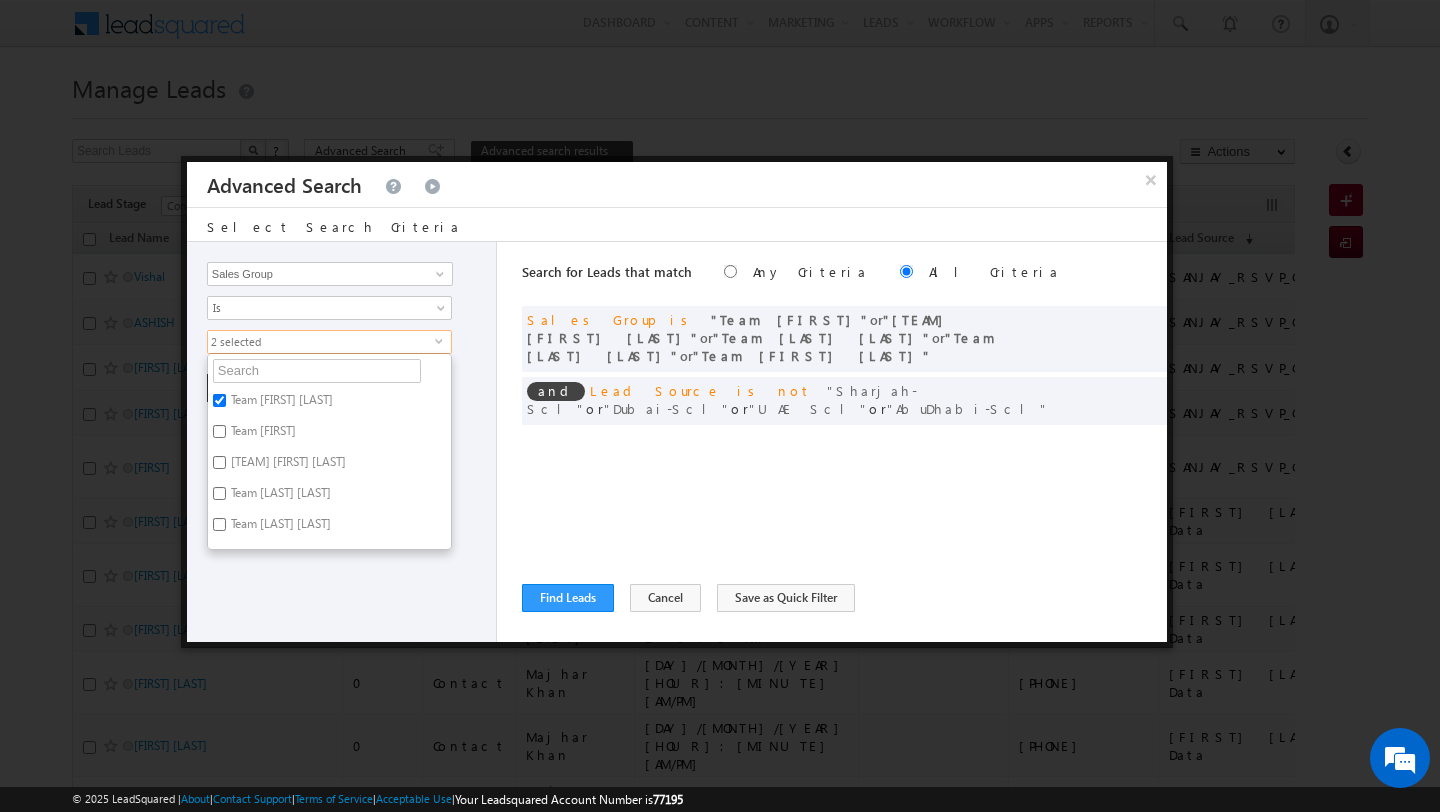 click on "Opportunity Type Lead Activity Task Sales Group  Prospect Id Address 1 Address 2 AML - File Booking Form - File Budget Building Name Buyer Persona Campaign Name Caste City Client Type Company Contact Stage Conversion Referrer URL Country Created By Id Created On Current Opt In Status Customer Type Developer DNCR Status Do Not Call Do Not Email Do Not SMS Do Not Track Do you want to invest in dubai Email Emirate Emirates ID - File Engagement Score Father Name First Name Form Name Grade Job Title Last Activity Last Activity Date Last Name Last Opt In Email Sent Date Latitude Lead Number Lead Origin Lead Remarks Lead Score Lead Source Lead Stage Longitude Master Project meet your team Date Meeting Done Date  Meeting Location Mobile Number Modified By Id Modified On Nationality Not Picked counter Notes Opt In Date Opt In Details Order Value Owner Passport - File Phone Number Plot Area Possession Procedure Name Project Project Name Project Suggested Prospect Creation Date Range Zip" at bounding box center [342, 442] 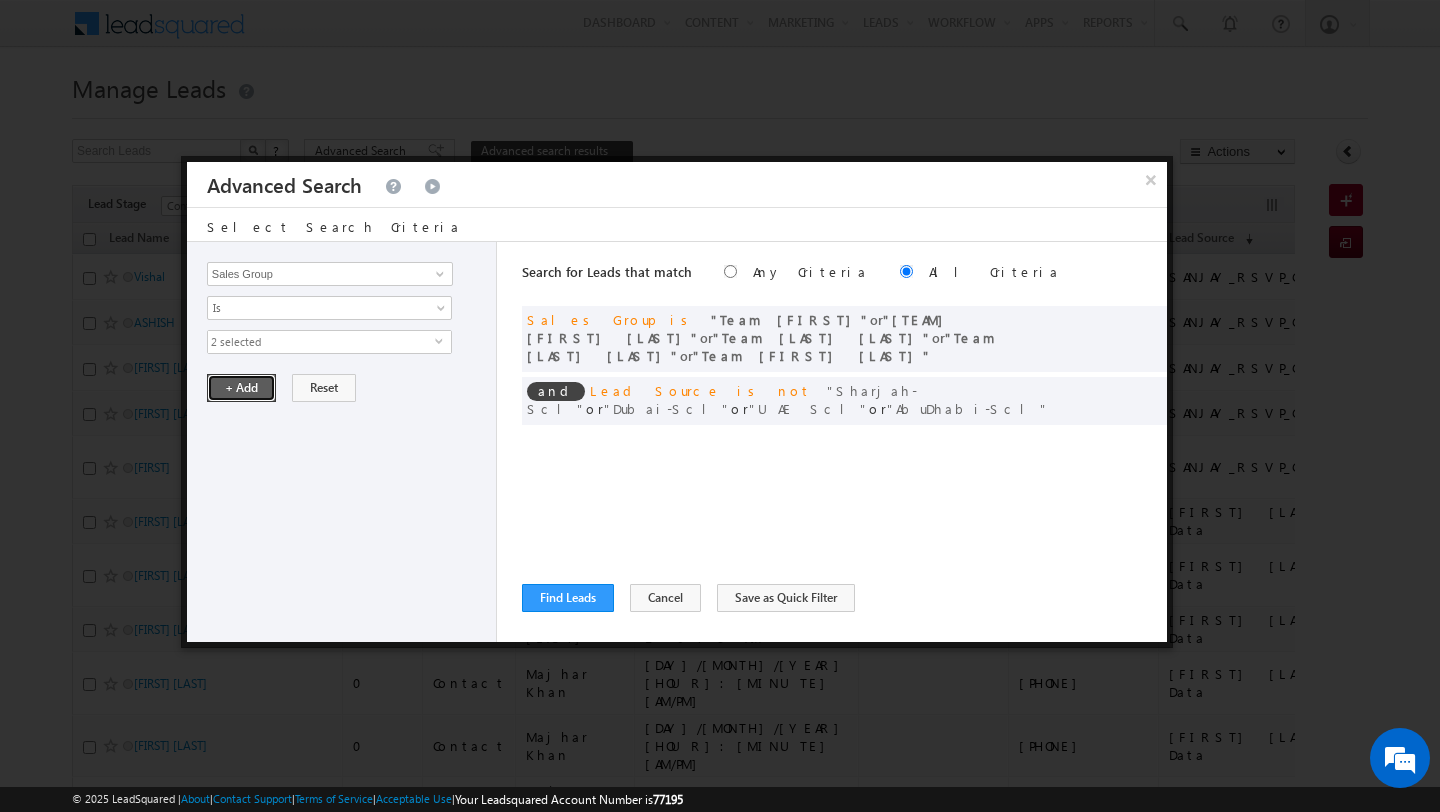click on "+ Add" at bounding box center (241, 388) 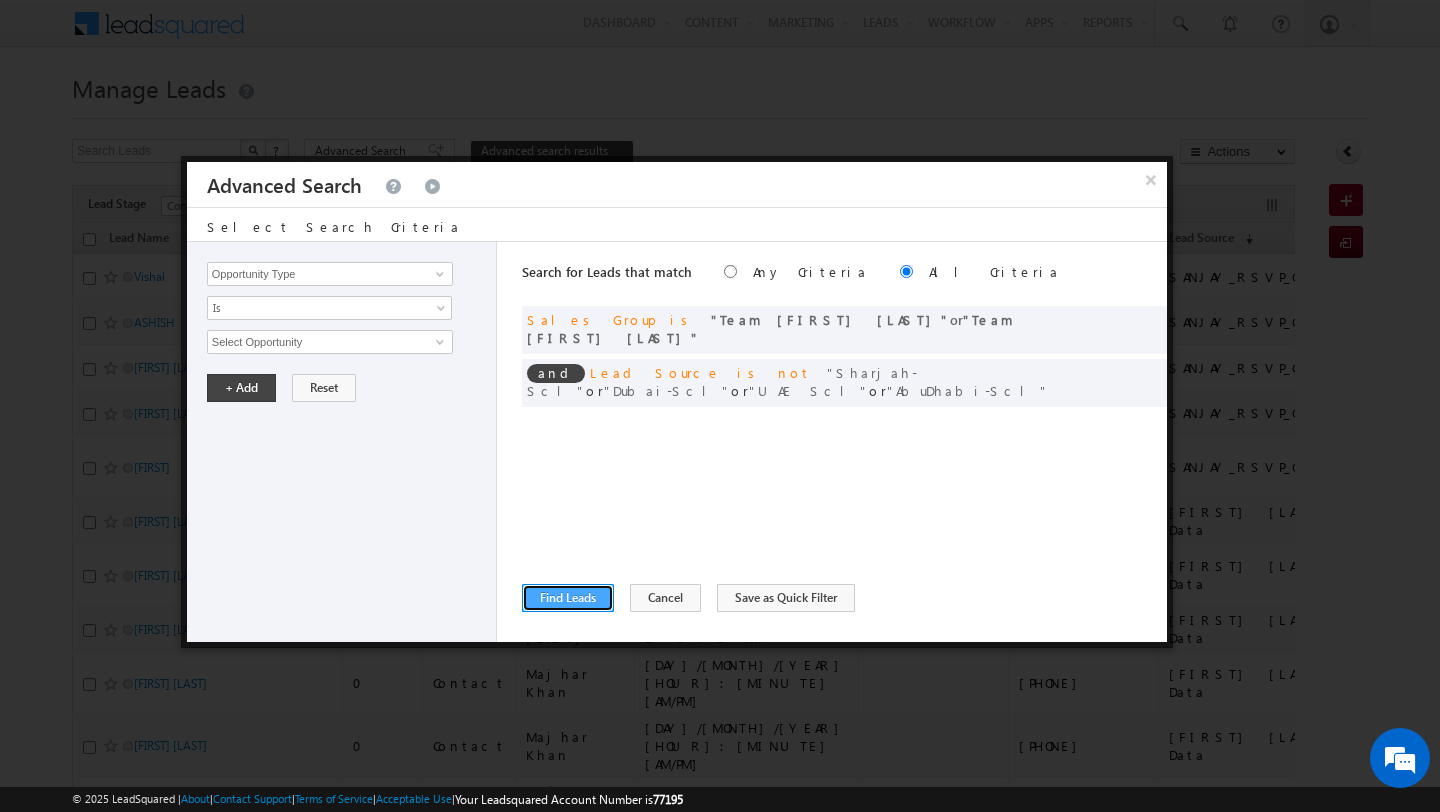 click on "Find Leads" at bounding box center (568, 598) 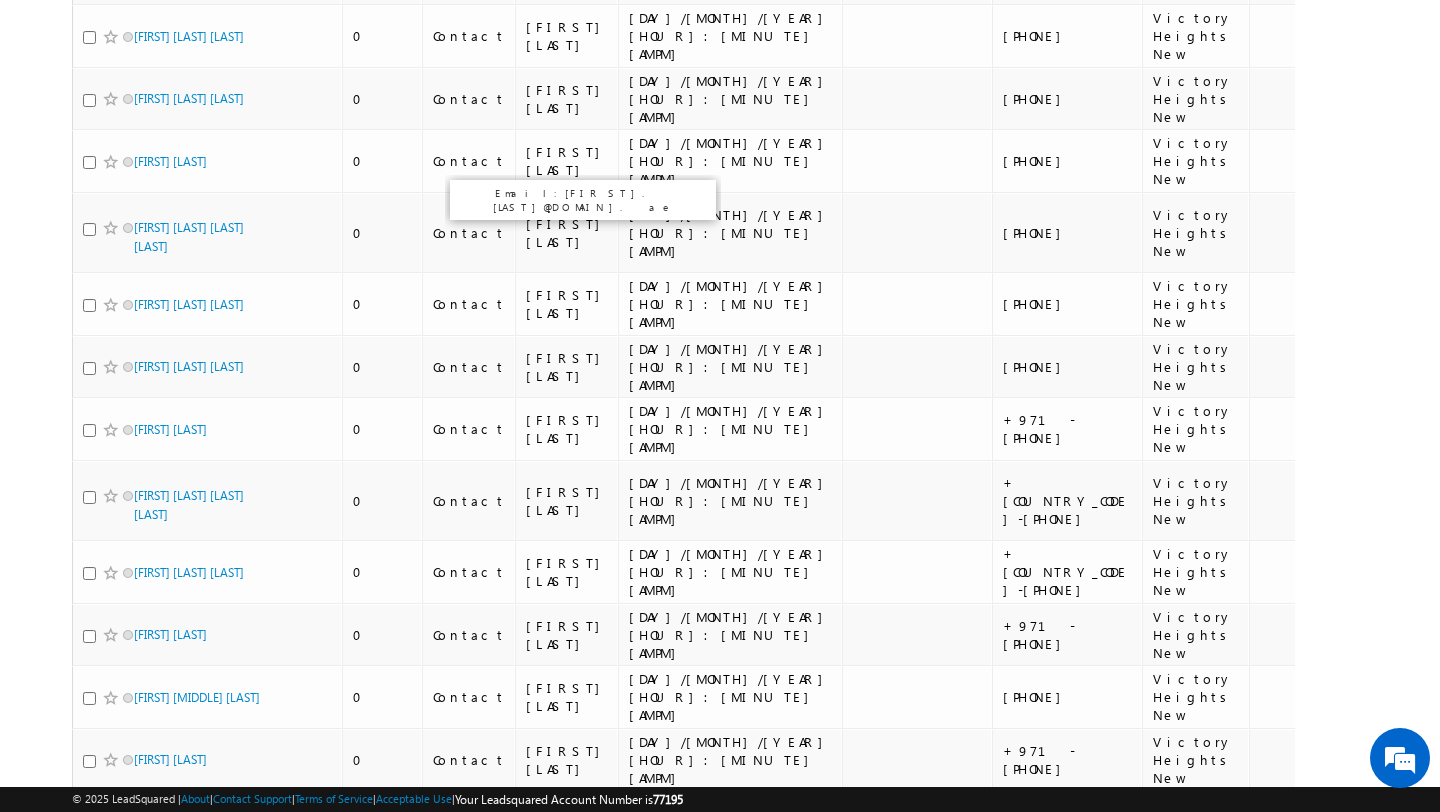 scroll, scrollTop: 10045, scrollLeft: 0, axis: vertical 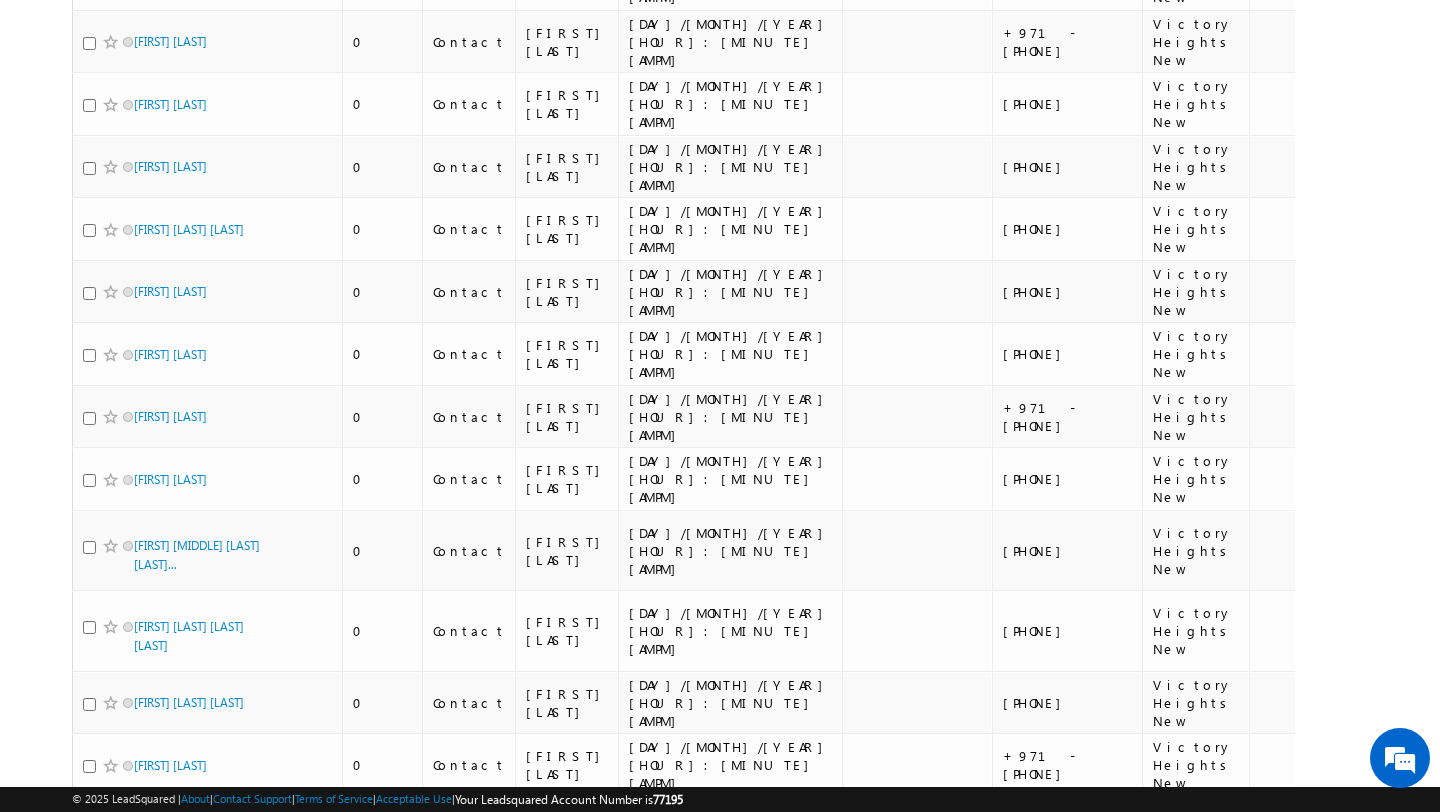 click on "10" at bounding box center (1193, 3917) 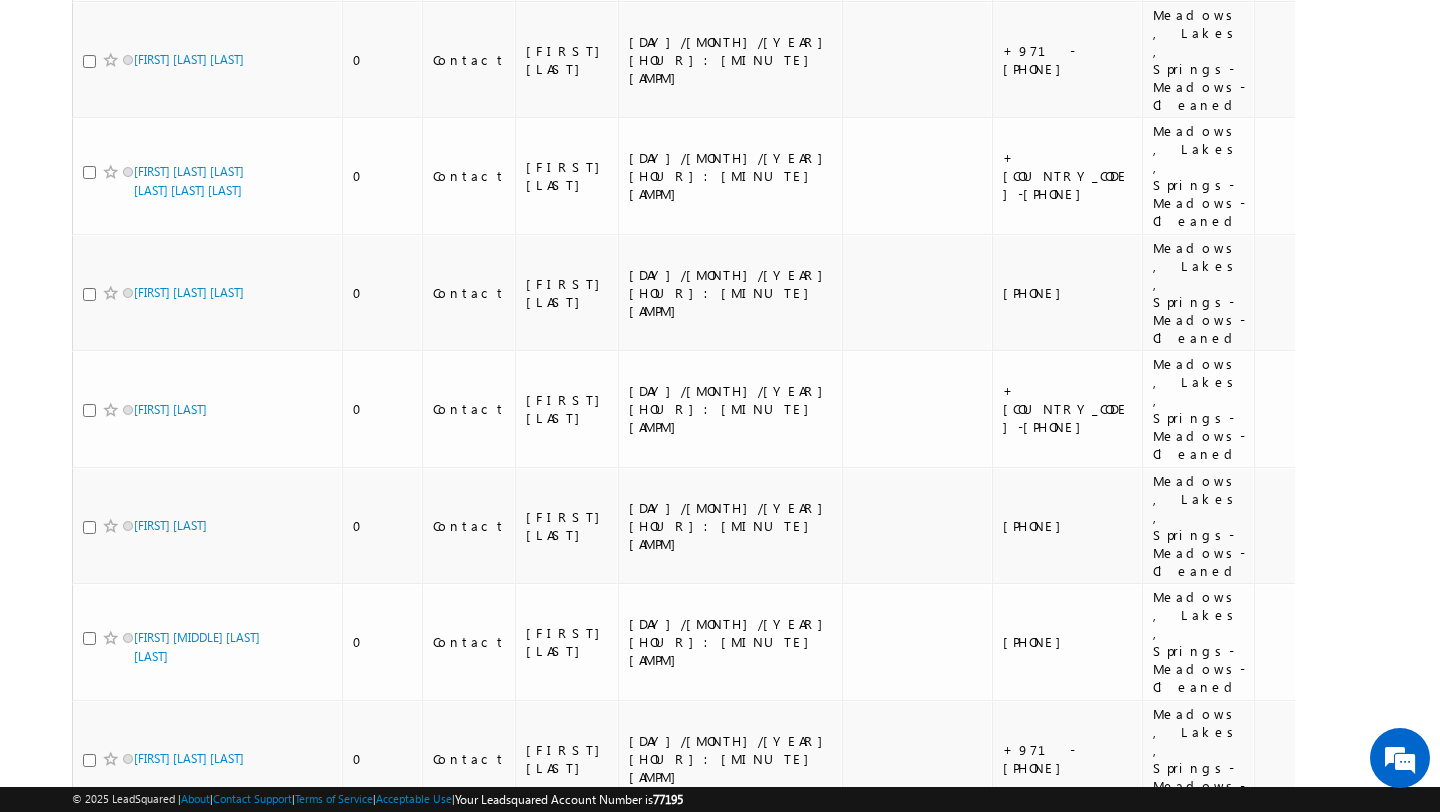 scroll, scrollTop: 19303, scrollLeft: 0, axis: vertical 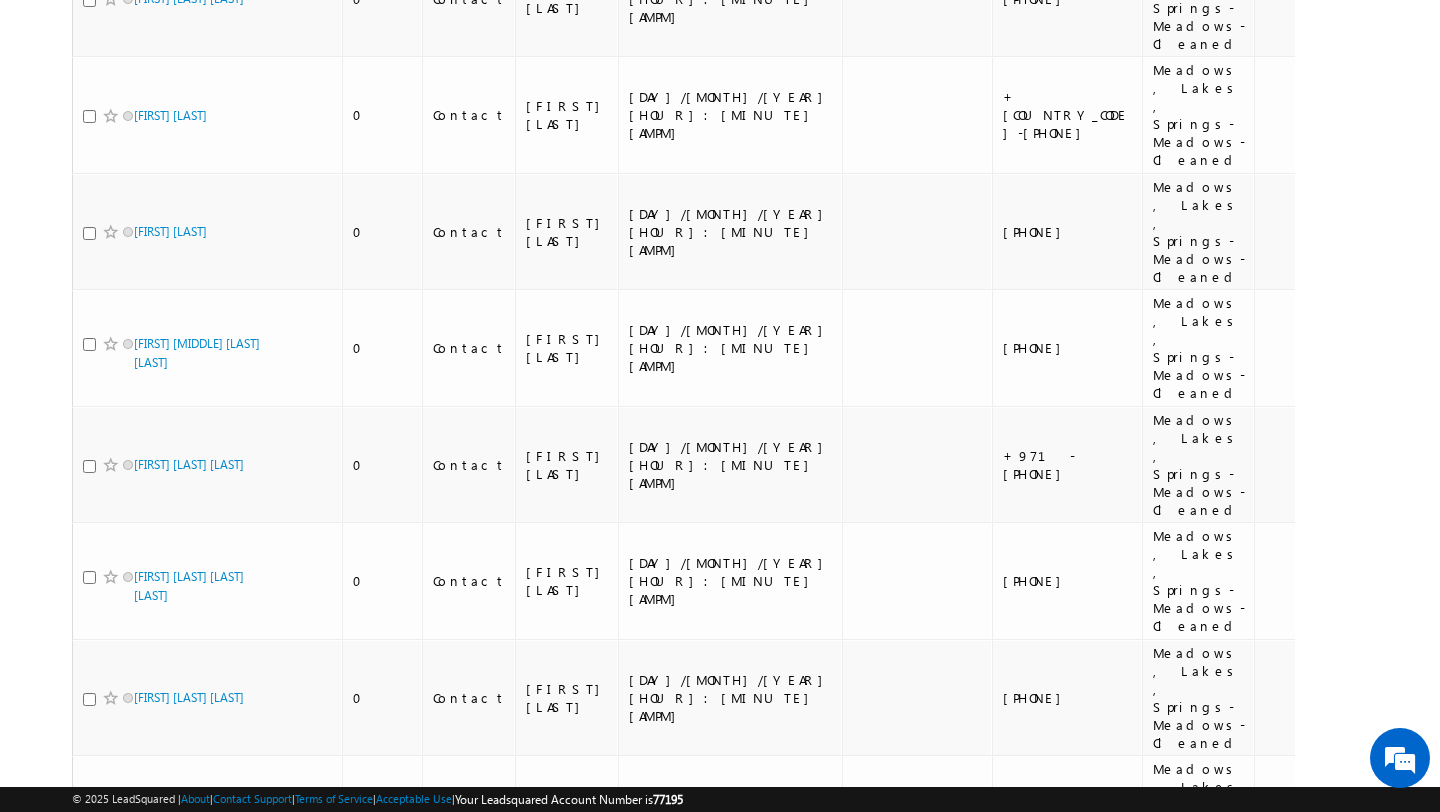 click on "..." at bounding box center [1233, 4289] 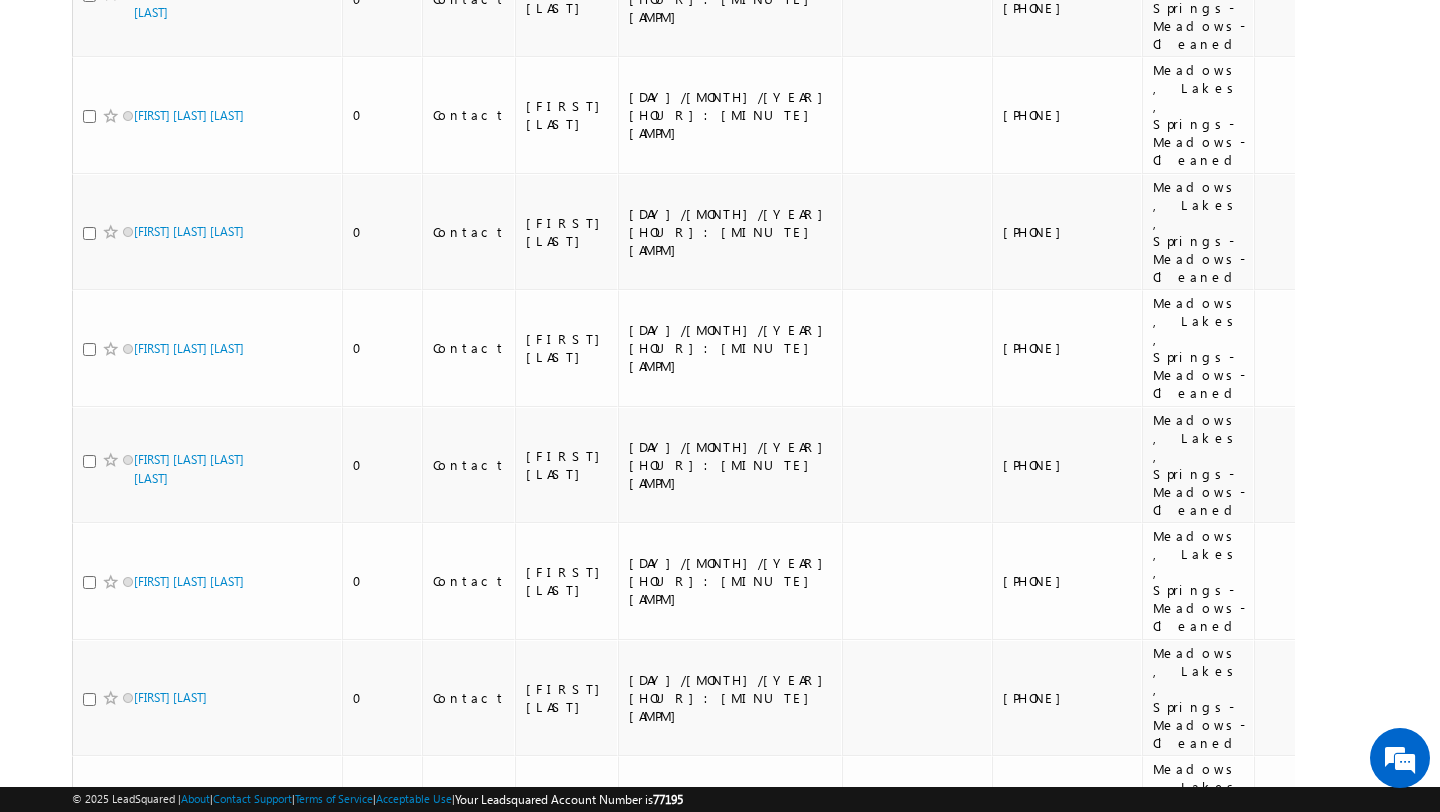 click on "20" at bounding box center [1193, 4289] 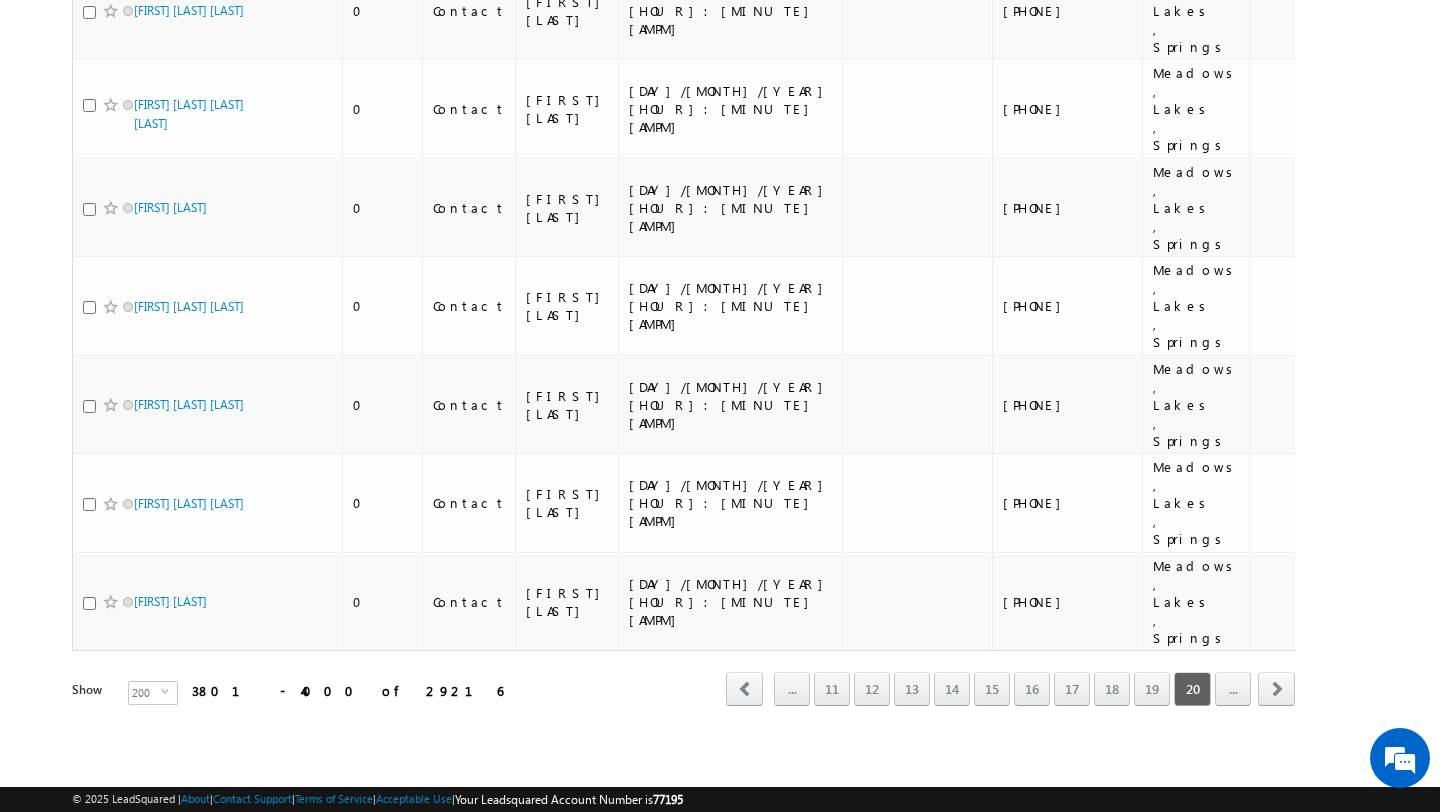 scroll, scrollTop: 12193, scrollLeft: 0, axis: vertical 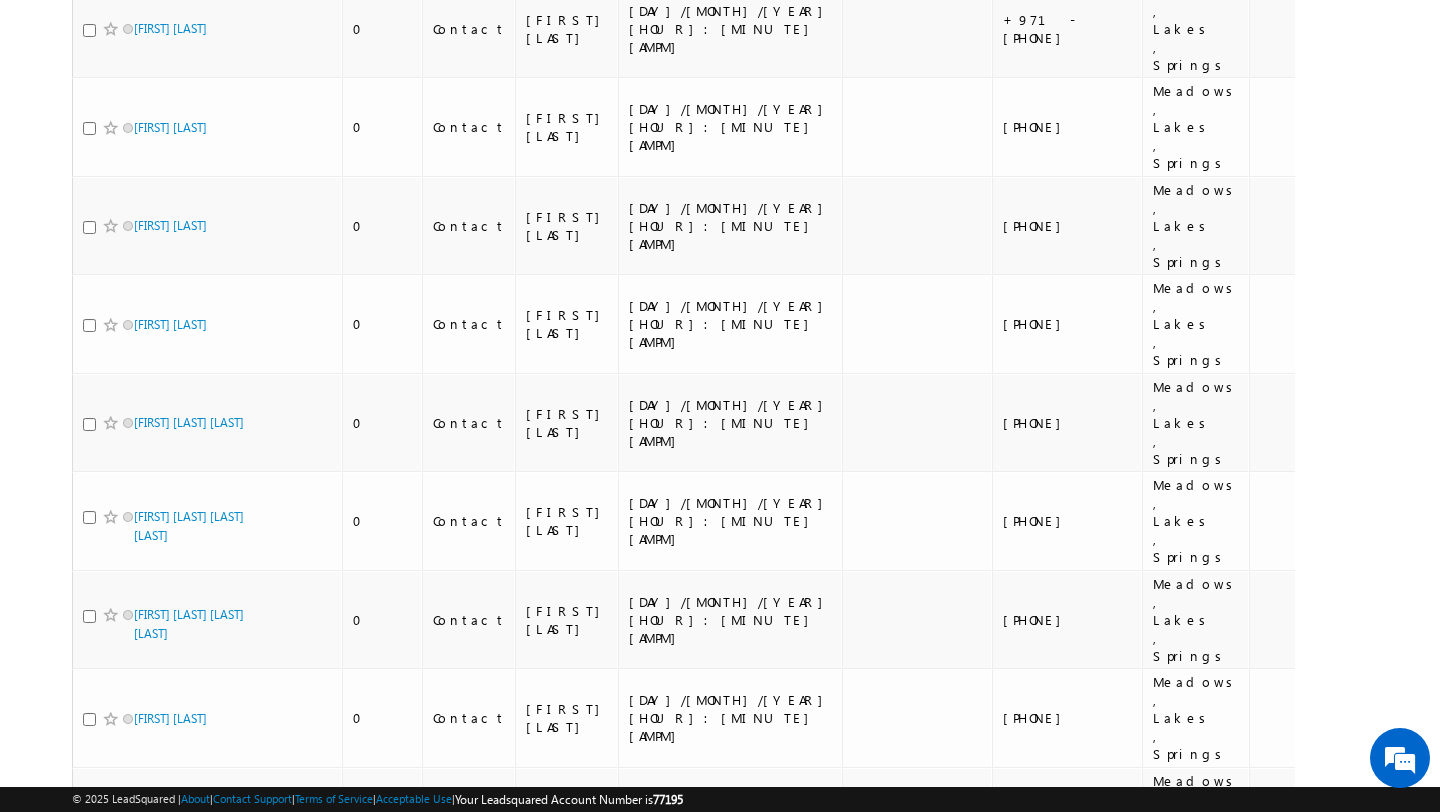 click on "..." at bounding box center (1233, 7799) 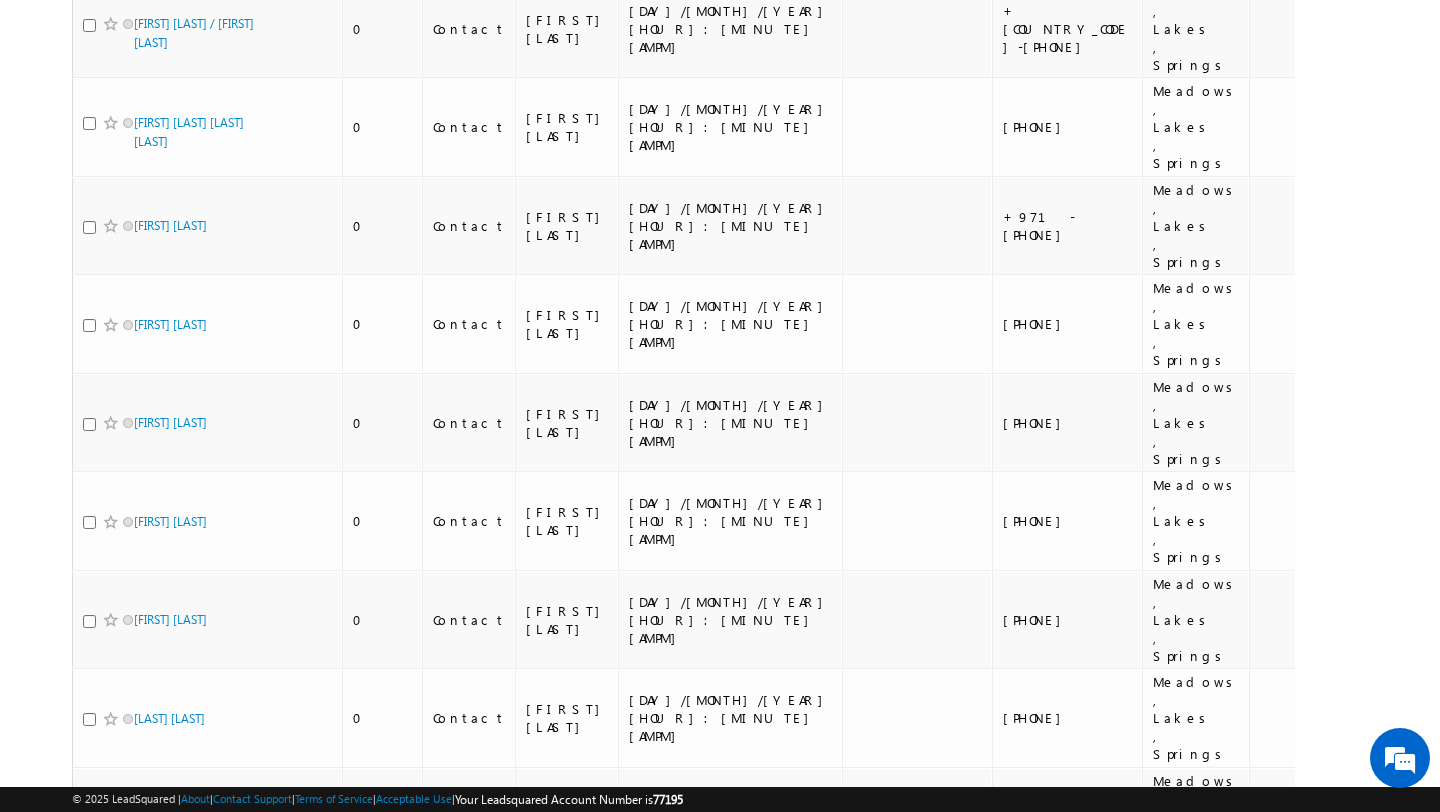 drag, startPoint x: 1025, startPoint y: 680, endPoint x: 967, endPoint y: 646, distance: 67.23094 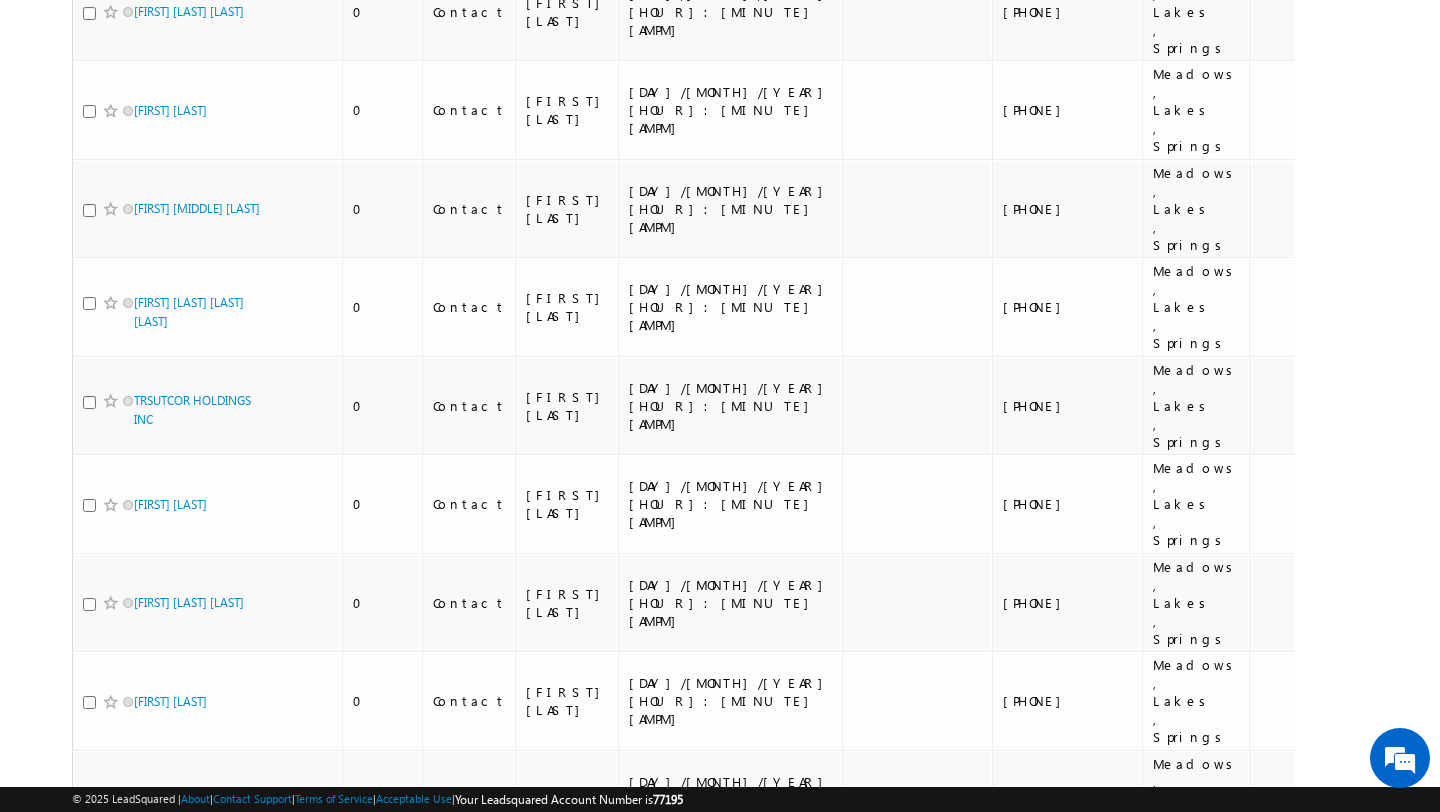 scroll, scrollTop: 0, scrollLeft: 0, axis: both 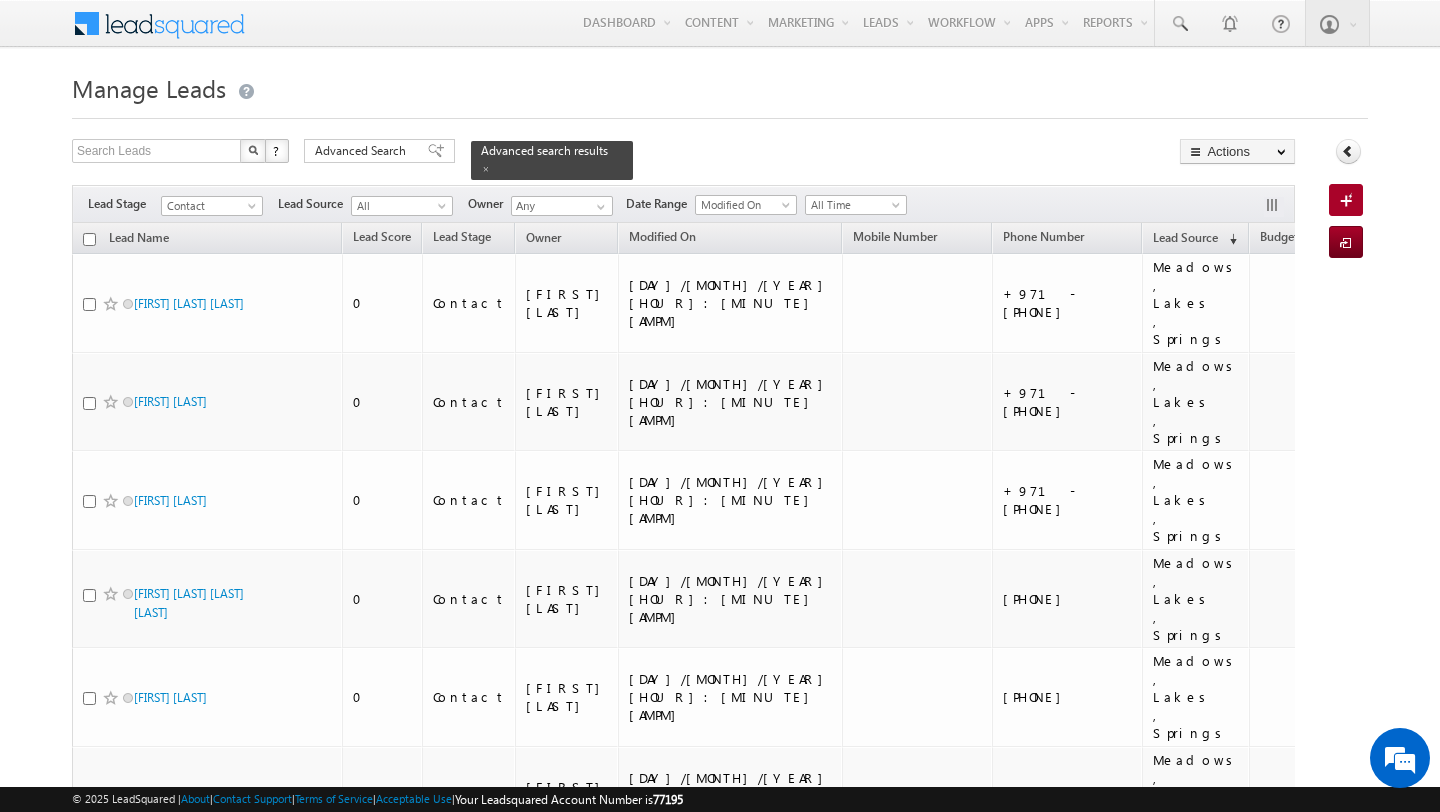 click on "Manage Leads
Search Leads X ?   29216 results found
Advanced Search
Advanced Search
Advanced search results
All" at bounding box center [720, 10066] 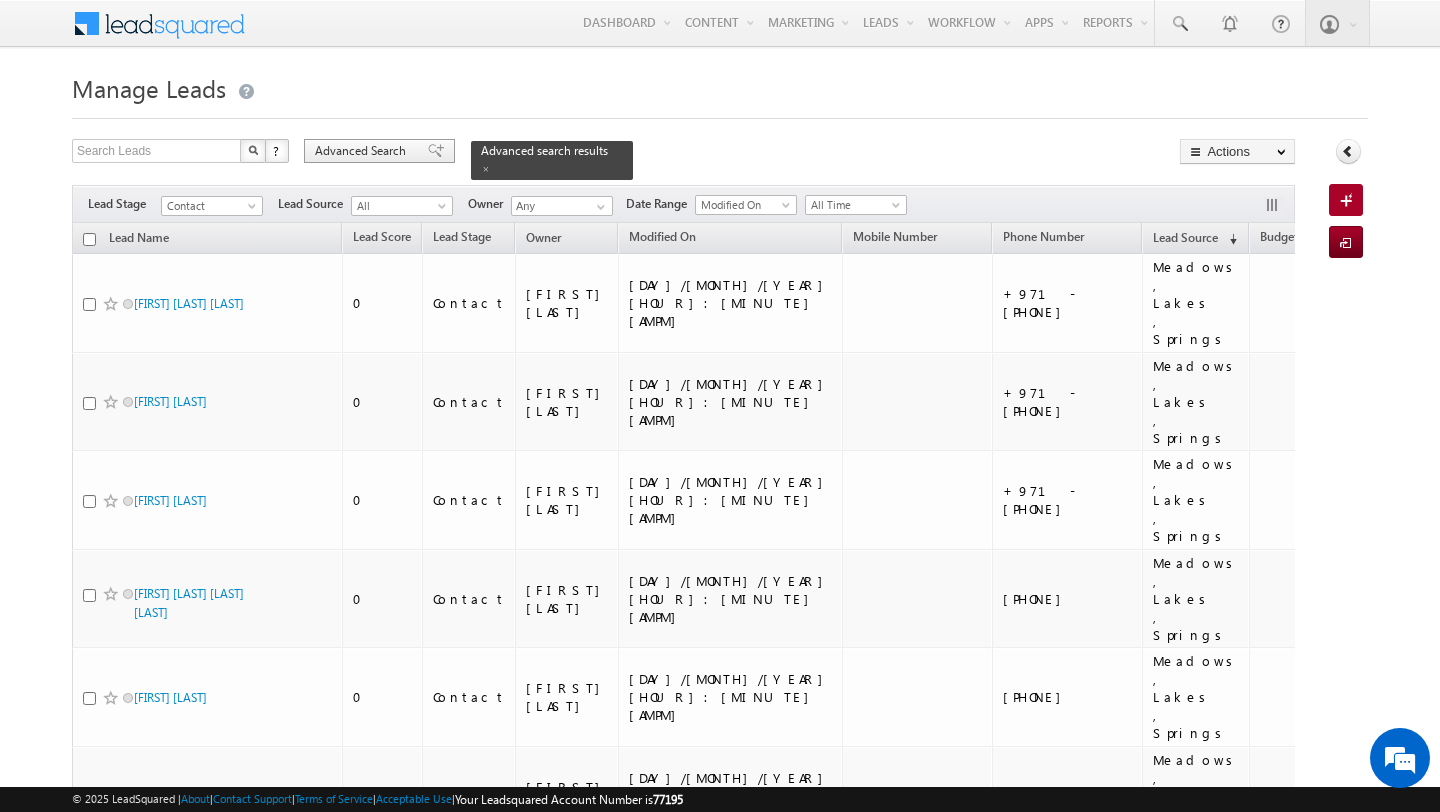 click on "Advanced Search" at bounding box center (363, 151) 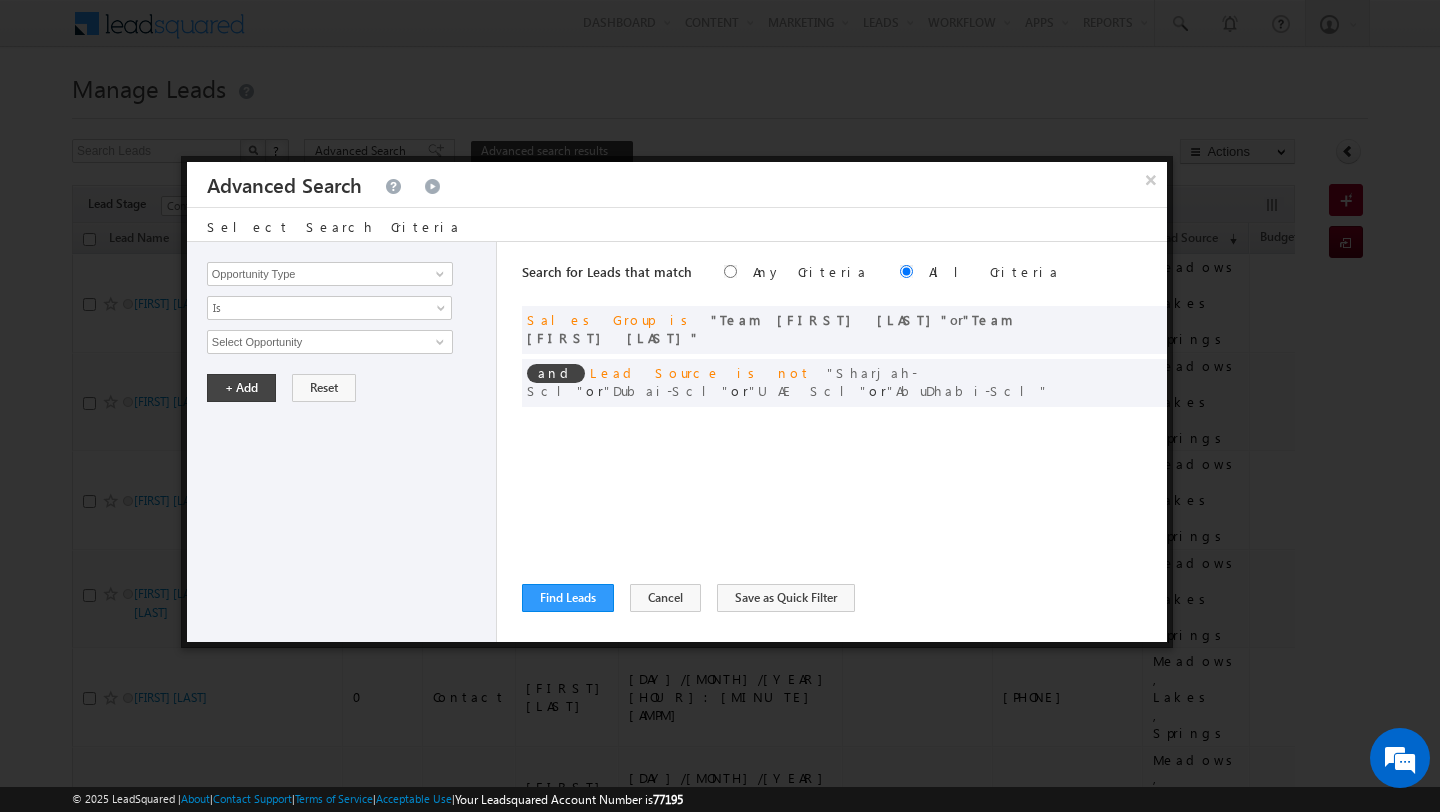 click on "Opportunity Type Lead Activity Task Sales Group  Prospect Id Address 1 Address 2 AML - File Booking Form - File Budget Building Name Buyer Persona Campaign Name Caste City Client Type Company Contact Stage Conversion Referrer URL Country Created By Id Created On Current Opt In Status Customer Type Developer DNCR Status Do Not Call Do Not Email Do Not SMS Do Not Track Do you want to invest in dubai Email Emirate Emirates ID - File Engagement Score Father Name First Name Form Name Grade Job Title Last Activity Last Activity Date Last Name Last Opt In Email Sent Date Latitude Lead Number Lead Origin Lead Remarks Lead Score Lead Source Lead Stage Longitude Master Project meet your team Date Meeting Done Date  Meeting Location Mobile Number Modified By Id Modified On Nationality Not Picked counter Notes Opt In Date Opt In Details Order Value Owner Passport - File Phone Number Plot Area Possession Procedure Name Project Project Name Project Suggested Prospect Creation Date Range Zip" at bounding box center (342, 442) 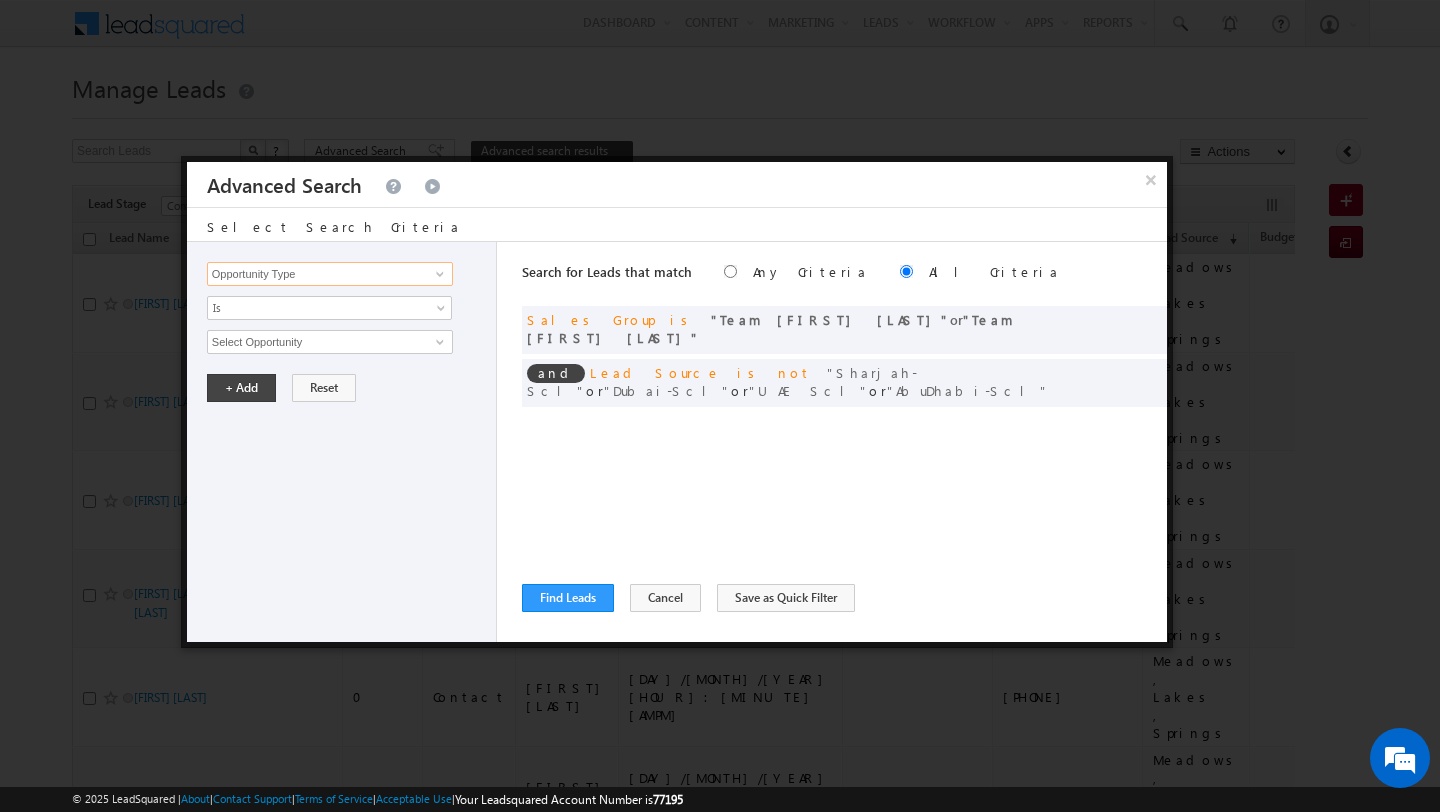 click on "Opportunity Type" at bounding box center [330, 274] 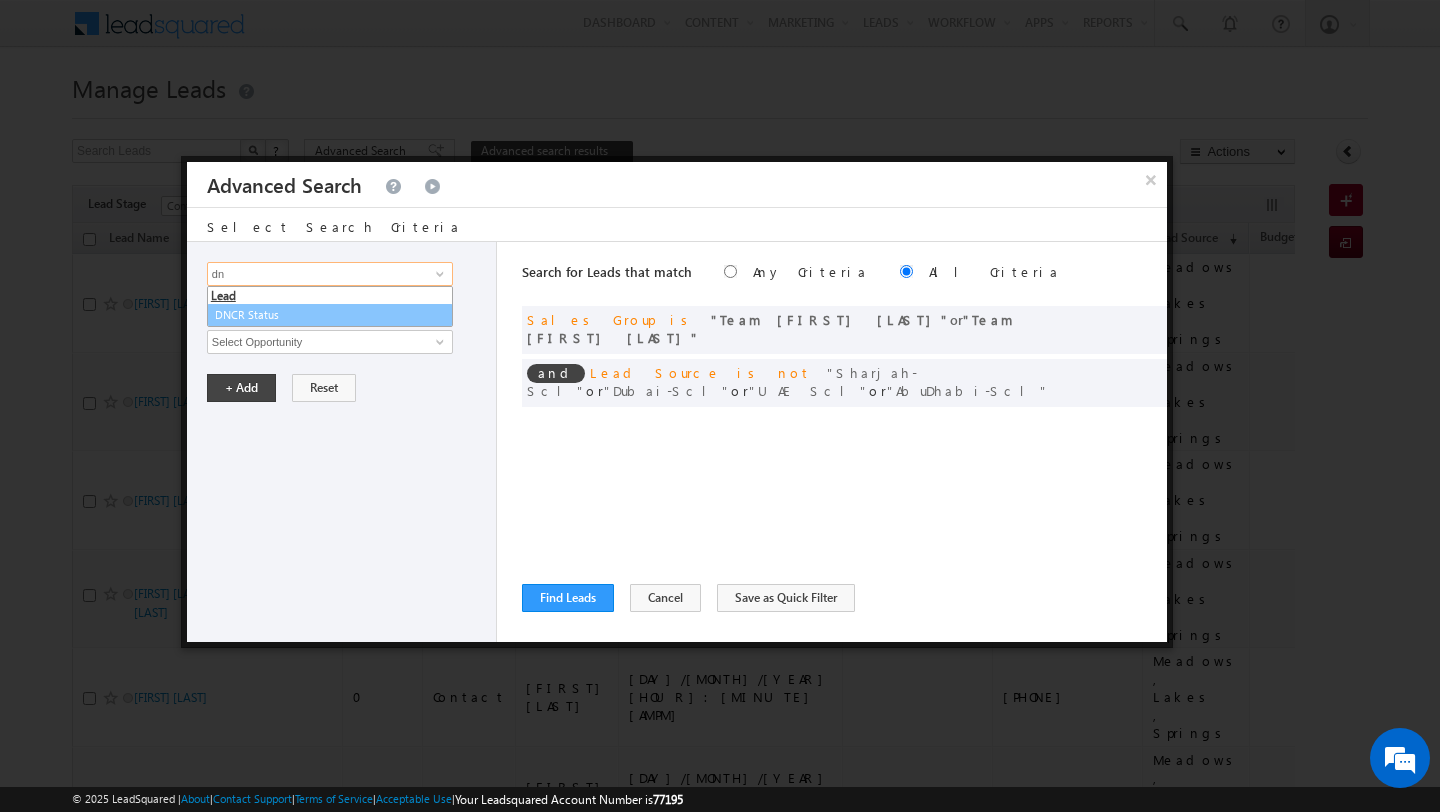 click on "DNCR Status" at bounding box center (330, 315) 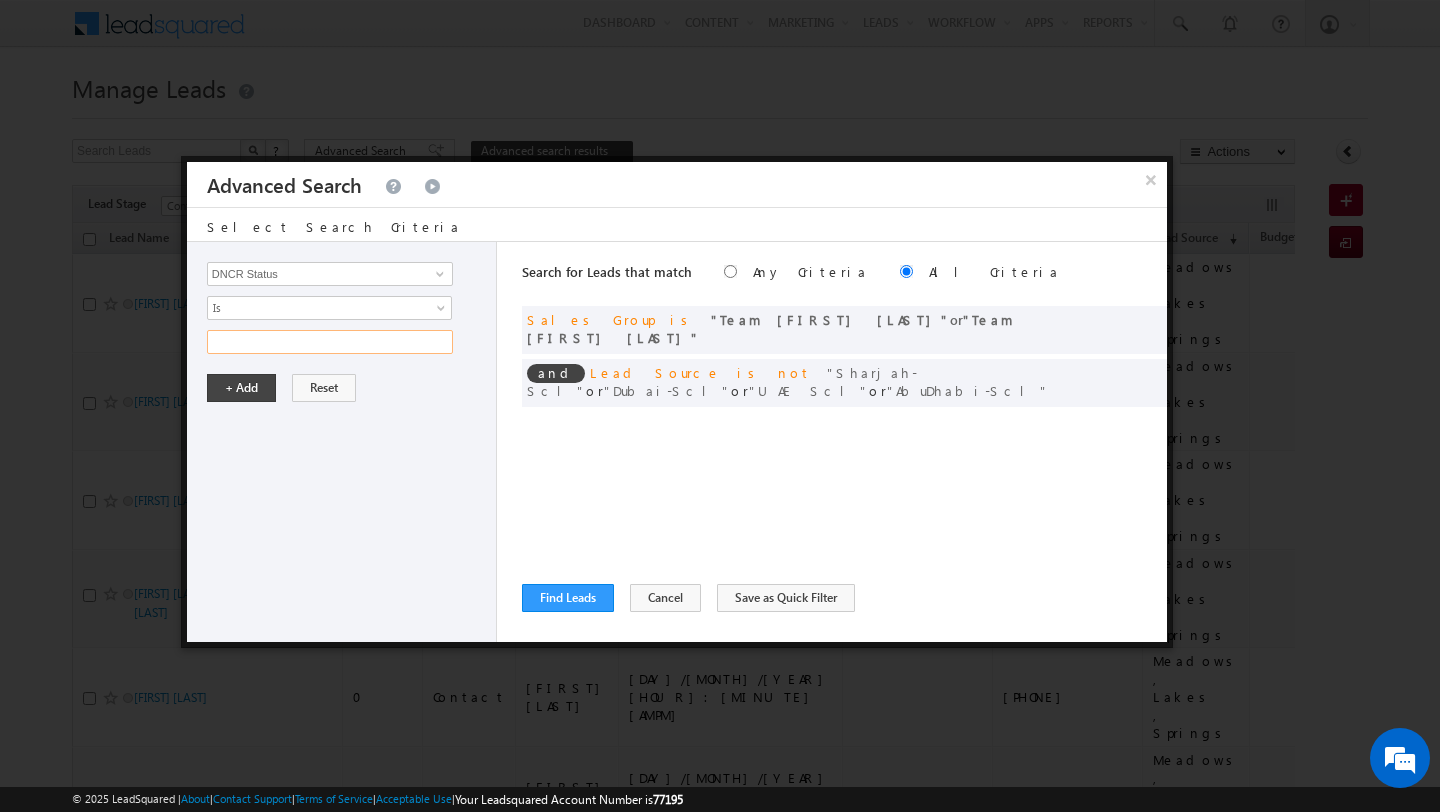 click at bounding box center [330, 342] 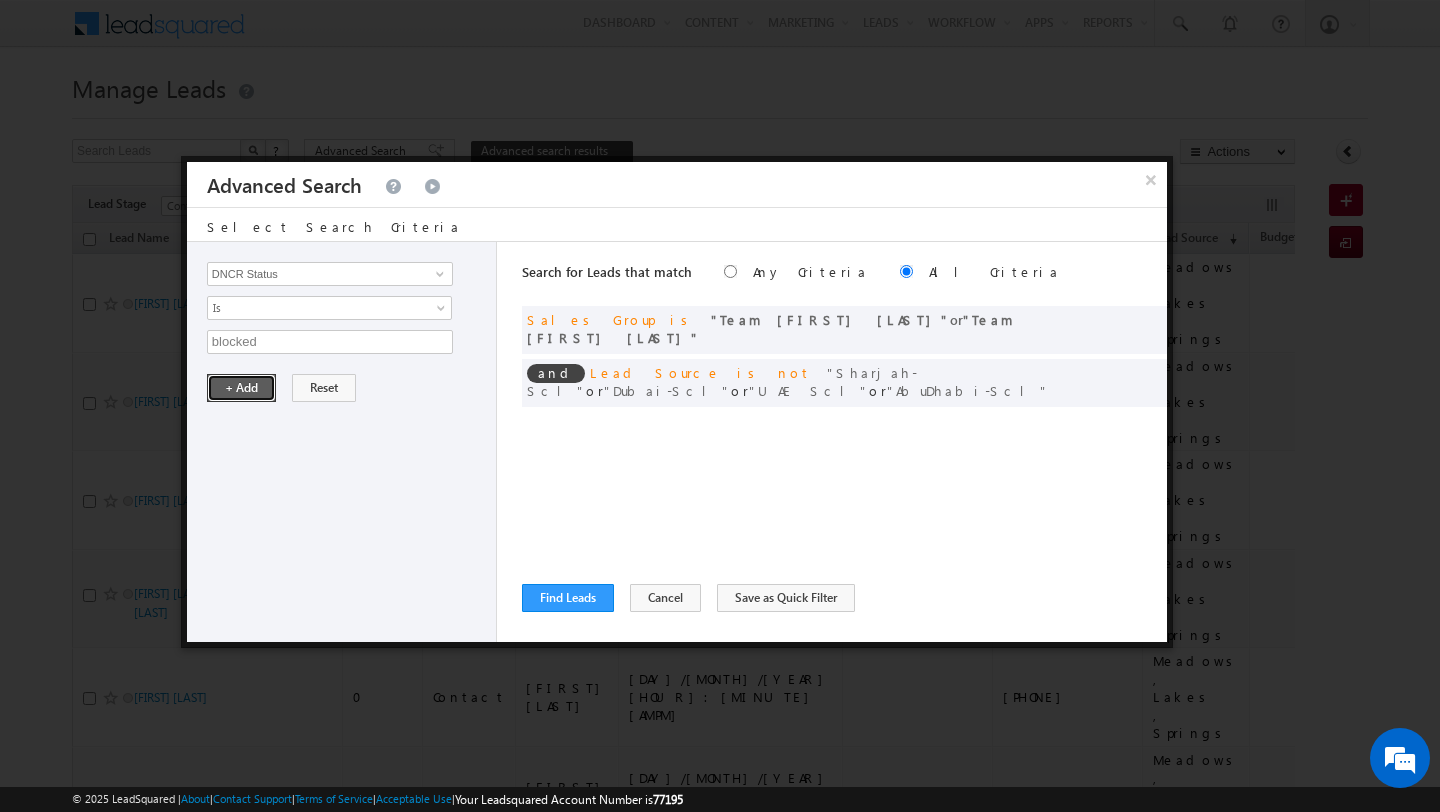 click on "+ Add" at bounding box center (241, 388) 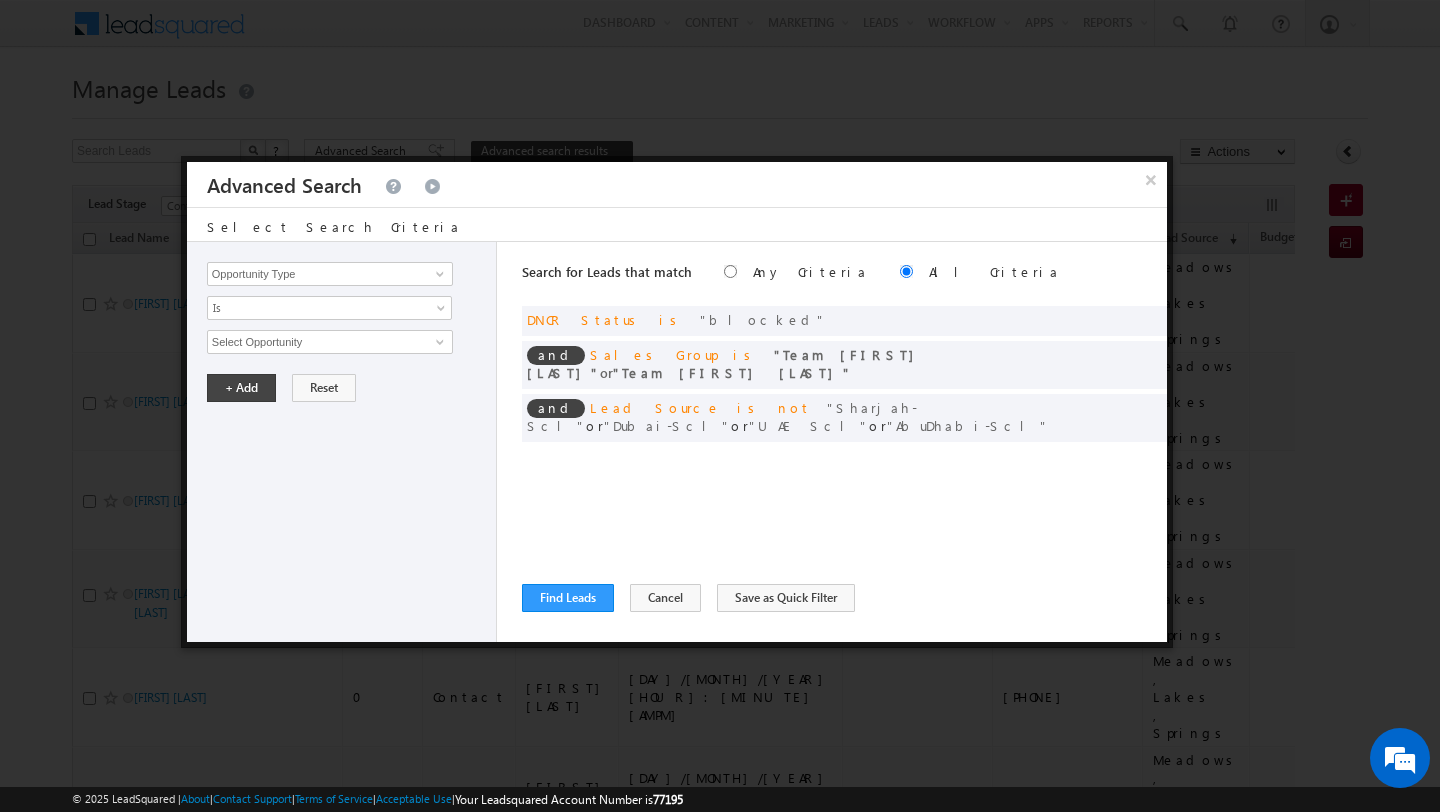 click on "Search for Leads that match
Any Criteria
All Criteria
Note that the current triggering entity  is not considered  in the condition
If more than one opportunities are returned, the opportunity which is  most recently created  will be considered.
Descending
Ascending
and  DNCR Status   is   blocked     and  Sales Group   is" at bounding box center [844, 442] 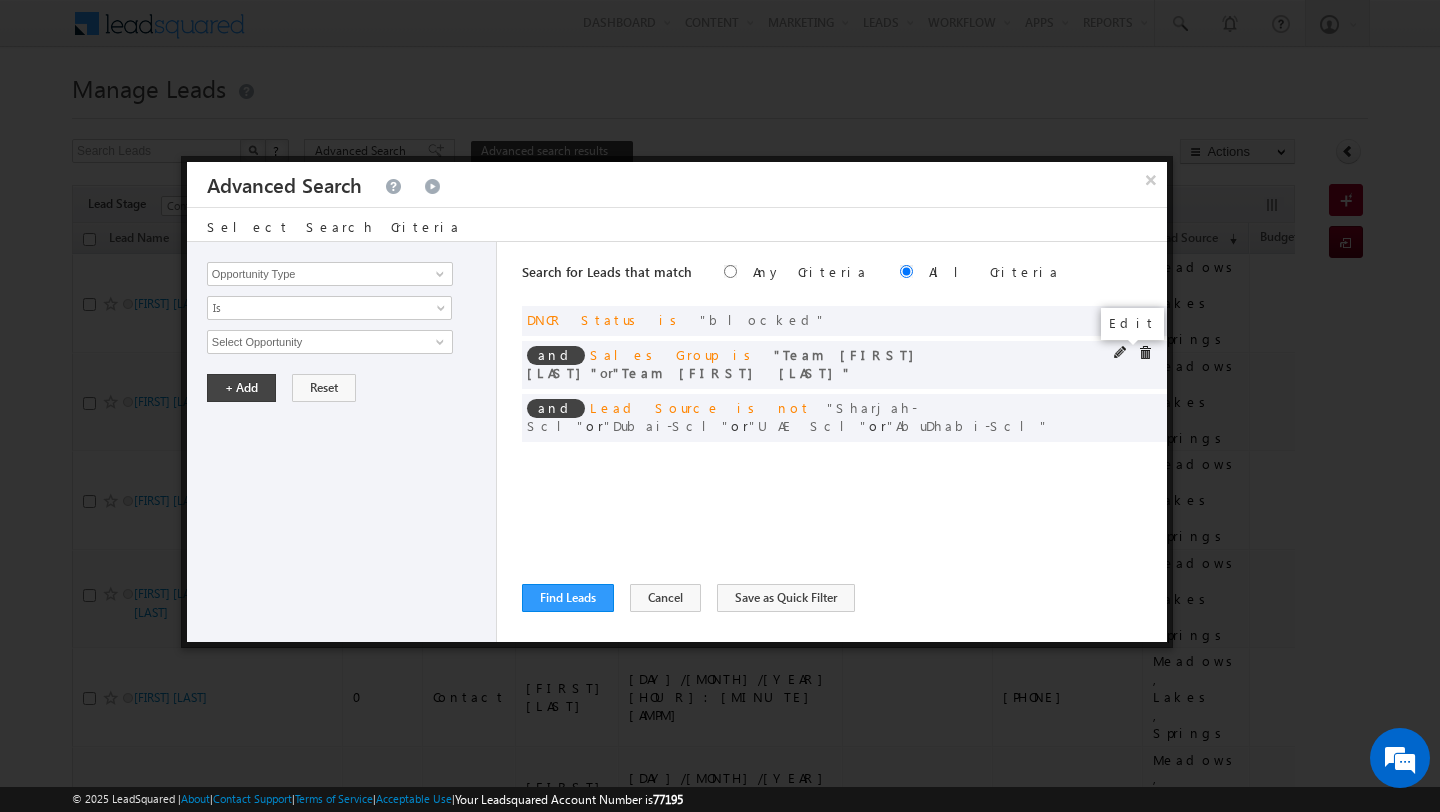 click at bounding box center (1121, 353) 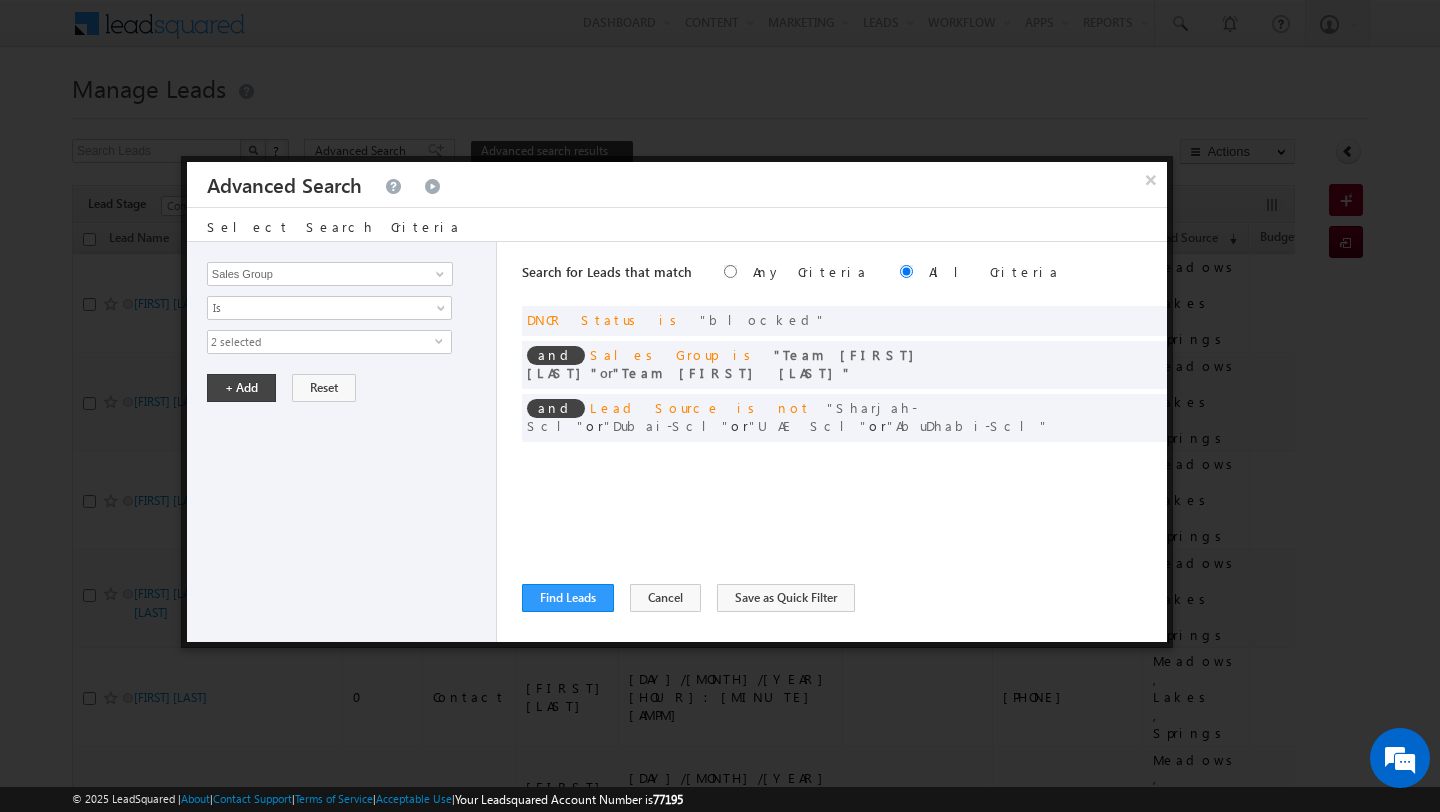 click on "2 selected" at bounding box center (321, 342) 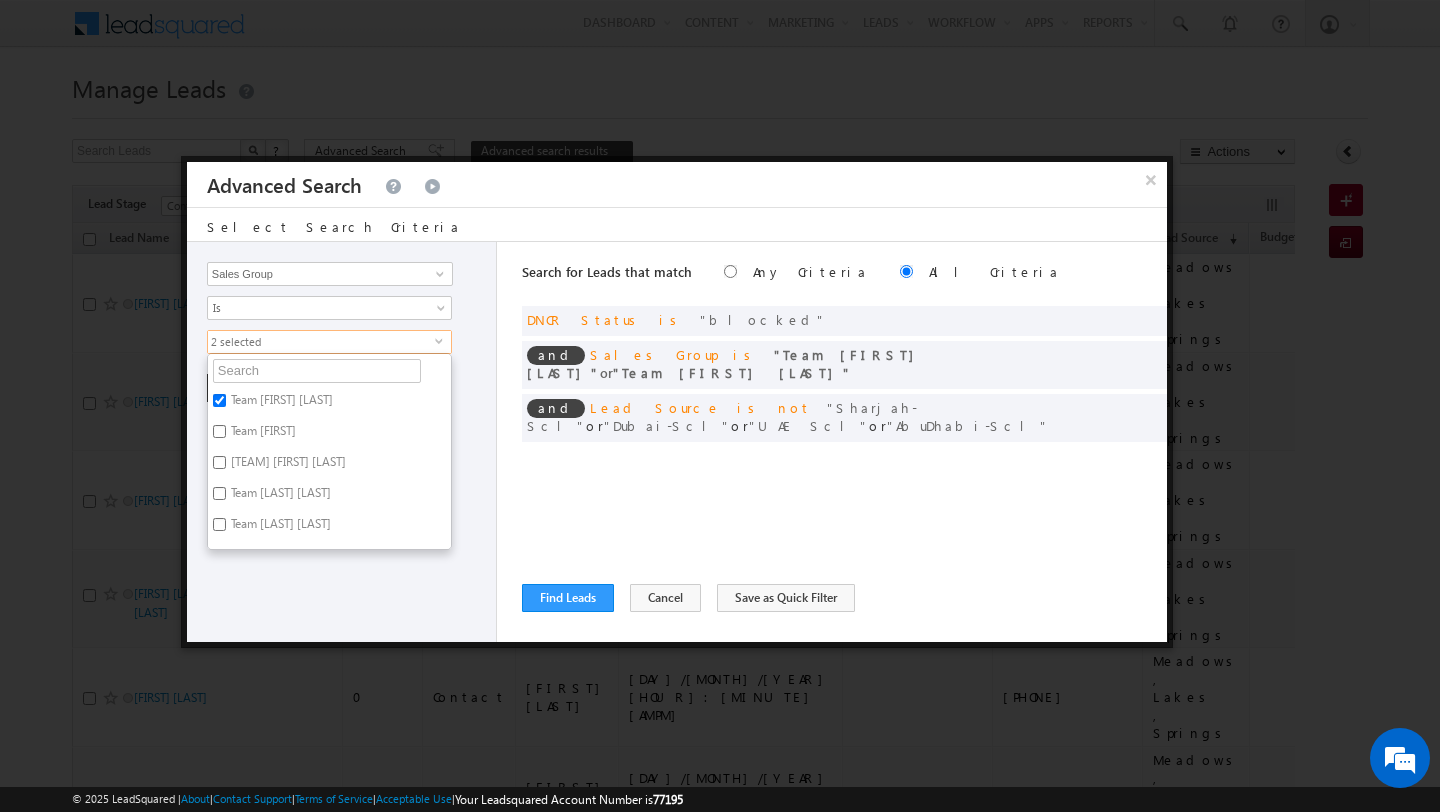 scroll, scrollTop: 25, scrollLeft: 0, axis: vertical 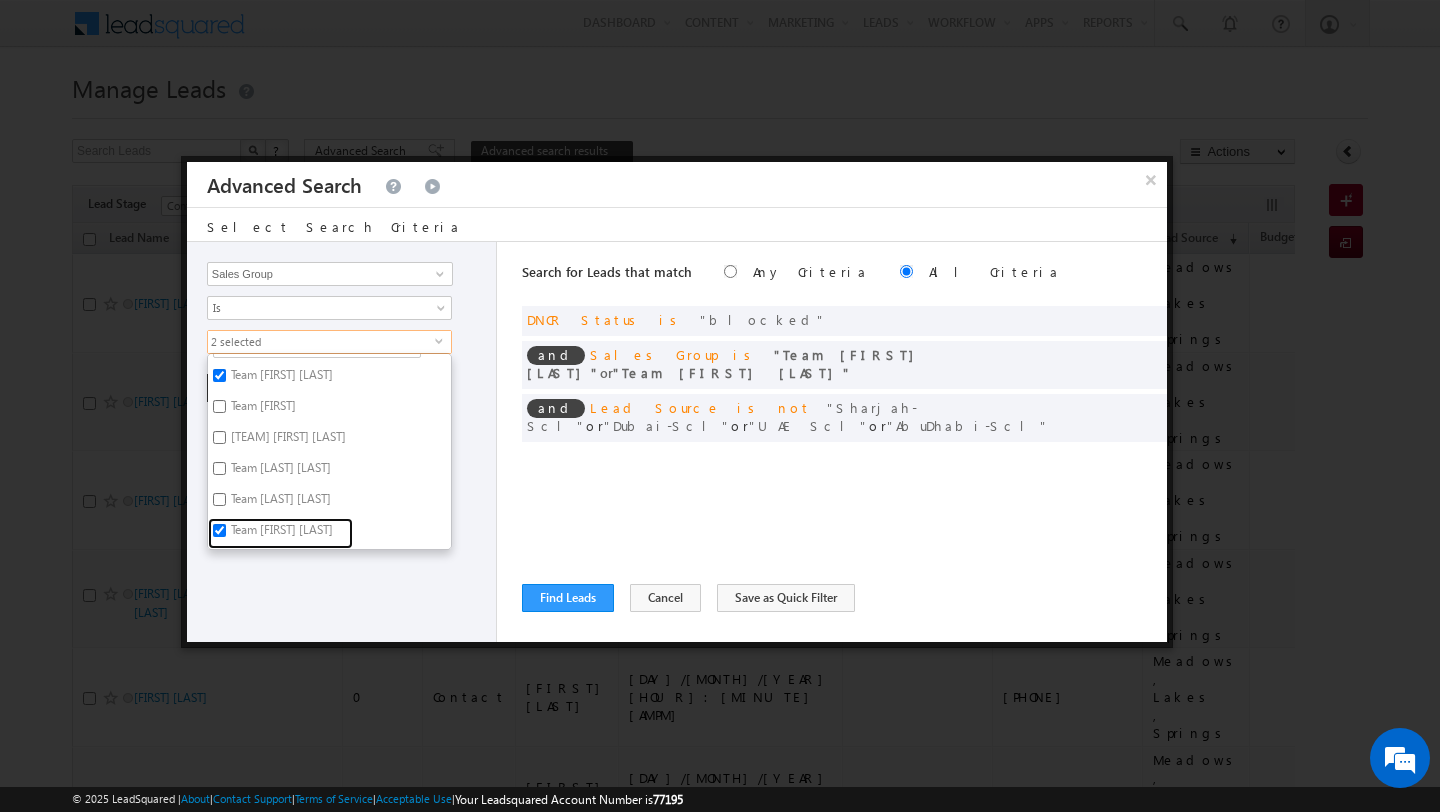 click on "Team Varun Sharma" at bounding box center [280, 533] 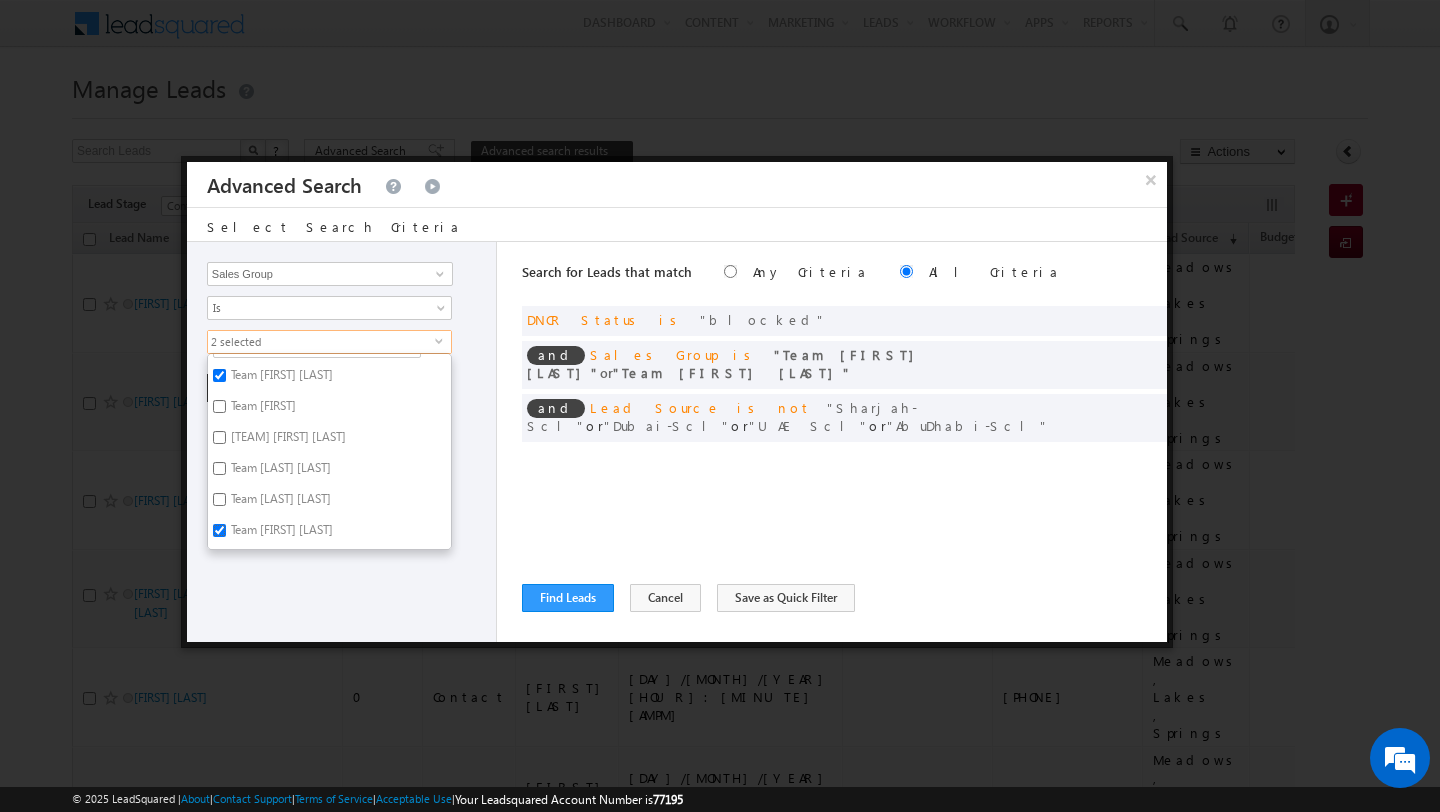 click on "Team Varun Sharma" at bounding box center (219, 530) 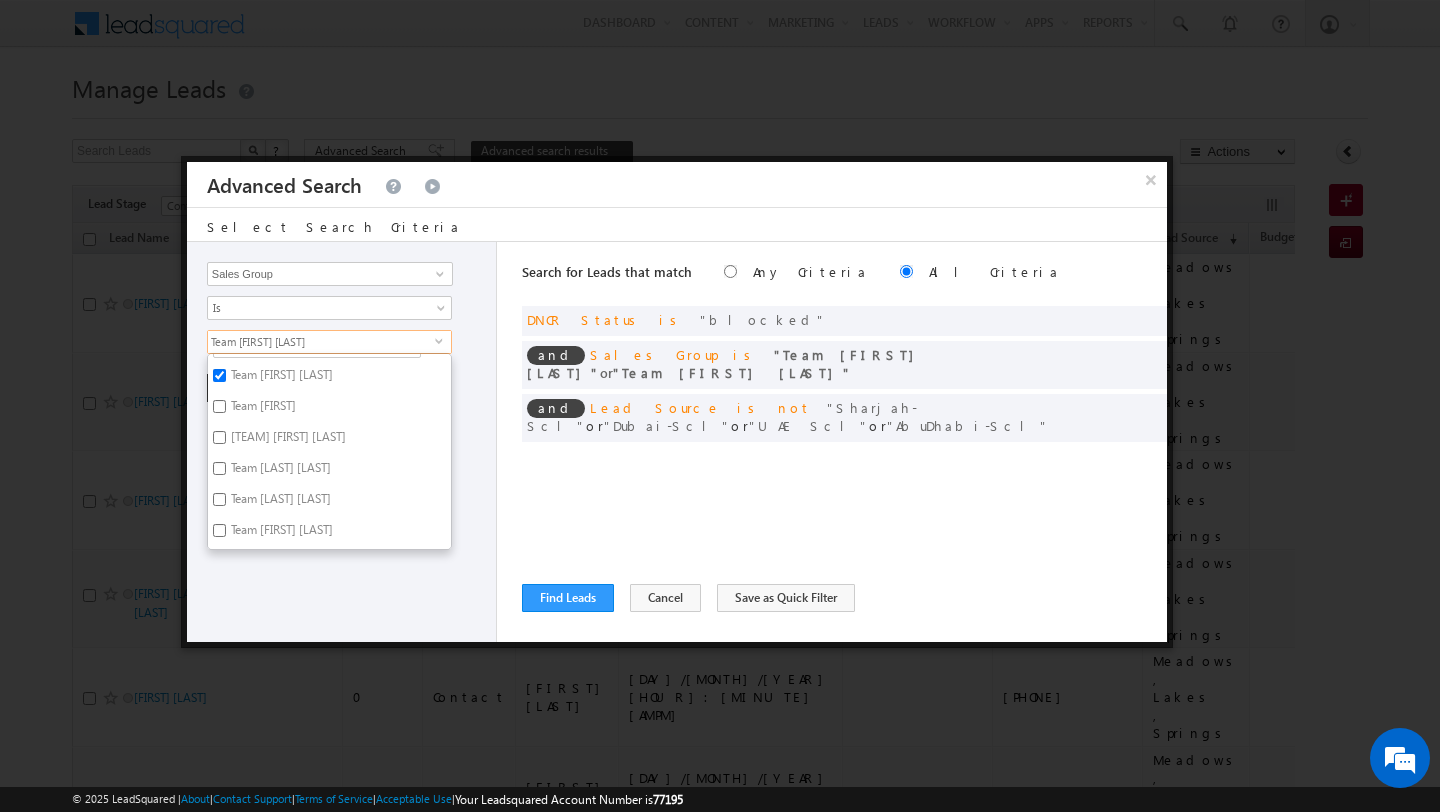 click on "Opportunity Type Lead Activity Task Sales Group  Prospect Id Address 1 Address 2 AML - File Booking Form - File Budget Building Name Buyer Persona Campaign Name Caste City Client Type Company Contact Stage Conversion Referrer URL Country Created By Id Created On Current Opt In Status Customer Type Developer DNCR Status Do Not Call Do Not Email Do Not SMS Do Not Track Do you want to invest in dubai Email Emirate Emirates ID - File Engagement Score Father Name First Name Form Name Grade Job Title Last Activity Last Activity Date Last Name Last Opt In Email Sent Date Latitude Lead Number Lead Origin Lead Remarks Lead Score Lead Source Lead Stage Longitude Master Project meet your team Date Meeting Done Date  Meeting Location Mobile Number Modified By Id Modified On Nationality Not Picked counter Notes Opt In Date Opt In Details Order Value Owner Passport - File Phone Number Plot Area Possession Procedure Name Project Project Name Project Suggested Prospect Creation Date Range Zip" at bounding box center [342, 442] 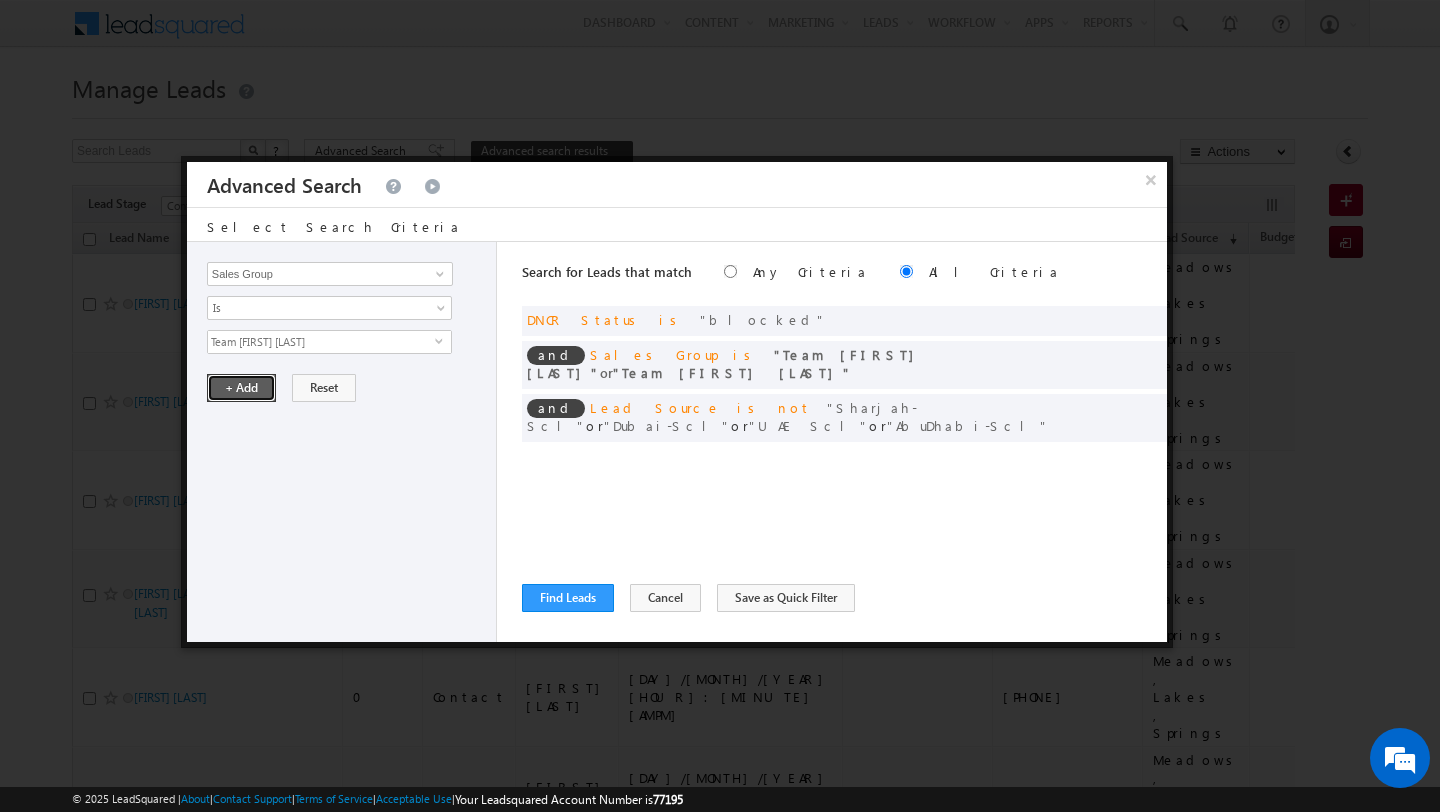 click on "+ Add" at bounding box center [241, 388] 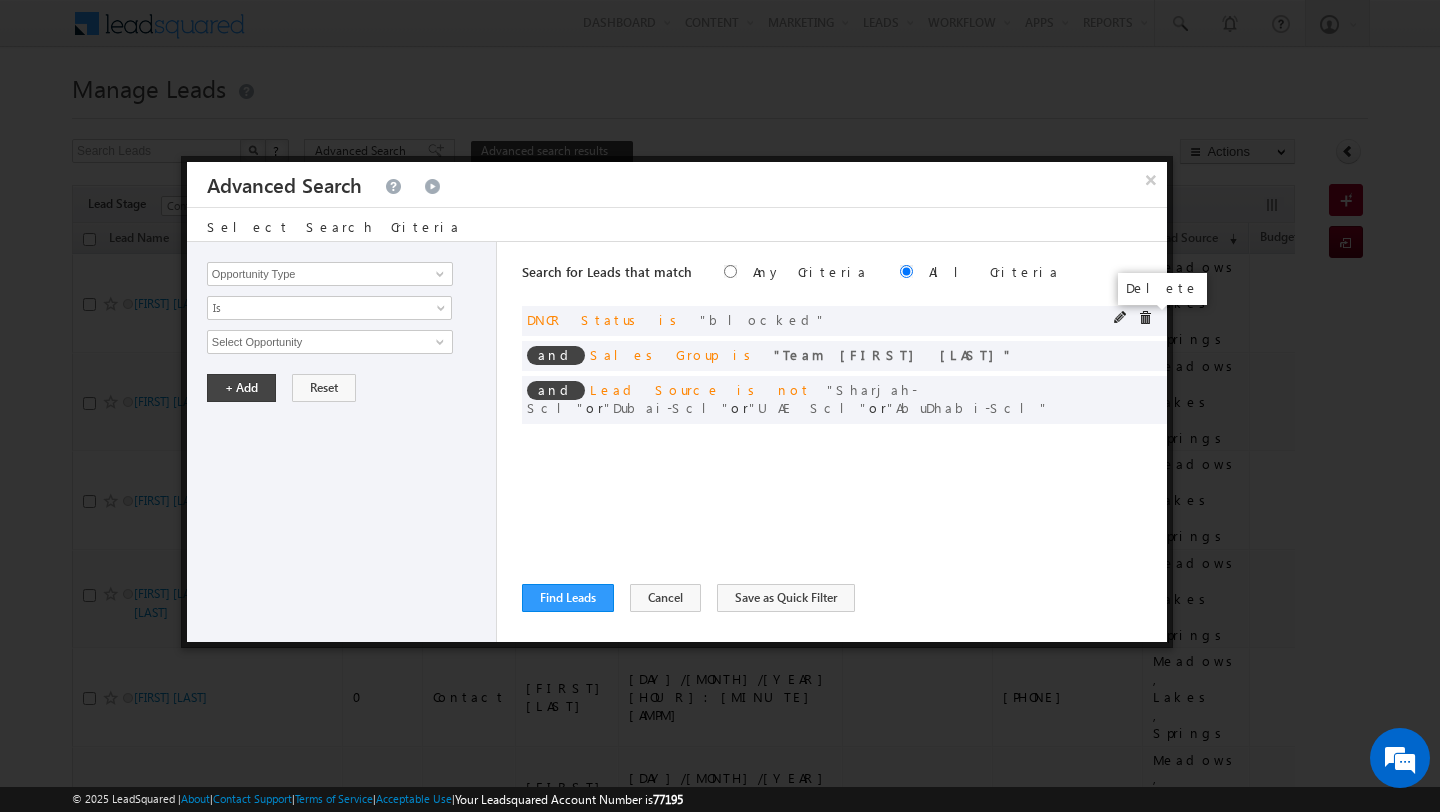 click at bounding box center [1145, 318] 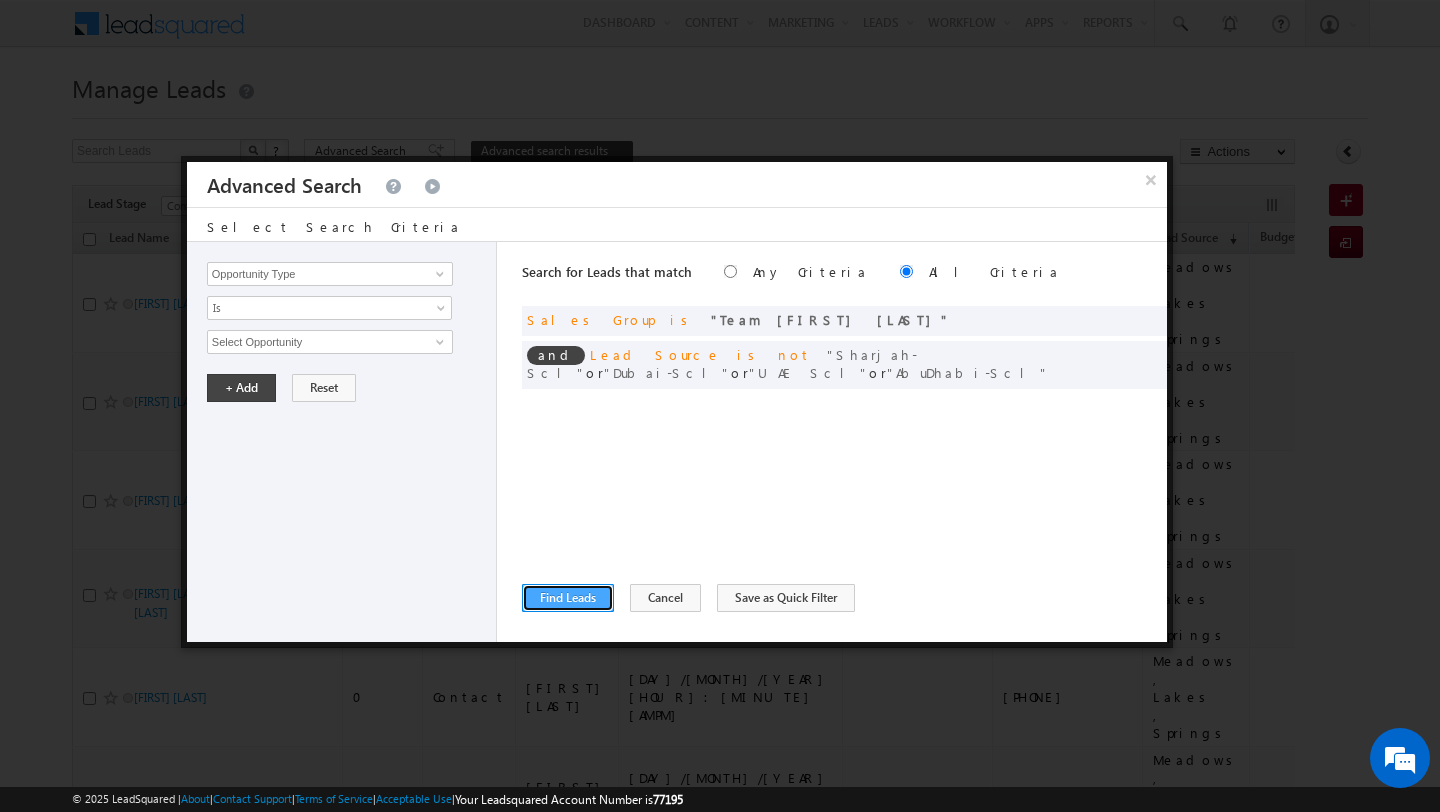 click on "Find Leads" at bounding box center [568, 598] 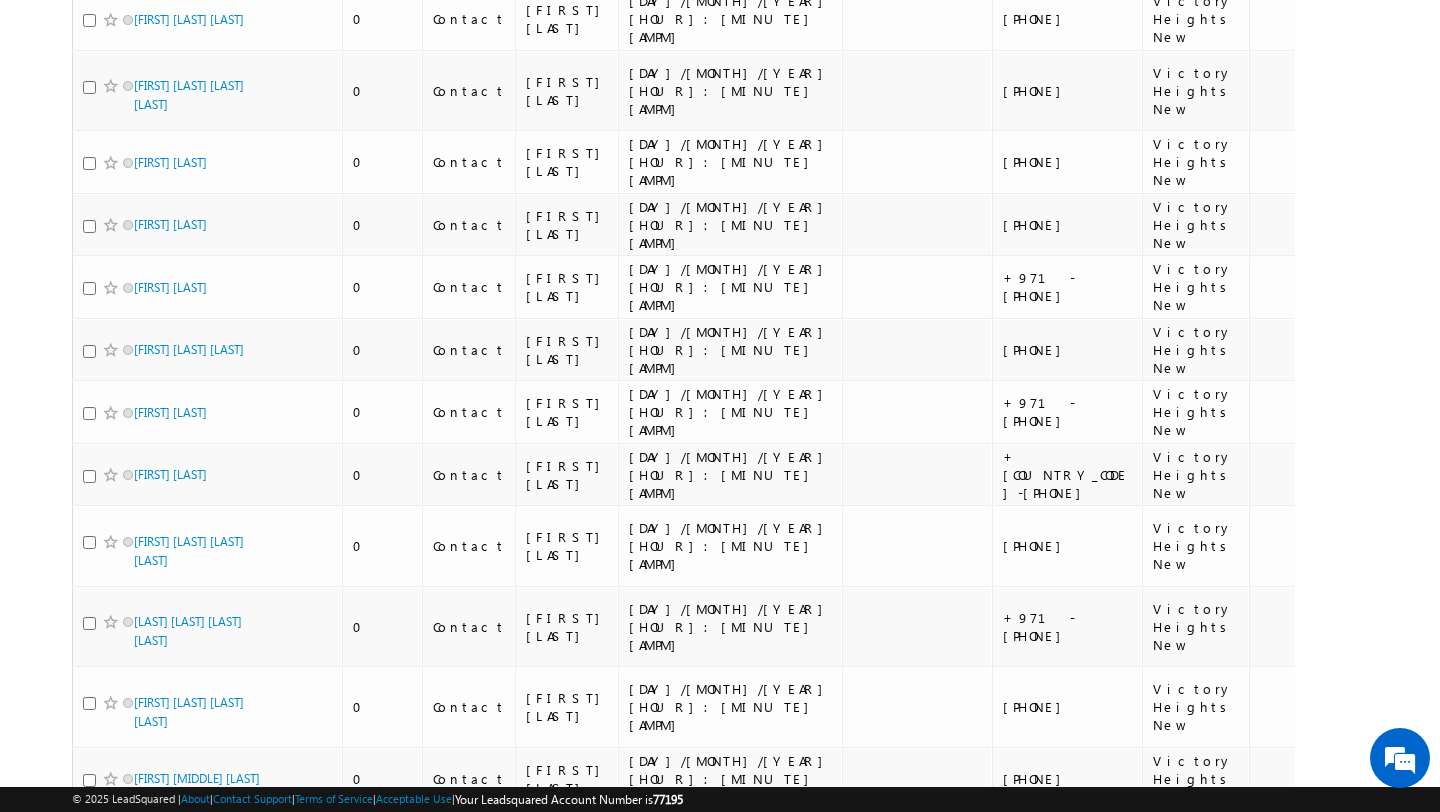 scroll, scrollTop: 0, scrollLeft: 0, axis: both 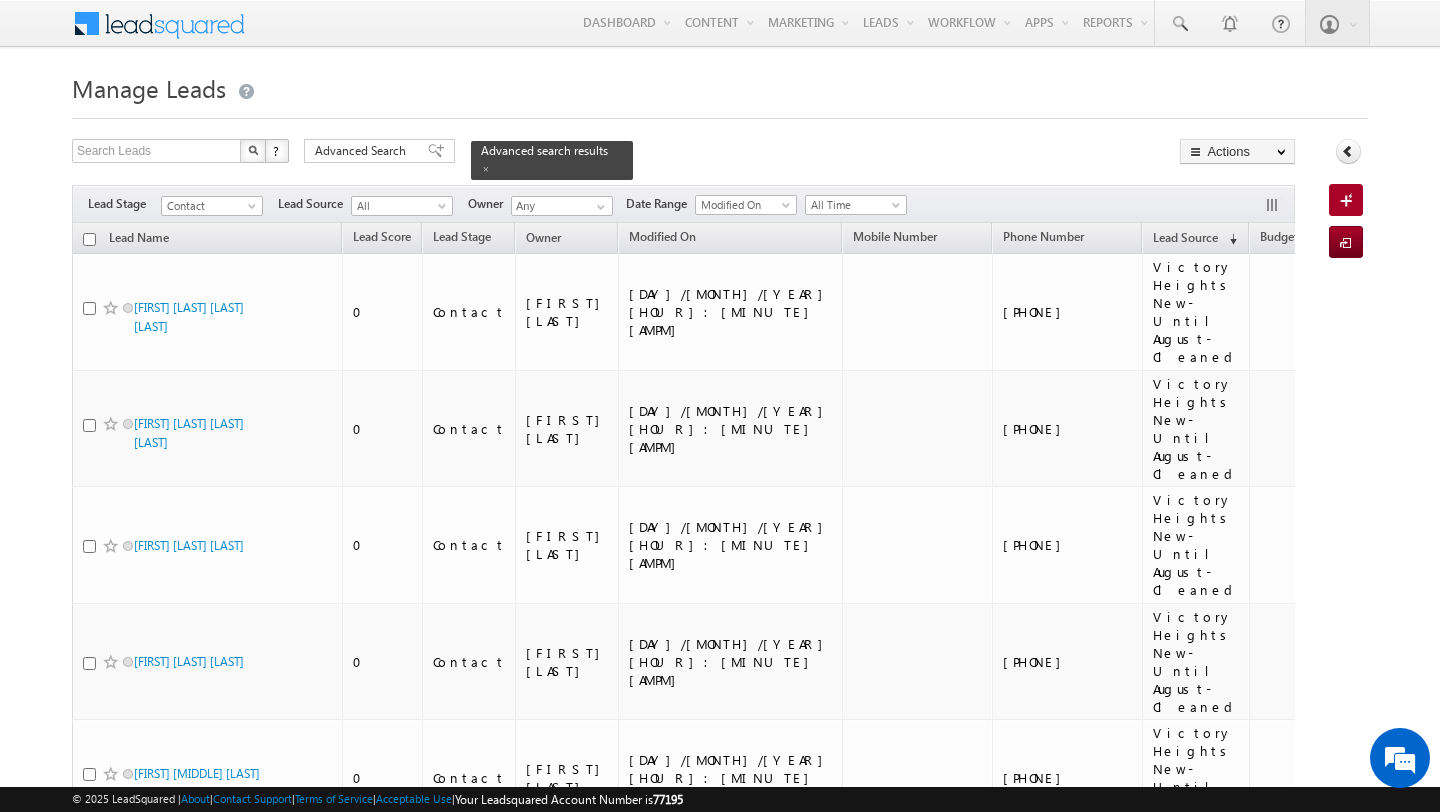 click at bounding box center [89, 239] 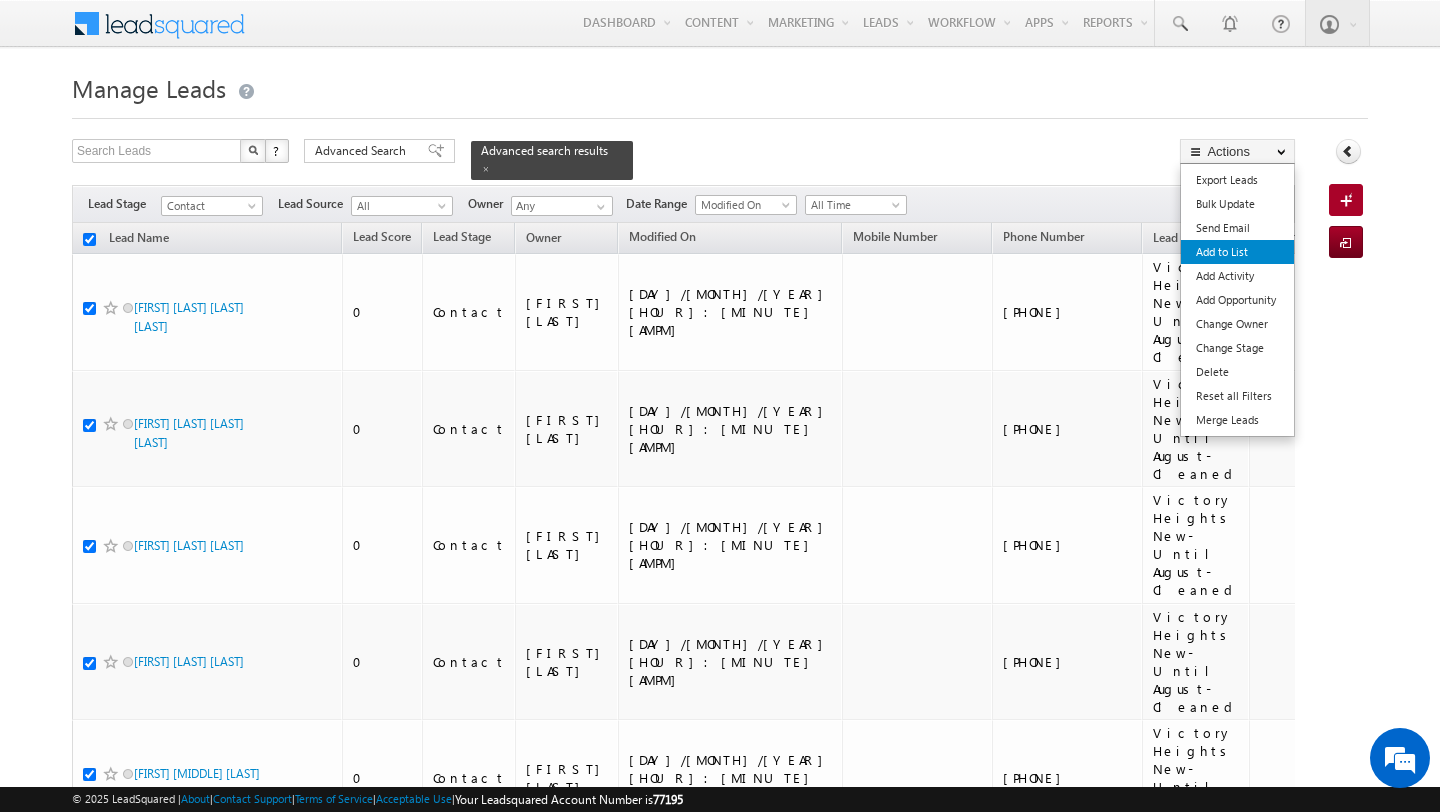 click on "Add to List" at bounding box center [1237, 252] 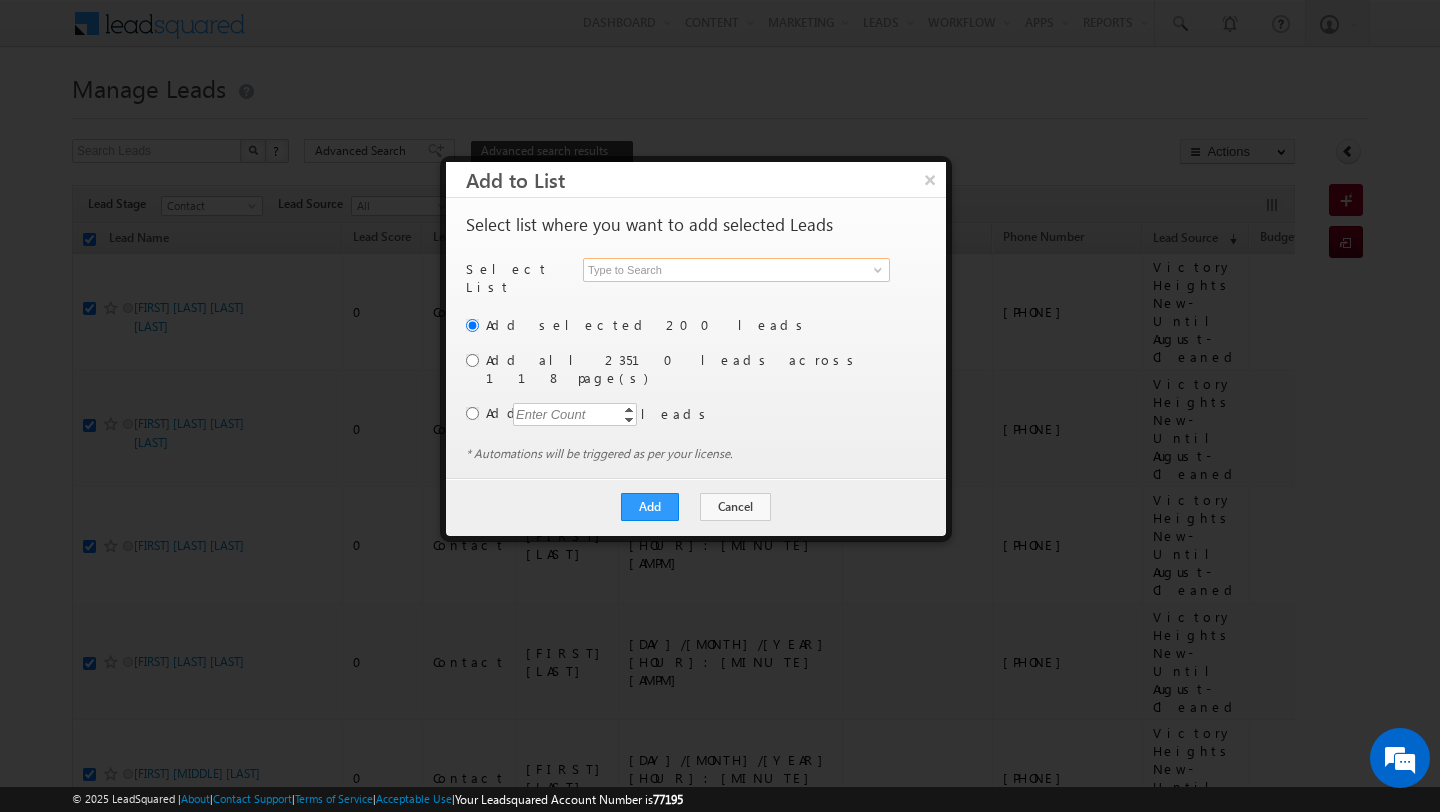 click at bounding box center (736, 270) 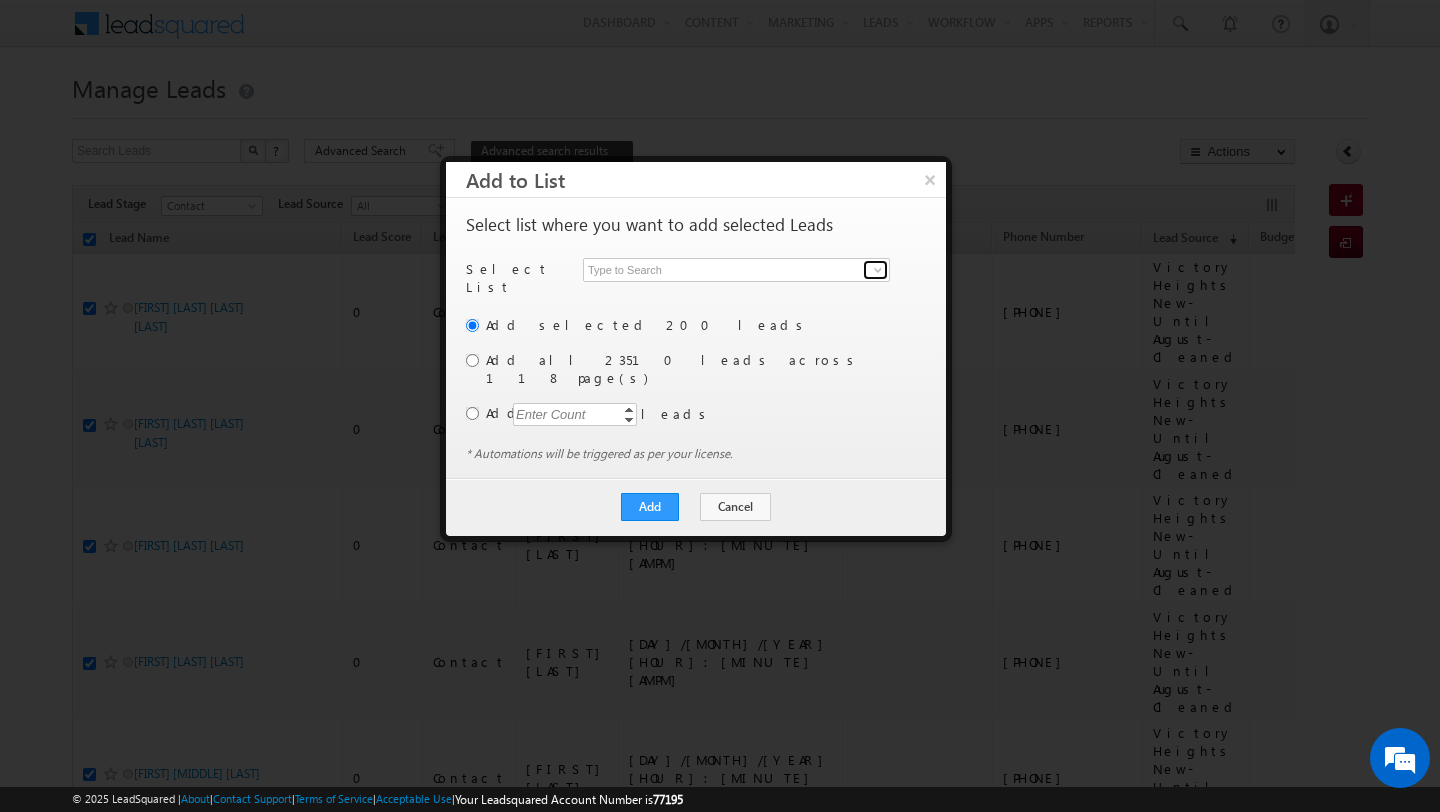 click at bounding box center [878, 270] 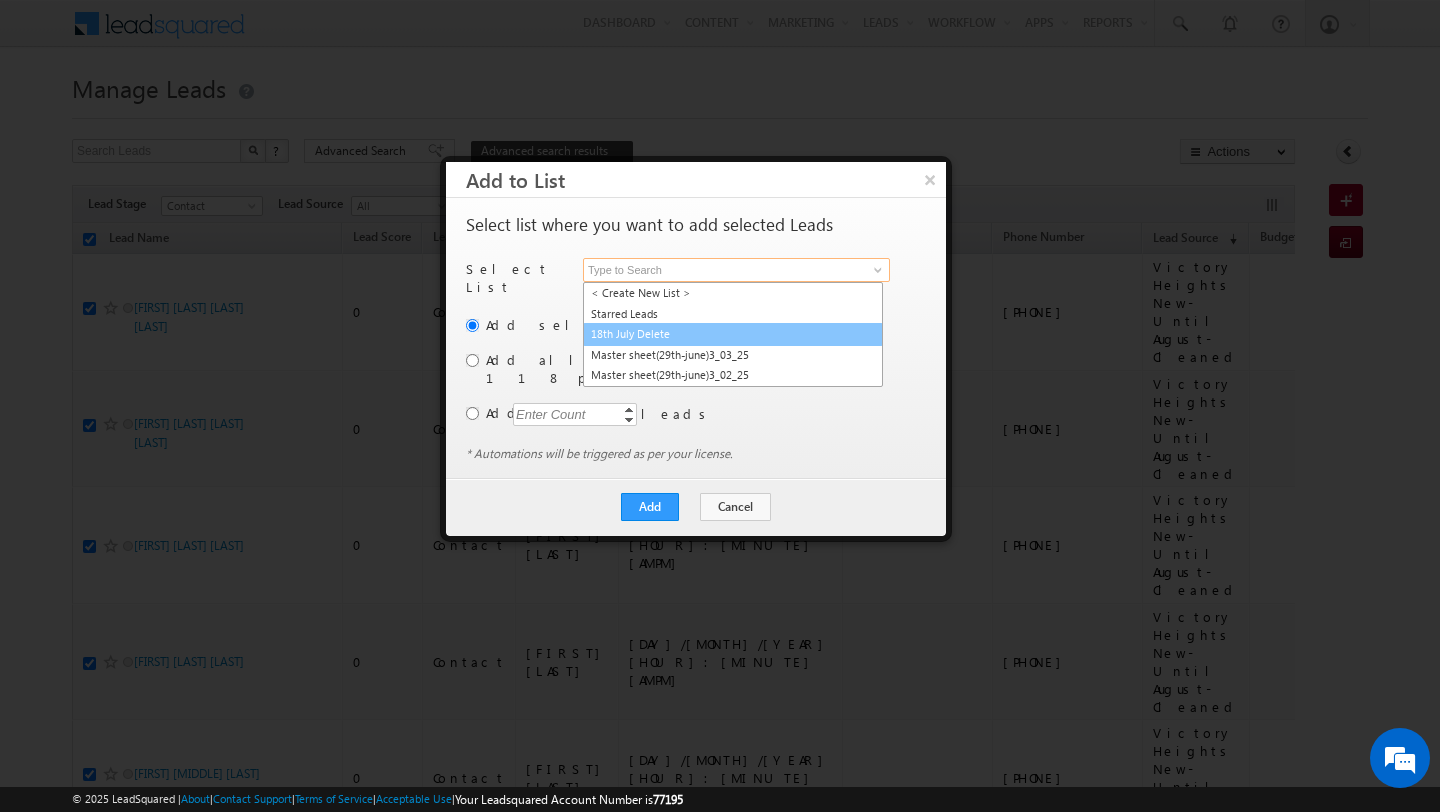 click on "18th July Delete" at bounding box center (733, 334) 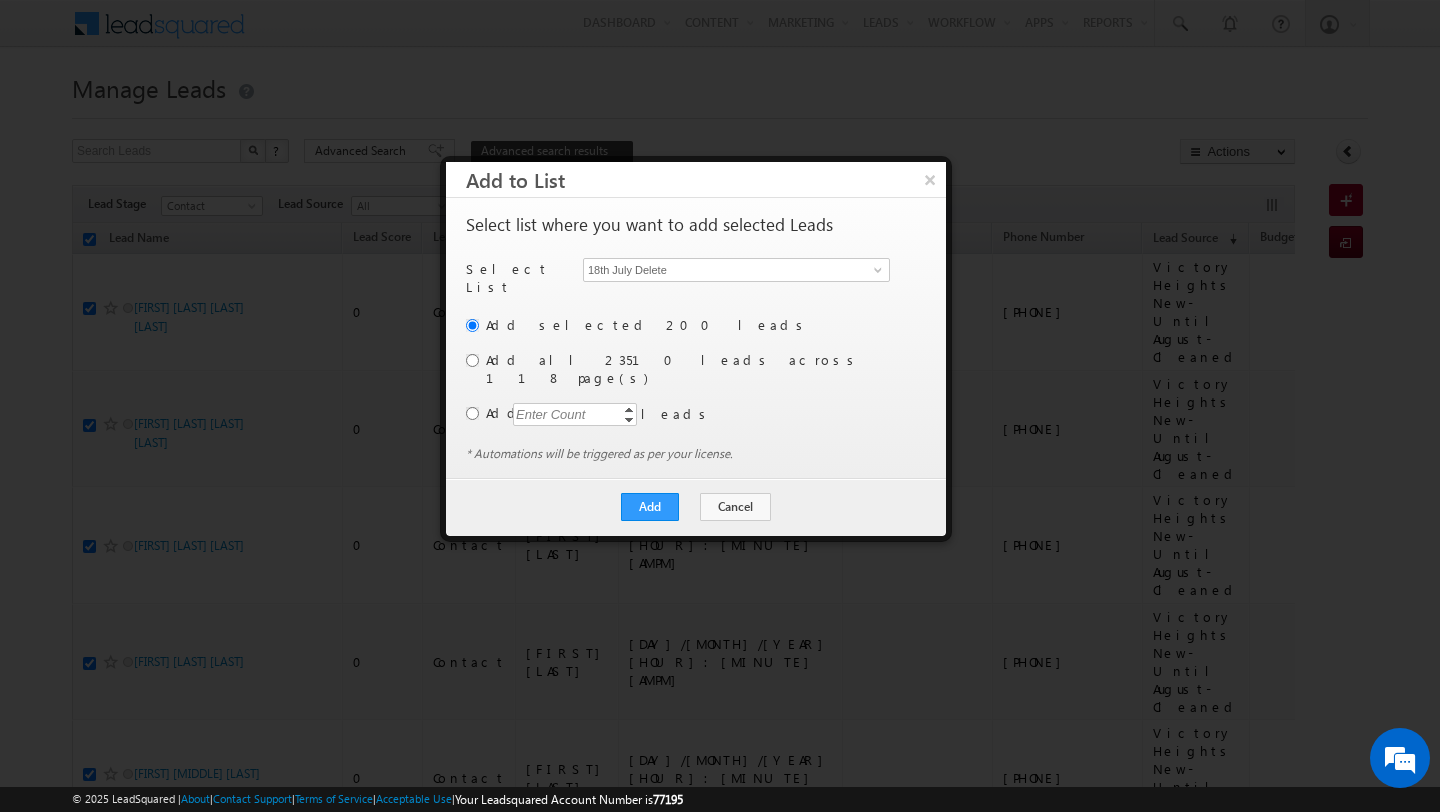 click on "Add selected 200 leads
Add all 23510 leads across 118 page(s)
Add
Enter Count Increment Decrement   leads" at bounding box center [694, 380] 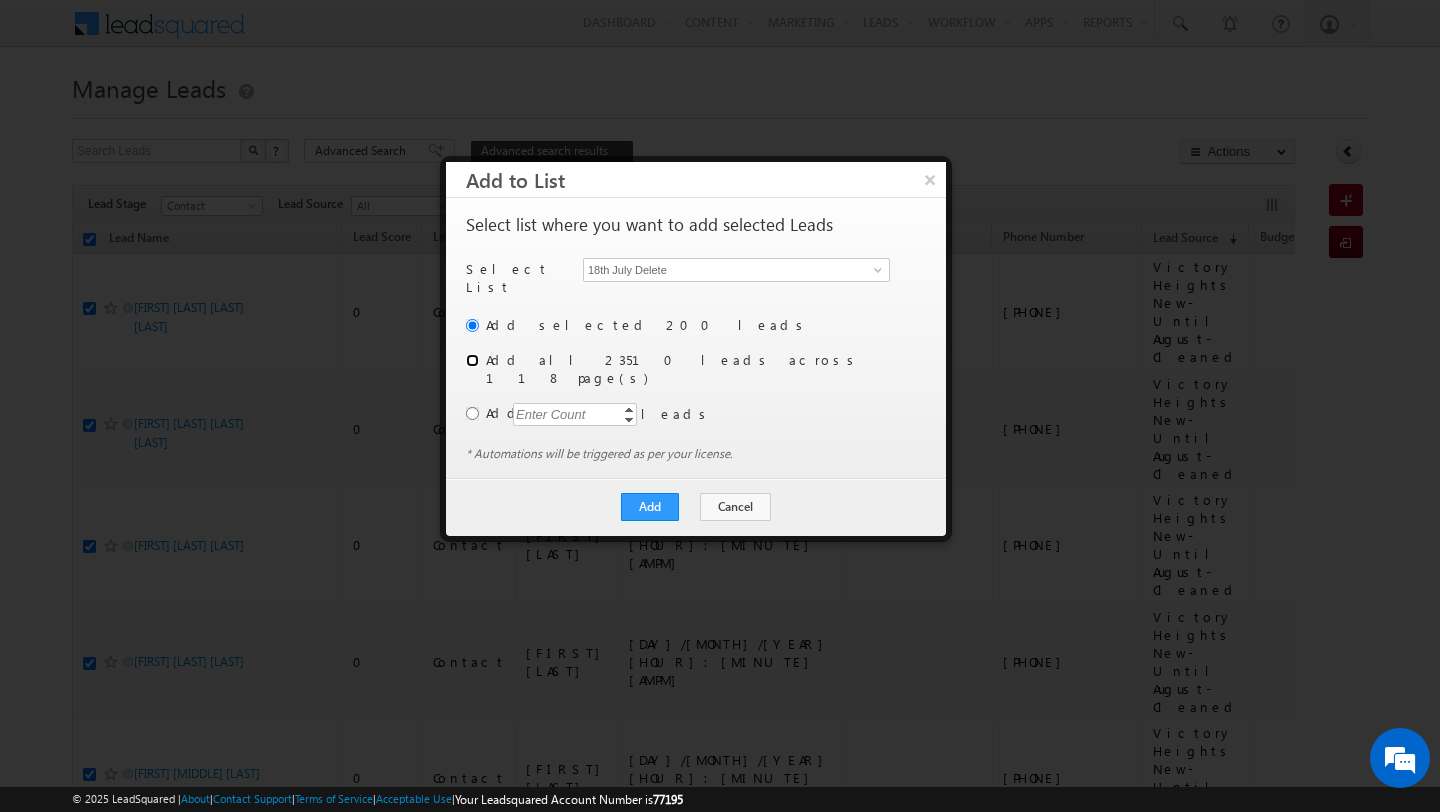 click at bounding box center (472, 360) 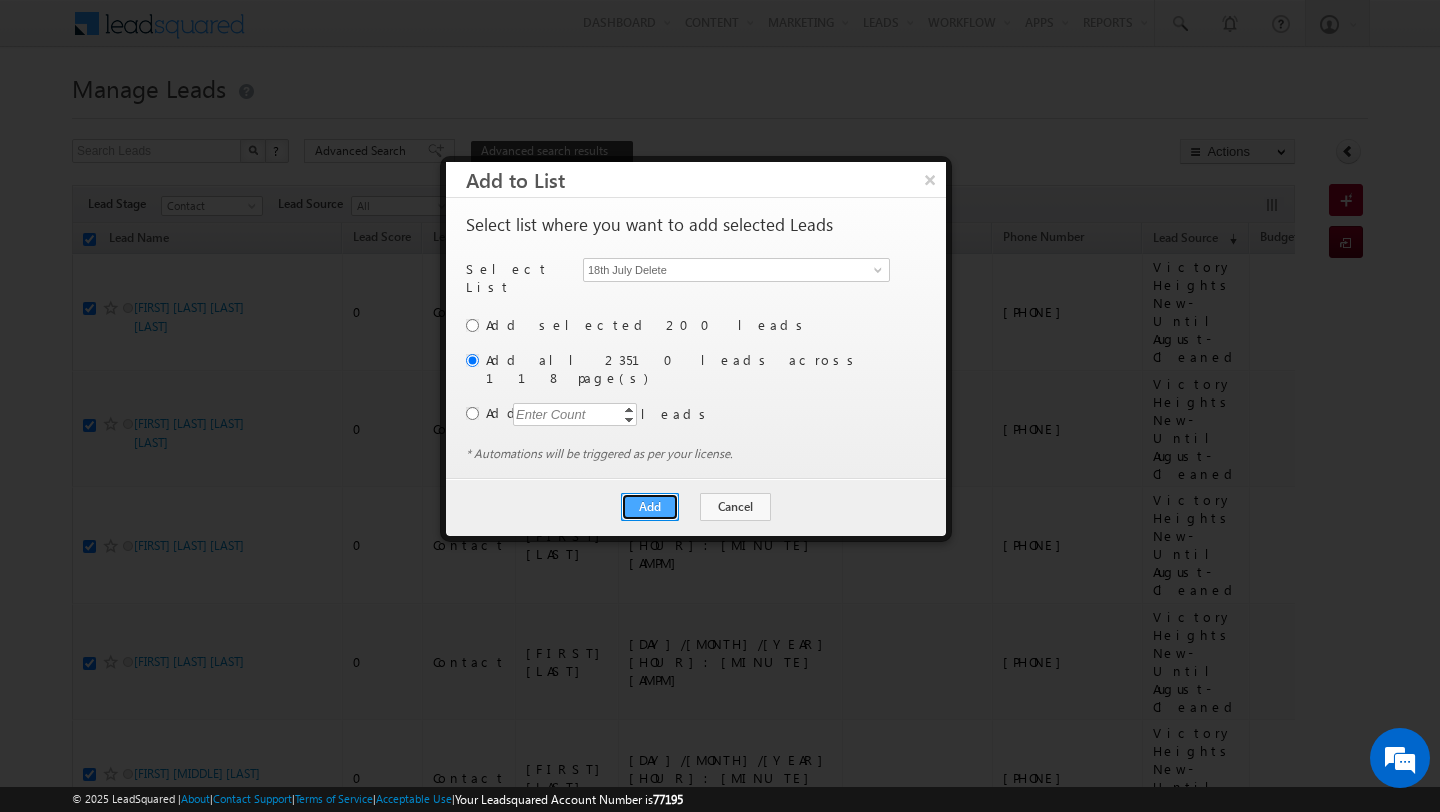 click on "Add" at bounding box center (650, 507) 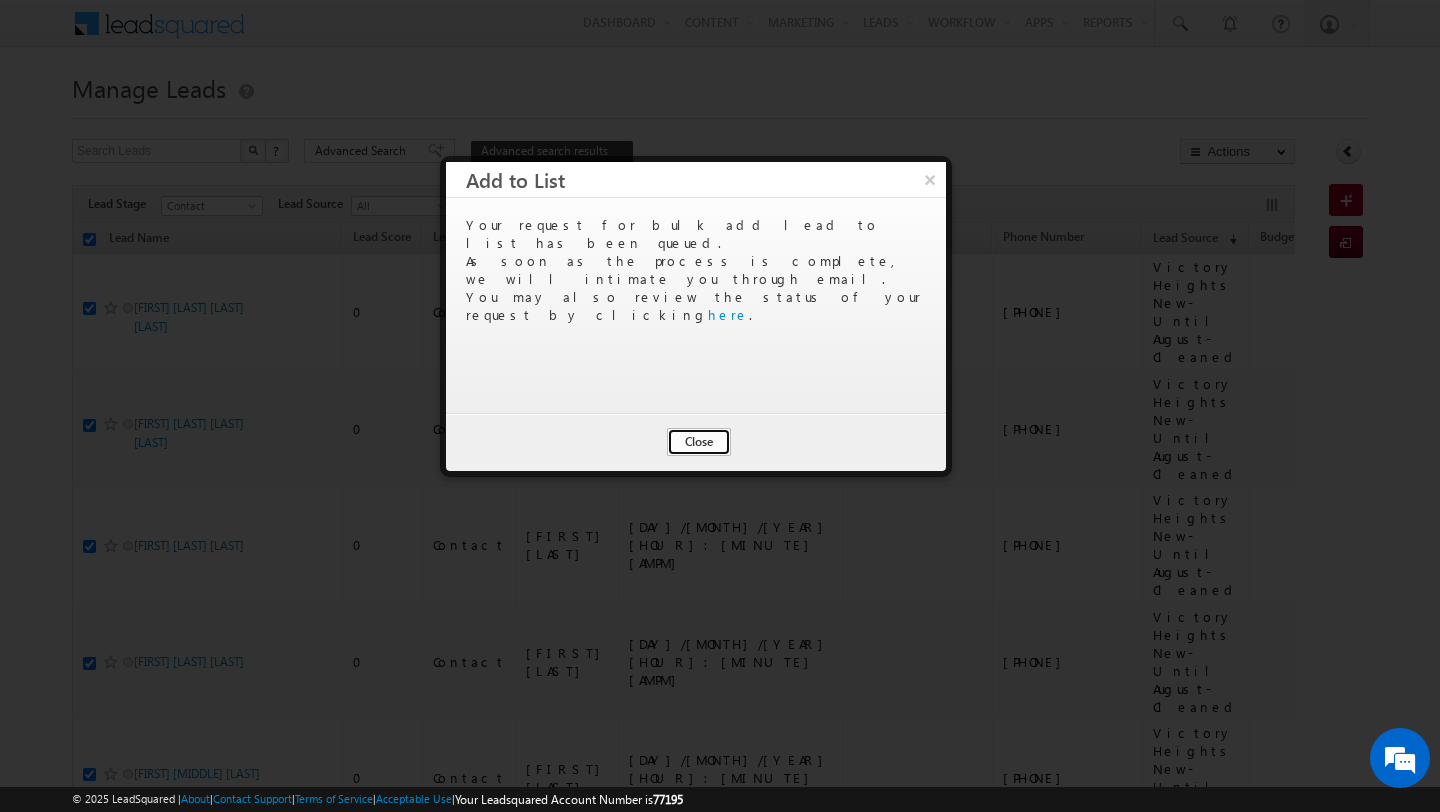 click on "Close" at bounding box center [699, 442] 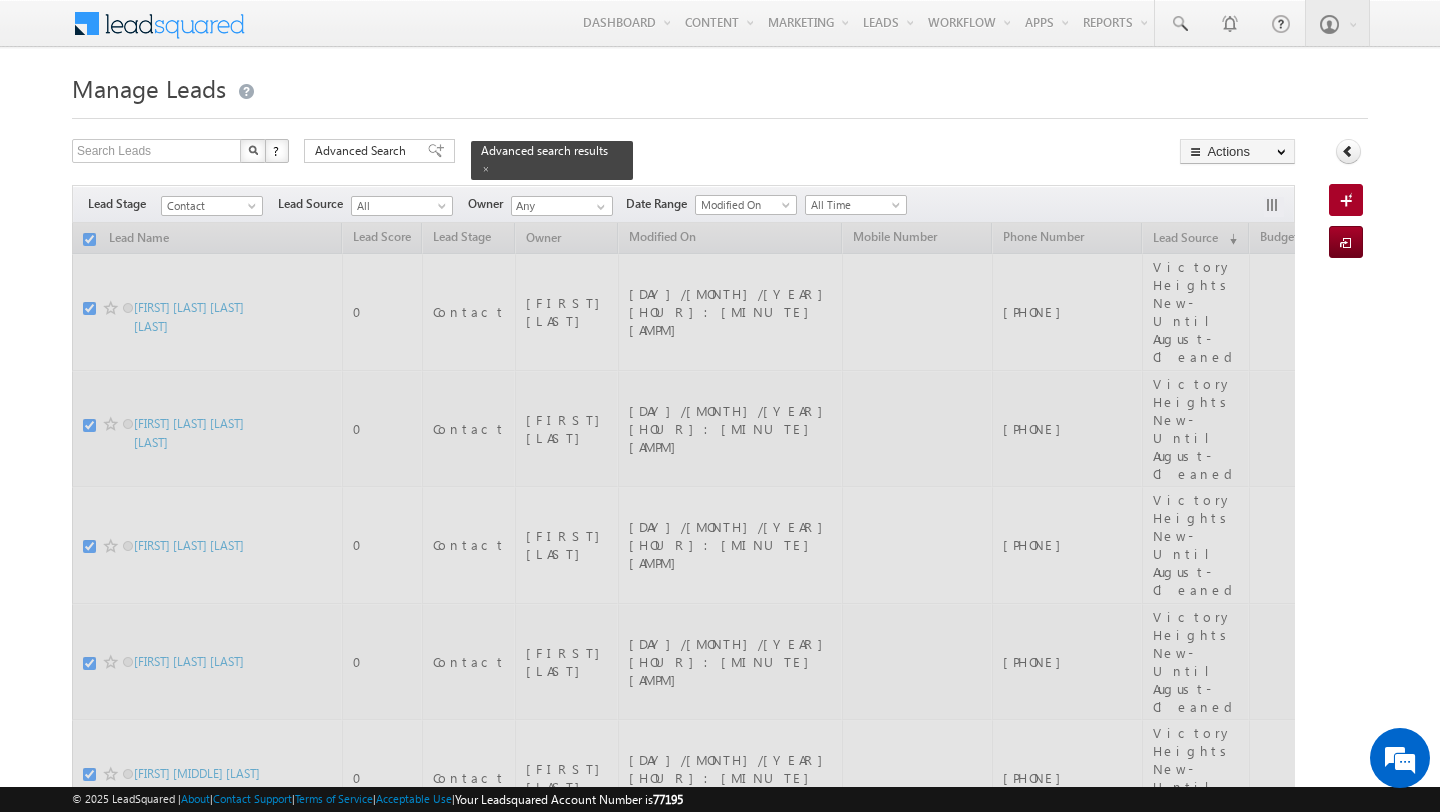 click on "Advanced Search" at bounding box center (379, 151) 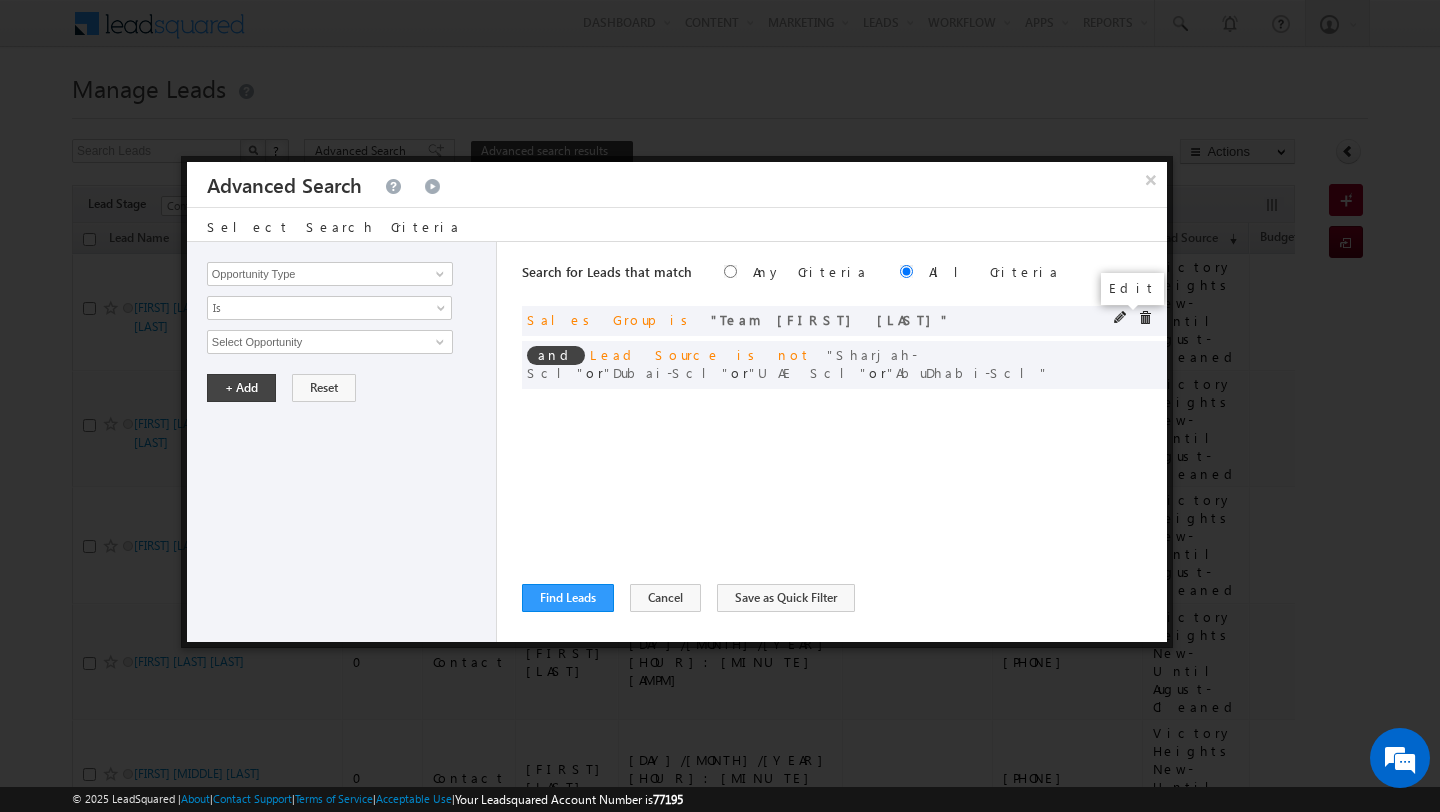 click at bounding box center [1121, 318] 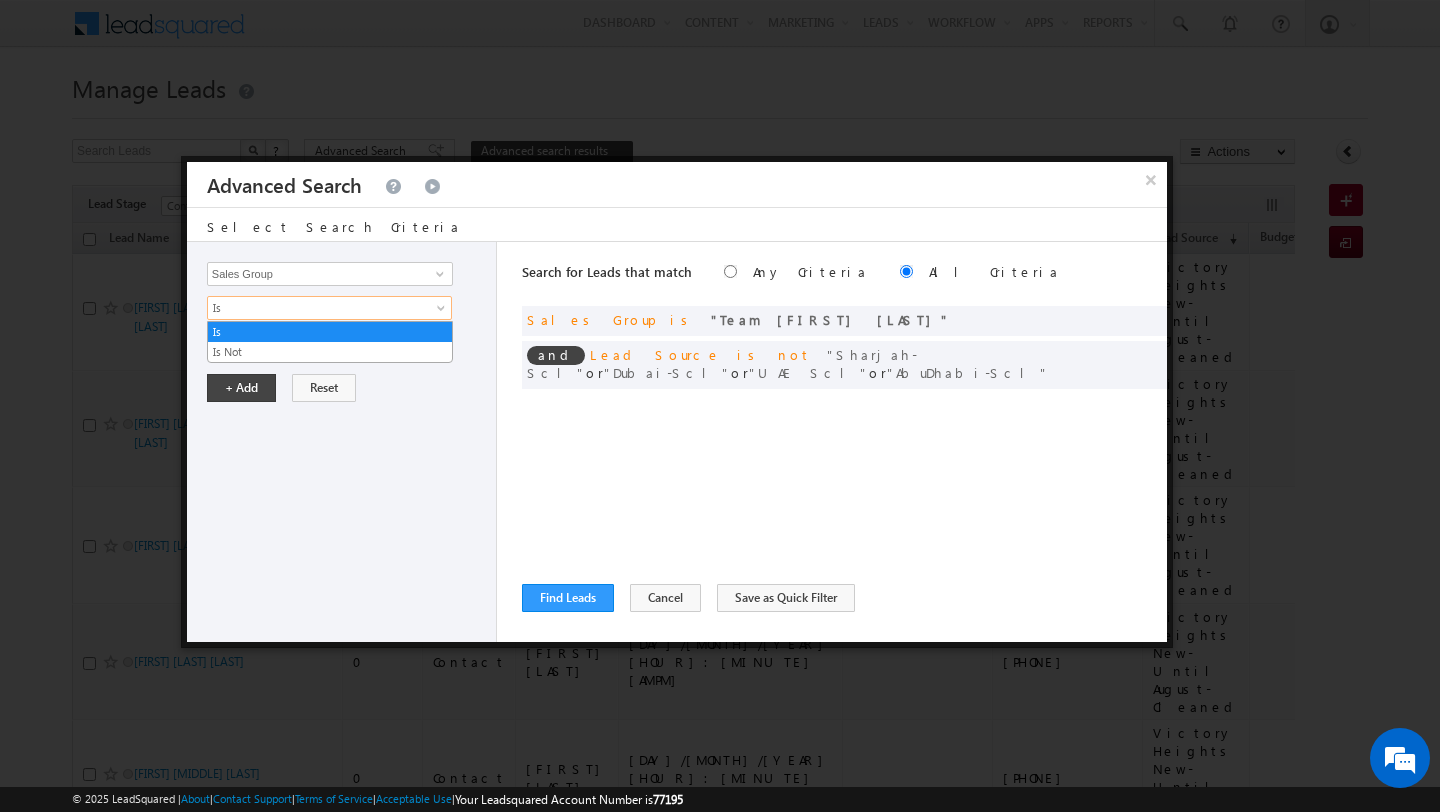 click on "Is" at bounding box center (316, 308) 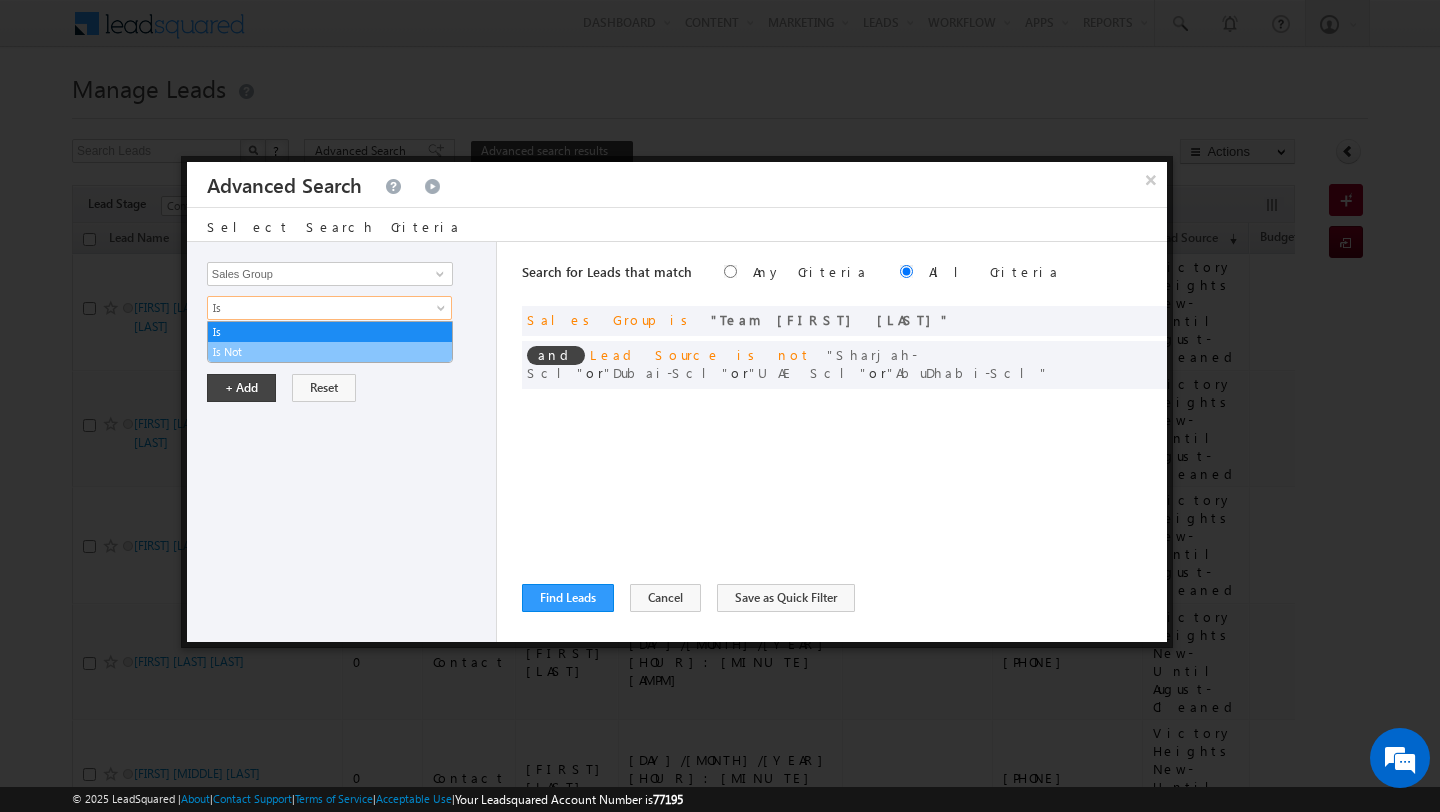 click on "Is Not" at bounding box center [330, 352] 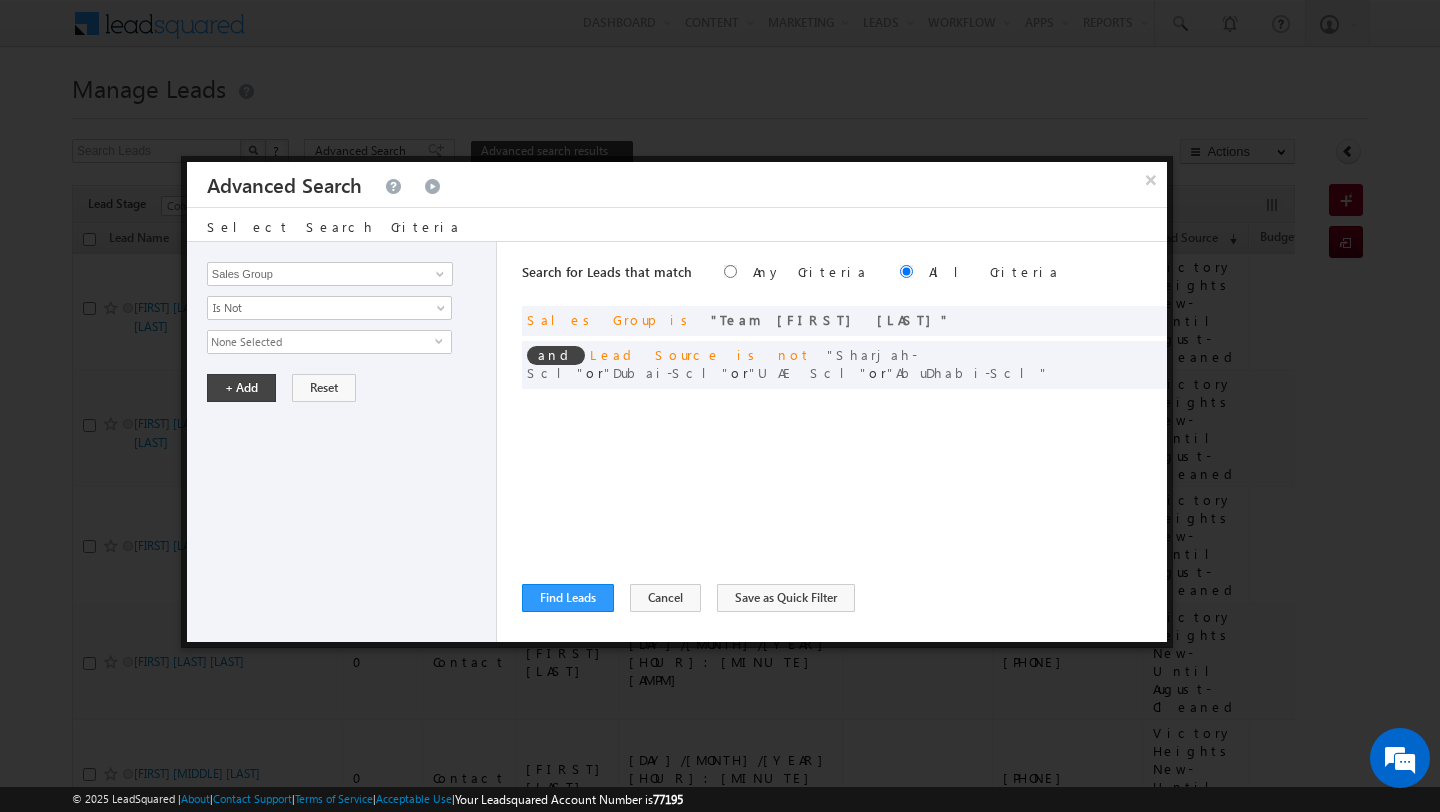 click on "None Selected" at bounding box center (321, 342) 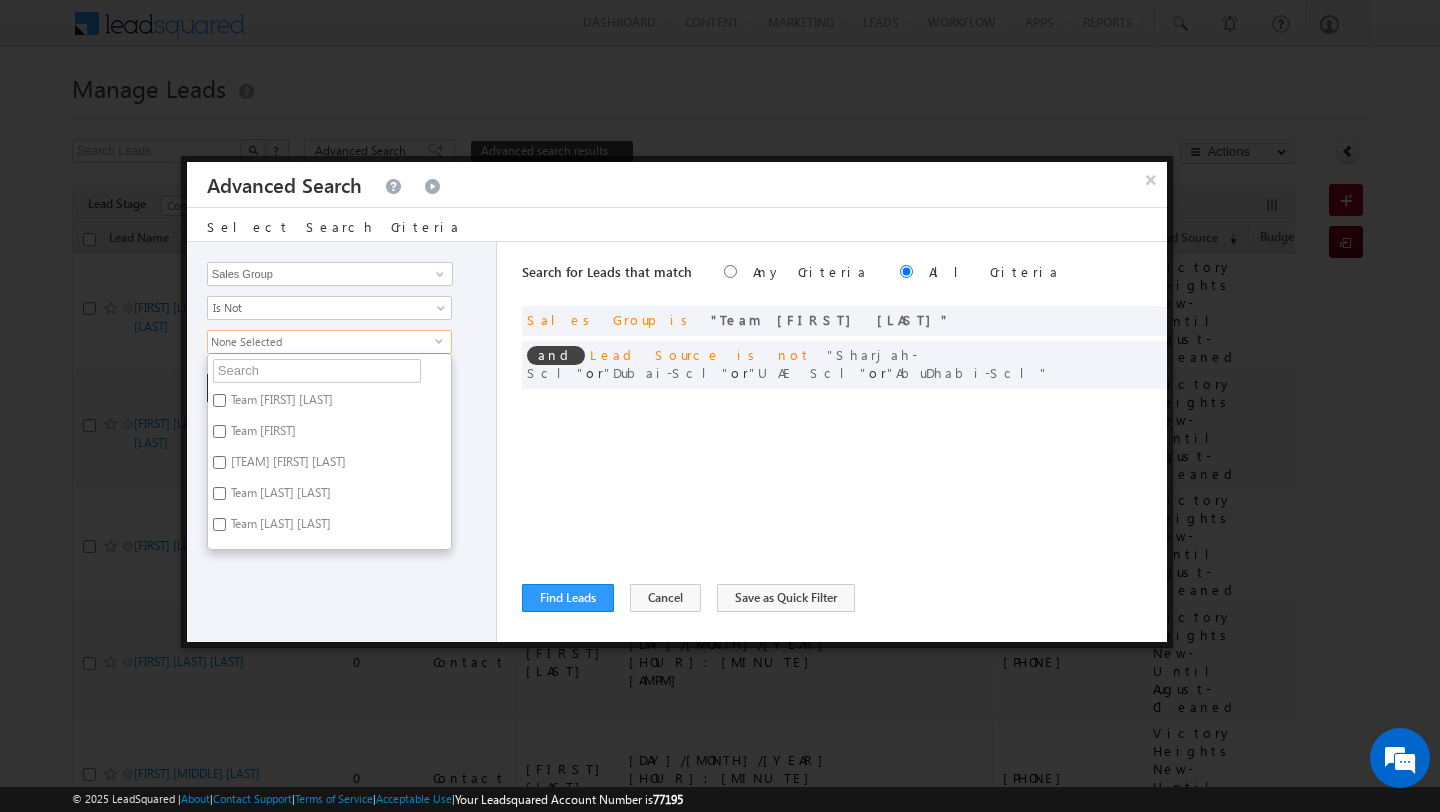 click on "Team Kunal Sehrawat" at bounding box center [280, 403] 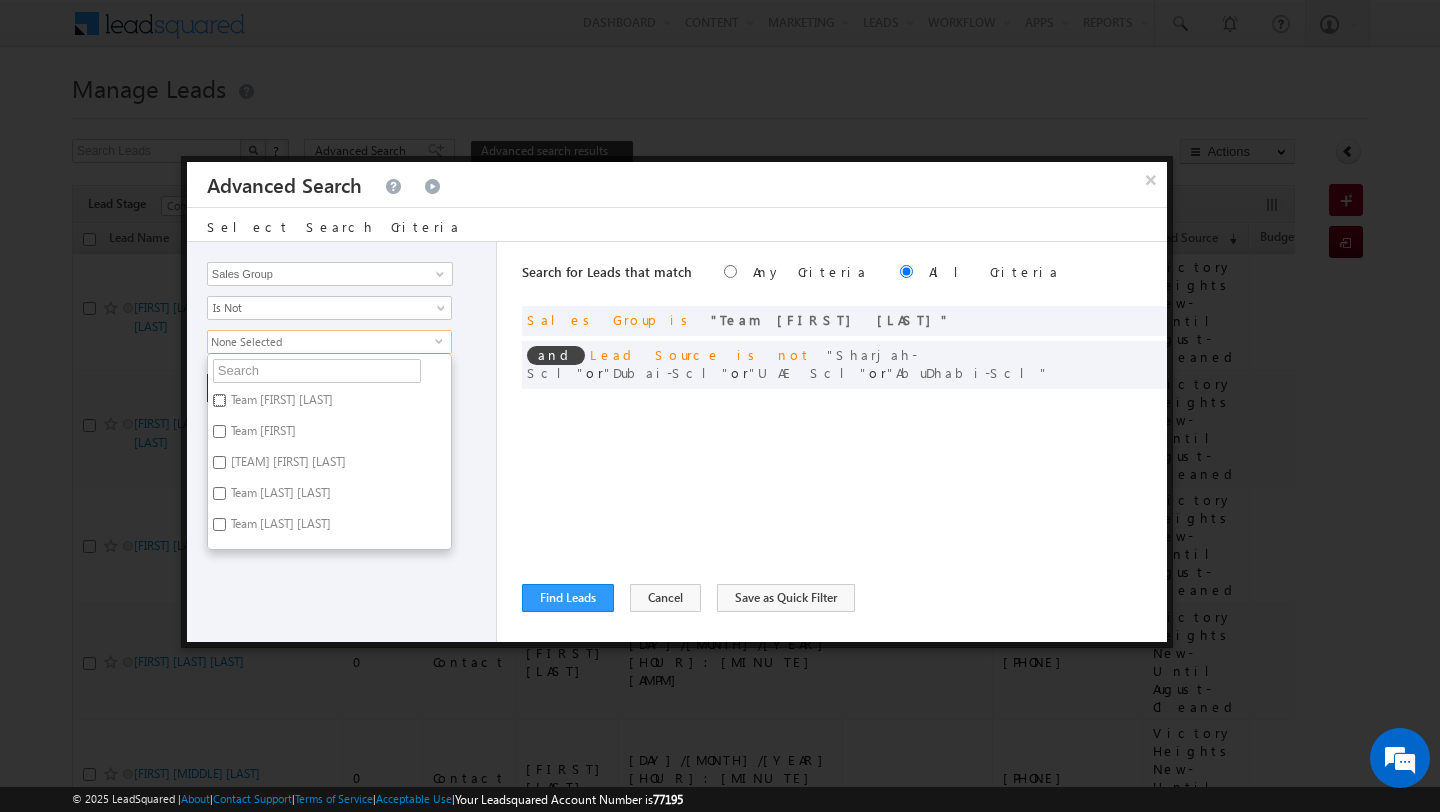click on "Team Kunal Sehrawat" at bounding box center [219, 400] 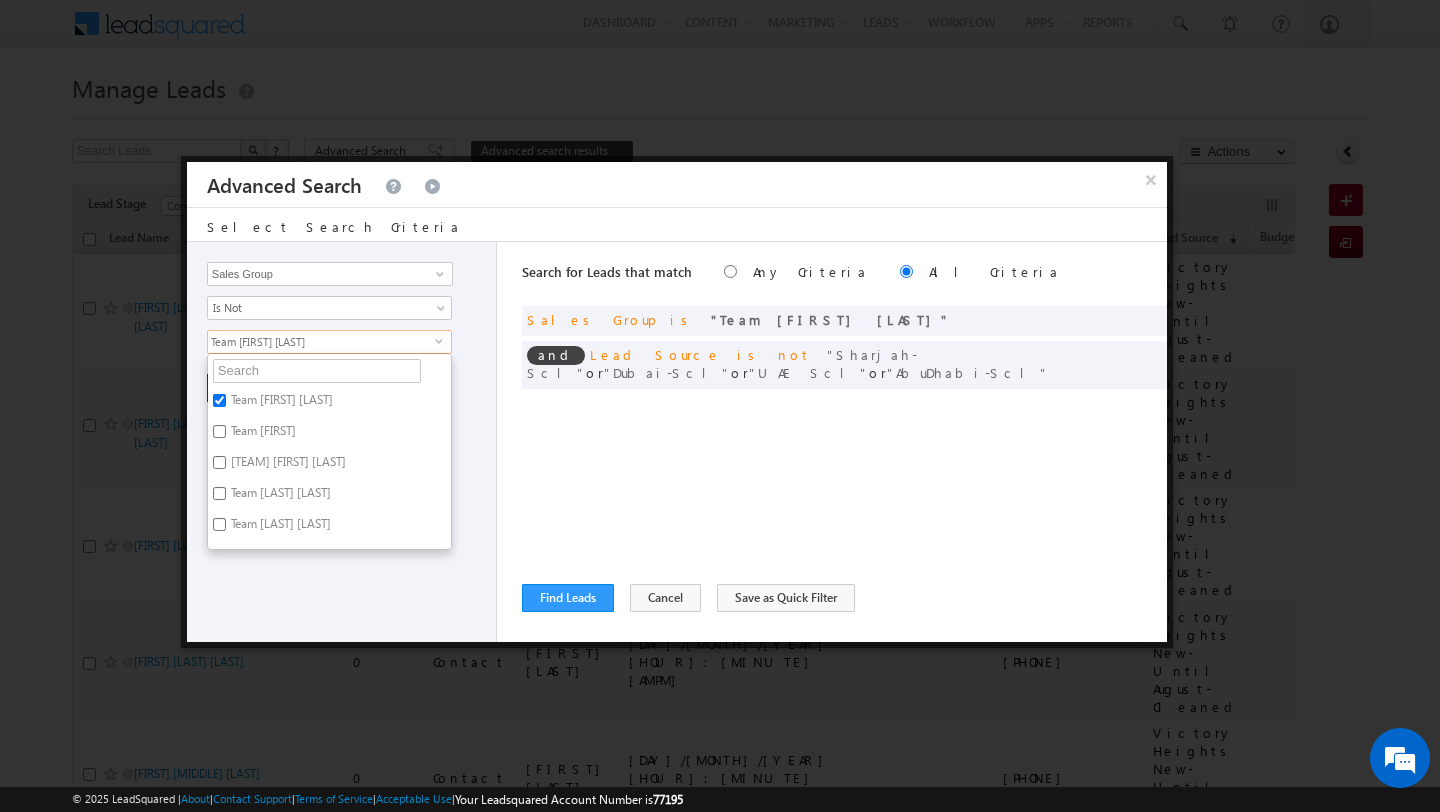 click on "Team Rajendra" at bounding box center [262, 434] 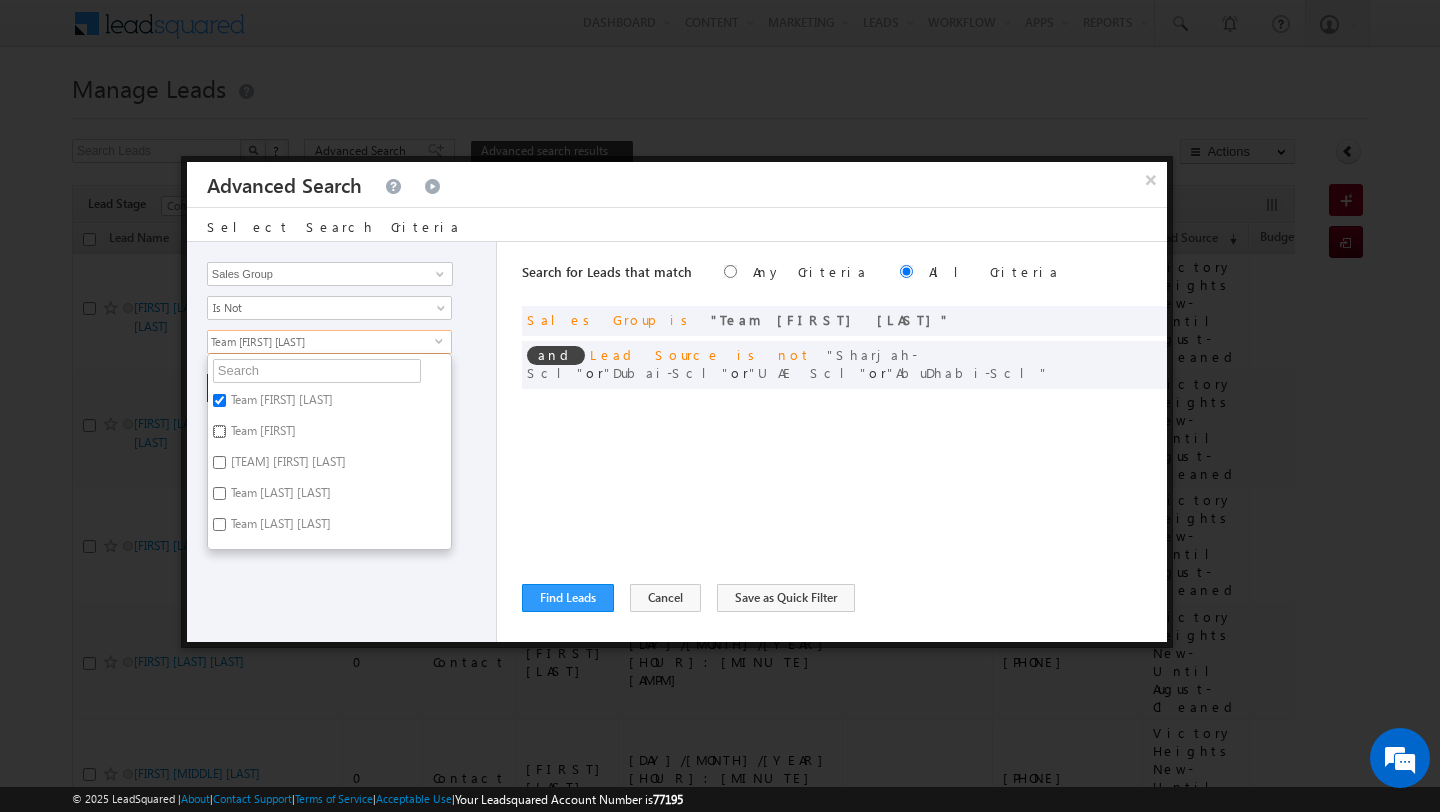 click on "Team Rajendra" at bounding box center [219, 431] 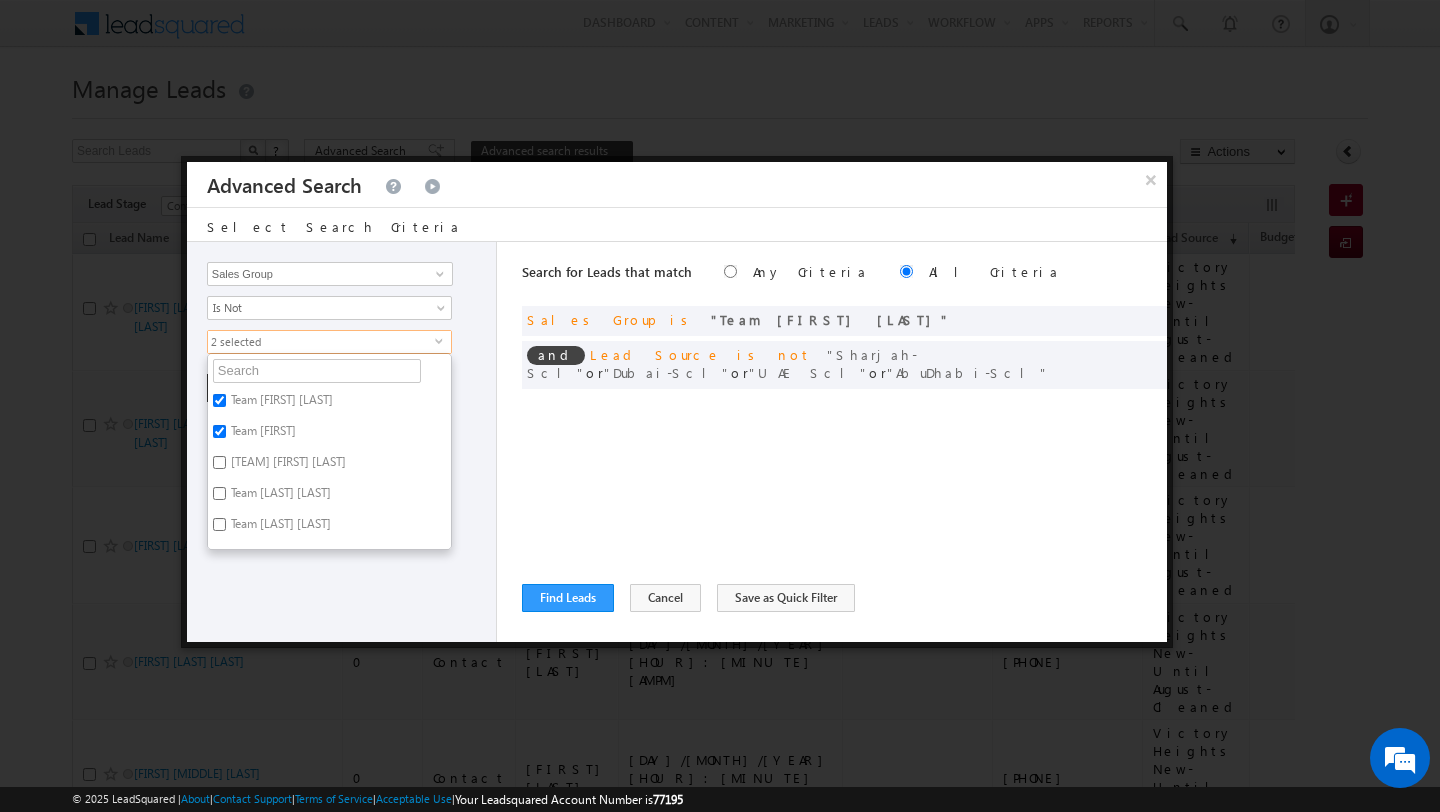 click on "Team Shakeel Babaar" at bounding box center [287, 465] 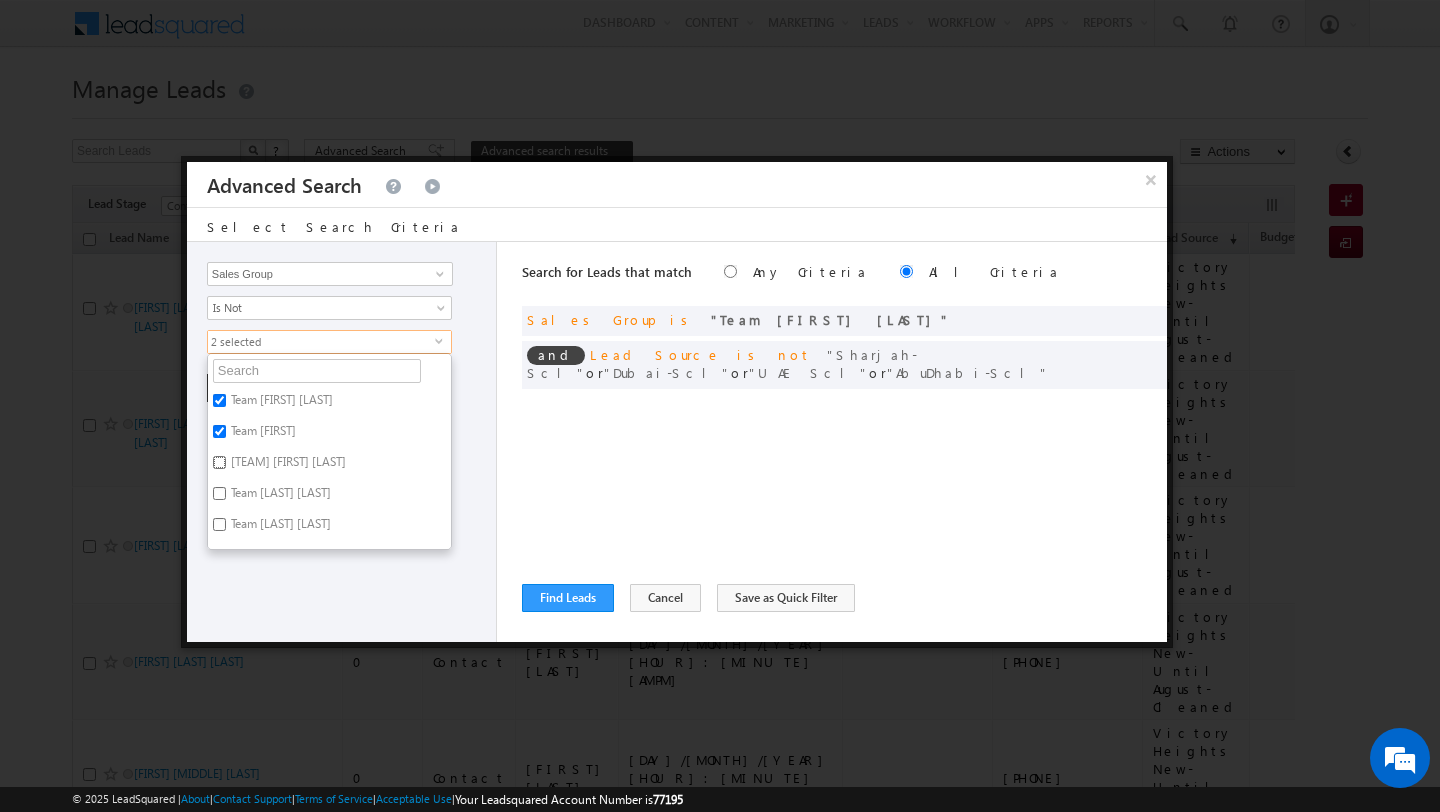 click on "Team Shakeel Babaar" at bounding box center [219, 462] 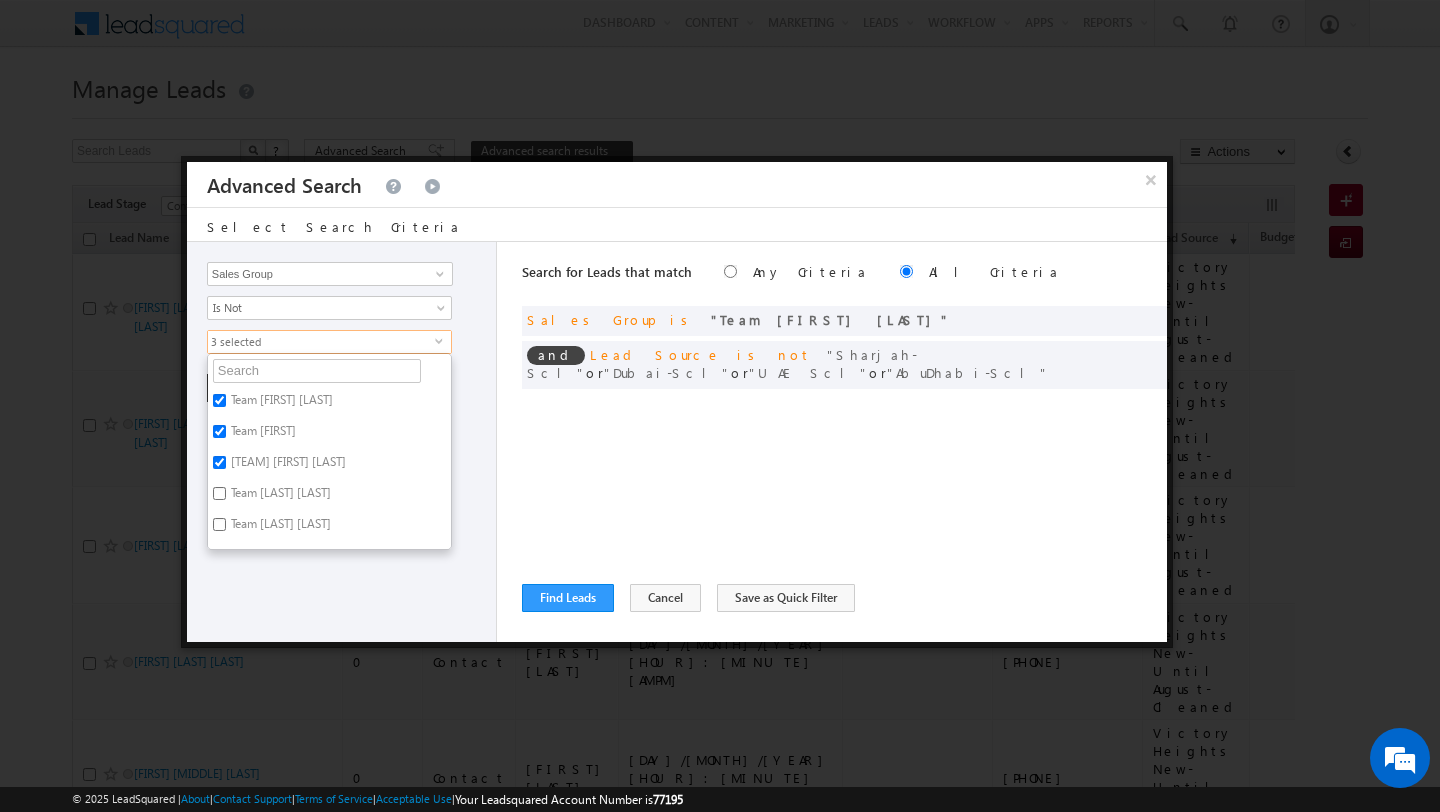 click on "Team Shiva Sisodia" at bounding box center [279, 496] 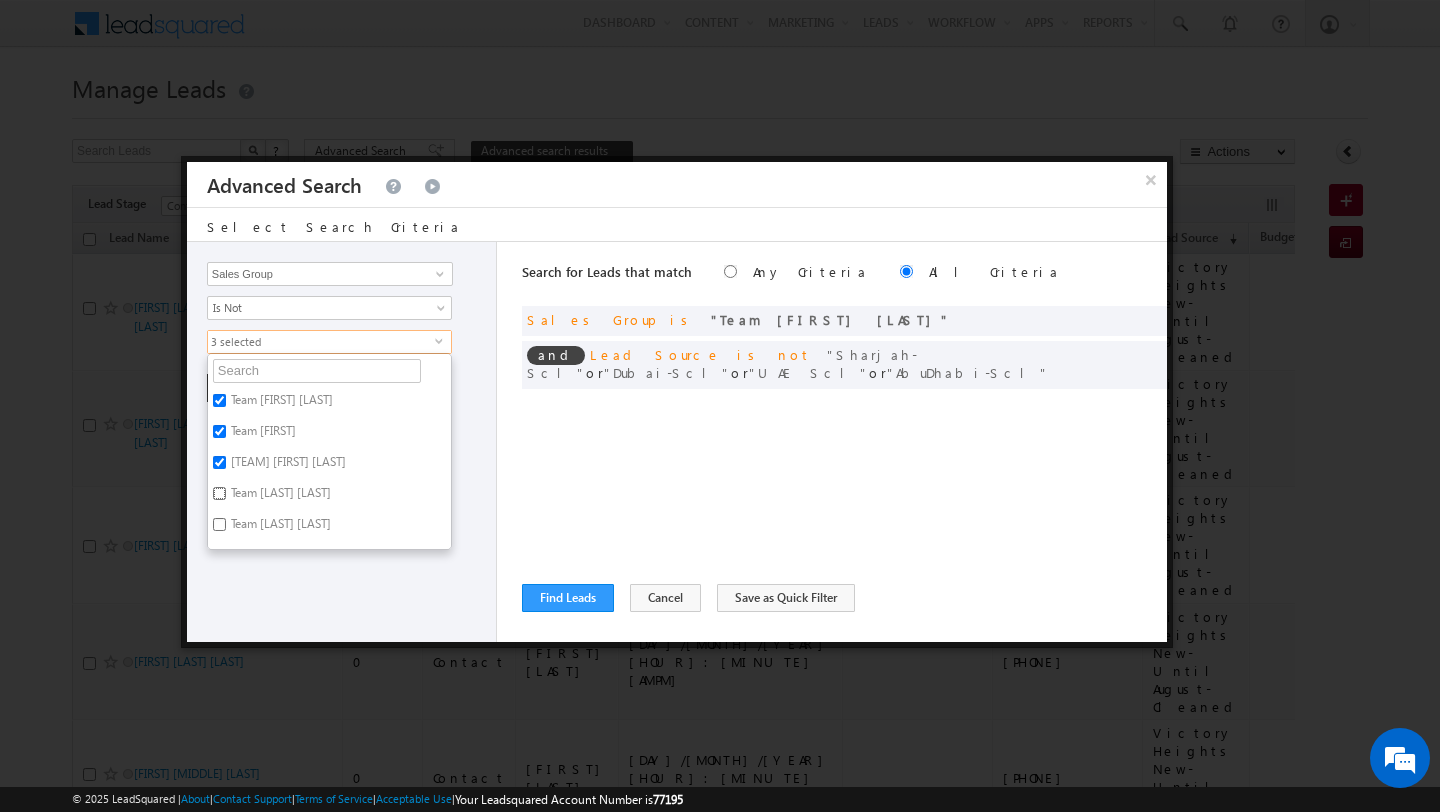 click on "Team Shiva Sisodia" at bounding box center [219, 493] 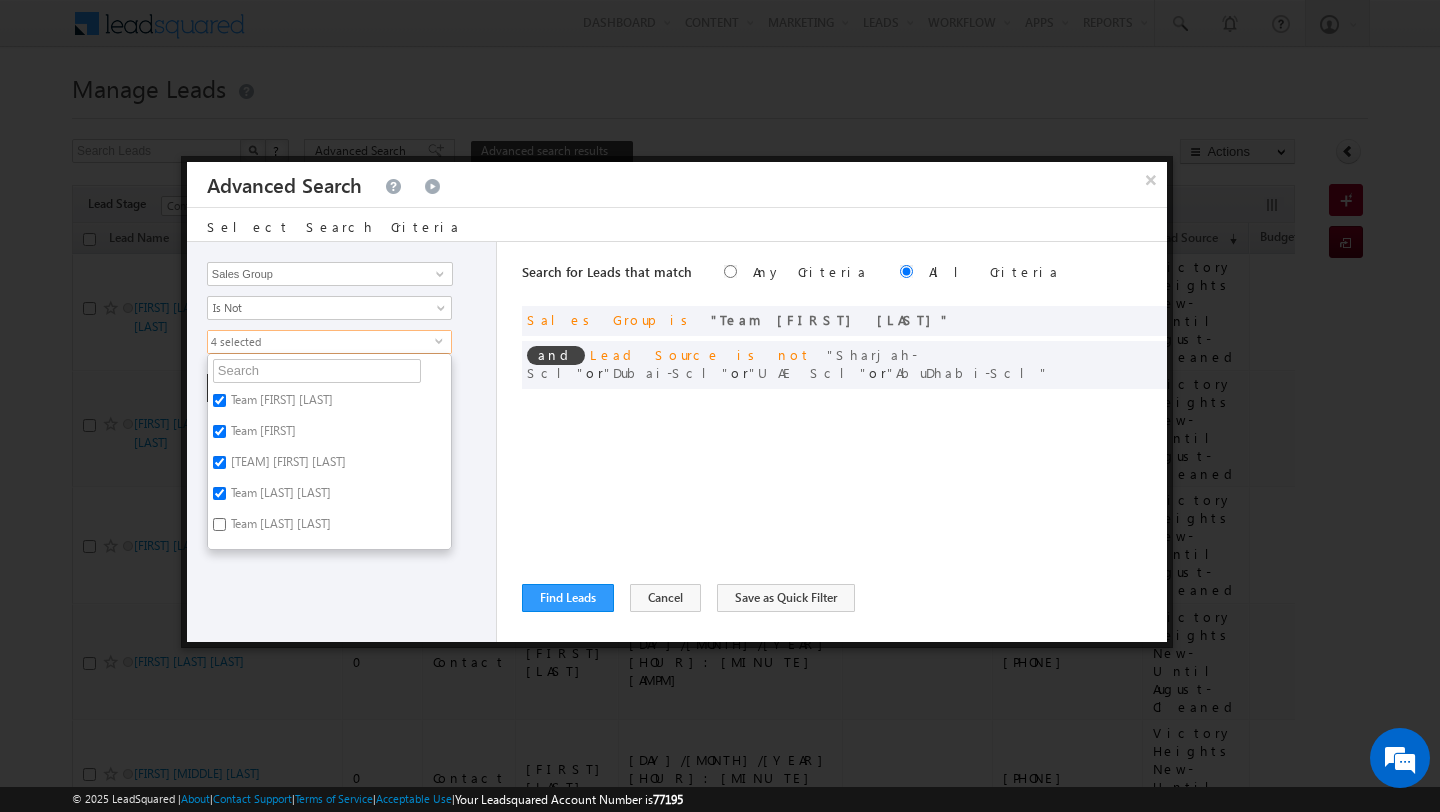 click on "Team Tayyab Abrar" at bounding box center [279, 527] 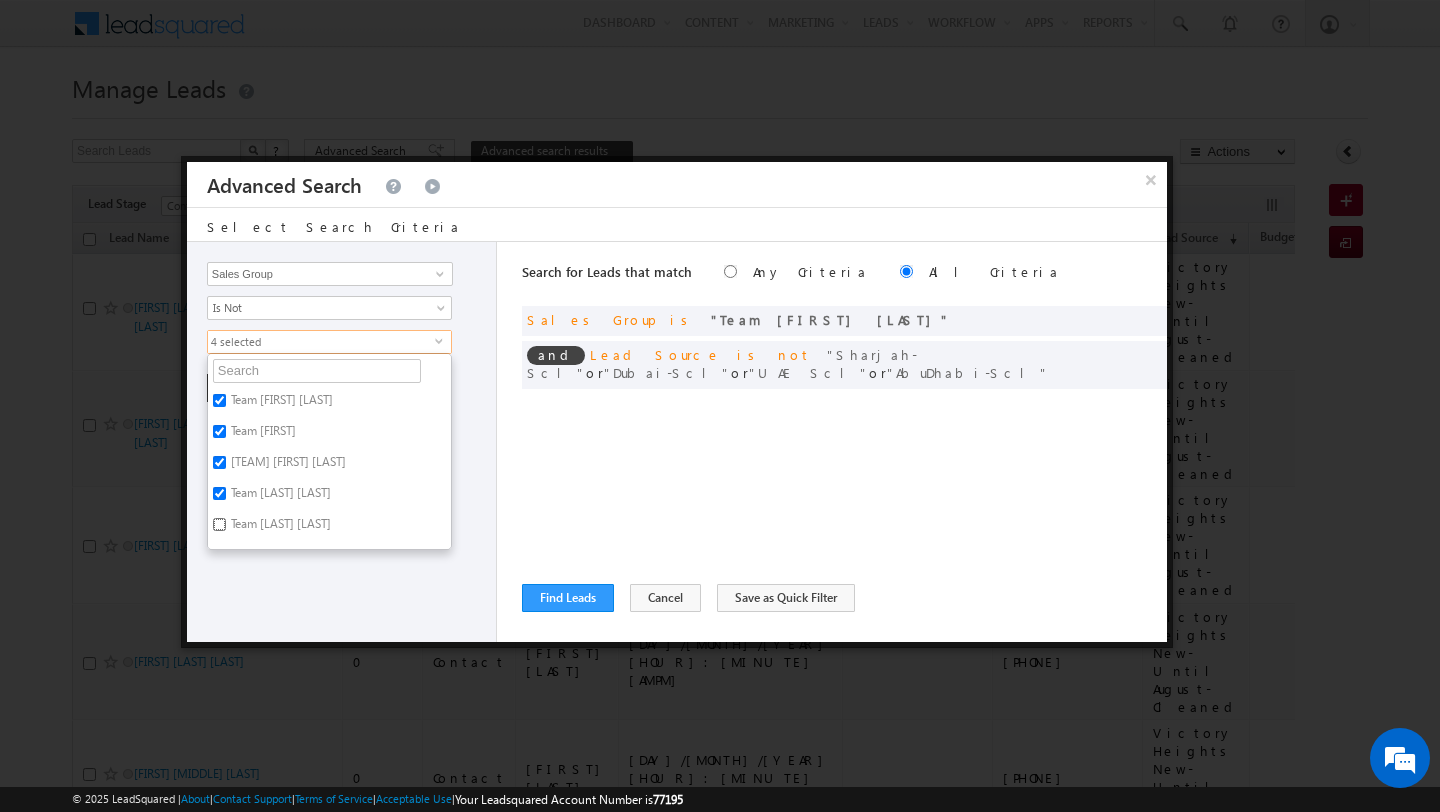 click on "Team Tayyab Abrar" at bounding box center (219, 524) 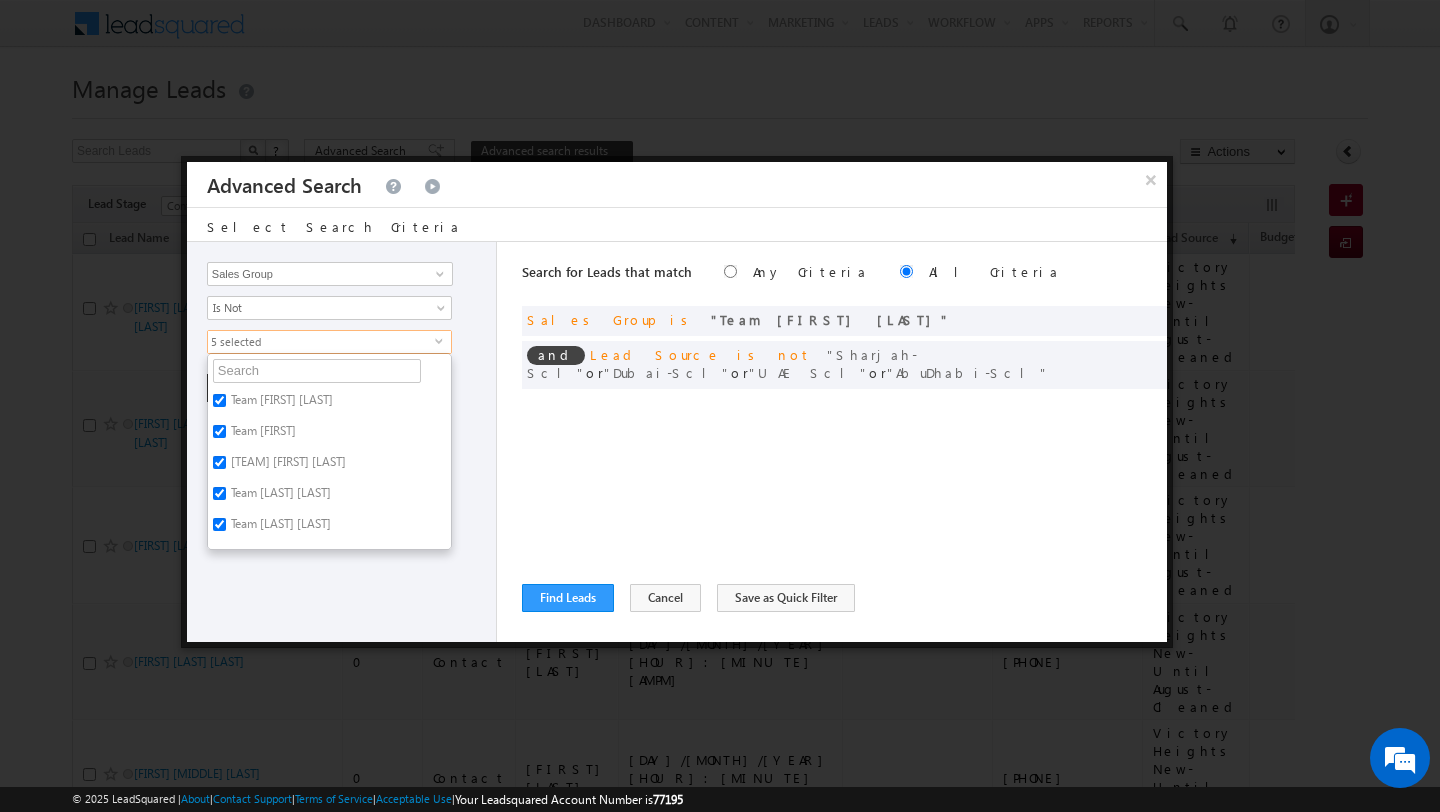 click on "Opportunity Type Lead Activity Task Sales Group  Prospect Id Address 1 Address 2 AML - File Booking Form - File Budget Building Name Buyer Persona Campaign Name Caste City Client Type Company Contact Stage Conversion Referrer URL Country Created By Id Created On Current Opt In Status Customer Type Developer DNCR Status Do Not Call Do Not Email Do Not SMS Do Not Track Do you want to invest in dubai Email Emirate Emirates ID - File Engagement Score Father Name First Name Form Name Grade Job Title Last Activity Last Activity Date Last Name Last Opt In Email Sent Date Latitude Lead Number Lead Origin Lead Remarks Lead Score Lead Source Lead Stage Longitude Master Project meet your team Date Meeting Done Date  Meeting Location Mobile Number Modified By Id Modified On Nationality Not Picked counter Notes Opt In Date Opt In Details Order Value Owner Passport - File Phone Number Plot Area Possession Procedure Name Project Project Name Project Suggested Prospect Creation Date Range Zip" at bounding box center (342, 442) 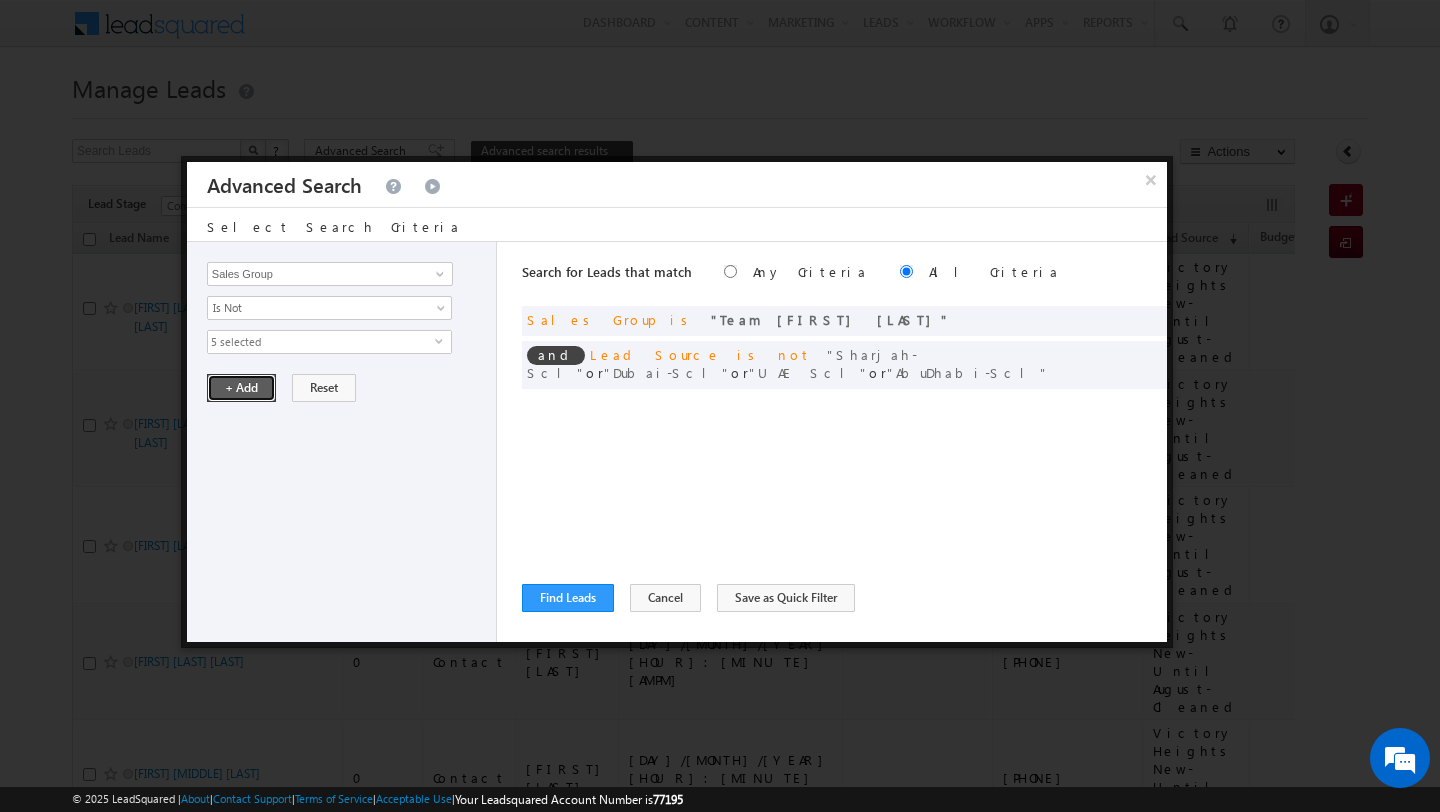 click on "+ Add" at bounding box center [241, 388] 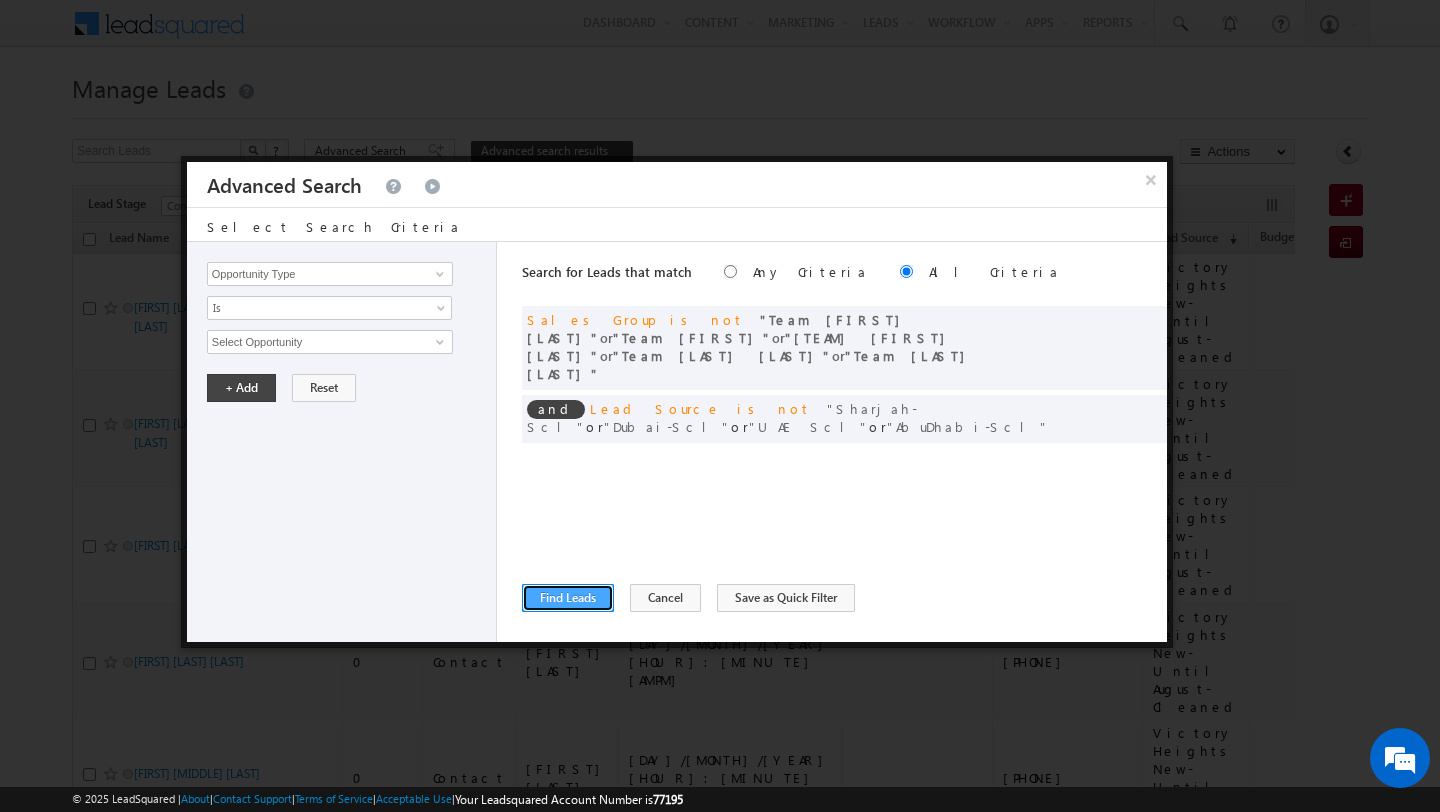 click on "Find Leads" at bounding box center (568, 598) 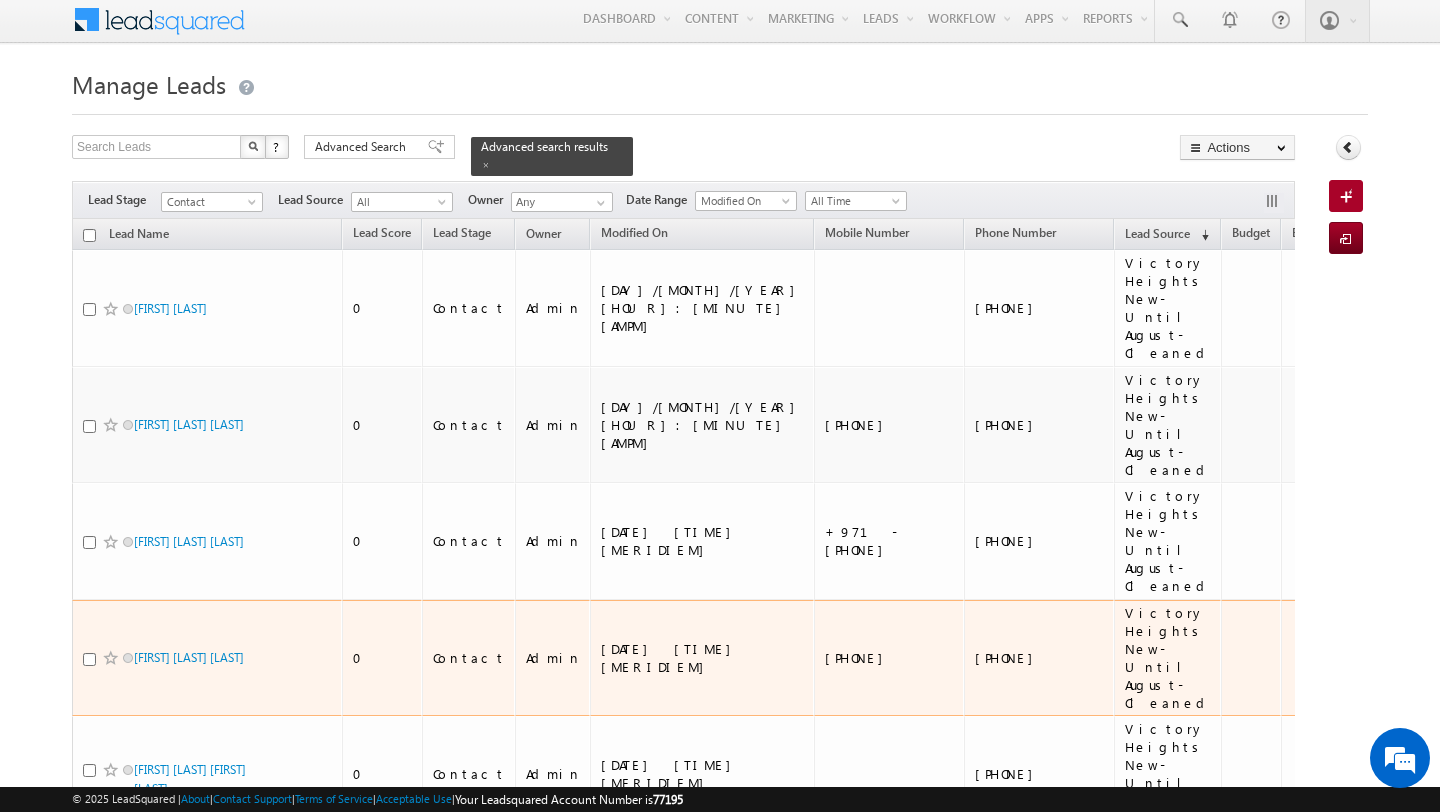 scroll, scrollTop: 8, scrollLeft: 0, axis: vertical 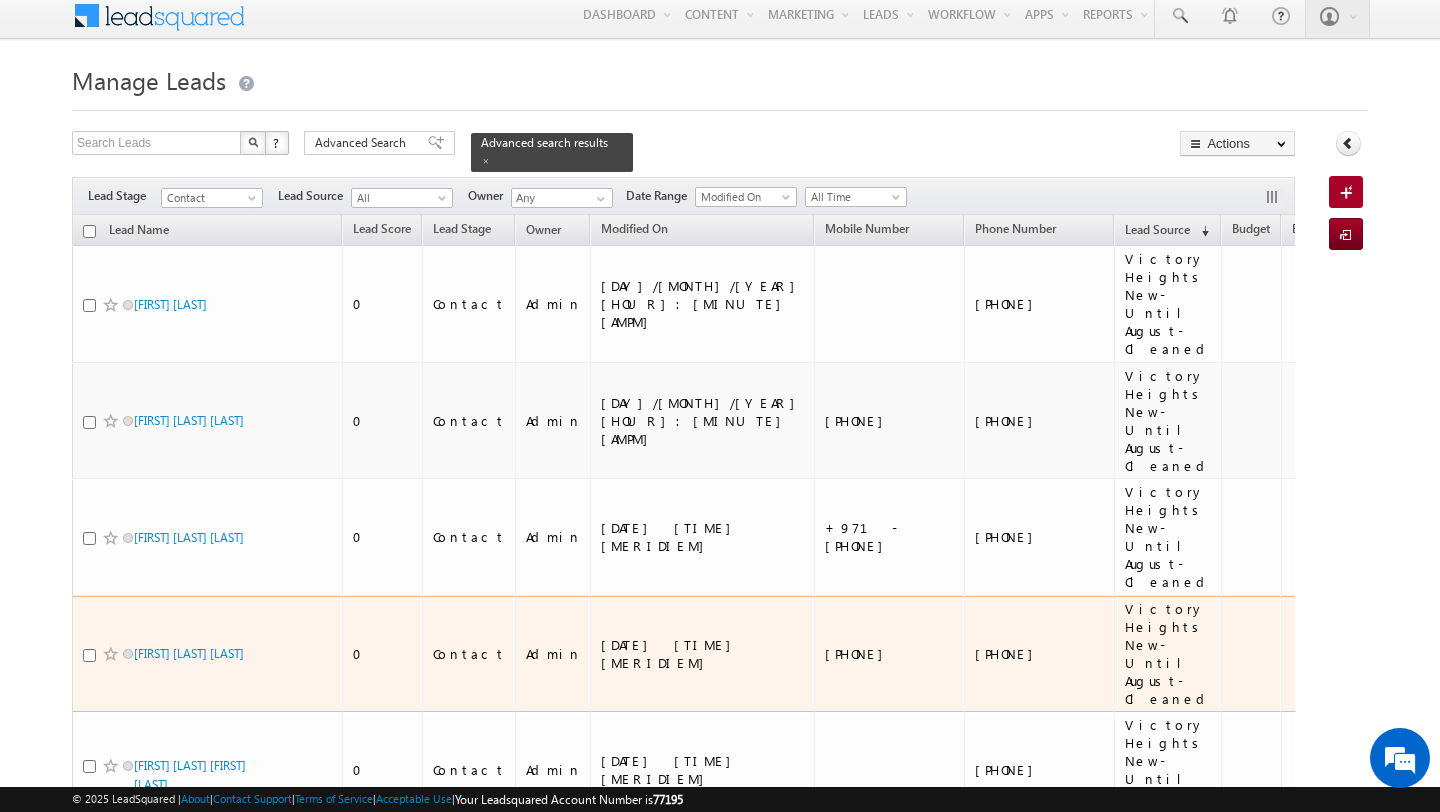 click on "+971-501145765" at bounding box center [1039, 654] 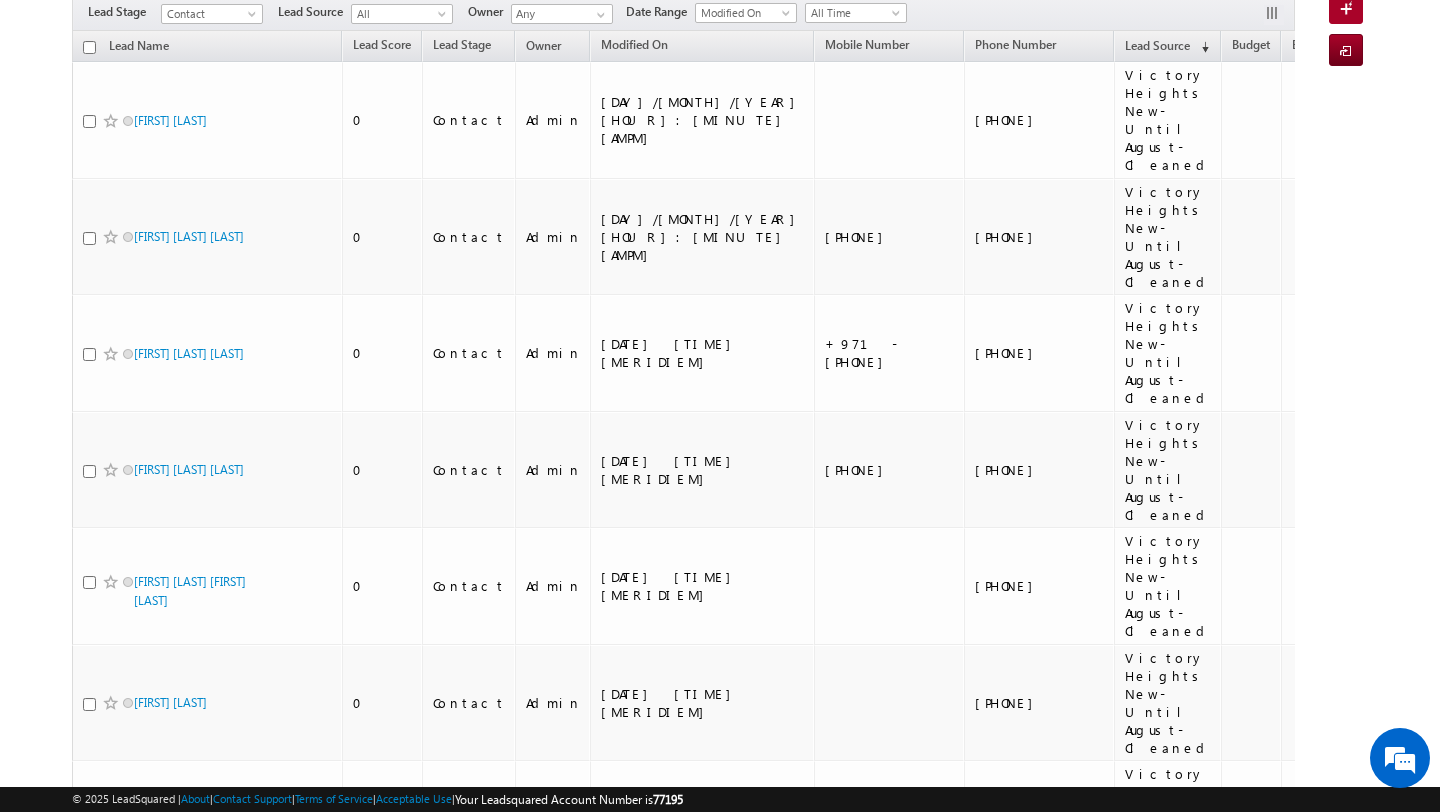 scroll, scrollTop: 0, scrollLeft: 0, axis: both 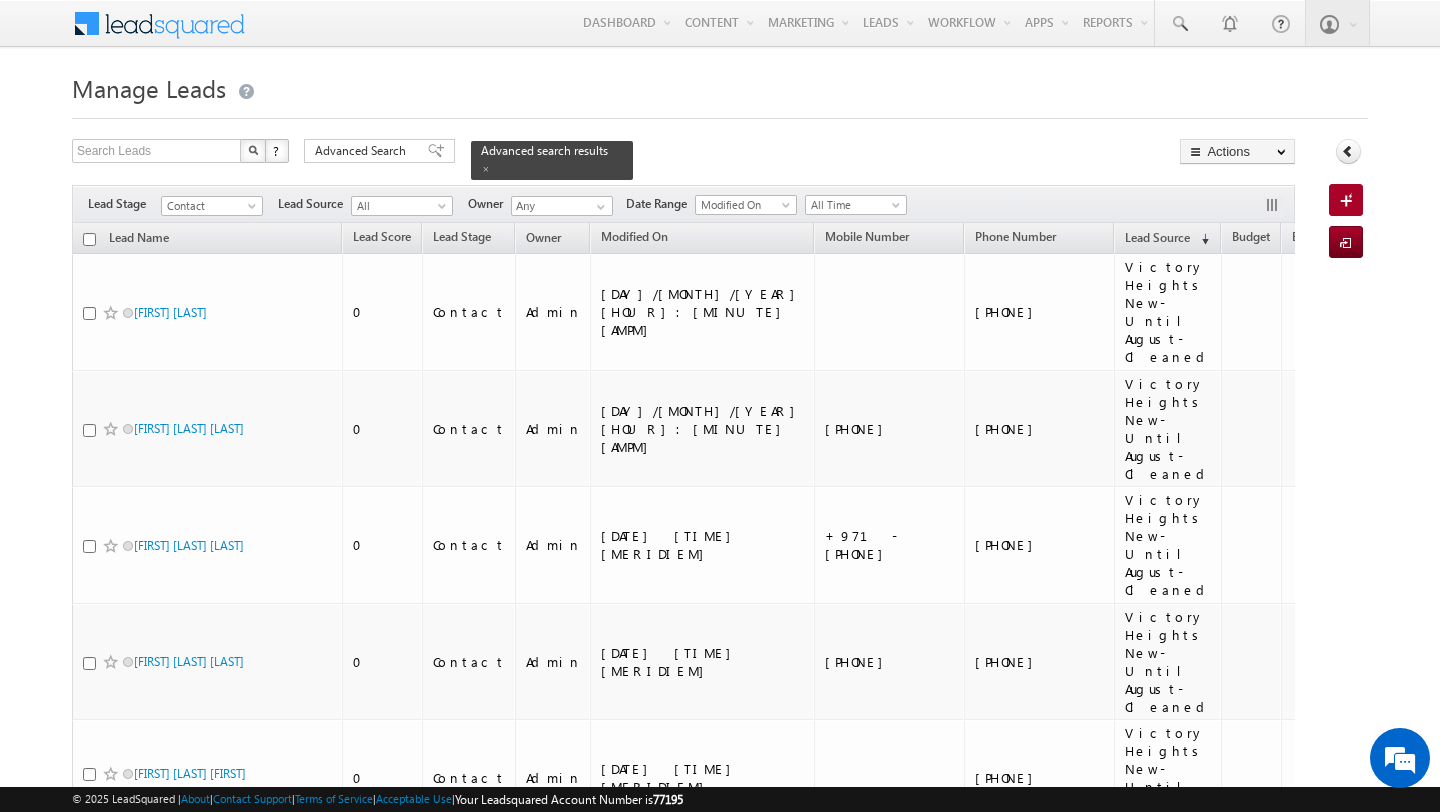 click on "Advanced Search
Advanced Search
Advanced search results" at bounding box center [468, 159] 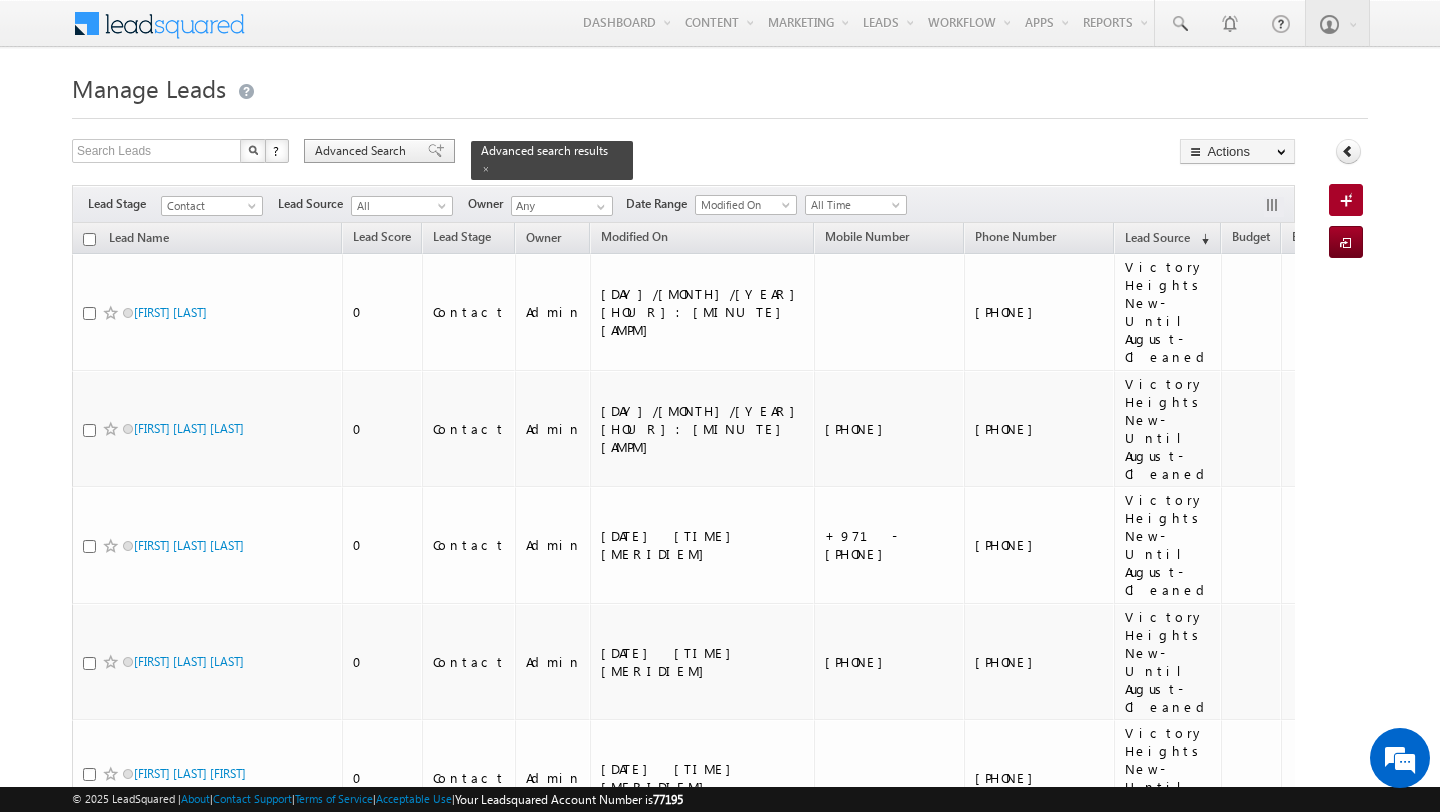 click on "Advanced Search" at bounding box center [363, 151] 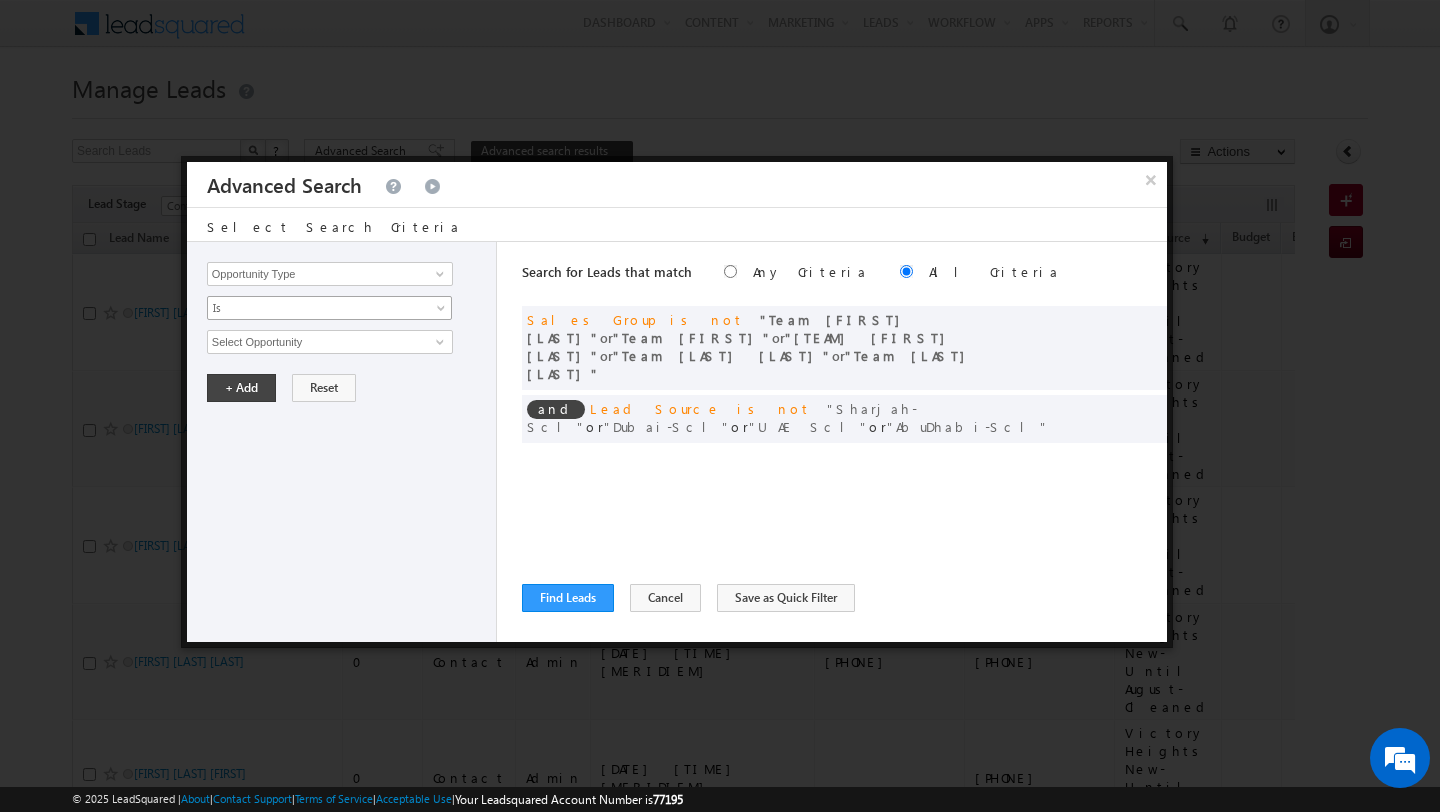 click on "Opportunity Type Lead Activity Task Sales Group  Prospect Id Address 1 Address 2 AML - File Booking Form - File Budget Building Name Buyer Persona Campaign Name Caste City Client Type Company Contact Stage Conversion Referrer URL Country Created By Id Created On Current Opt In Status Customer Type Developer DNCR Status Do Not Call Do Not Email Do Not SMS Do Not Track Do you want to invest in dubai Email Emirate Emirates ID - File Engagement Score Father Name First Name Form Name Grade Job Title Last Activity Last Activity Date Last Name Last Opt In Email Sent Date Latitude Lead Number Lead Origin Lead Remarks Lead Score Lead Source Lead Stage Longitude Master Project meet your team Date Meeting Done Date  Meeting Location Mobile Number Modified By Id Modified On Nationality Not Picked counter Notes Opt In Date Opt In Details Order Value Owner Passport - File Phone Number Plot Area Possession Procedure Name Project Project Name Project Suggested Prospect Creation Date Range Zip" at bounding box center [342, 442] 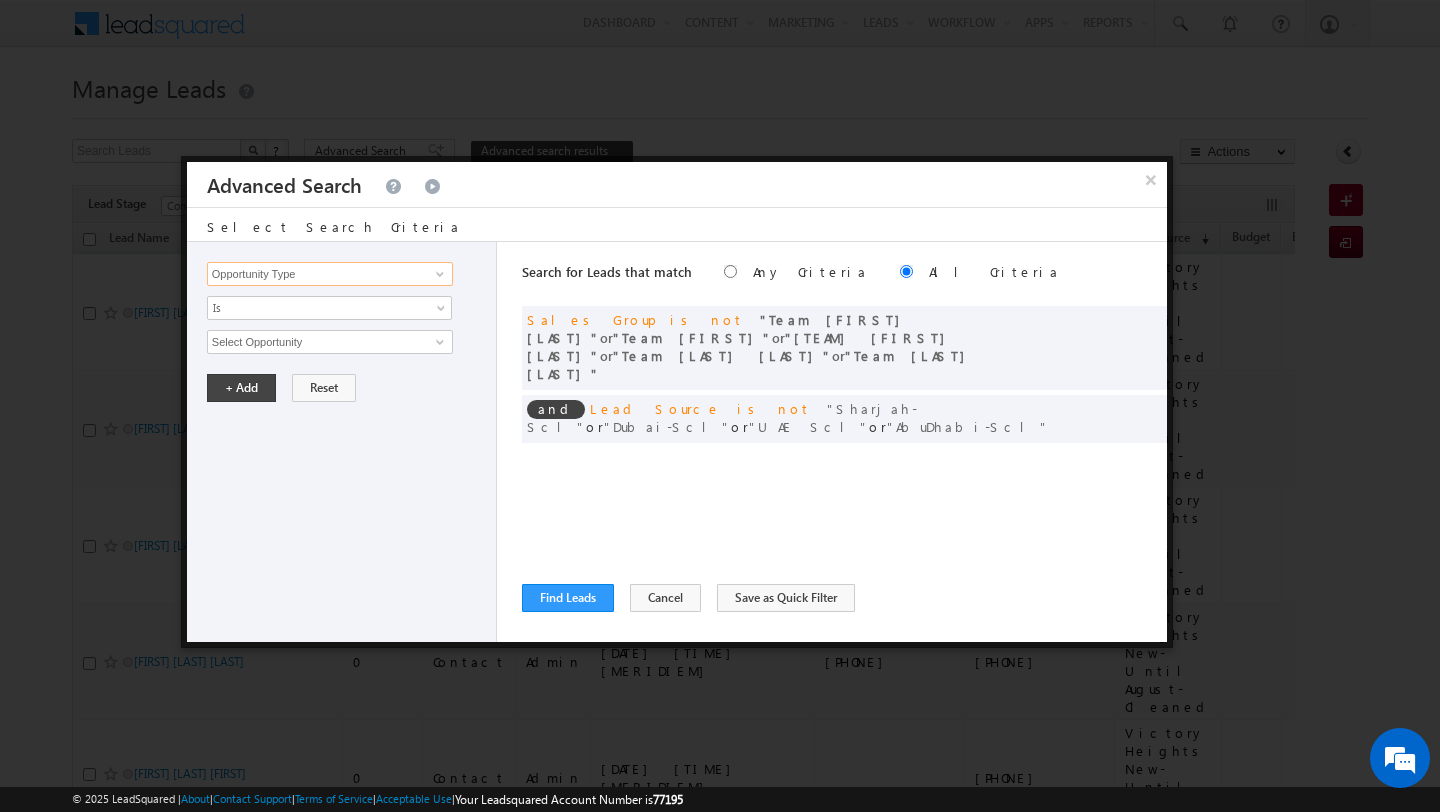 click on "Opportunity Type" at bounding box center [330, 274] 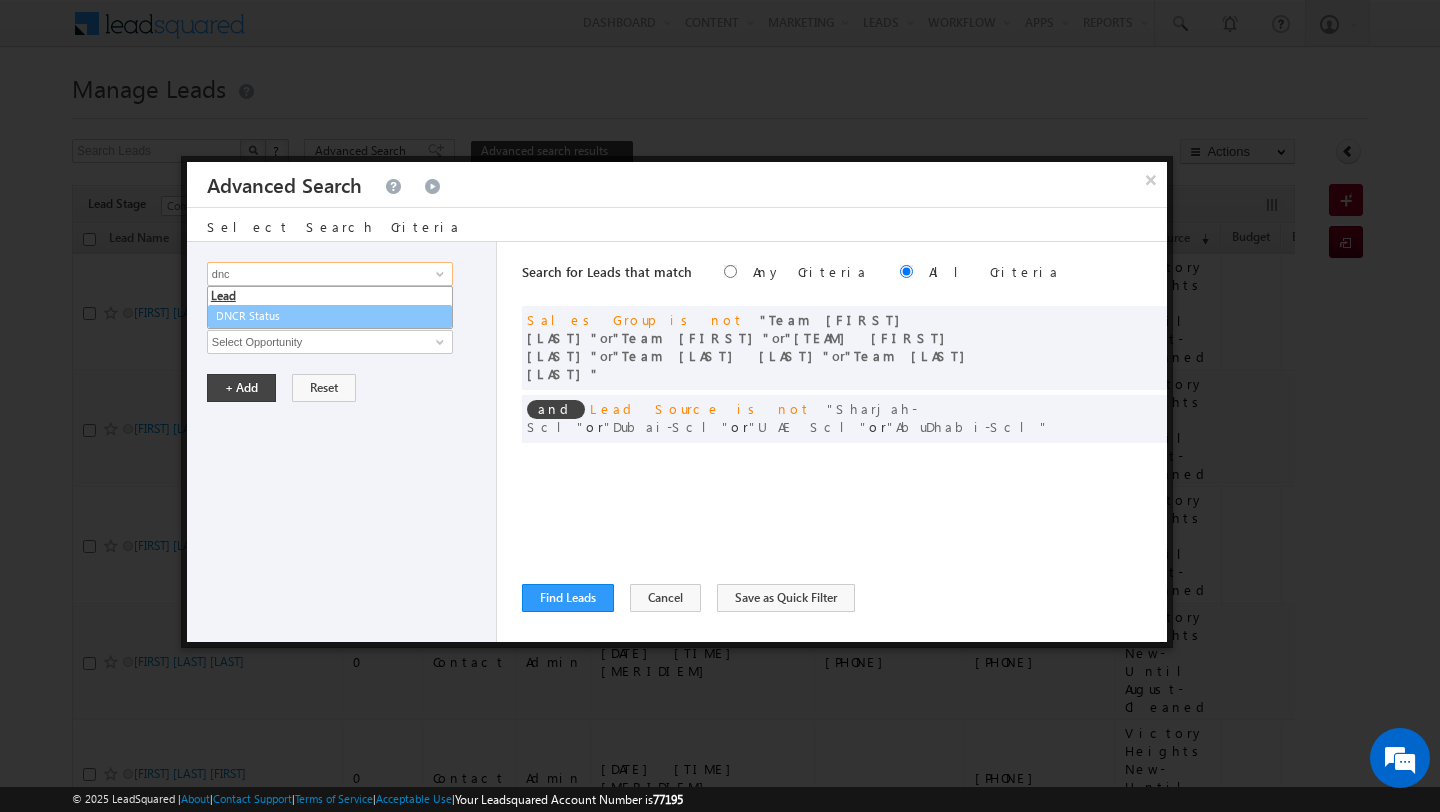 click on "DNCR Status" at bounding box center (330, 316) 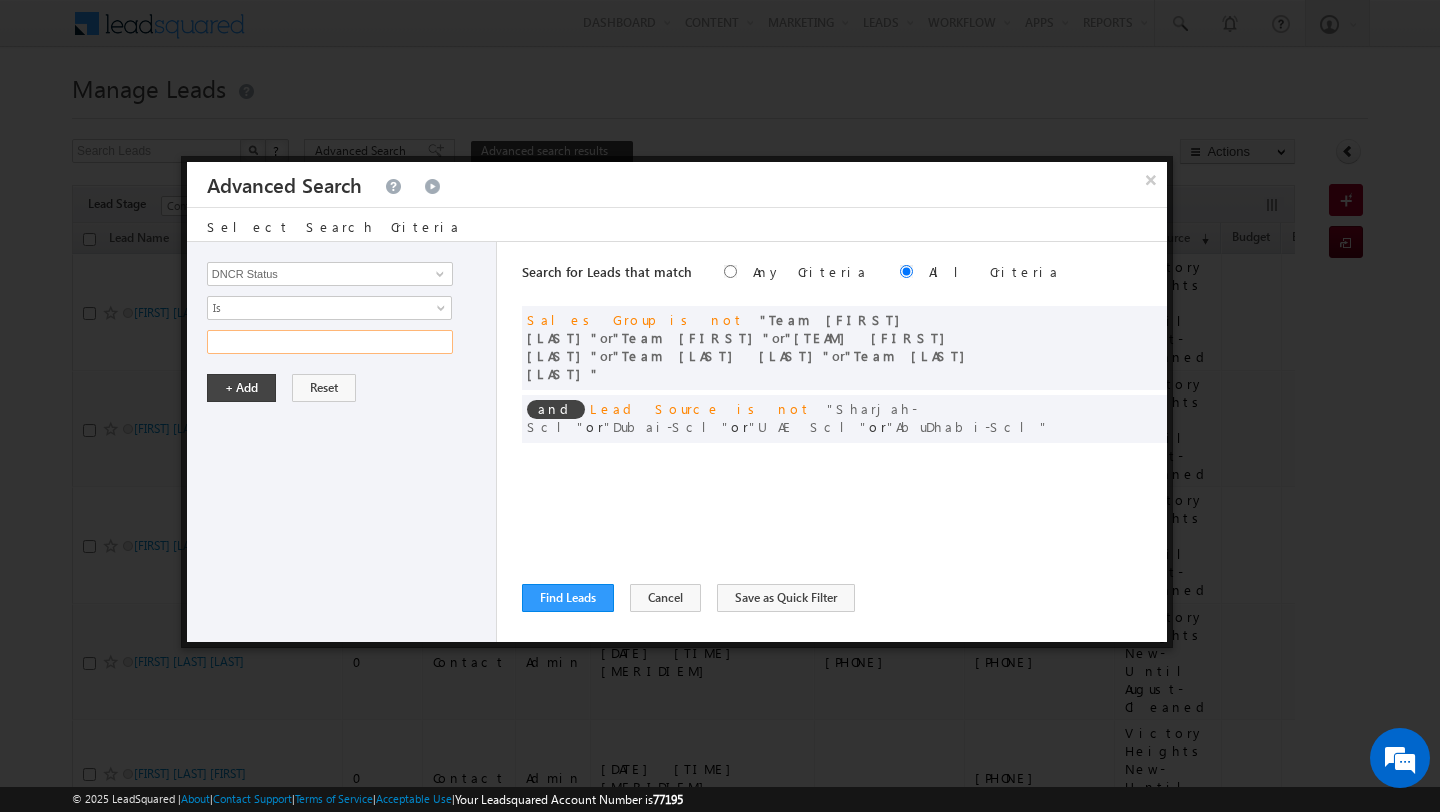 click at bounding box center (330, 342) 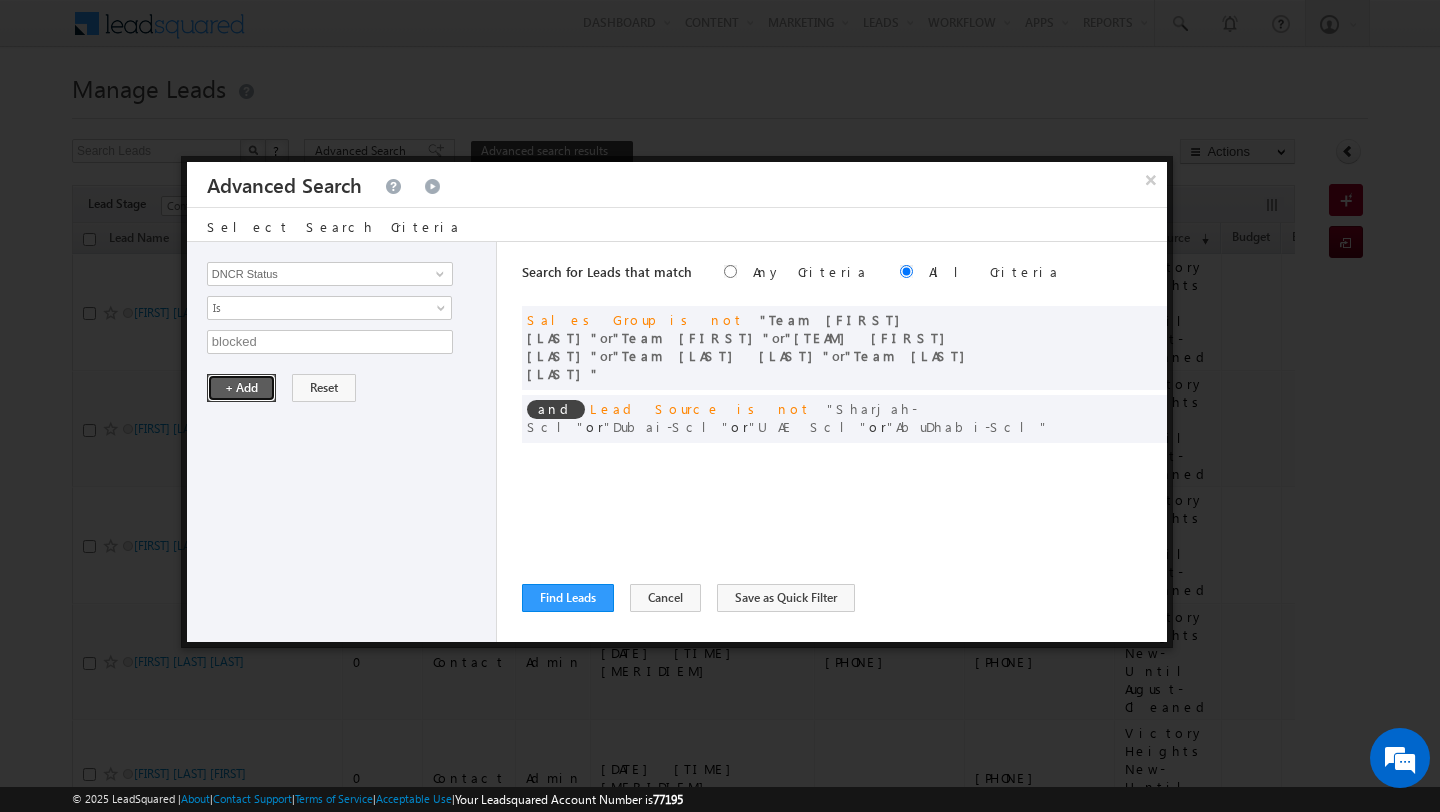 click on "+ Add" at bounding box center [241, 388] 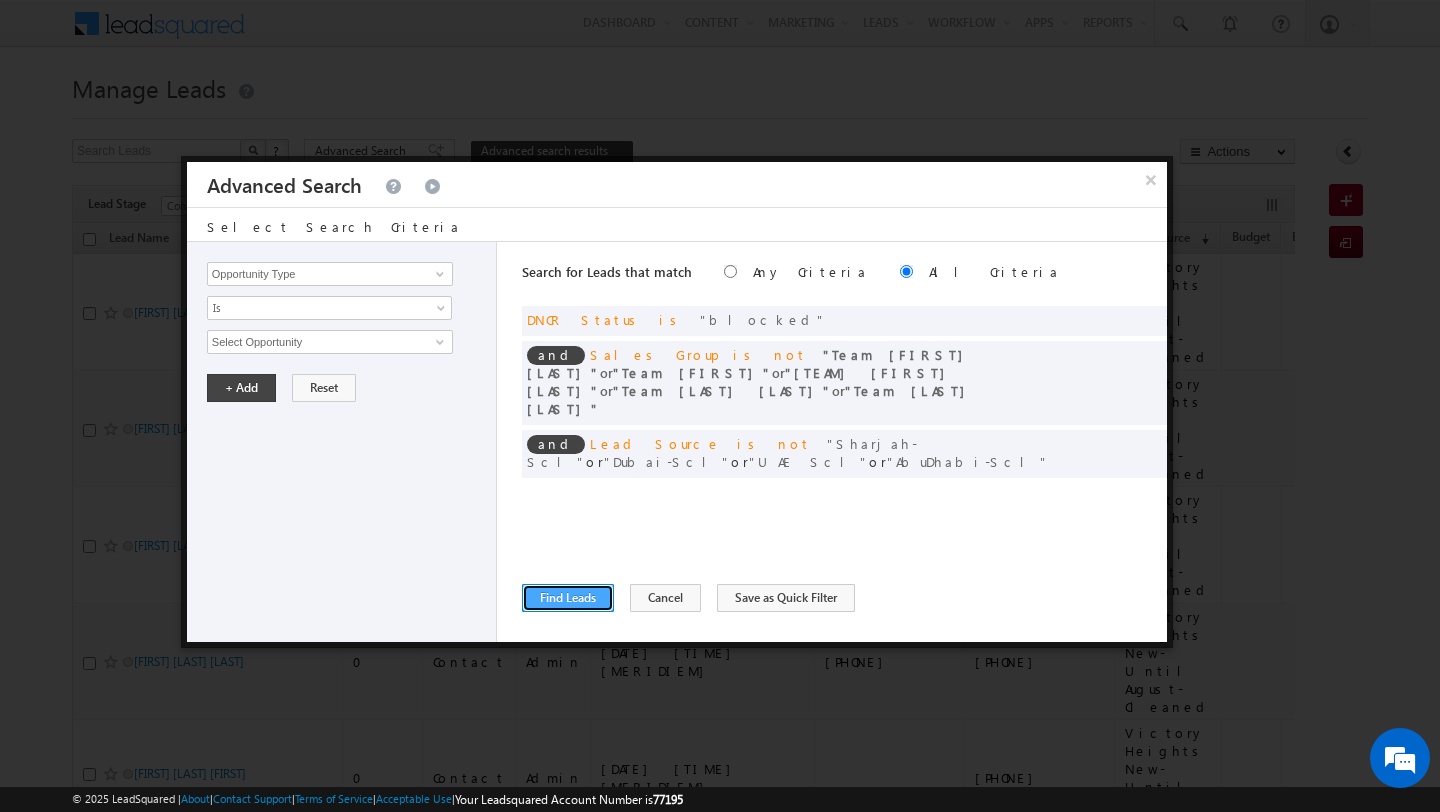 click on "Find Leads" at bounding box center [568, 598] 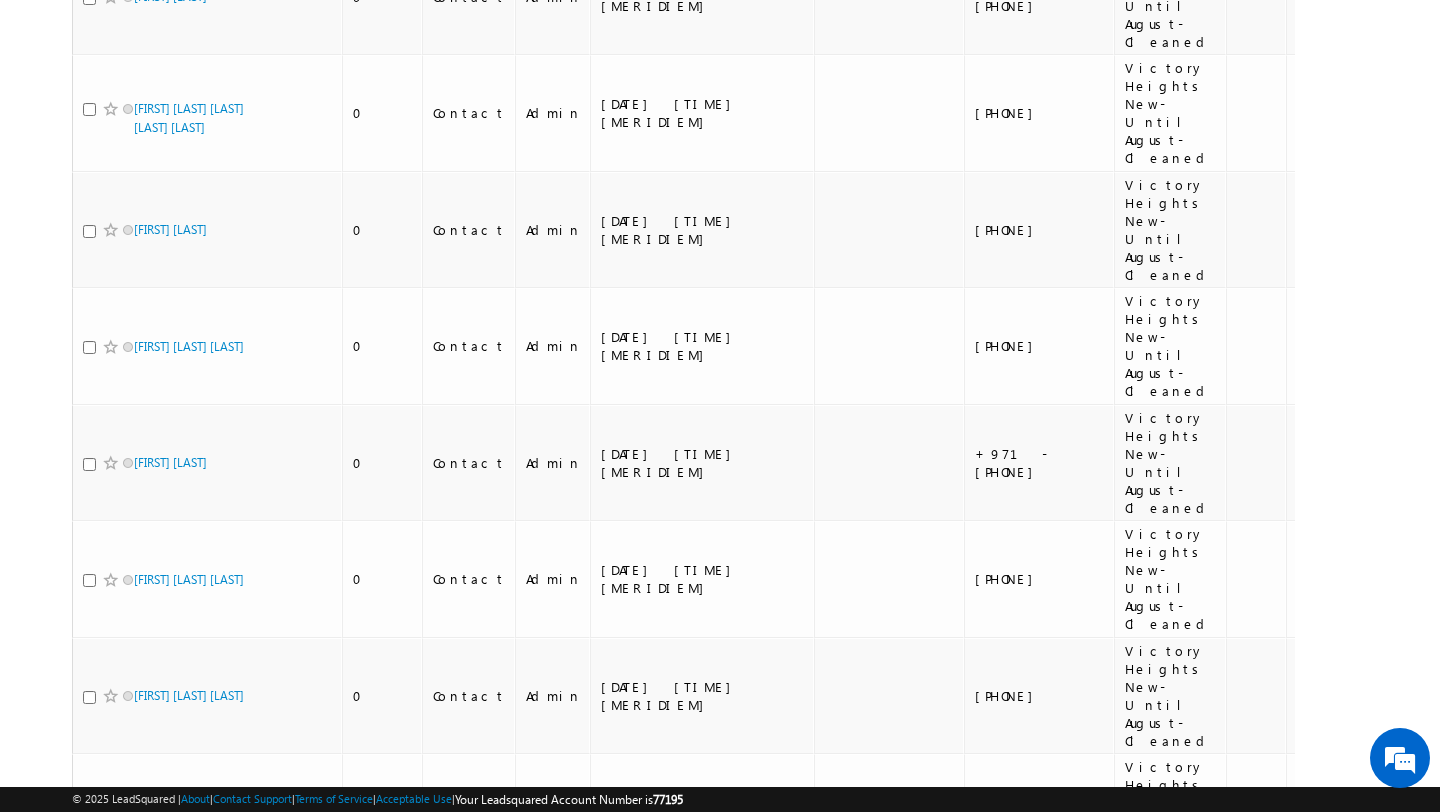 scroll, scrollTop: 61, scrollLeft: 0, axis: vertical 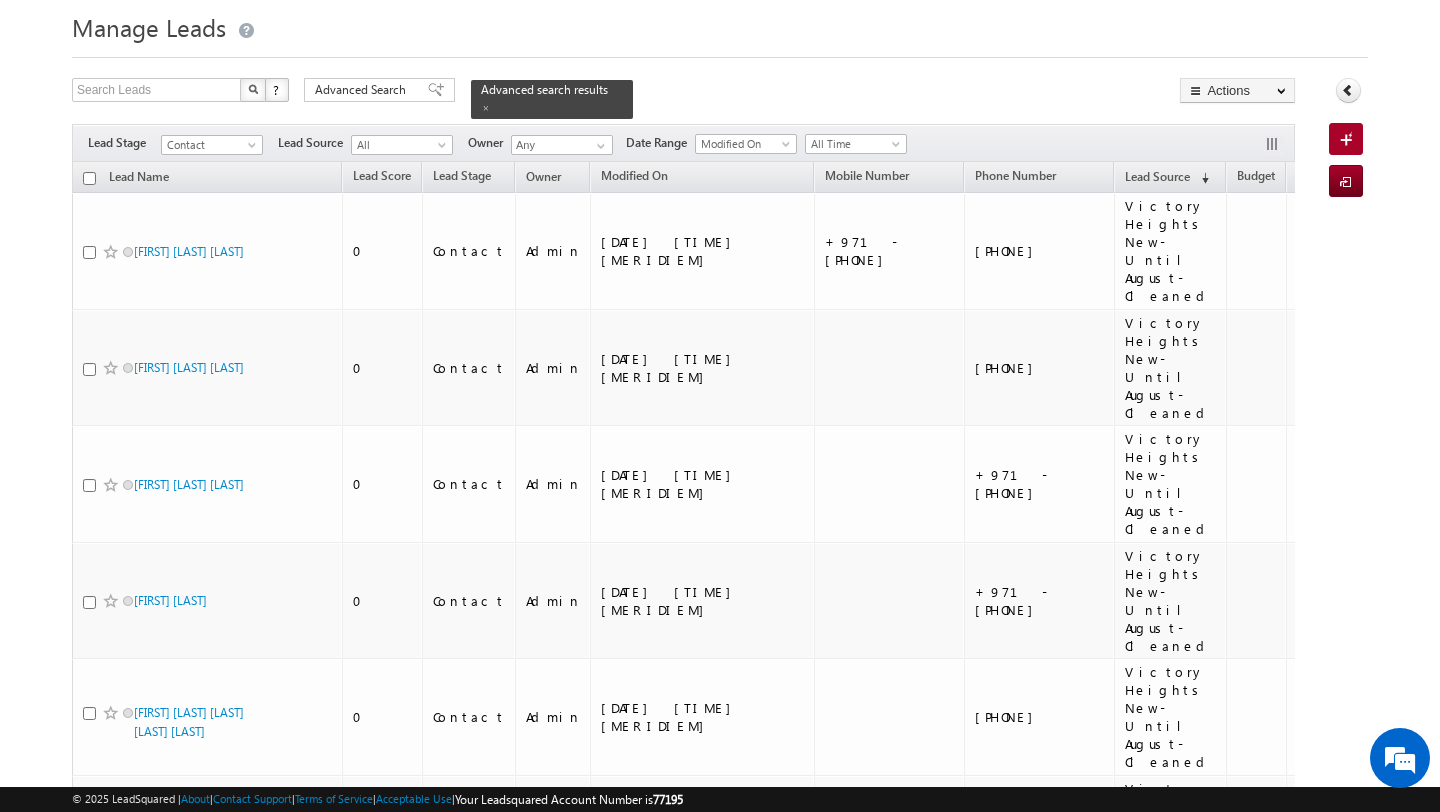 click at bounding box center [89, 178] 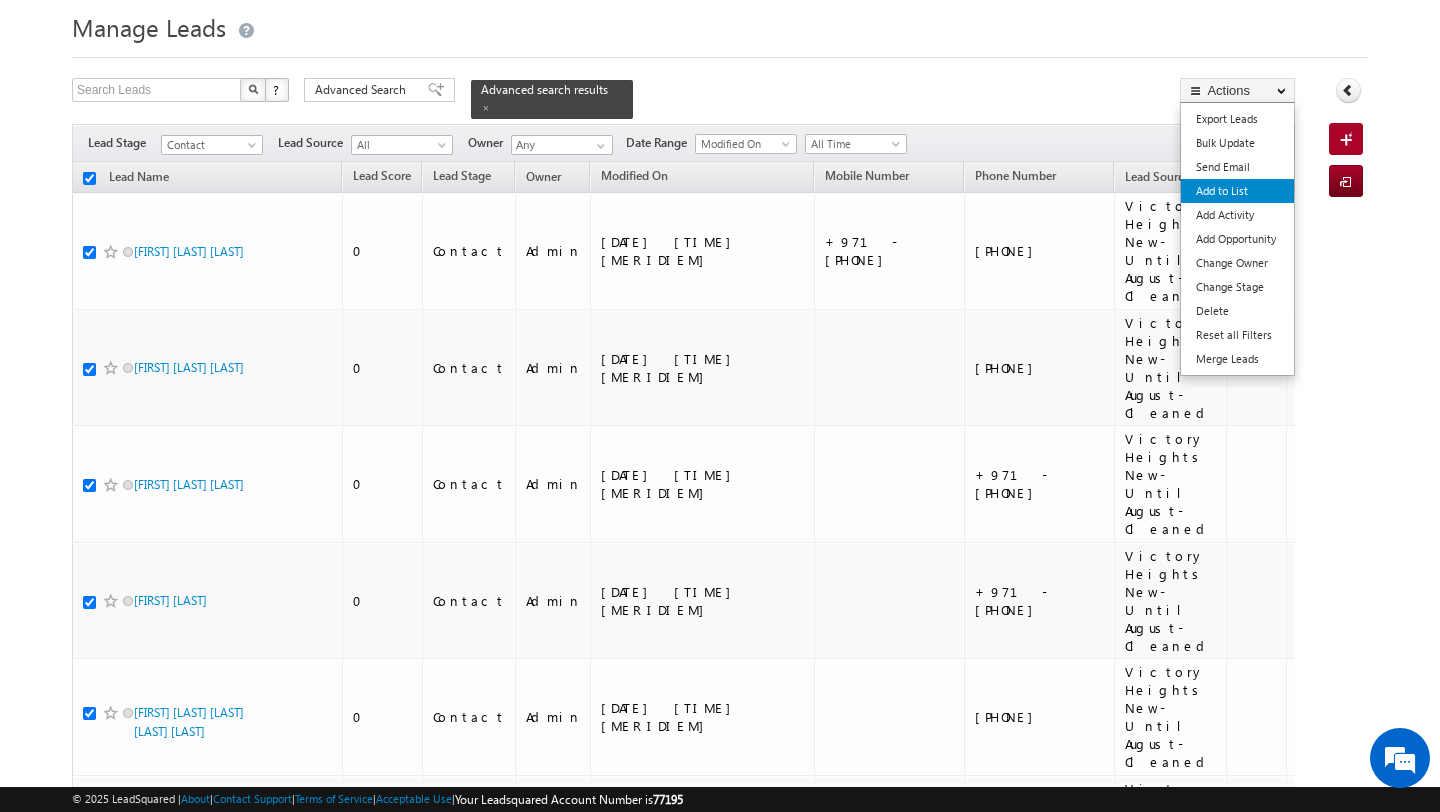 click on "Add to List" at bounding box center [1237, 191] 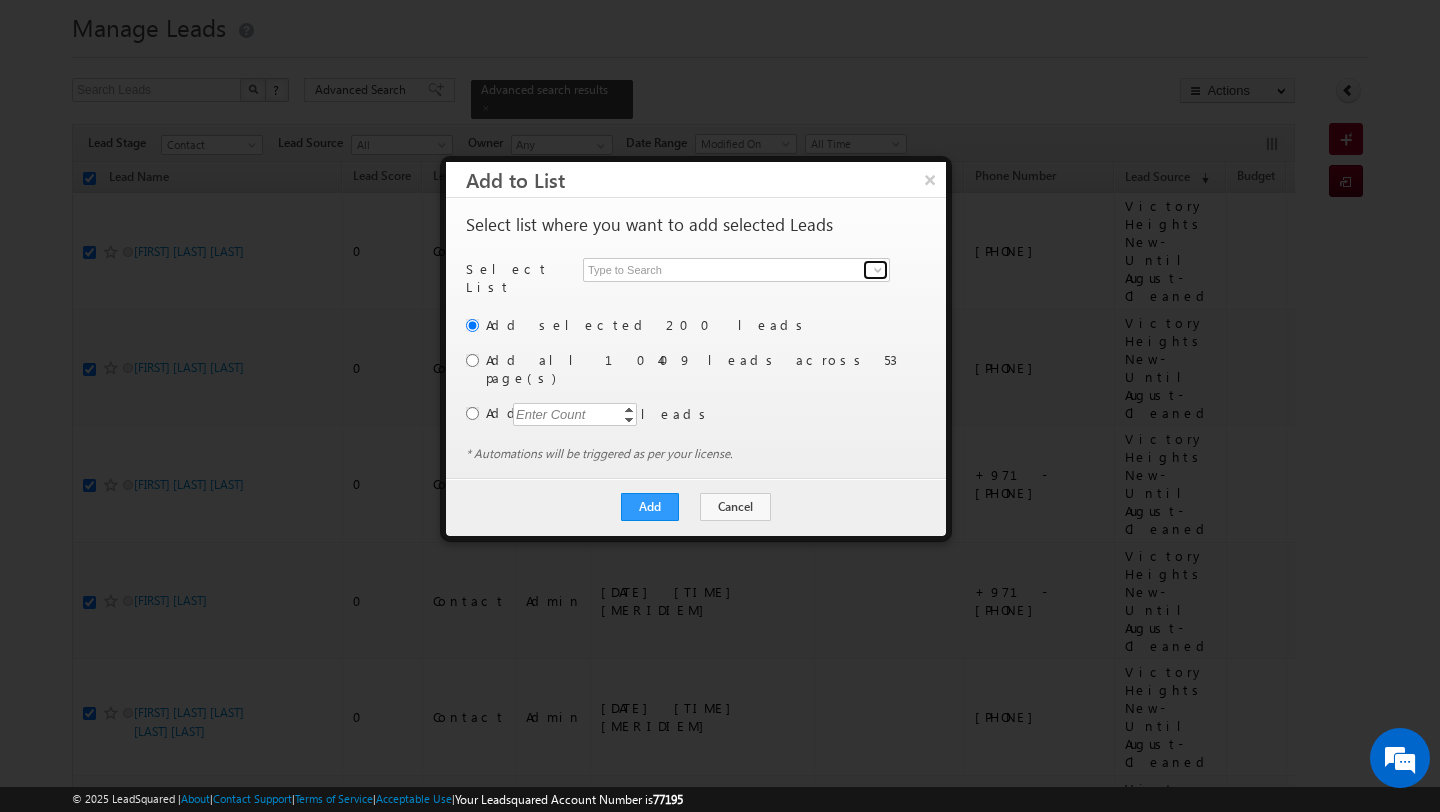 click at bounding box center (878, 270) 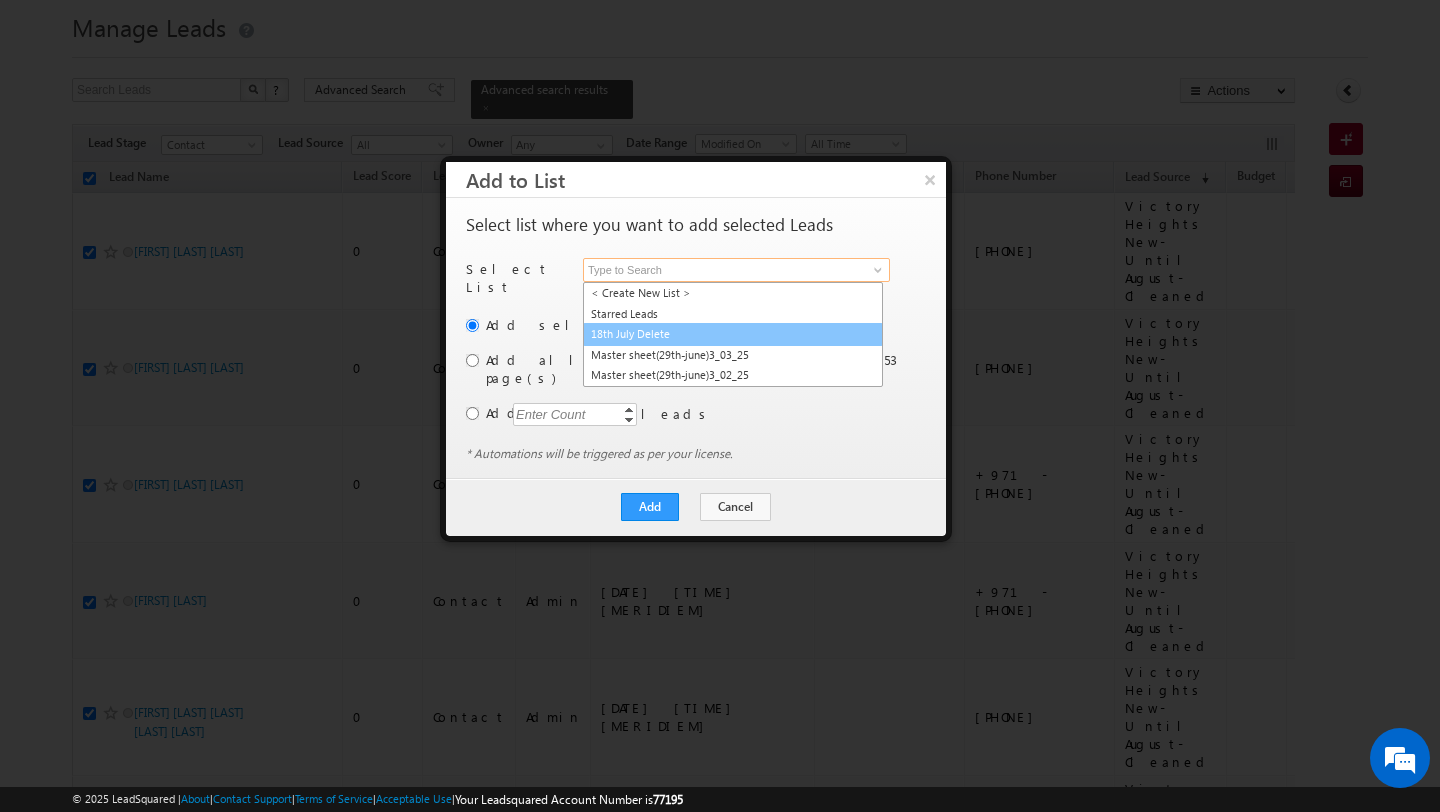 click on "18th July Delete" at bounding box center [733, 334] 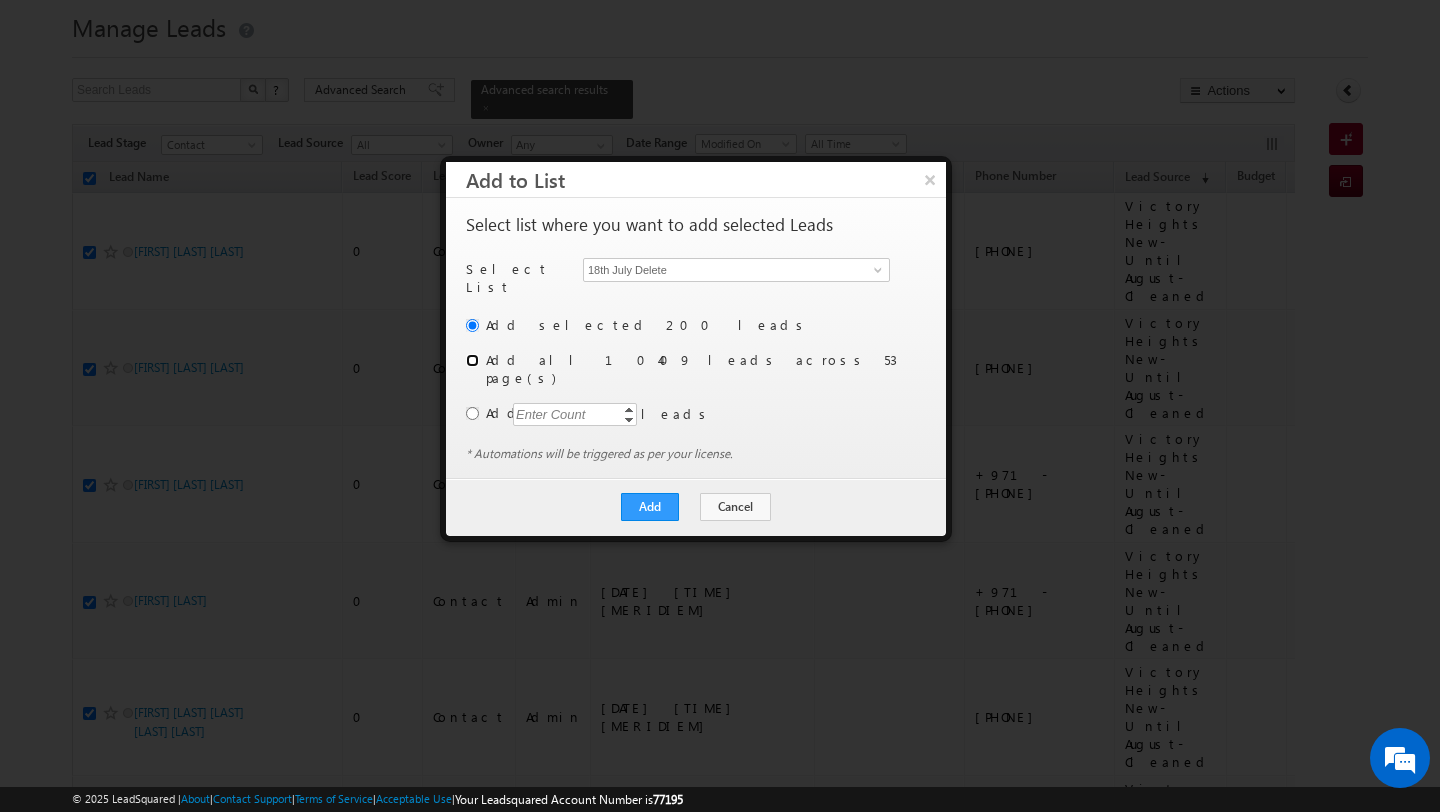 click at bounding box center [472, 360] 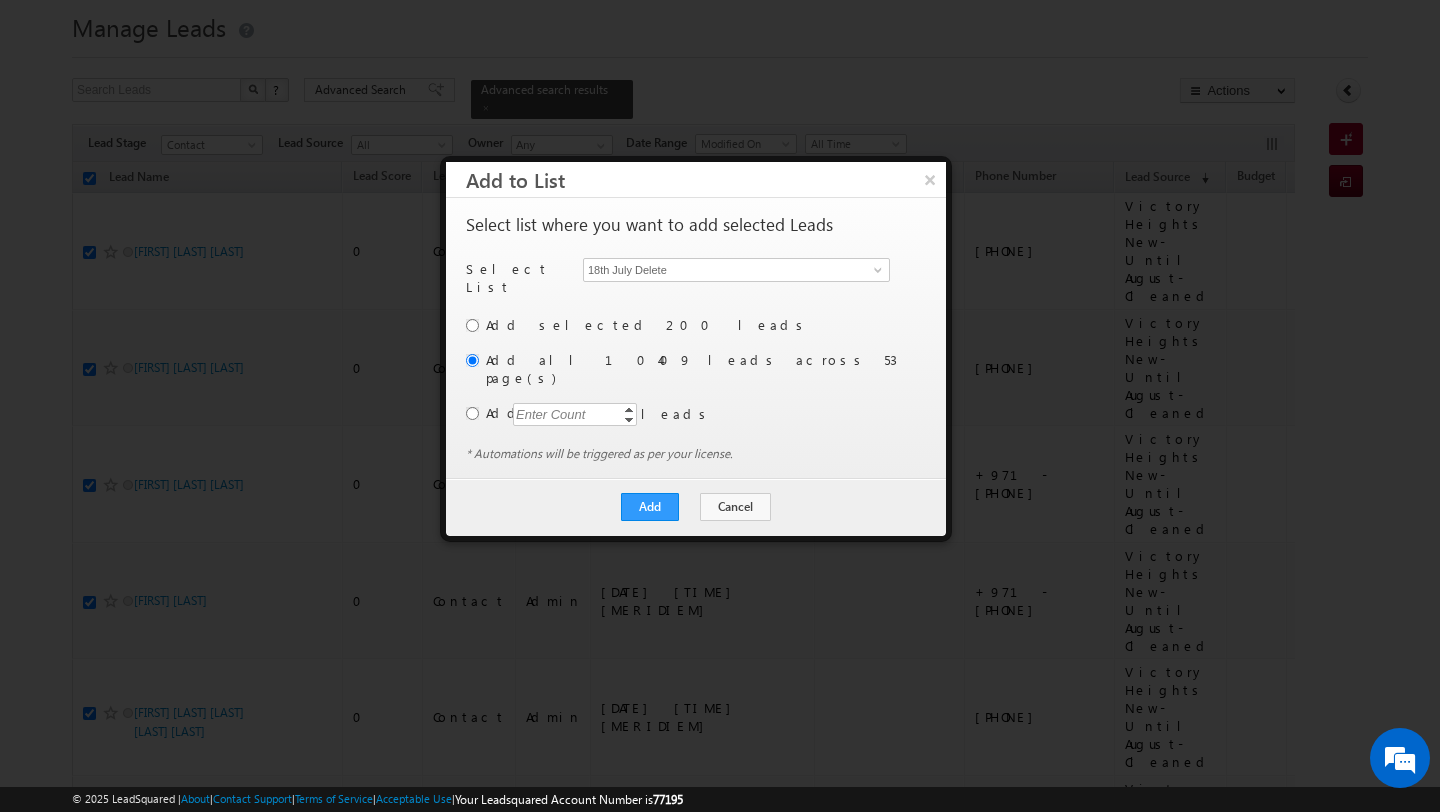click on "×
Add to List
Select list where you want to add selected Leads
Select List
Select List
< Create New List >
Starred Leads
18th July Delete
Master sheet(29th-june)3_03_25
Master sheet(29th-june)3_02_25
Master sheet(29th-june)3_01_25
Master sheet(29th-june)4_25_-06
Master sheet(29th-june)4_25_06
Master sheet(29th-june)4_25_04
Master sheet(29th-june)4_25_03" at bounding box center [696, 349] 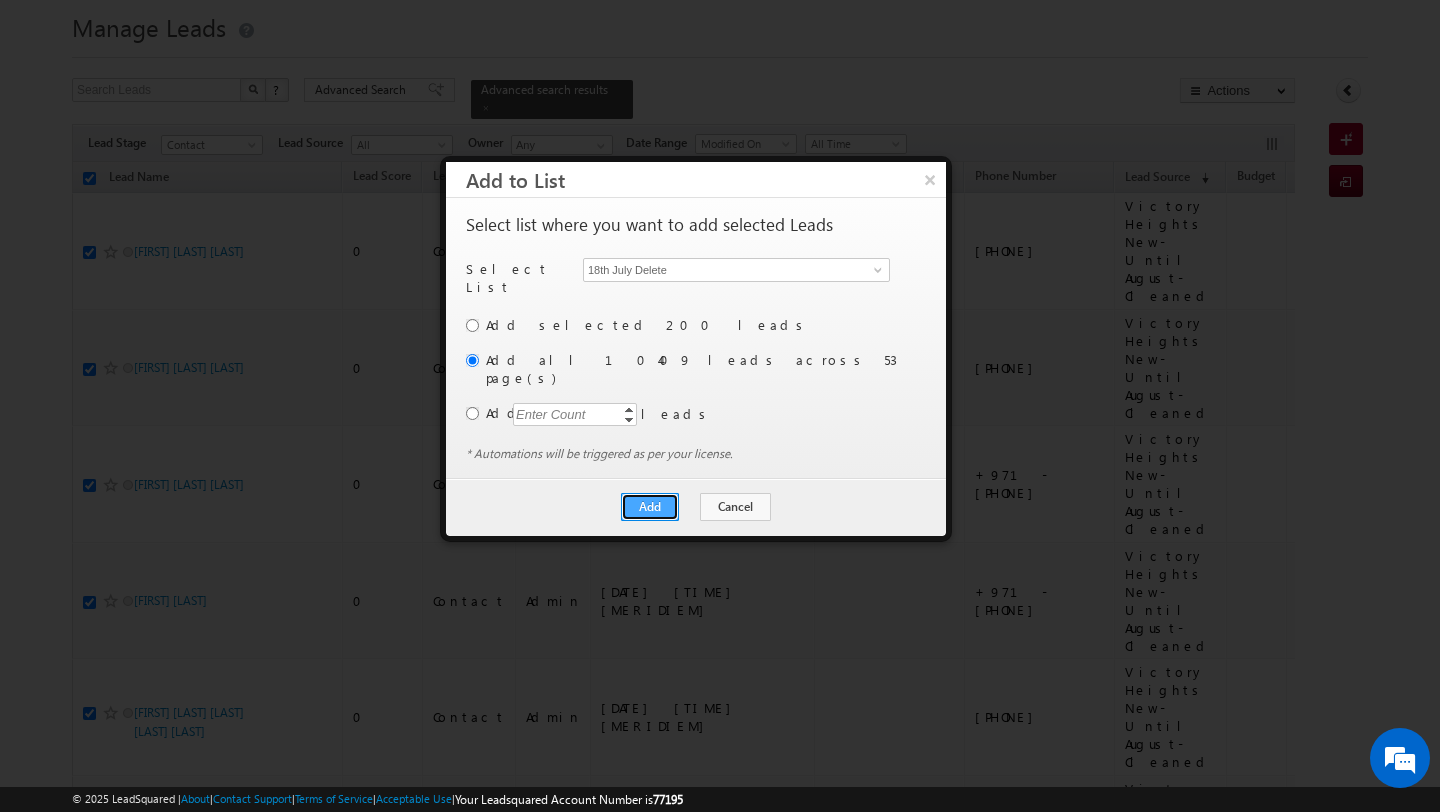 click on "Add" at bounding box center [650, 507] 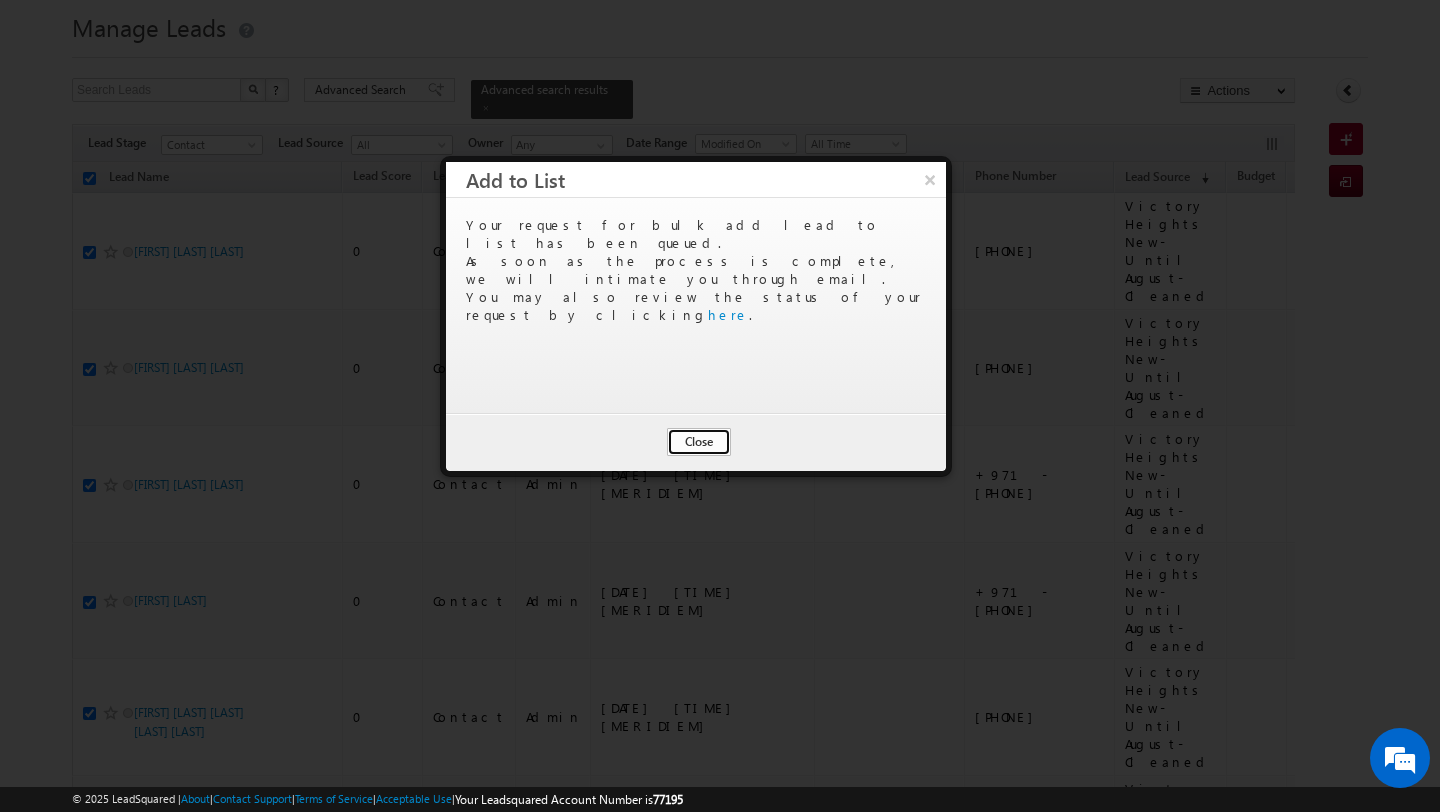 click on "Close" at bounding box center [699, 442] 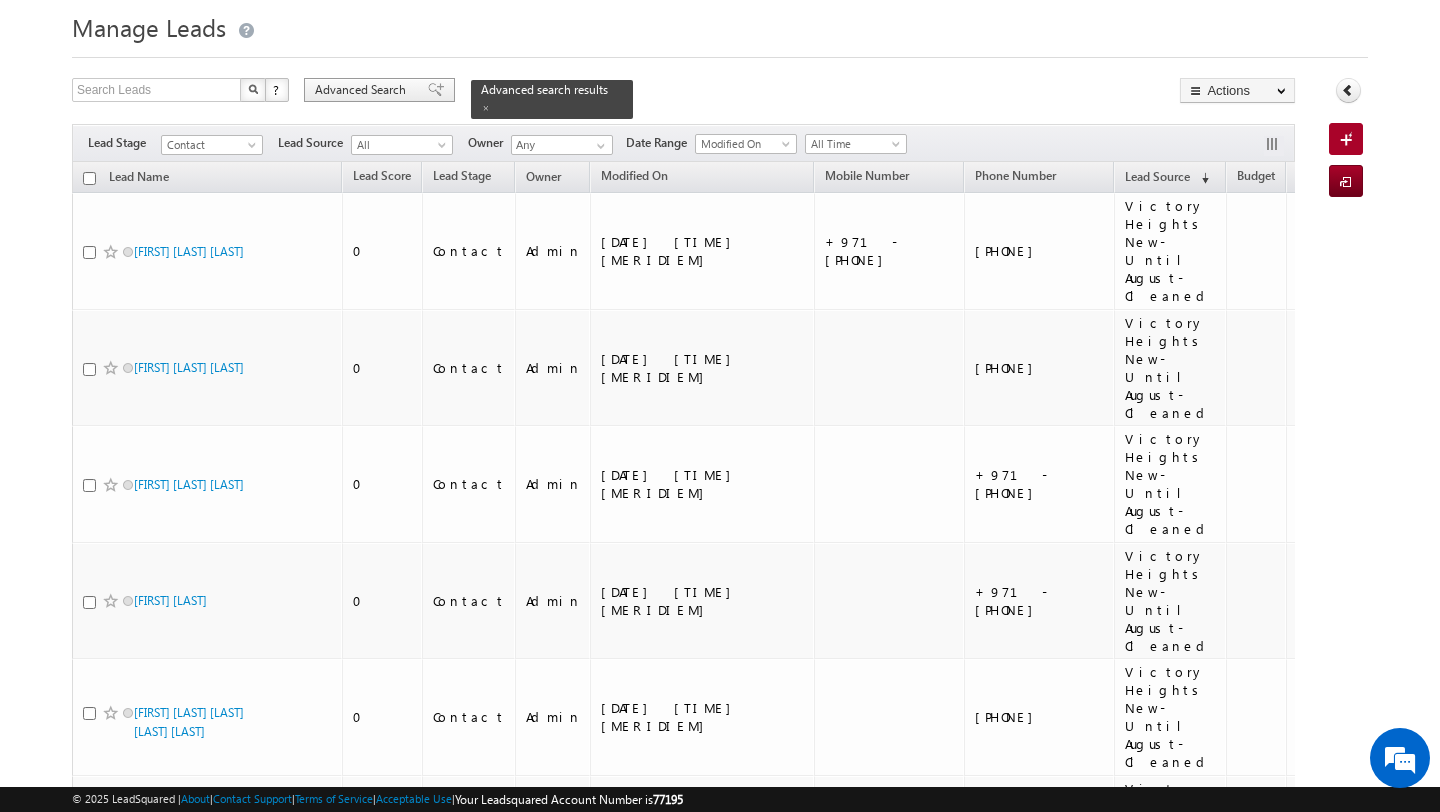 click on "Advanced Search" at bounding box center (379, 90) 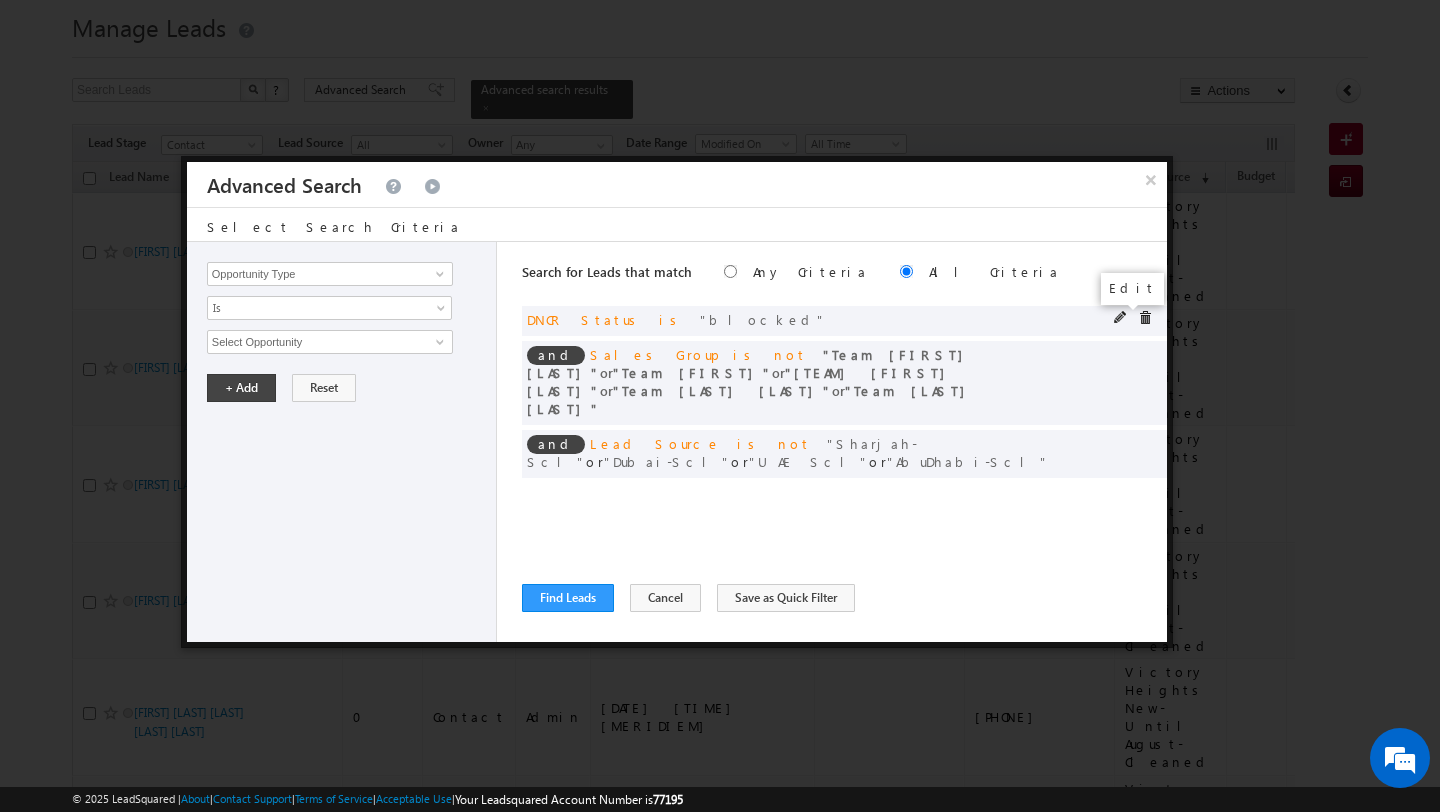 click at bounding box center (1121, 318) 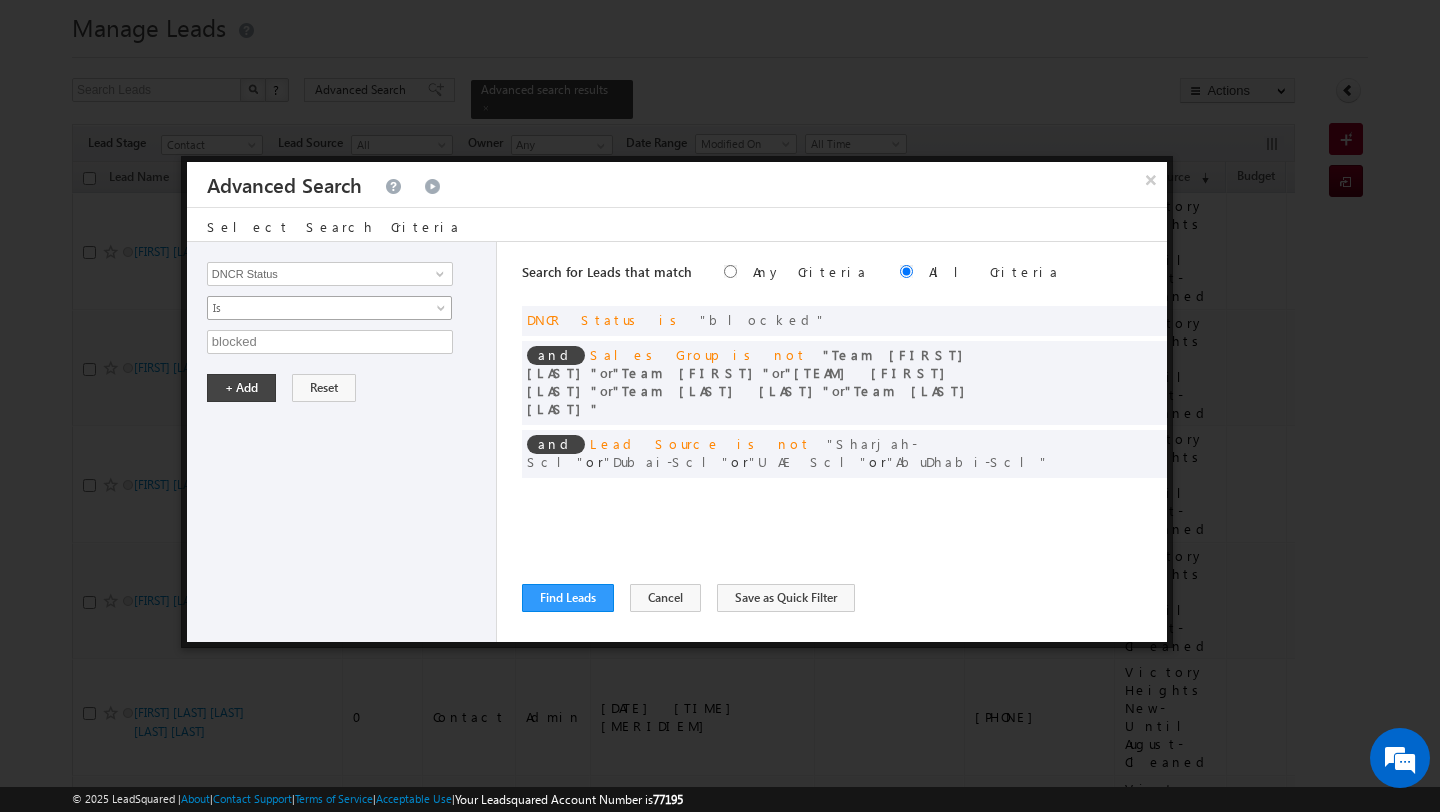 click on "Is" at bounding box center (316, 308) 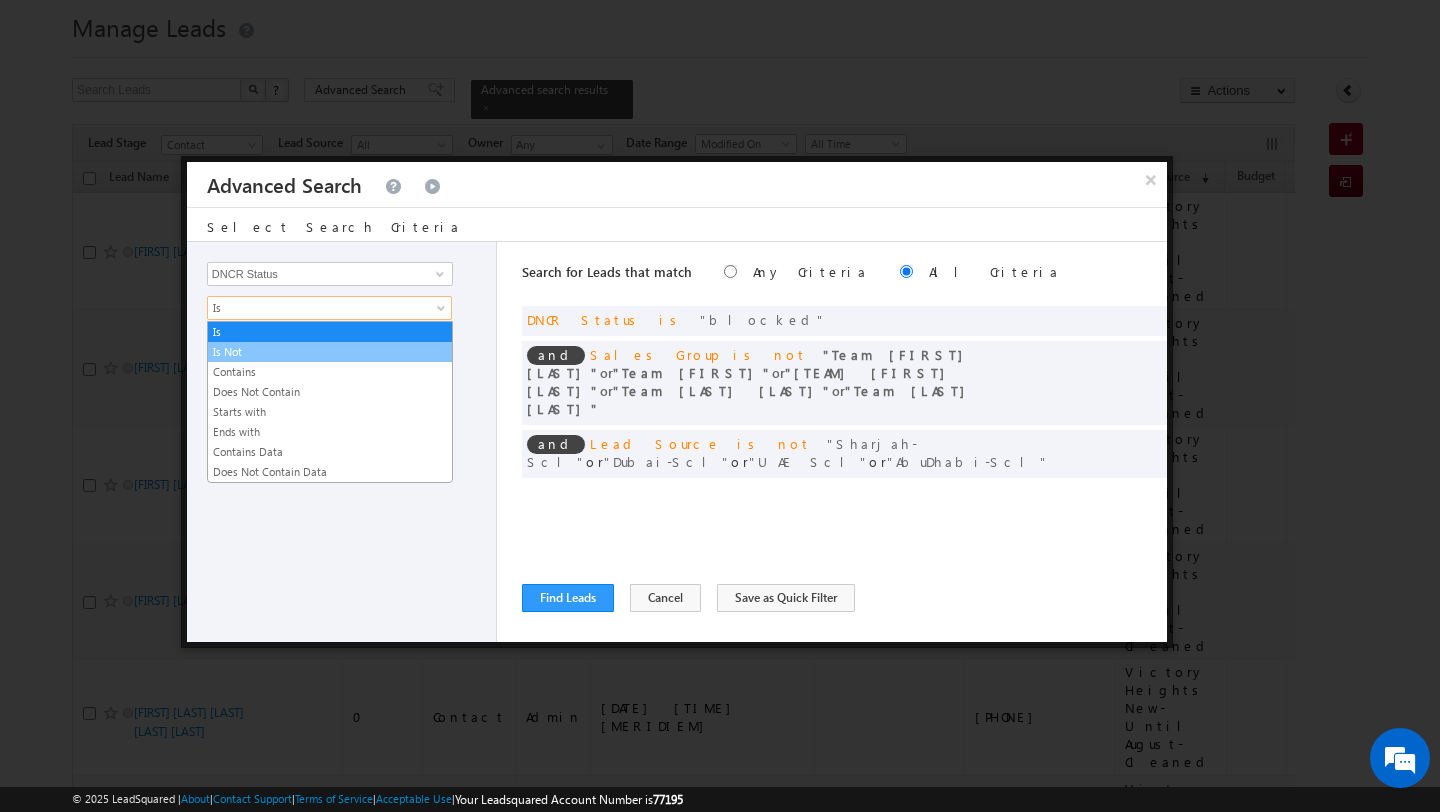 click on "Is Not" at bounding box center (330, 352) 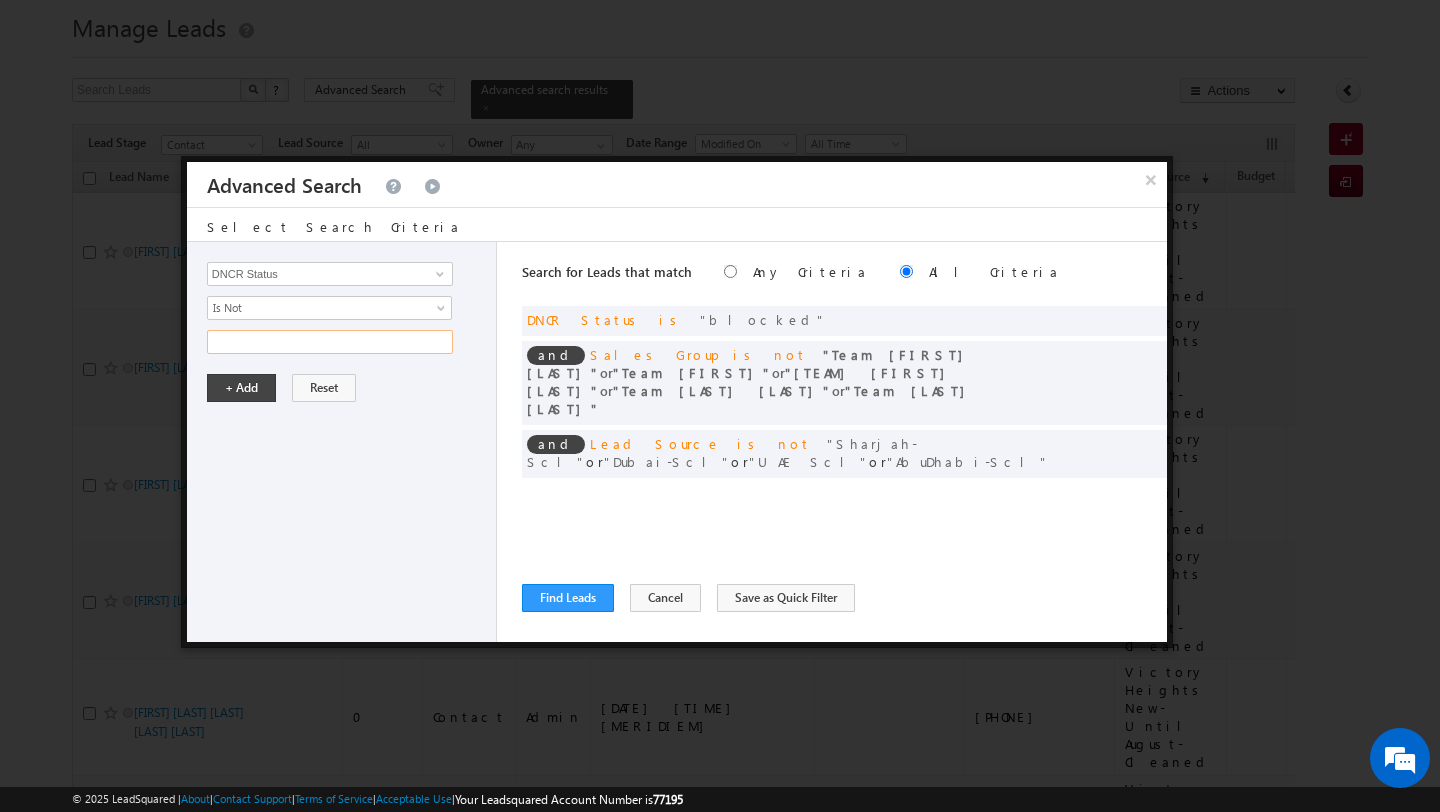 click at bounding box center [330, 342] 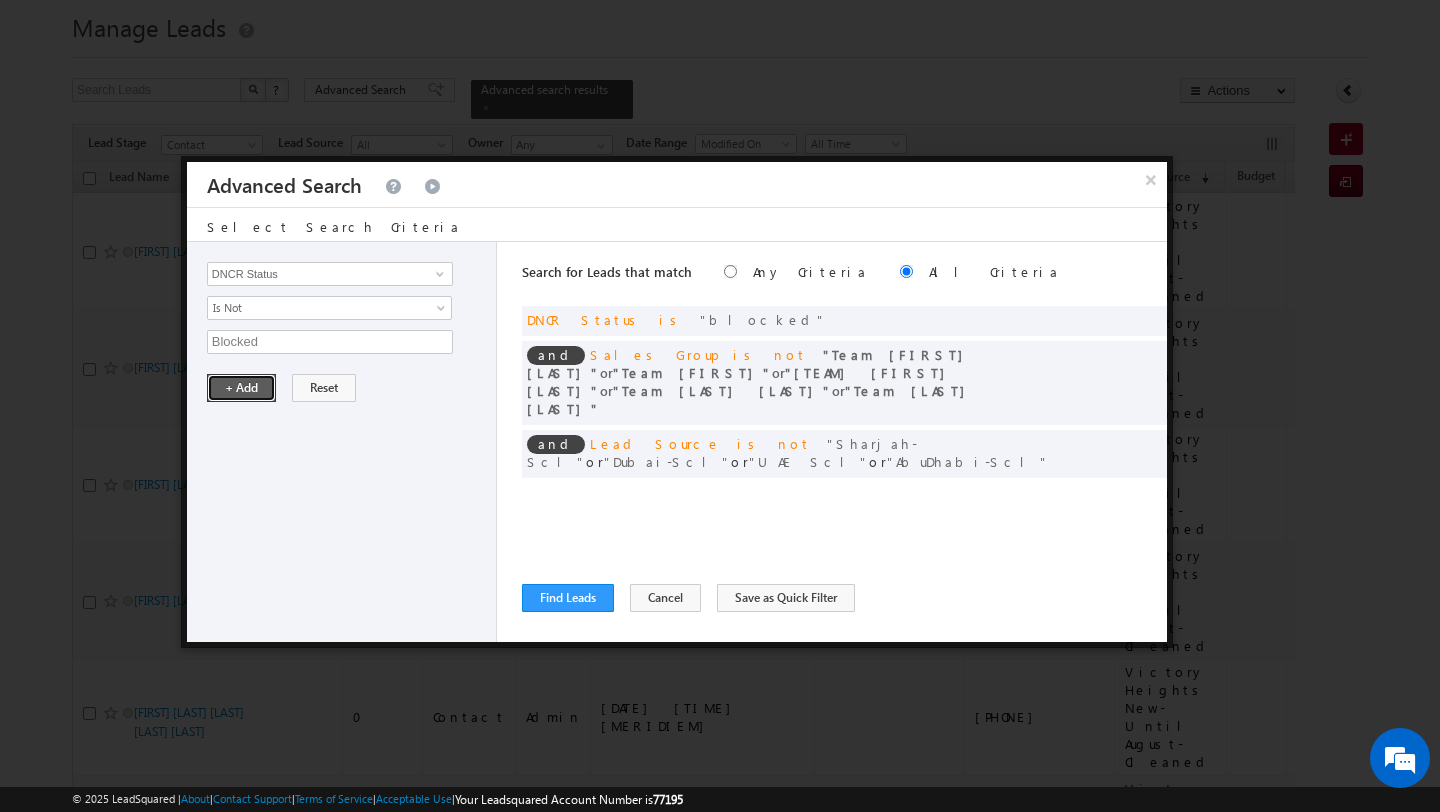 click on "+ Add" at bounding box center [241, 388] 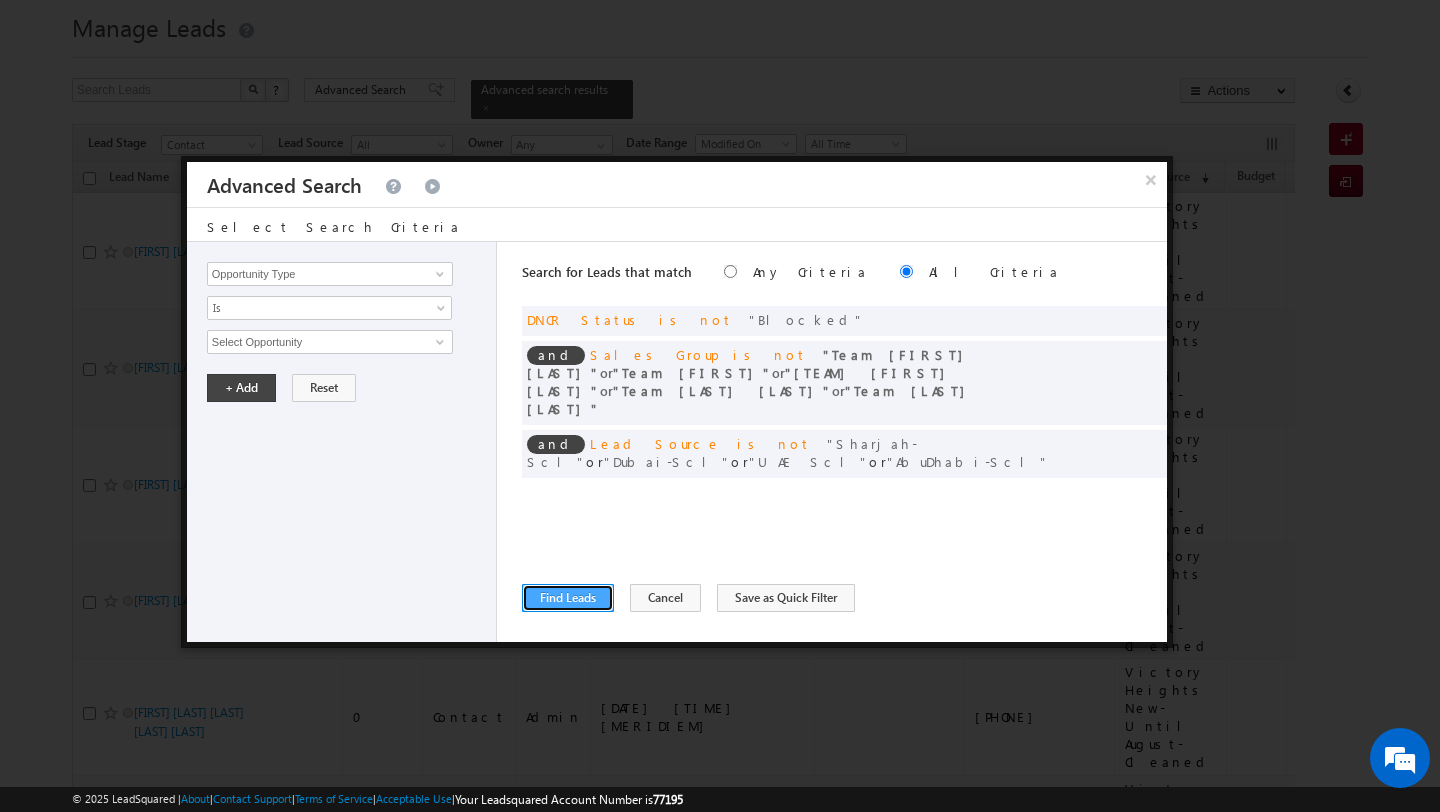 click on "Find Leads" at bounding box center [568, 598] 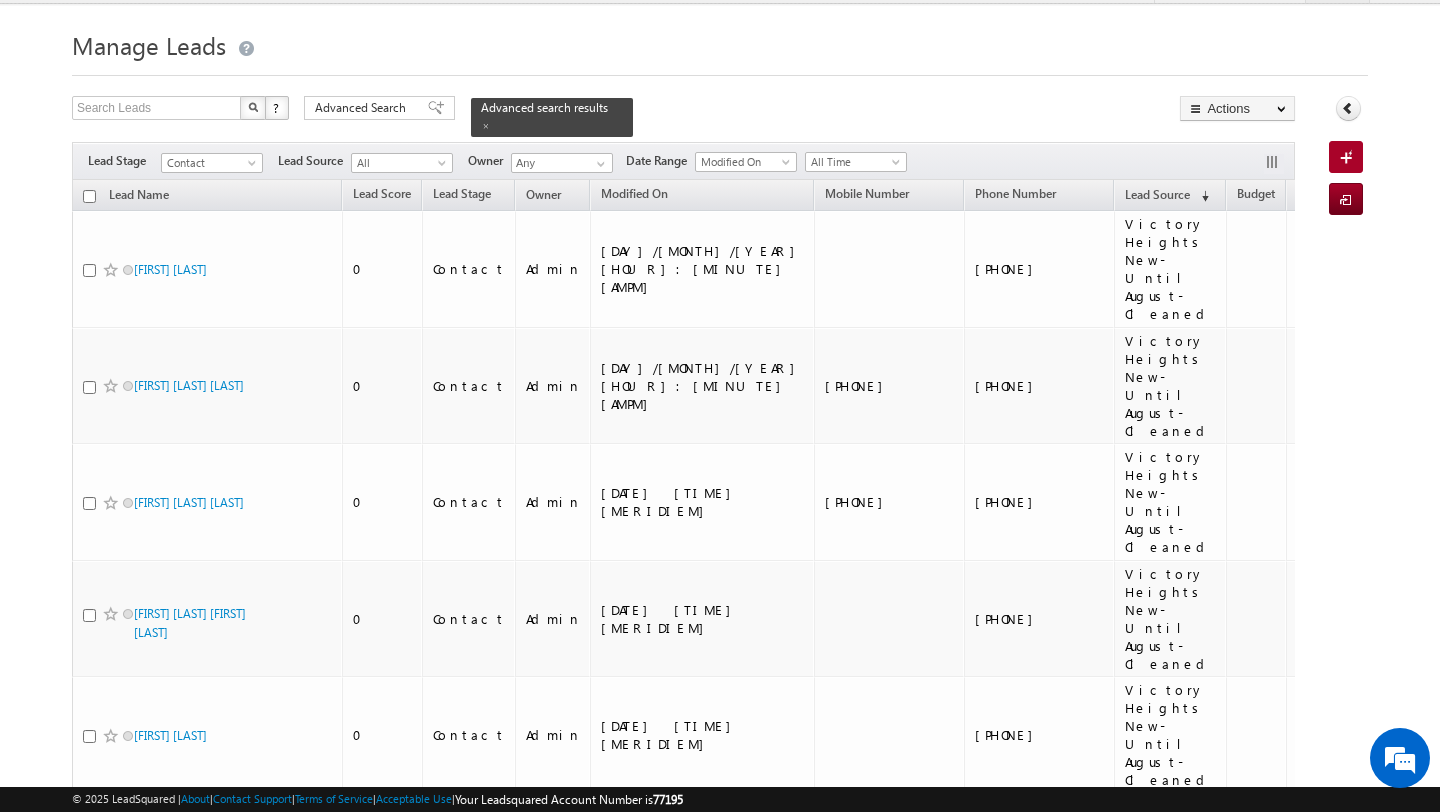 scroll, scrollTop: 0, scrollLeft: 0, axis: both 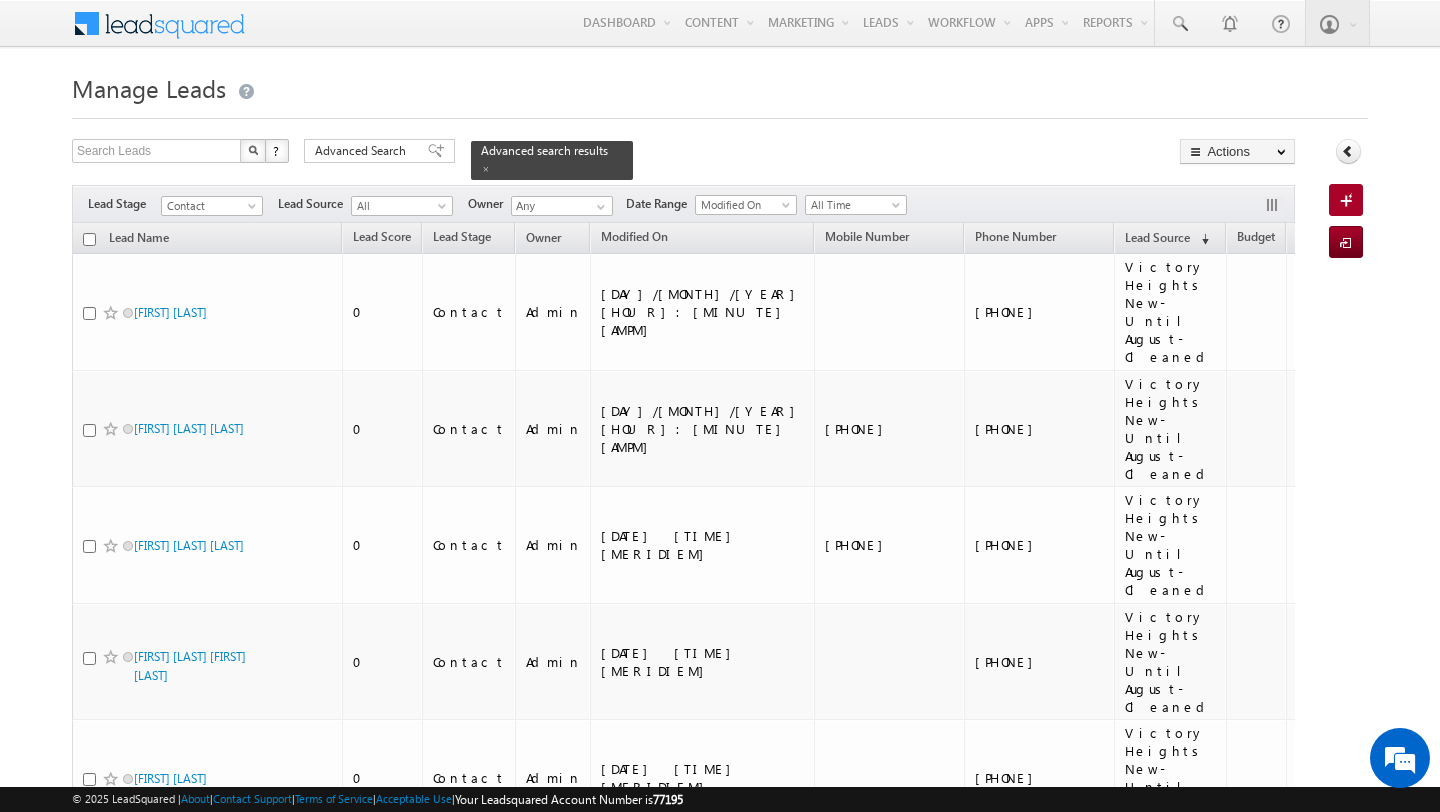 click at bounding box center [89, 239] 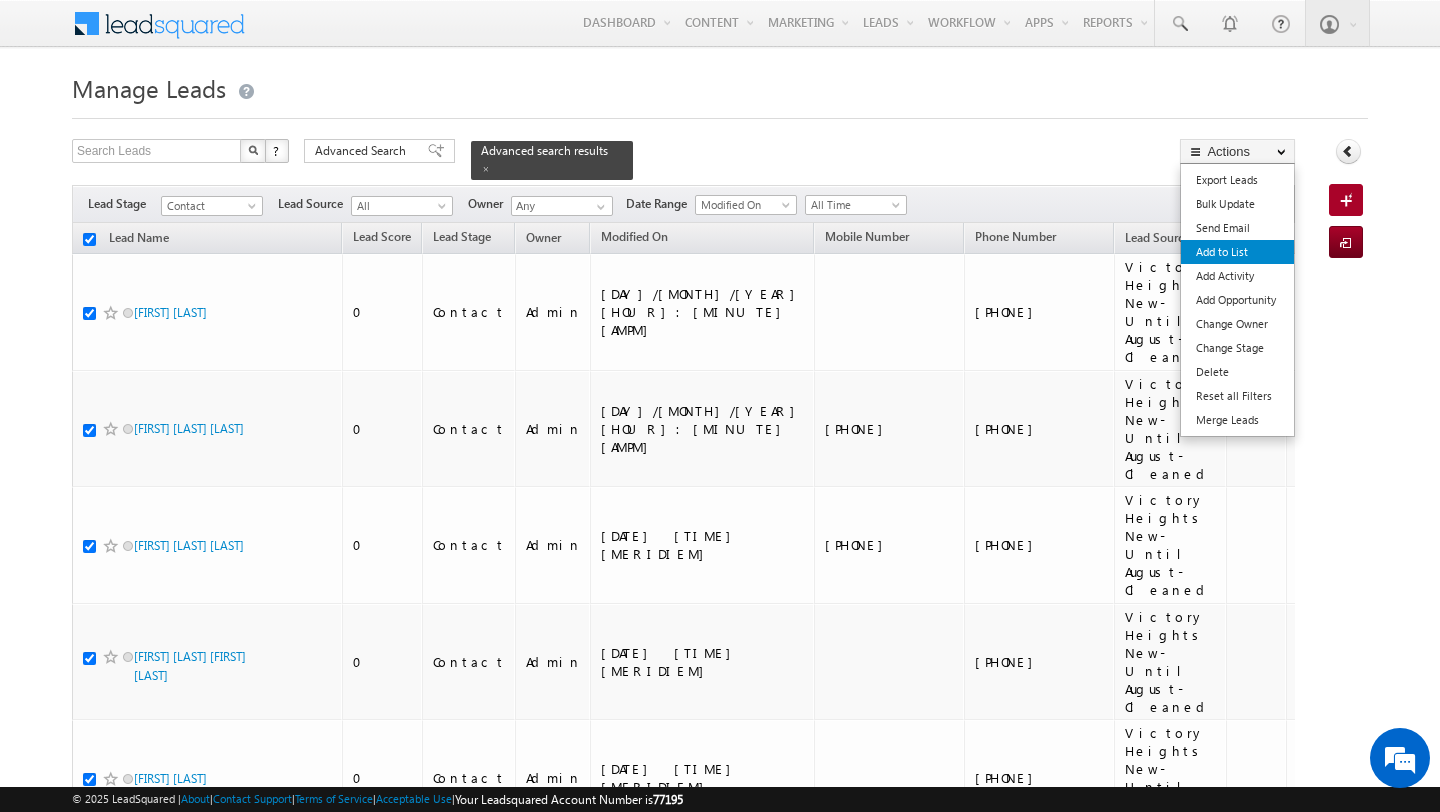 click on "Add to List" at bounding box center [1237, 252] 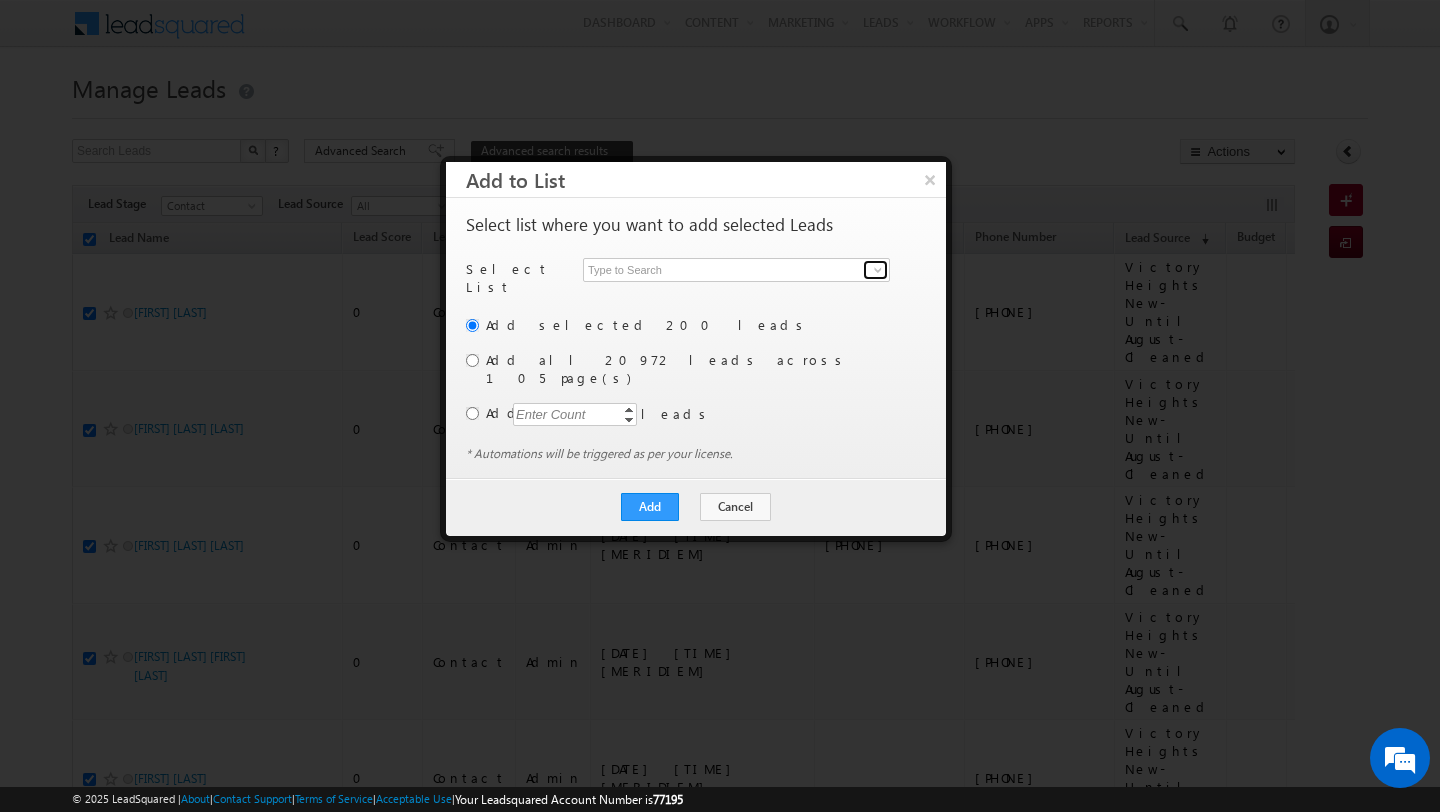 click at bounding box center (878, 270) 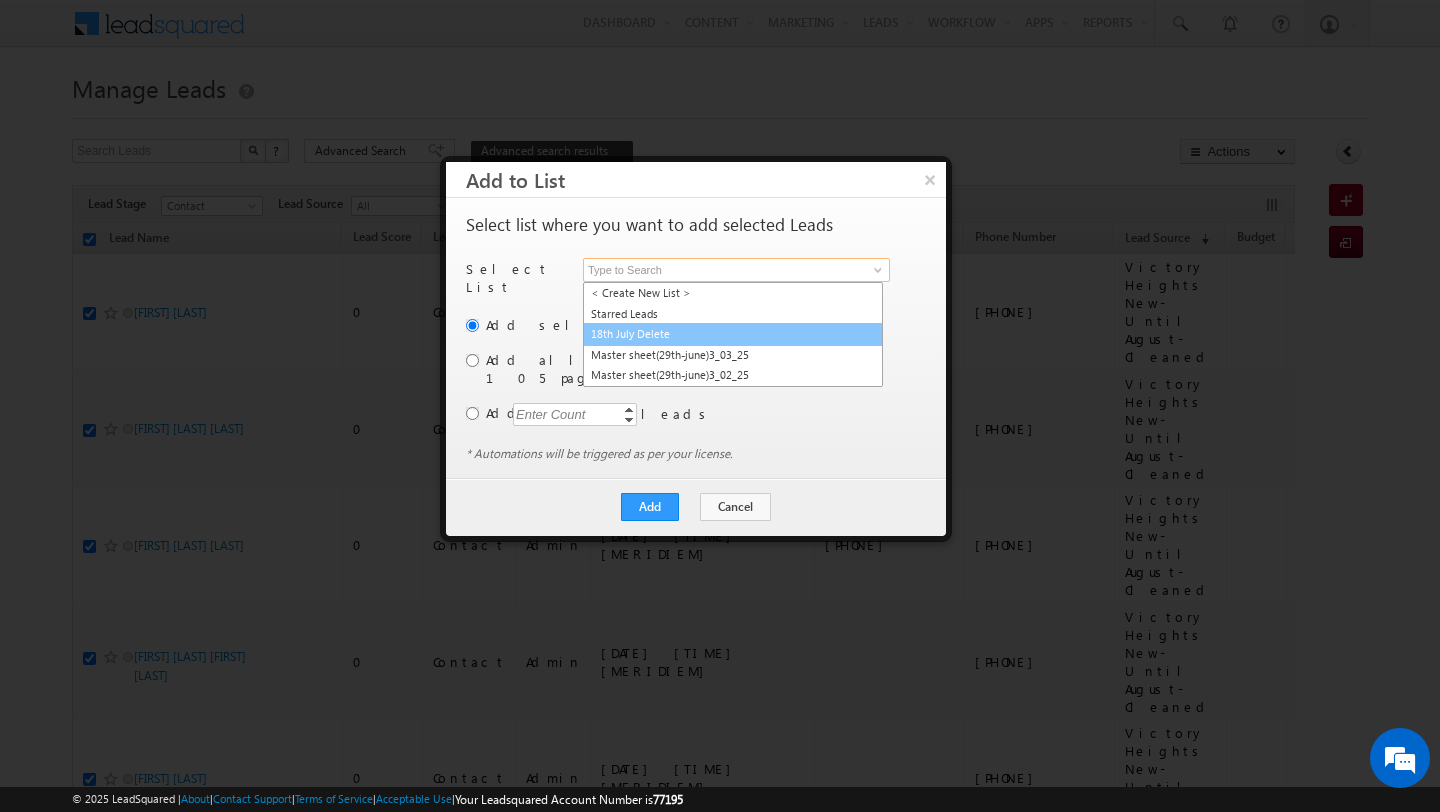 click on "18th July Delete" at bounding box center (733, 334) 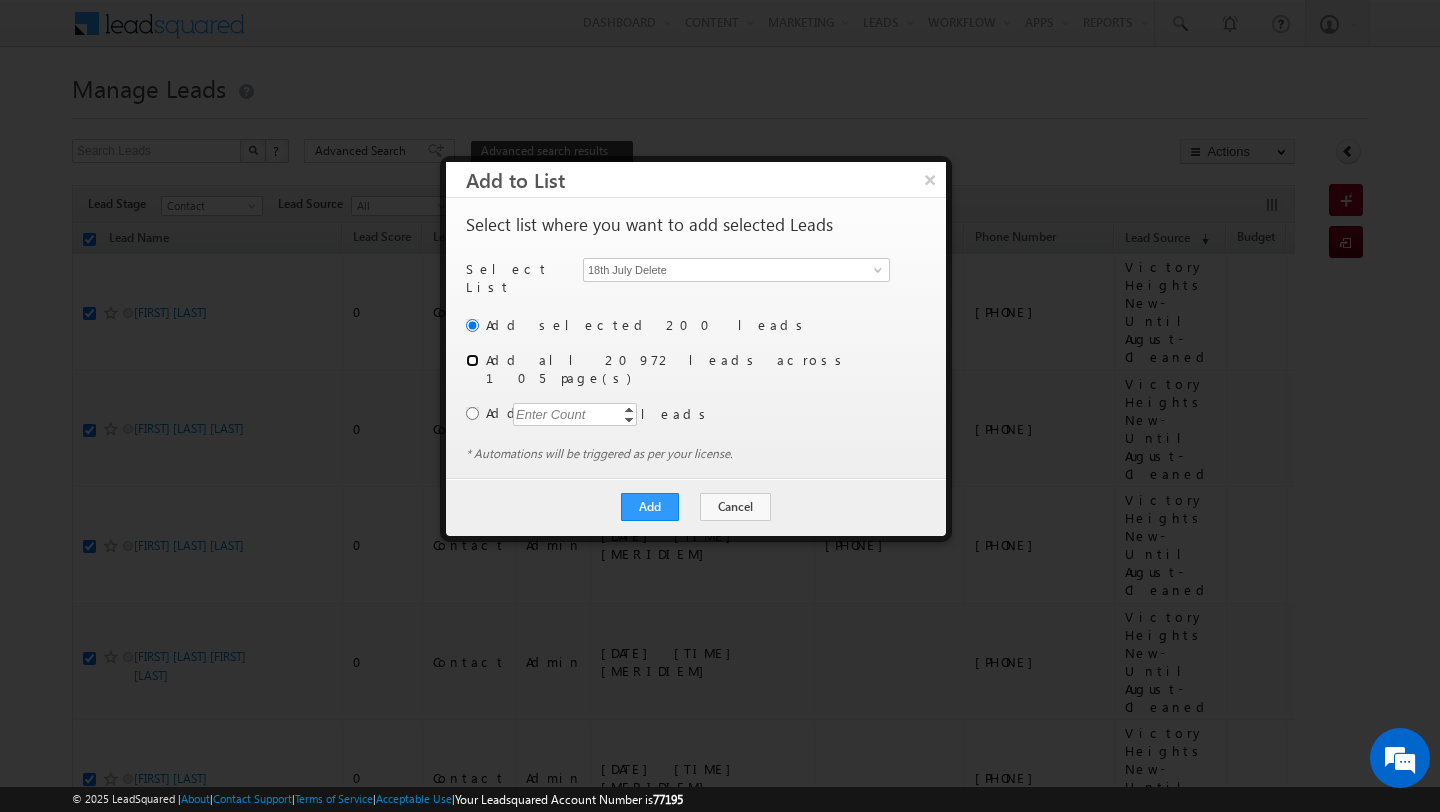 click at bounding box center [472, 360] 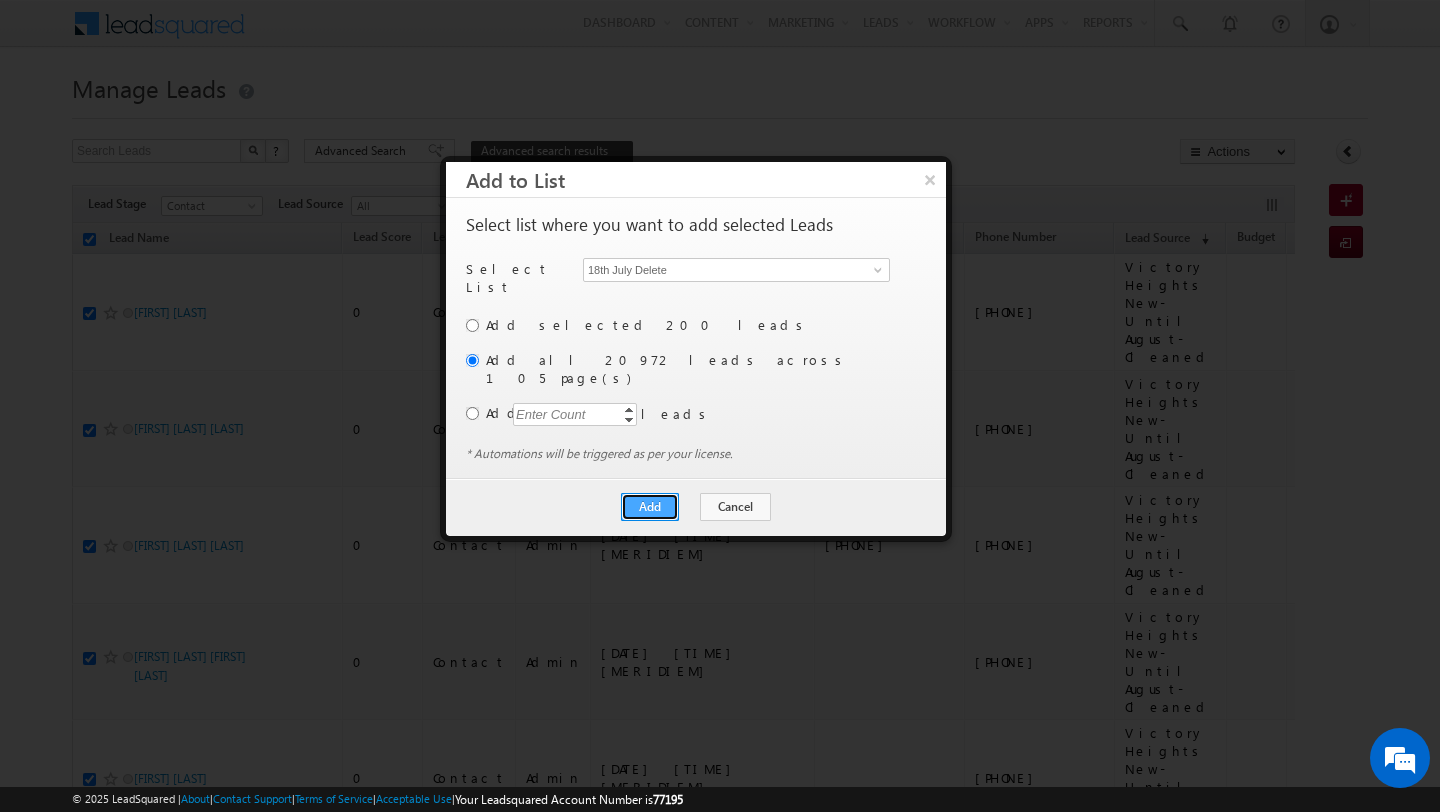 click on "Add" at bounding box center [650, 507] 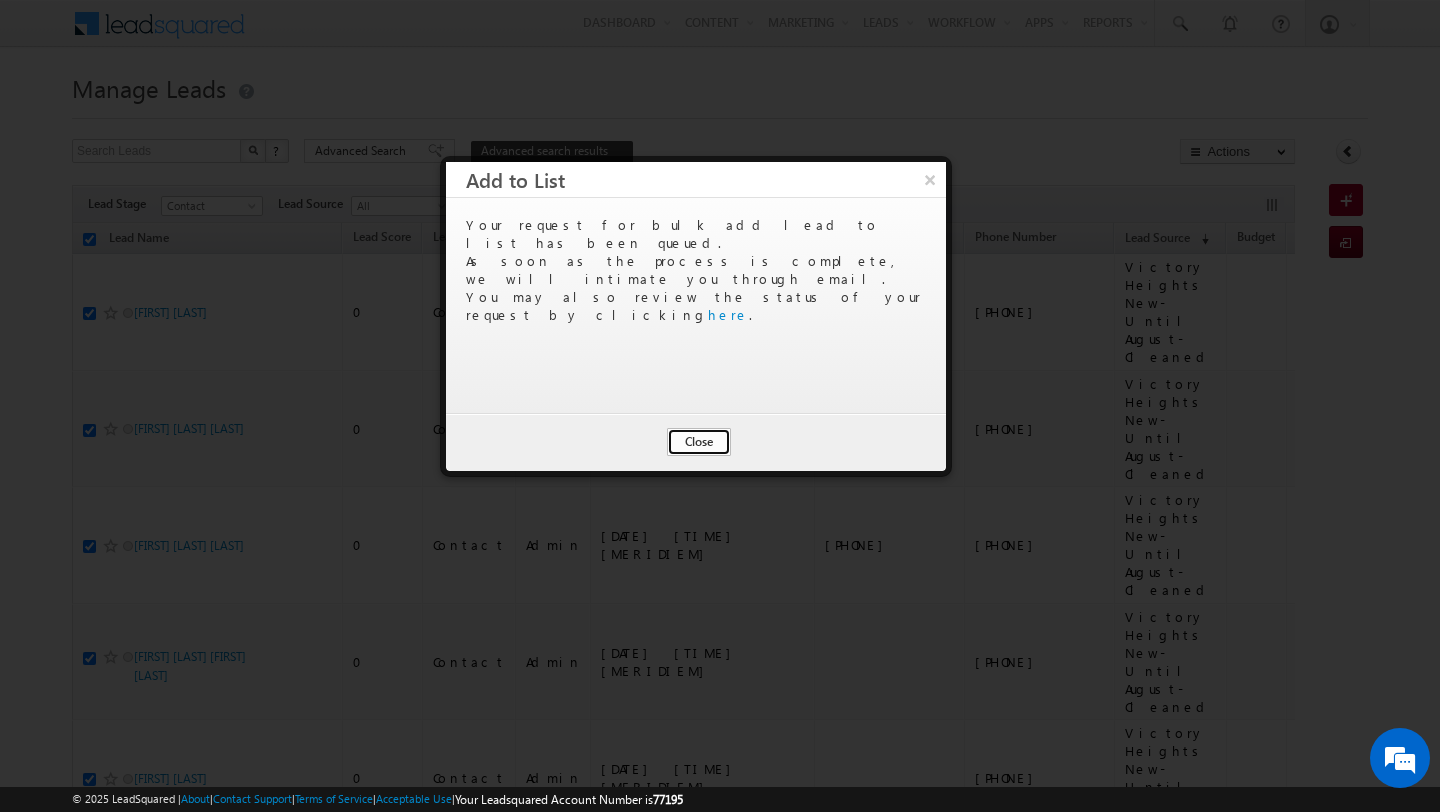 click on "Close" at bounding box center [699, 442] 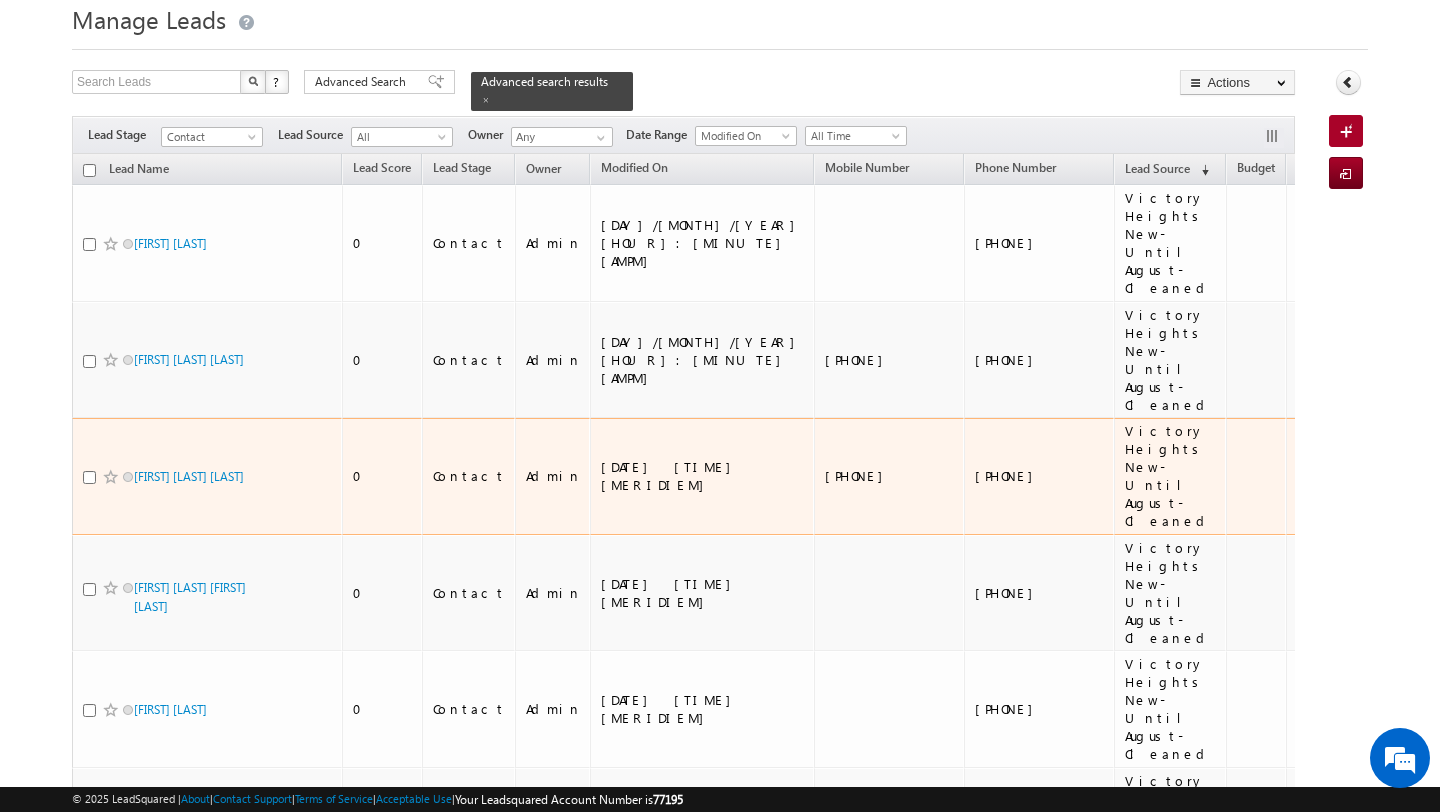 scroll, scrollTop: 0, scrollLeft: 0, axis: both 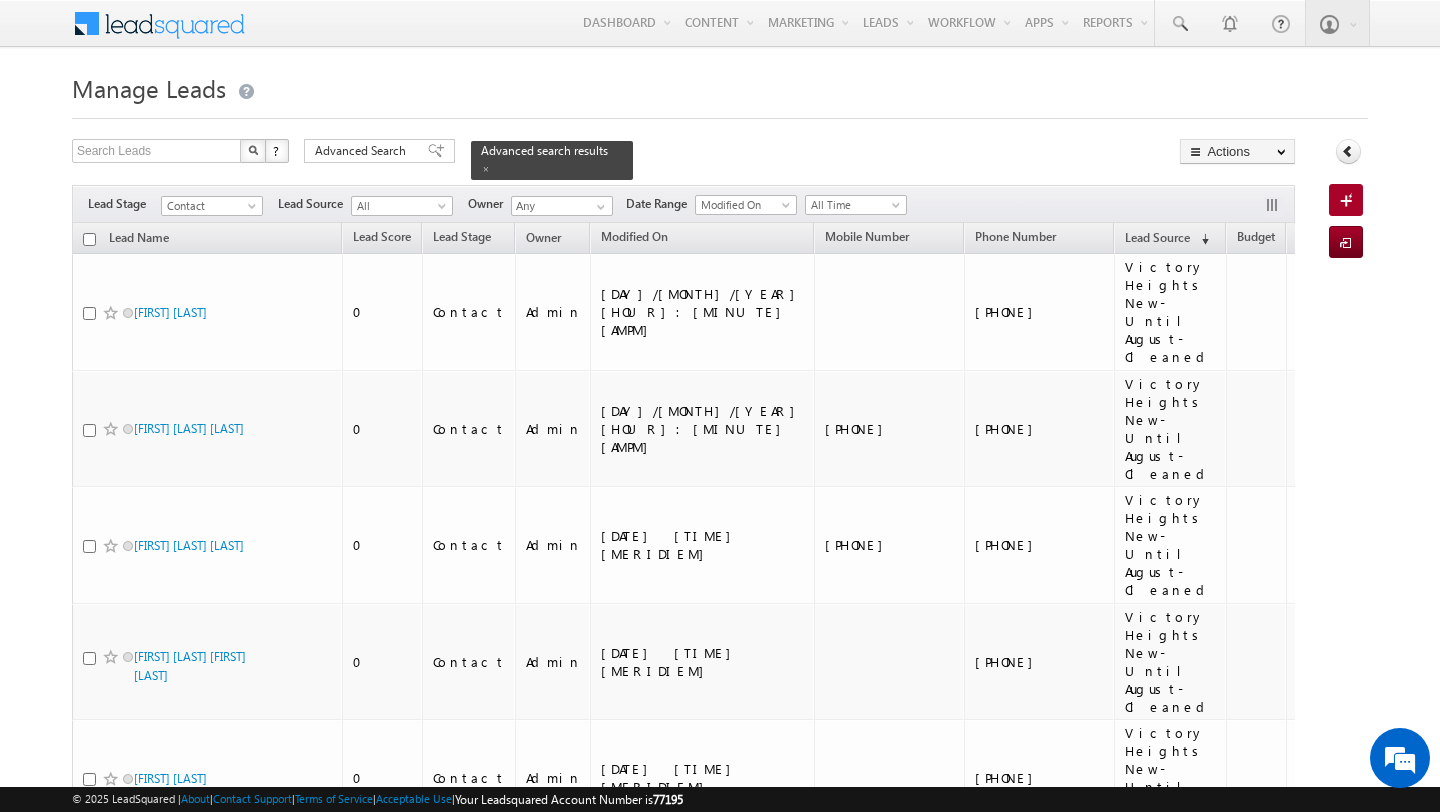 click at bounding box center (89, 239) 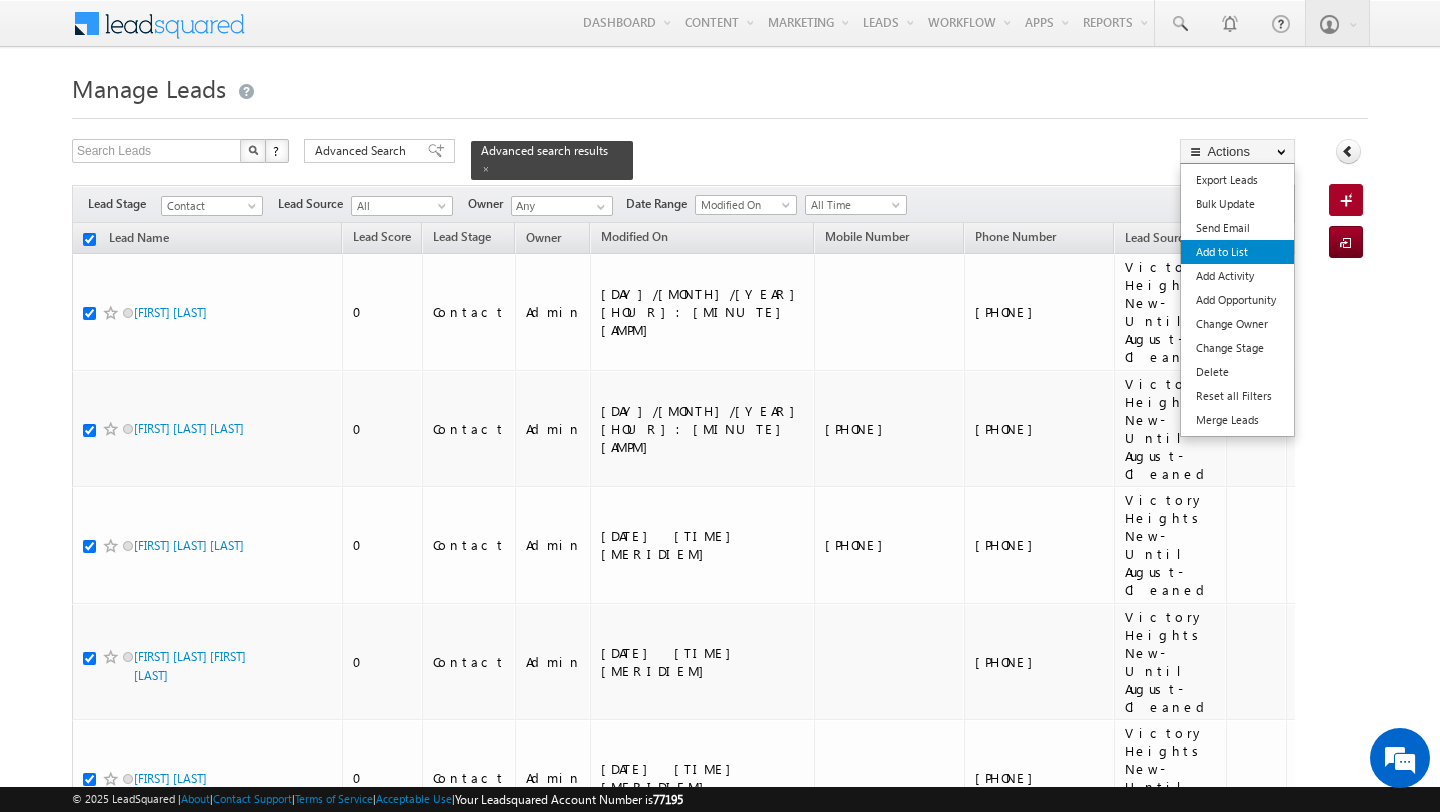 click on "Add to List" at bounding box center (1237, 252) 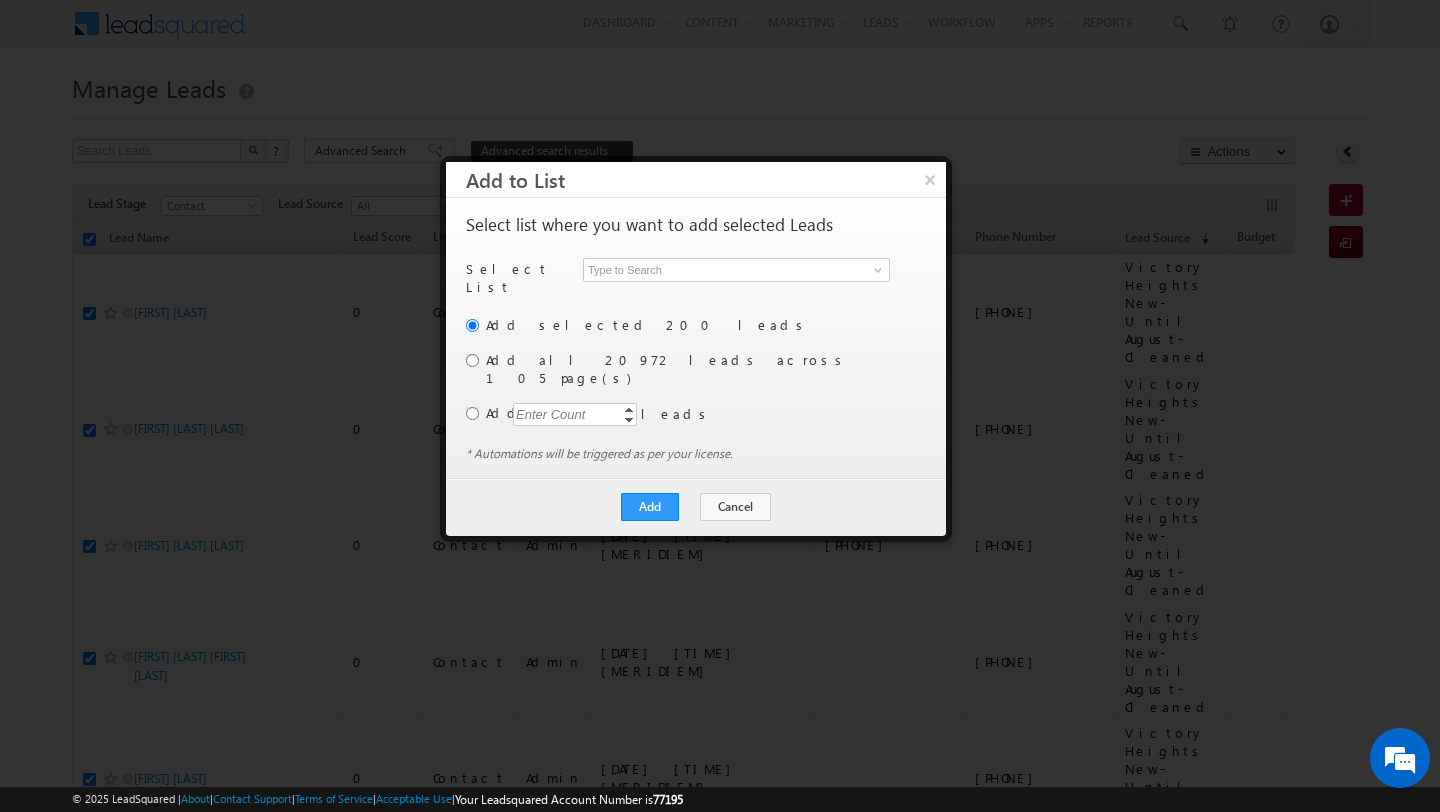 click on "Add all 20972 leads across 105 page(s)" at bounding box center (704, 369) 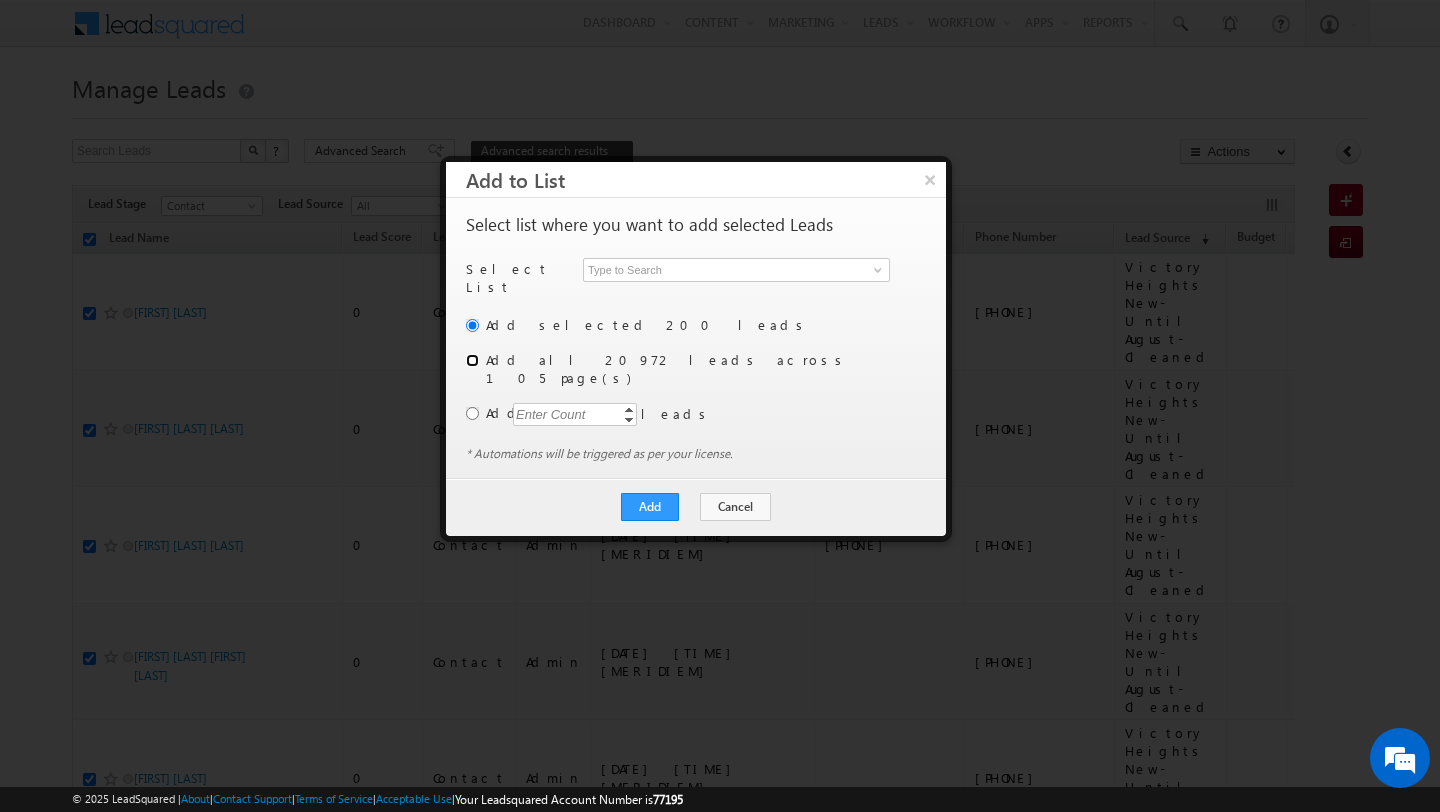 click at bounding box center (472, 360) 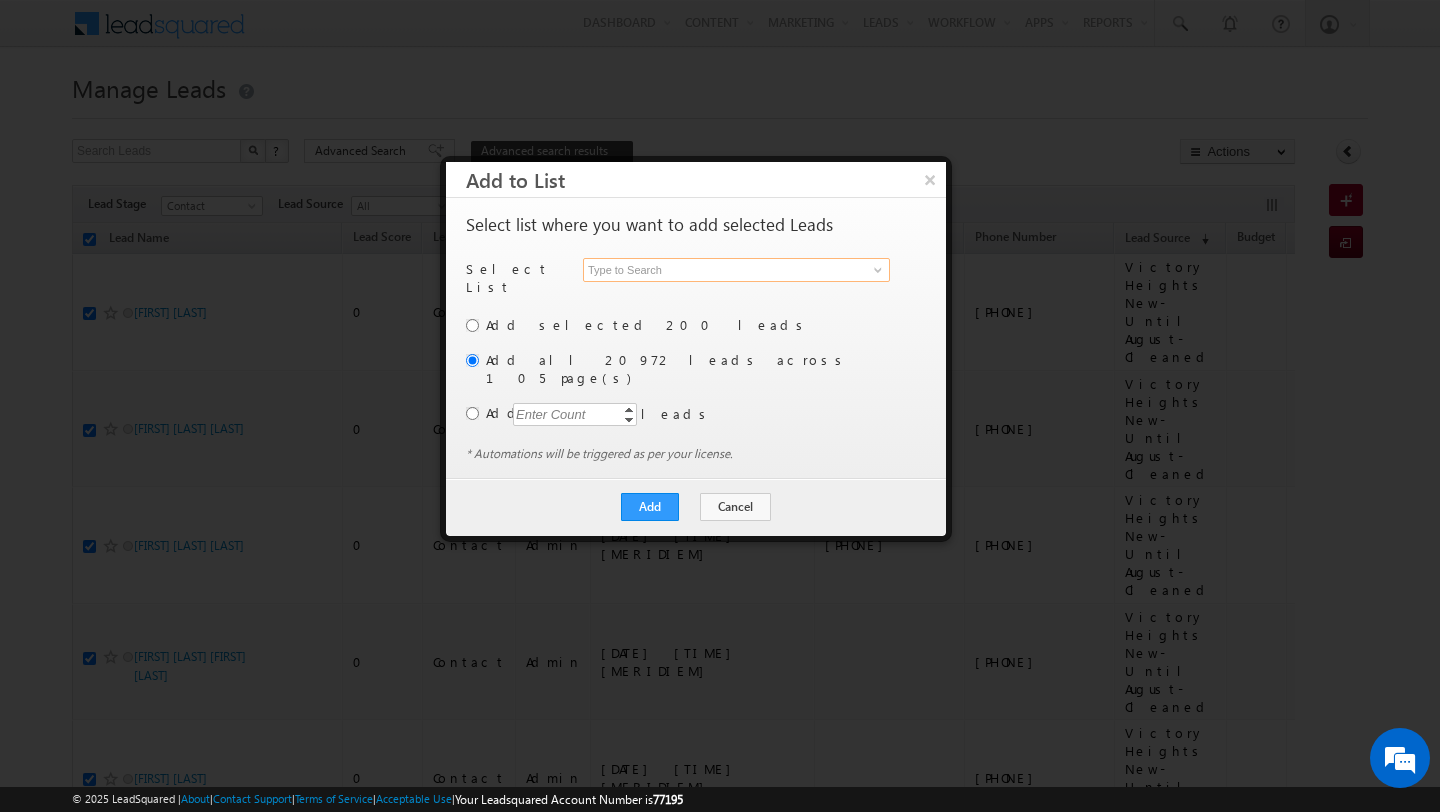 click at bounding box center [736, 270] 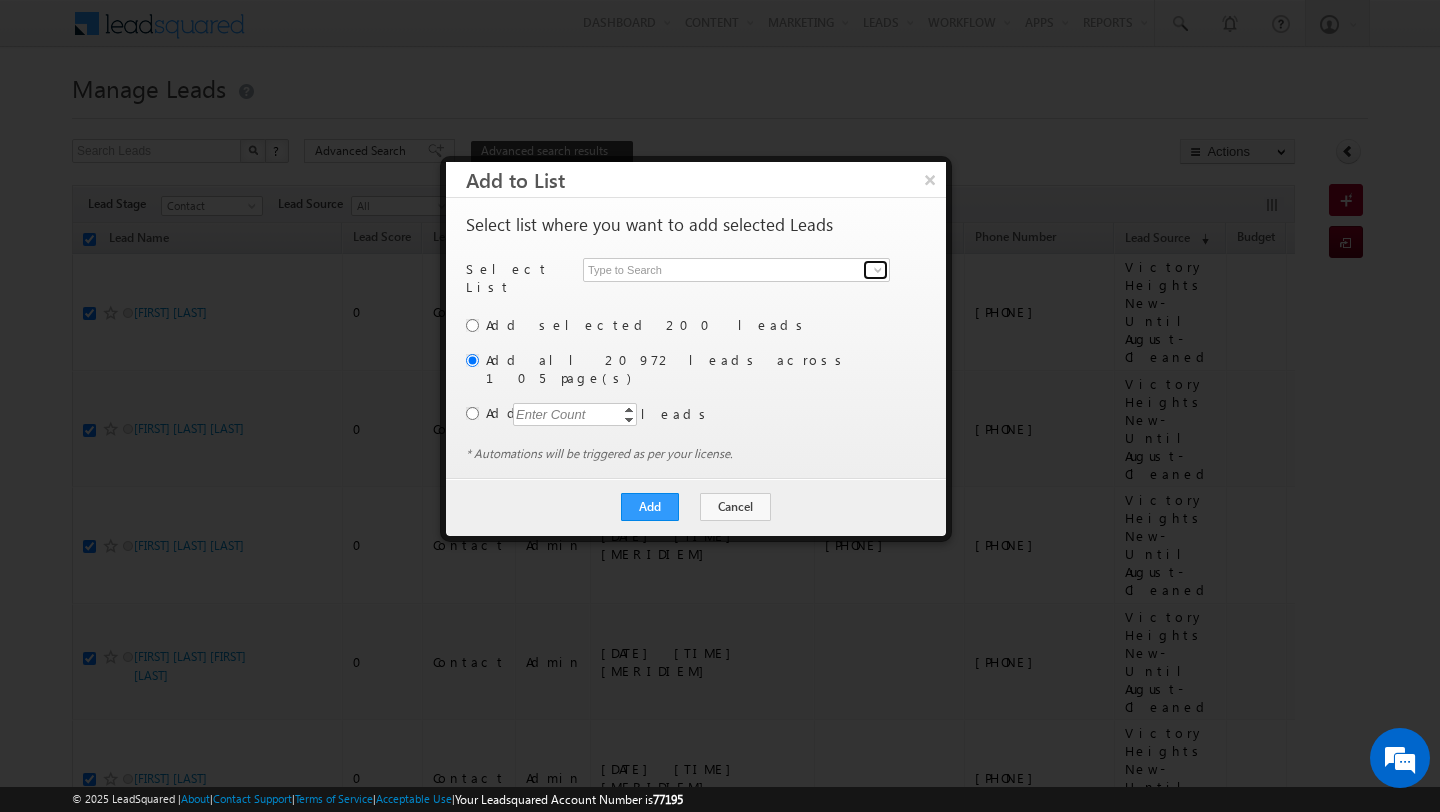 click at bounding box center [878, 270] 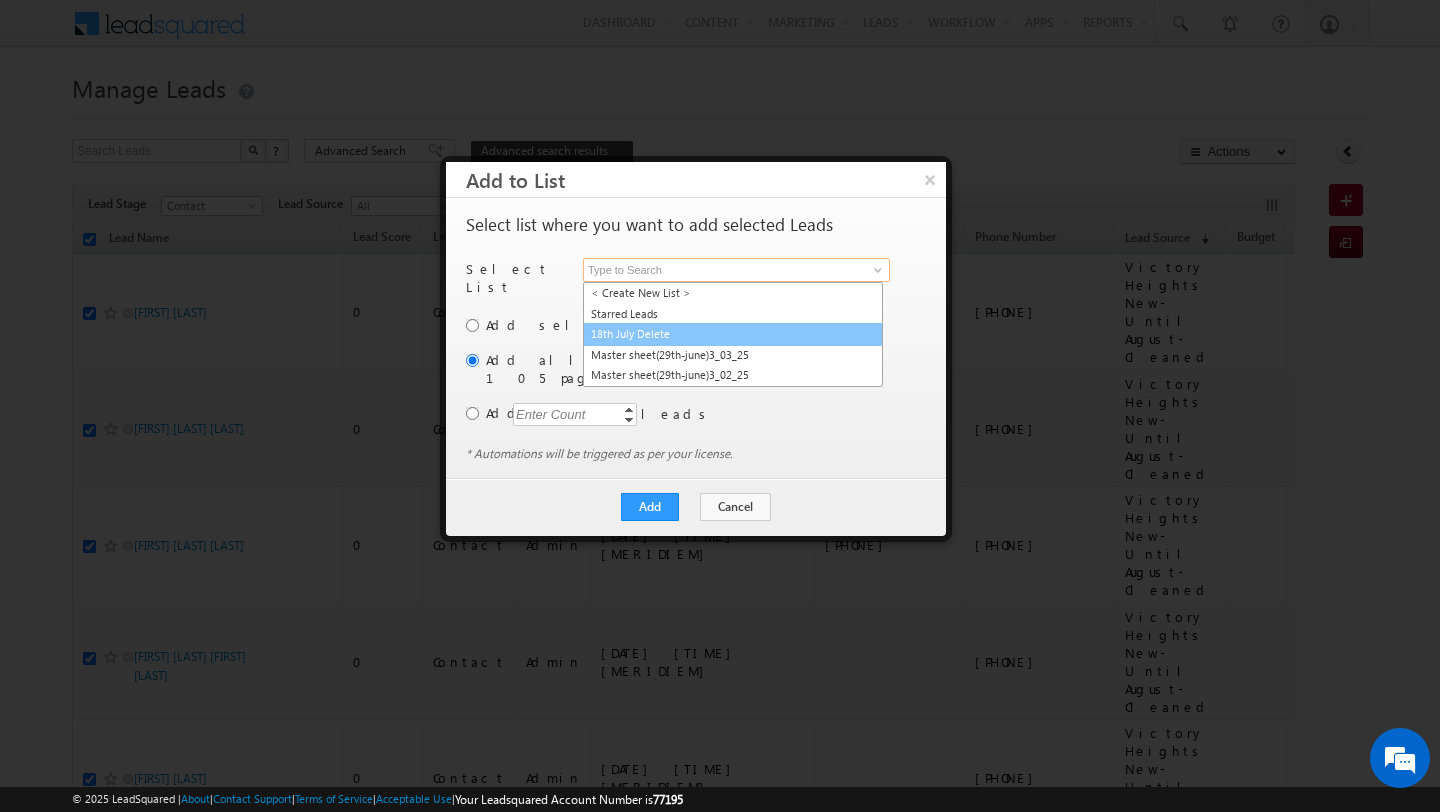 click on "18th July Delete" at bounding box center [733, 334] 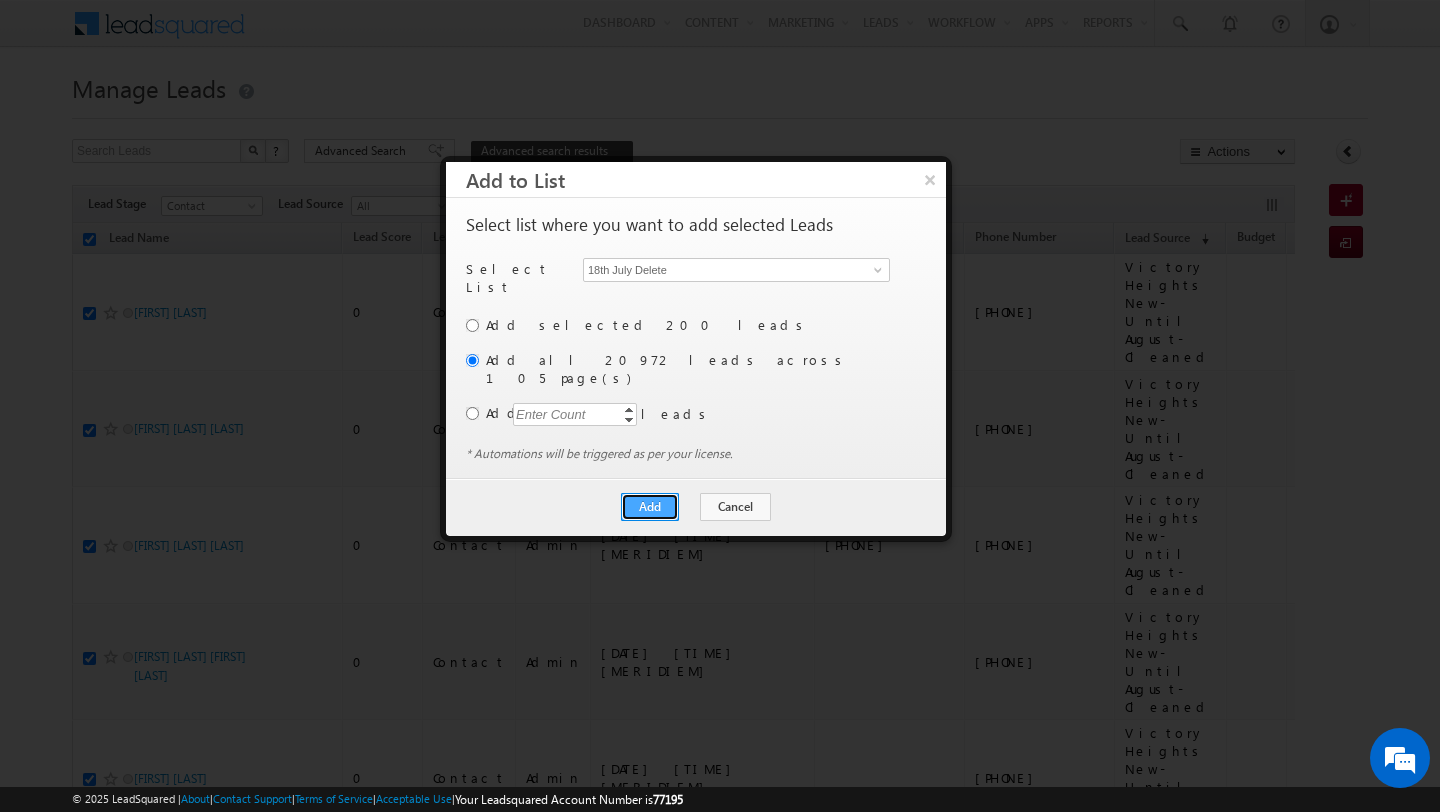 click on "Add" at bounding box center [650, 507] 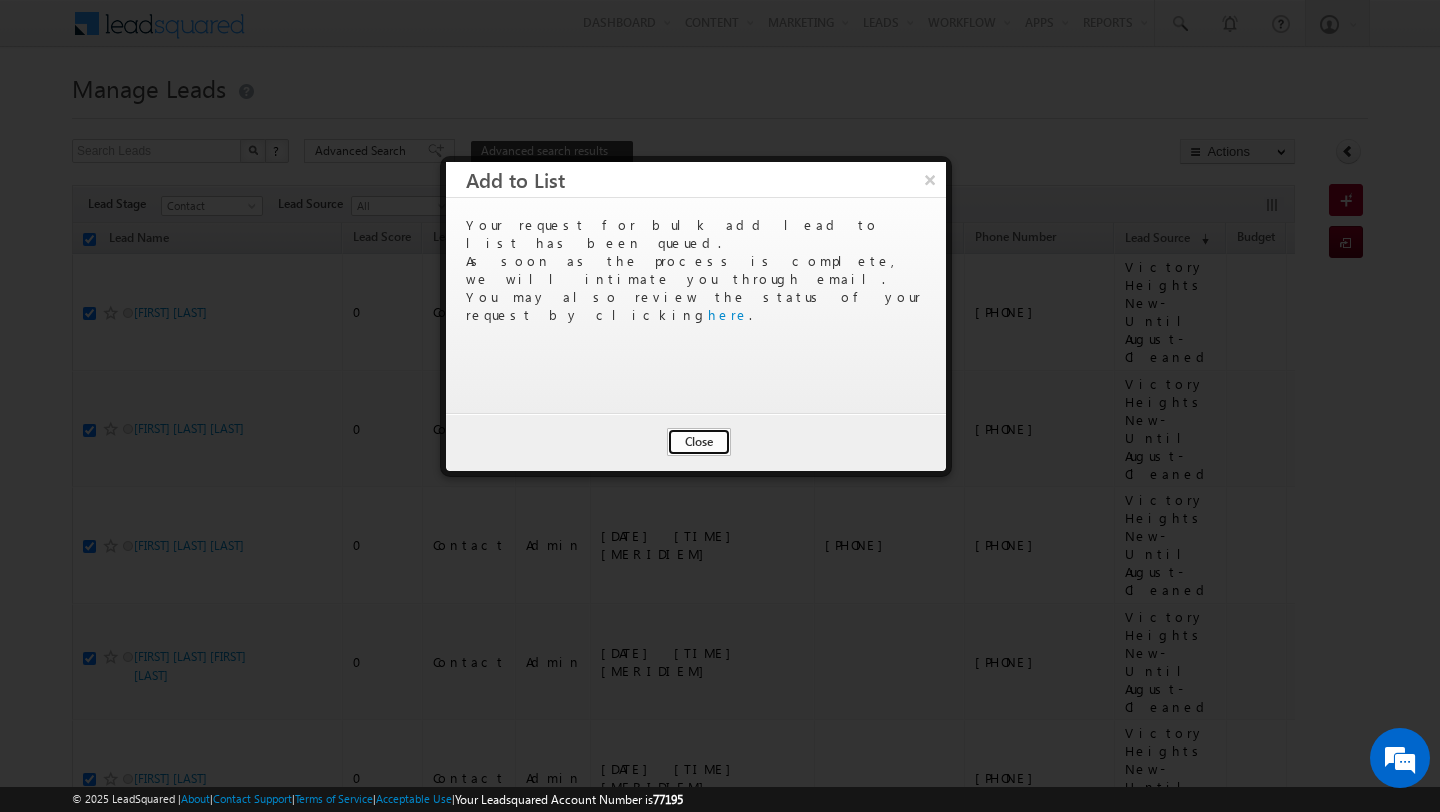 click on "Close" at bounding box center (699, 442) 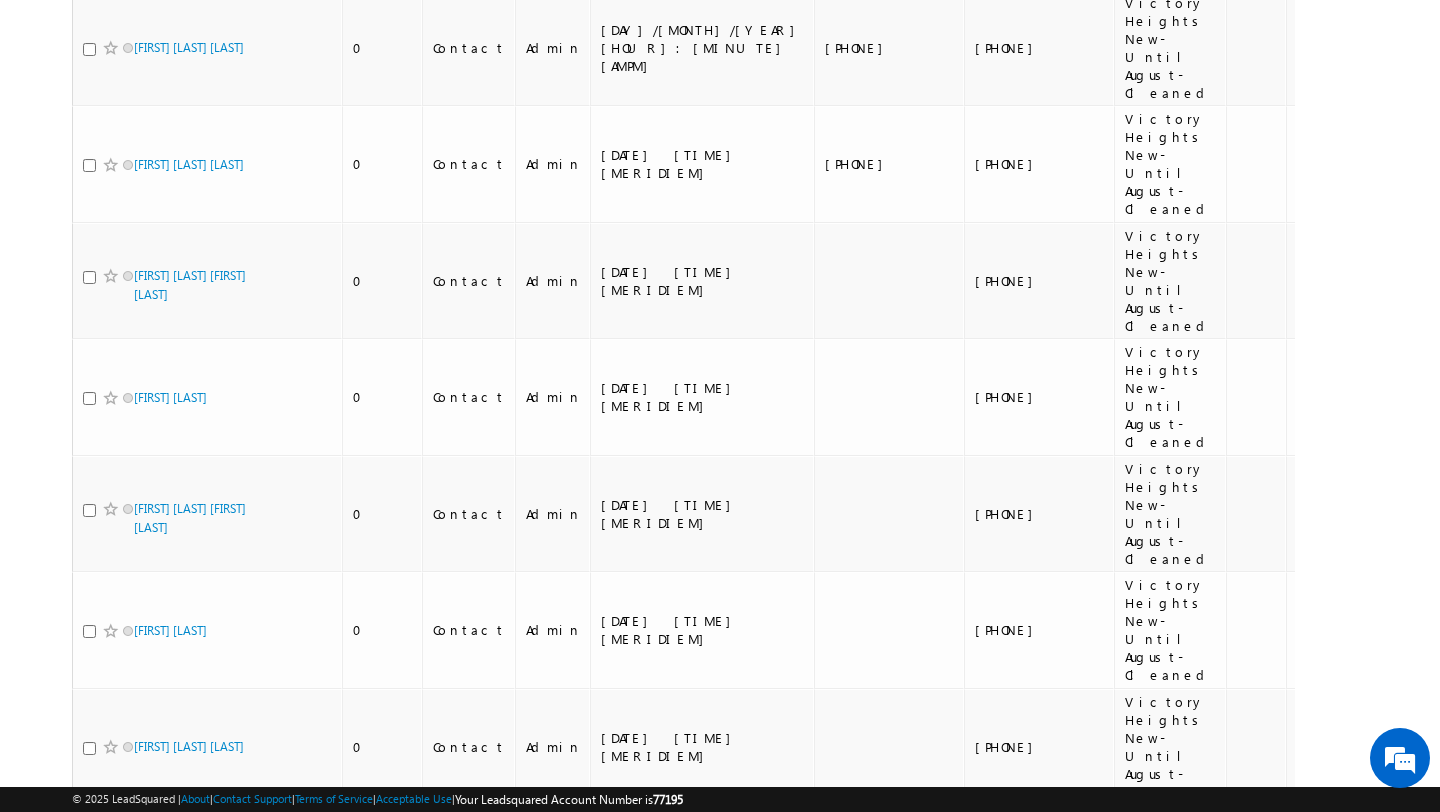 scroll, scrollTop: 0, scrollLeft: 0, axis: both 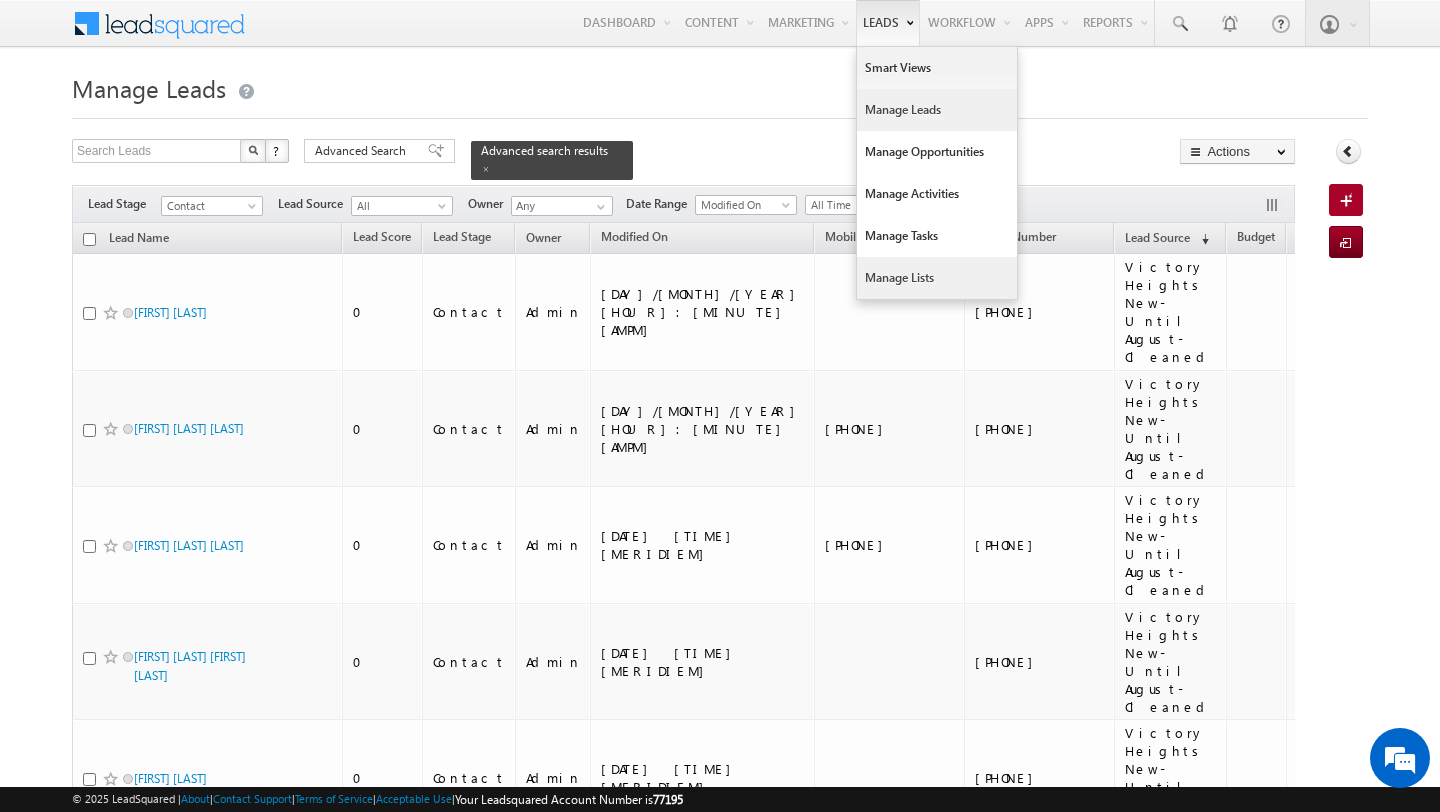 click on "Manage Lists" at bounding box center (937, 278) 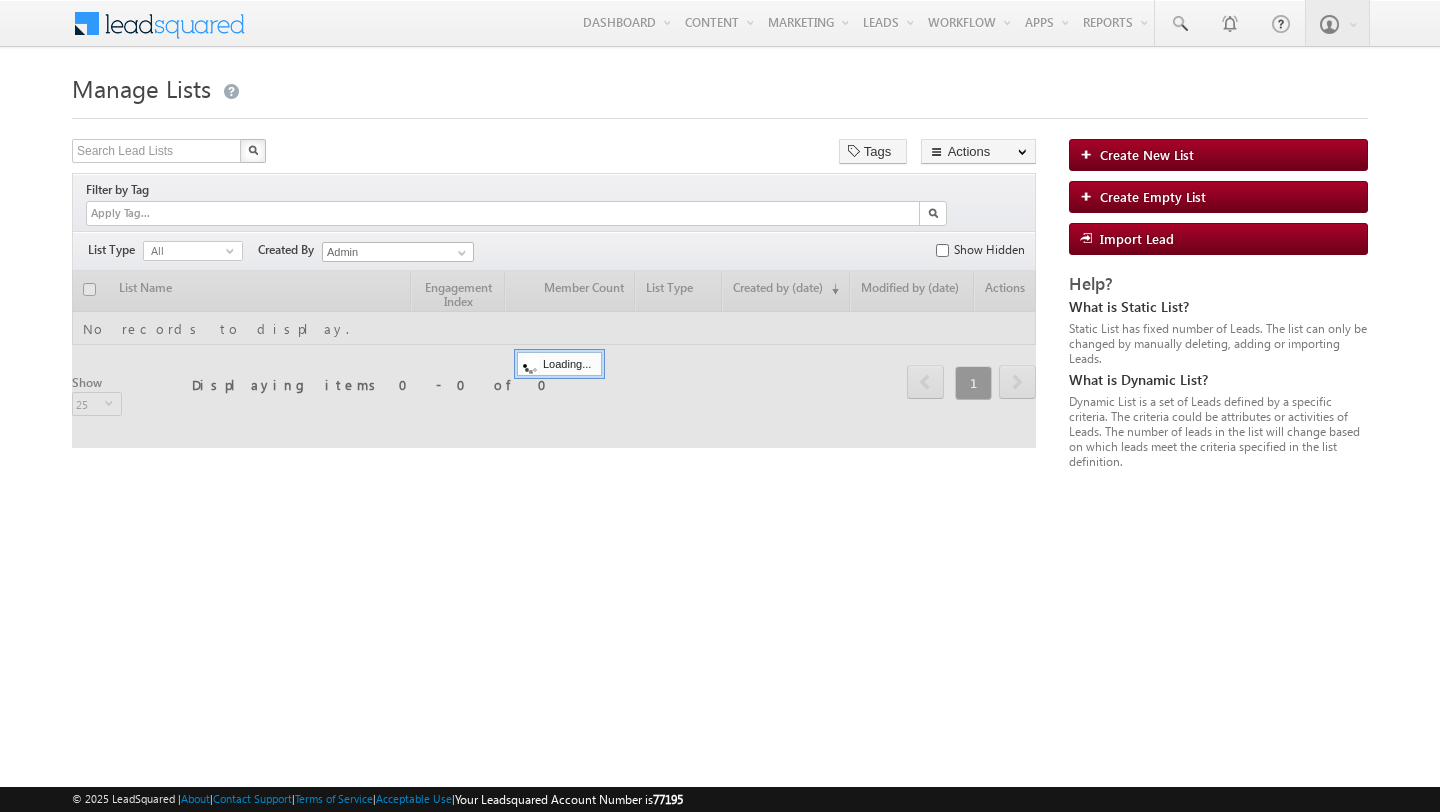scroll, scrollTop: 0, scrollLeft: 0, axis: both 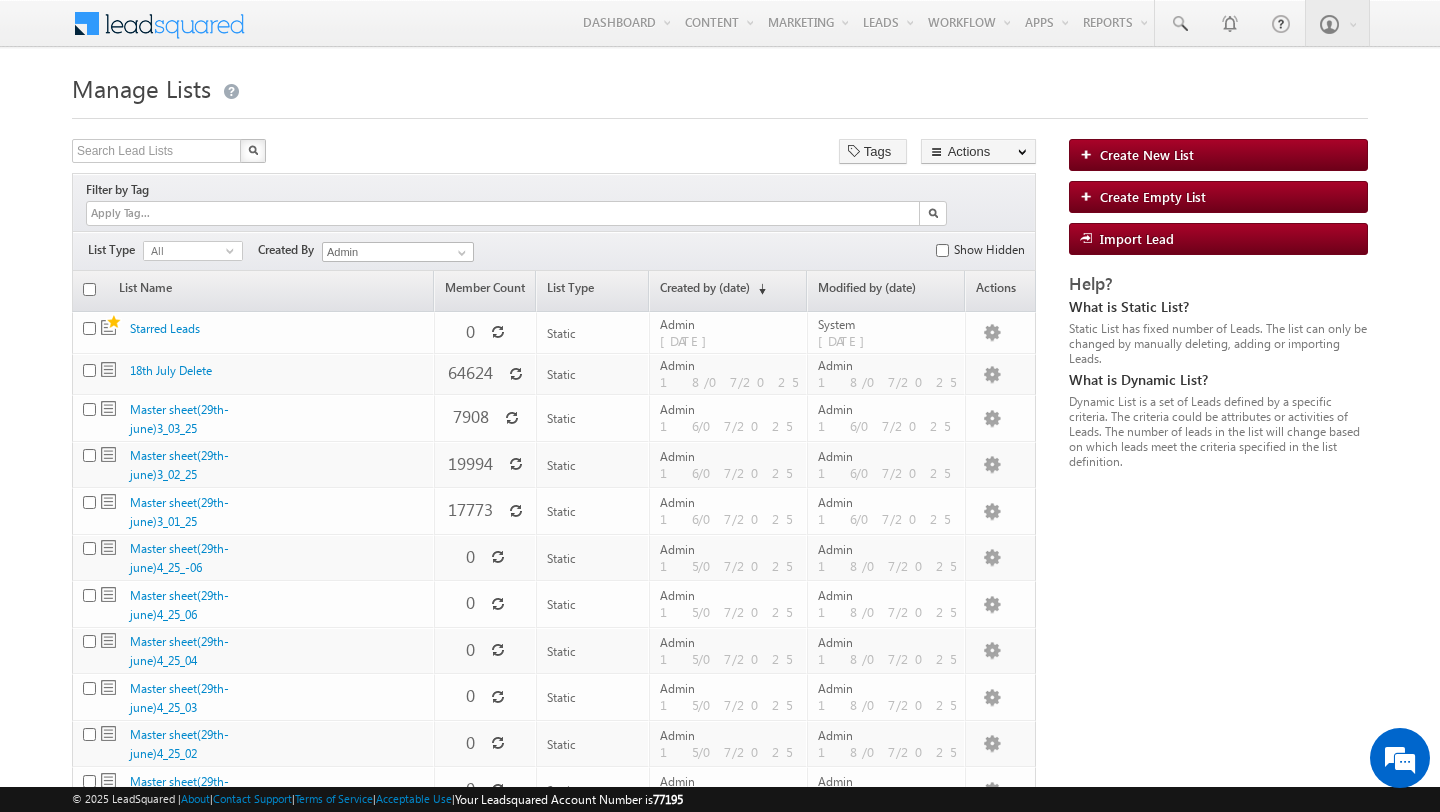 click on "Update member count for list "18th July Delete"." at bounding box center (536, 347) 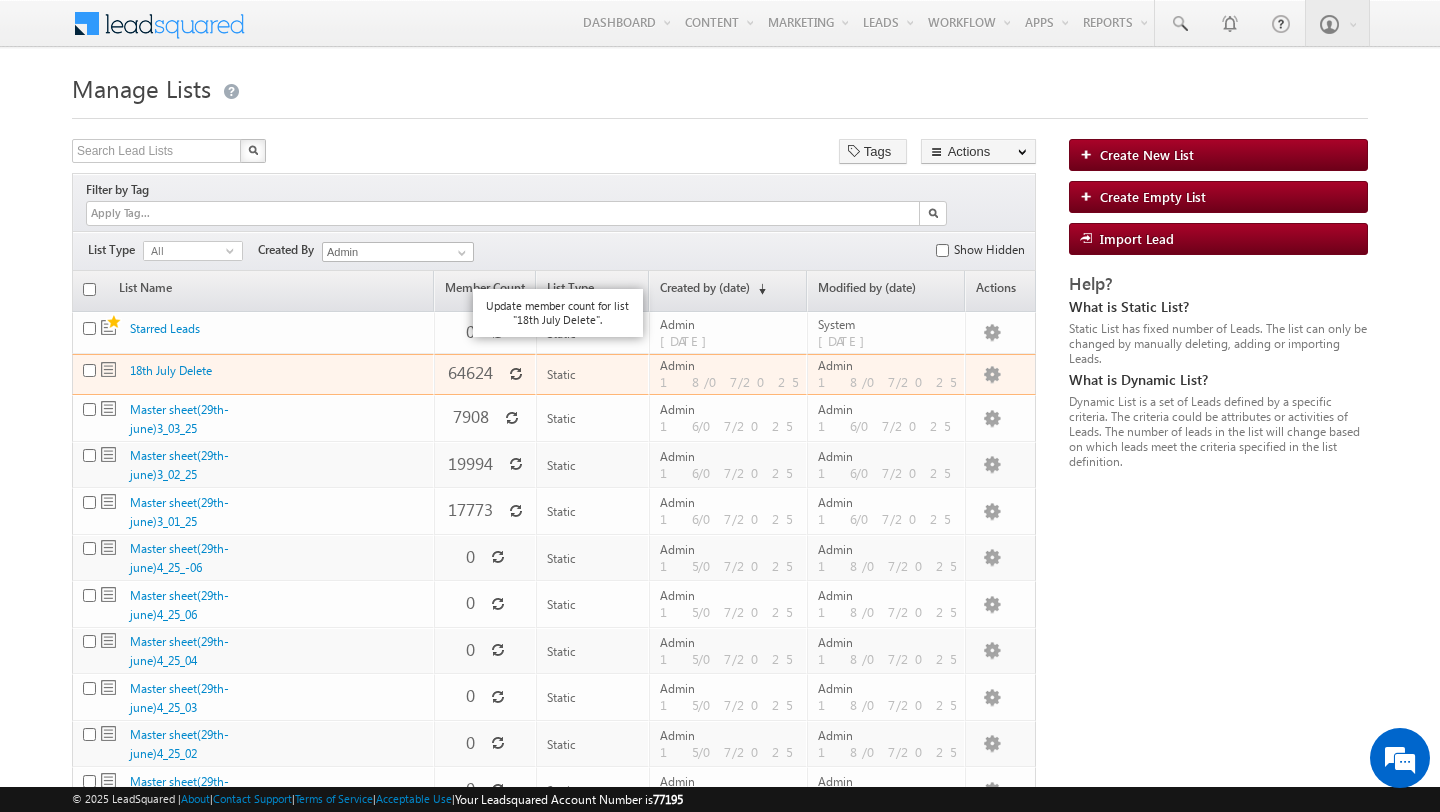 click at bounding box center [516, 374] 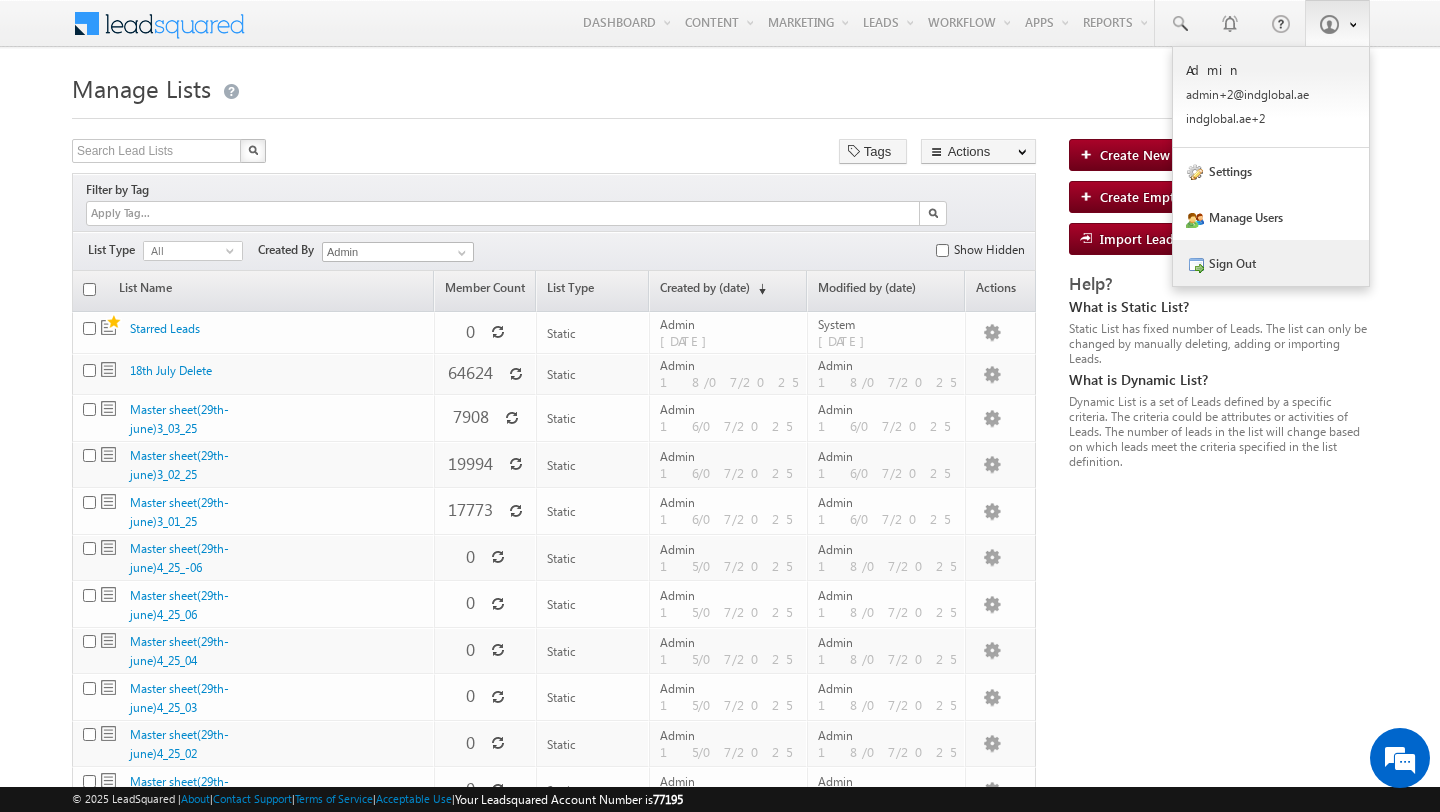 click on "Sign Out" at bounding box center (1271, 263) 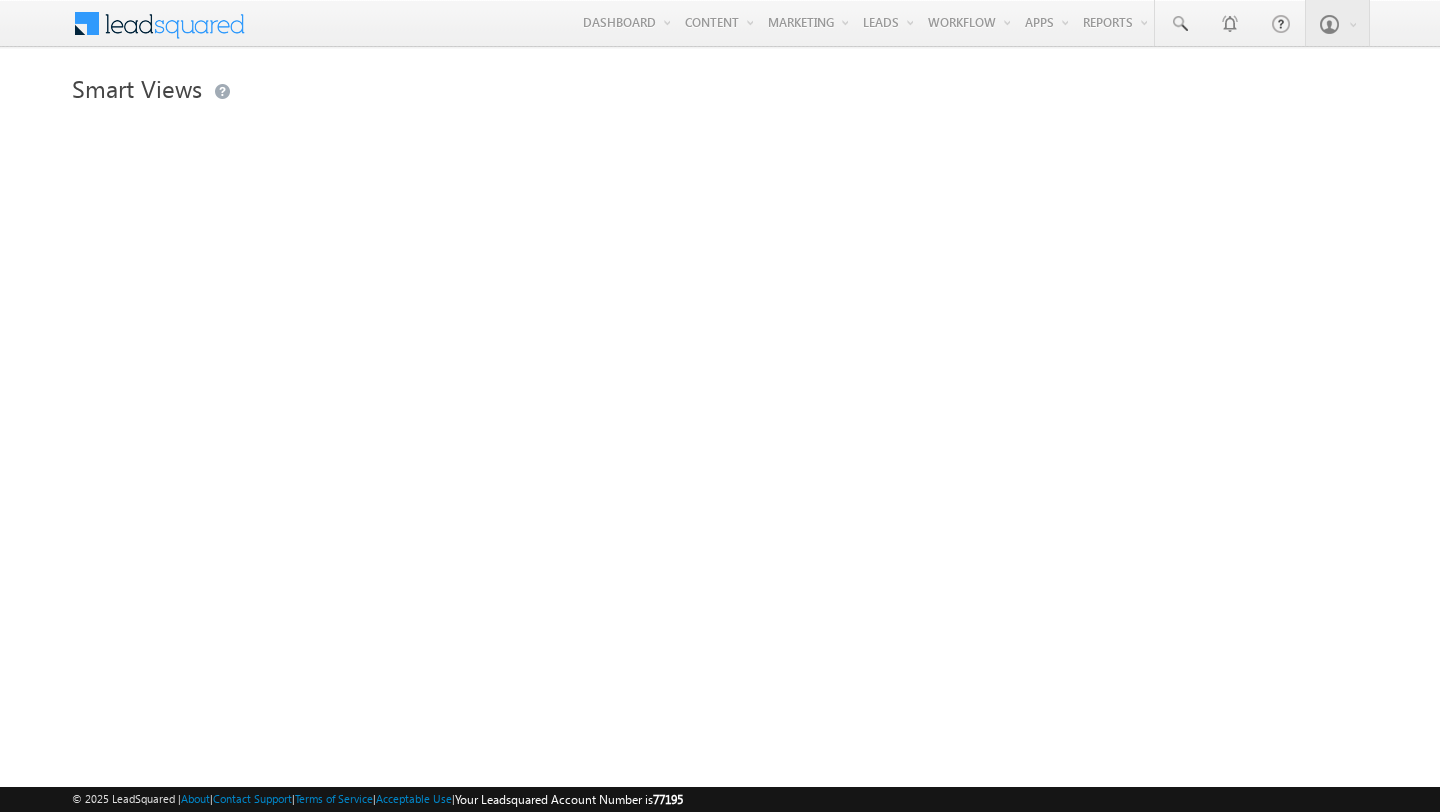 scroll, scrollTop: 0, scrollLeft: 0, axis: both 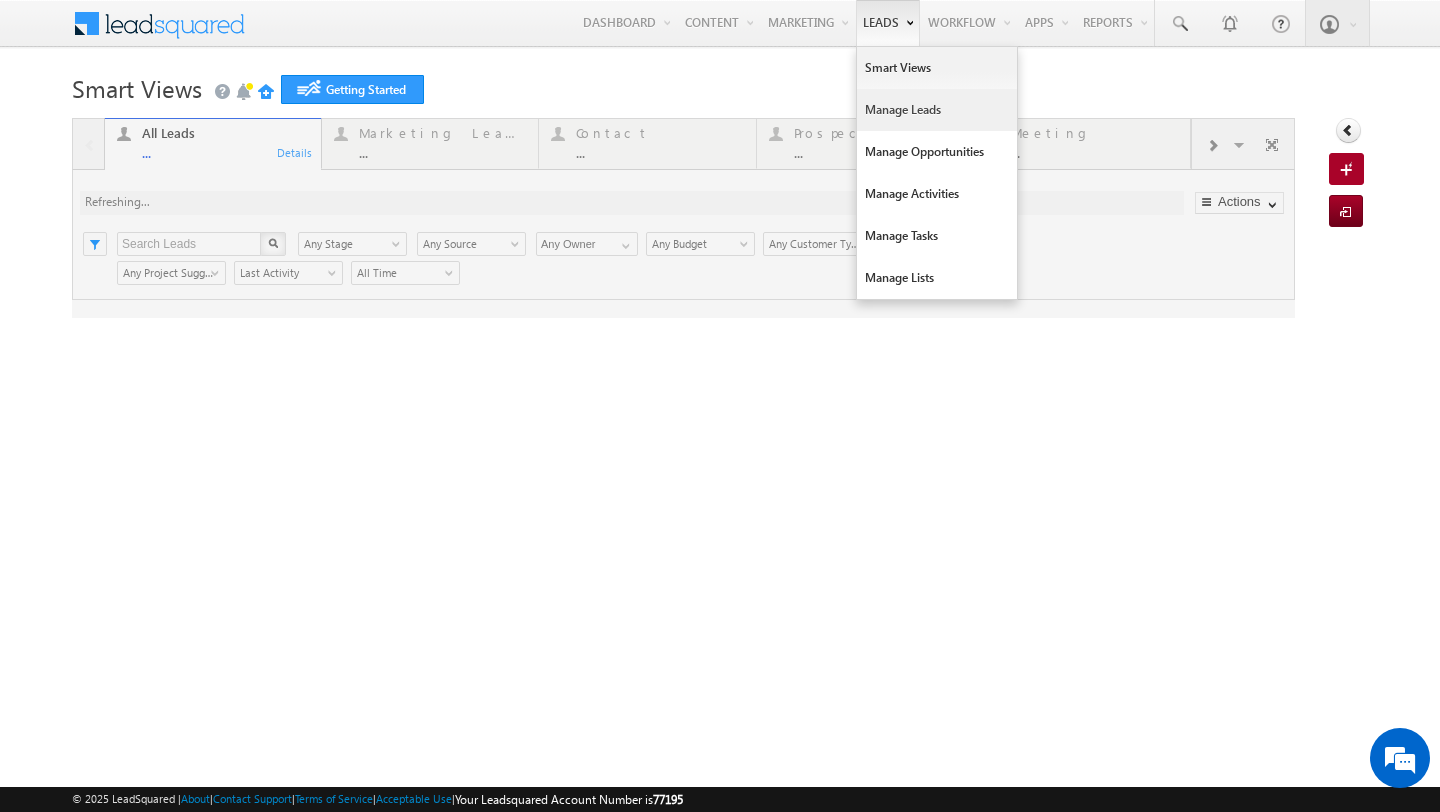 click on "Manage Leads" at bounding box center [937, 110] 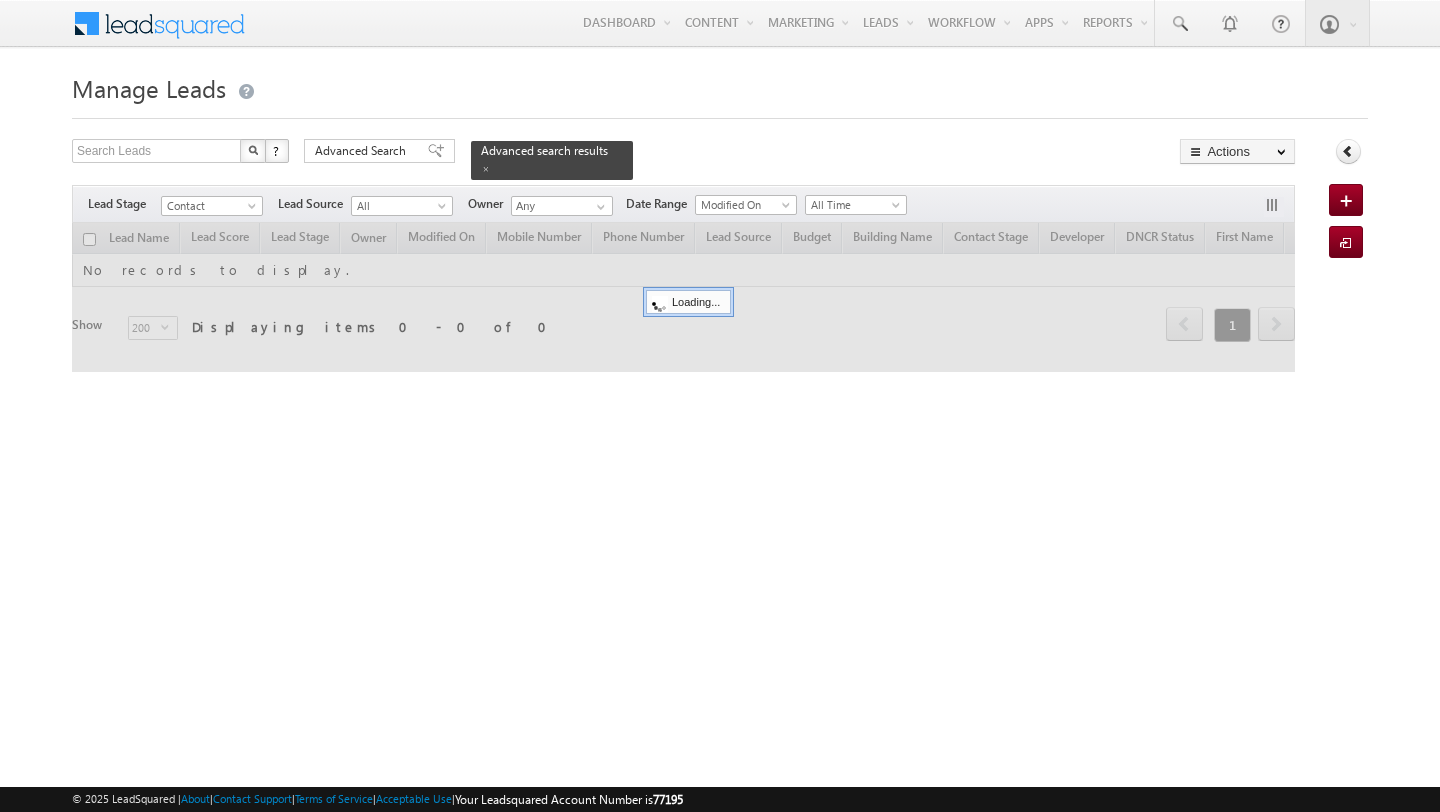 scroll, scrollTop: 0, scrollLeft: 0, axis: both 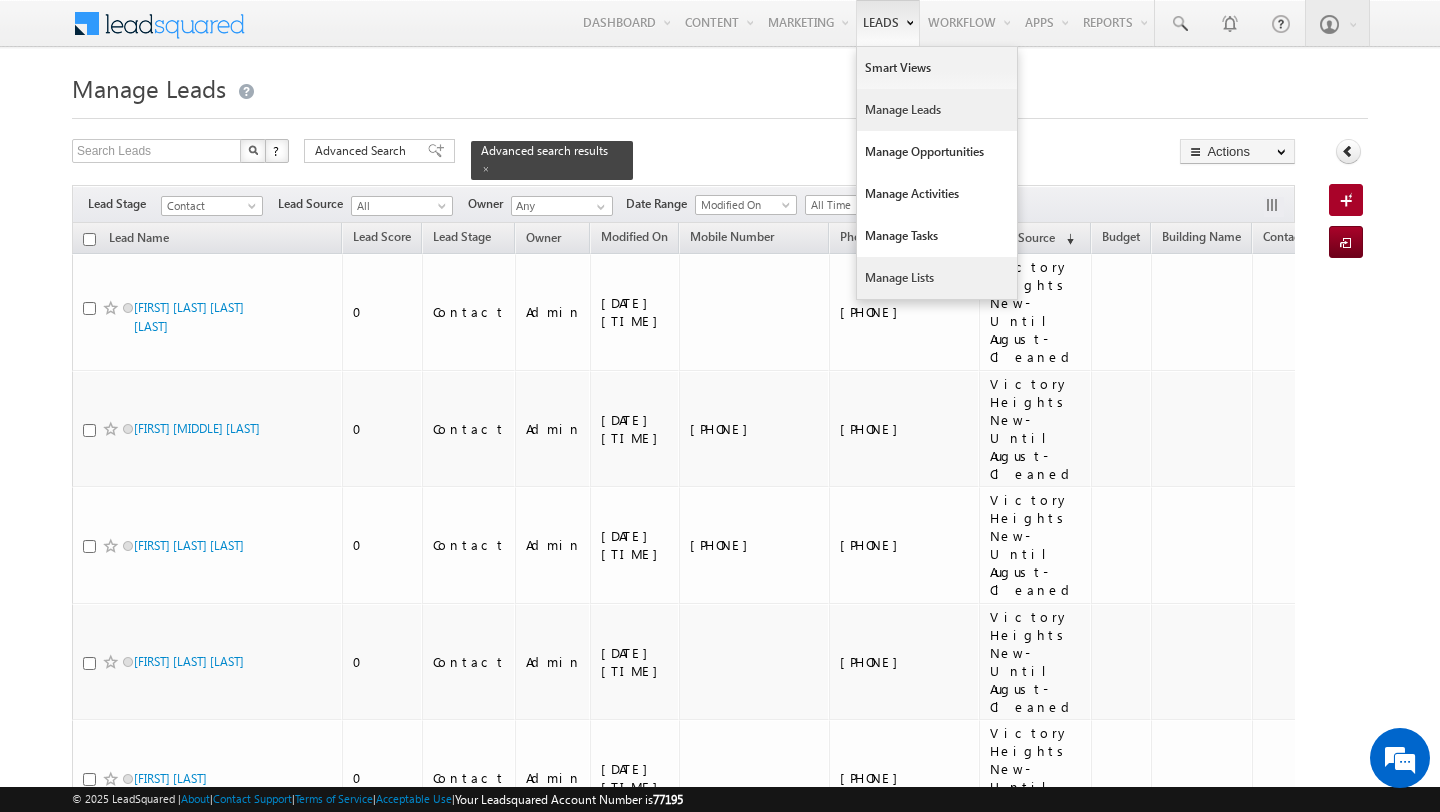 click on "Manage Lists" at bounding box center (937, 278) 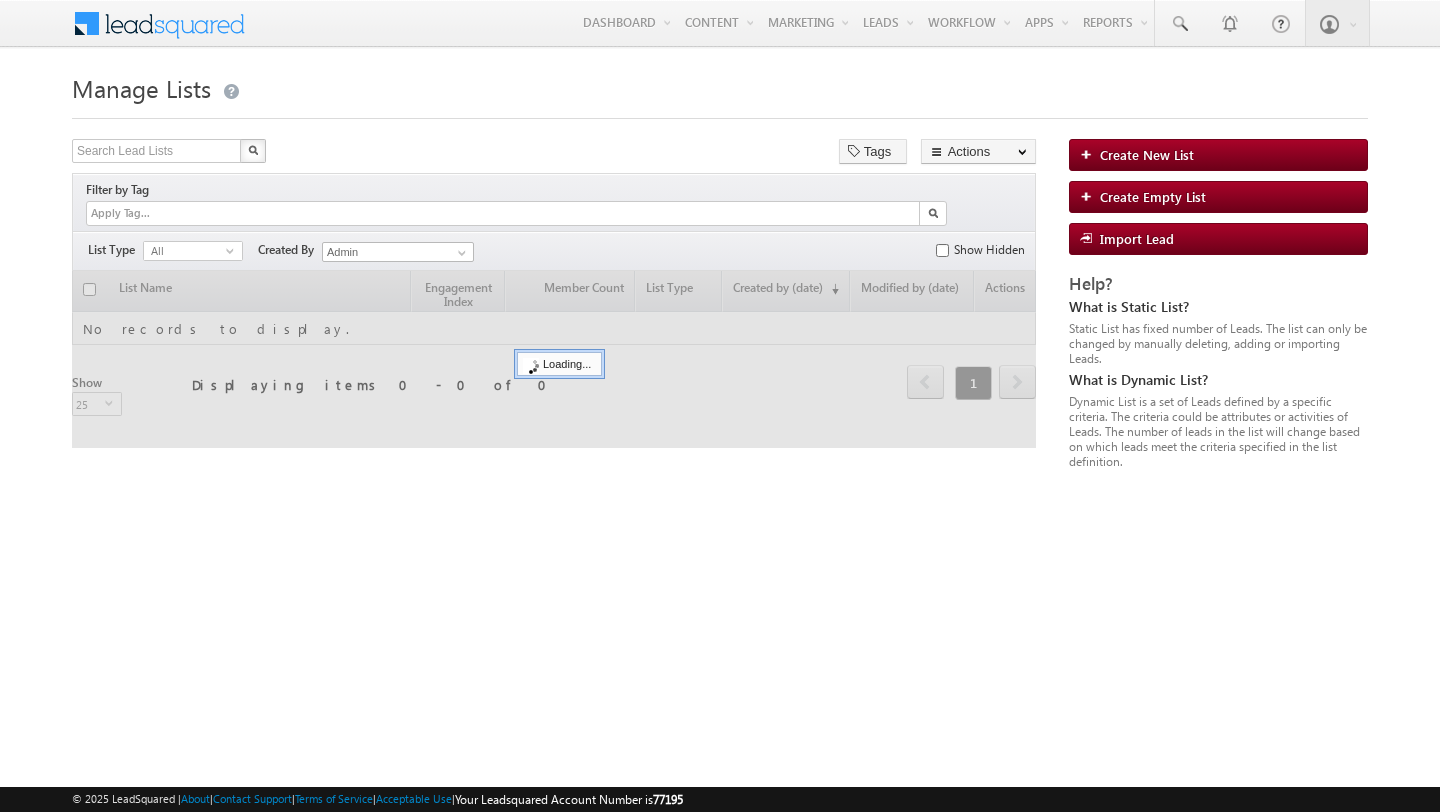 scroll, scrollTop: 0, scrollLeft: 0, axis: both 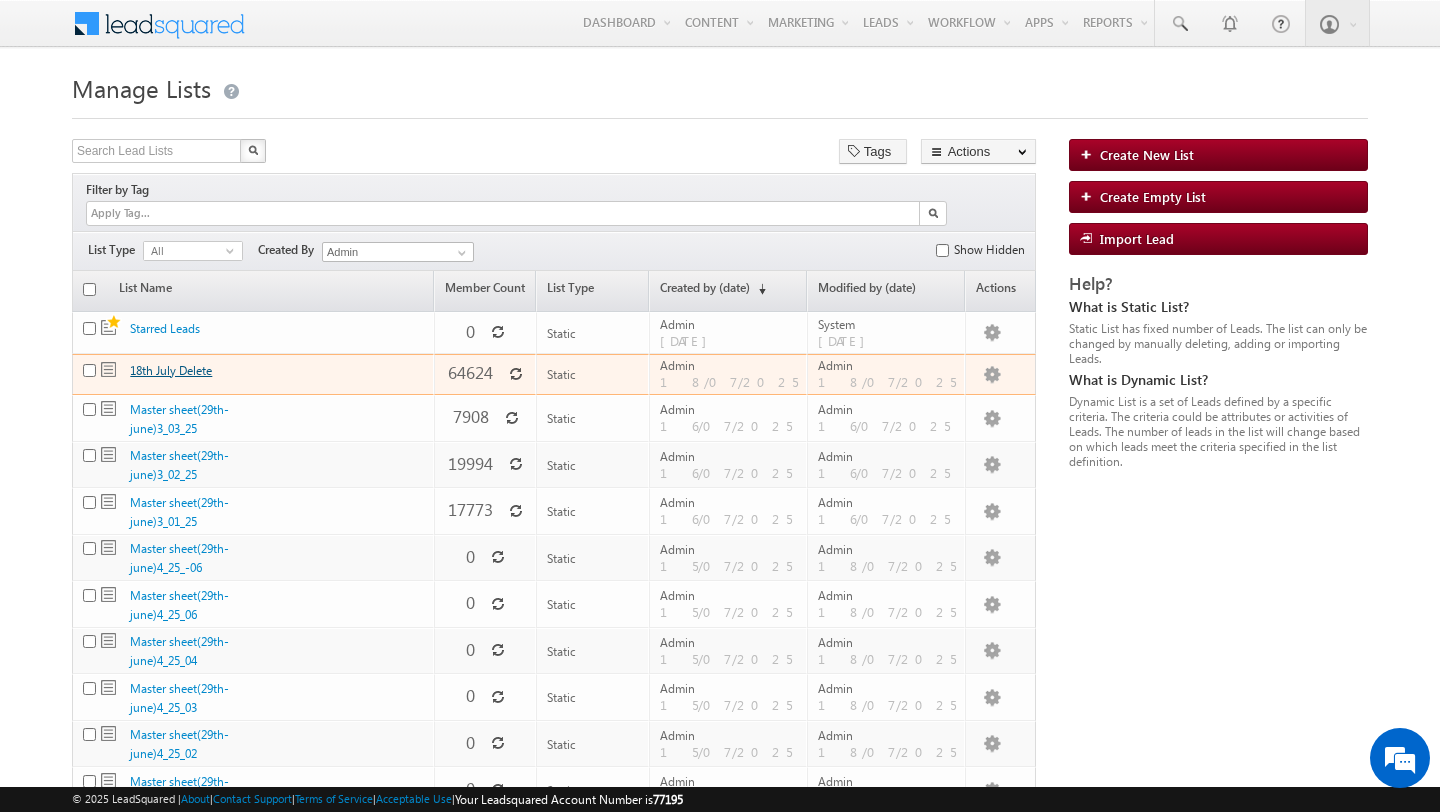 click on "18th July Delete" at bounding box center [171, 370] 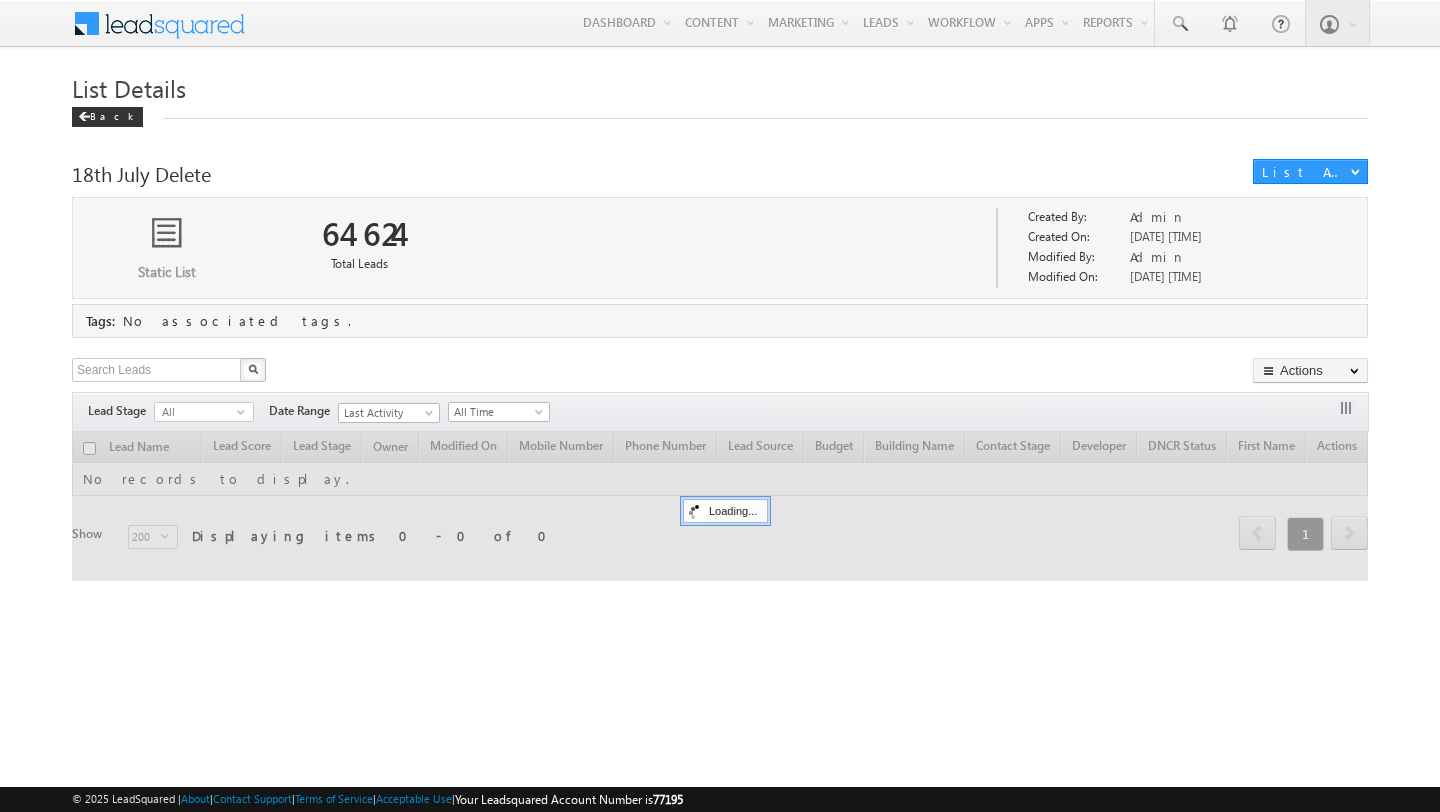 scroll, scrollTop: 0, scrollLeft: 0, axis: both 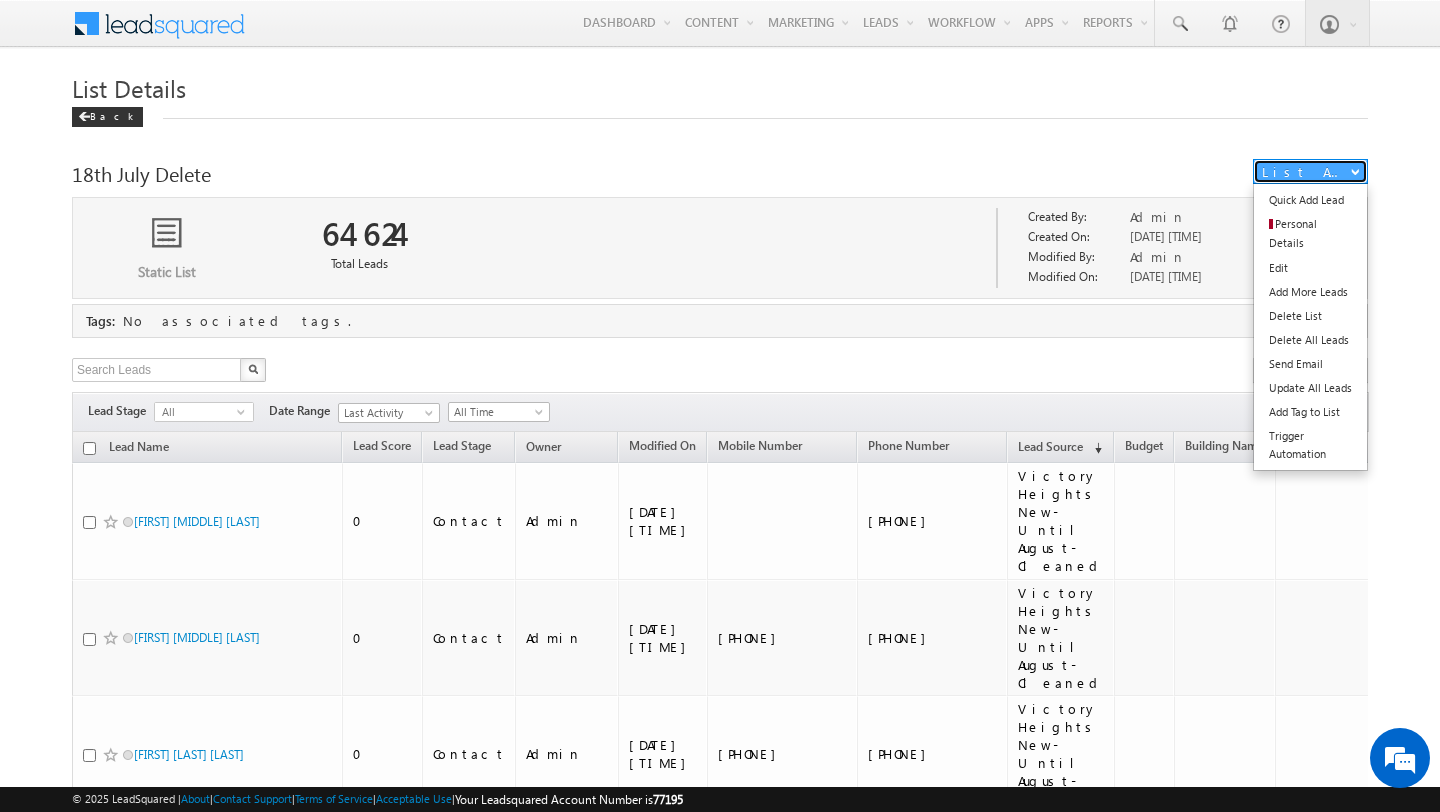 click at bounding box center [1355, 171] 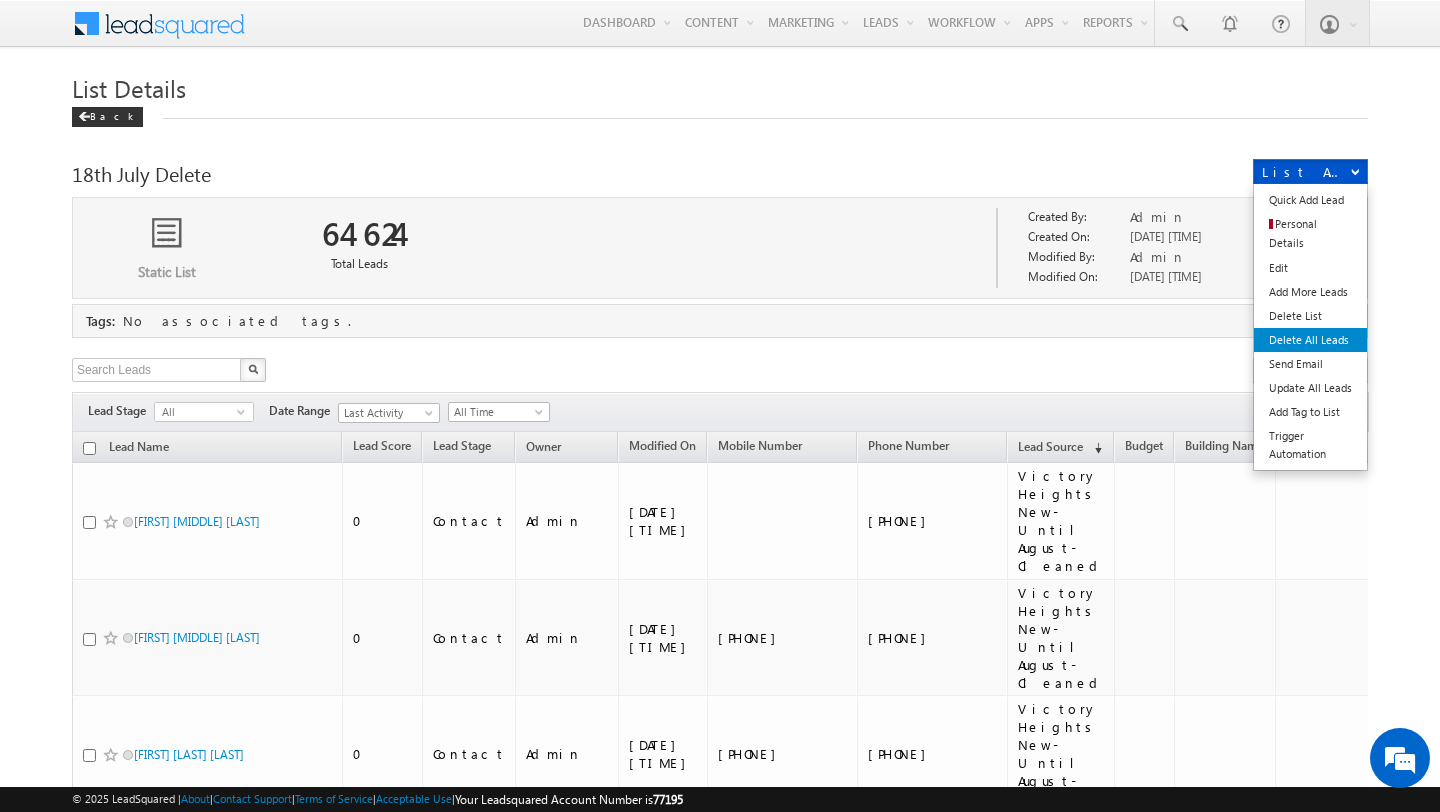 scroll, scrollTop: 0, scrollLeft: 0, axis: both 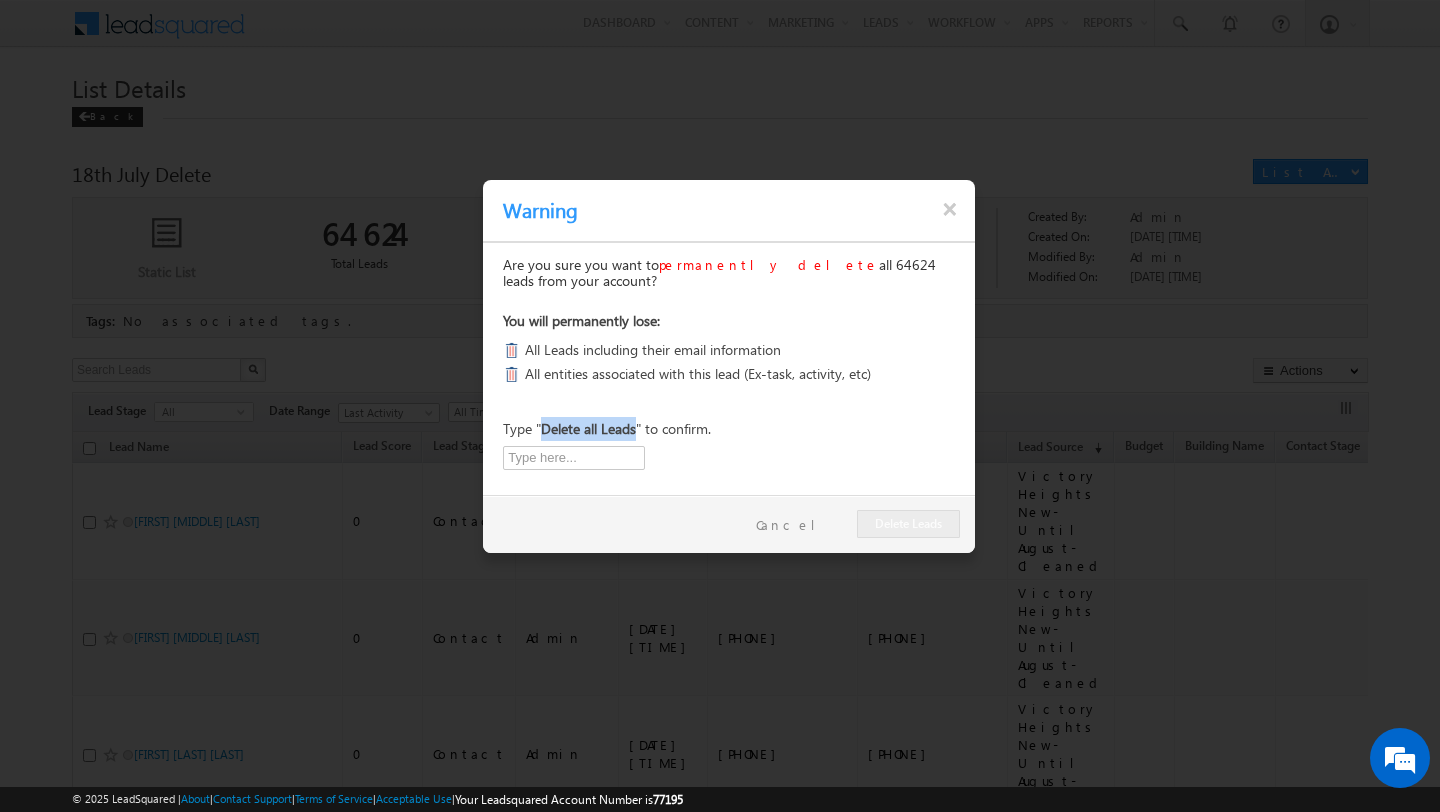 drag, startPoint x: 541, startPoint y: 427, endPoint x: 637, endPoint y: 430, distance: 96.04687 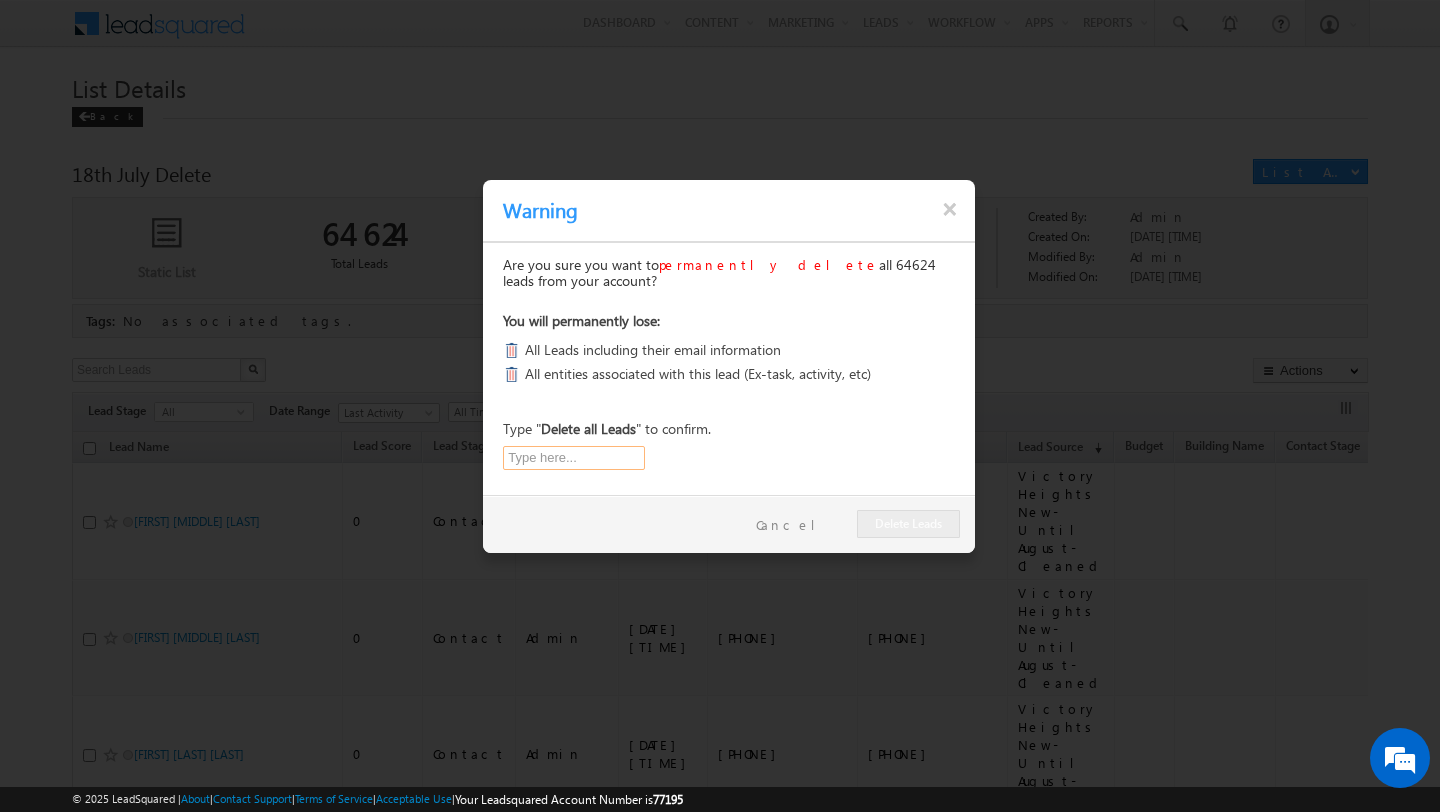 click at bounding box center [574, 458] 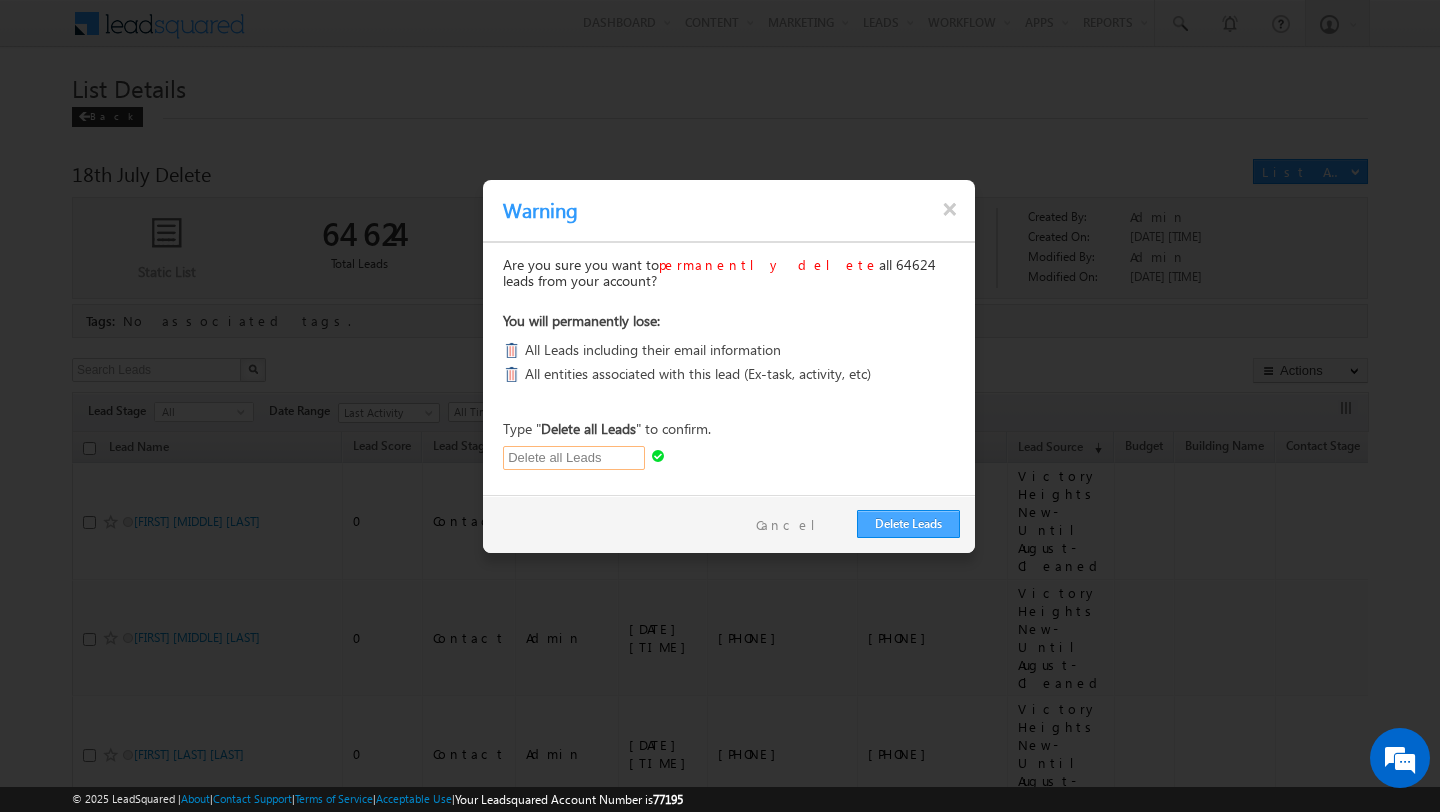 type on "Delete all Leads" 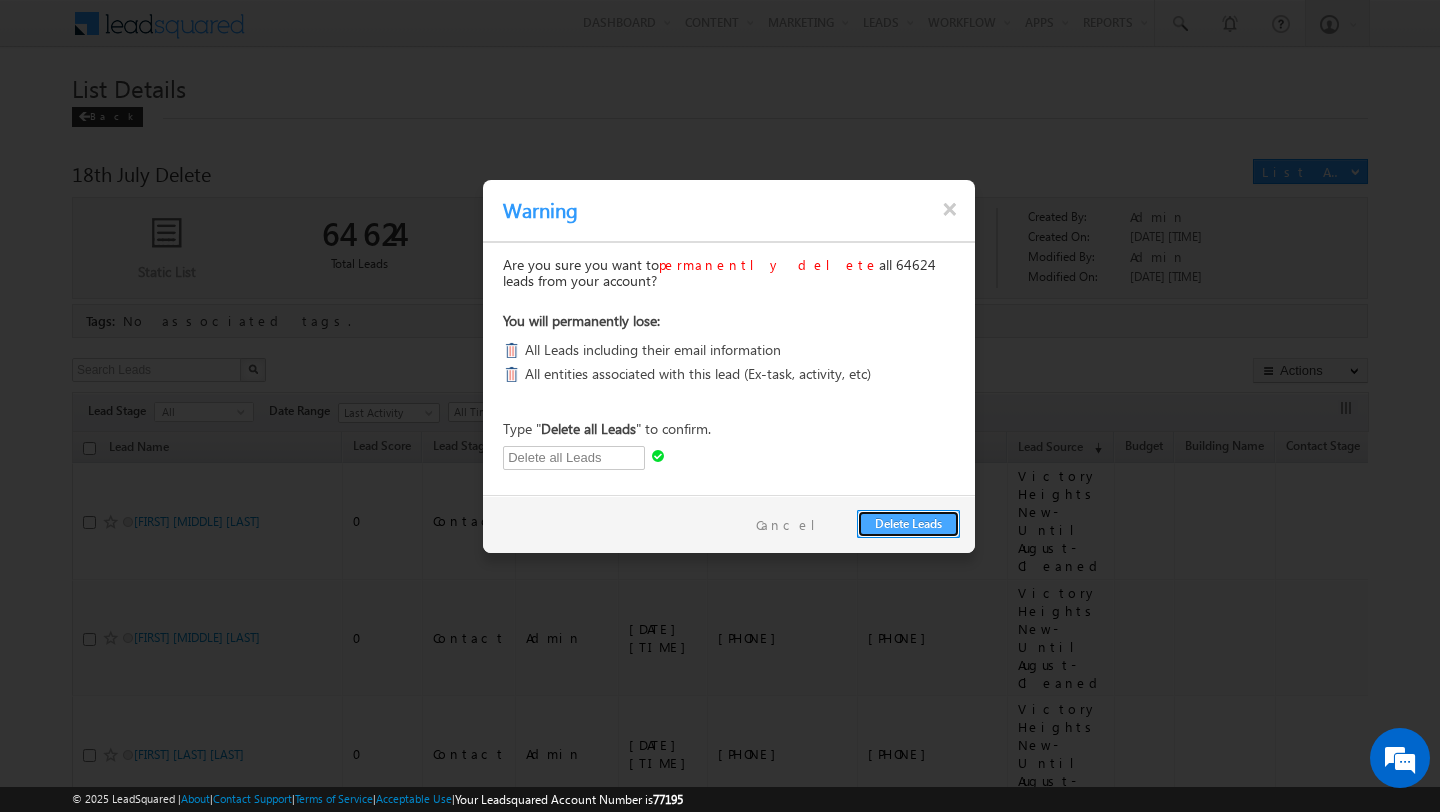 click on "Delete Leads" at bounding box center (908, 524) 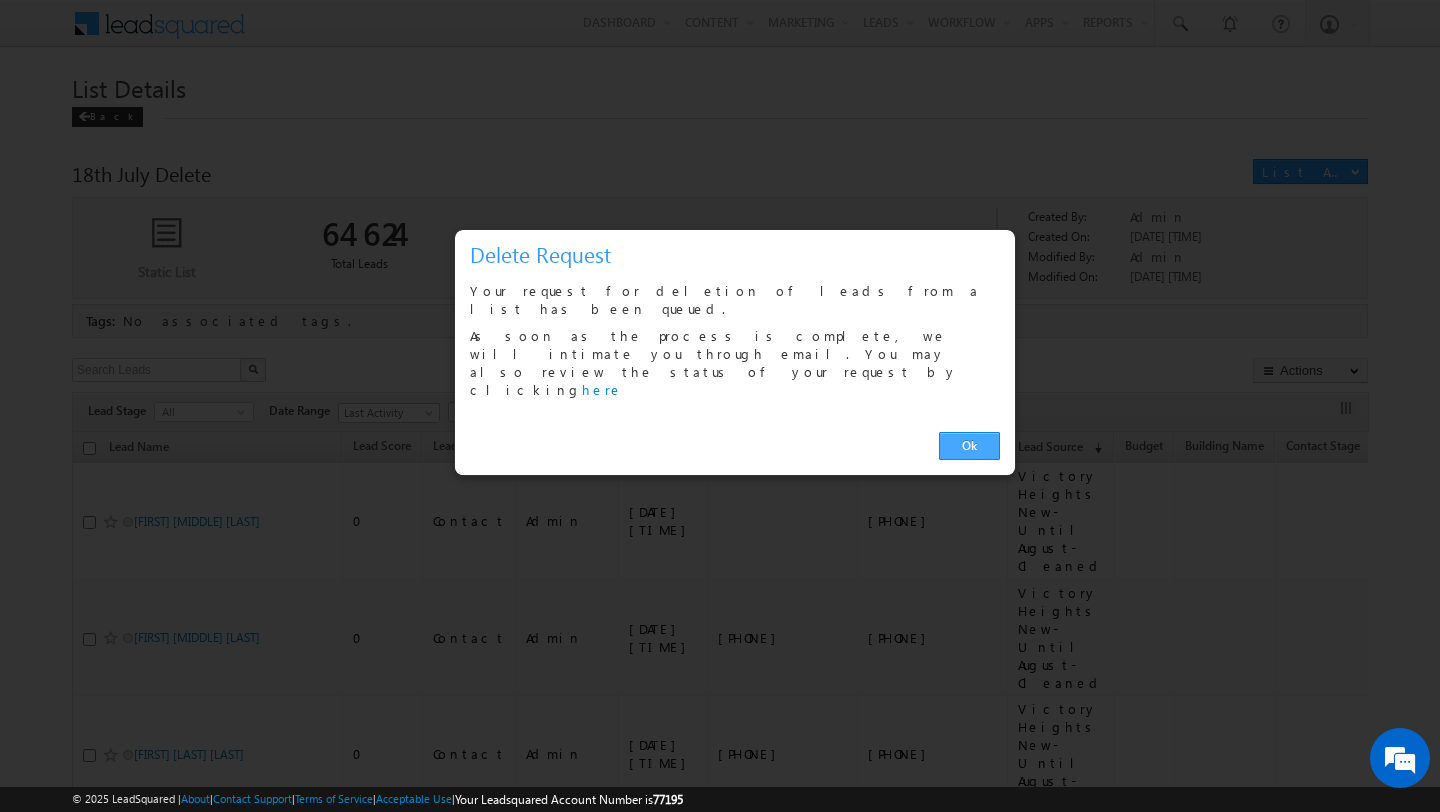 click on "Ok" at bounding box center [969, 446] 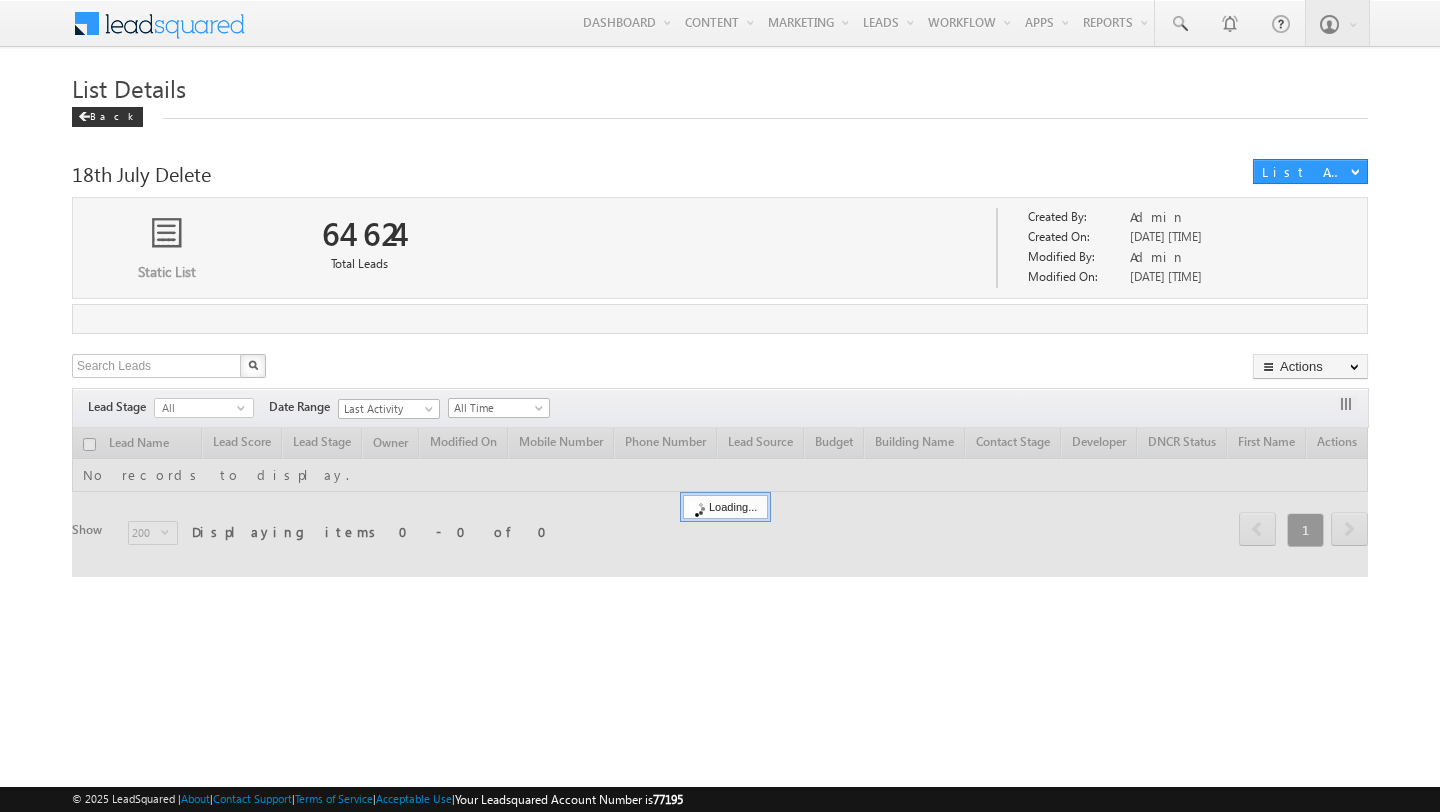 scroll, scrollTop: 0, scrollLeft: 0, axis: both 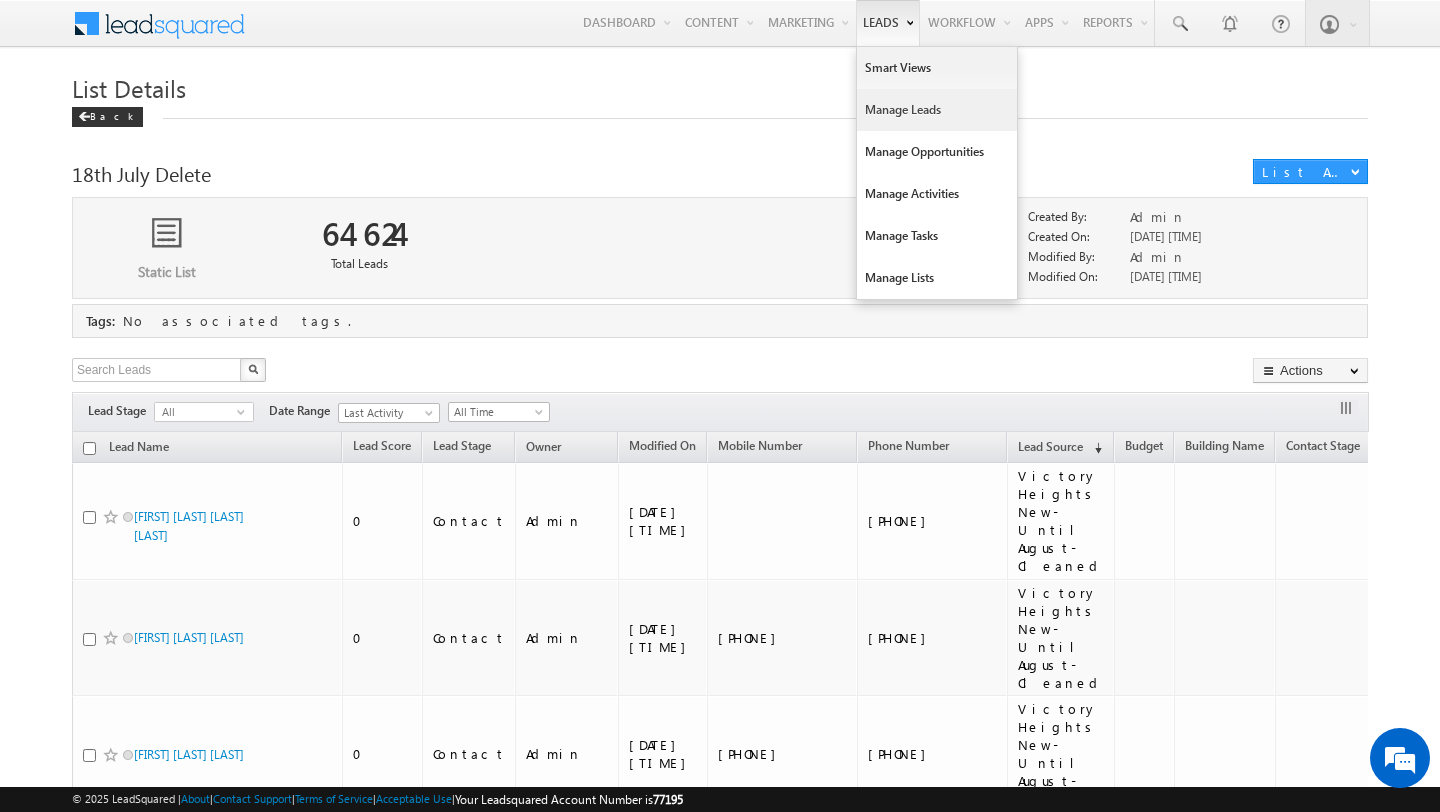 click on "Manage Leads" at bounding box center (937, 110) 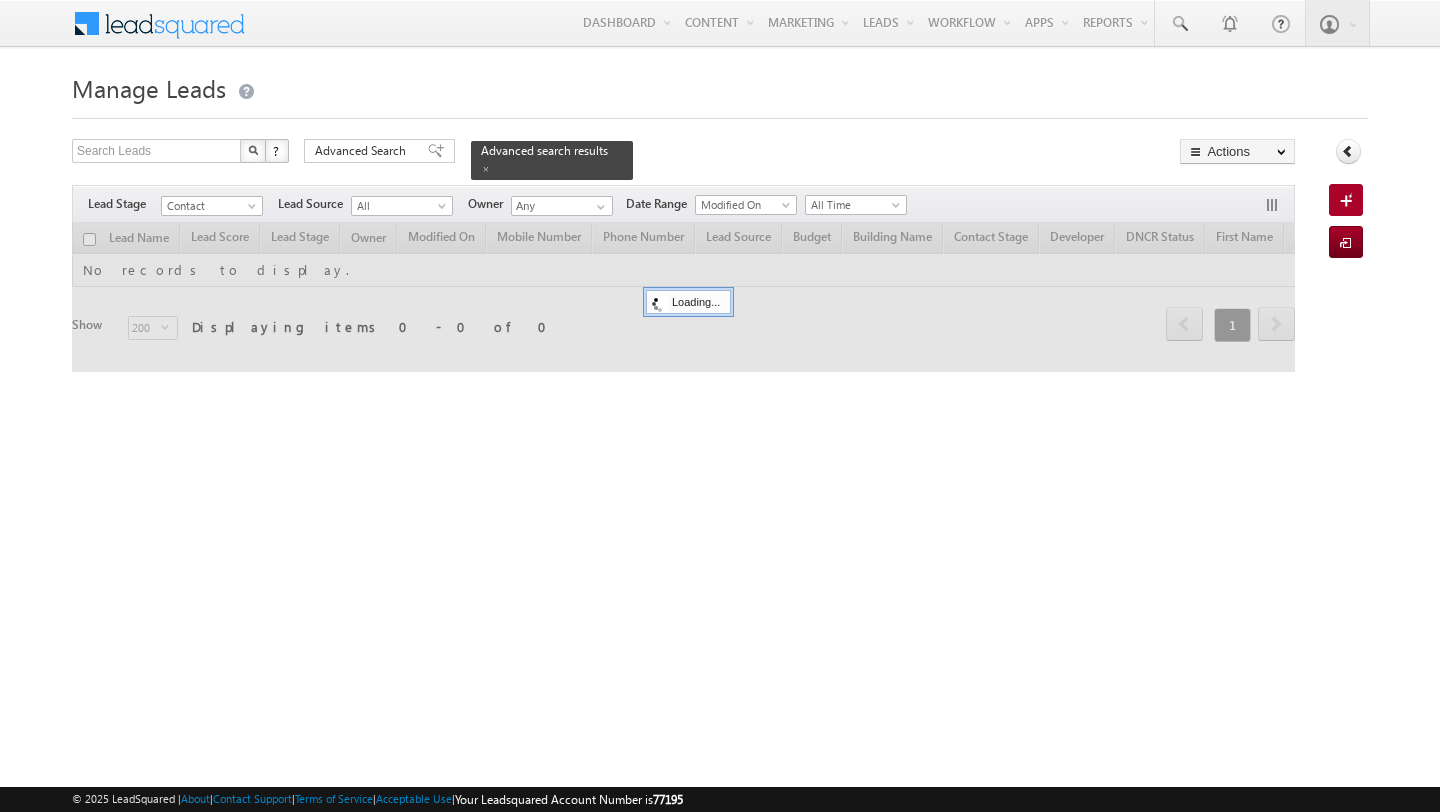 scroll, scrollTop: 0, scrollLeft: 0, axis: both 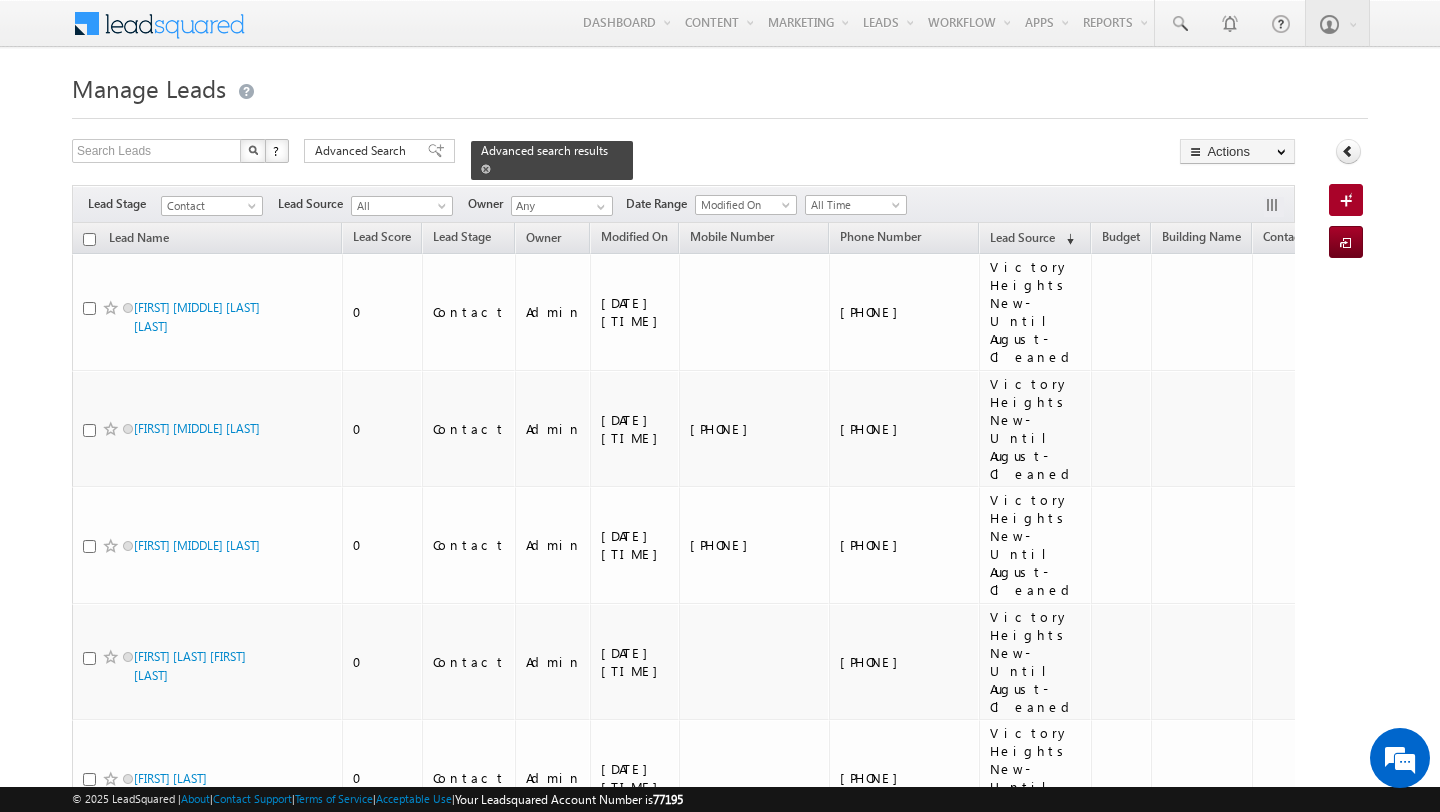 click at bounding box center [486, 169] 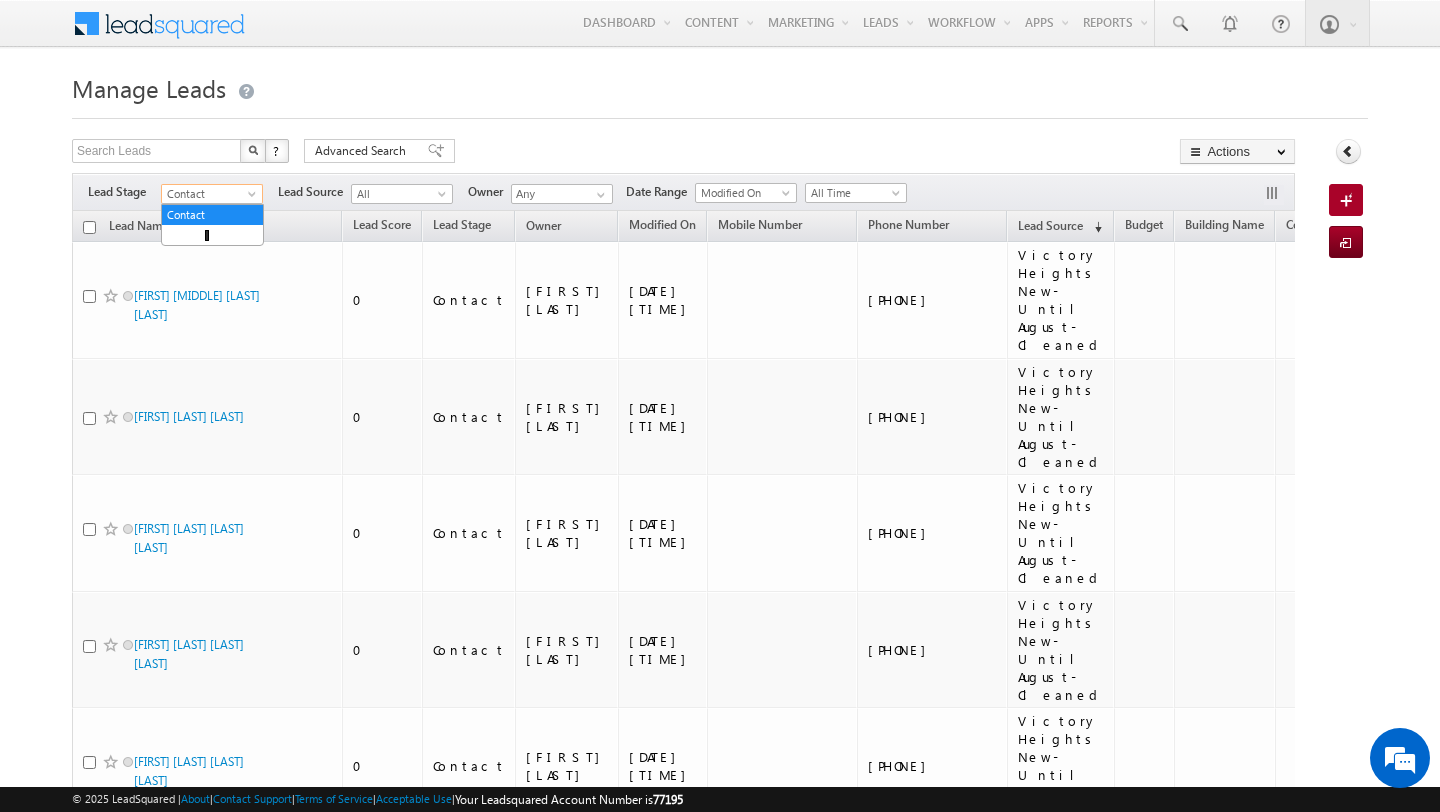 click on "Contact" at bounding box center (209, 194) 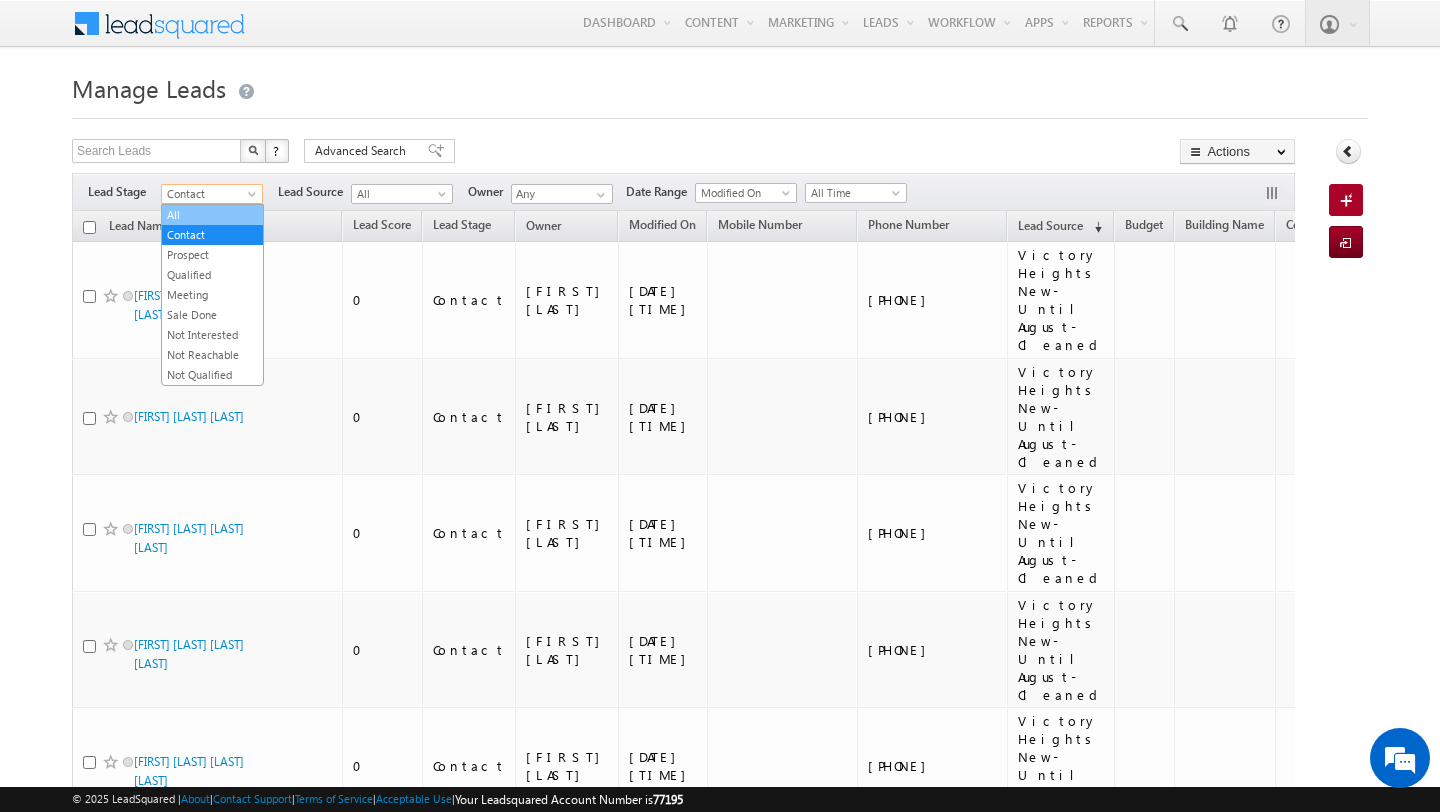 click on "All" at bounding box center (212, 215) 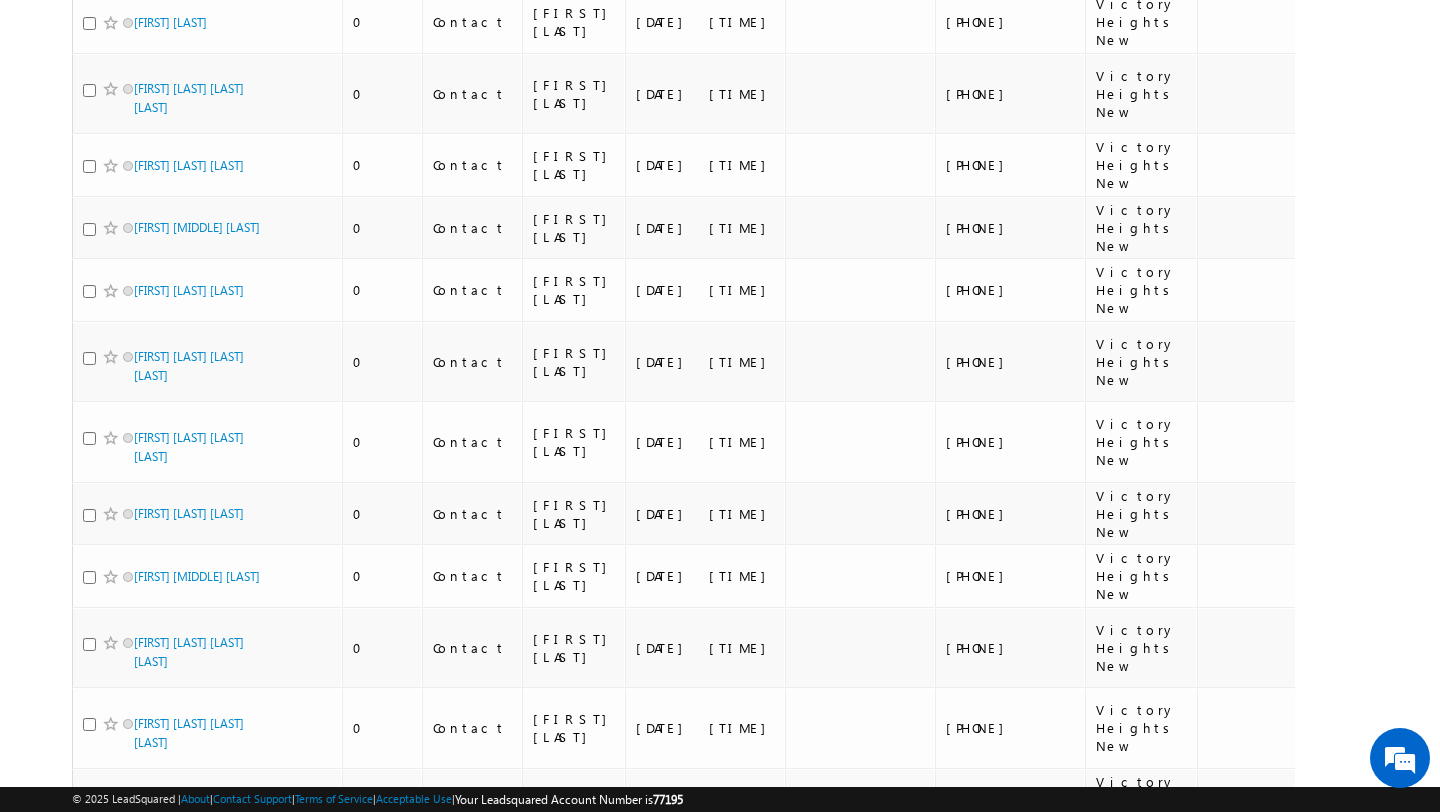scroll, scrollTop: 10830, scrollLeft: 0, axis: vertical 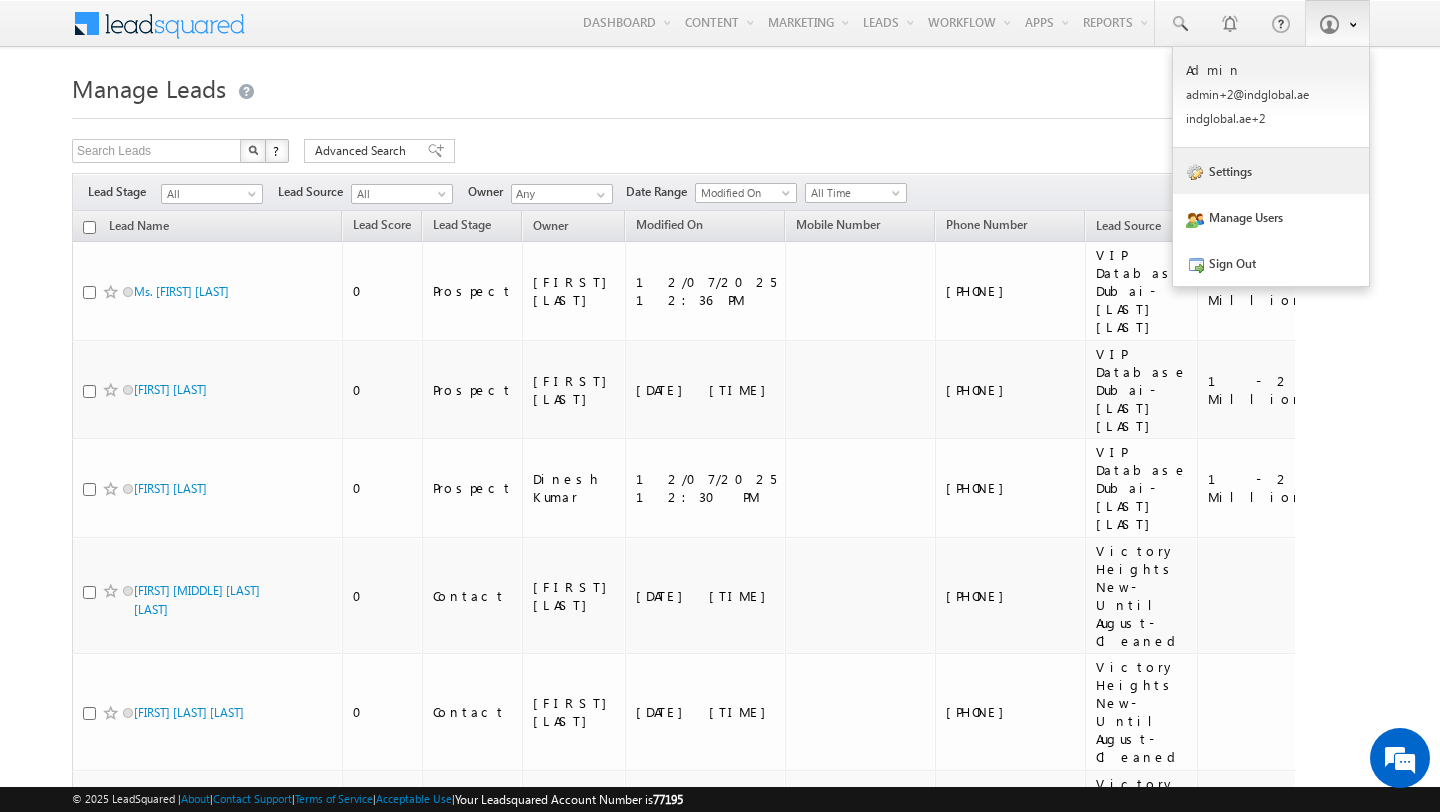 click on "Settings" at bounding box center [1271, 171] 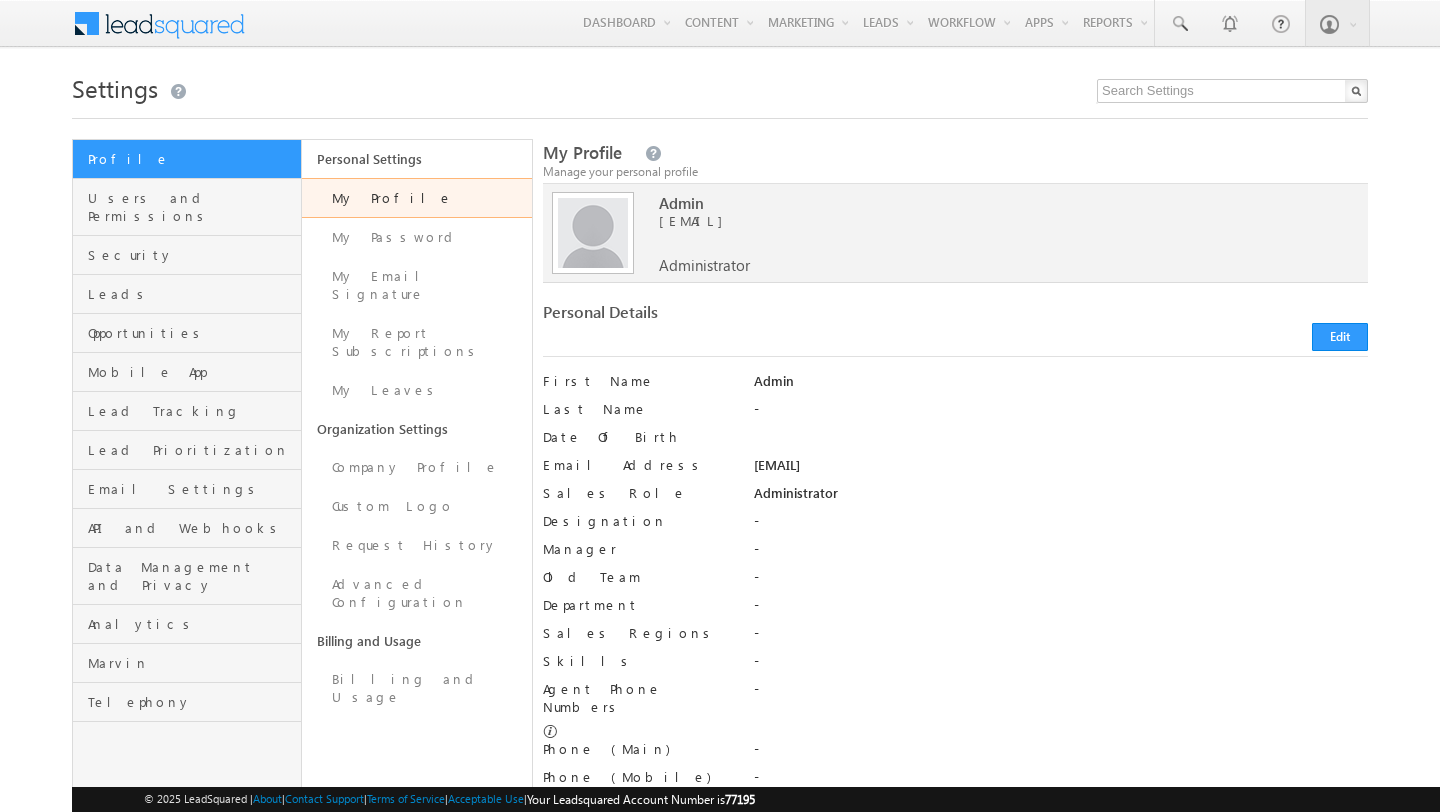scroll, scrollTop: 0, scrollLeft: 0, axis: both 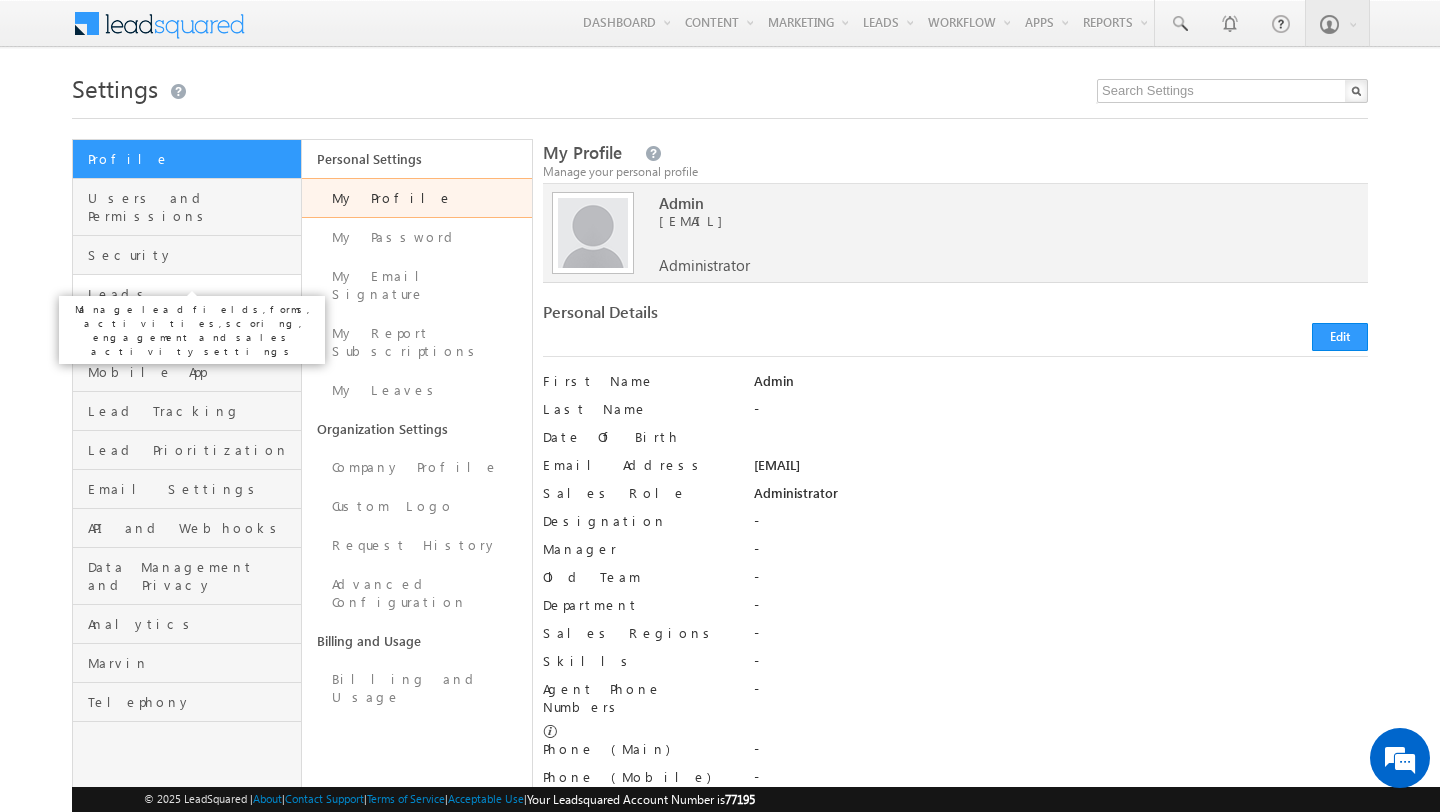 click on "Leads" at bounding box center [192, 294] 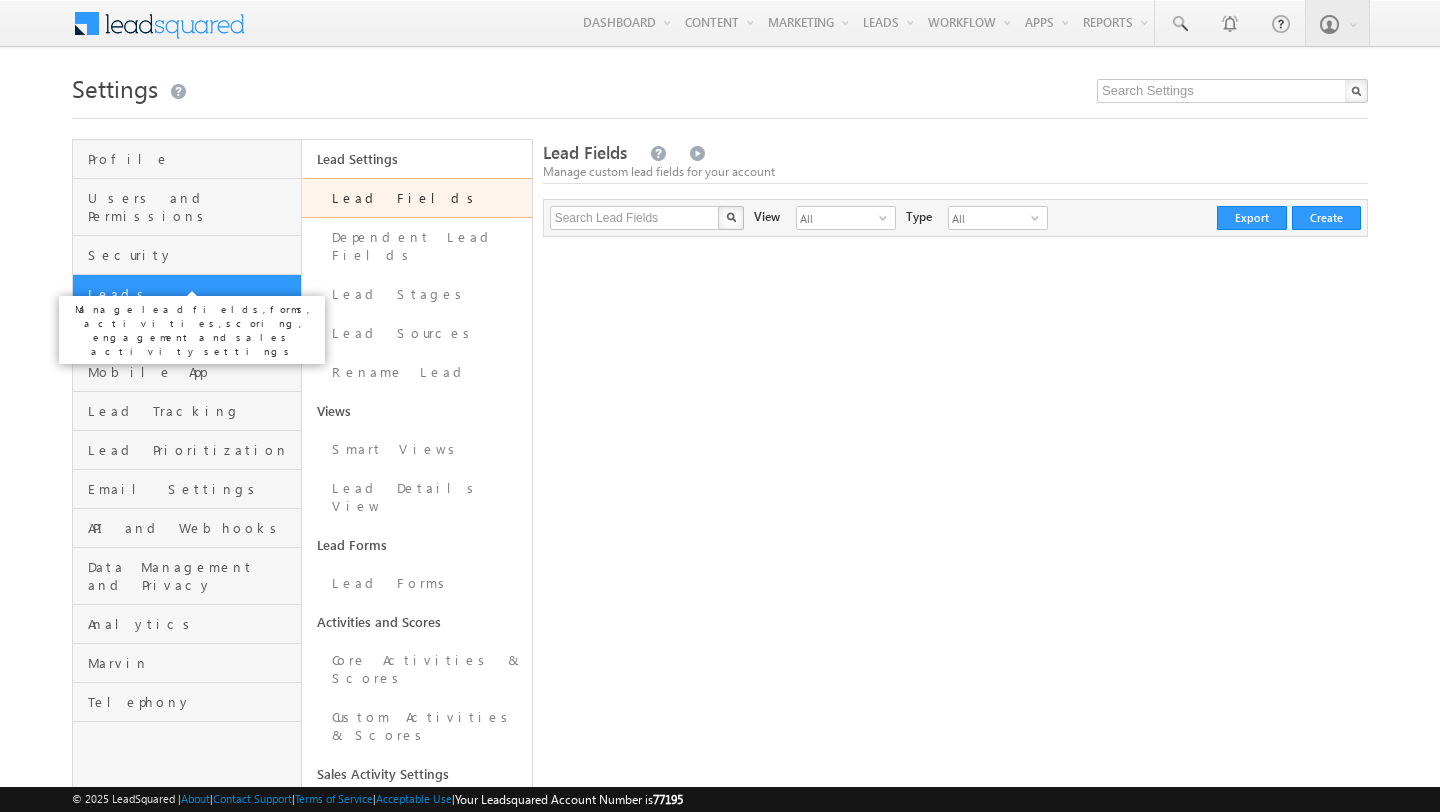 scroll, scrollTop: 0, scrollLeft: 0, axis: both 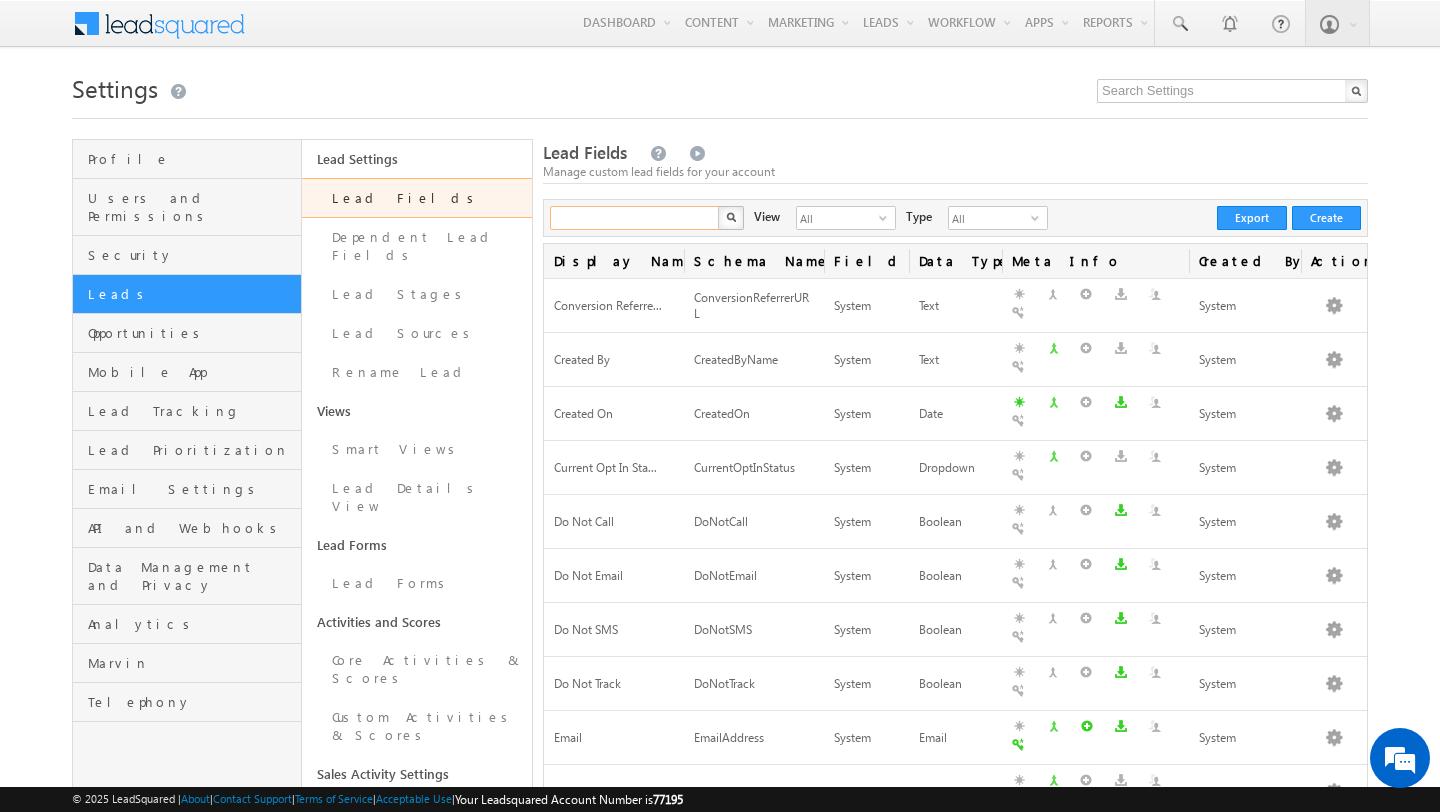 click at bounding box center [635, 218] 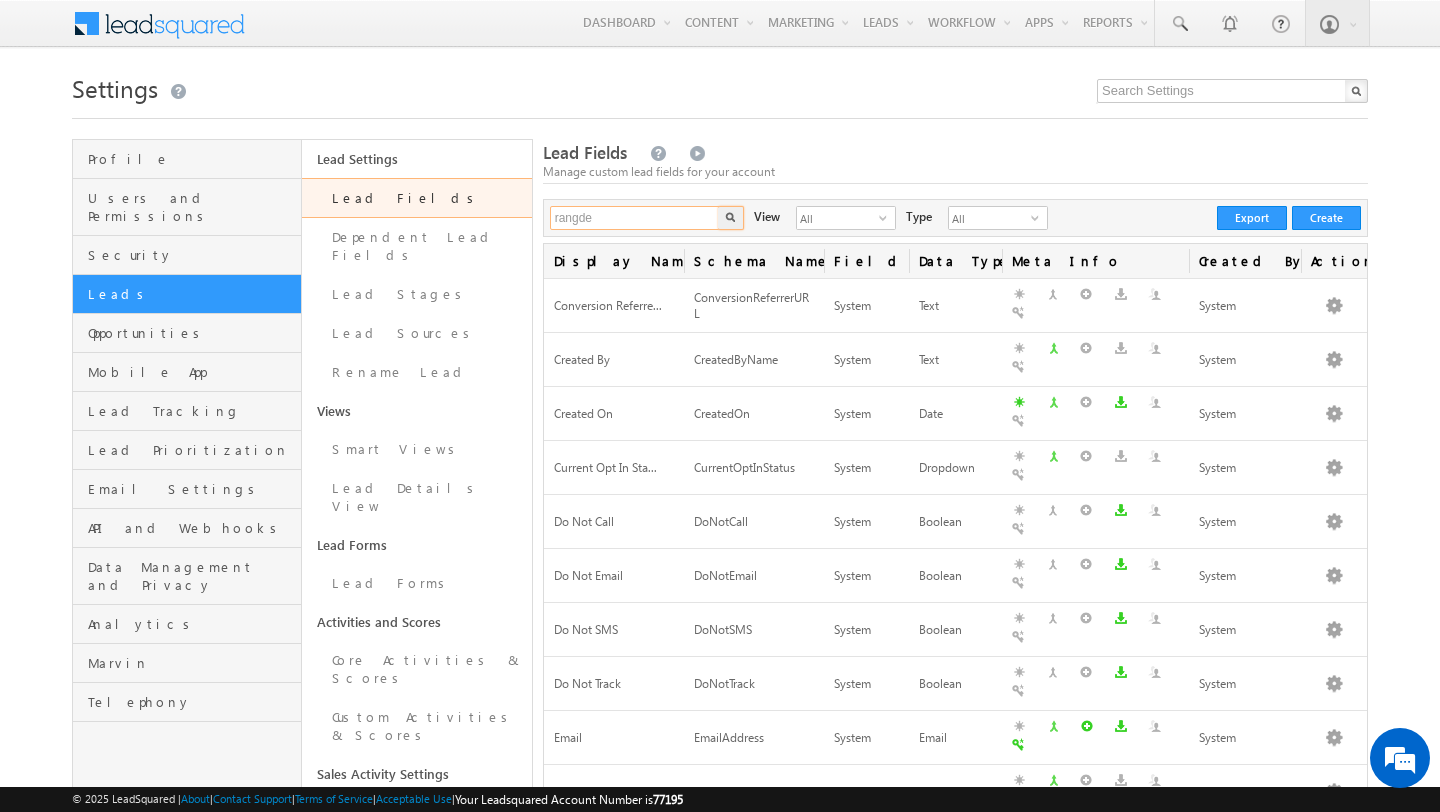 type on "rangde" 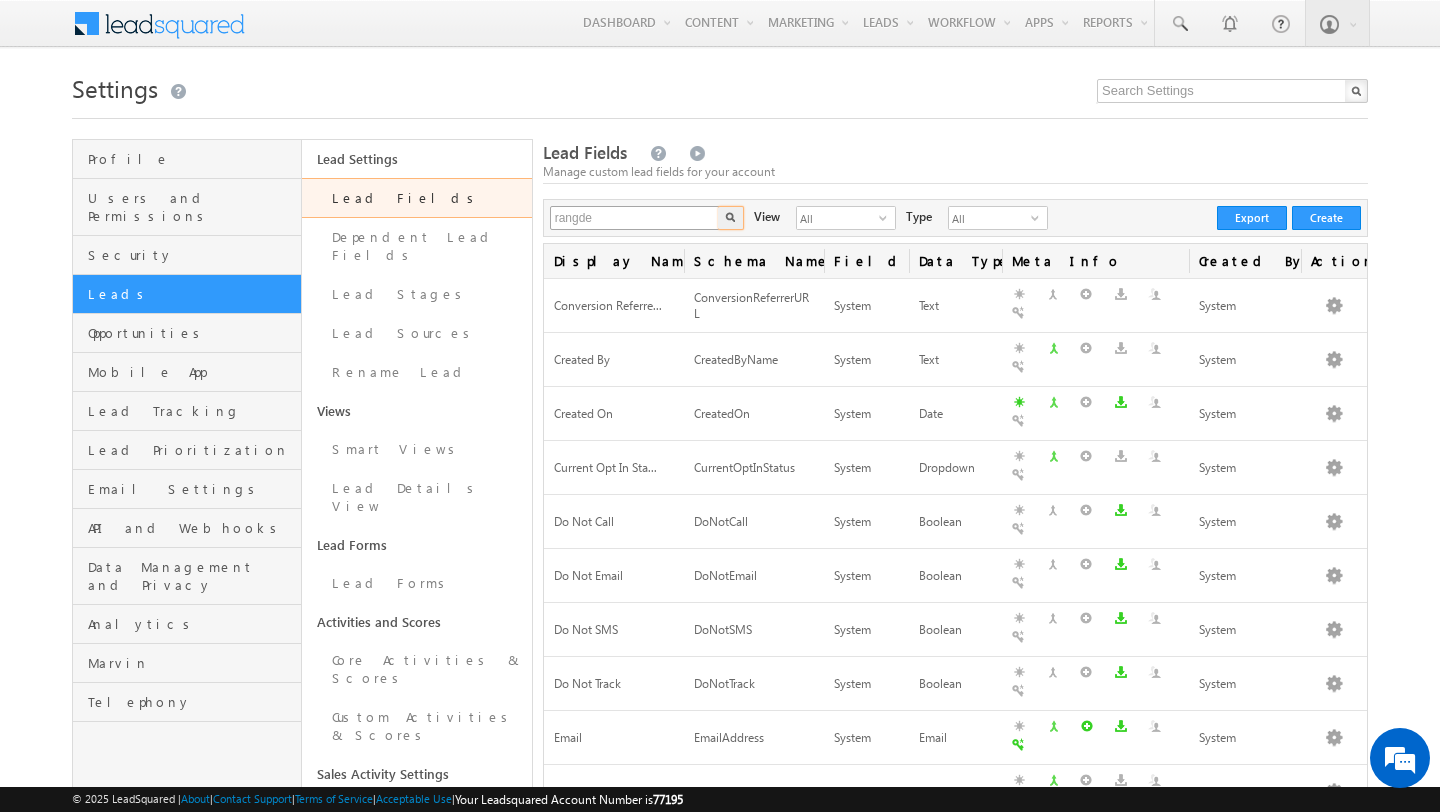 click at bounding box center (731, 218) 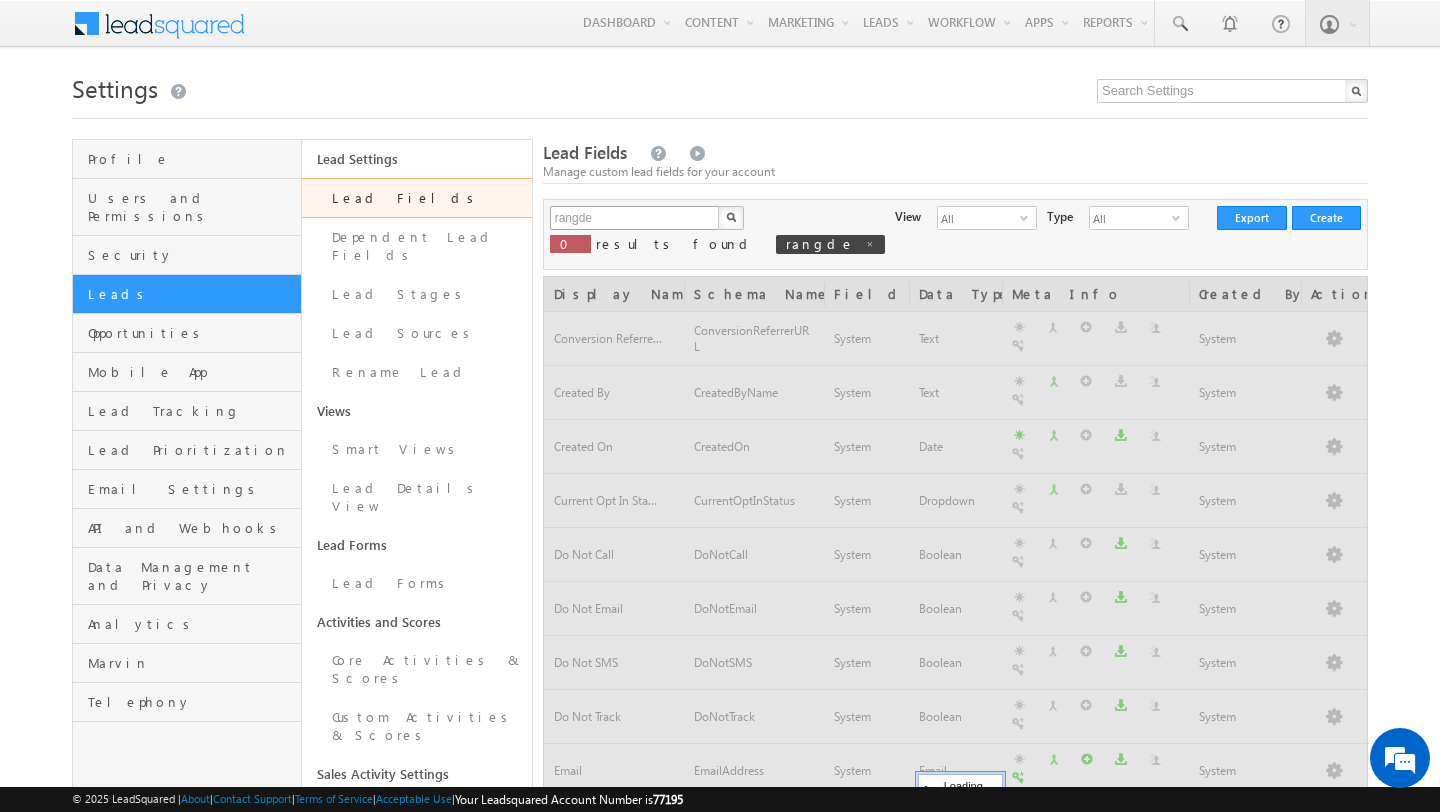 type 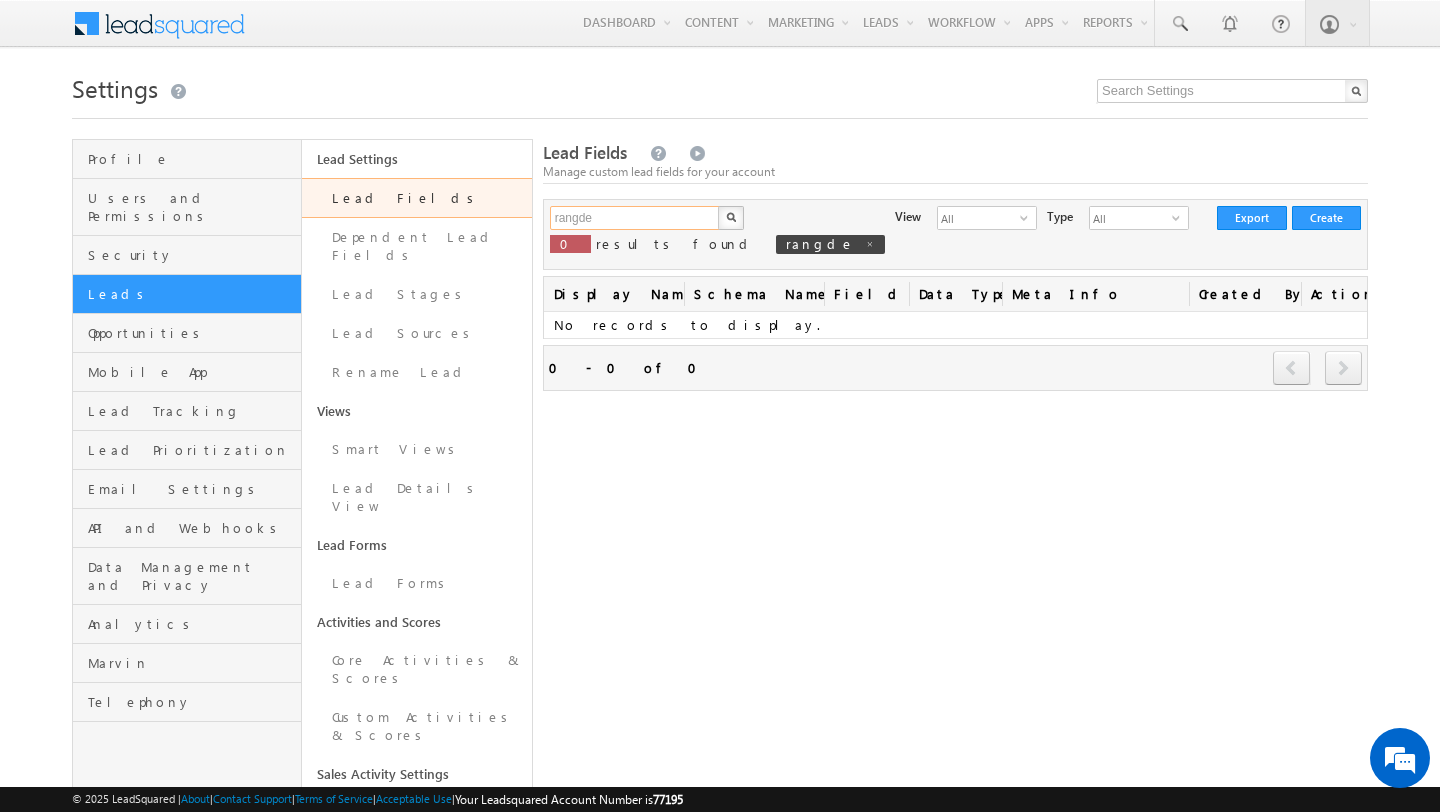 click on "rangde" at bounding box center (635, 218) 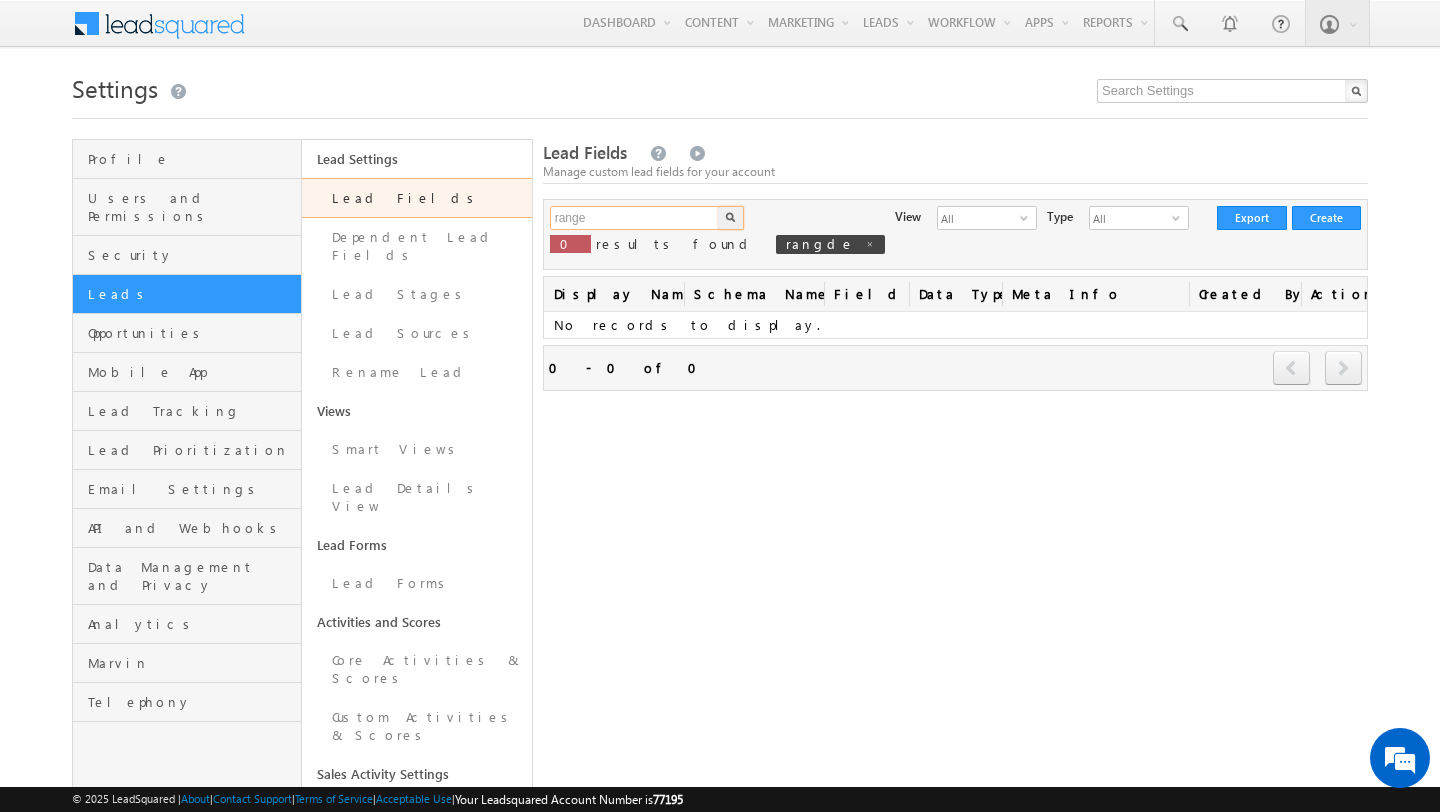 type on "range" 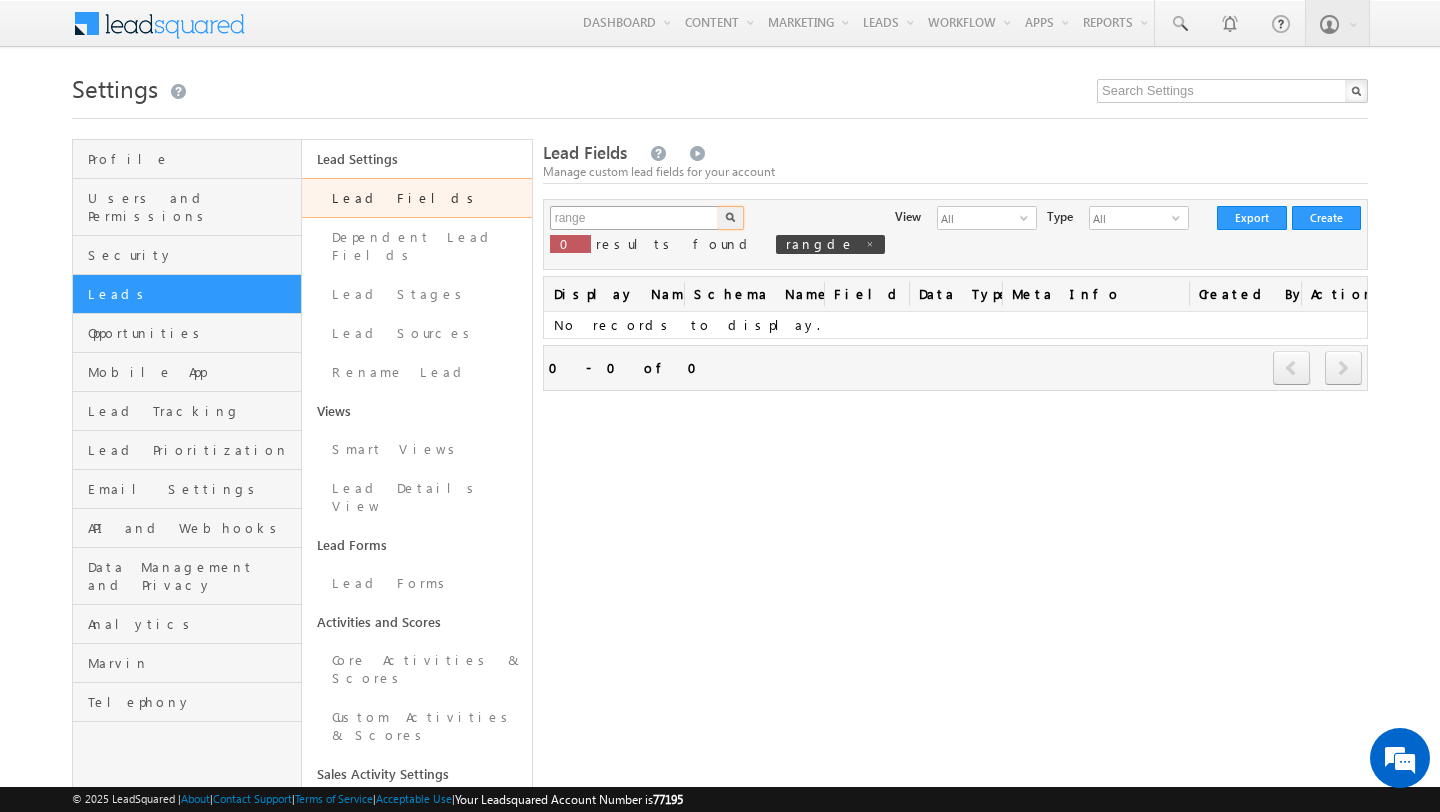 click at bounding box center (731, 218) 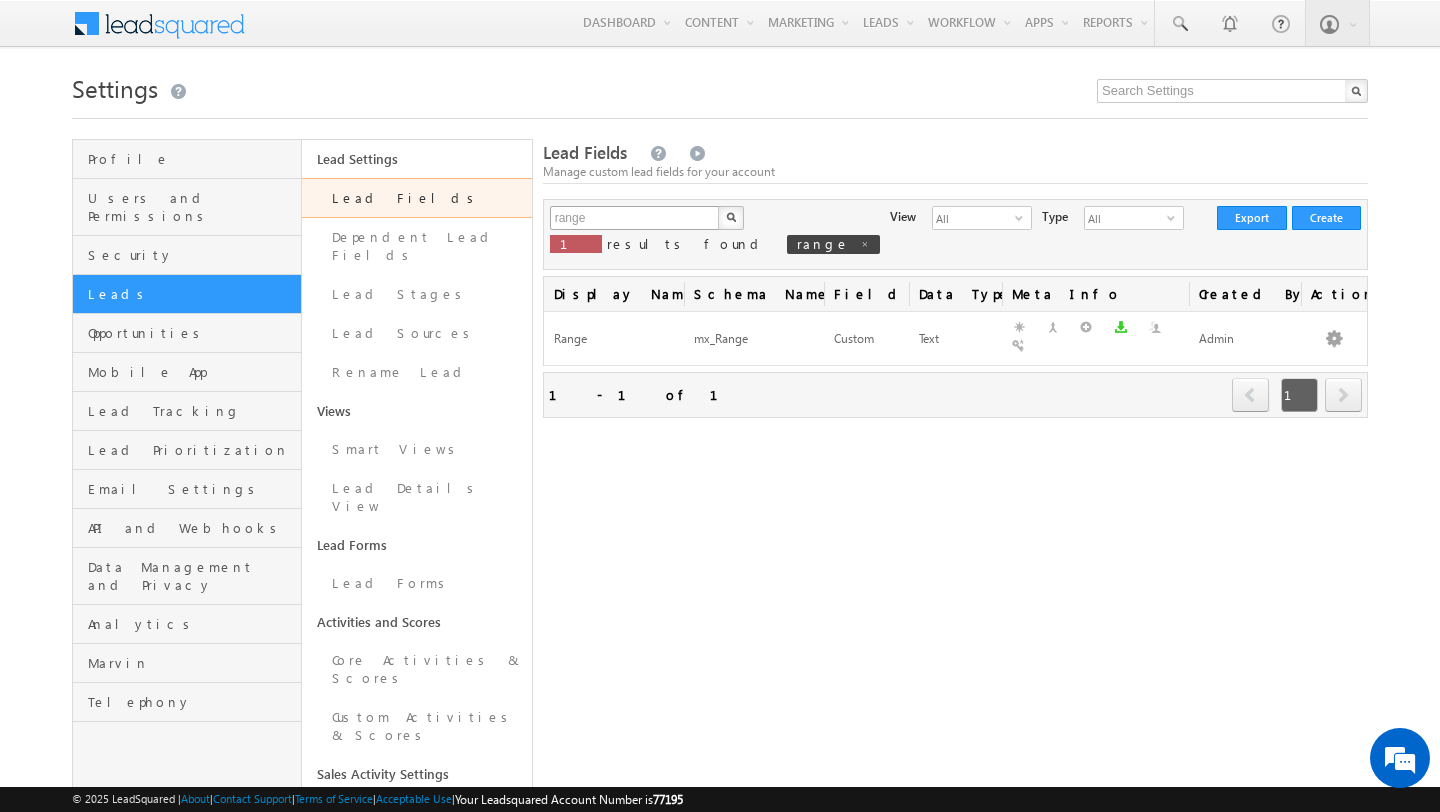 scroll, scrollTop: 0, scrollLeft: 0, axis: both 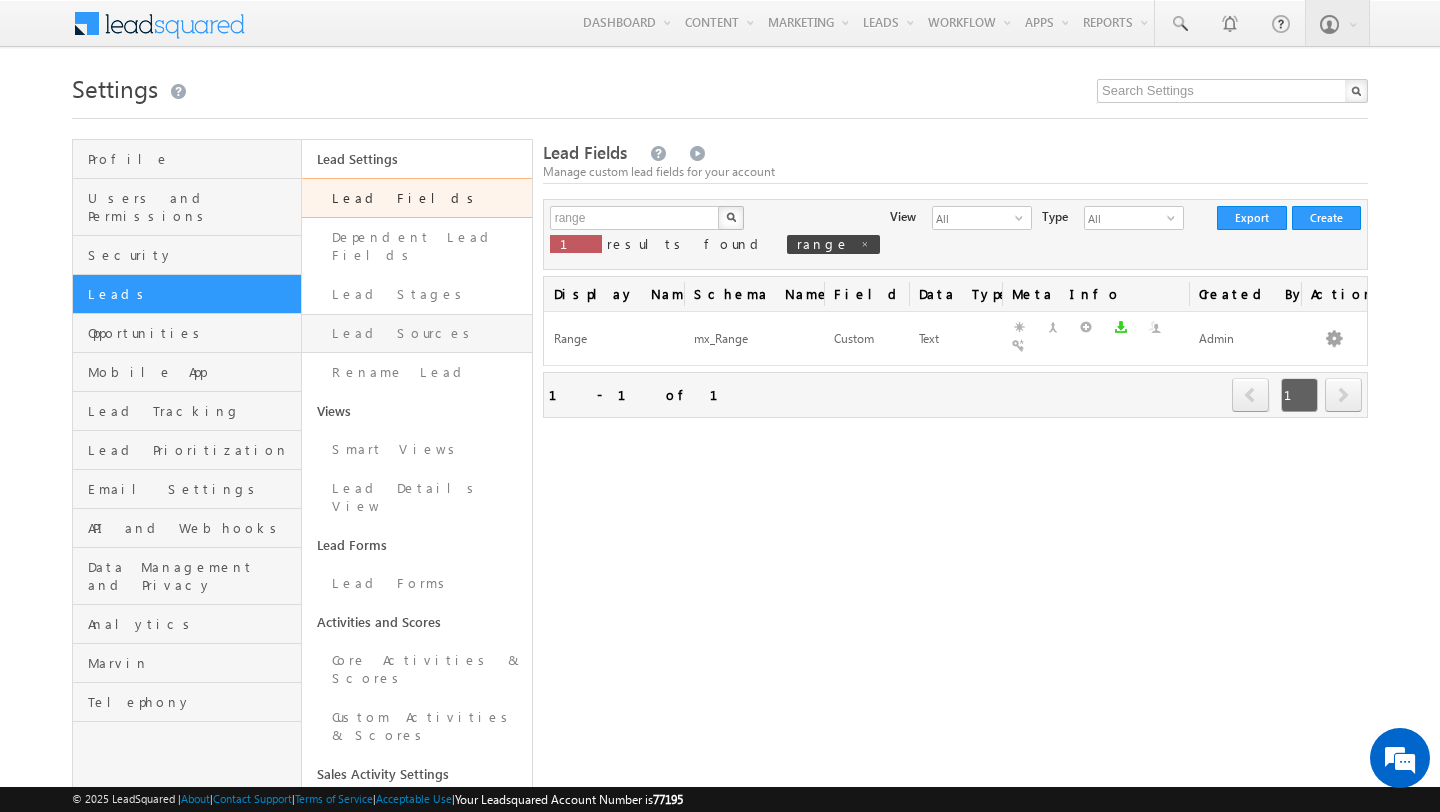 click on "Lead Sources" at bounding box center [416, 333] 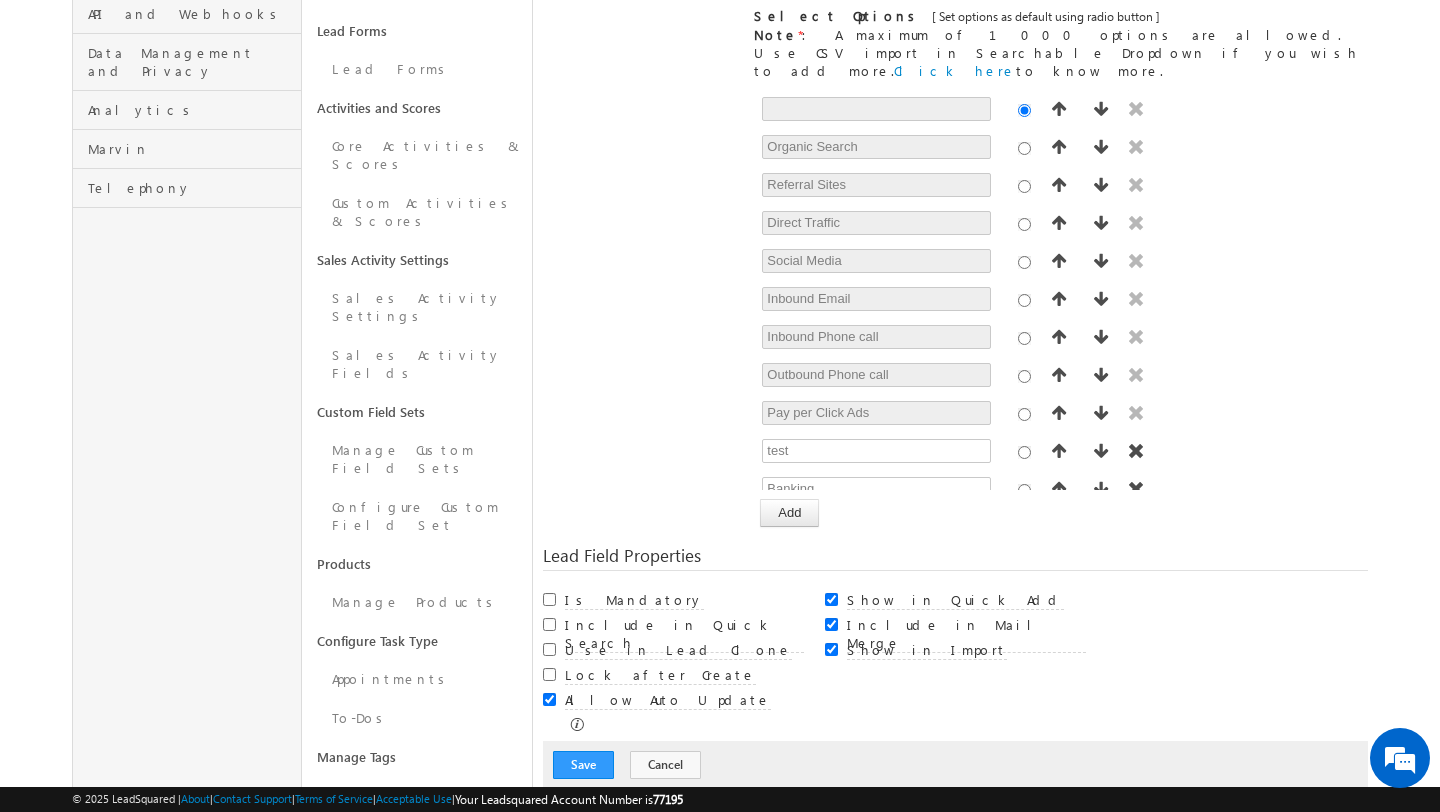scroll, scrollTop: 517, scrollLeft: 0, axis: vertical 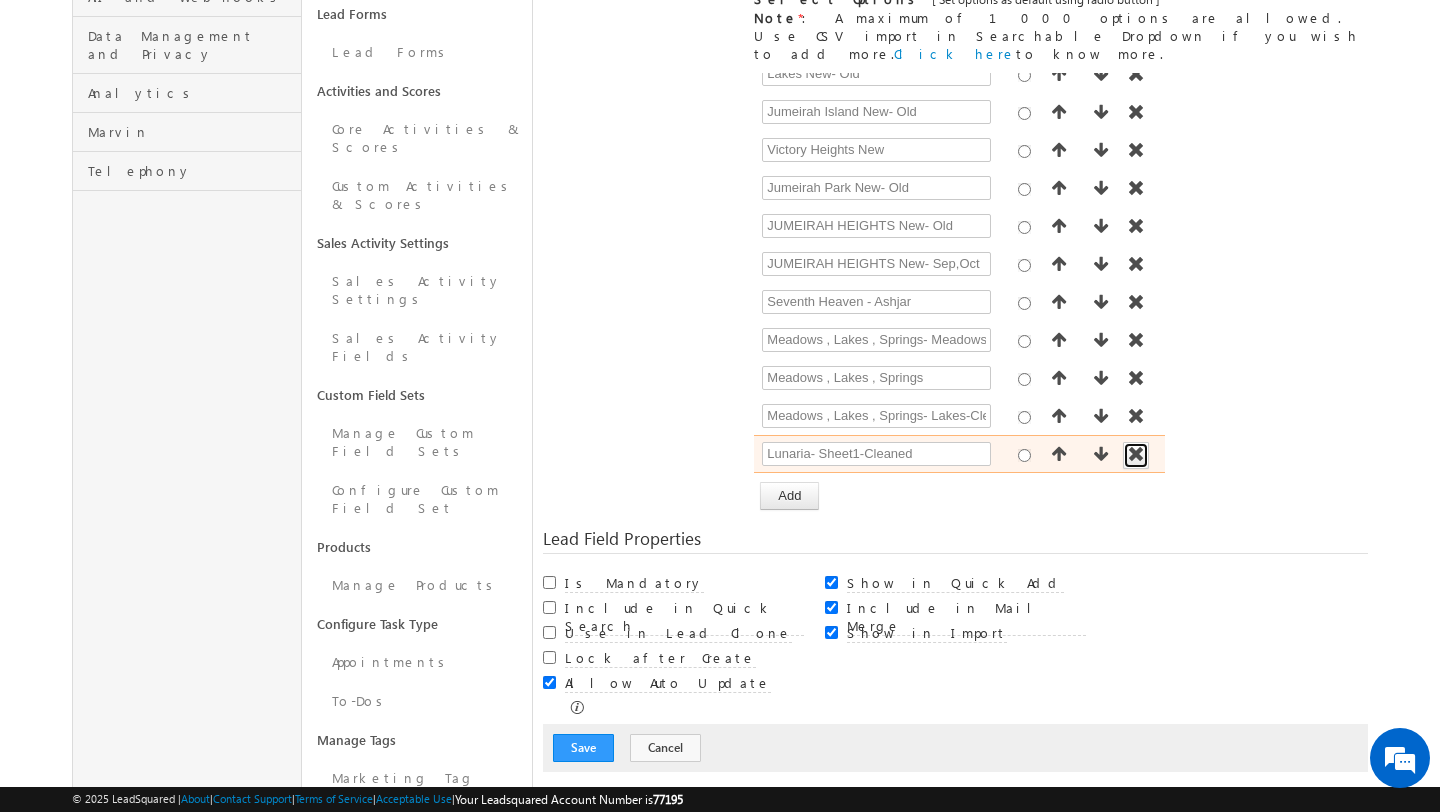 click at bounding box center [1136, 454] 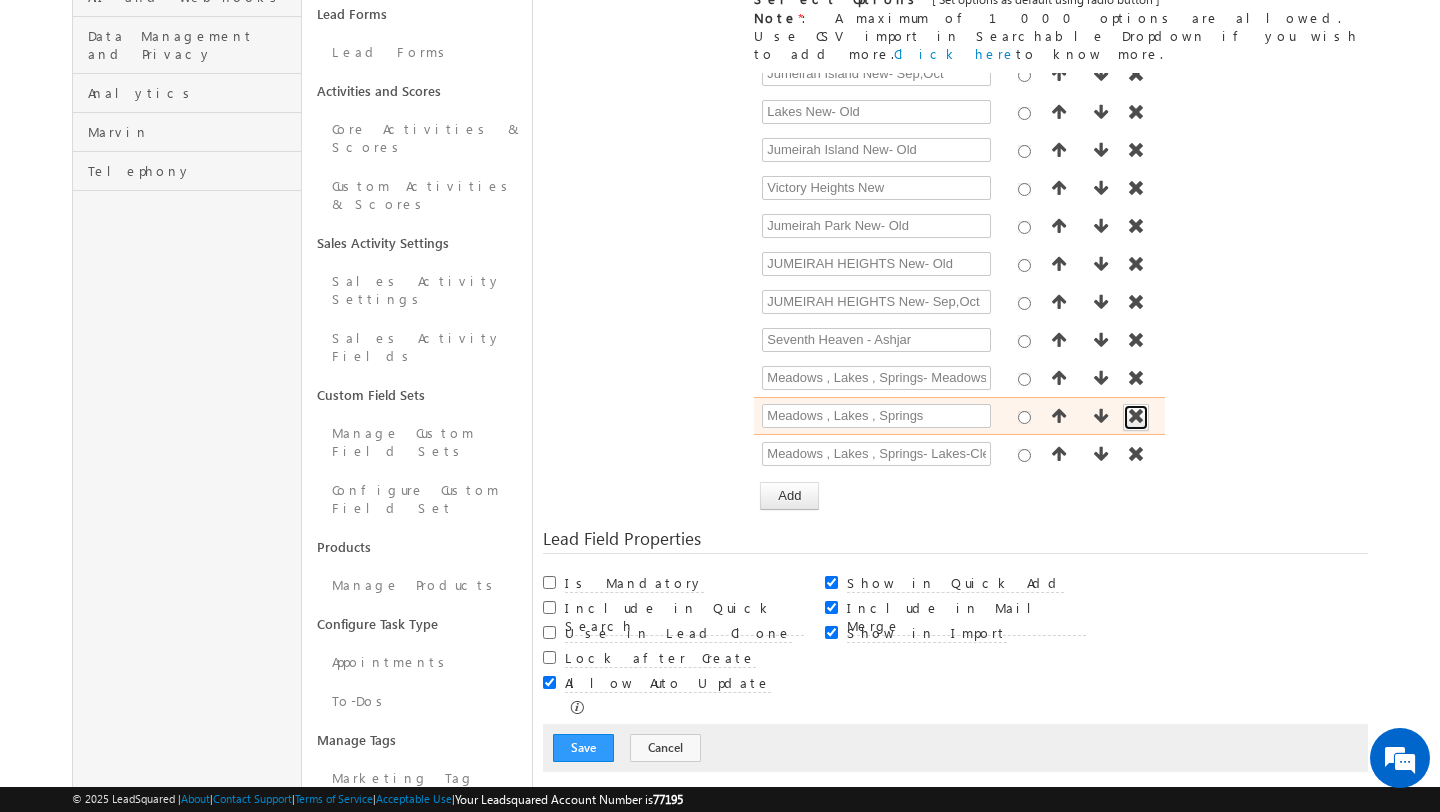 click at bounding box center [1136, 416] 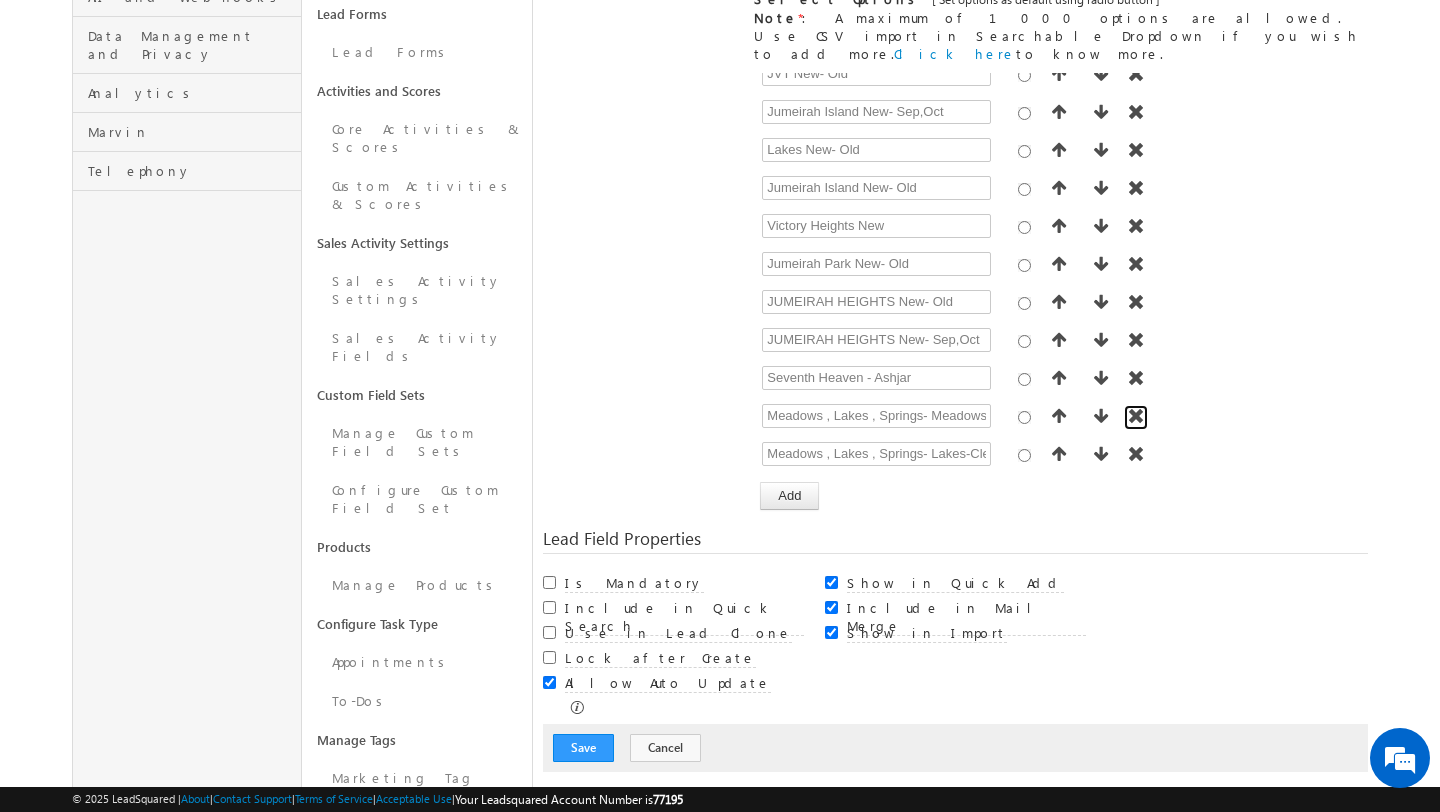 click at bounding box center [1136, 416] 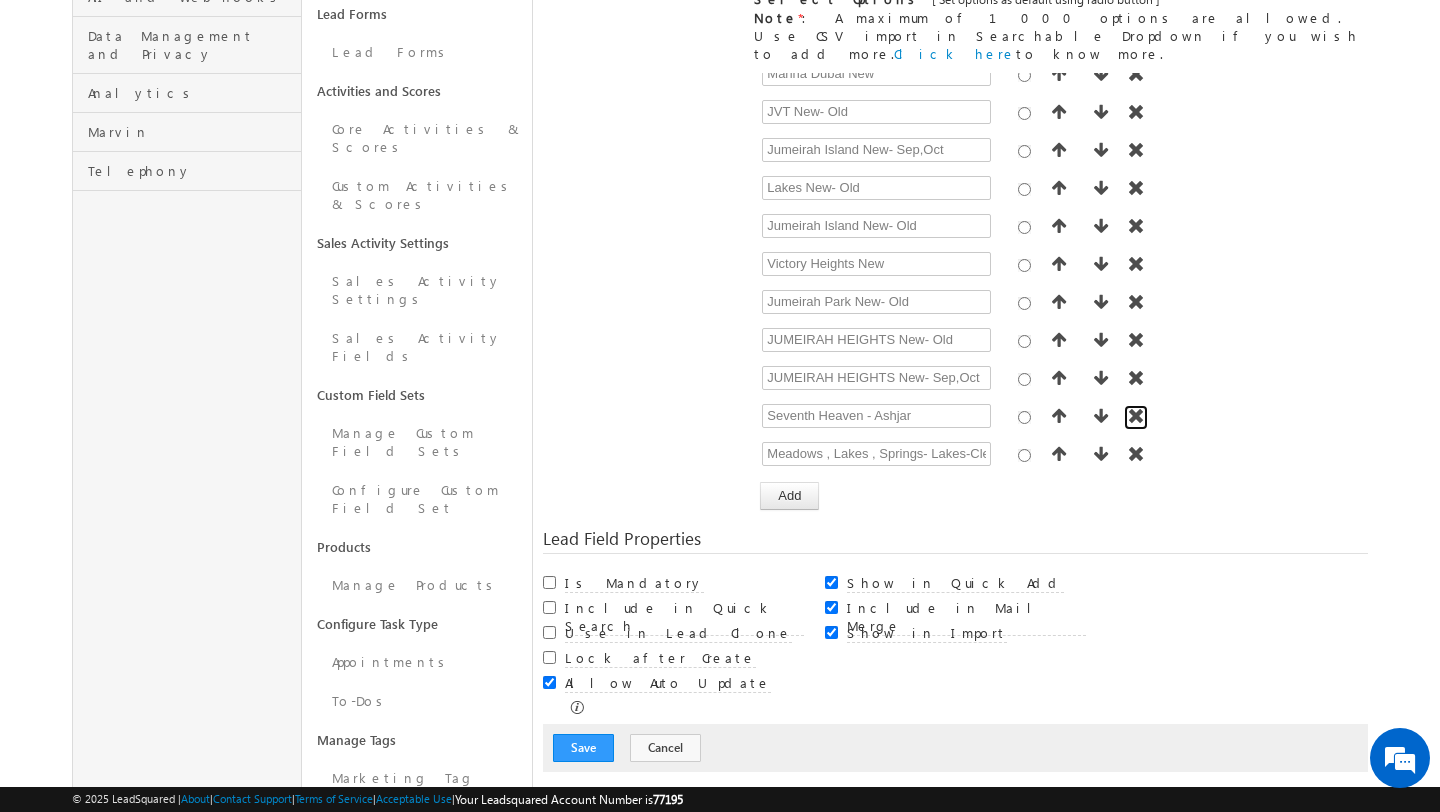 click at bounding box center [1136, 416] 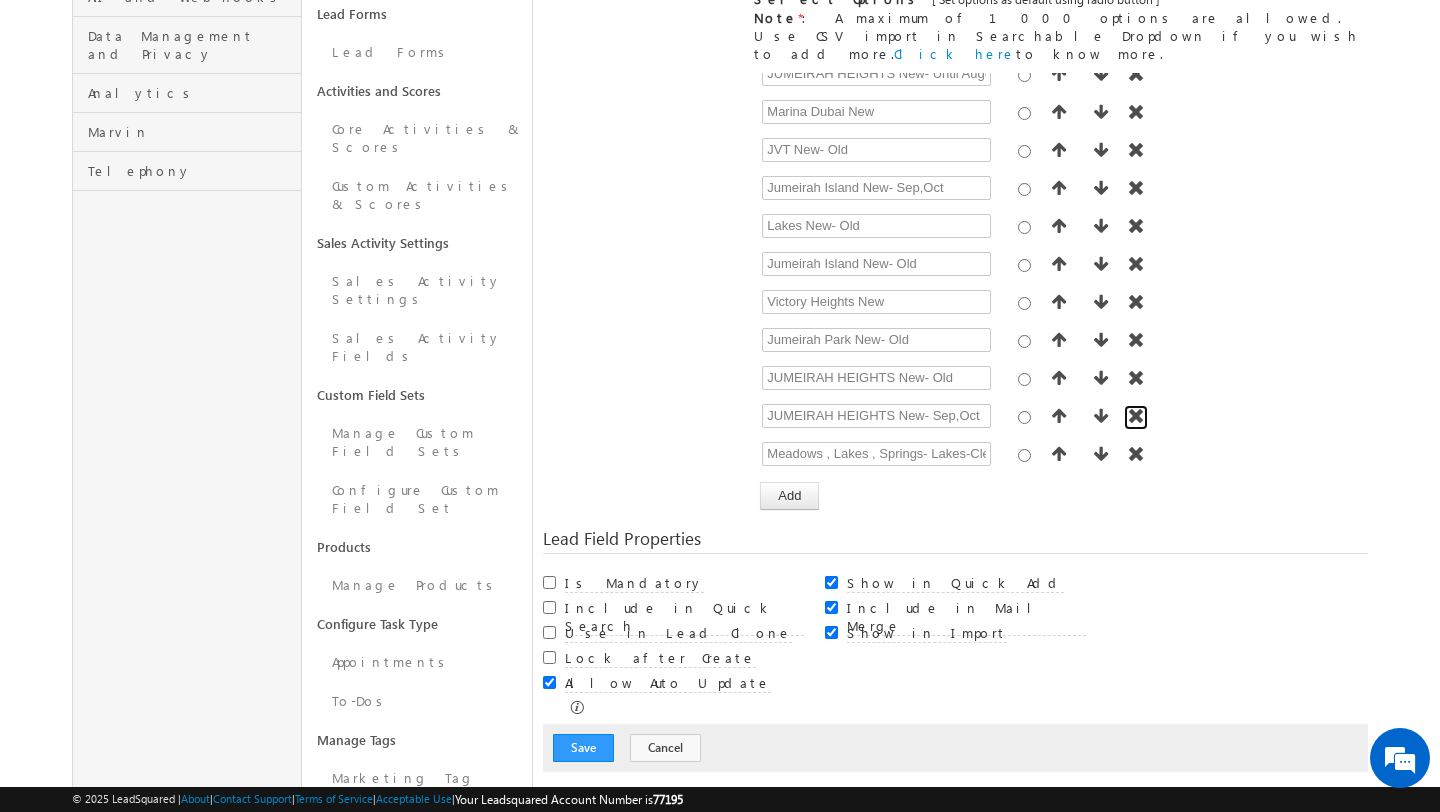 click at bounding box center (1136, 416) 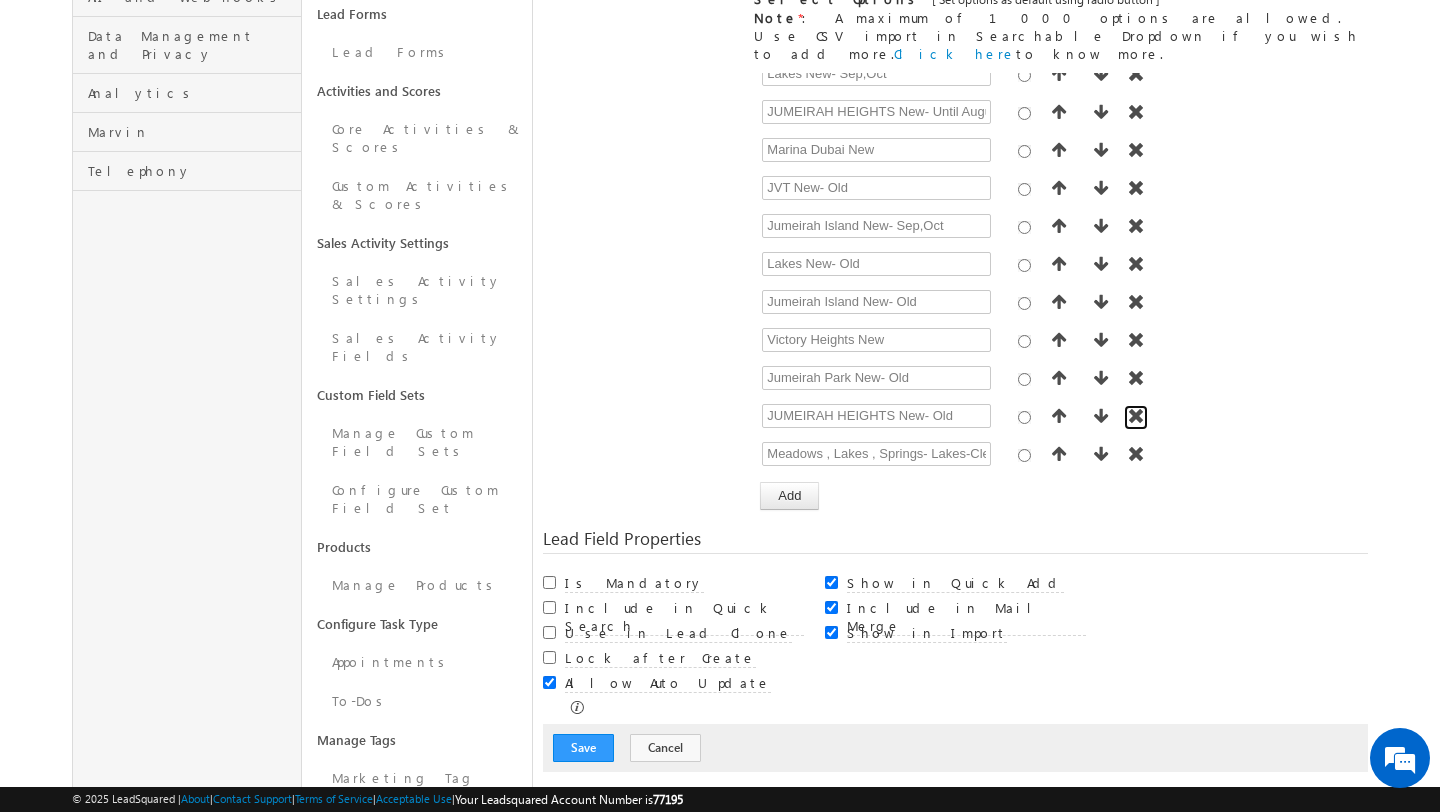 click at bounding box center (1136, 416) 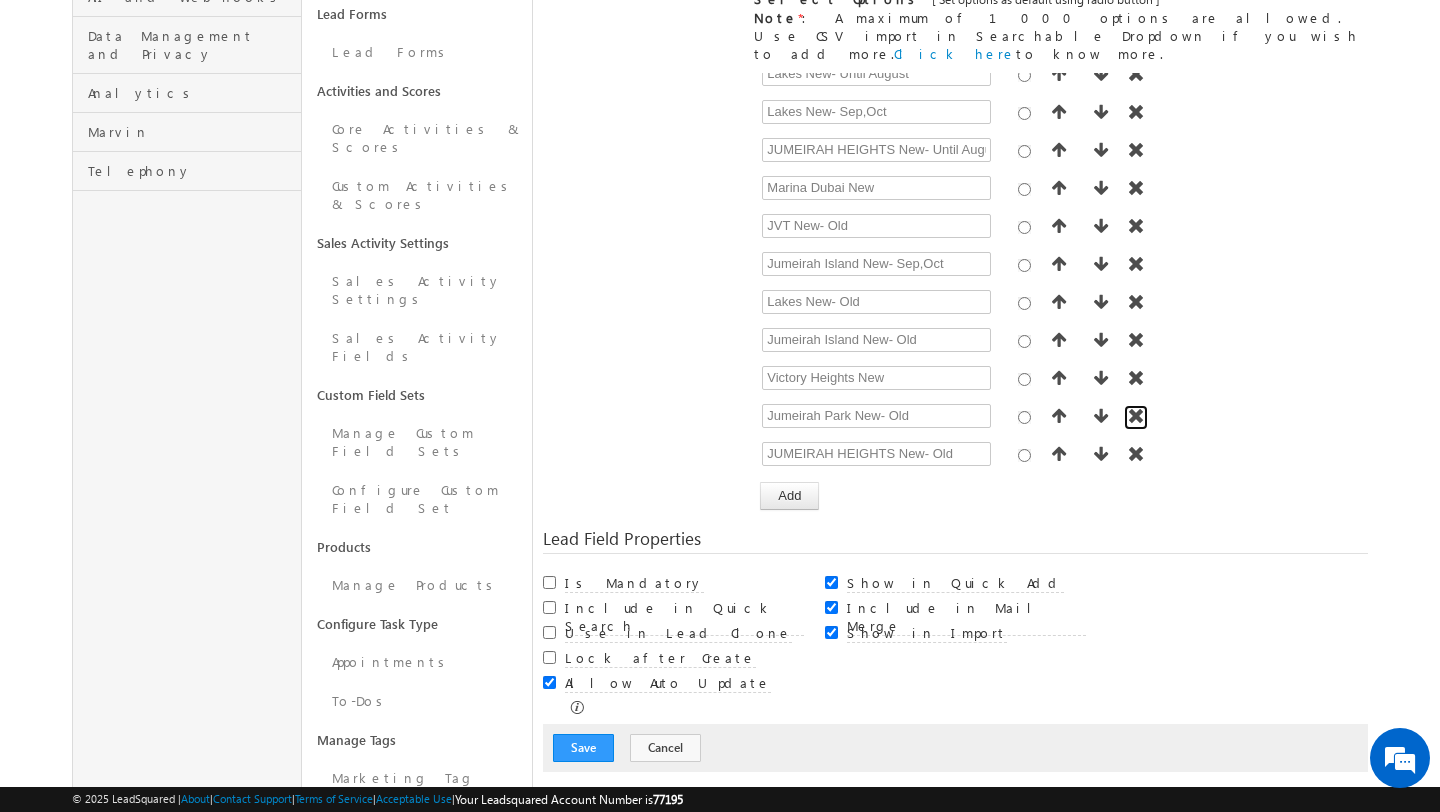 click at bounding box center (1136, 416) 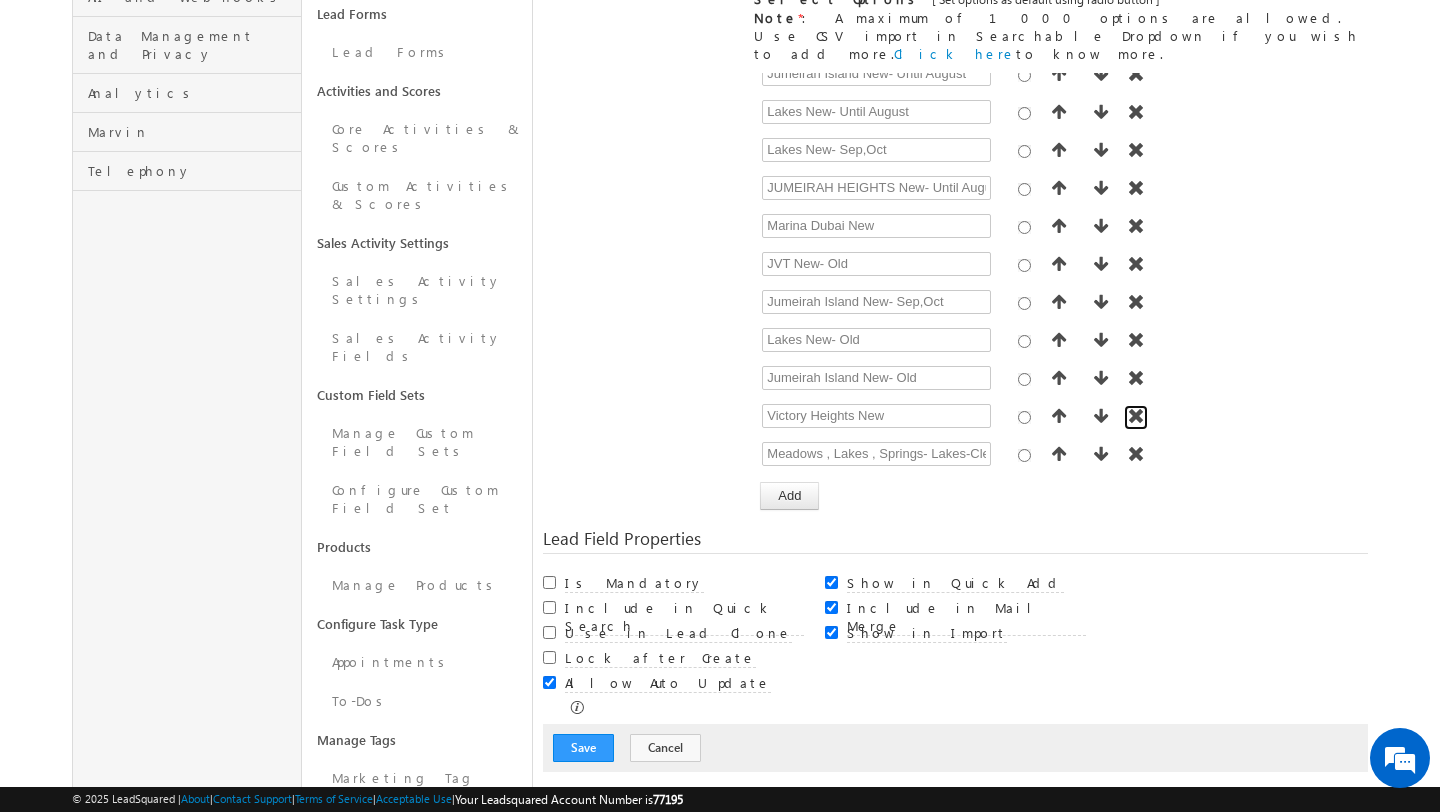 click at bounding box center (1136, 416) 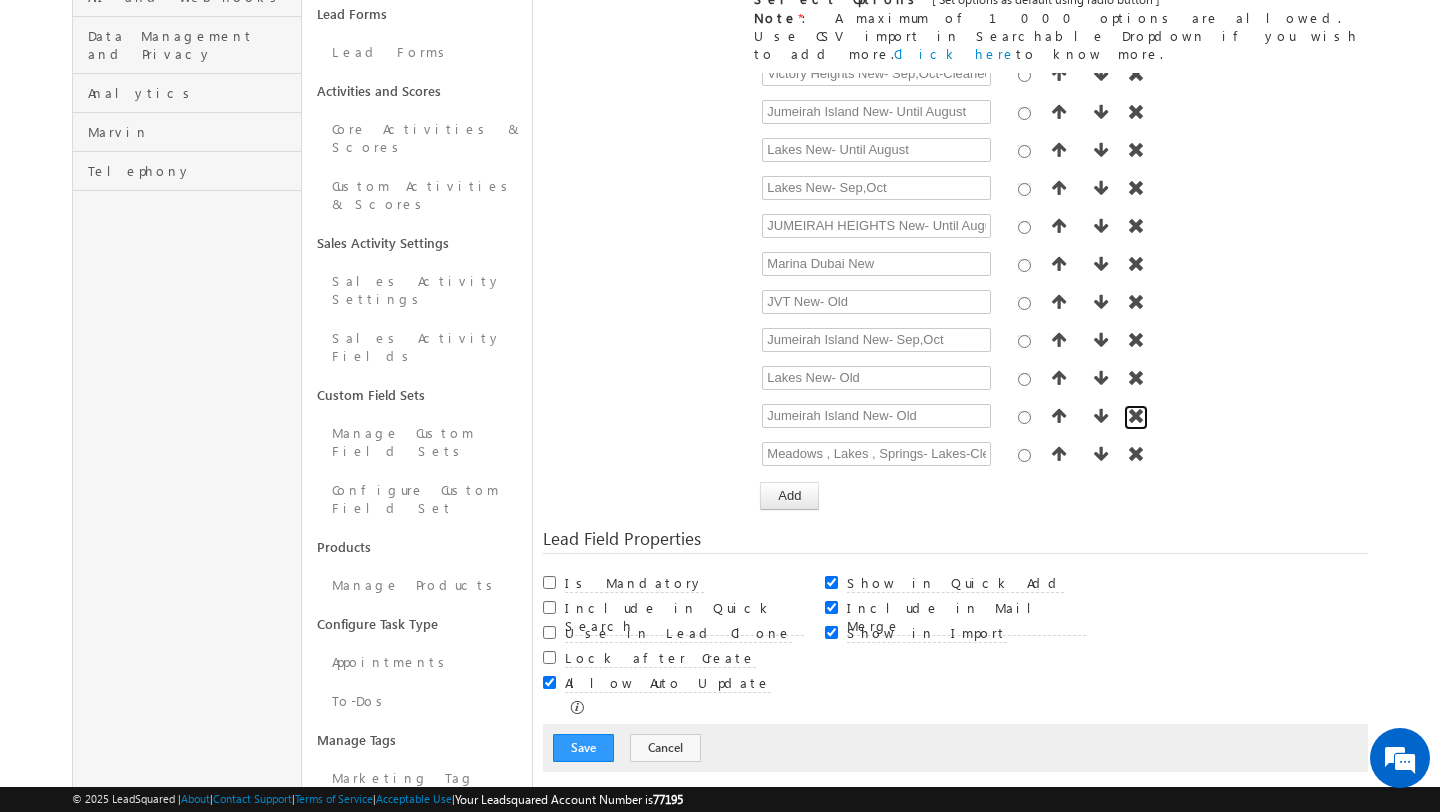 click at bounding box center (1136, 416) 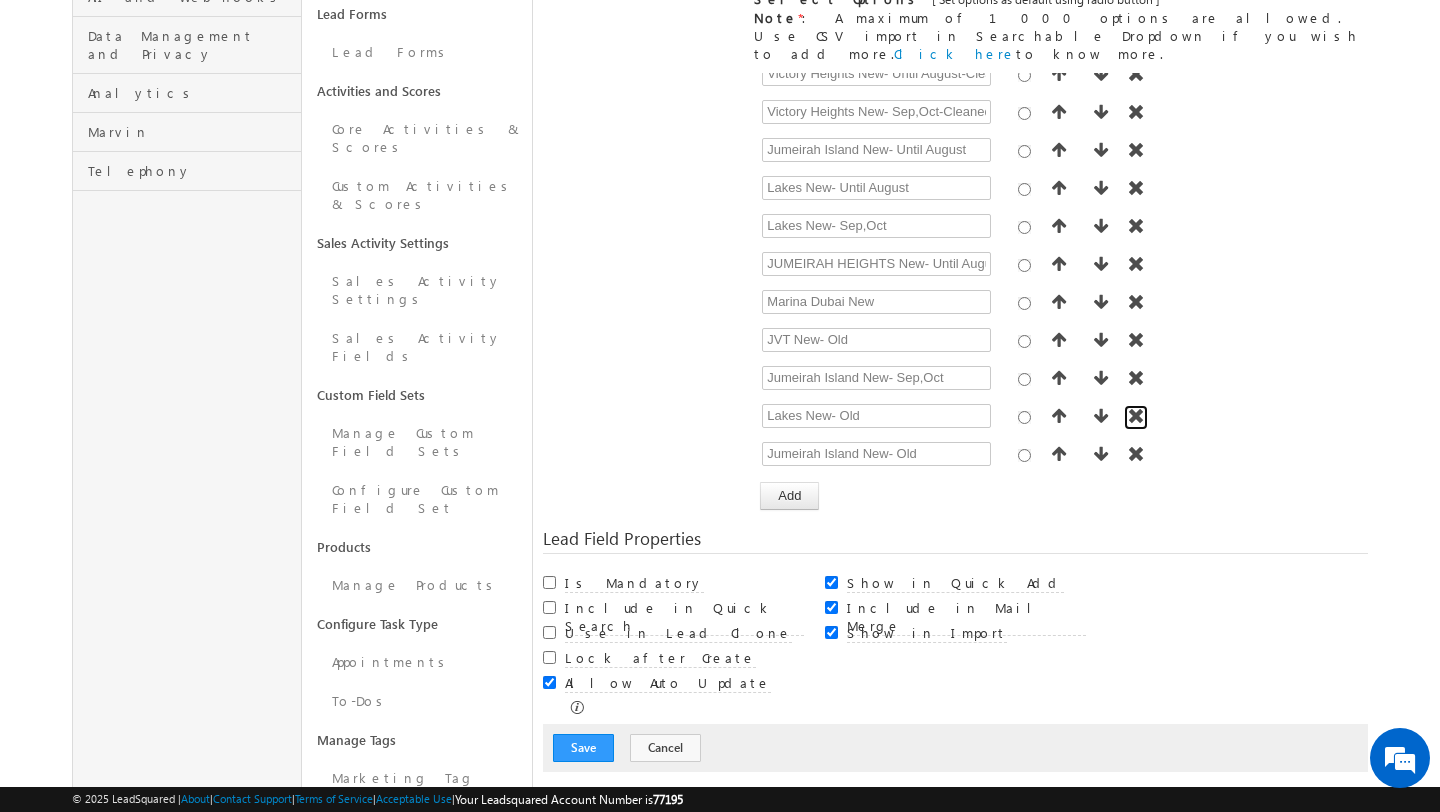 click at bounding box center [1136, 416] 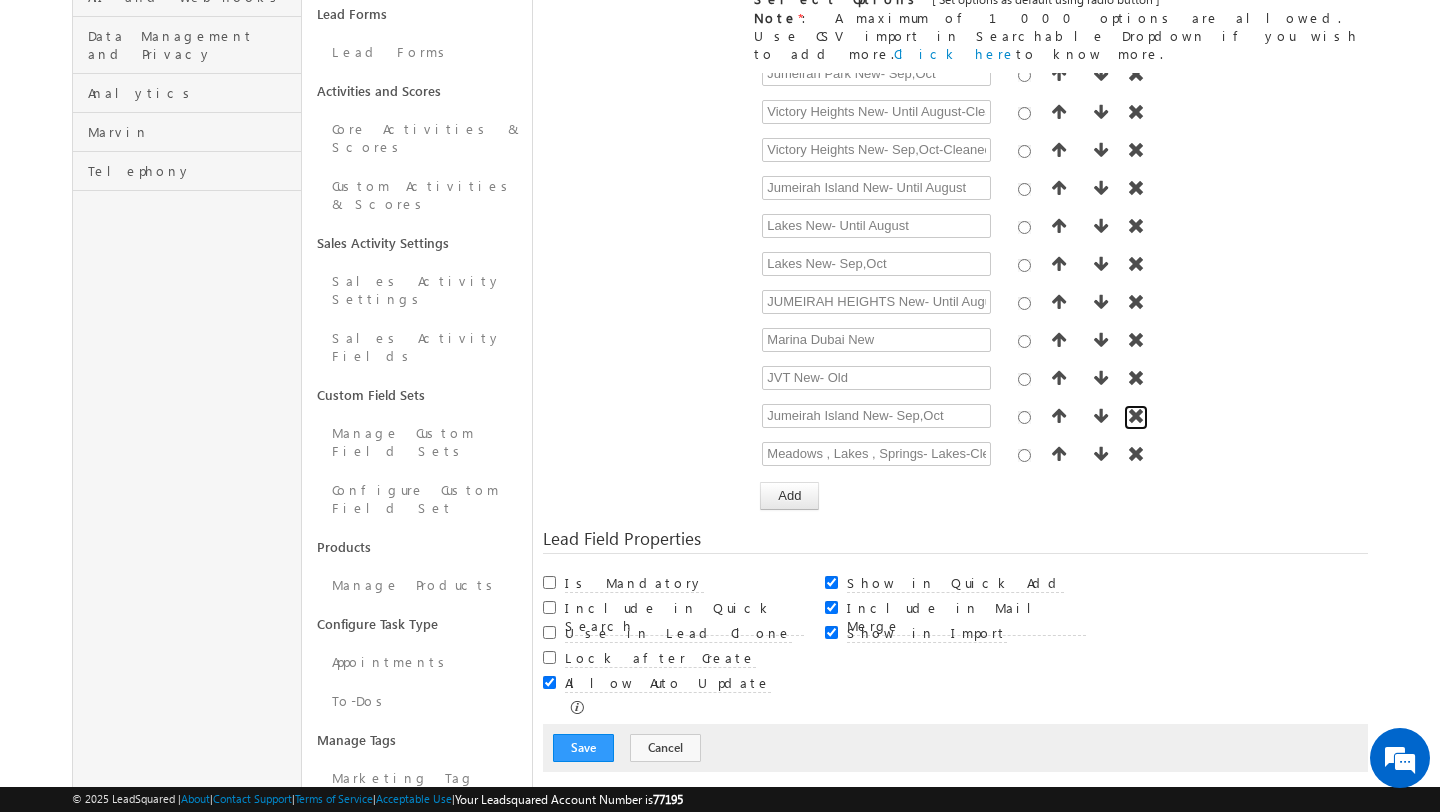 click at bounding box center (1136, 416) 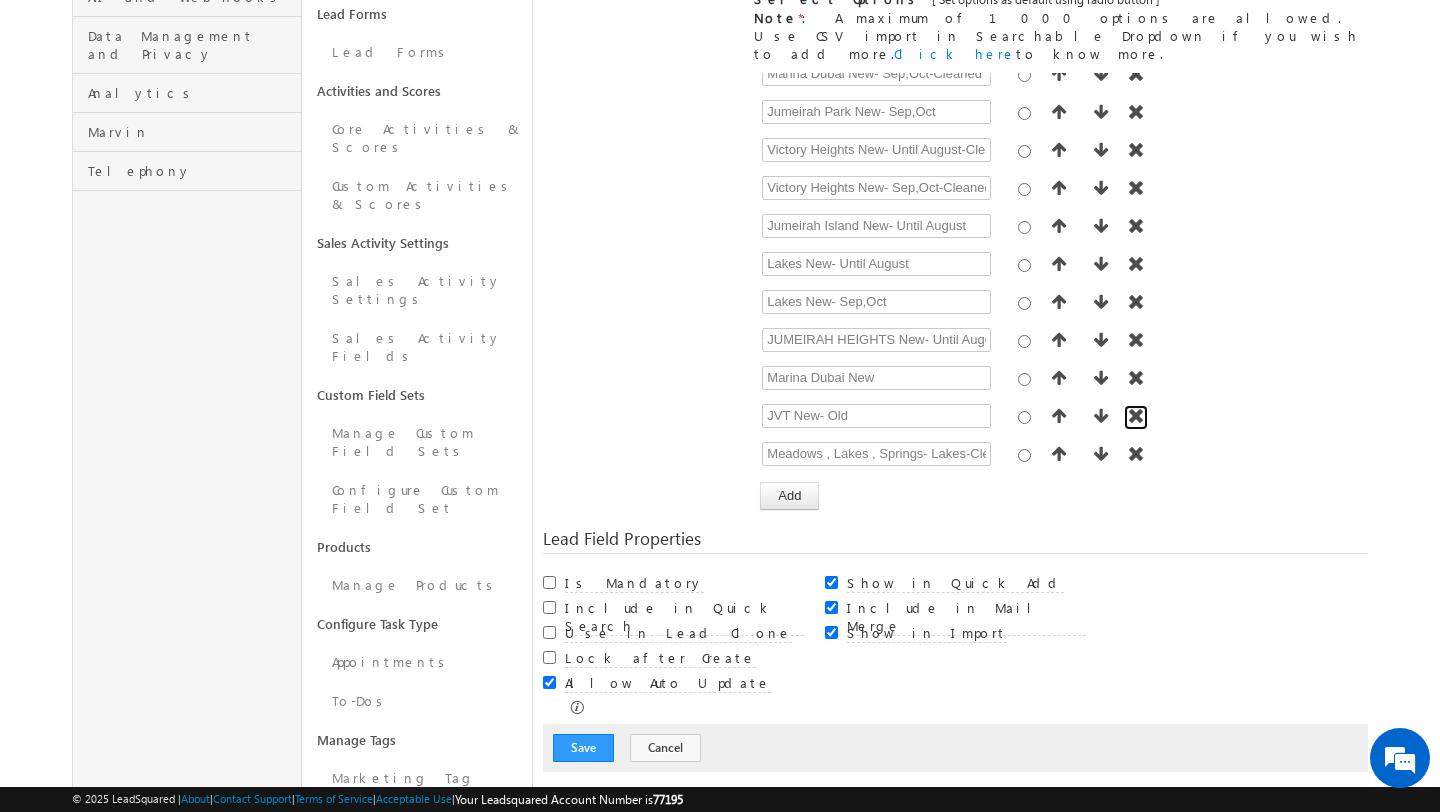 click at bounding box center (1136, 416) 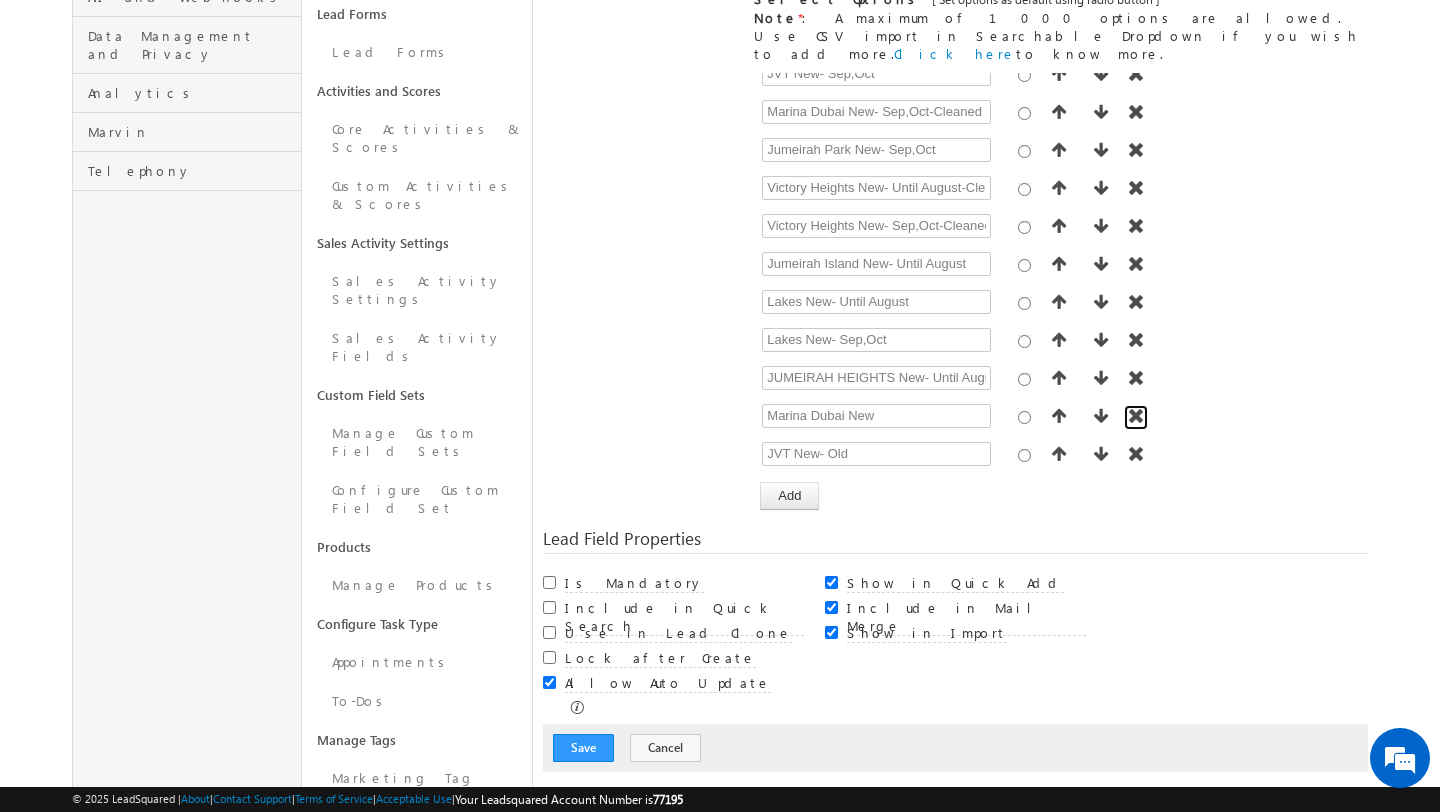 click at bounding box center [1136, 416] 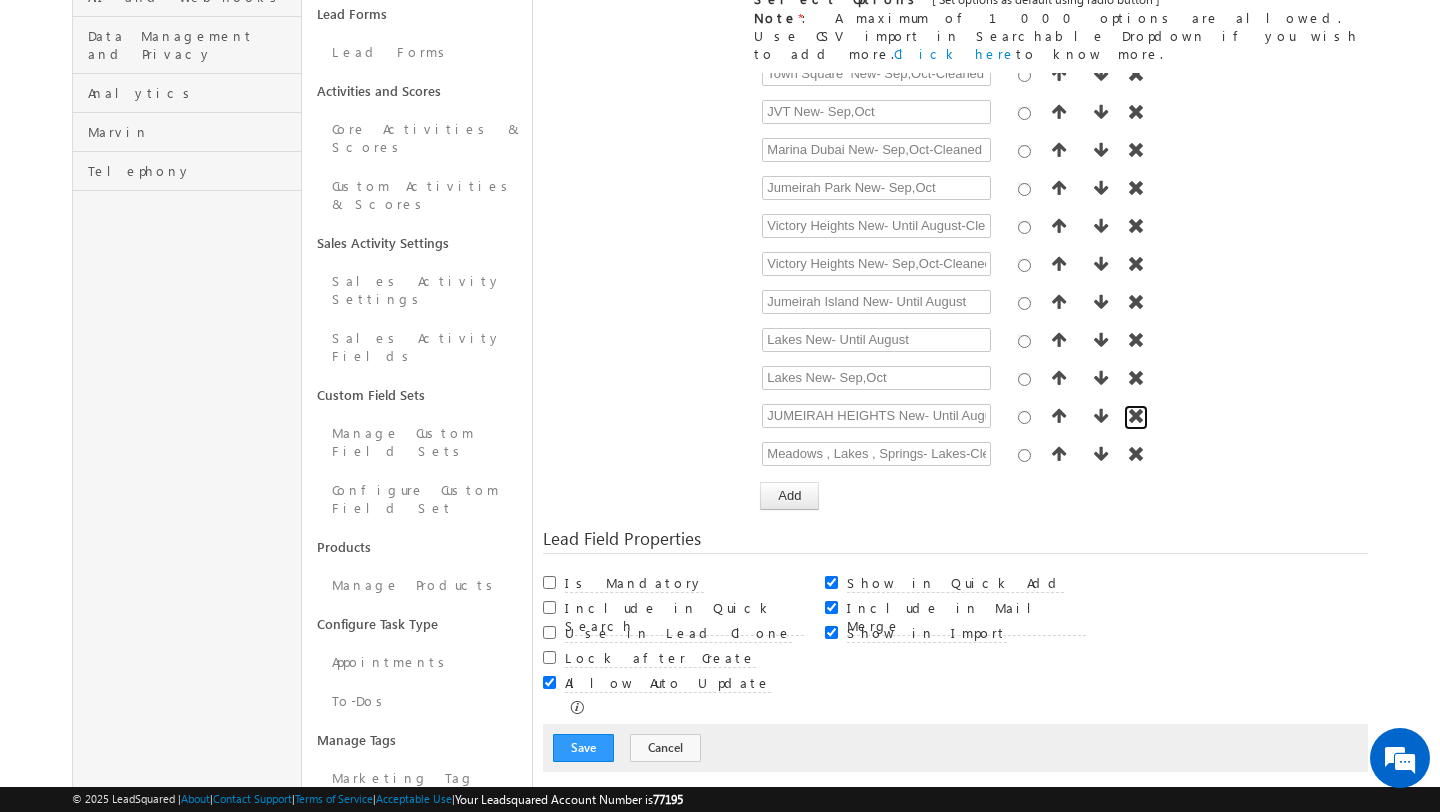click at bounding box center (1136, 416) 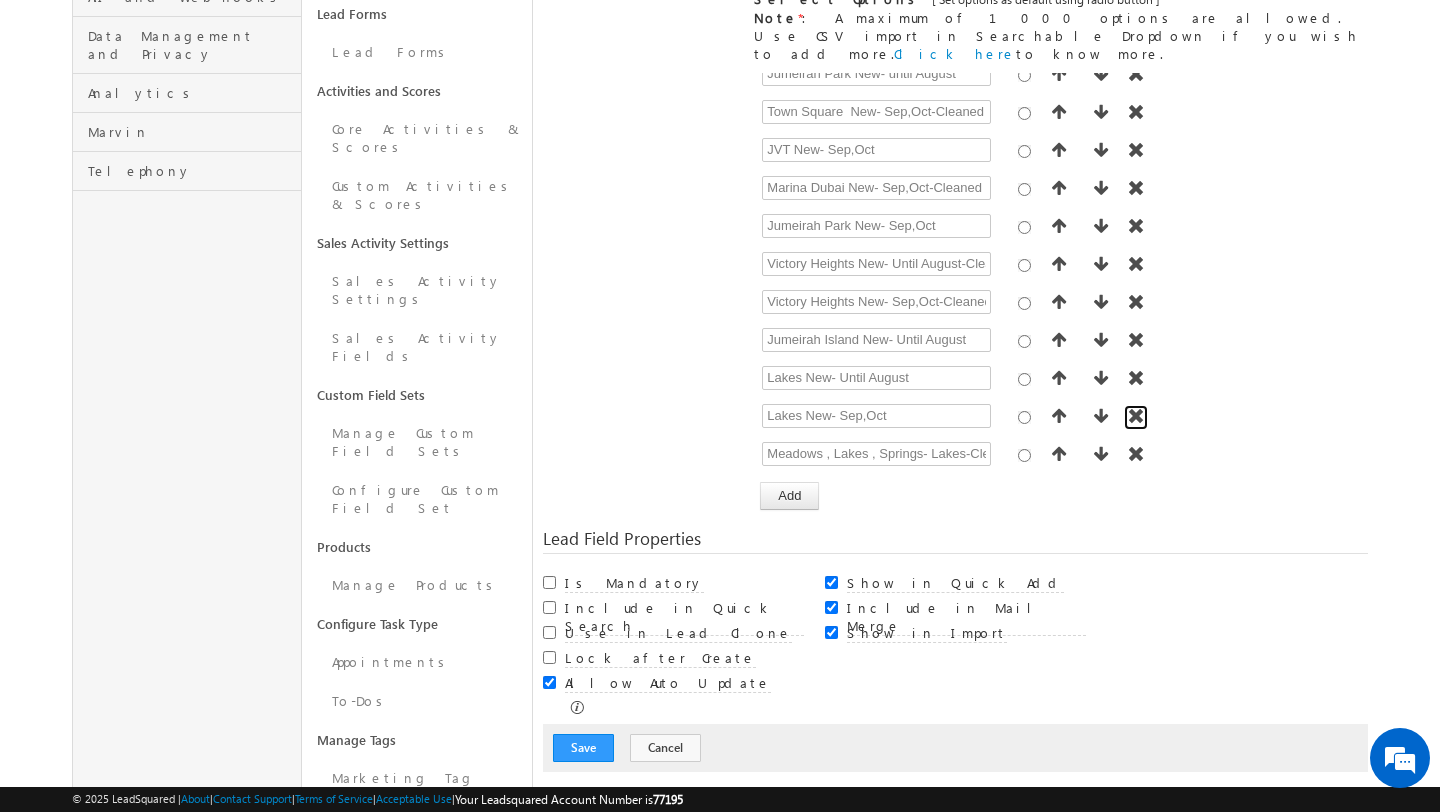 click at bounding box center (1136, 416) 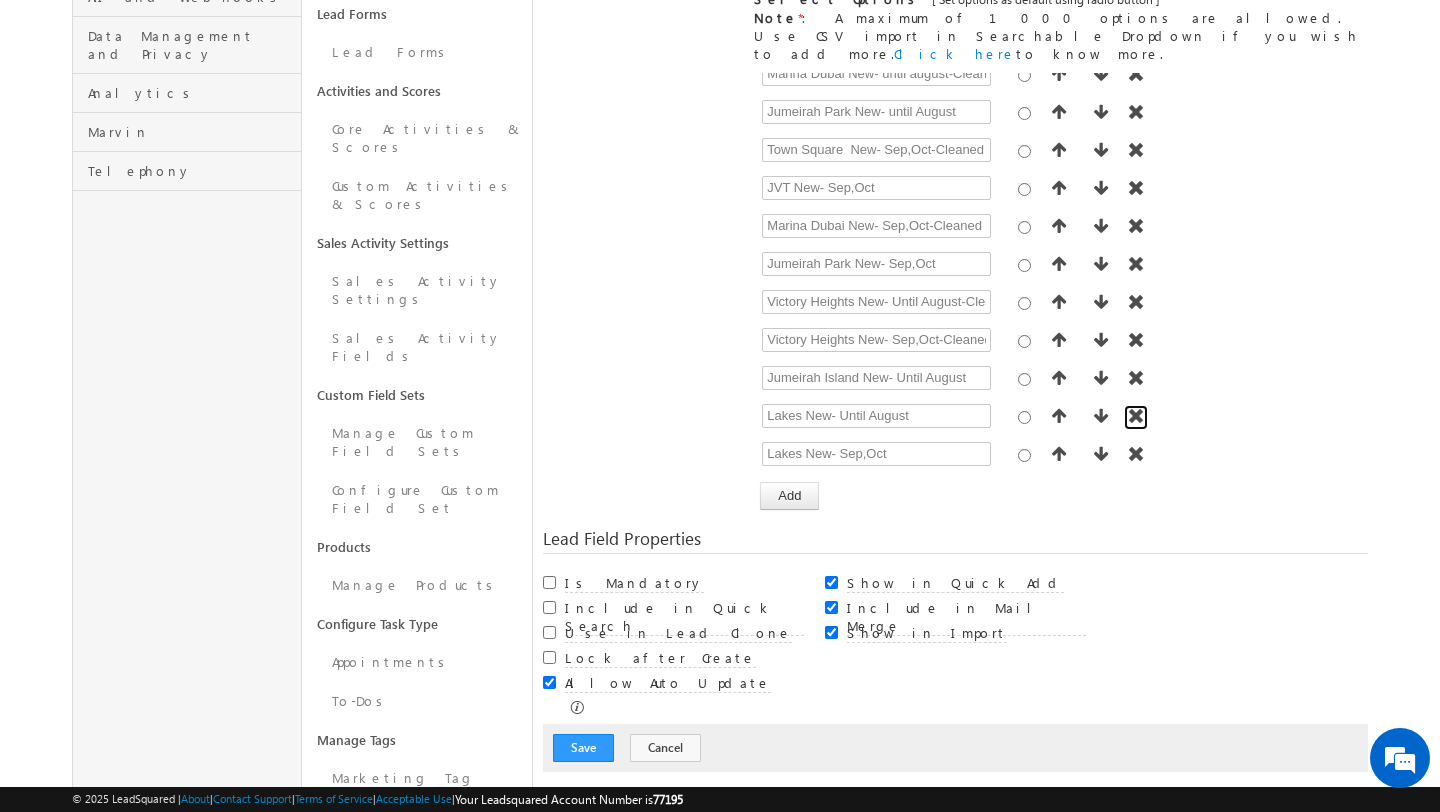 click at bounding box center (1136, 416) 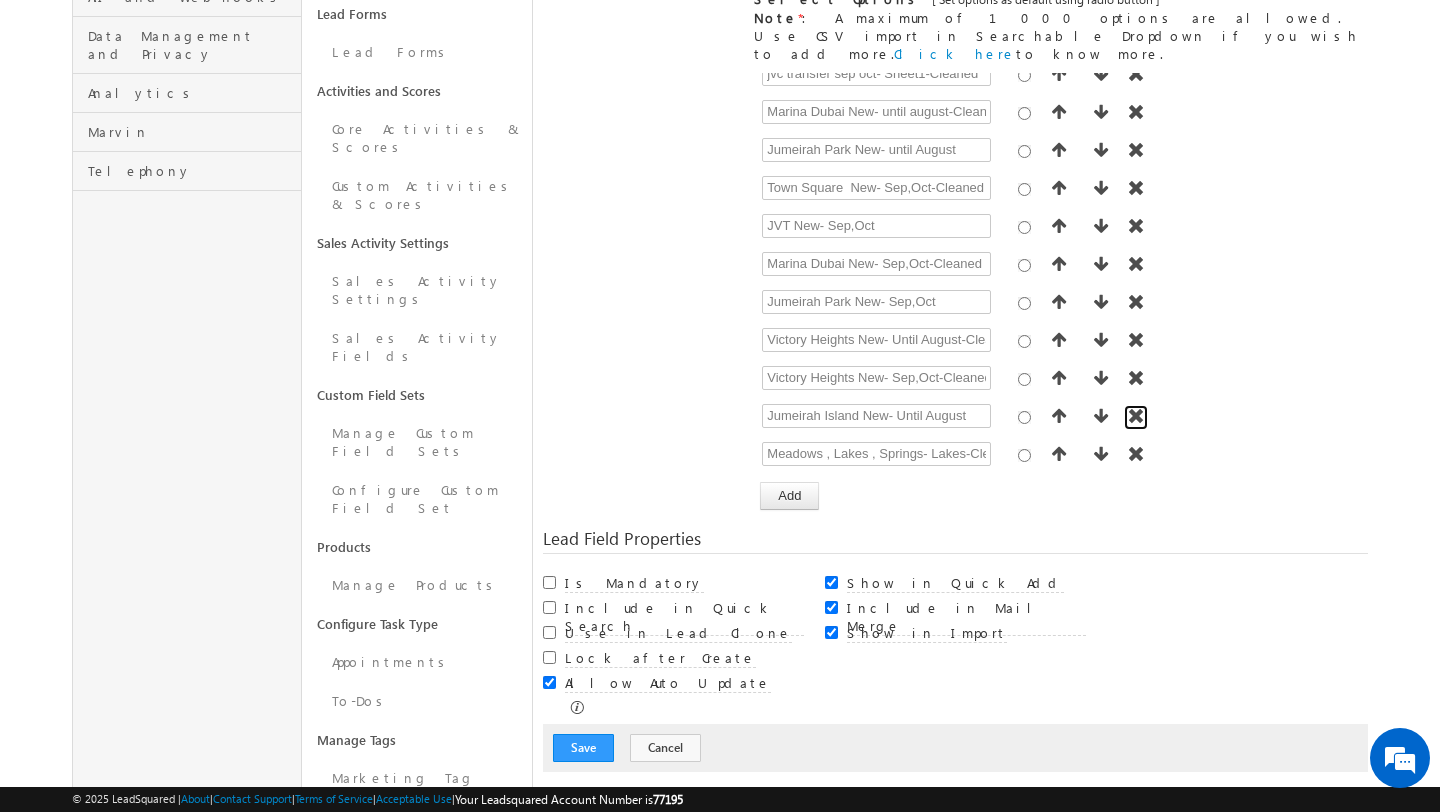 click at bounding box center (1136, 416) 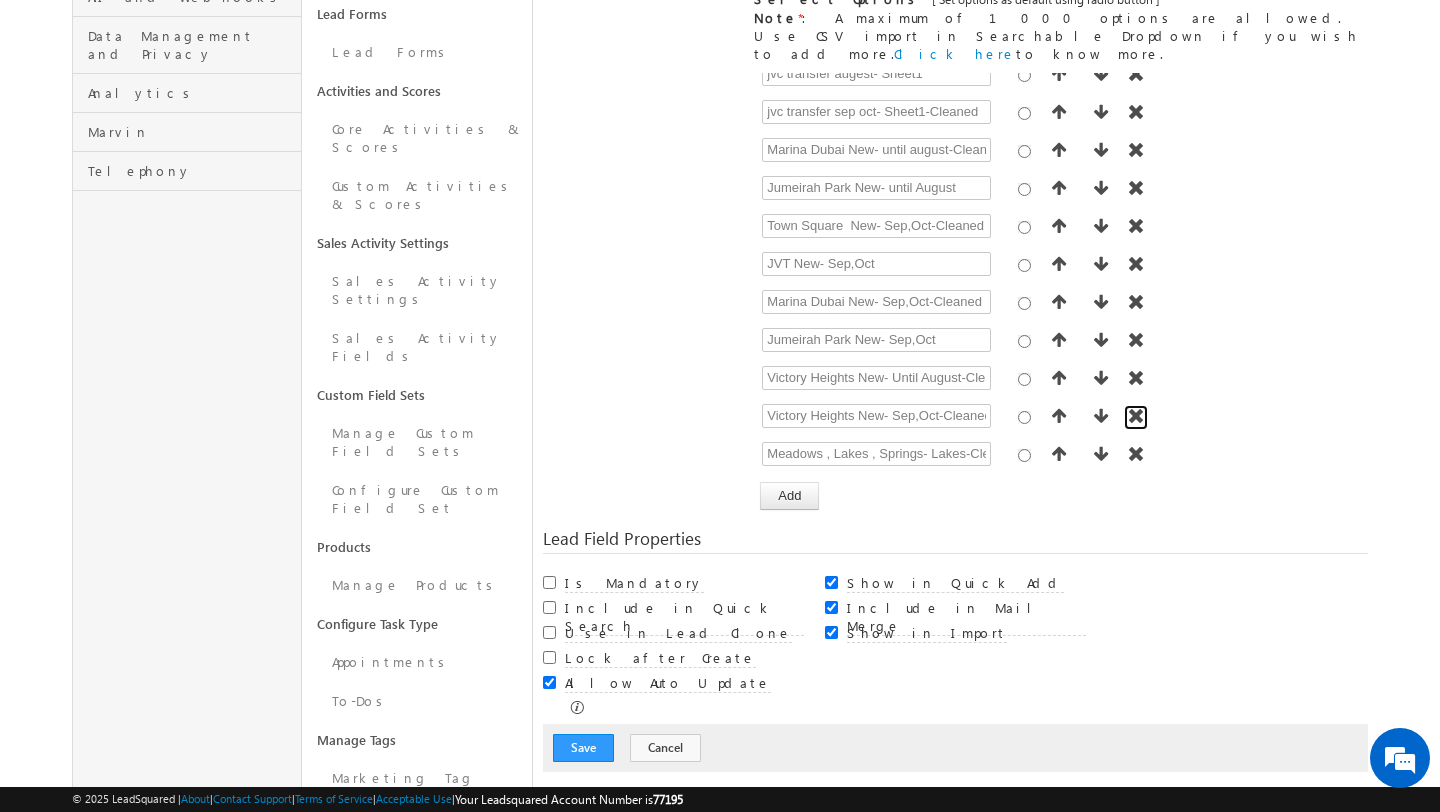 click at bounding box center (1136, 416) 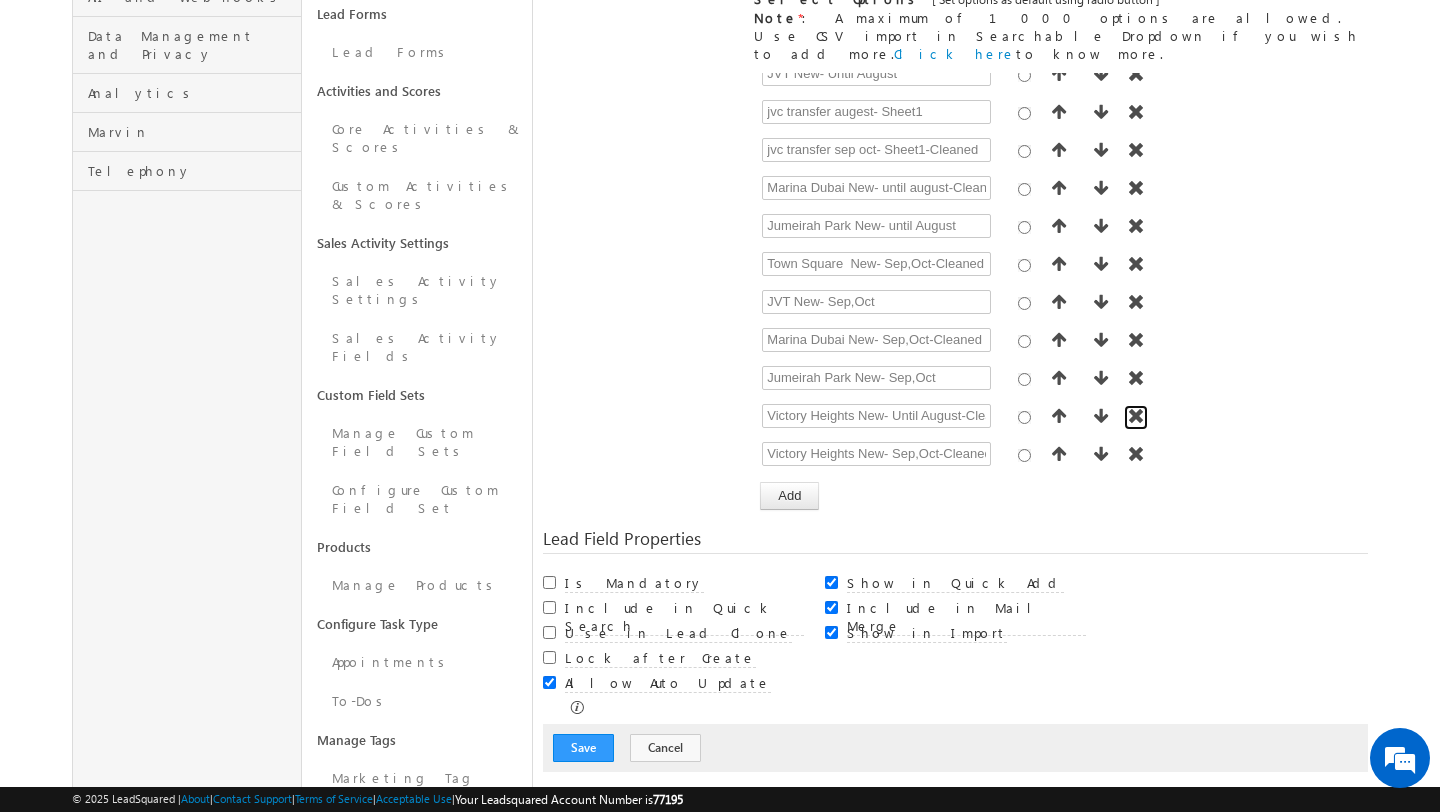 click at bounding box center [1136, 416] 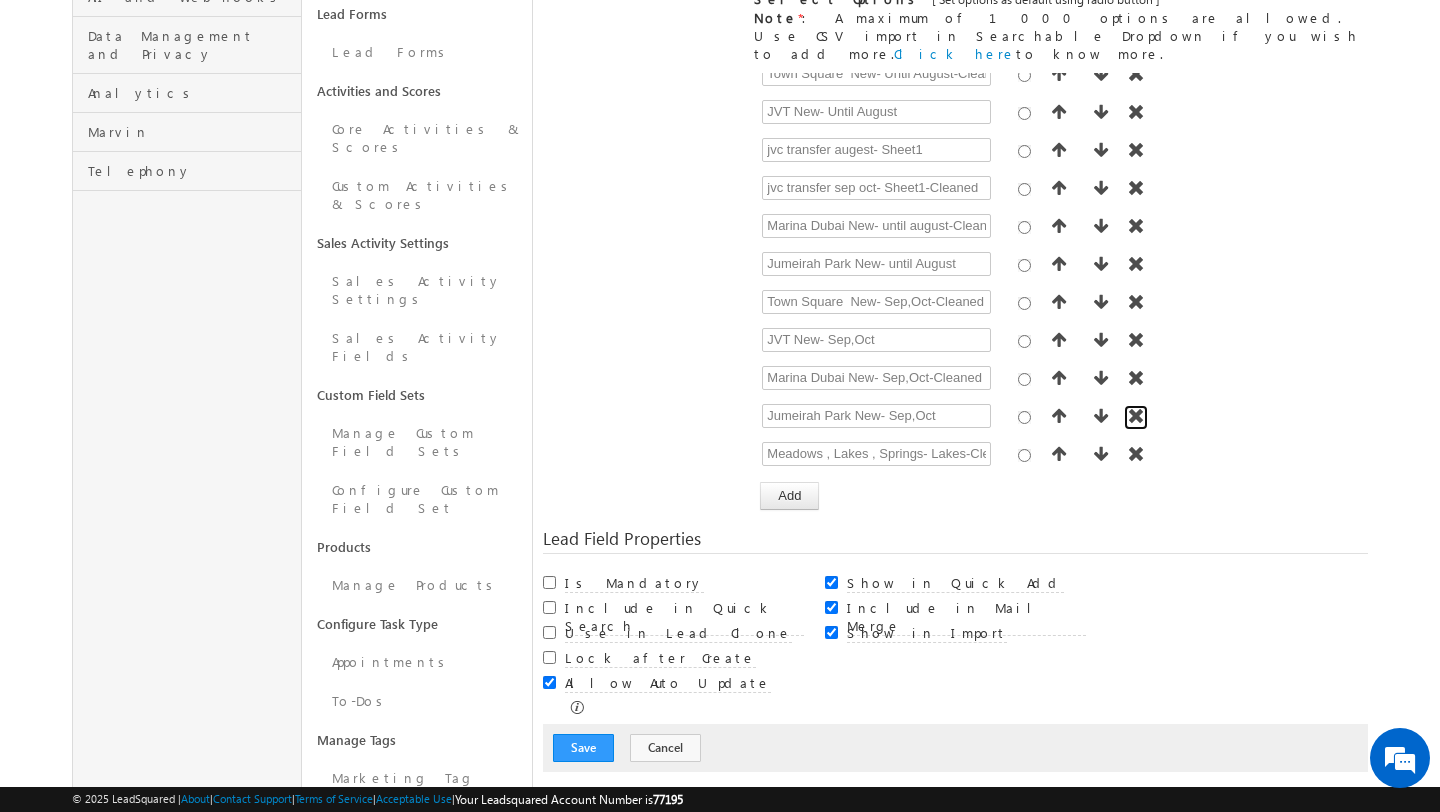 click at bounding box center [1136, 416] 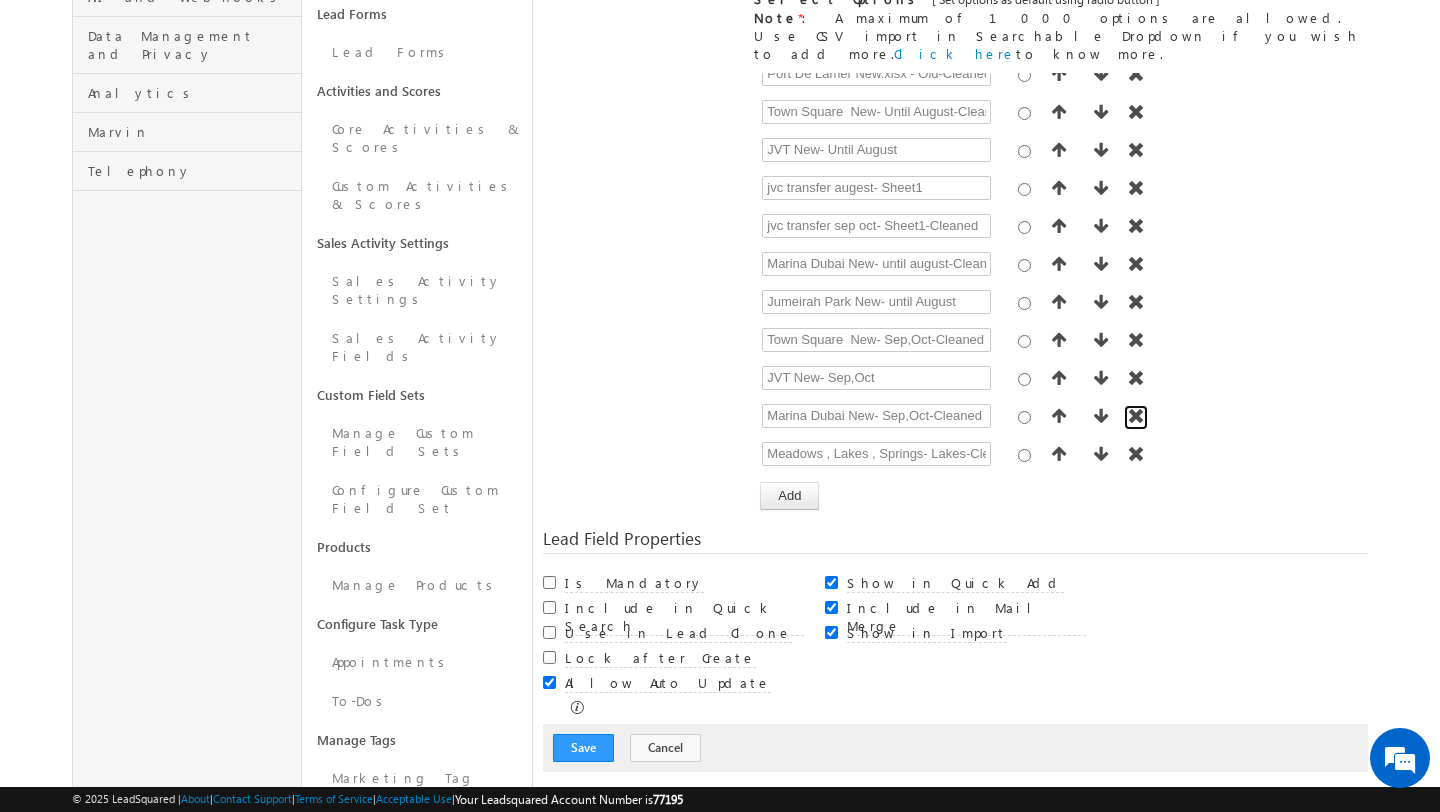 click at bounding box center (1136, 416) 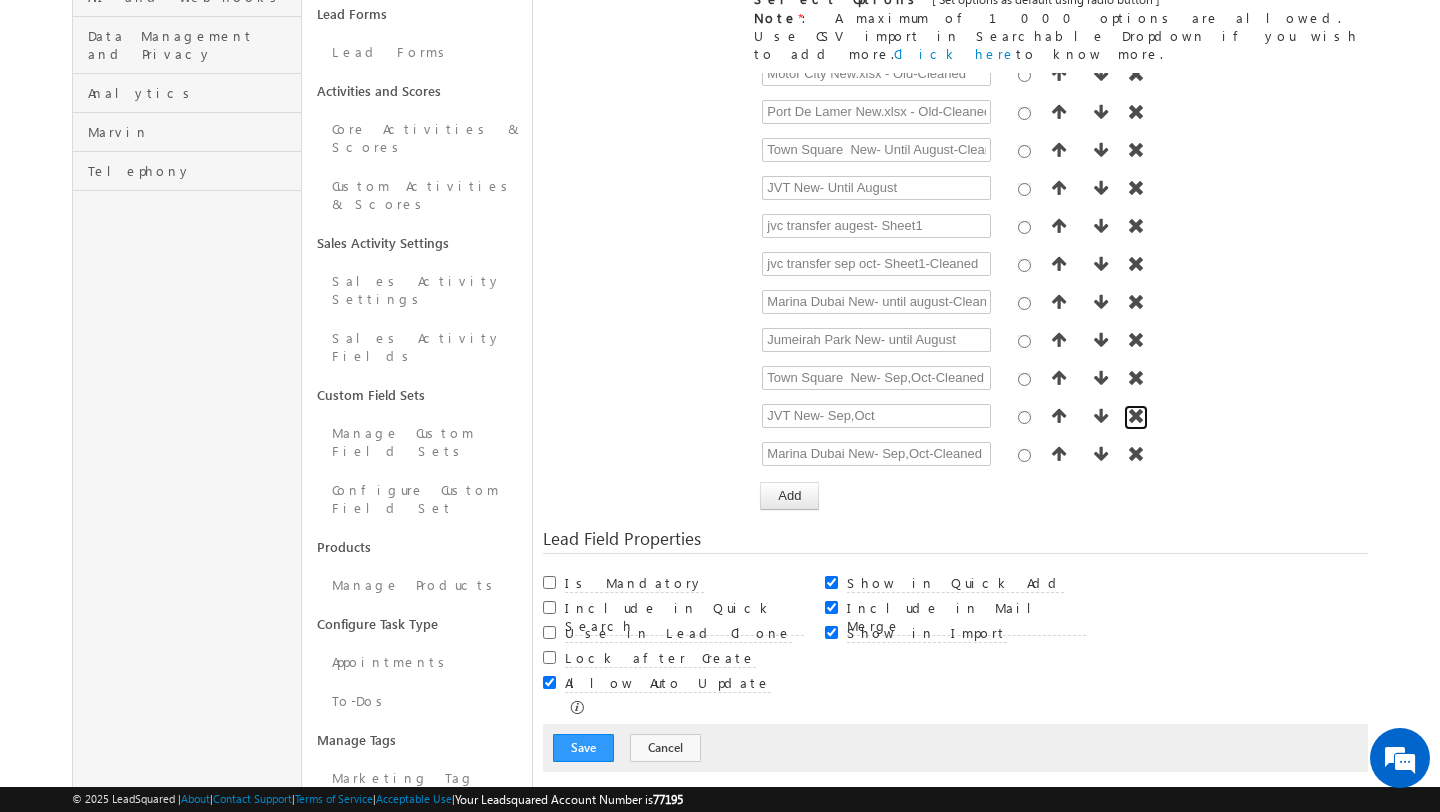 click at bounding box center [1136, 416] 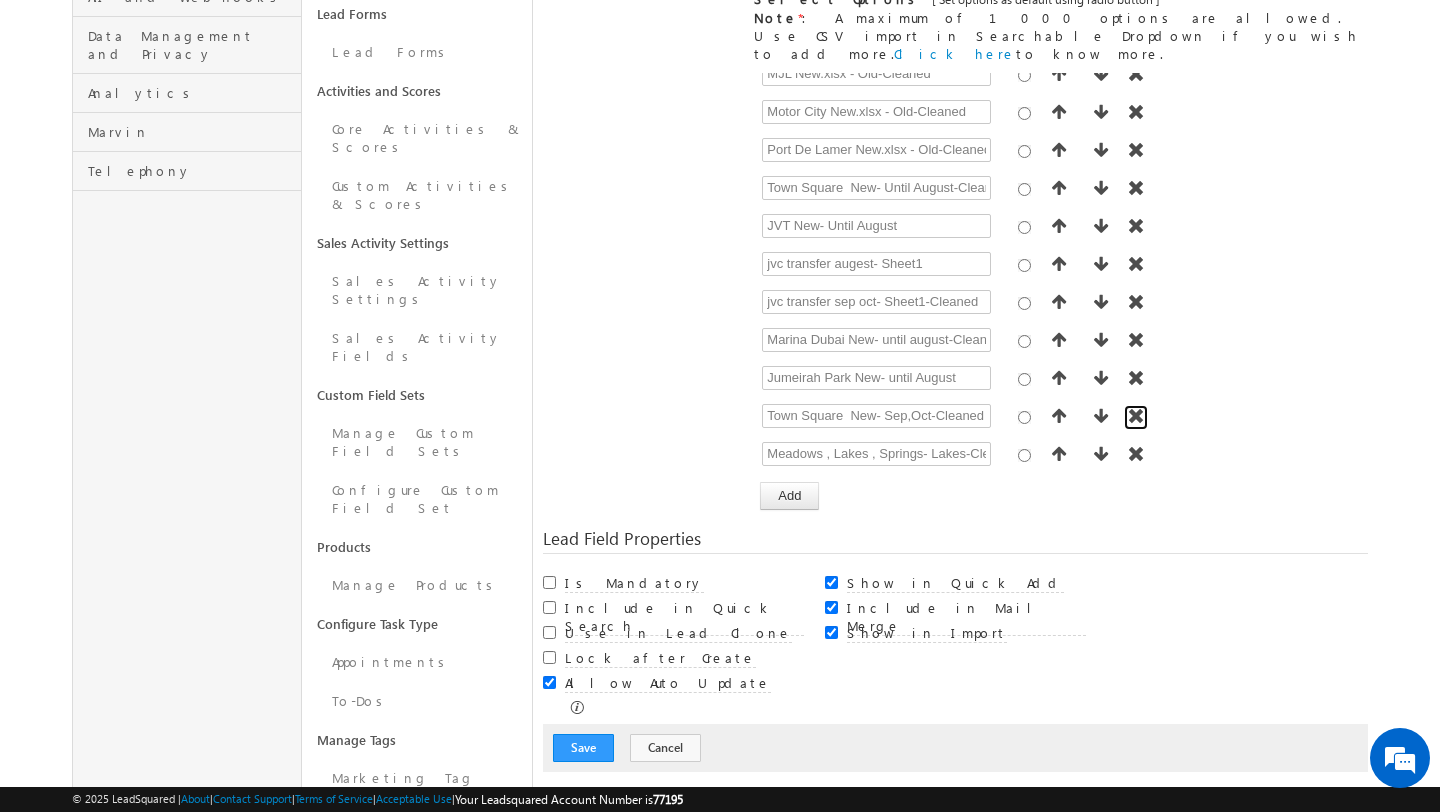 click at bounding box center (1136, 416) 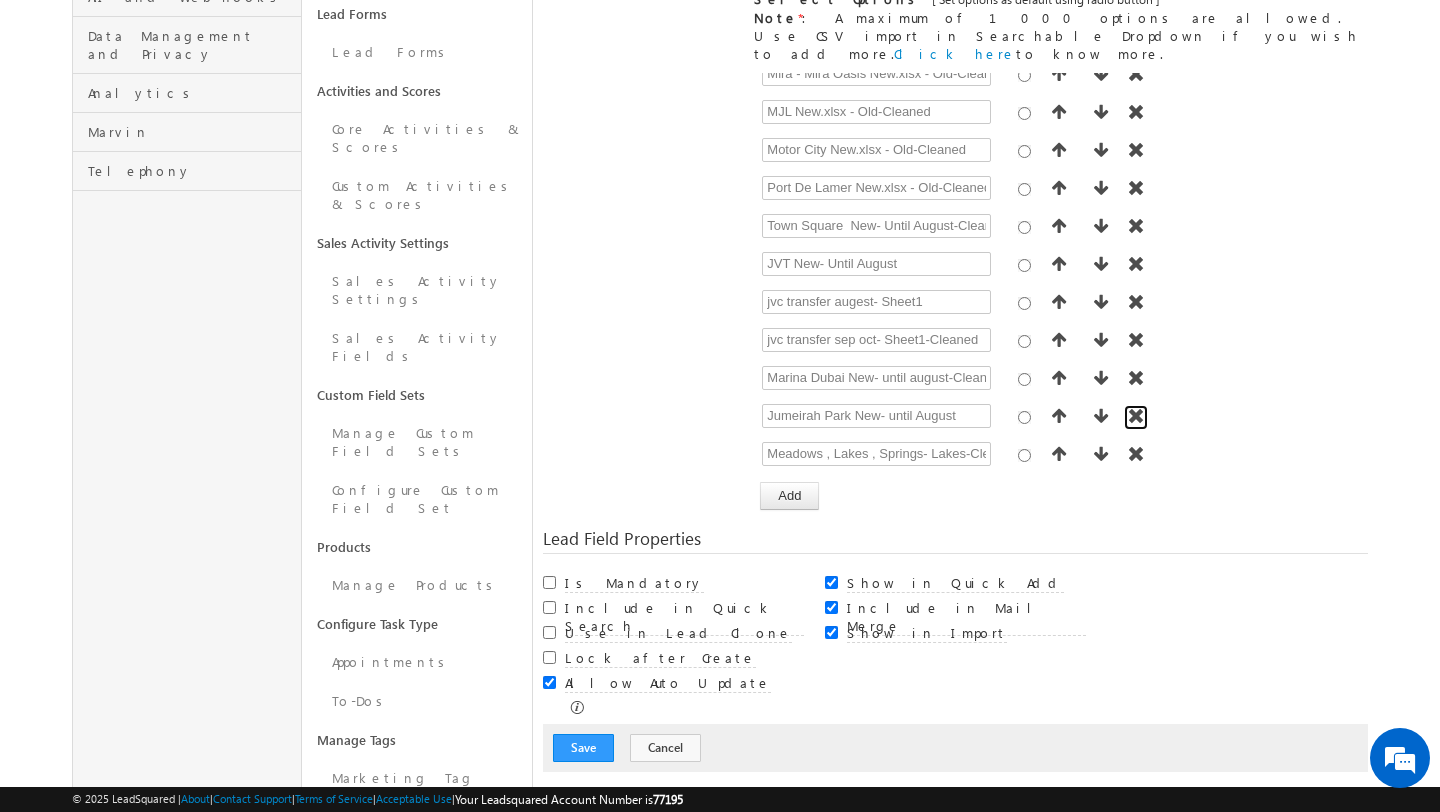 click at bounding box center [1136, 416] 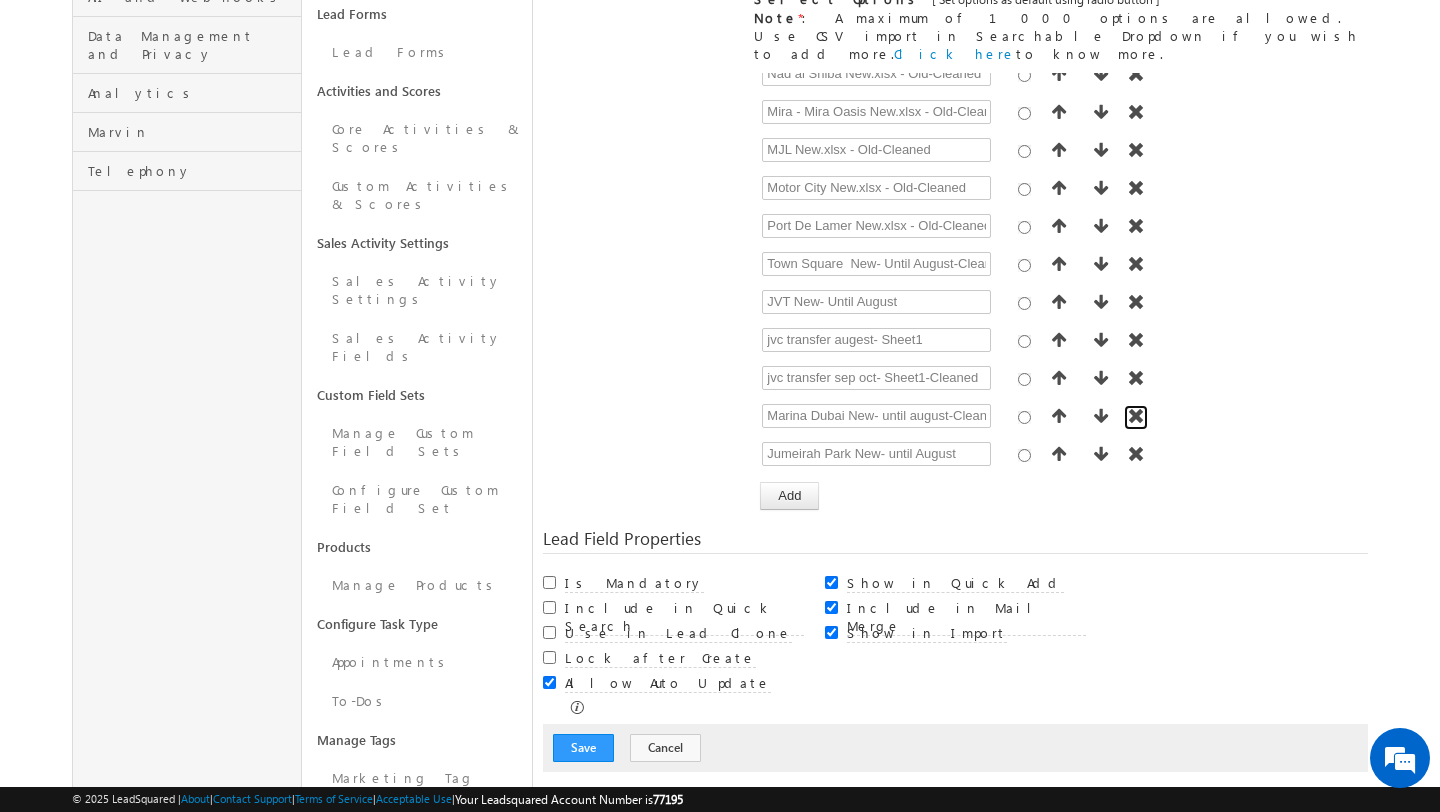 click at bounding box center [1136, 416] 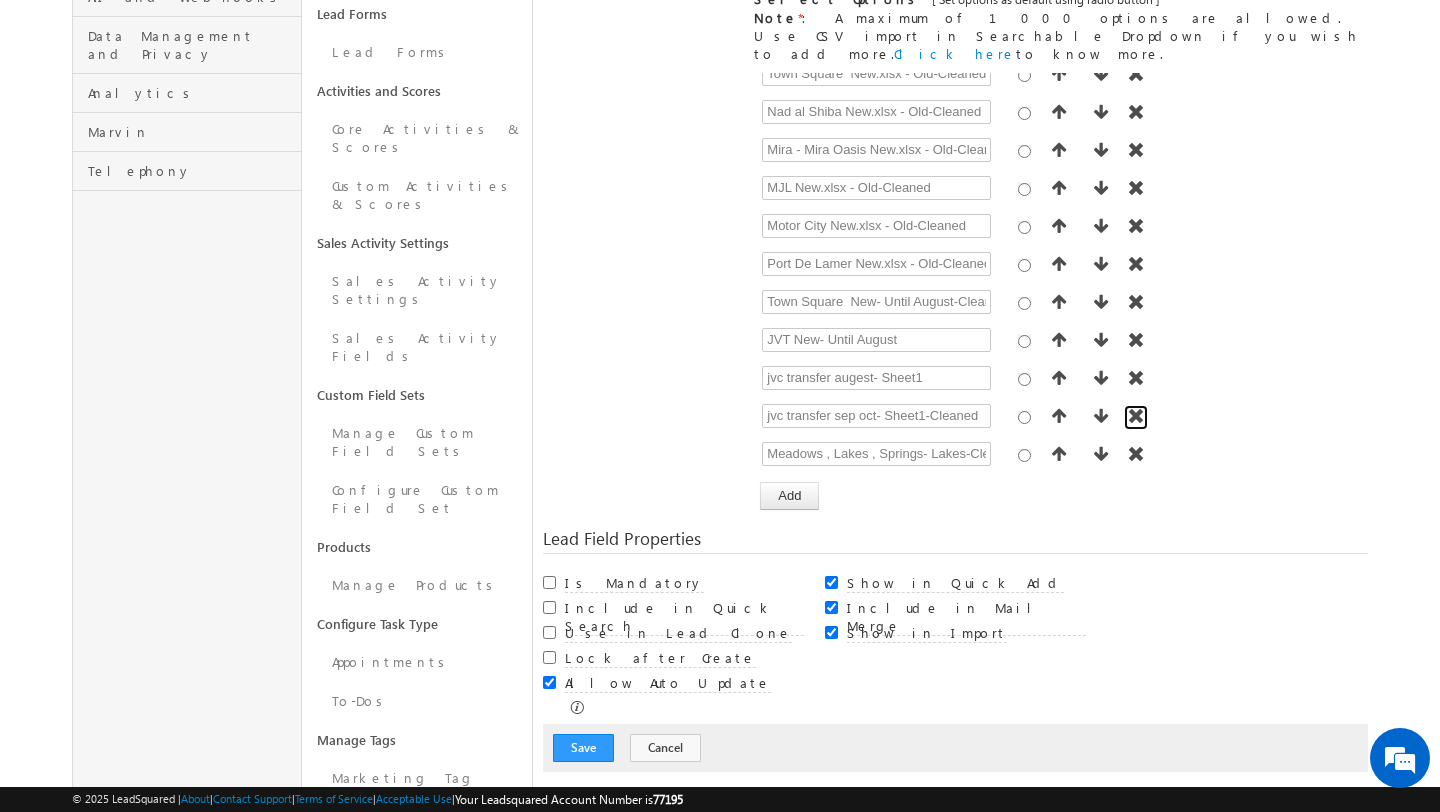 click at bounding box center [1136, 416] 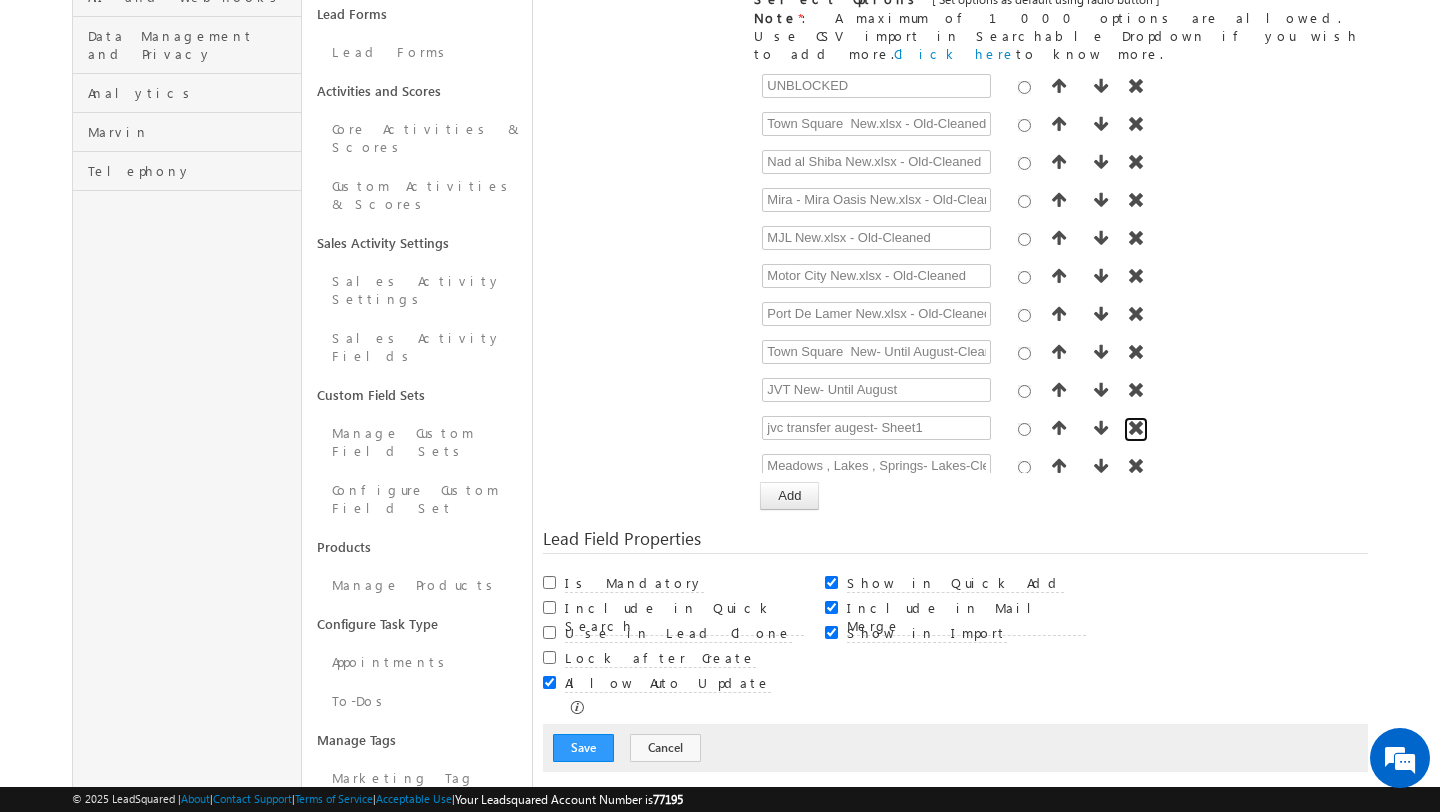click at bounding box center [1136, 428] 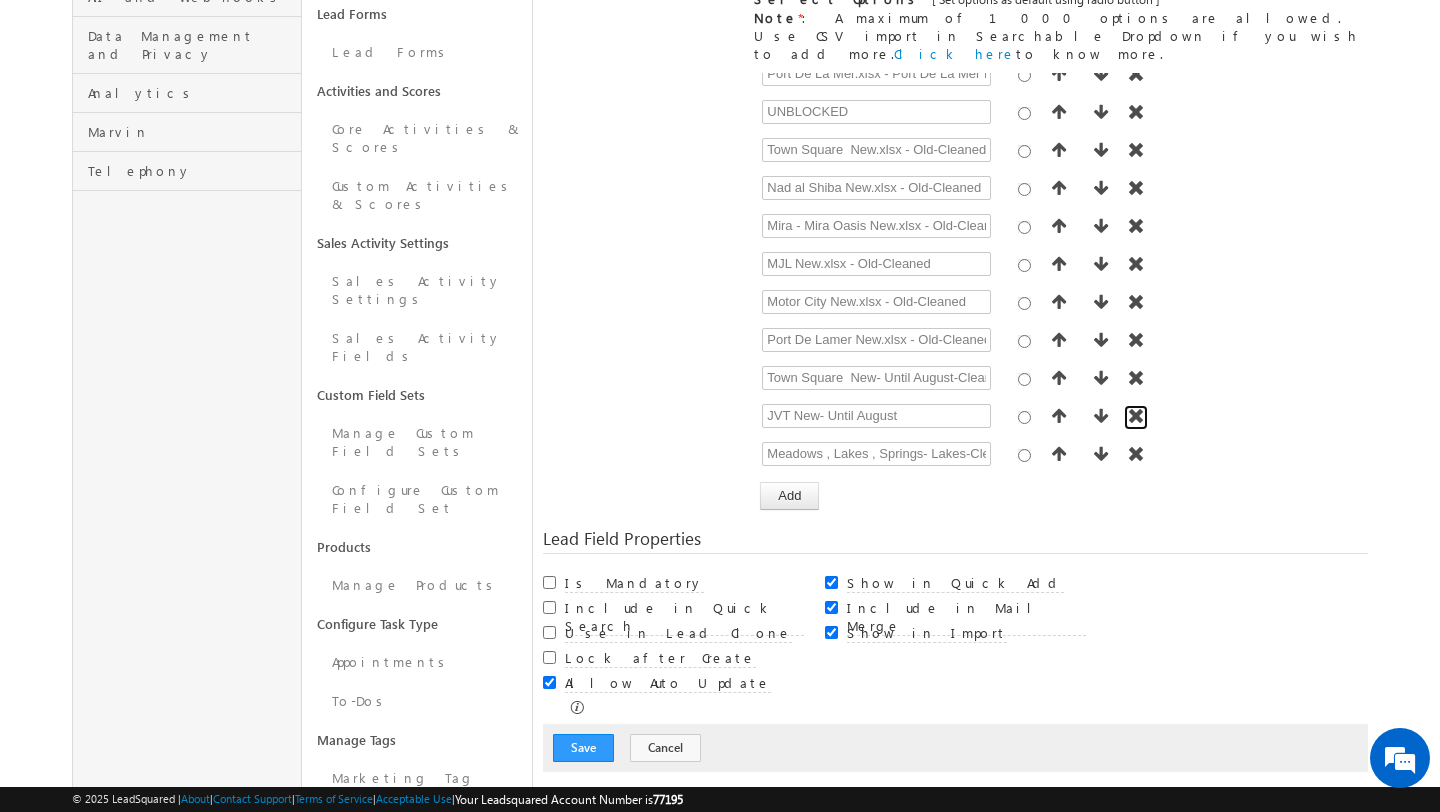click at bounding box center [1136, 416] 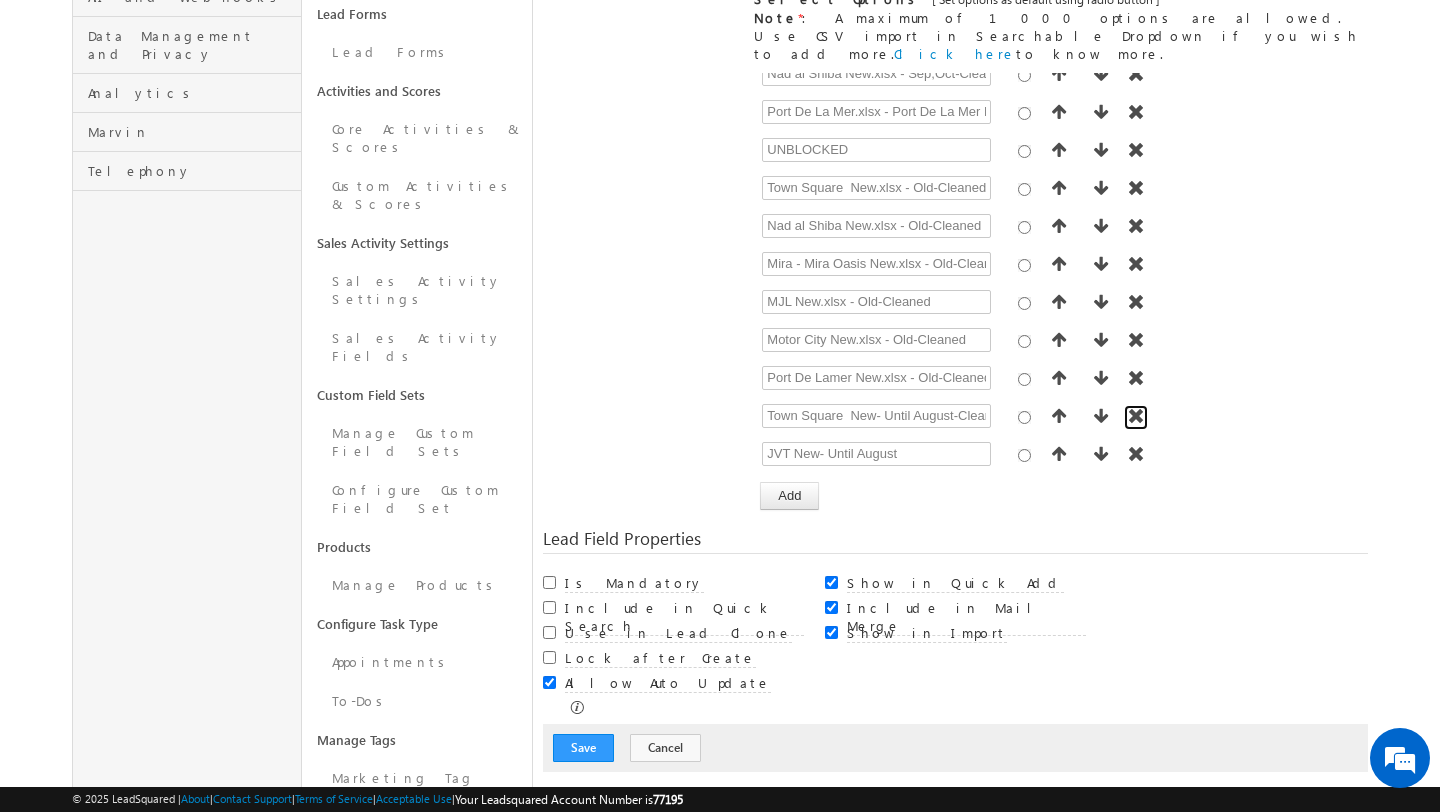 click at bounding box center (1136, 416) 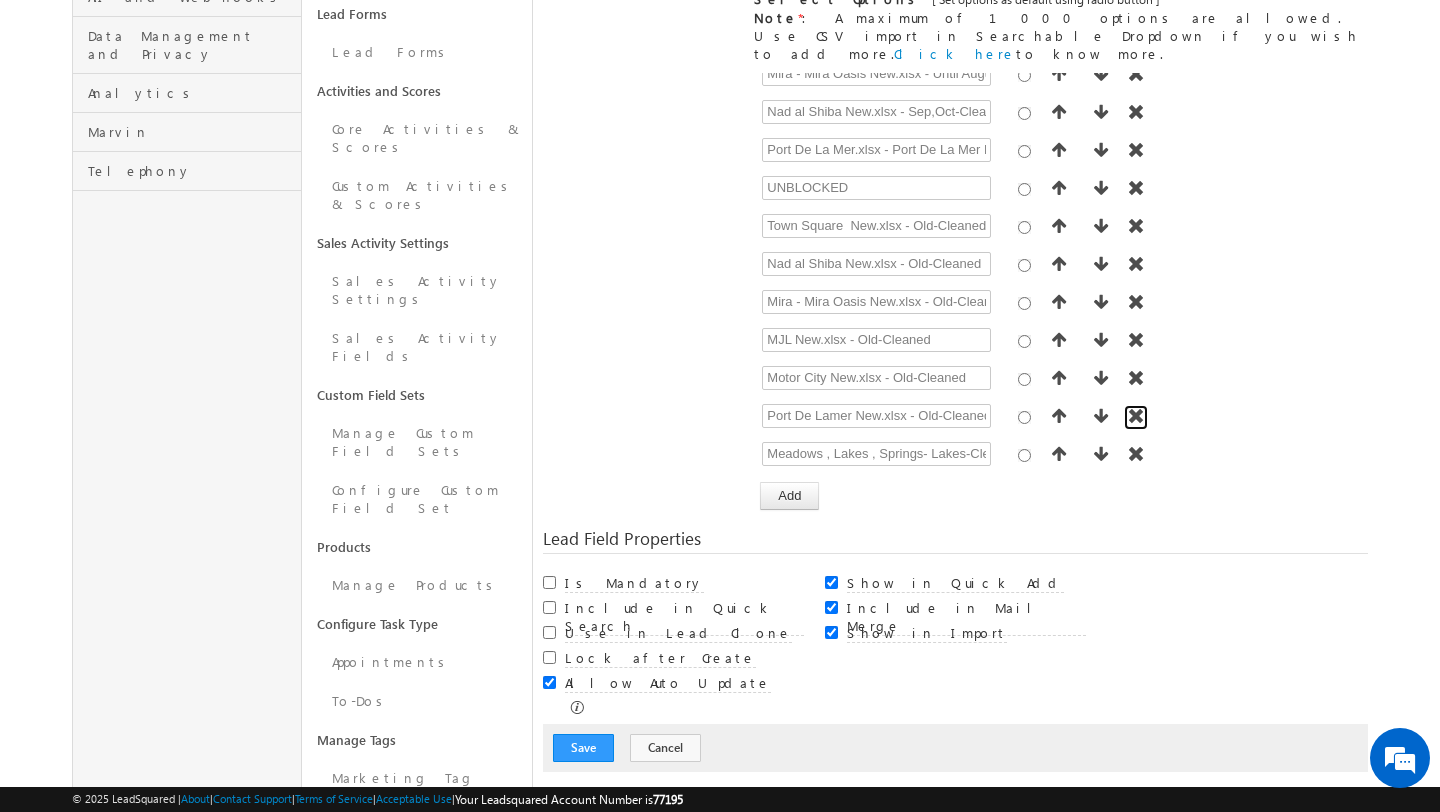 click at bounding box center (1136, 416) 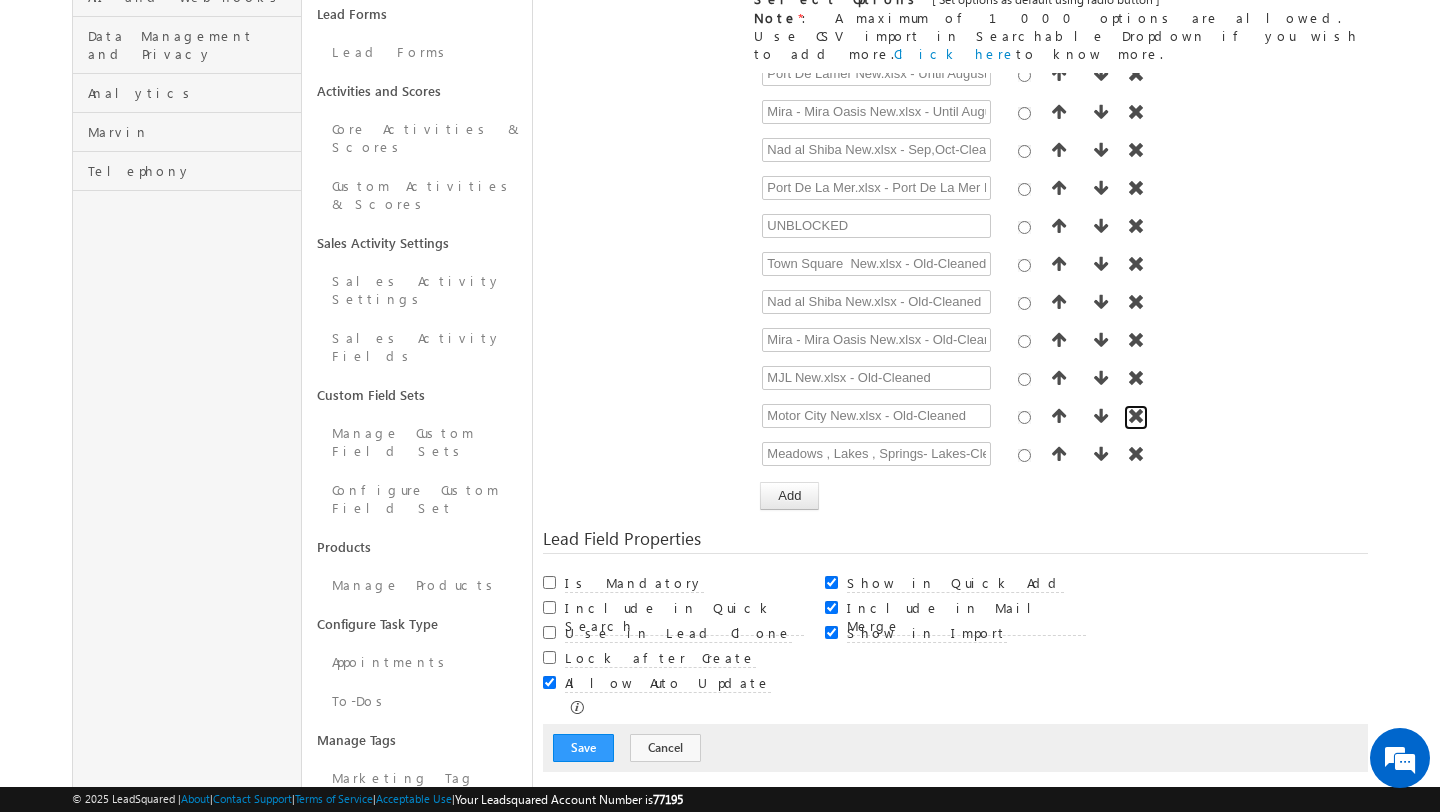 click at bounding box center [1136, 416] 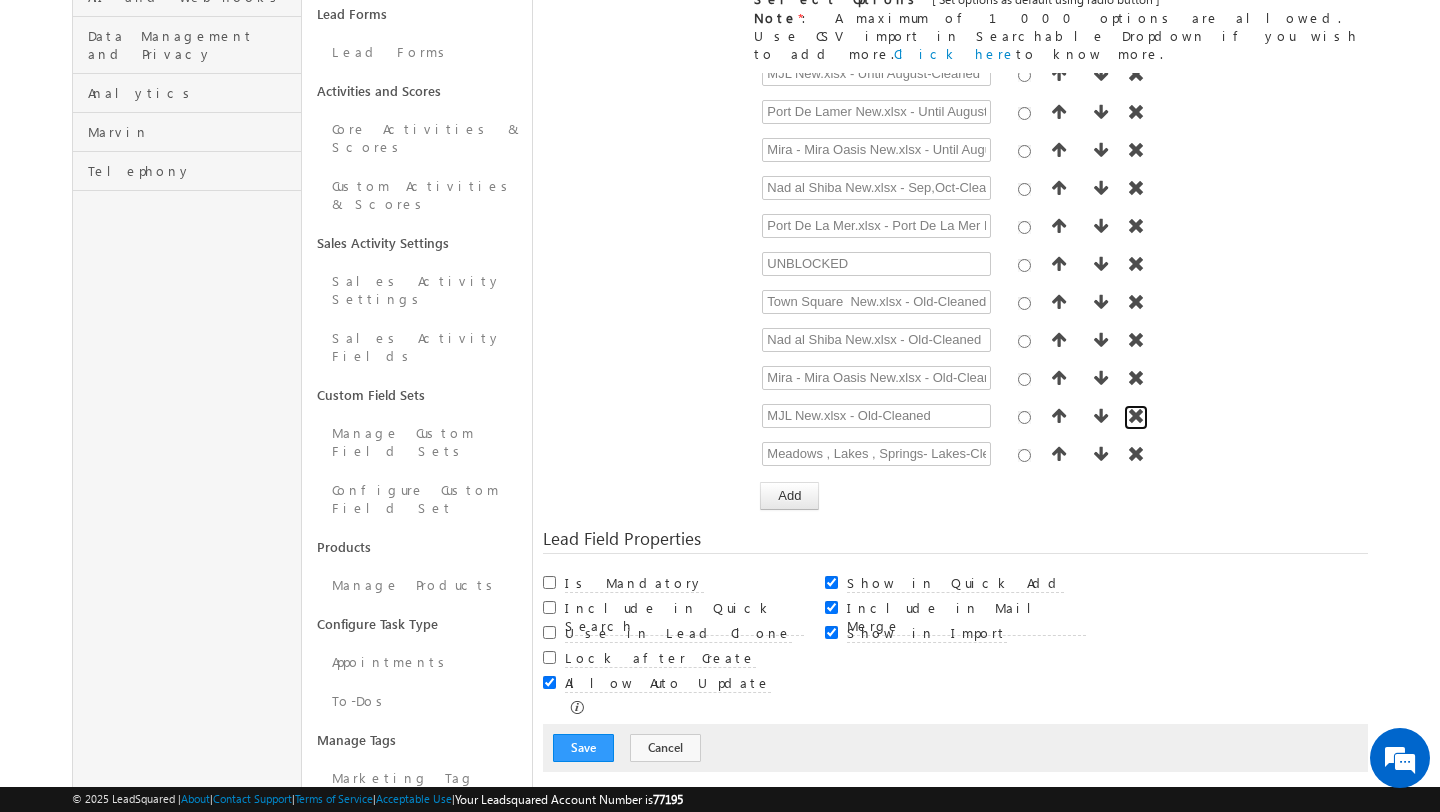 click at bounding box center (1136, 416) 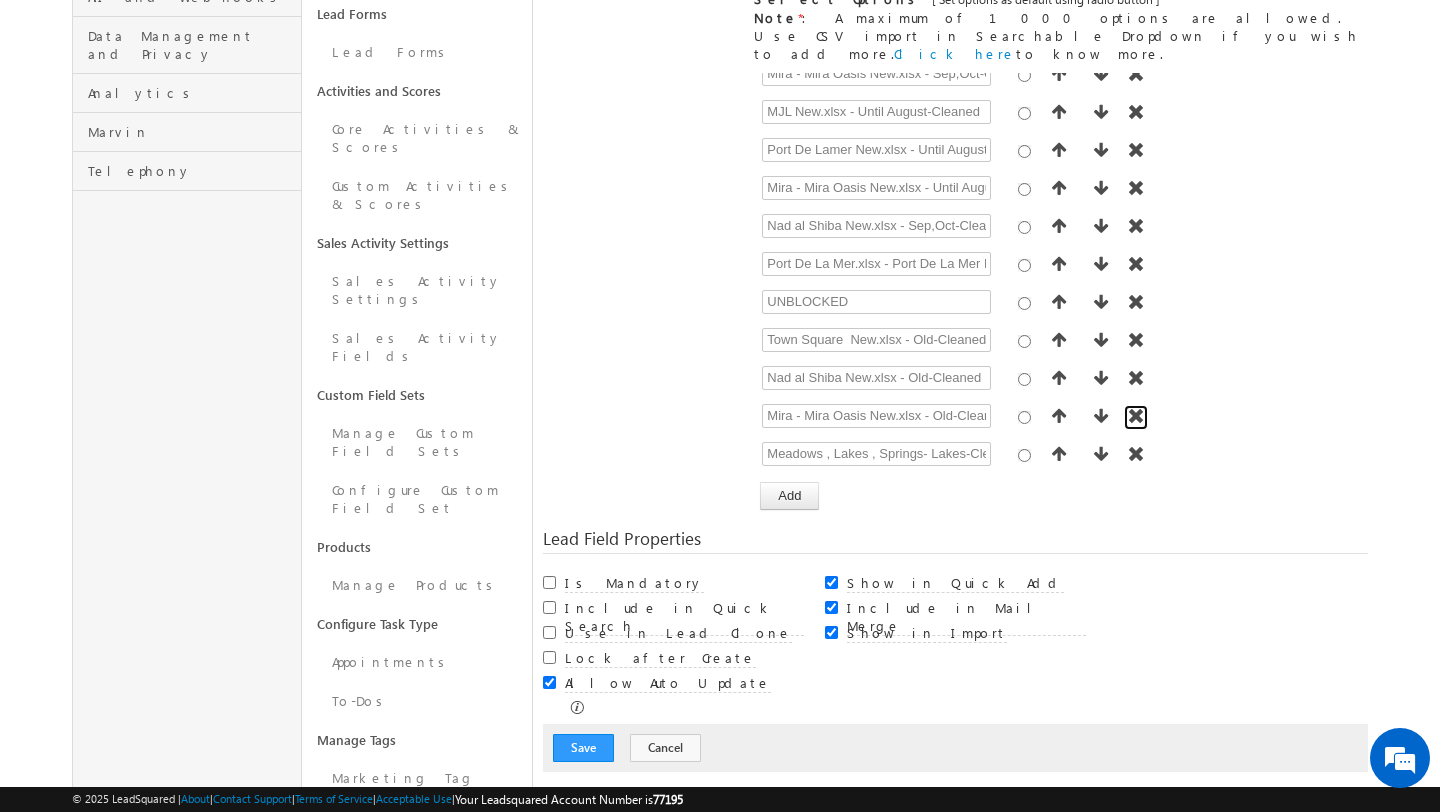 click at bounding box center (1136, 416) 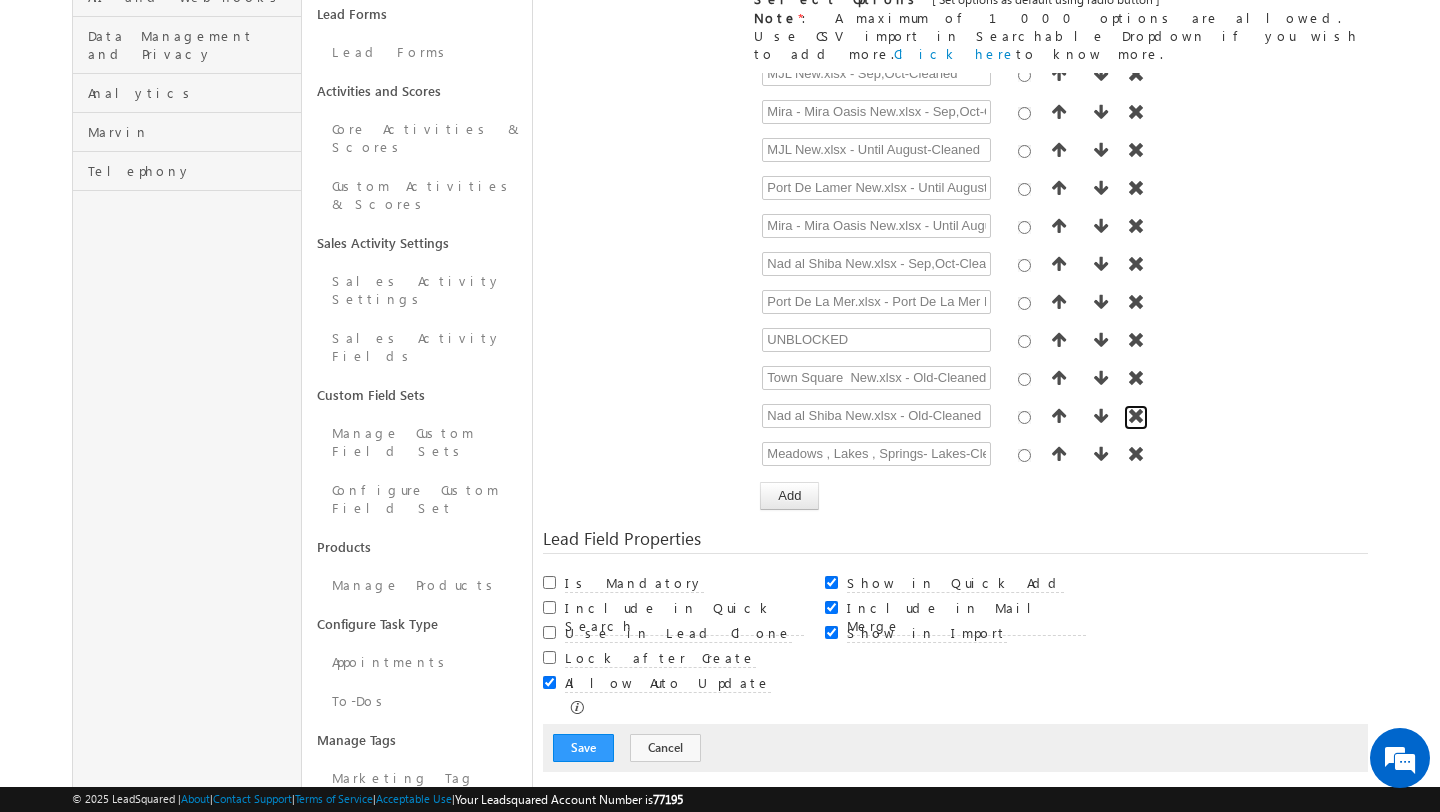 click at bounding box center (1136, 416) 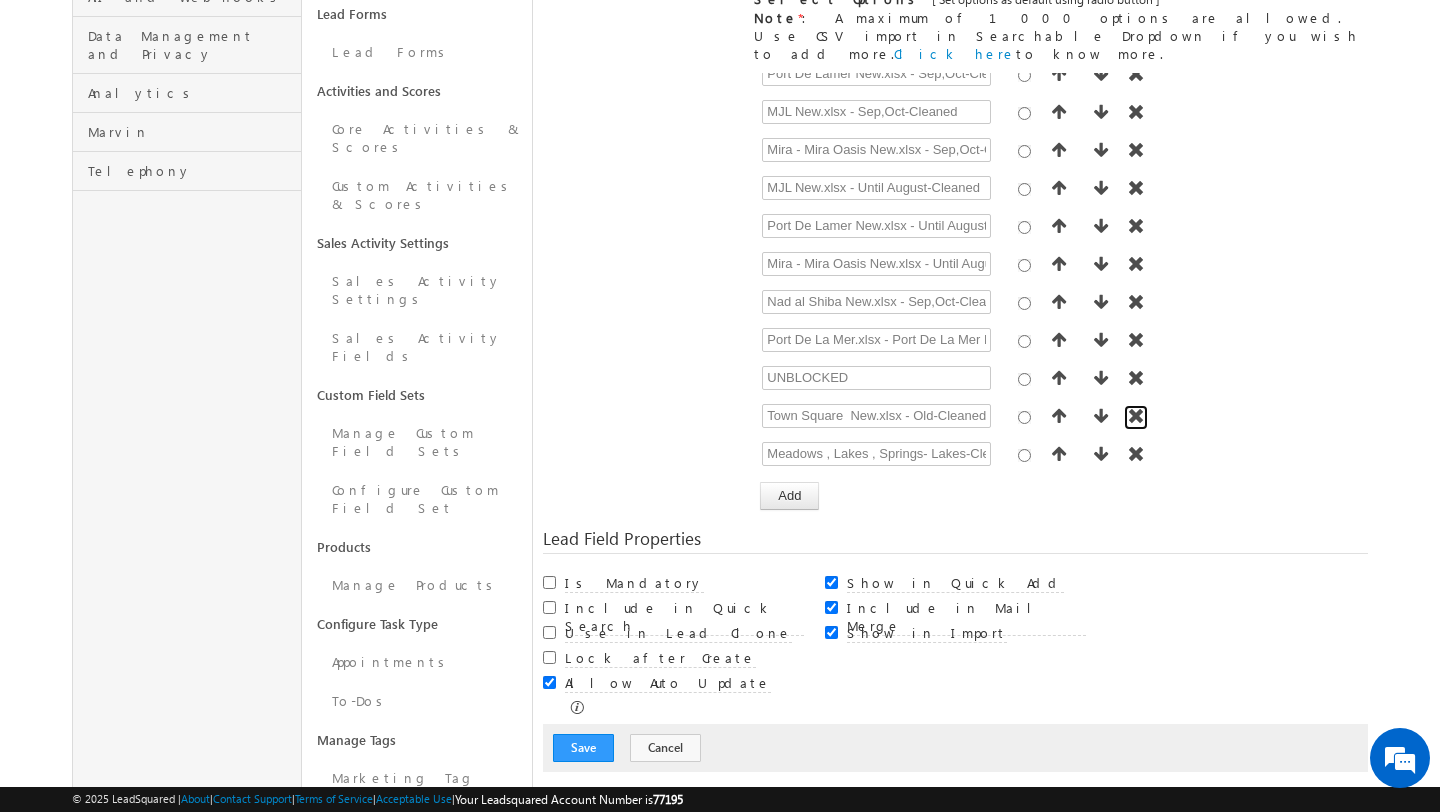click at bounding box center (1136, 416) 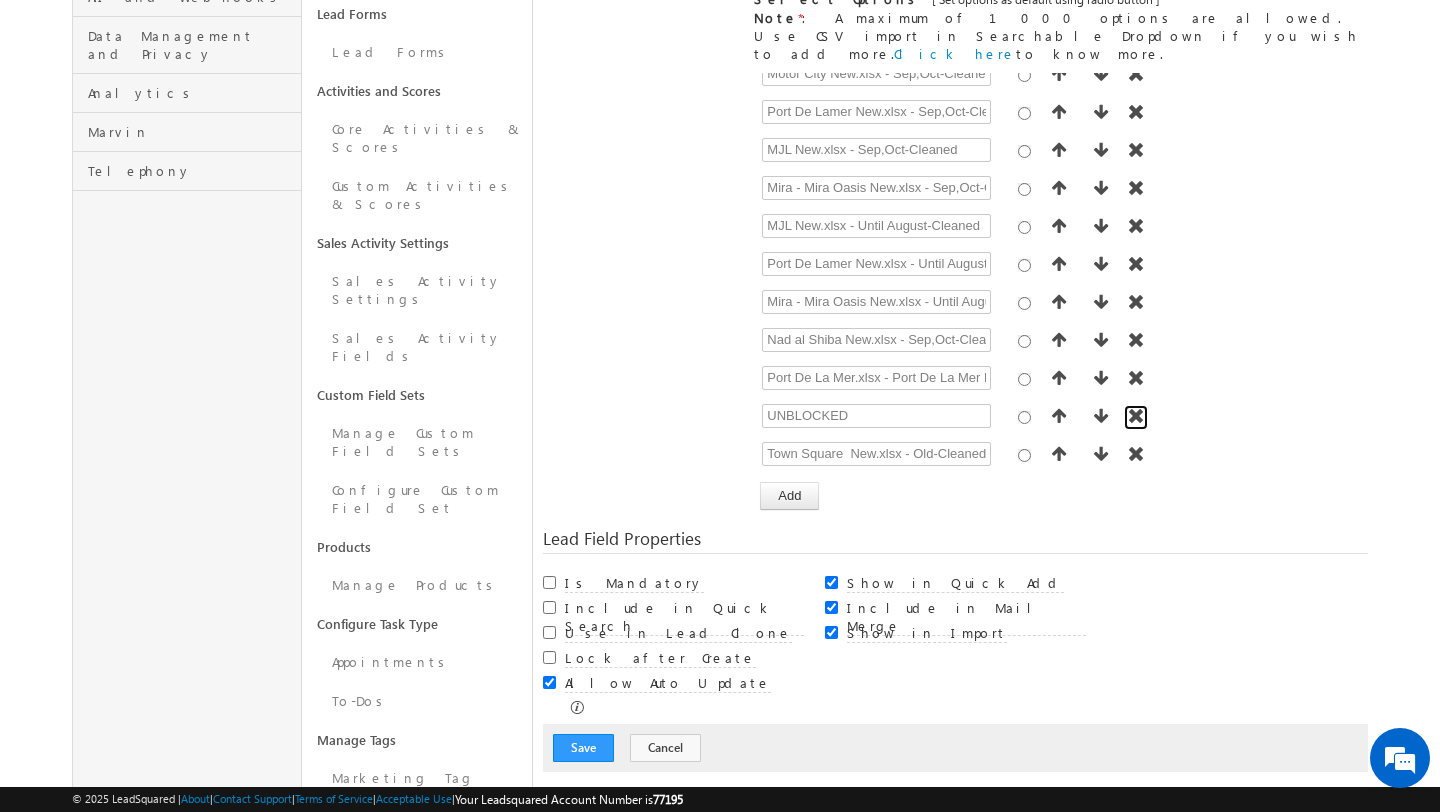 click at bounding box center (1136, 416) 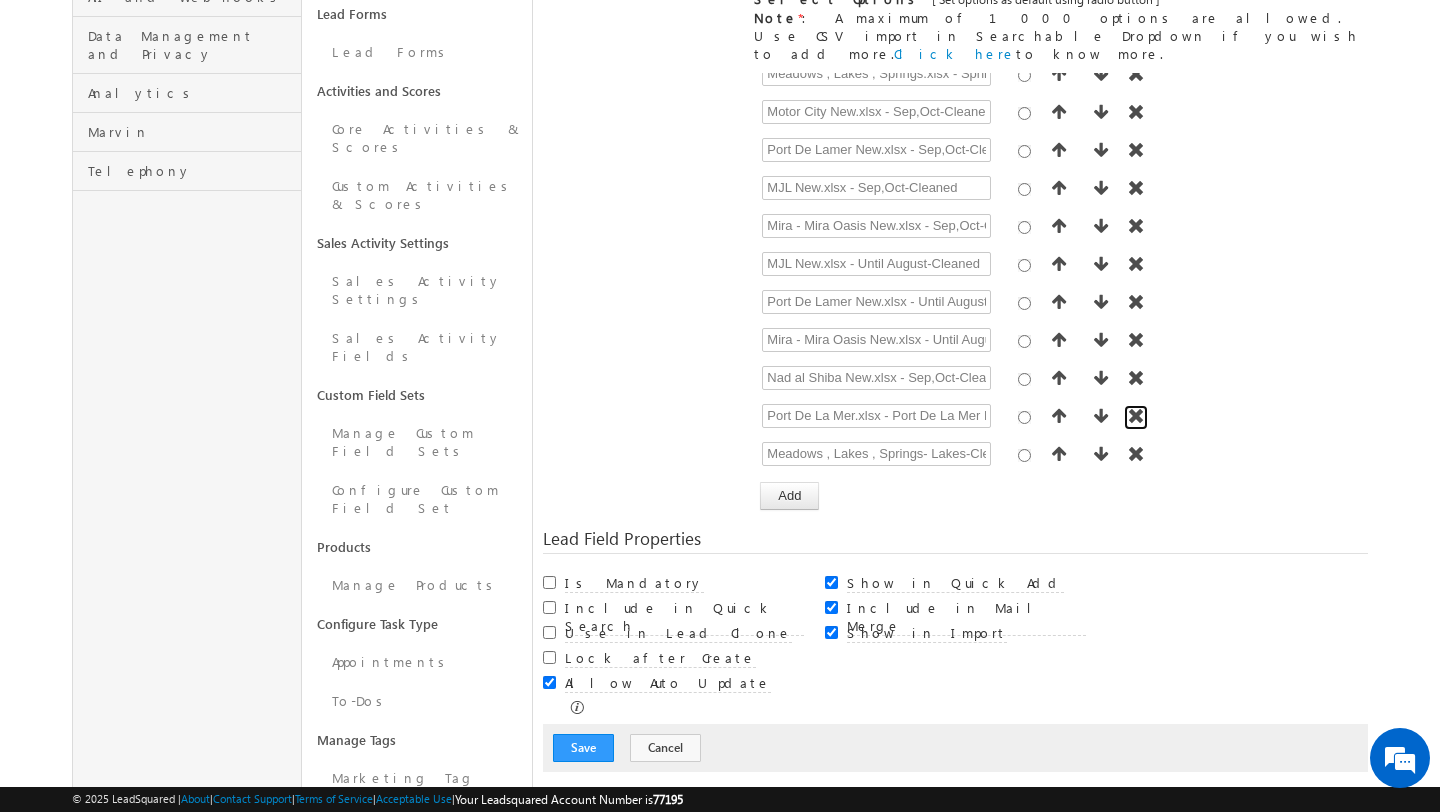 click at bounding box center (1136, 416) 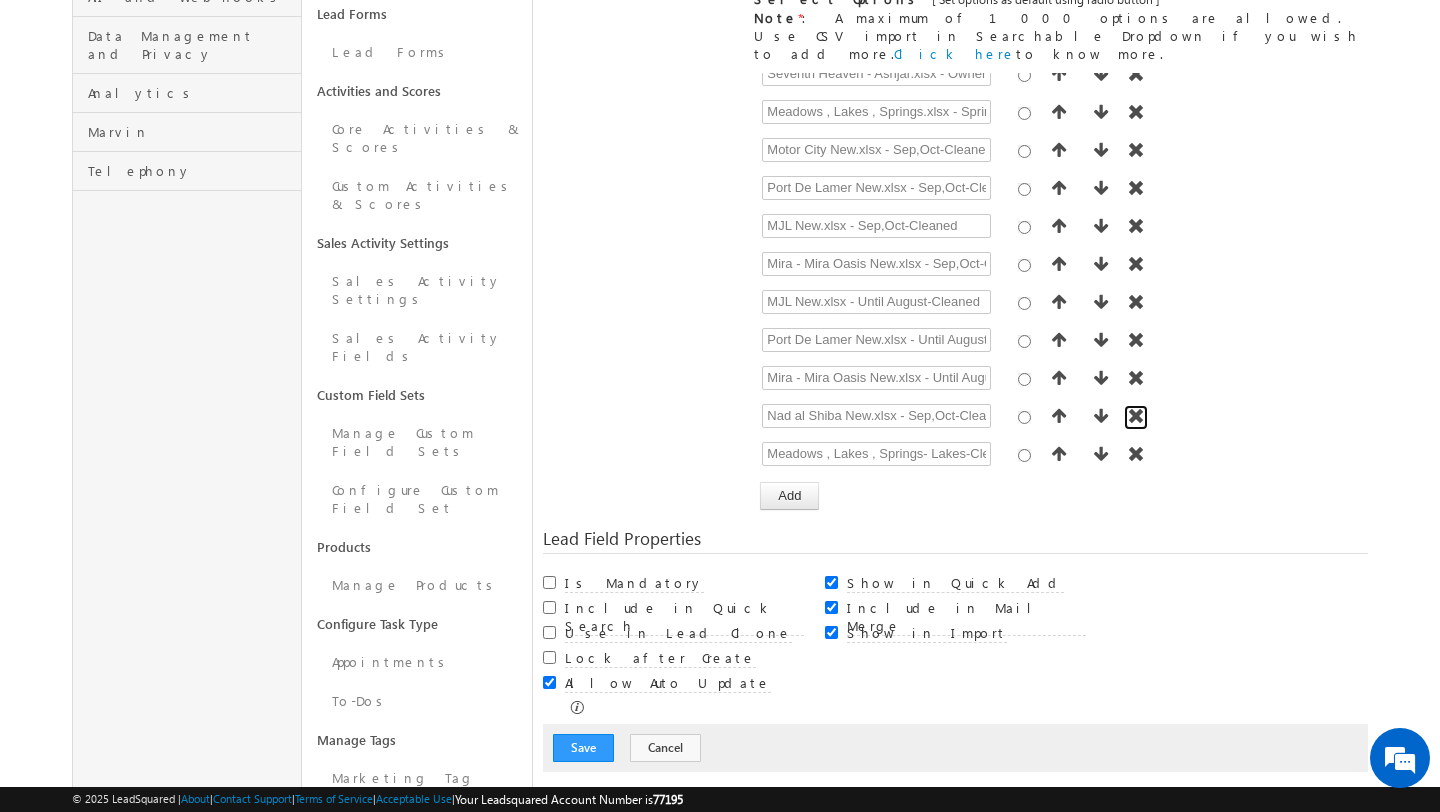 click at bounding box center [1136, 416] 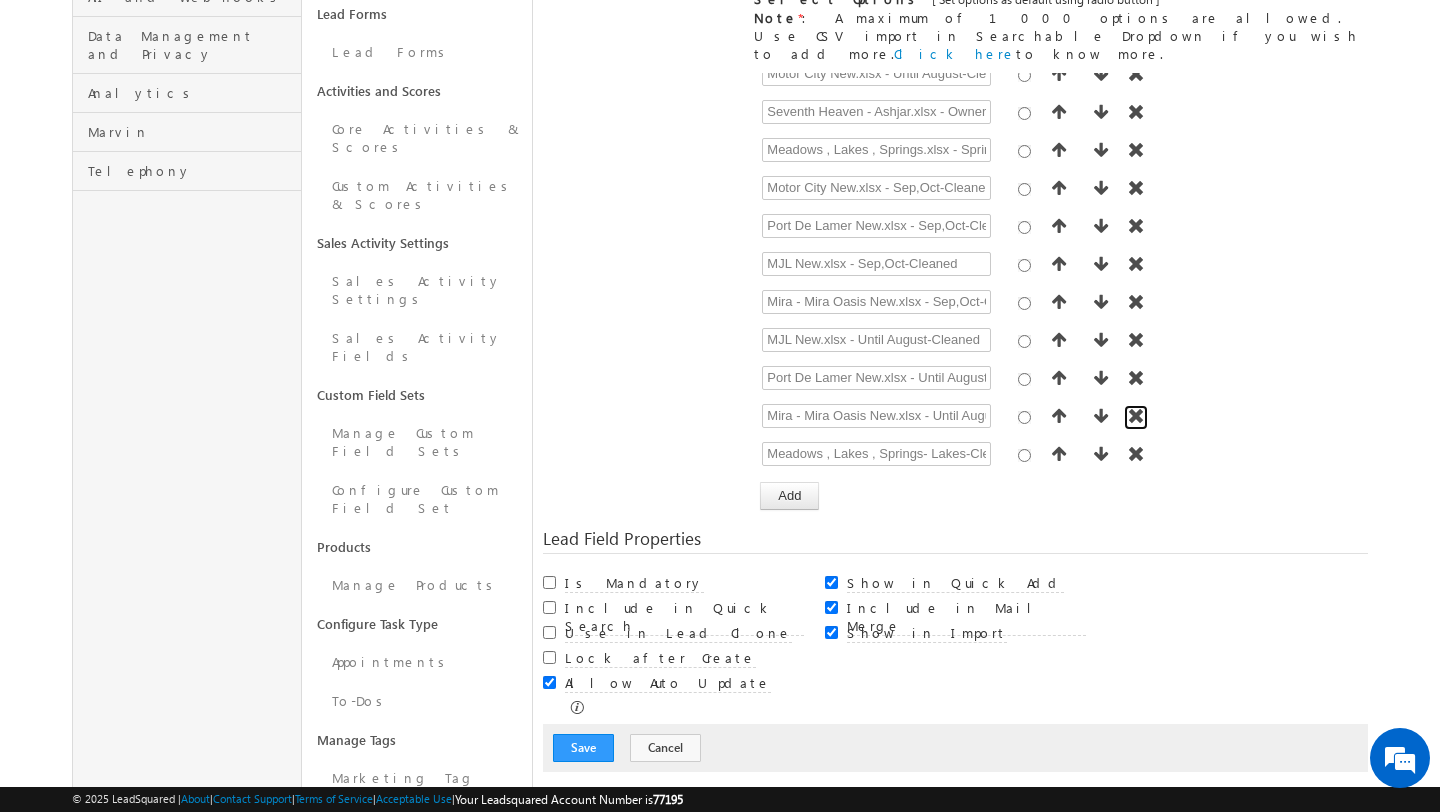 click at bounding box center [1136, 416] 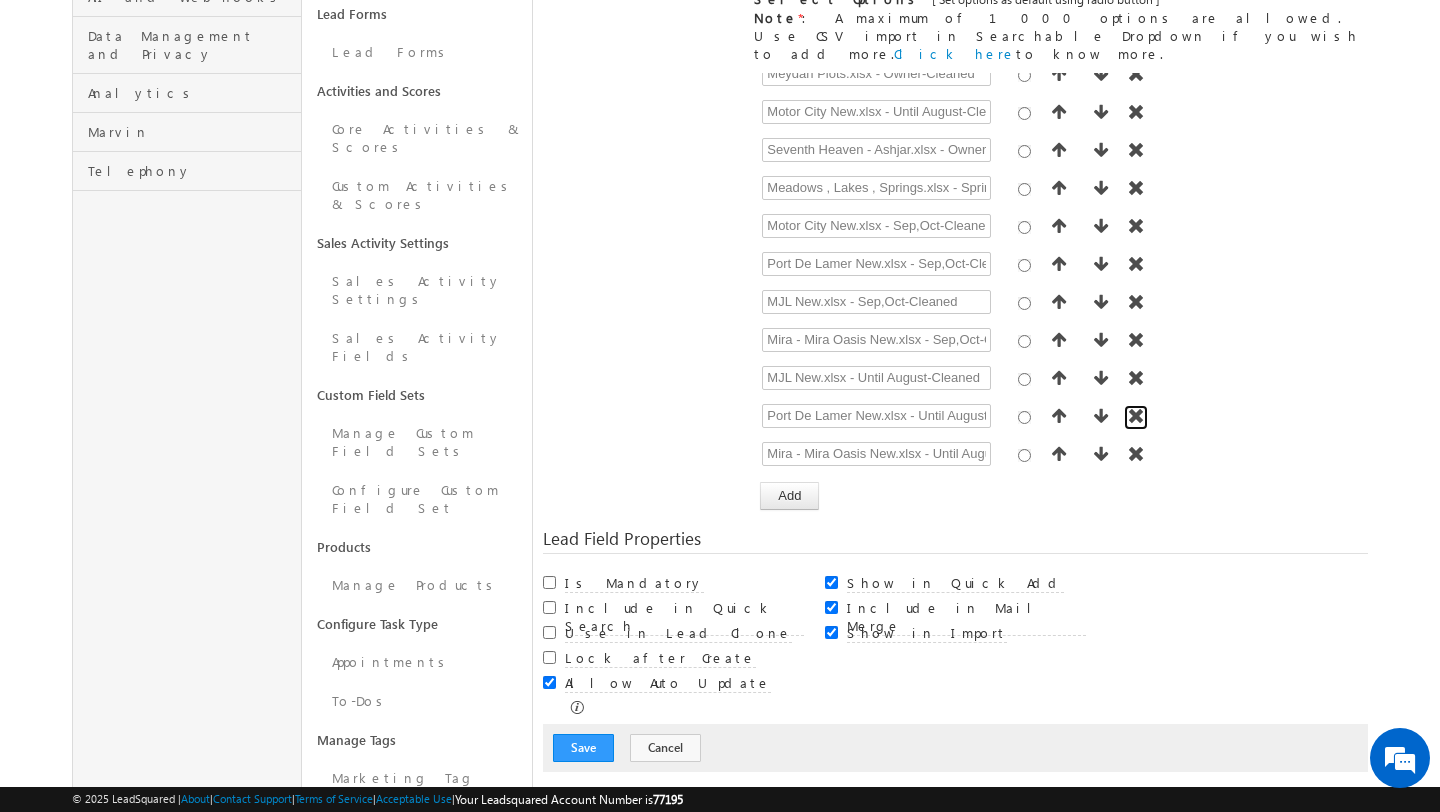 click at bounding box center [1136, 416] 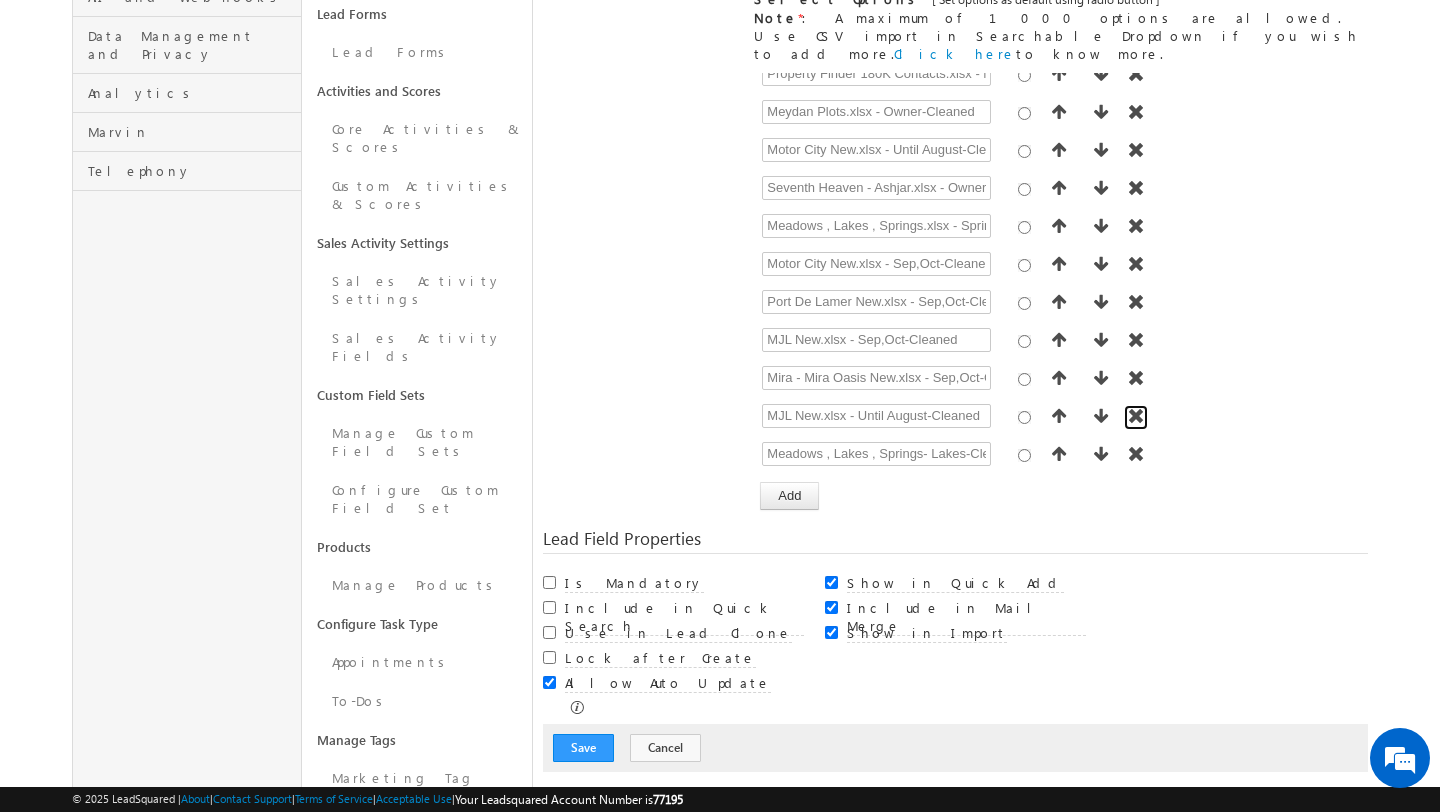 click at bounding box center [1136, 416] 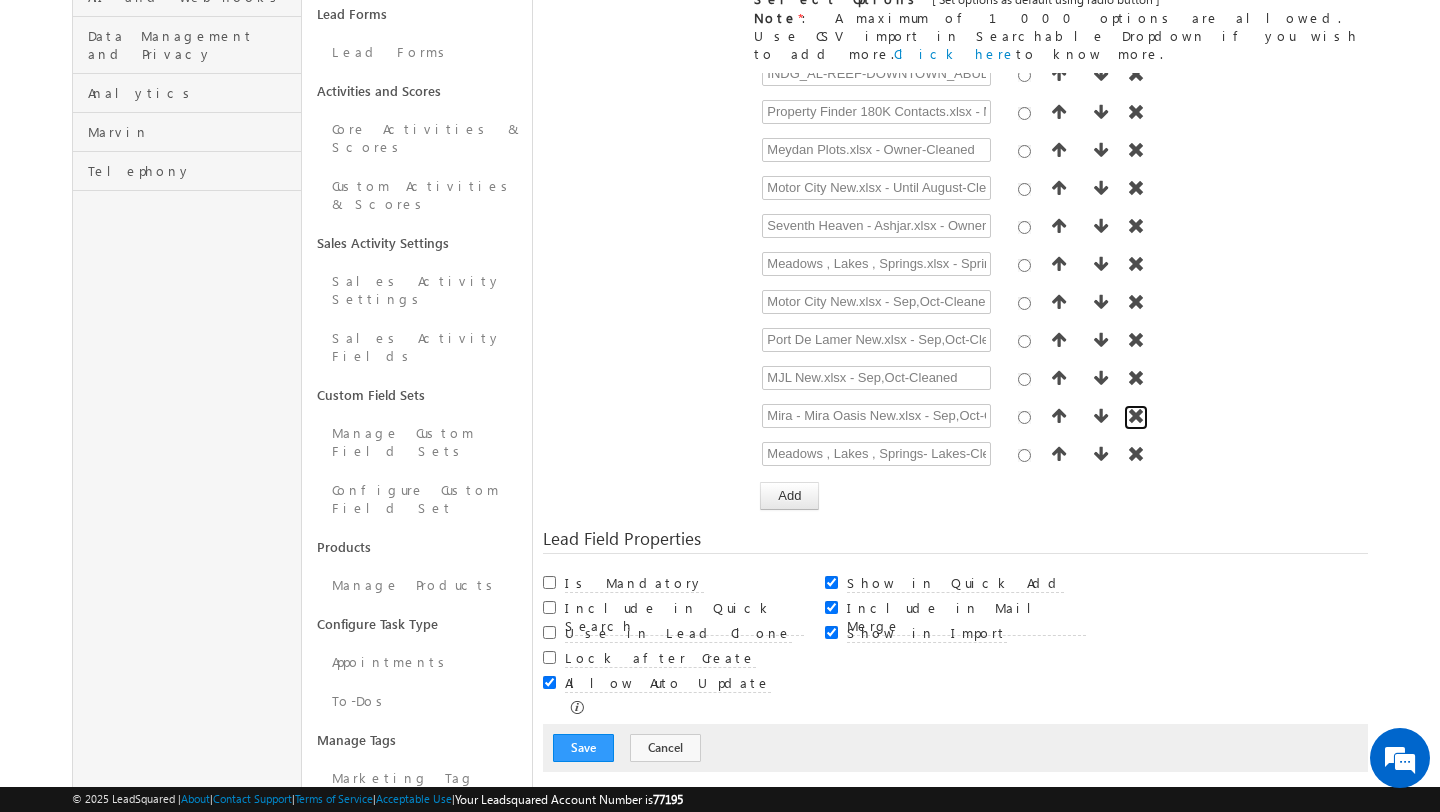 click at bounding box center (1136, 416) 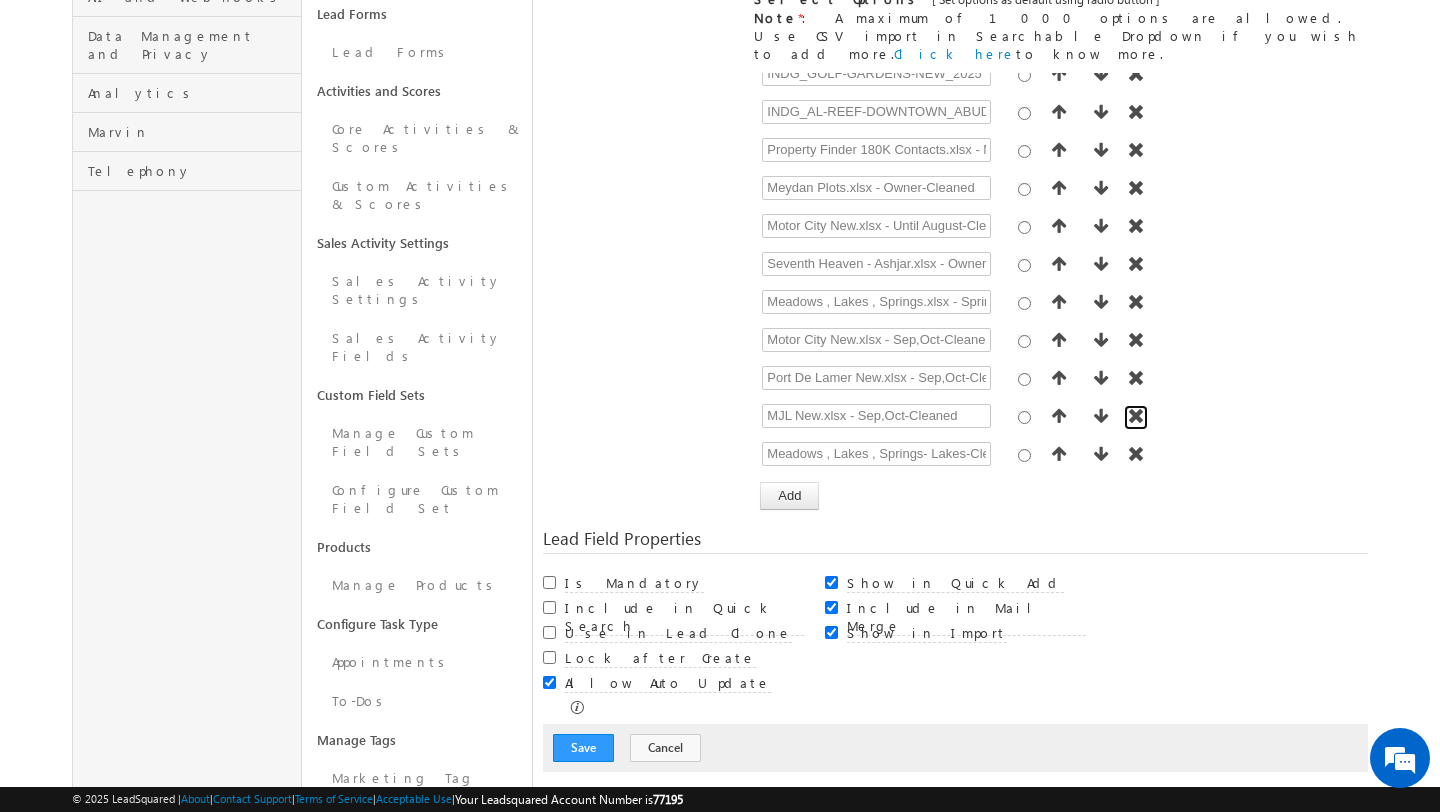 click at bounding box center (1136, 416) 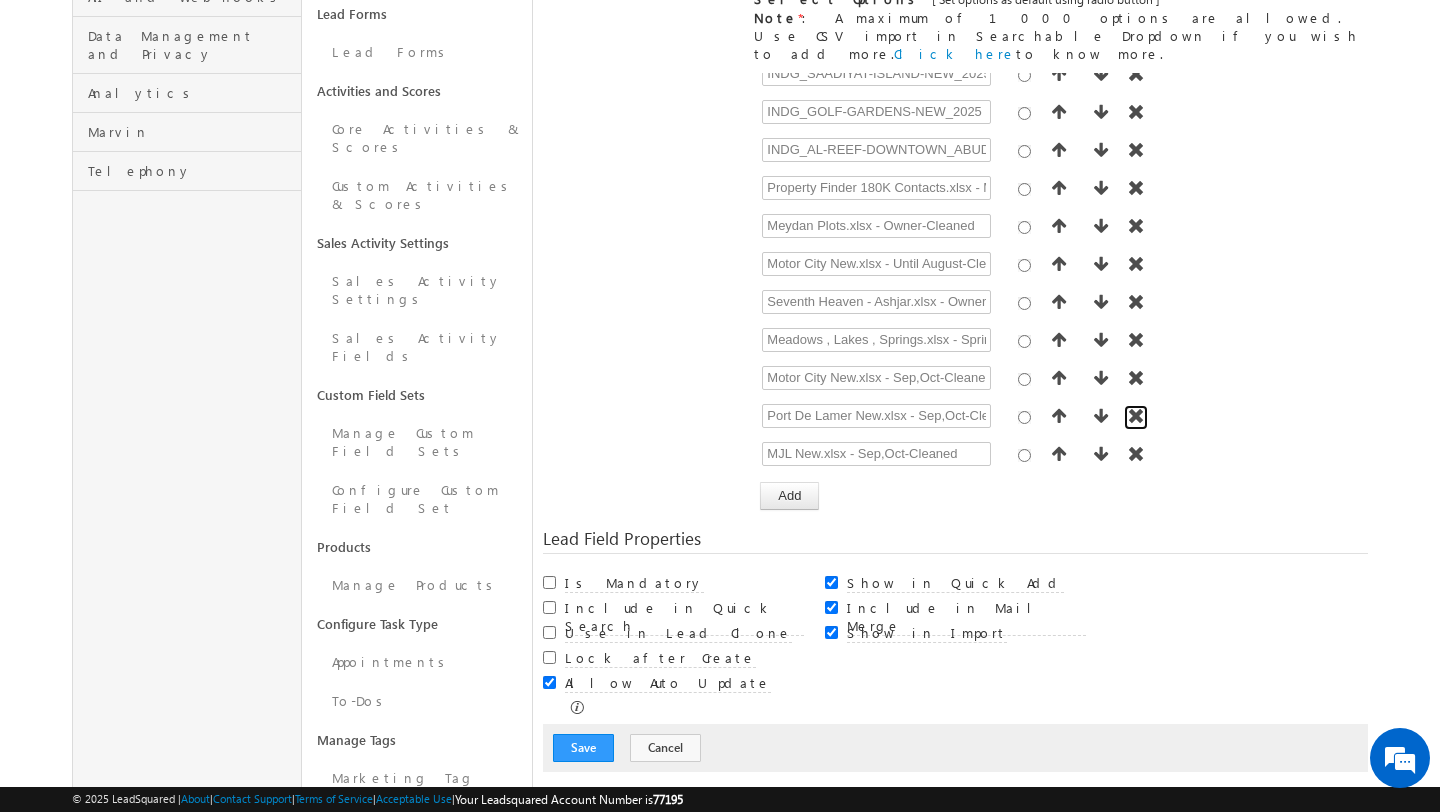 click at bounding box center (1136, 416) 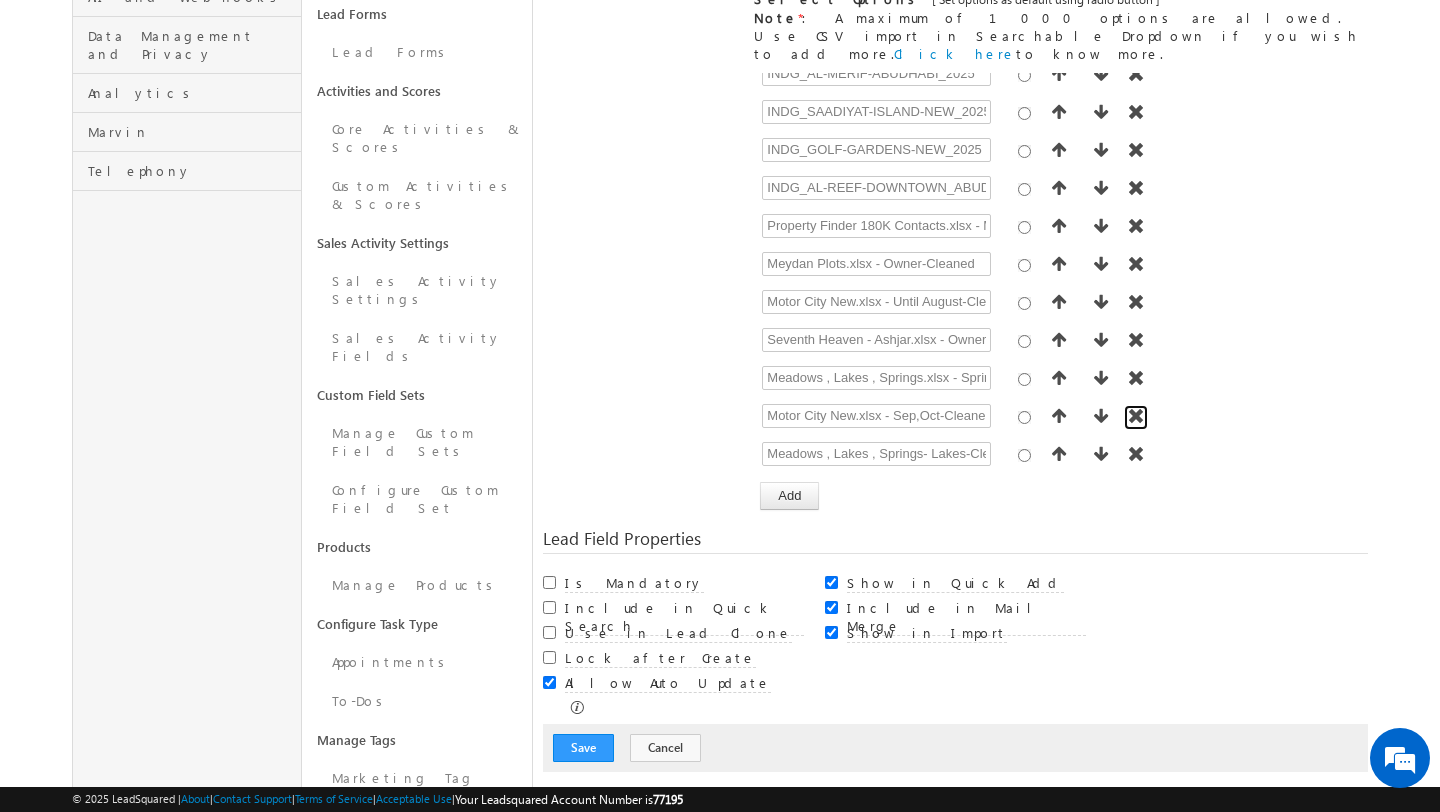 click at bounding box center [1136, 416] 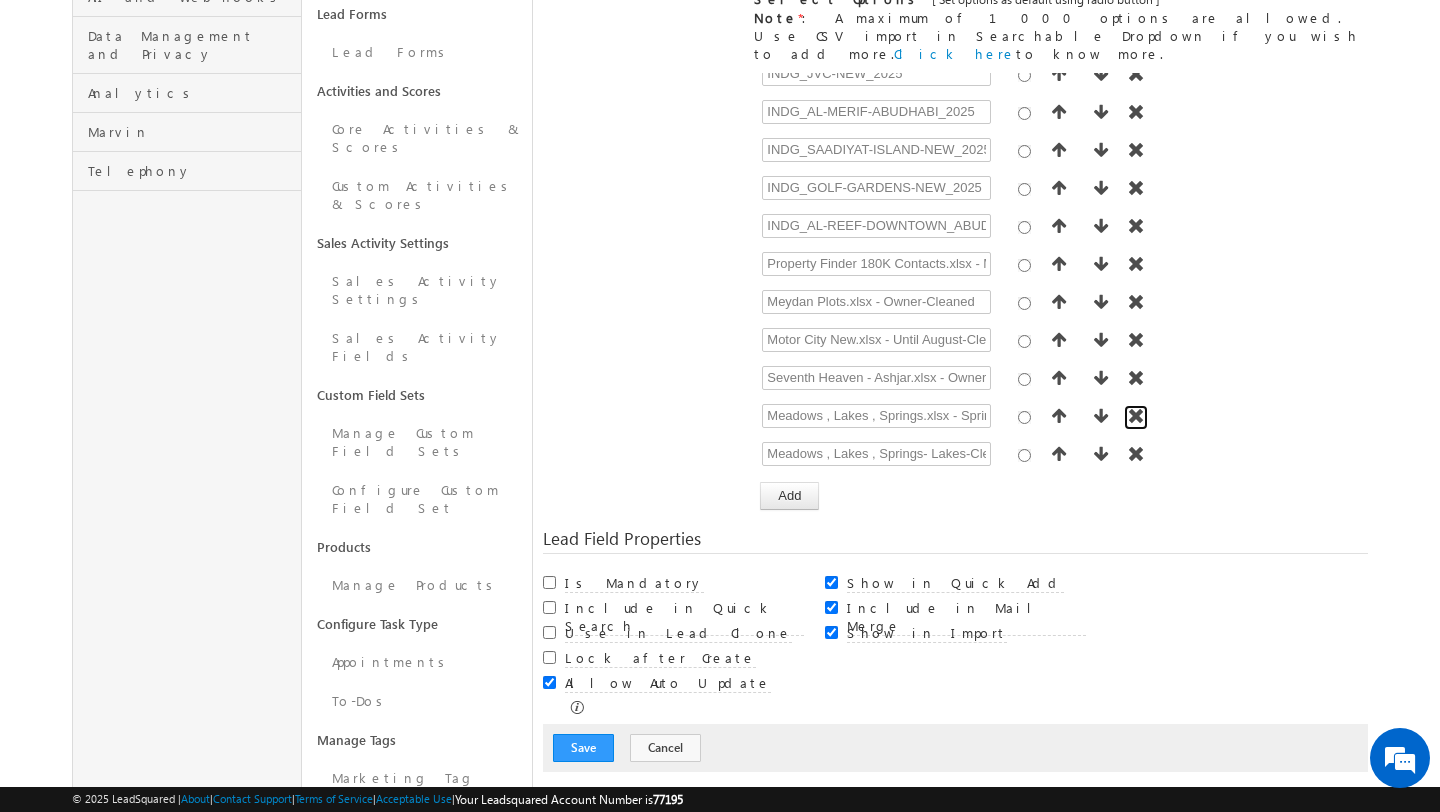 click at bounding box center [1136, 416] 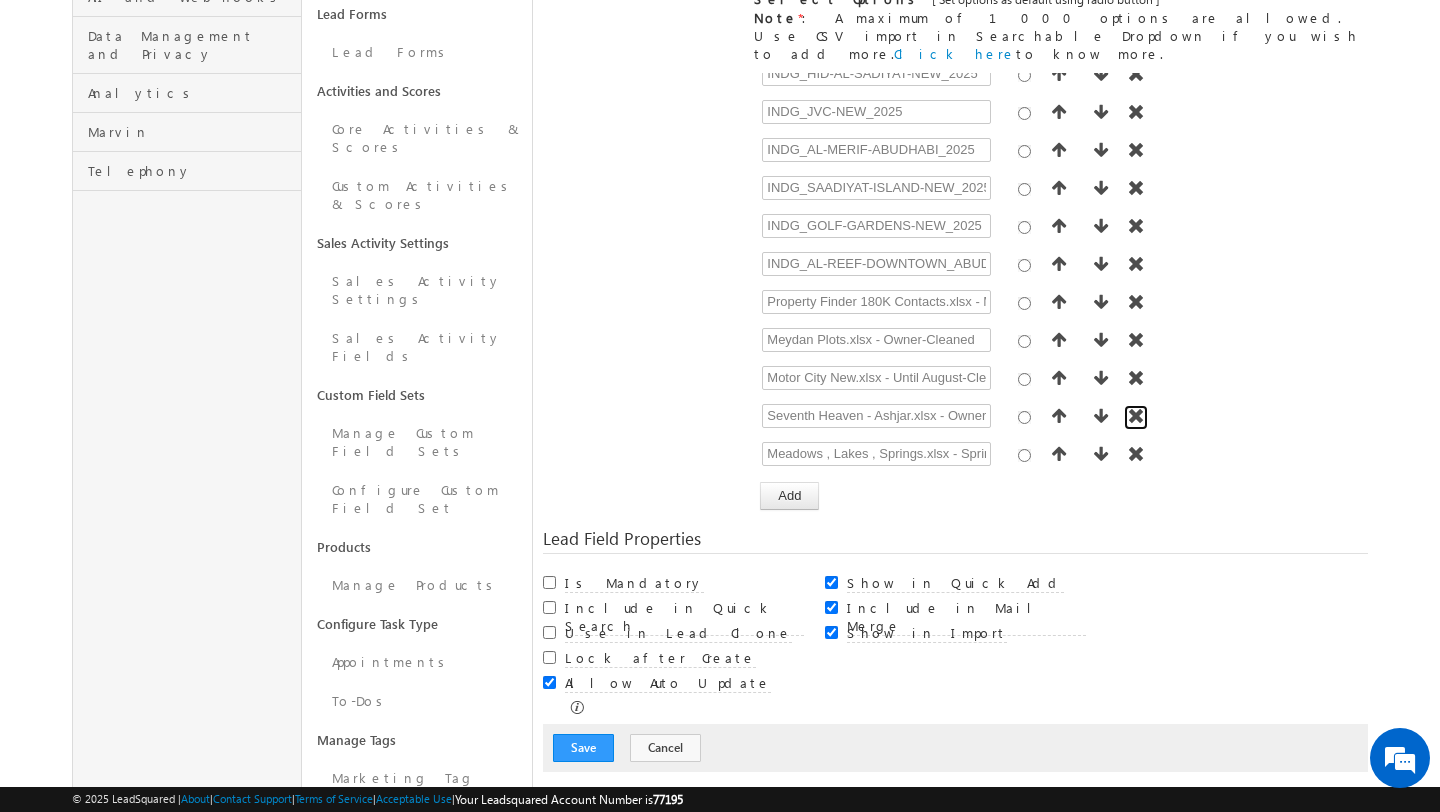 click at bounding box center [1136, 416] 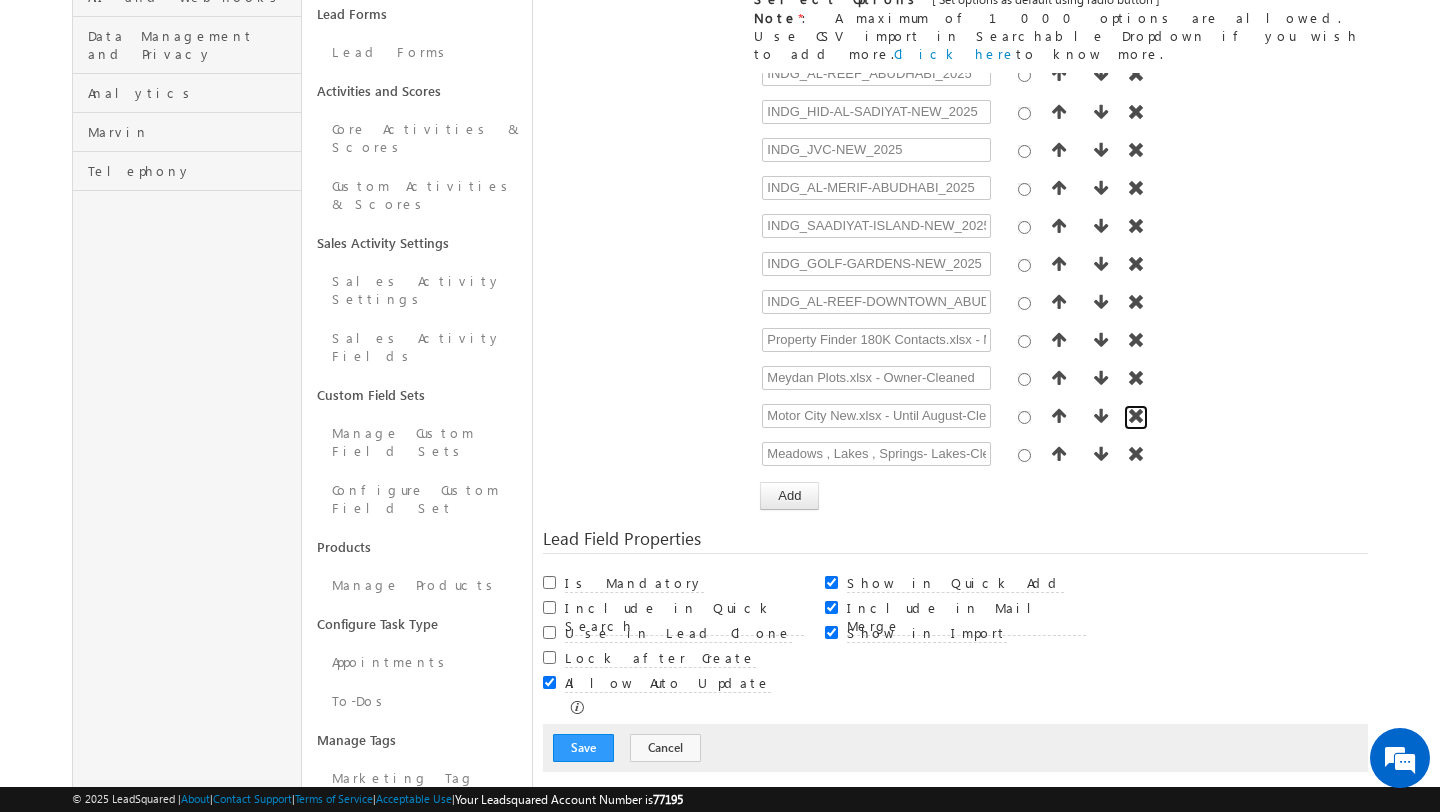 click at bounding box center [1136, 416] 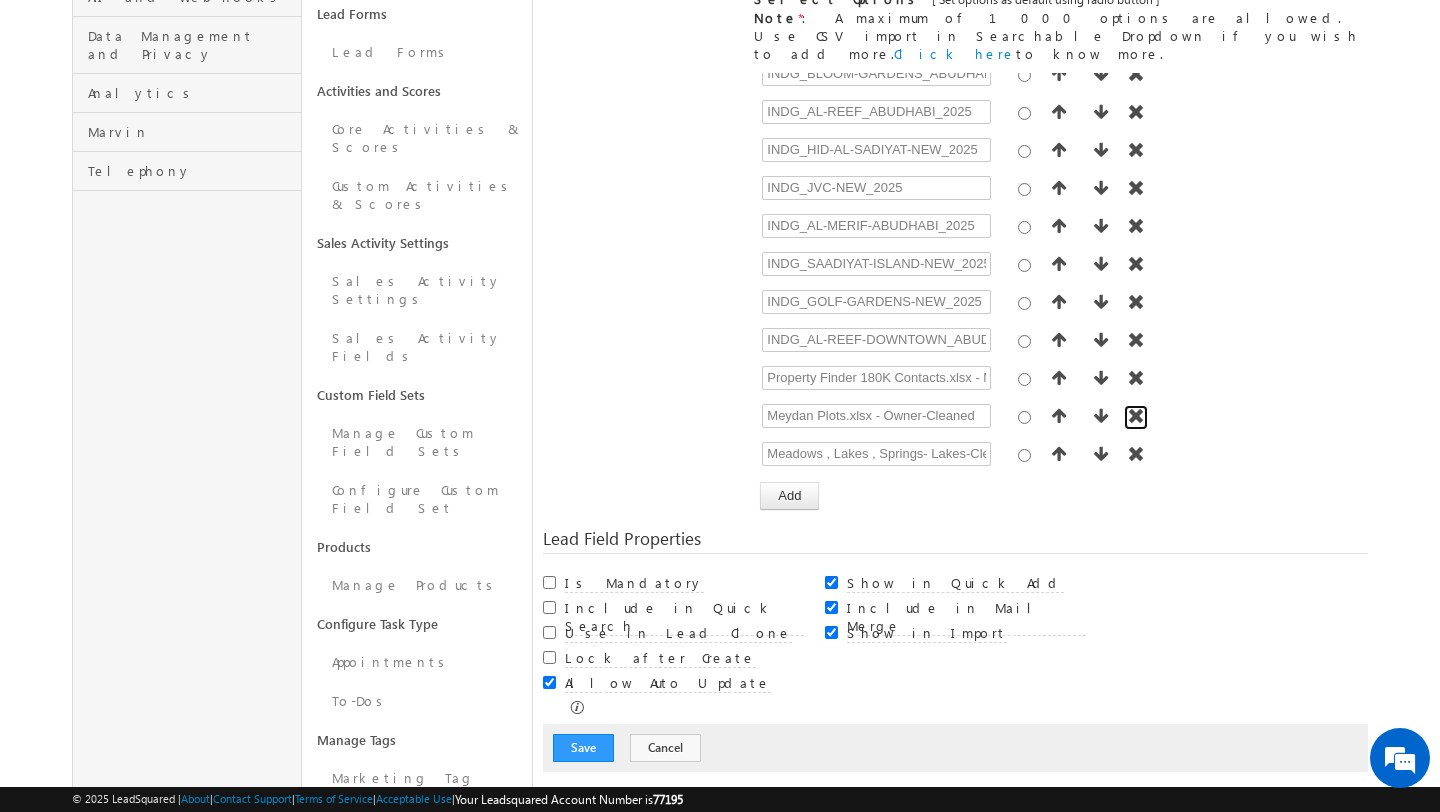 click at bounding box center [1136, 416] 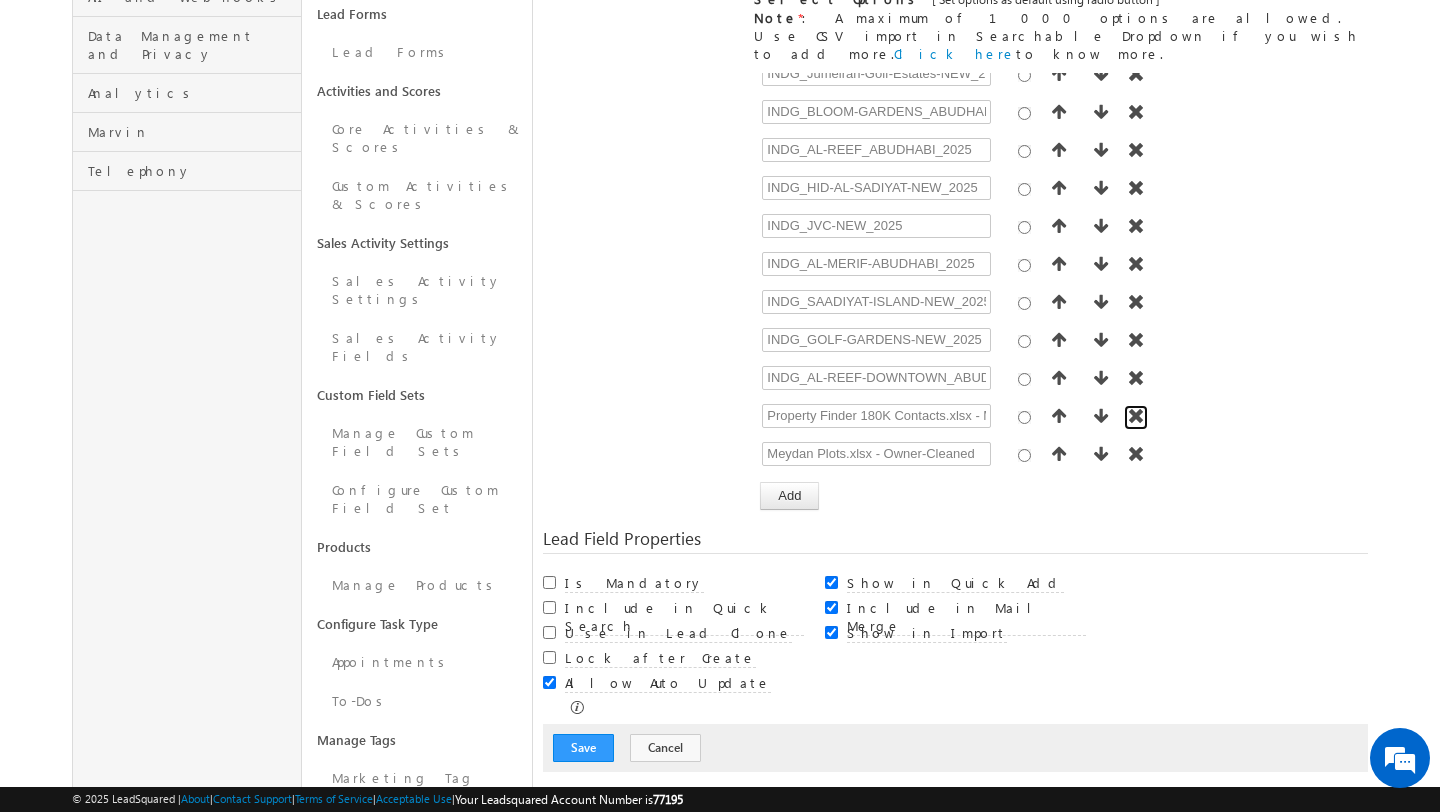 click at bounding box center (1136, 416) 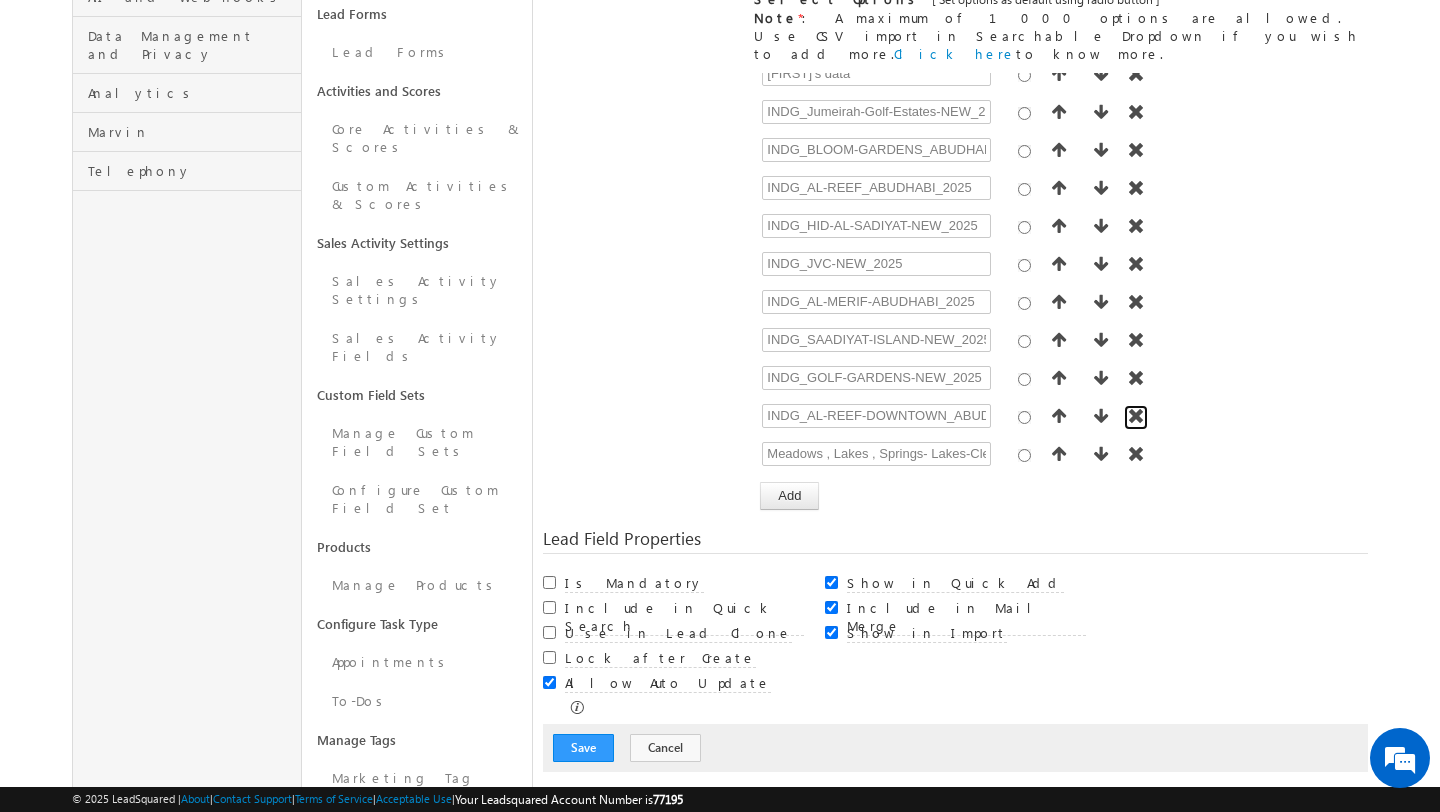 click at bounding box center [1136, 416] 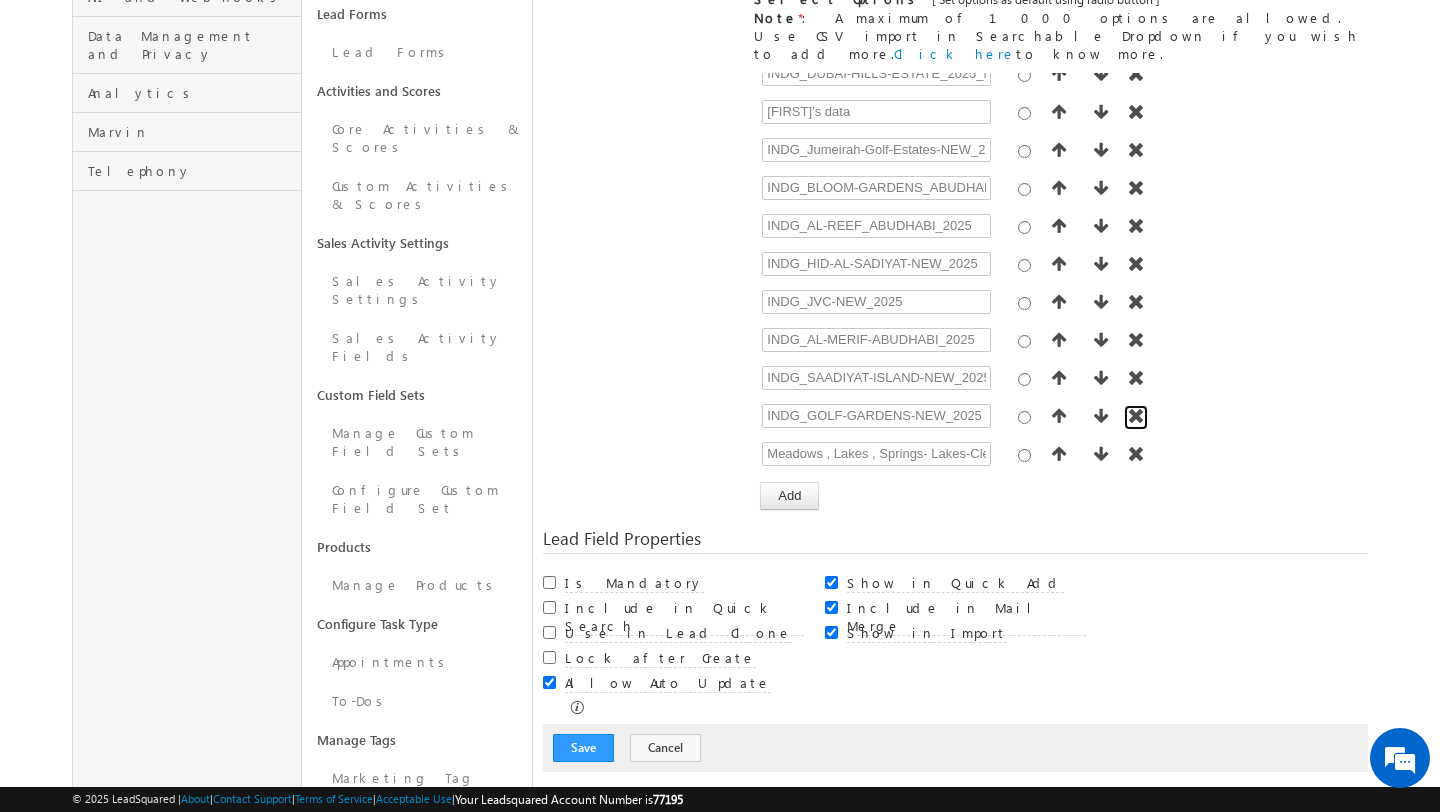 click at bounding box center (1136, 416) 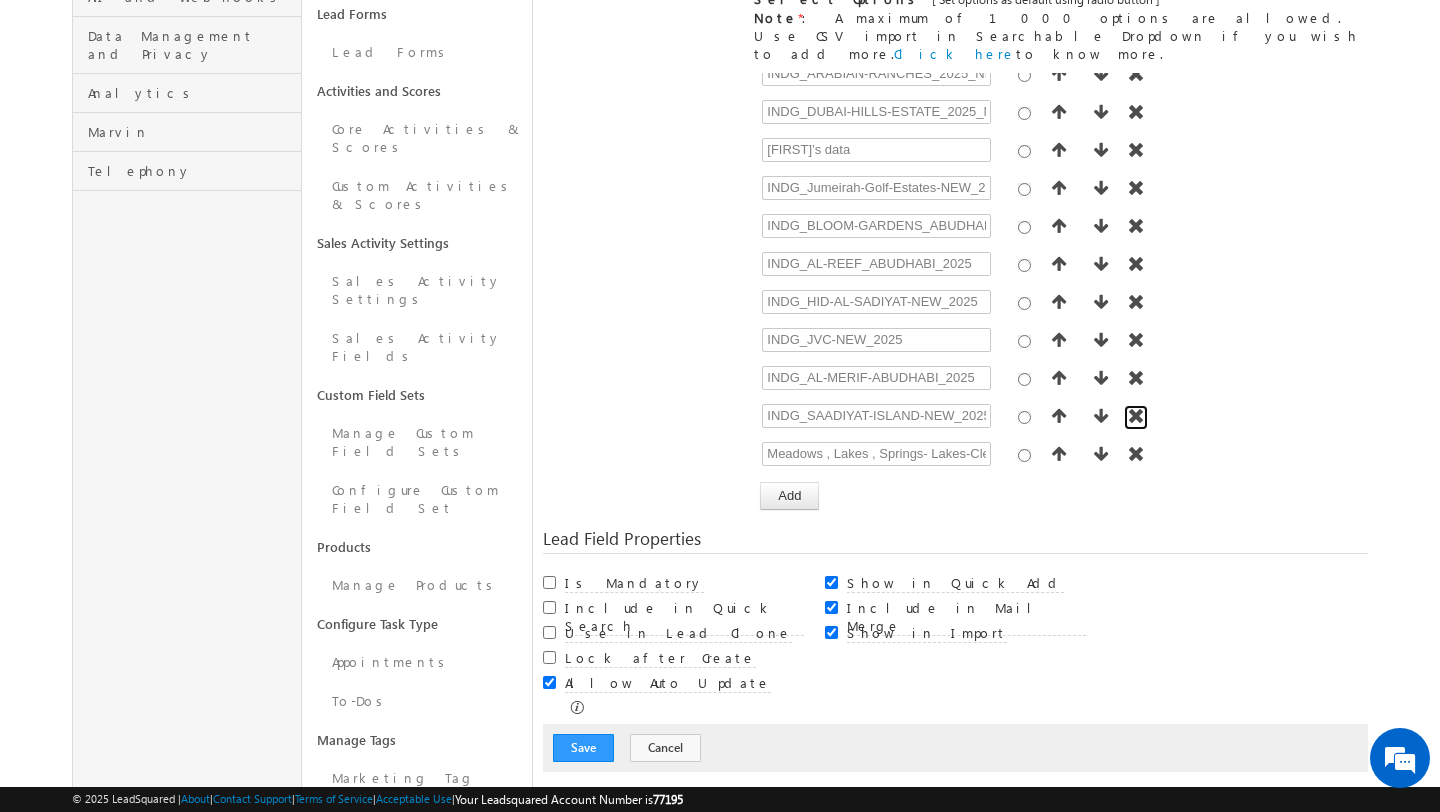 click at bounding box center (1136, 416) 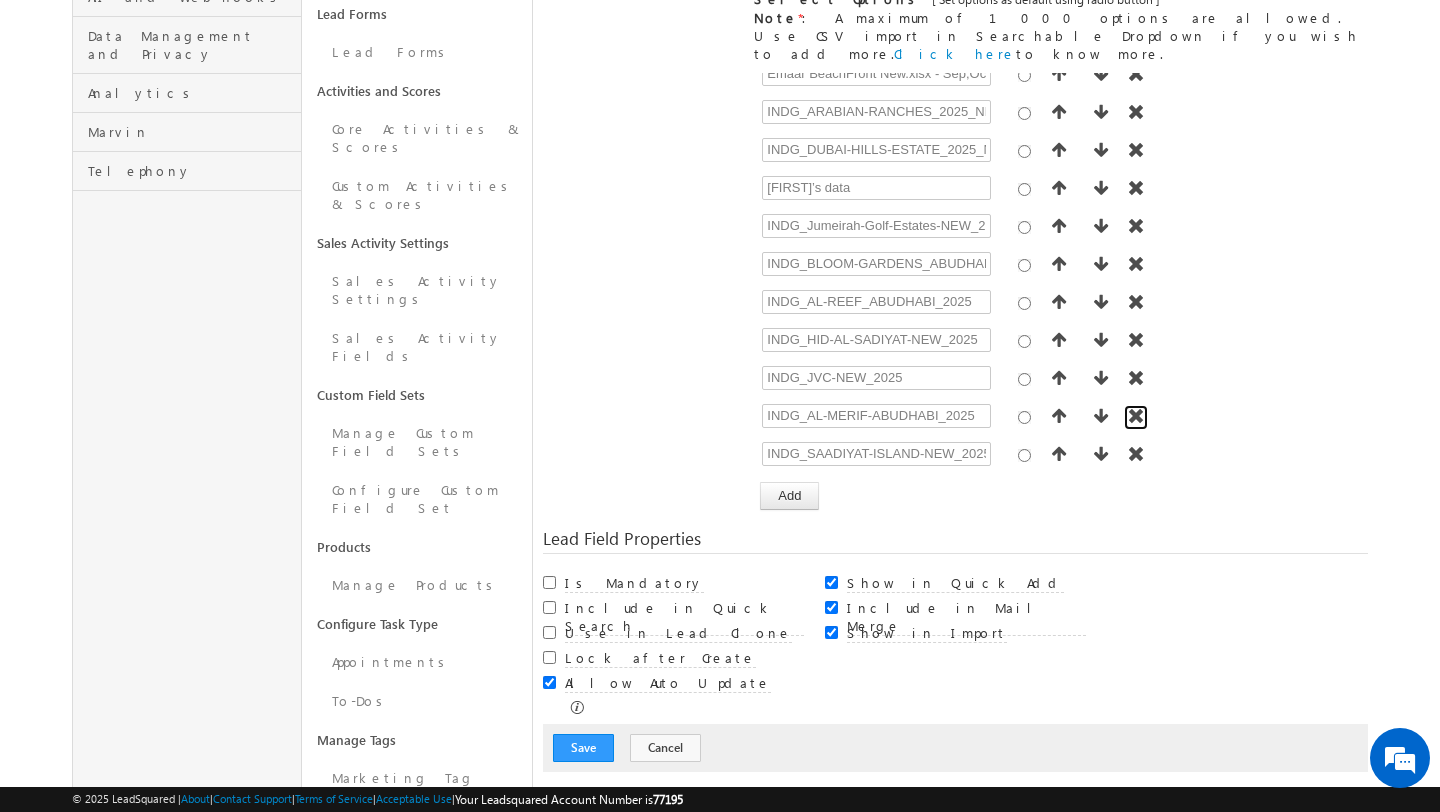 click at bounding box center [1136, 416] 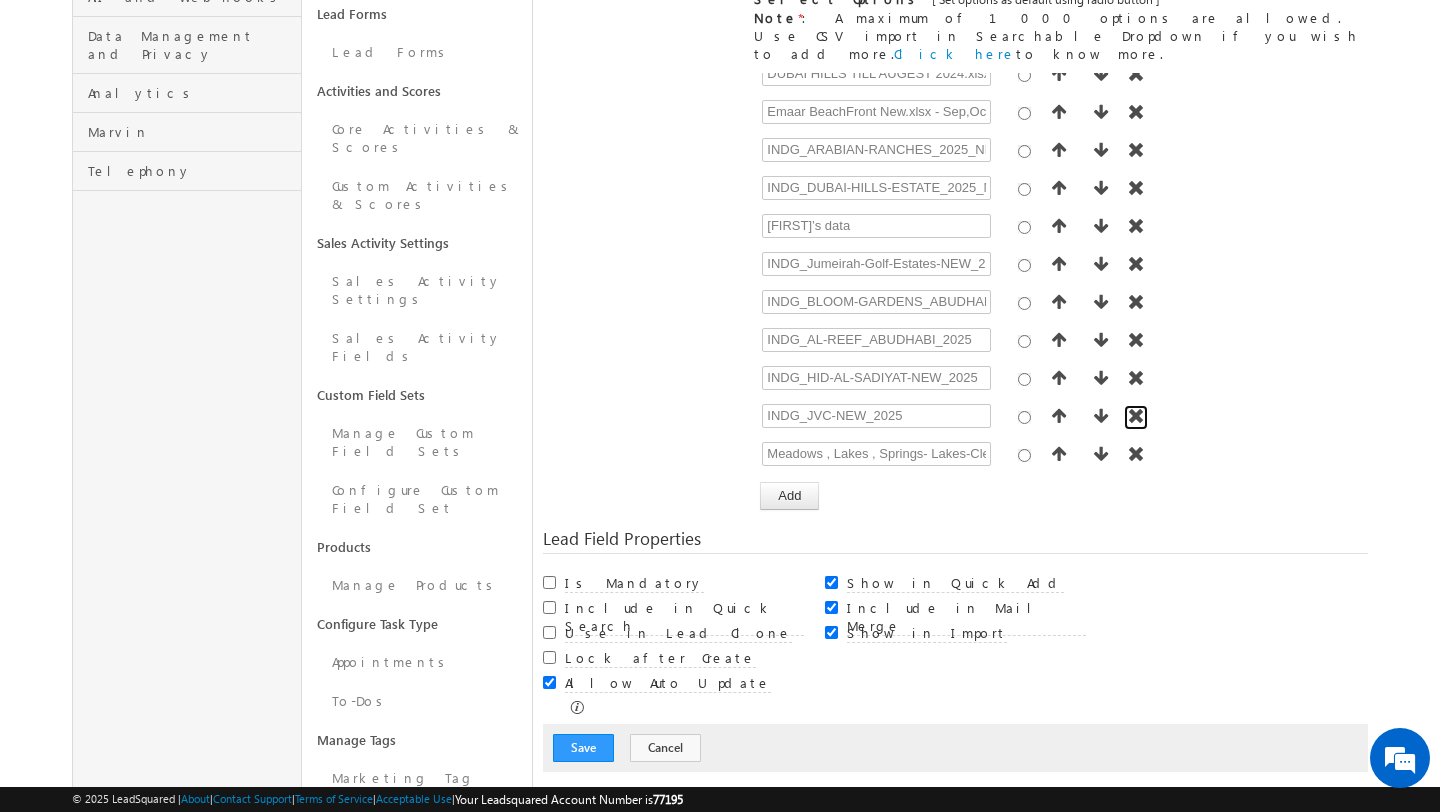 click at bounding box center (1136, 416) 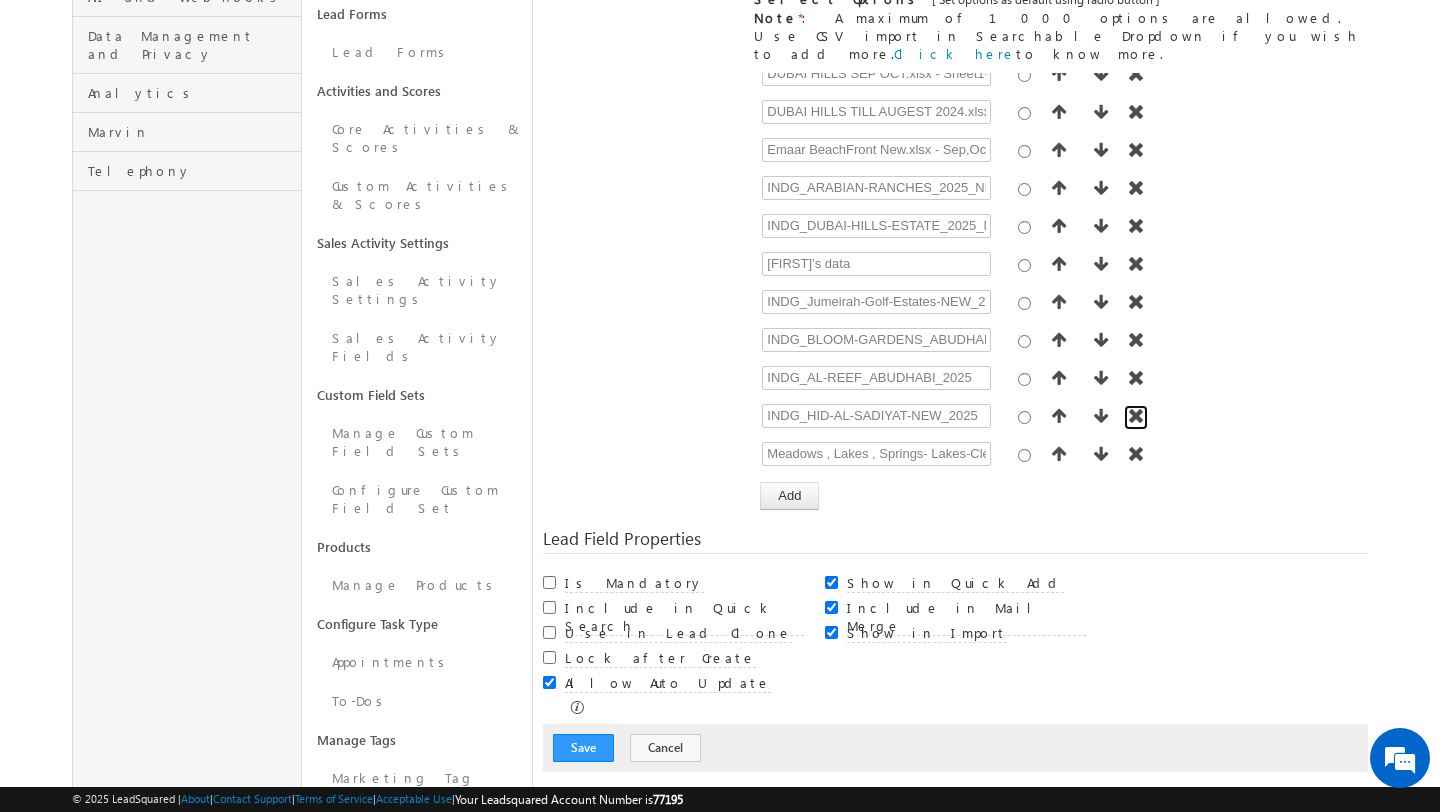 click at bounding box center [1136, 416] 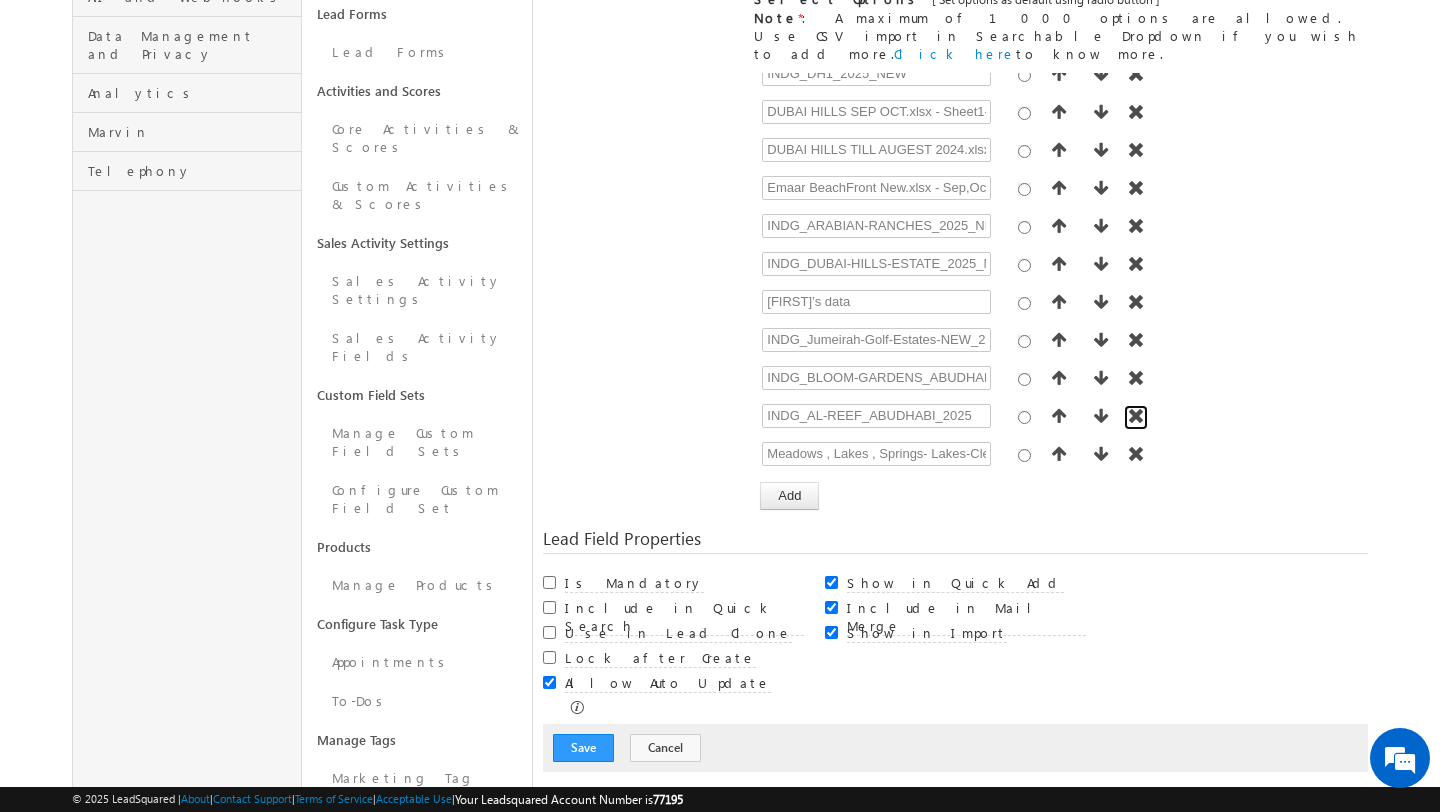 click at bounding box center (1136, 416) 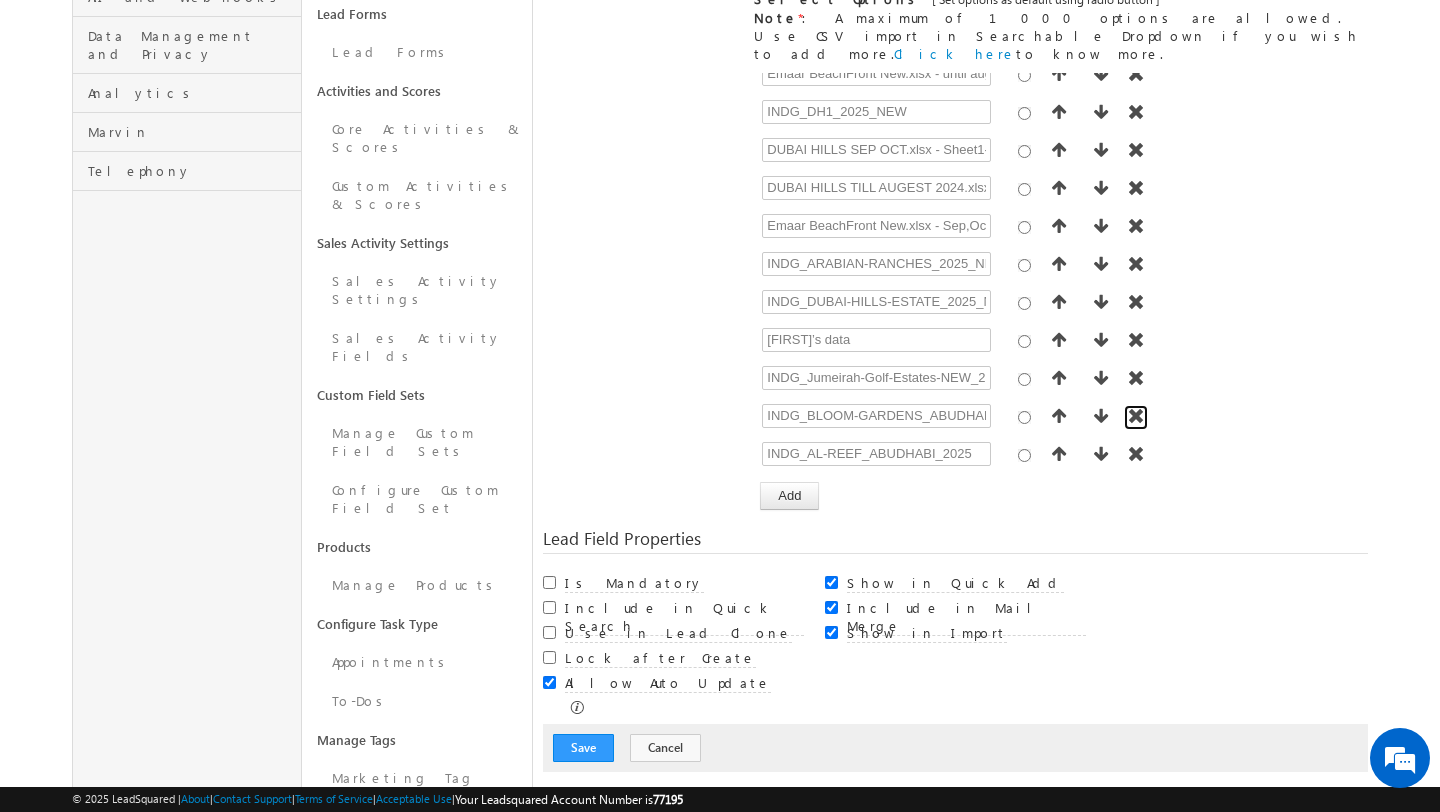 click at bounding box center [1136, 416] 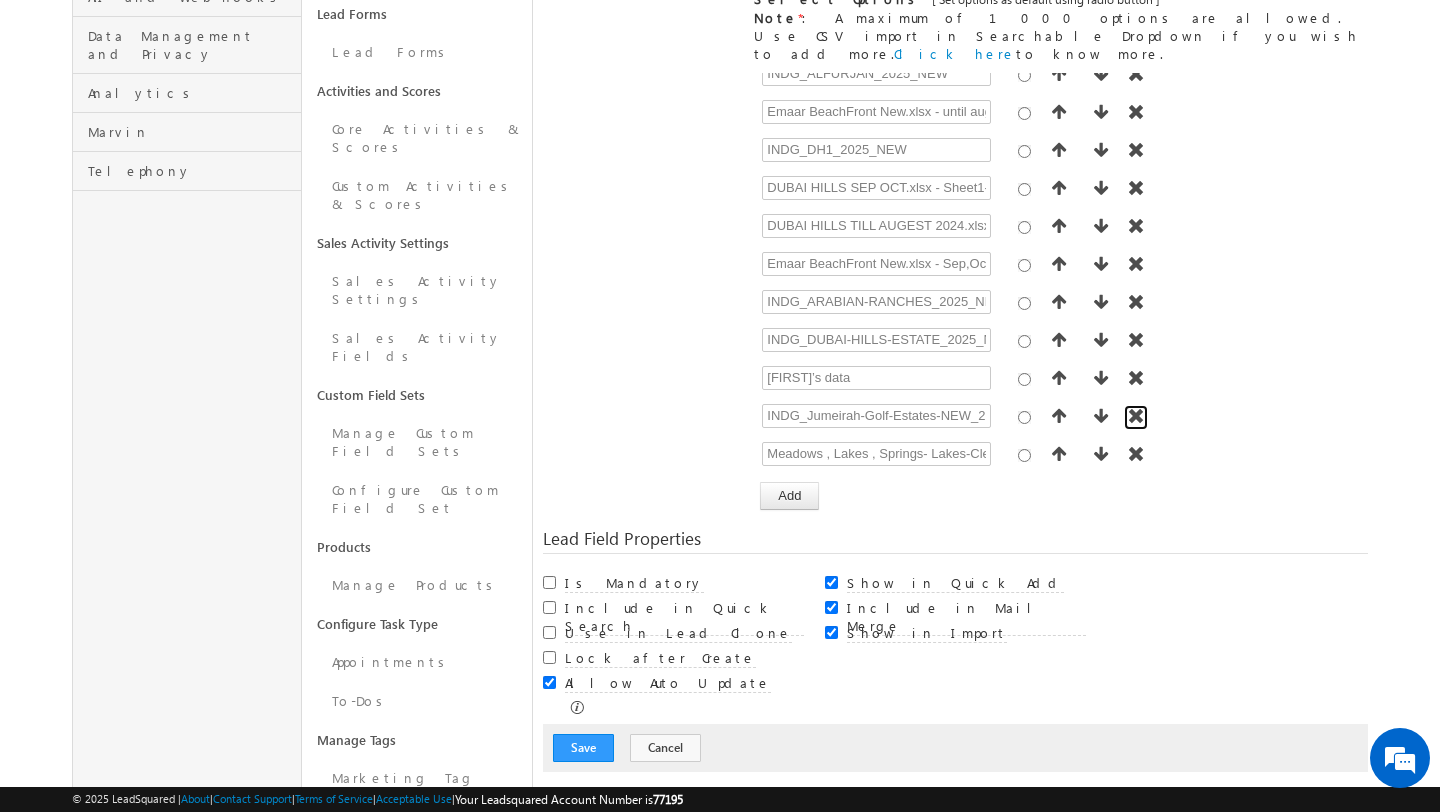click at bounding box center (1136, 416) 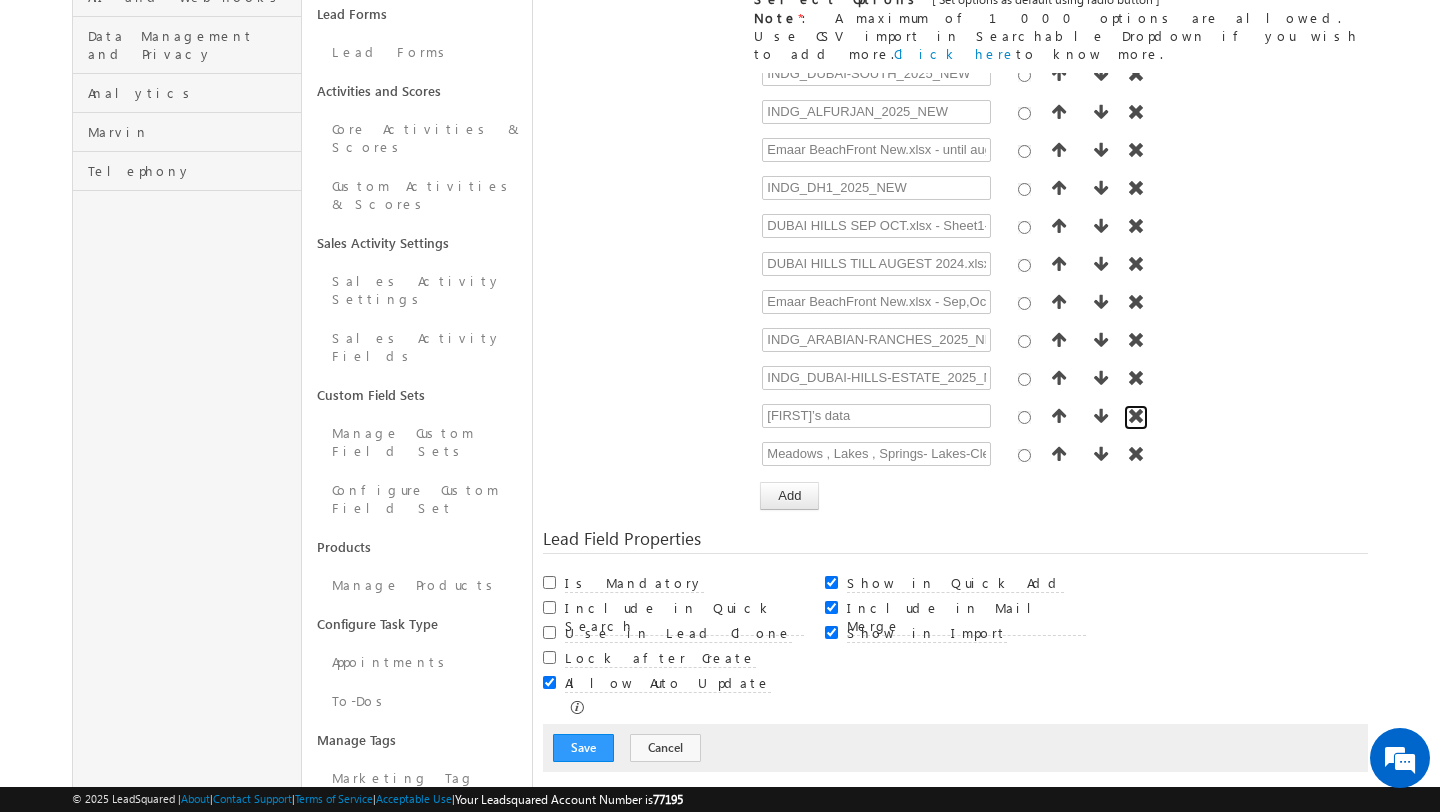 click at bounding box center [1136, 416] 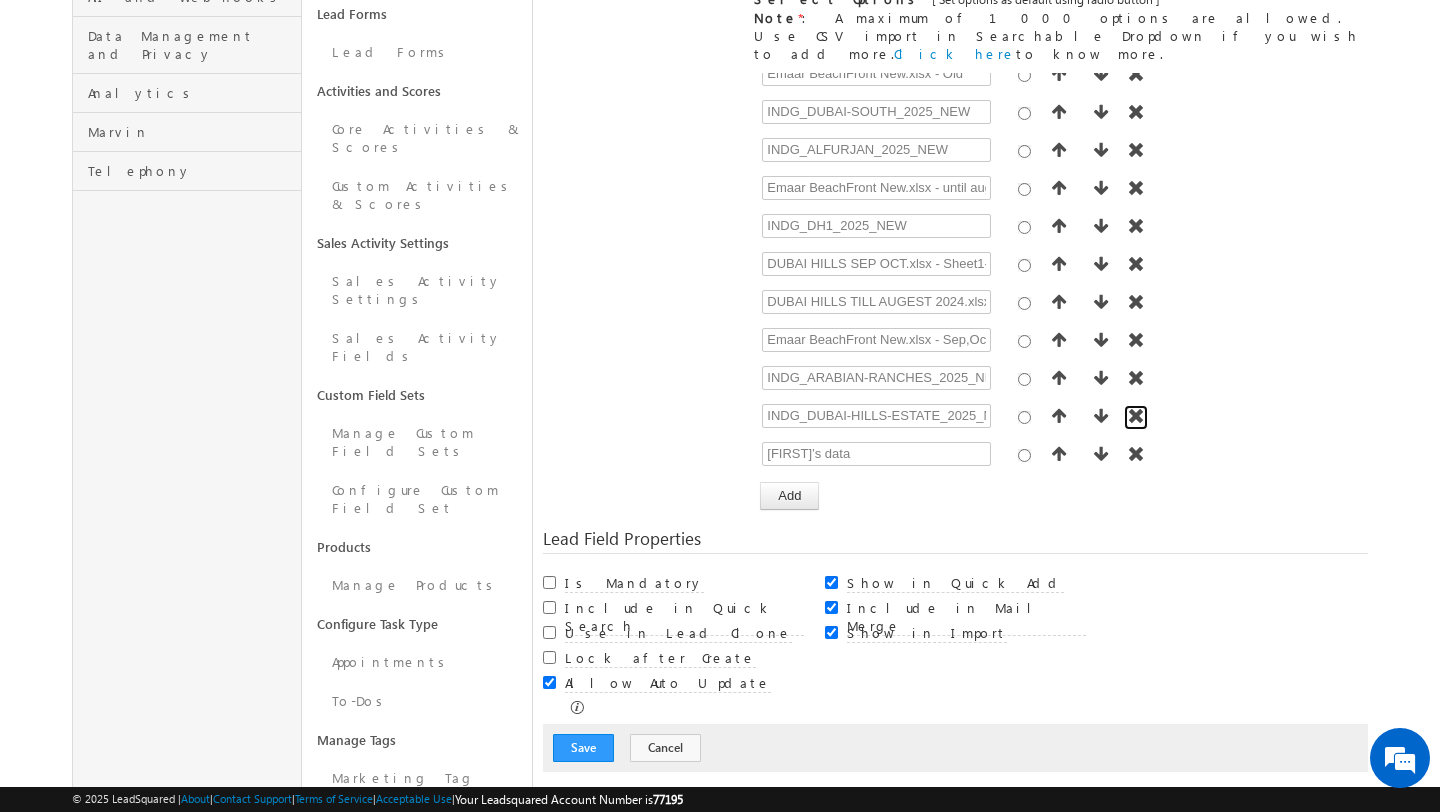 click at bounding box center (1136, 416) 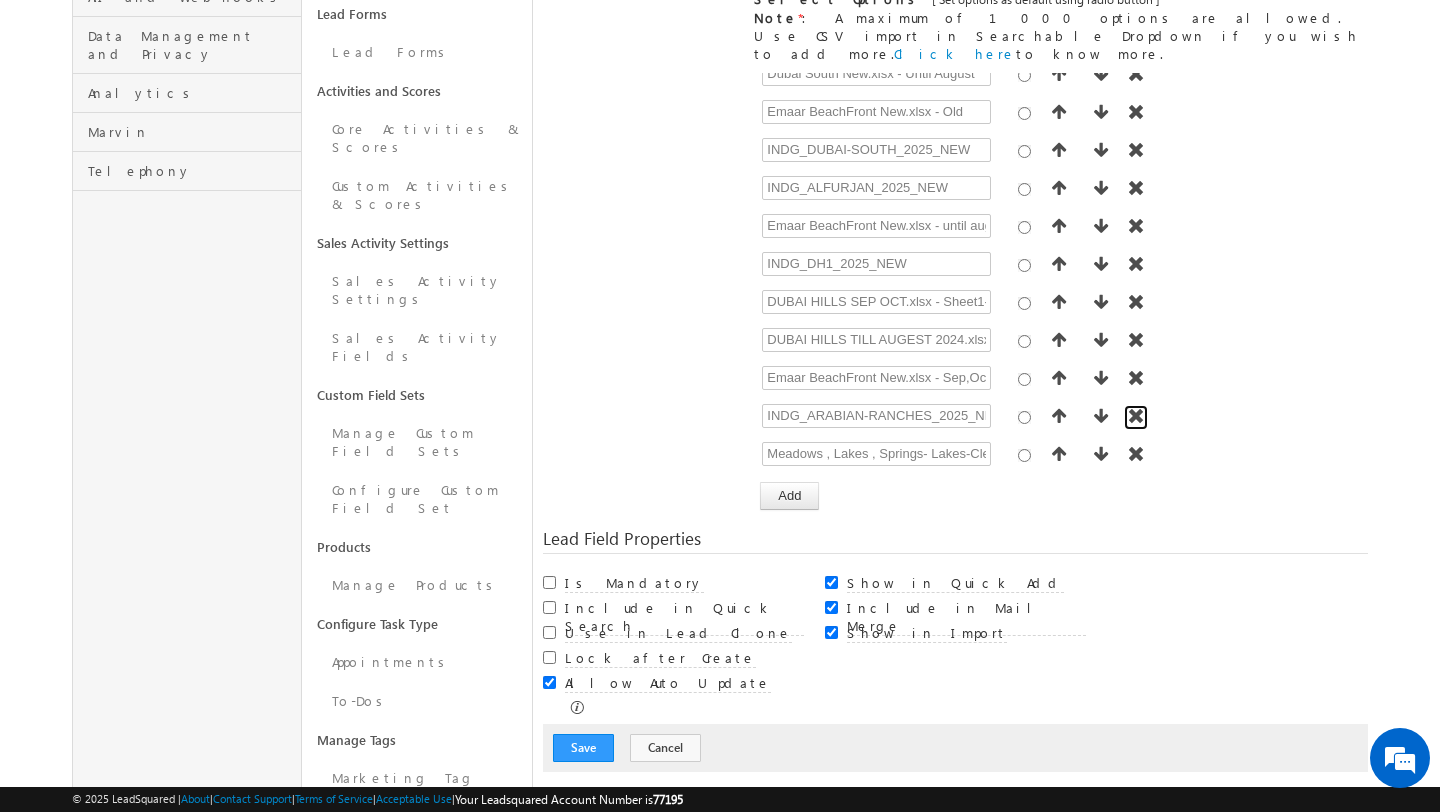 click at bounding box center (1136, 416) 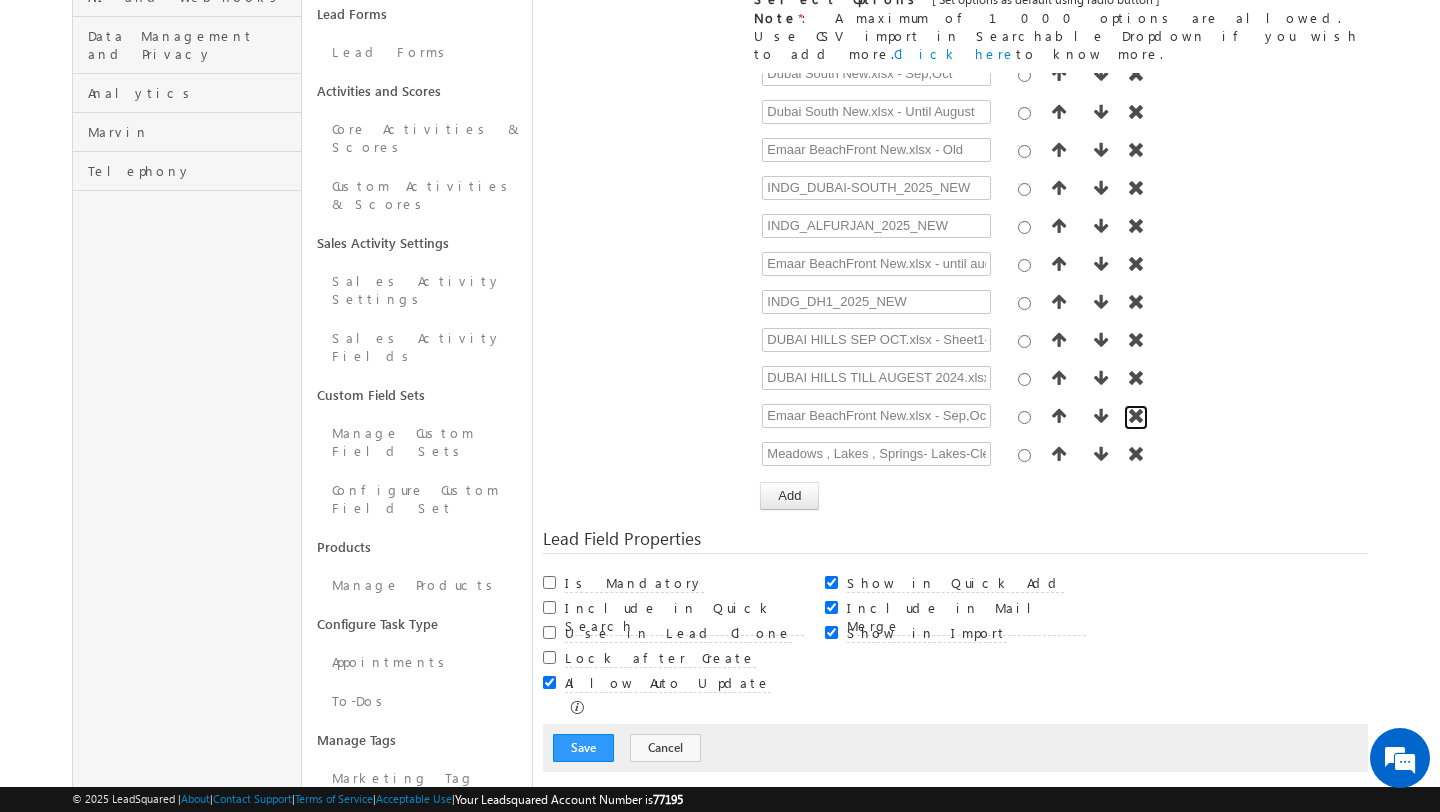 click at bounding box center (1136, 416) 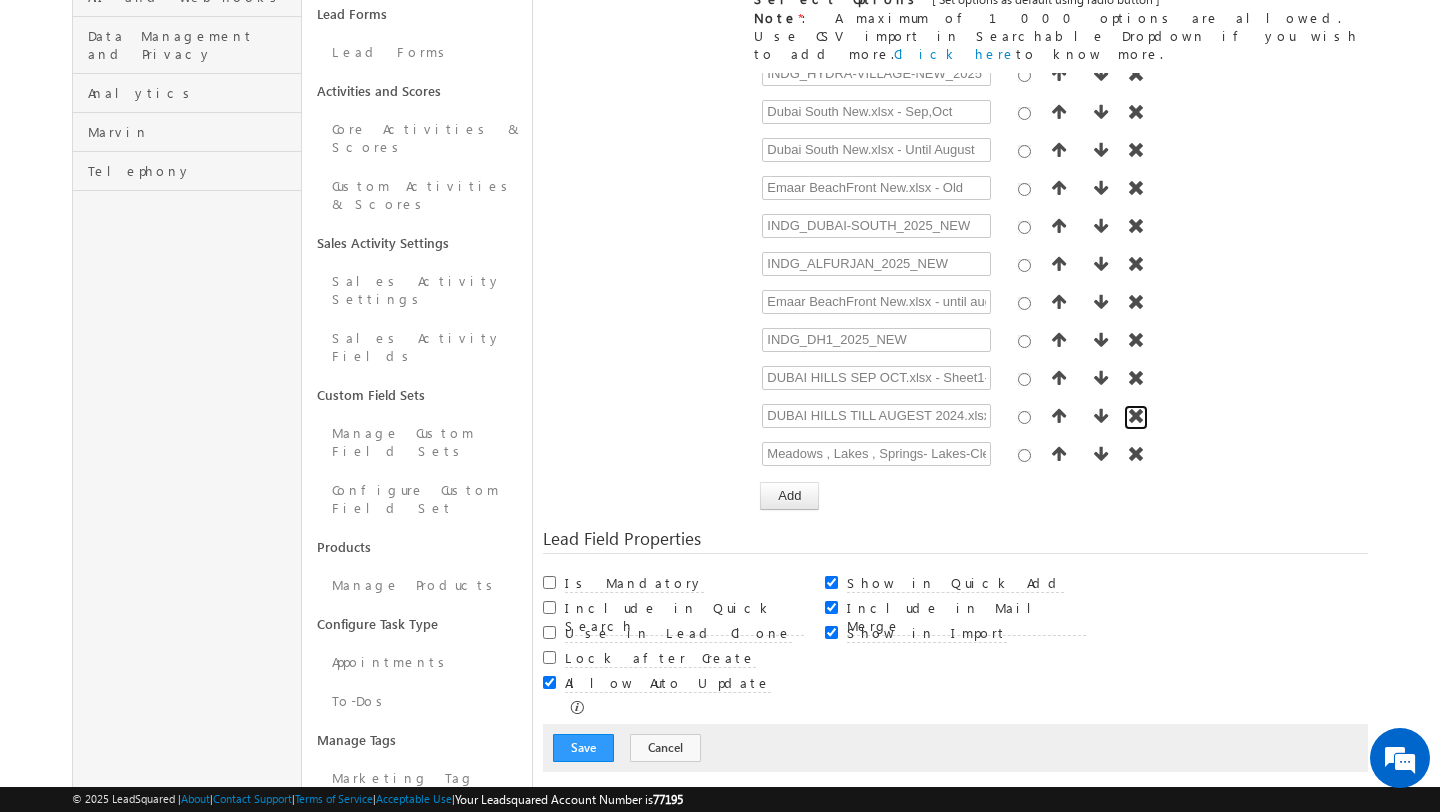 click at bounding box center (1136, 416) 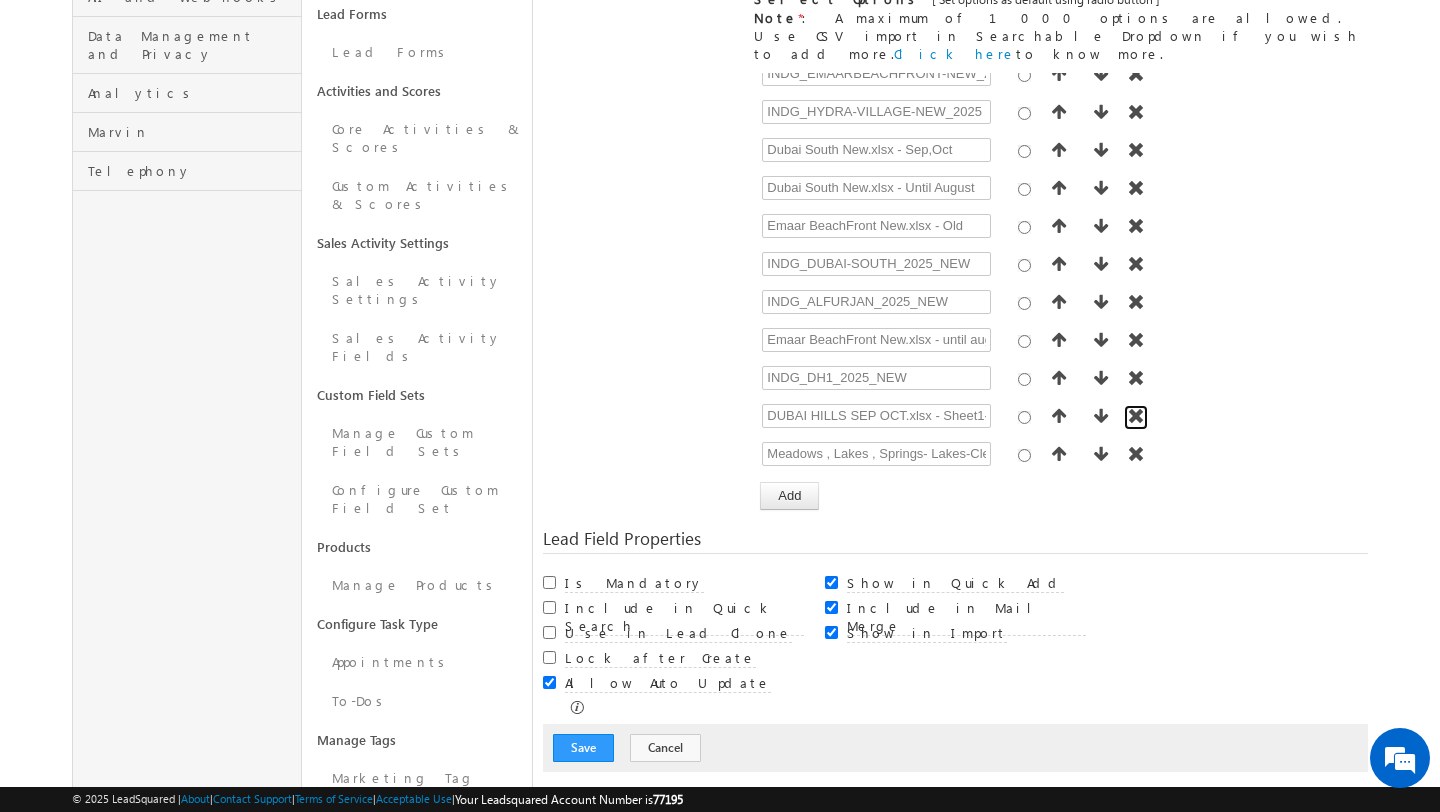 click at bounding box center (1136, 416) 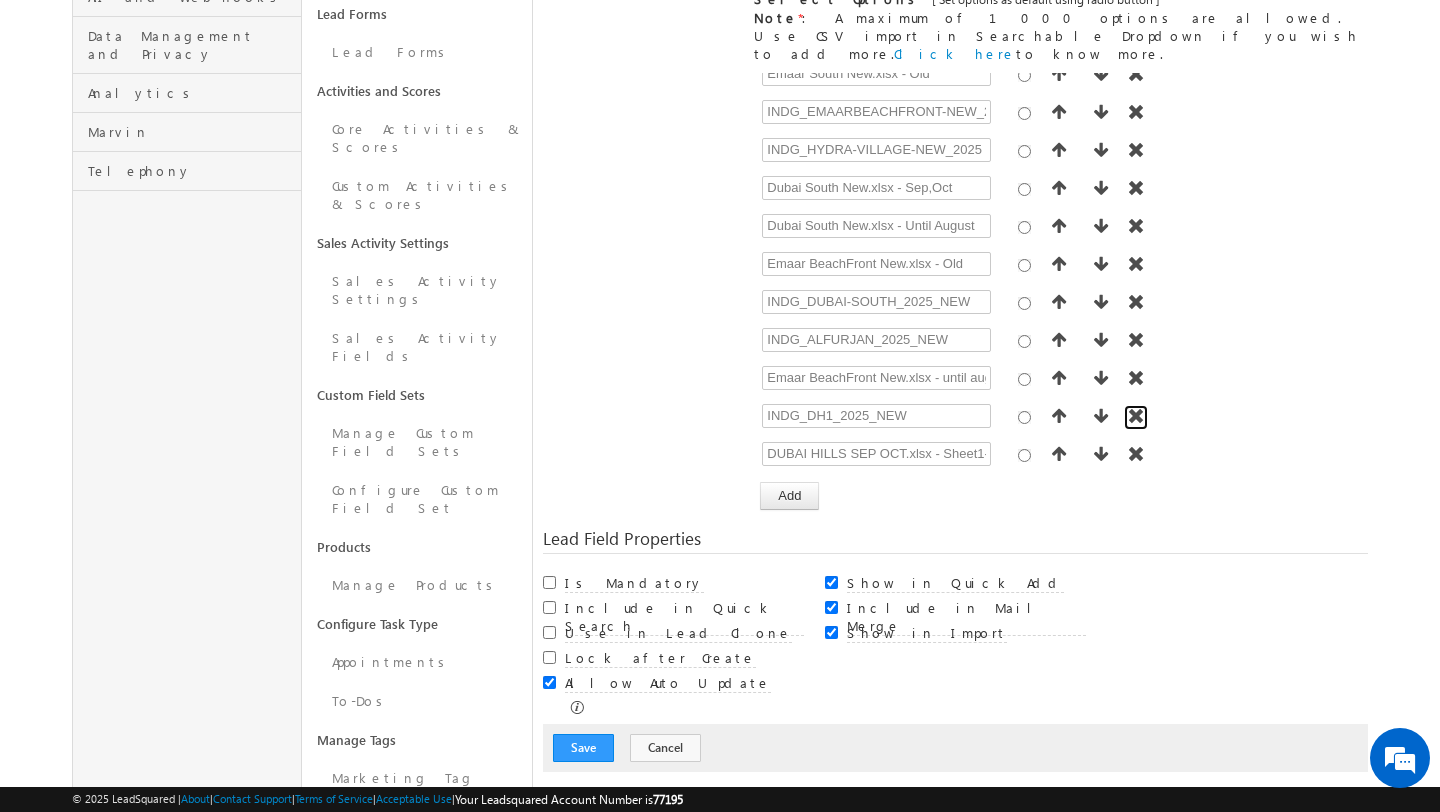click at bounding box center (1136, 416) 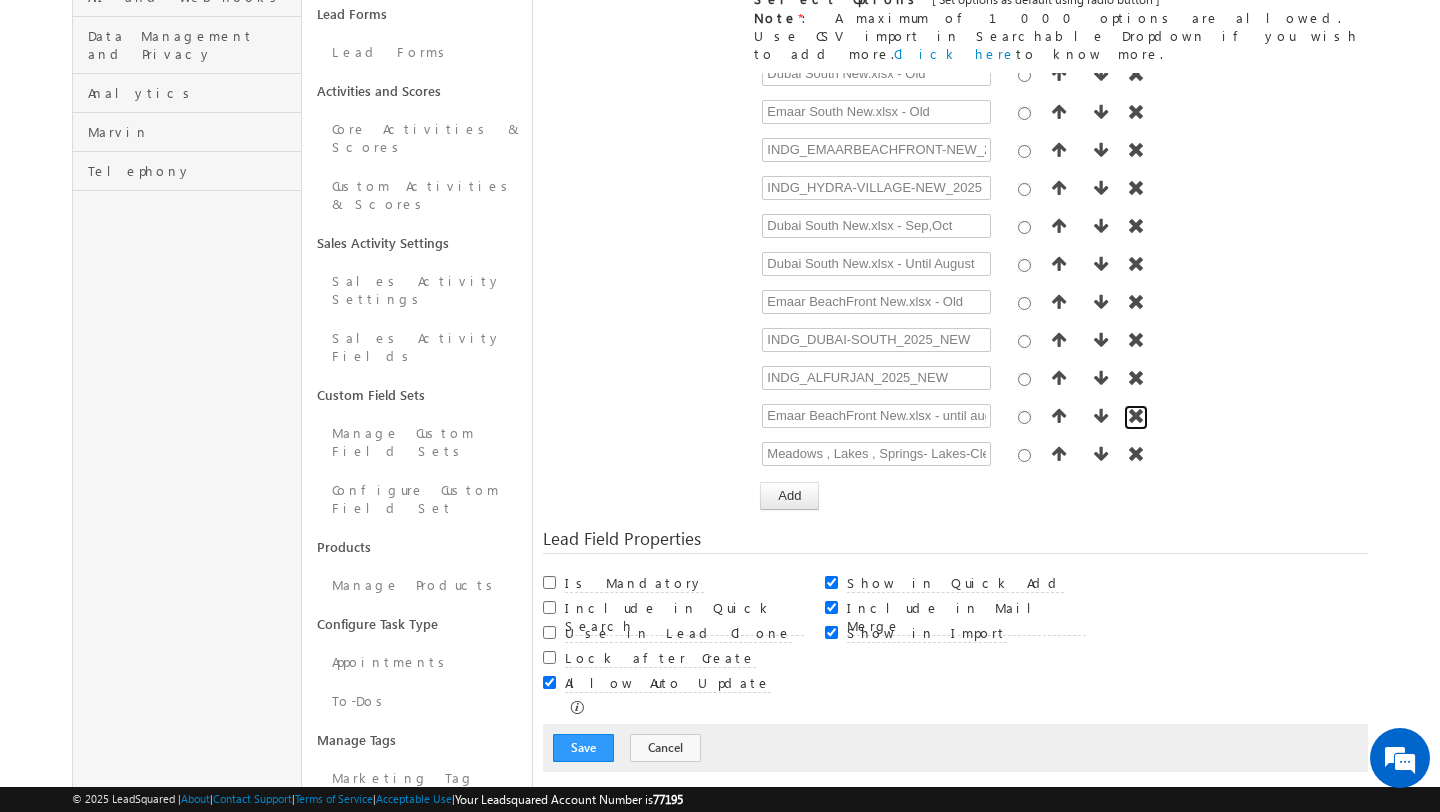 click at bounding box center [1136, 416] 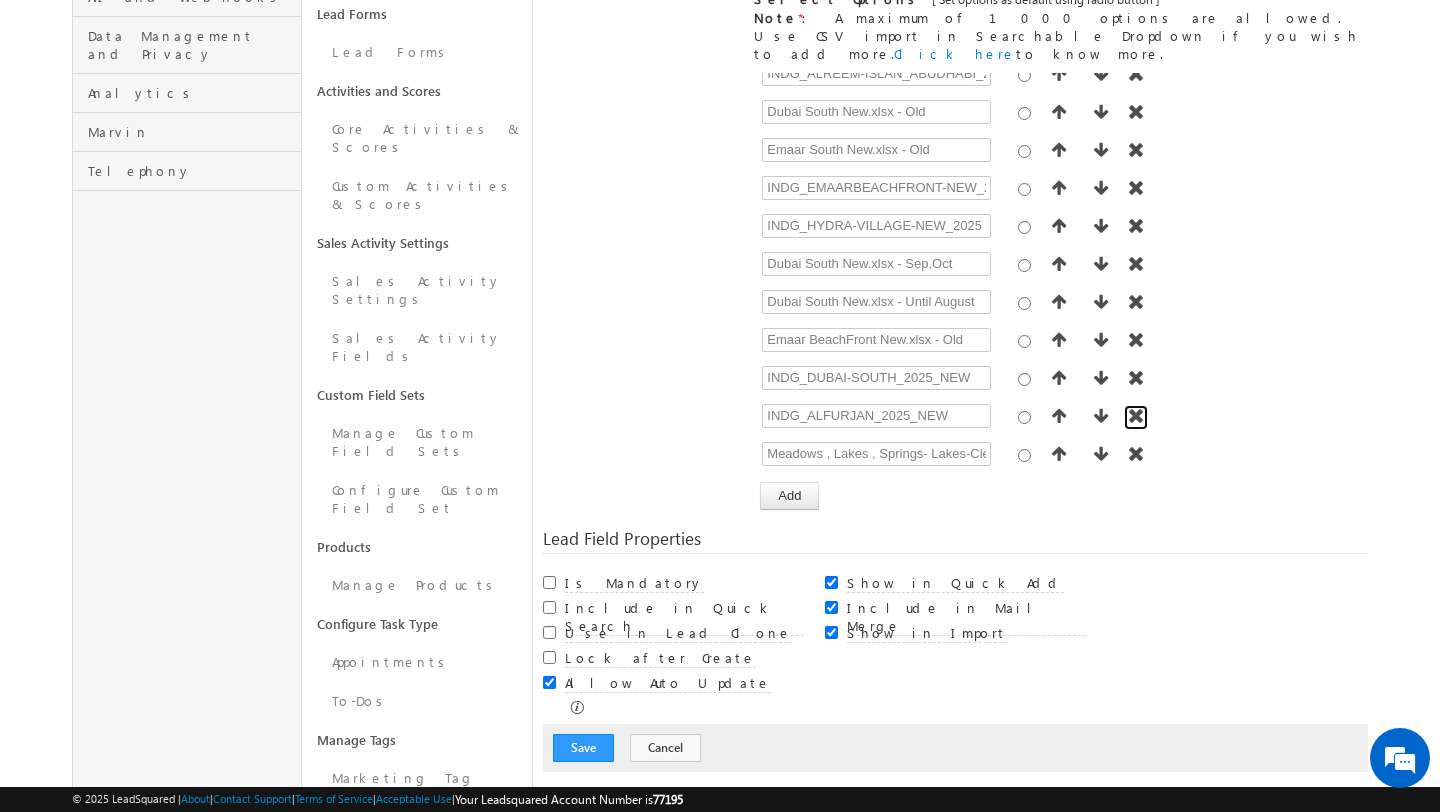 click at bounding box center [1136, 416] 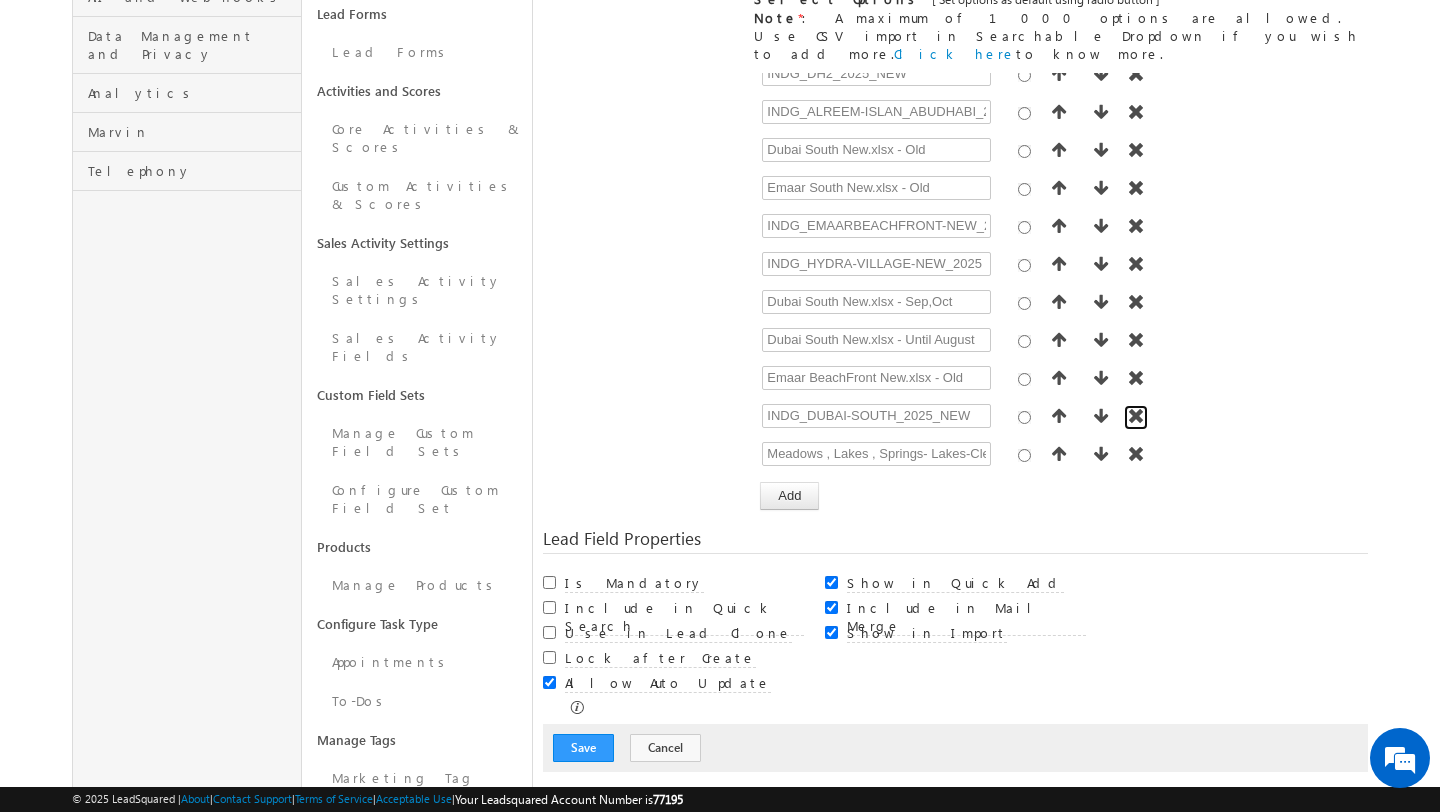 click at bounding box center [1136, 416] 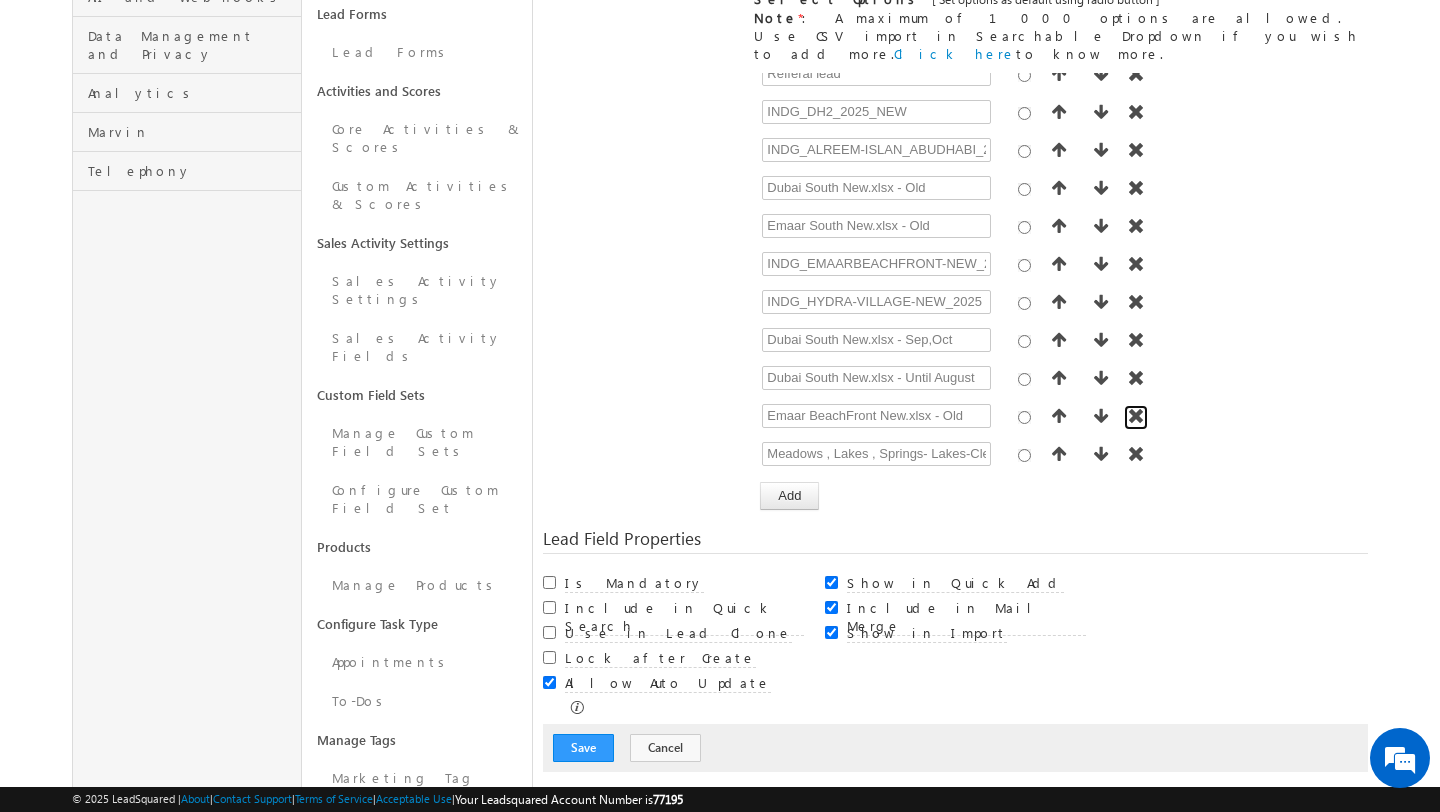click at bounding box center (1136, 416) 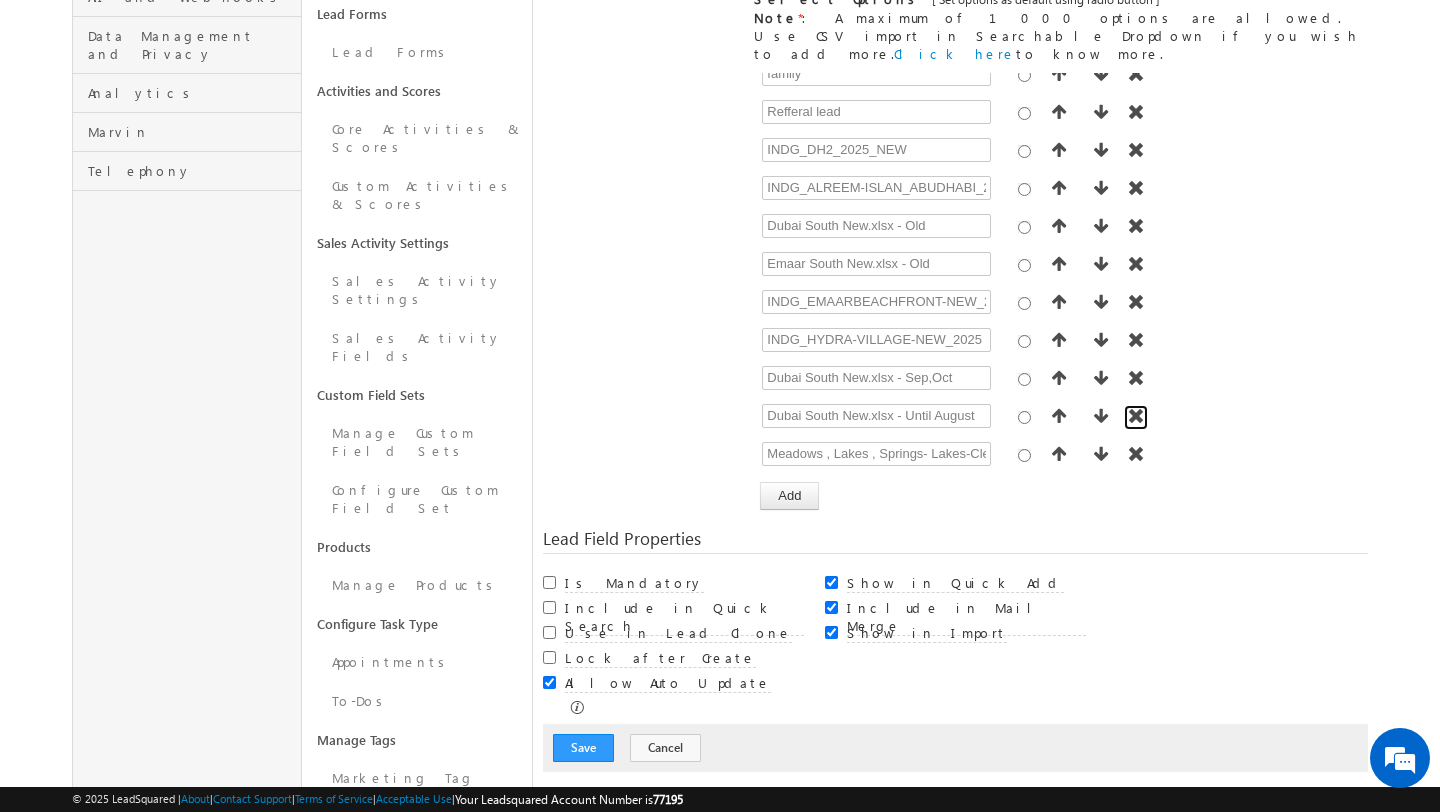 click at bounding box center (1136, 416) 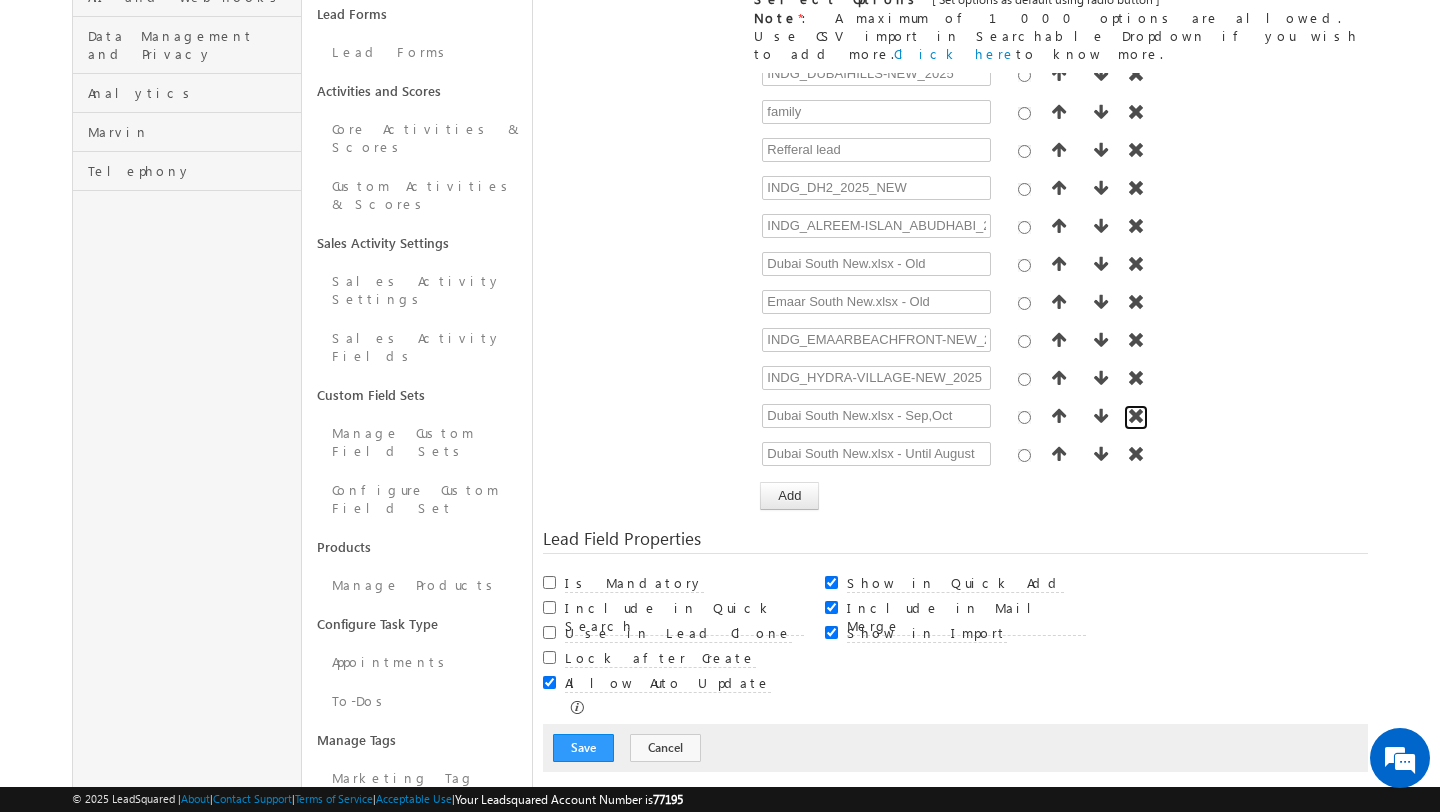 click at bounding box center (1136, 416) 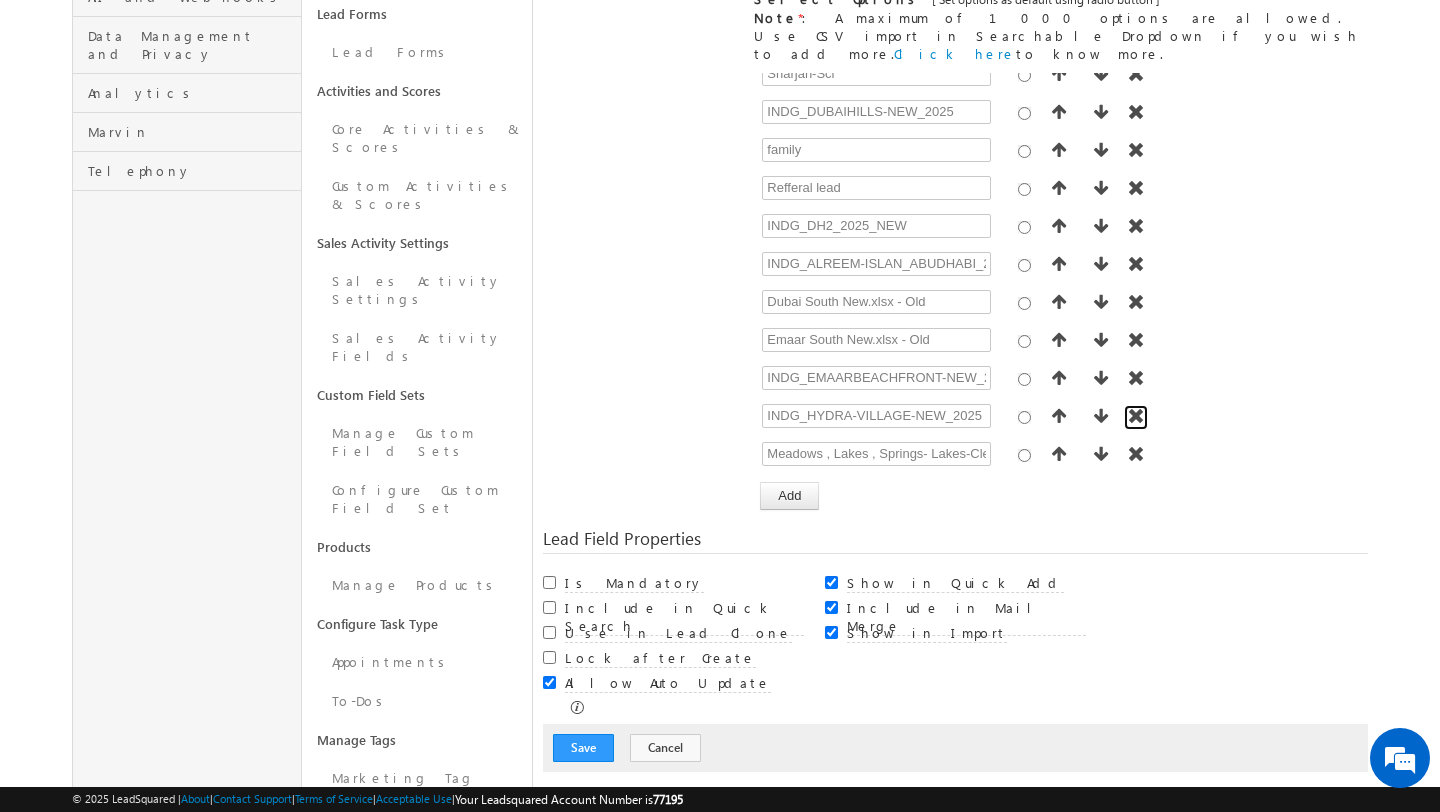 click at bounding box center (1136, 416) 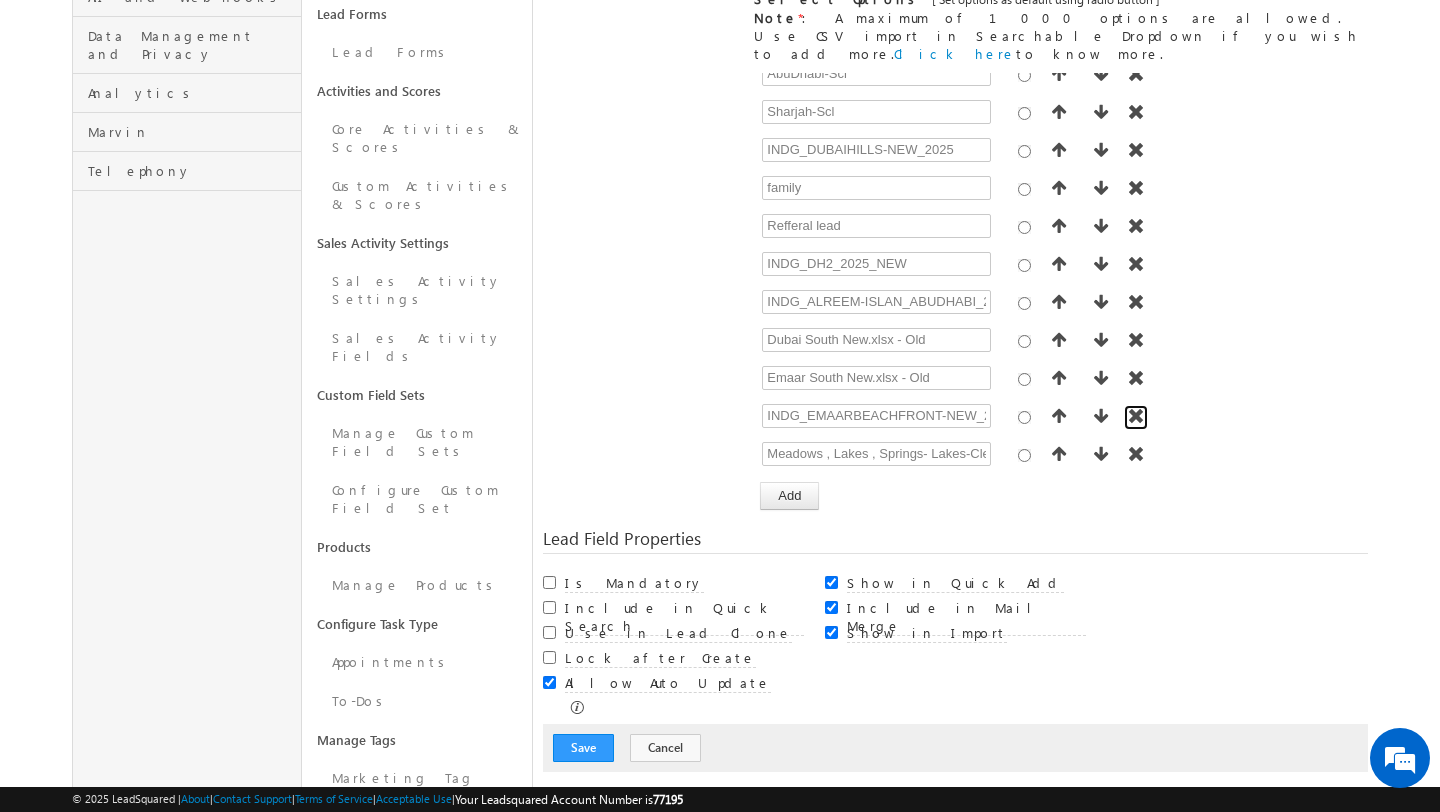 click at bounding box center [1136, 416] 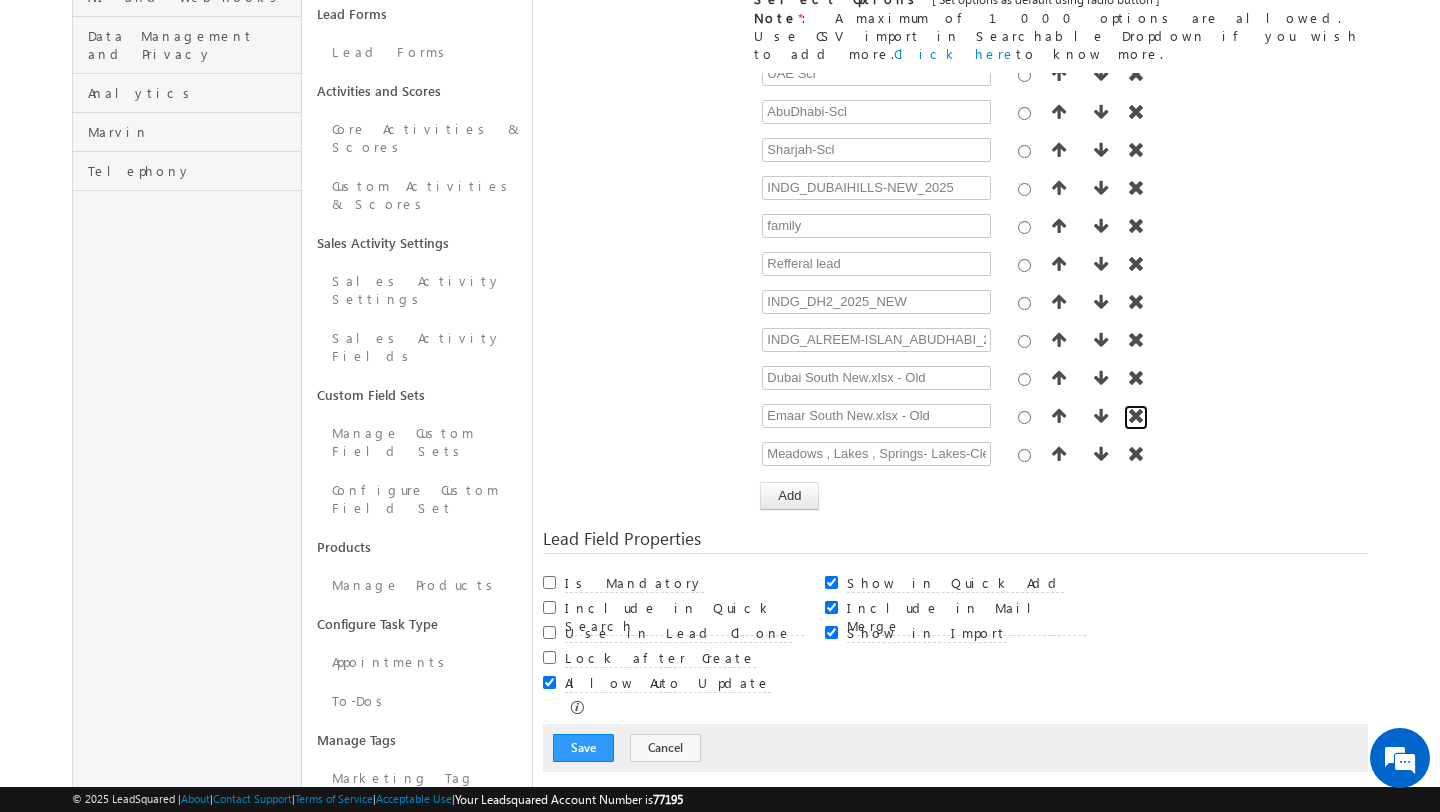 click at bounding box center (1136, 416) 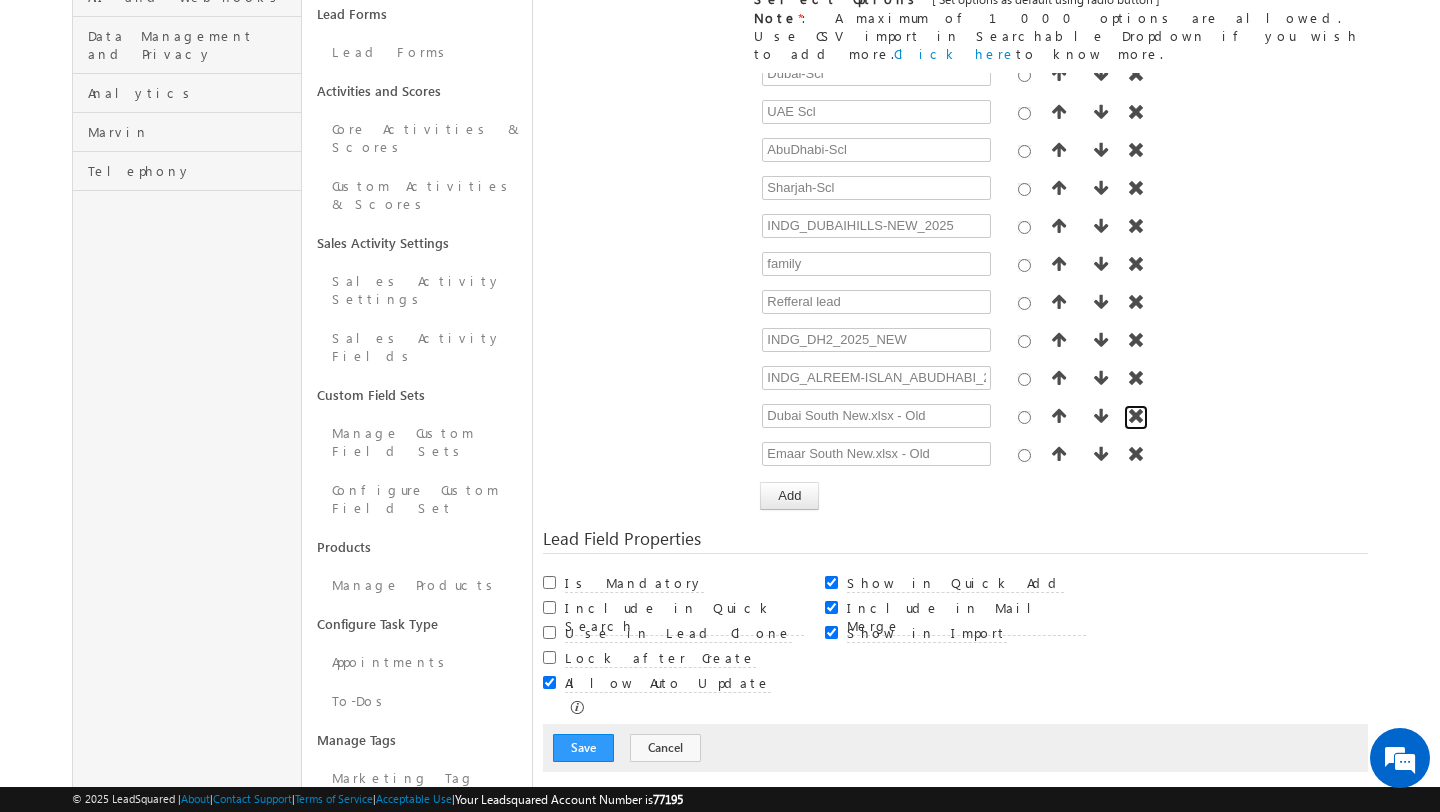 click at bounding box center [1136, 416] 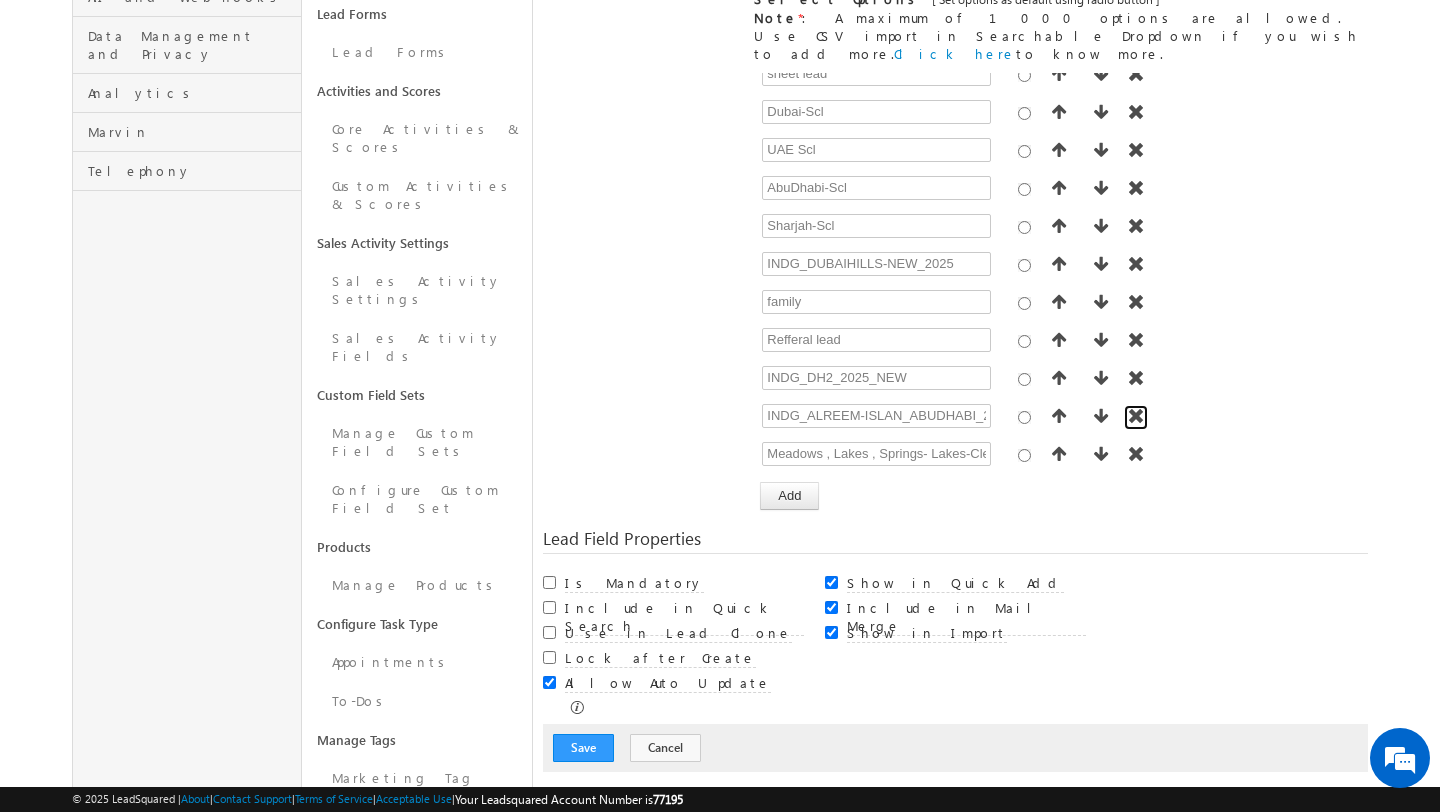 click at bounding box center (1136, 416) 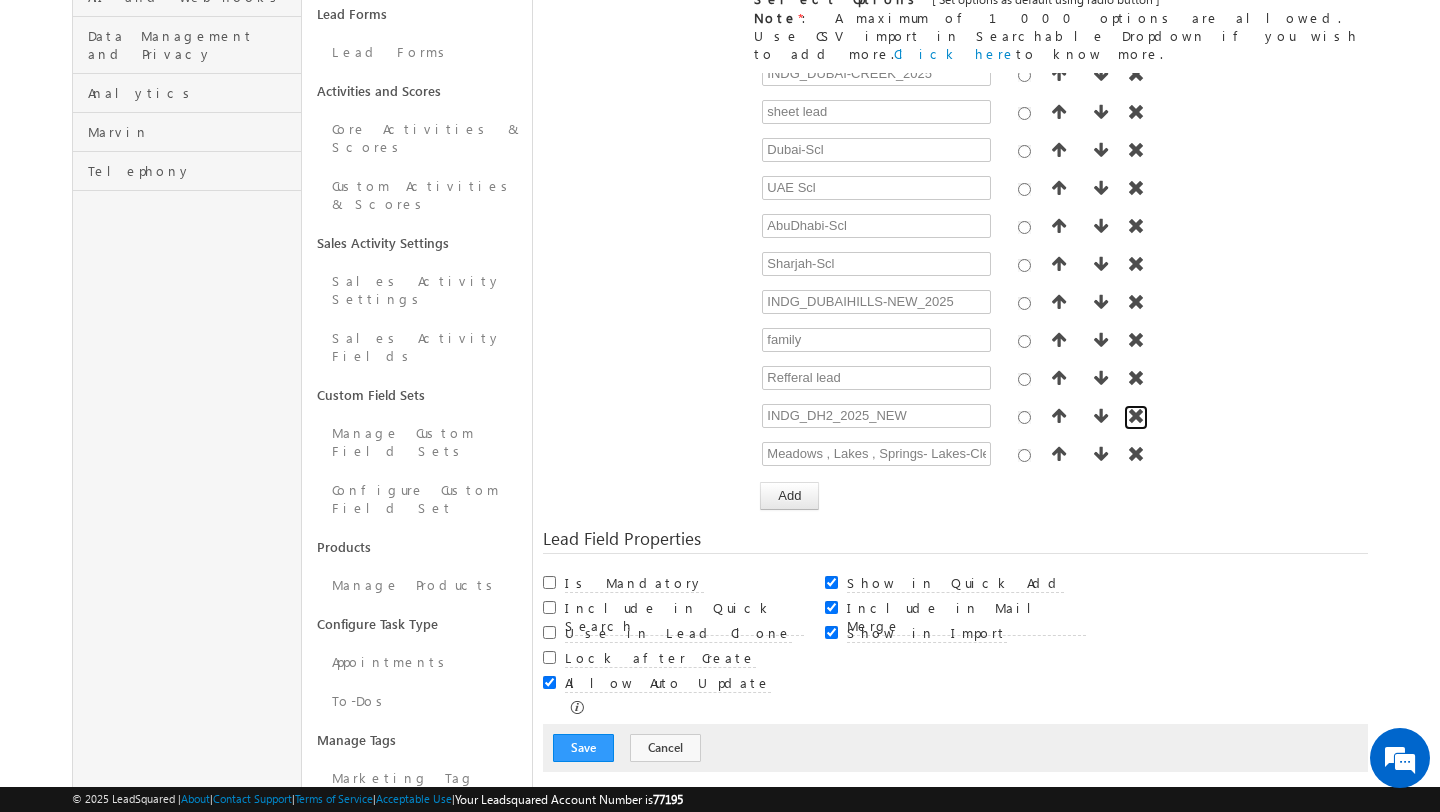 click at bounding box center [1136, 416] 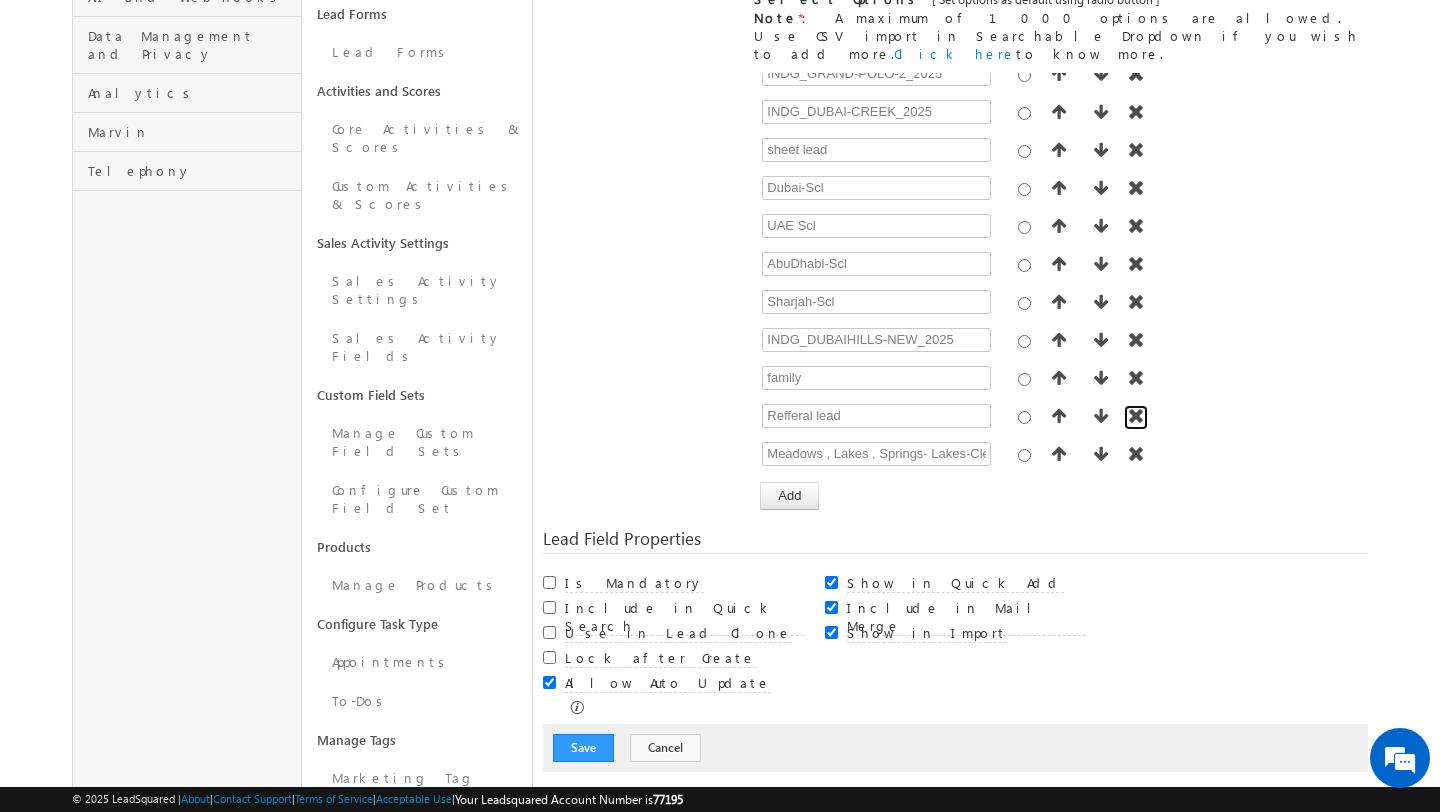 click at bounding box center [1136, 416] 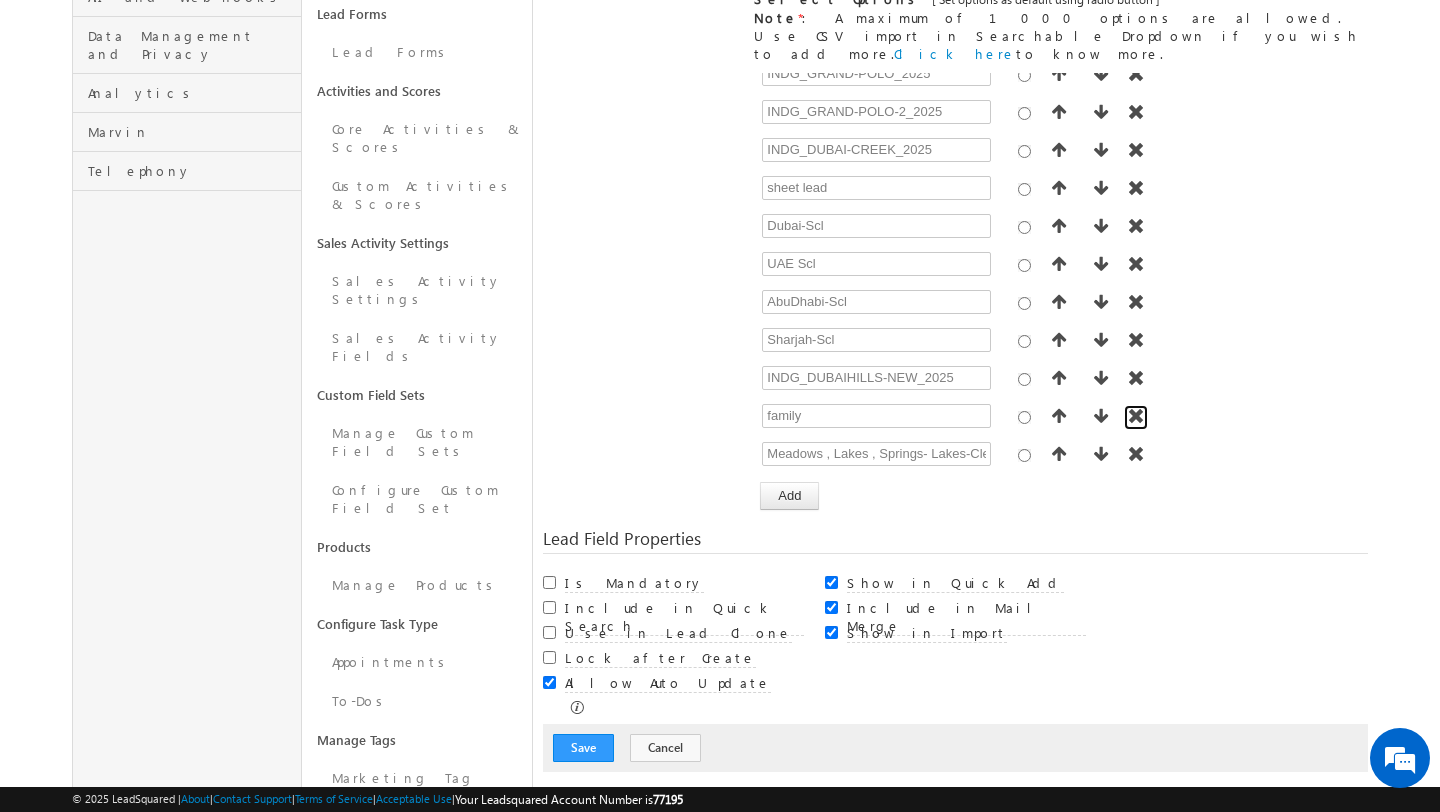 click at bounding box center (1136, 416) 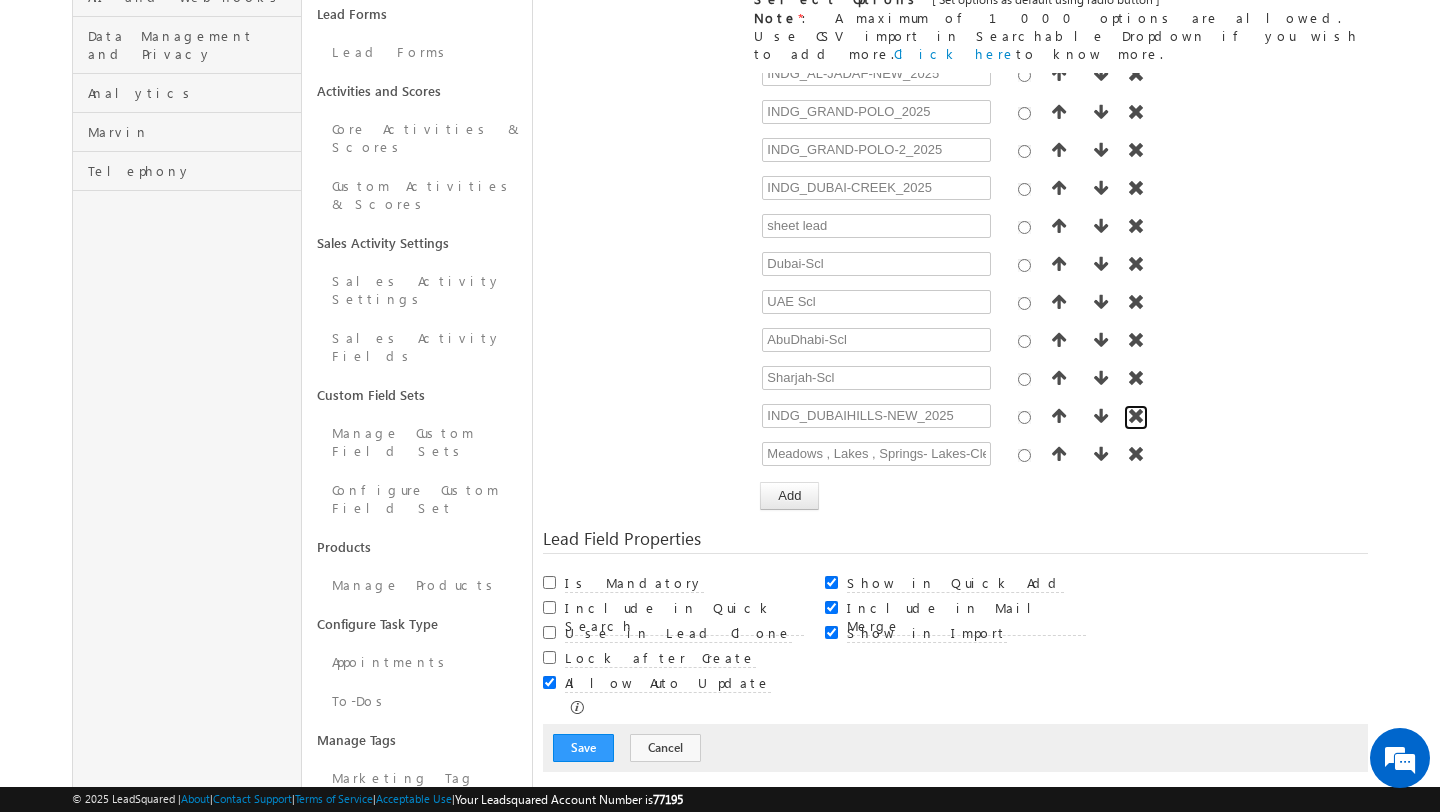 click at bounding box center (1136, 416) 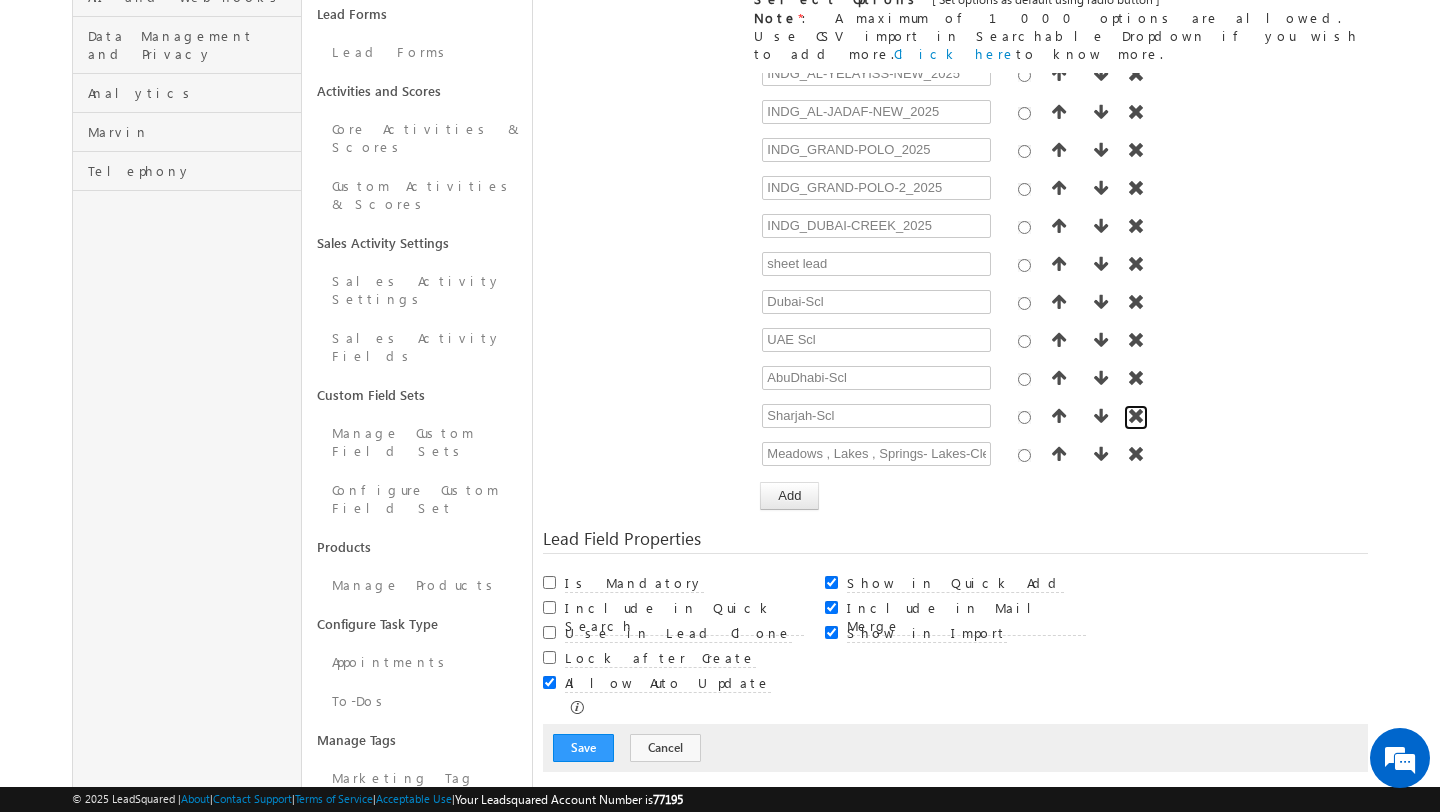 click at bounding box center [1136, 416] 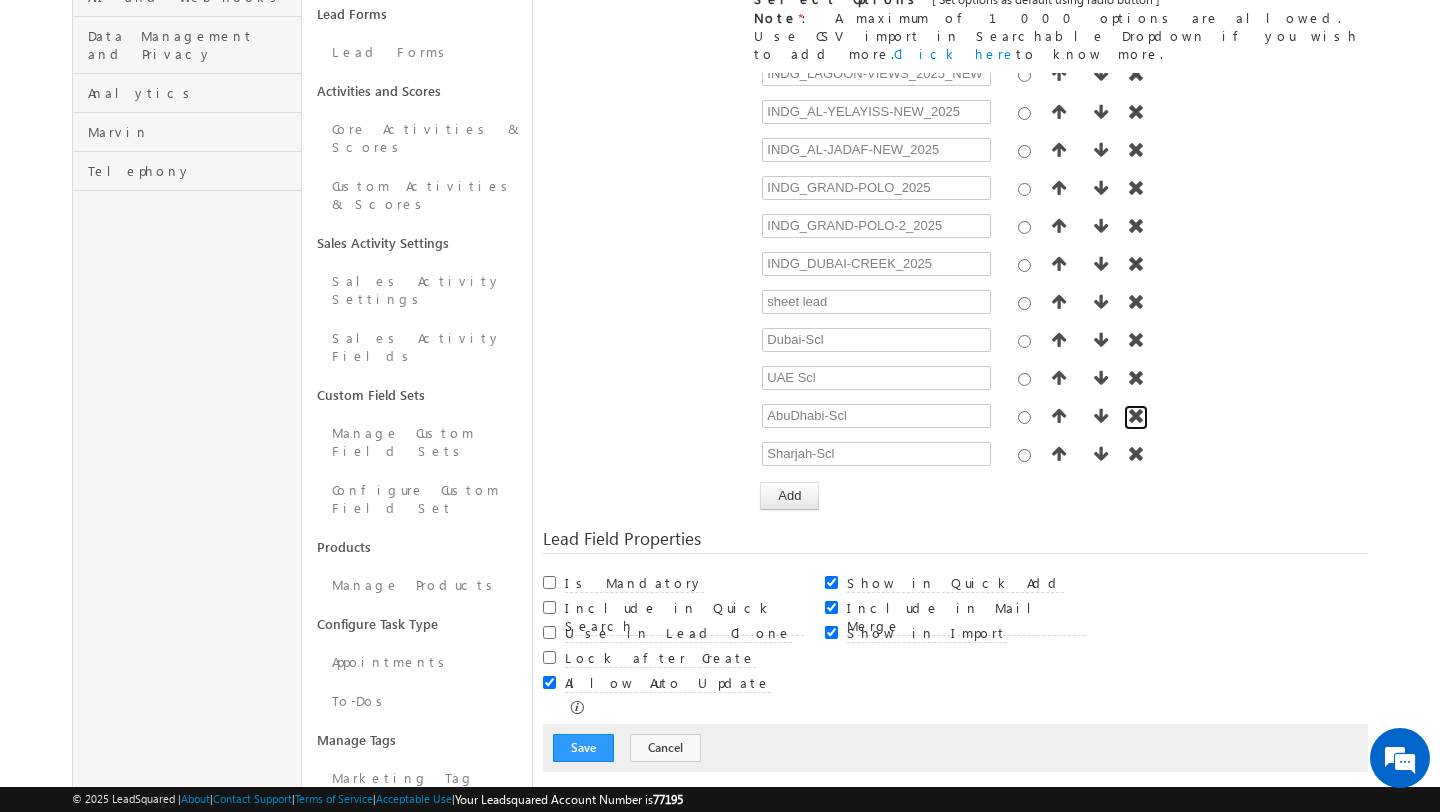 click at bounding box center [1136, 416] 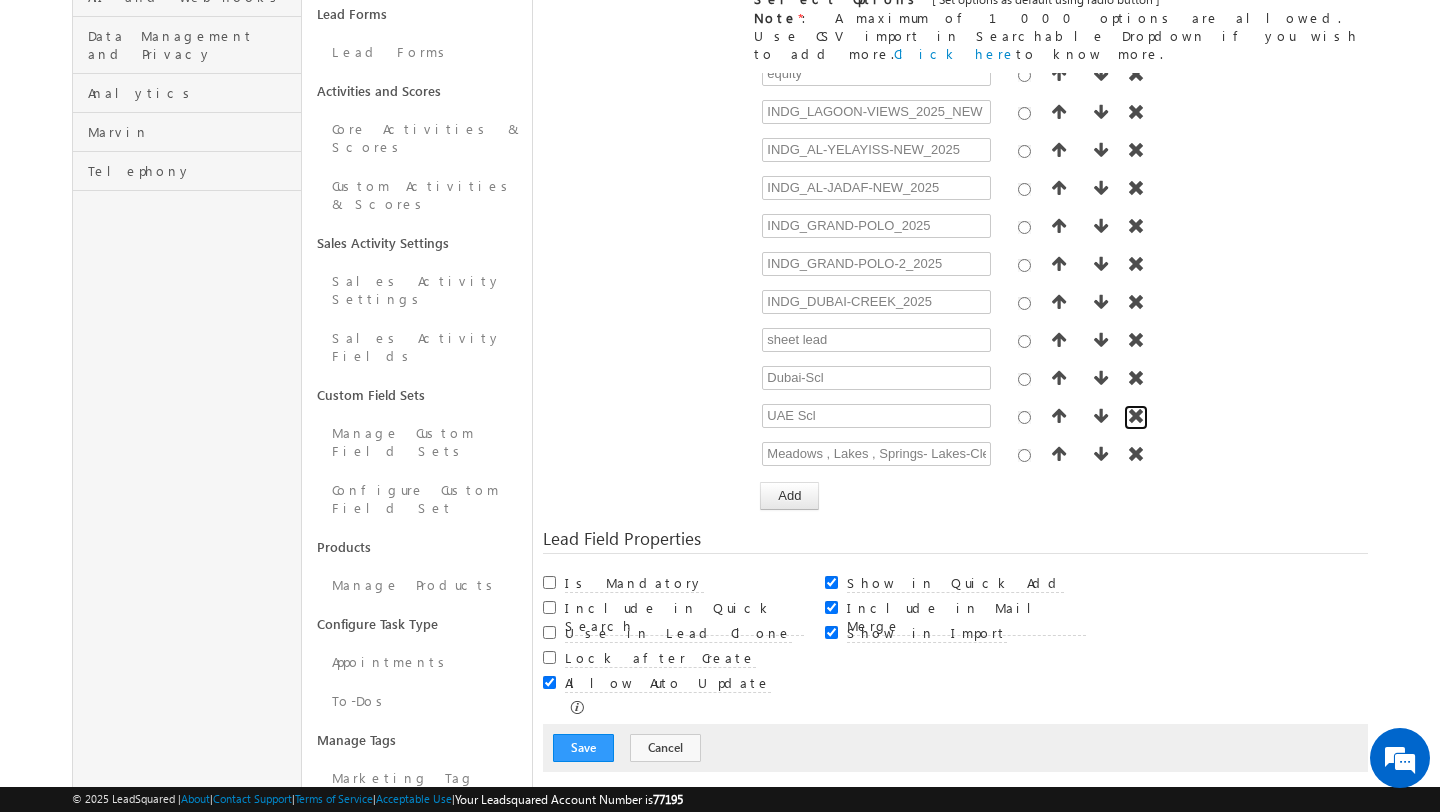 click at bounding box center (1136, 416) 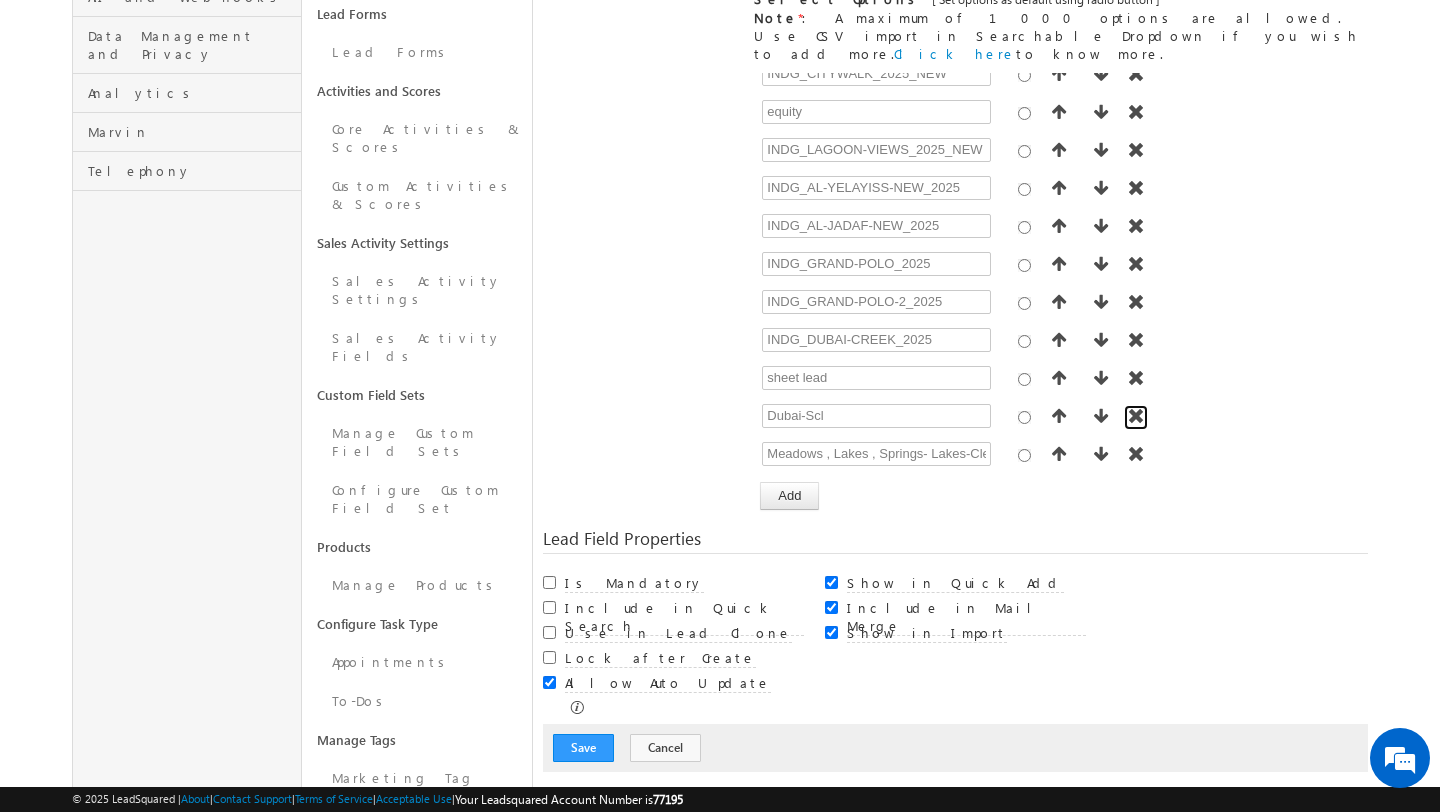 click at bounding box center (1136, 416) 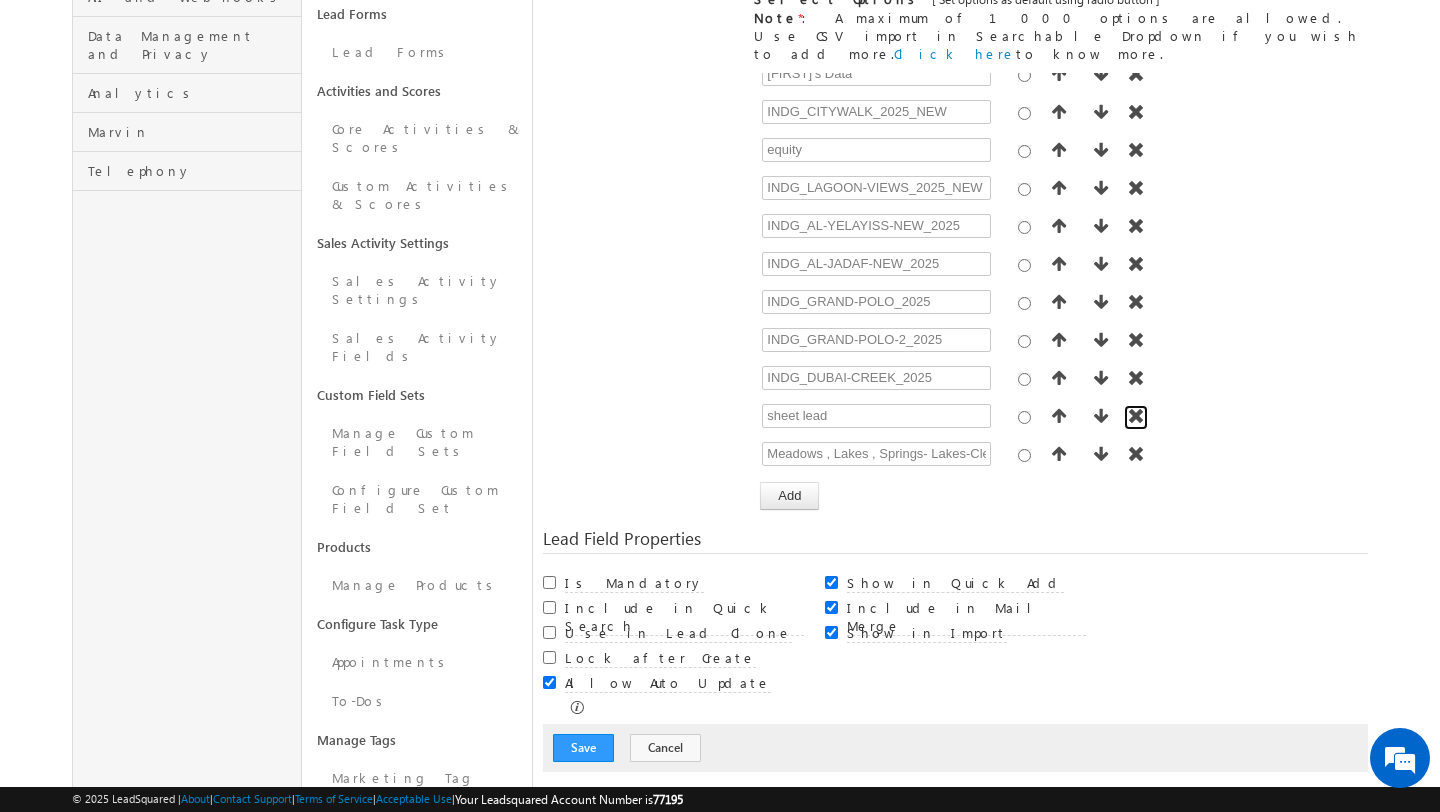 click at bounding box center [1136, 416] 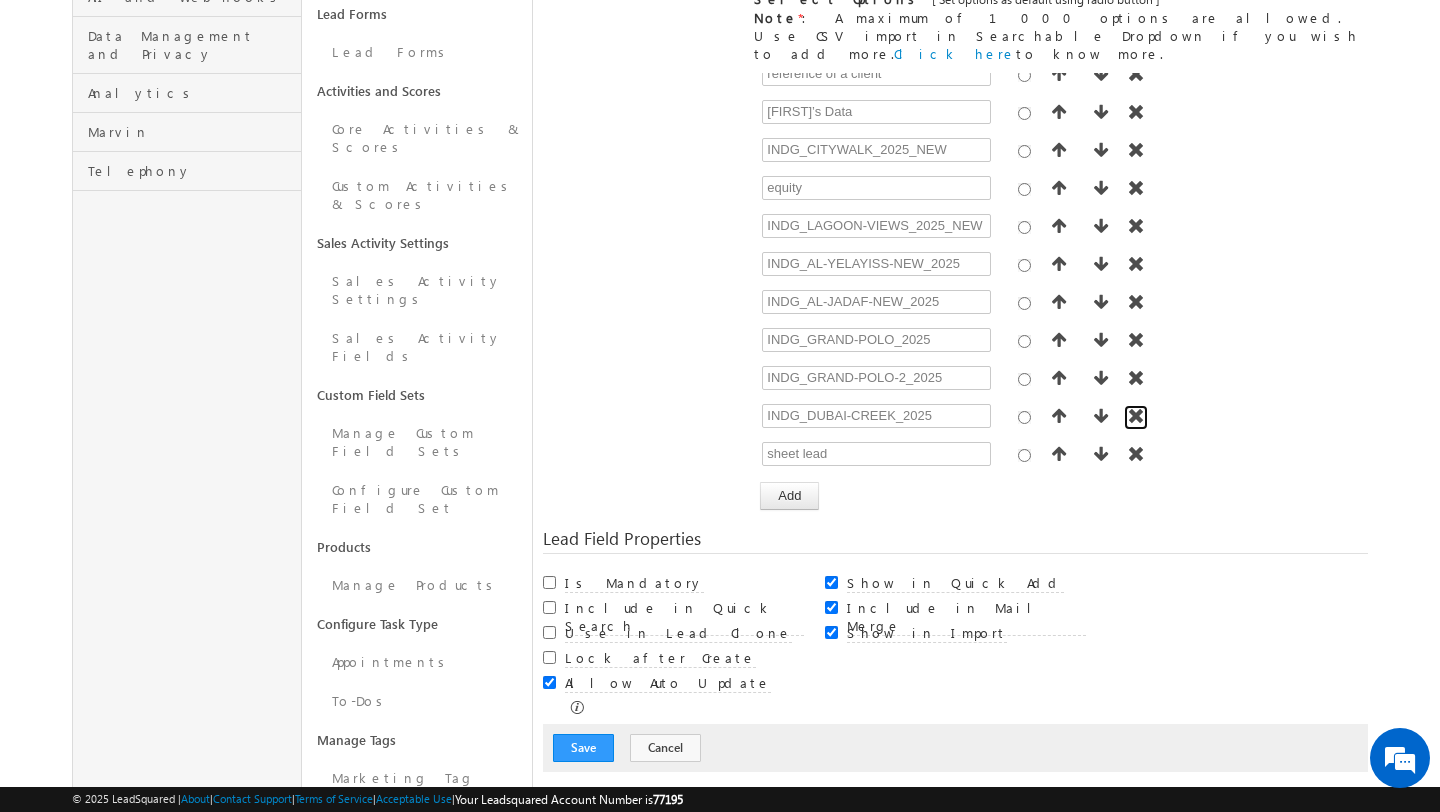 click at bounding box center [1136, 416] 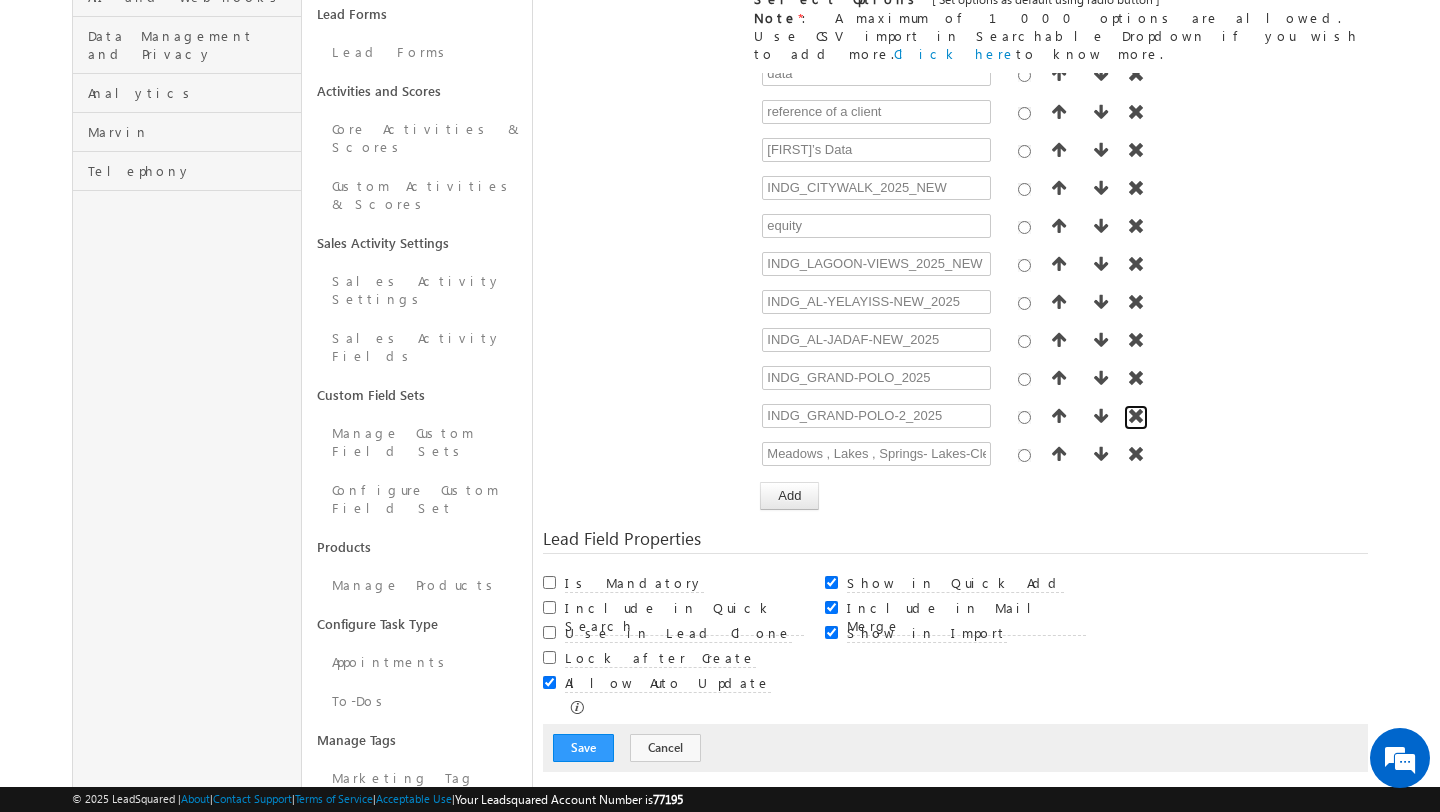click at bounding box center (1136, 416) 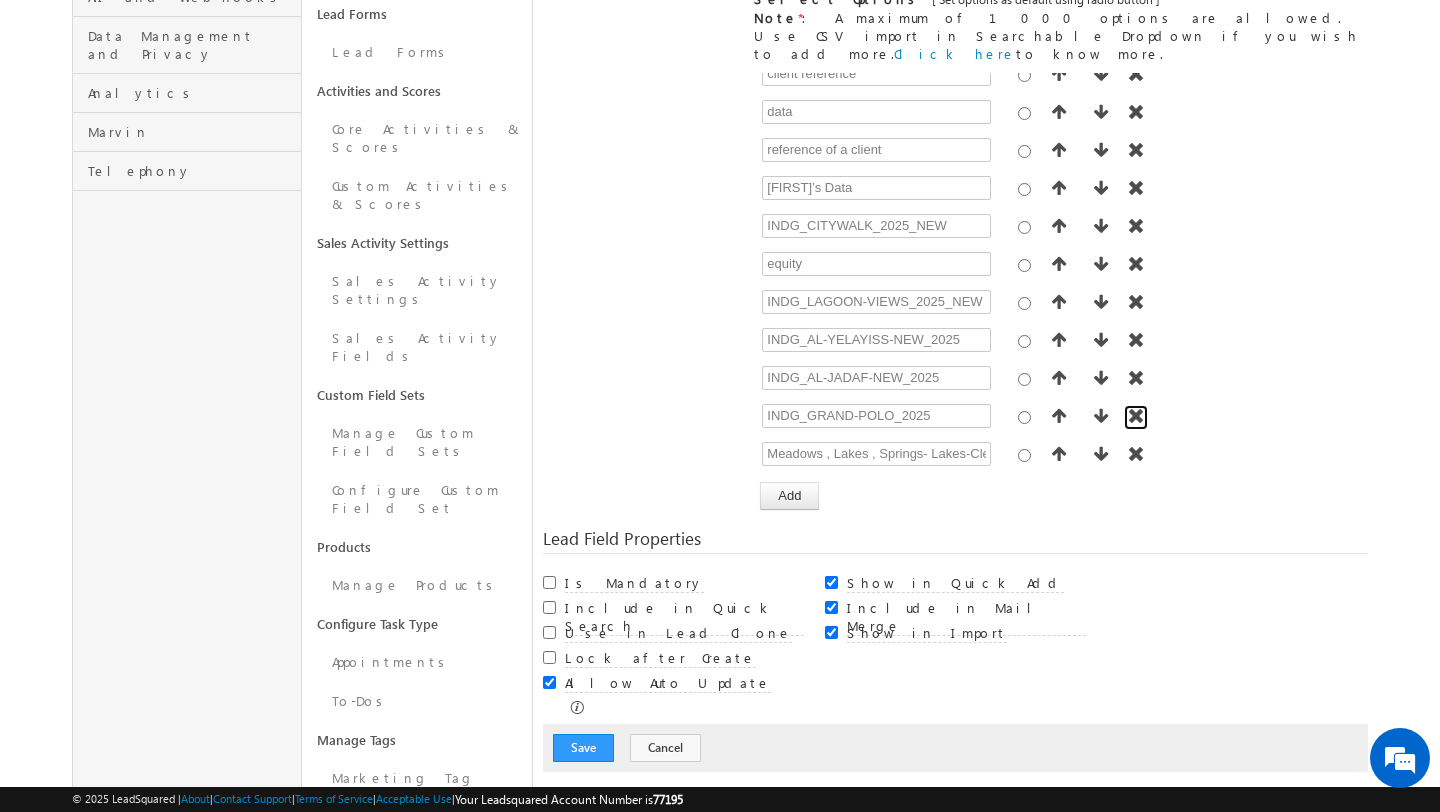 click at bounding box center (1136, 416) 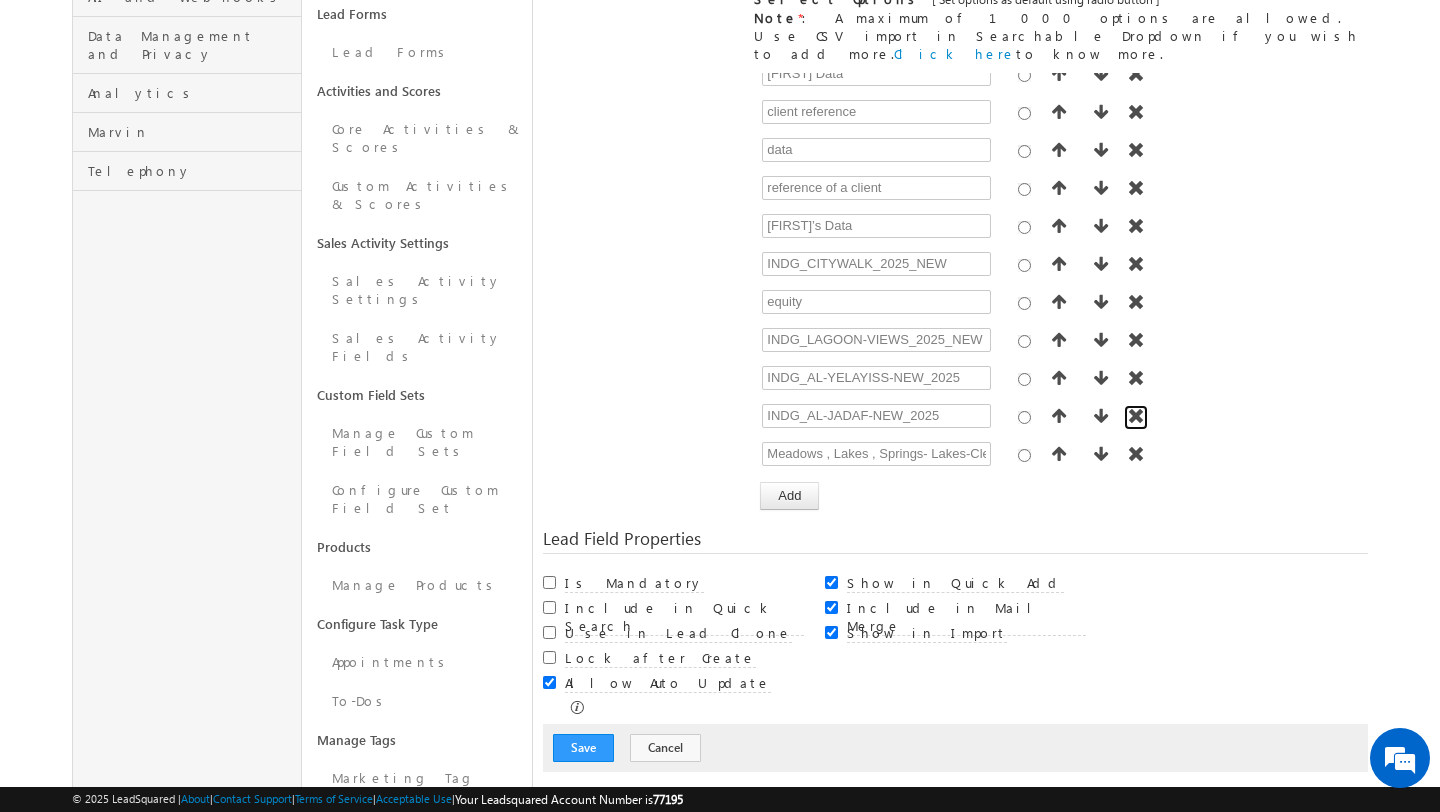 click at bounding box center (1136, 416) 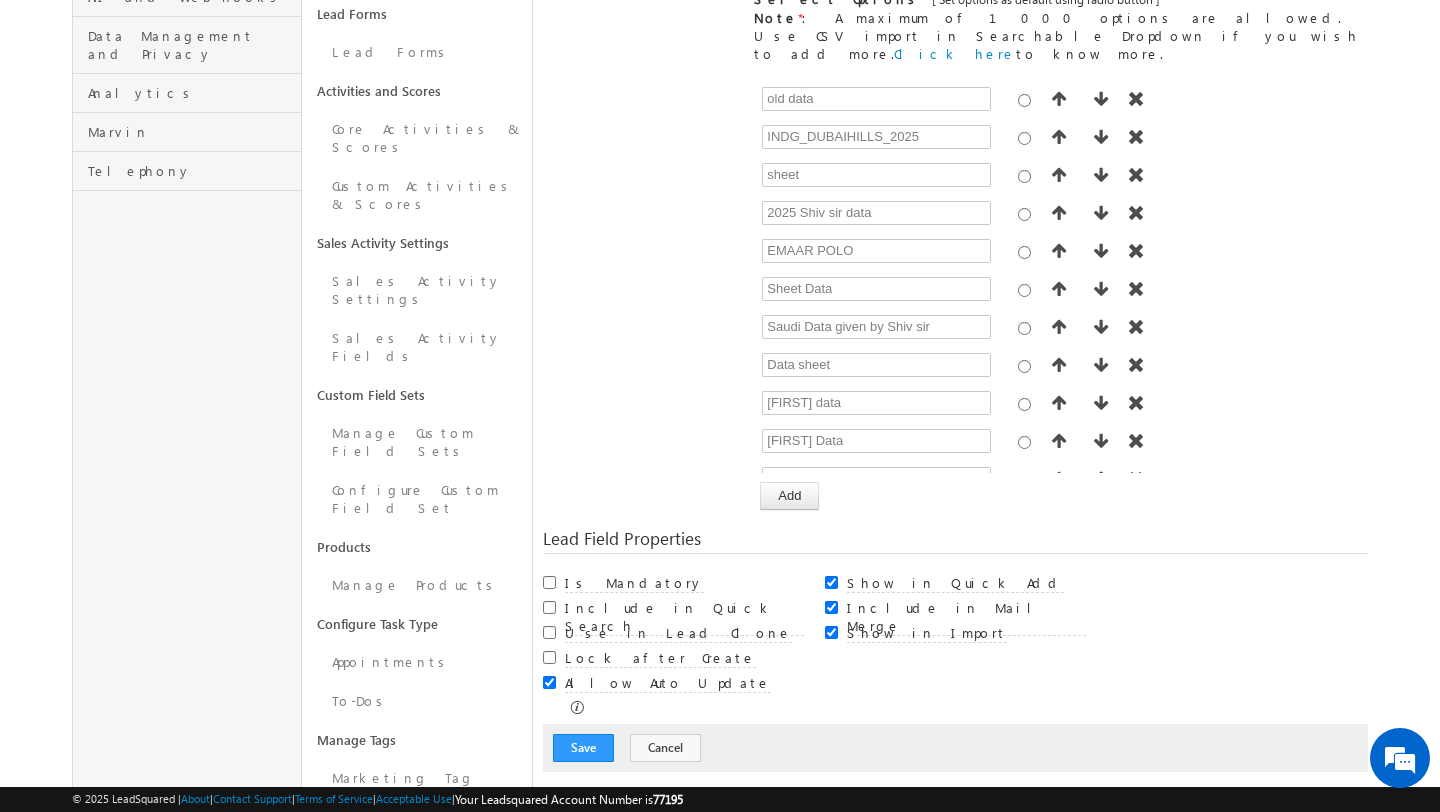 scroll, scrollTop: 8226, scrollLeft: 0, axis: vertical 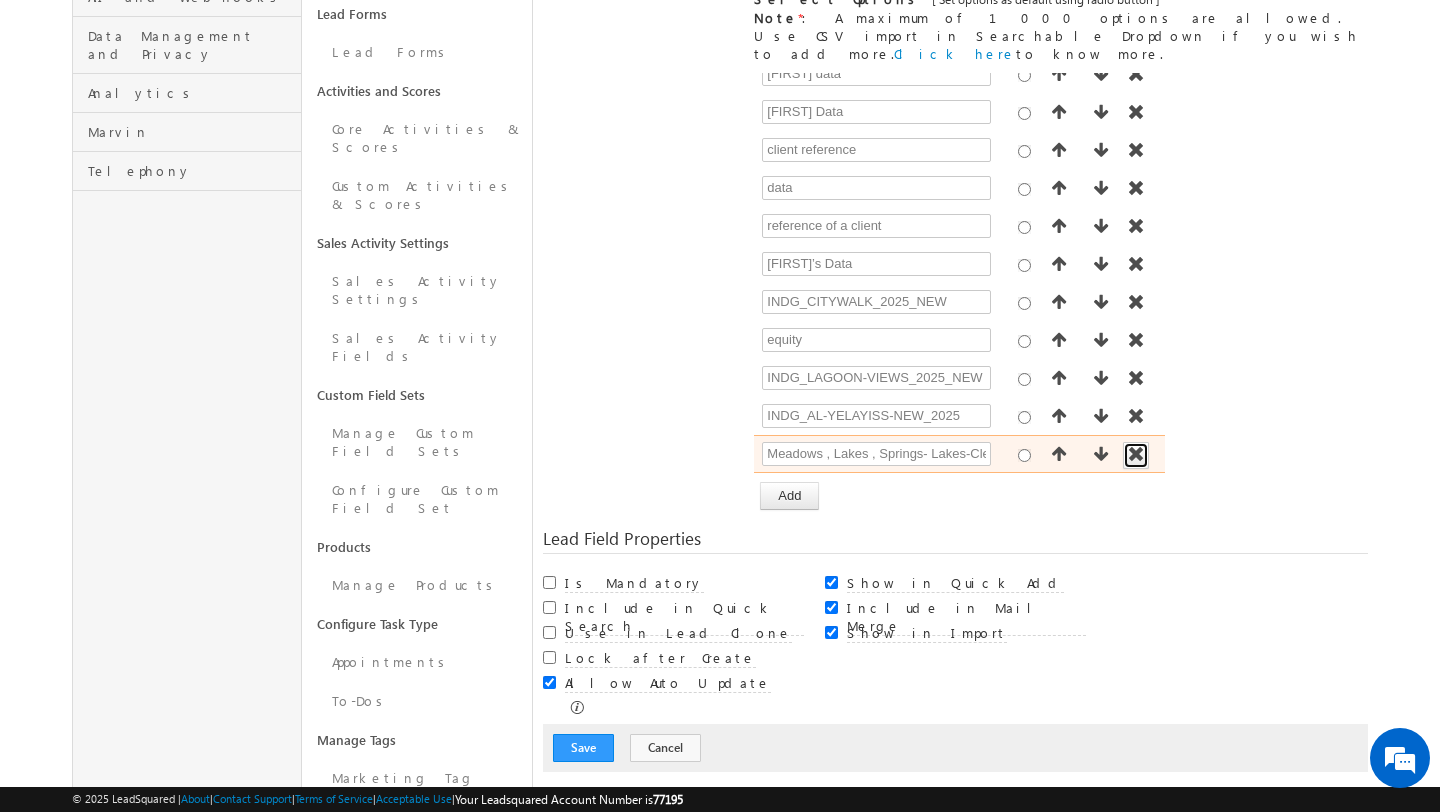 click at bounding box center (1136, 454) 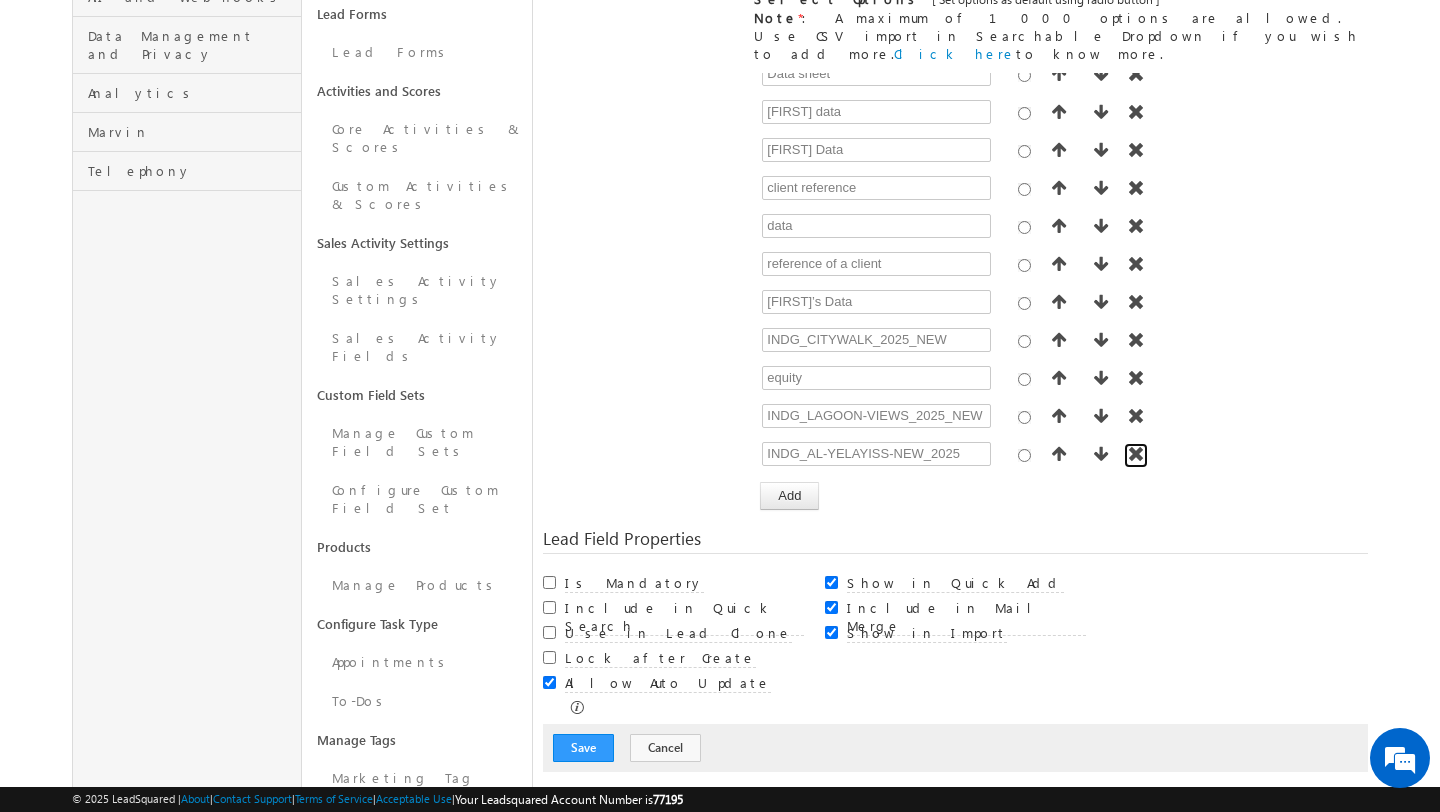 click at bounding box center [1136, 454] 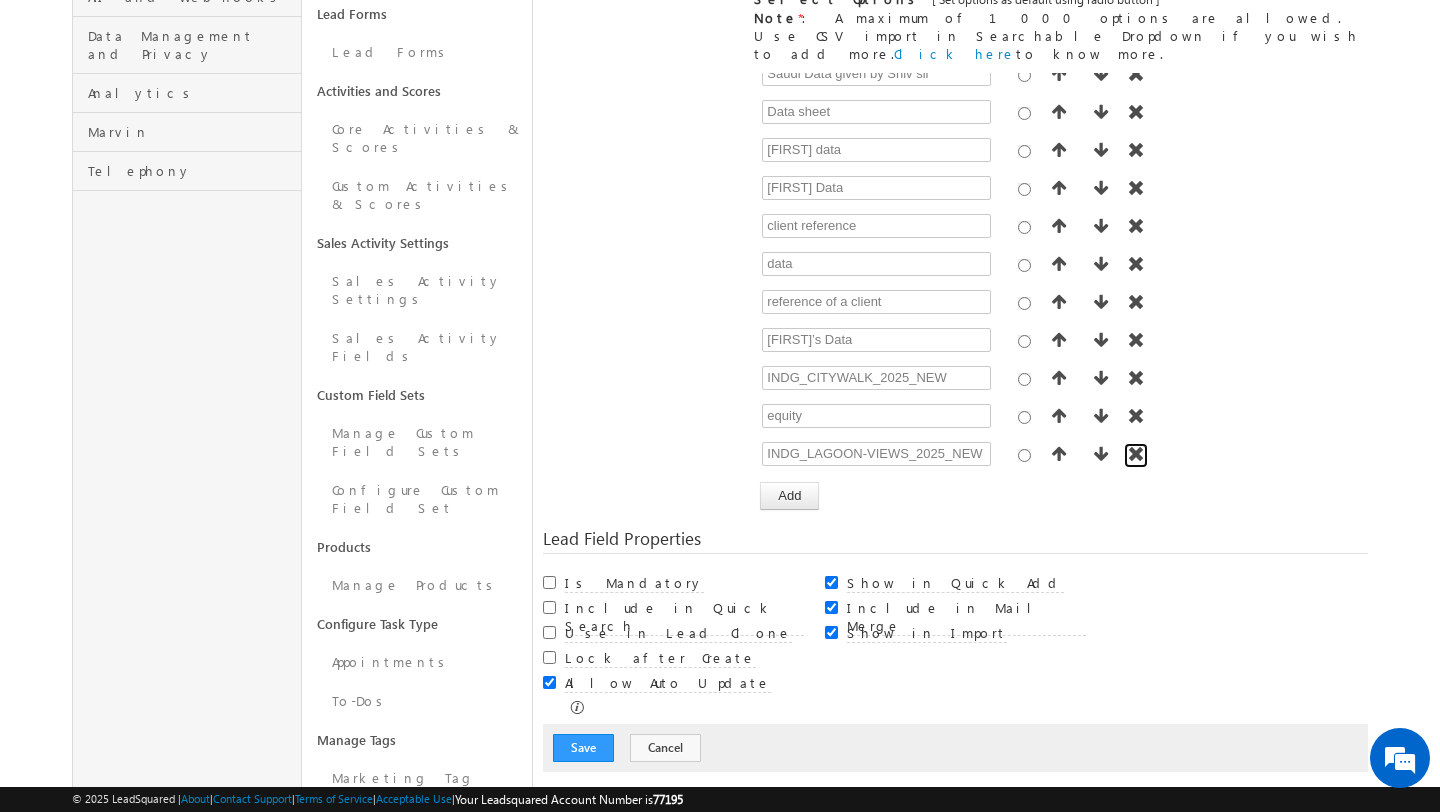 click at bounding box center (1136, 454) 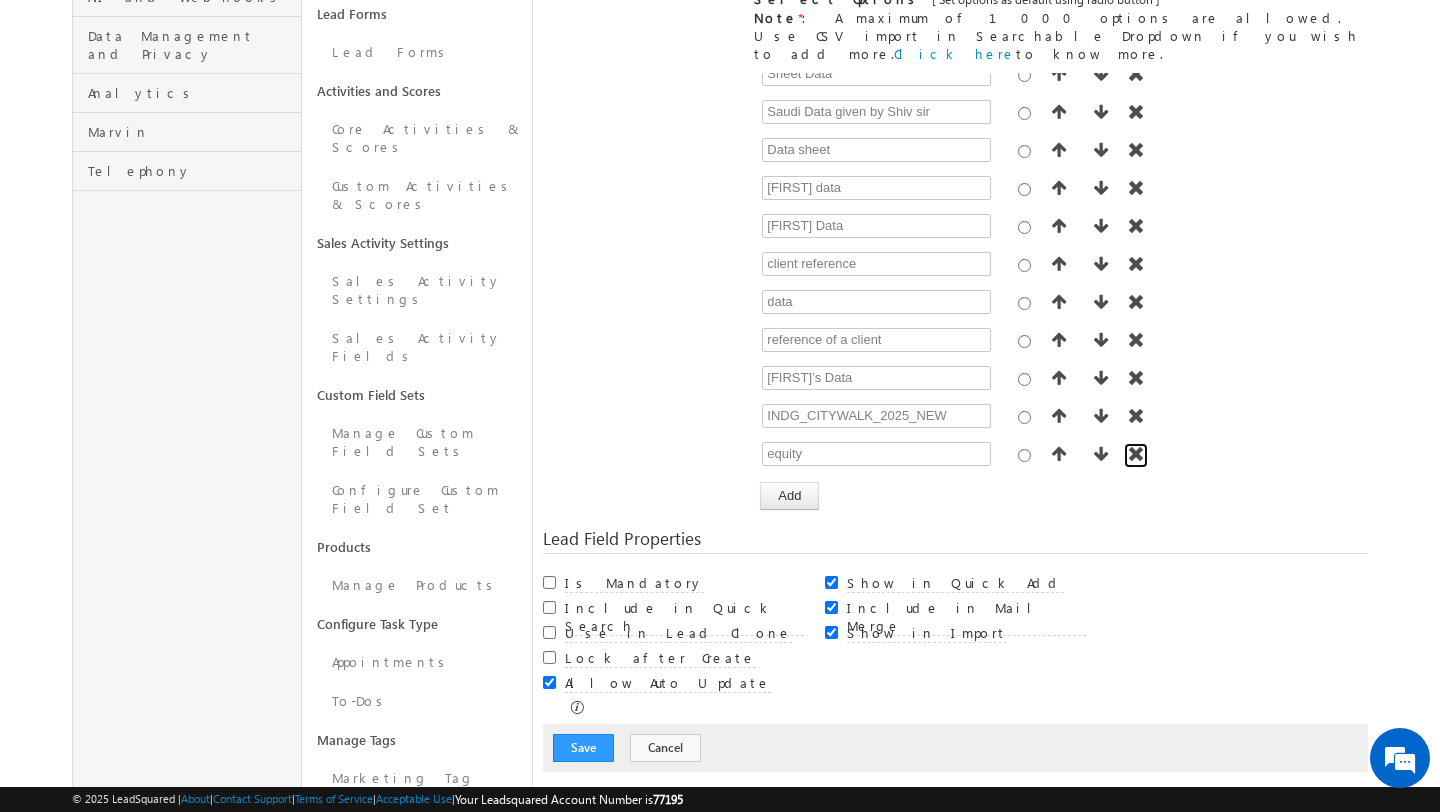 click at bounding box center (1136, 454) 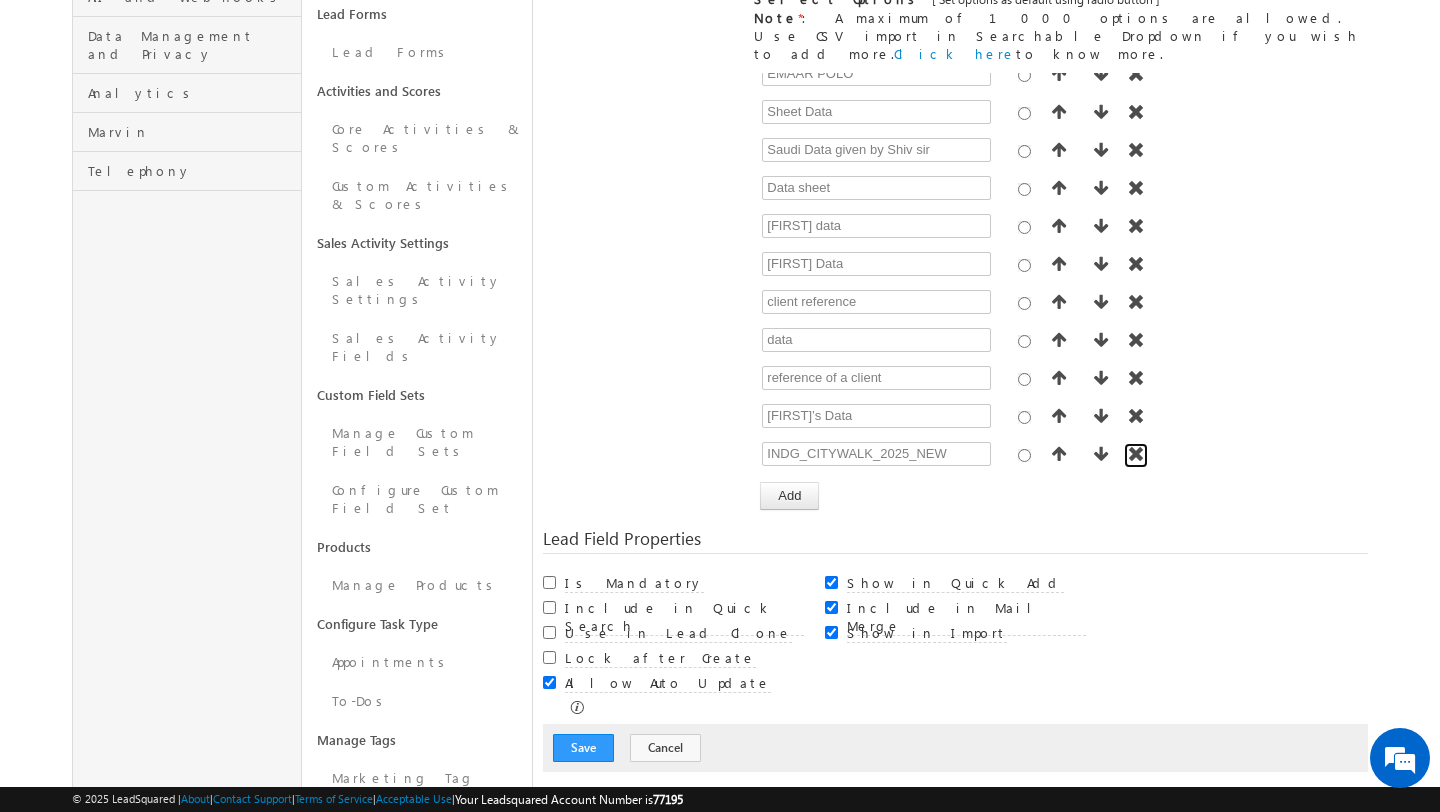 click at bounding box center (1136, 454) 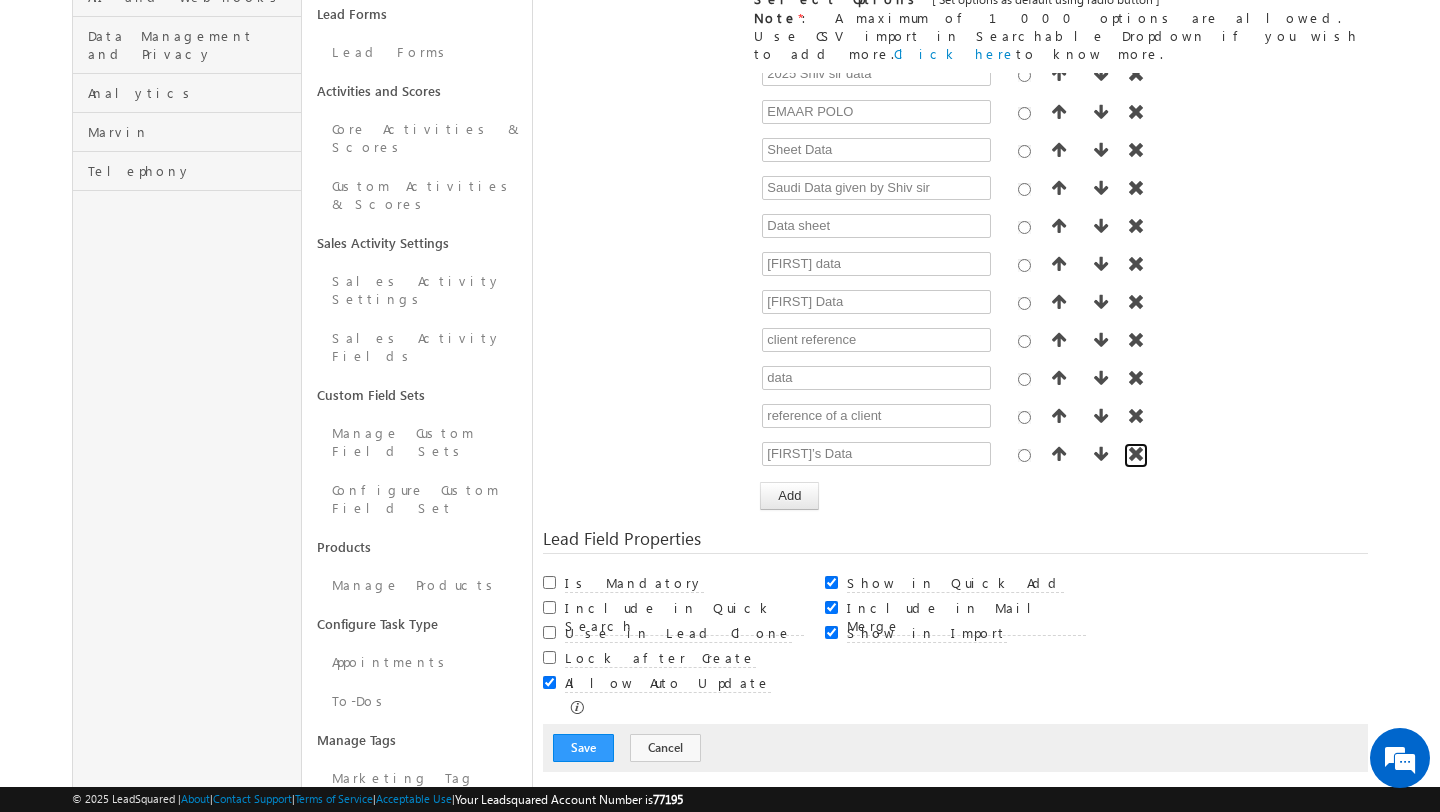 click at bounding box center [1136, 454] 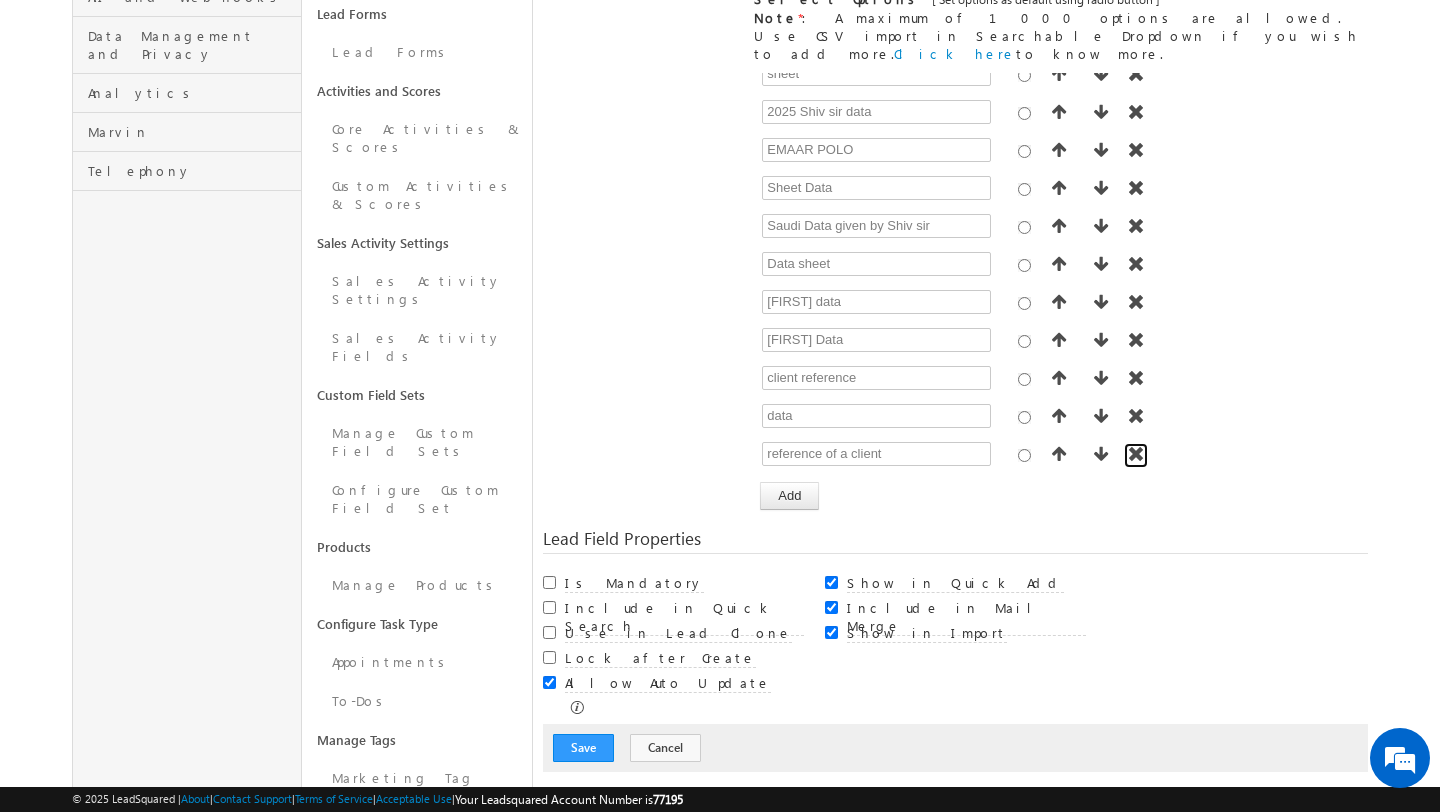 click at bounding box center [1136, 454] 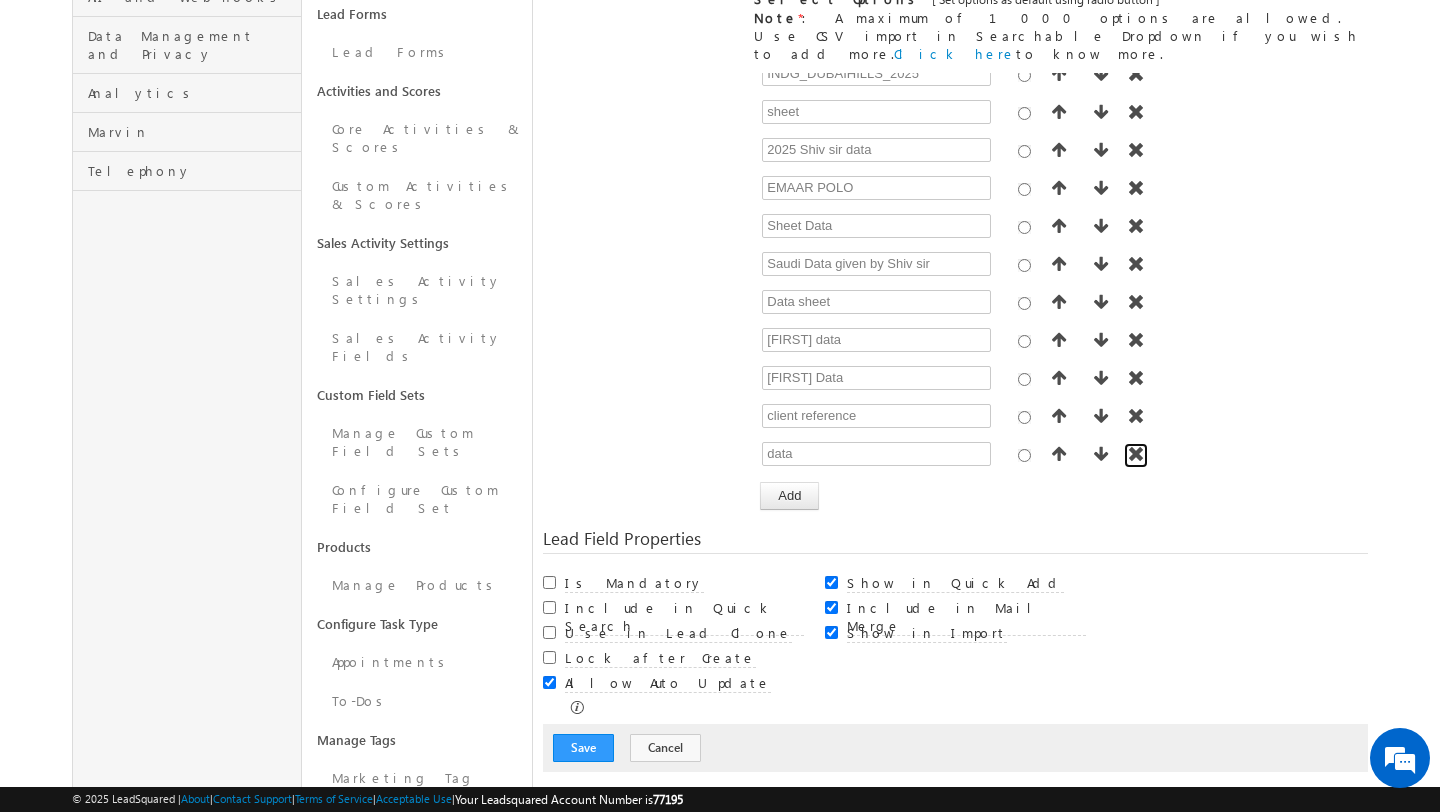 click at bounding box center [1136, 454] 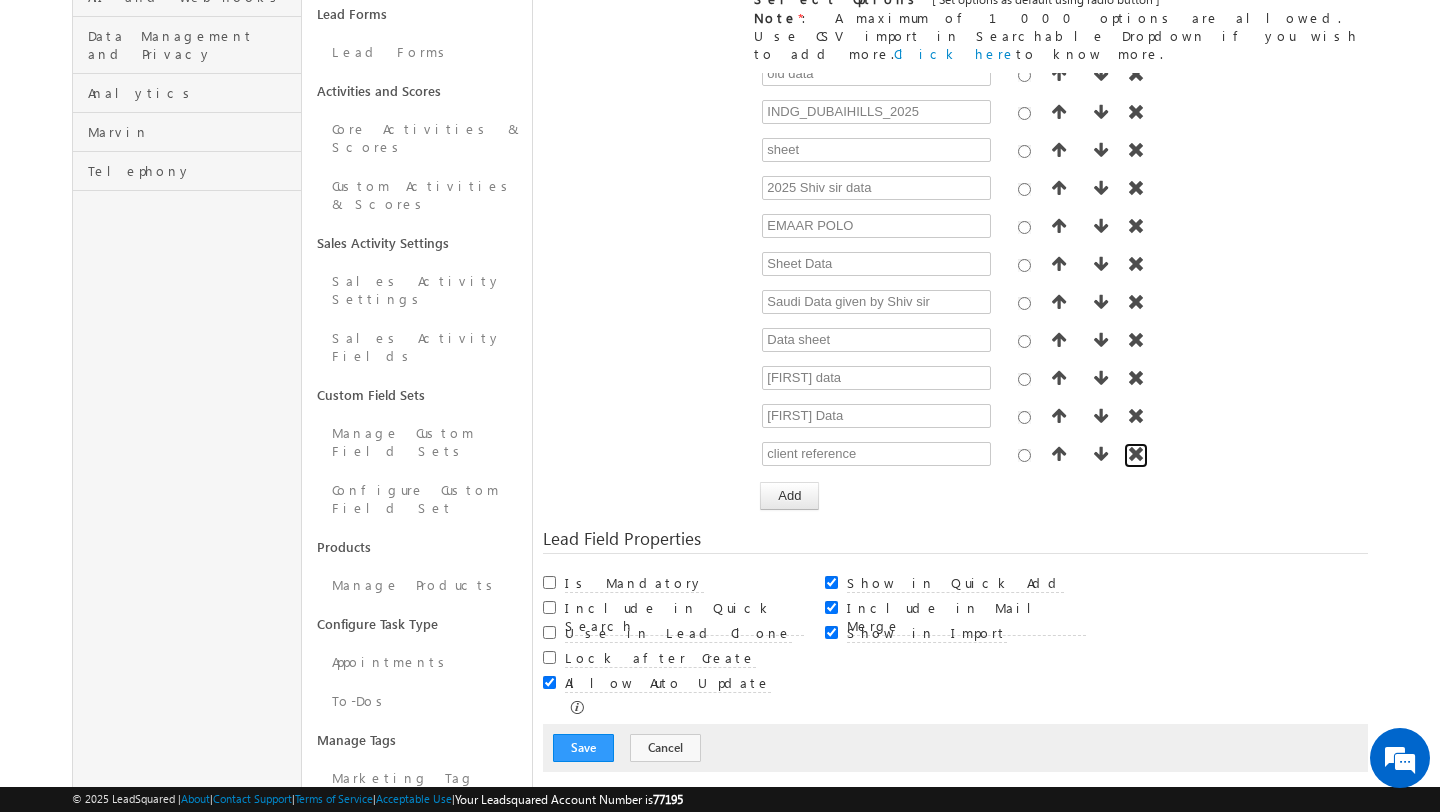 click at bounding box center (1136, 454) 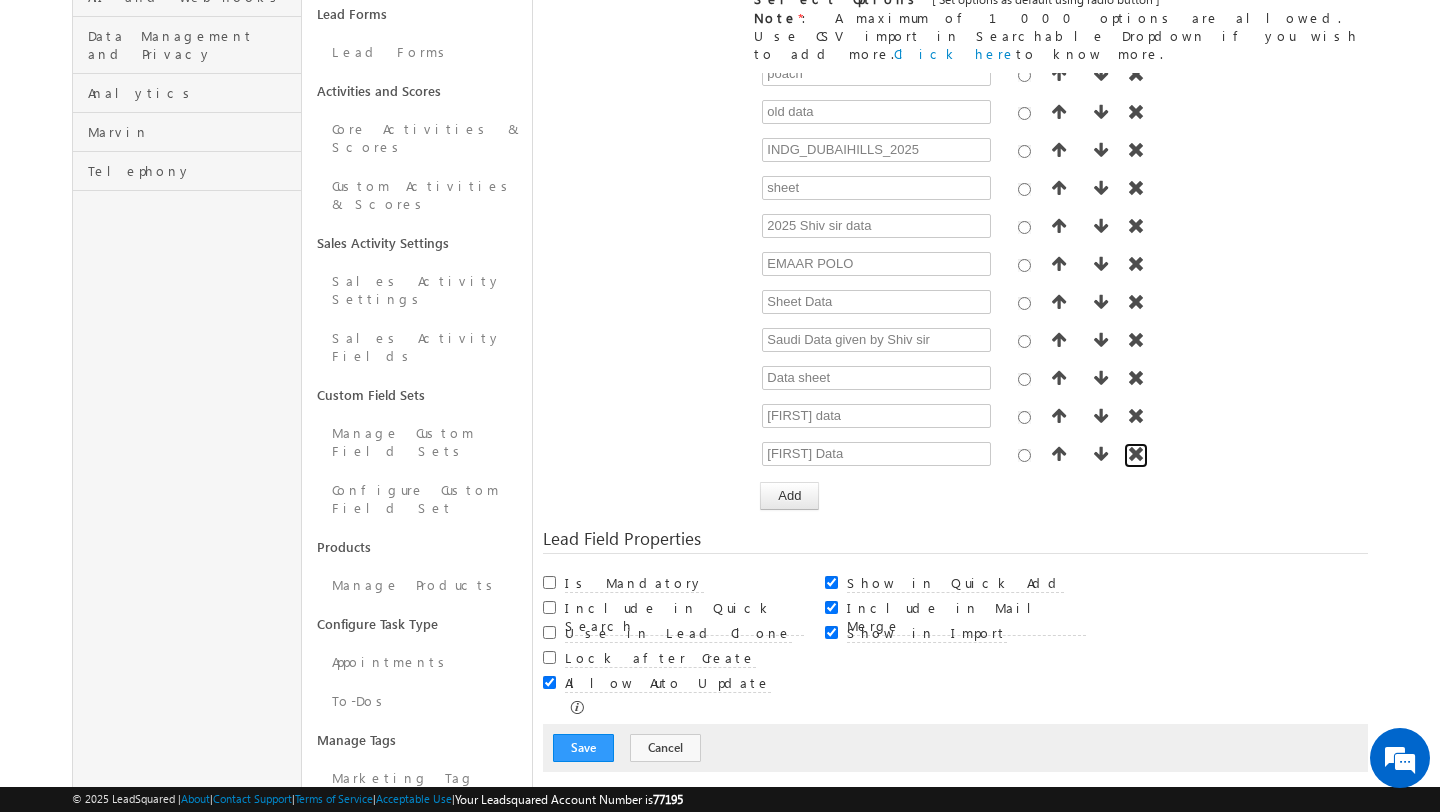 click at bounding box center [1136, 454] 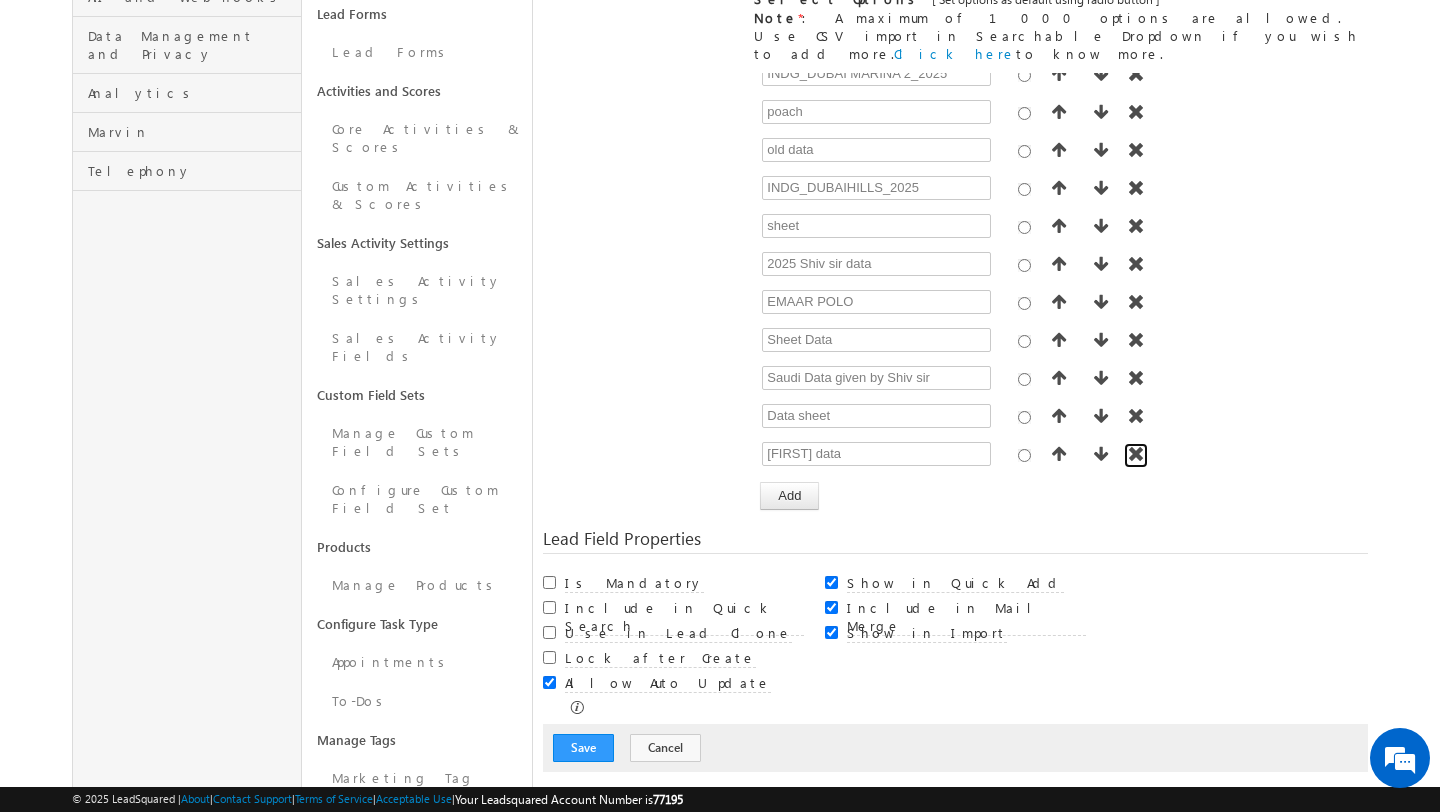 click at bounding box center [1136, 454] 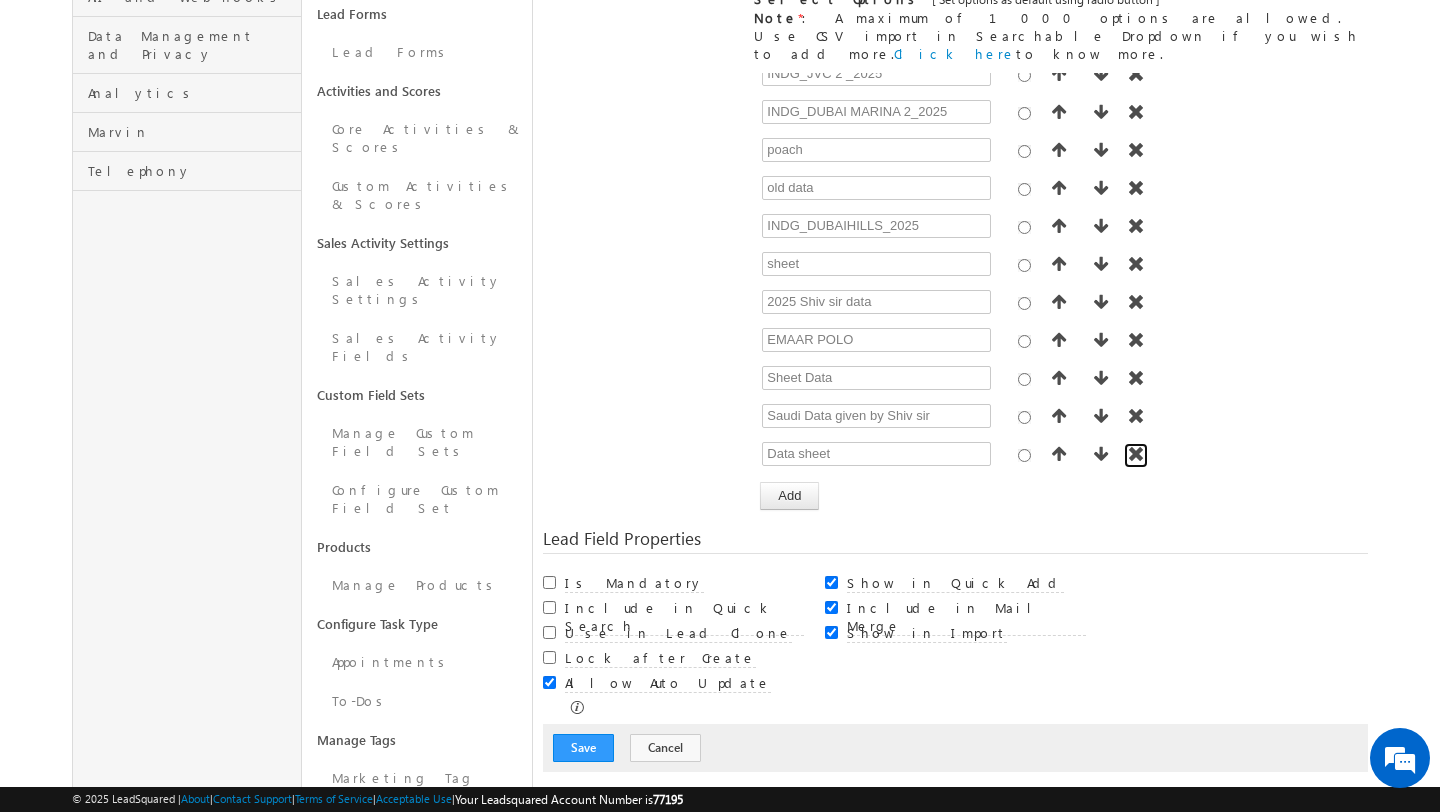 click at bounding box center [1136, 454] 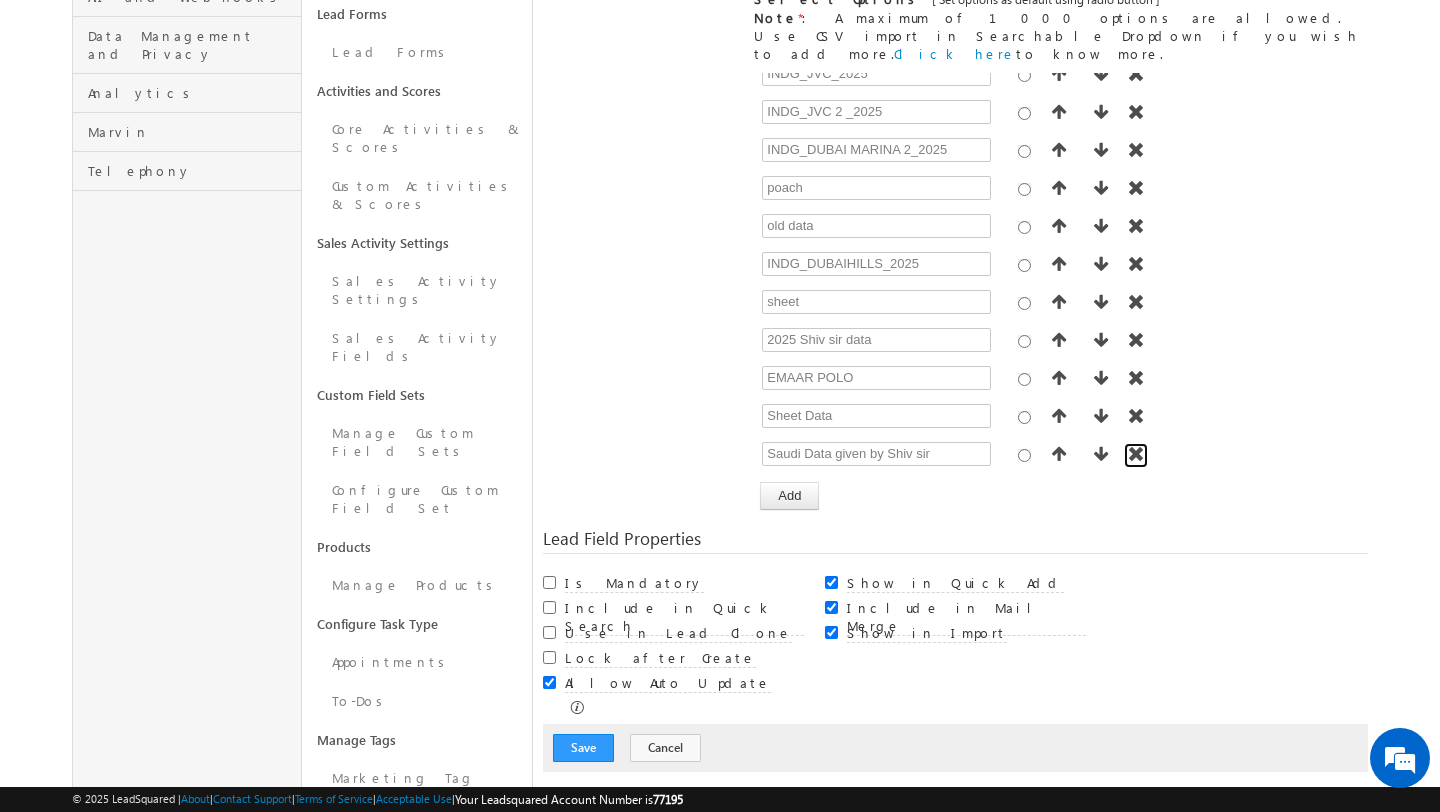 click at bounding box center [1136, 454] 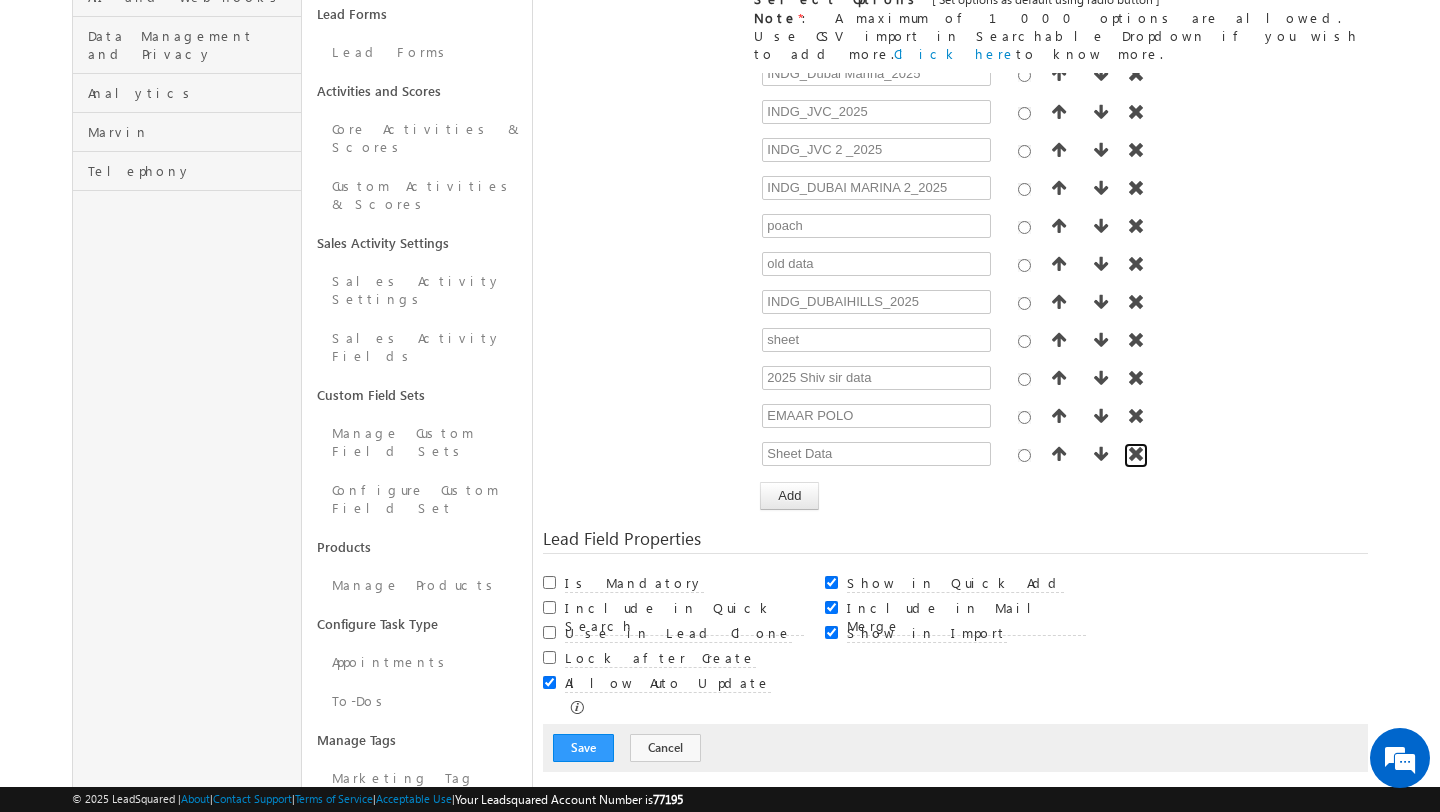 click at bounding box center (1136, 454) 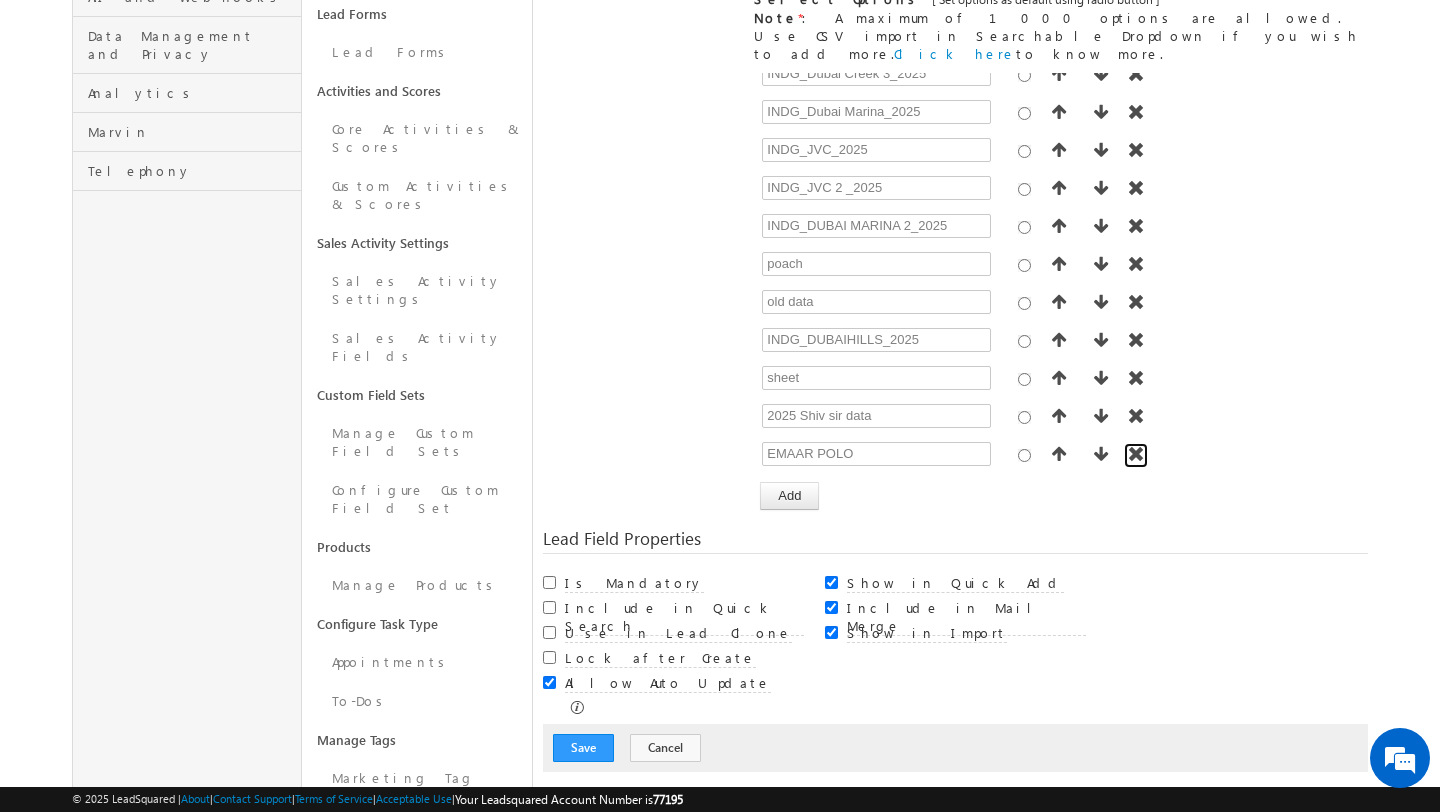 click at bounding box center [1136, 454] 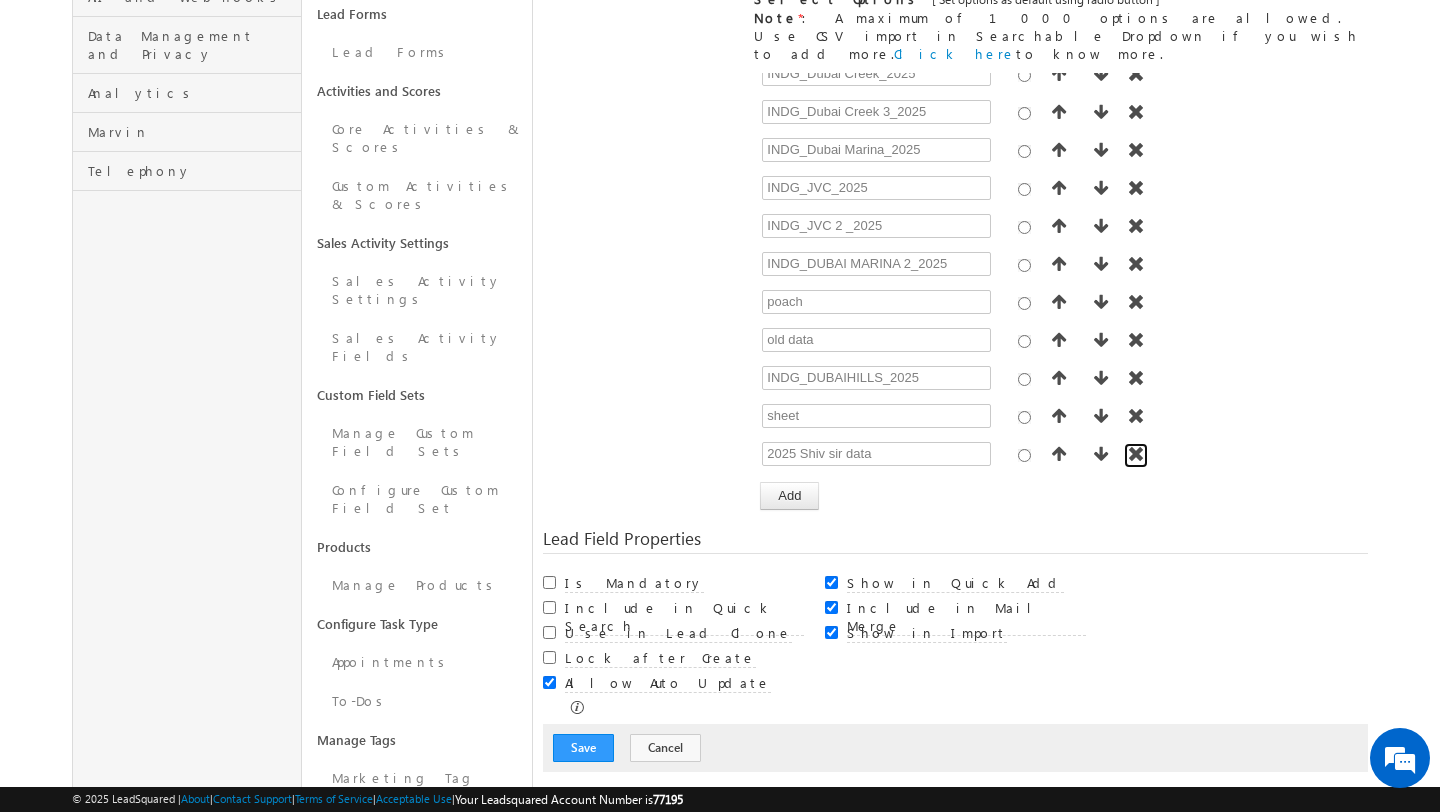 click at bounding box center [1136, 454] 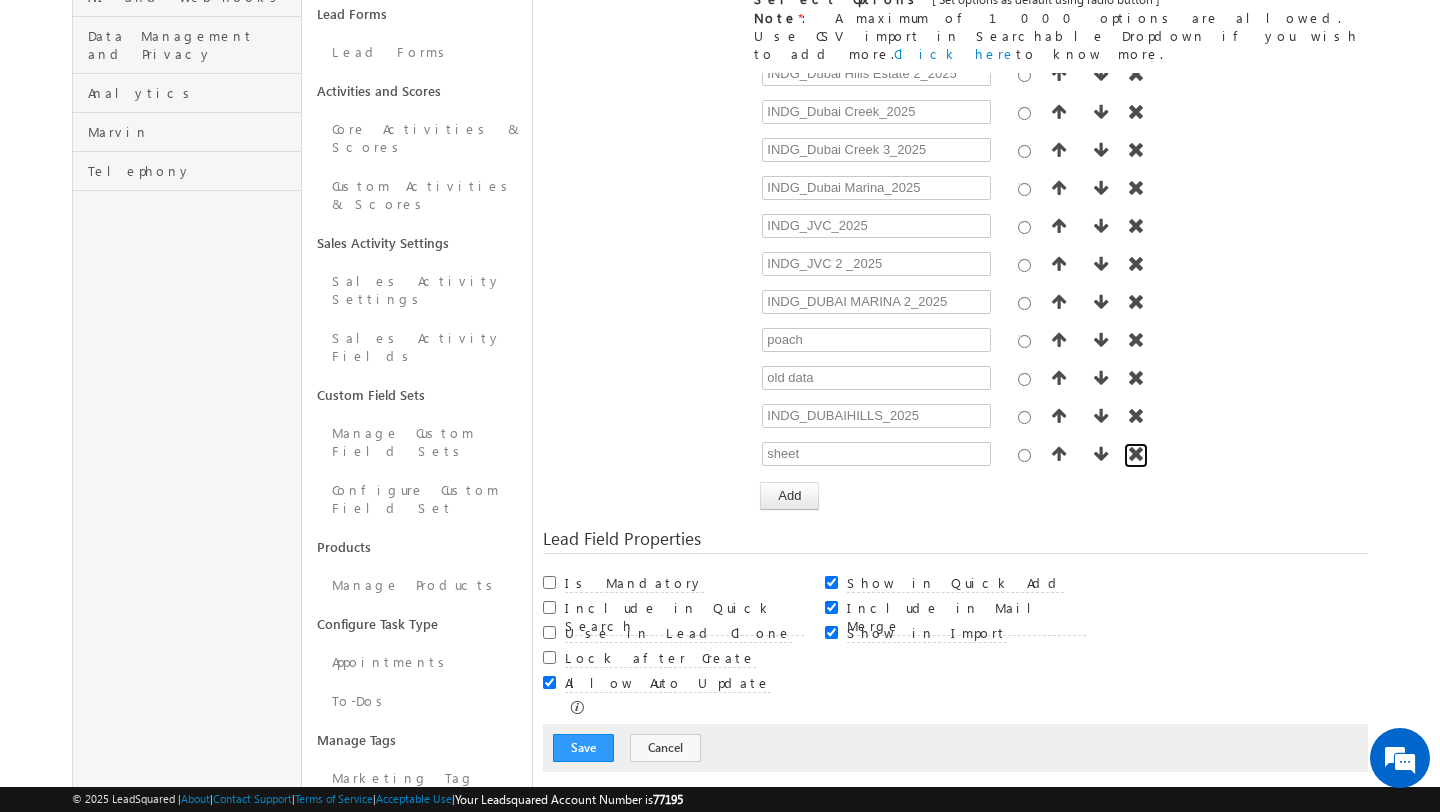 click at bounding box center (1136, 454) 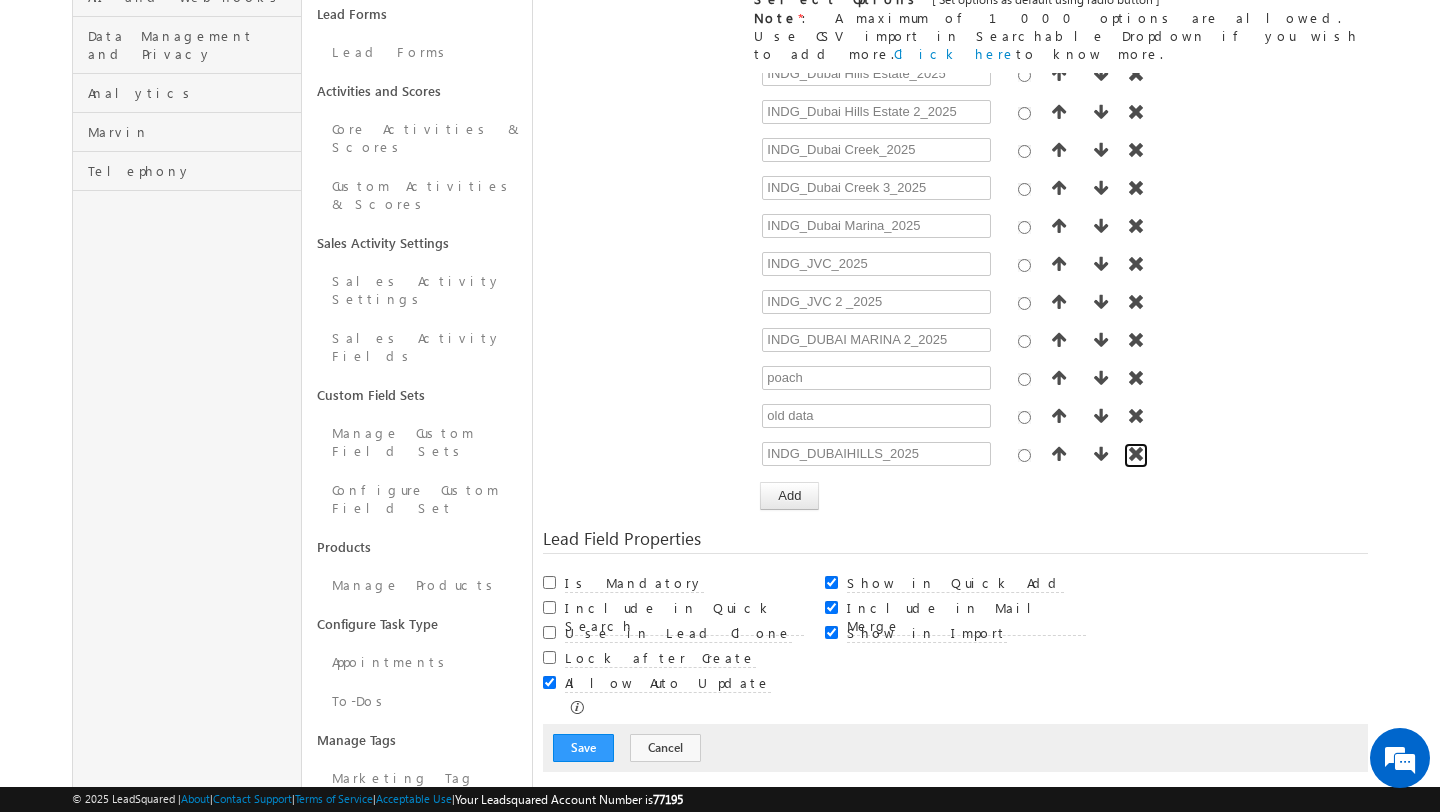 click at bounding box center (1136, 454) 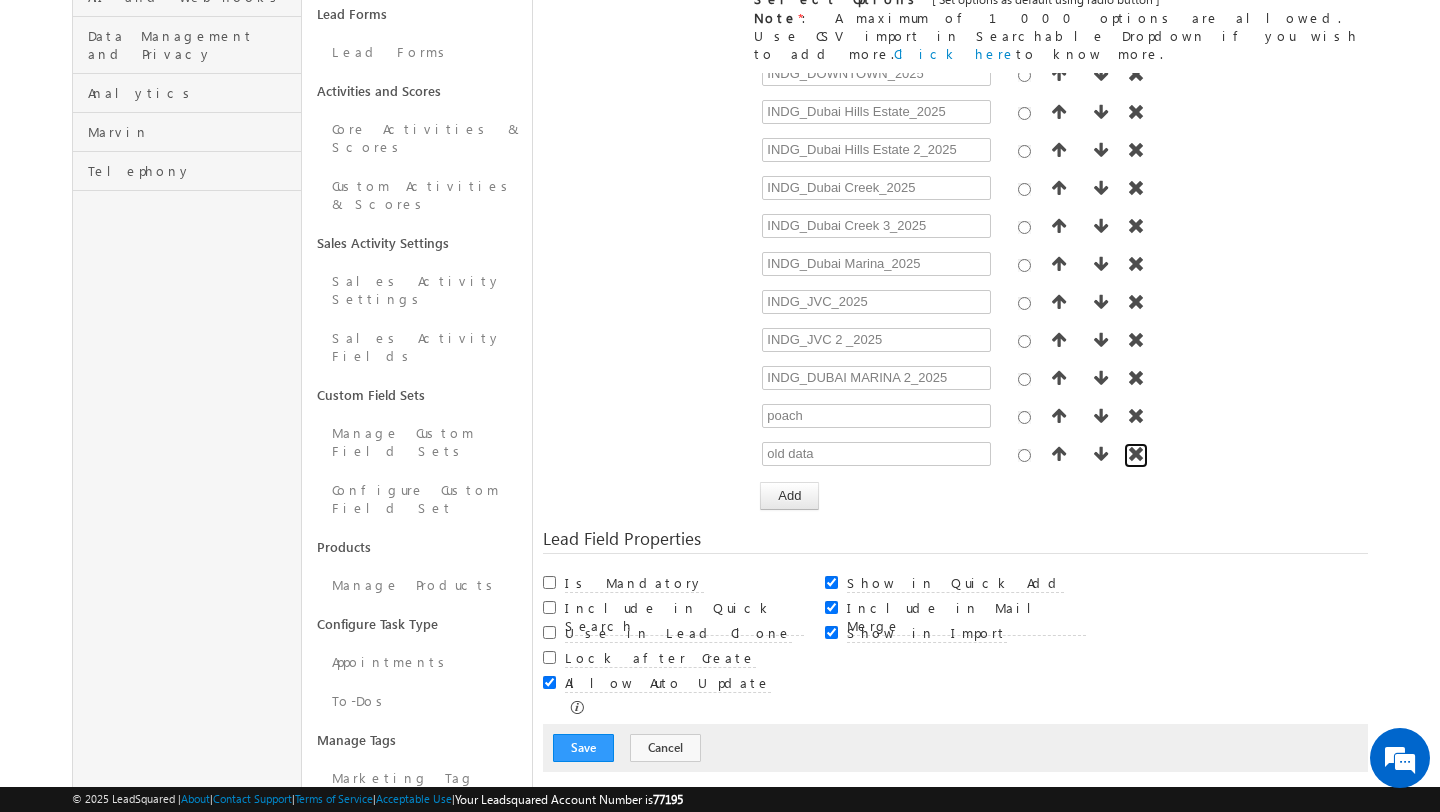 click at bounding box center (1136, 454) 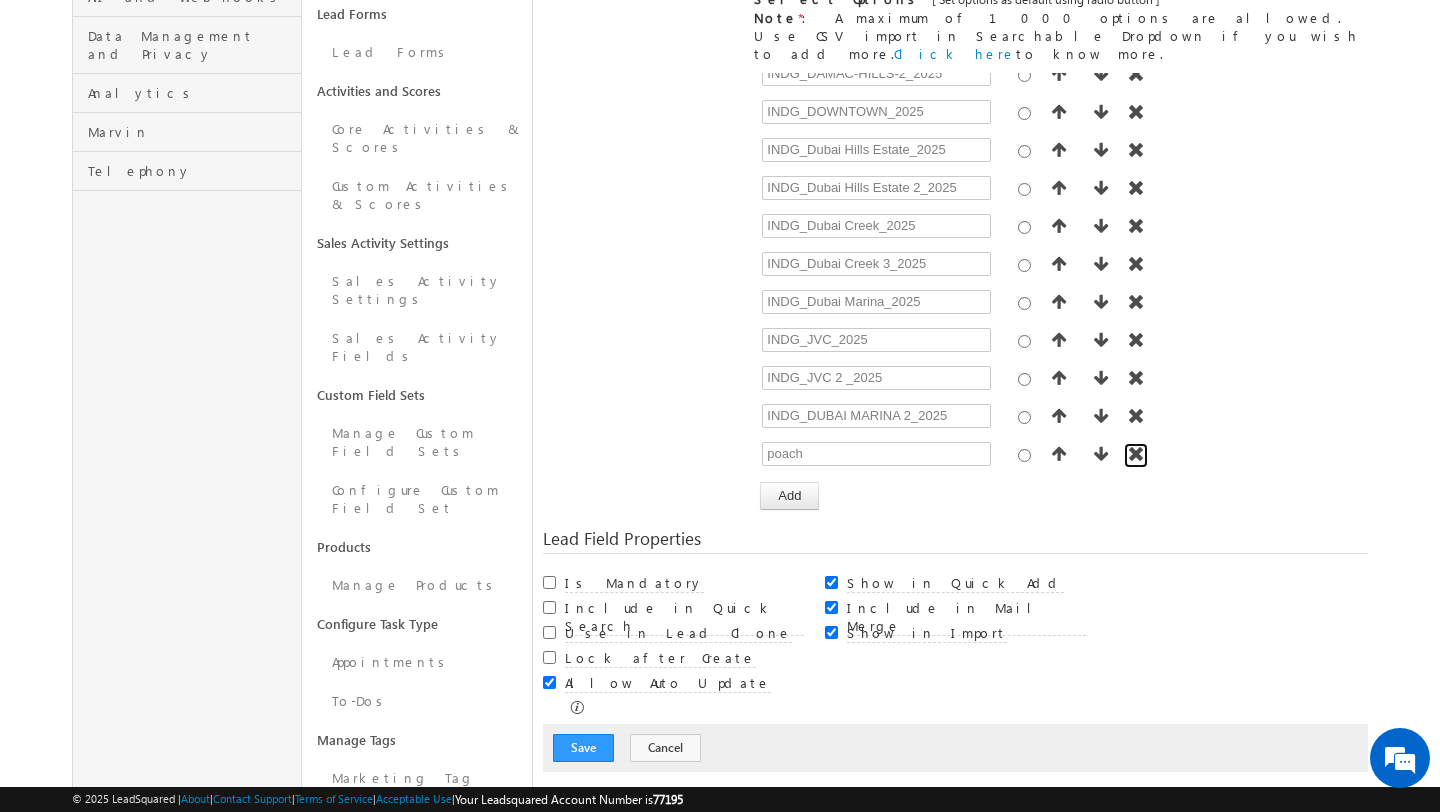 click at bounding box center (1136, 454) 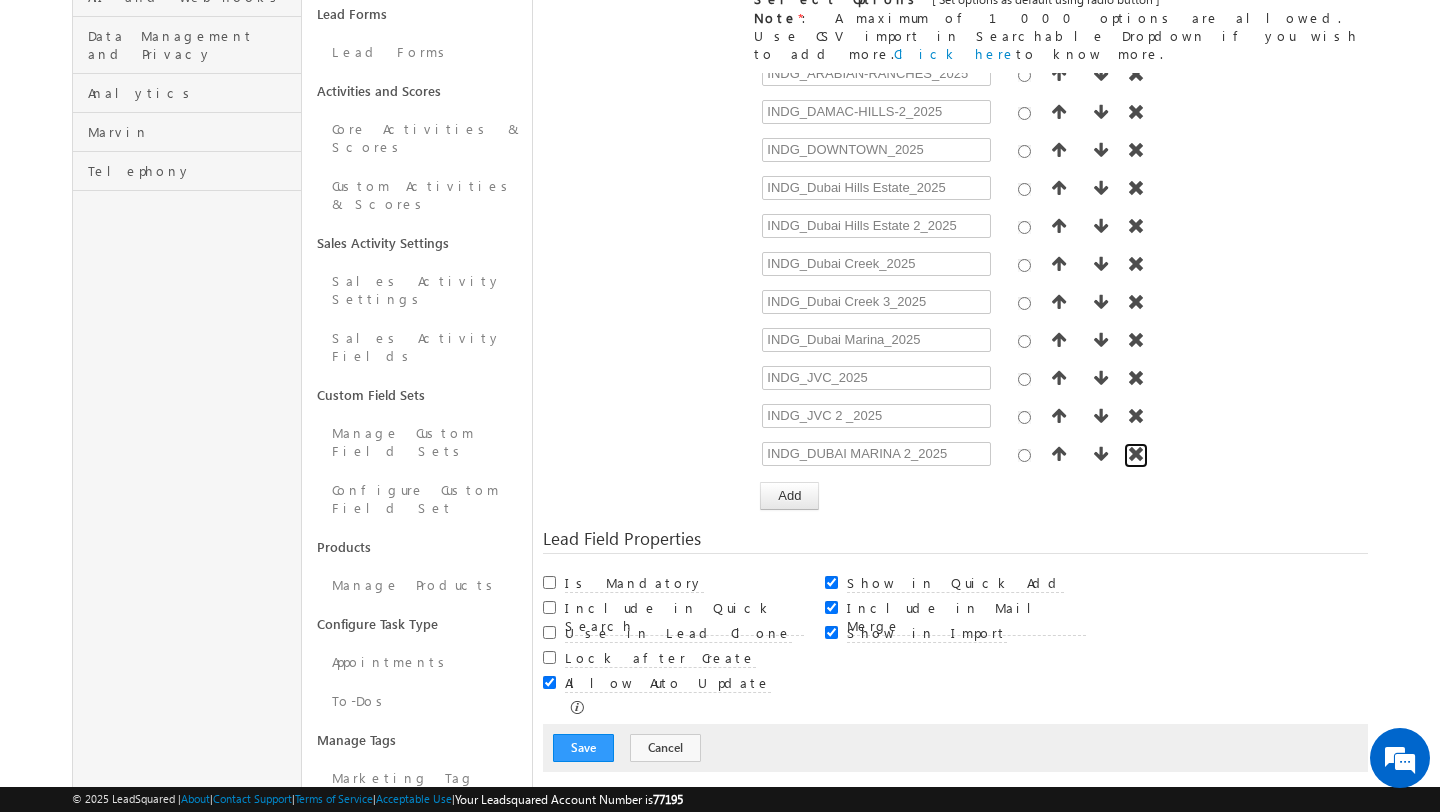 click at bounding box center [1136, 454] 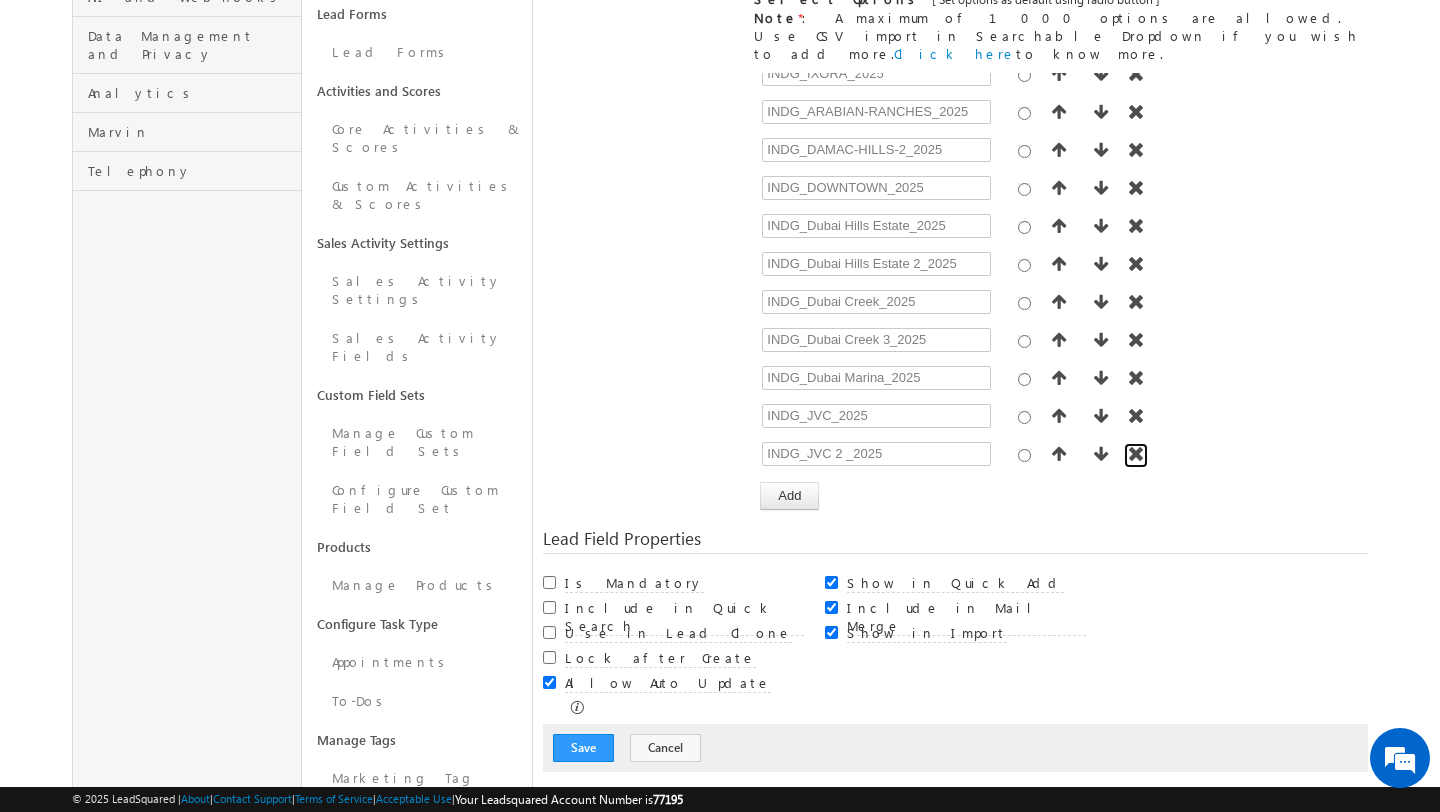 click at bounding box center (1136, 454) 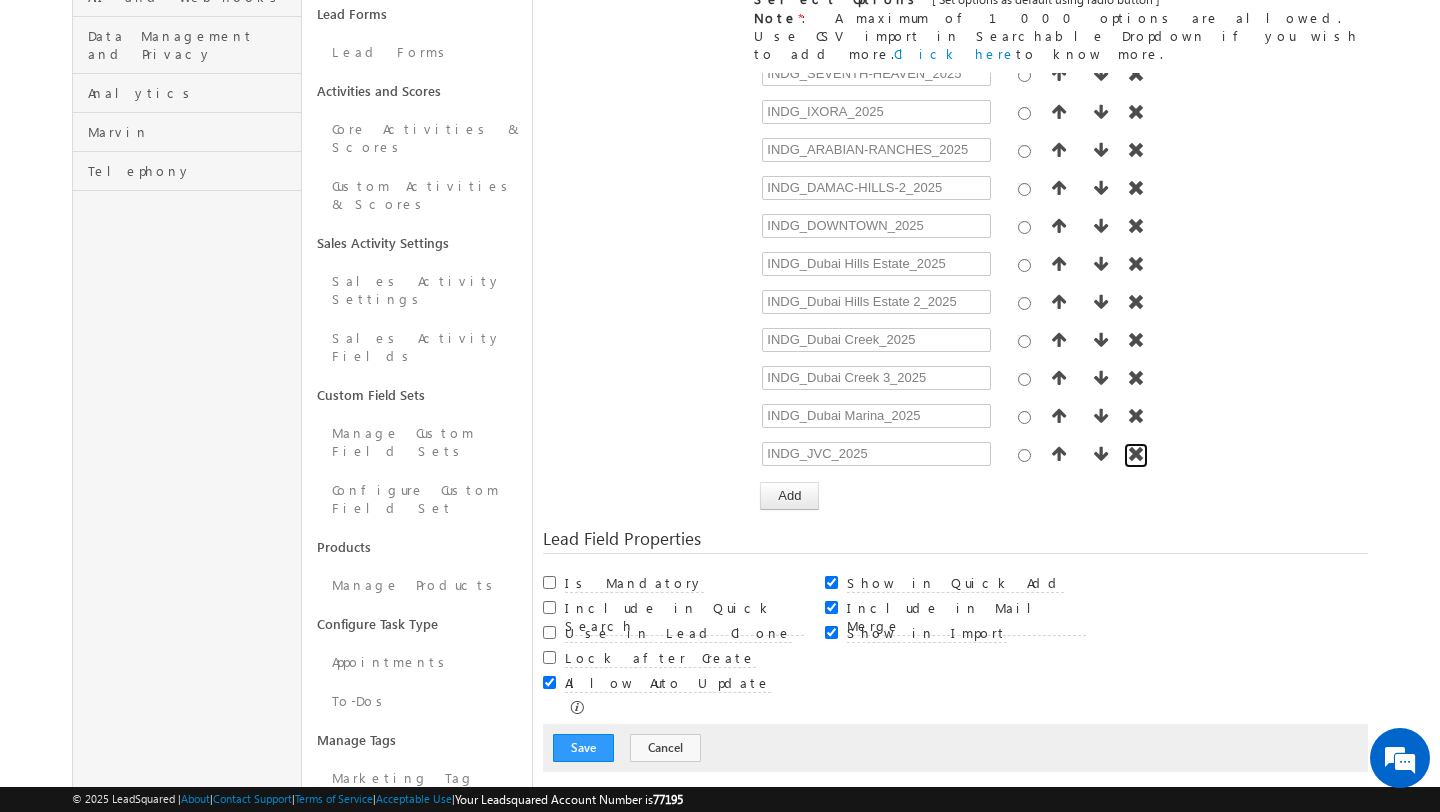 click at bounding box center [1136, 454] 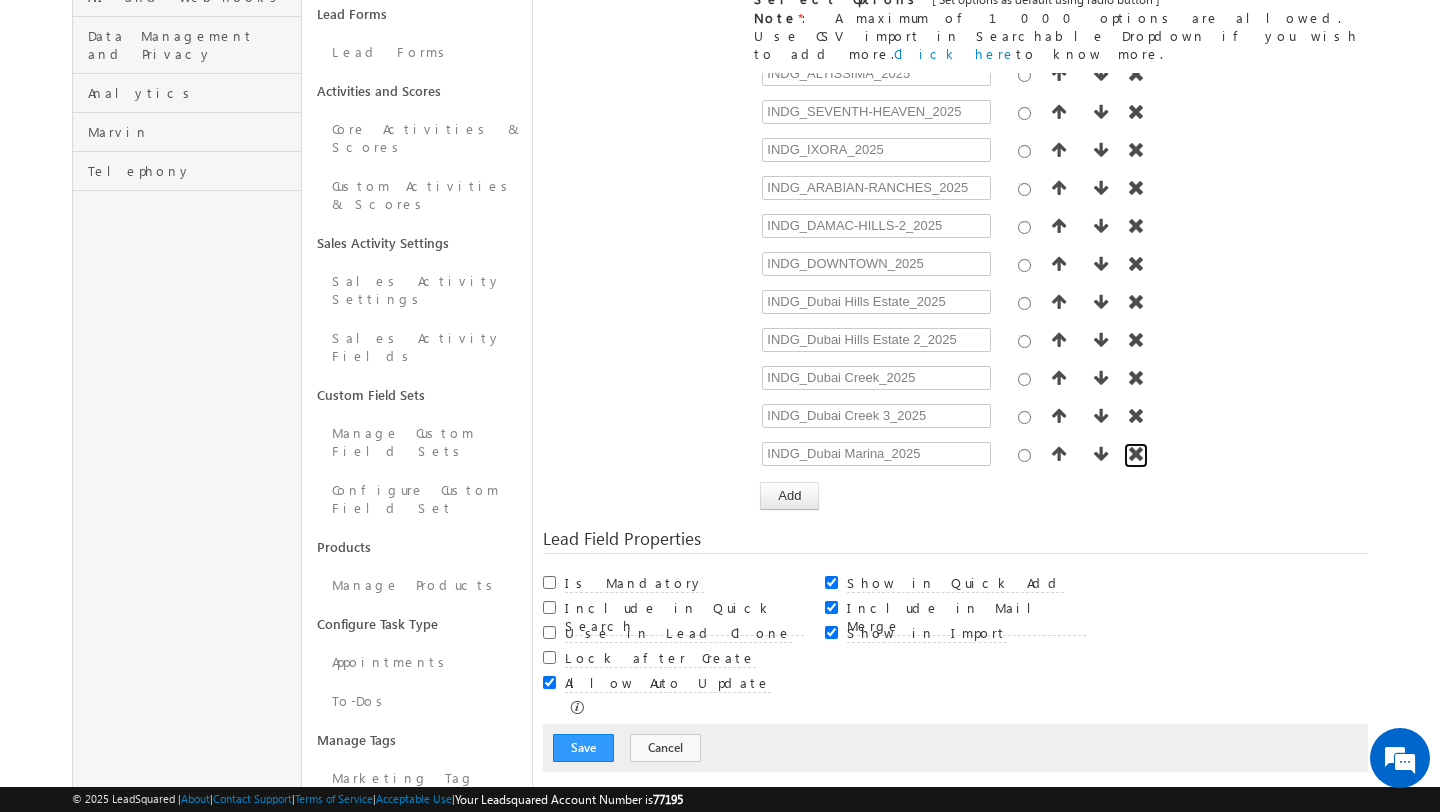 click at bounding box center (1136, 454) 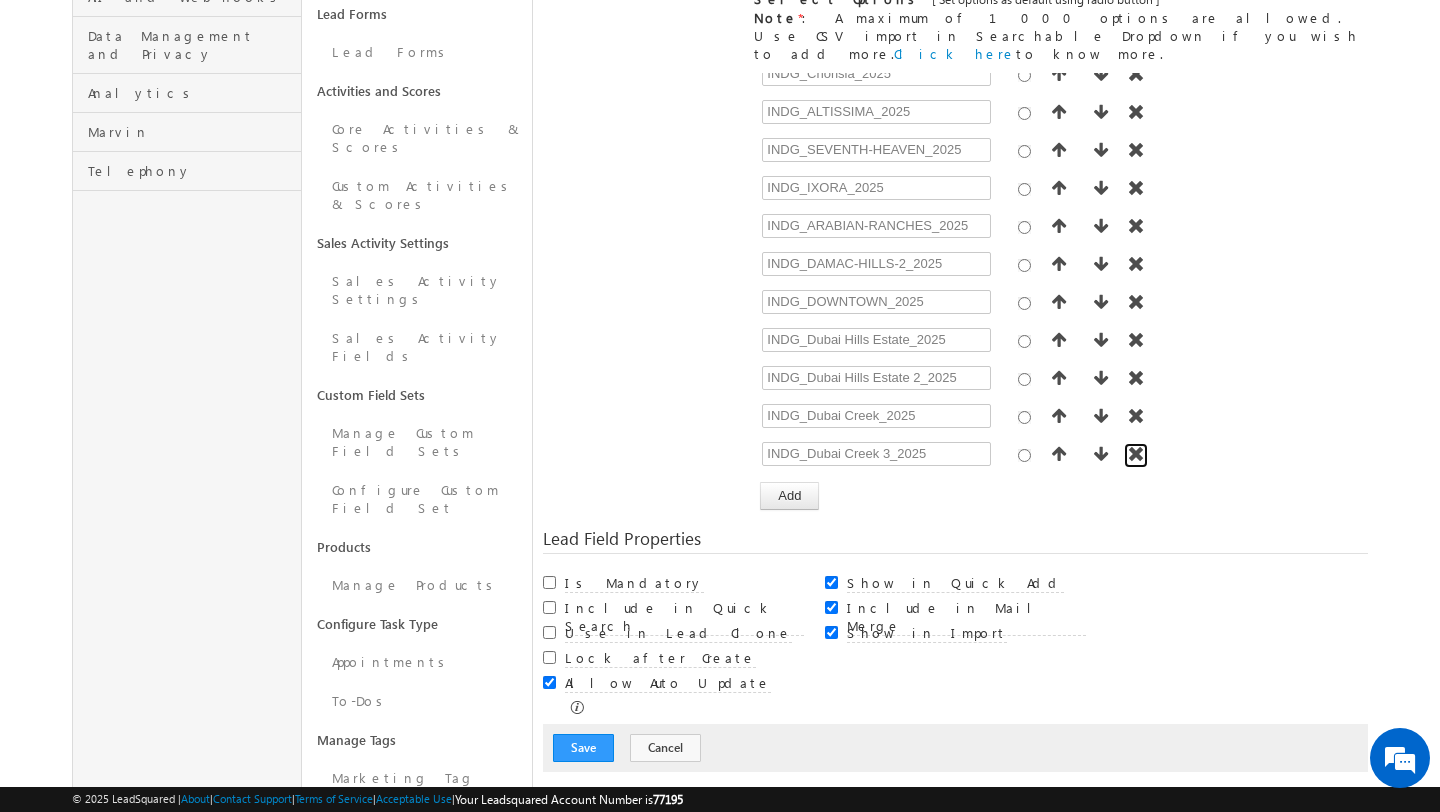 click at bounding box center [1136, 454] 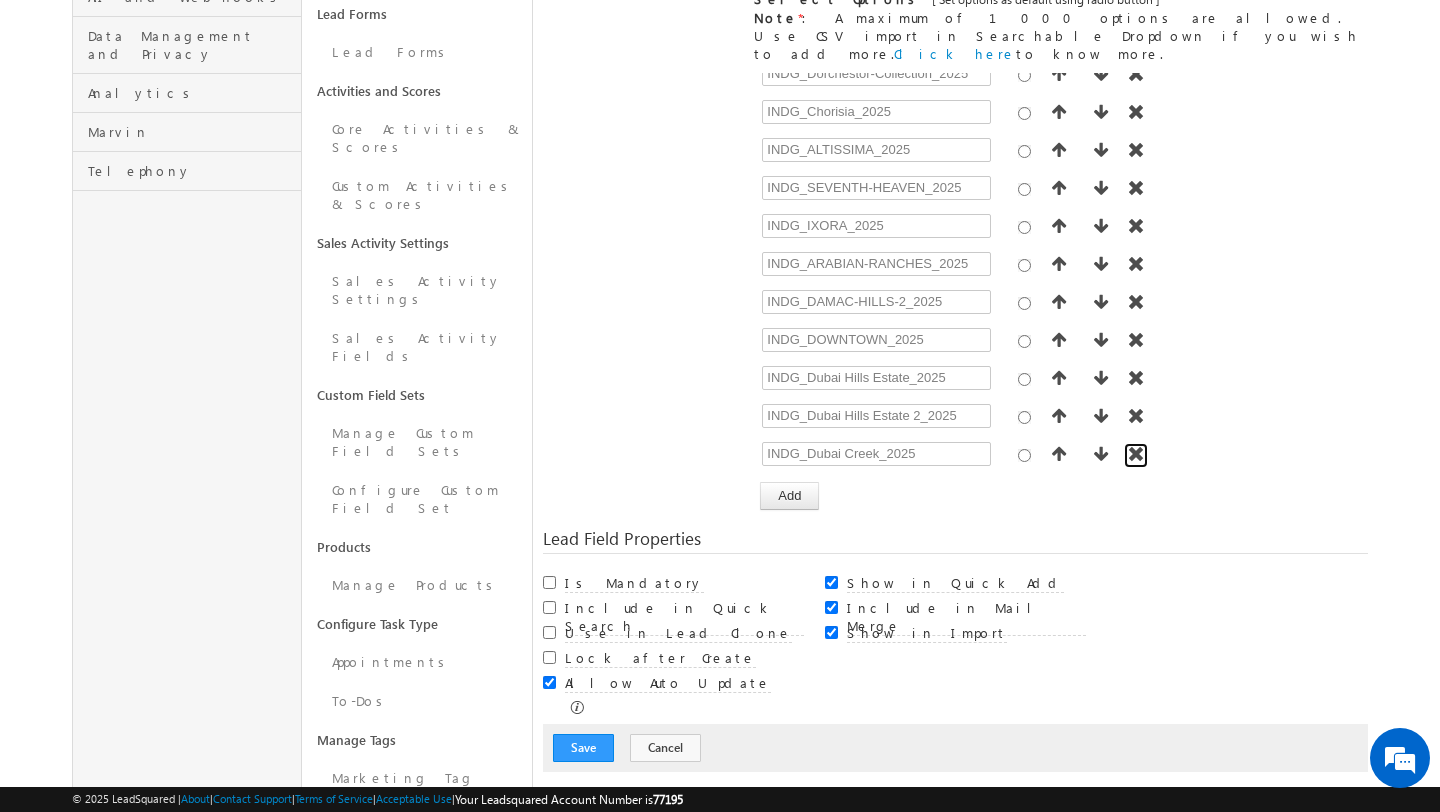 click at bounding box center [1136, 454] 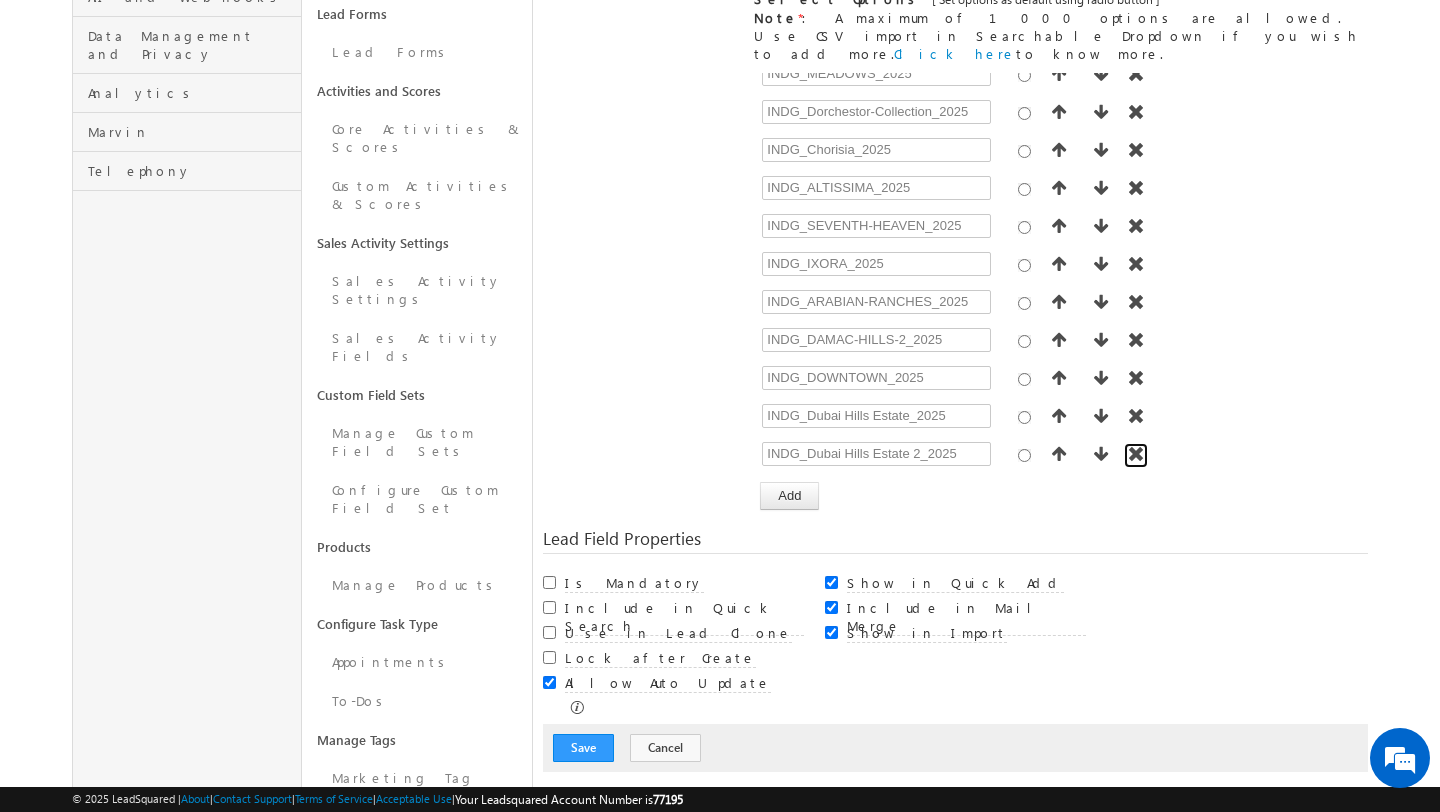 click at bounding box center (1136, 454) 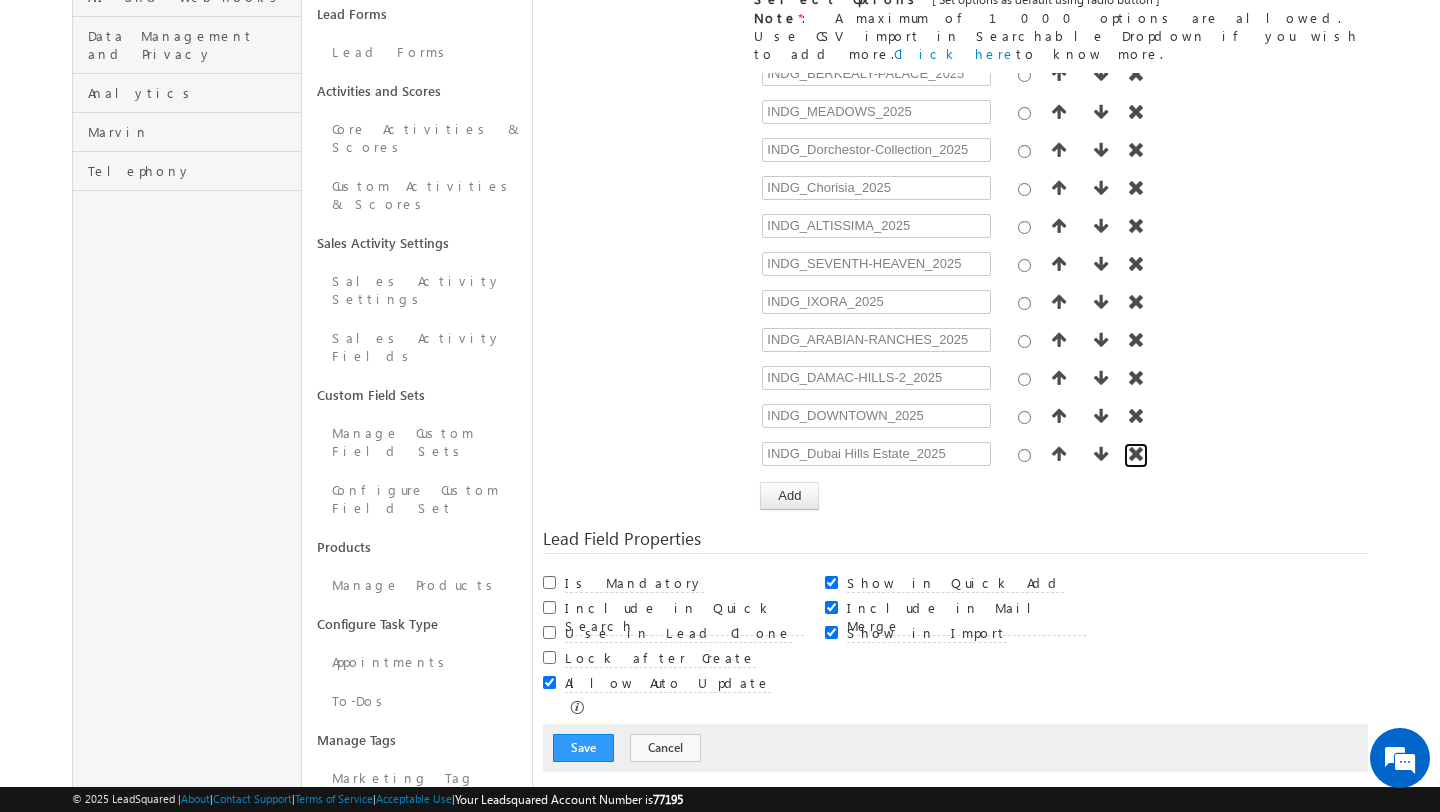 click at bounding box center (1136, 454) 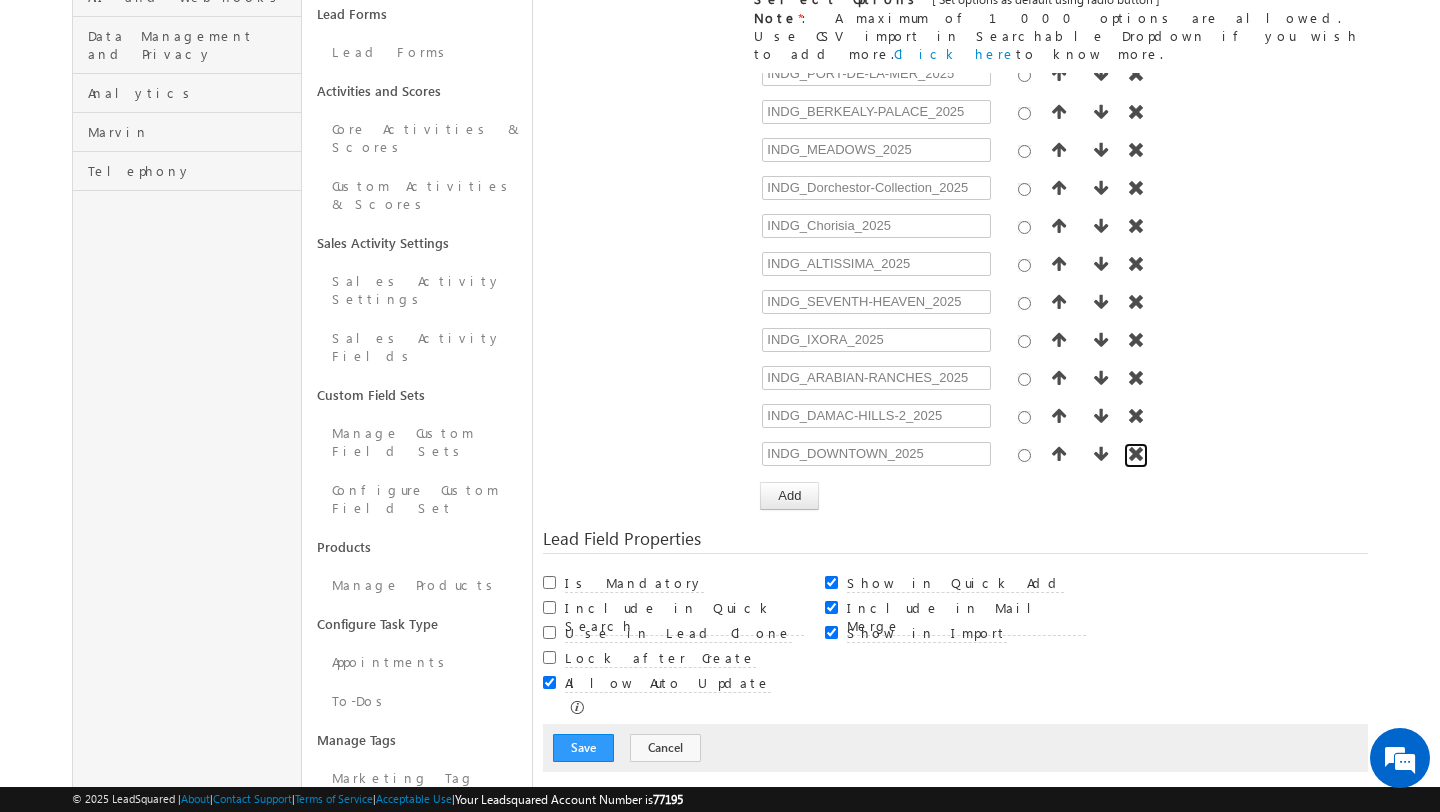 click at bounding box center [1136, 454] 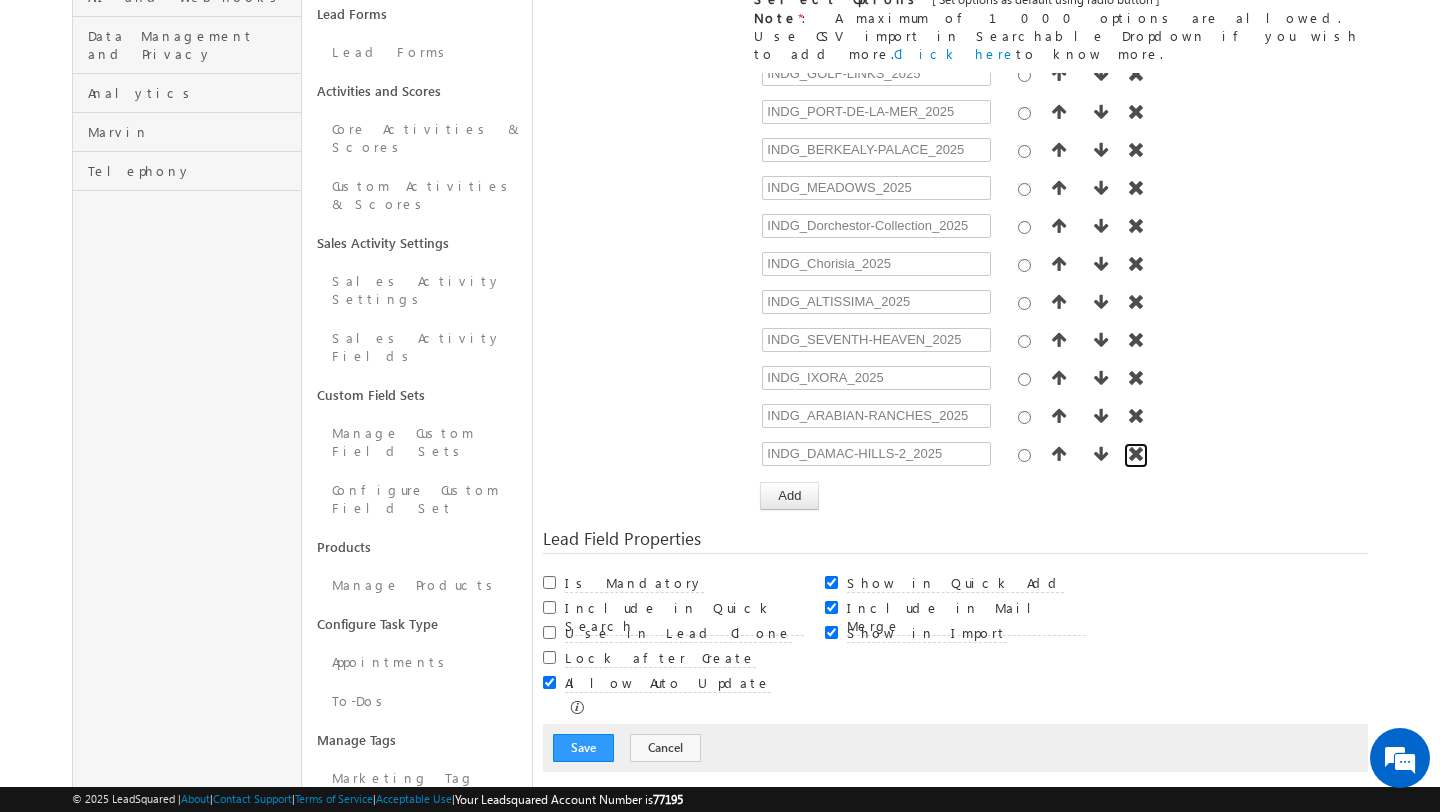 click at bounding box center [1136, 454] 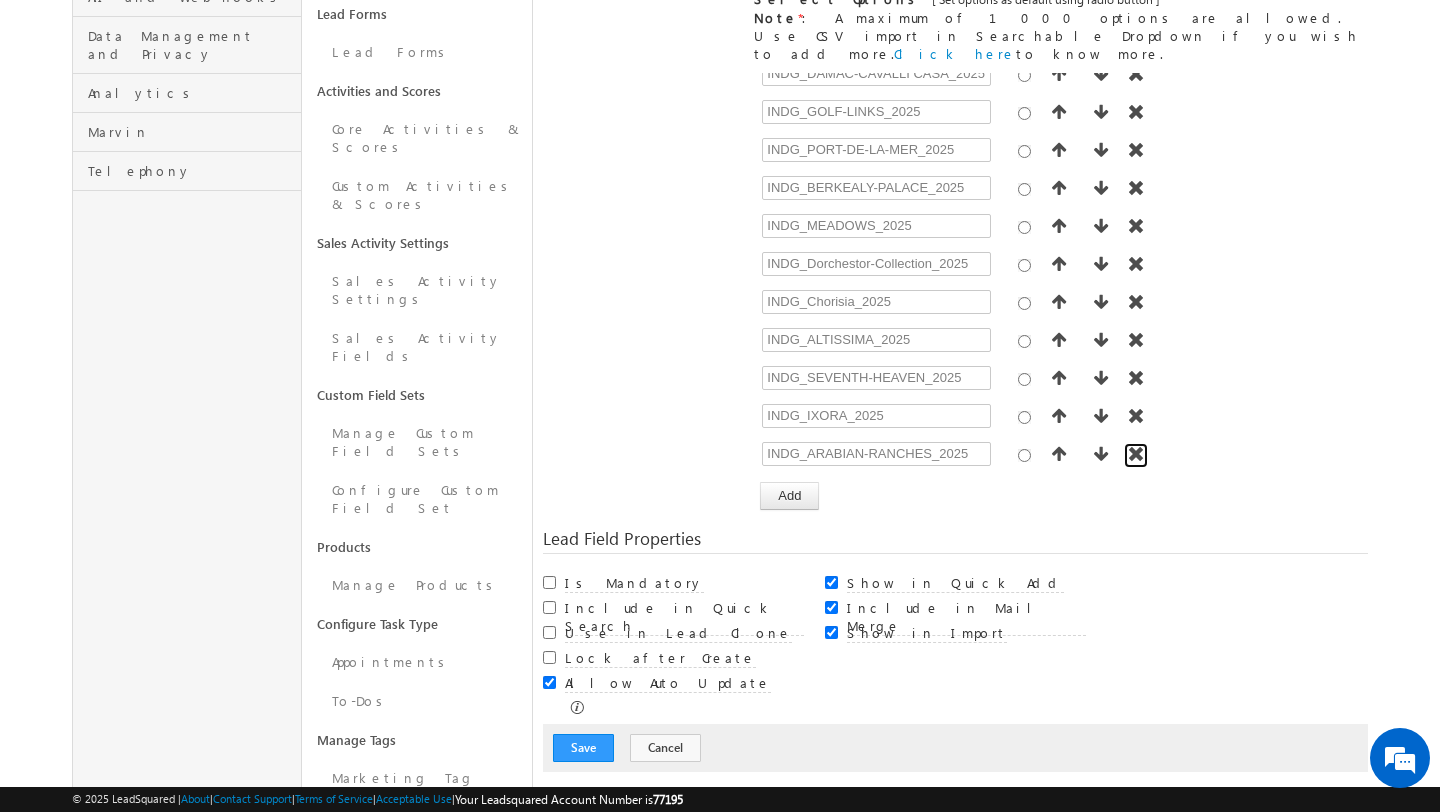 click at bounding box center (1136, 454) 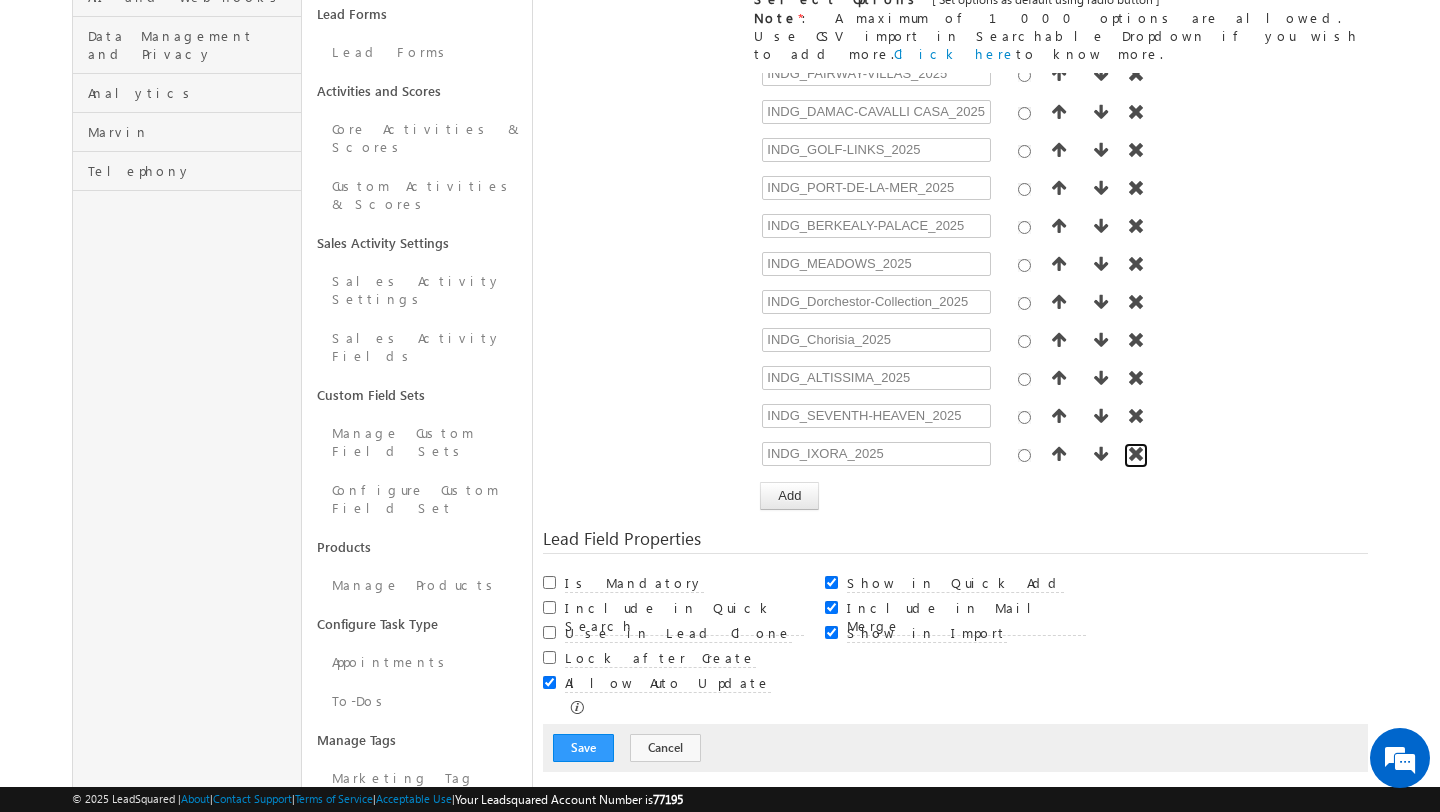click at bounding box center [1136, 454] 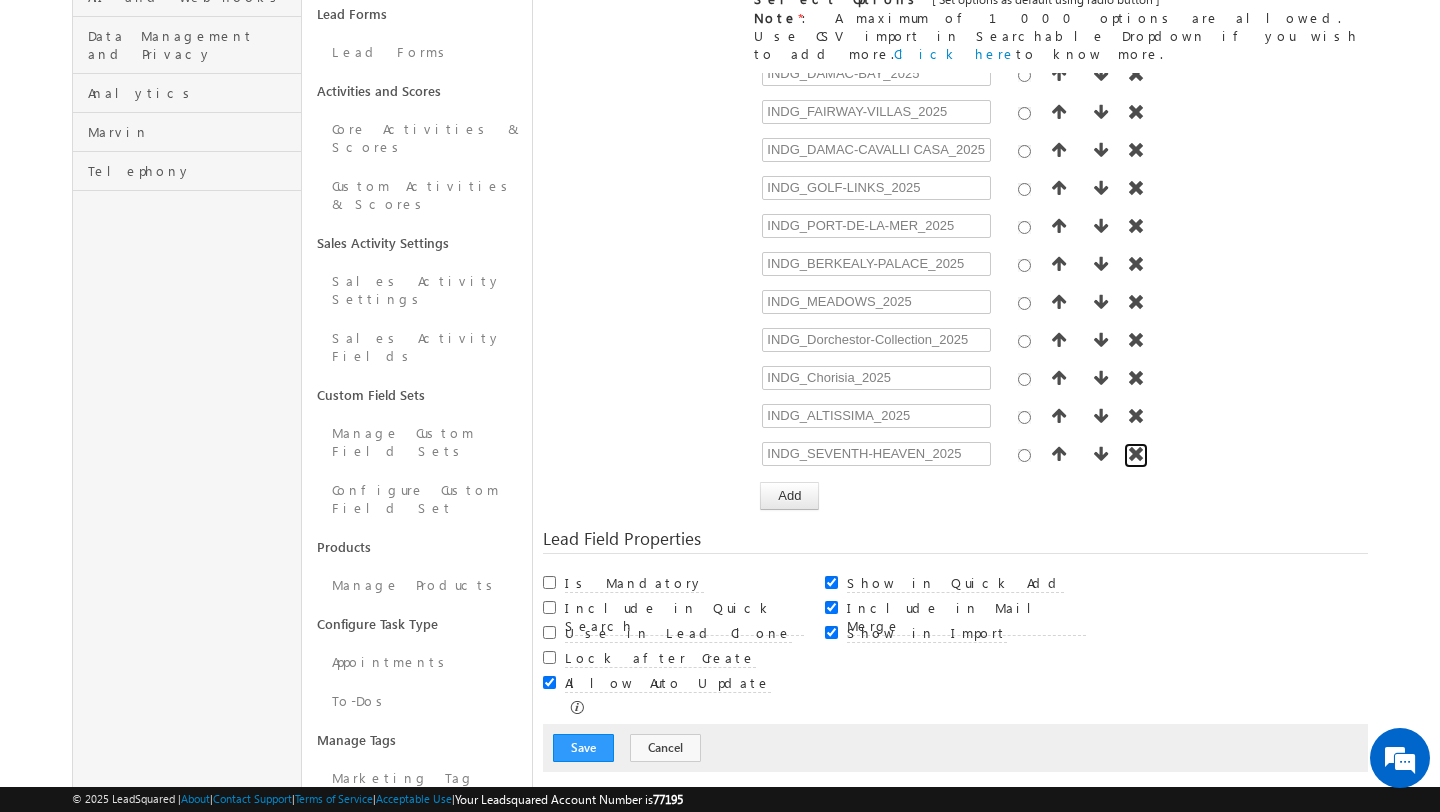 click at bounding box center [1136, 454] 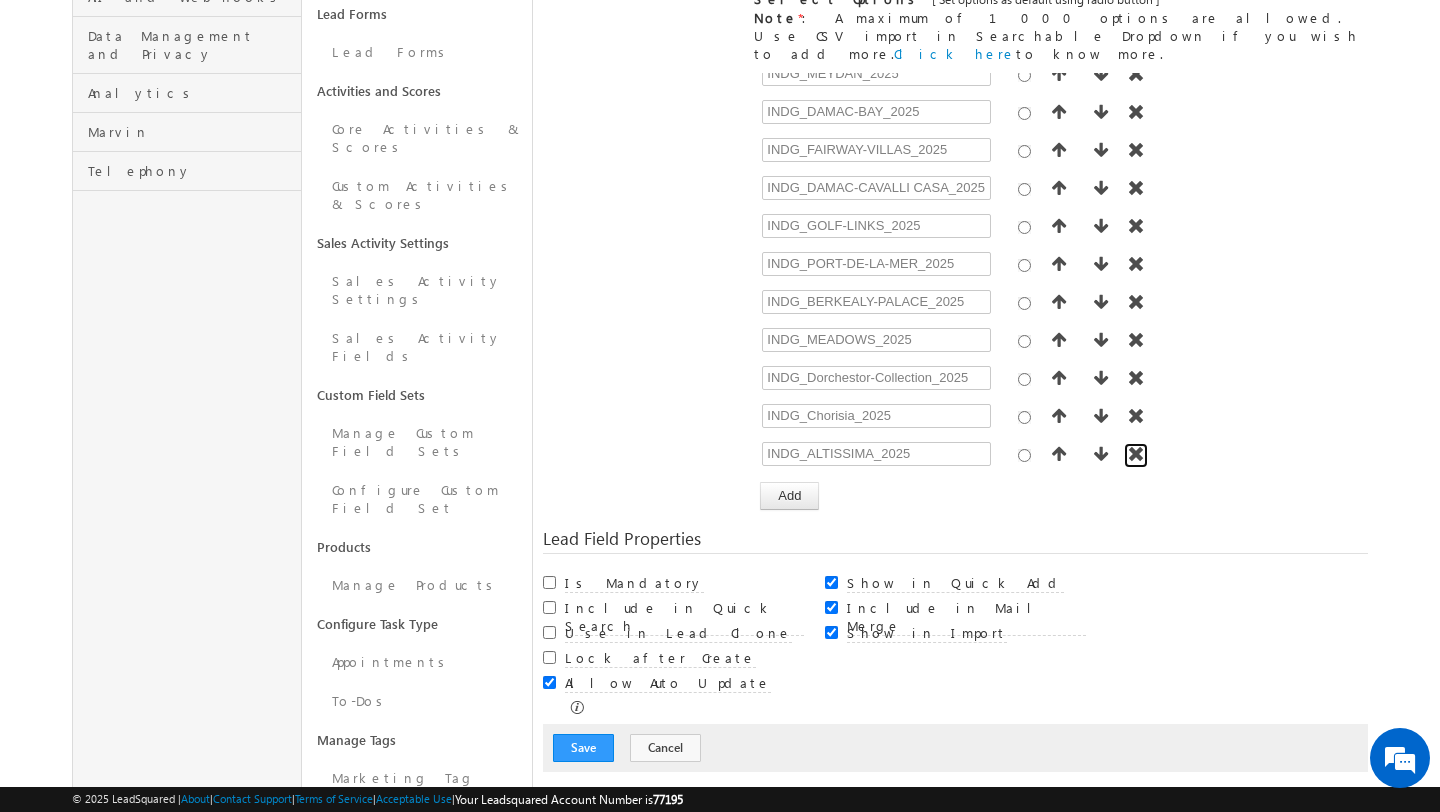 click at bounding box center [1136, 454] 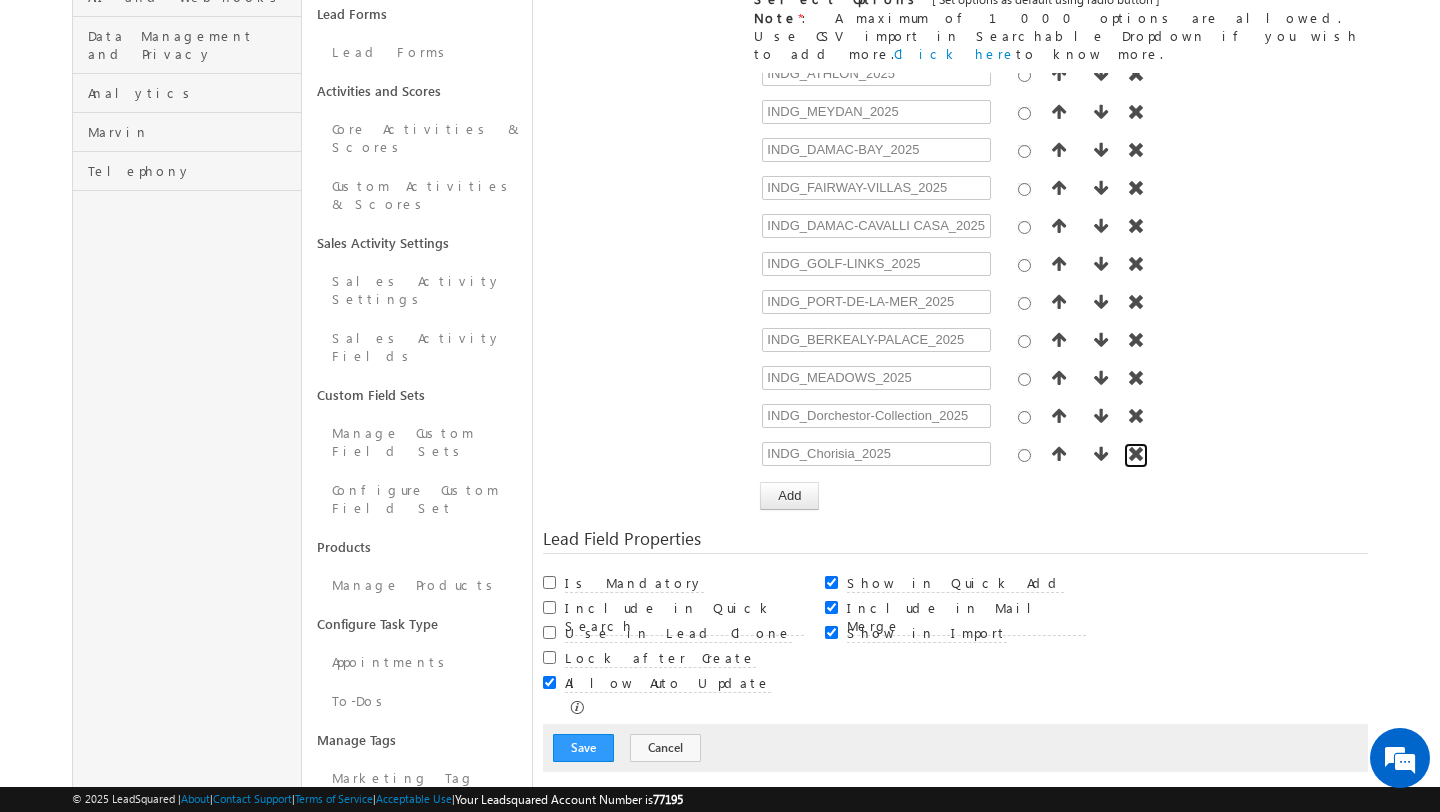click at bounding box center (1136, 454) 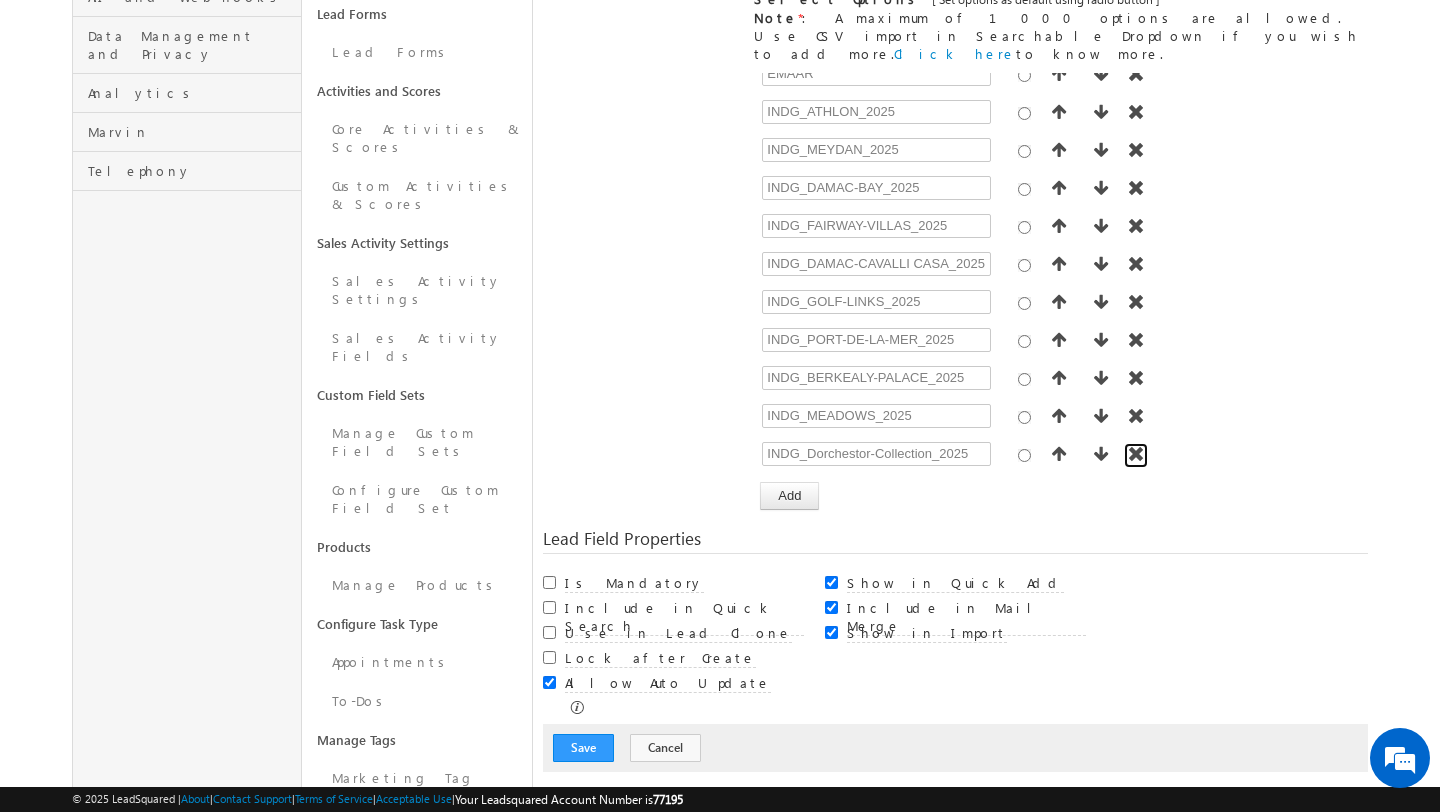 click at bounding box center [1136, 454] 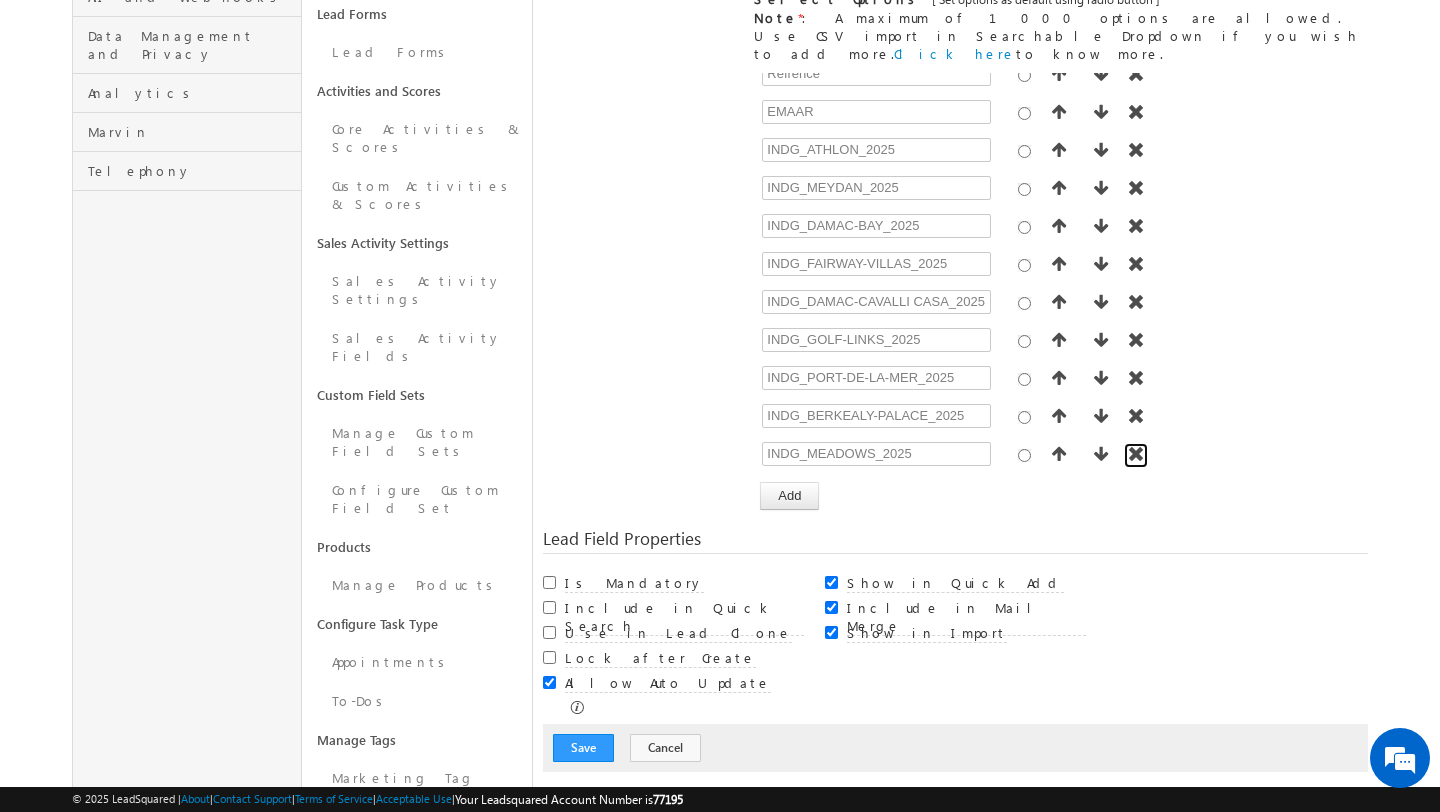 click at bounding box center (1136, 454) 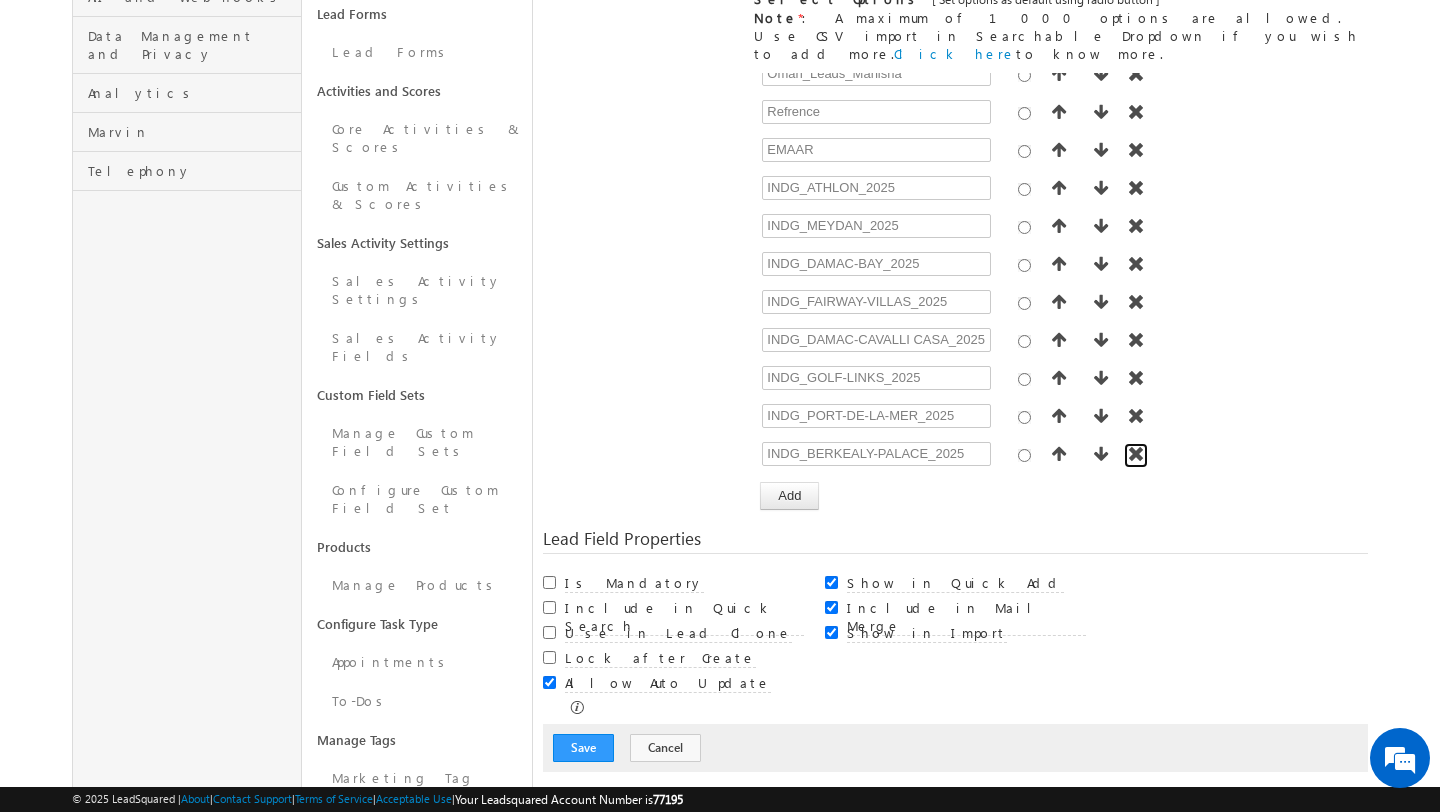 click at bounding box center [1136, 454] 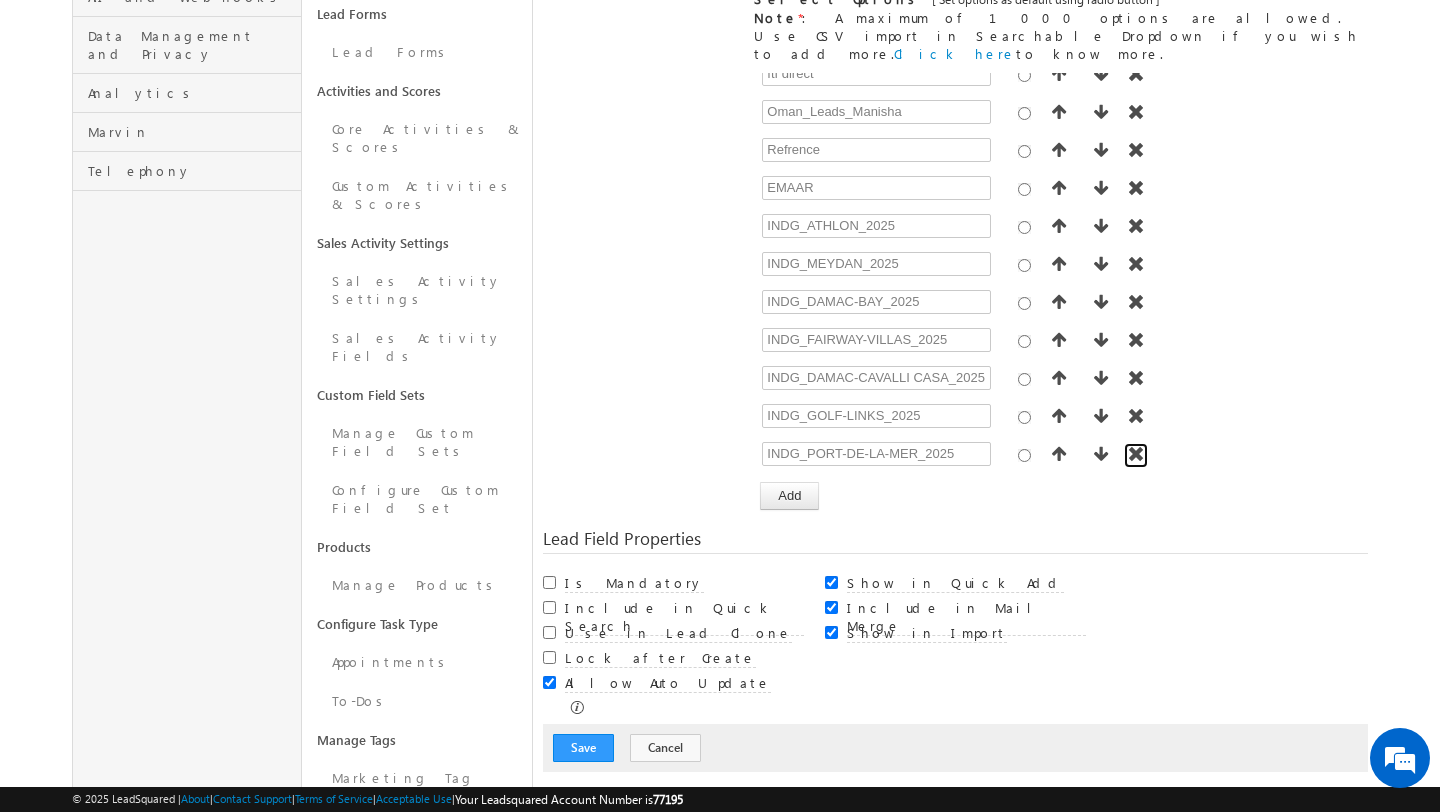 click at bounding box center (1136, 454) 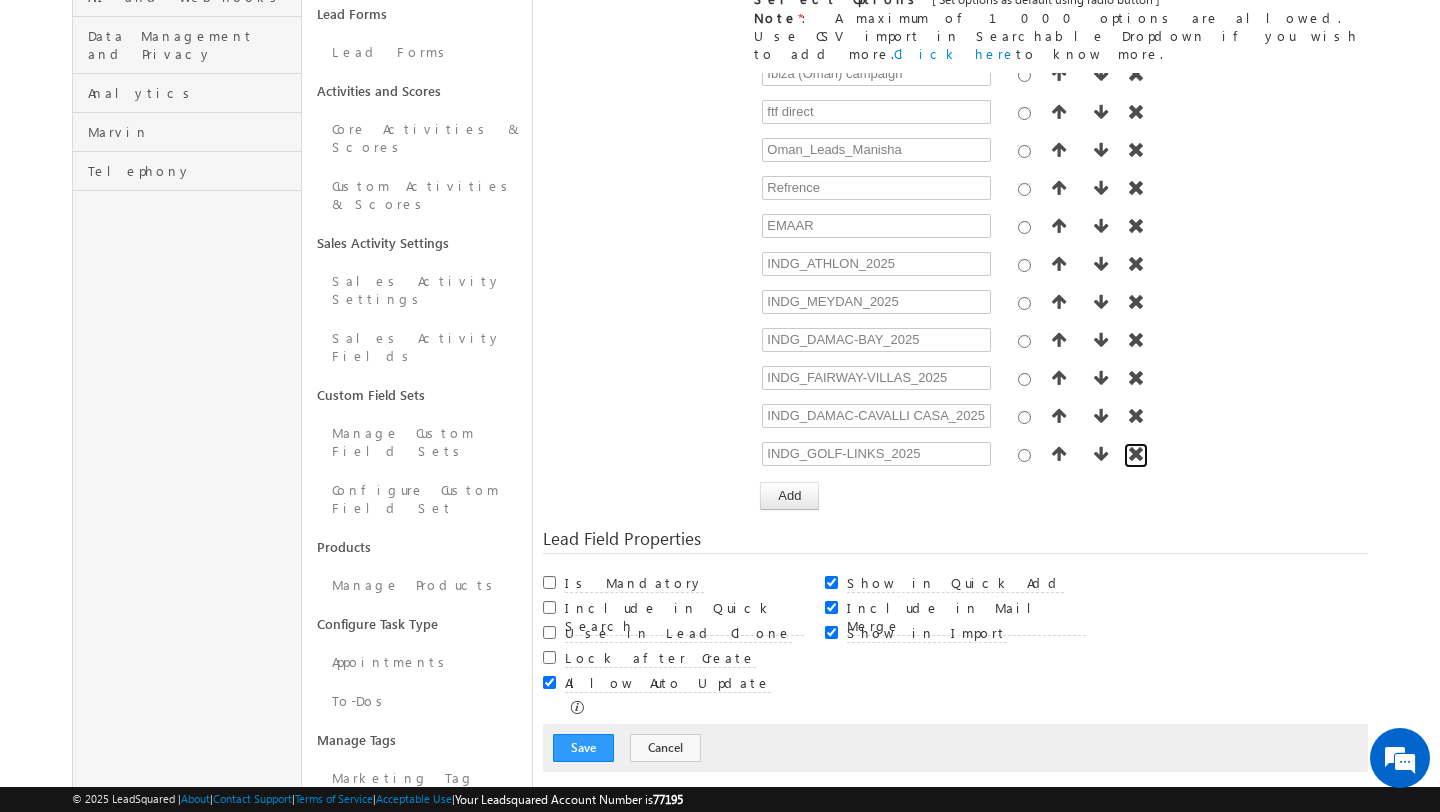 click at bounding box center (1136, 454) 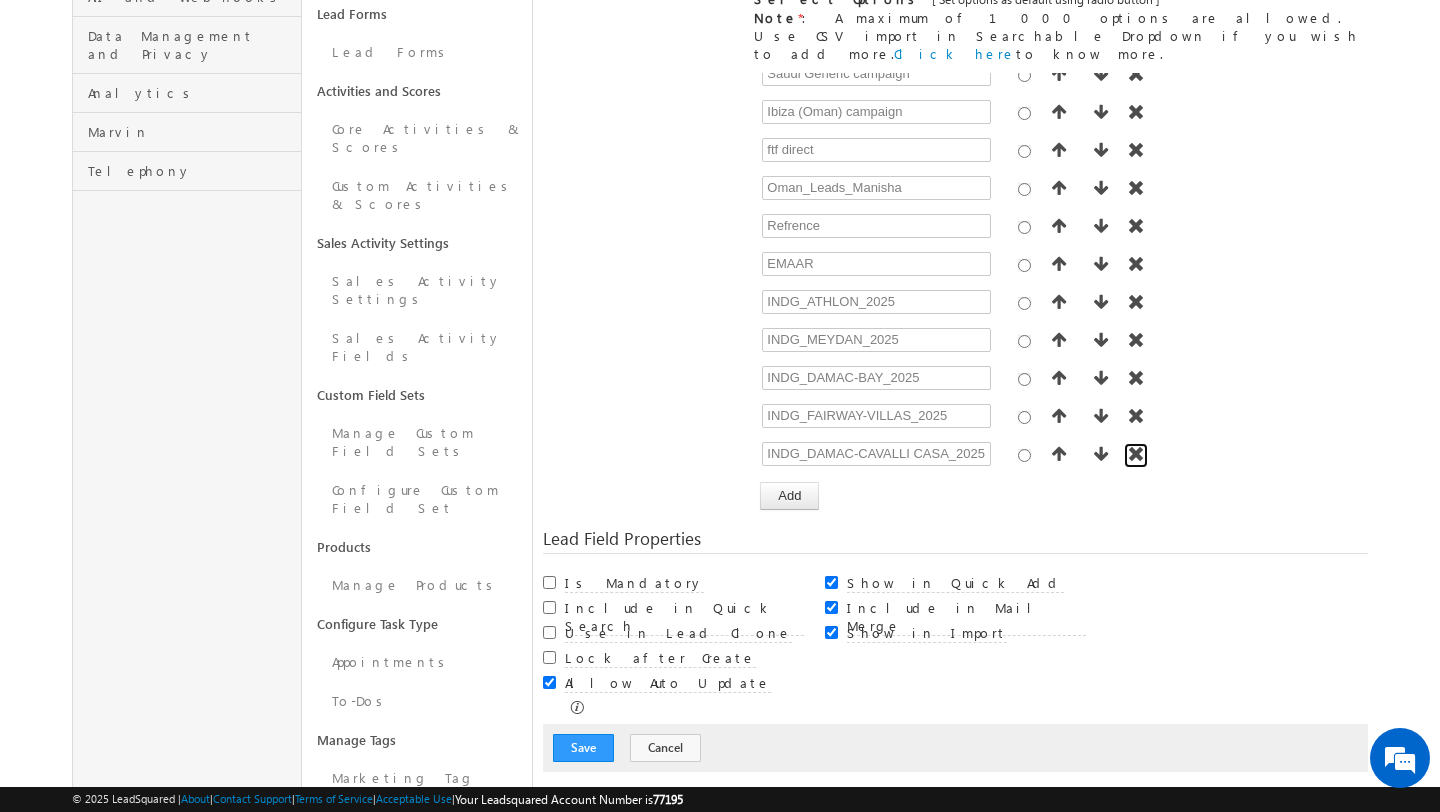 click at bounding box center (1136, 454) 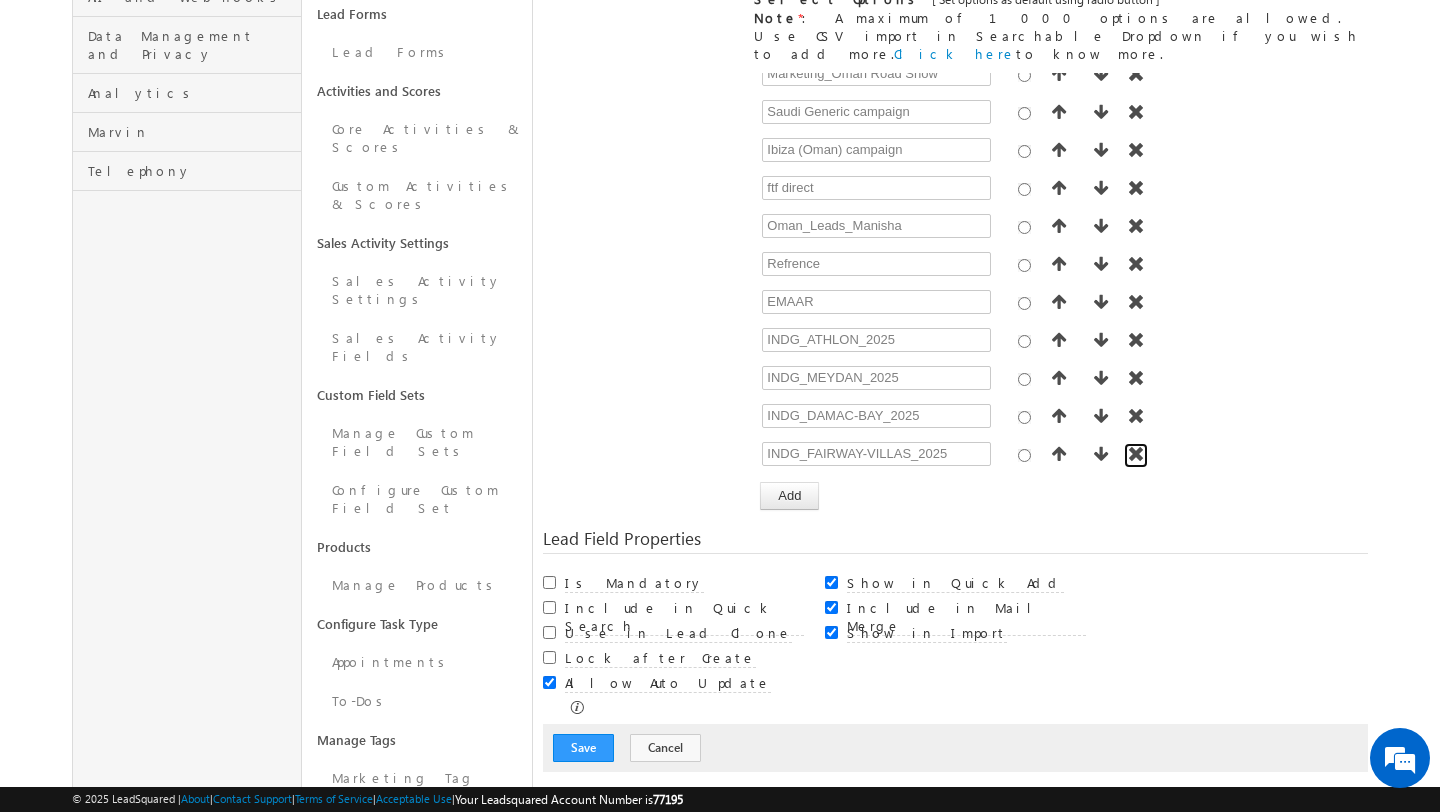 click at bounding box center (1136, 454) 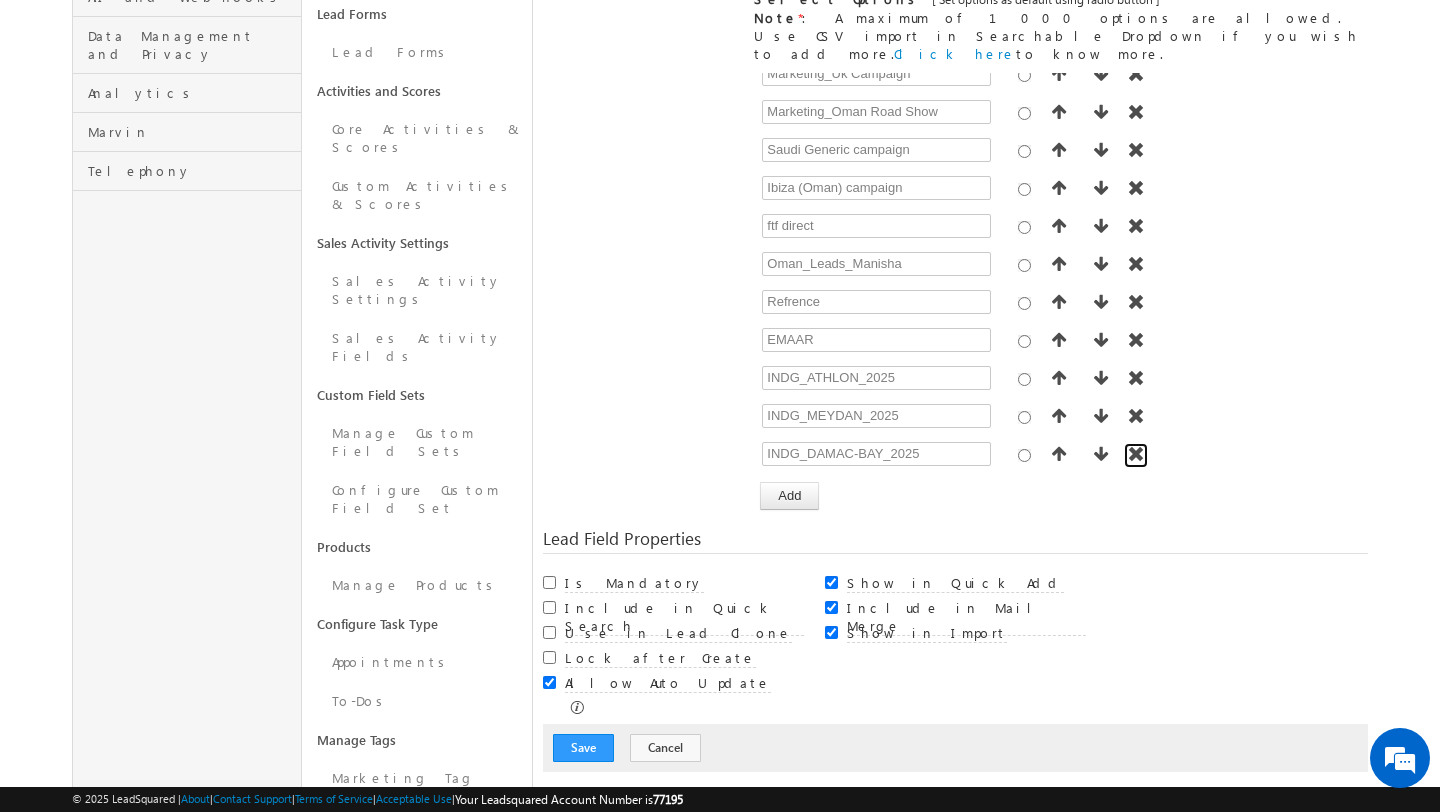 click at bounding box center (1136, 454) 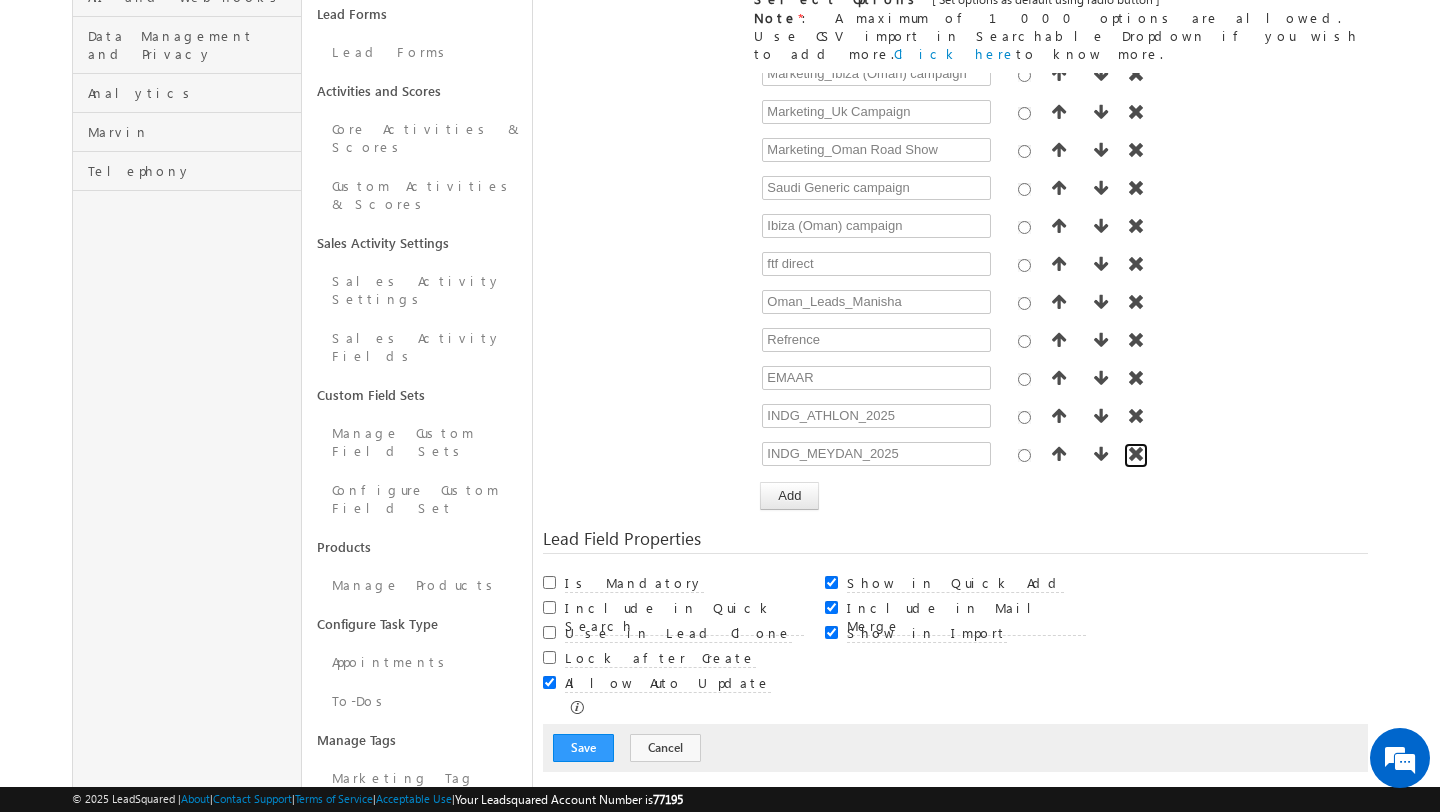 click at bounding box center [1136, 454] 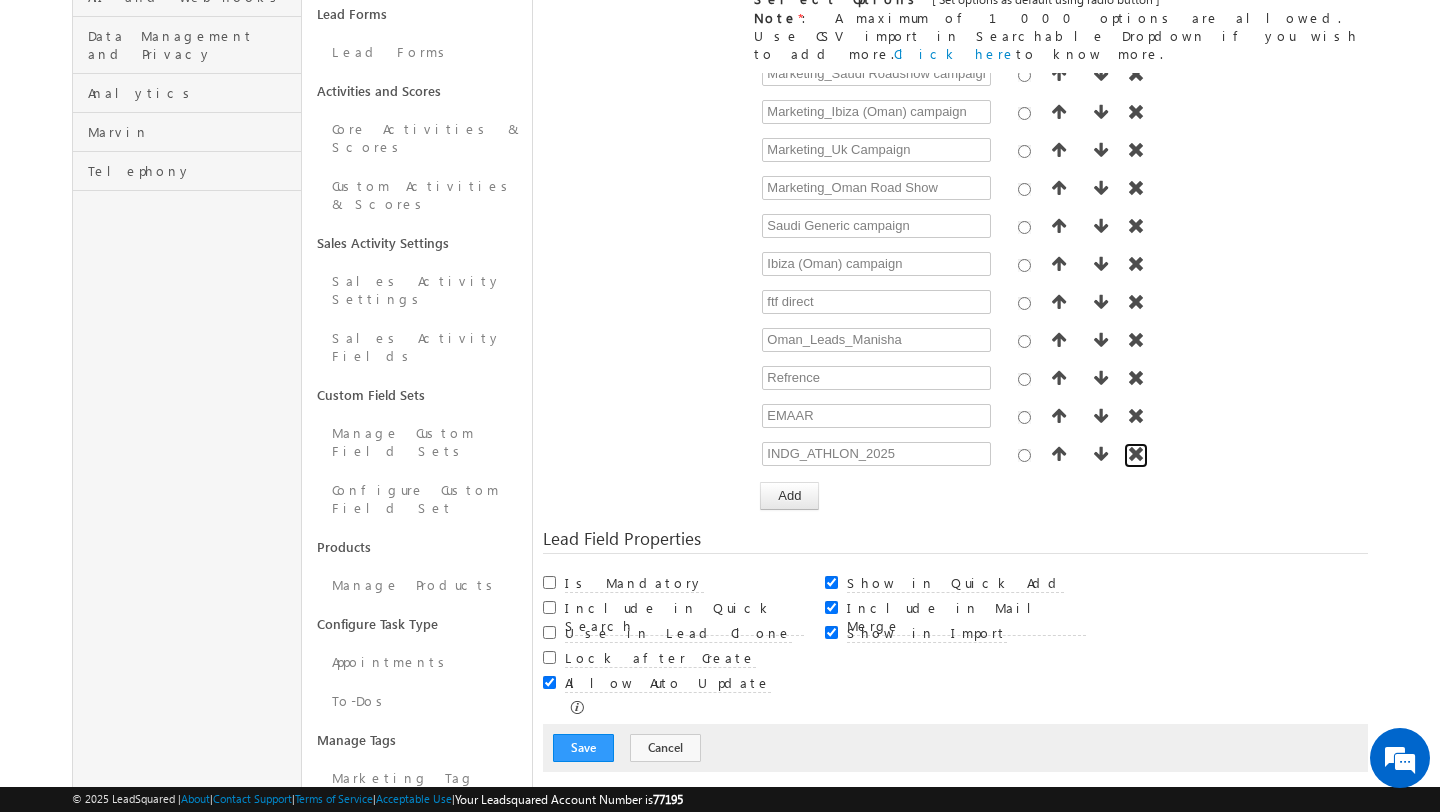 click at bounding box center [1136, 454] 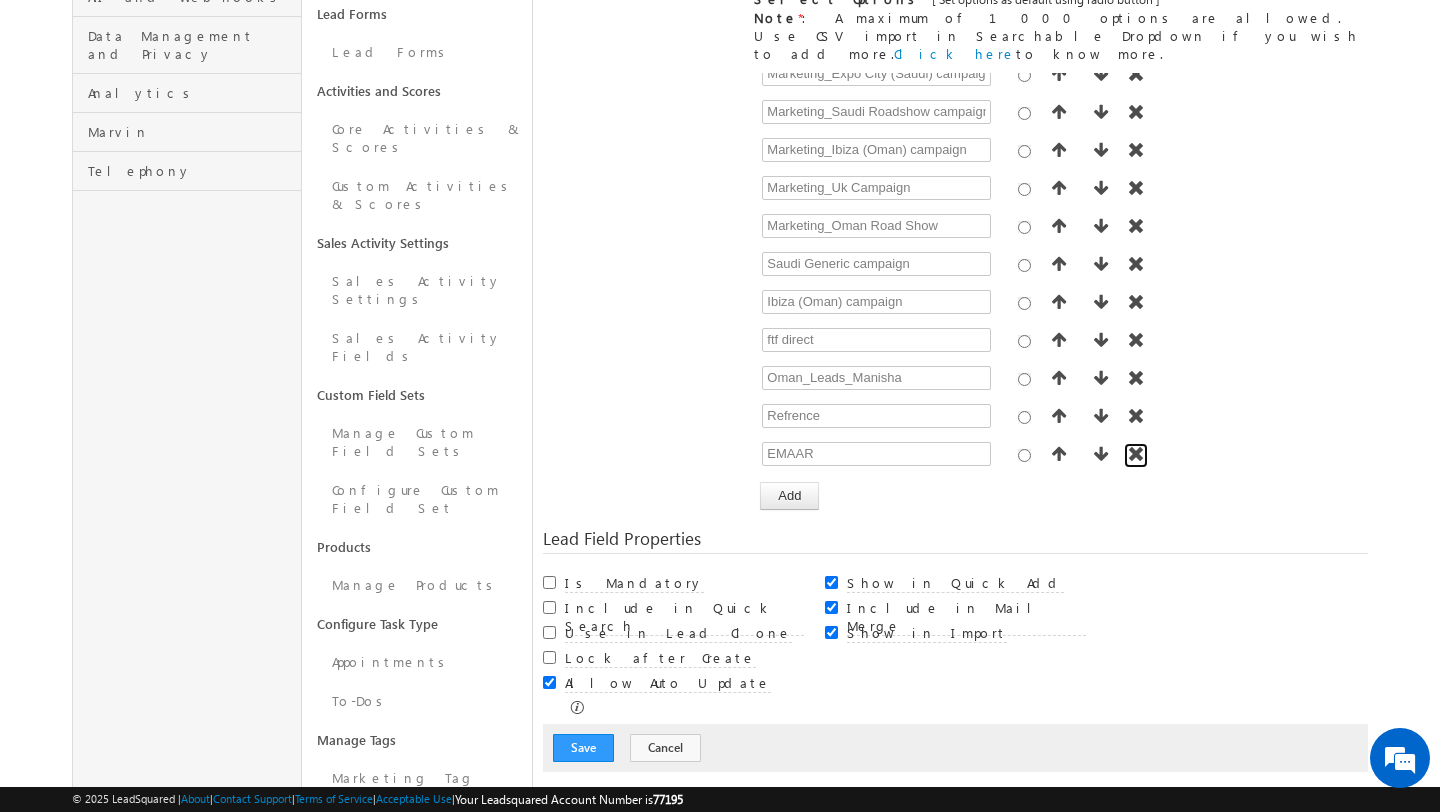 click at bounding box center [1136, 454] 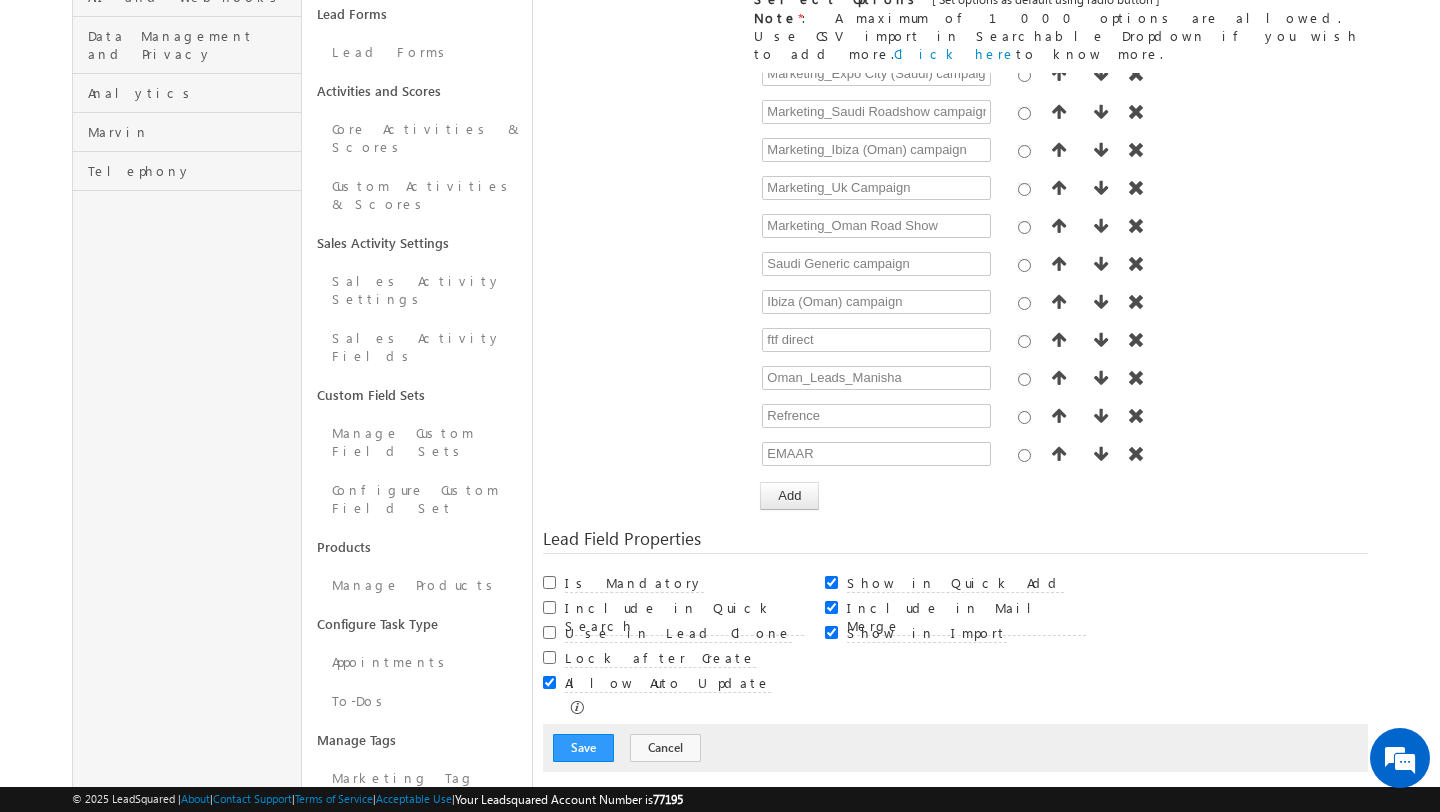 scroll, scrollTop: 6478, scrollLeft: 0, axis: vertical 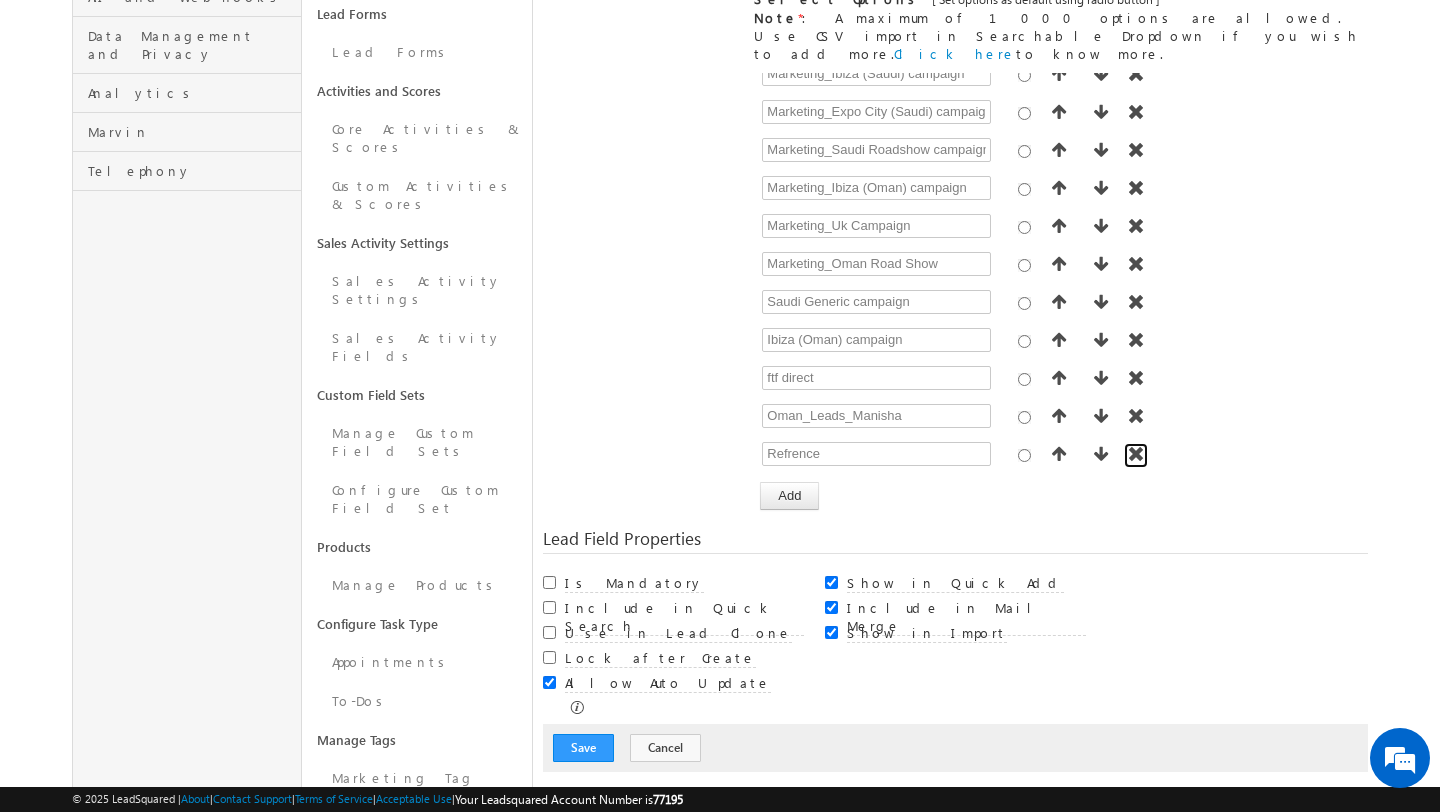 click at bounding box center (1136, 454) 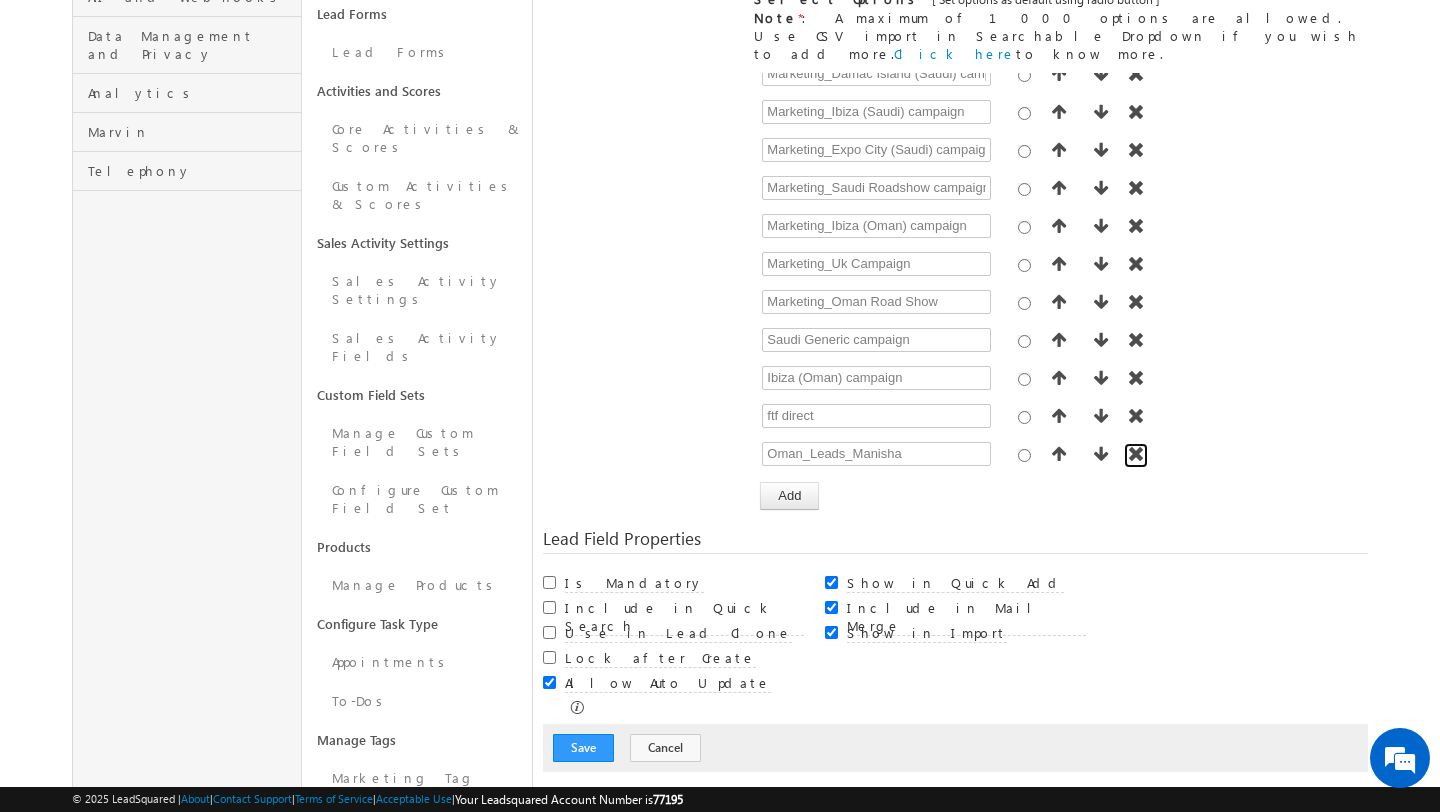 click at bounding box center (1136, 454) 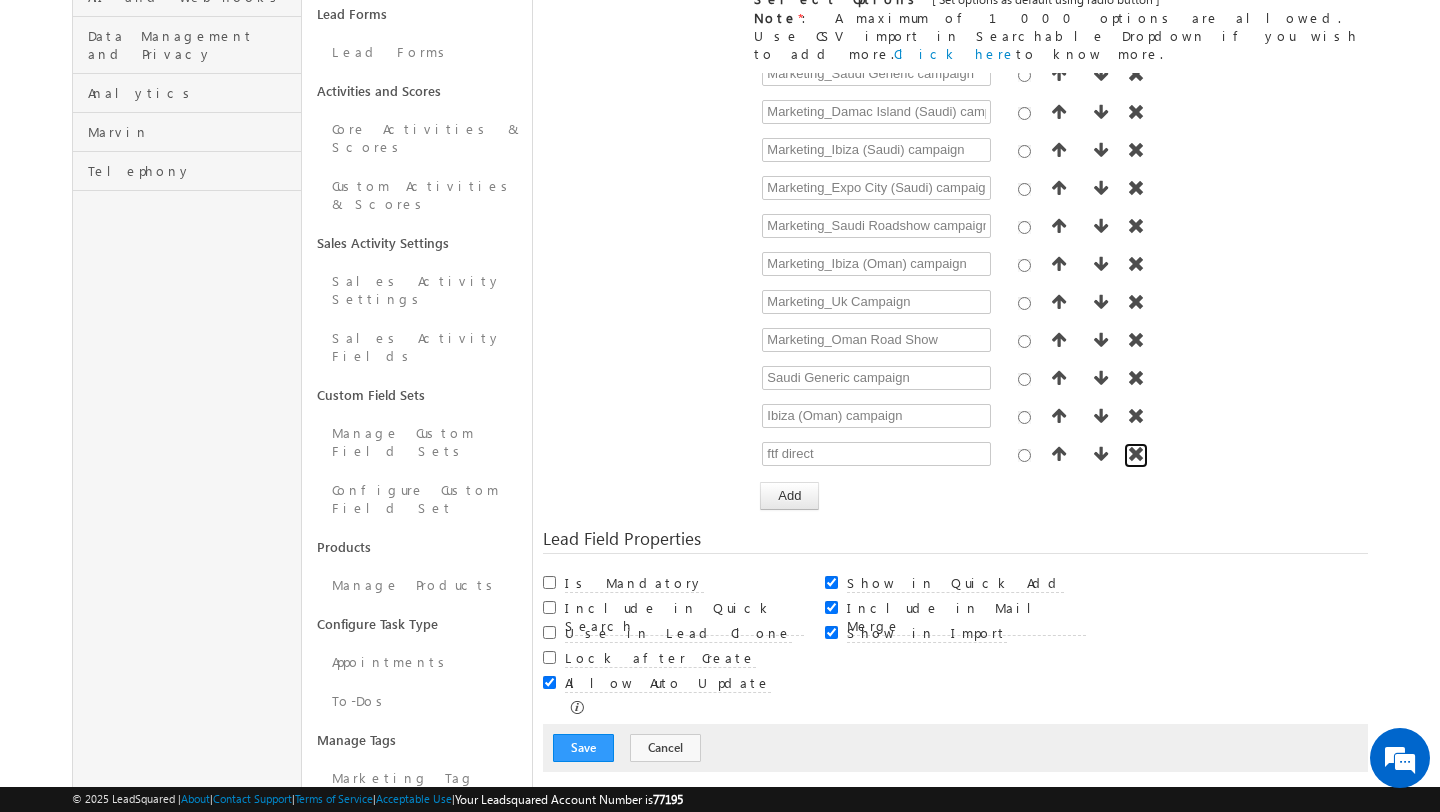 click at bounding box center [1136, 454] 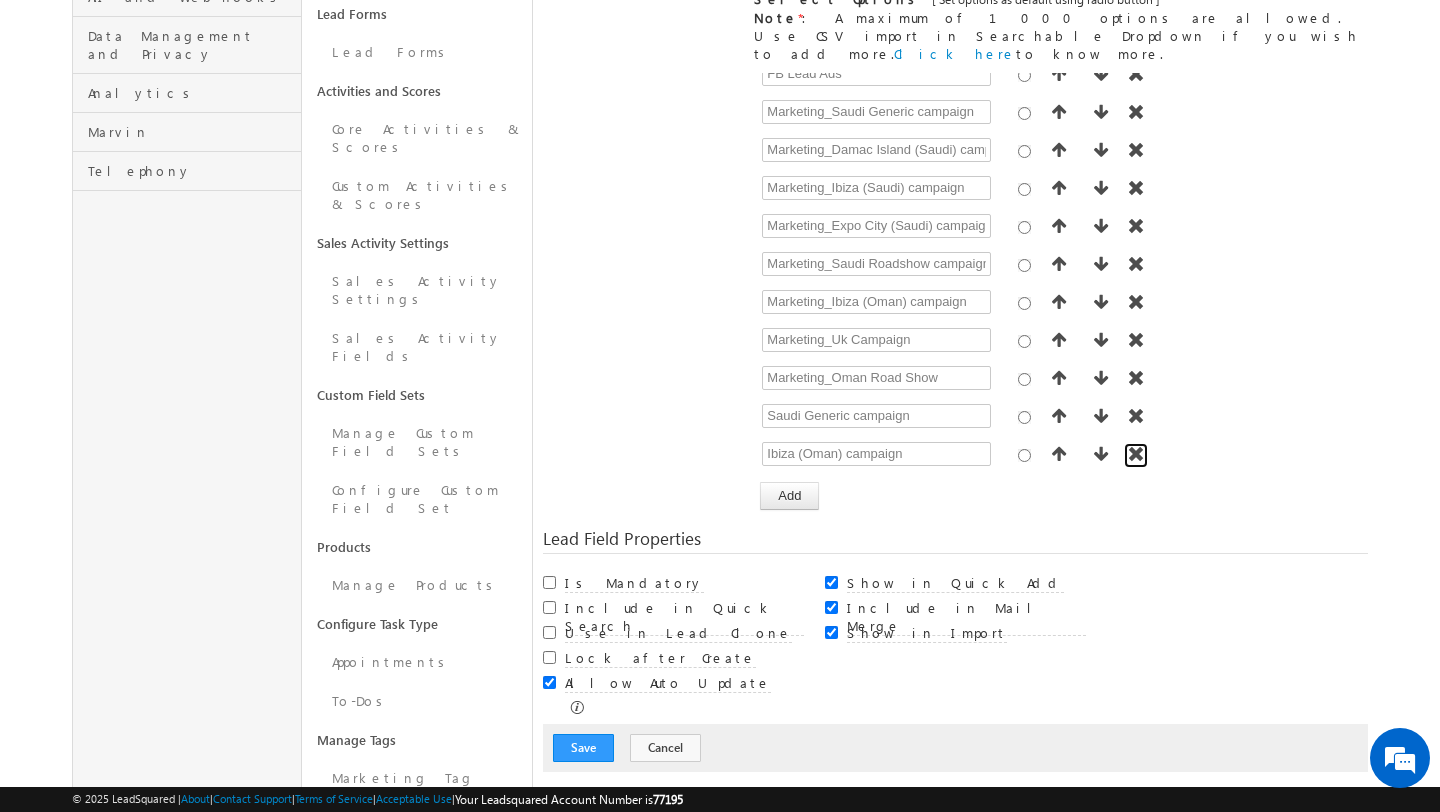 click at bounding box center [1136, 454] 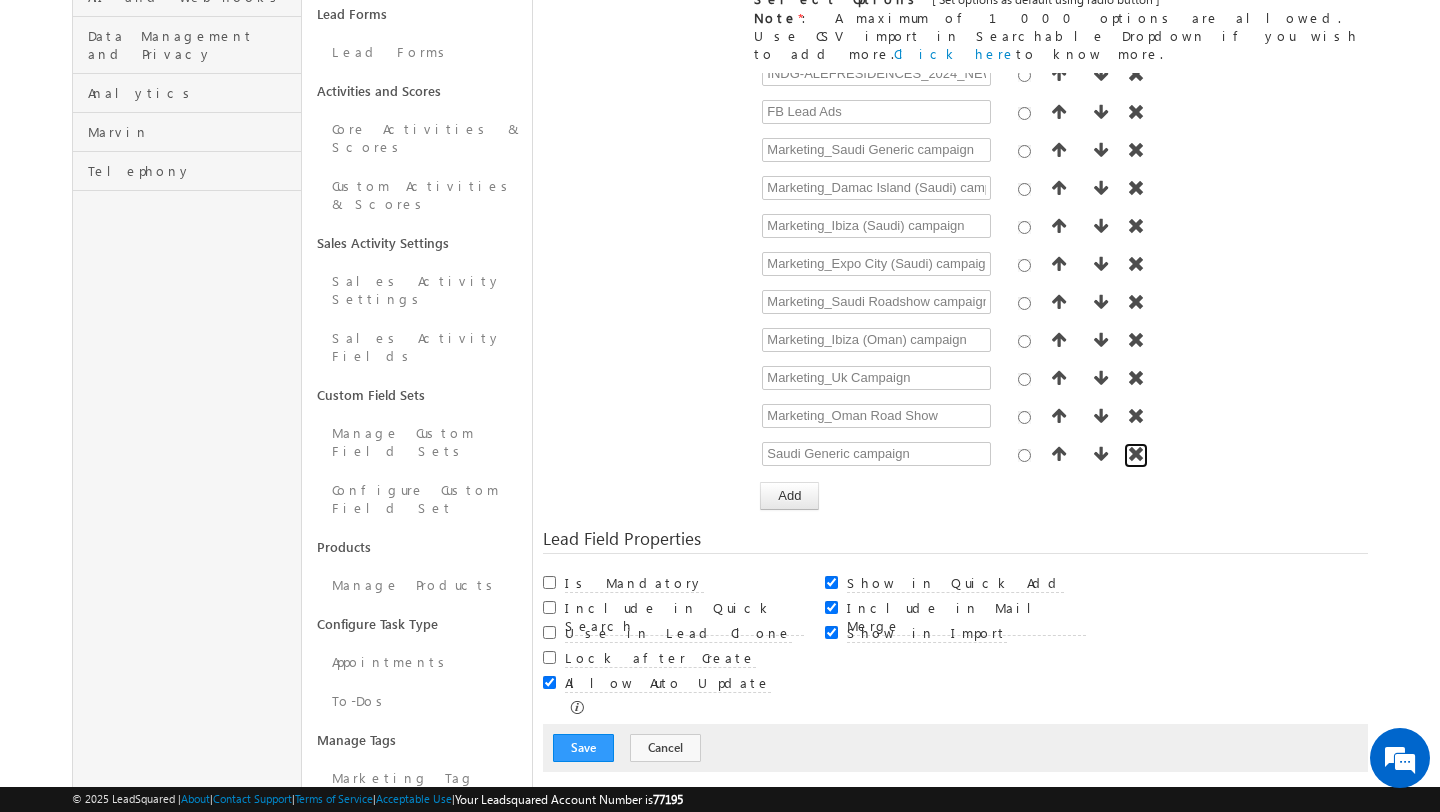 click at bounding box center (1136, 454) 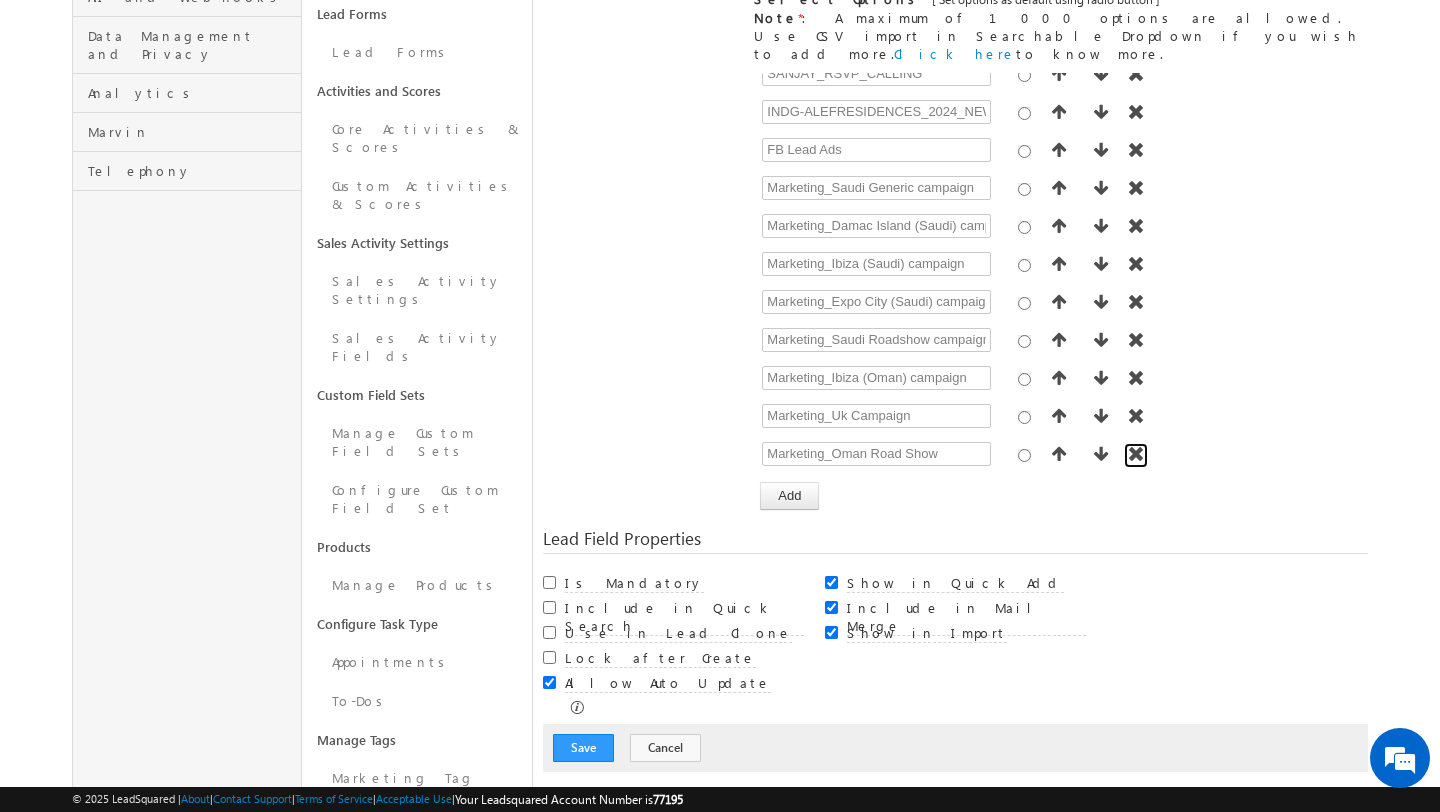 click at bounding box center [1136, 454] 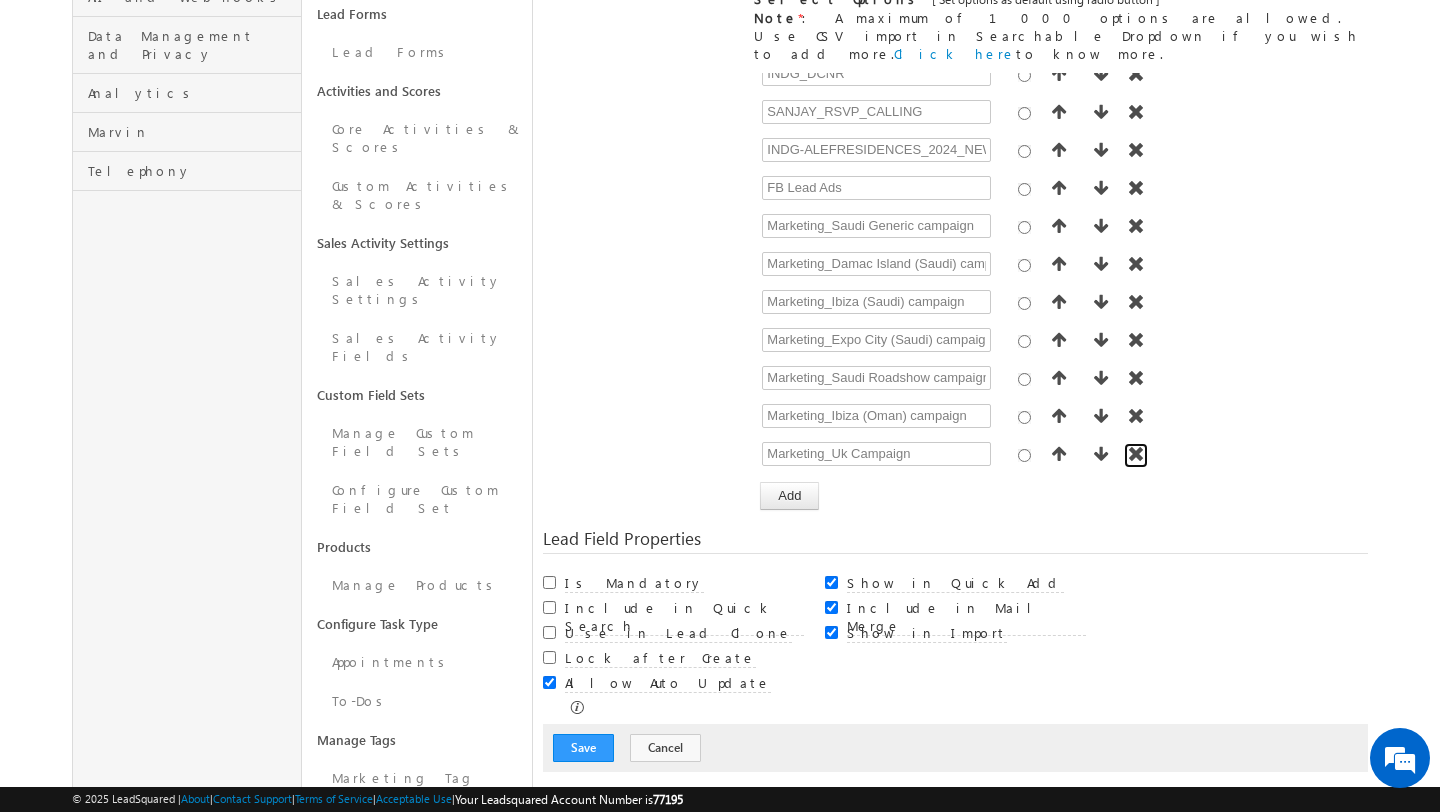 click at bounding box center [1136, 454] 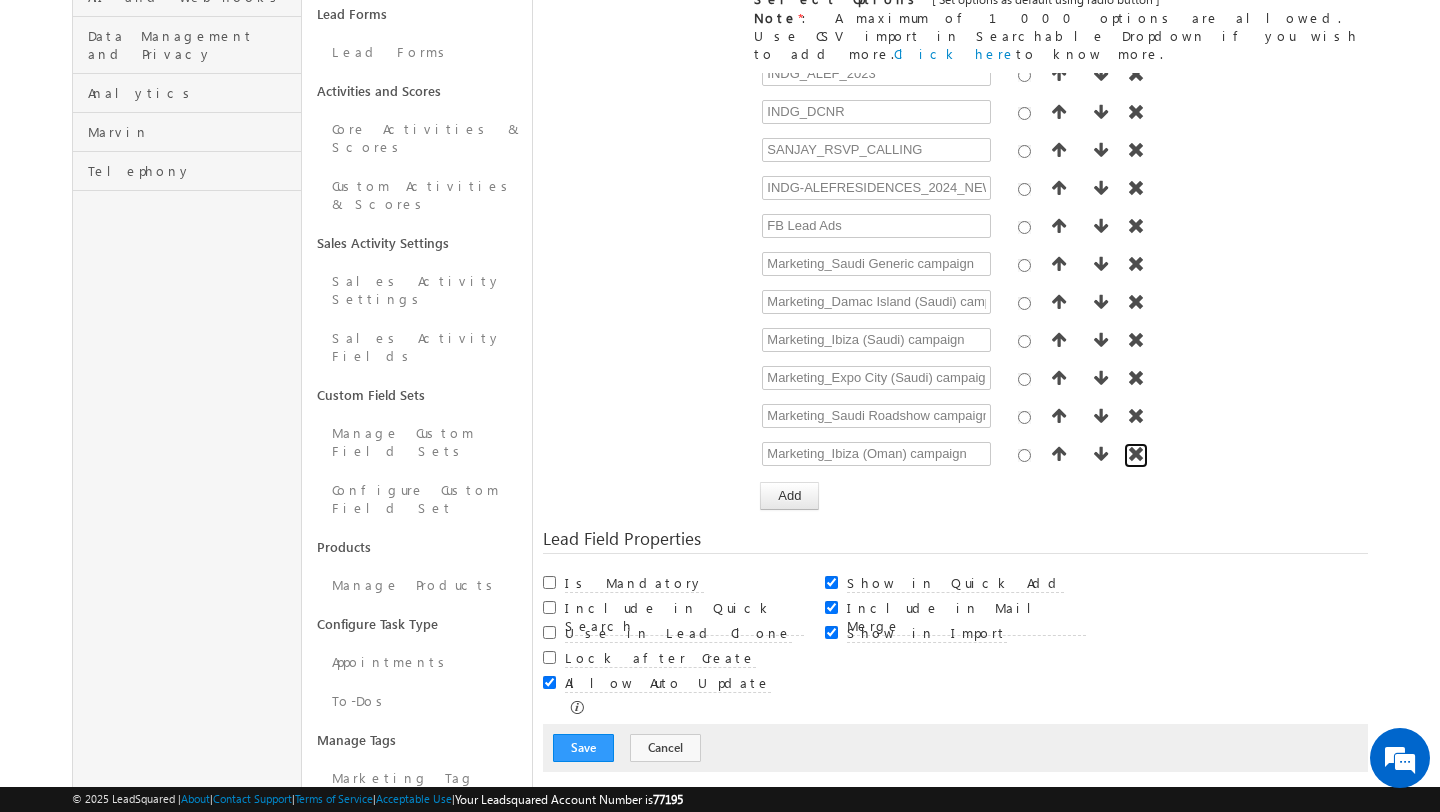 click at bounding box center (1136, 454) 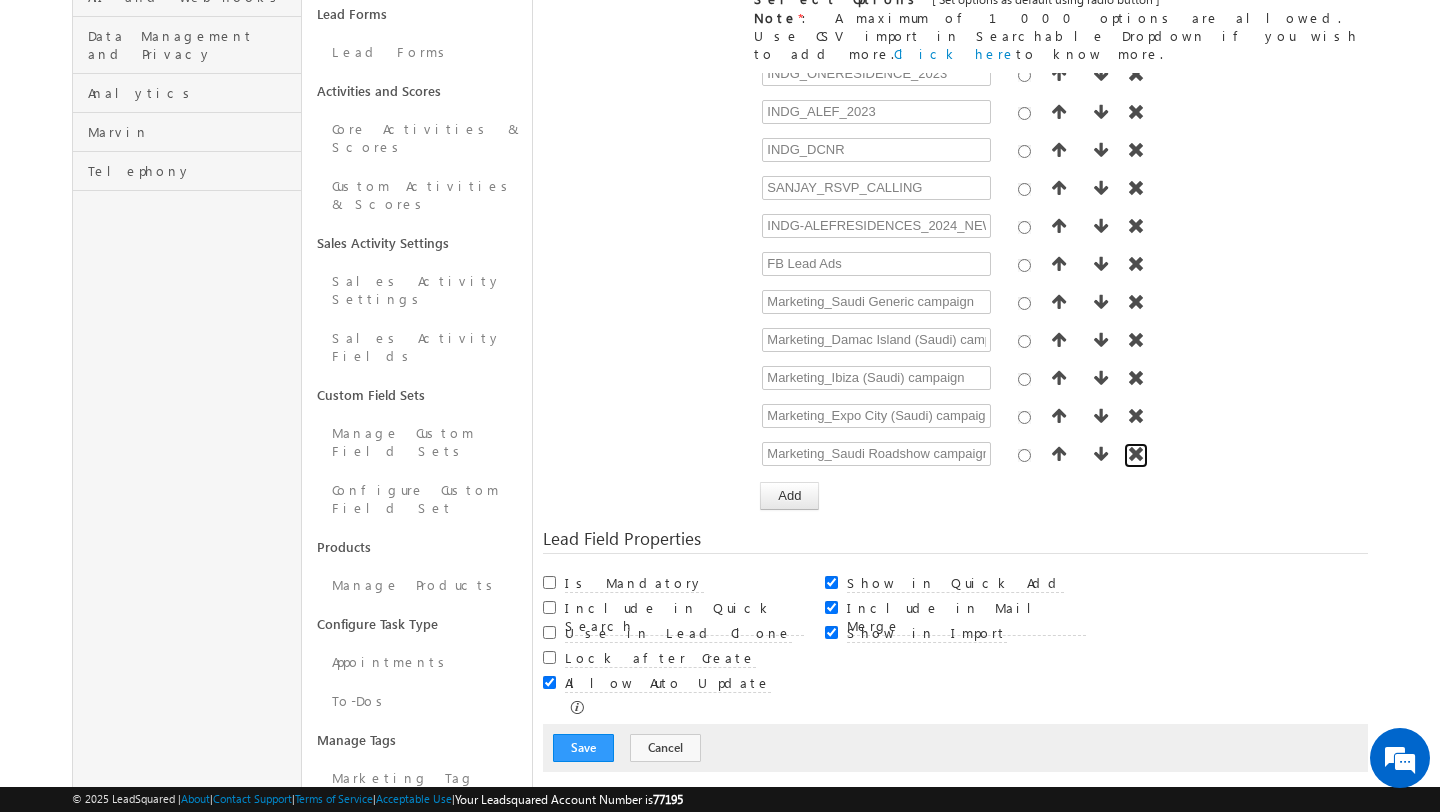 click at bounding box center (1136, 454) 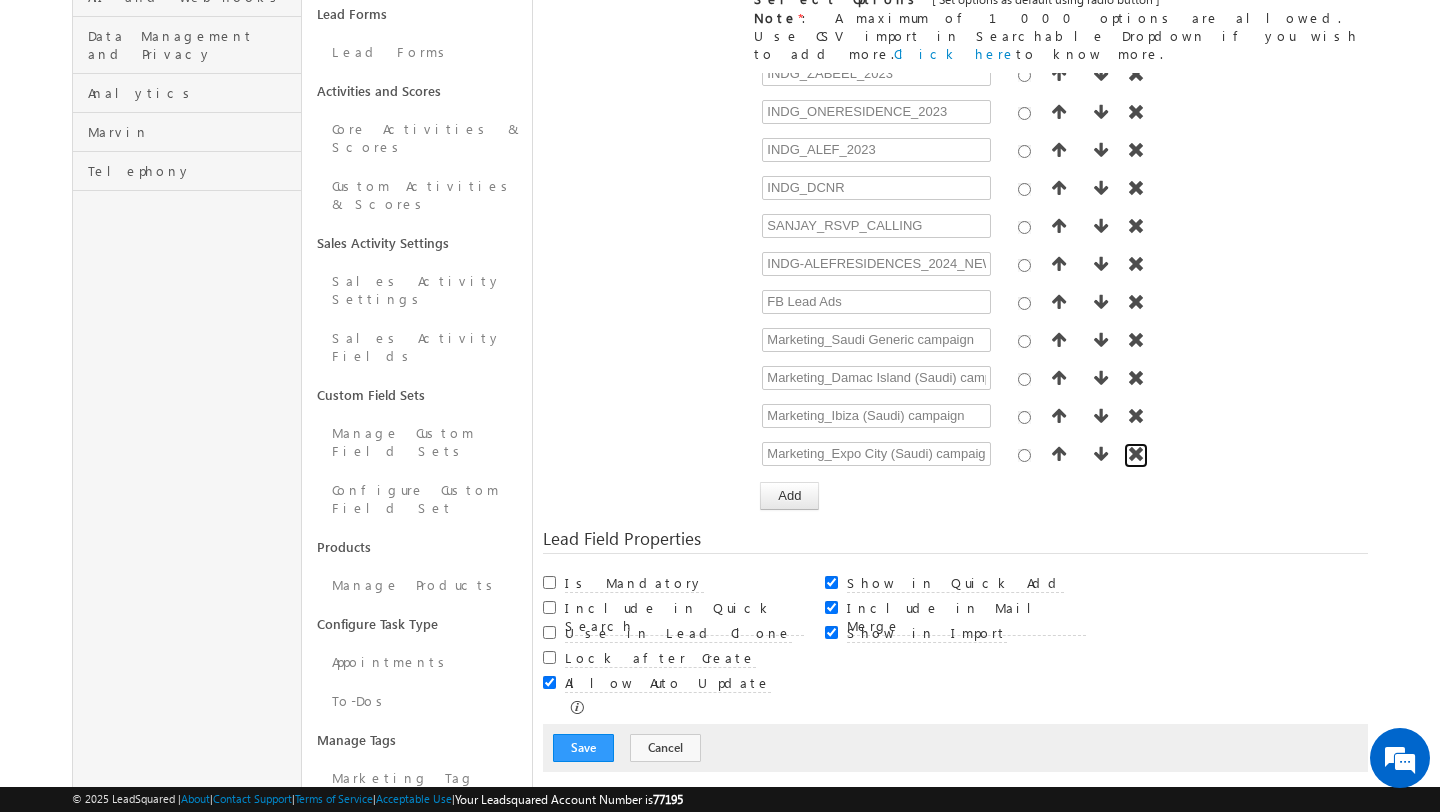 click at bounding box center [1136, 454] 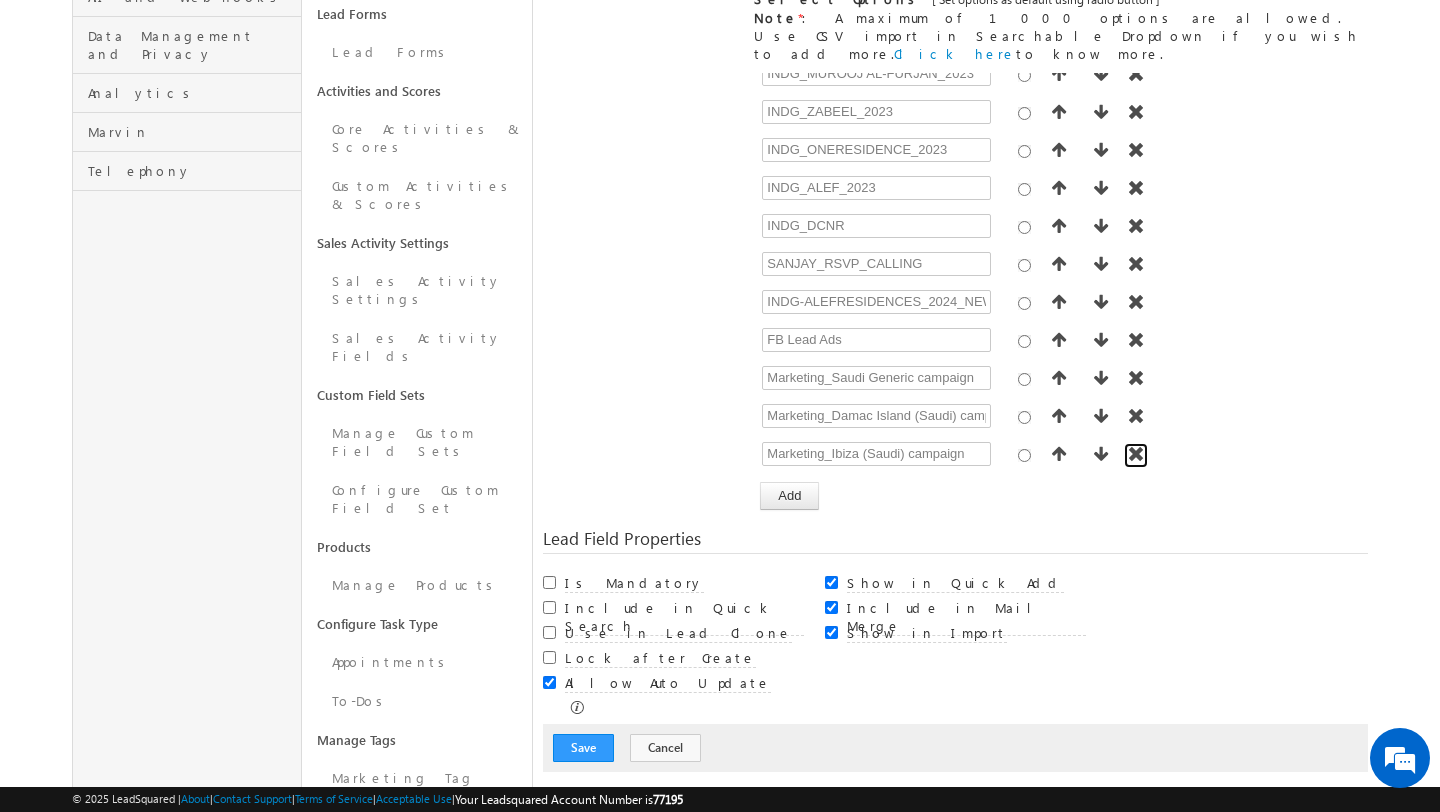 click at bounding box center [1136, 454] 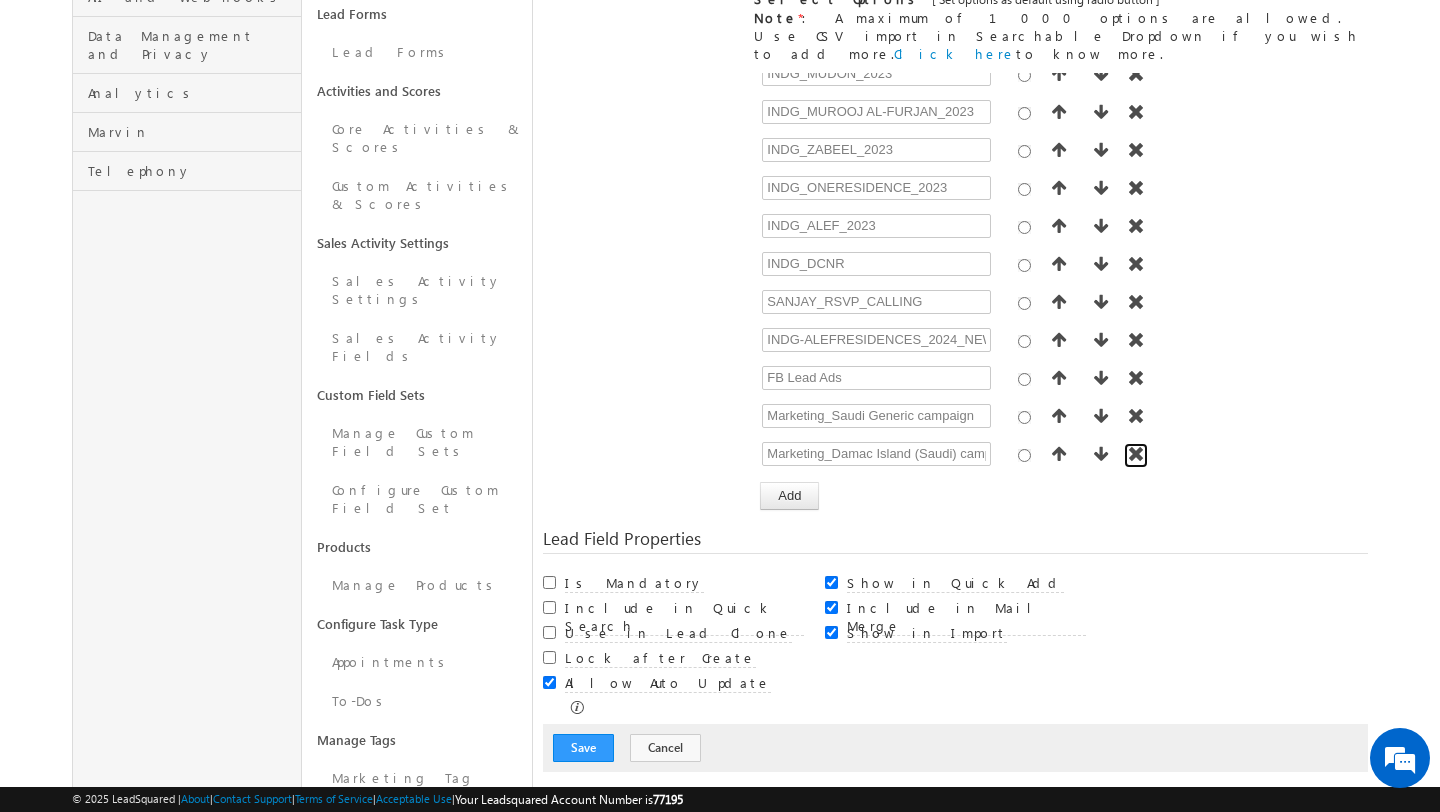 click at bounding box center [1136, 454] 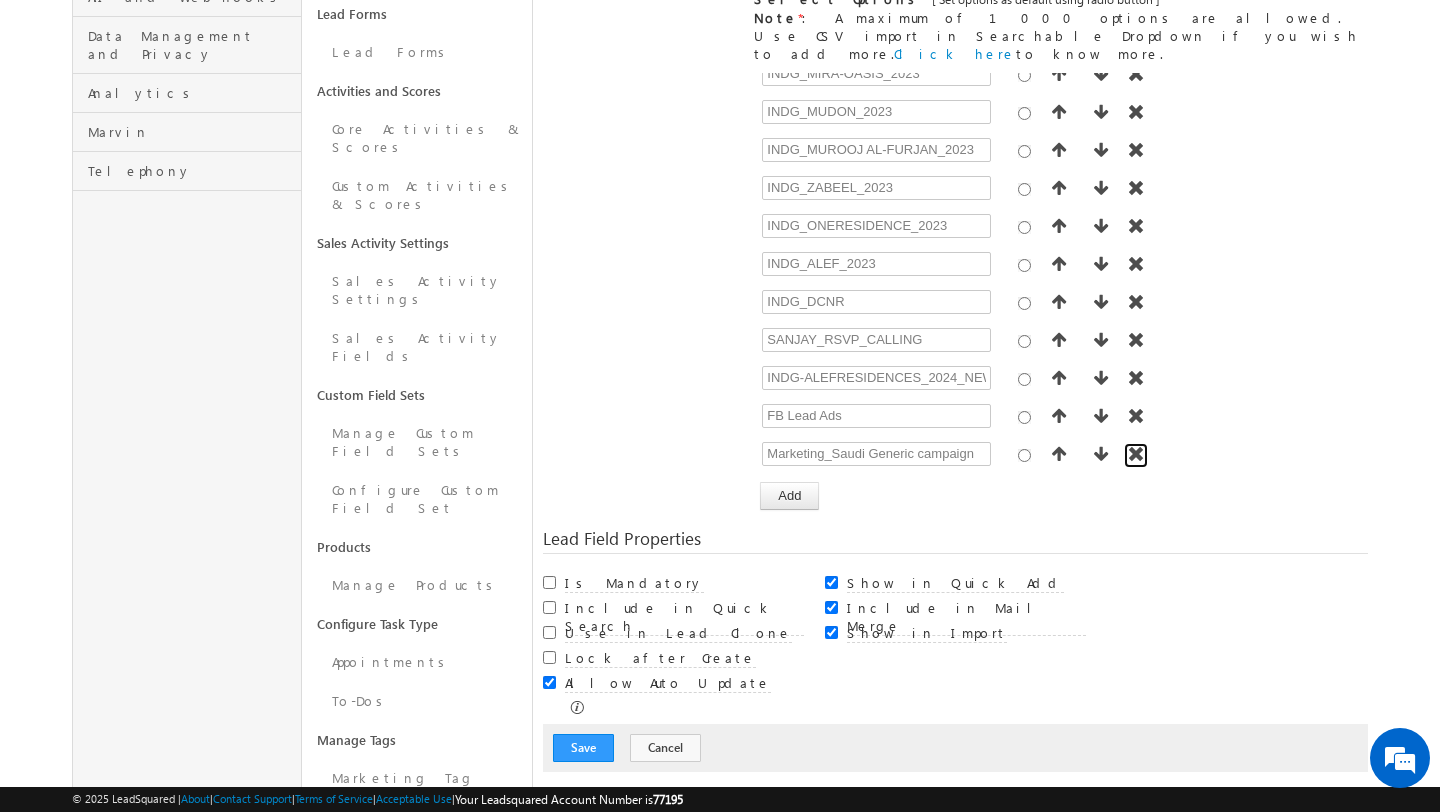 click at bounding box center [1136, 454] 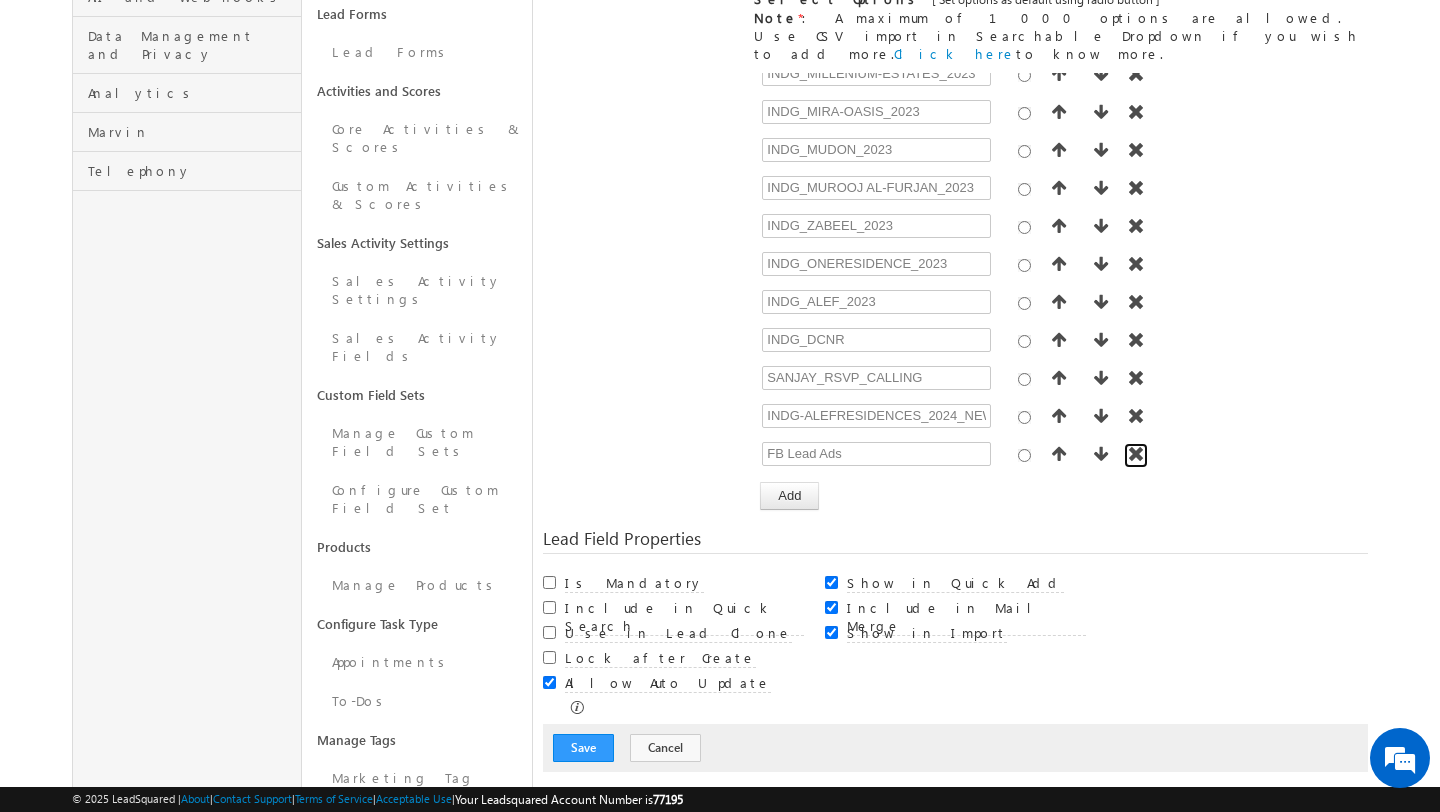 click at bounding box center (1136, 454) 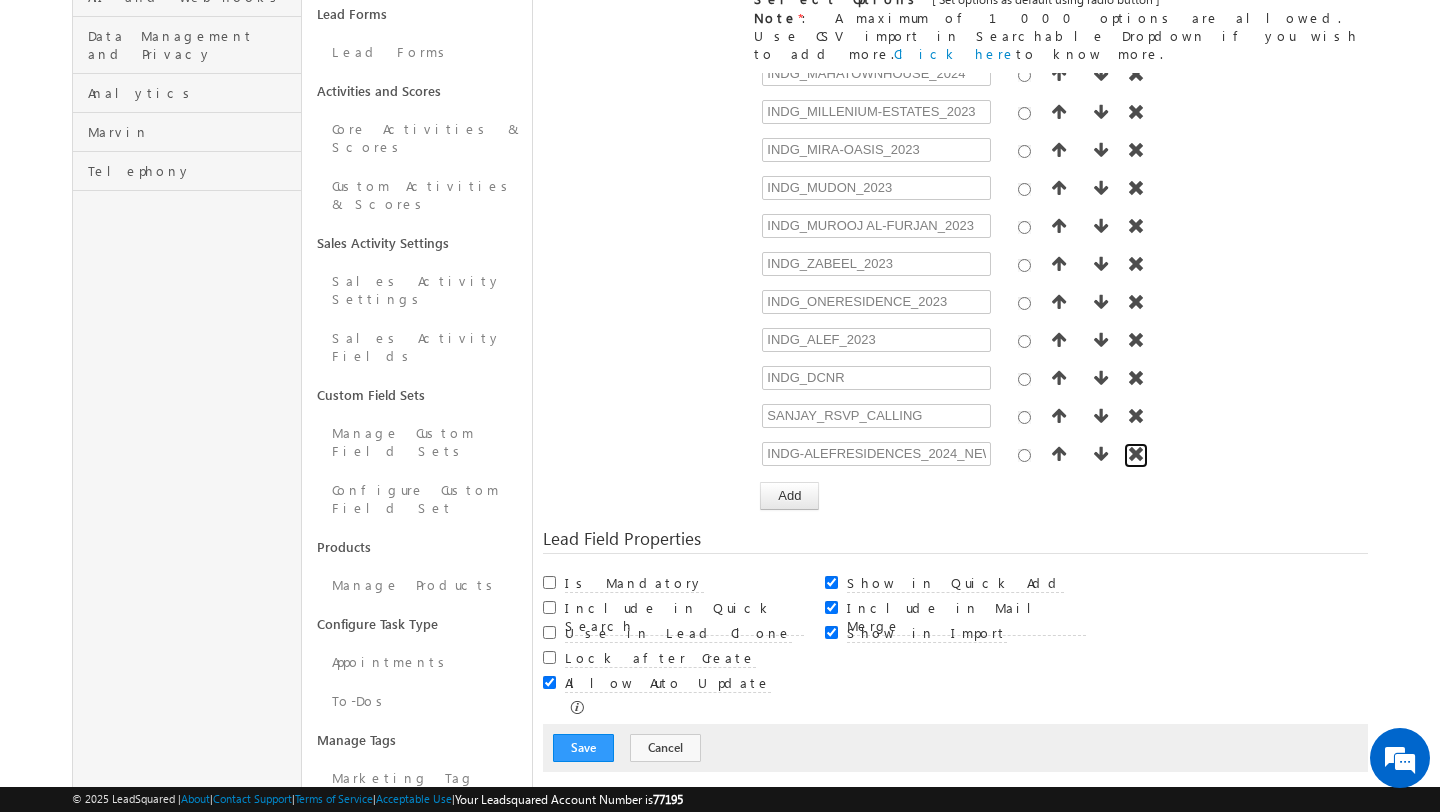 click at bounding box center [1136, 454] 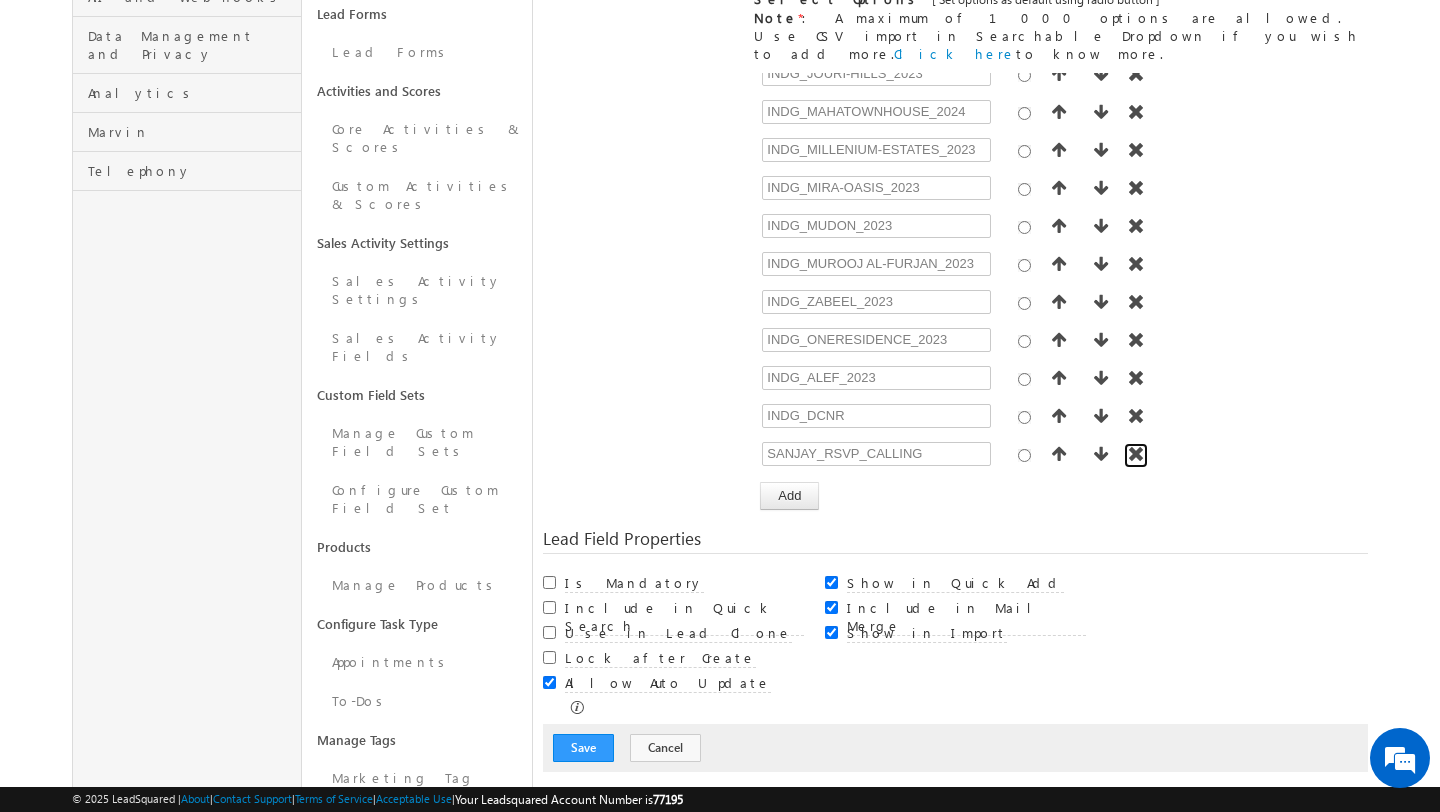 click at bounding box center (1136, 454) 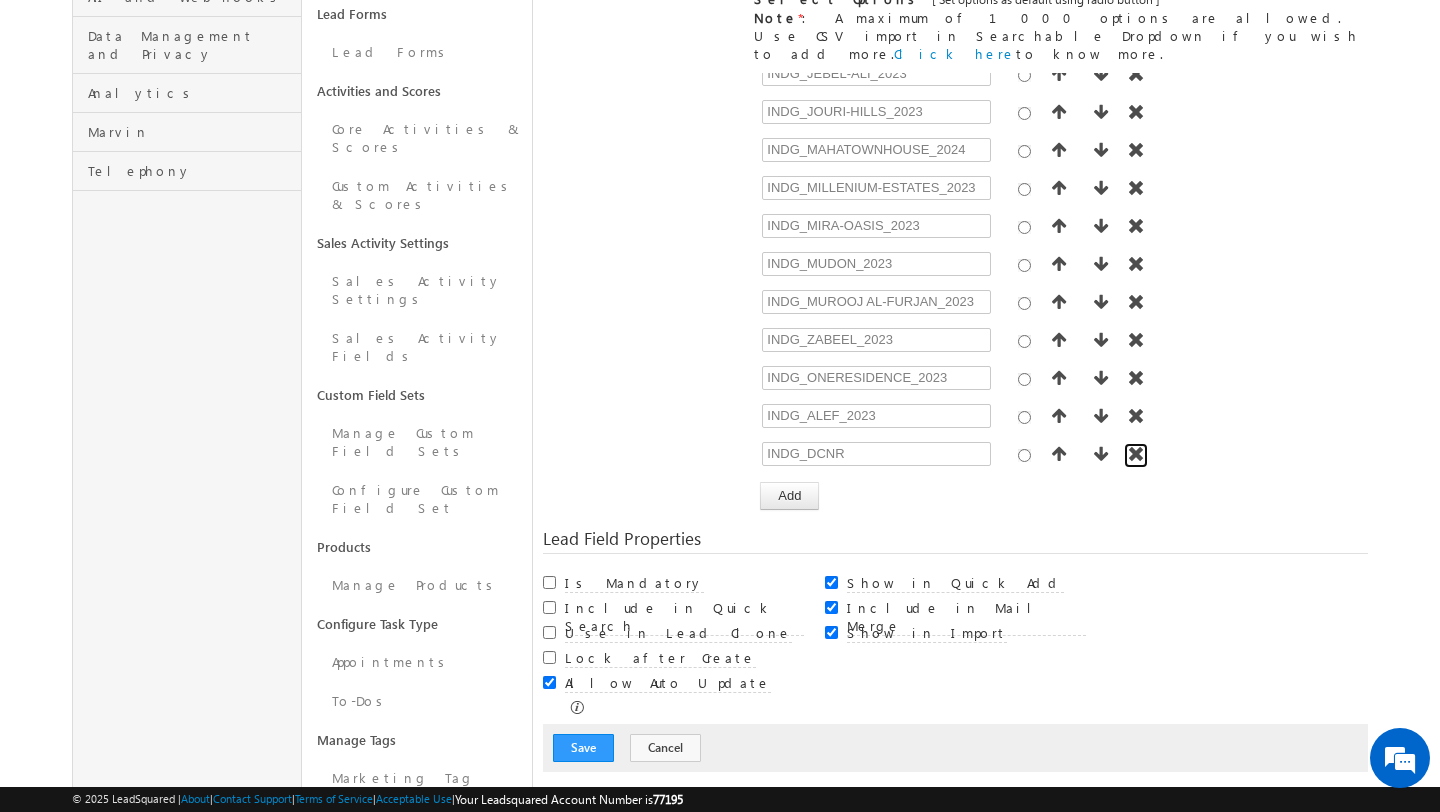 click at bounding box center [1136, 454] 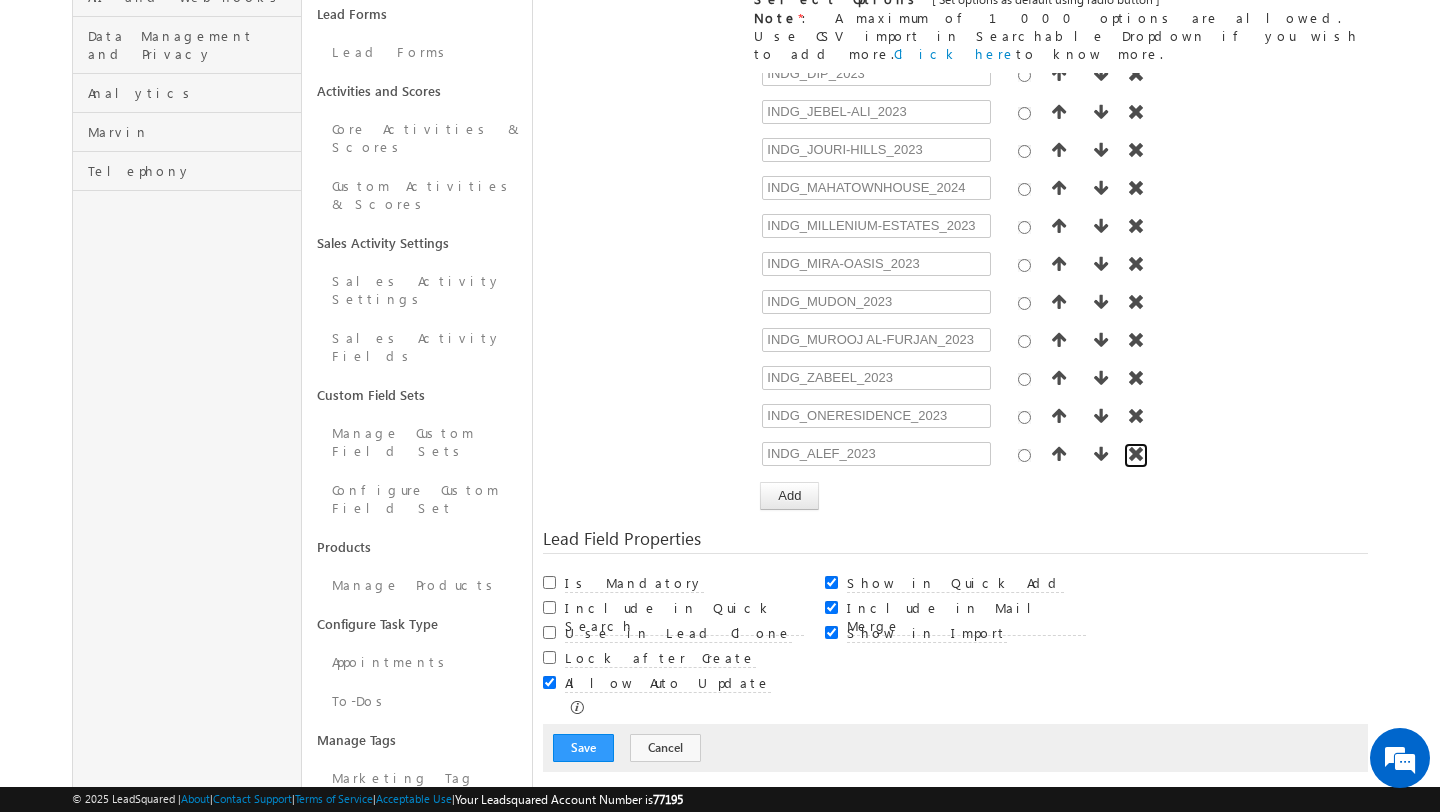 click at bounding box center (1136, 454) 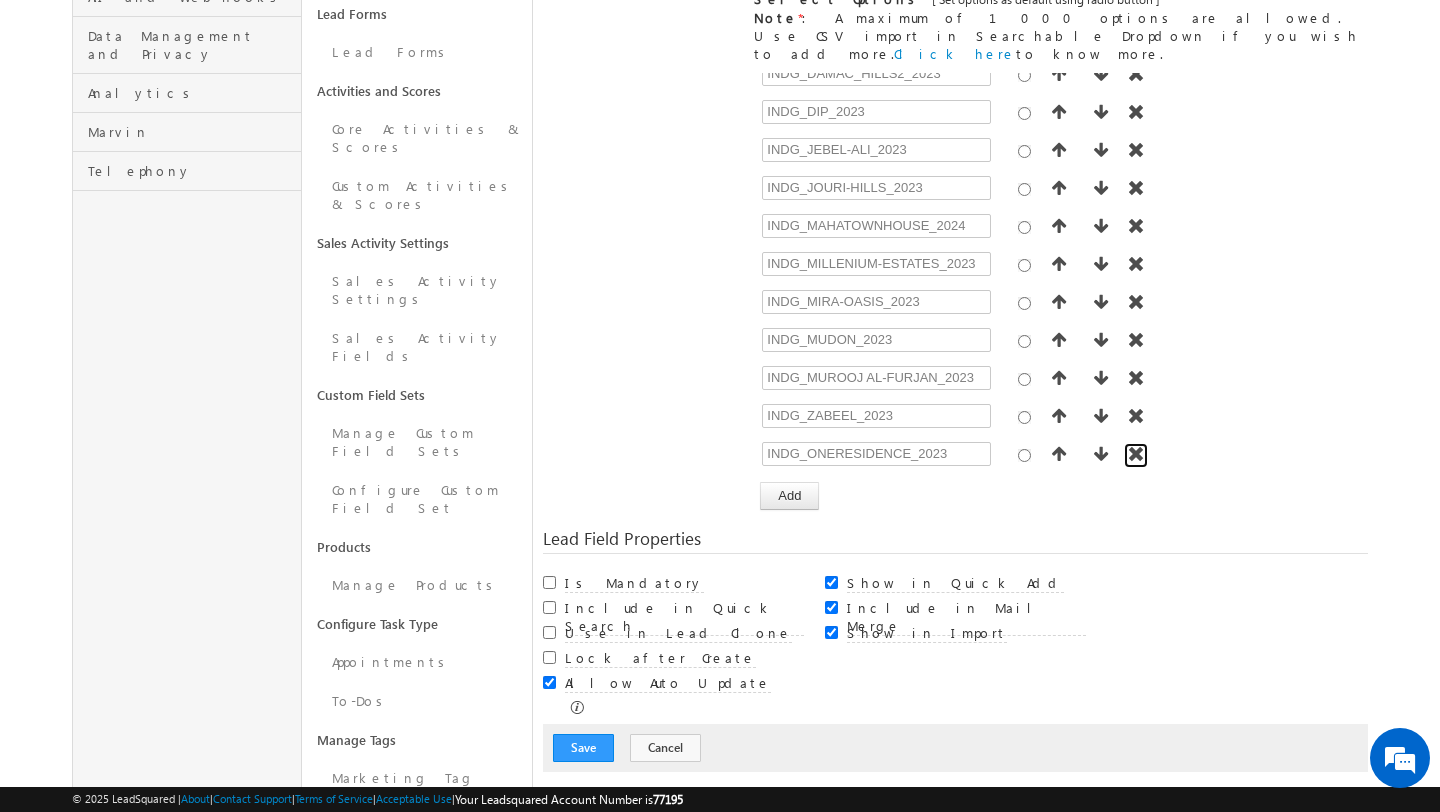click at bounding box center (1136, 454) 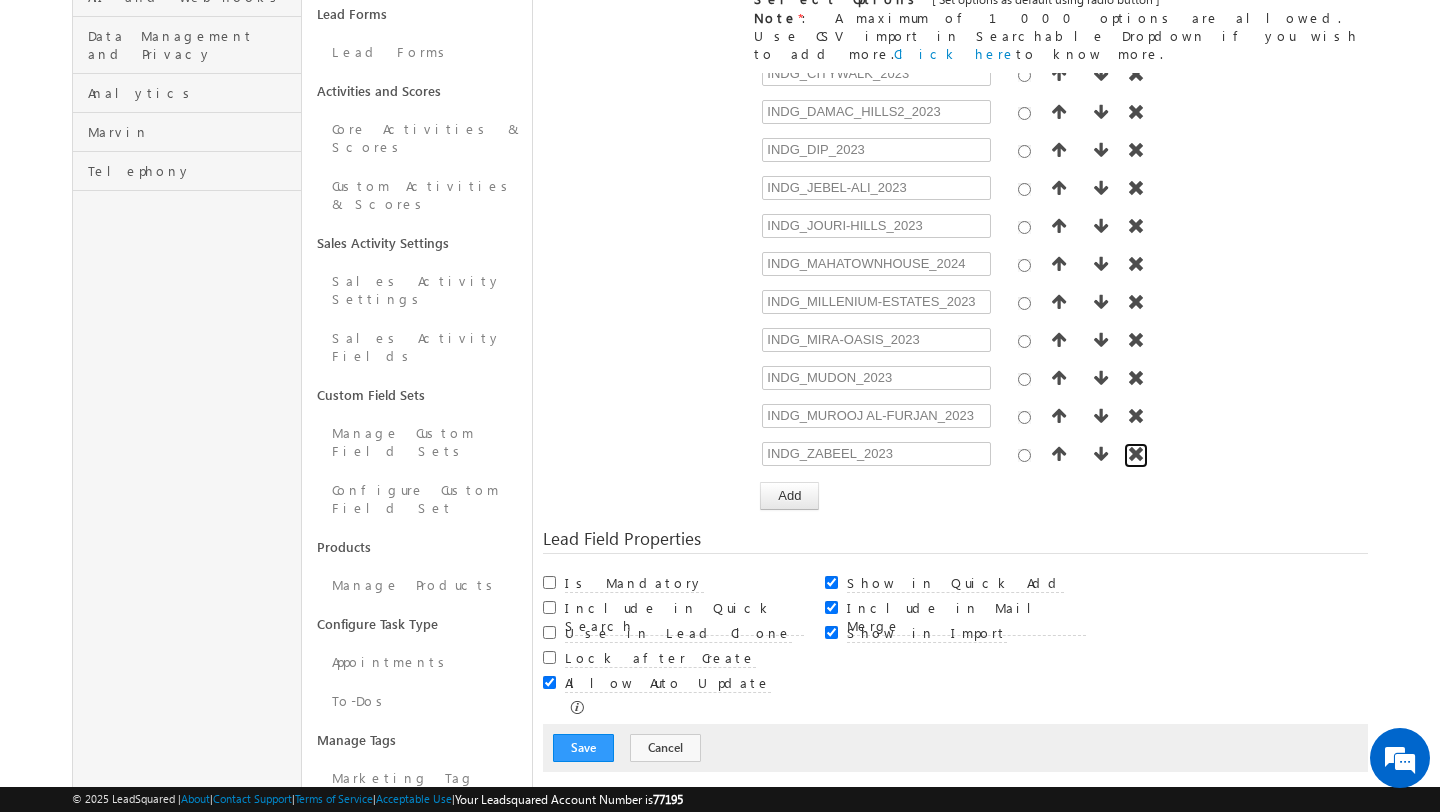 click at bounding box center (1136, 454) 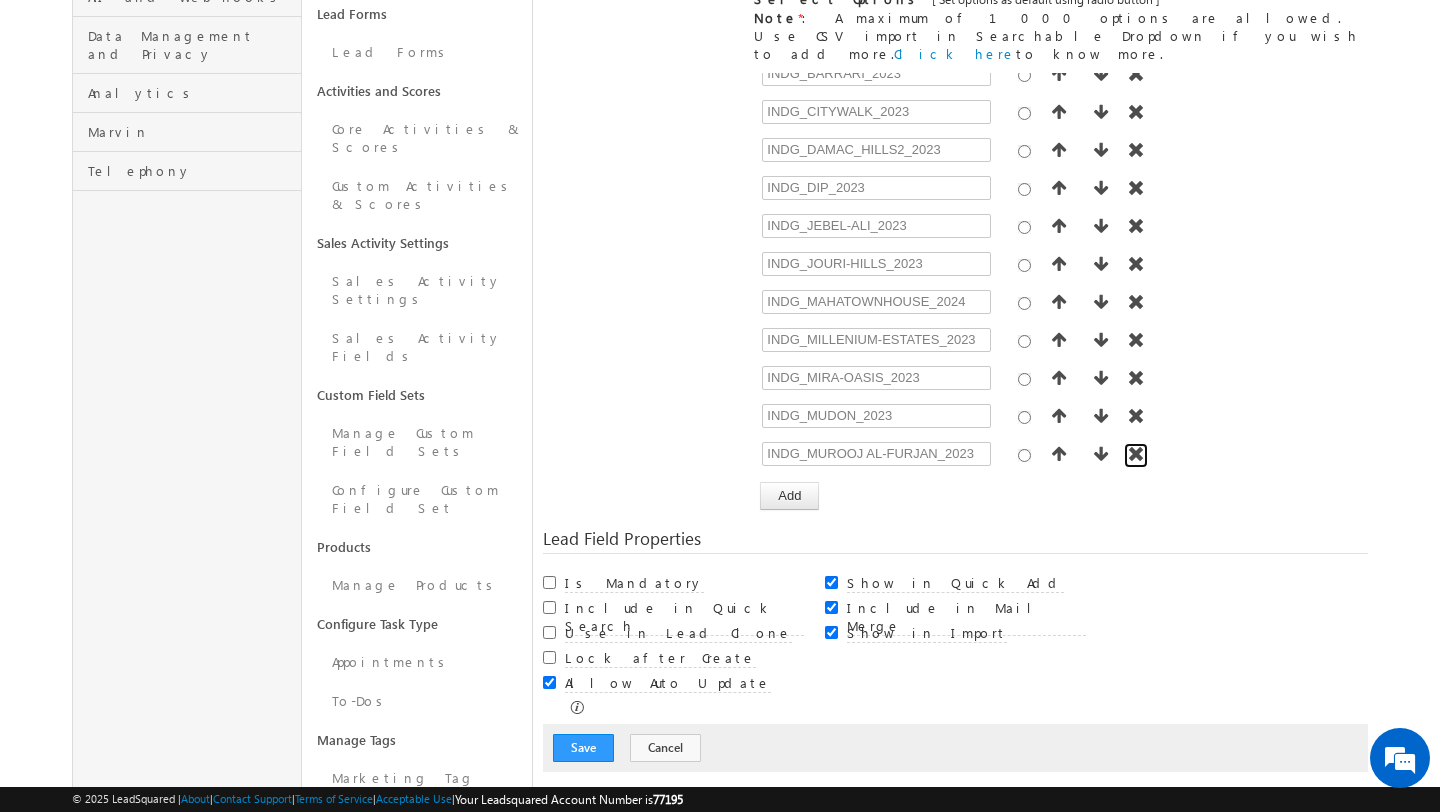 click at bounding box center [1136, 454] 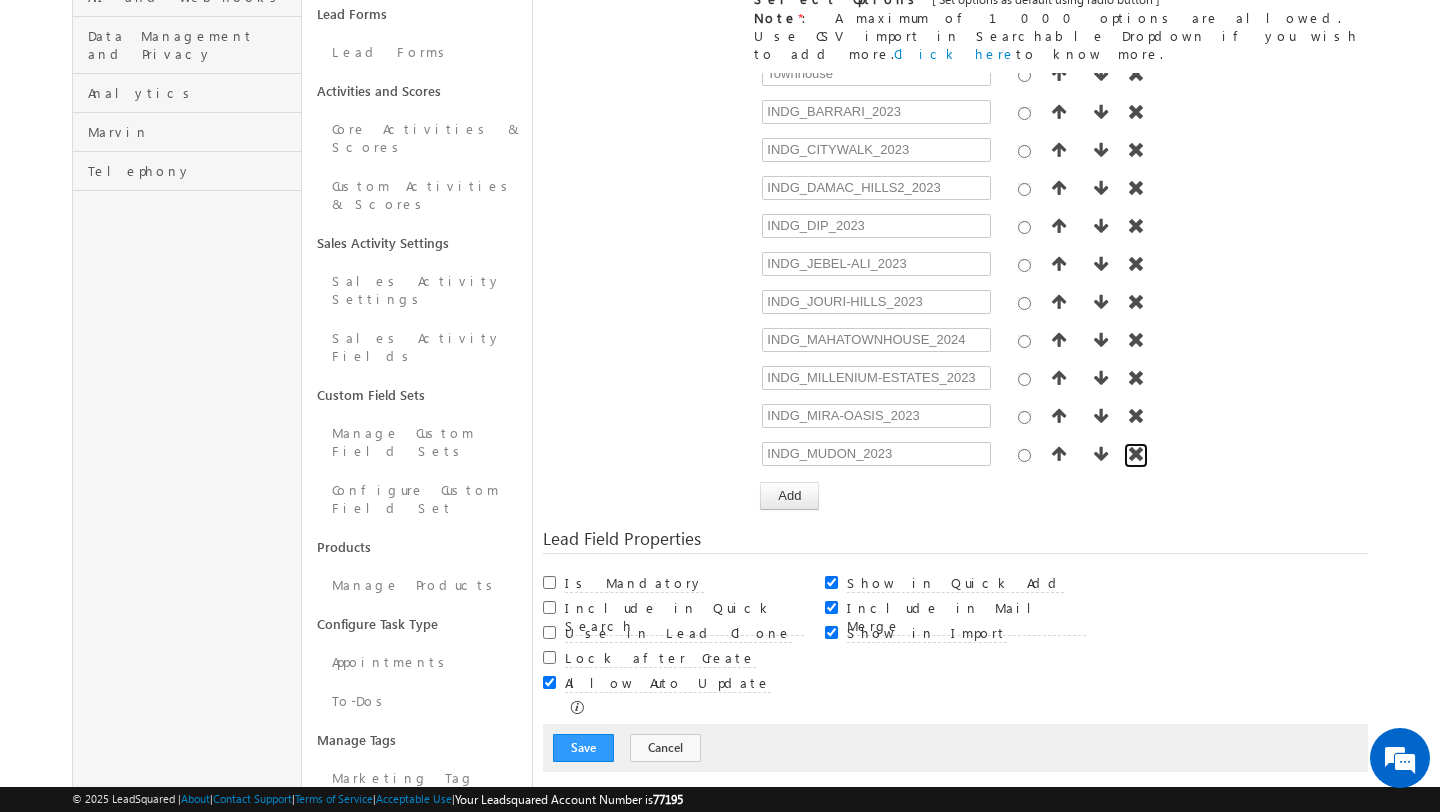 click at bounding box center (1136, 454) 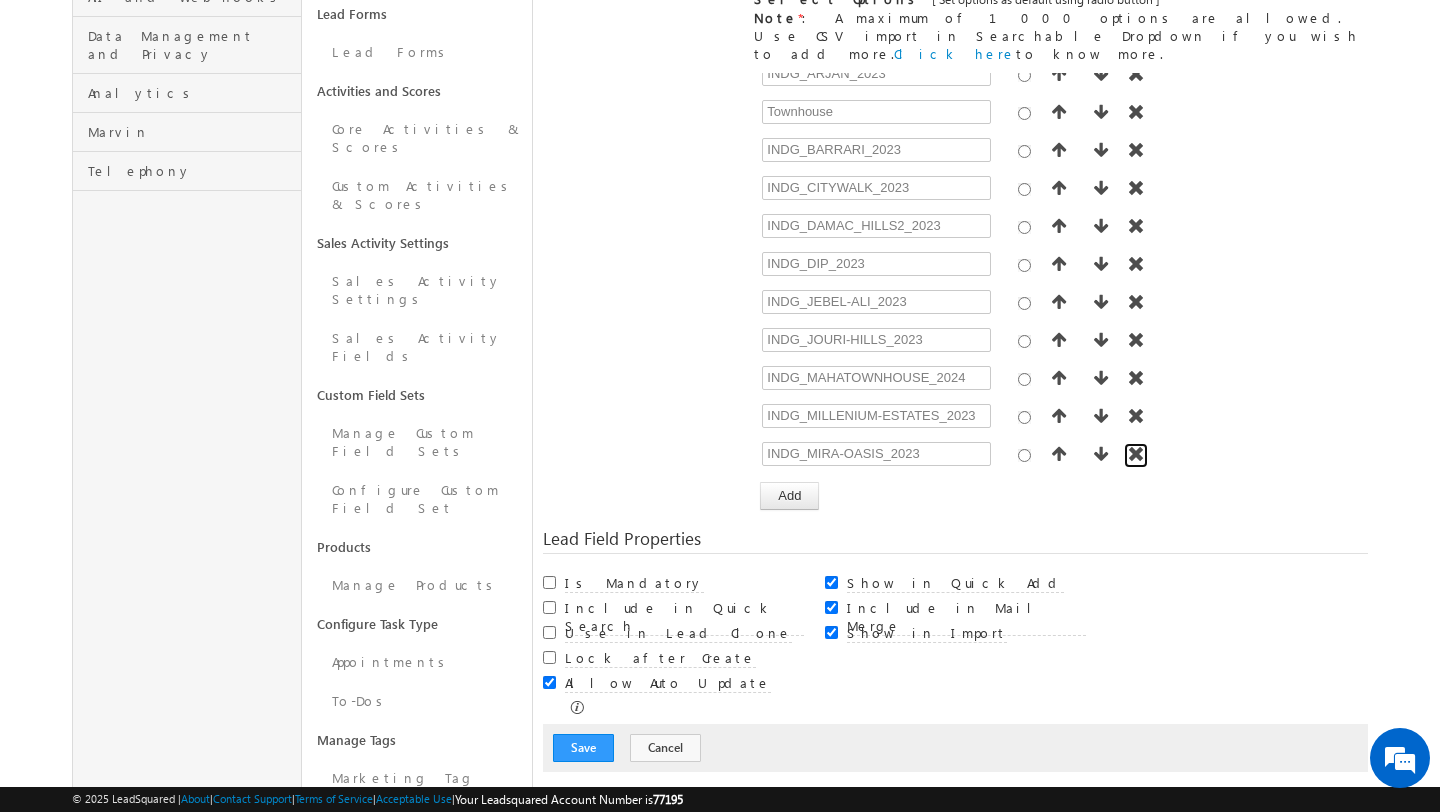 click at bounding box center [1136, 454] 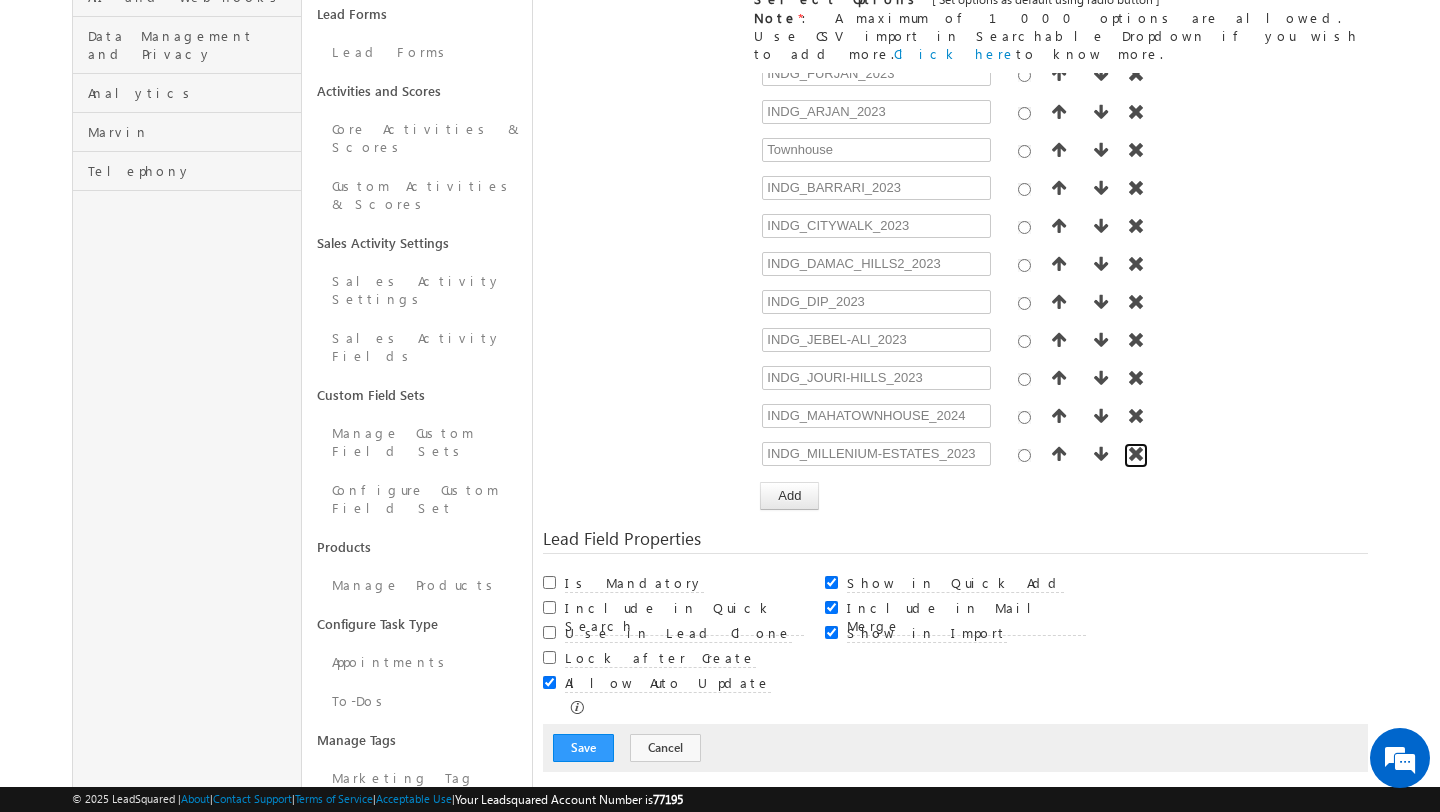 click at bounding box center [1136, 454] 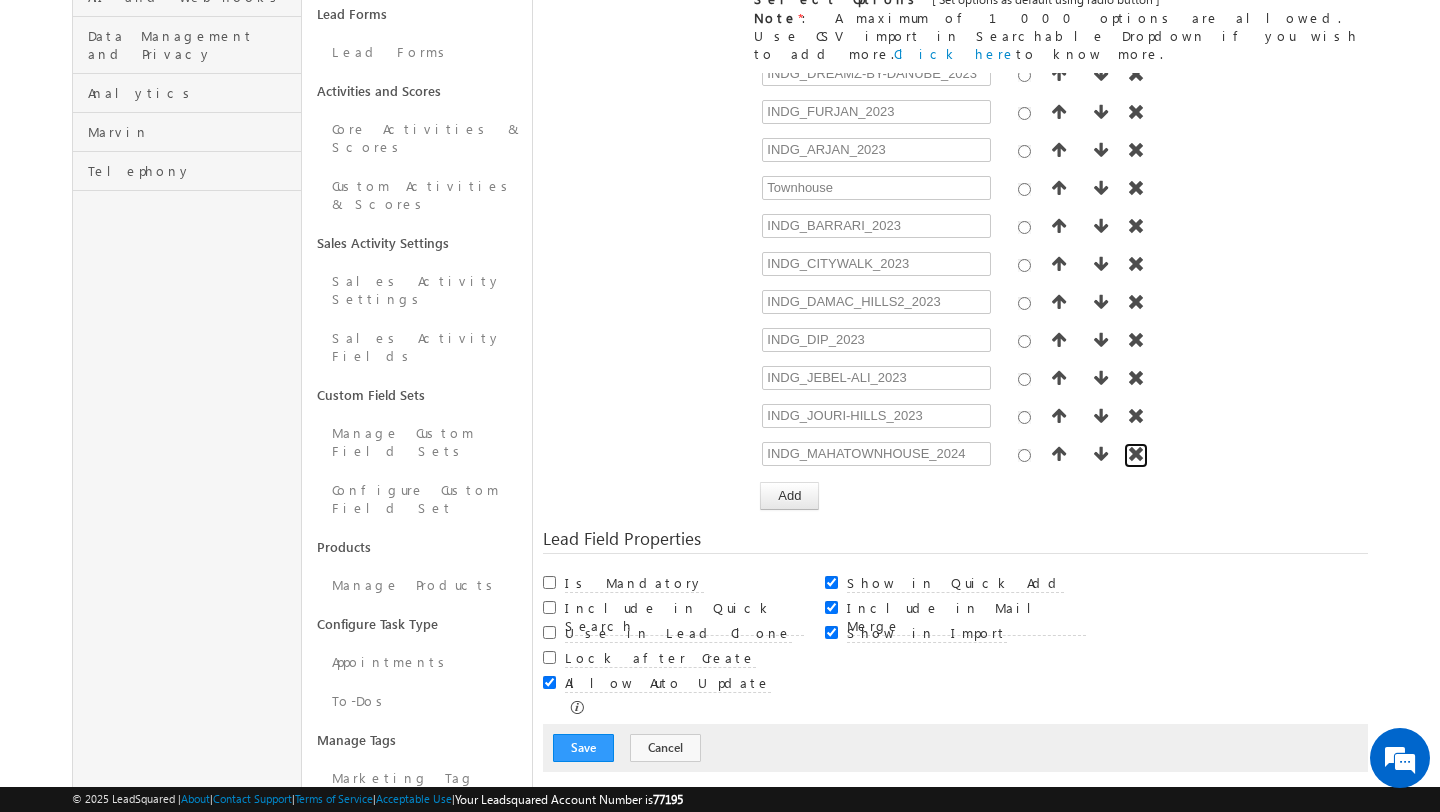 click at bounding box center (1136, 454) 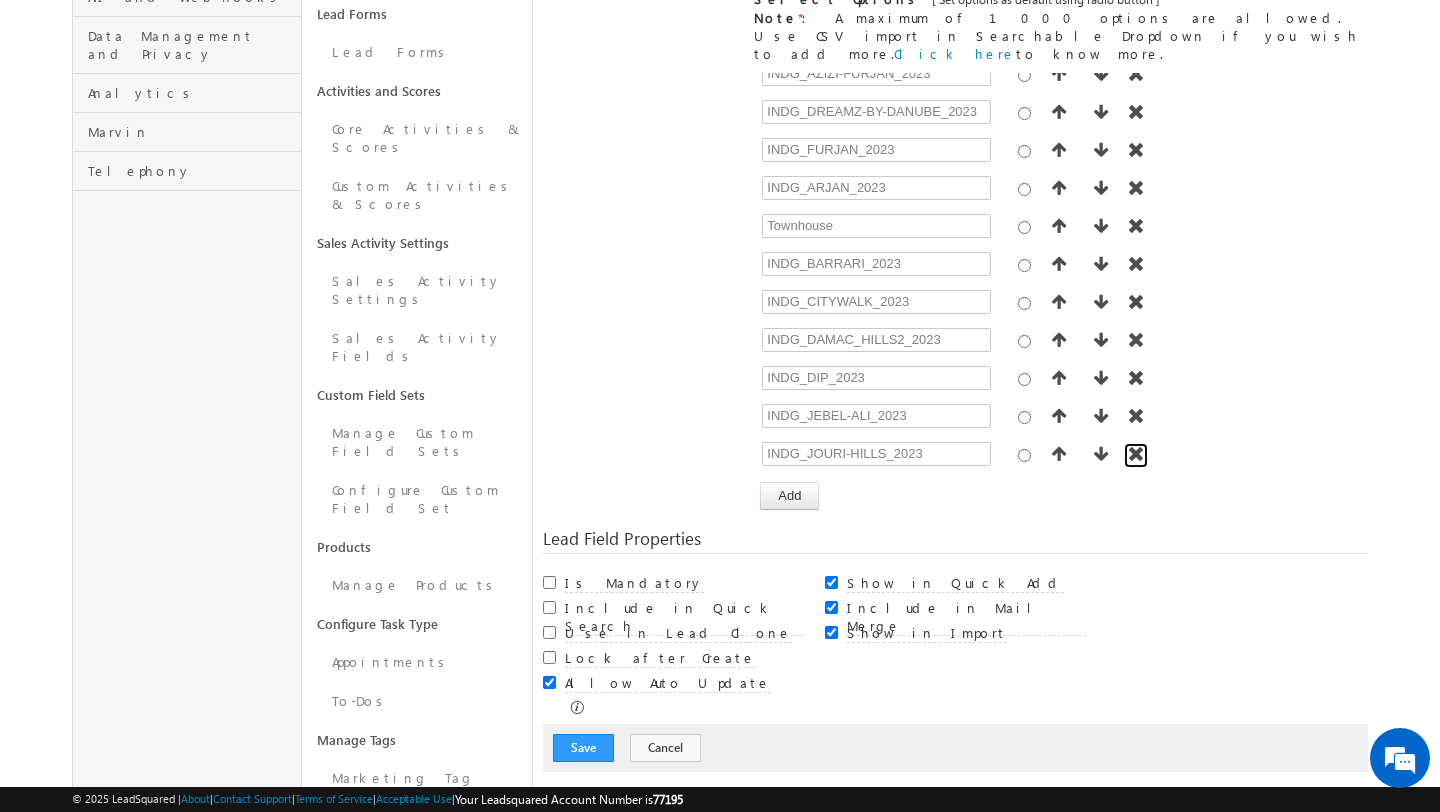 click at bounding box center (1136, 454) 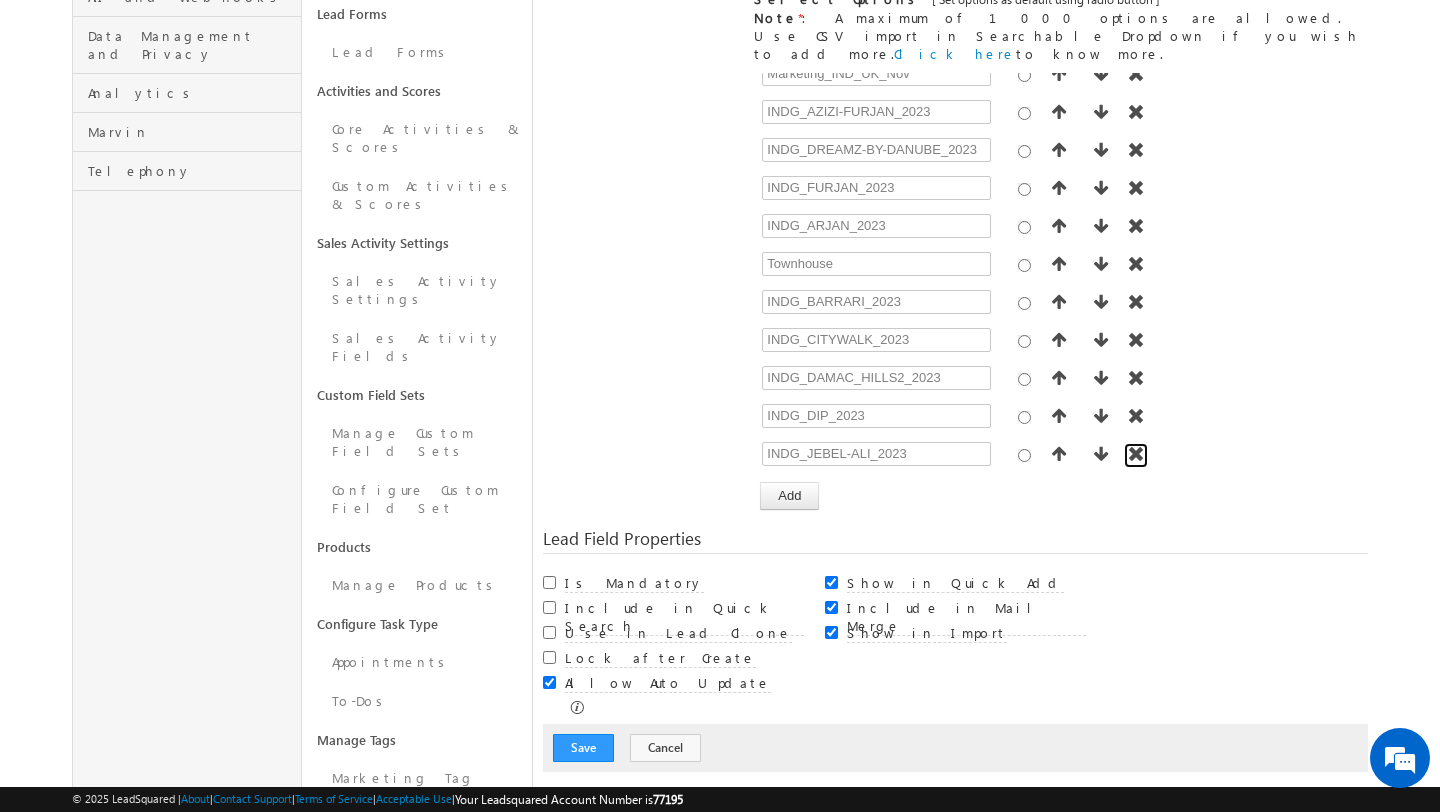 click at bounding box center (1136, 454) 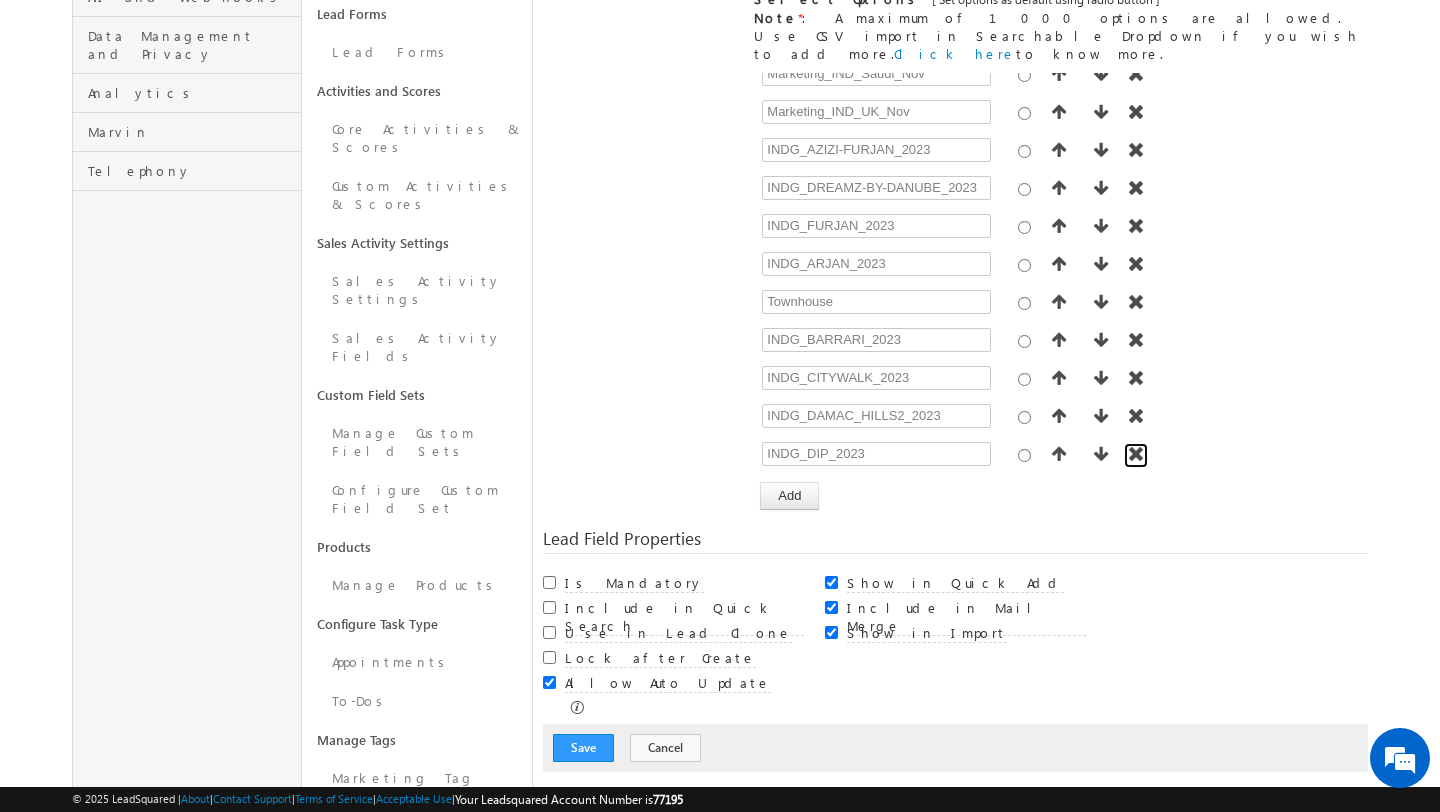 click at bounding box center [1136, 454] 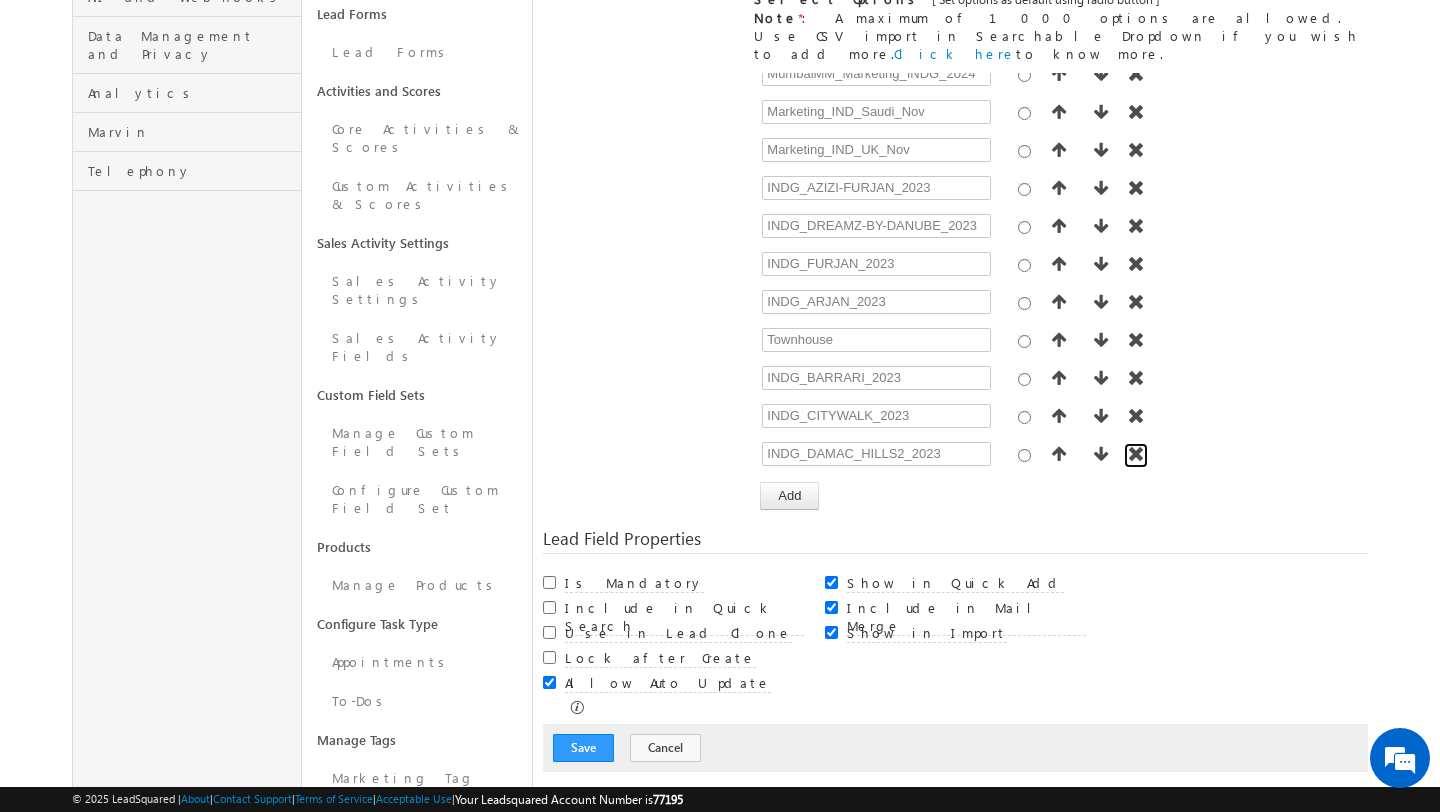 click at bounding box center [1136, 454] 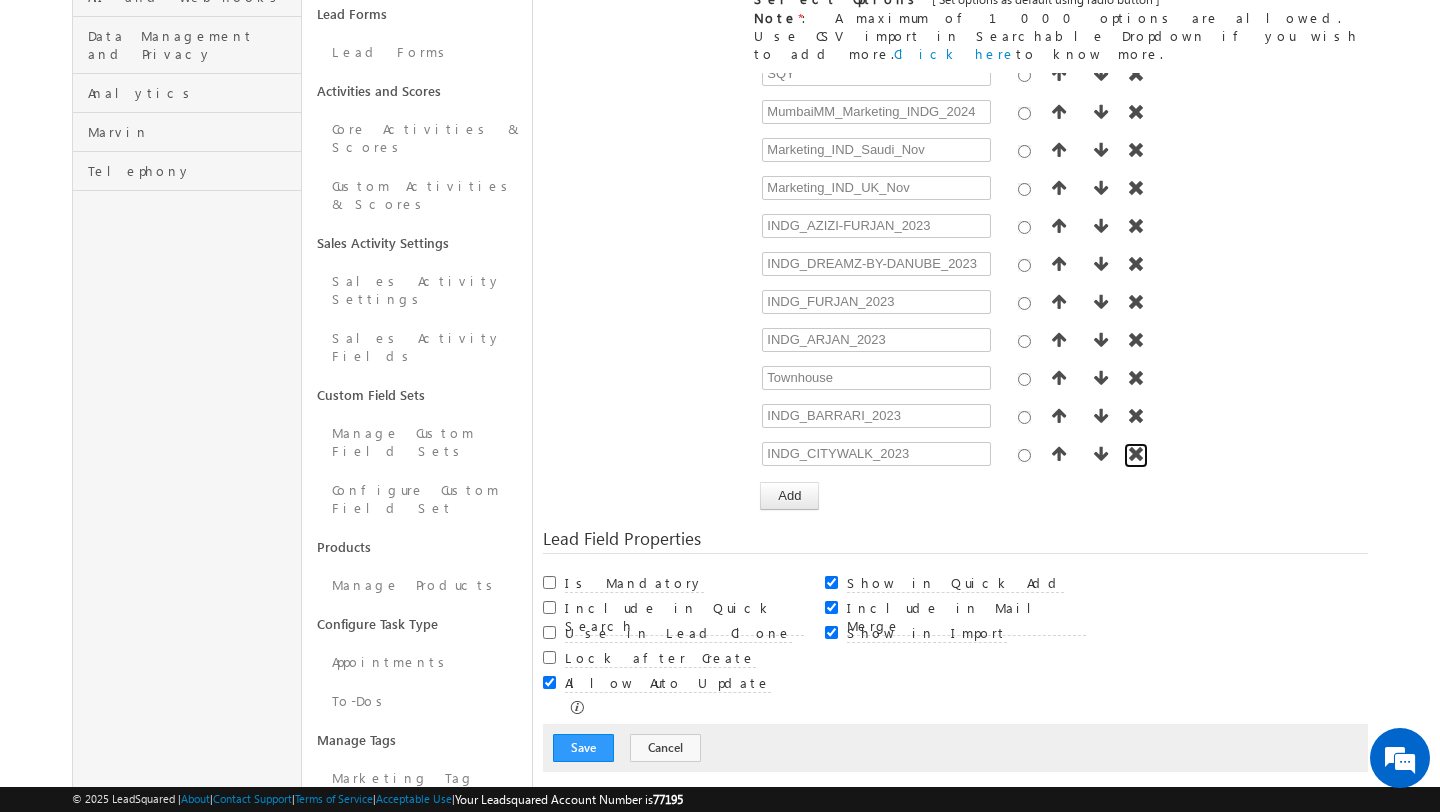 click at bounding box center (1136, 454) 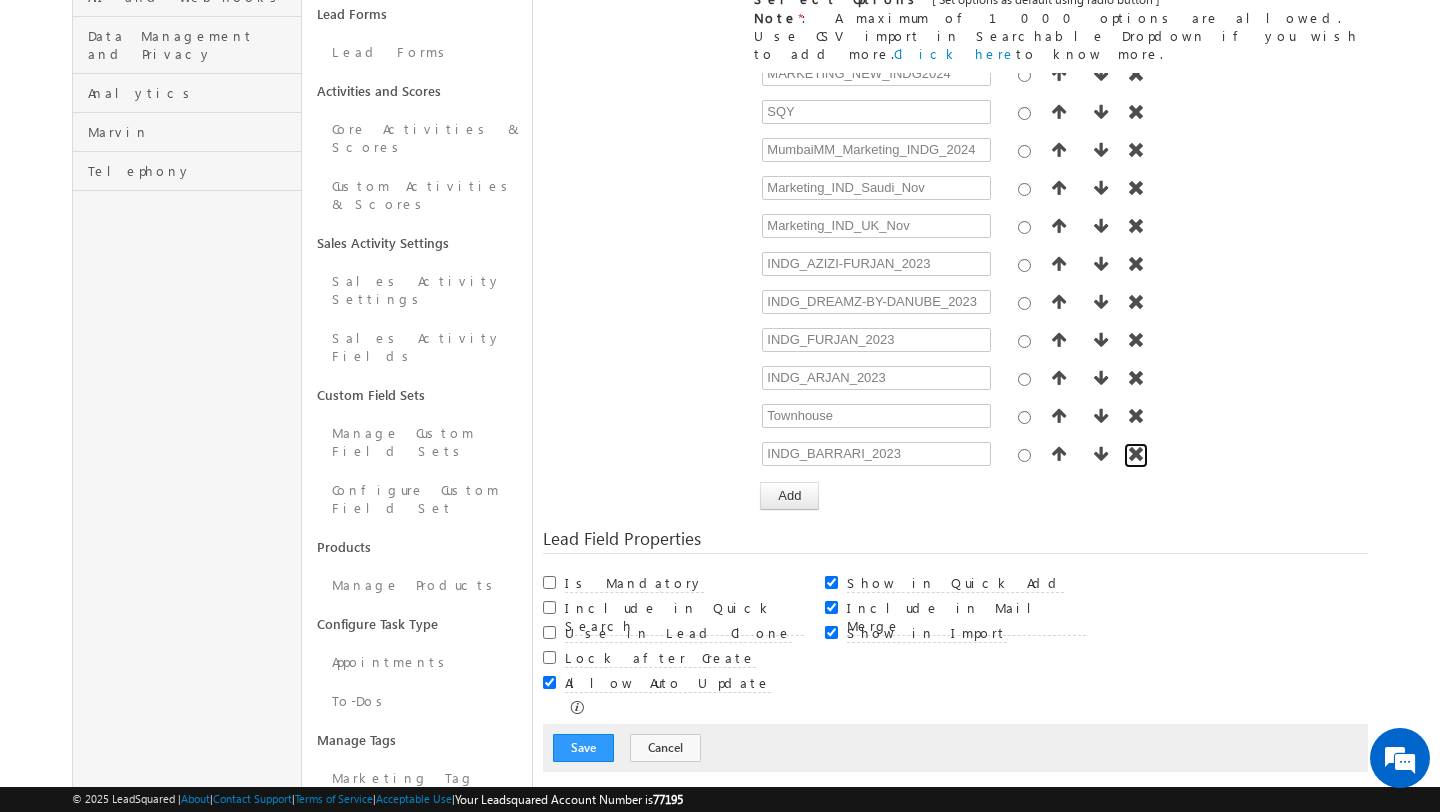 click at bounding box center [1136, 454] 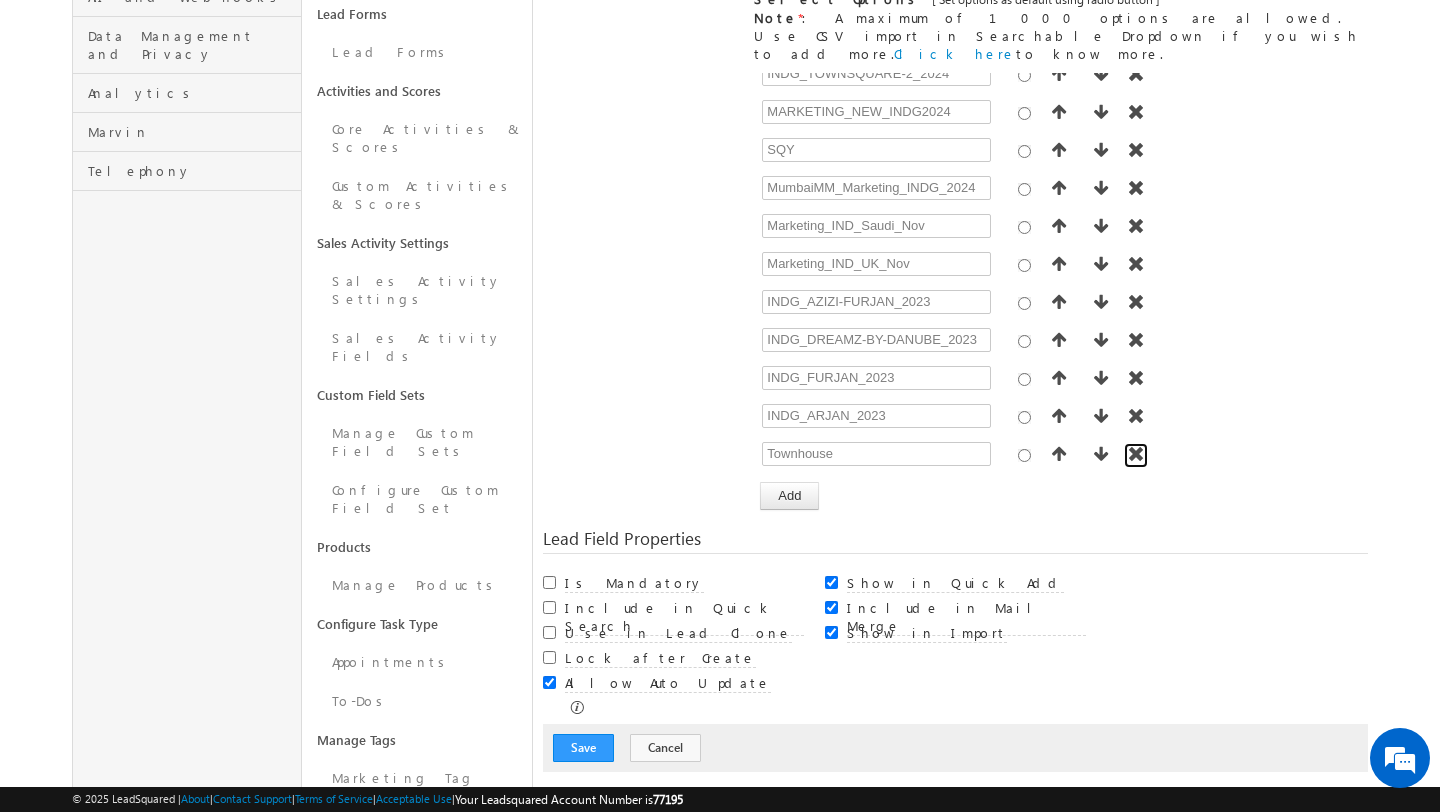 click at bounding box center (1136, 454) 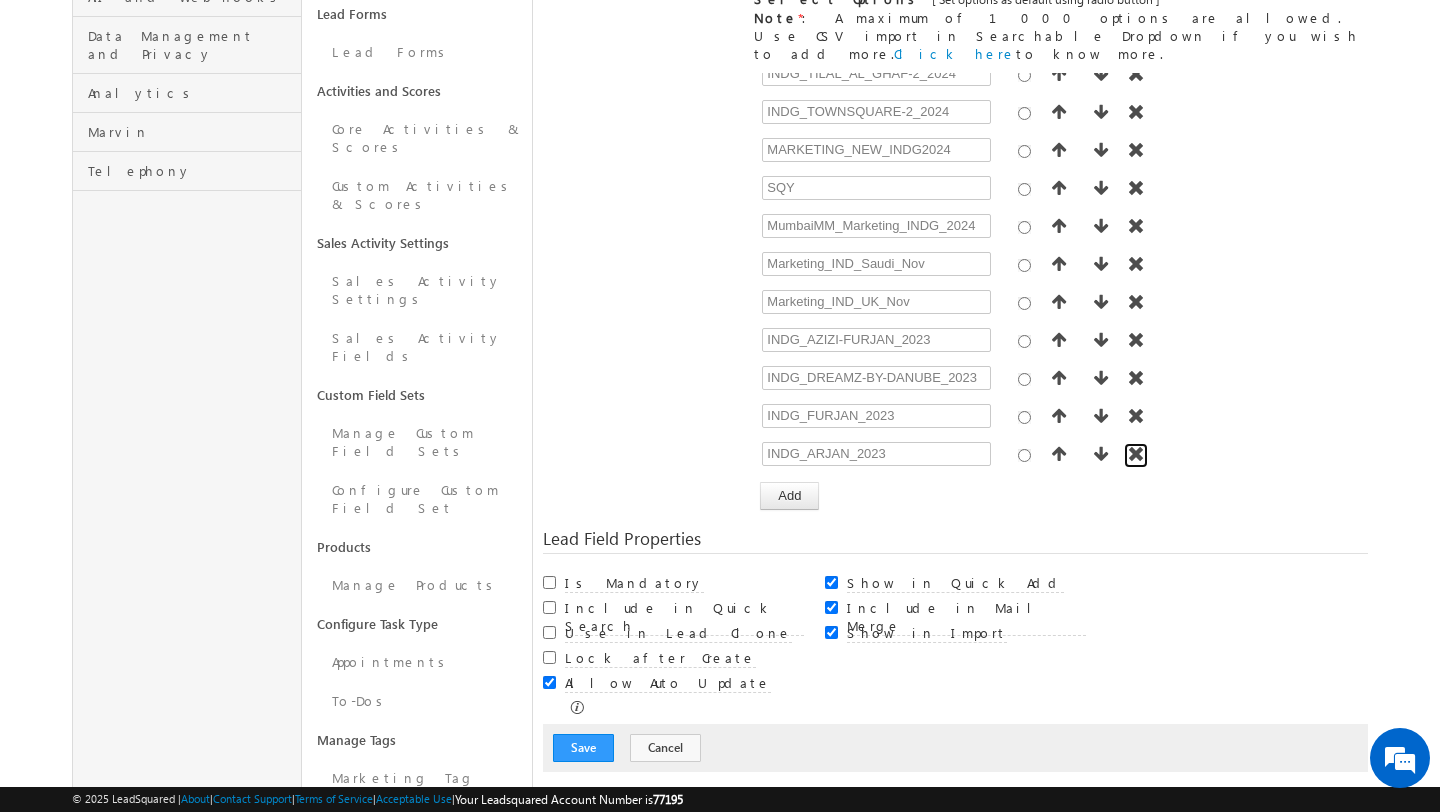 click at bounding box center [1136, 454] 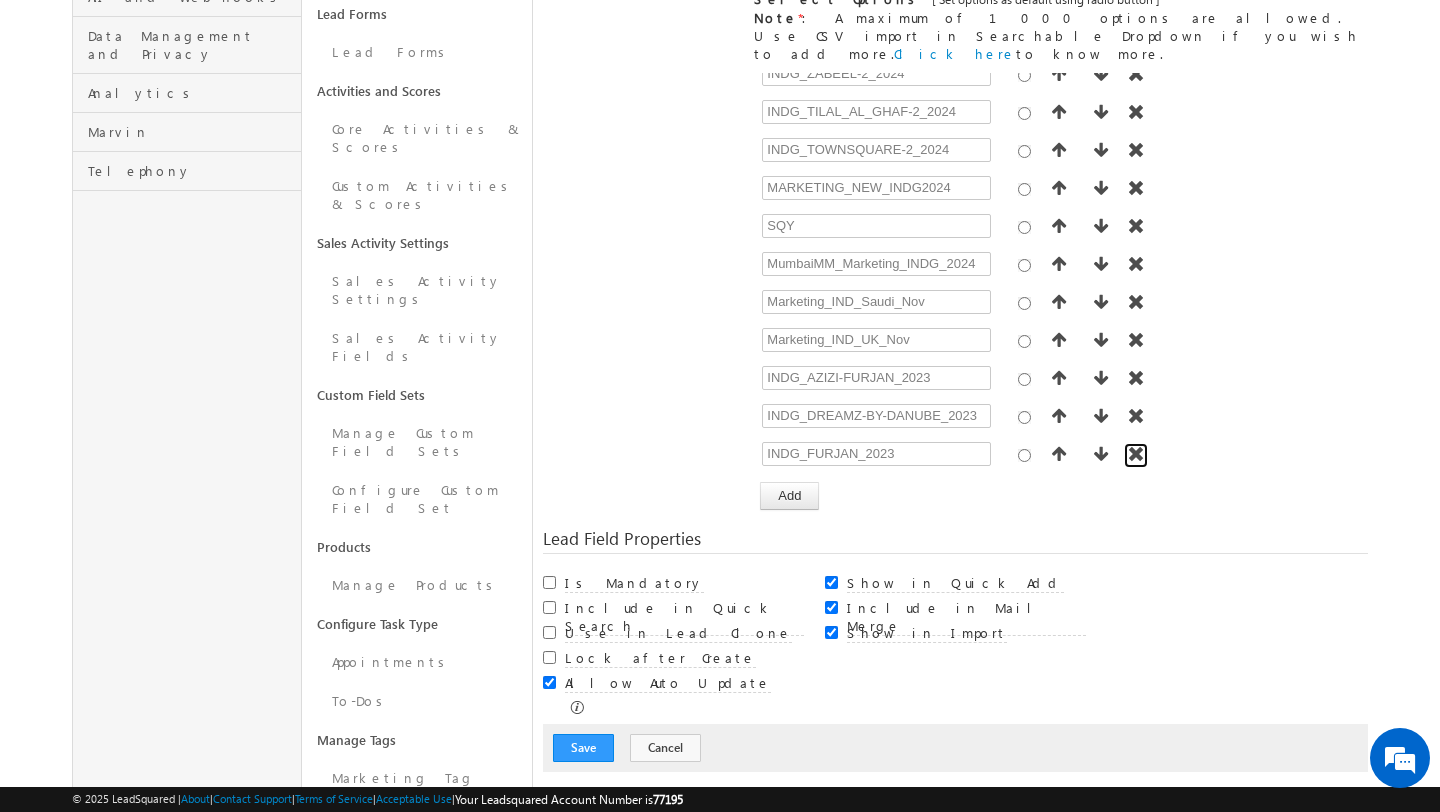 click at bounding box center (1136, 454) 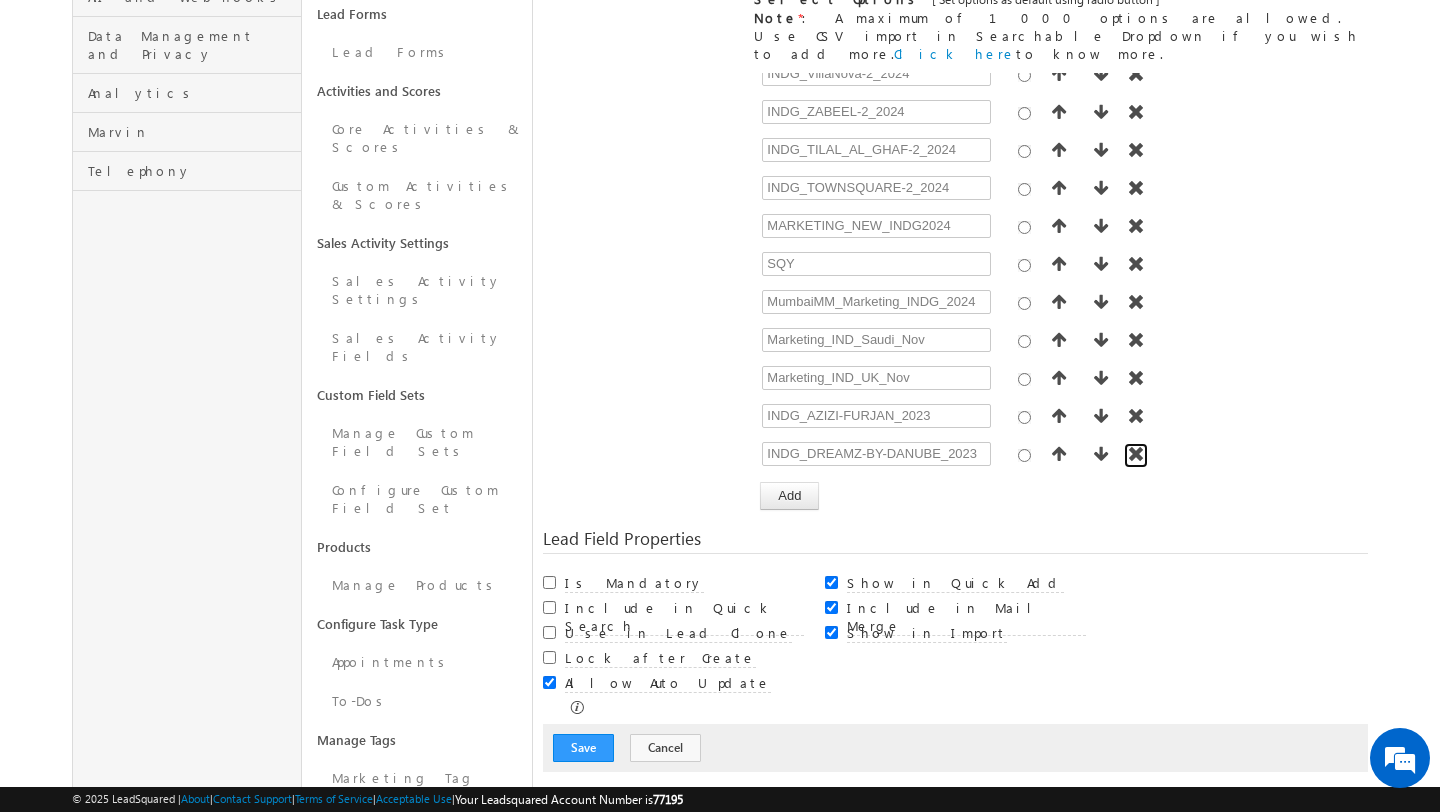 click at bounding box center [1136, 454] 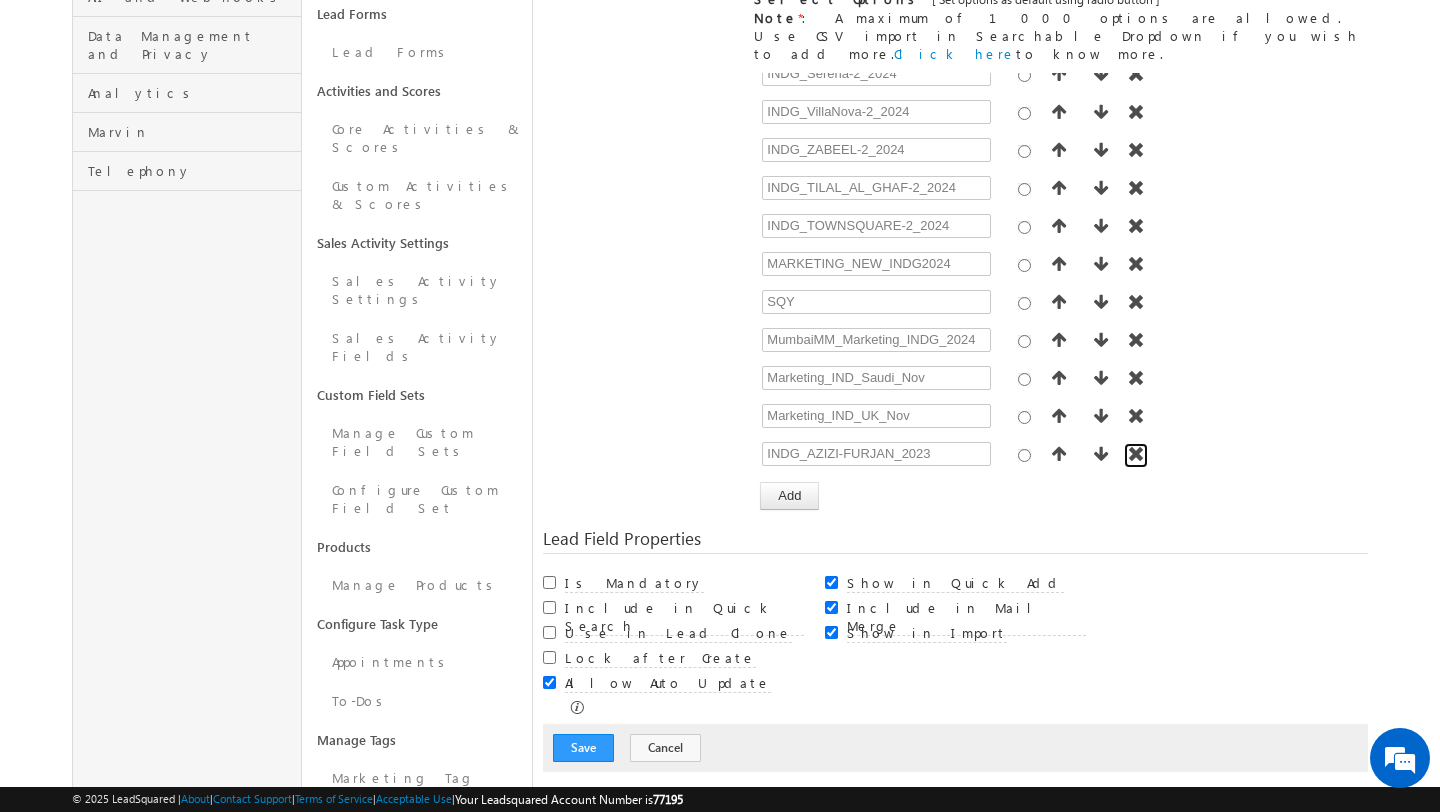 click at bounding box center [1136, 454] 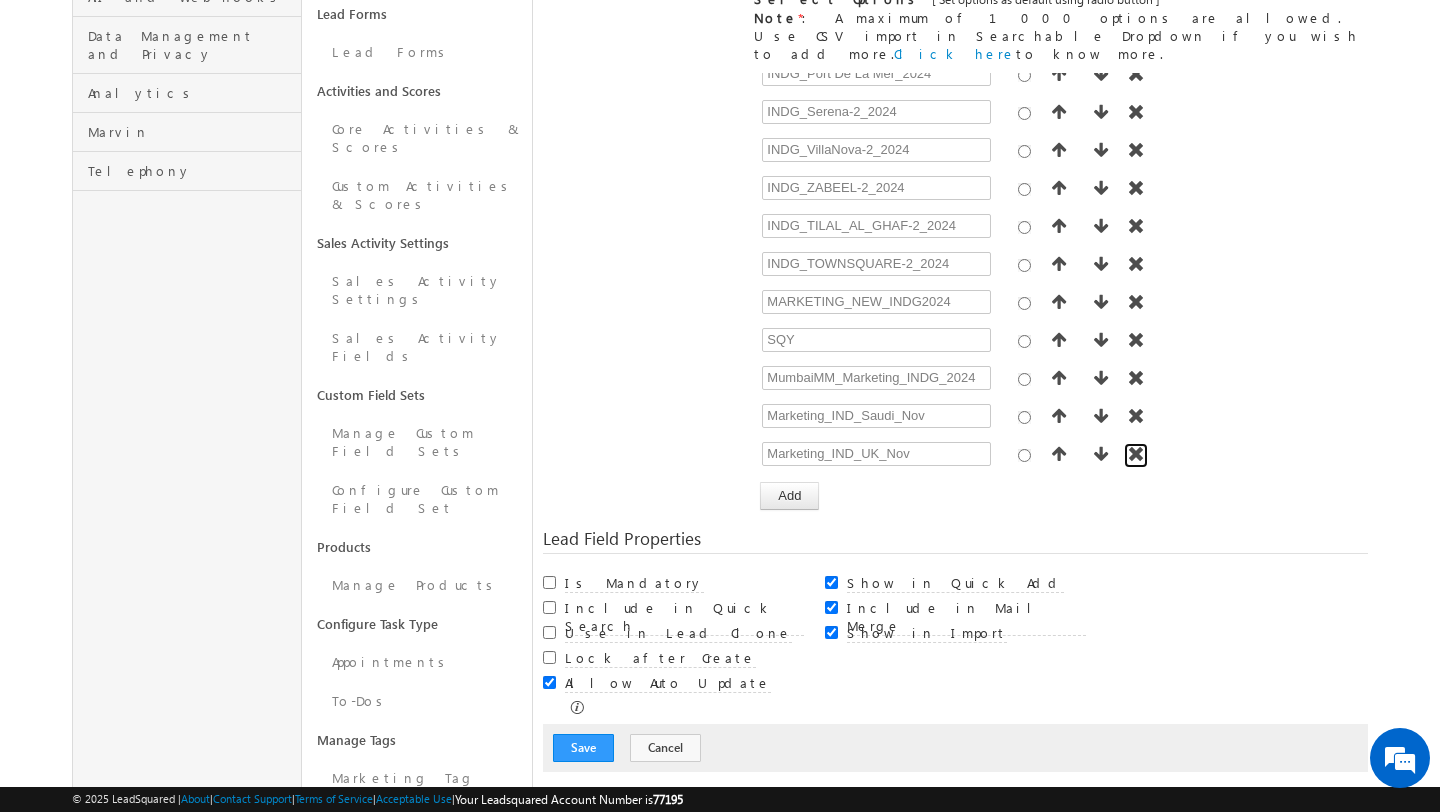 click at bounding box center (1136, 454) 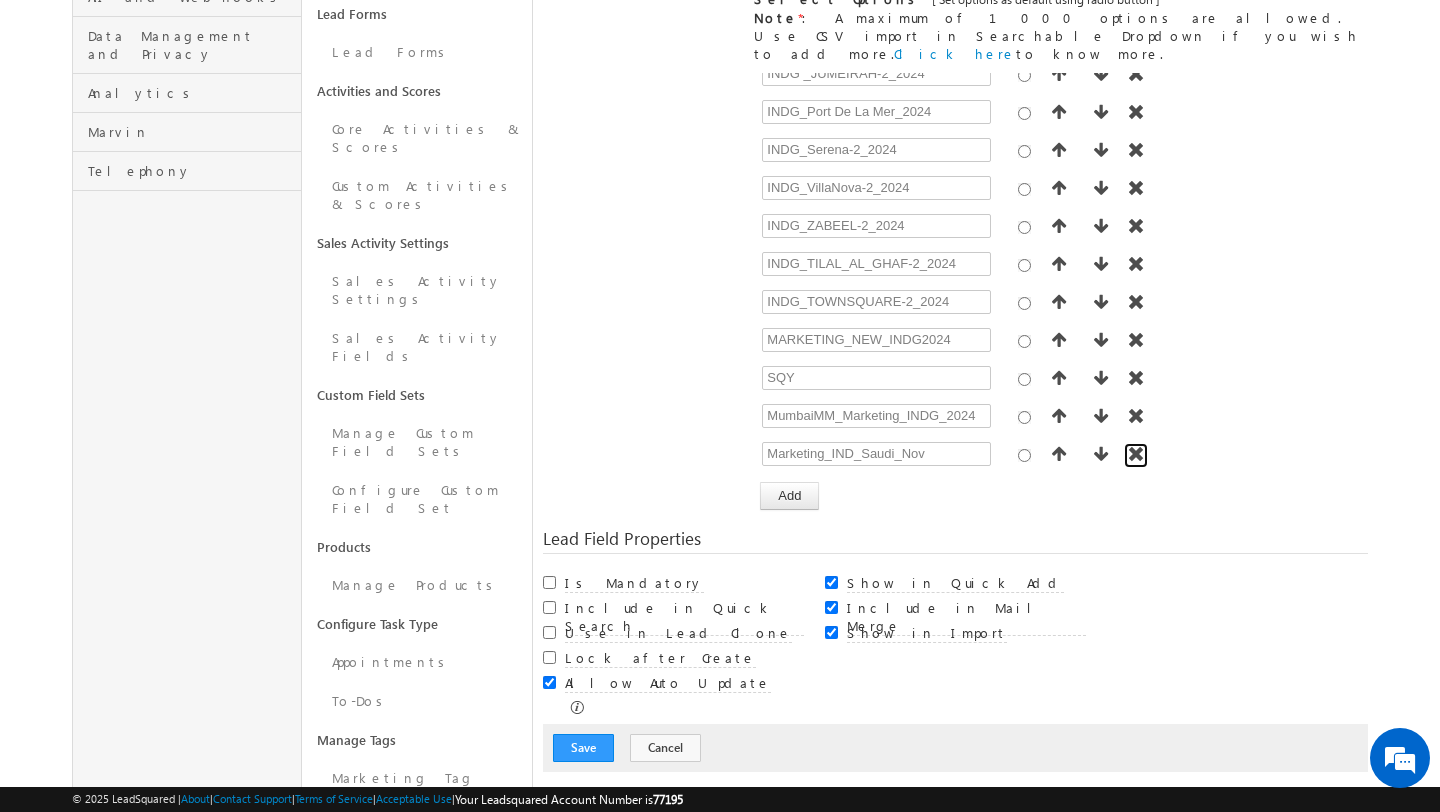 click at bounding box center [1136, 454] 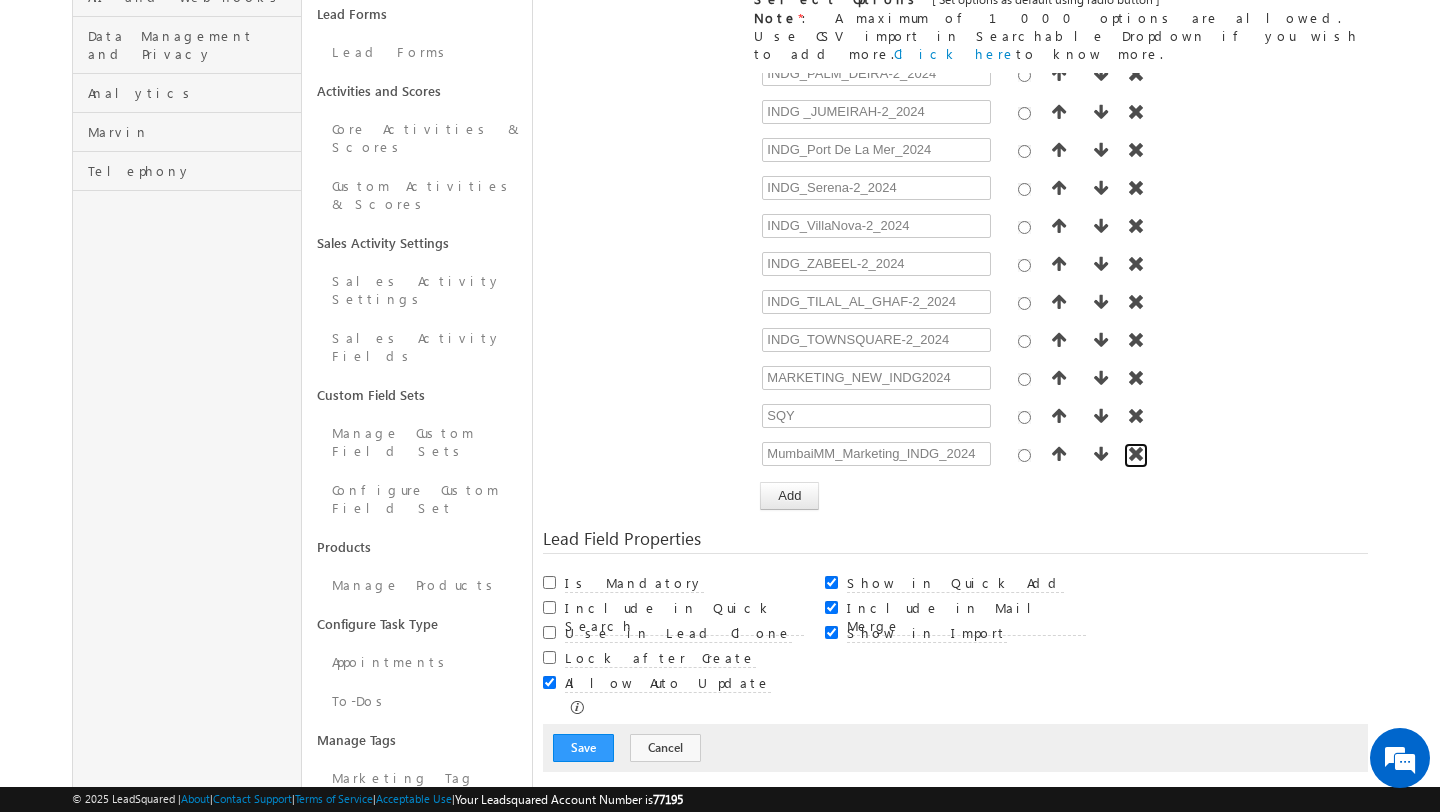 click at bounding box center [1136, 454] 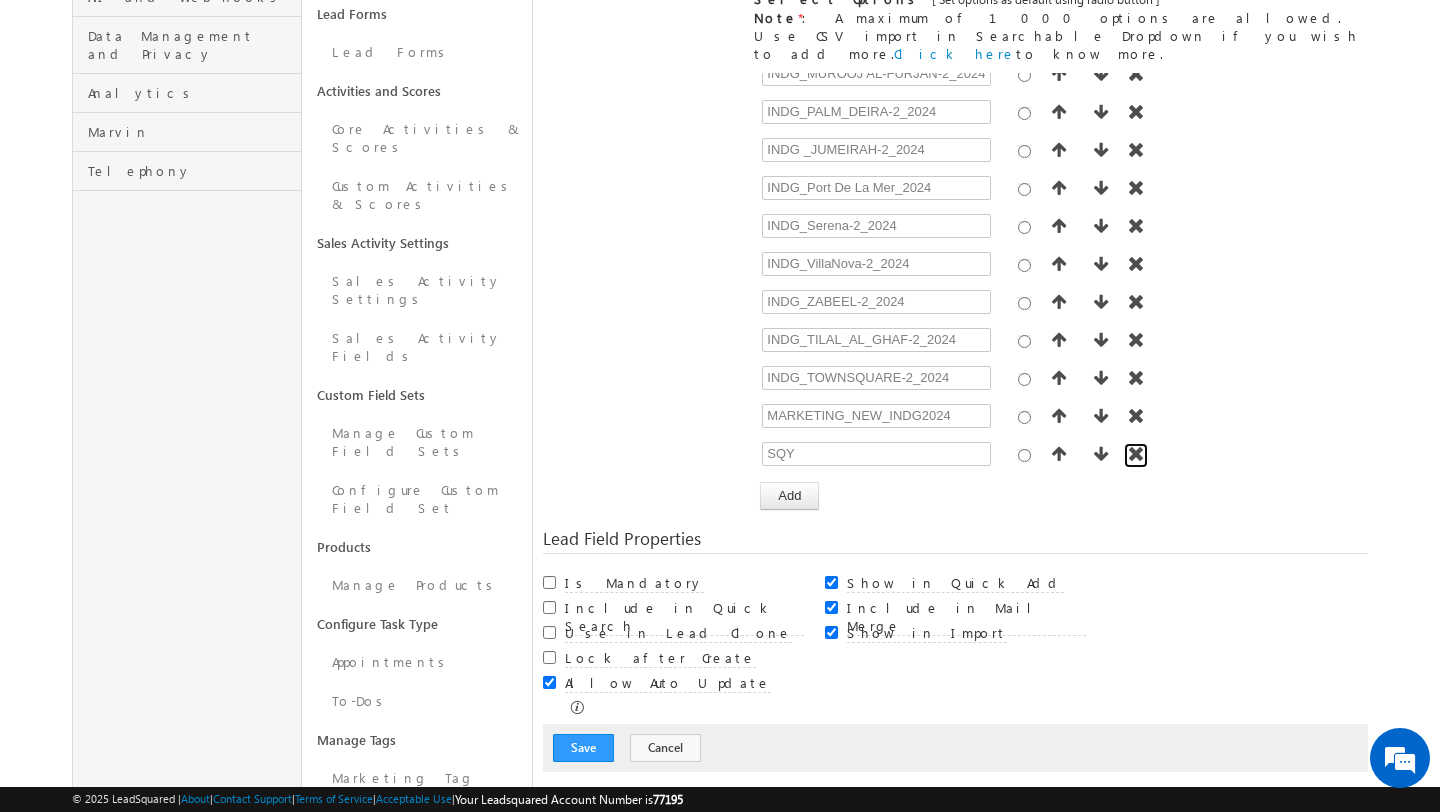 click at bounding box center [1136, 454] 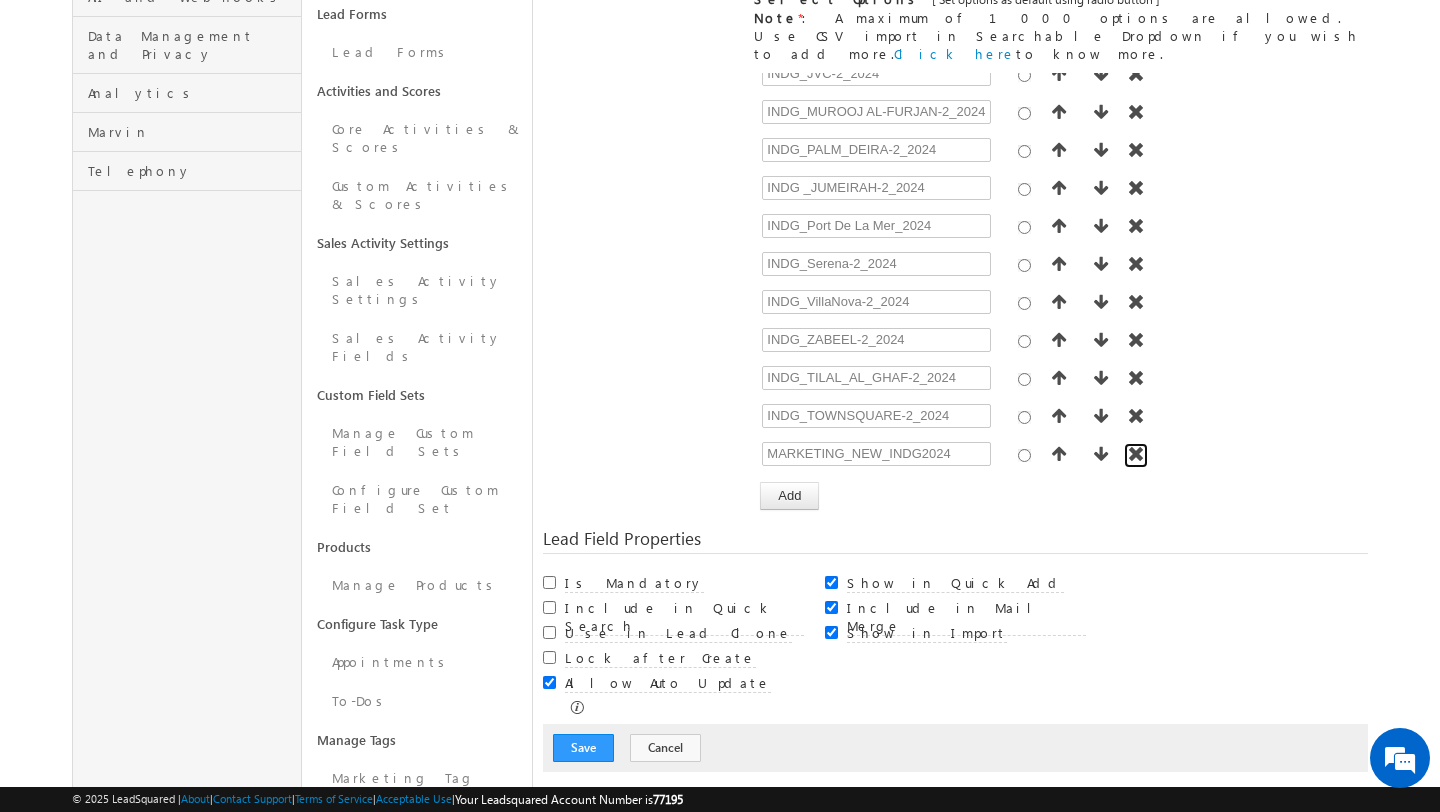 click at bounding box center [1136, 454] 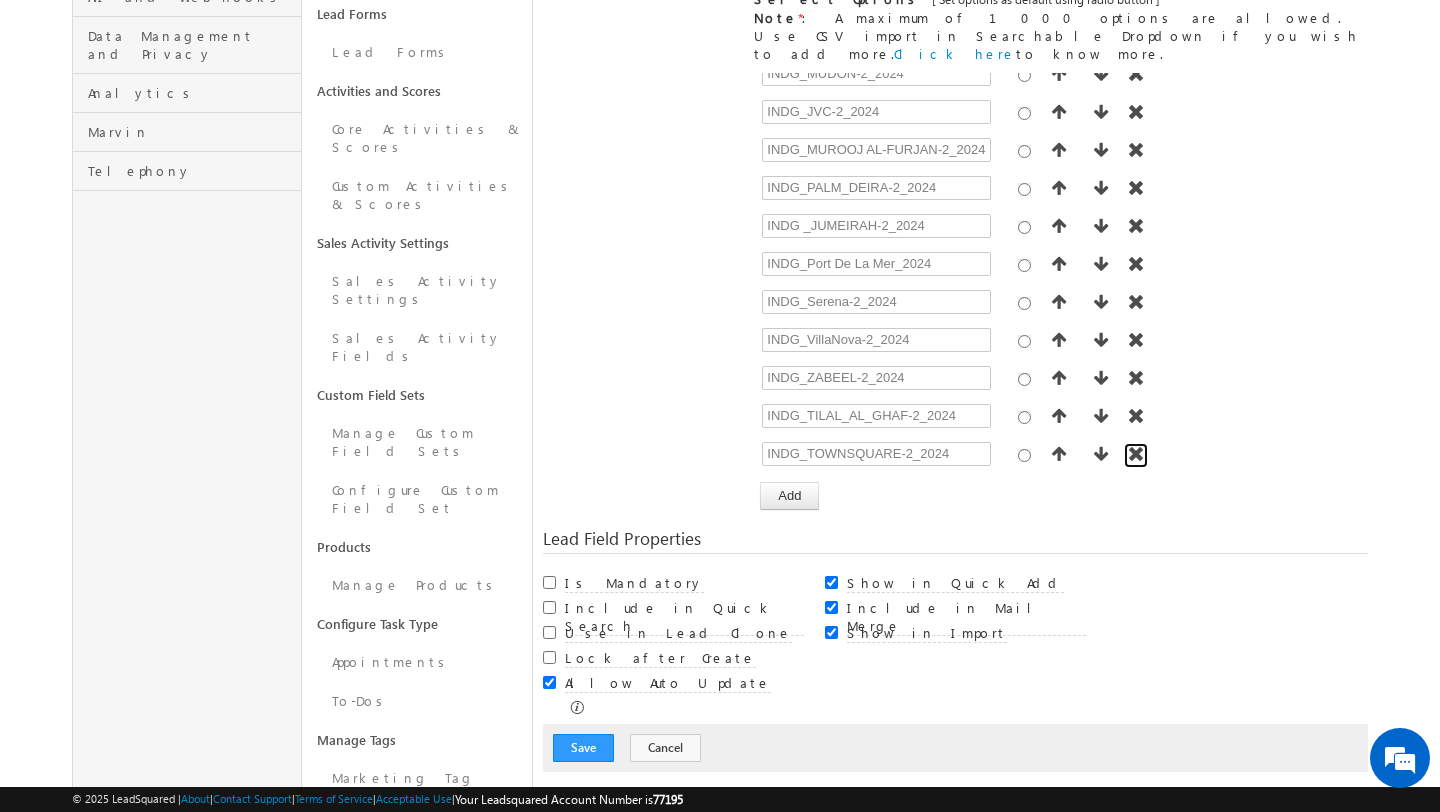 click at bounding box center (1136, 454) 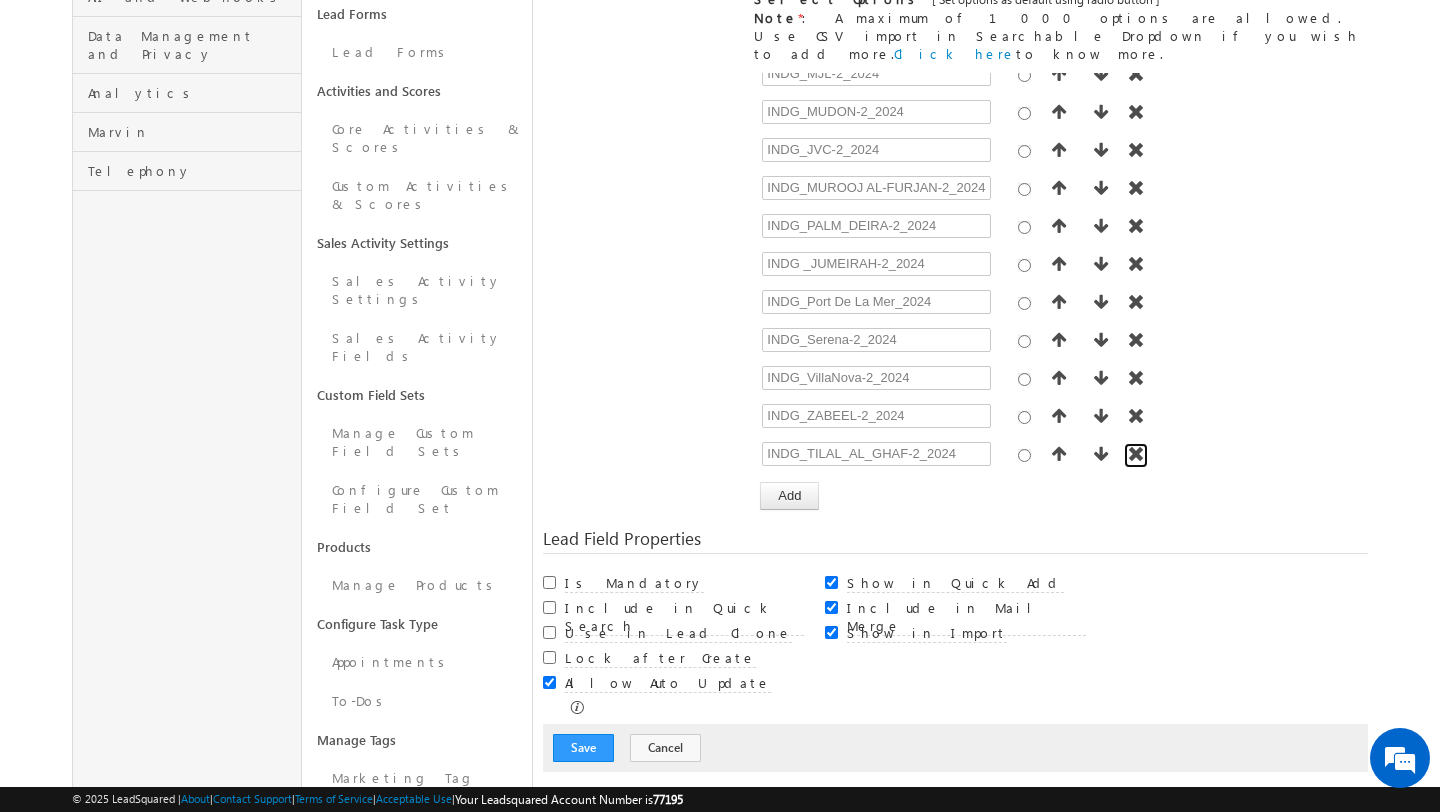 click at bounding box center (1136, 454) 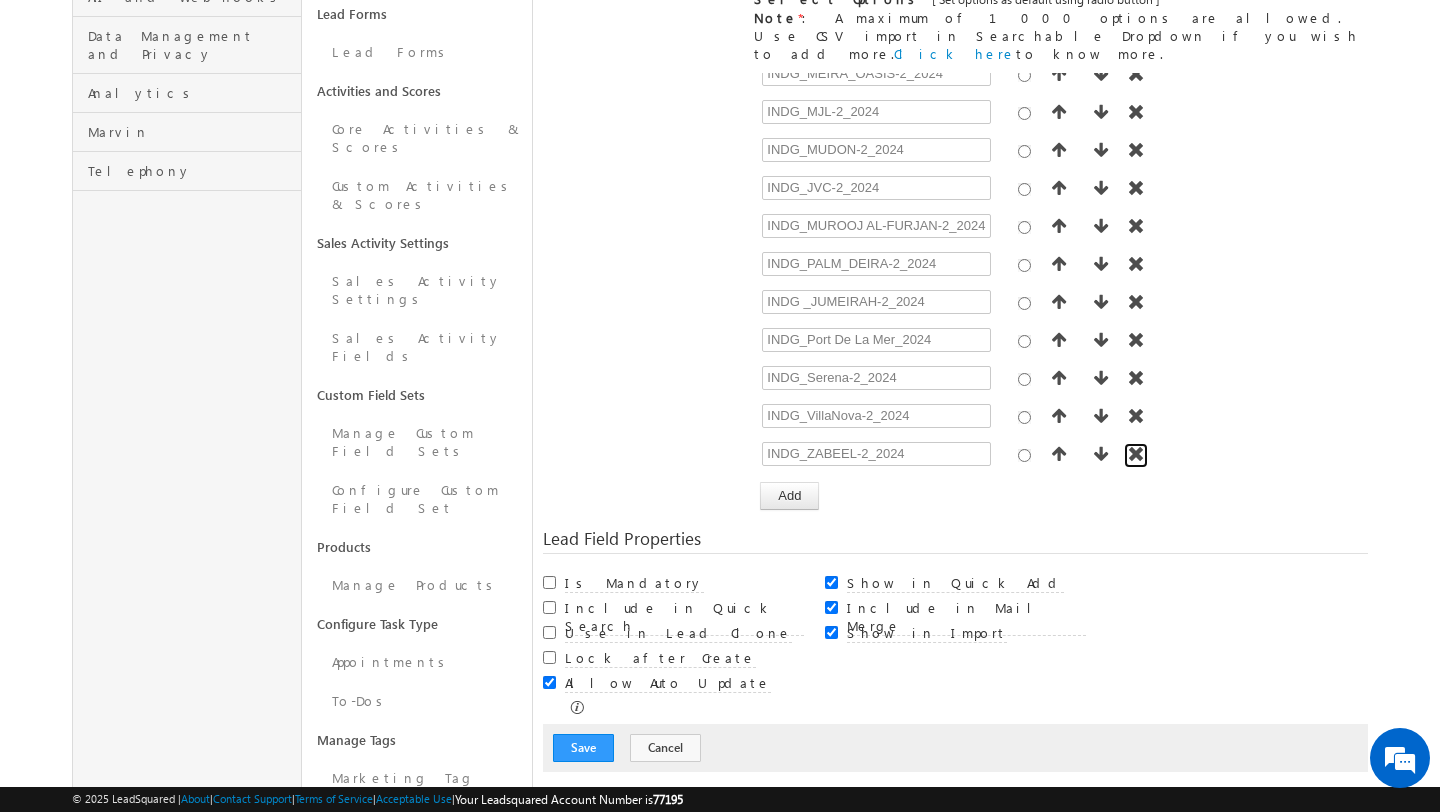 click at bounding box center (1136, 454) 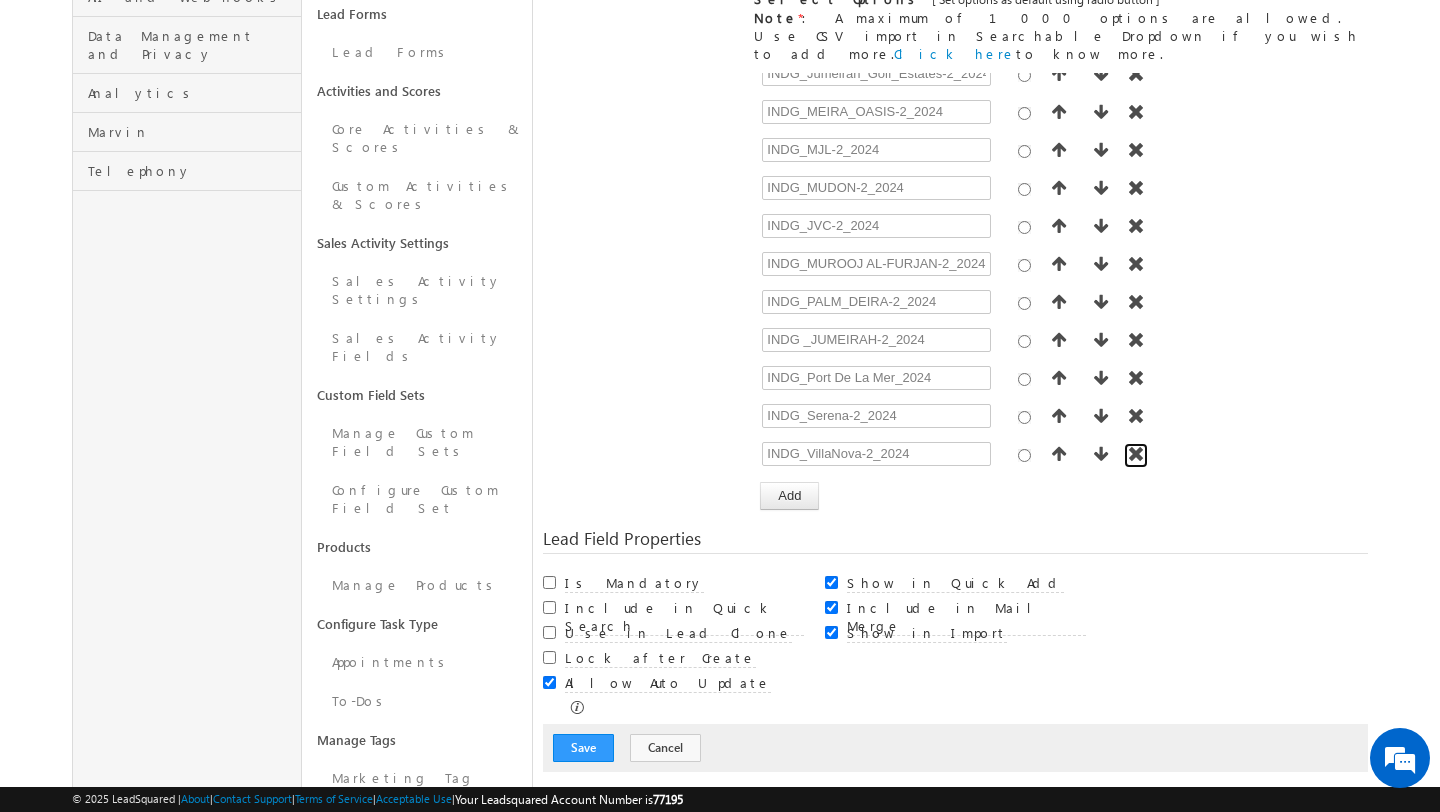 click at bounding box center [1136, 454] 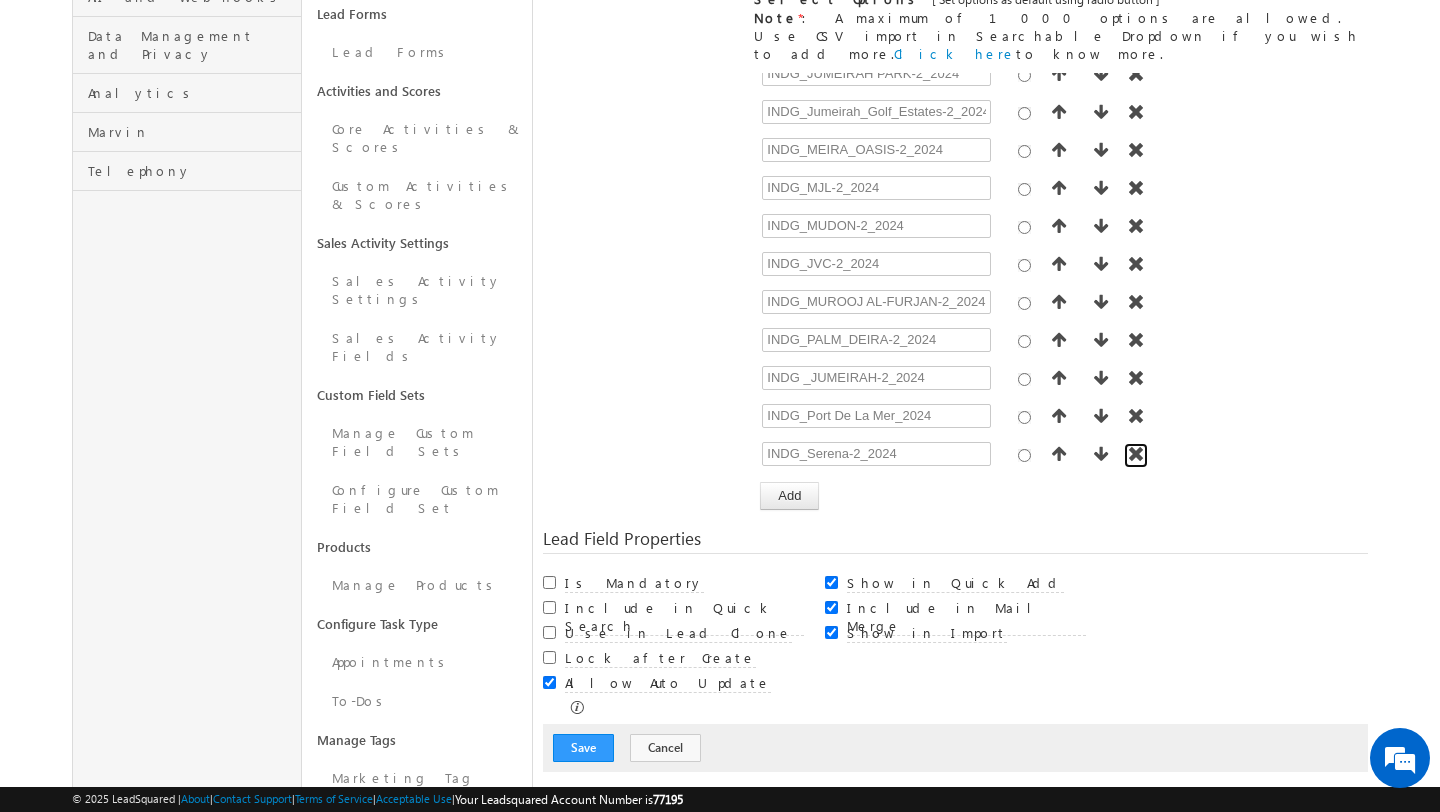 click at bounding box center (1136, 454) 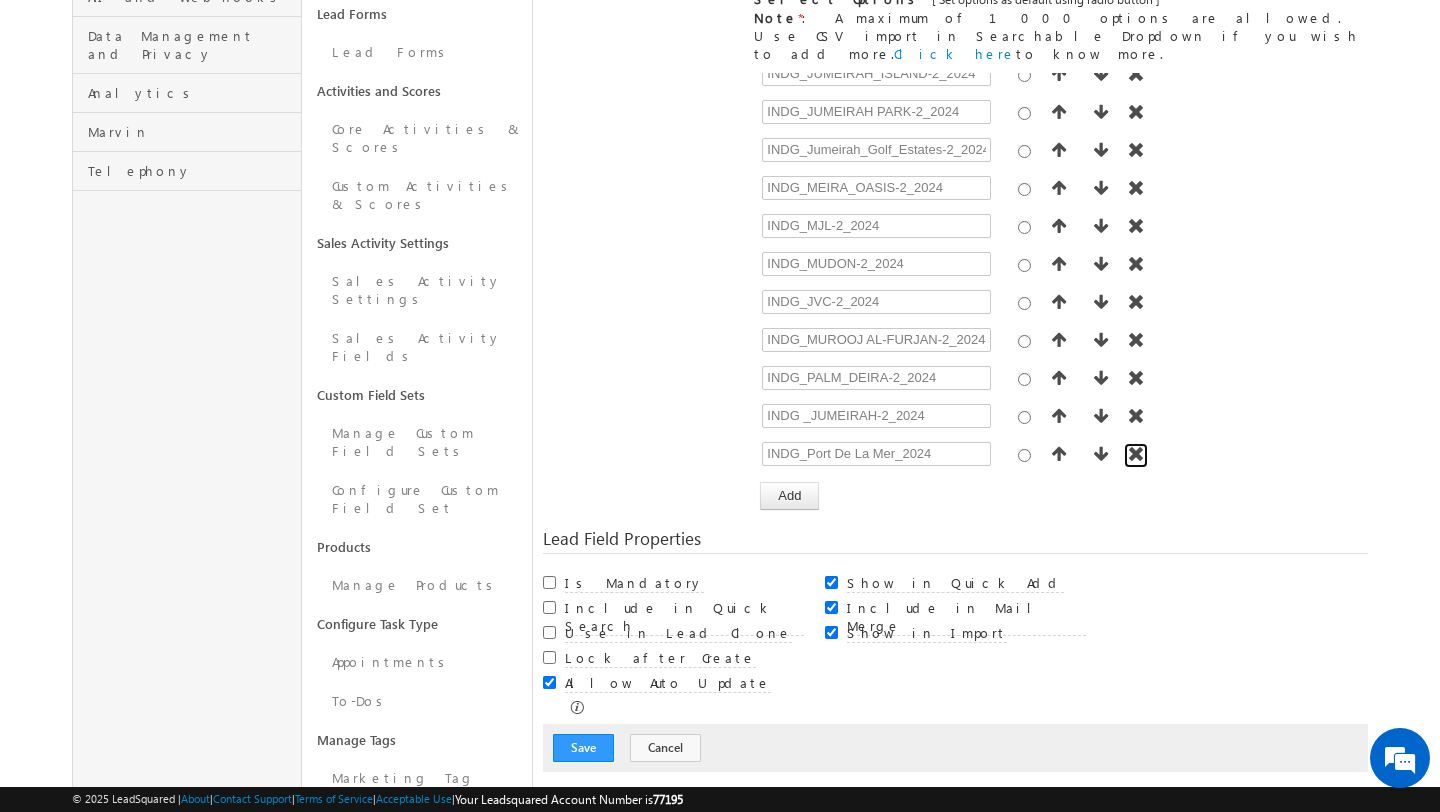 click at bounding box center (1136, 454) 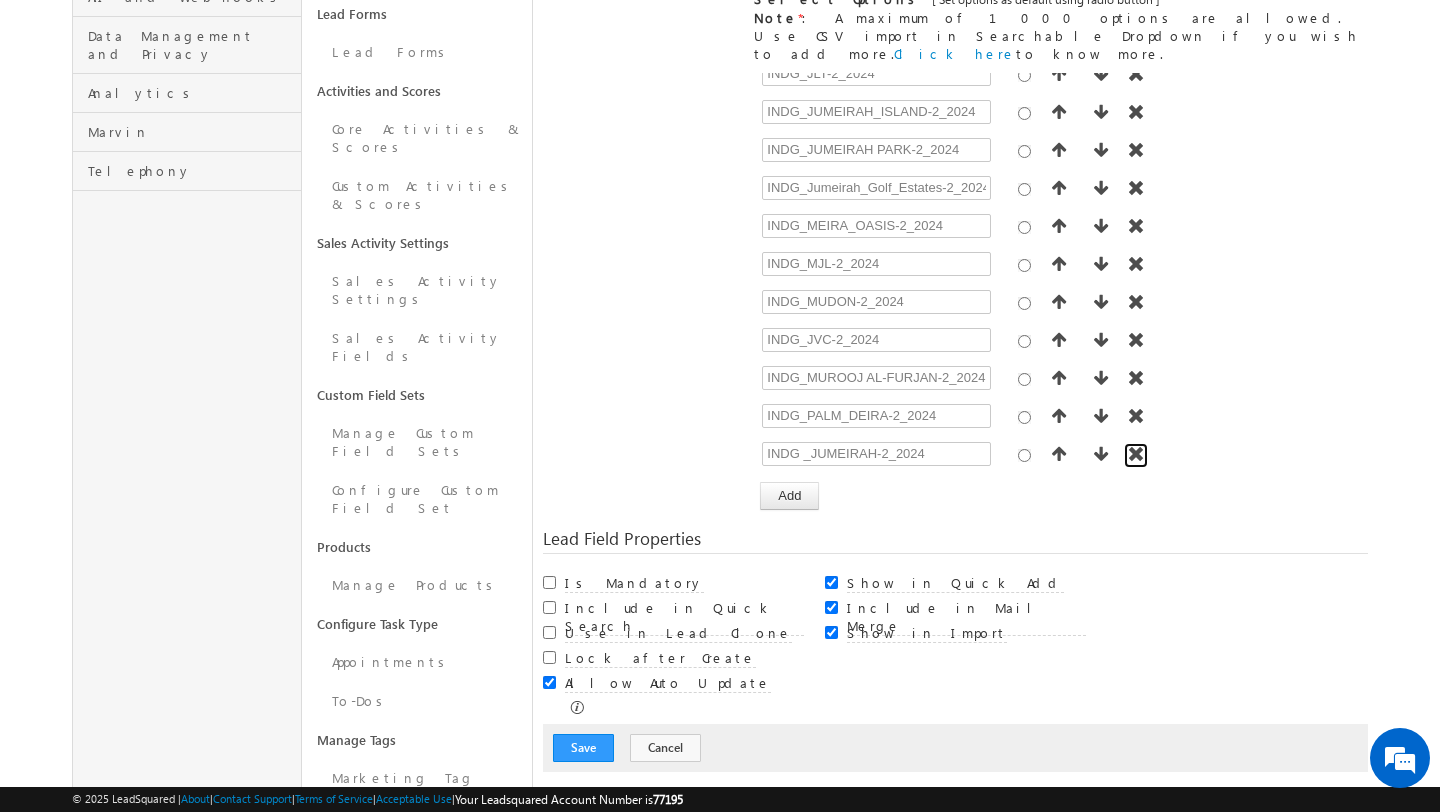 click at bounding box center (1136, 454) 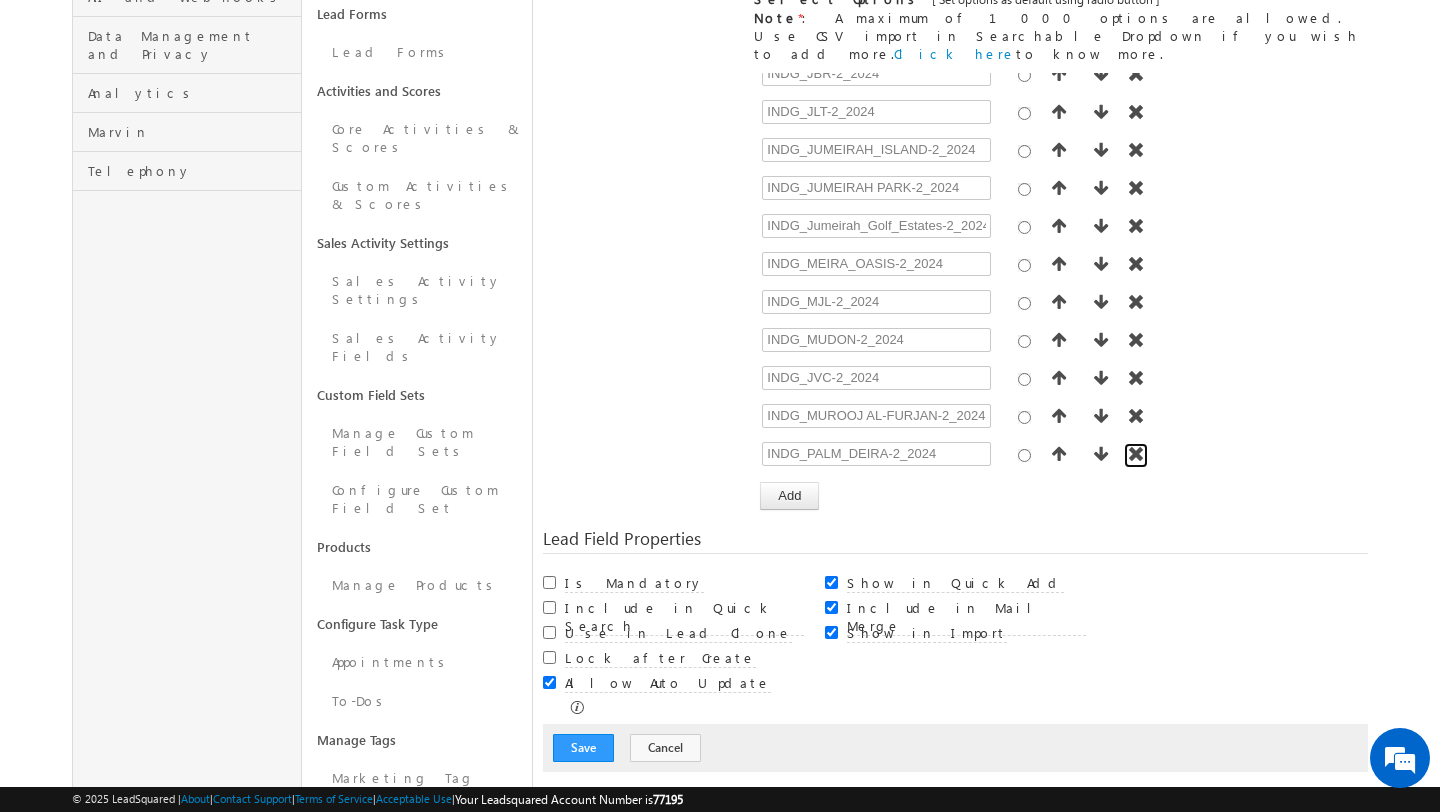 click at bounding box center (1136, 454) 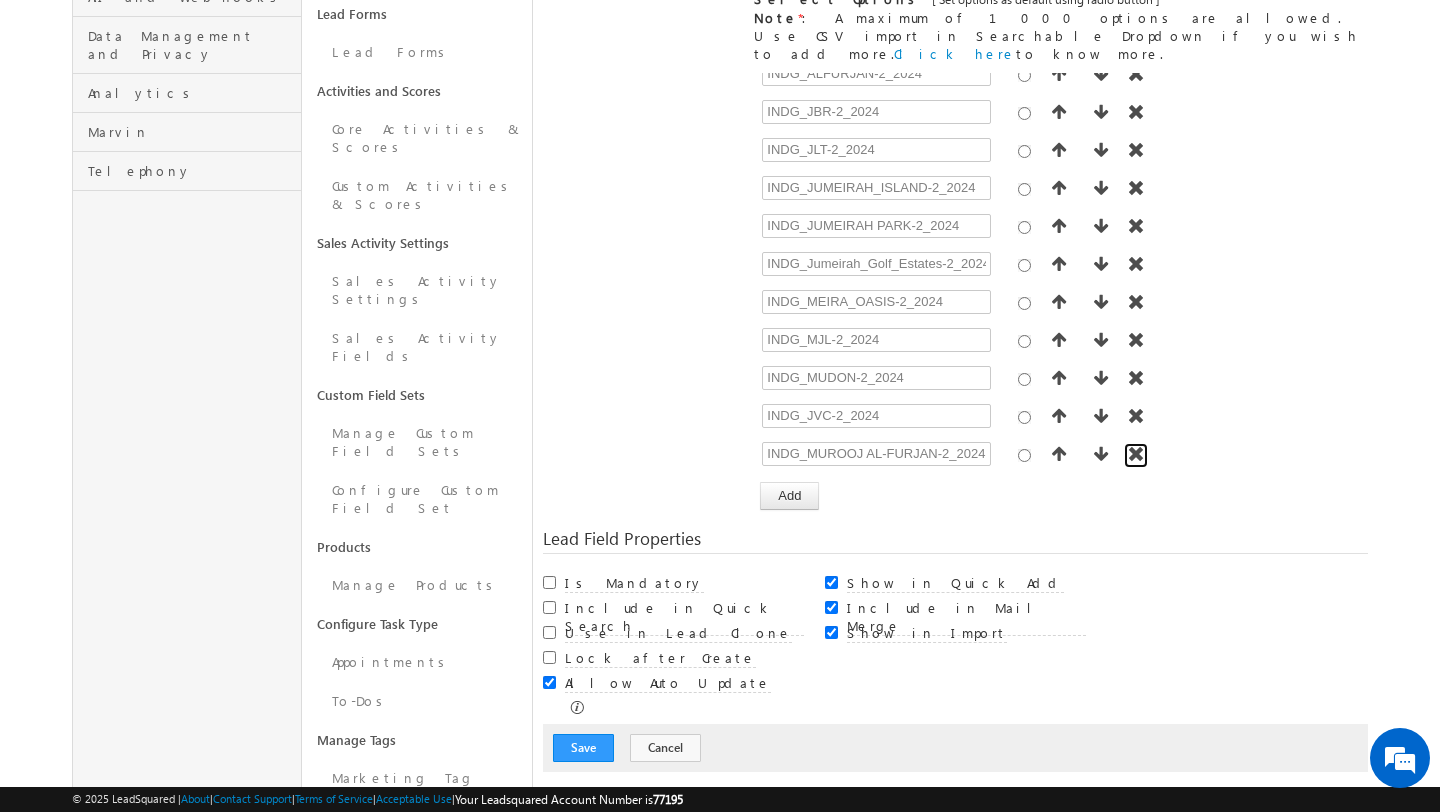 click at bounding box center (1136, 454) 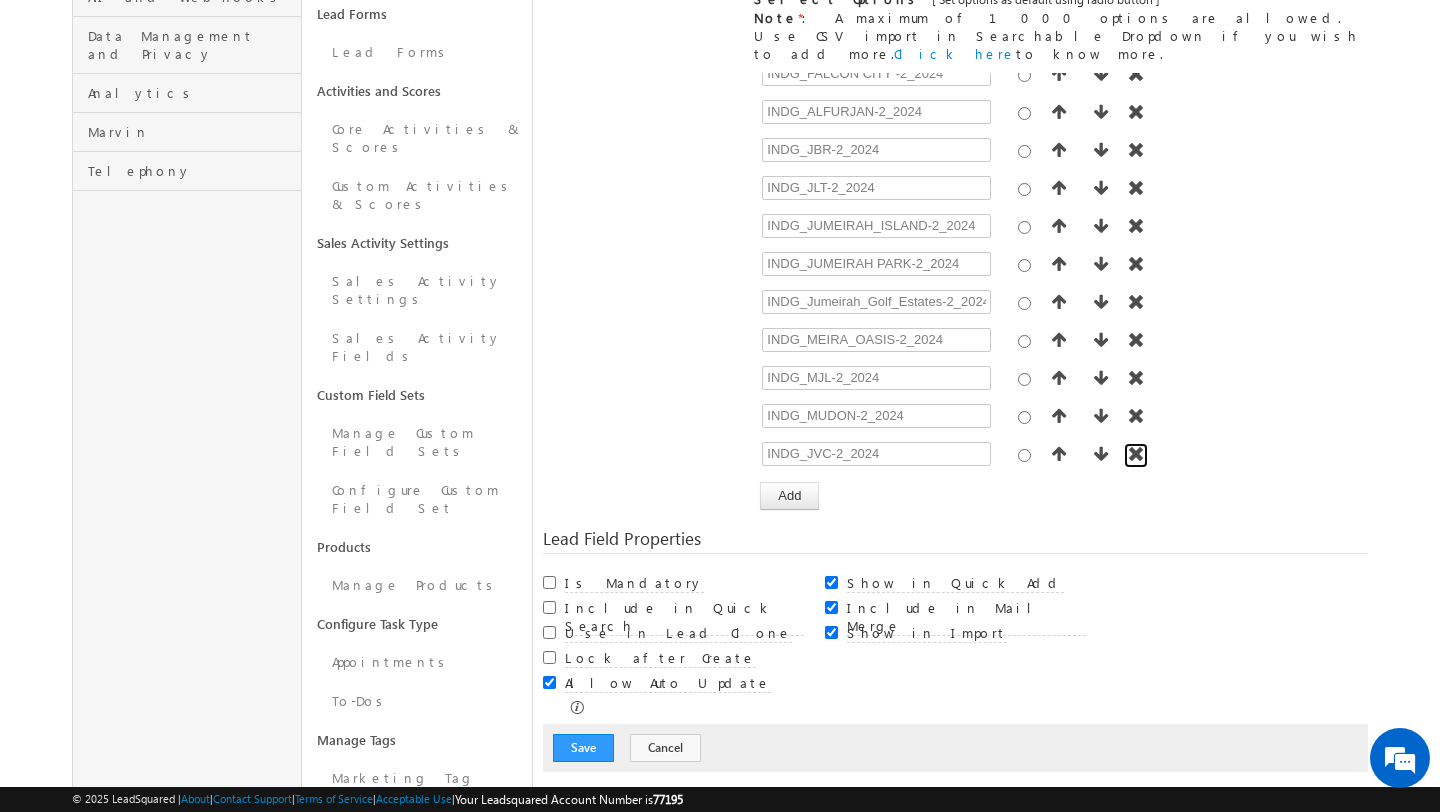click at bounding box center [1136, 454] 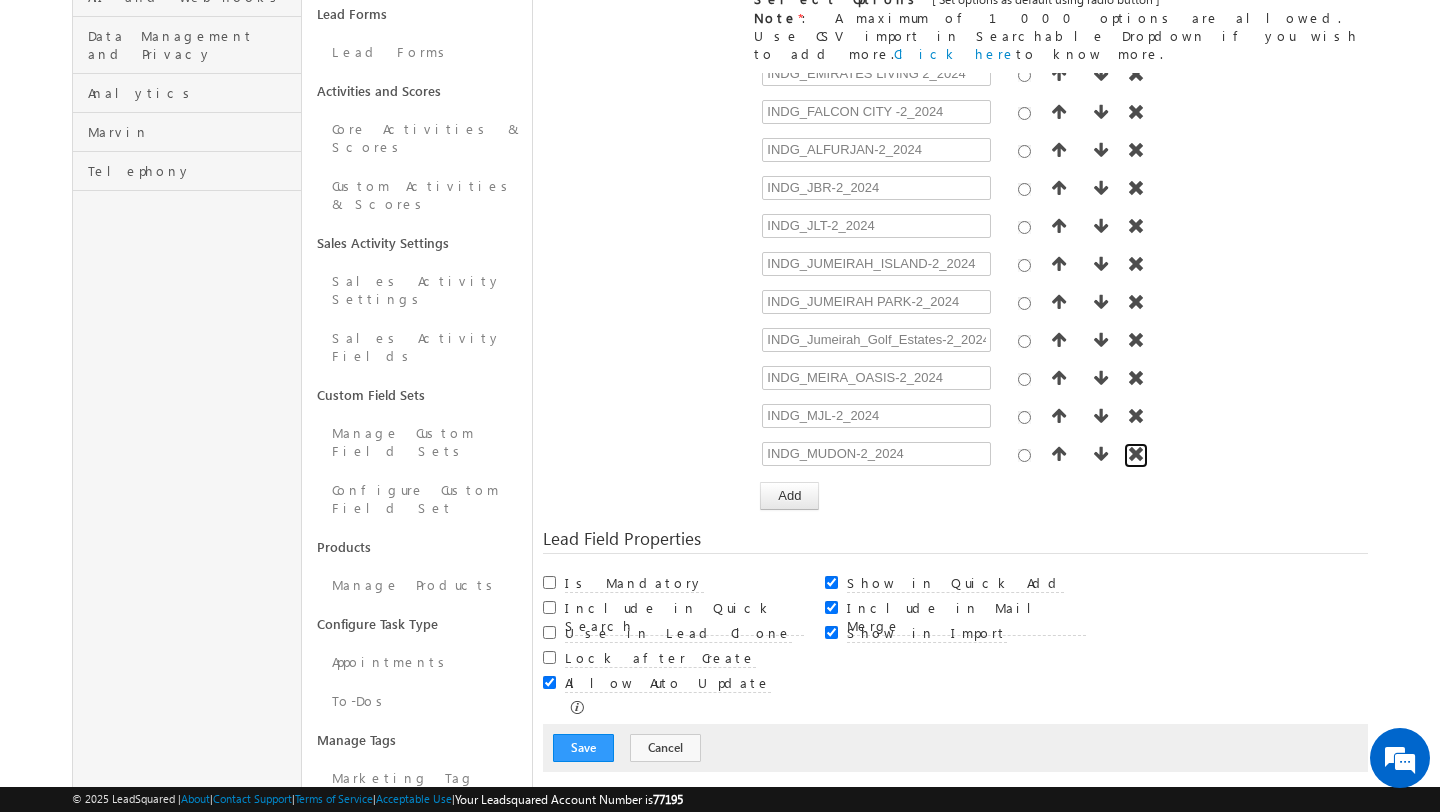 click at bounding box center (1136, 454) 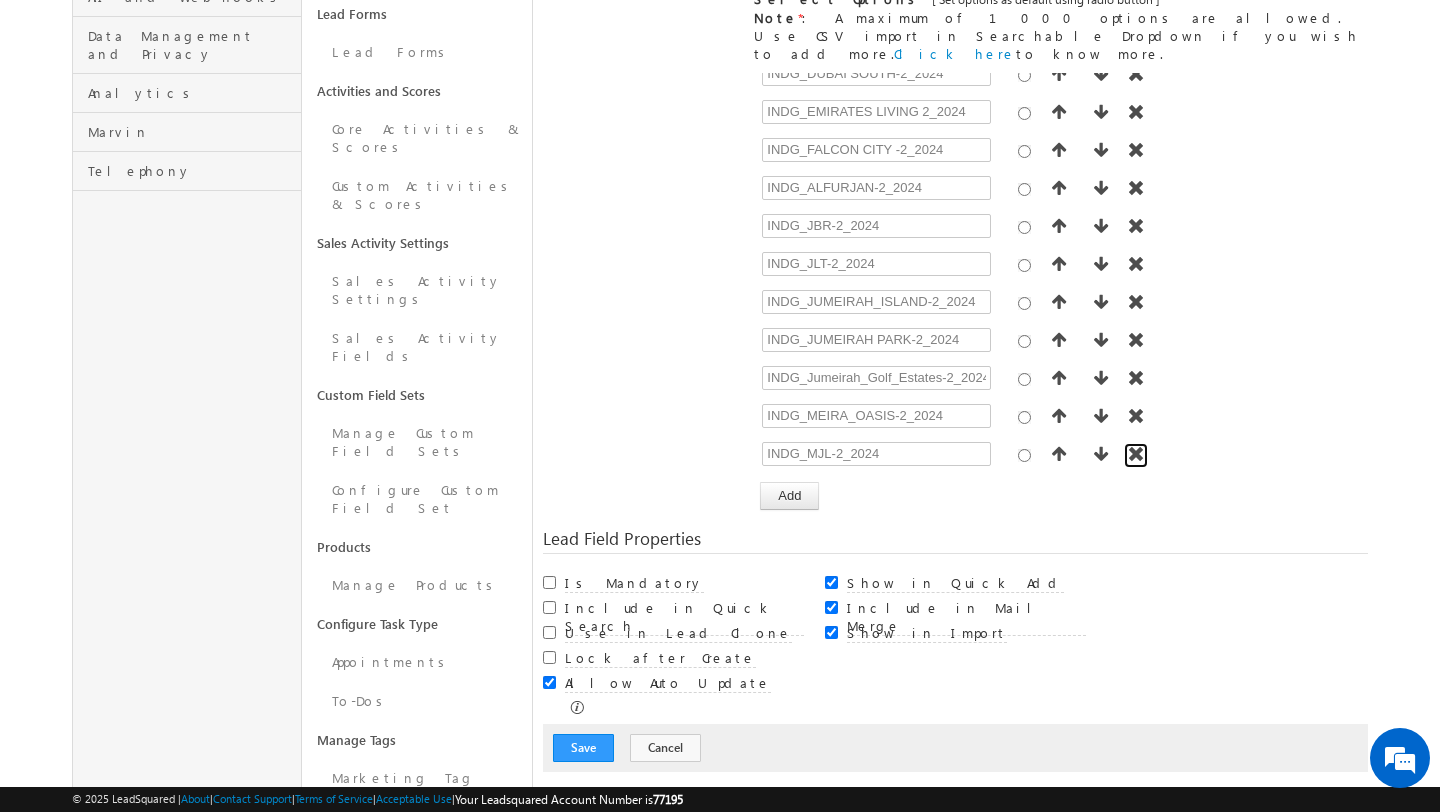 click at bounding box center (1136, 454) 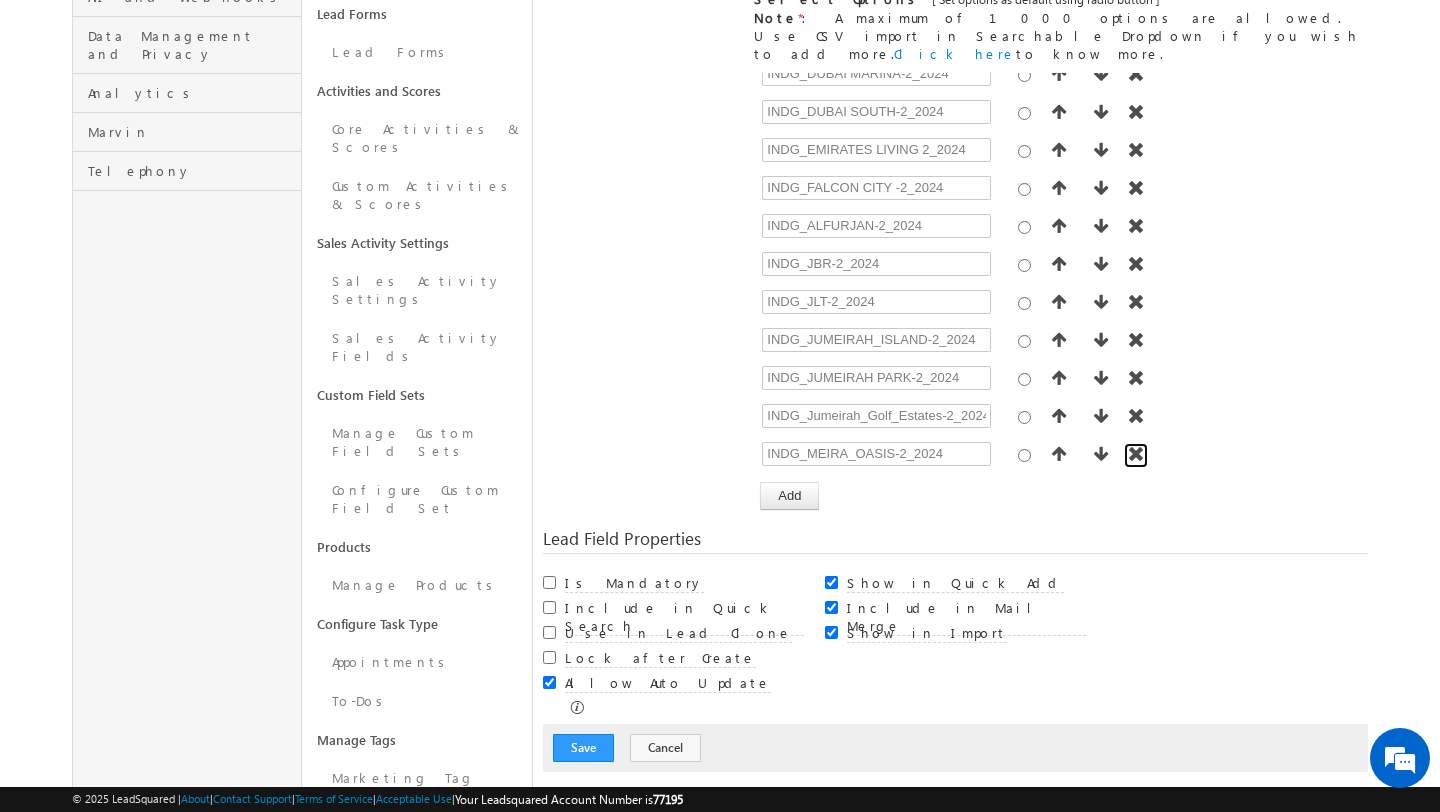 click at bounding box center [1136, 454] 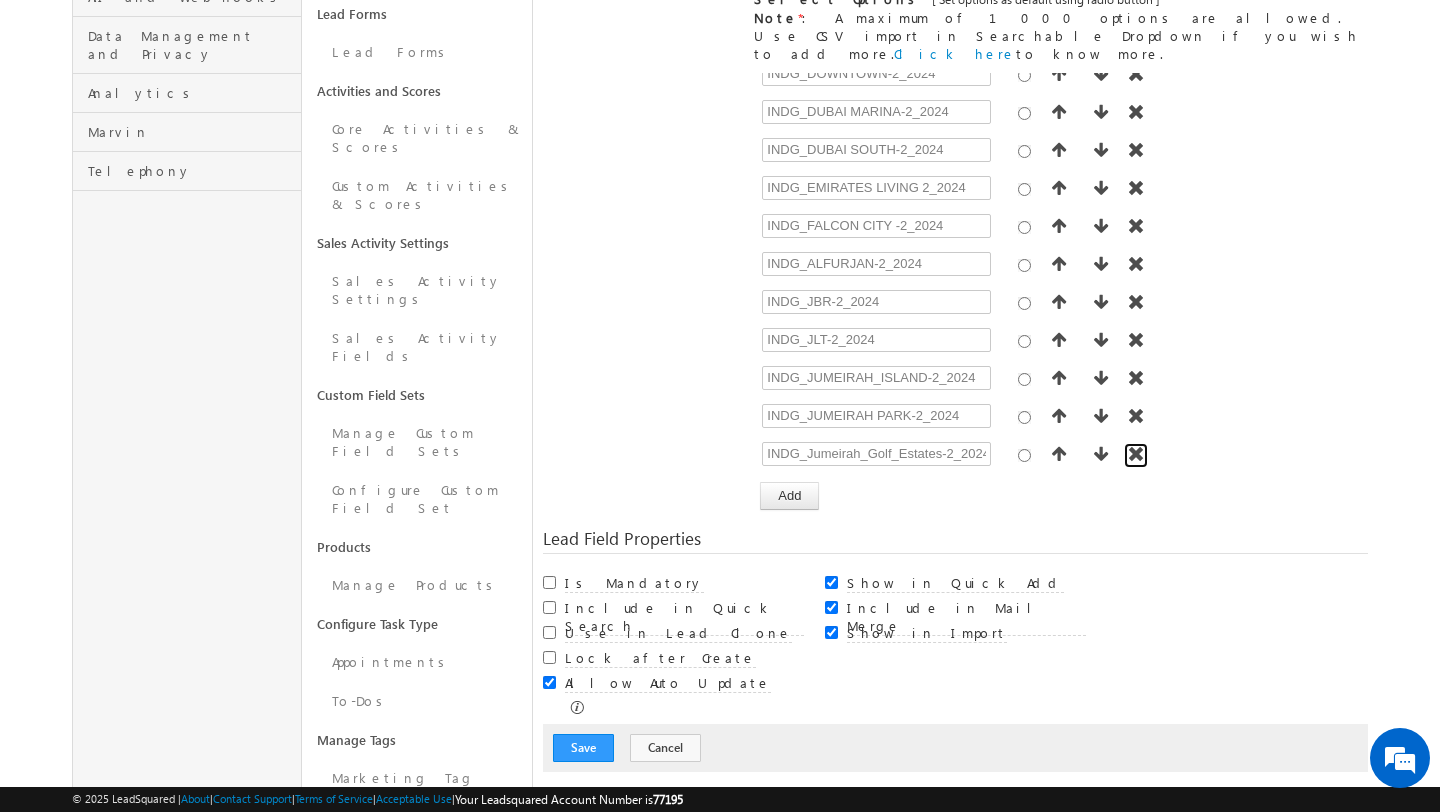 click at bounding box center (1136, 454) 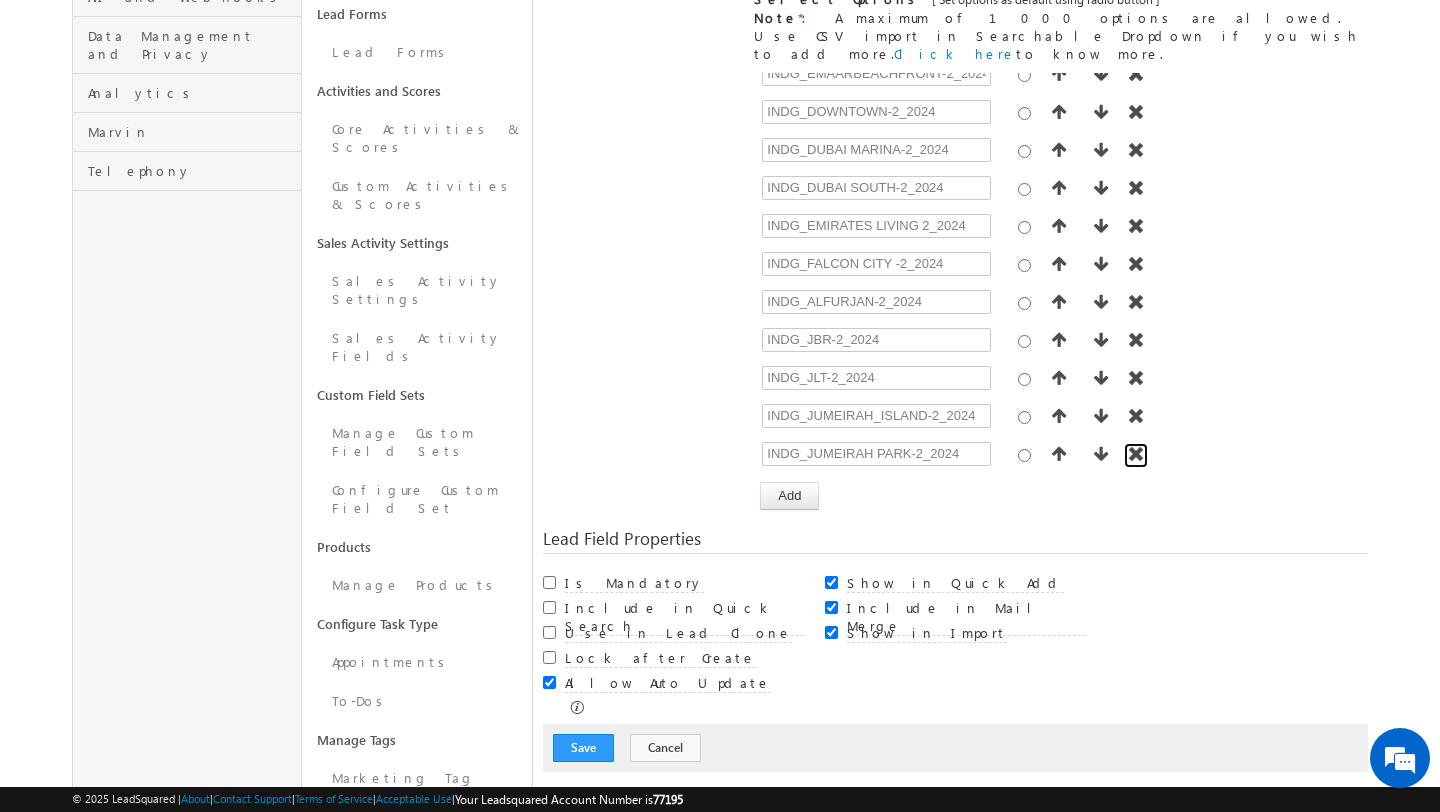 click at bounding box center (1136, 454) 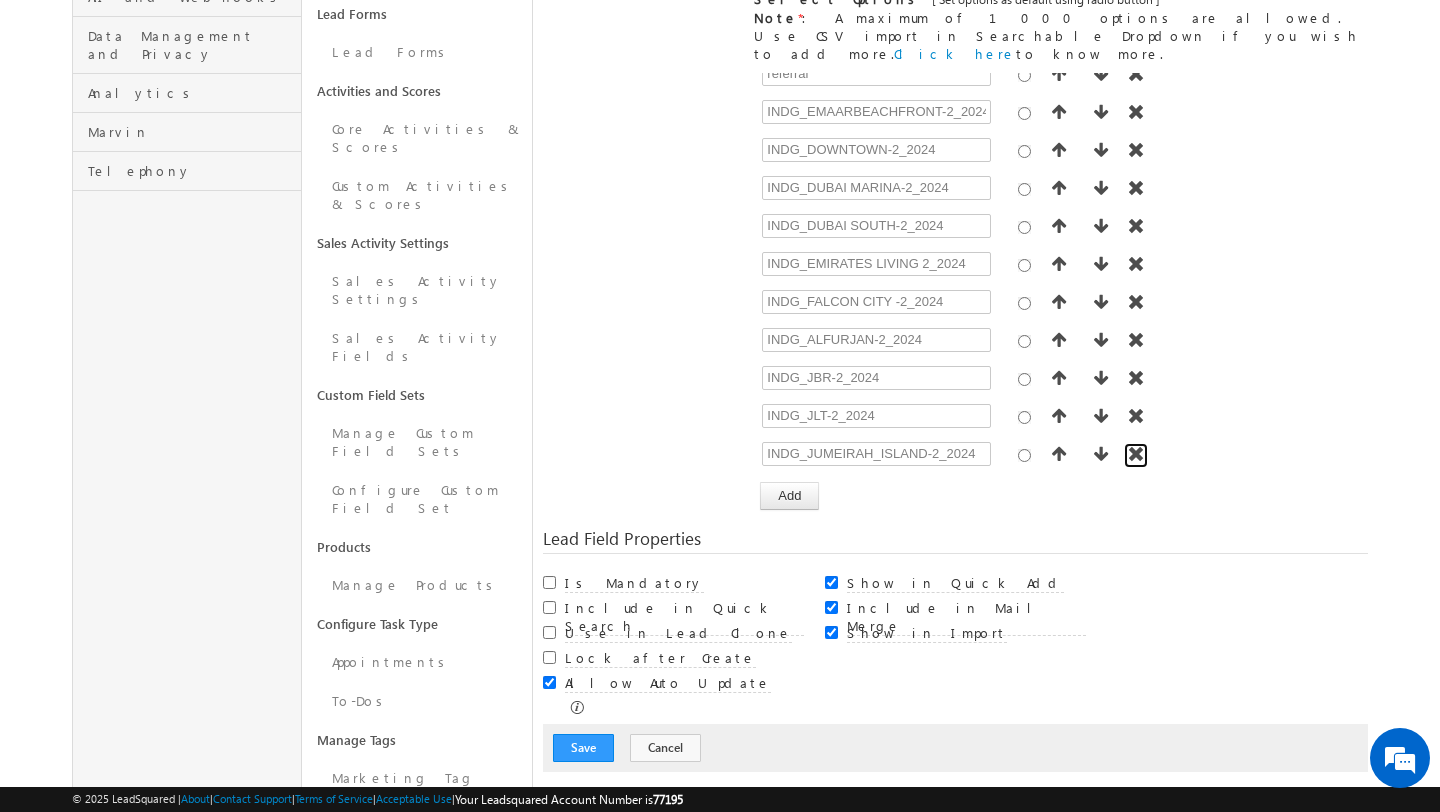 click at bounding box center (1136, 454) 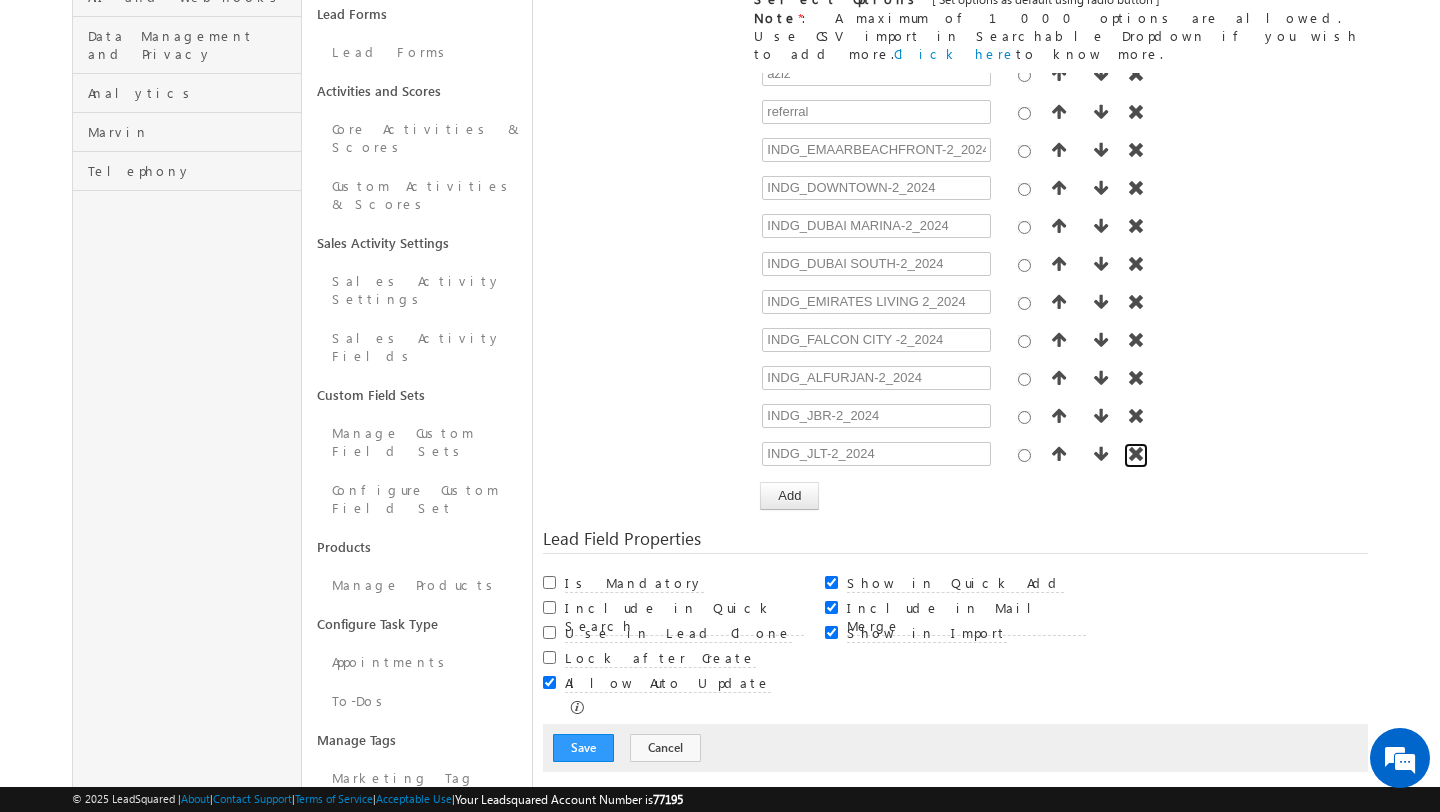 click at bounding box center [1136, 454] 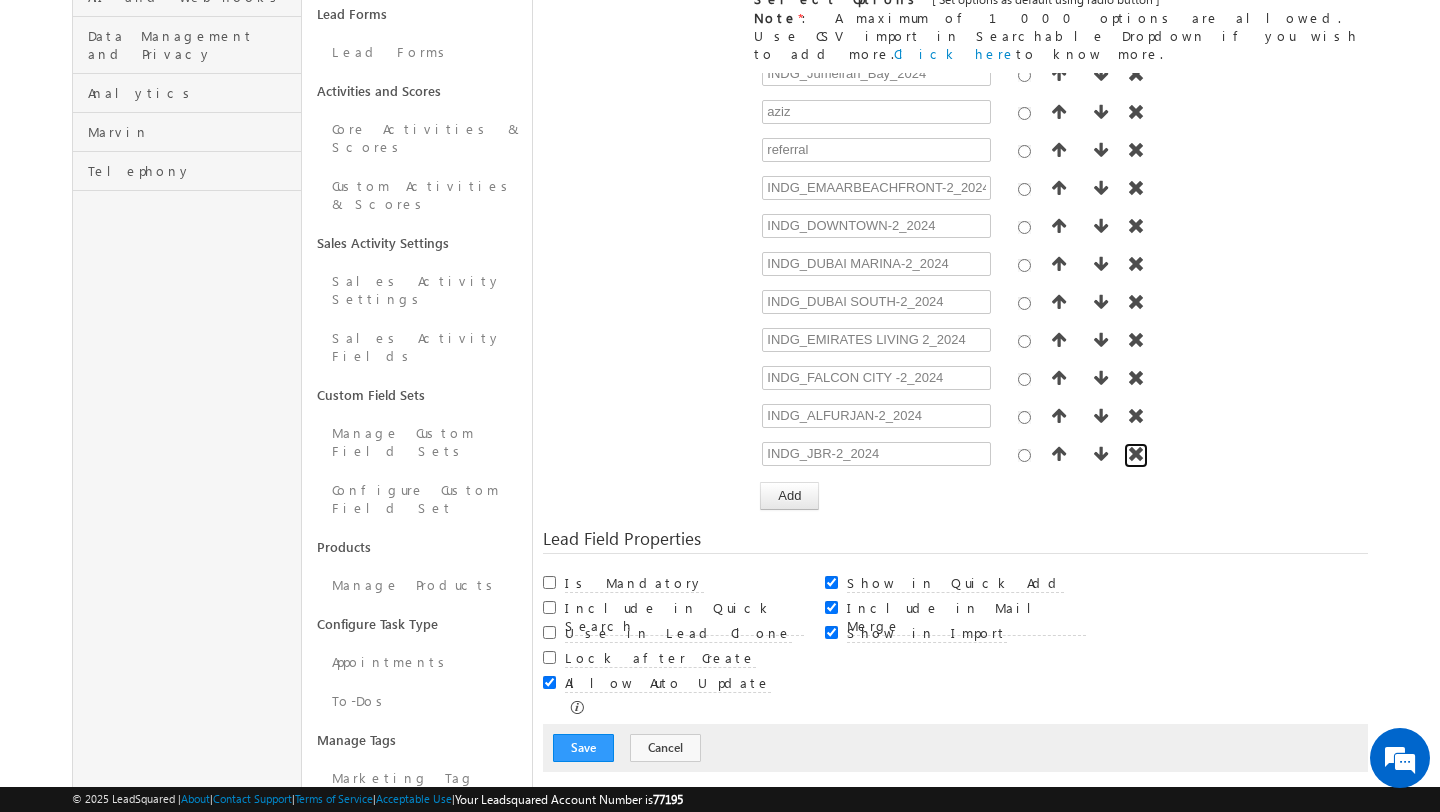 click at bounding box center [1136, 454] 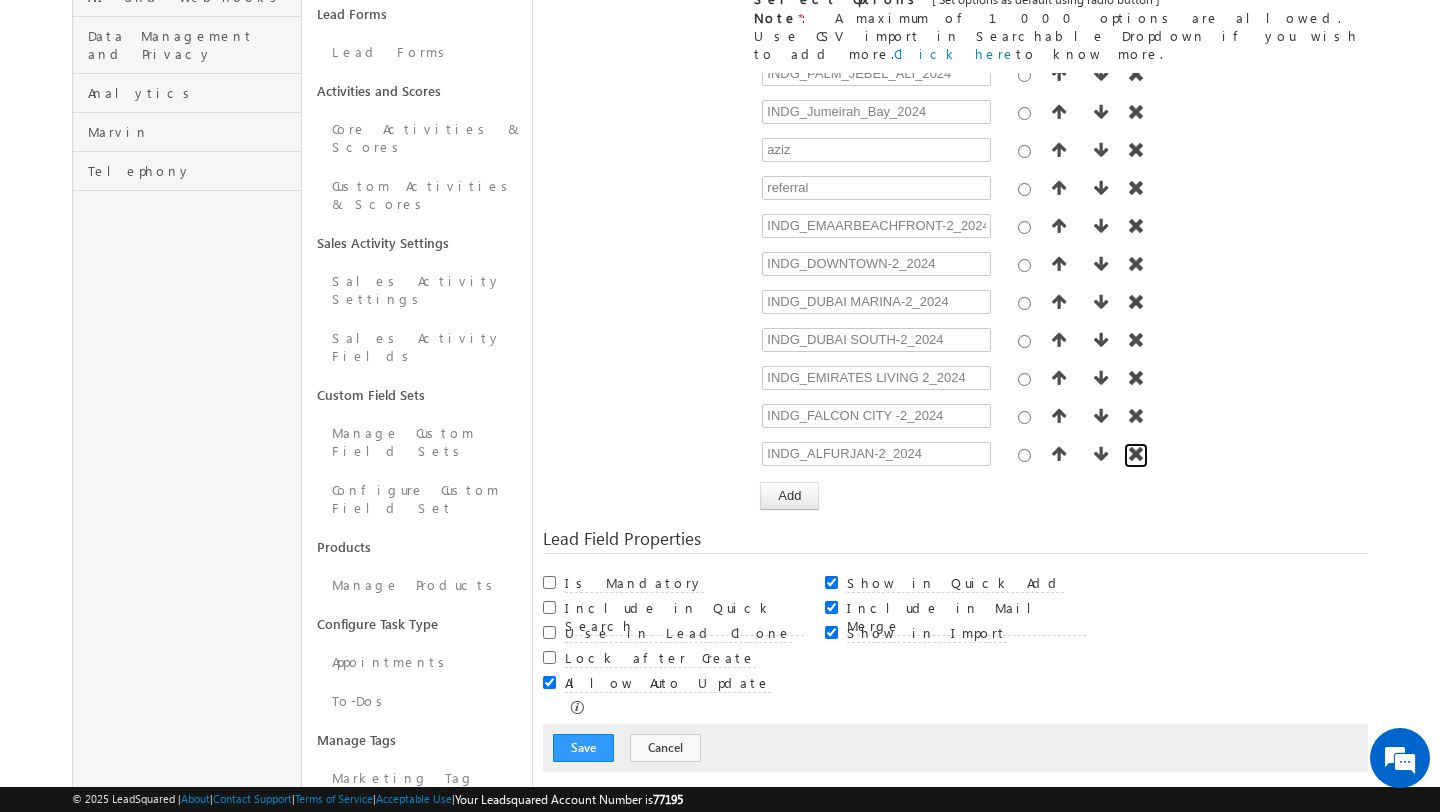 click at bounding box center [1136, 454] 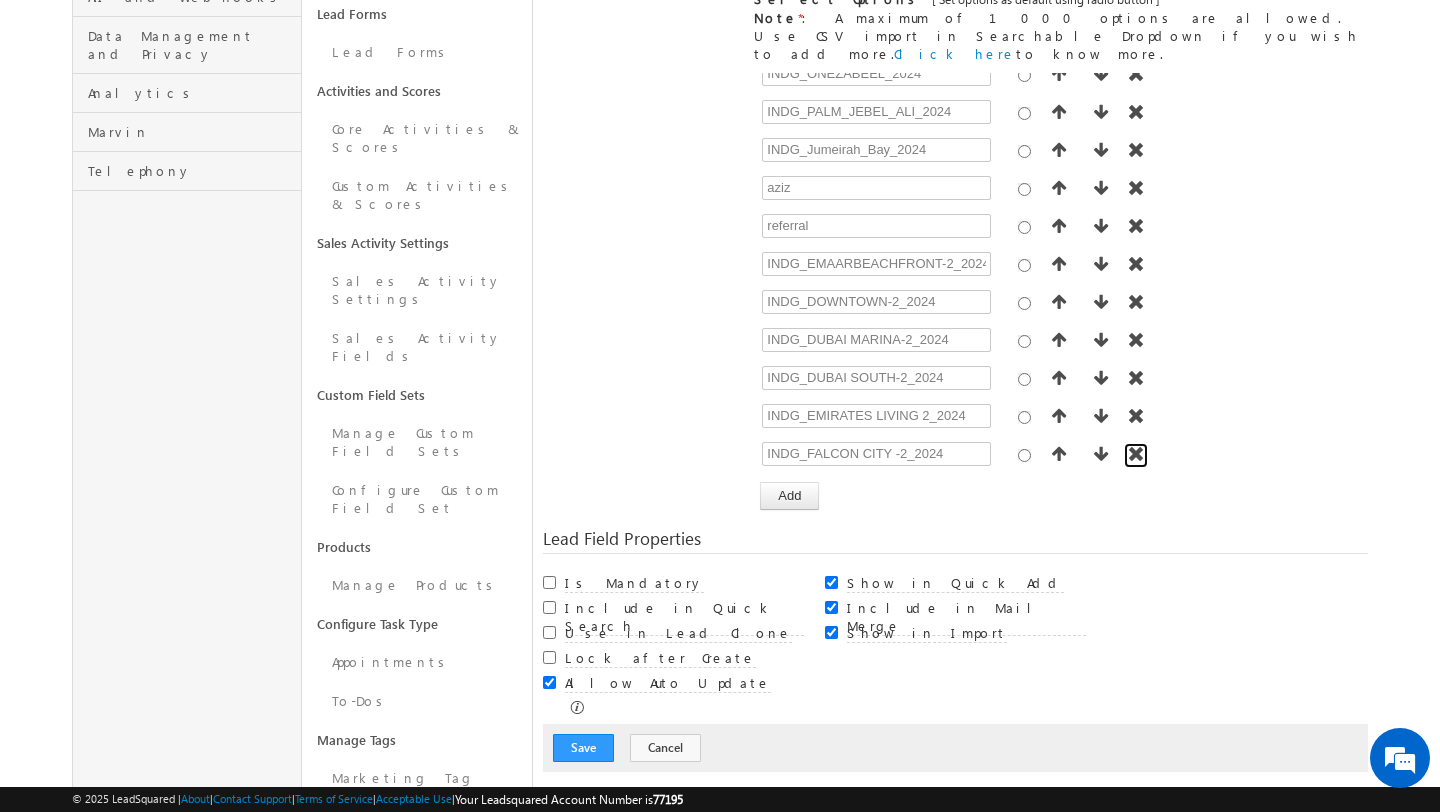 click at bounding box center [1136, 454] 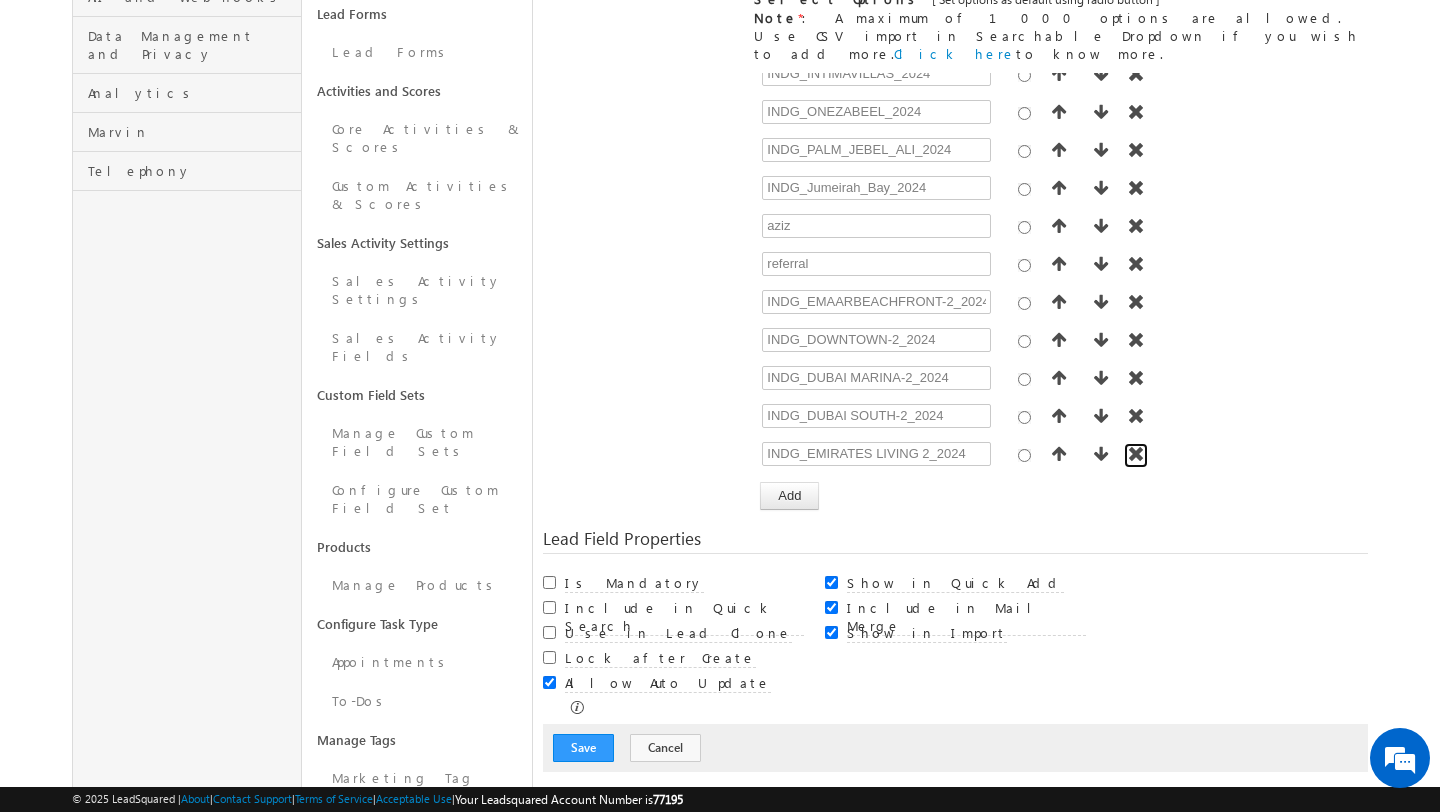 click at bounding box center [1136, 454] 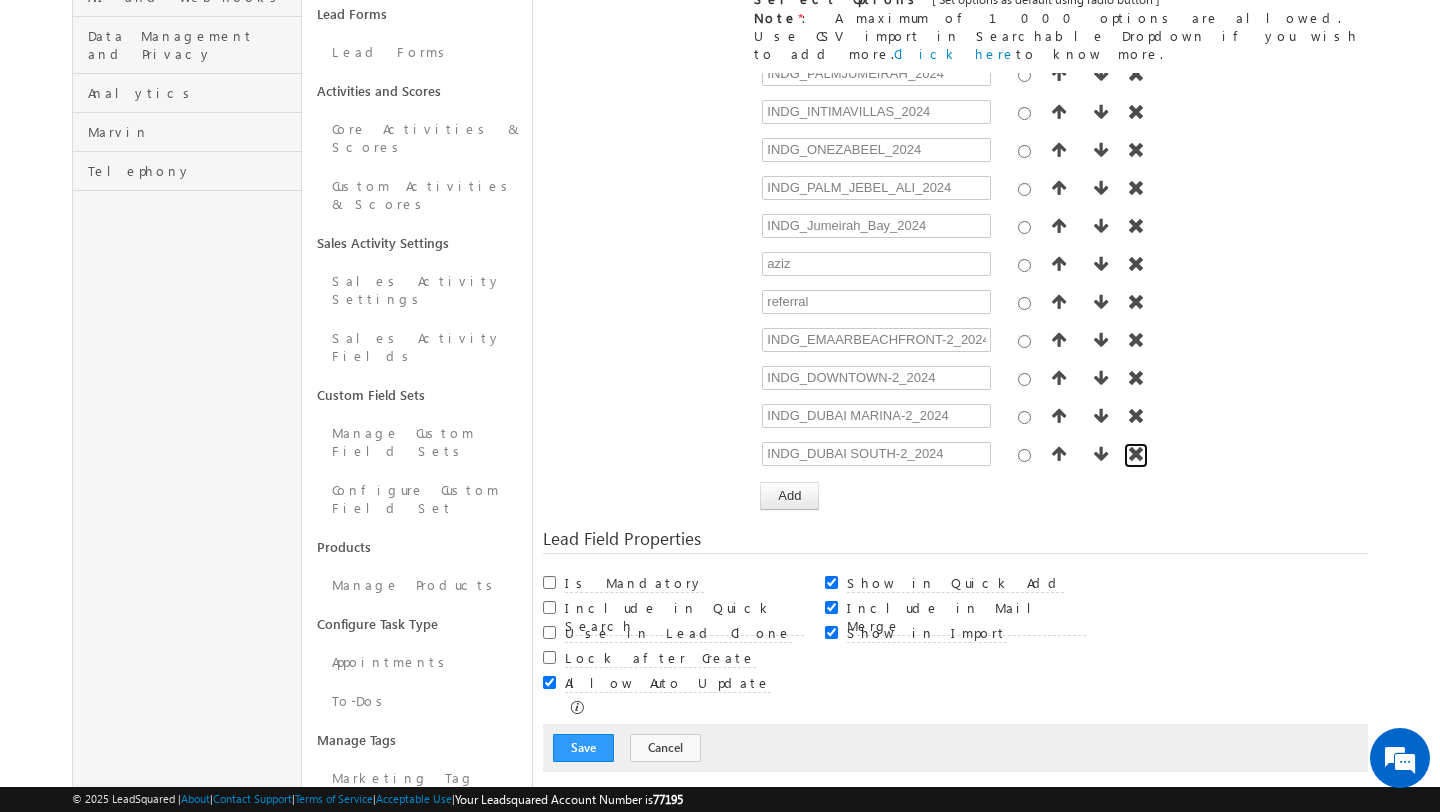 click at bounding box center (1136, 454) 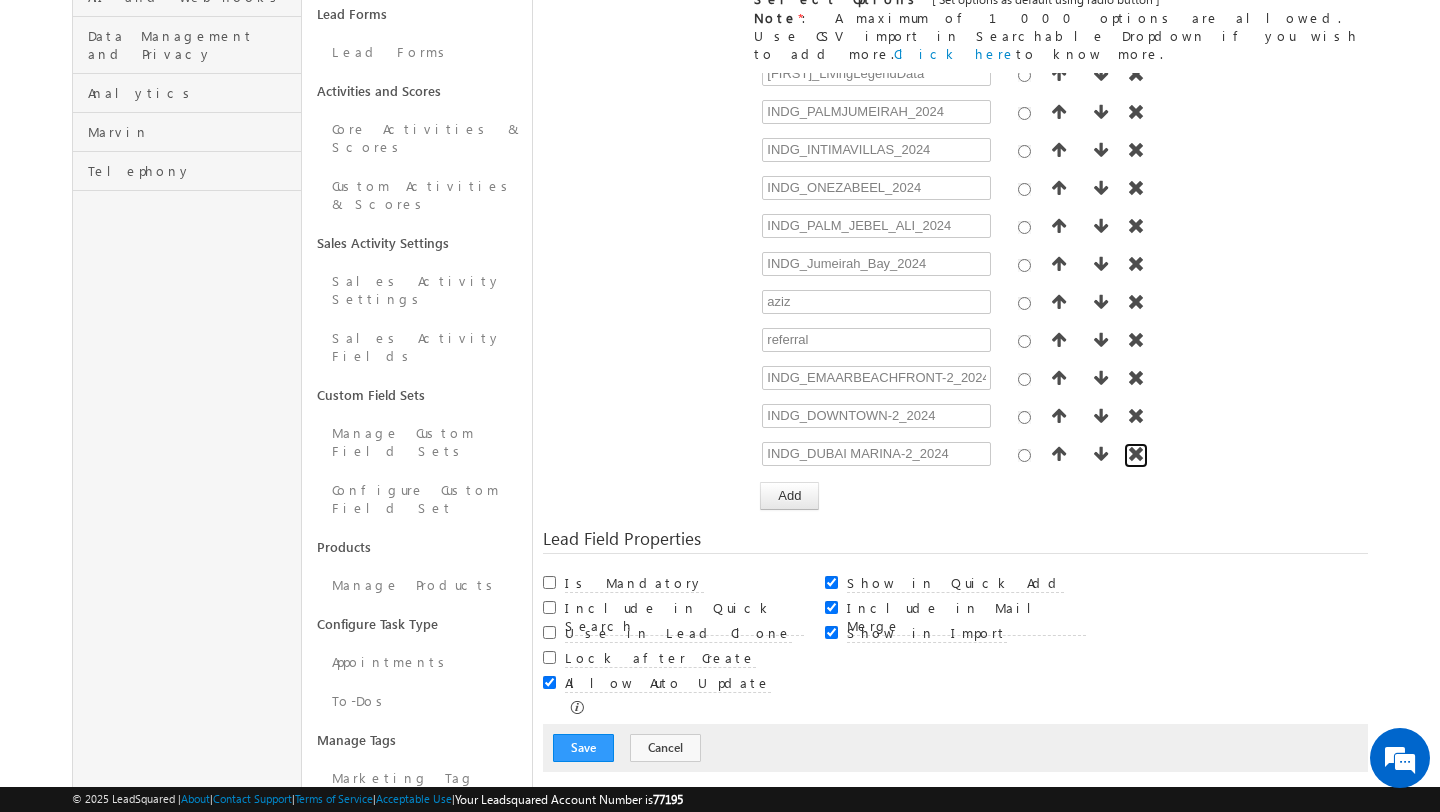 click at bounding box center (1136, 454) 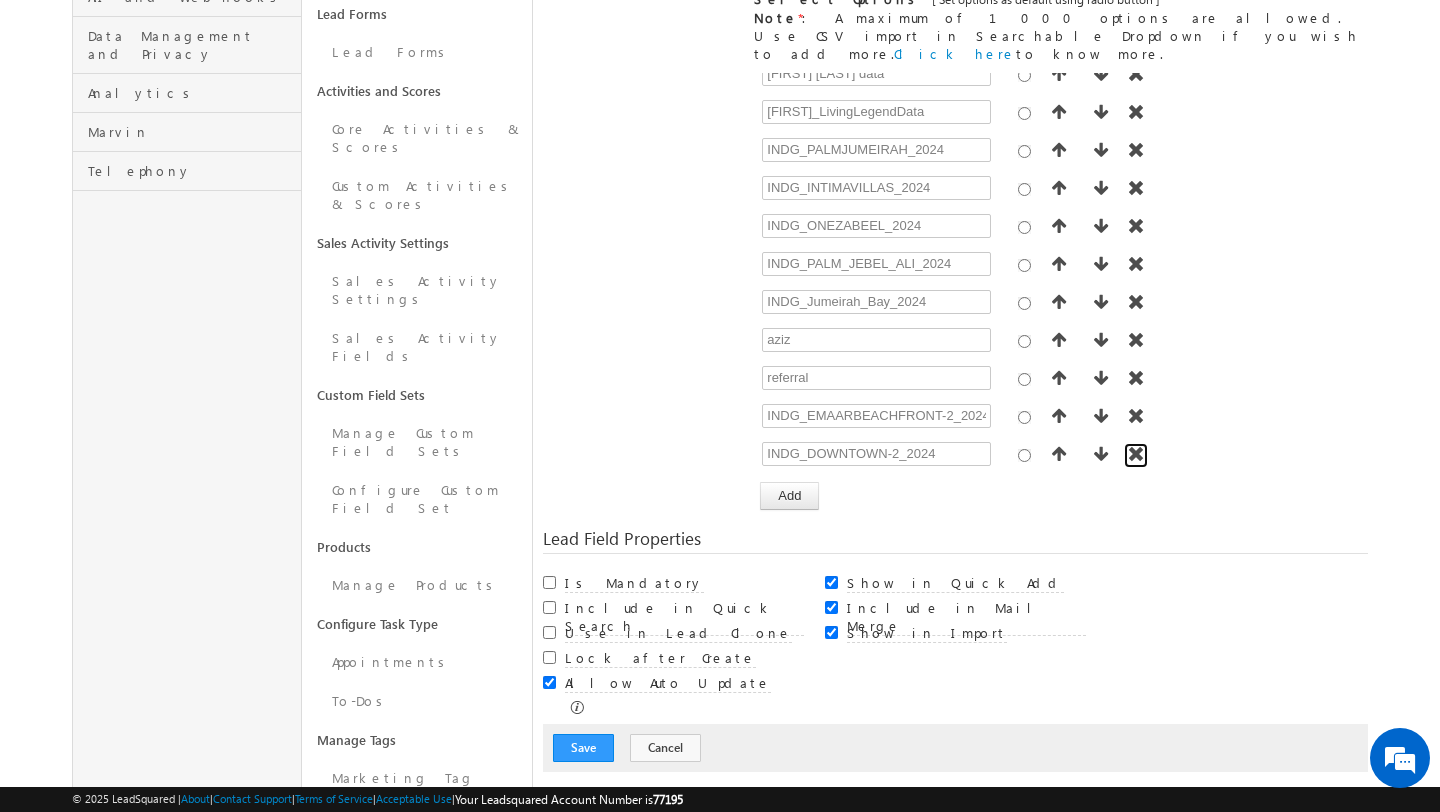 click at bounding box center [1136, 454] 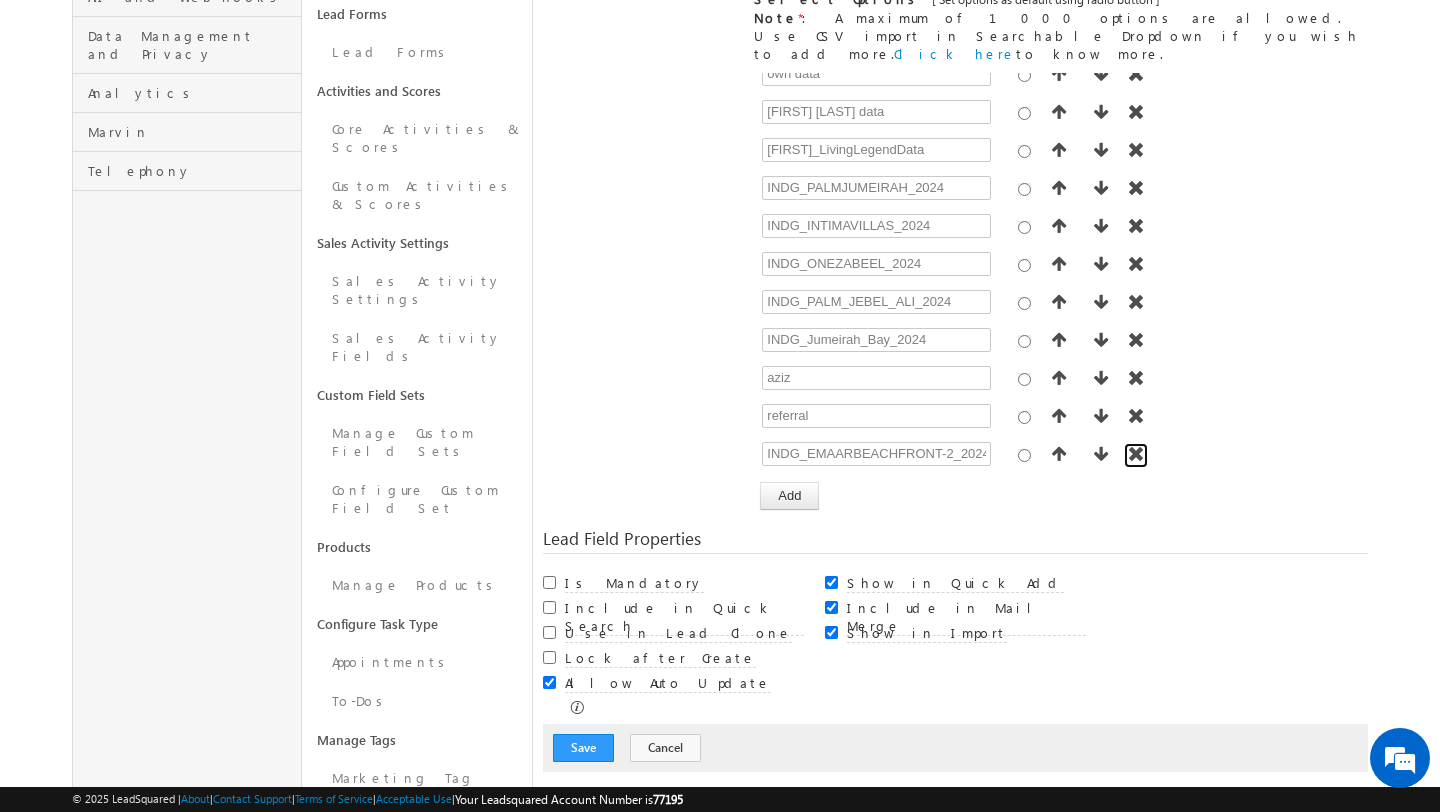 click at bounding box center (1136, 454) 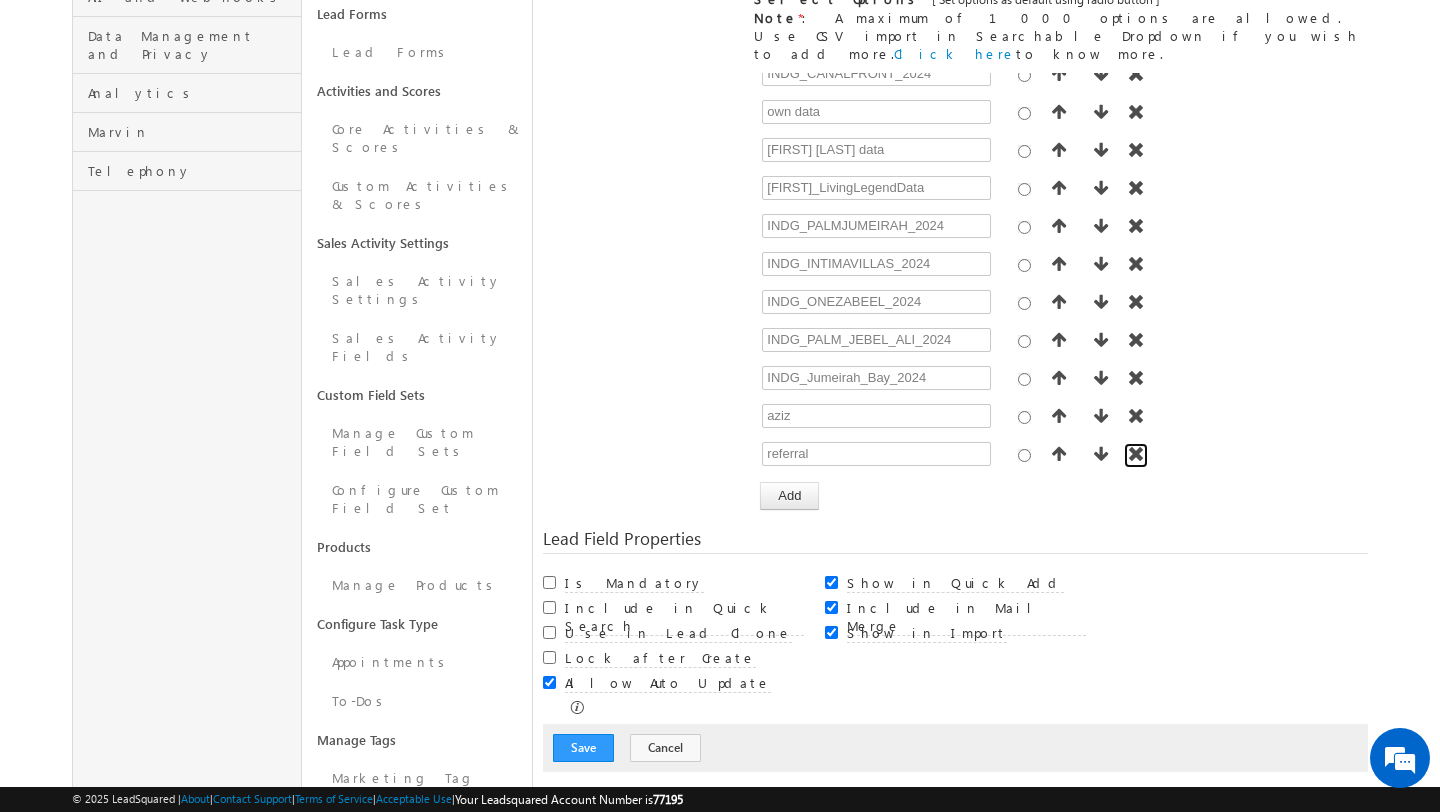 click at bounding box center [1136, 454] 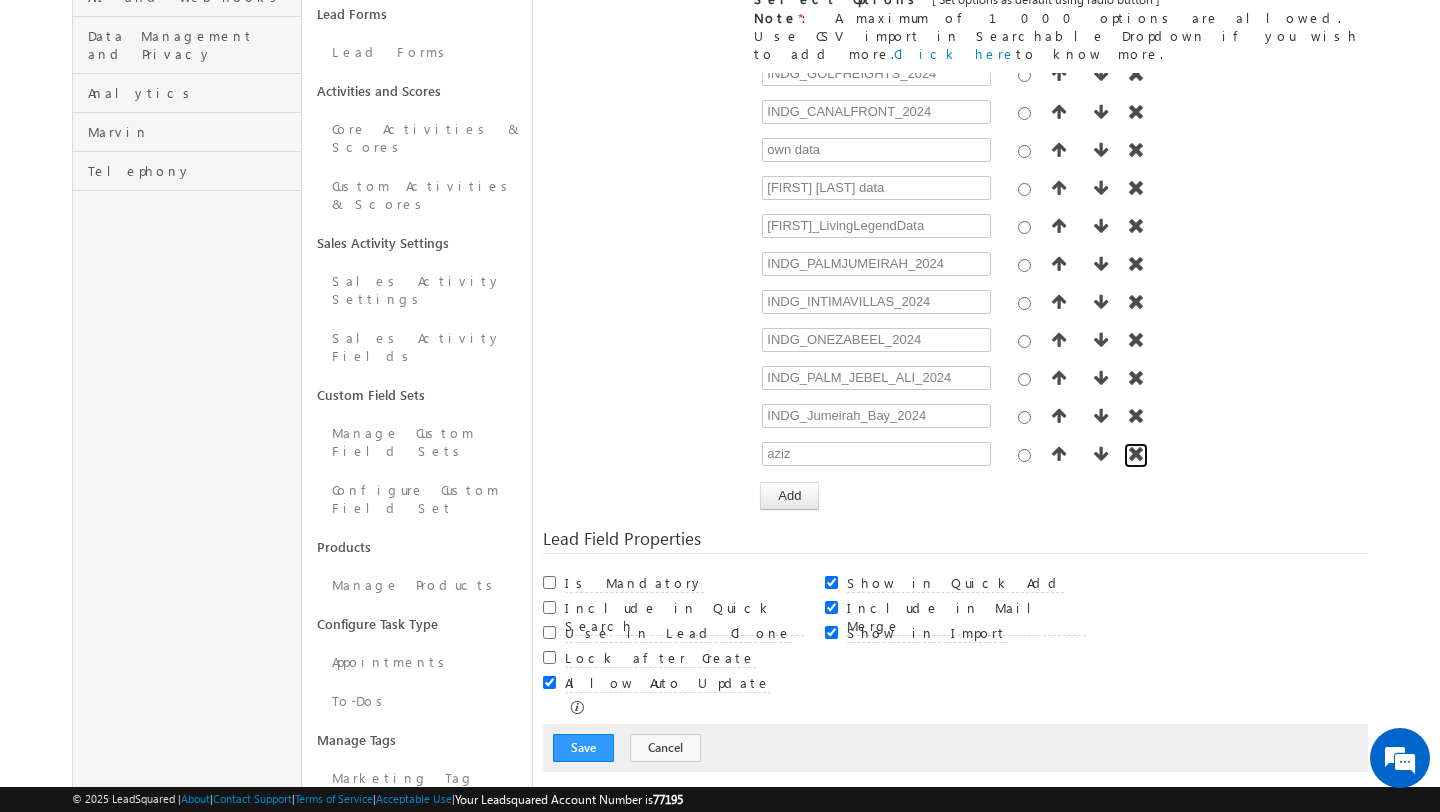 click at bounding box center (1136, 454) 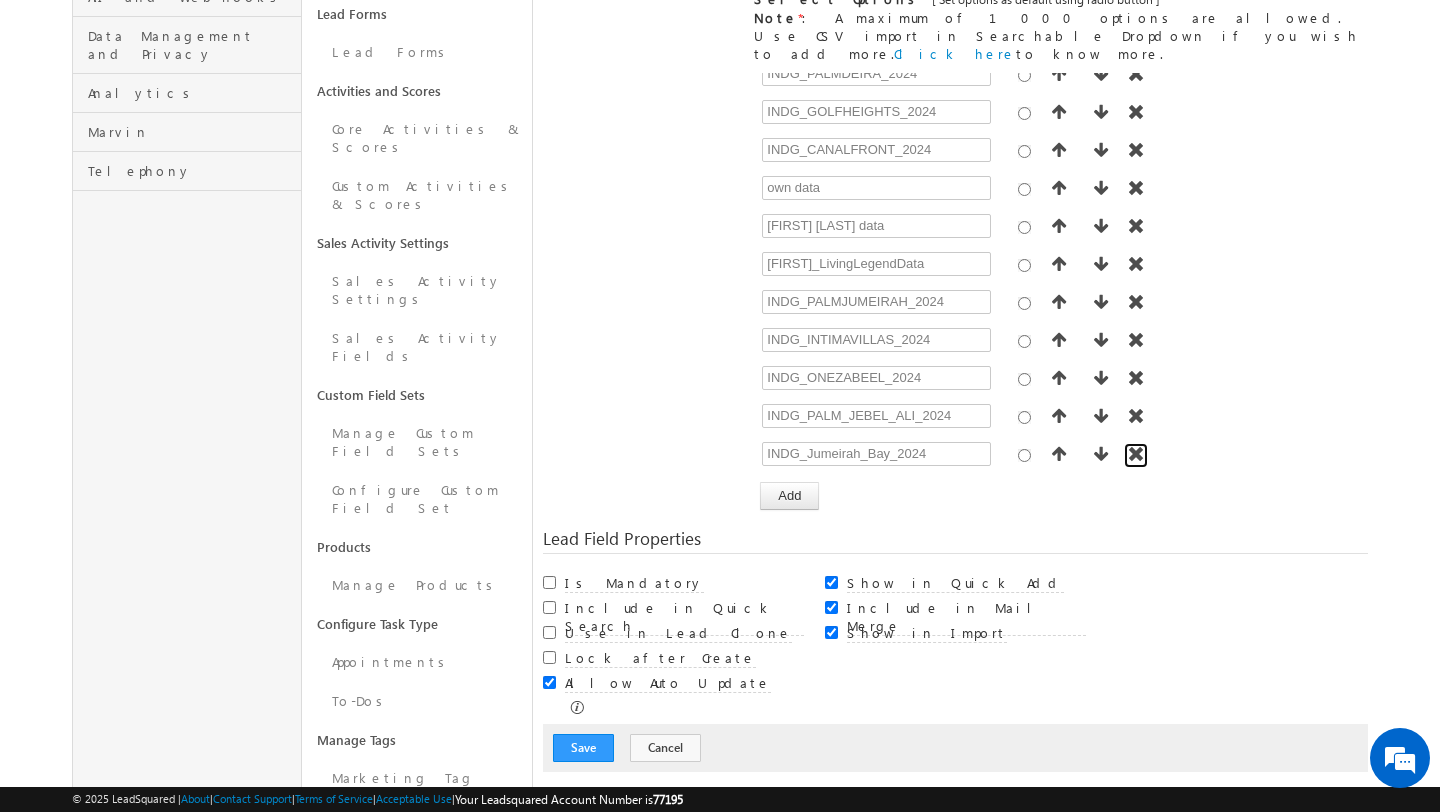 click at bounding box center [1136, 454] 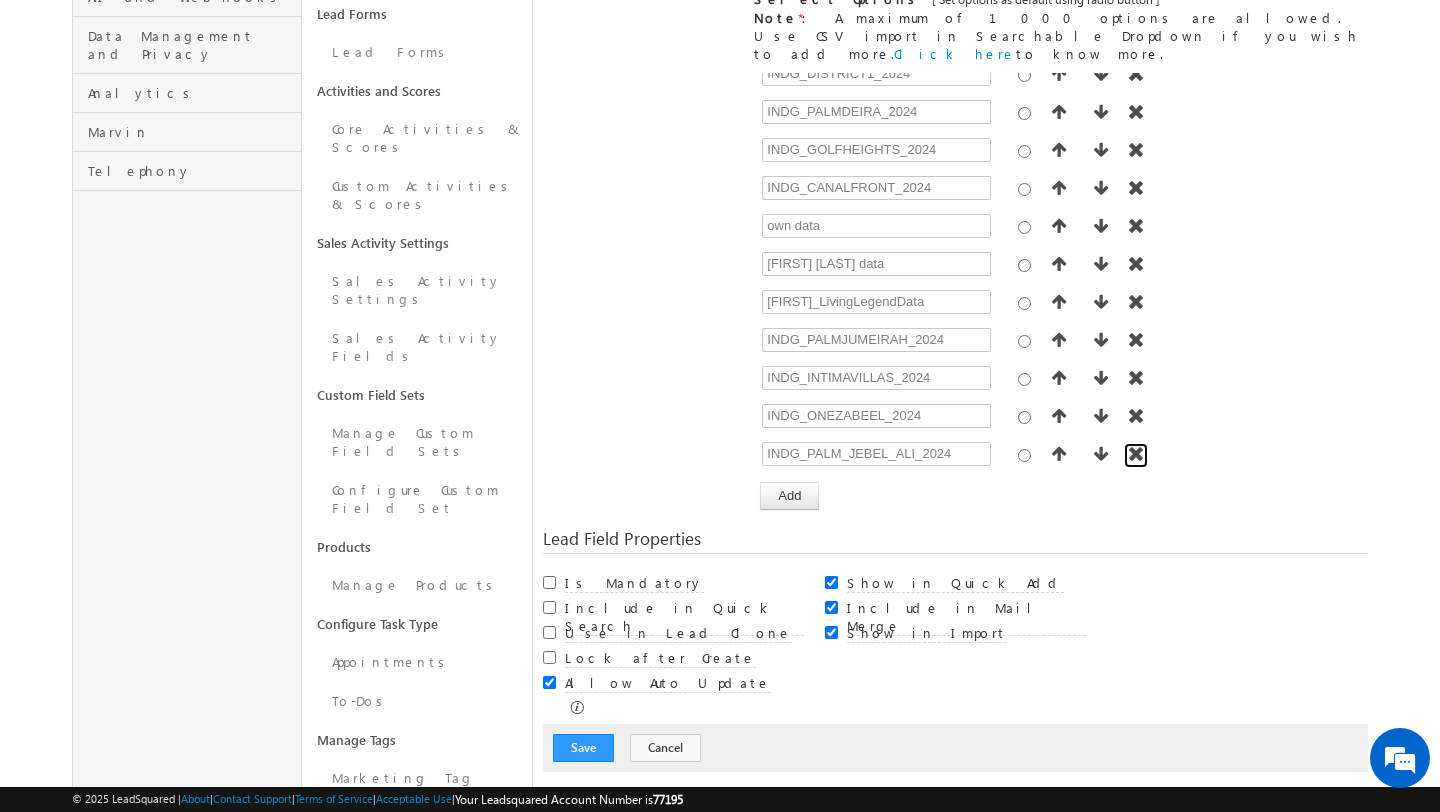 click at bounding box center [1136, 454] 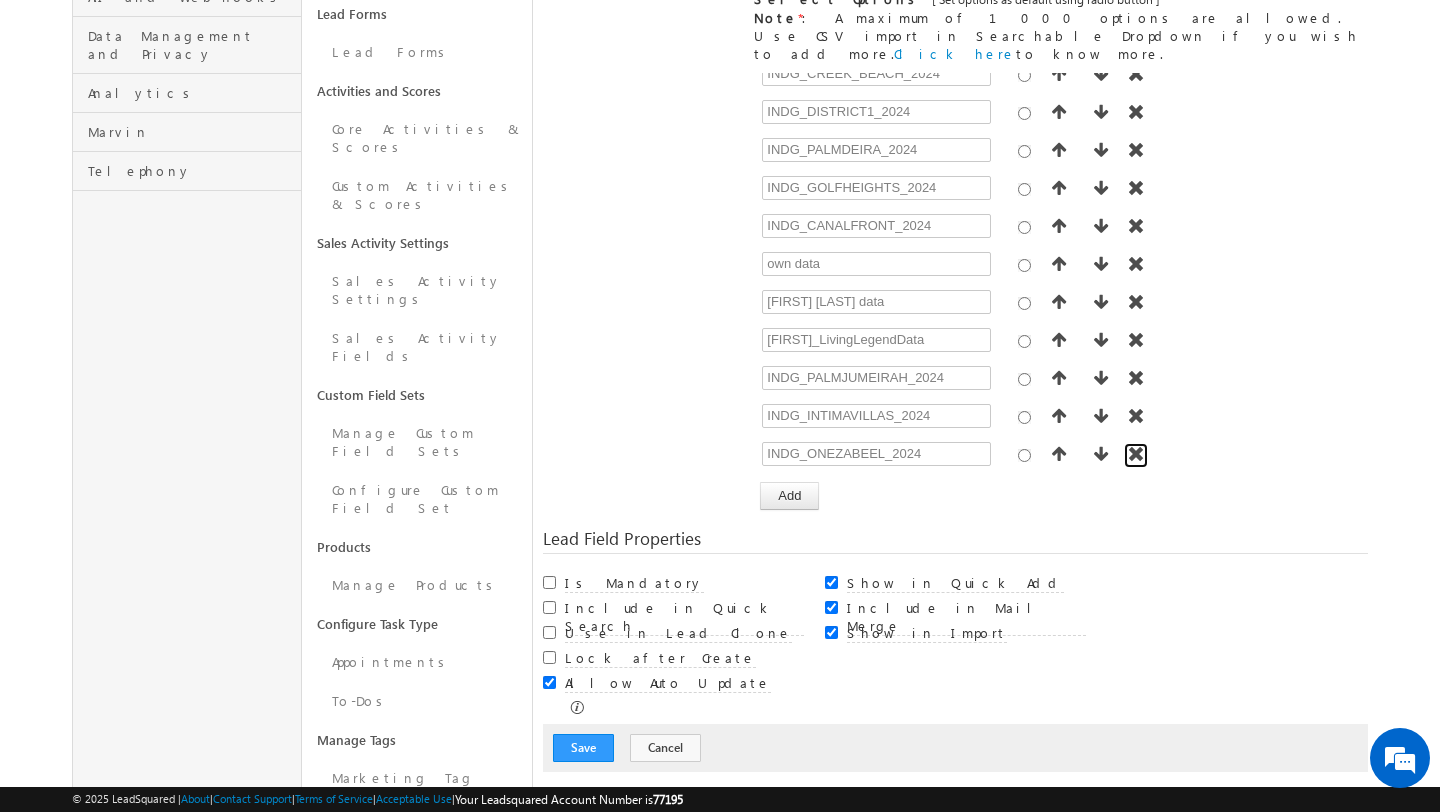 click at bounding box center [1136, 454] 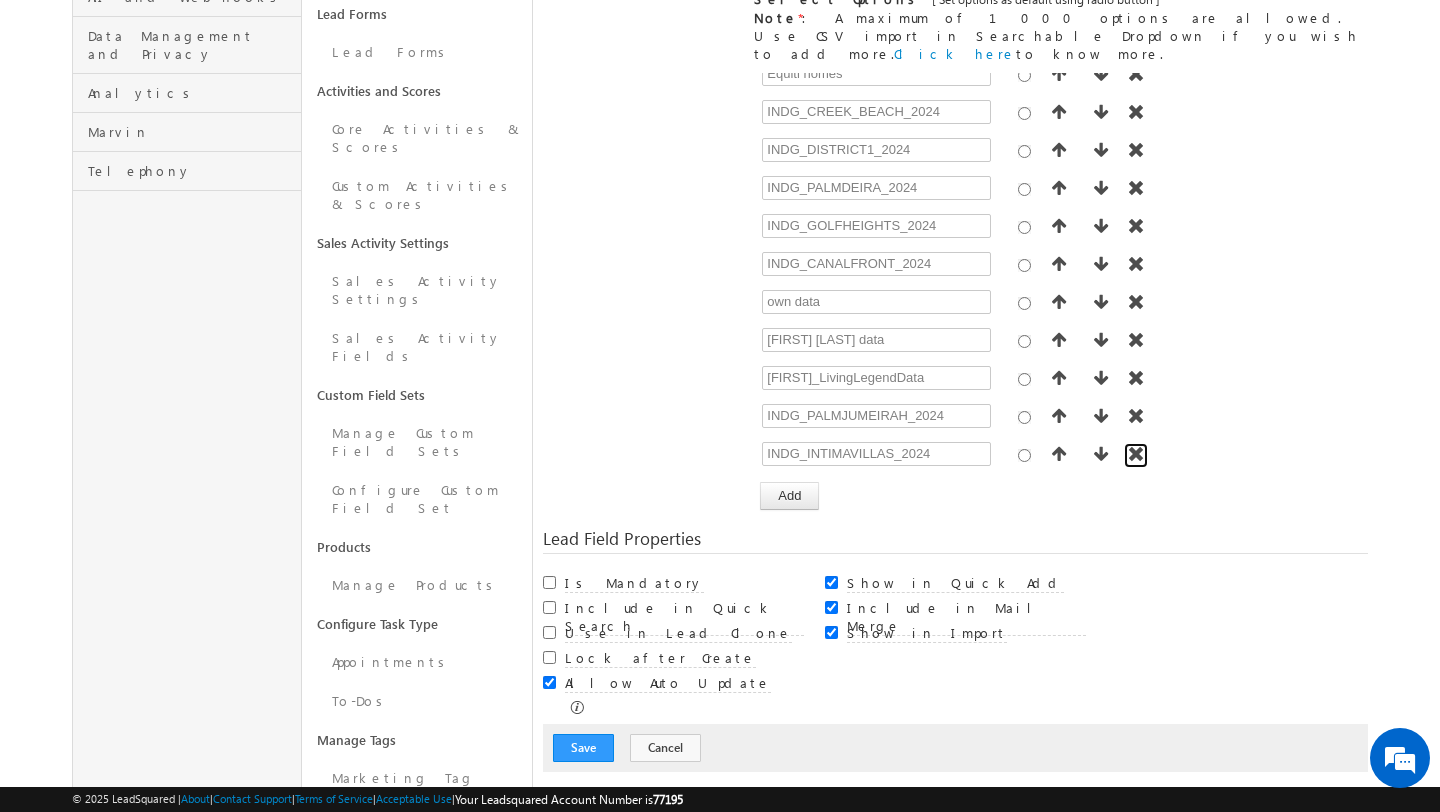 click at bounding box center (1136, 454) 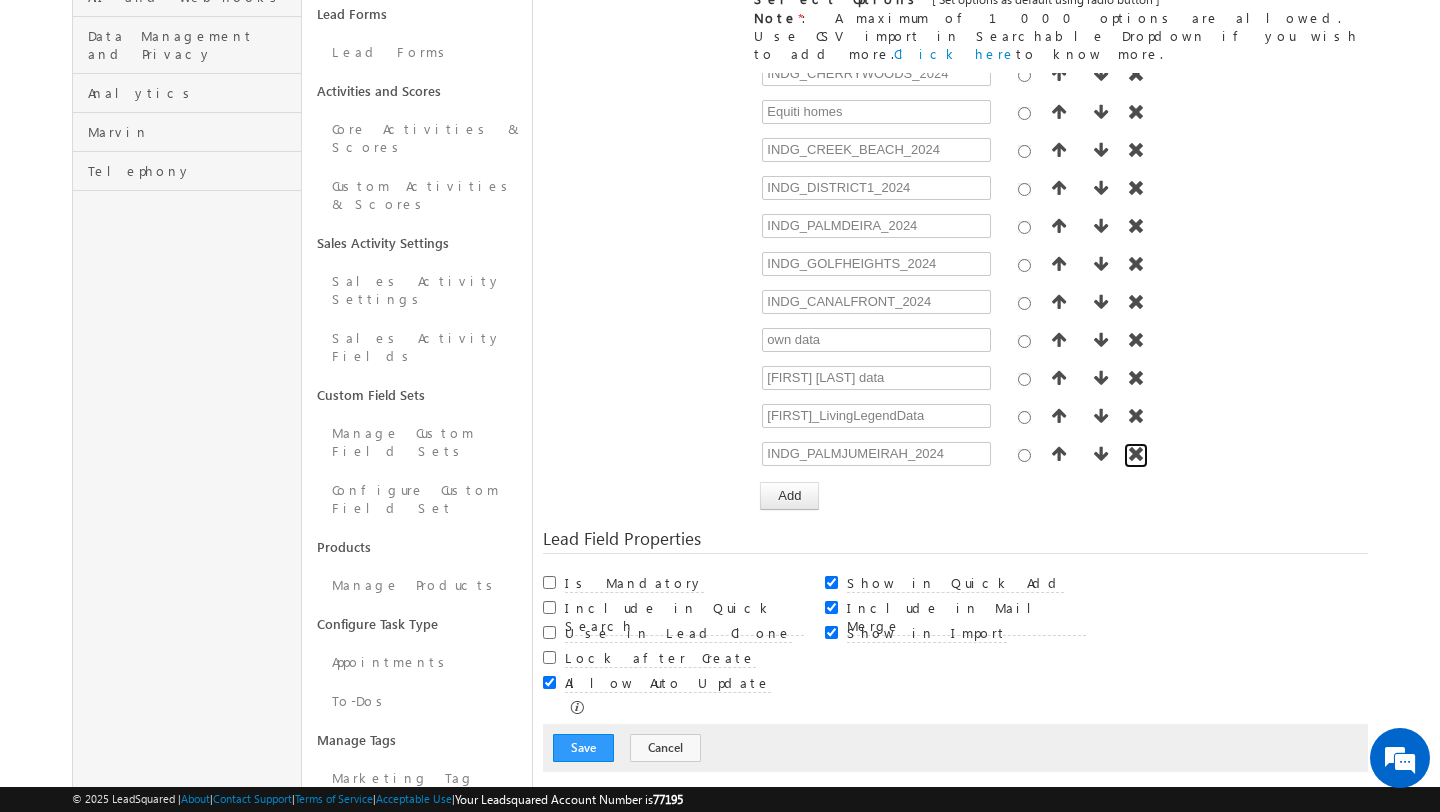 click at bounding box center (1136, 454) 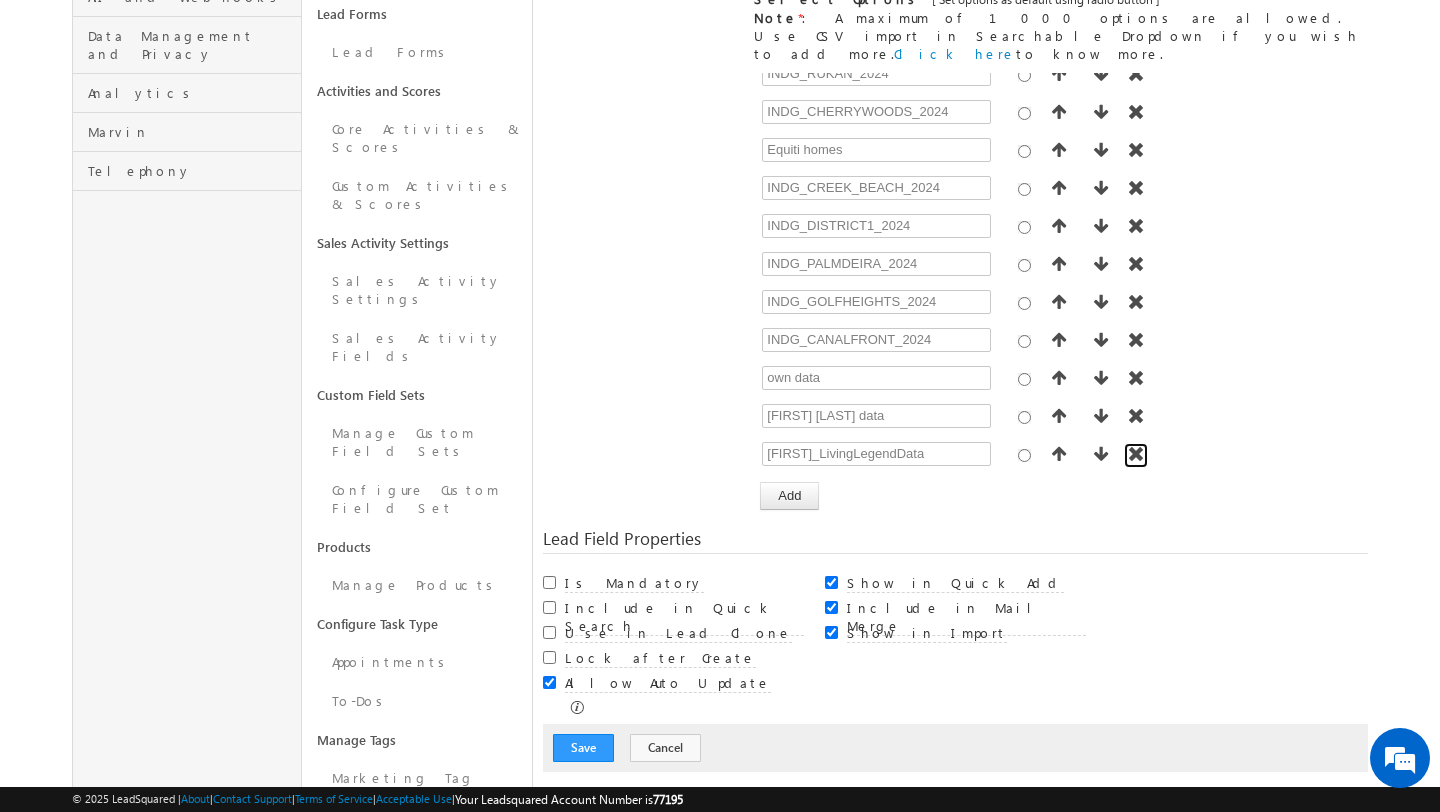 click at bounding box center [1136, 454] 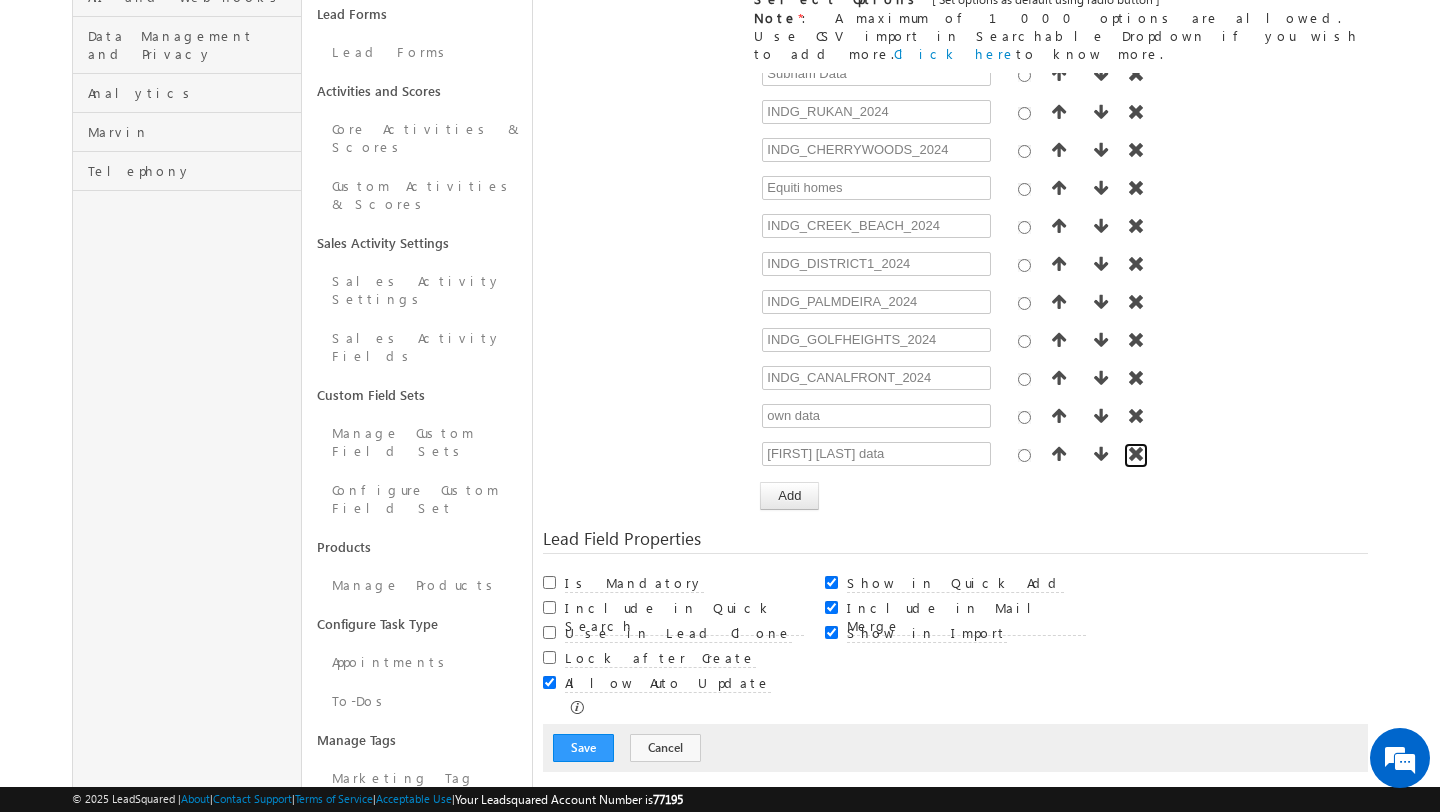 click at bounding box center [1136, 454] 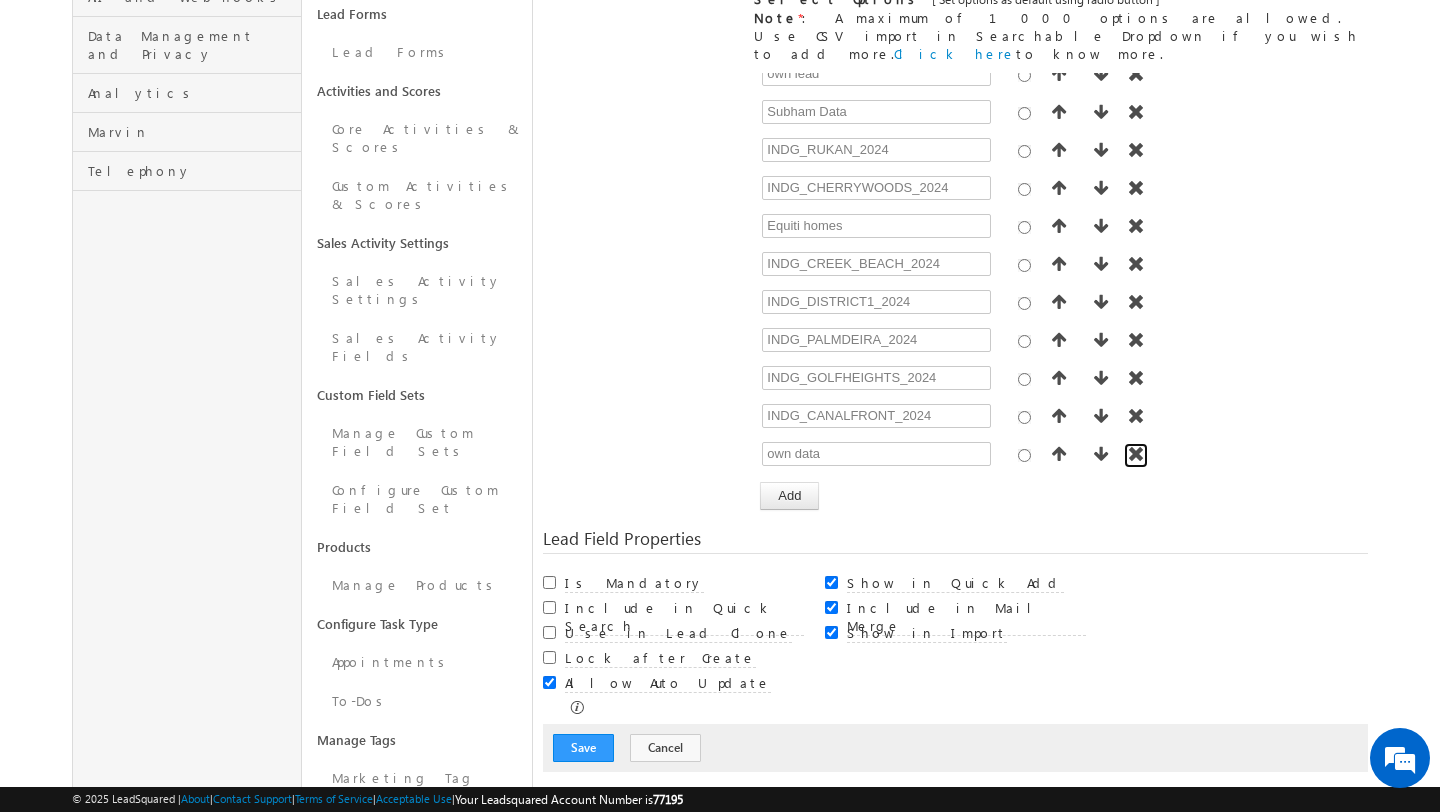 click at bounding box center (1136, 454) 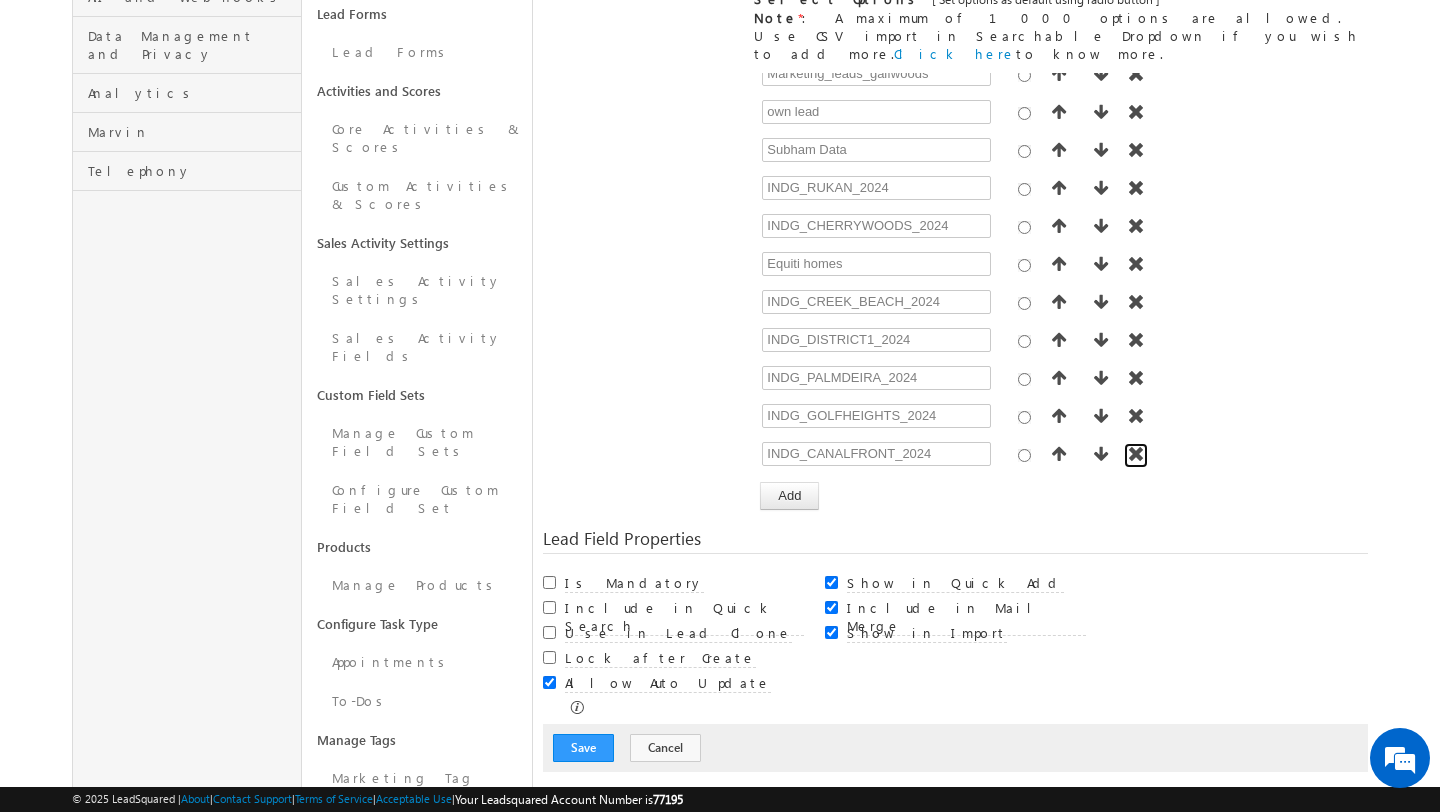 click at bounding box center (1136, 454) 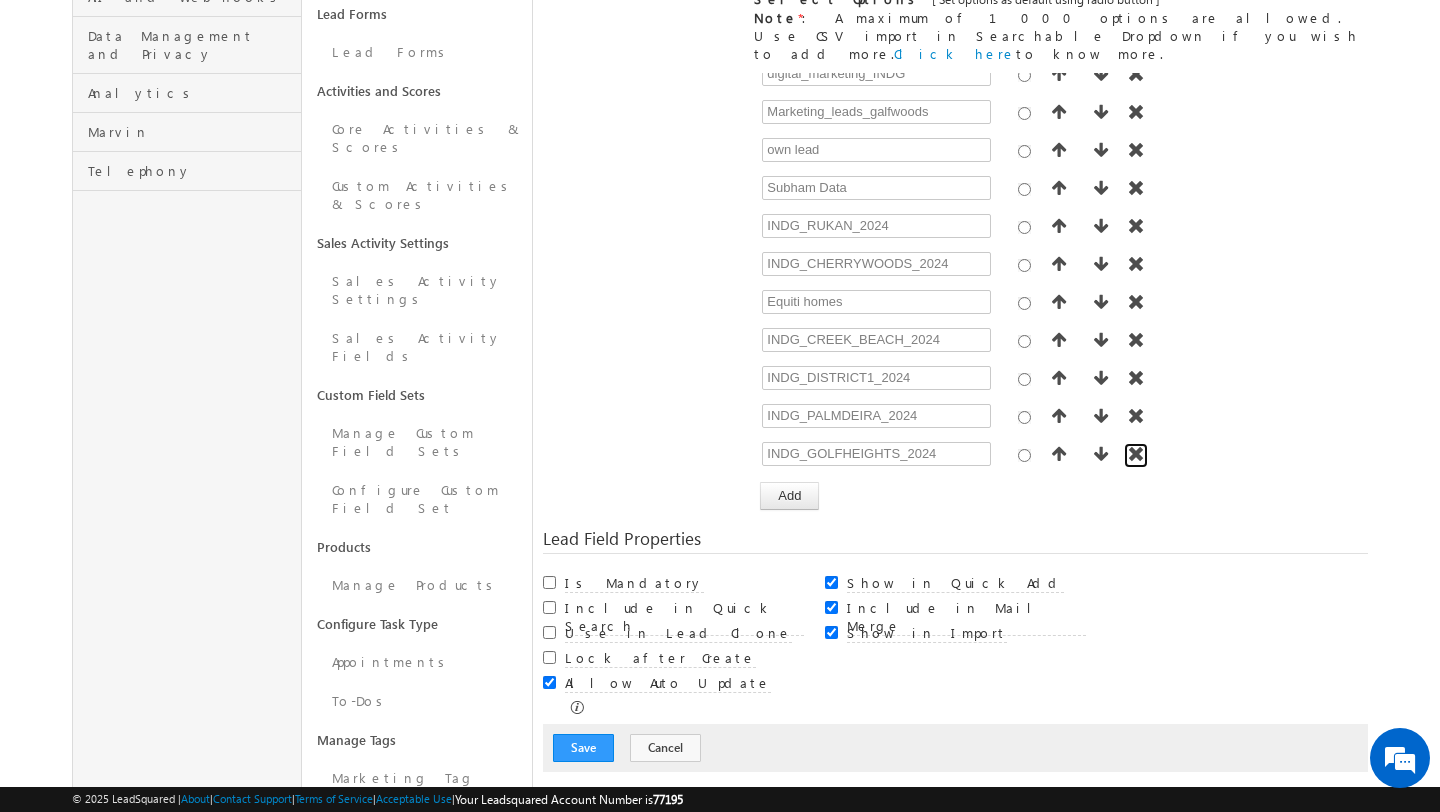 click at bounding box center [1136, 454] 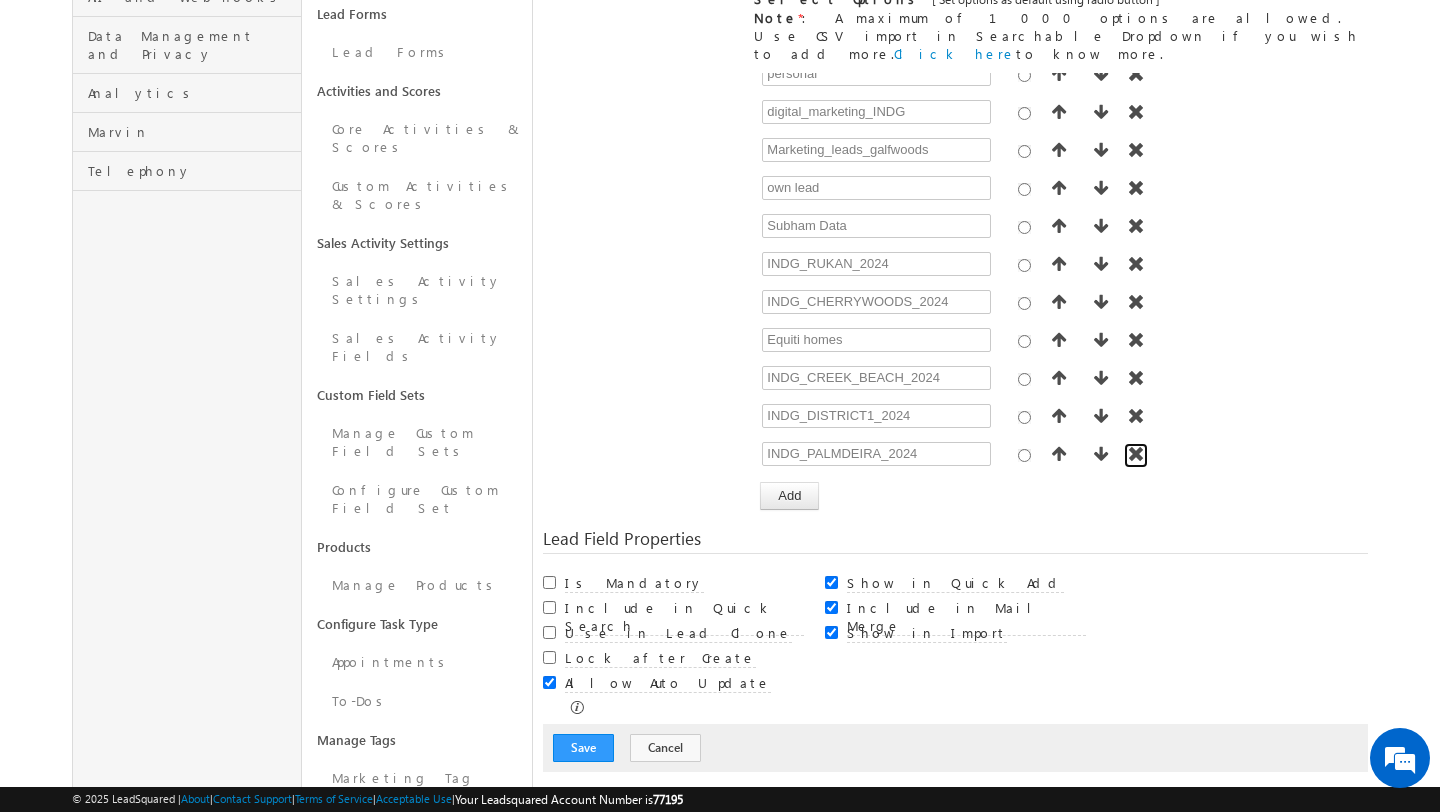 click at bounding box center [1136, 454] 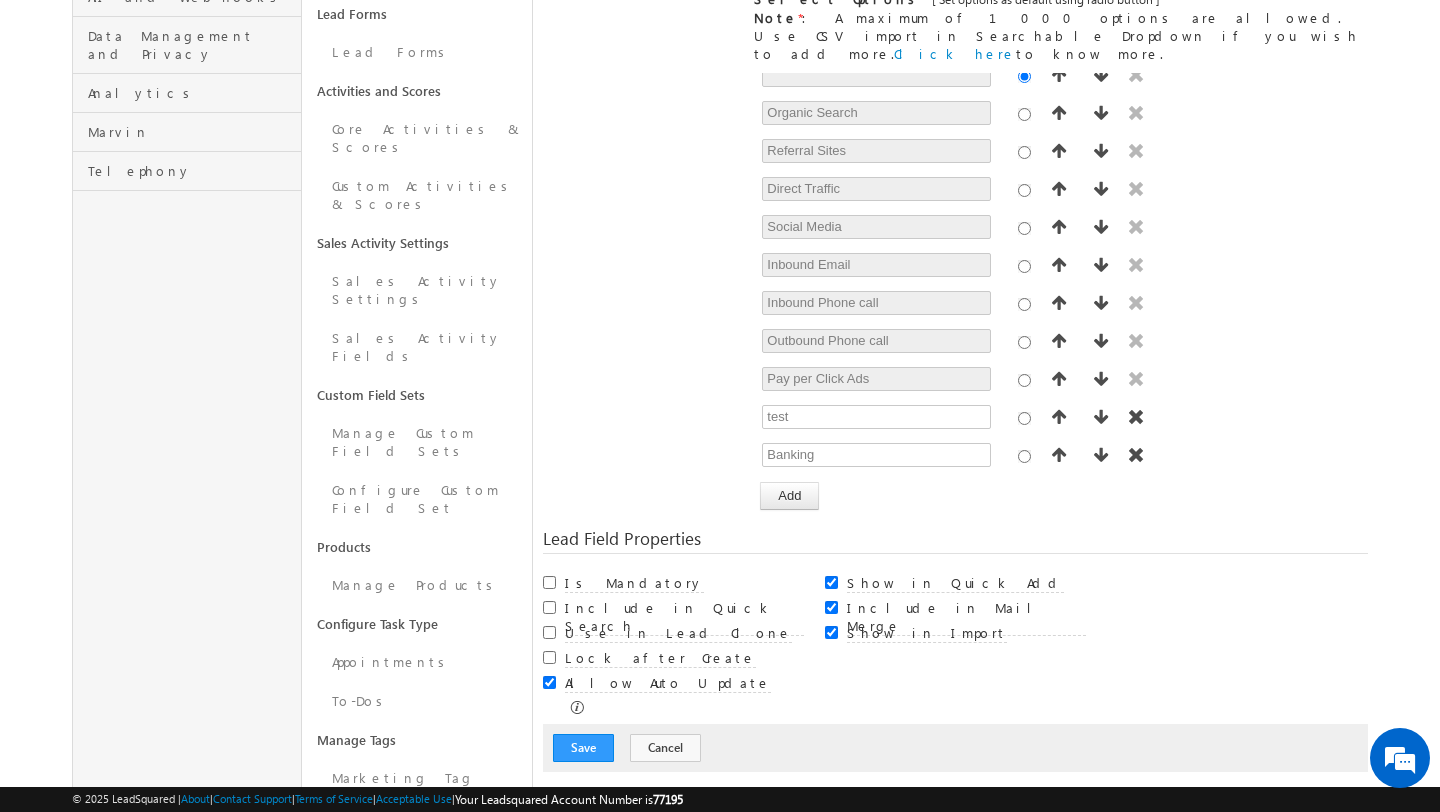 scroll, scrollTop: 0, scrollLeft: 0, axis: both 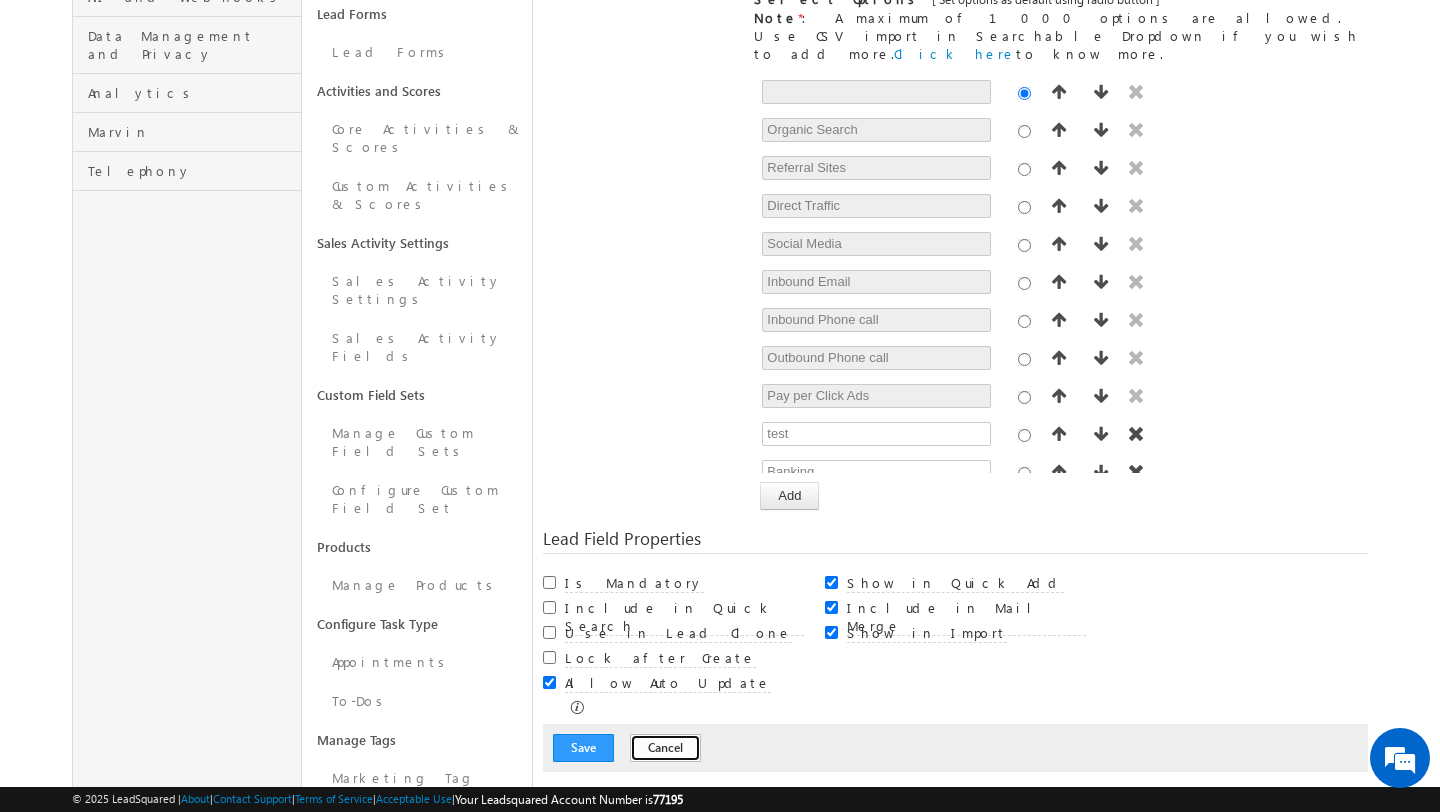 click on "Cancel" at bounding box center (665, 748) 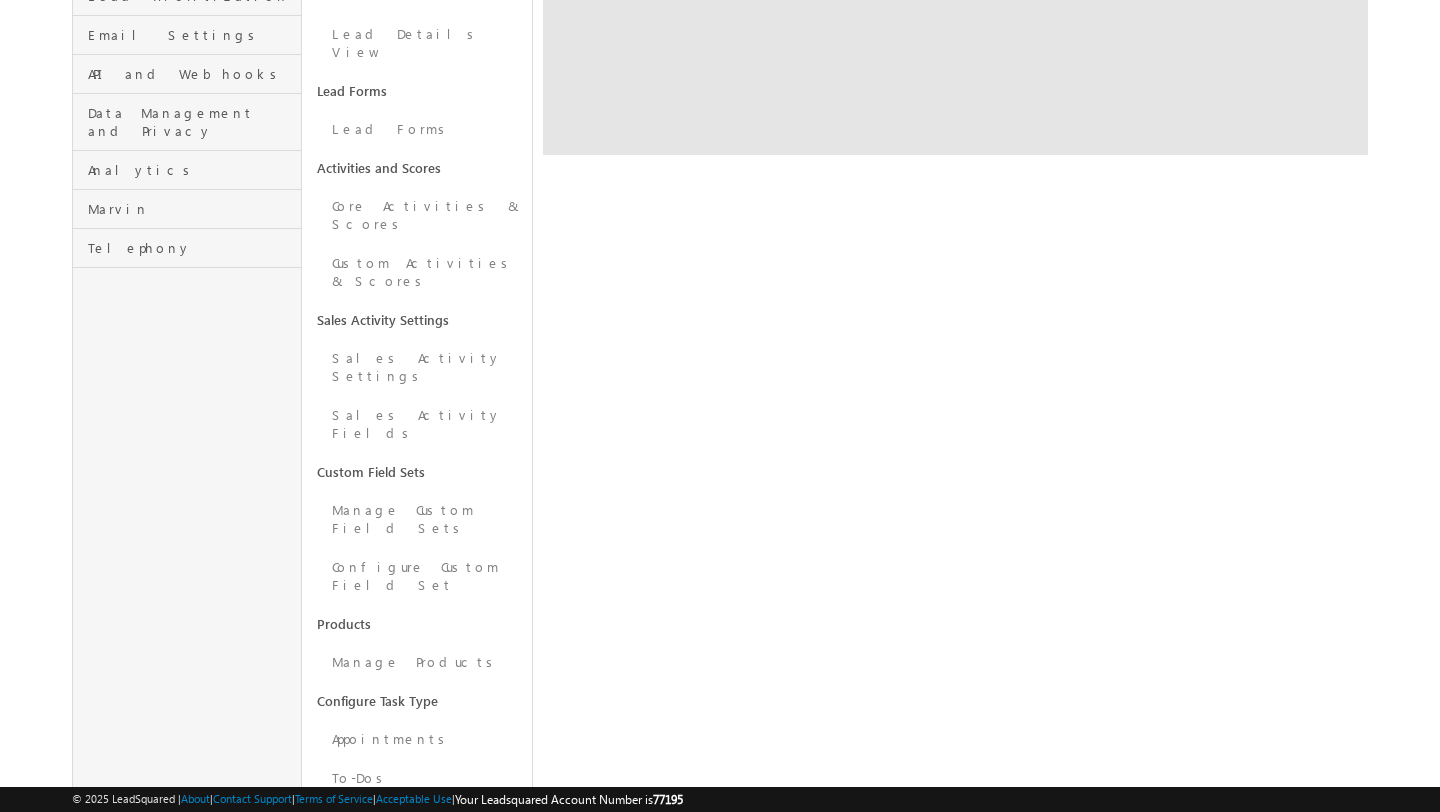 scroll, scrollTop: 531, scrollLeft: 0, axis: vertical 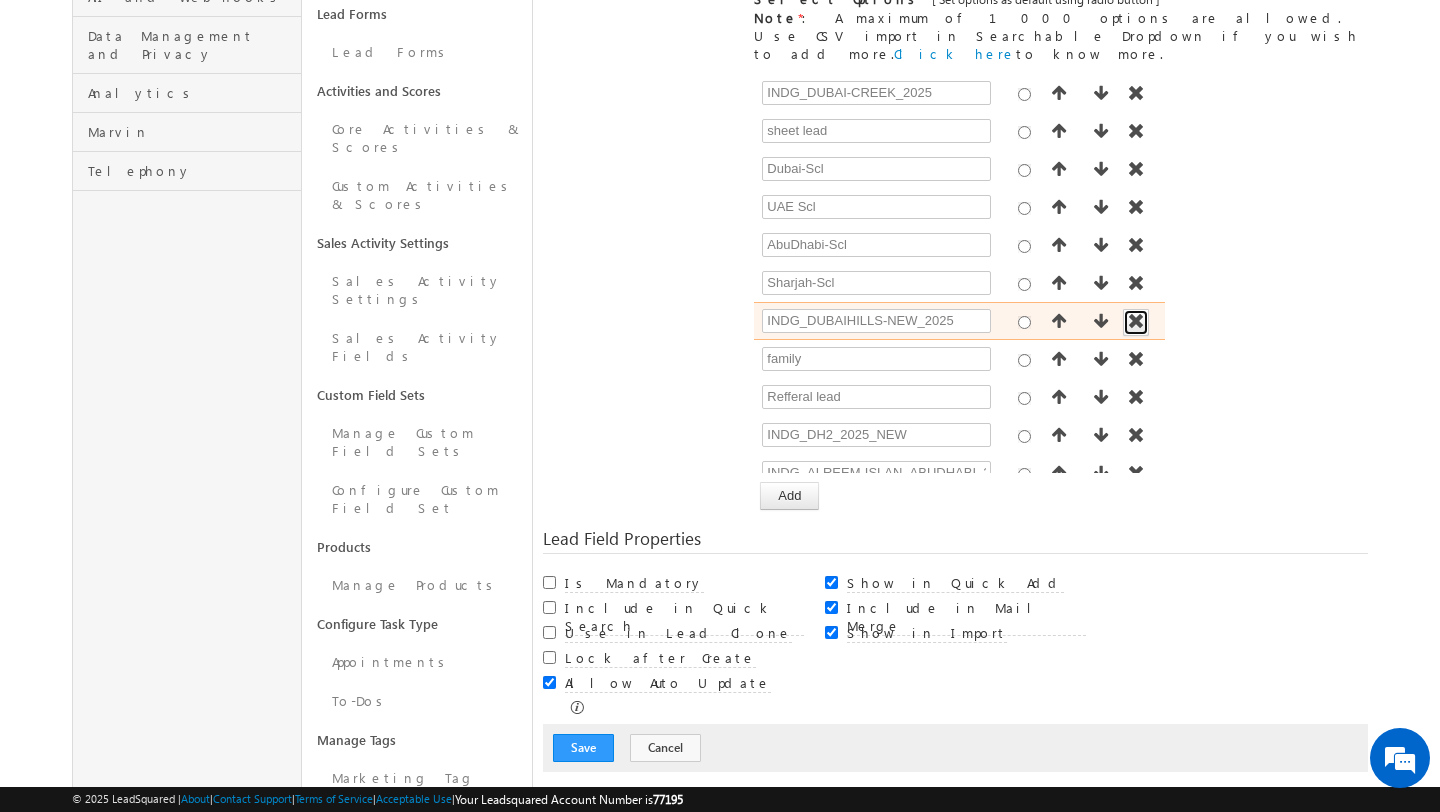 click at bounding box center (1136, 321) 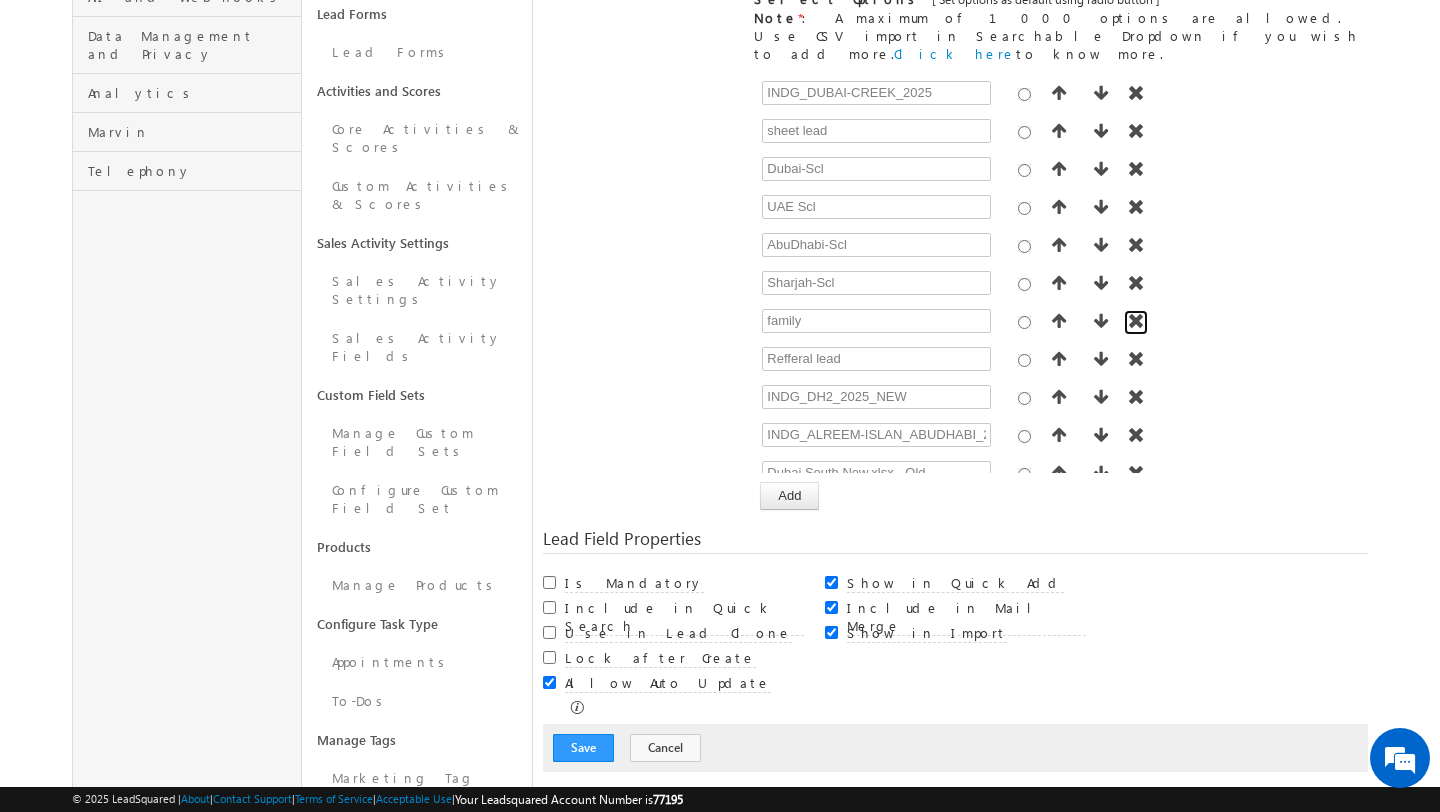 click at bounding box center (1136, 321) 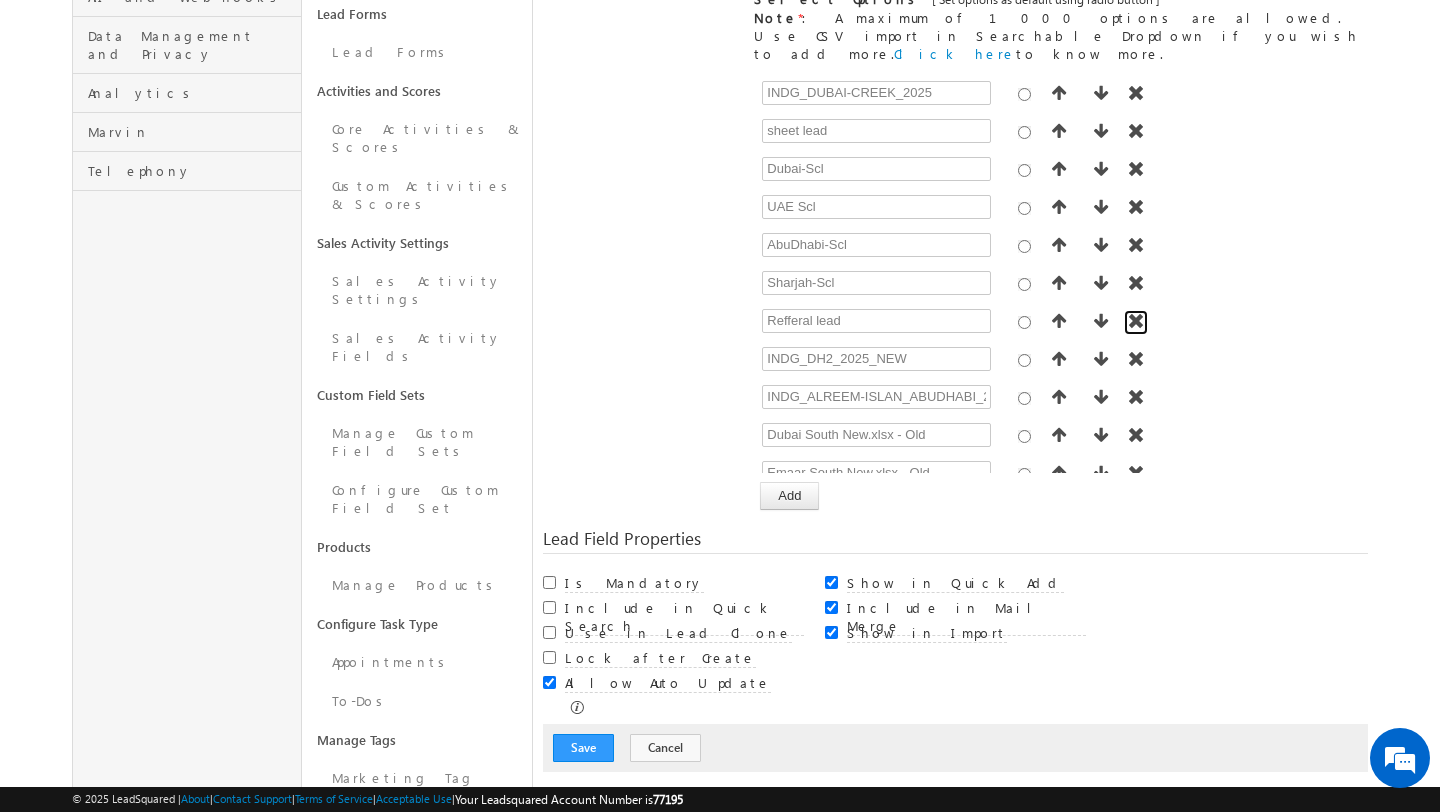 click at bounding box center [1136, 321] 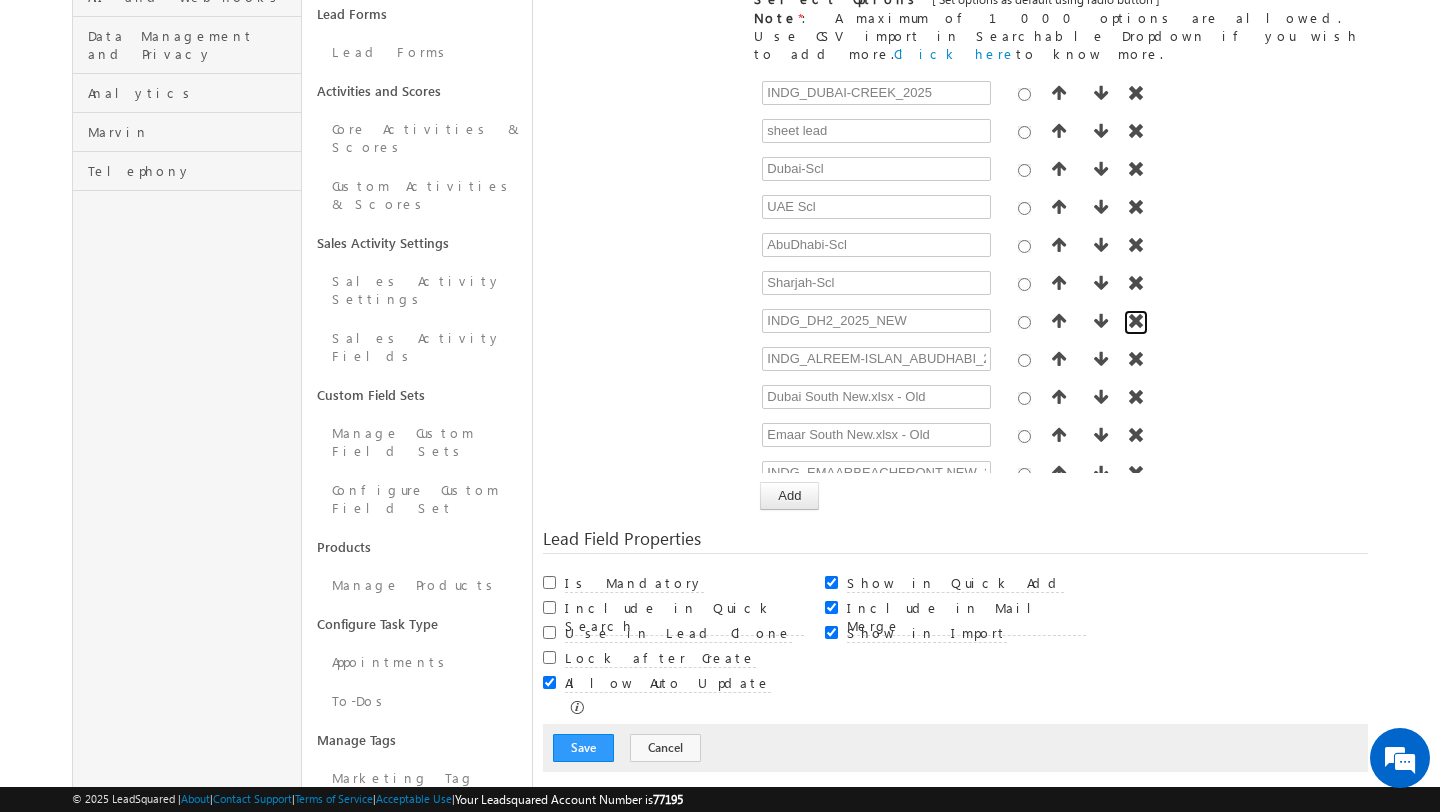 click at bounding box center [1136, 321] 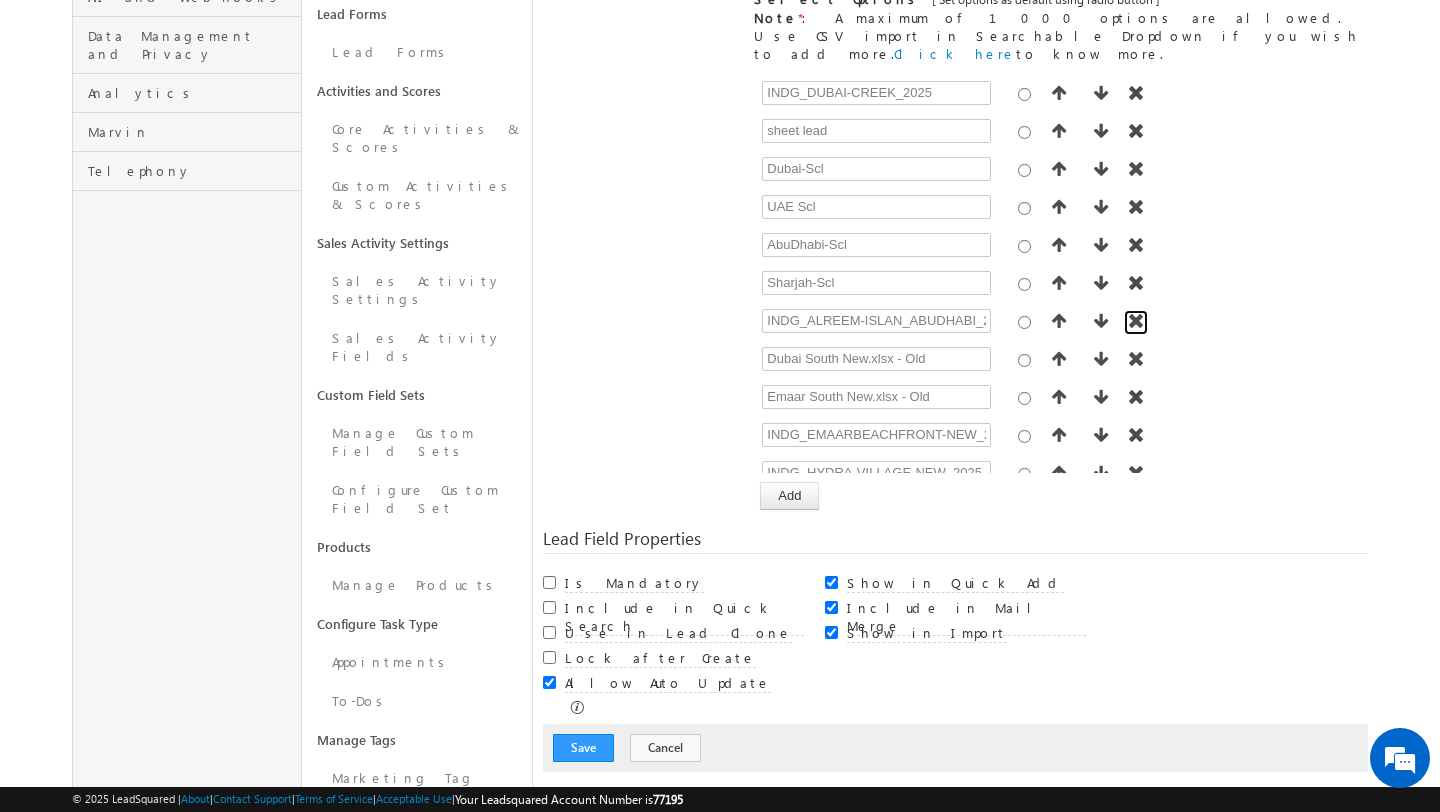 click at bounding box center (1136, 321) 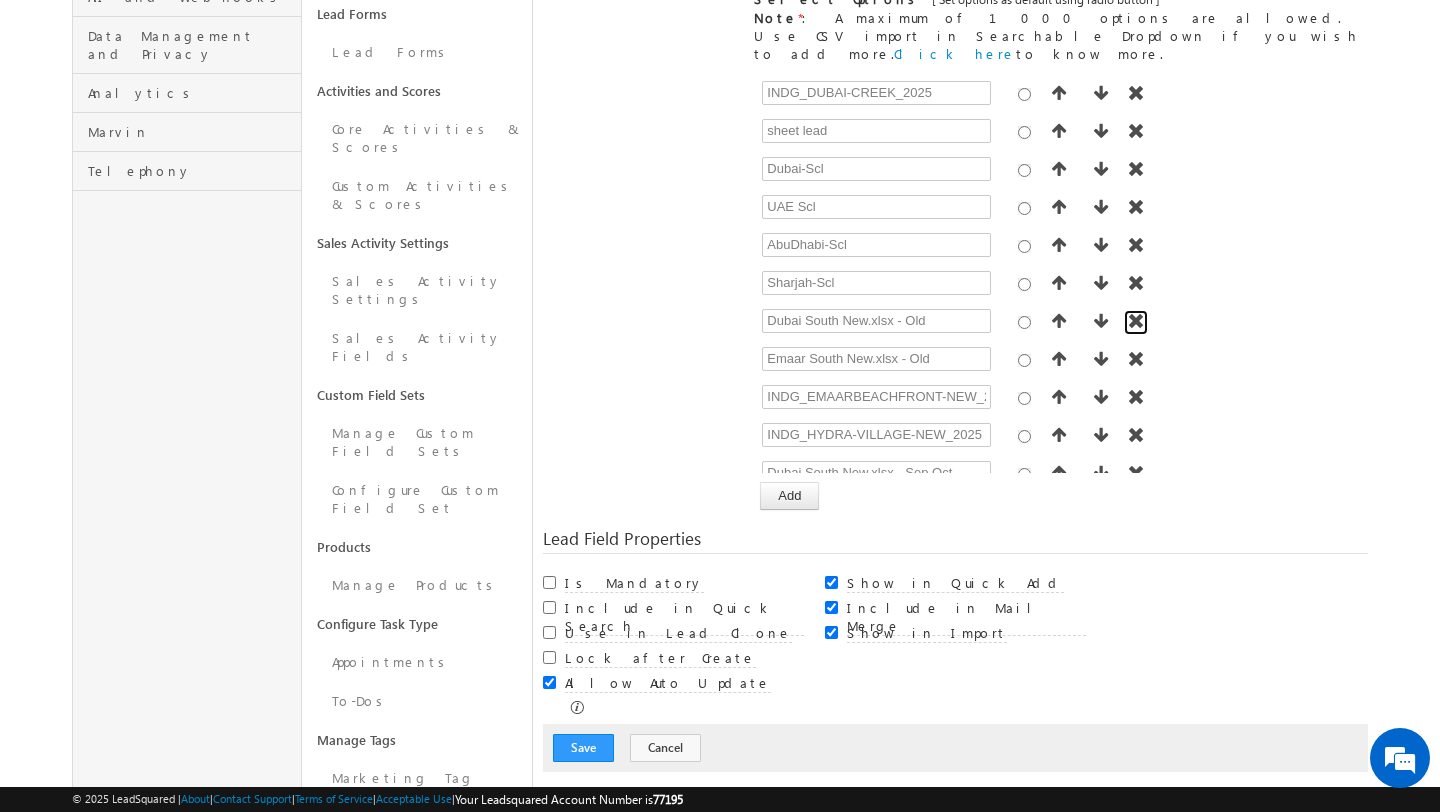 click at bounding box center (1136, 321) 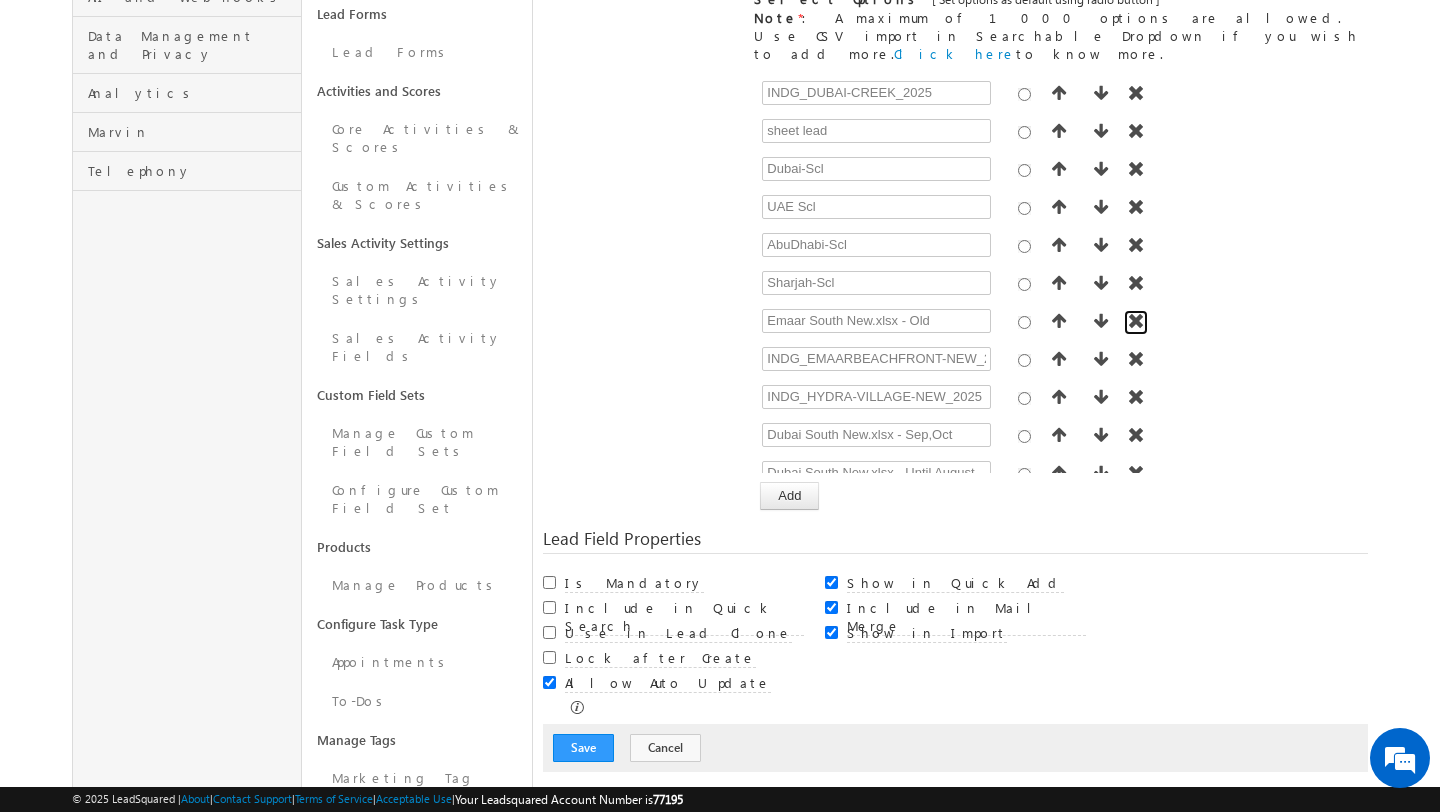 click at bounding box center [1136, 321] 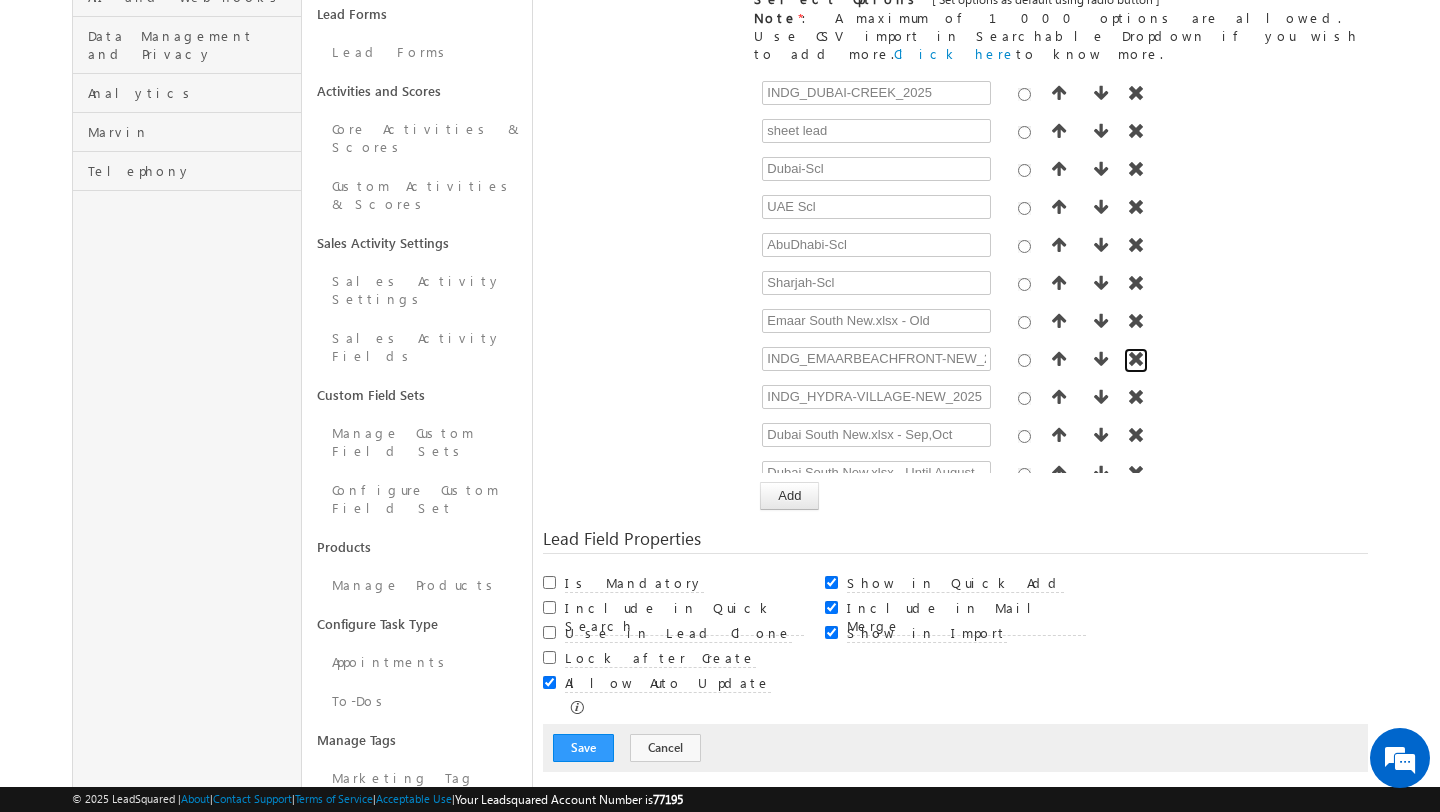 click at bounding box center [1136, 359] 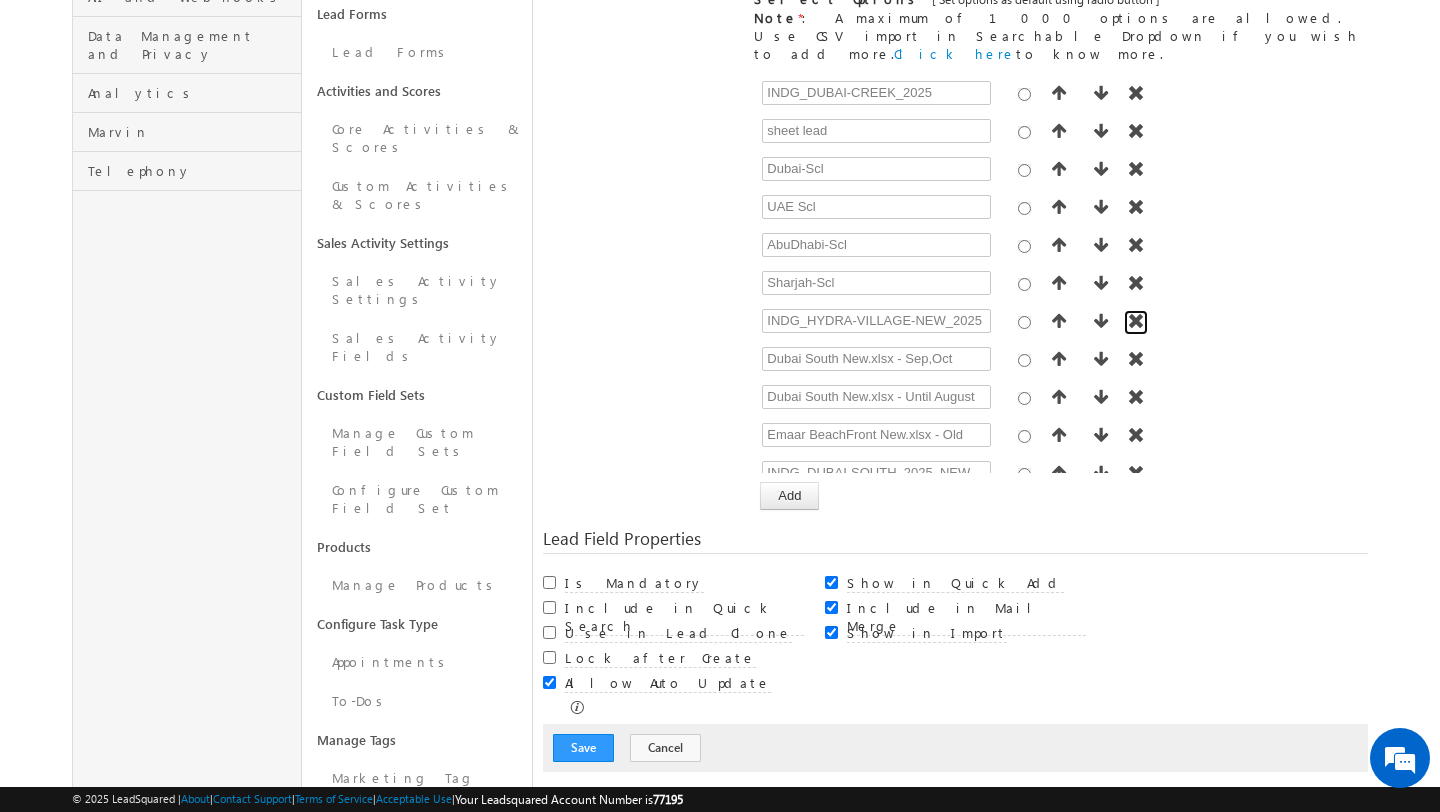 click at bounding box center [1136, 321] 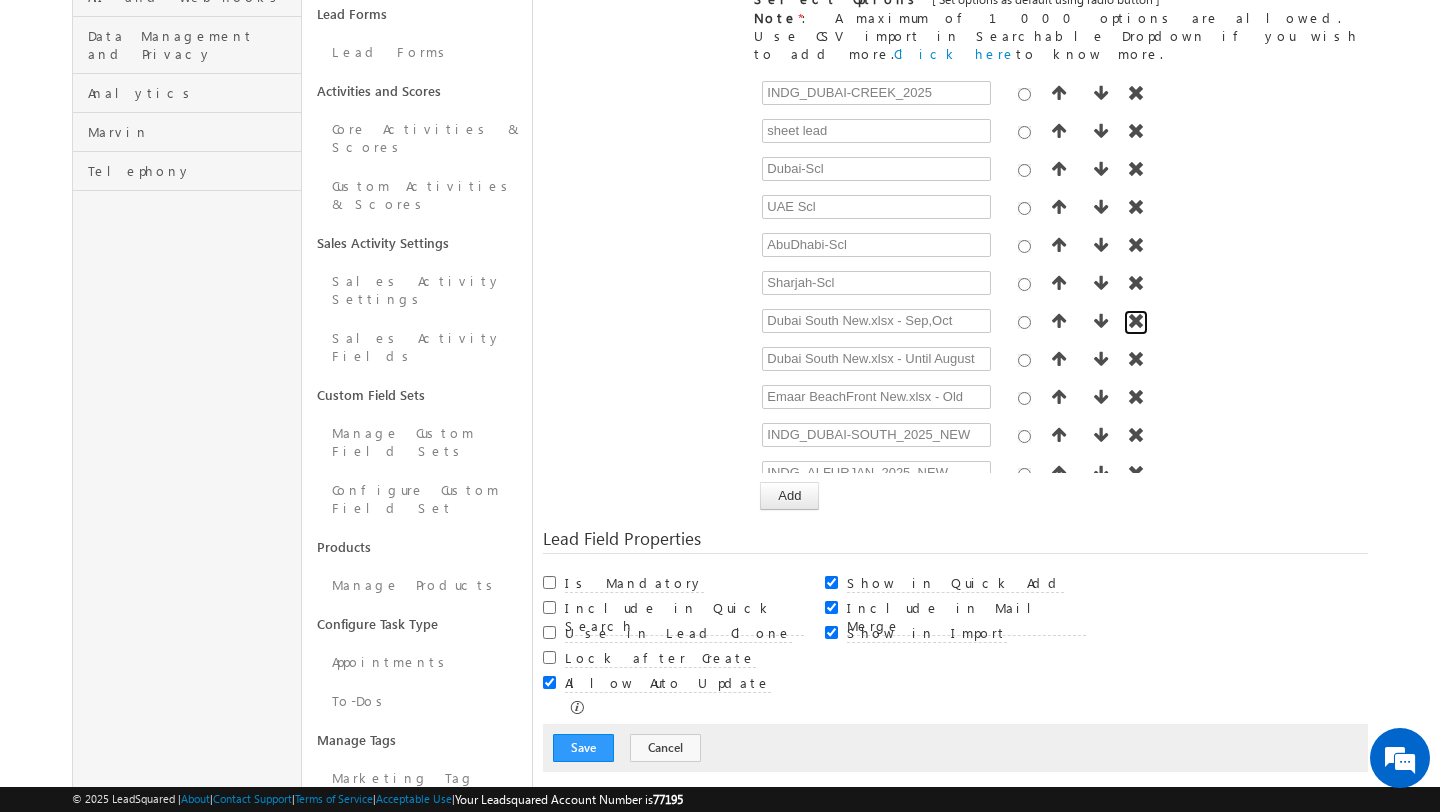 click at bounding box center (1136, 321) 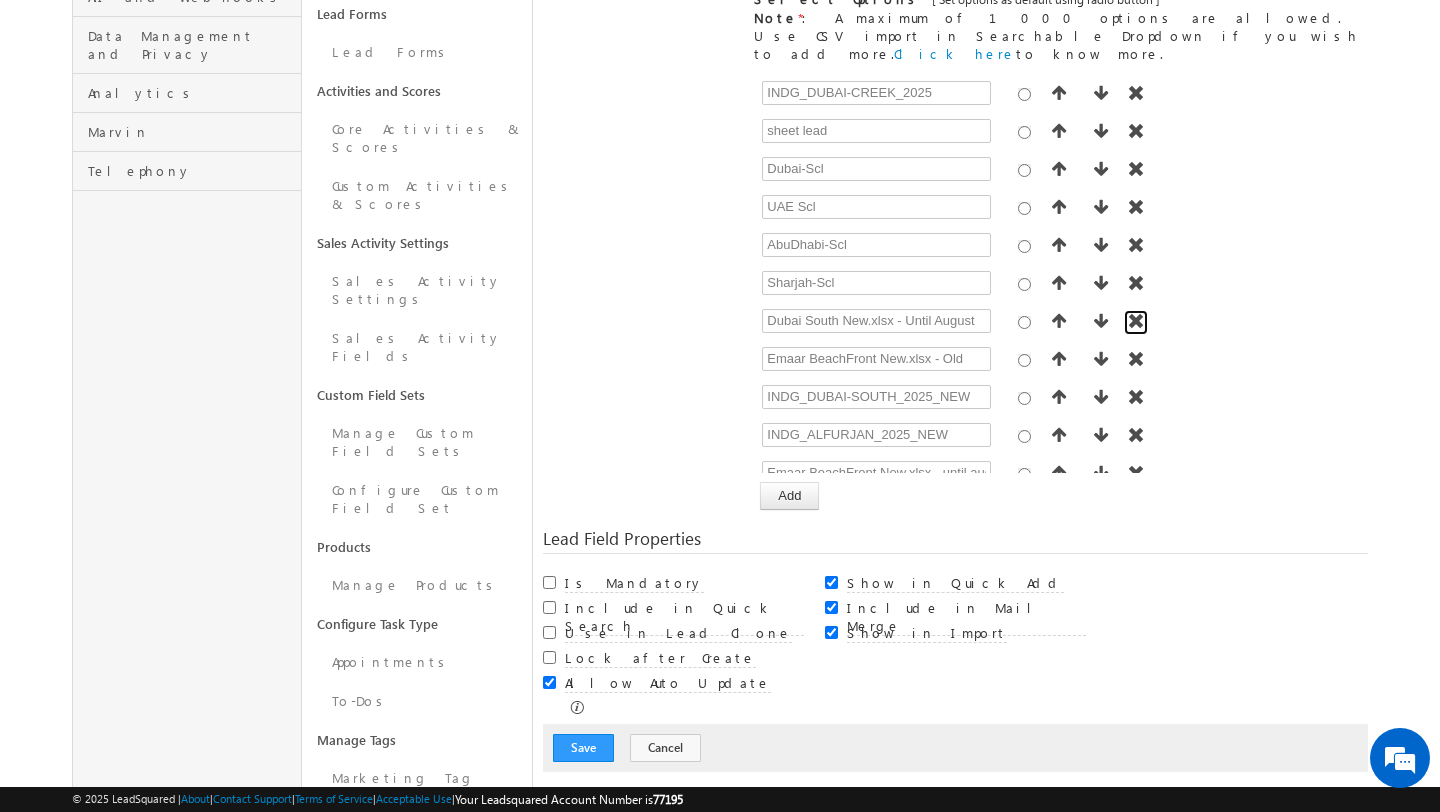 click at bounding box center [1136, 321] 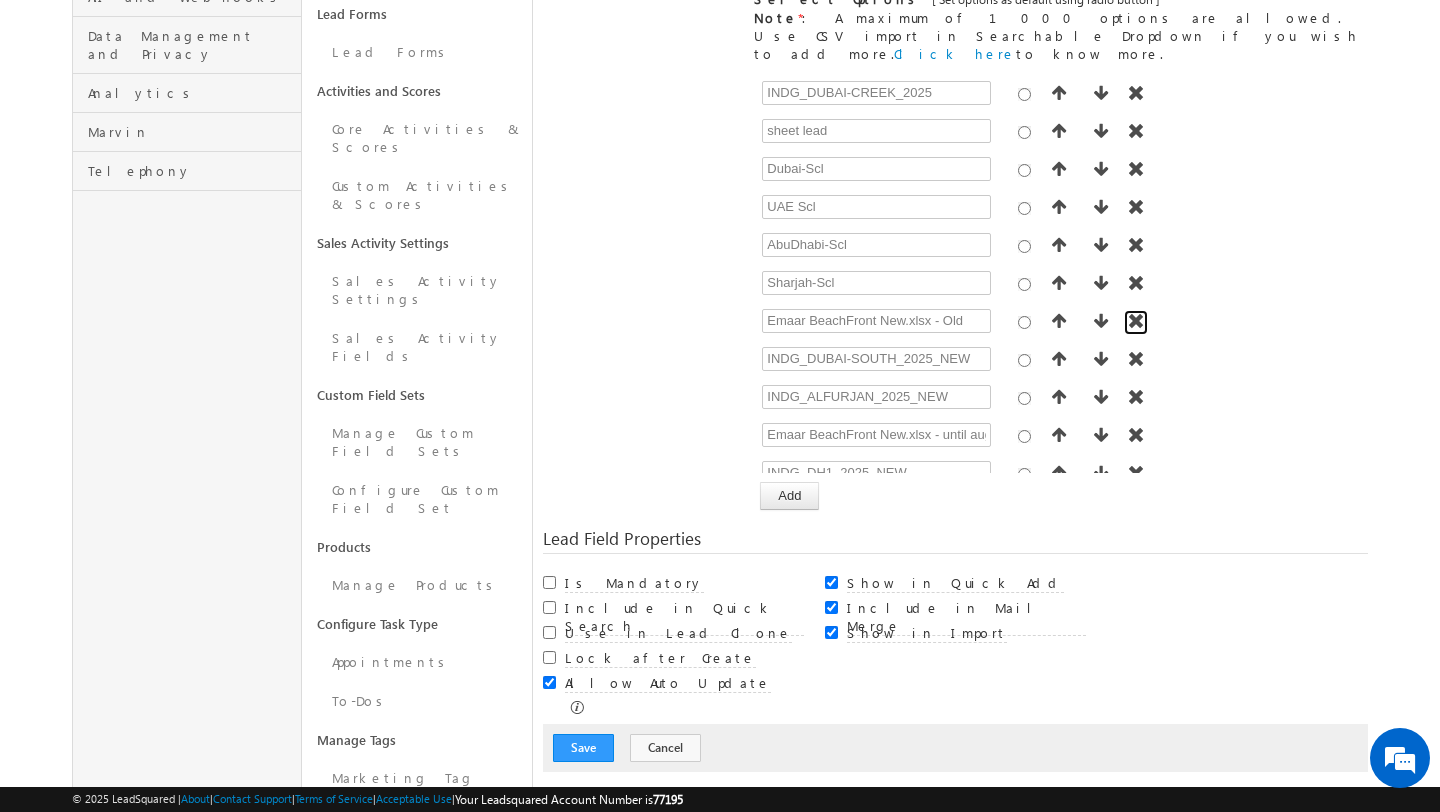 click at bounding box center [1136, 321] 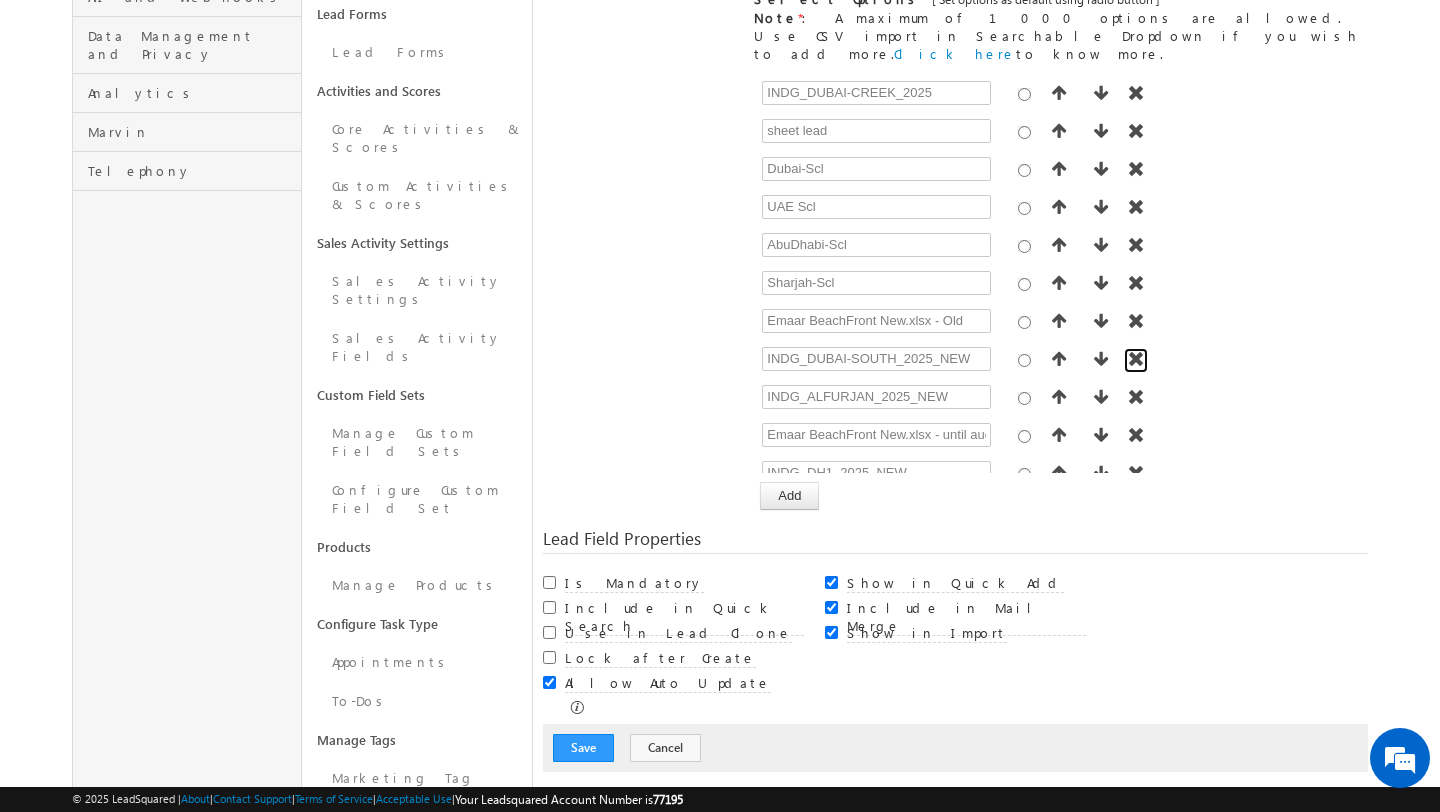 click at bounding box center (1136, 359) 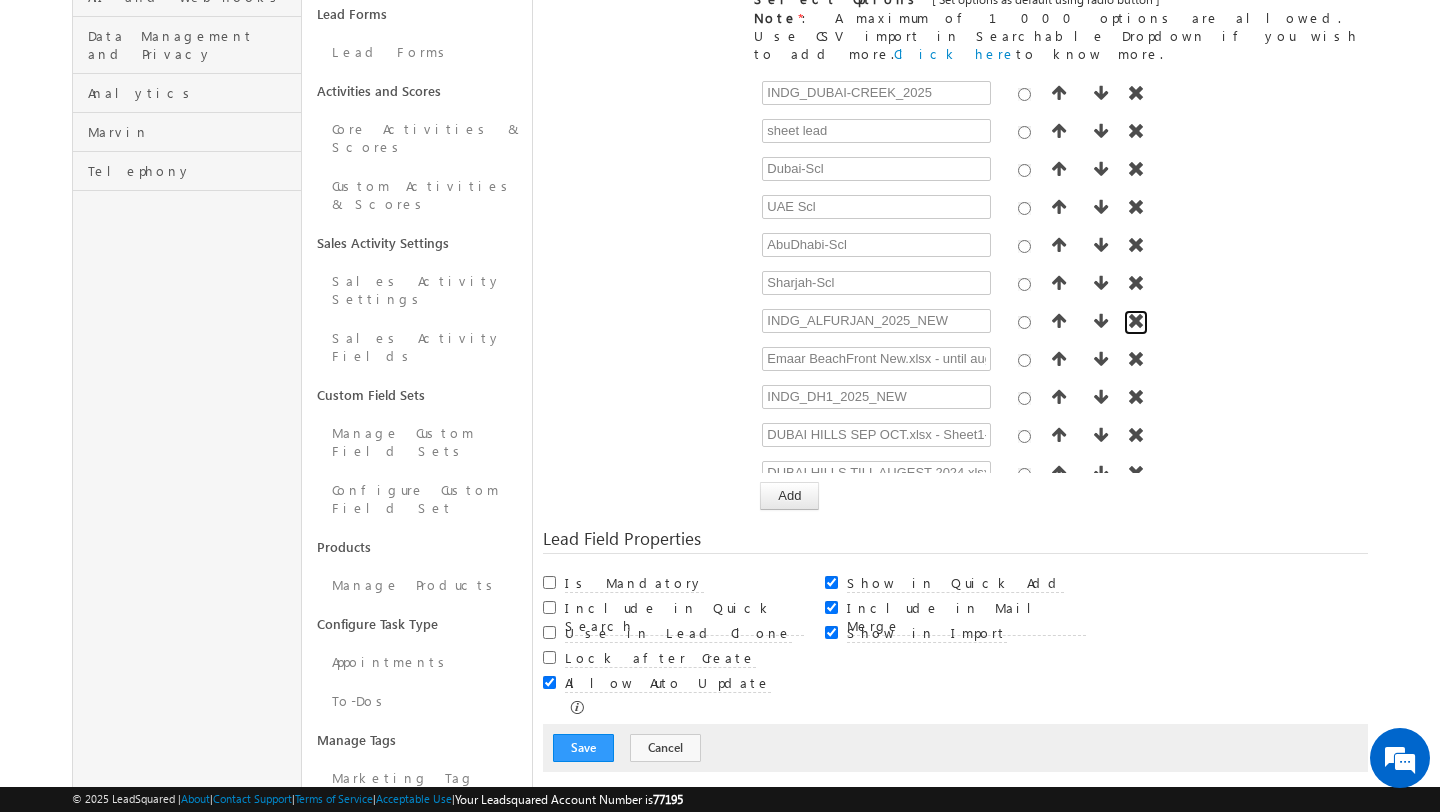 click at bounding box center [1136, 321] 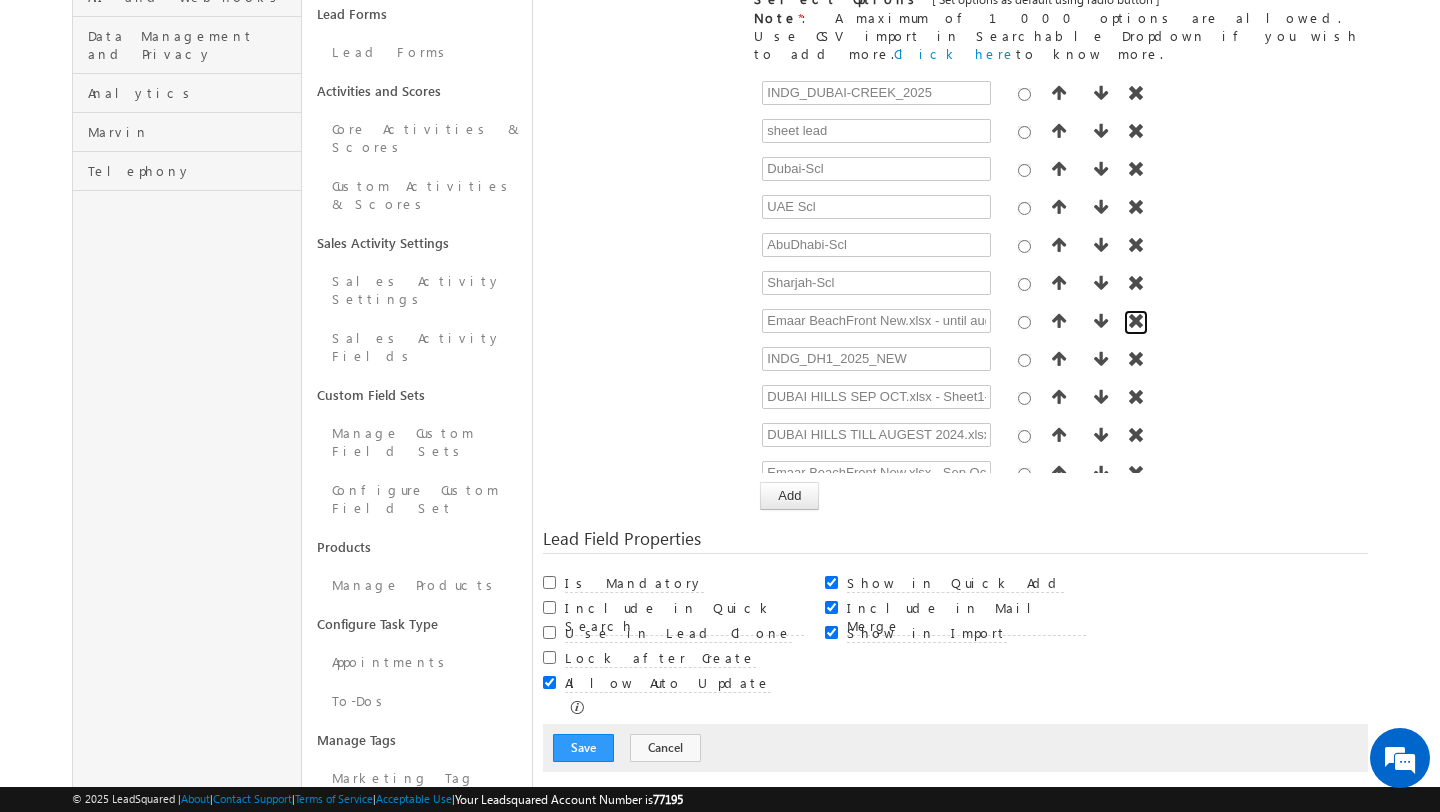 click at bounding box center (1136, 321) 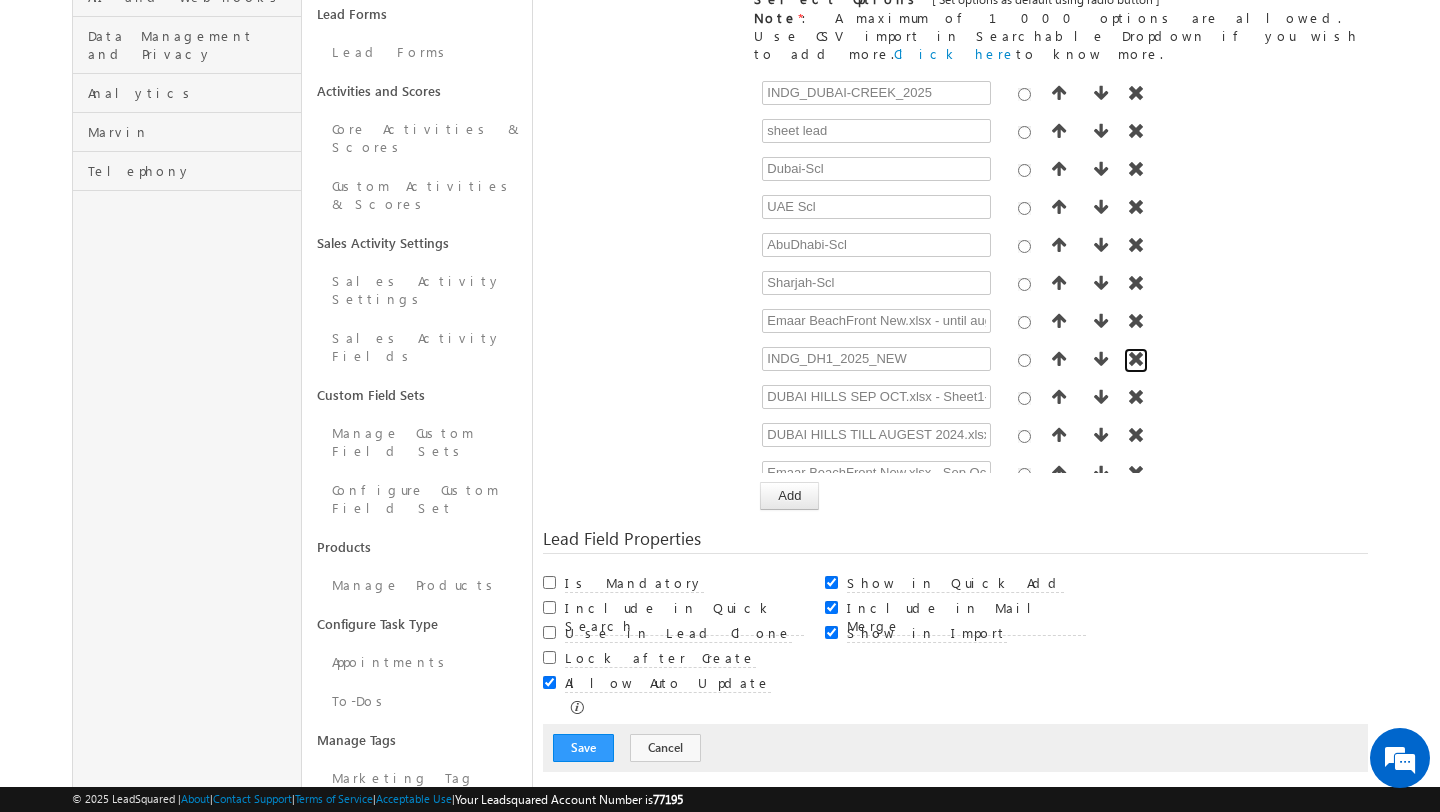 click at bounding box center (1136, 359) 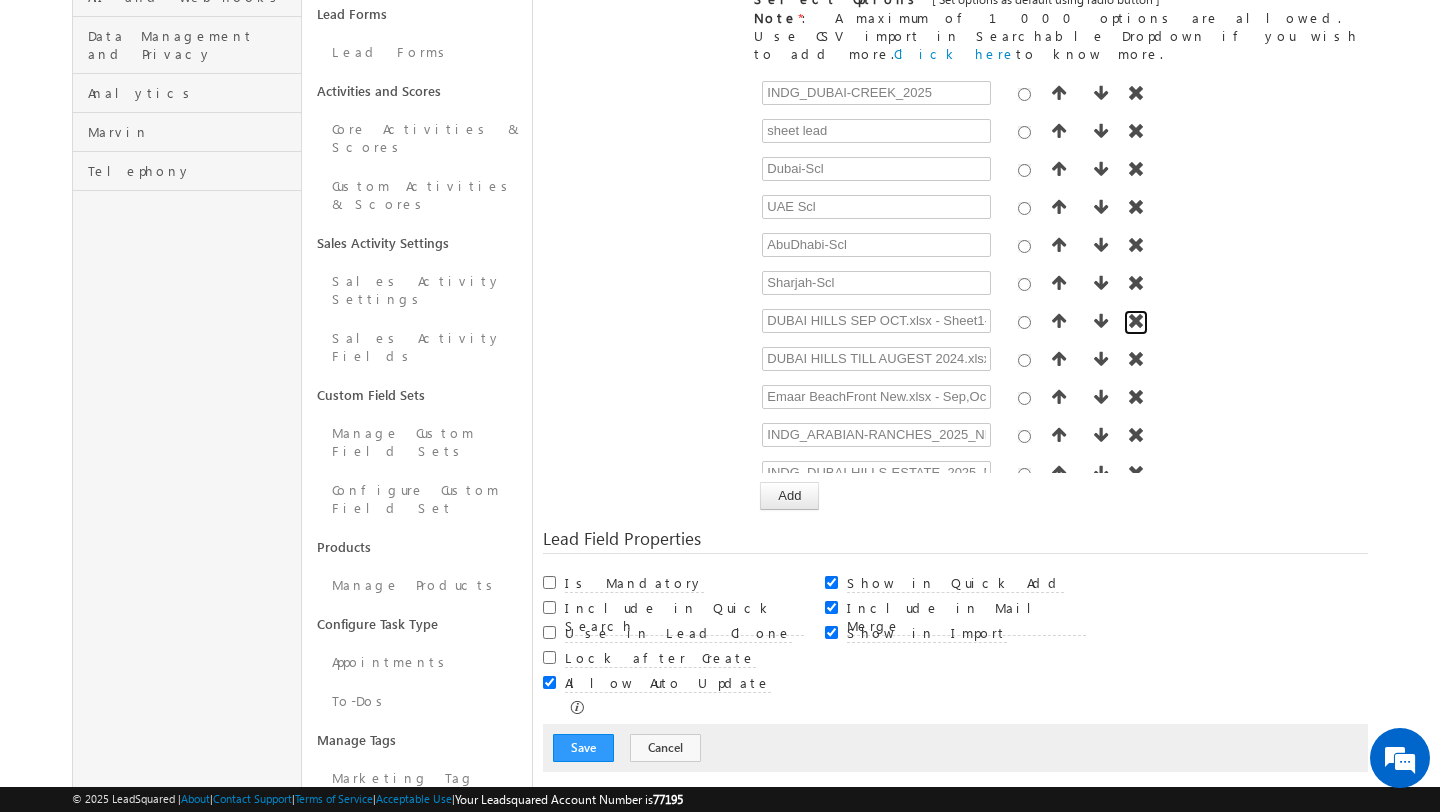 click at bounding box center (1136, 321) 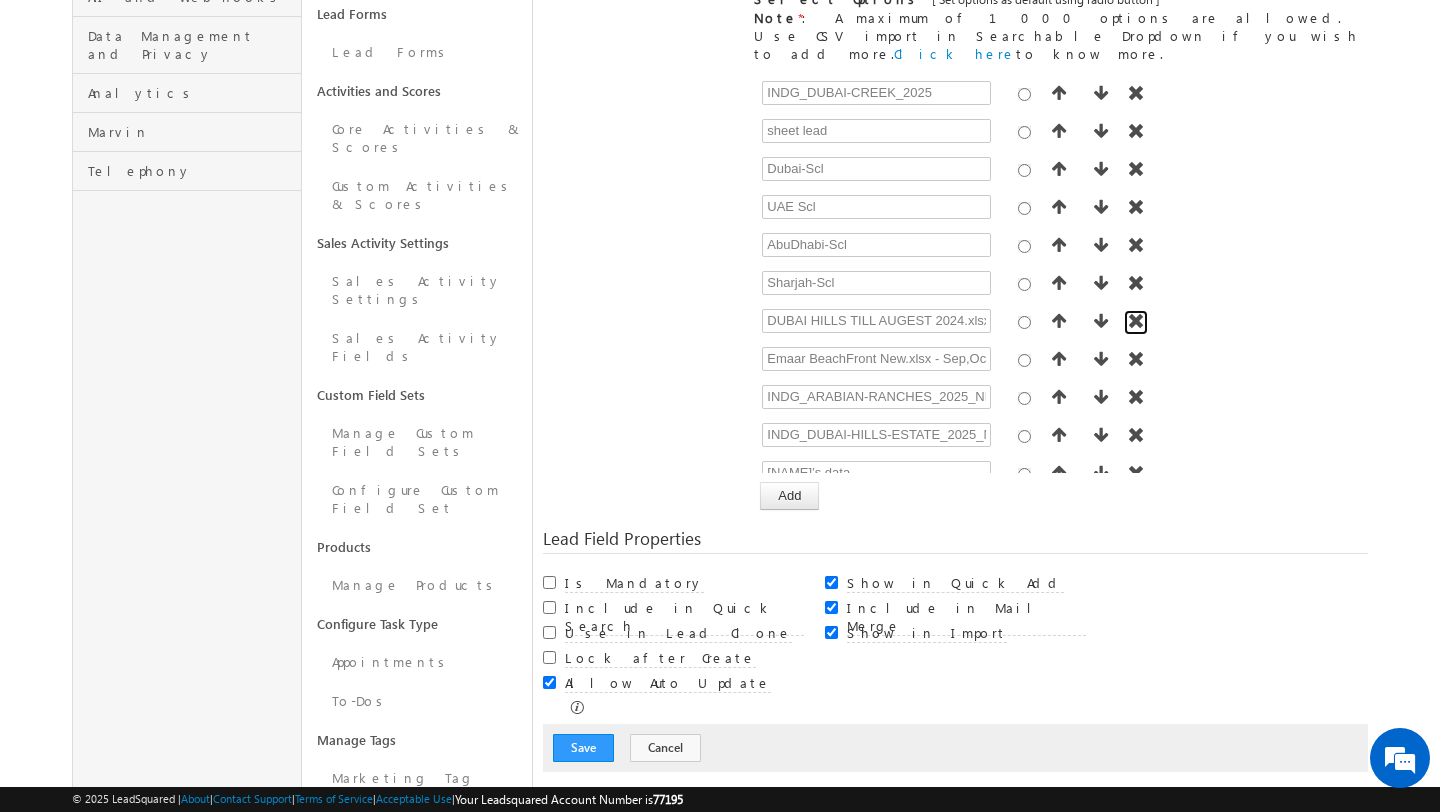 click at bounding box center [1136, 321] 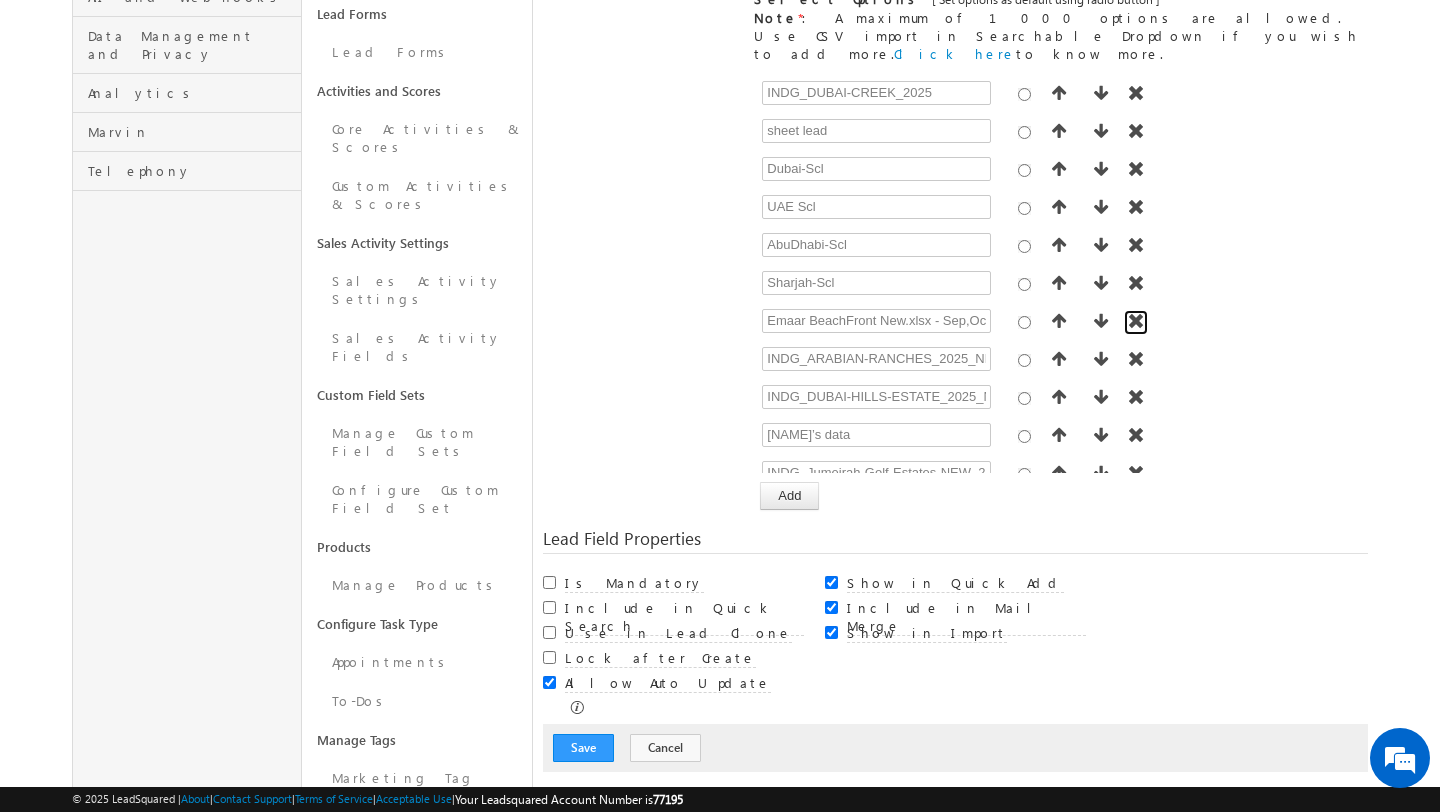 click at bounding box center (1136, 321) 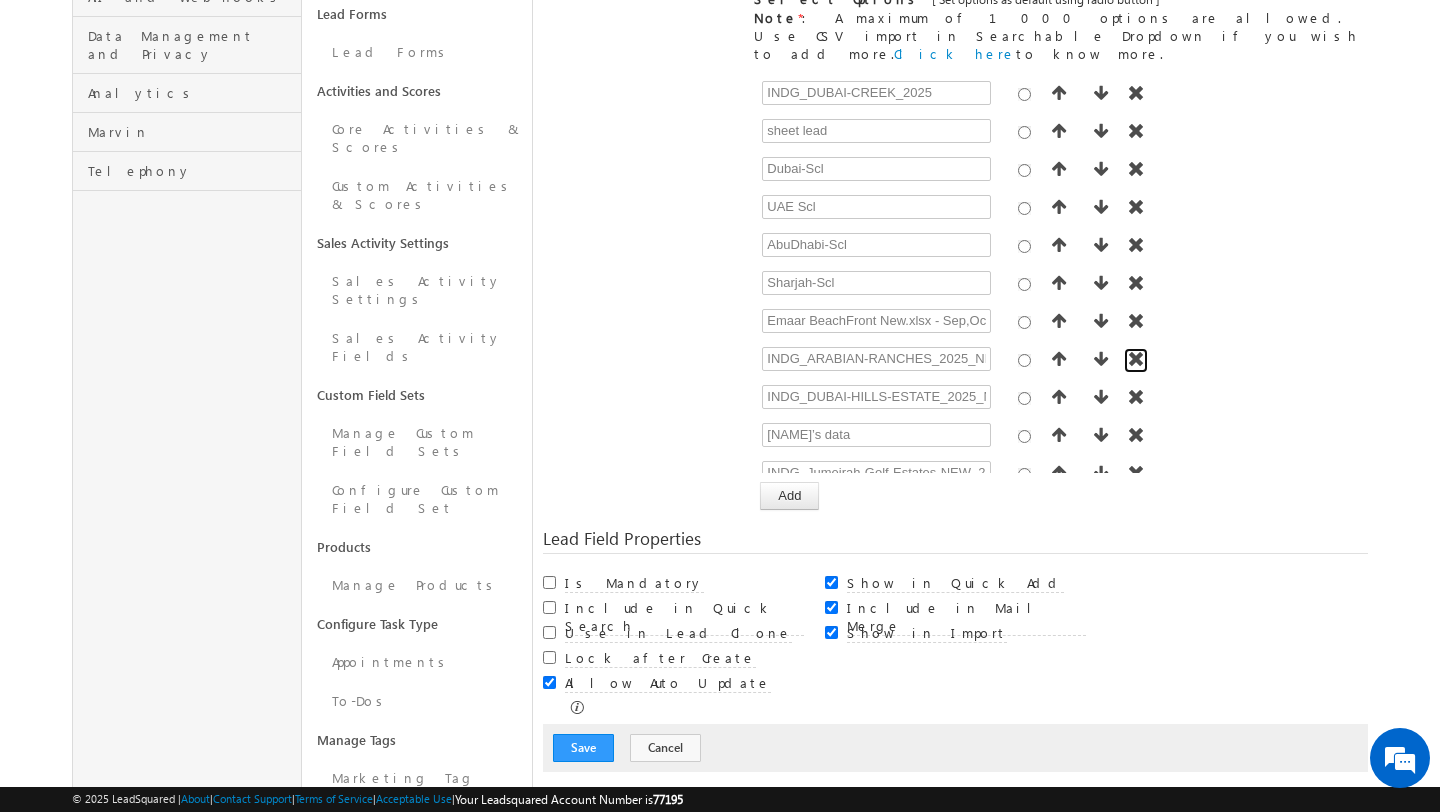 click at bounding box center (1136, 359) 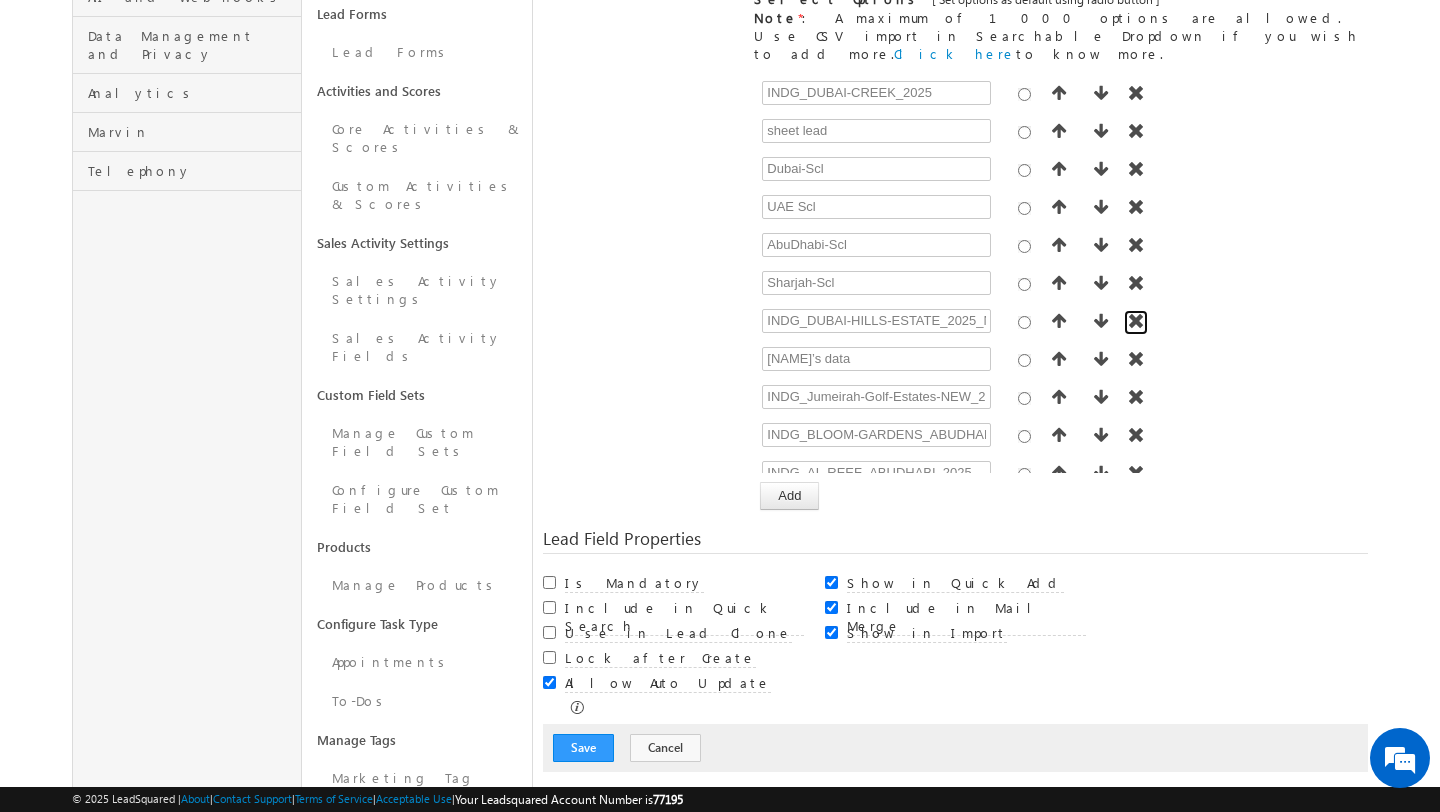click at bounding box center (1136, 321) 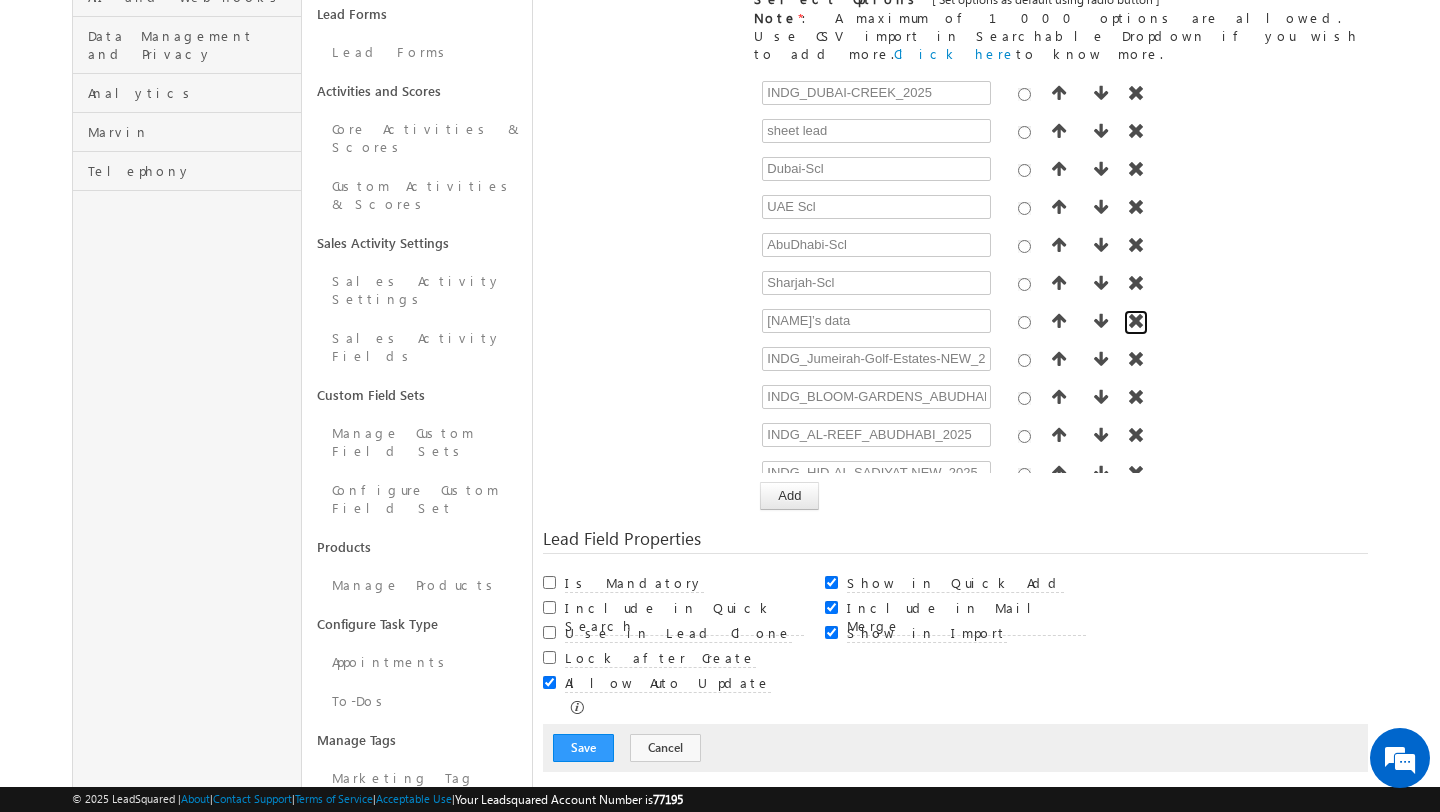 click at bounding box center [1136, 321] 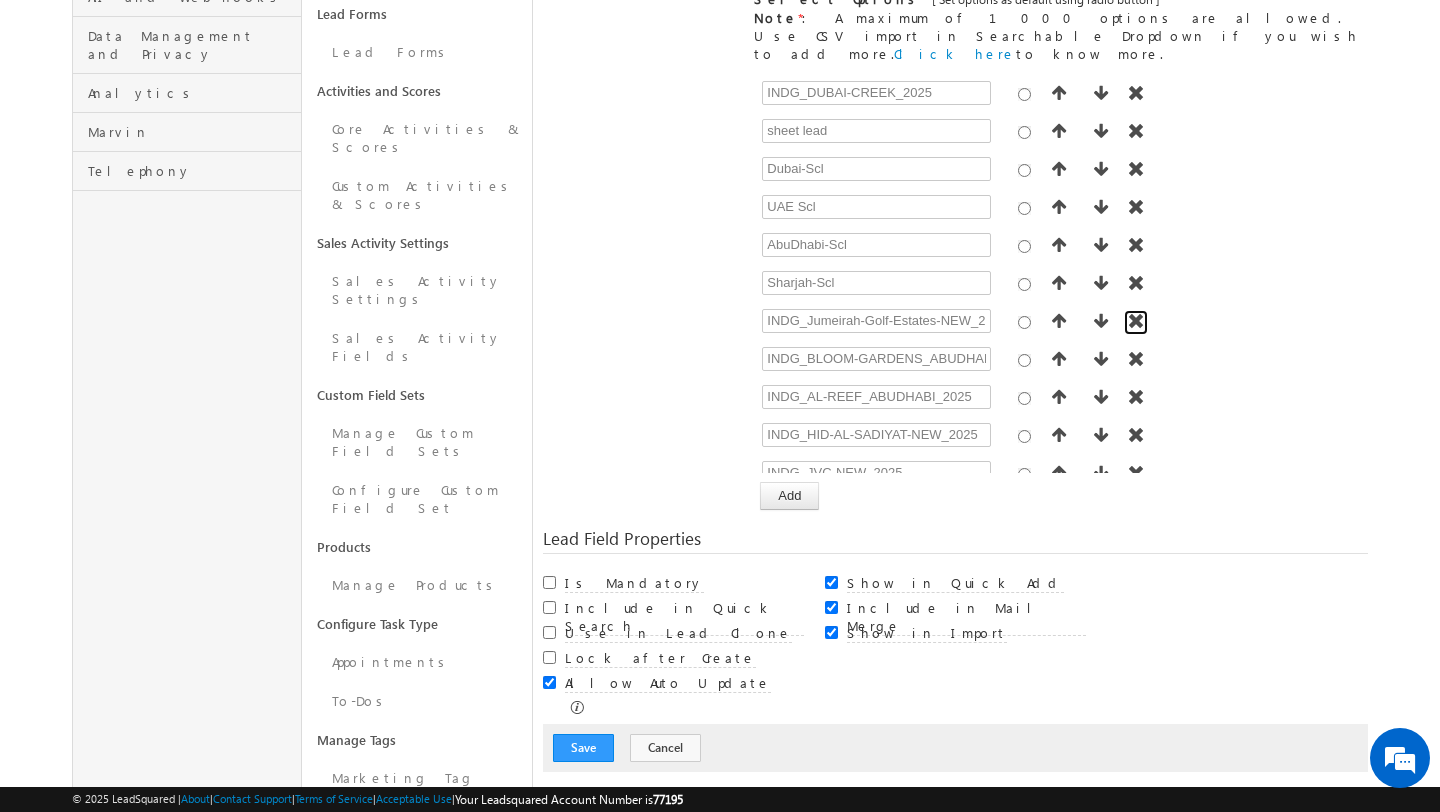 click at bounding box center [1136, 321] 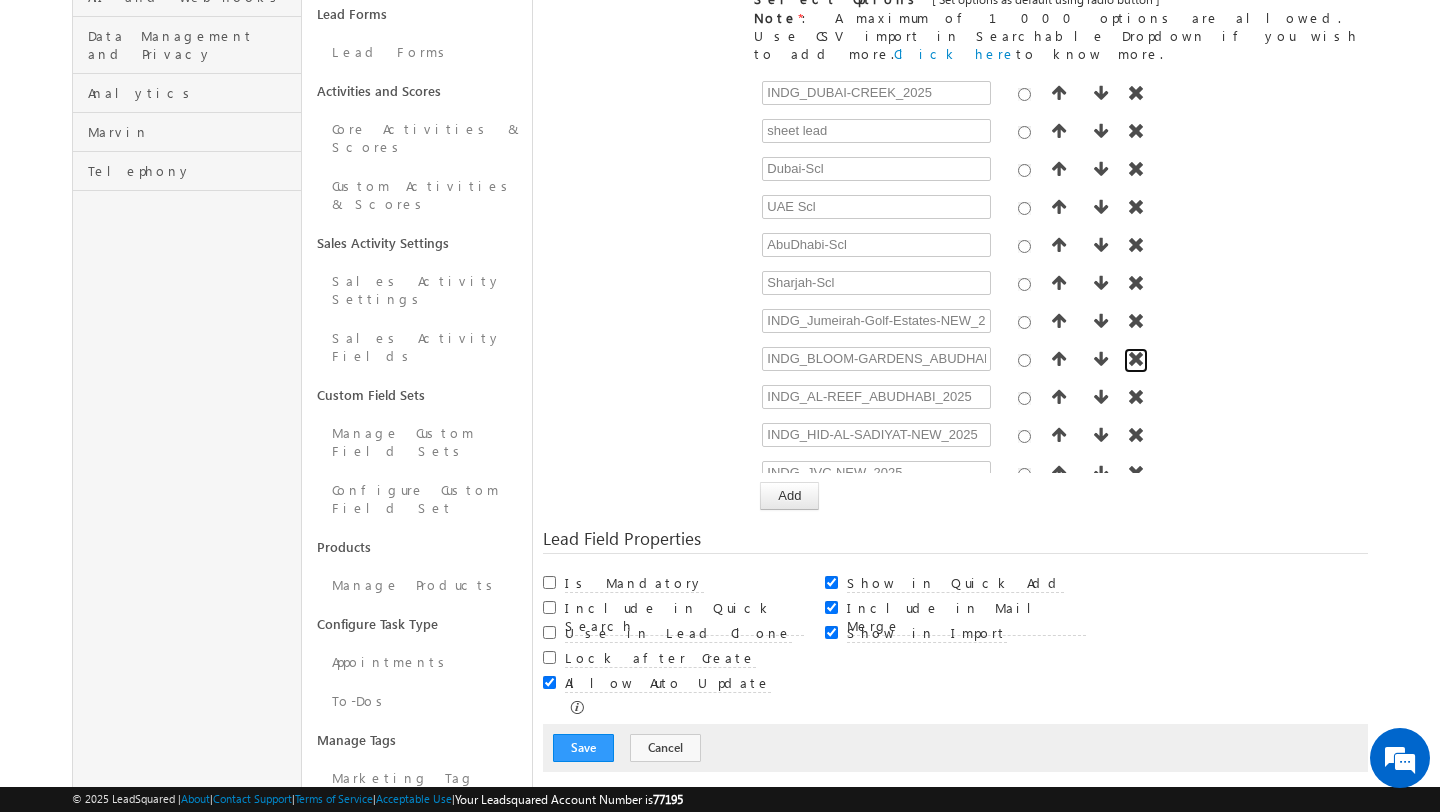 click at bounding box center (1136, 359) 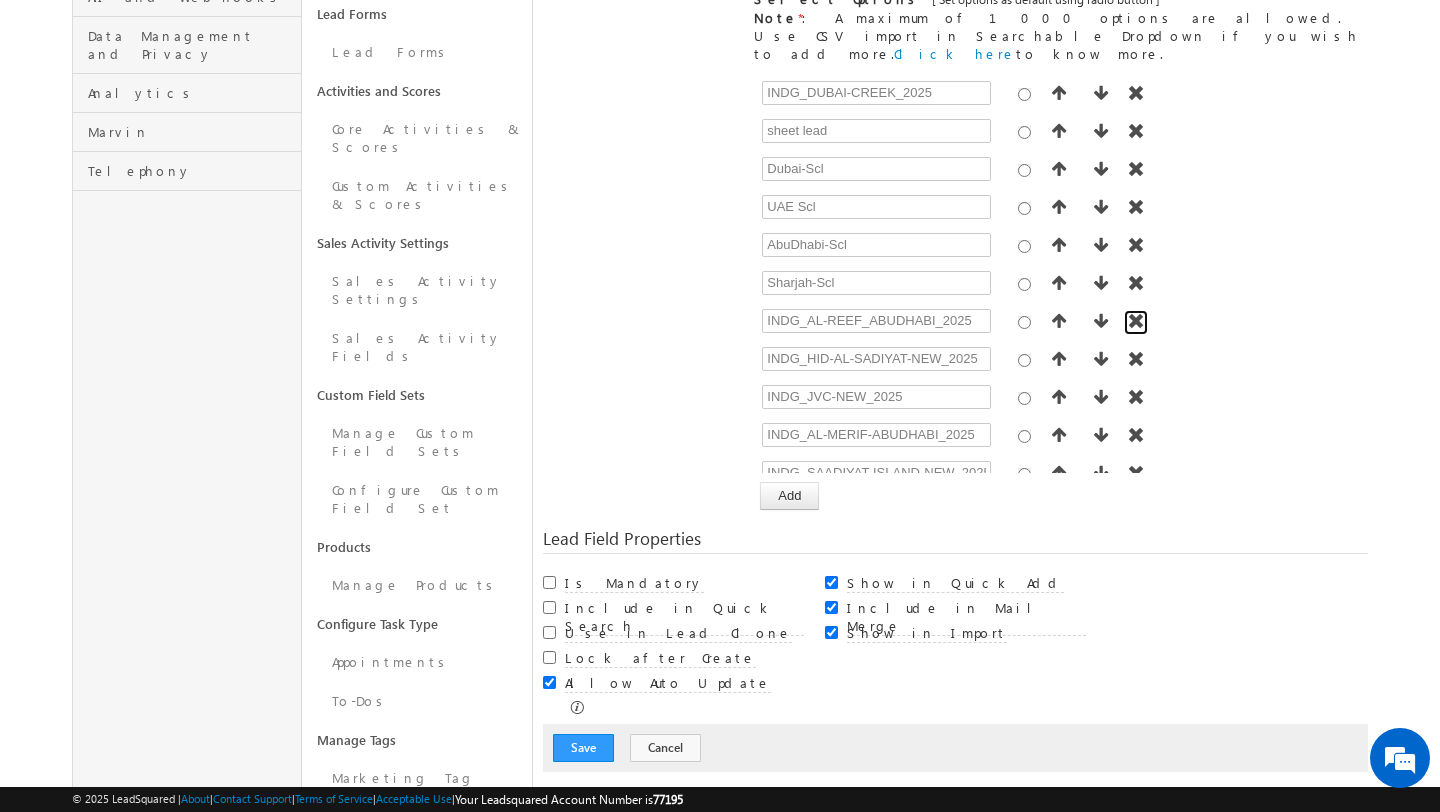 click at bounding box center (1136, 321) 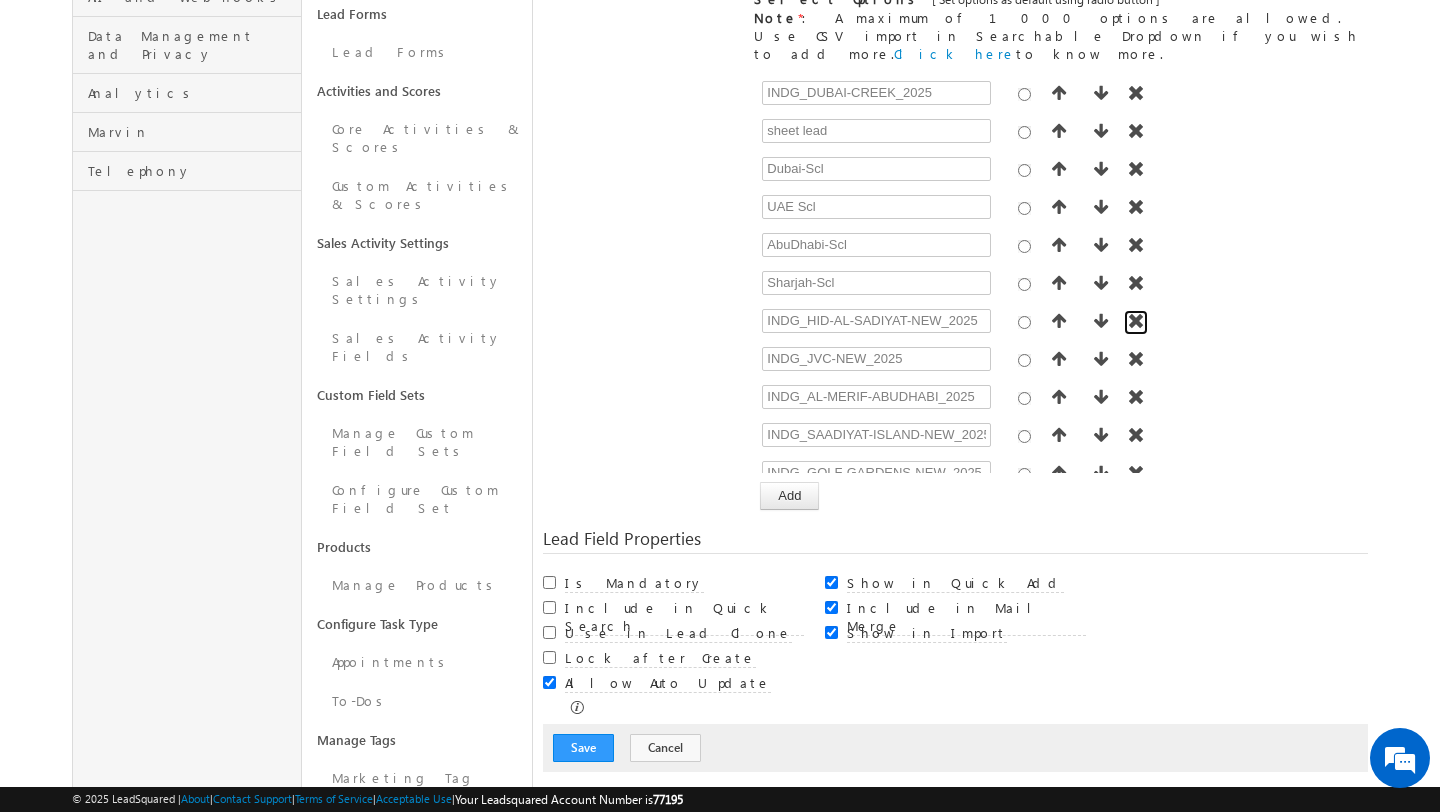click at bounding box center (1136, 321) 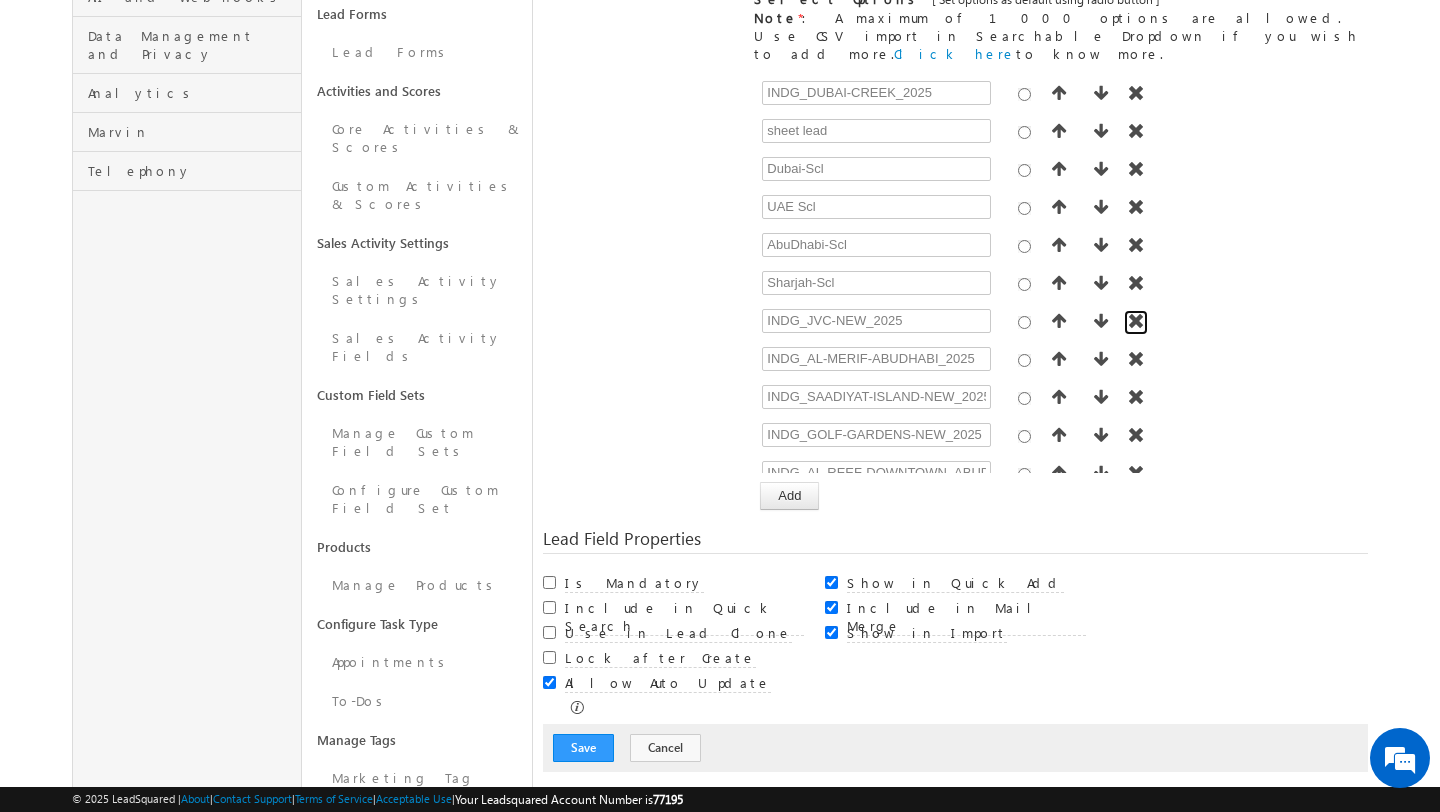 click at bounding box center (1136, 321) 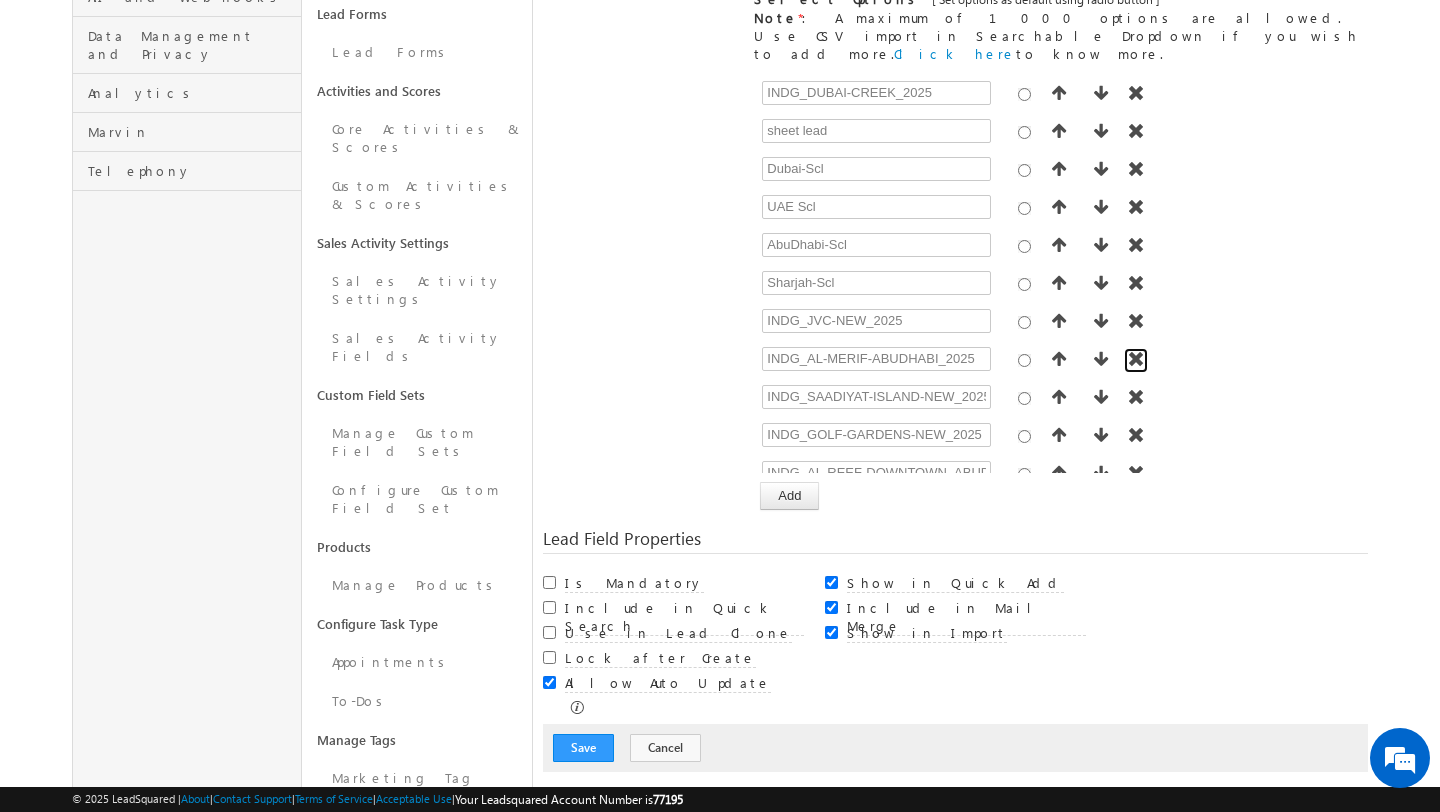 click at bounding box center [1136, 359] 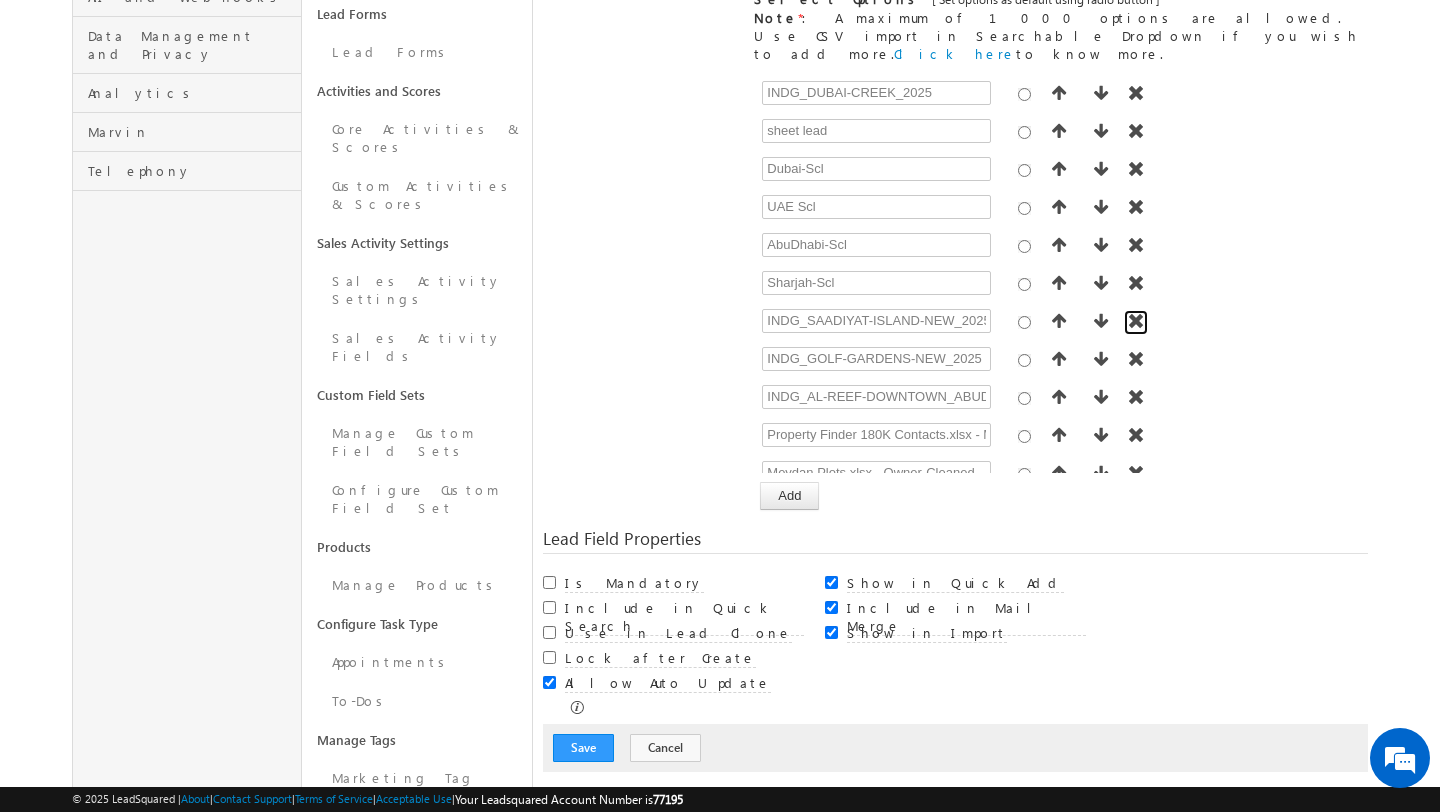 click at bounding box center (1136, 321) 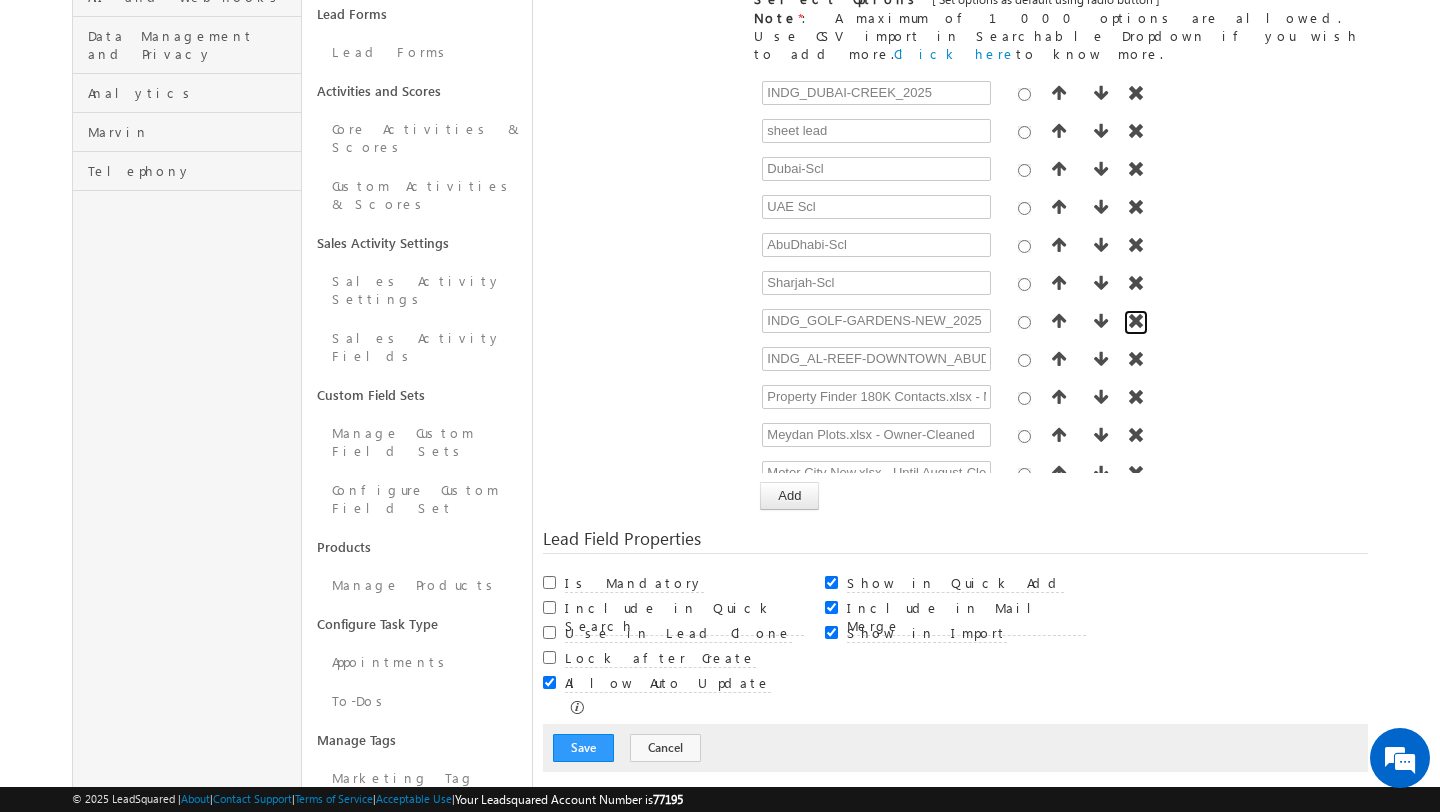 click at bounding box center [1136, 321] 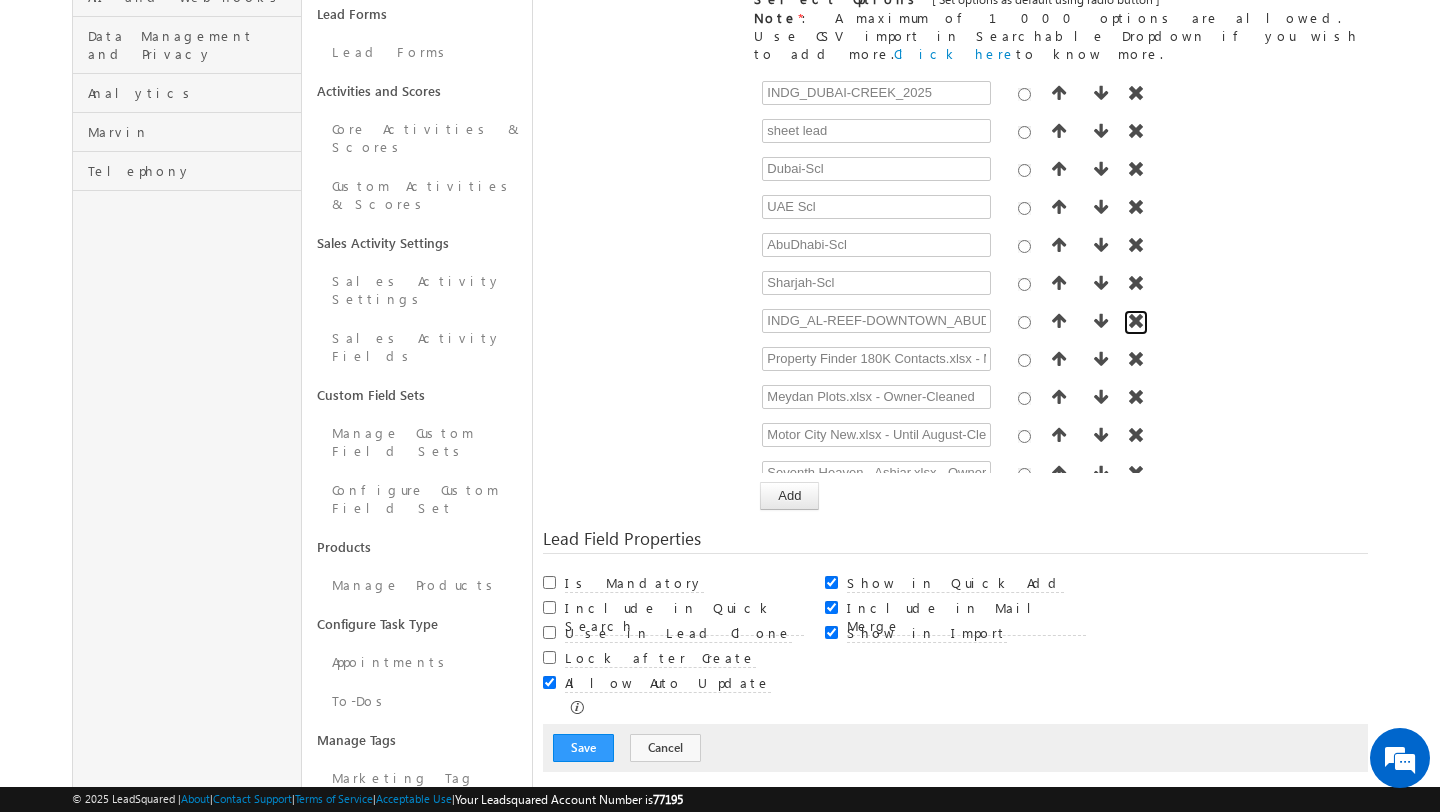 click at bounding box center (1136, 321) 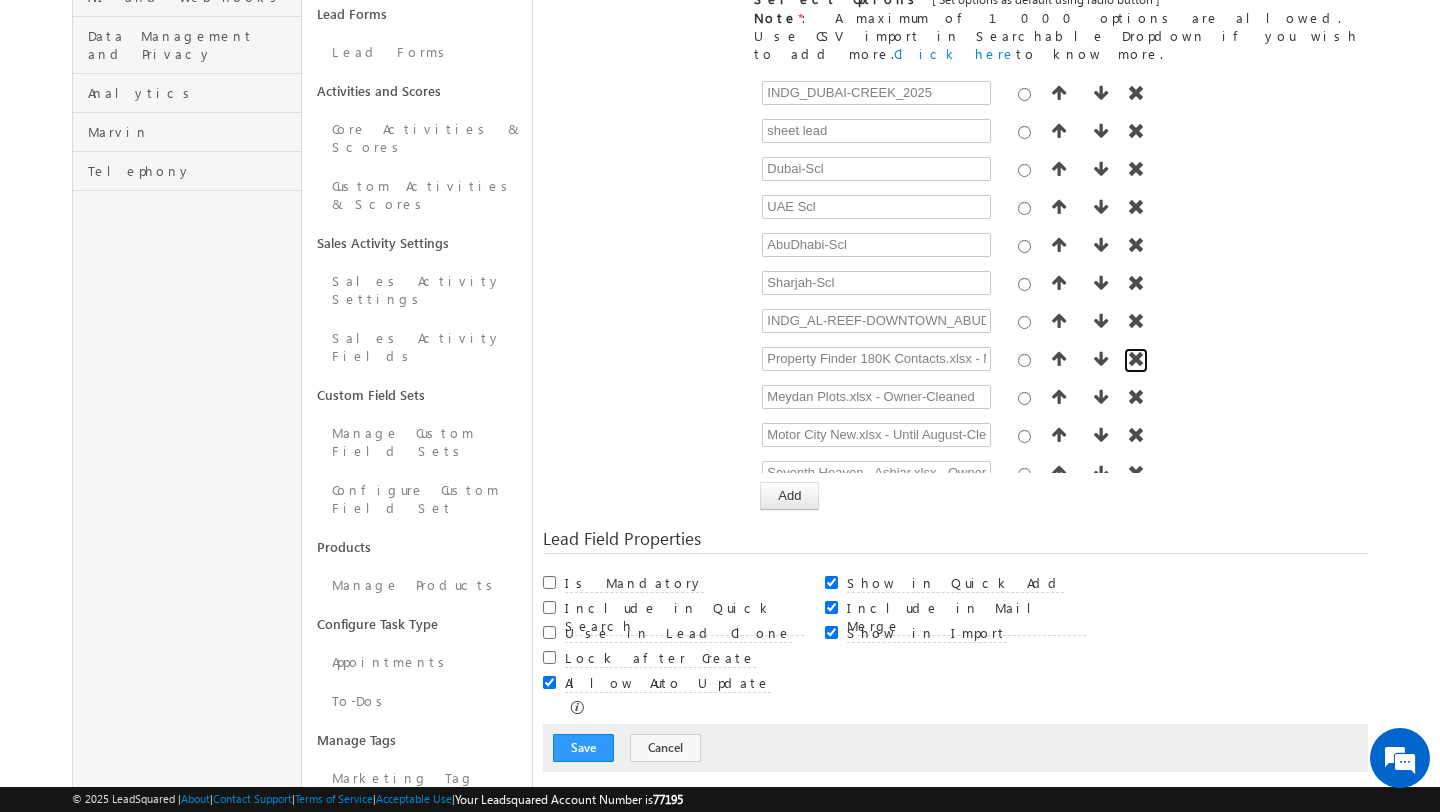 click at bounding box center [1136, 359] 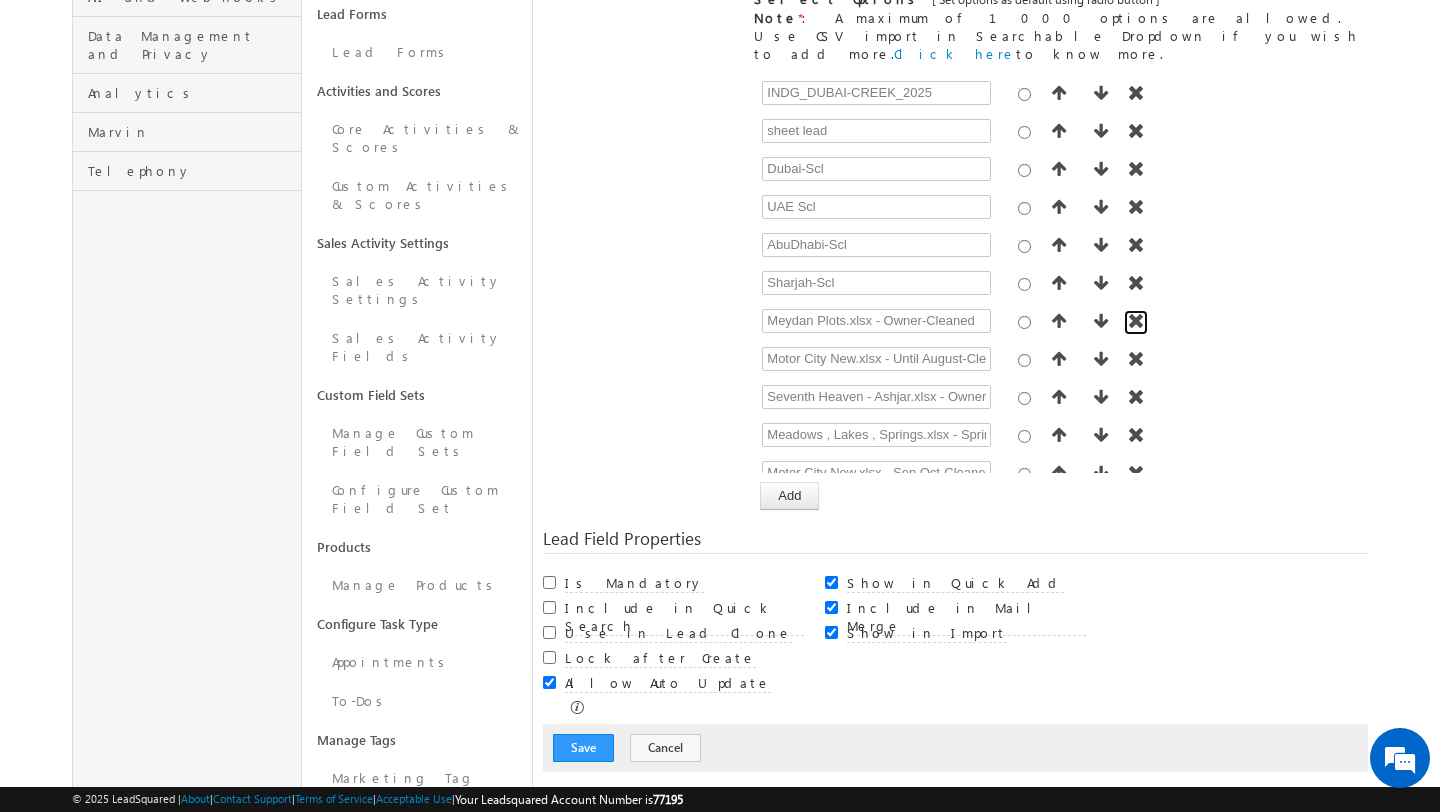 click at bounding box center [1136, 321] 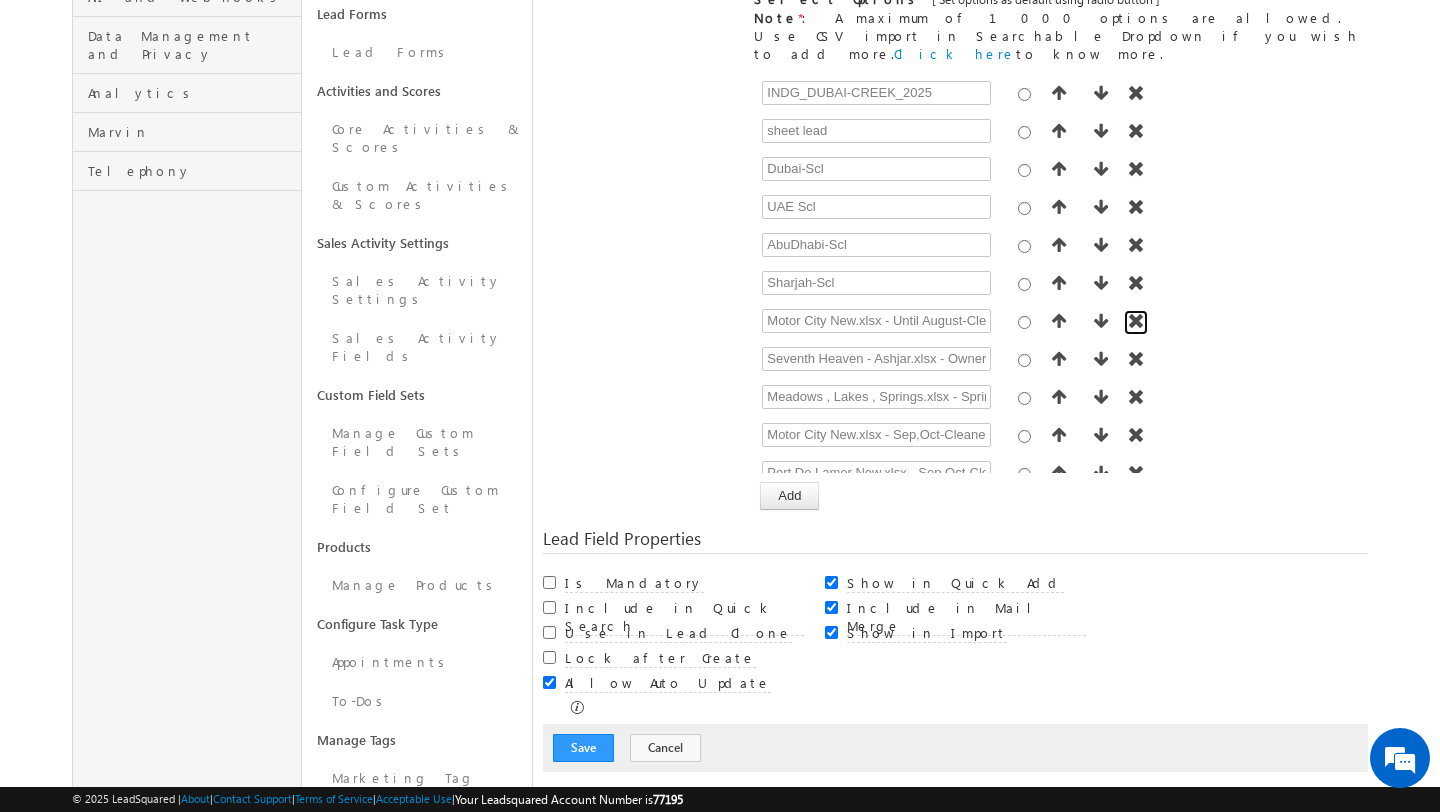 click at bounding box center [1136, 321] 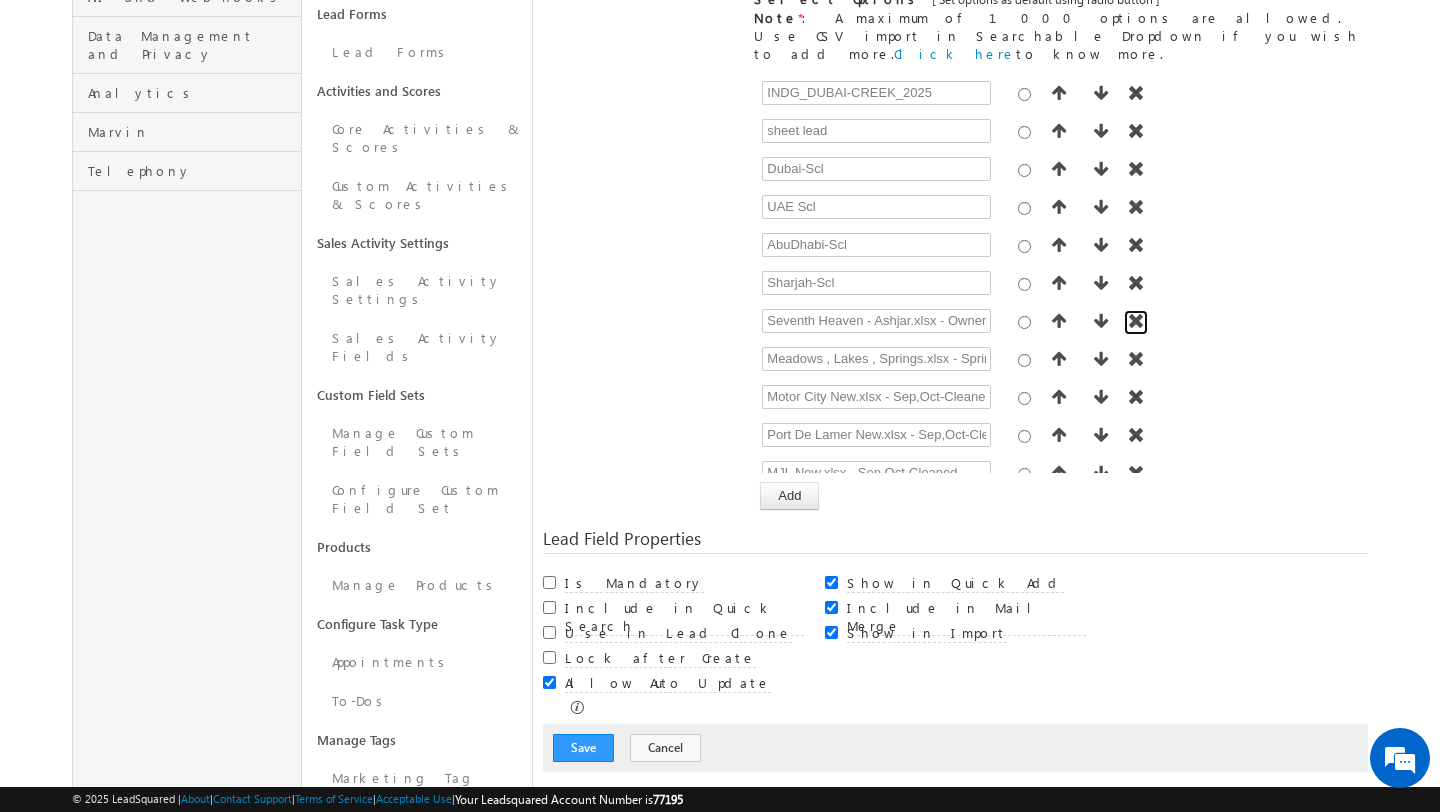 click at bounding box center [1136, 321] 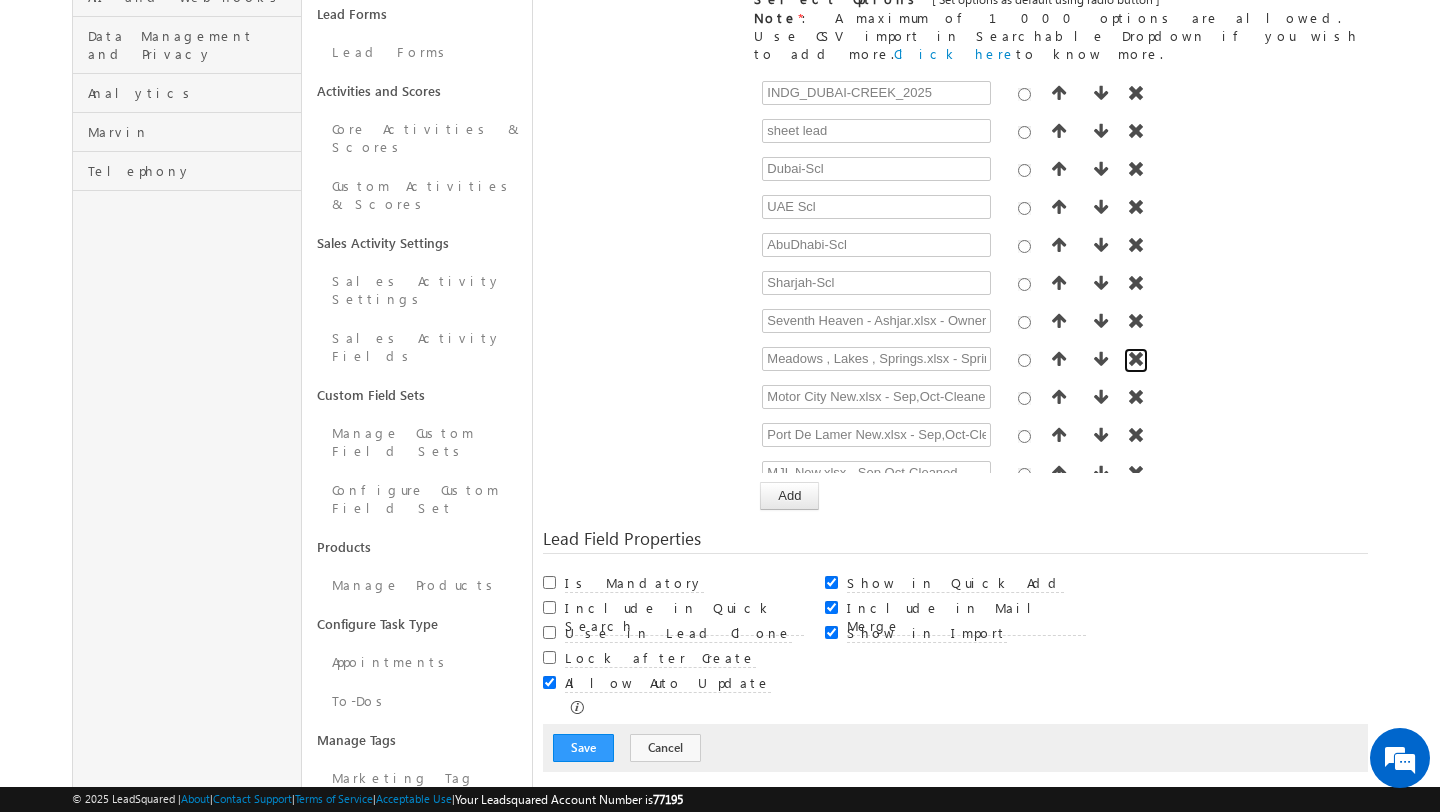 click at bounding box center [1136, 359] 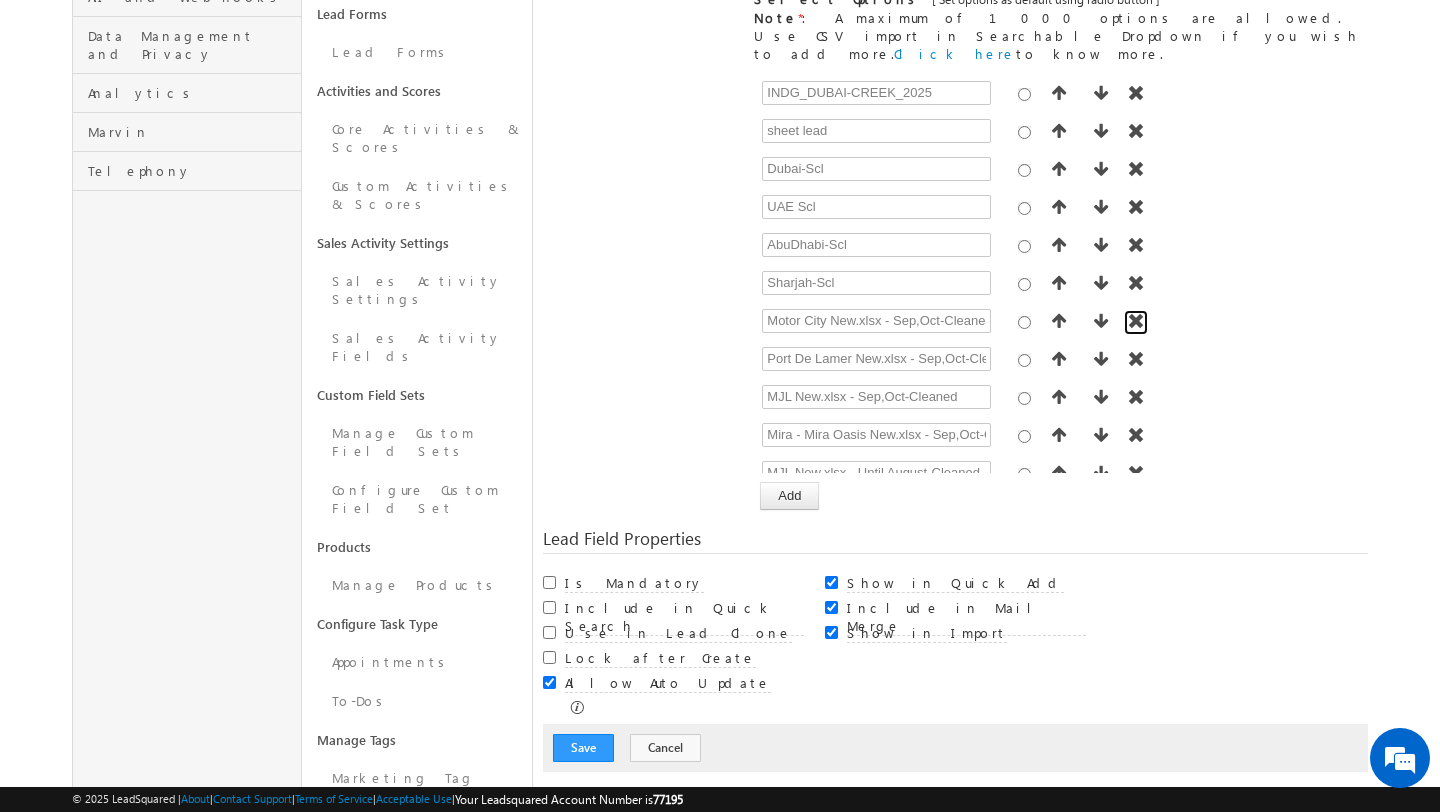 click at bounding box center (1136, 321) 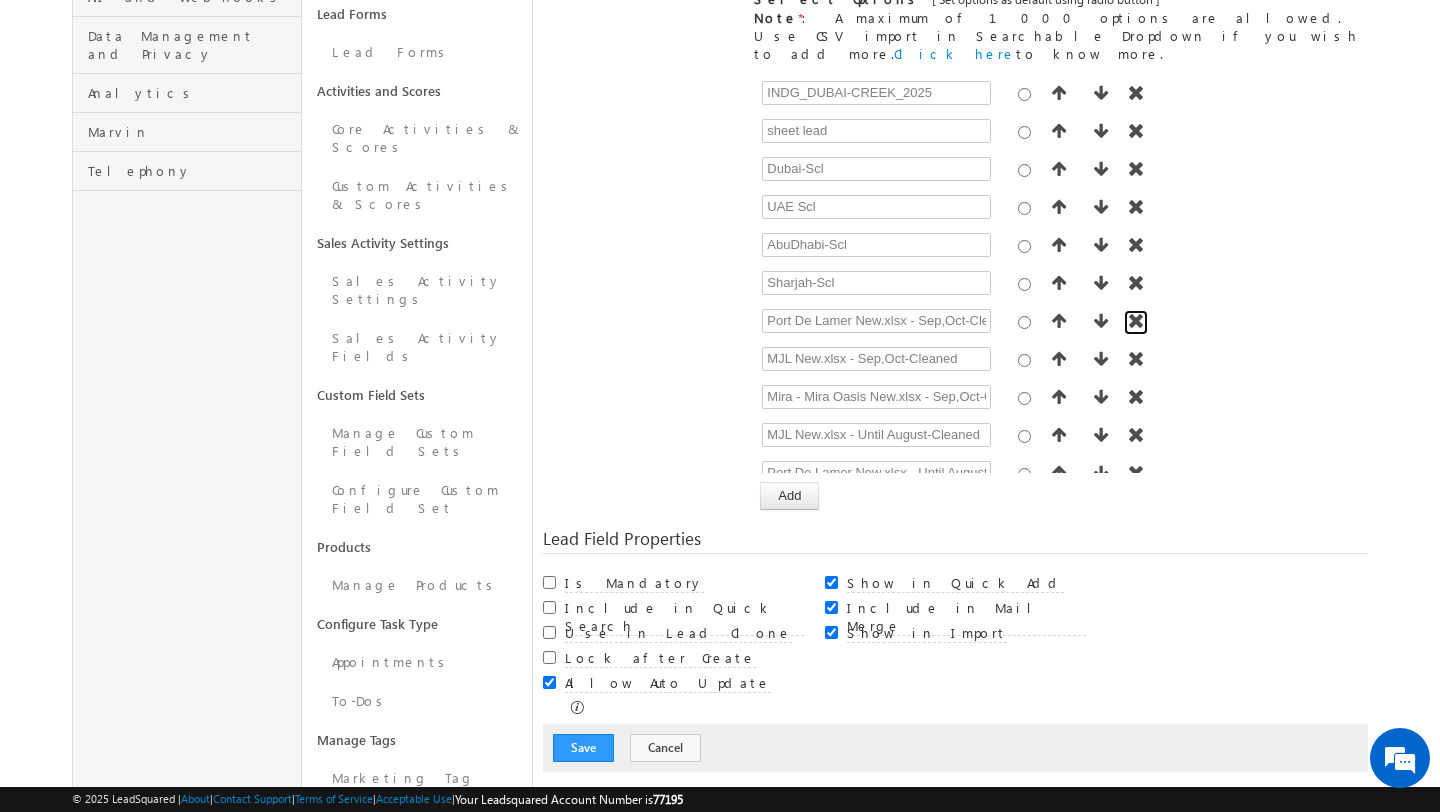 click at bounding box center (1136, 321) 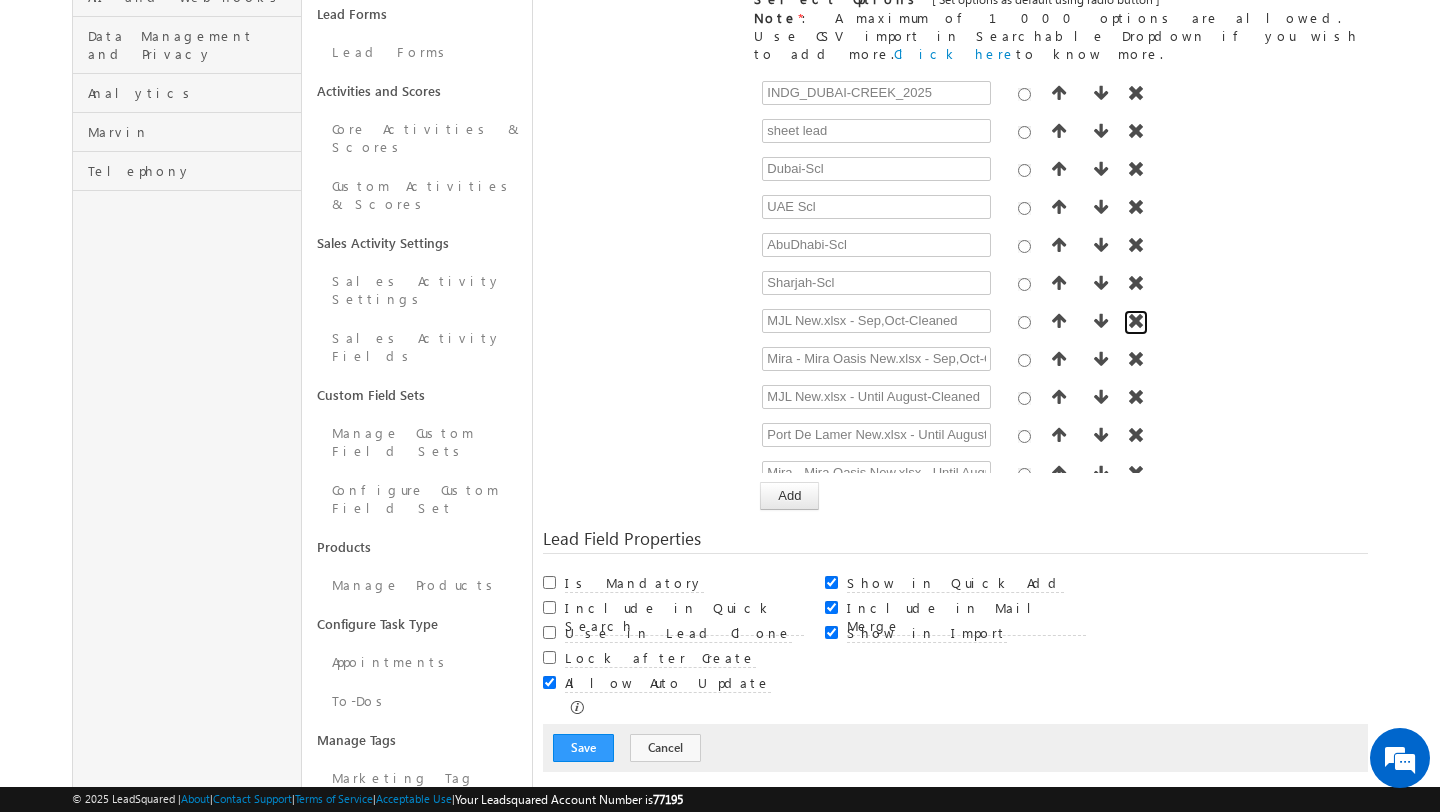 click at bounding box center (1136, 321) 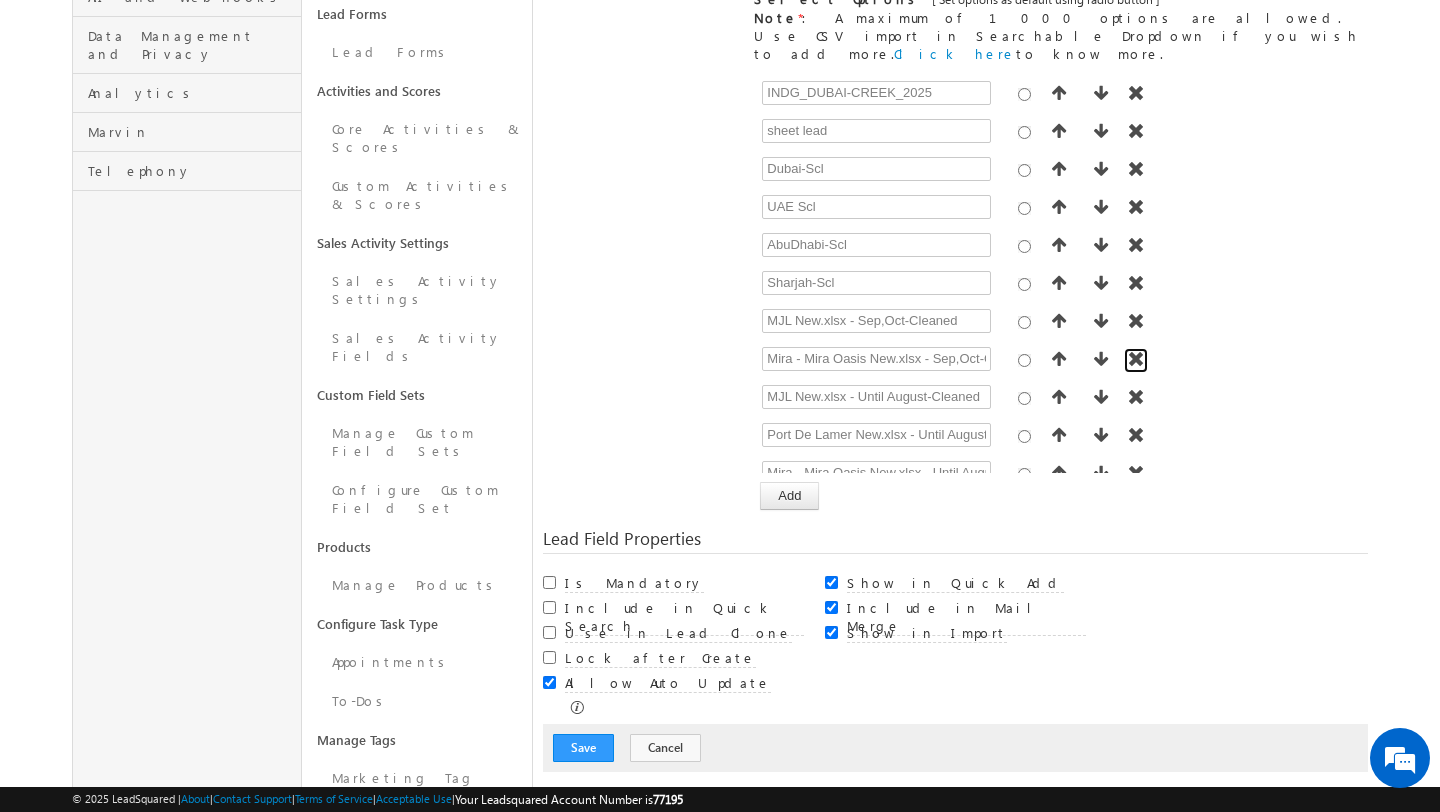 click at bounding box center [1136, 359] 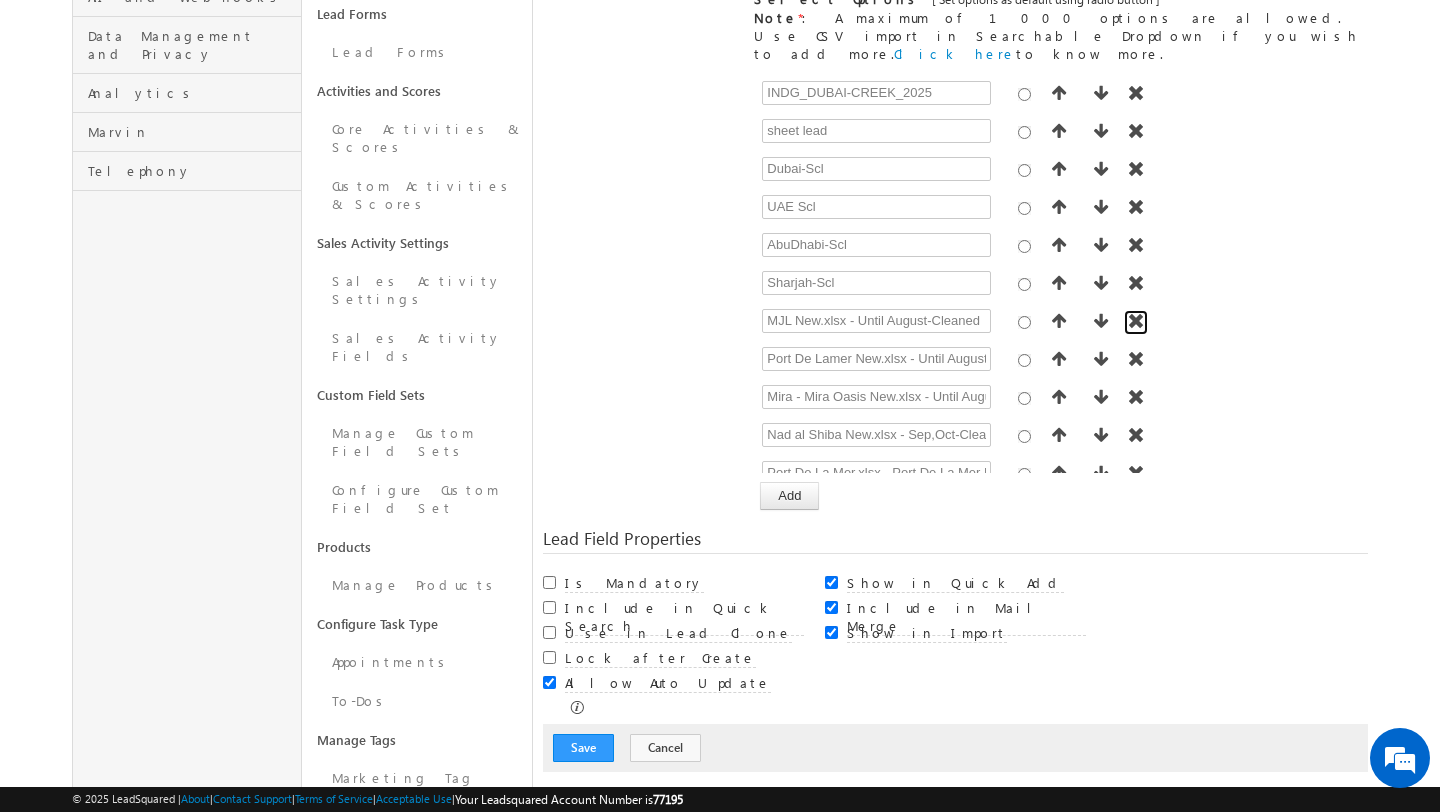 click at bounding box center [1136, 321] 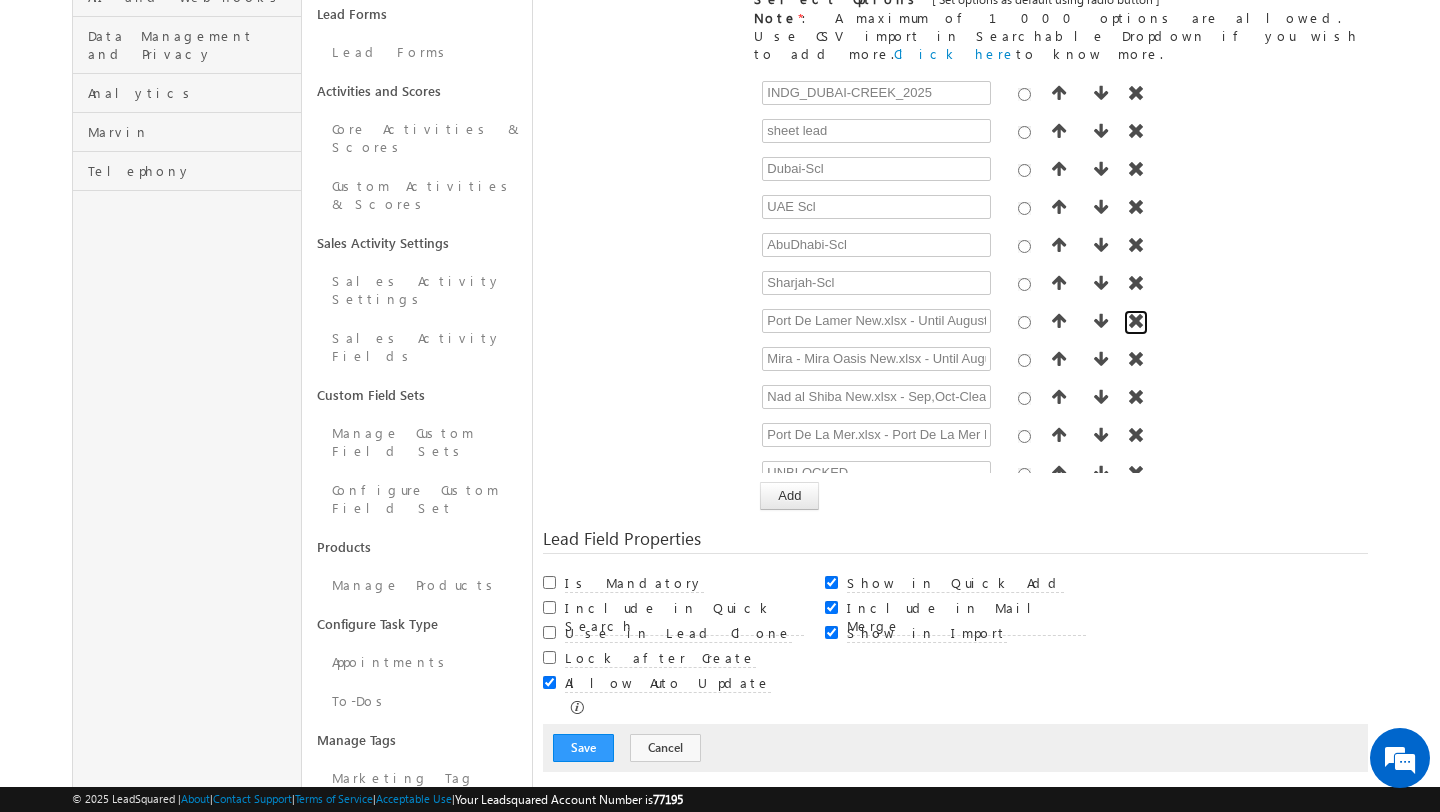 click at bounding box center (1136, 321) 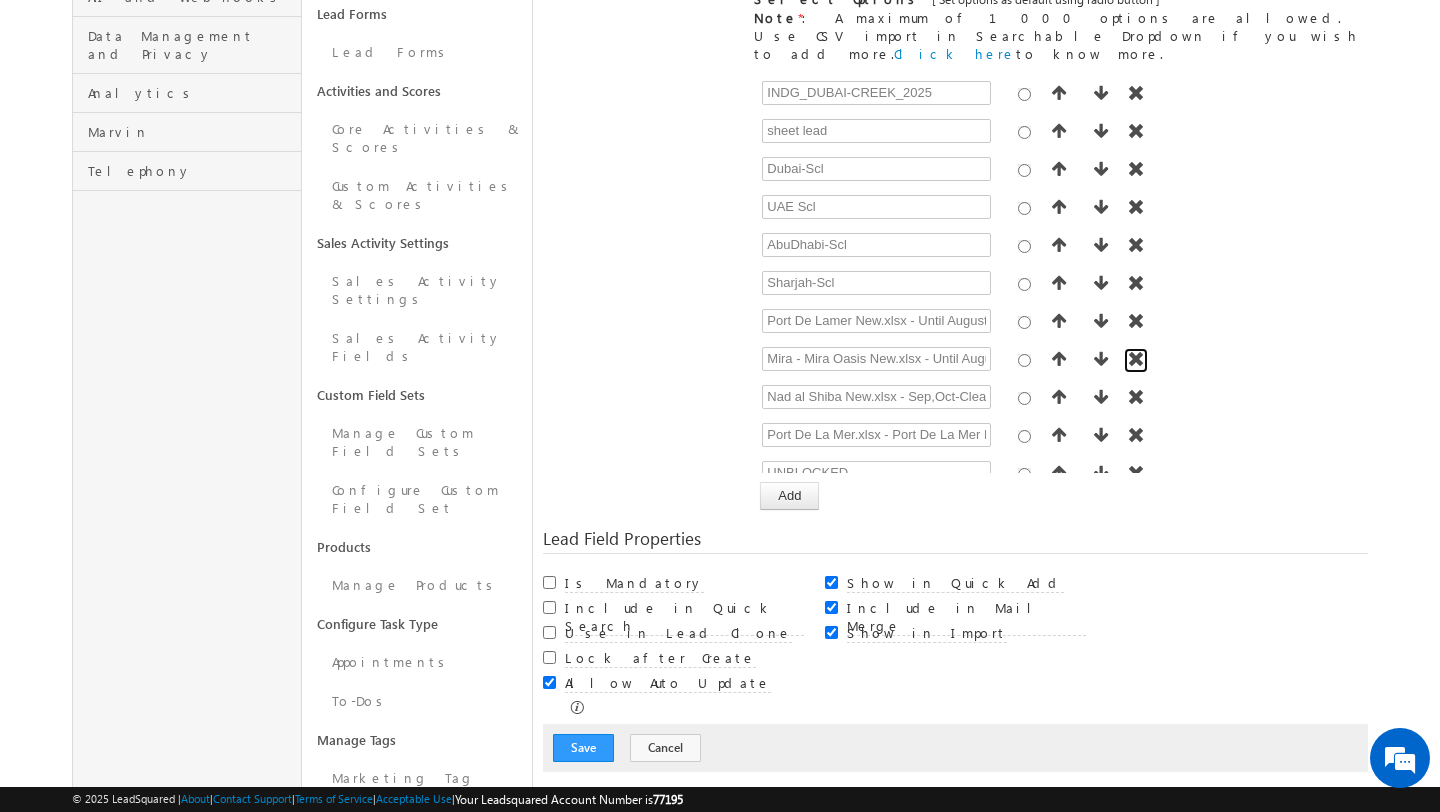 click at bounding box center (1136, 359) 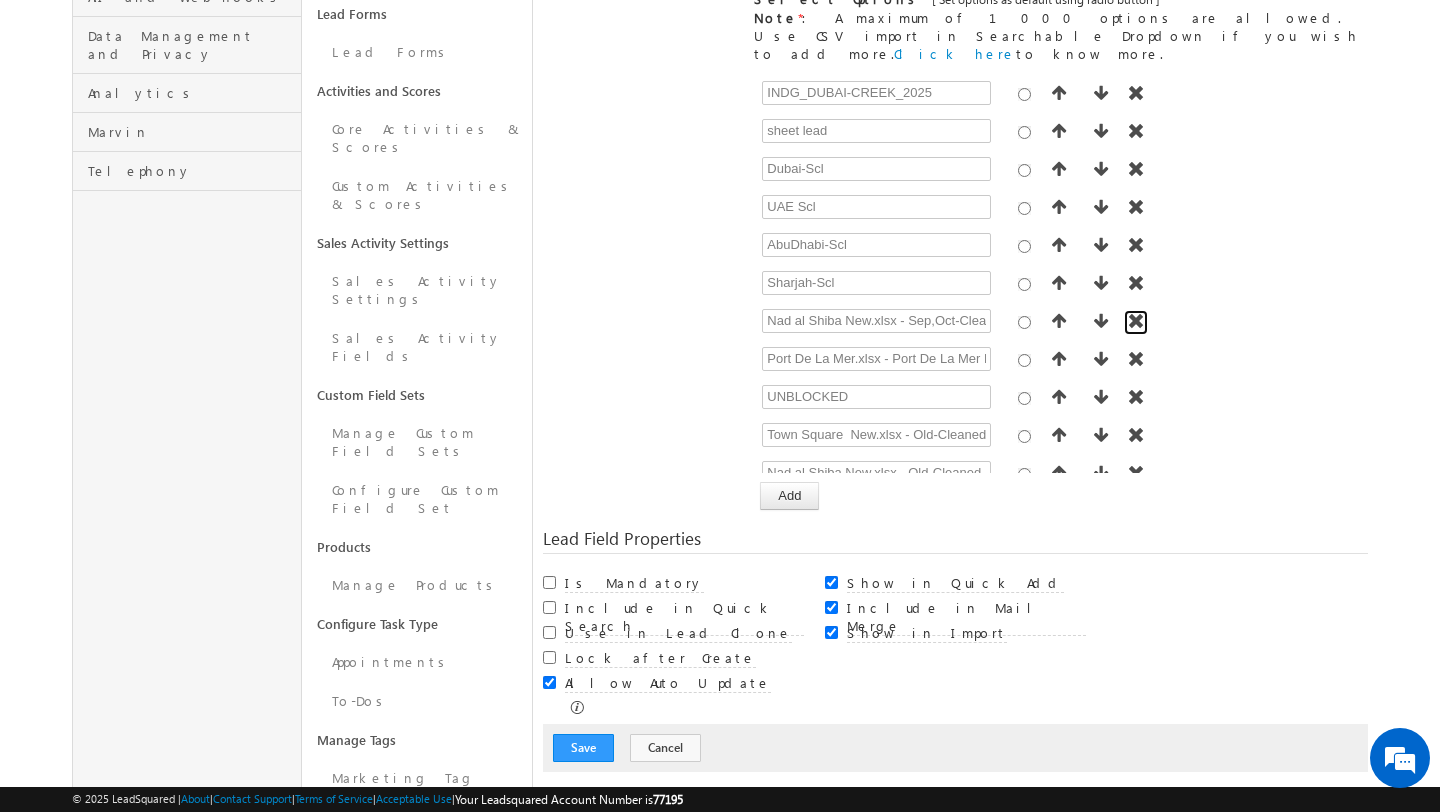 click at bounding box center [1136, 321] 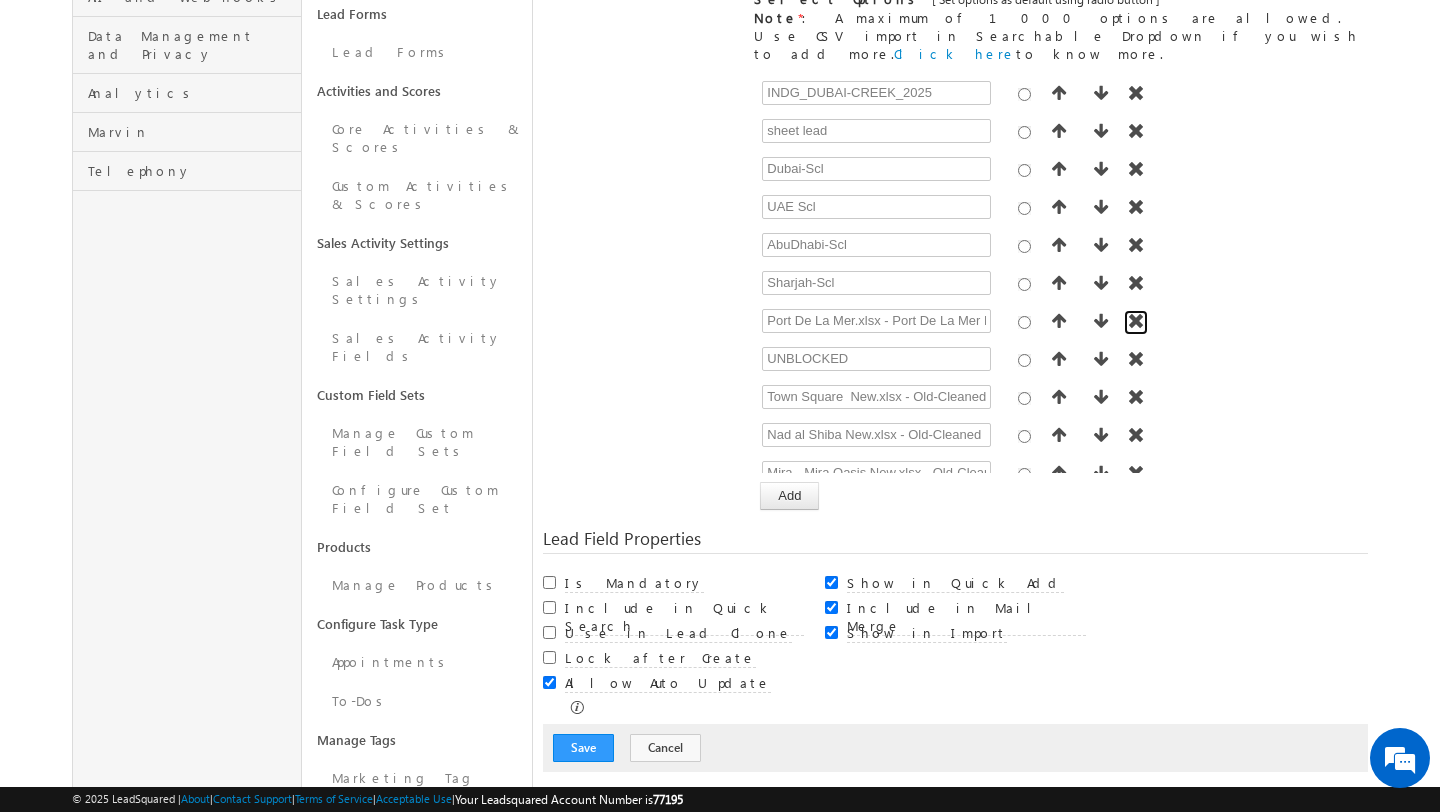 click at bounding box center [1136, 321] 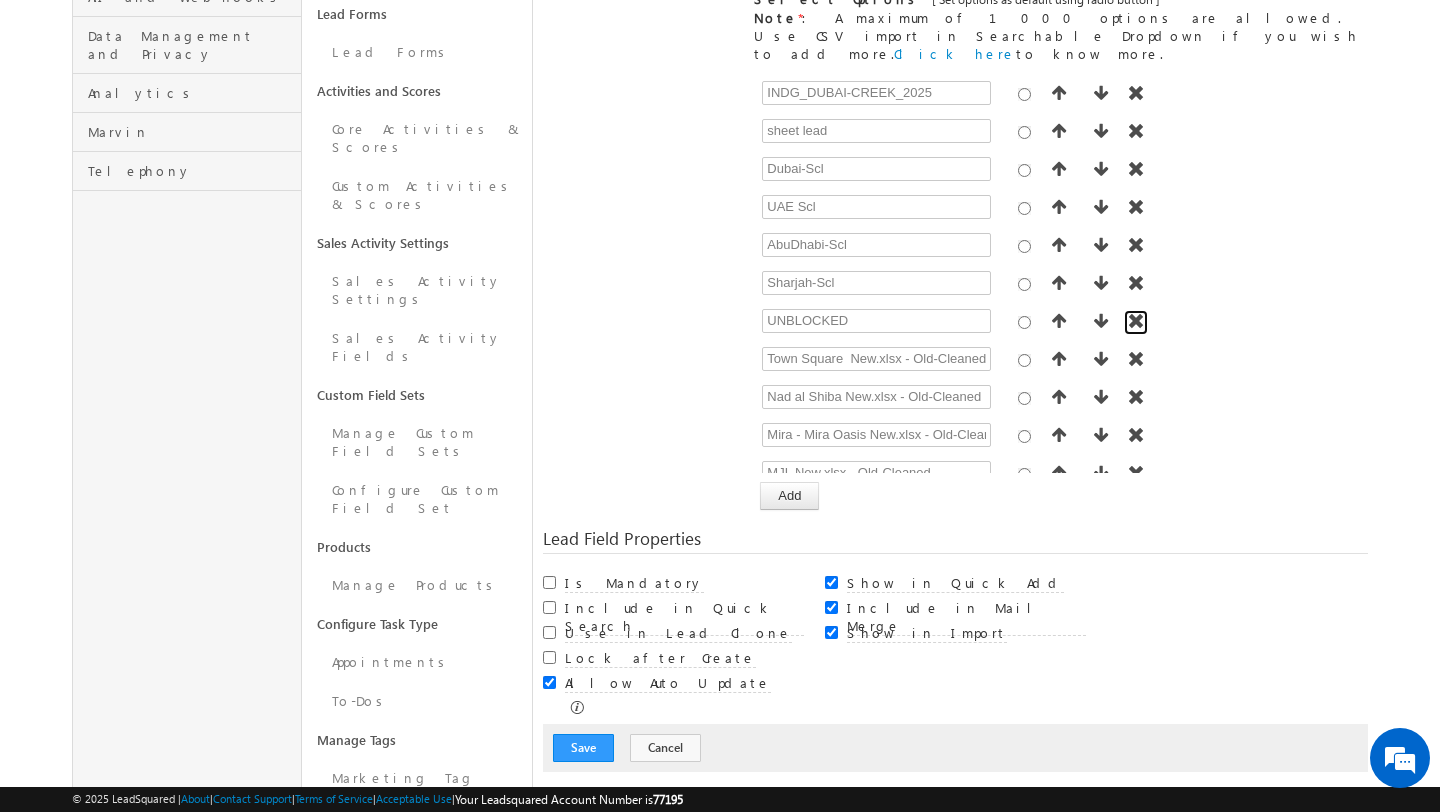 click at bounding box center [1136, 321] 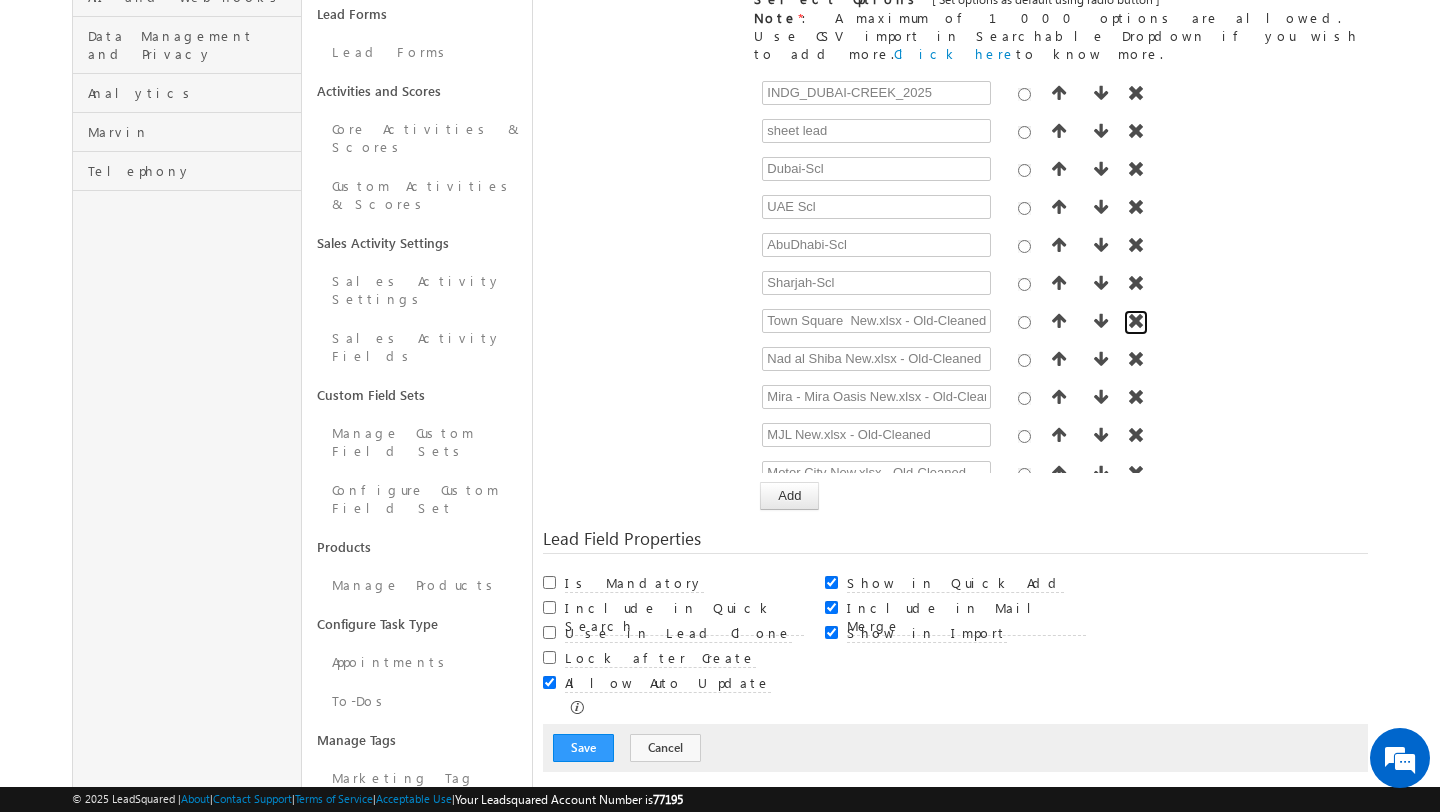 click at bounding box center [1136, 321] 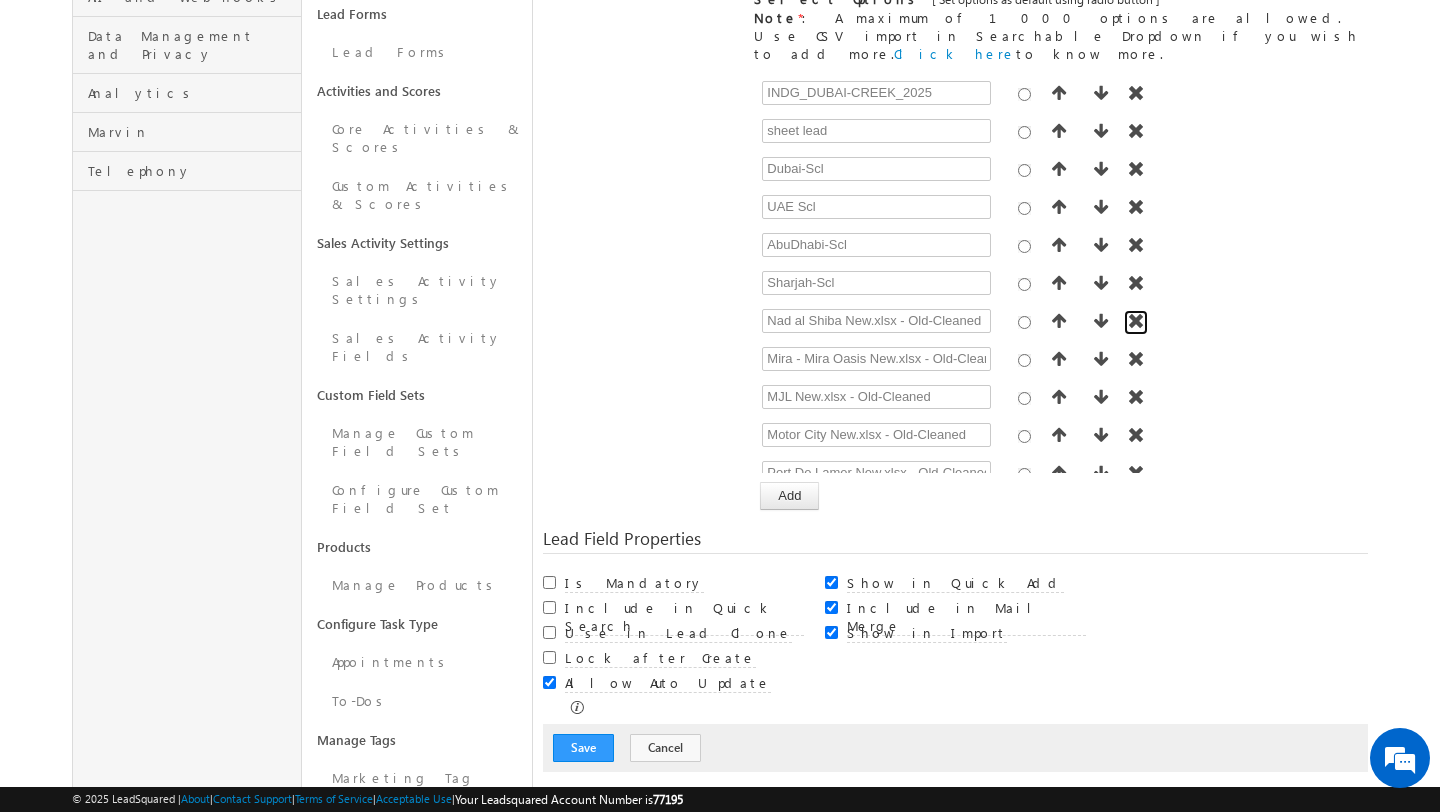 click at bounding box center [1136, 321] 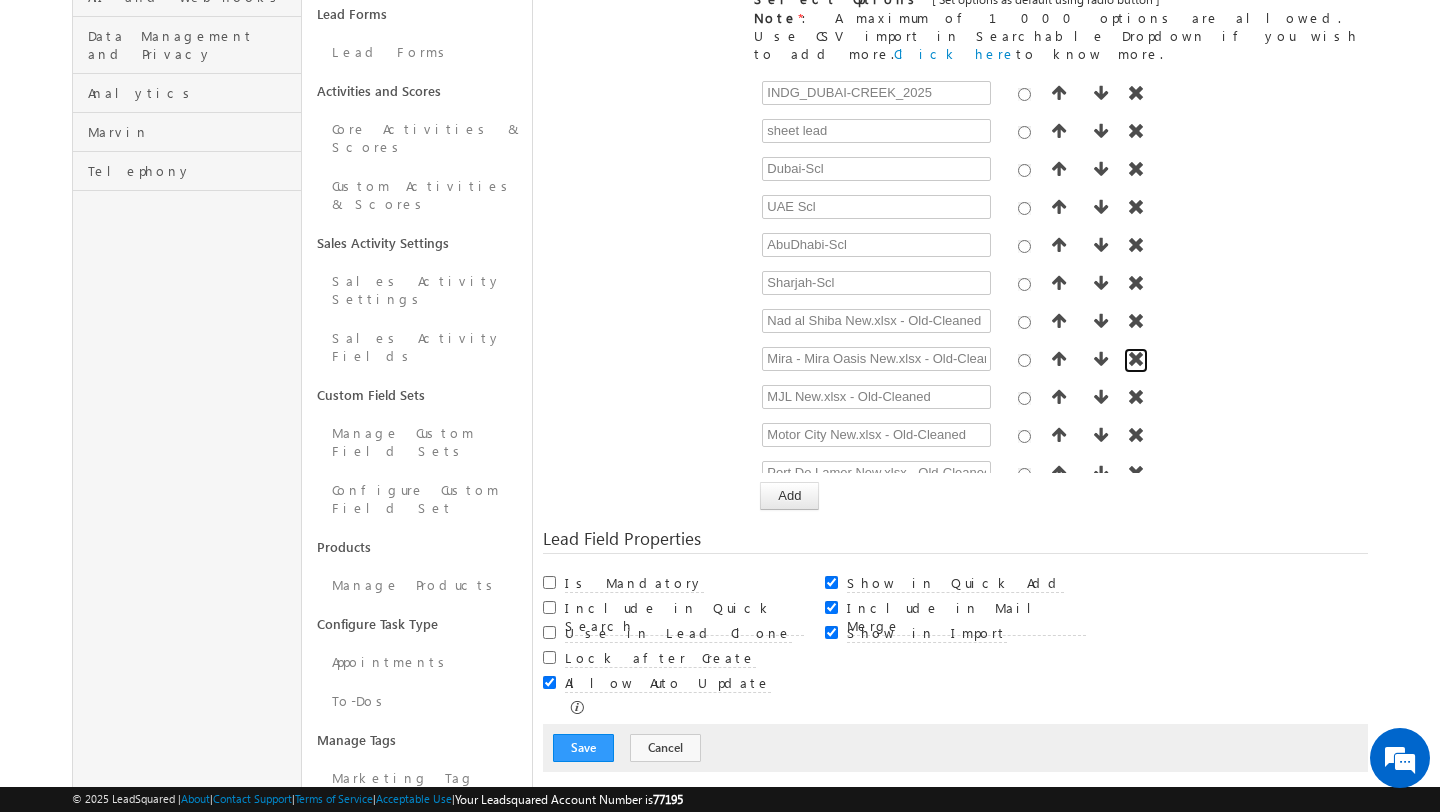 click at bounding box center (1136, 359) 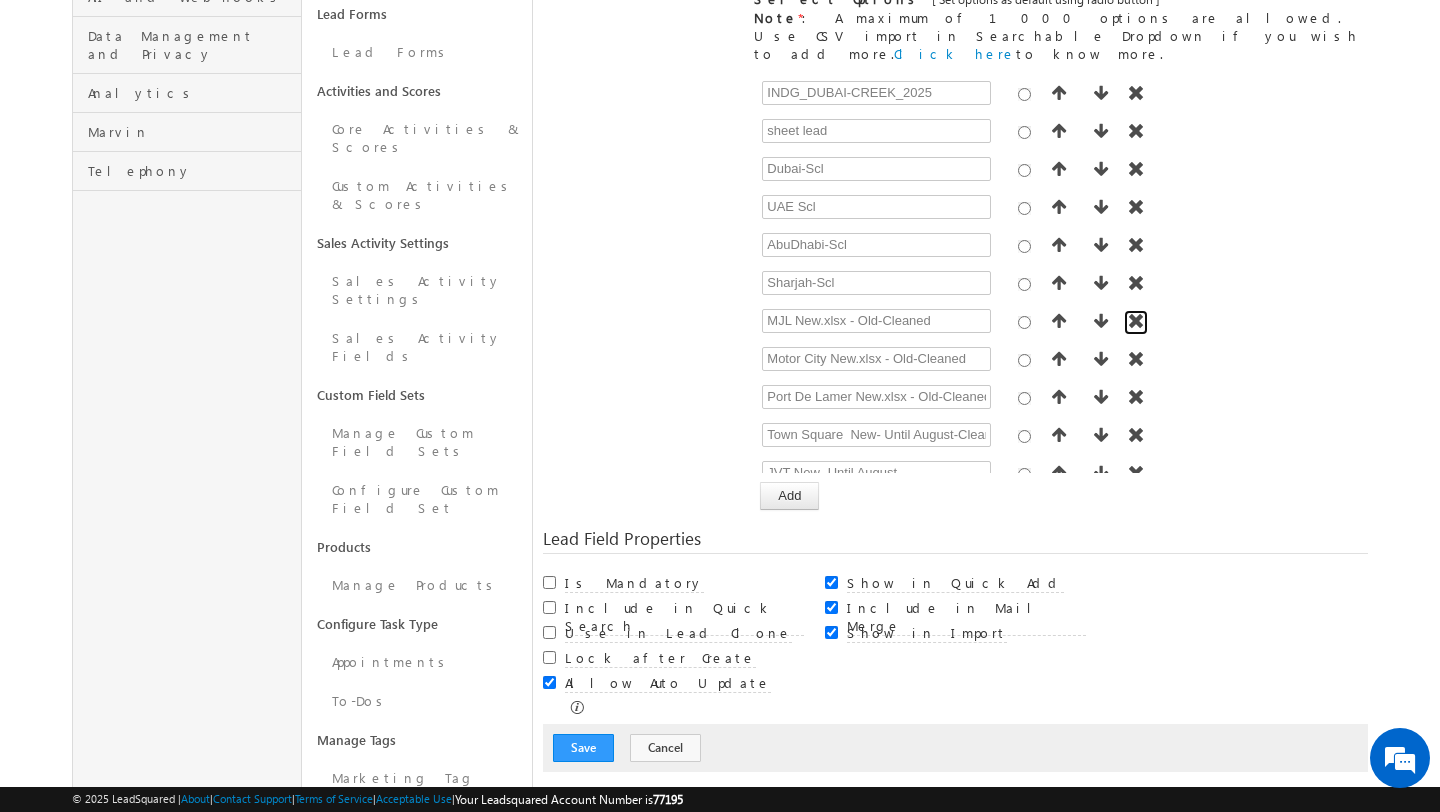 click at bounding box center [1136, 321] 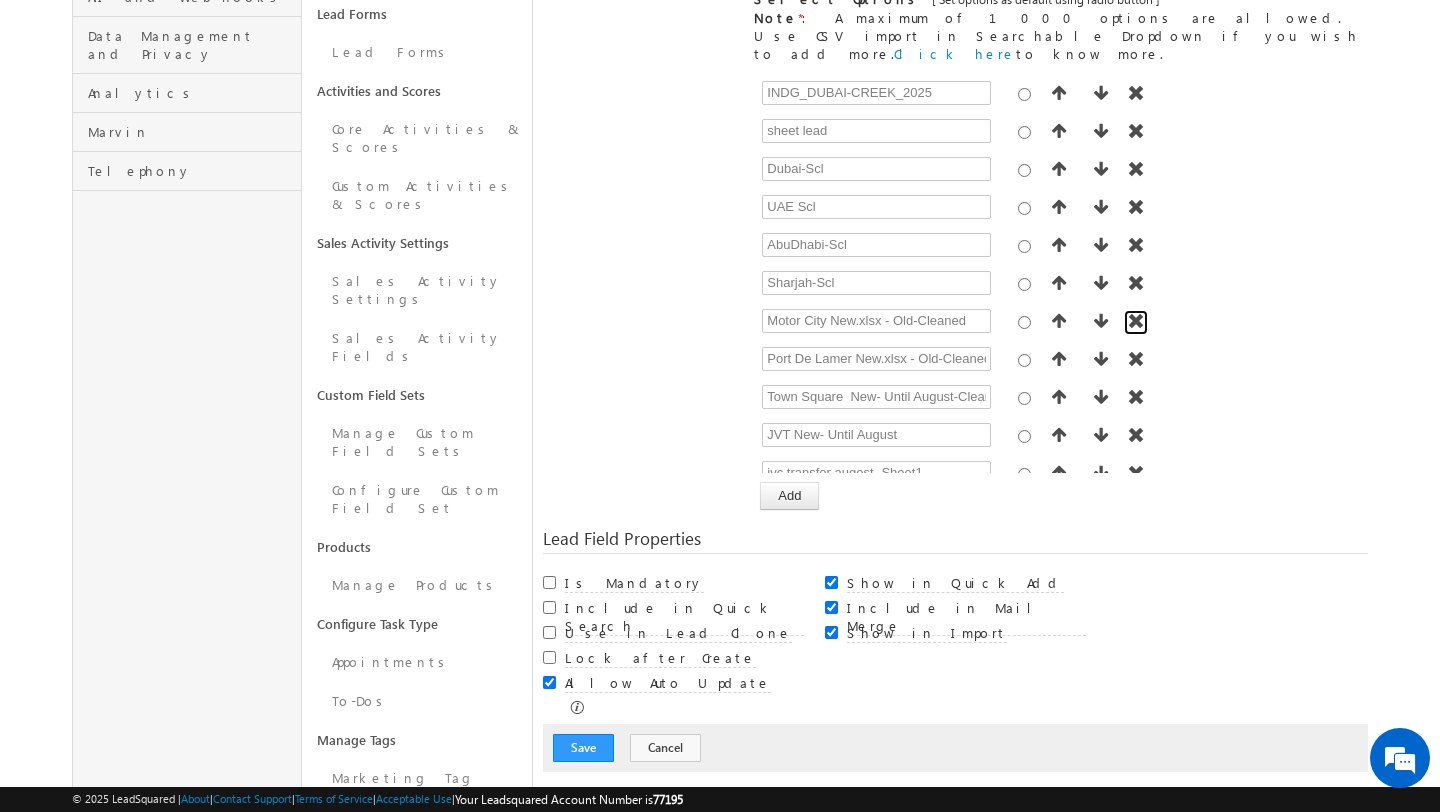 click at bounding box center [1136, 321] 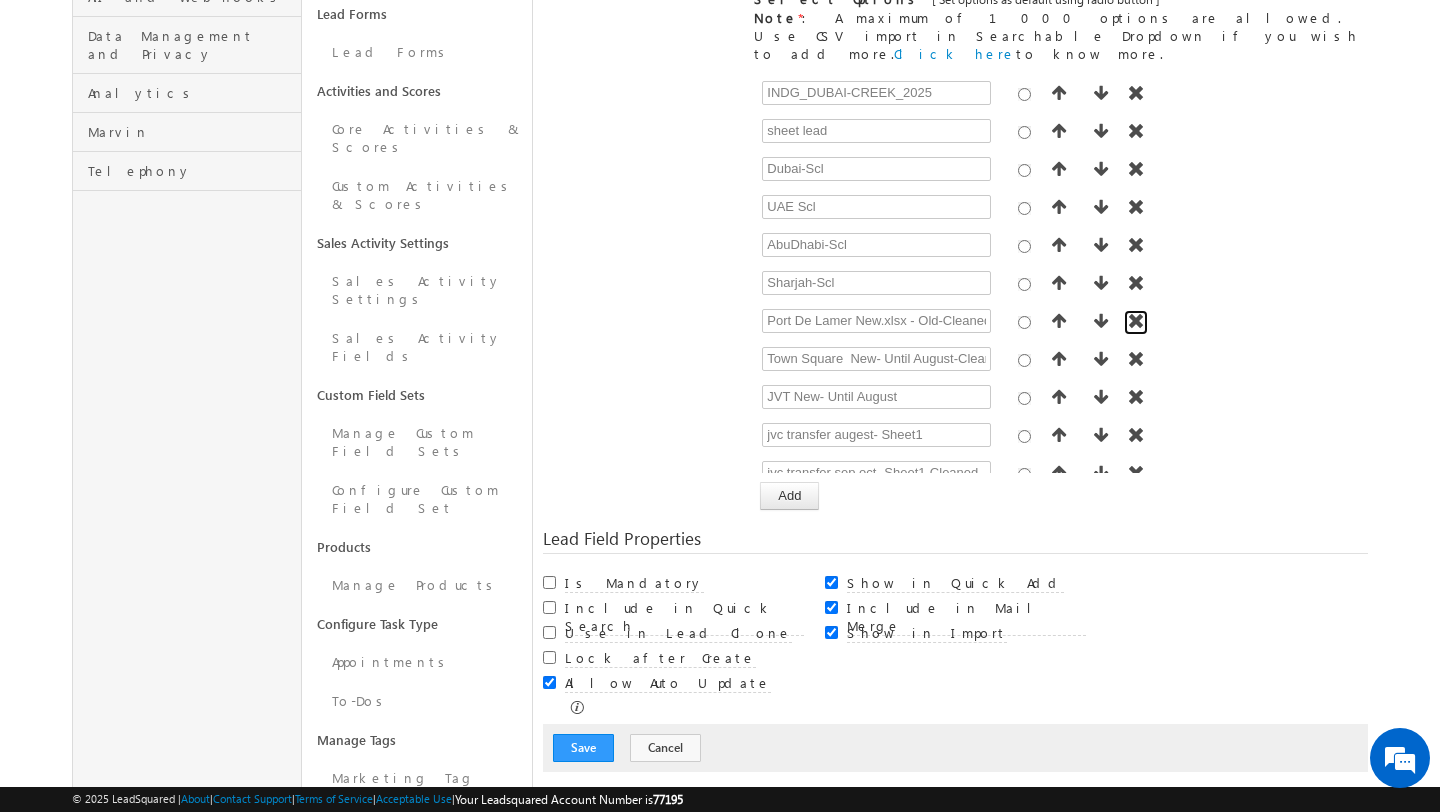 click at bounding box center (1136, 321) 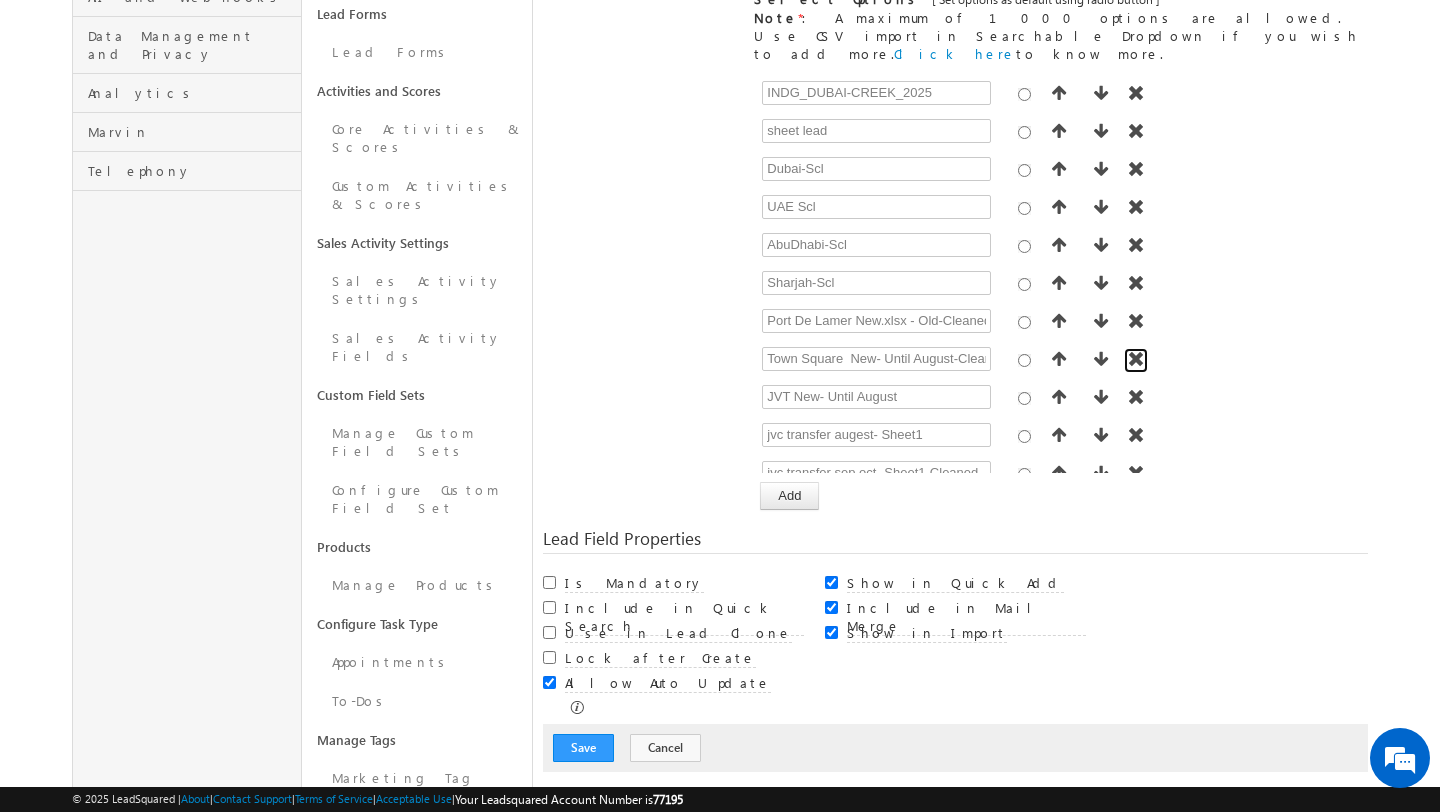 click at bounding box center (1136, 359) 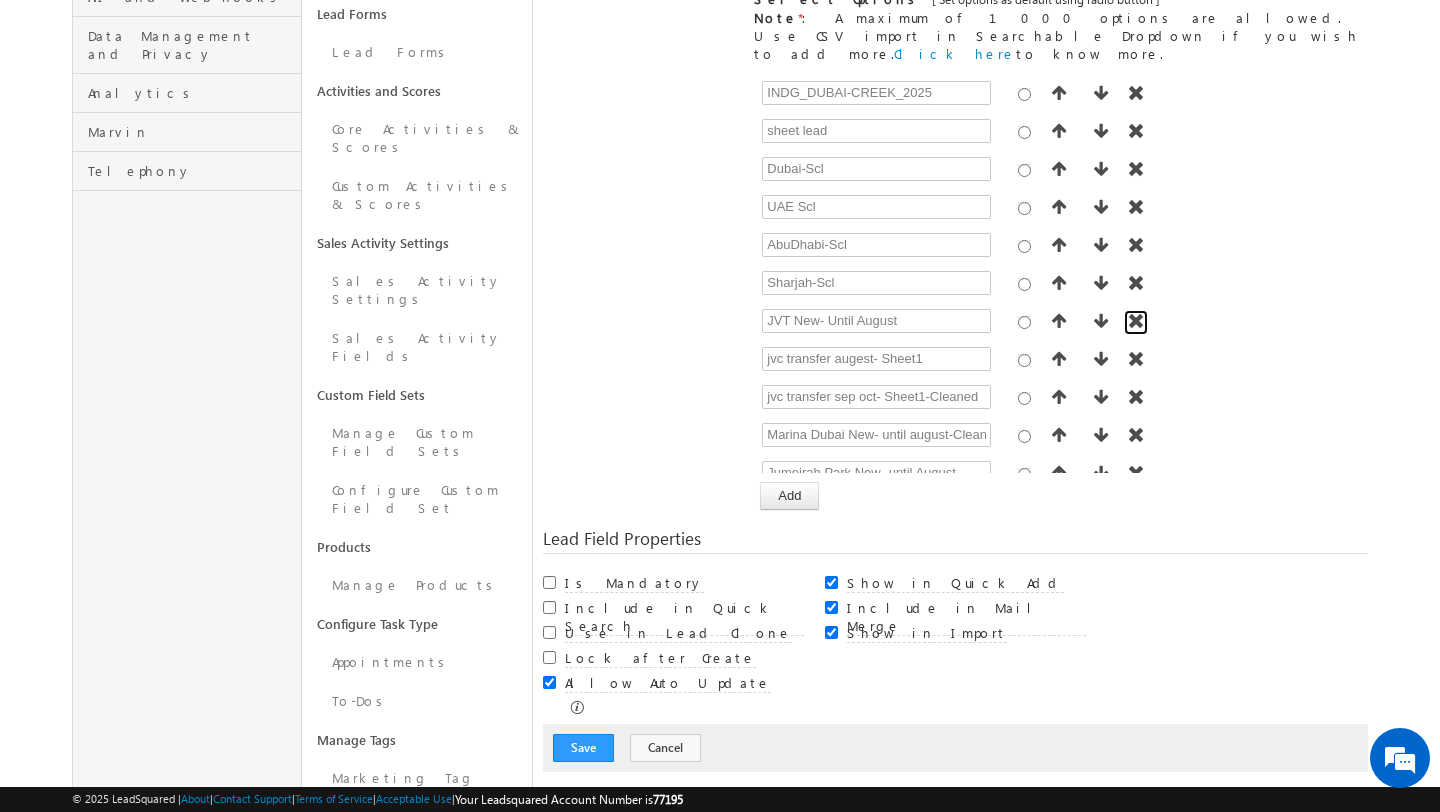 click at bounding box center [1136, 321] 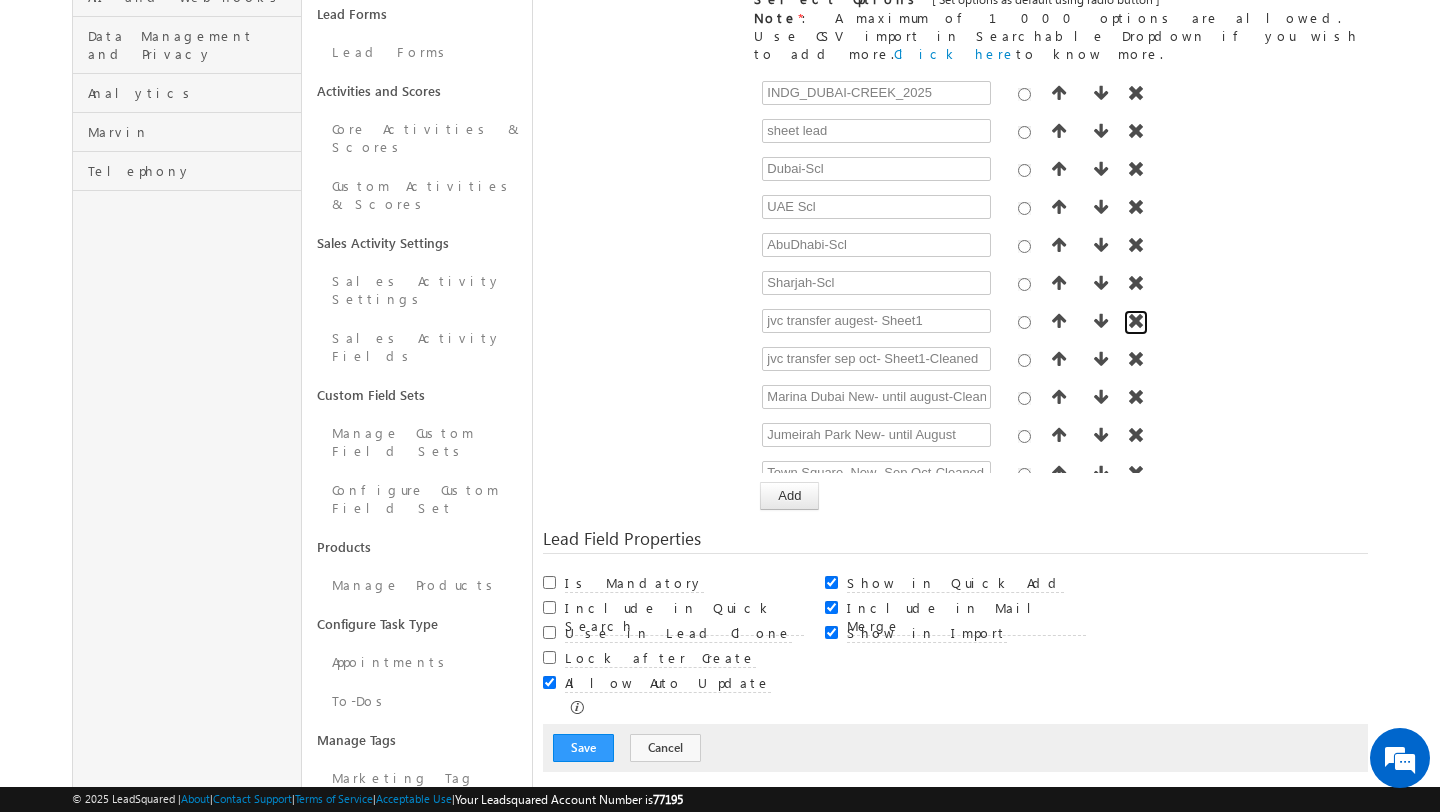 click at bounding box center [1136, 321] 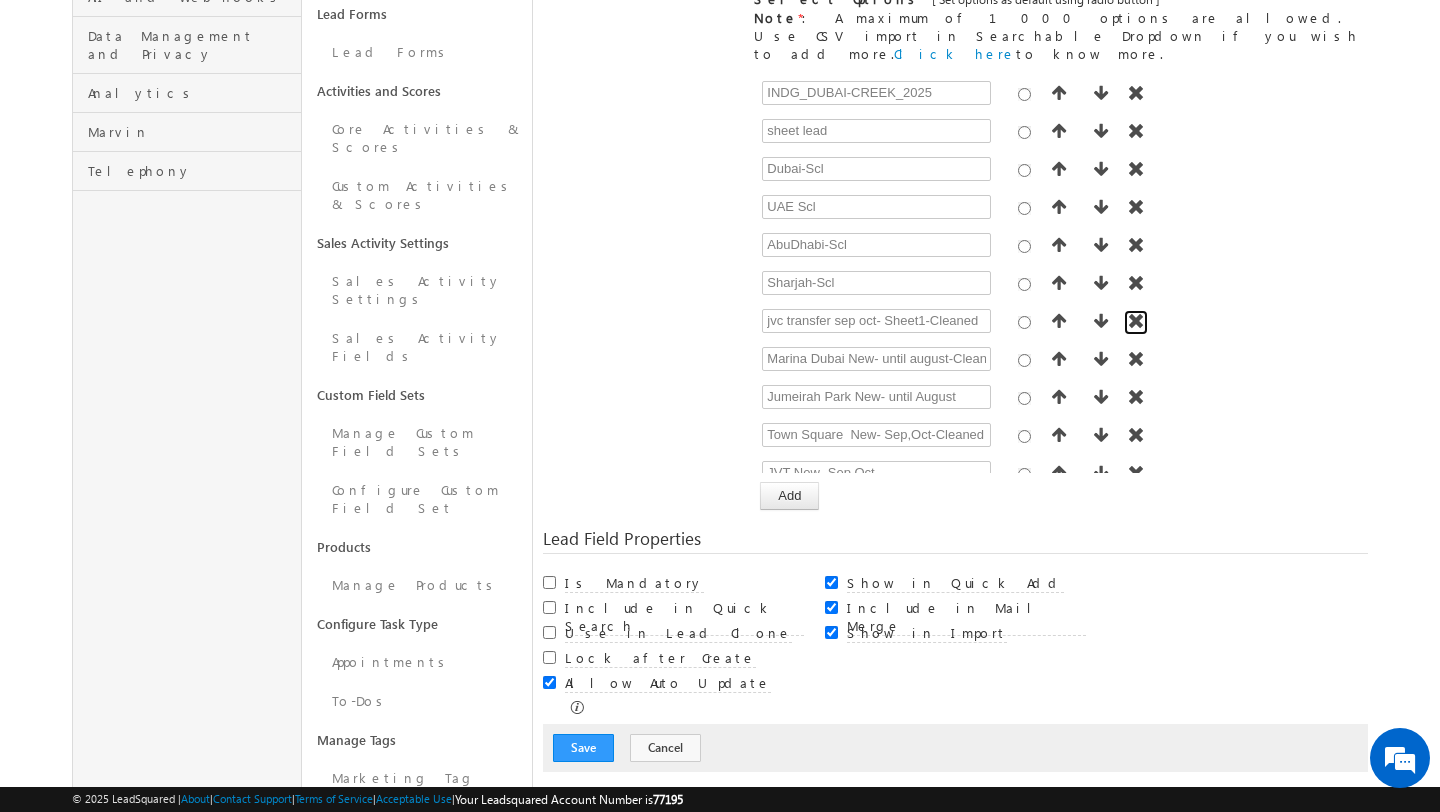 click at bounding box center [1136, 321] 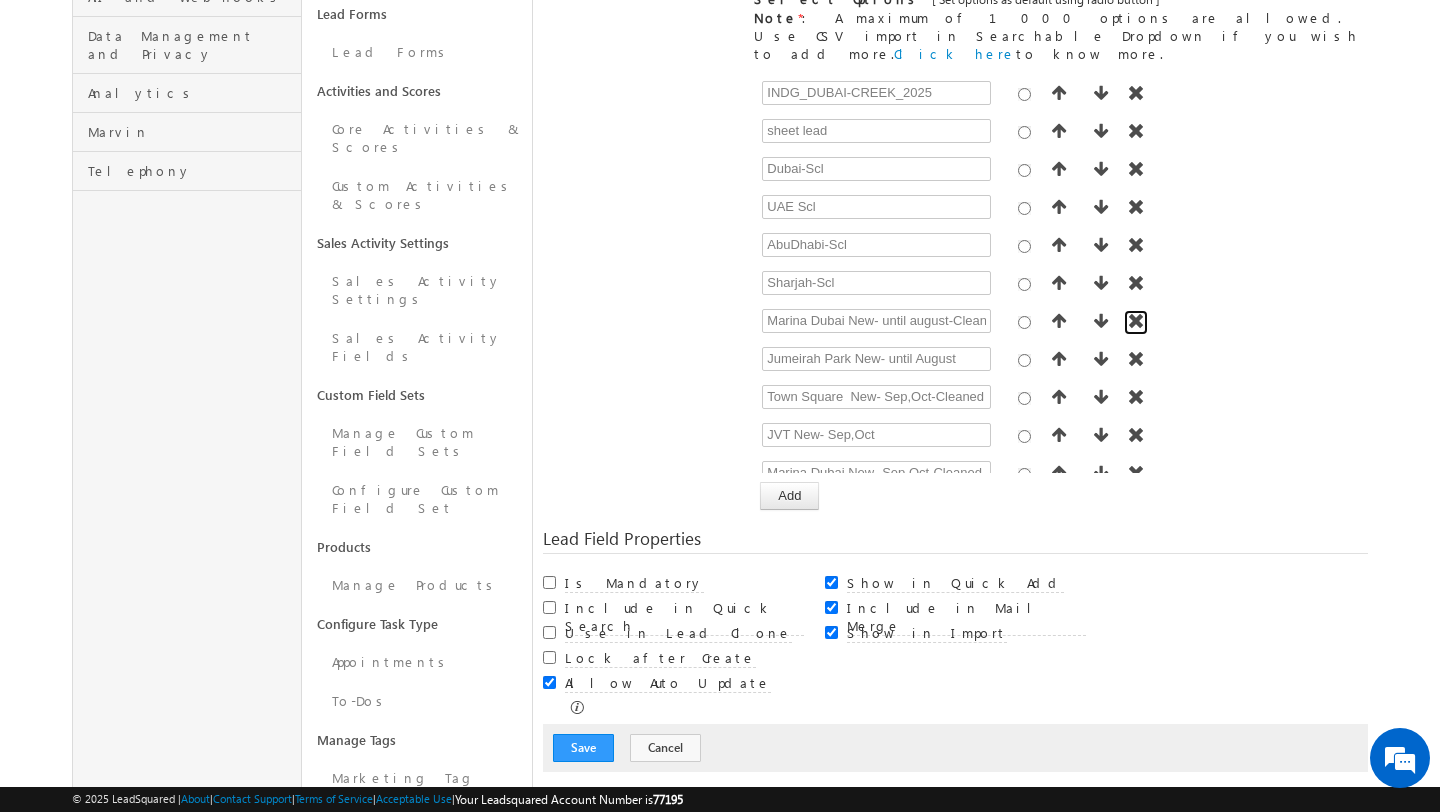 click at bounding box center (1136, 321) 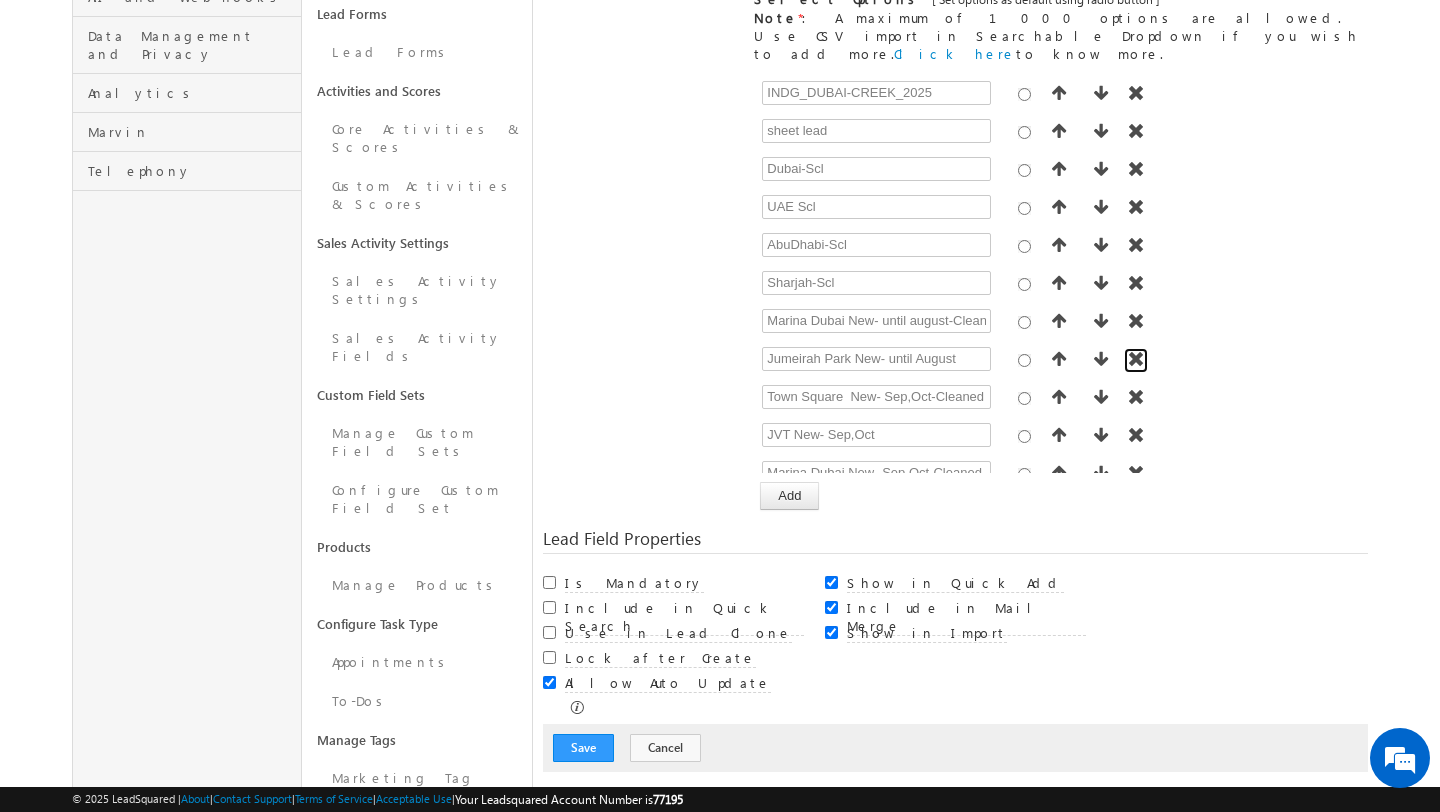 click at bounding box center [1136, 359] 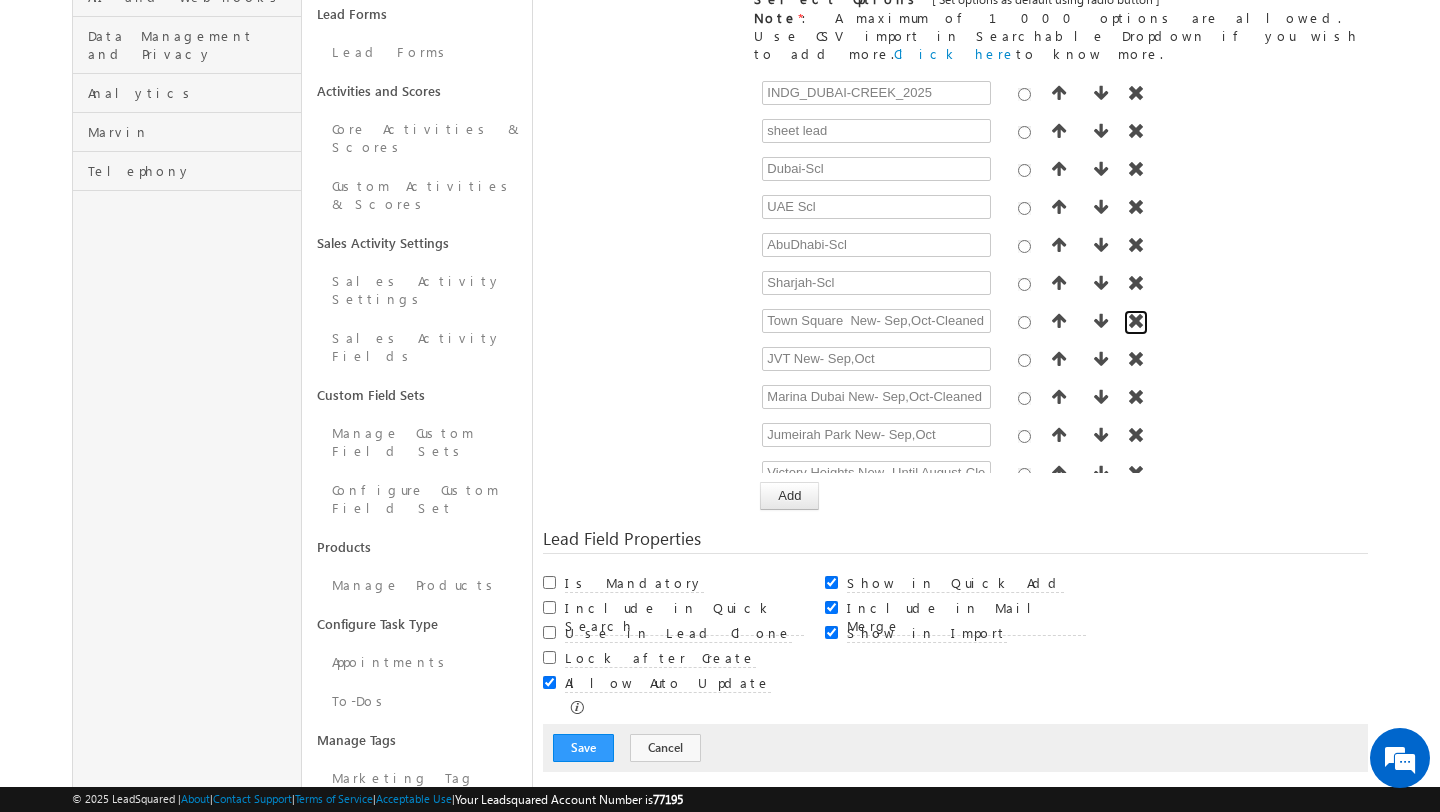 click at bounding box center [1136, 321] 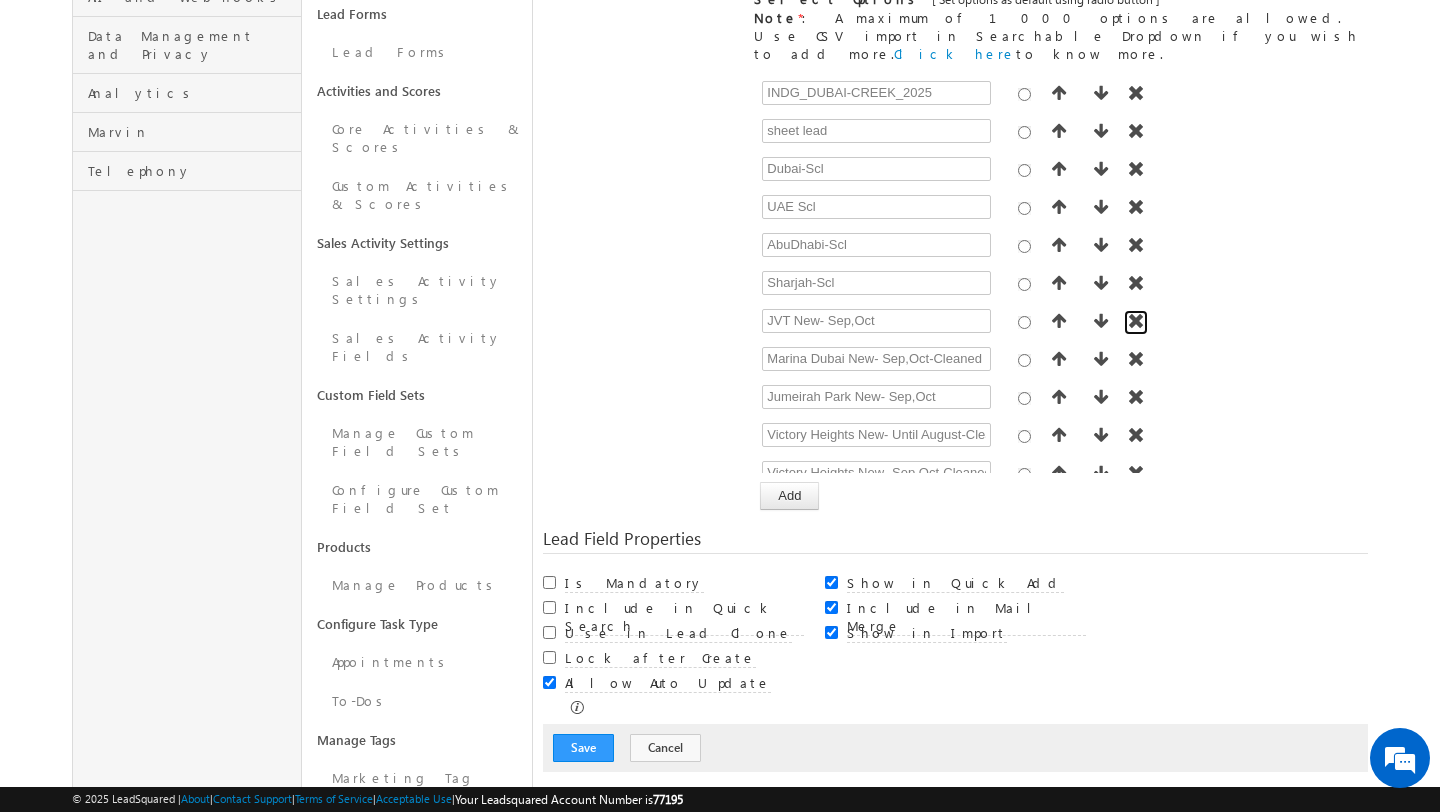 click at bounding box center [1136, 321] 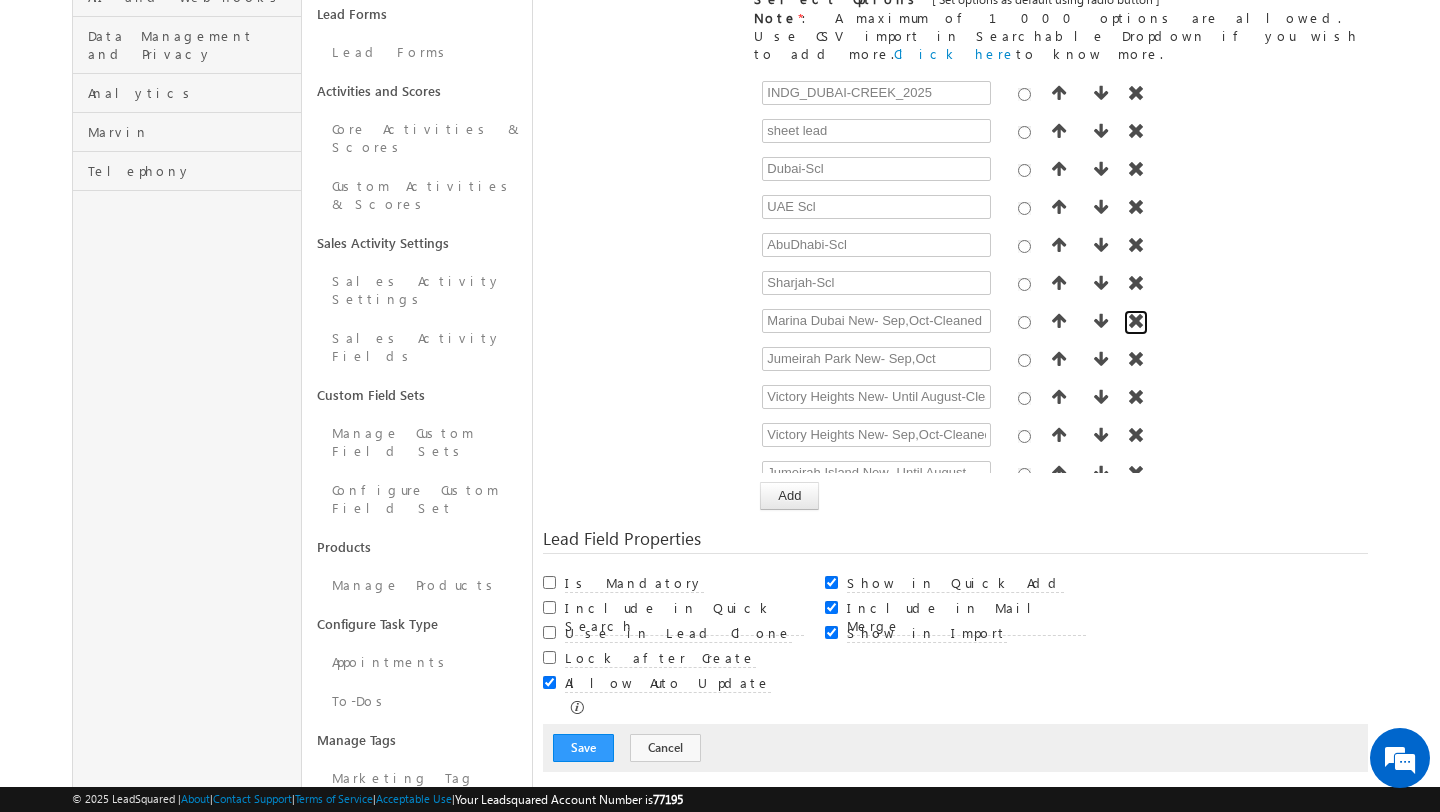 click at bounding box center (1136, 321) 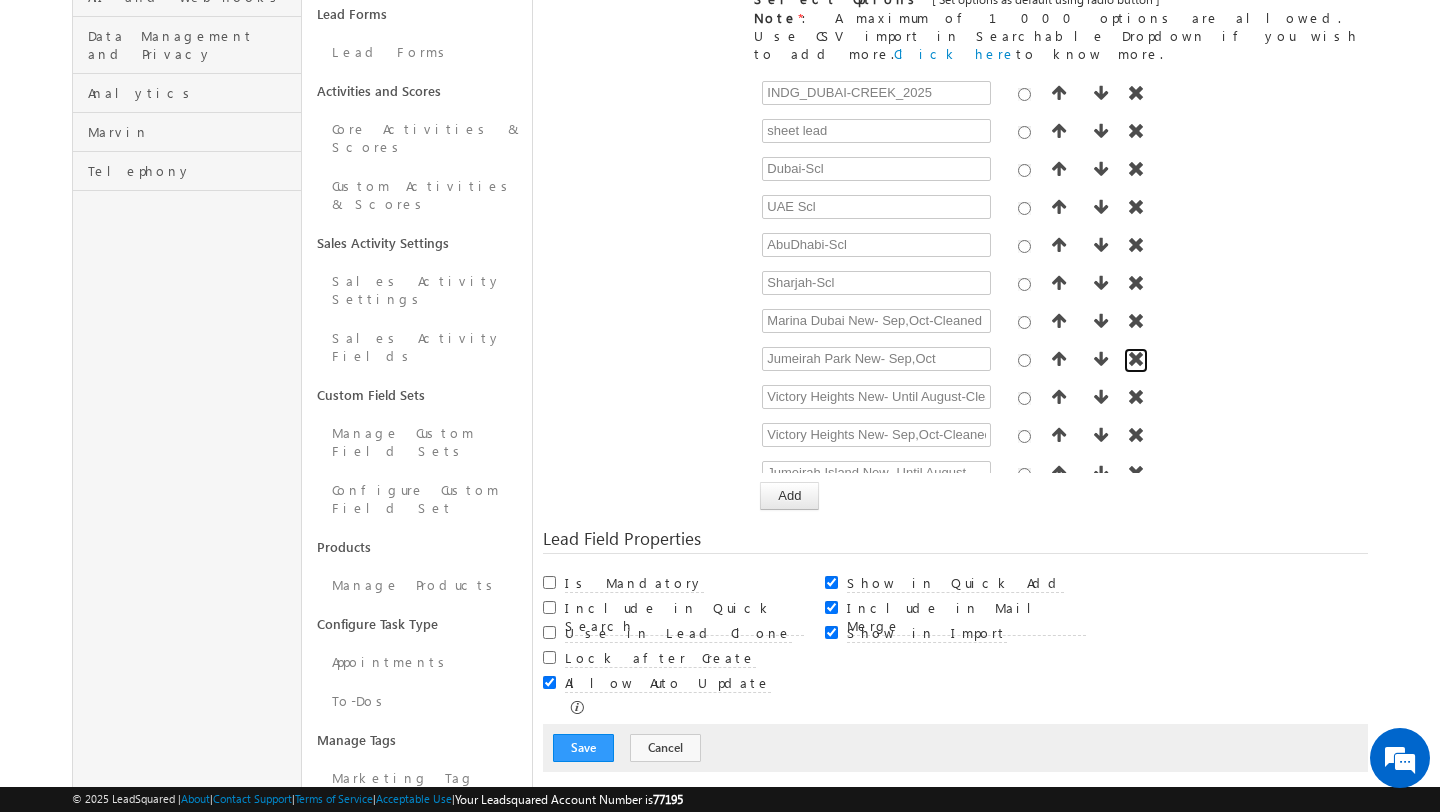 click at bounding box center [1136, 359] 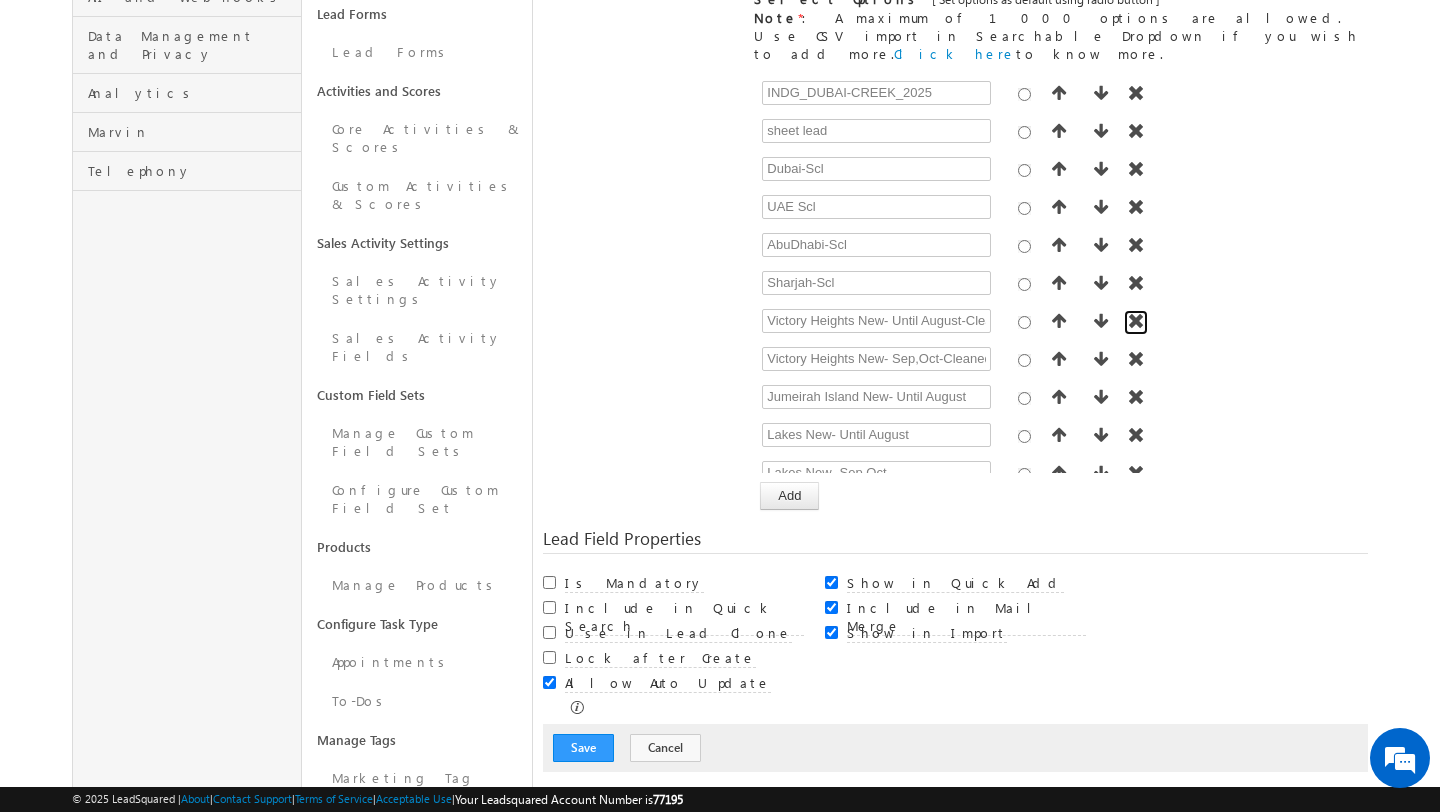 click at bounding box center (1136, 321) 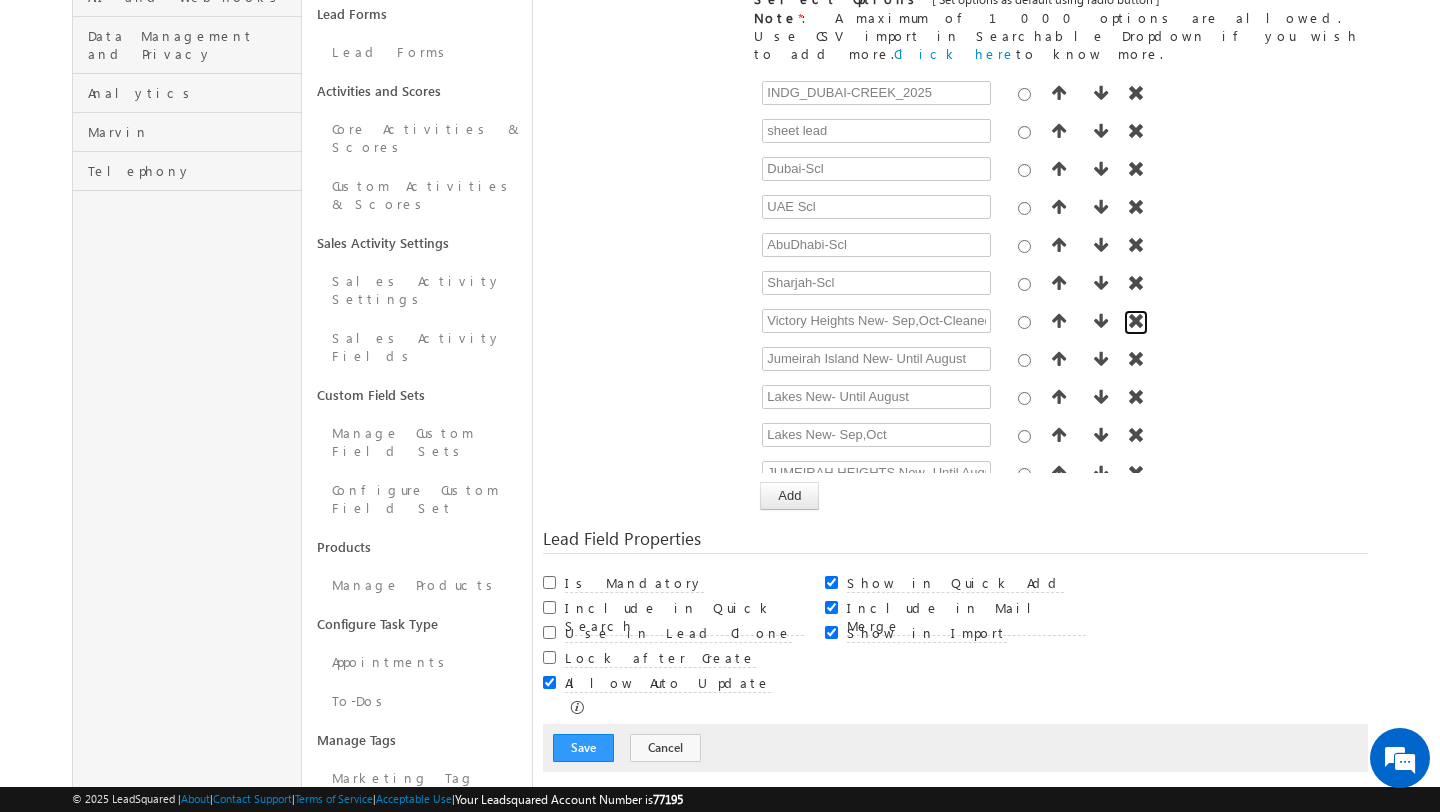 click at bounding box center [1136, 321] 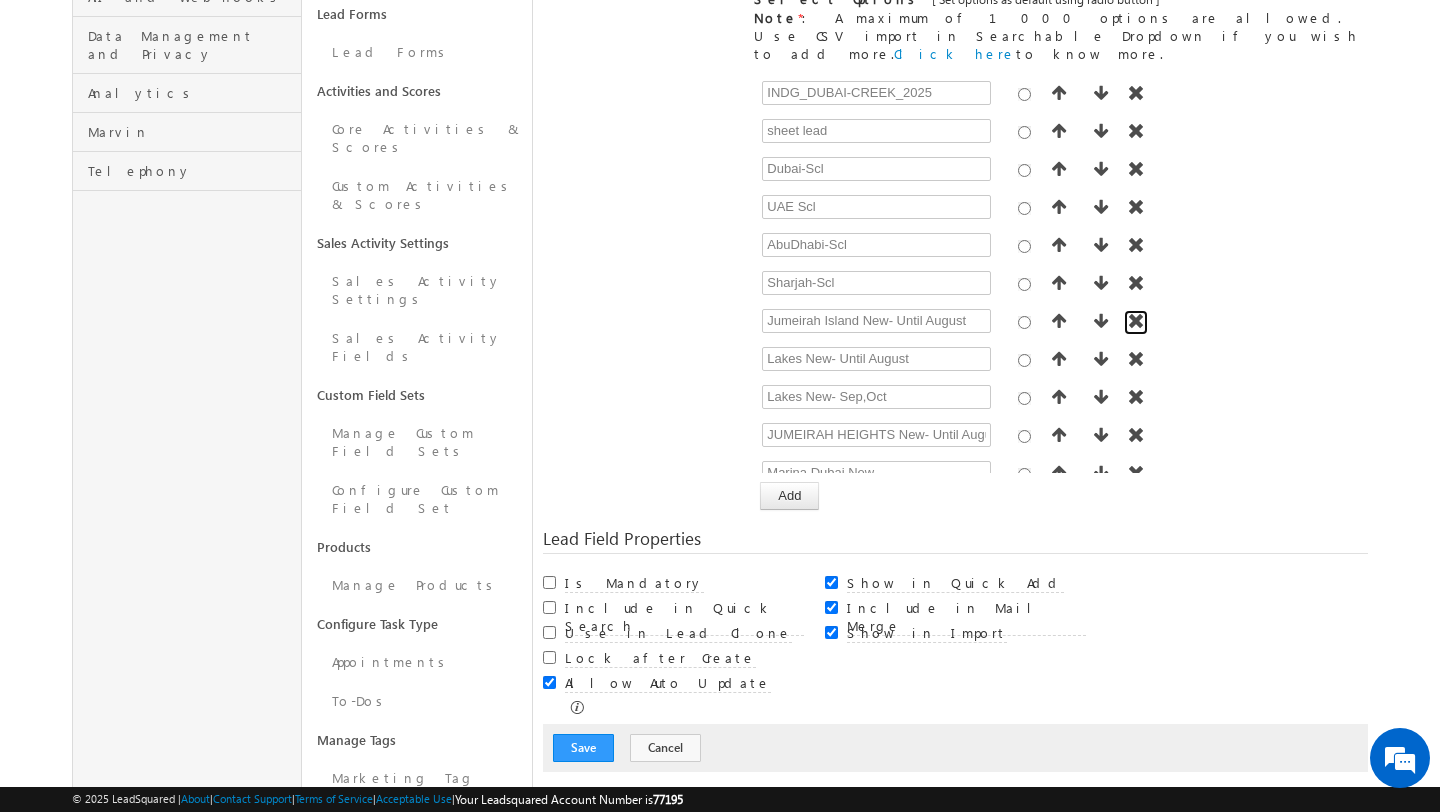 click at bounding box center (1136, 321) 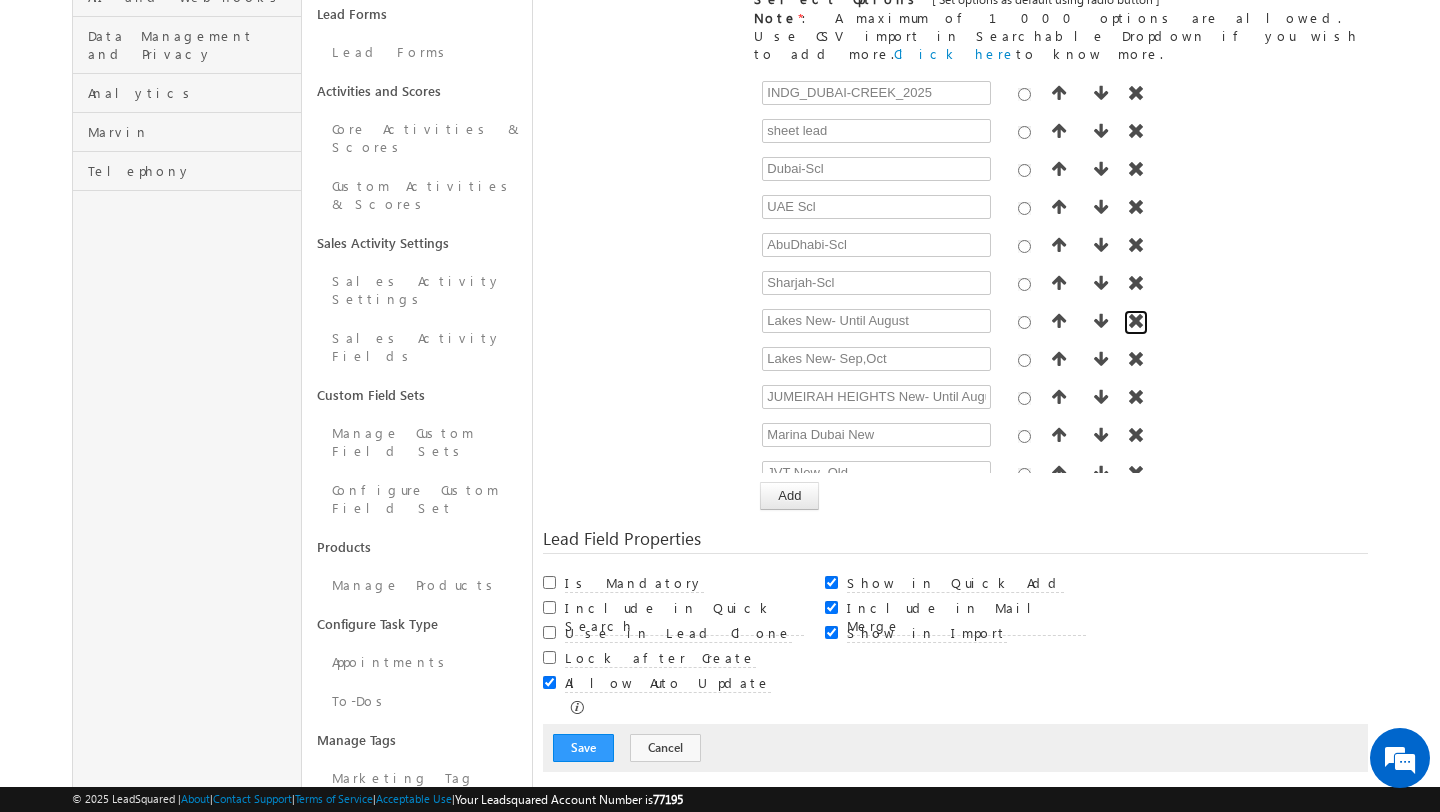 click at bounding box center [1136, 321] 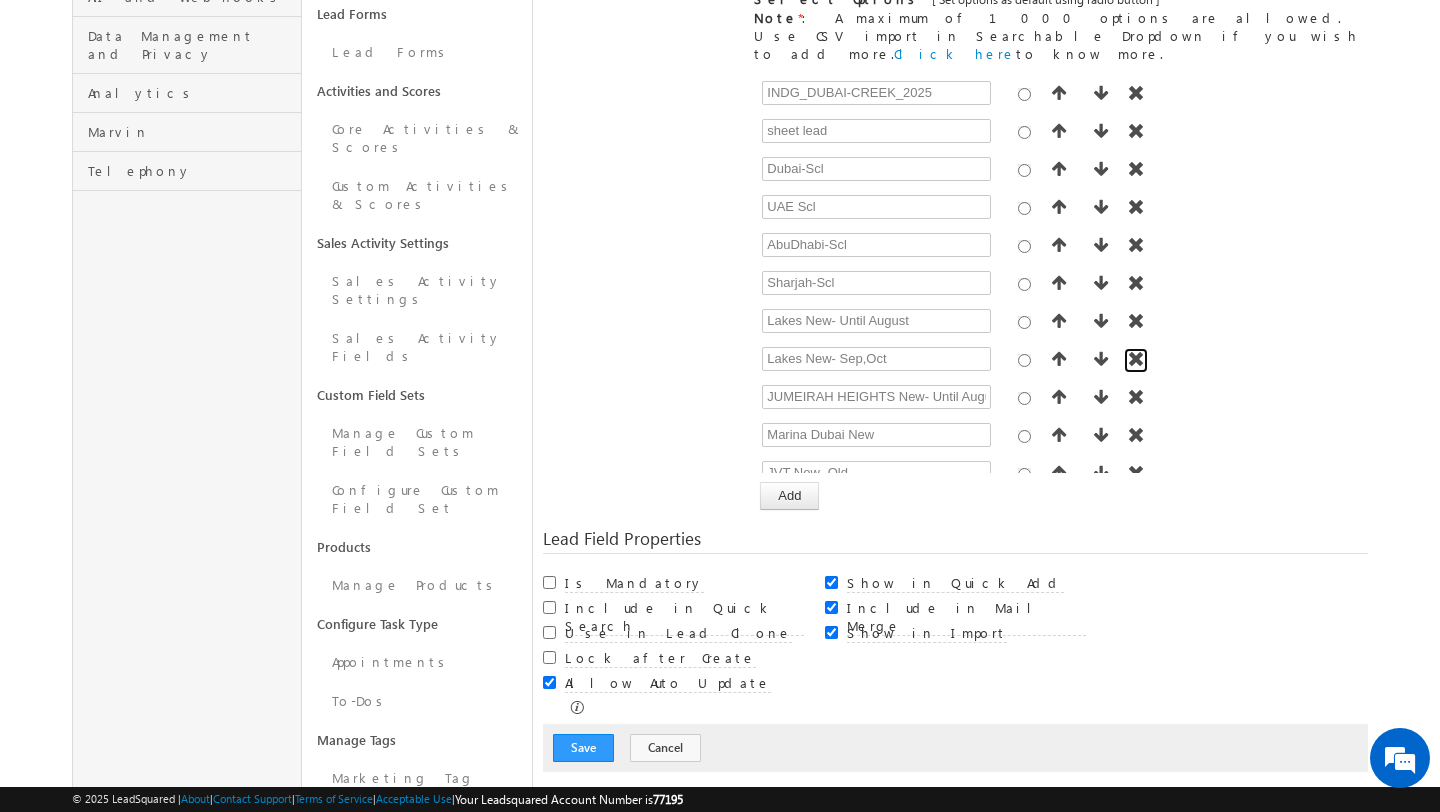click at bounding box center (1136, 359) 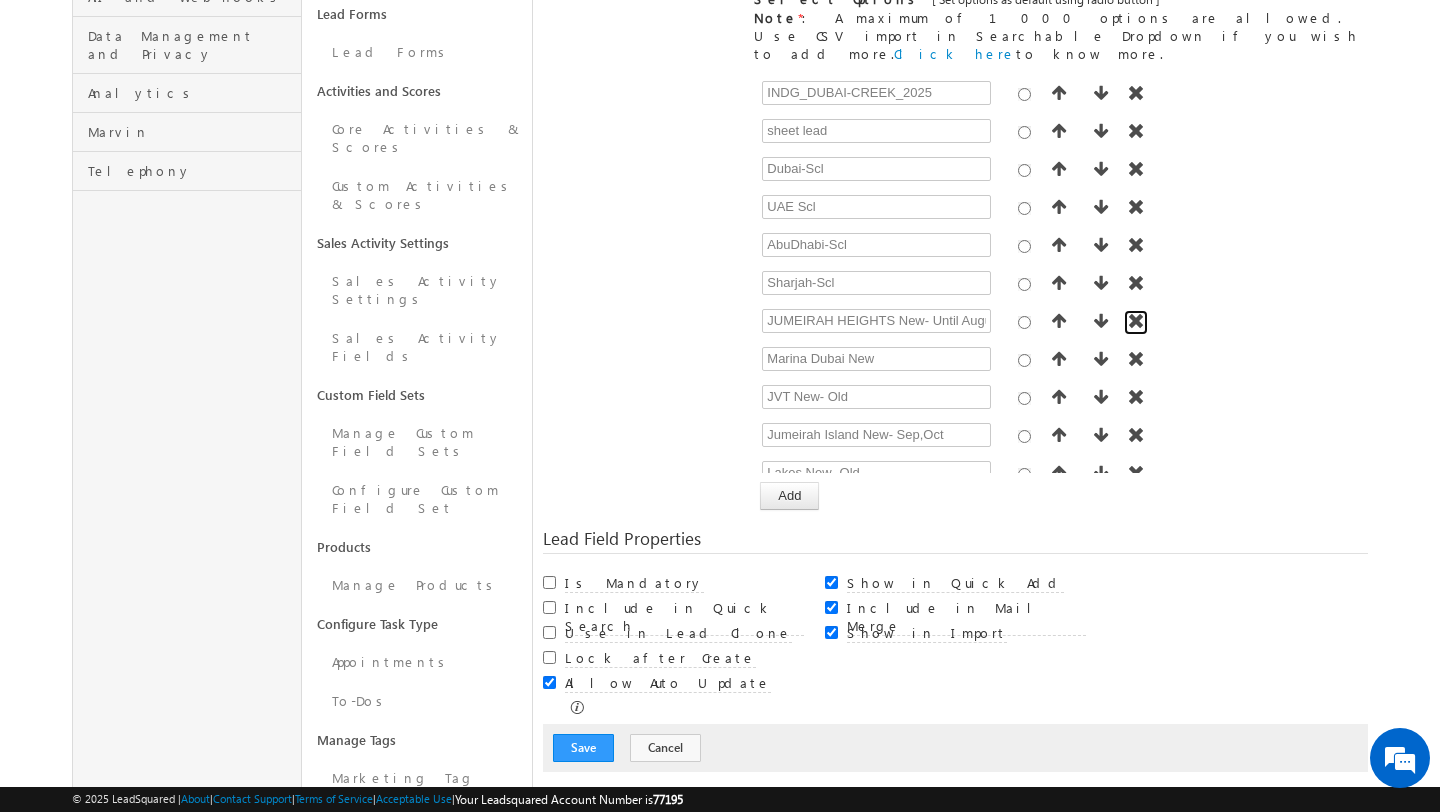 click at bounding box center (1136, 321) 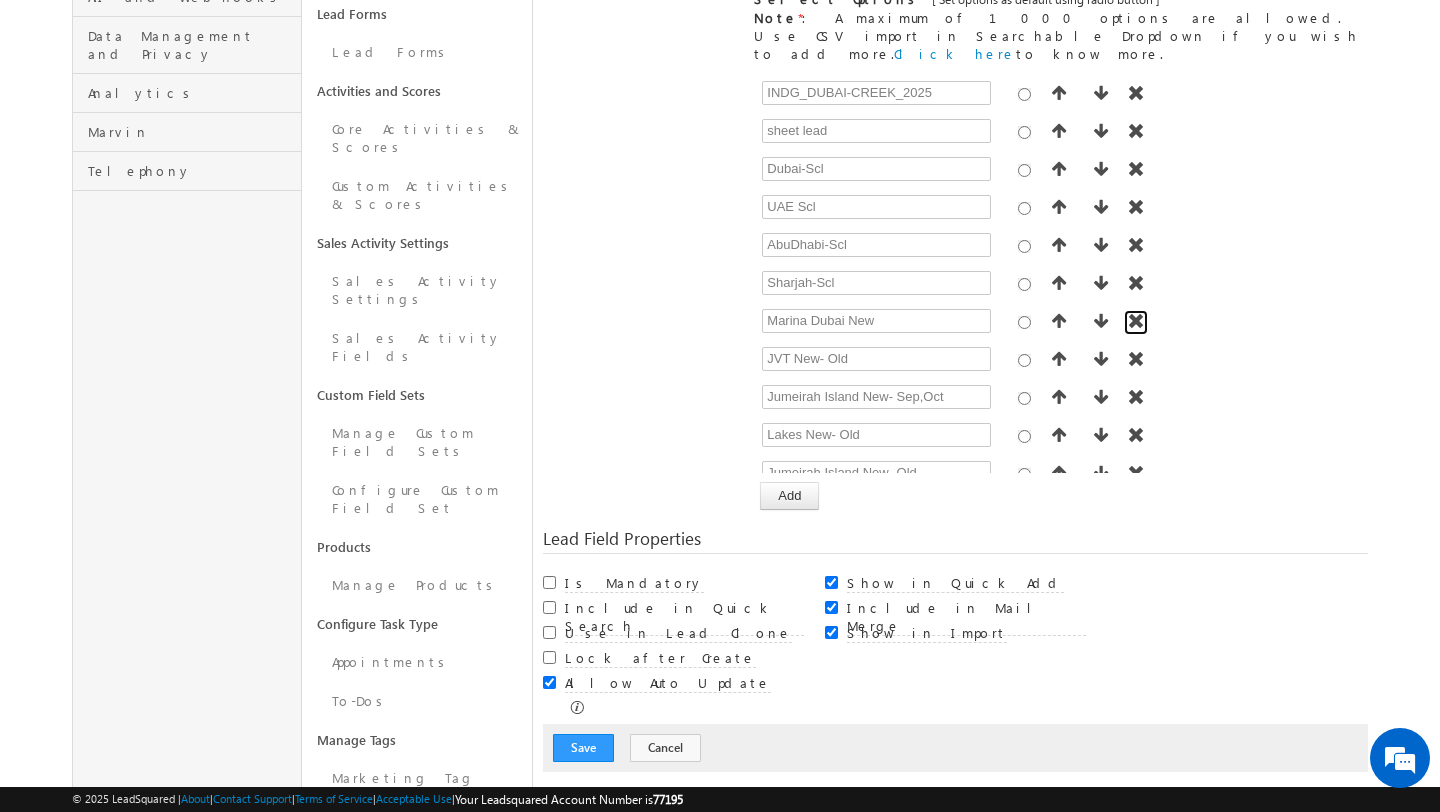 click at bounding box center (1136, 321) 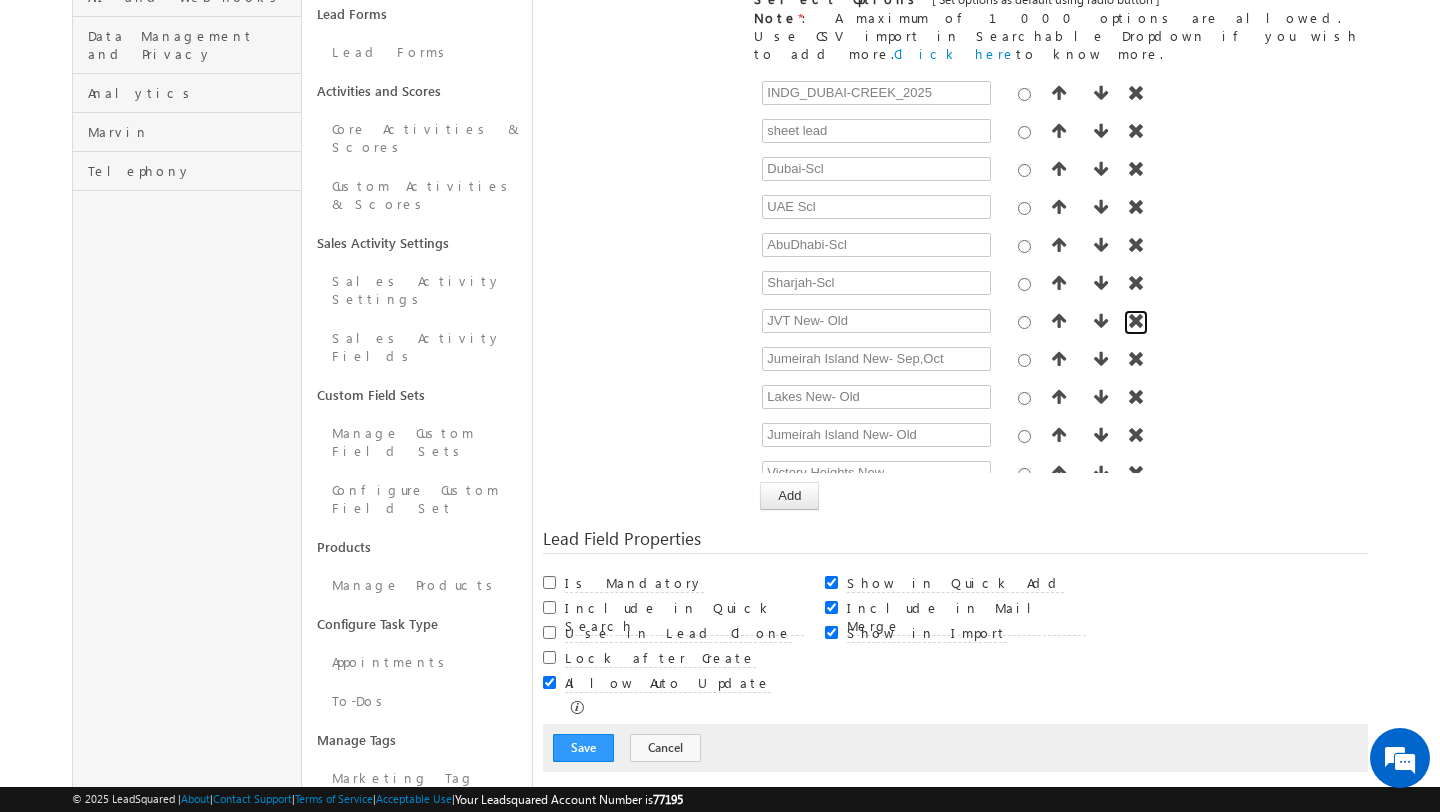 click at bounding box center [1136, 321] 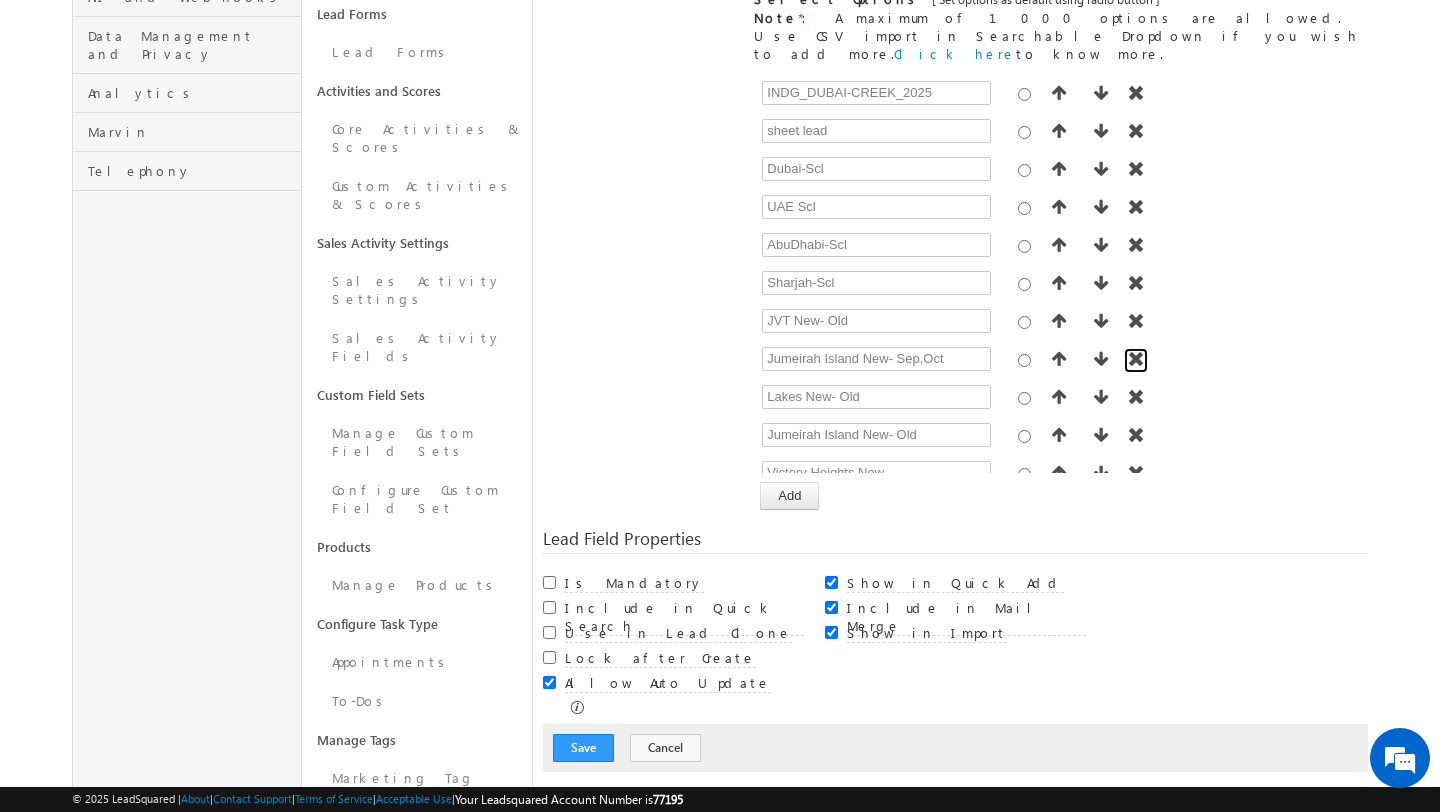 click at bounding box center (1136, 359) 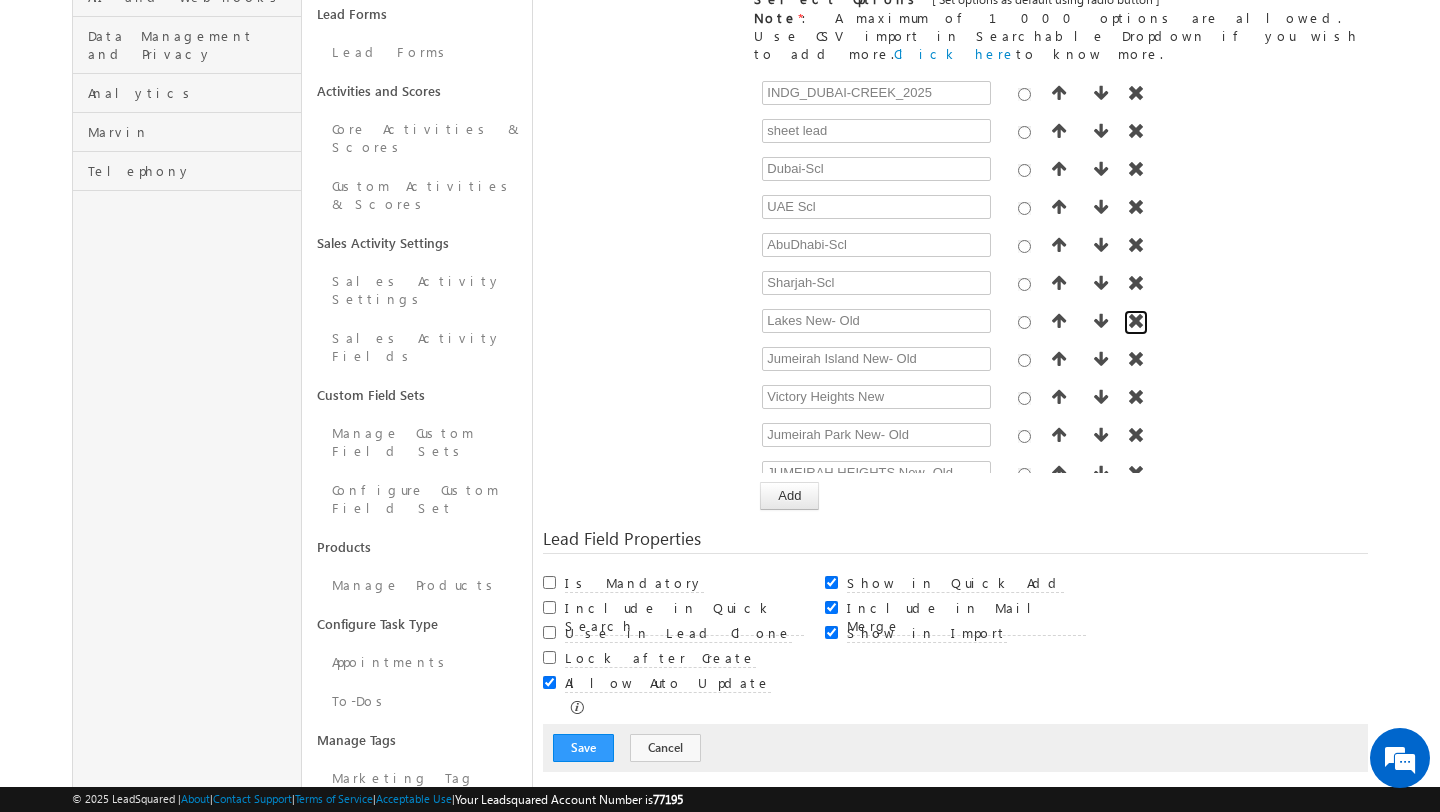 click at bounding box center [1136, 321] 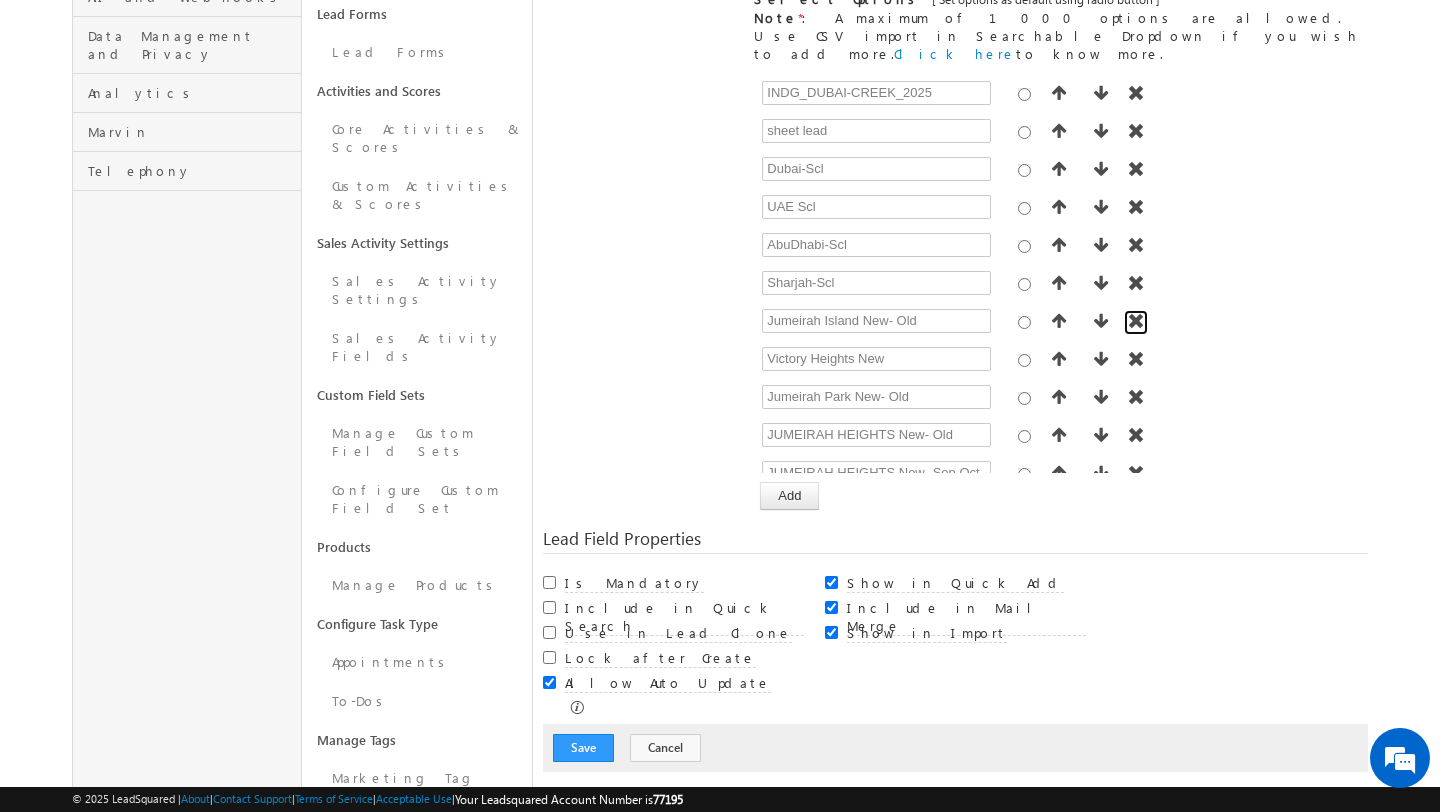 click at bounding box center [1136, 321] 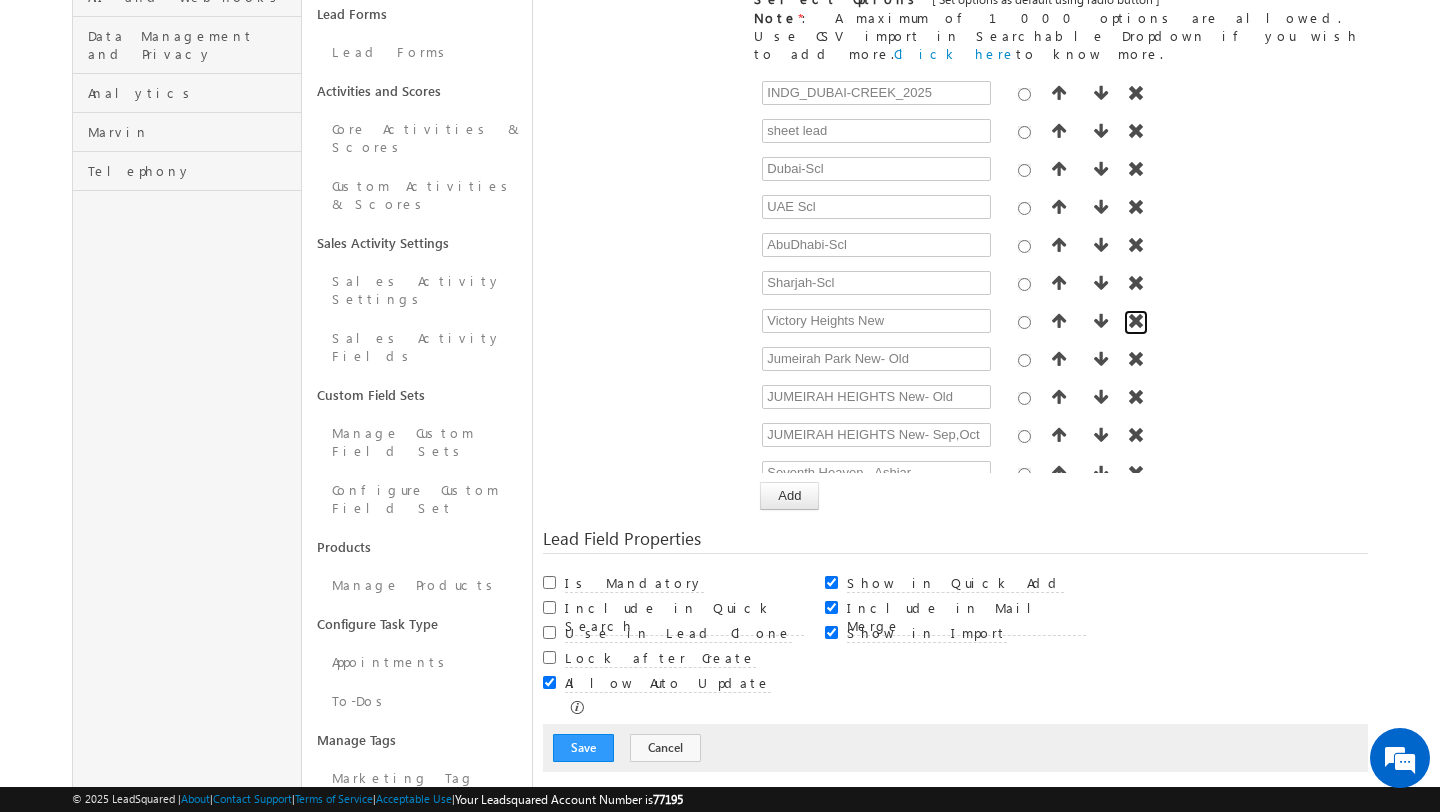 click at bounding box center (1136, 321) 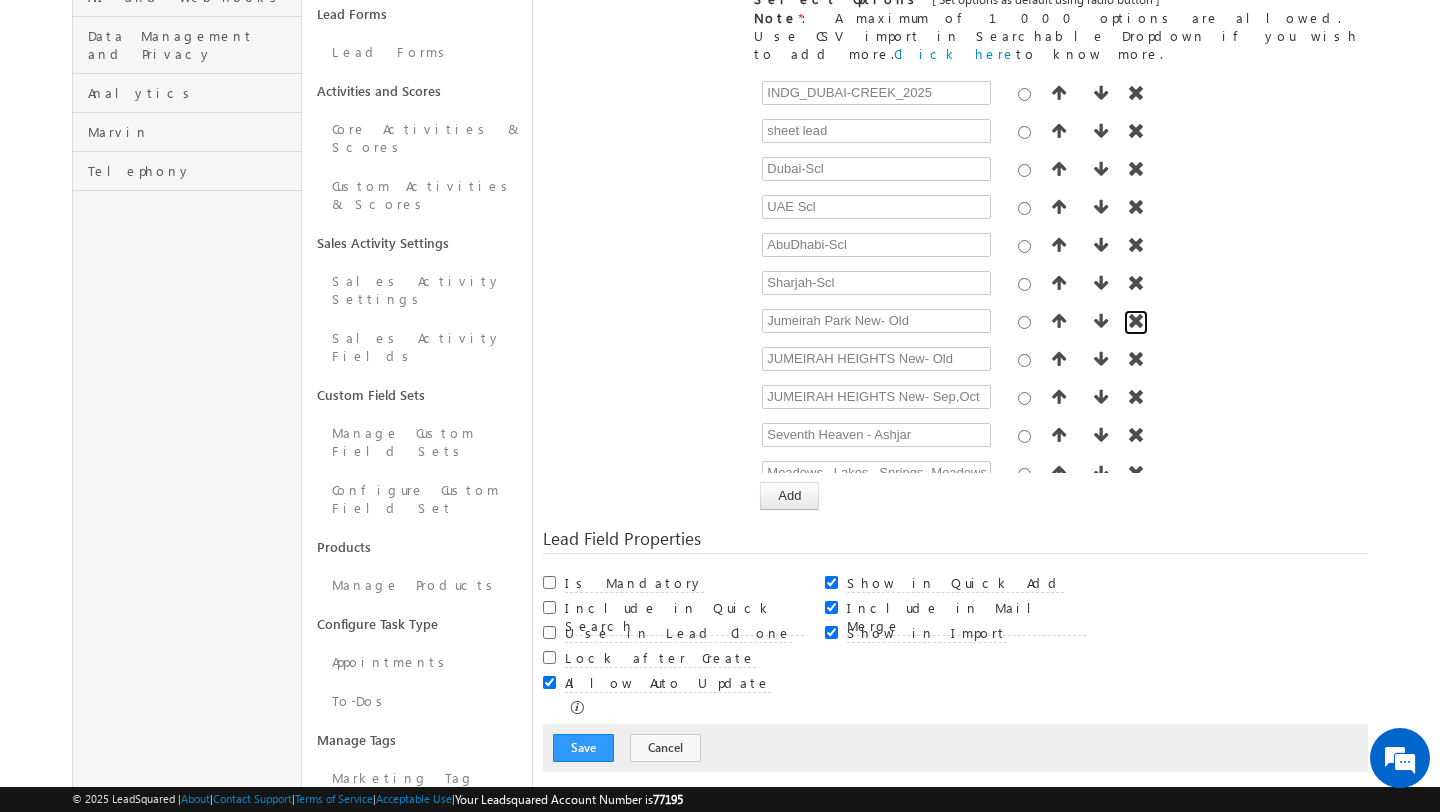 click at bounding box center (1136, 321) 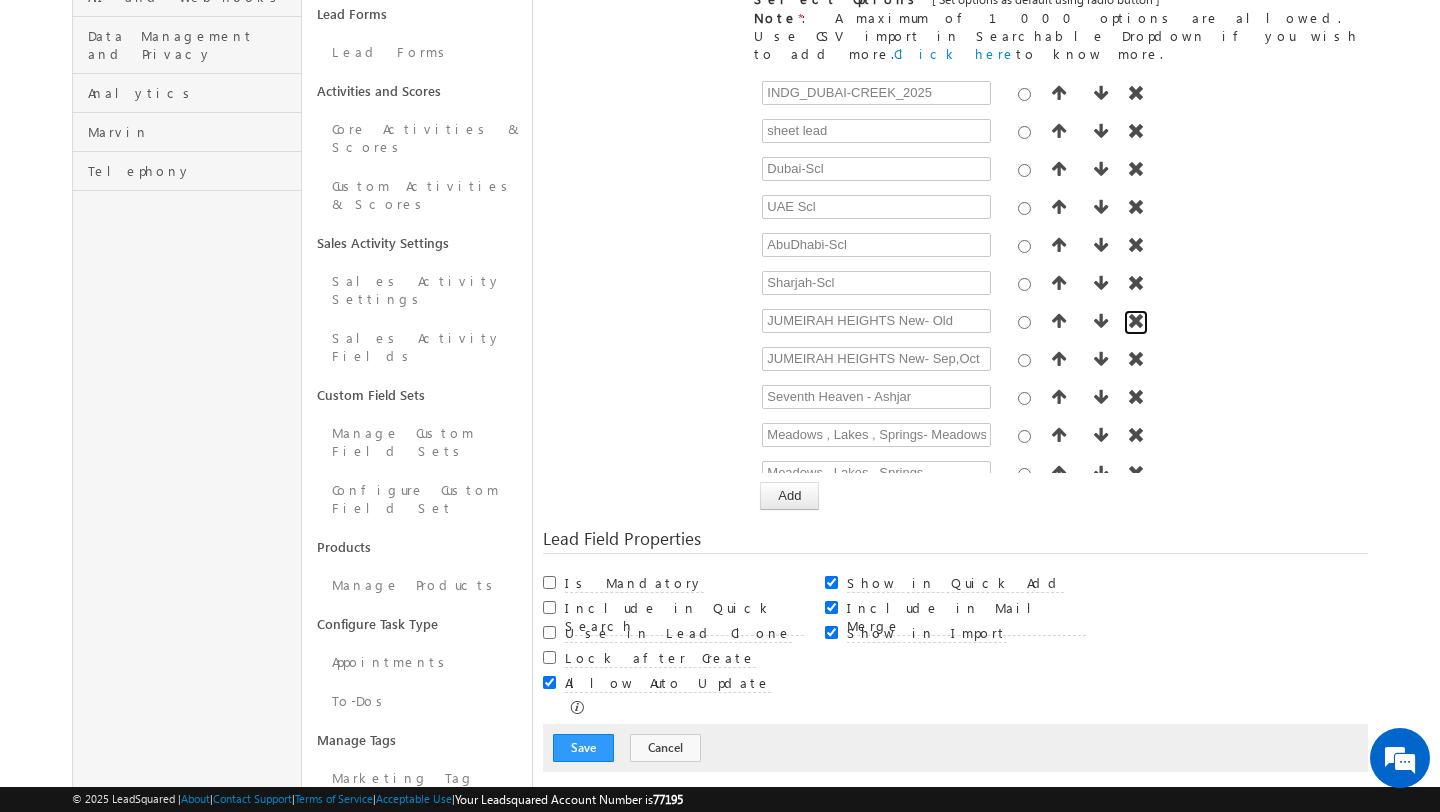 click at bounding box center (1136, 321) 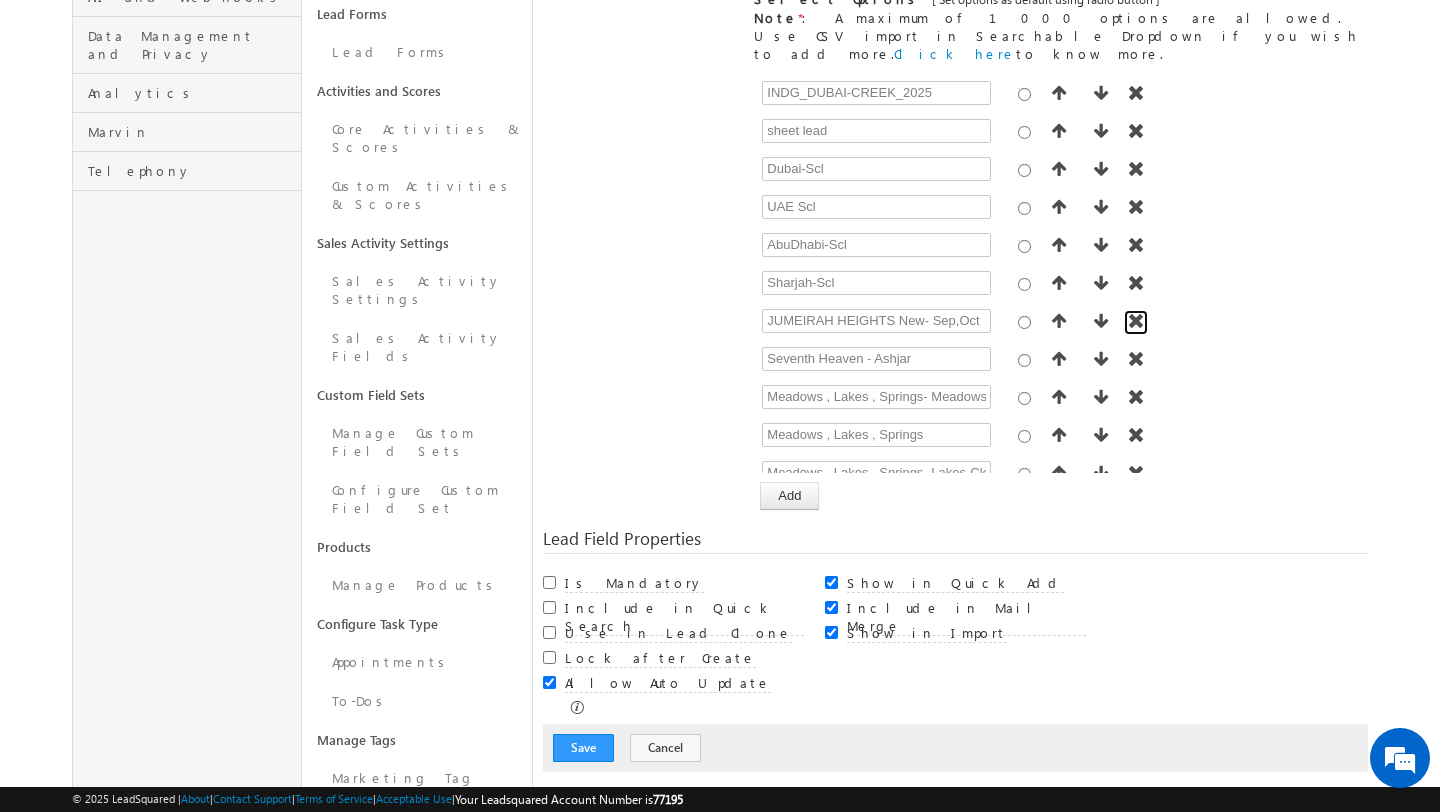 click at bounding box center (1136, 321) 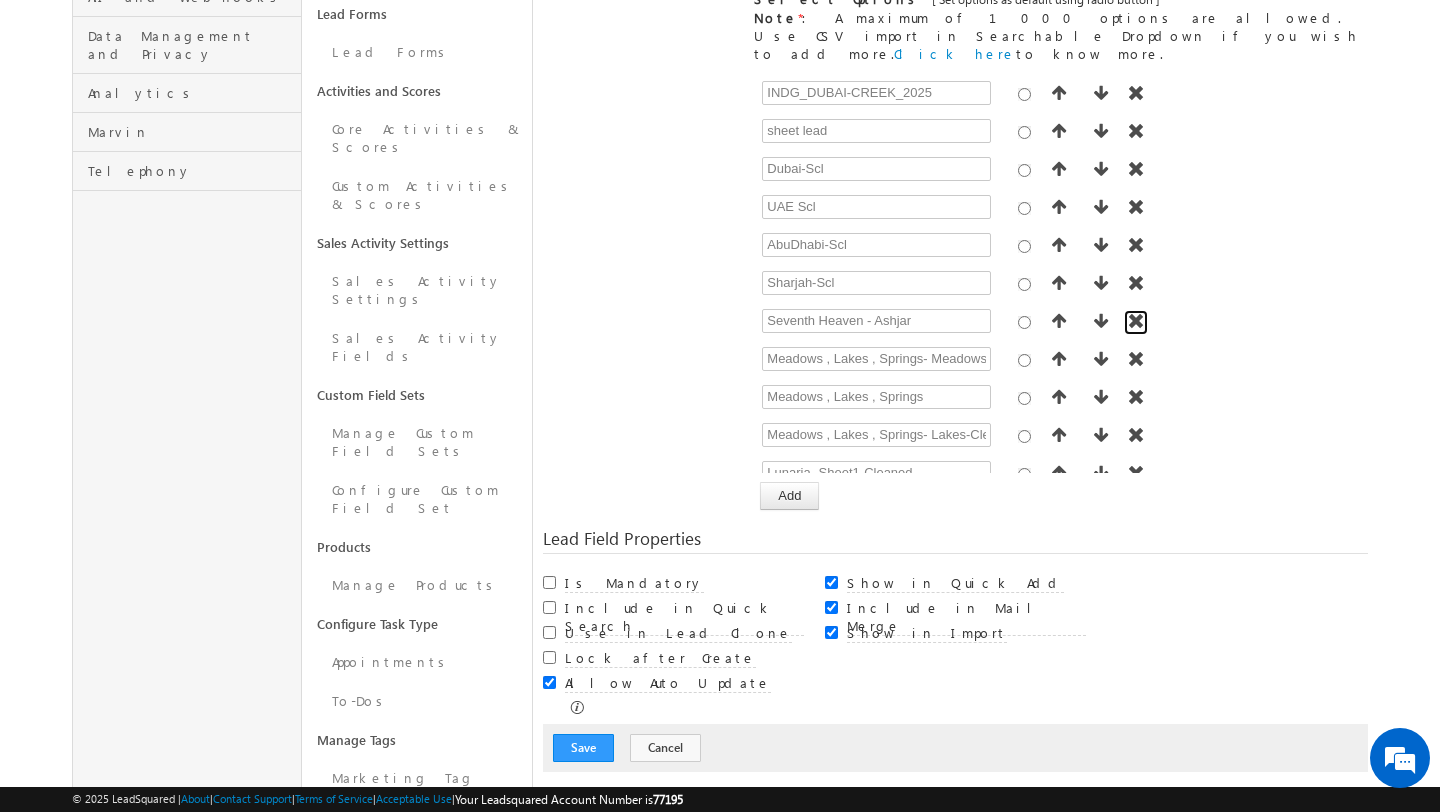 click at bounding box center (1136, 321) 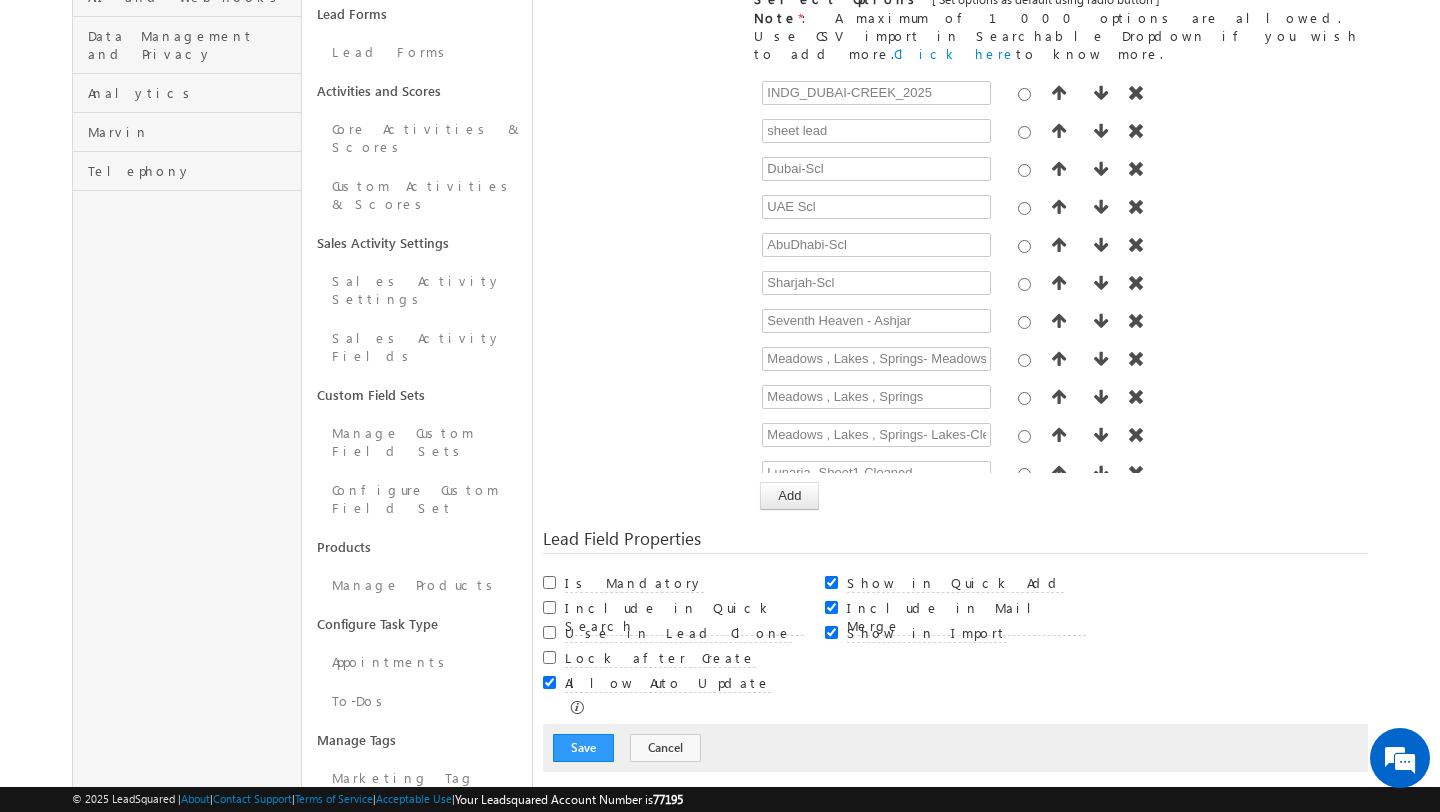 scroll, scrollTop: 8682, scrollLeft: 0, axis: vertical 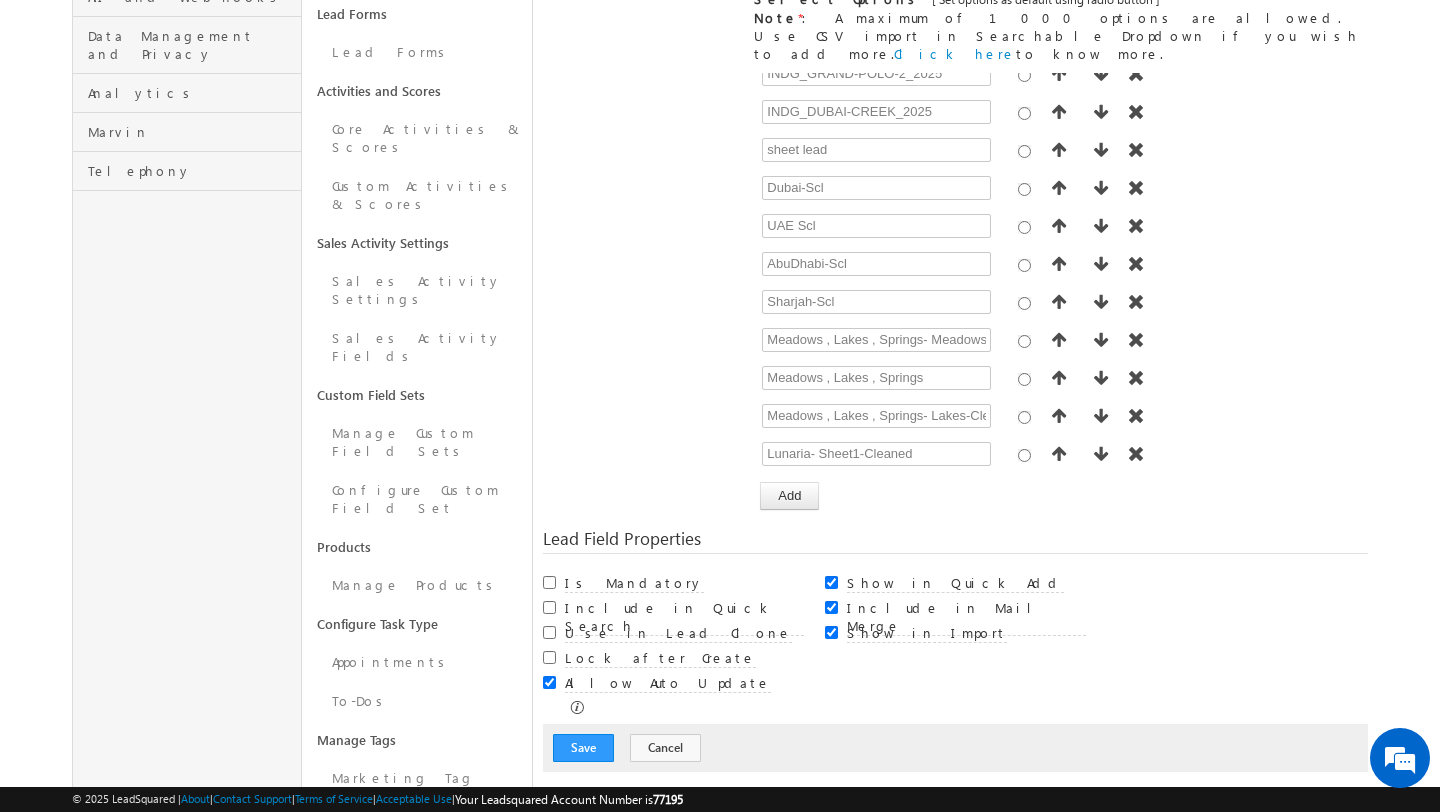 click on "Meadows , Lakes , Springs- Meadows-Cleaned" at bounding box center [959, 340] 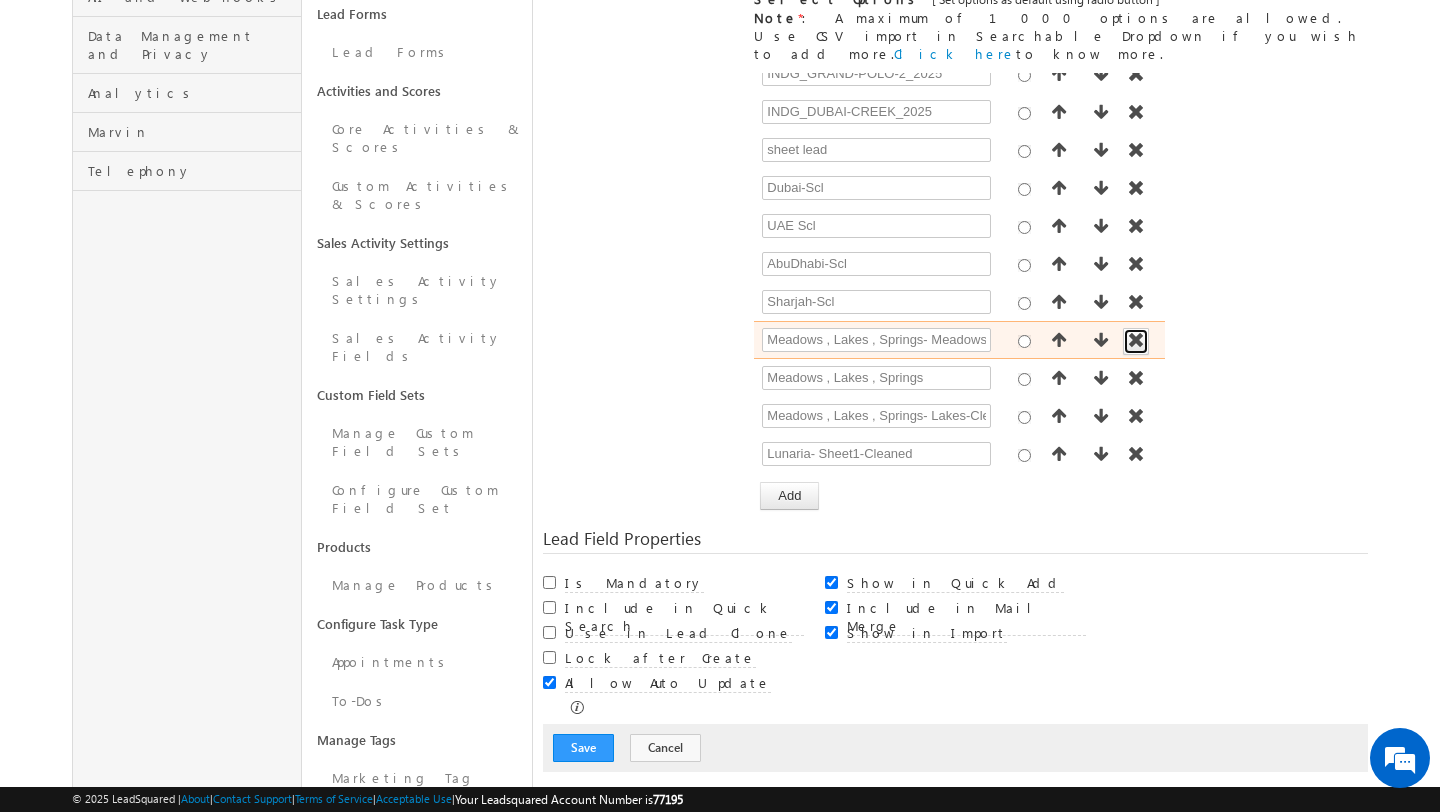 click at bounding box center [1136, 340] 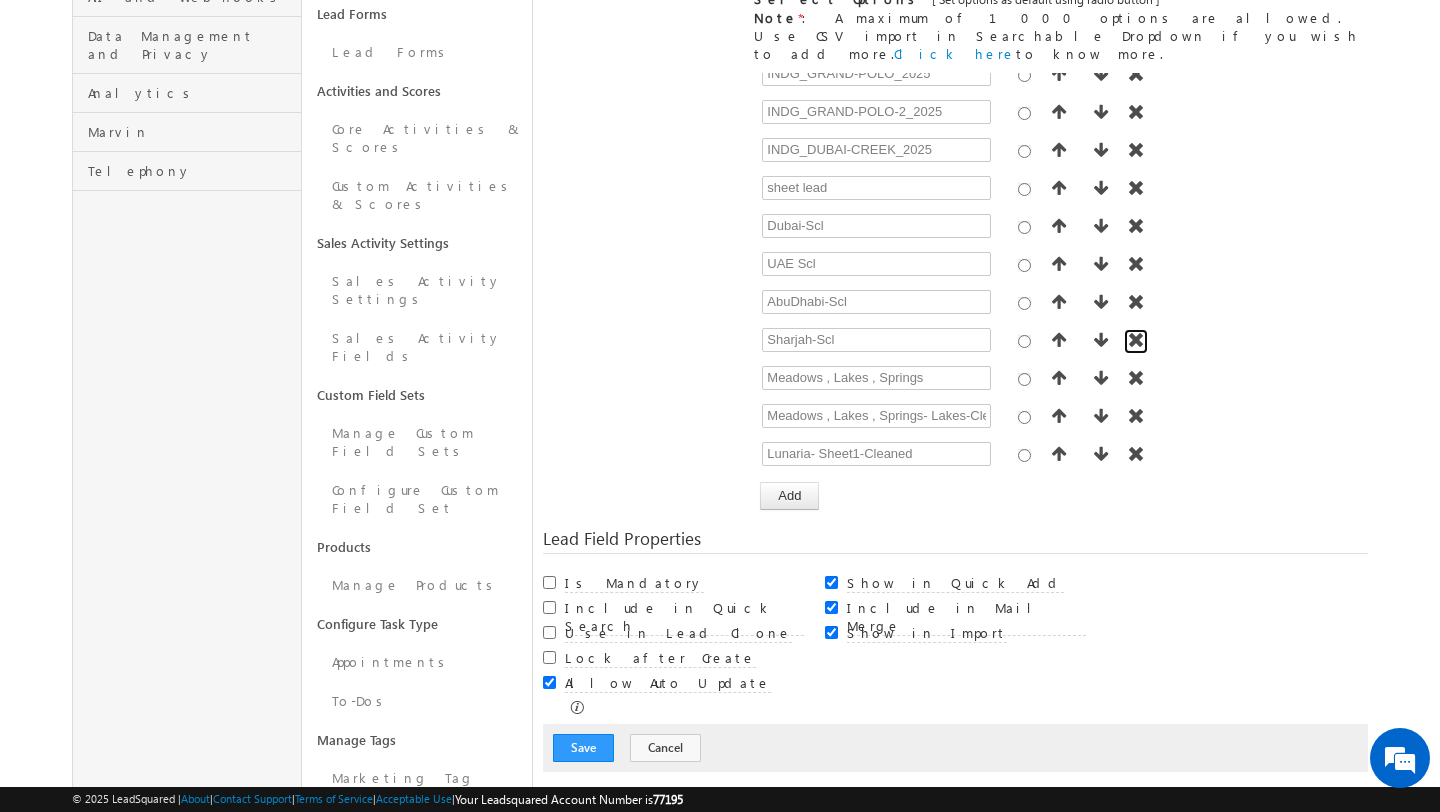 click at bounding box center (1136, 340) 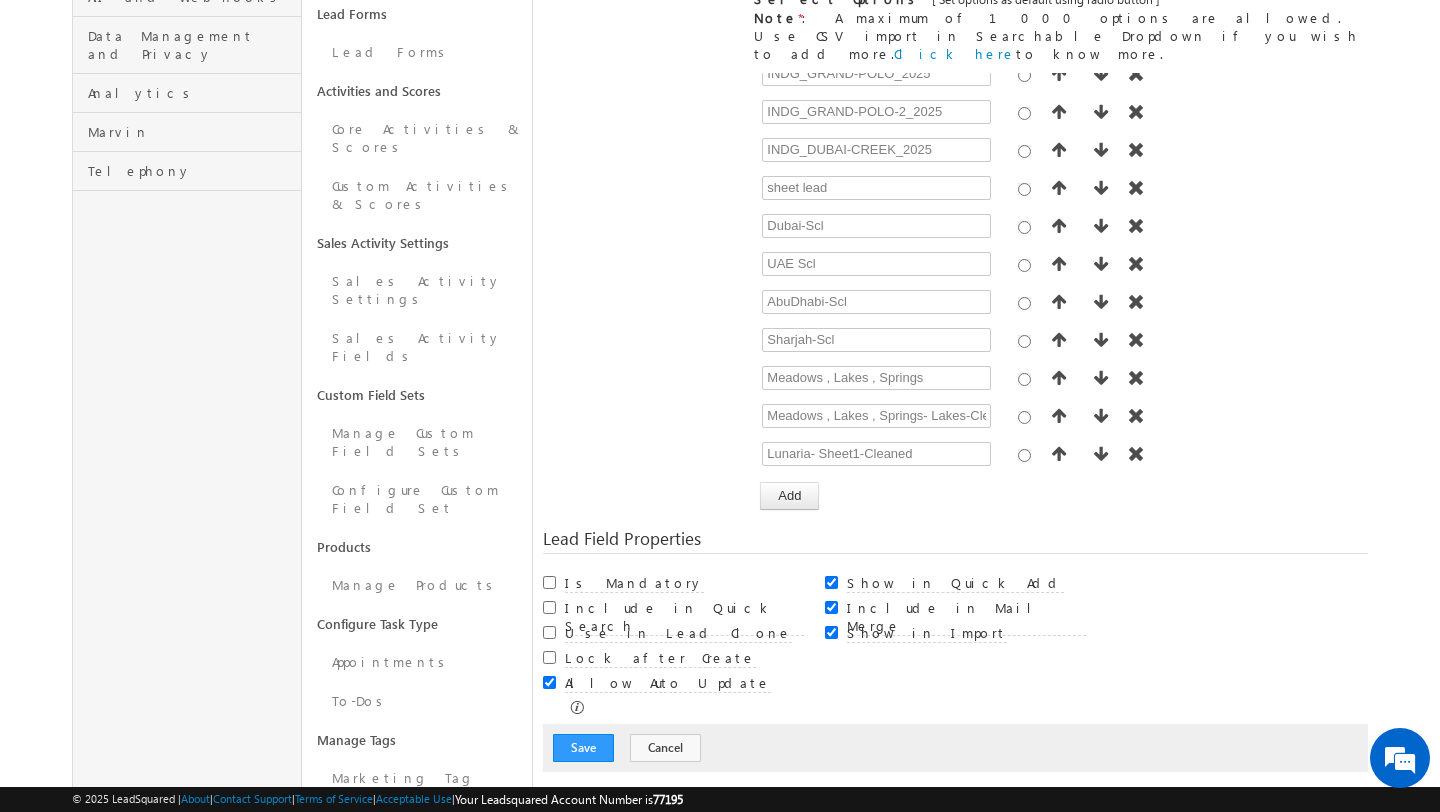 scroll, scrollTop: 8606, scrollLeft: 0, axis: vertical 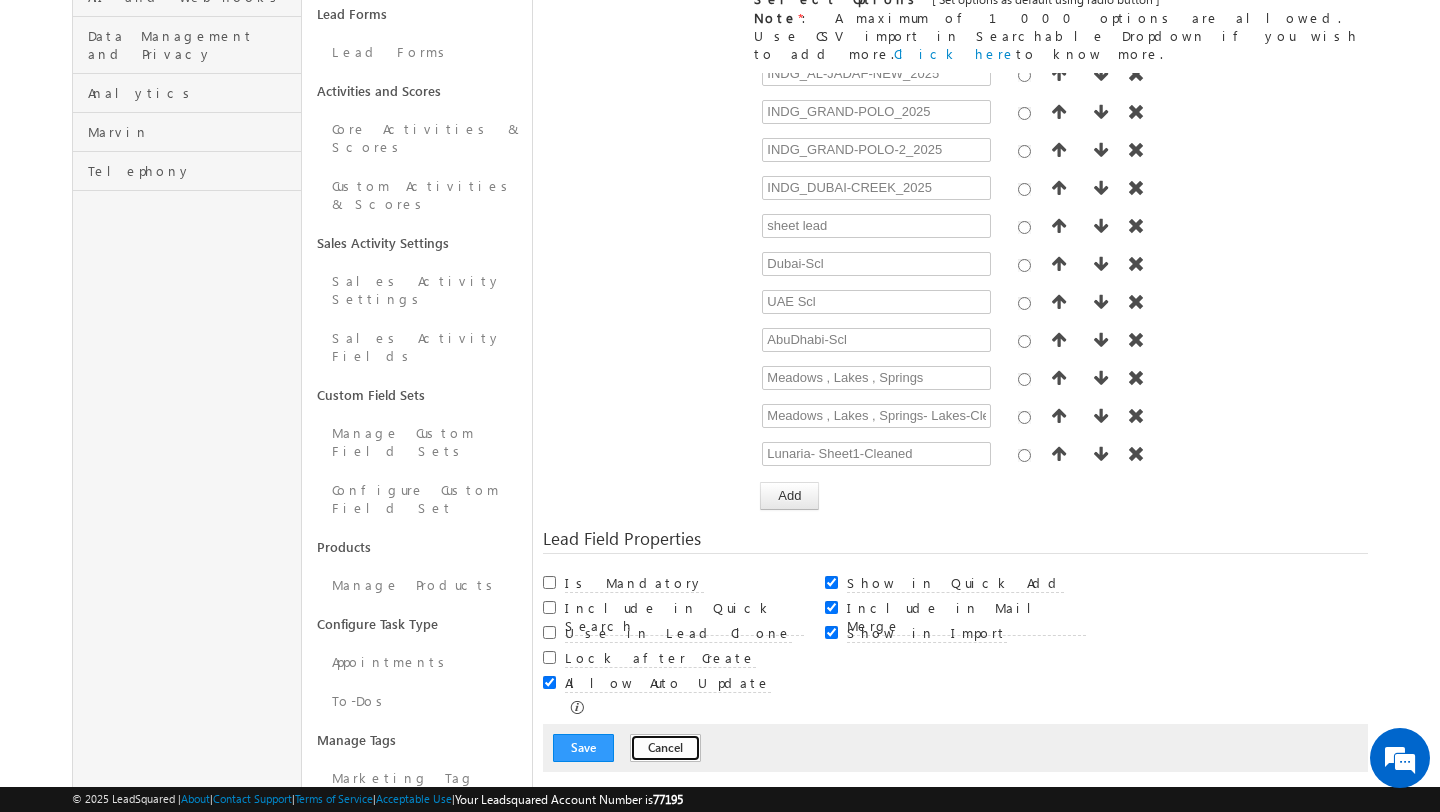 click on "Cancel" at bounding box center [665, 748] 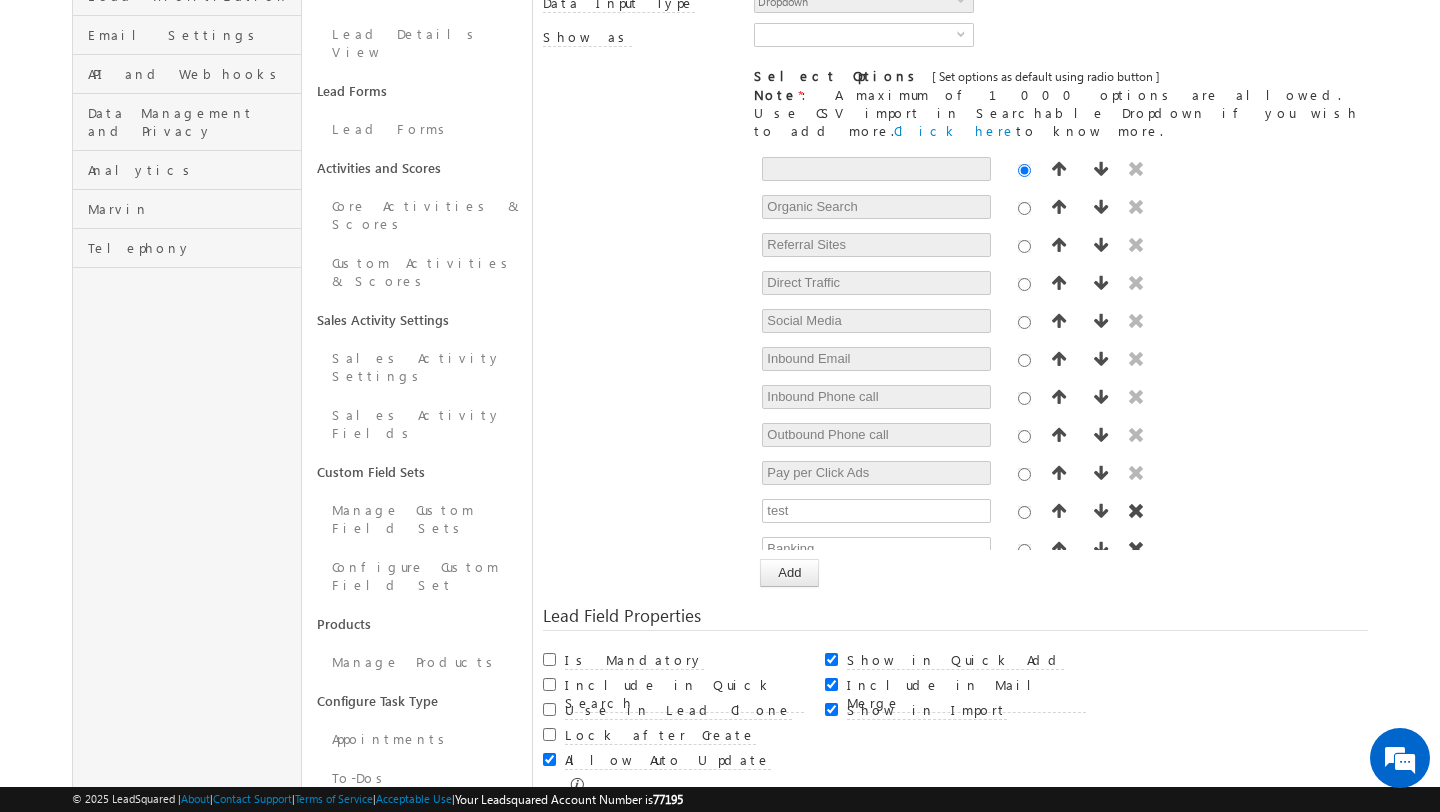 scroll, scrollTop: 531, scrollLeft: 0, axis: vertical 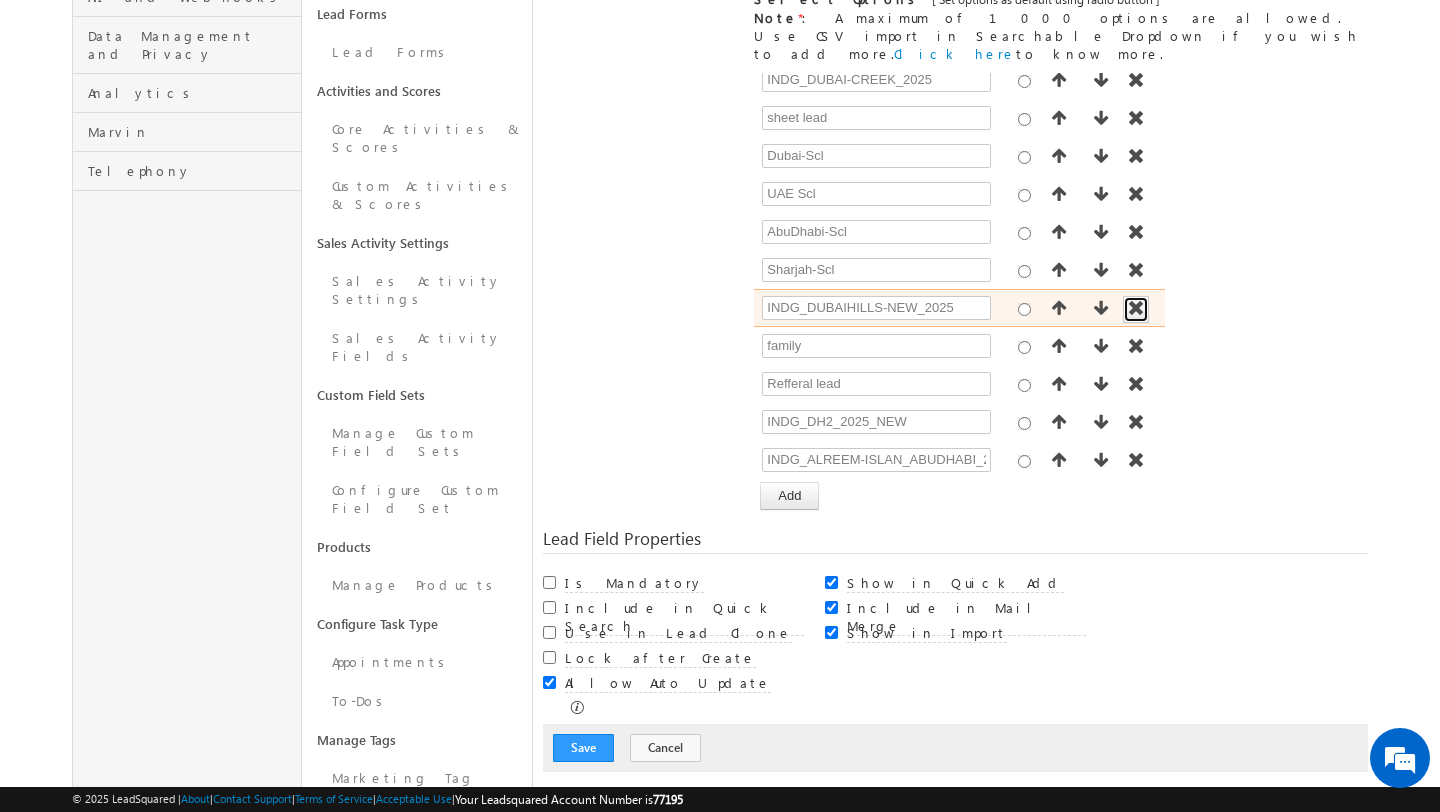 click at bounding box center [1136, 308] 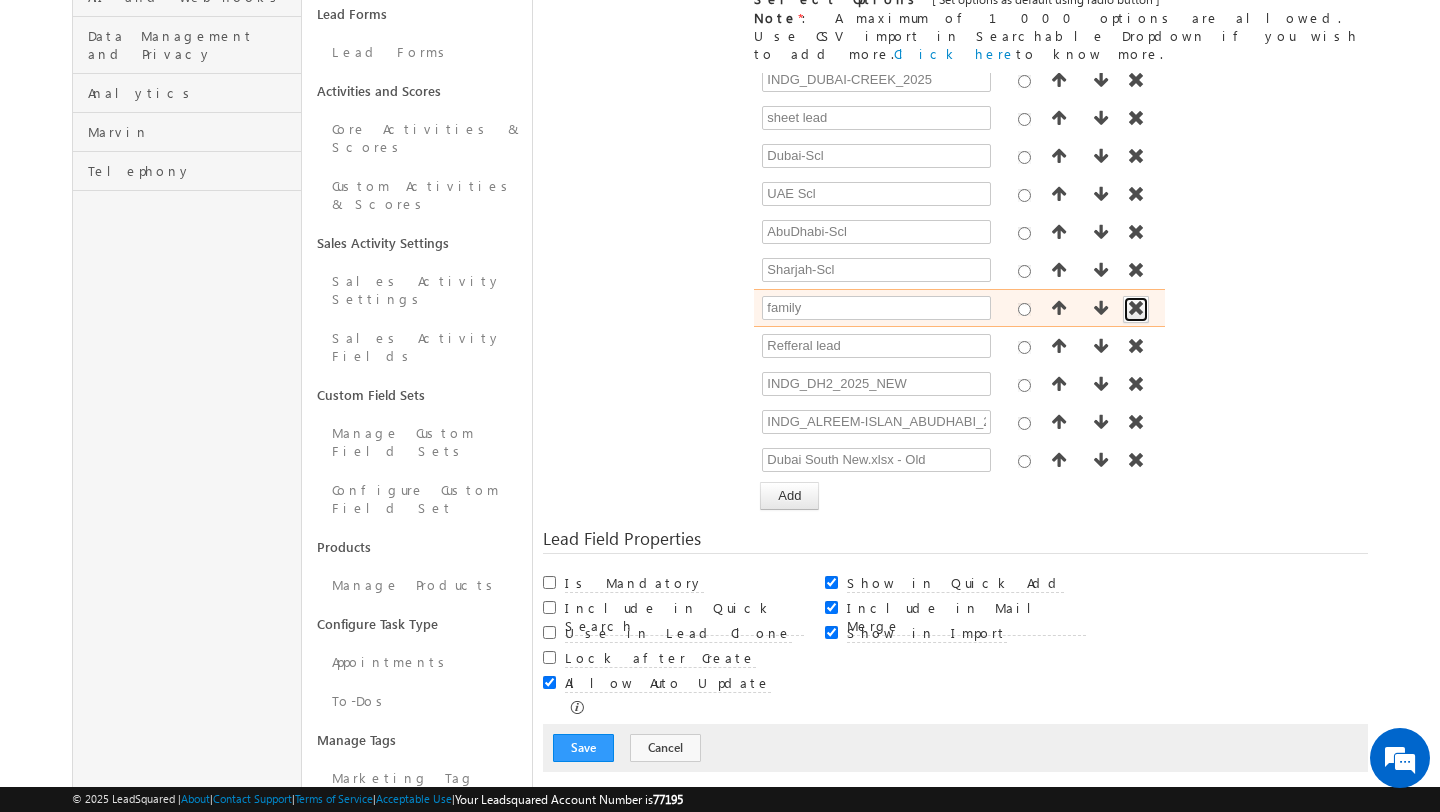click at bounding box center [1136, 308] 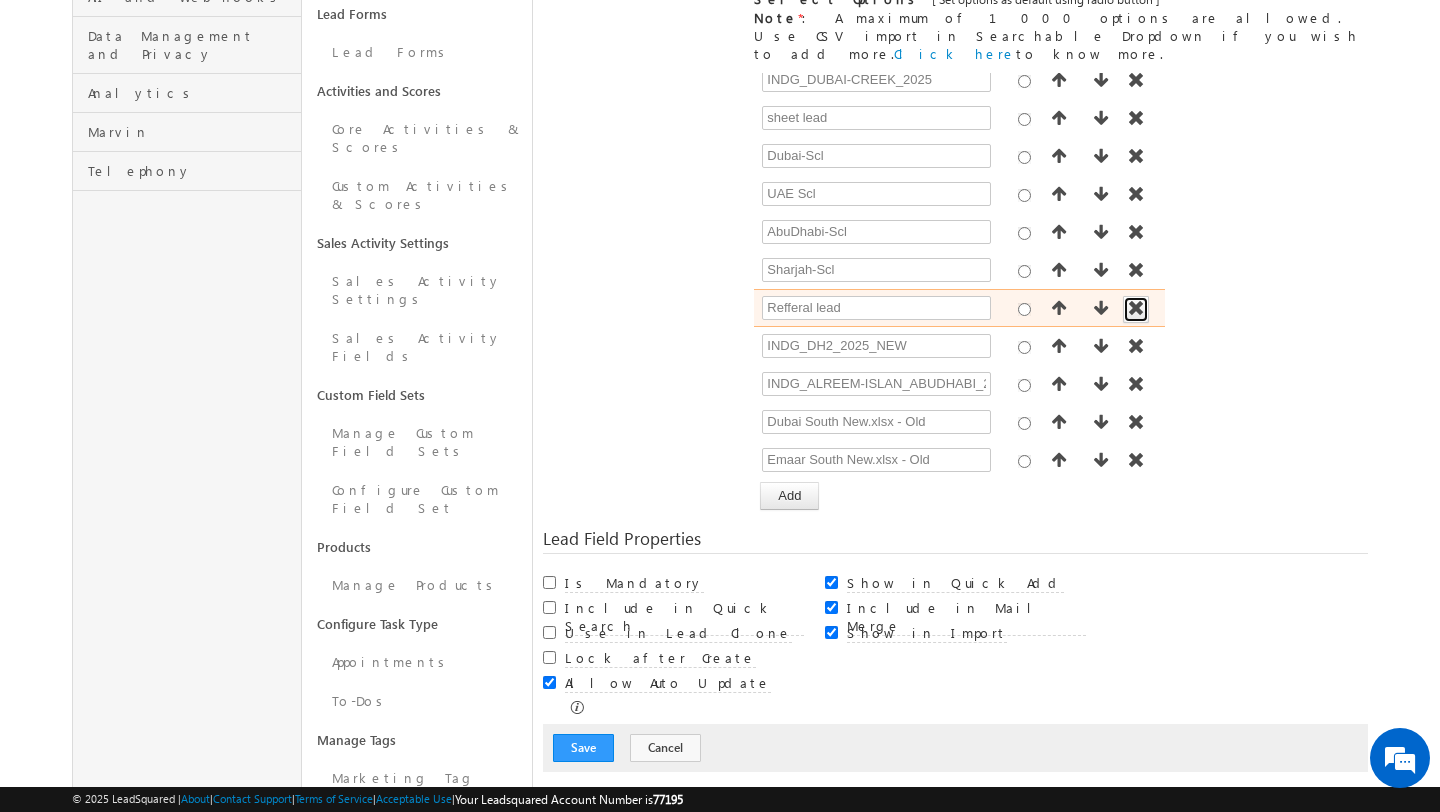 click at bounding box center [1136, 308] 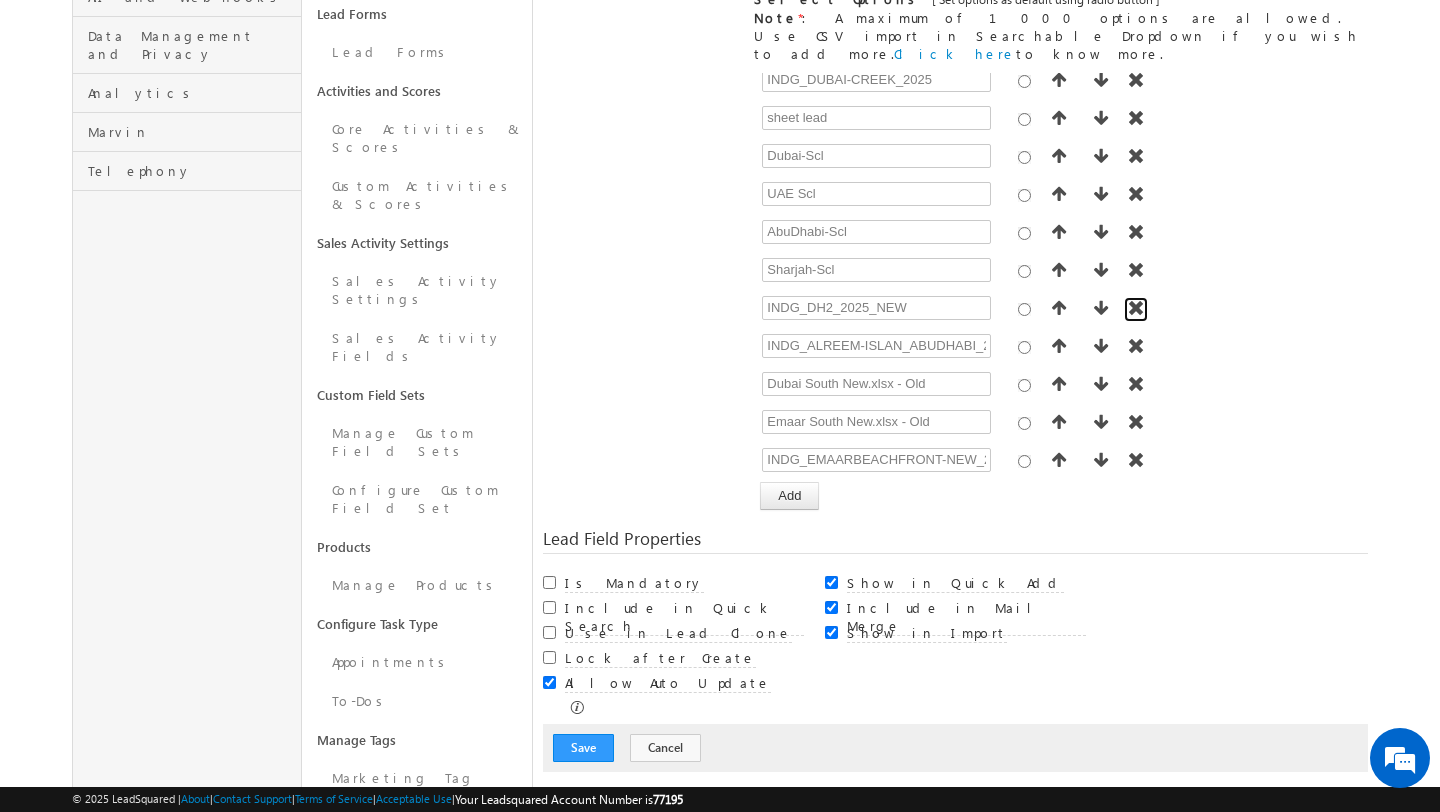 click at bounding box center [1136, 308] 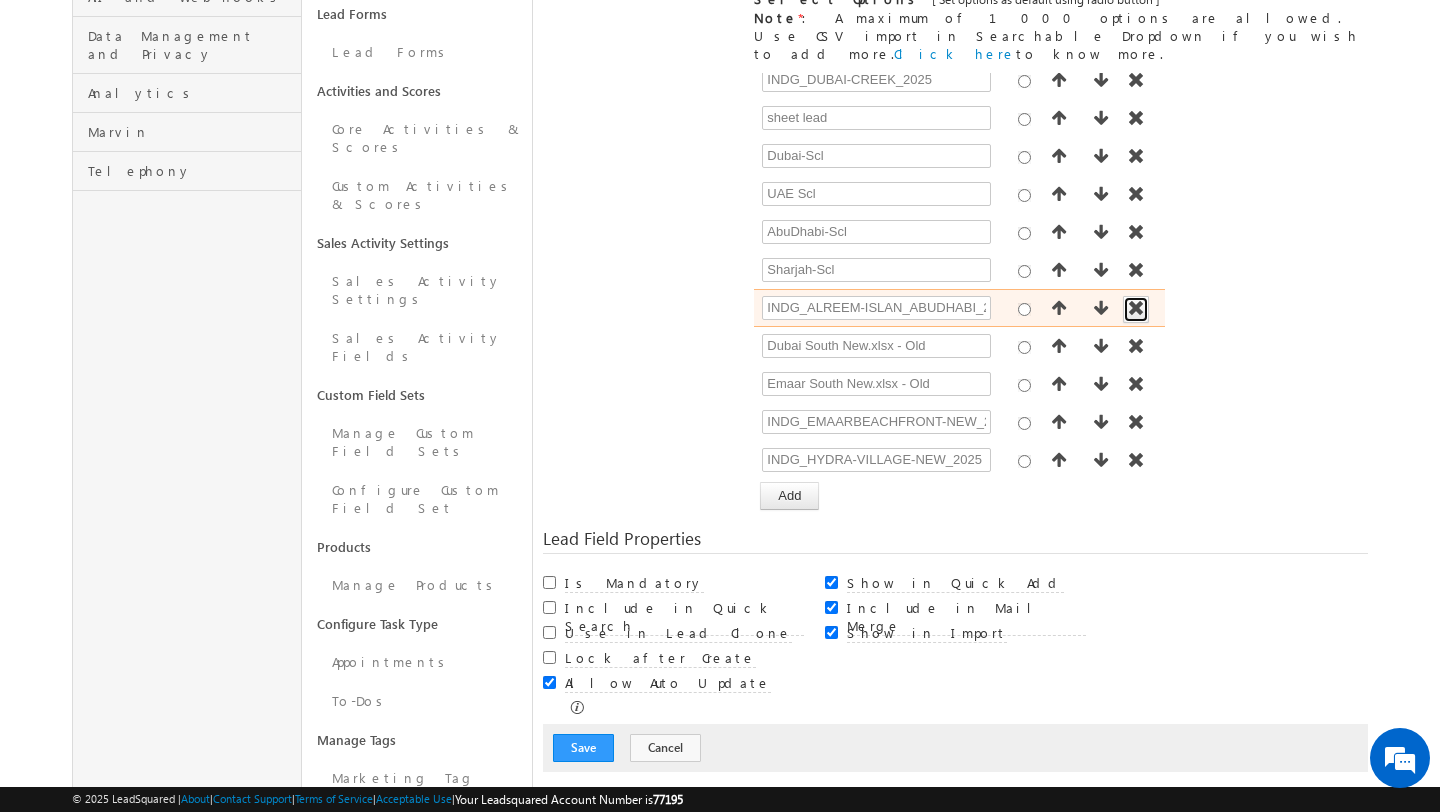 click at bounding box center [1136, 308] 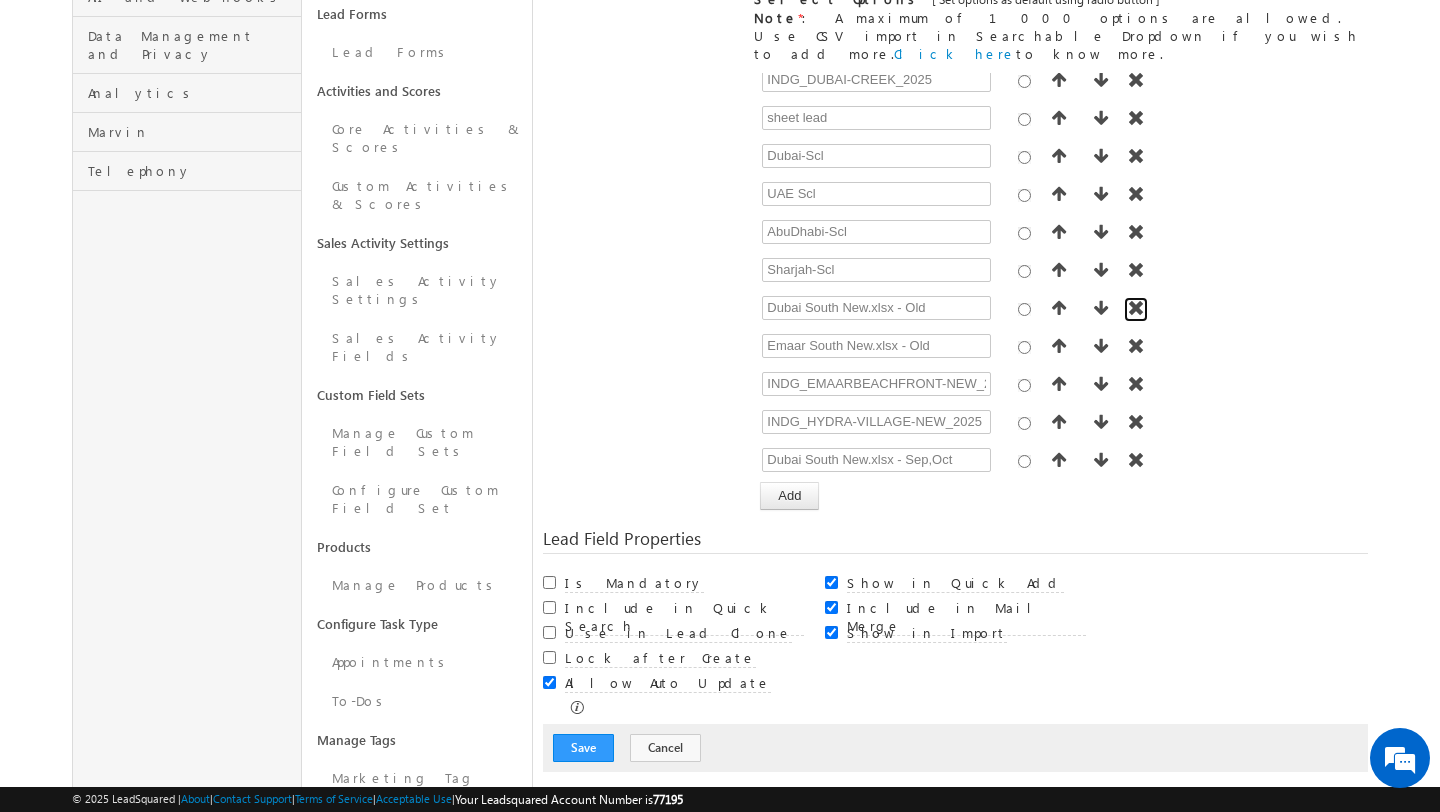click at bounding box center [1136, 308] 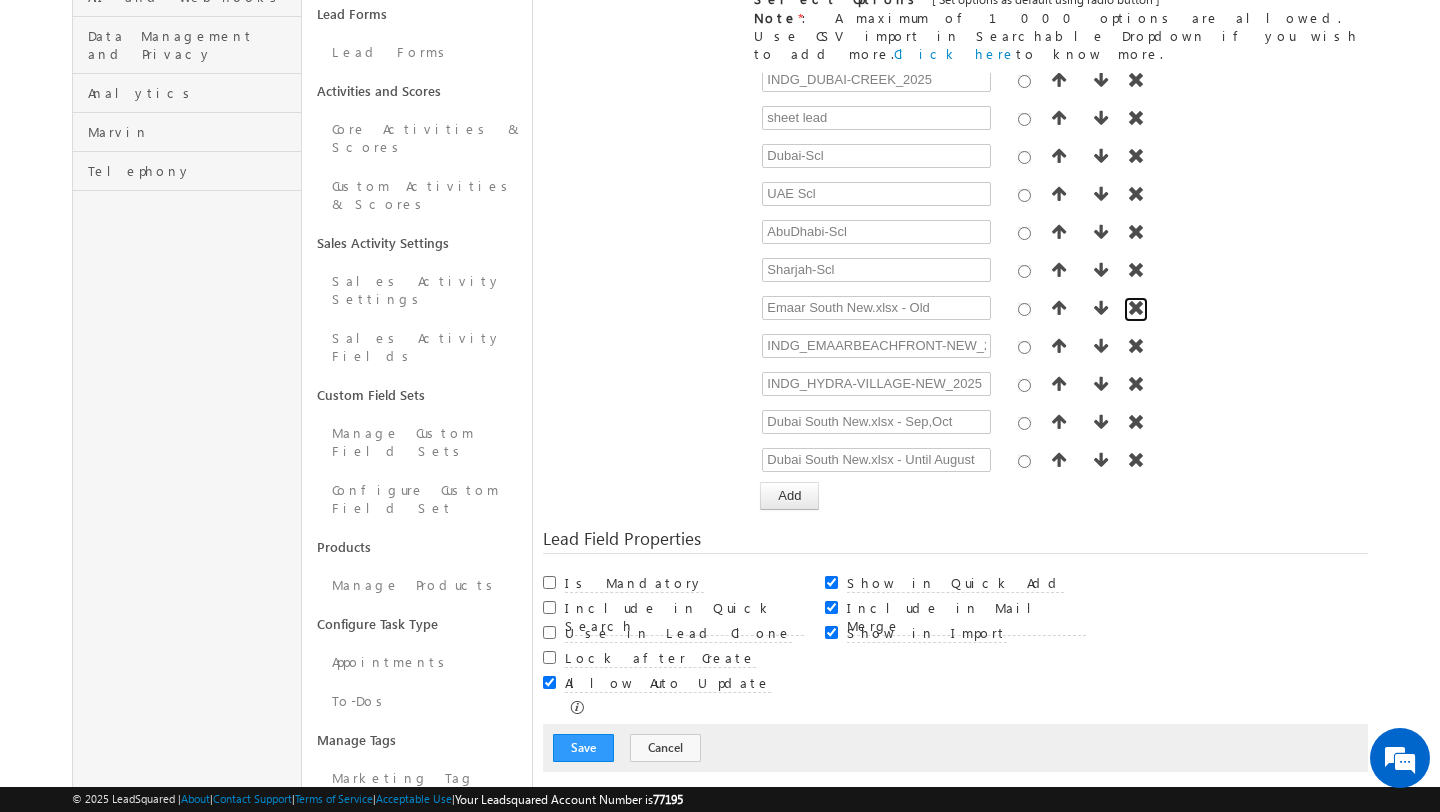 click at bounding box center (1136, 308) 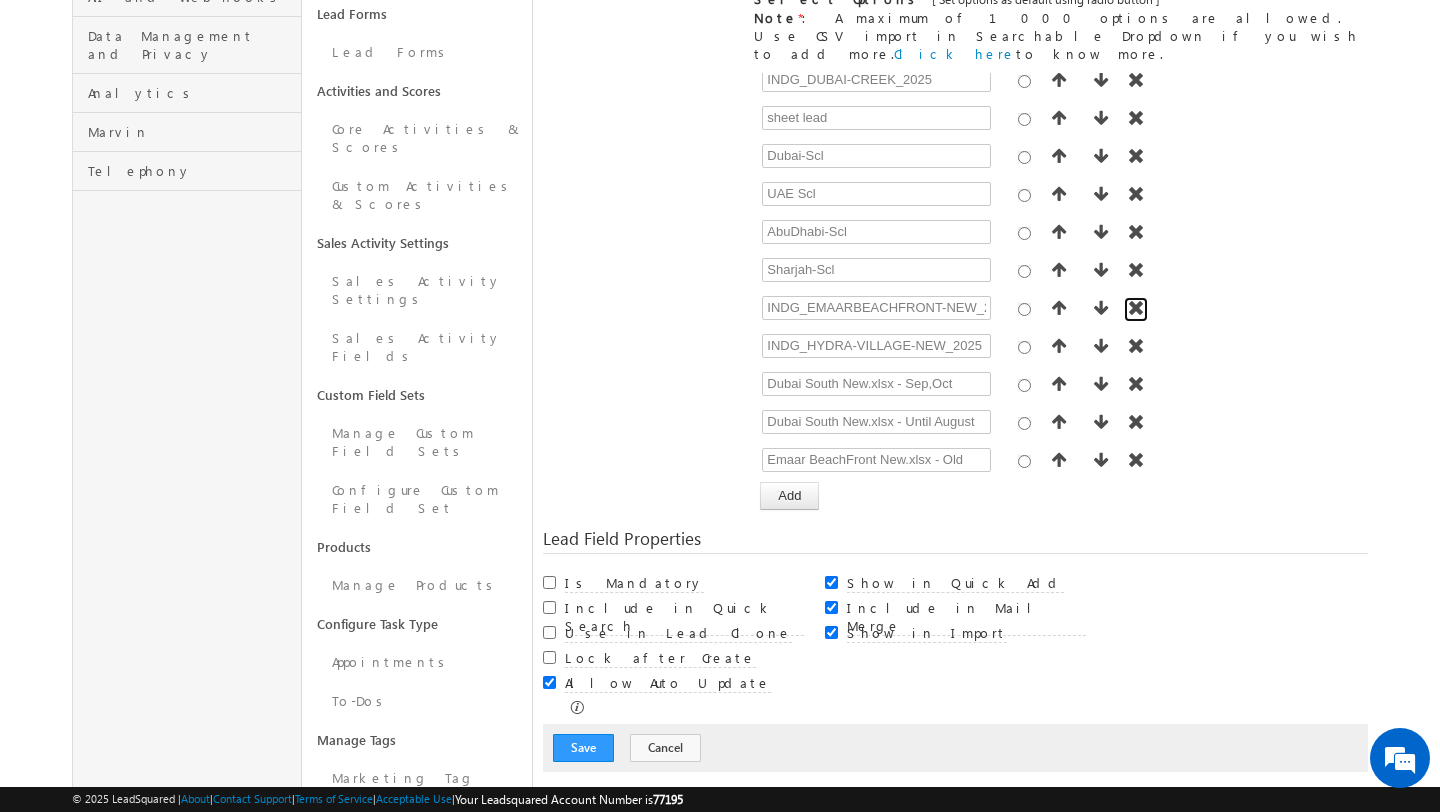 click at bounding box center (1136, 308) 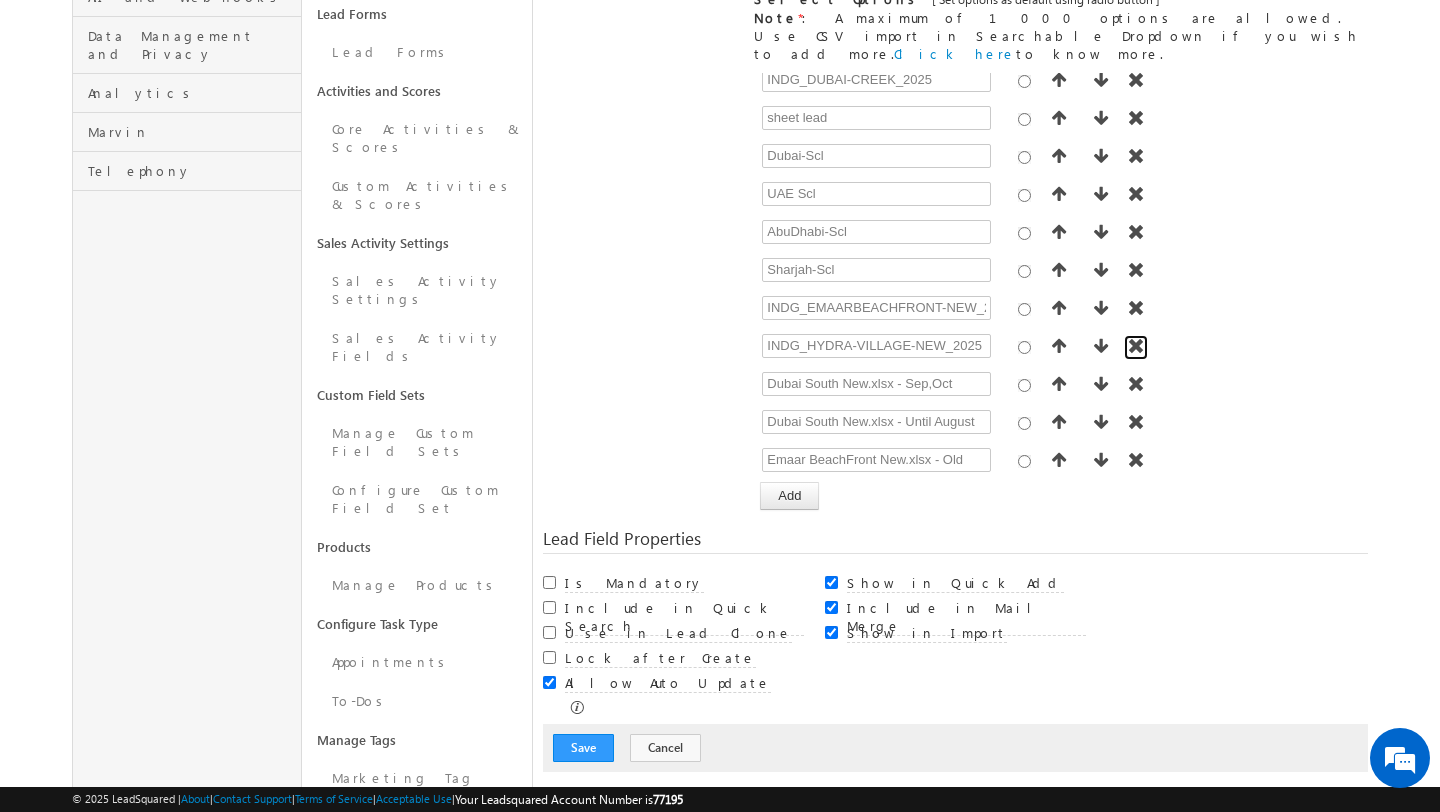 click at bounding box center [1136, 346] 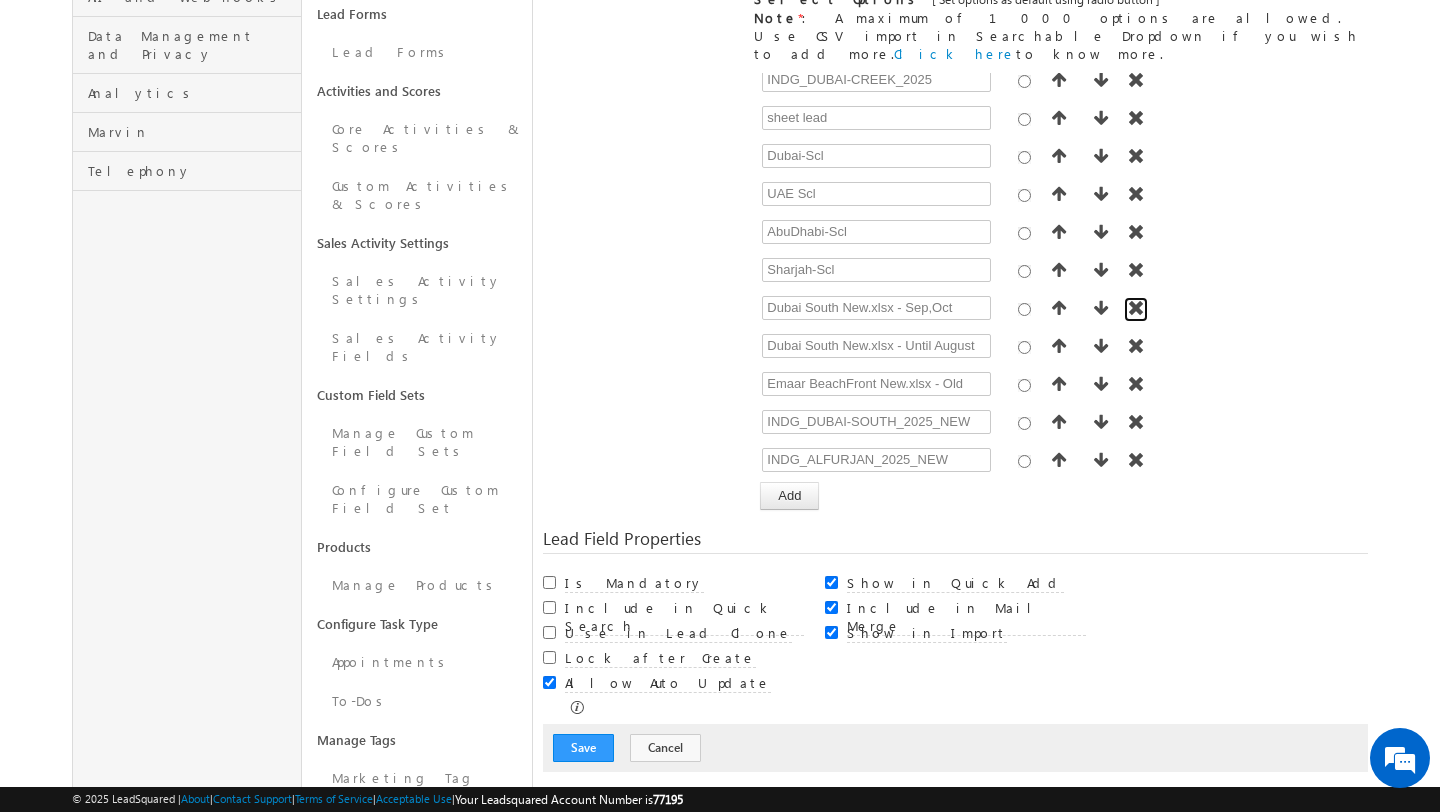 click at bounding box center (1136, 308) 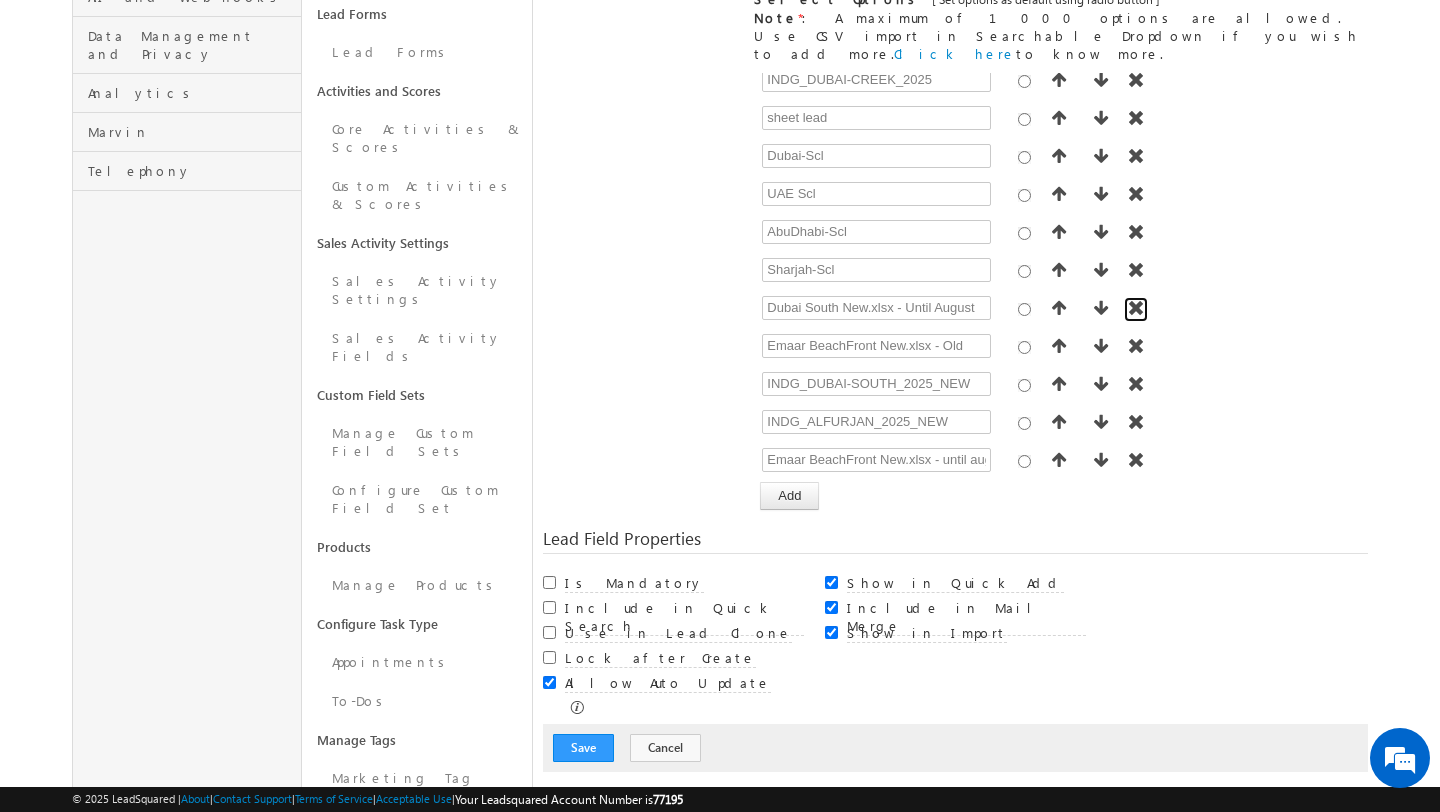 click at bounding box center (1136, 308) 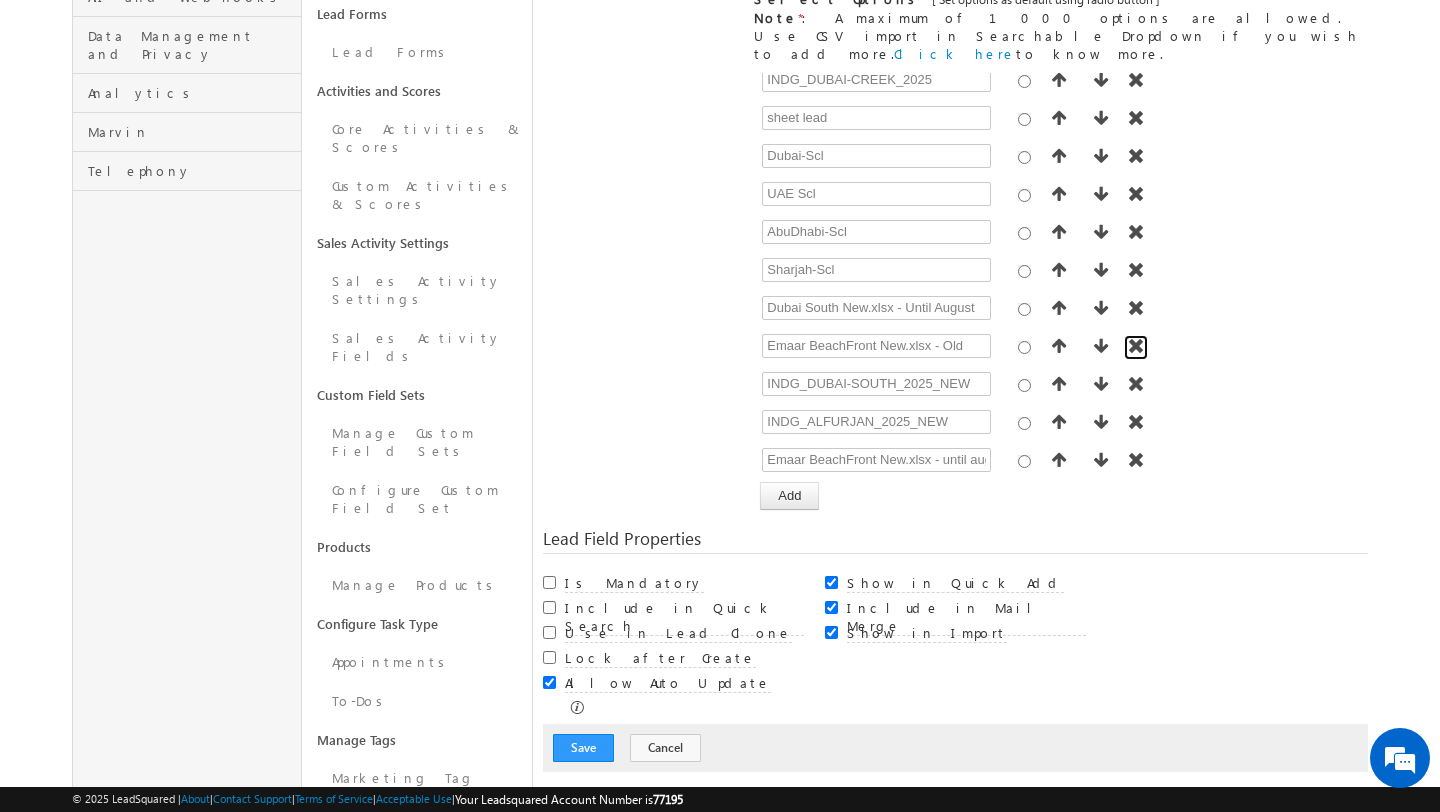 click at bounding box center [1136, 346] 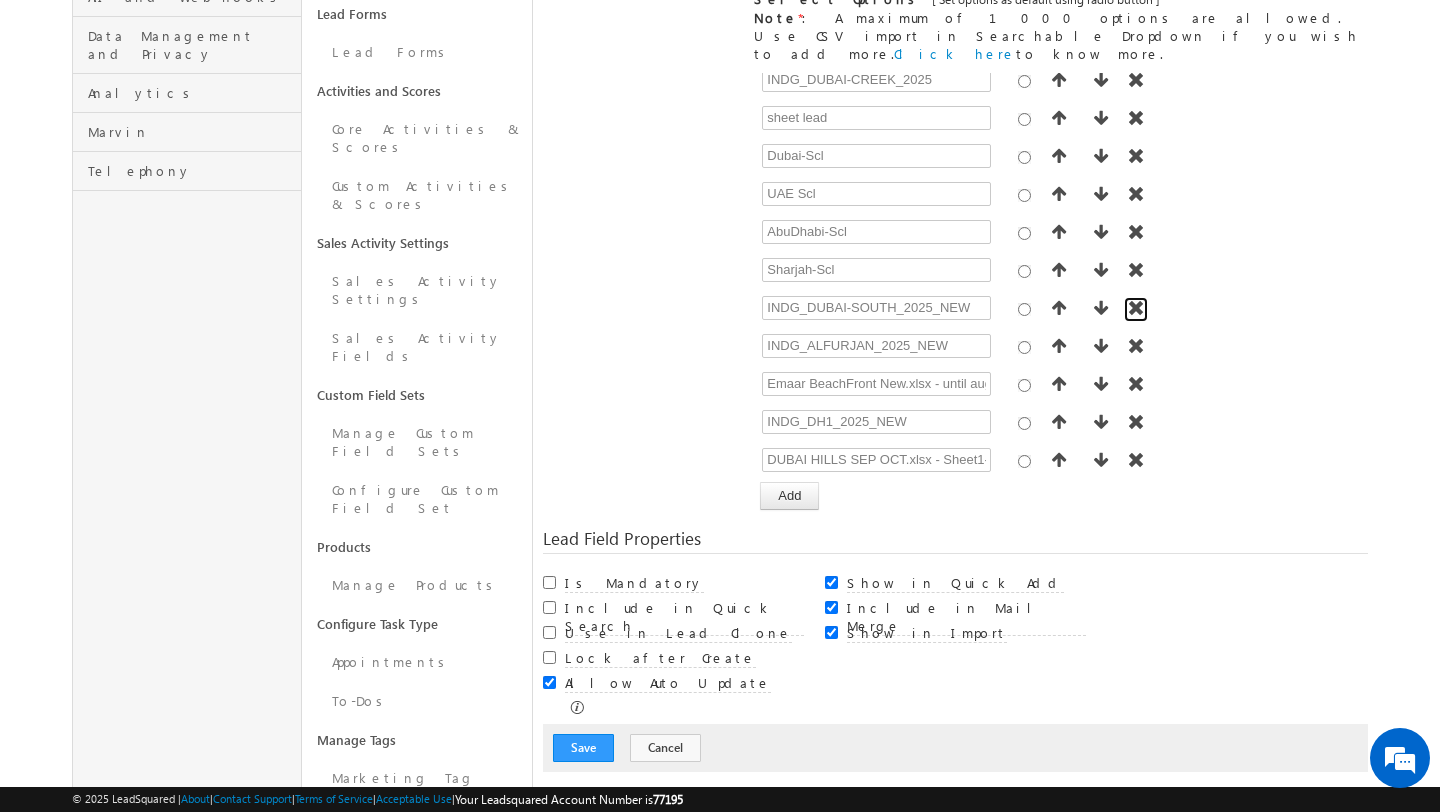 click at bounding box center (1136, 308) 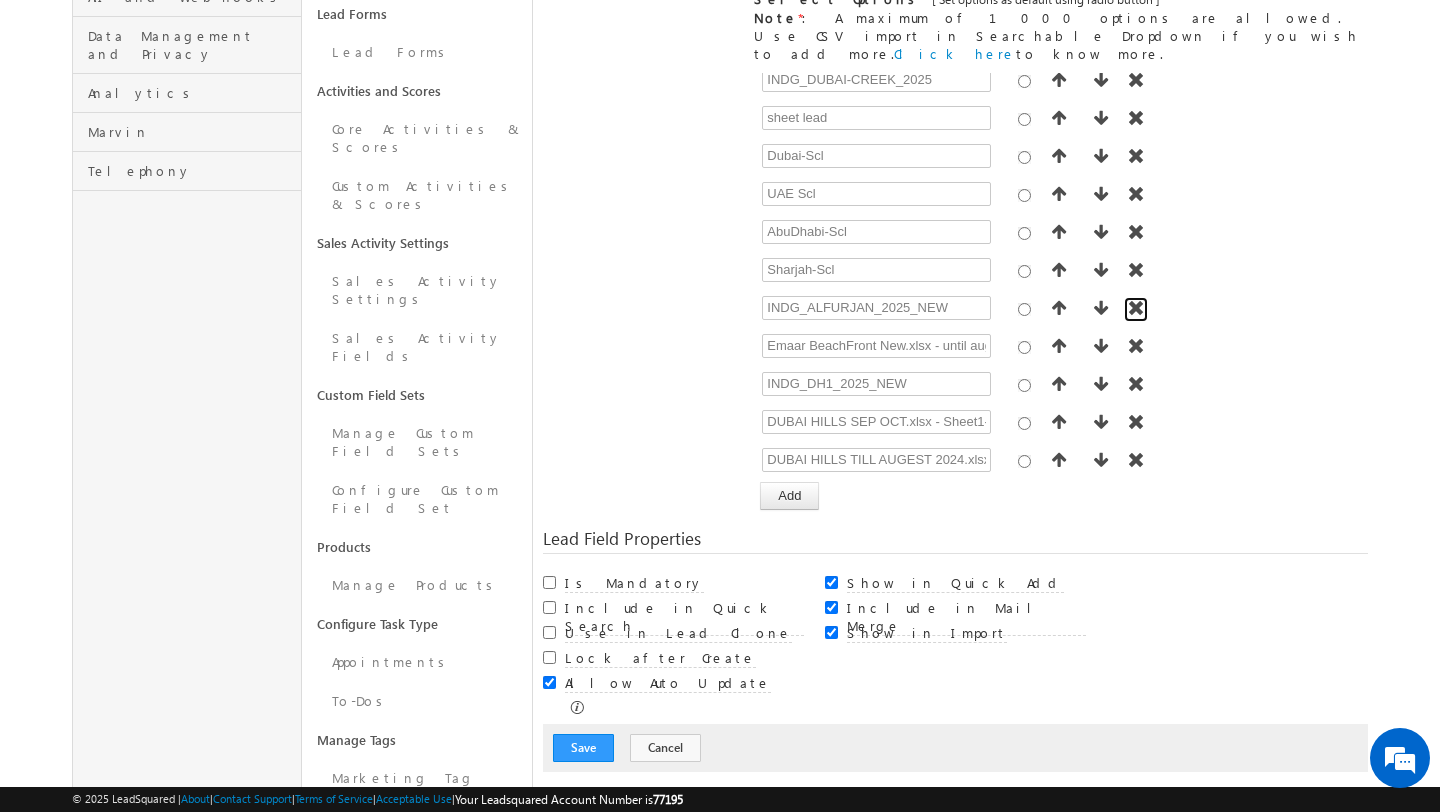 click at bounding box center [1136, 308] 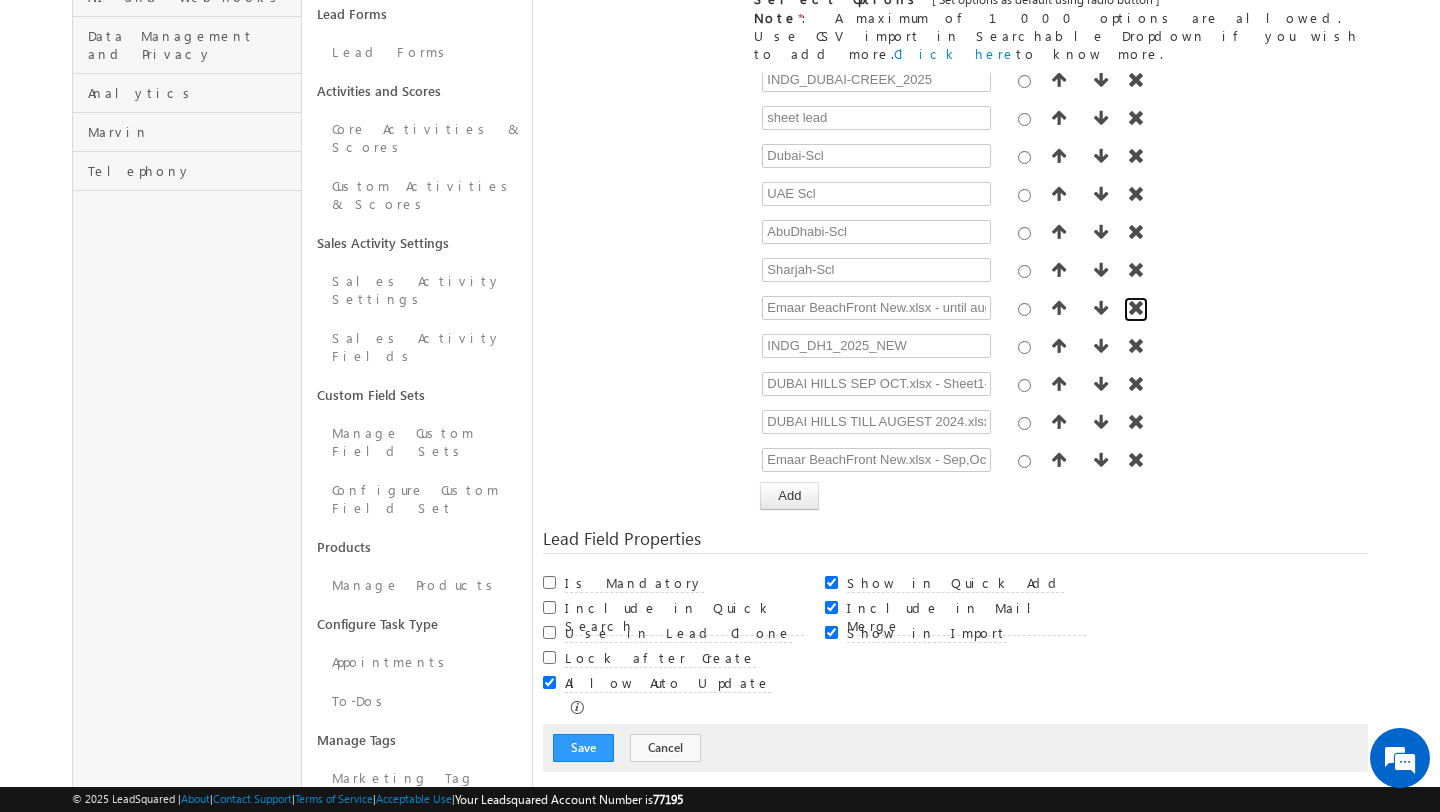 click at bounding box center [1136, 308] 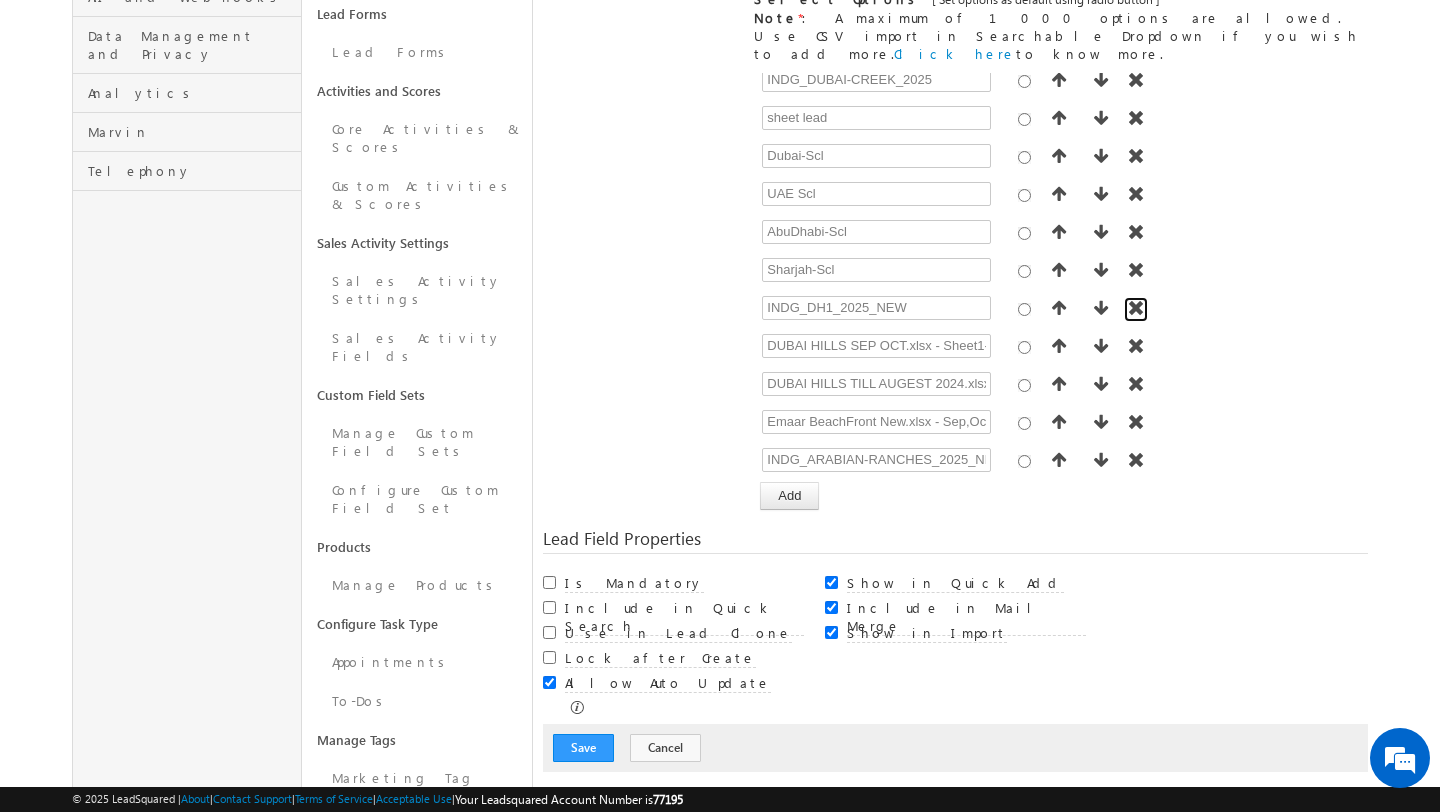 click at bounding box center (1136, 308) 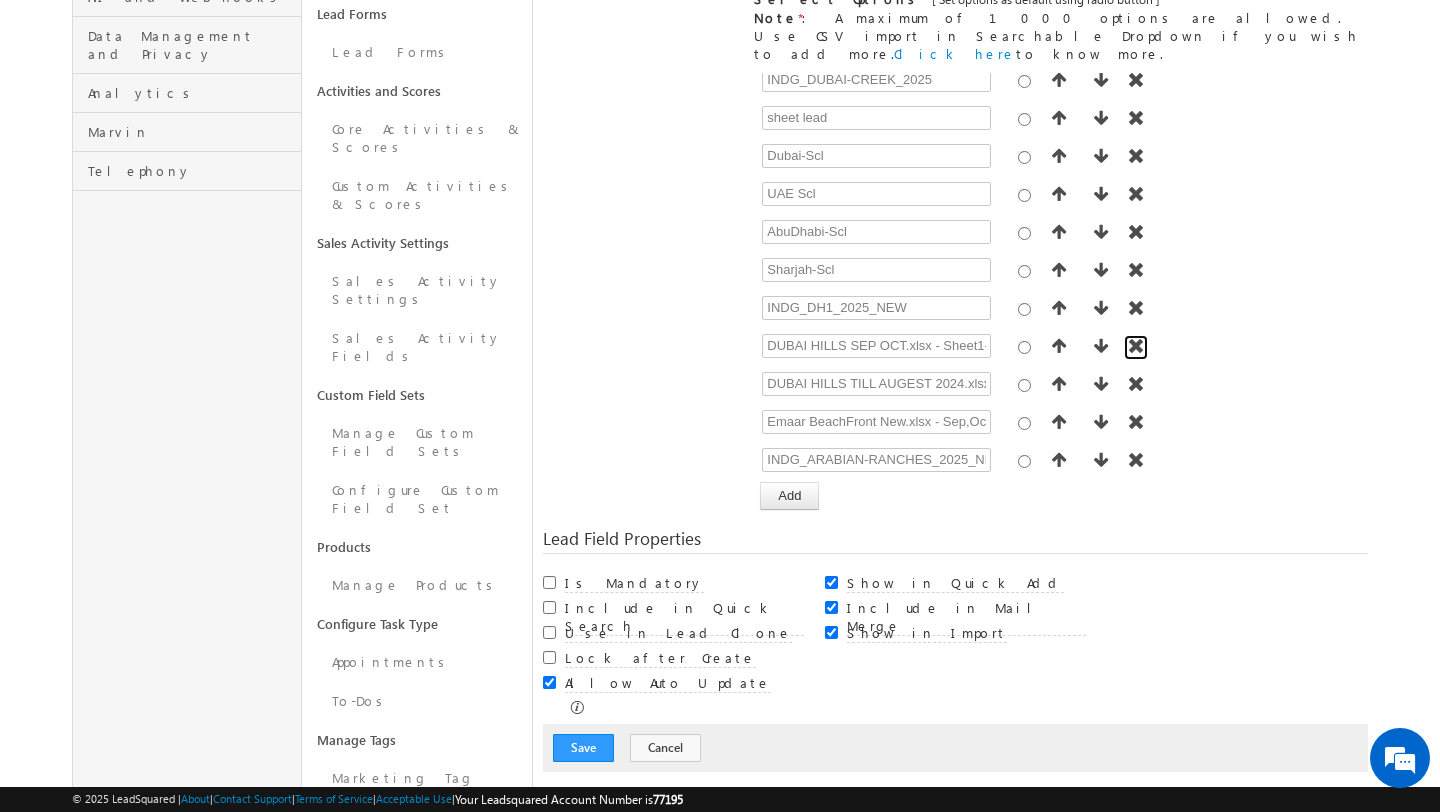 click at bounding box center [1136, 346] 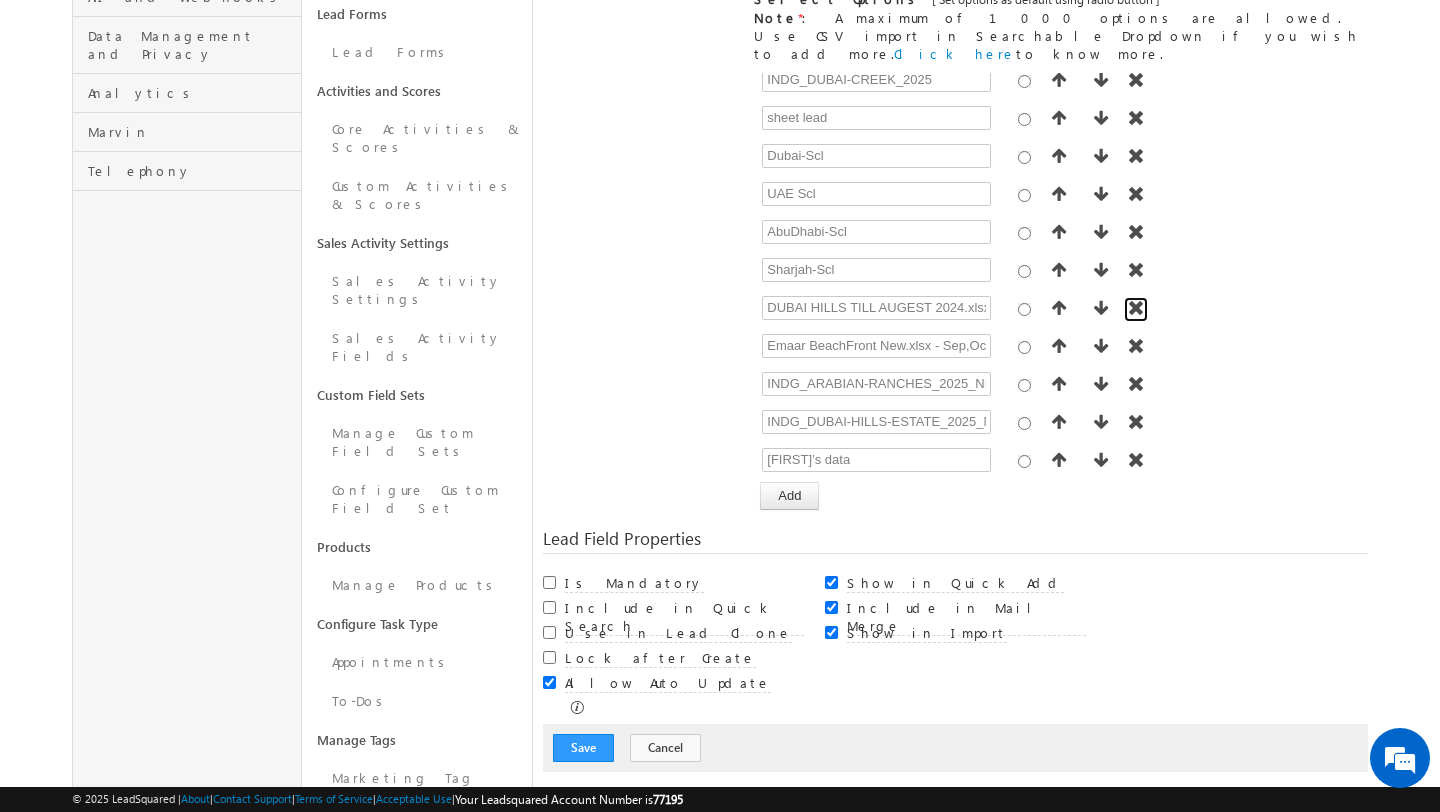 click at bounding box center [1136, 308] 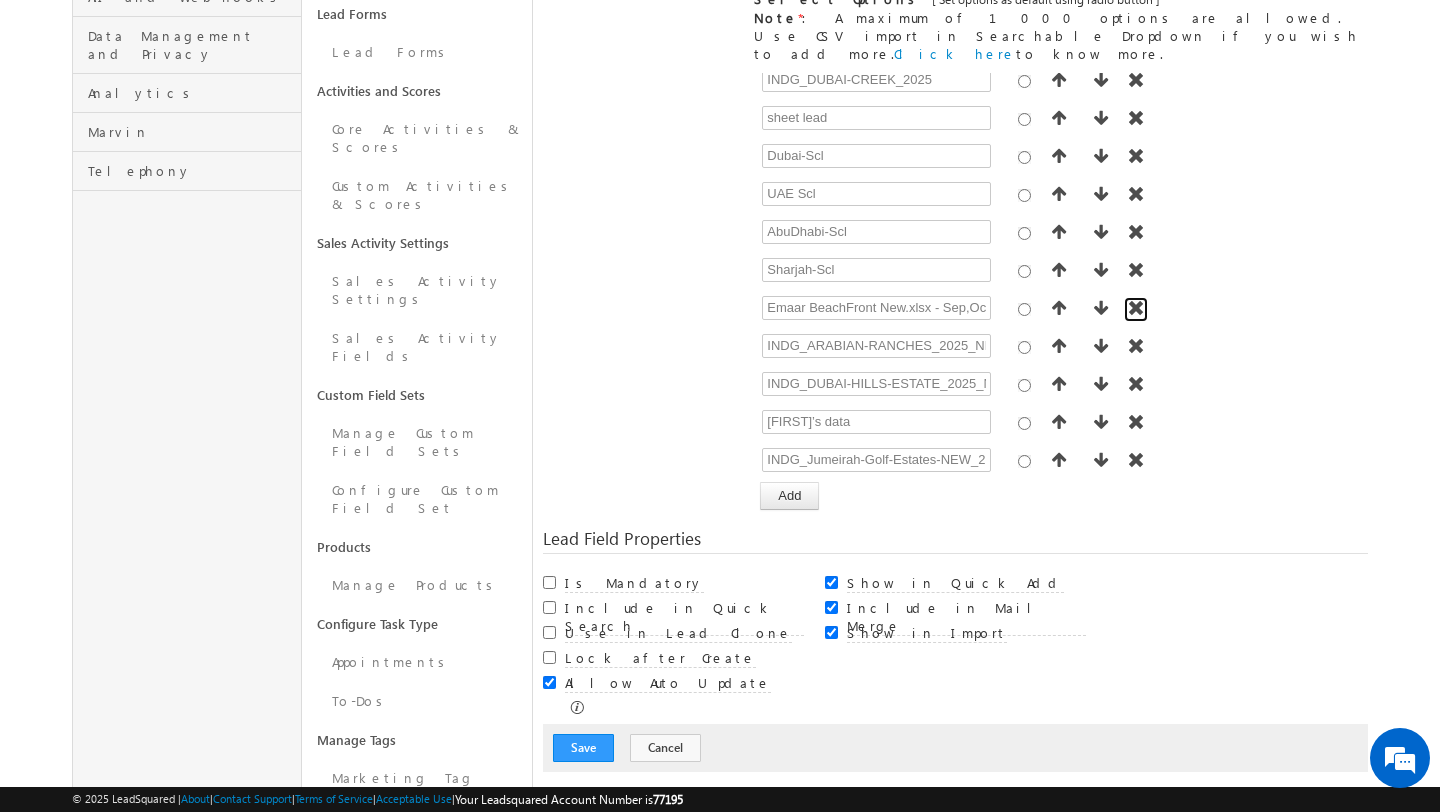 click at bounding box center [1136, 308] 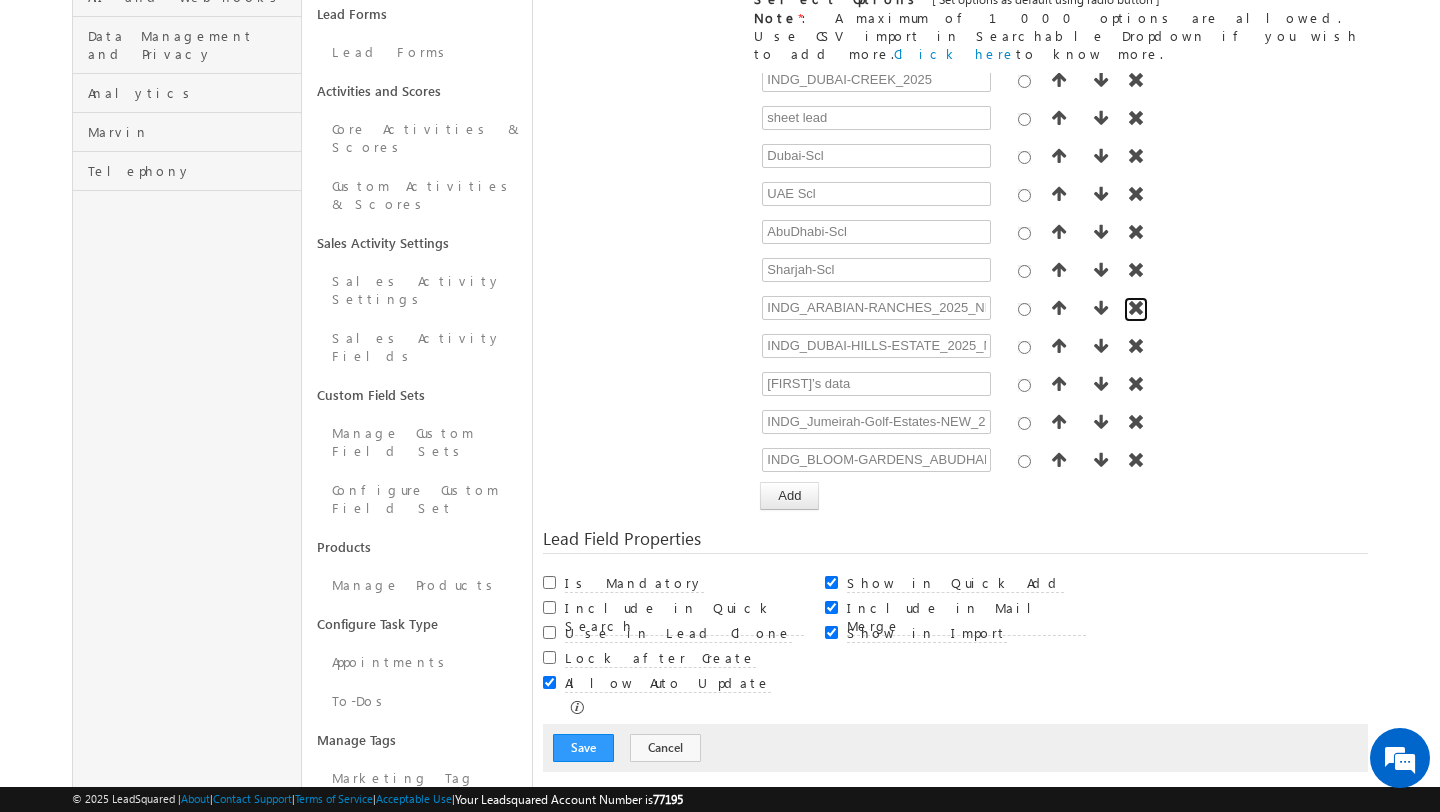 click at bounding box center [1136, 308] 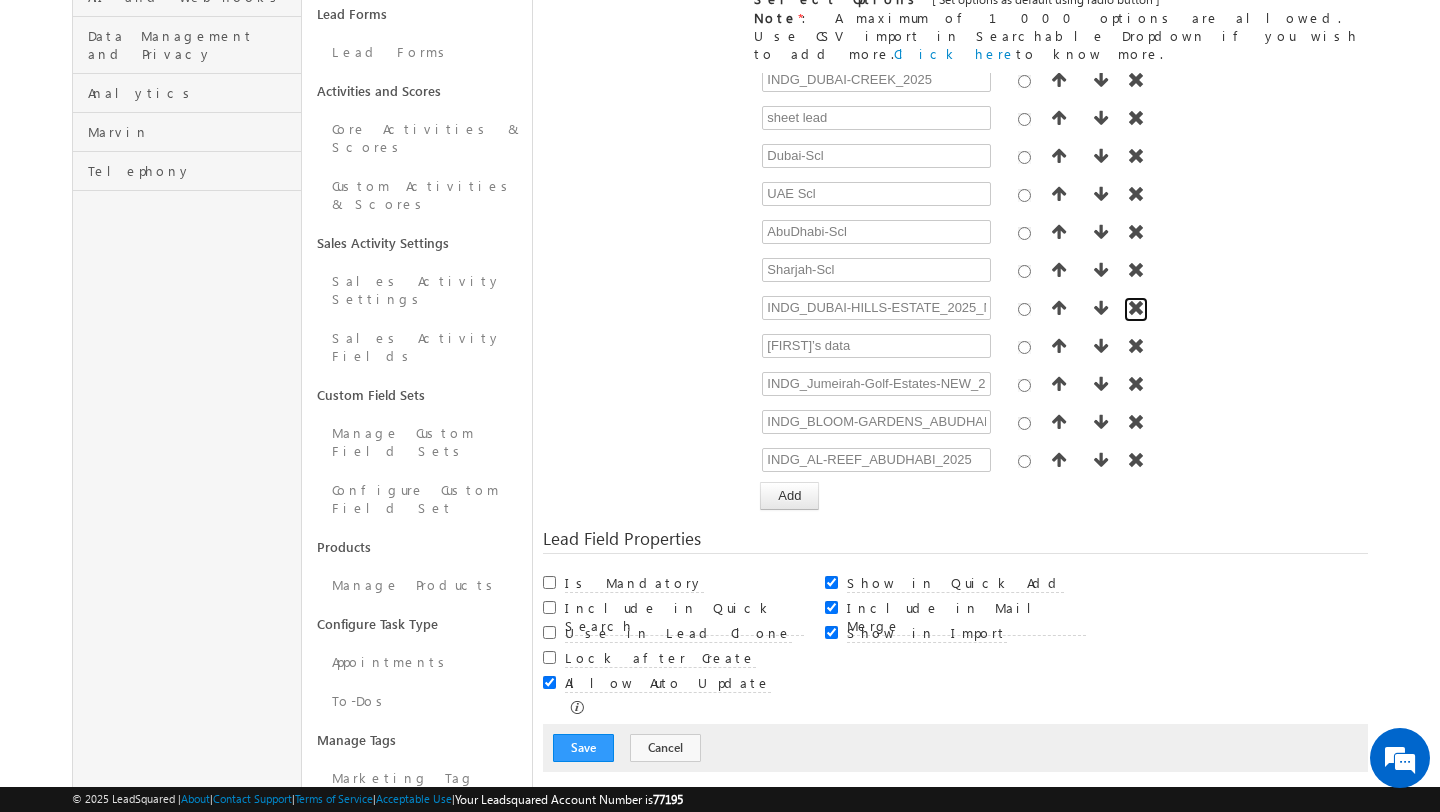 click at bounding box center (1136, 308) 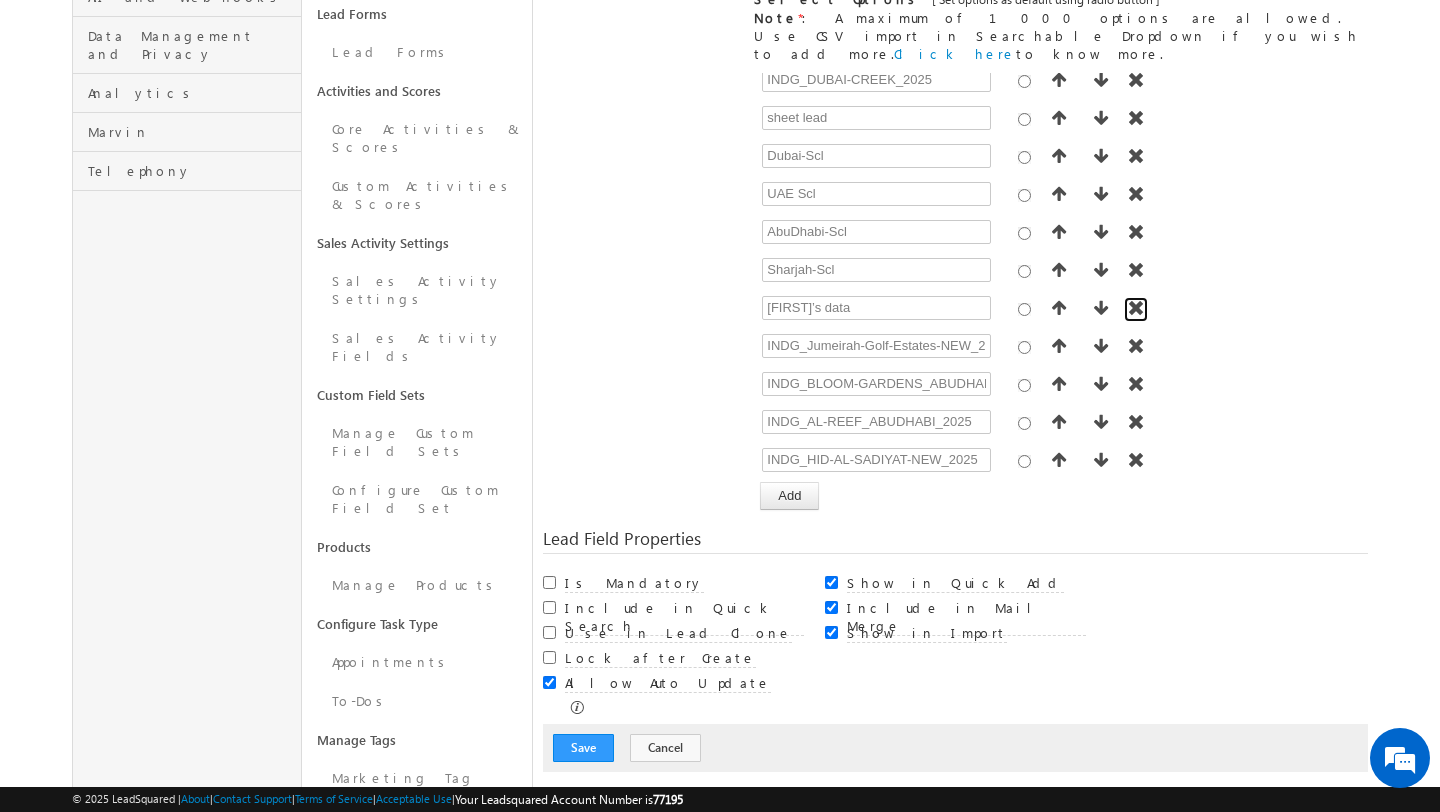 click at bounding box center [1136, 308] 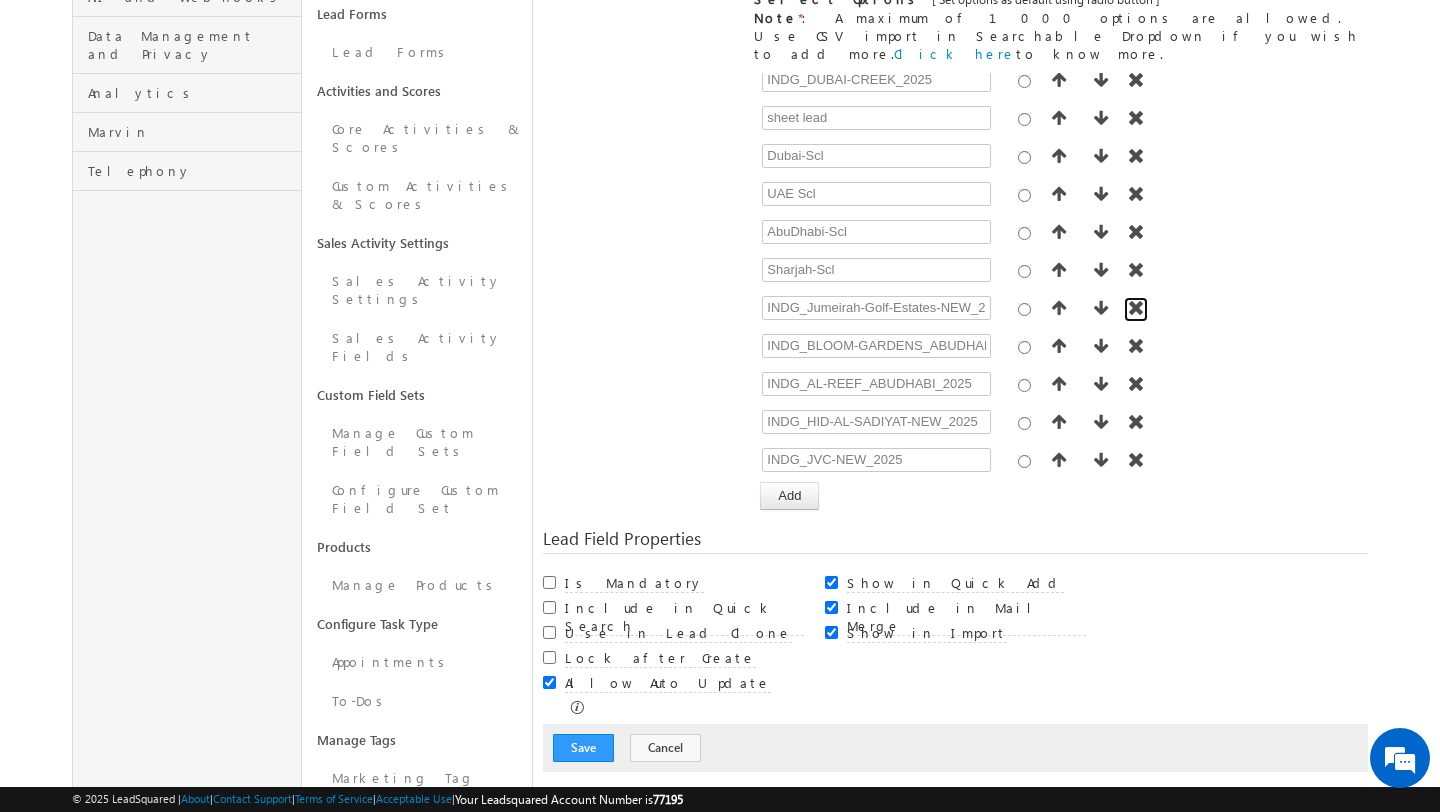 click at bounding box center (1136, 308) 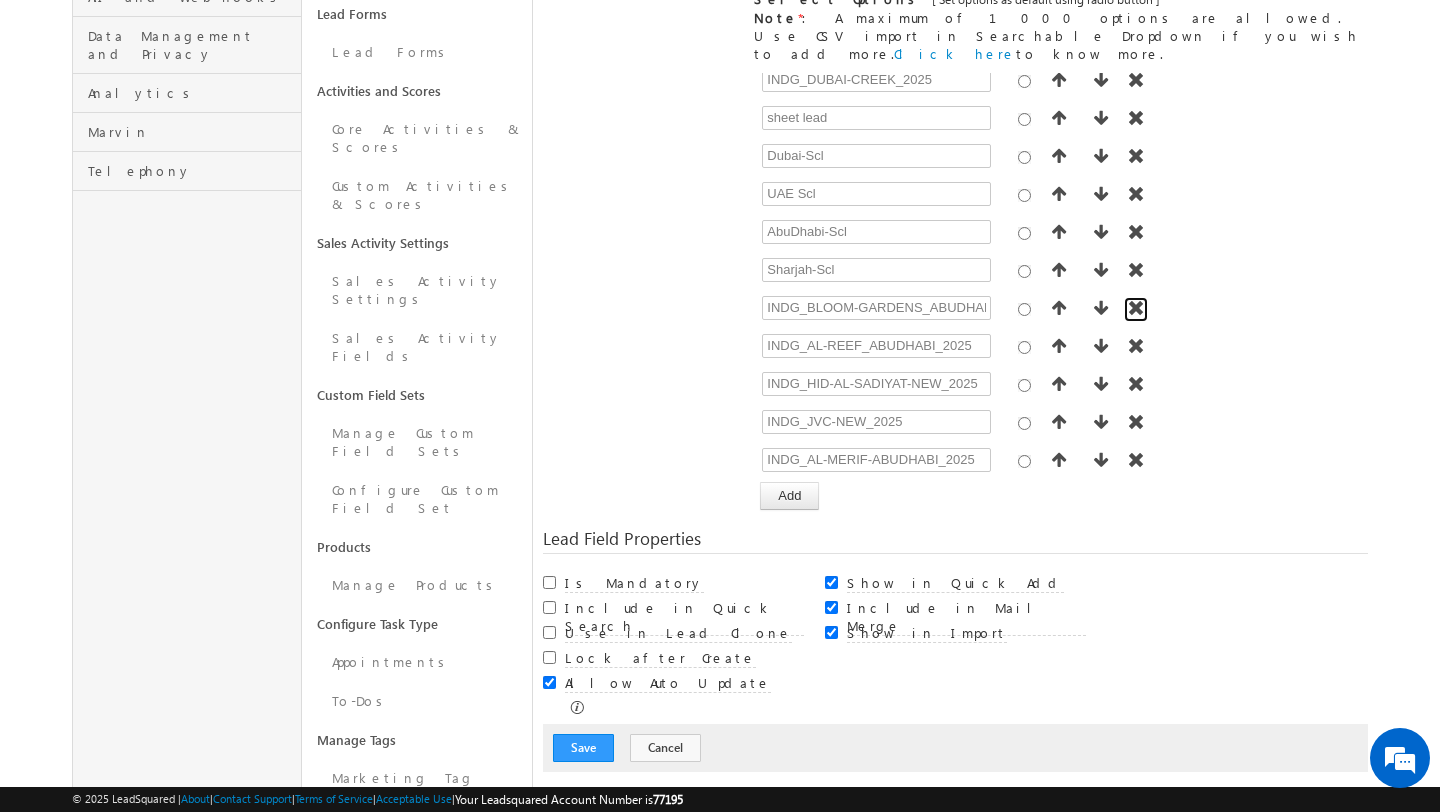 click at bounding box center (1136, 308) 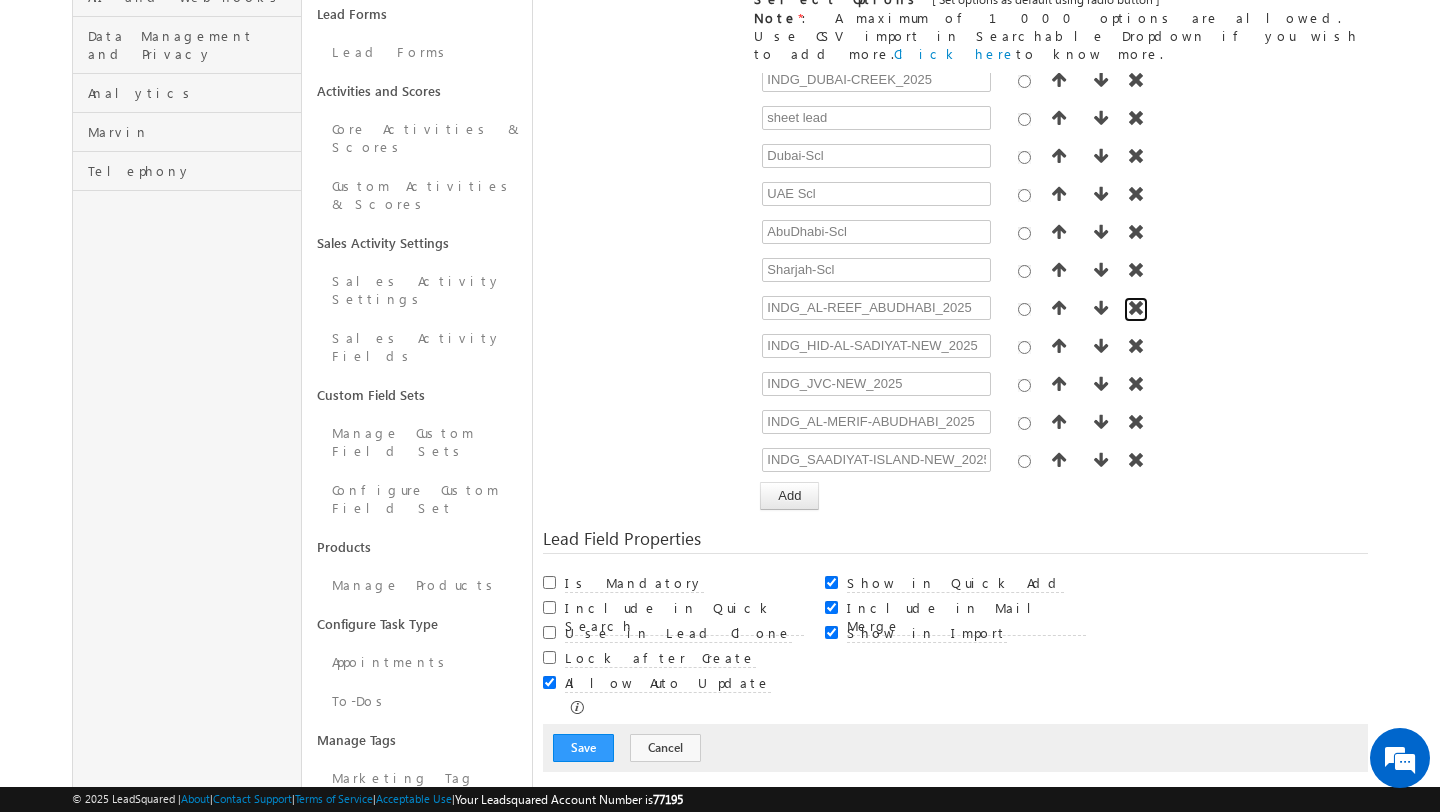 click at bounding box center (1136, 308) 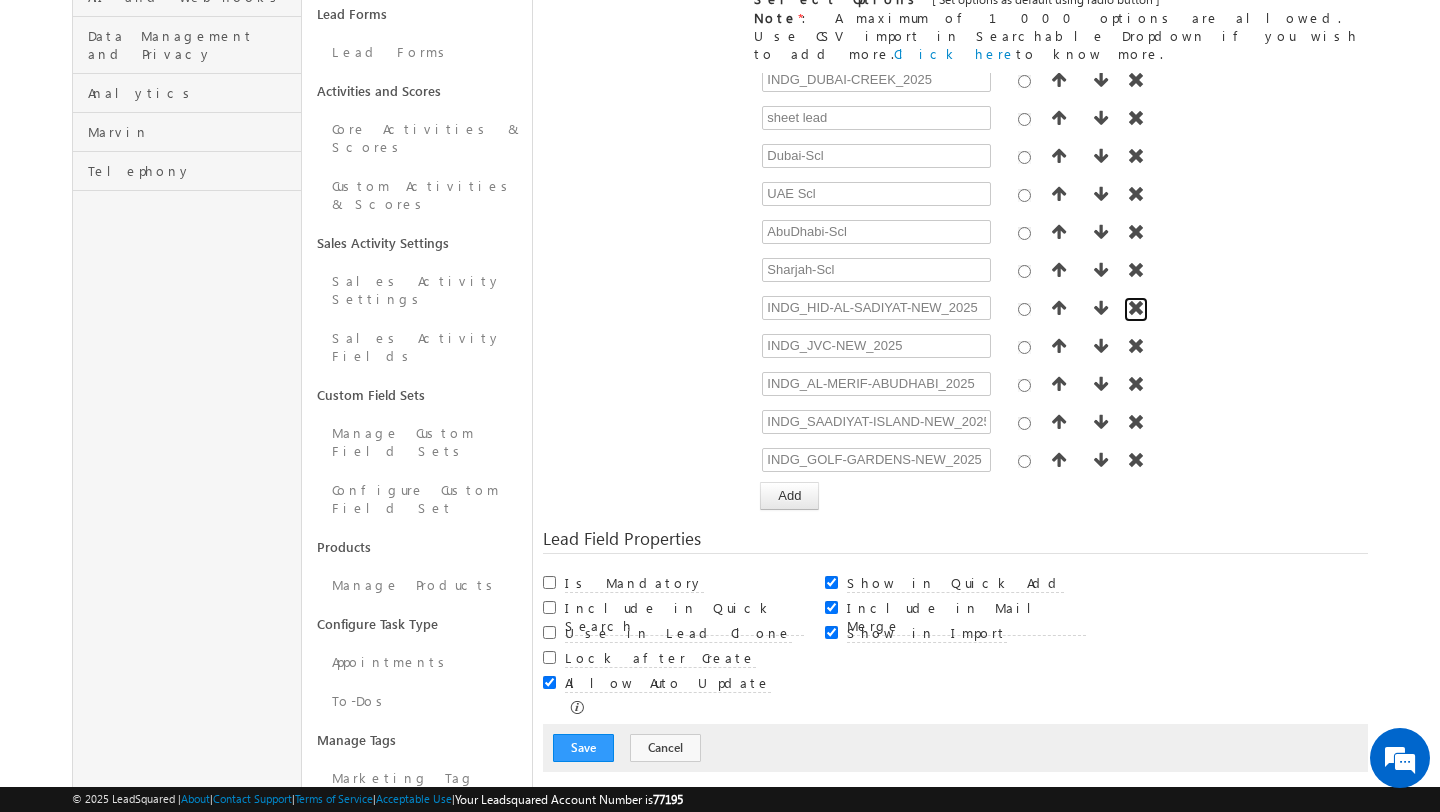 click at bounding box center [1136, 308] 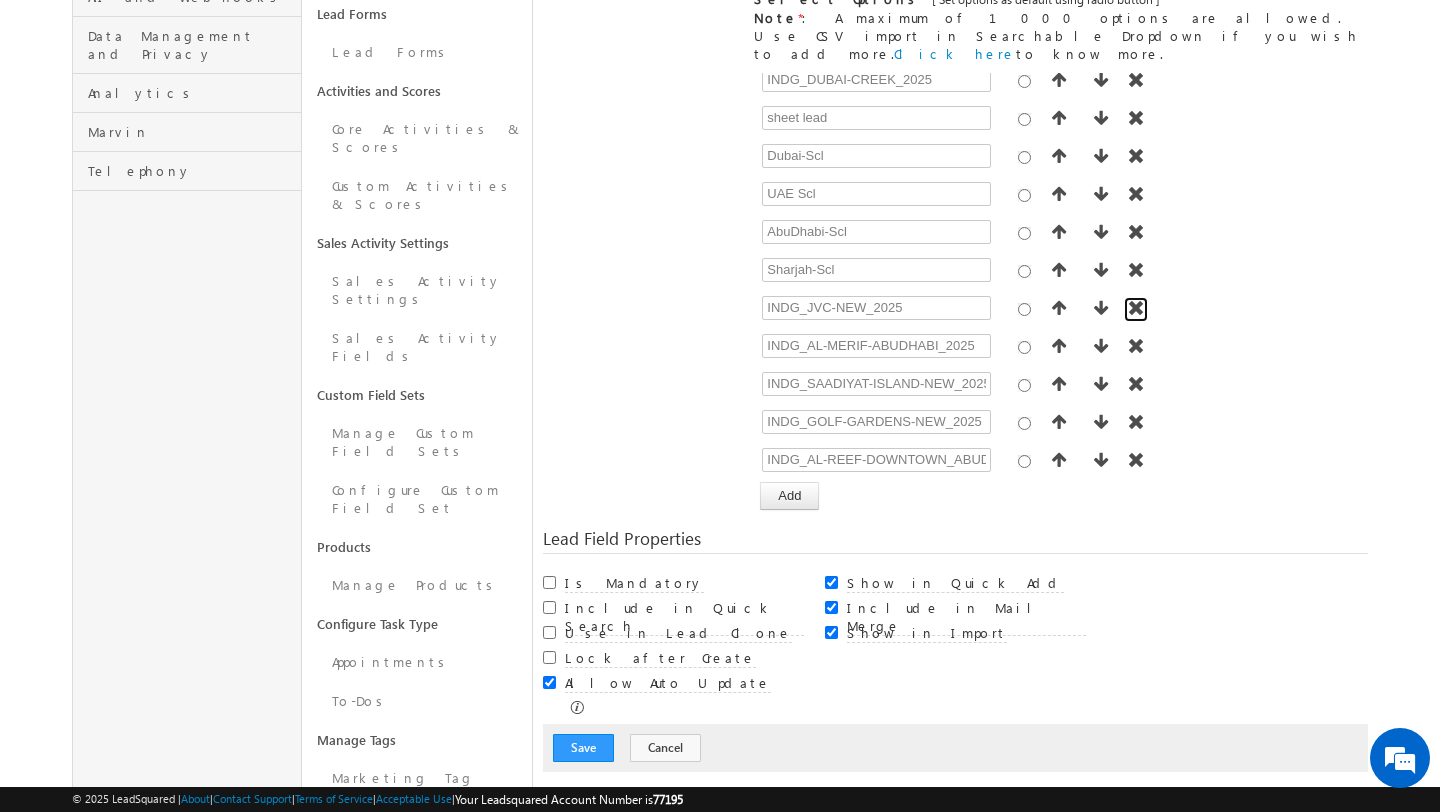 click at bounding box center [1136, 308] 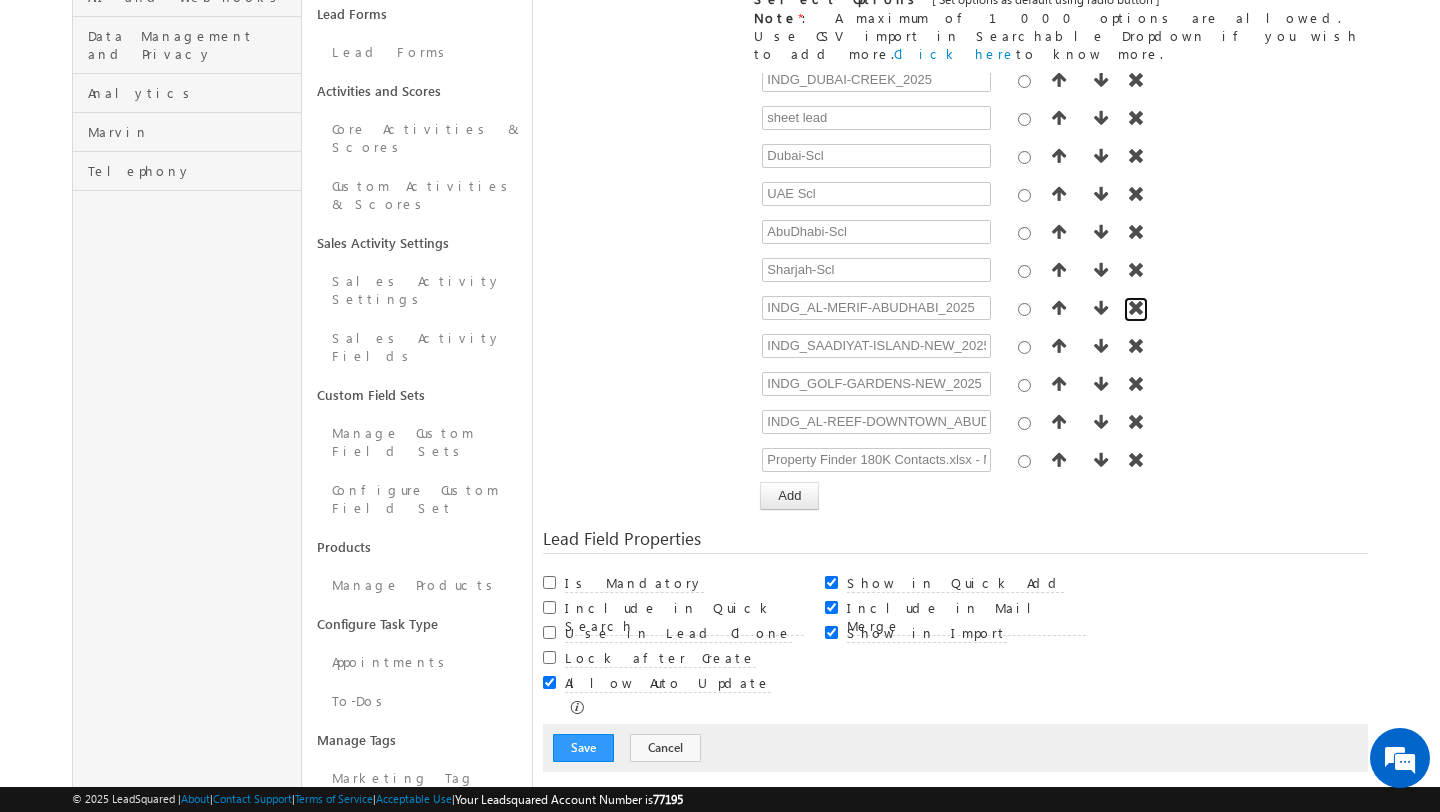 click at bounding box center [1136, 308] 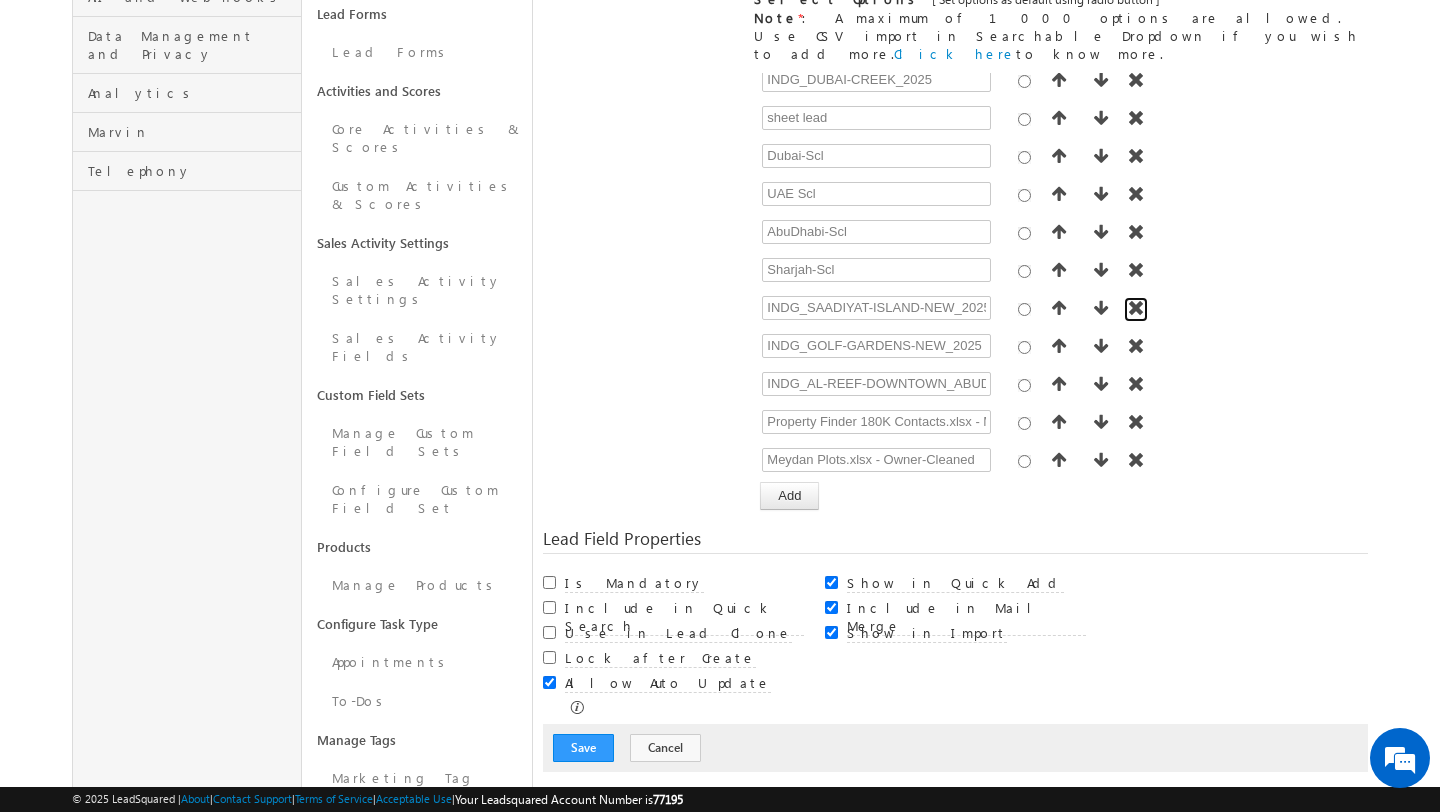 click at bounding box center [1136, 308] 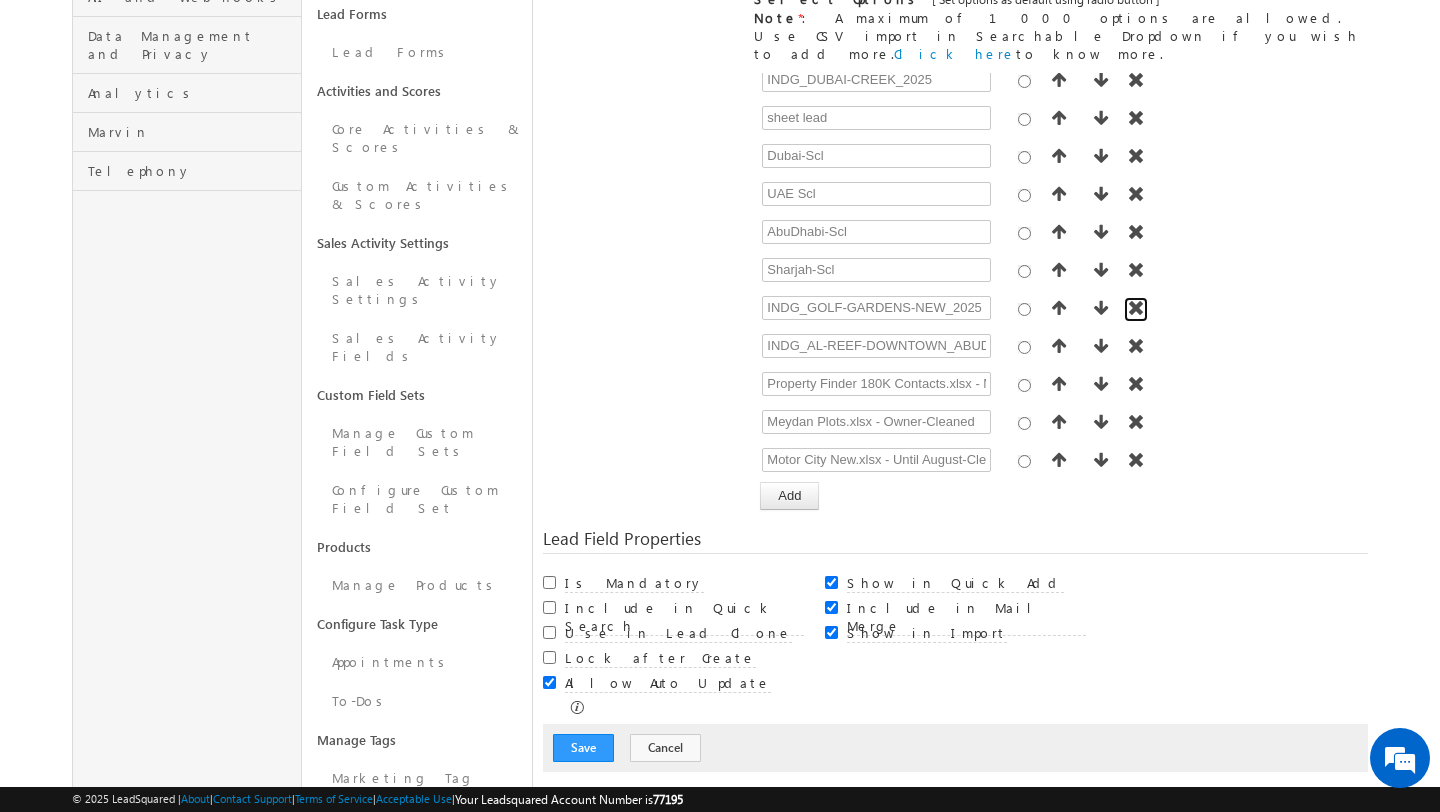 click at bounding box center (1136, 308) 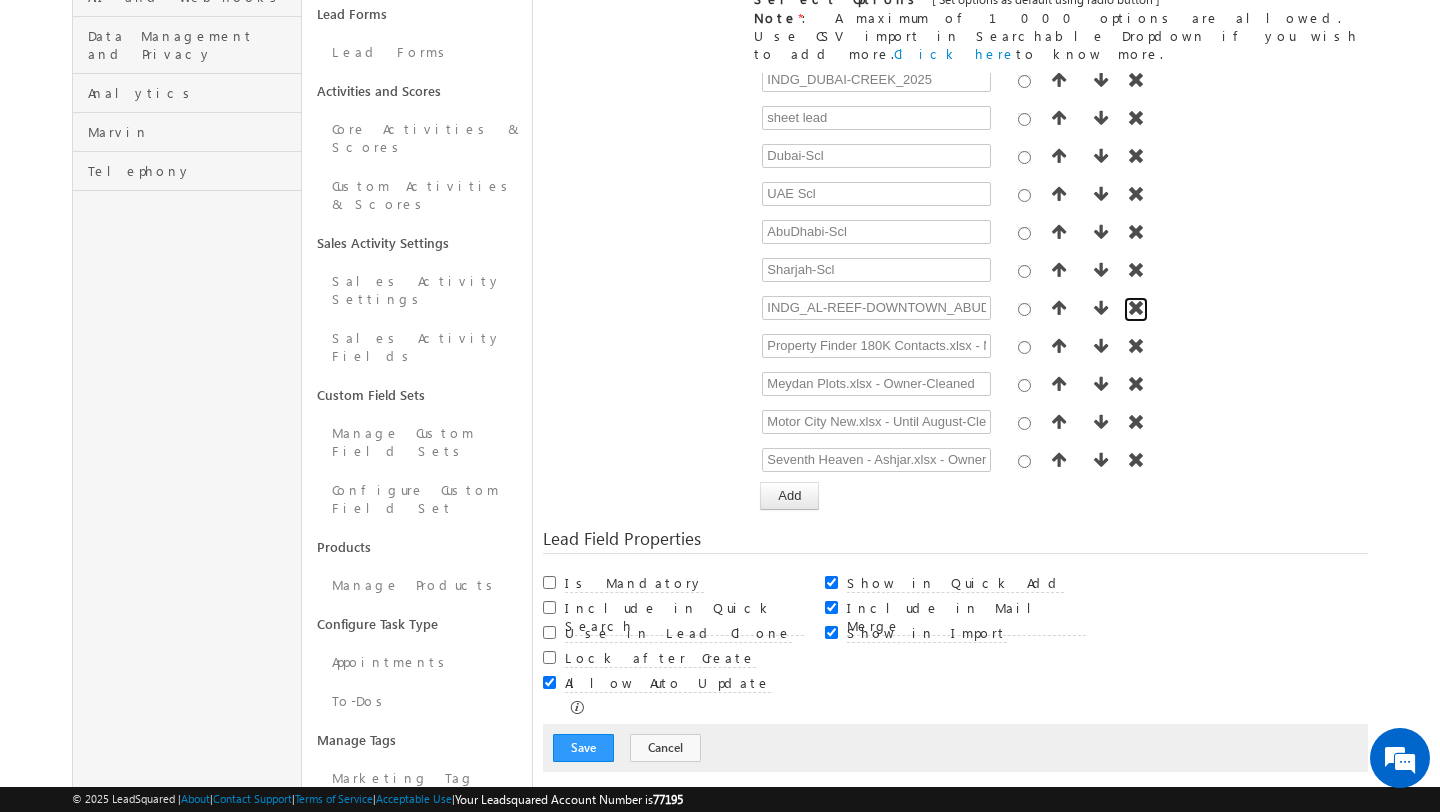 click at bounding box center [1136, 308] 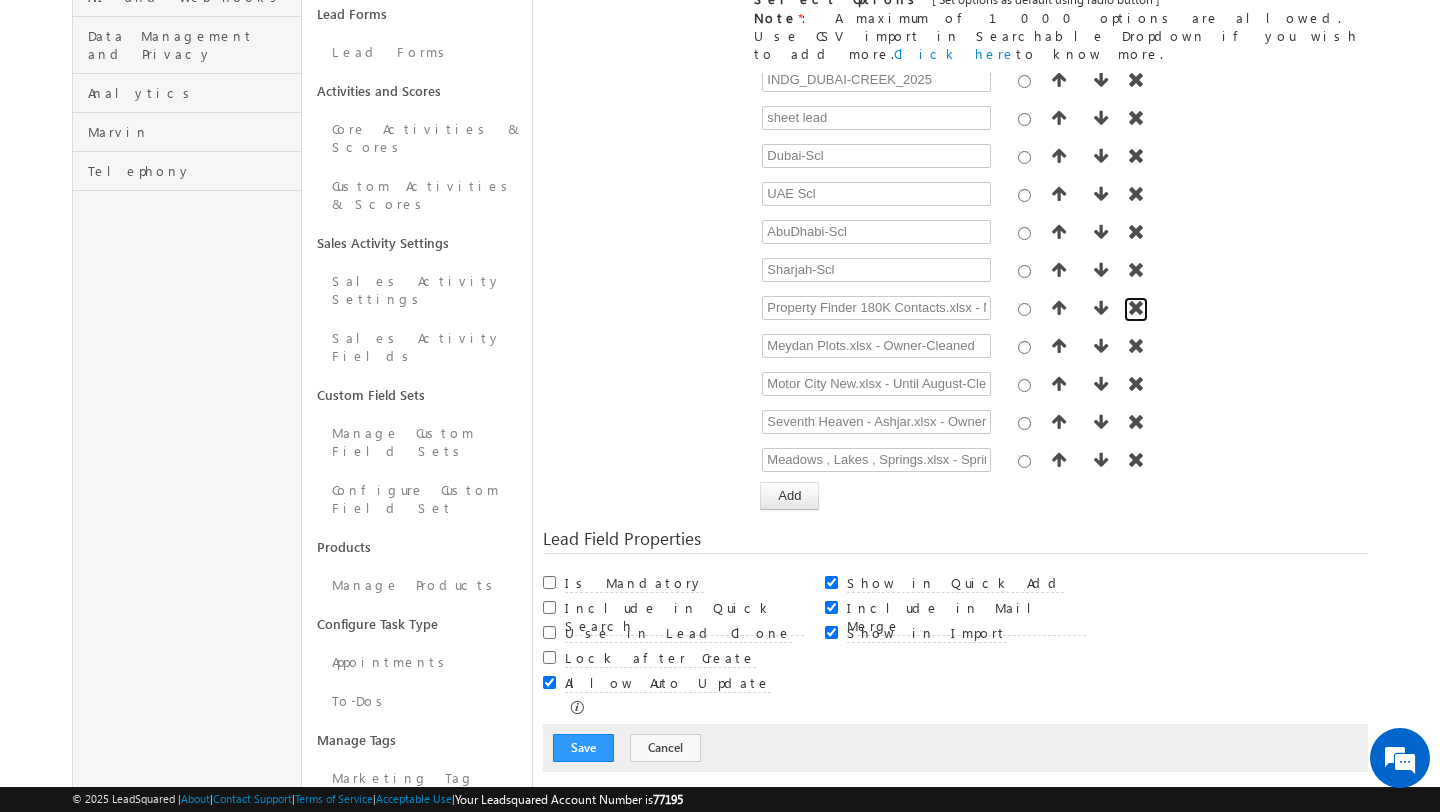 click at bounding box center [1136, 308] 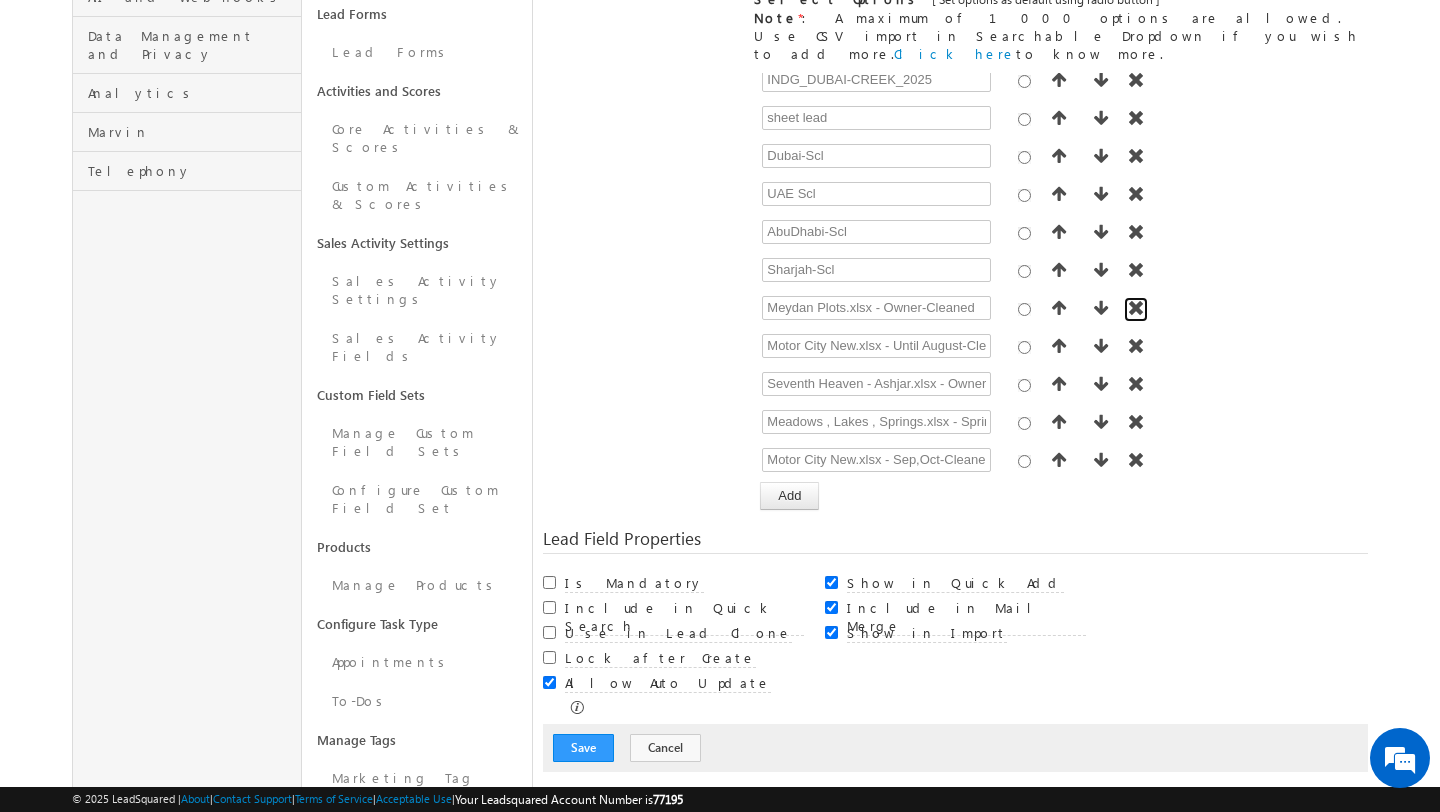 click at bounding box center [1136, 308] 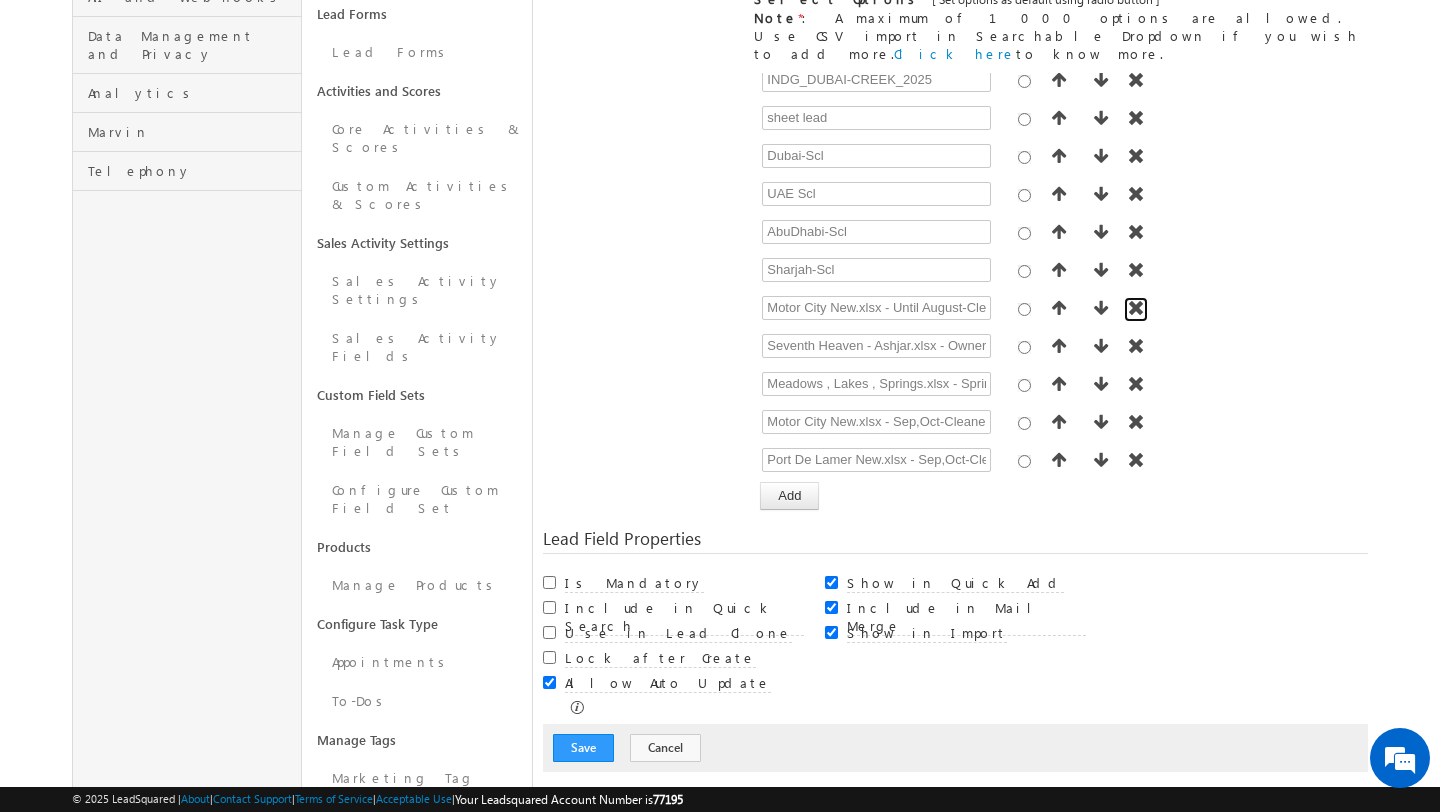 click at bounding box center (1136, 308) 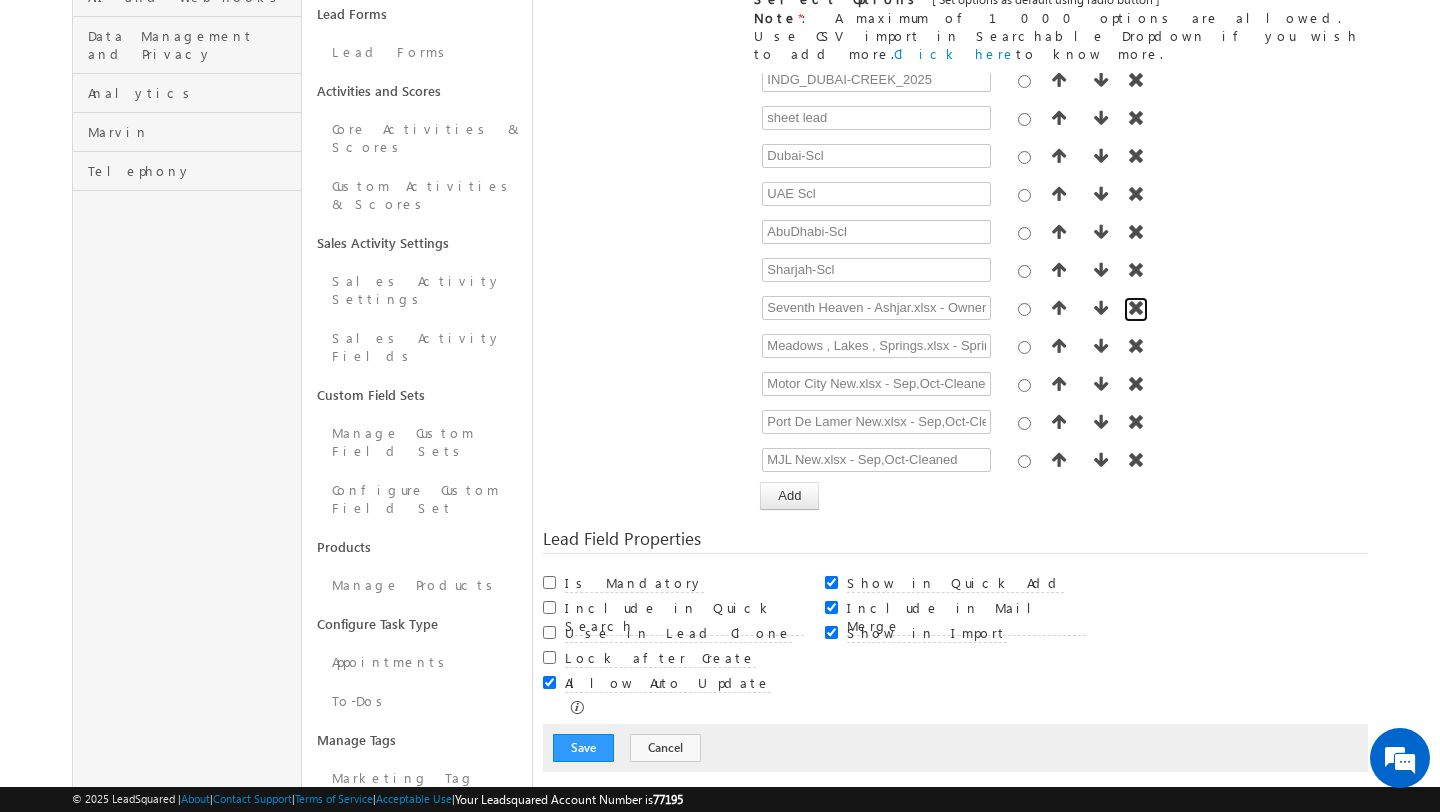 click at bounding box center [1136, 308] 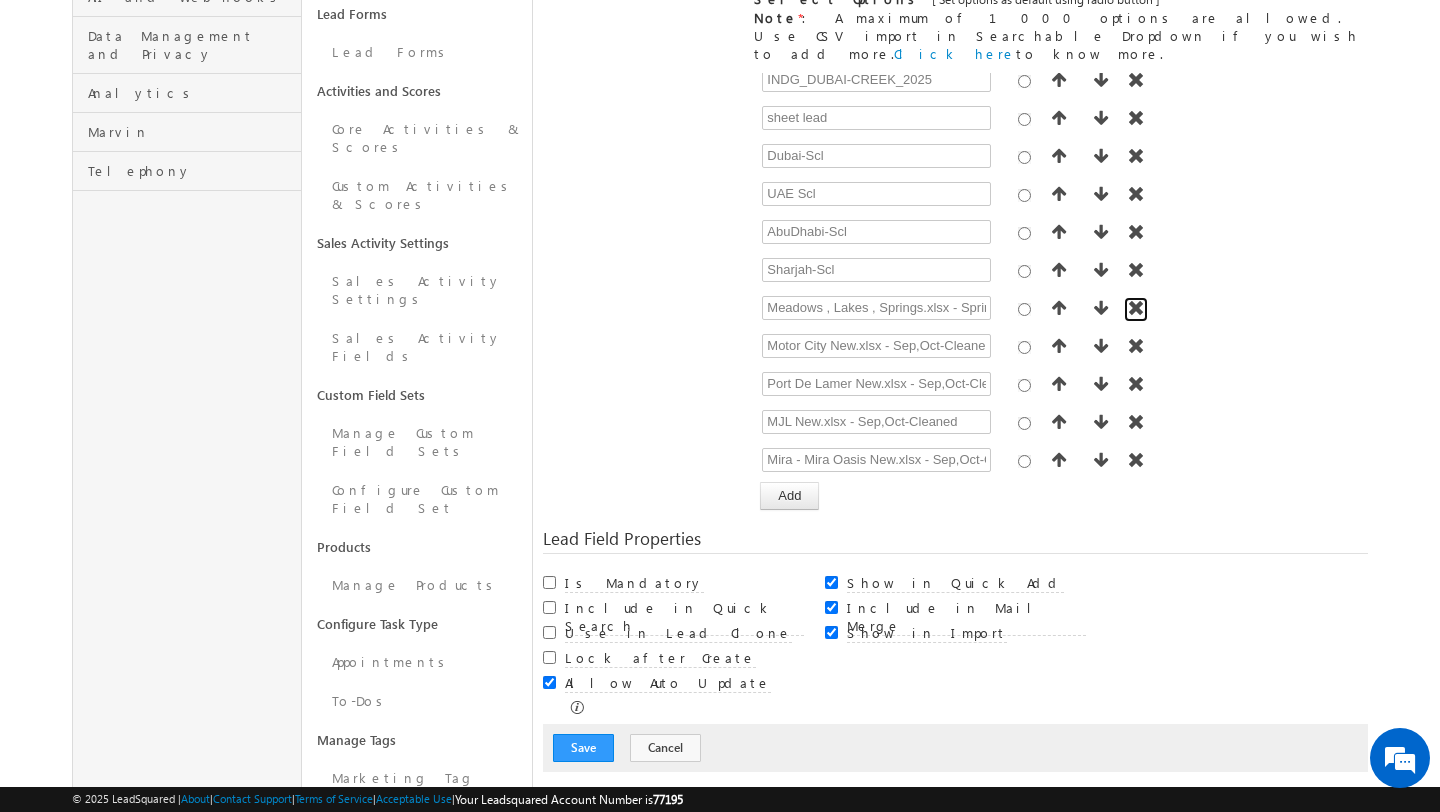 click at bounding box center [1136, 308] 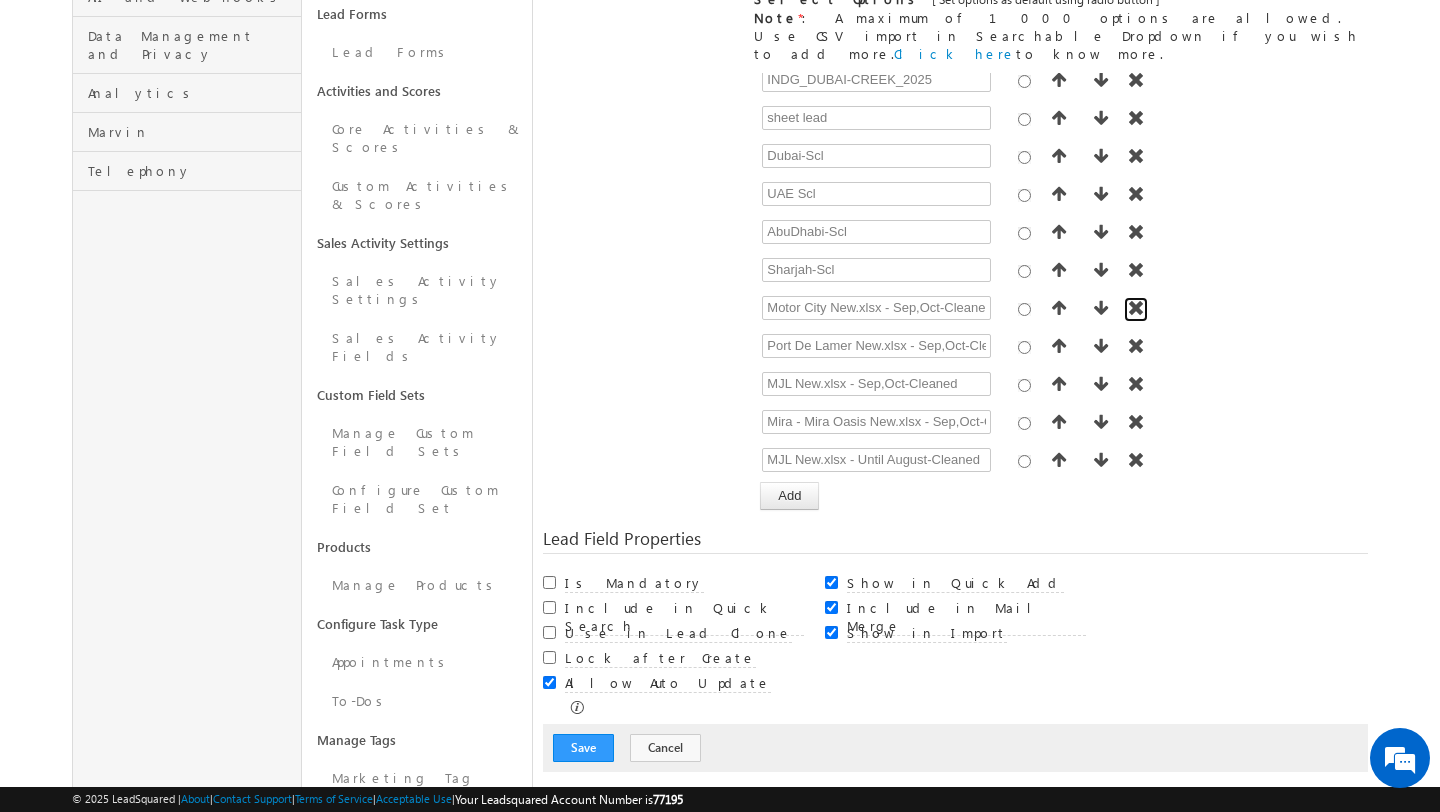 click at bounding box center [1136, 308] 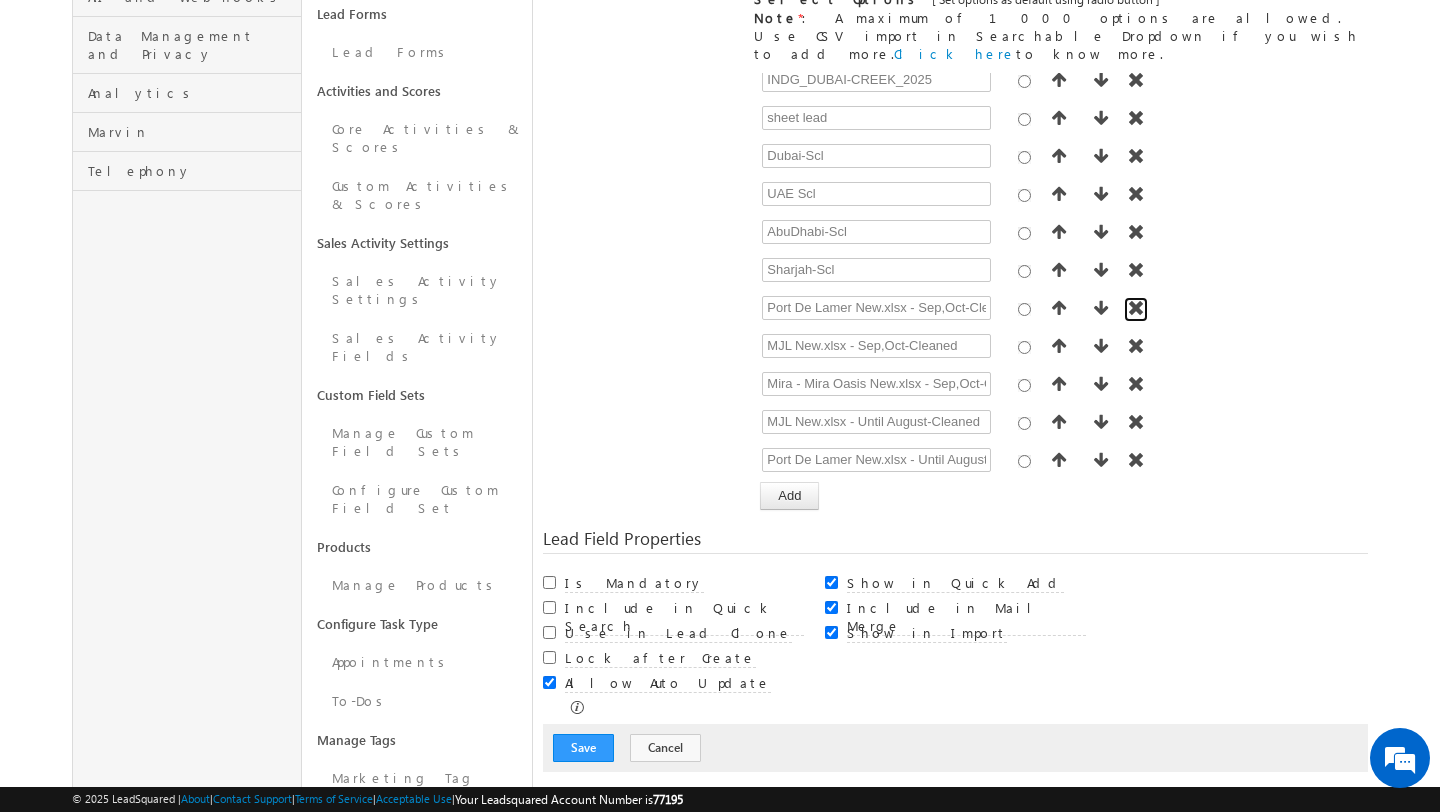 click at bounding box center (1136, 308) 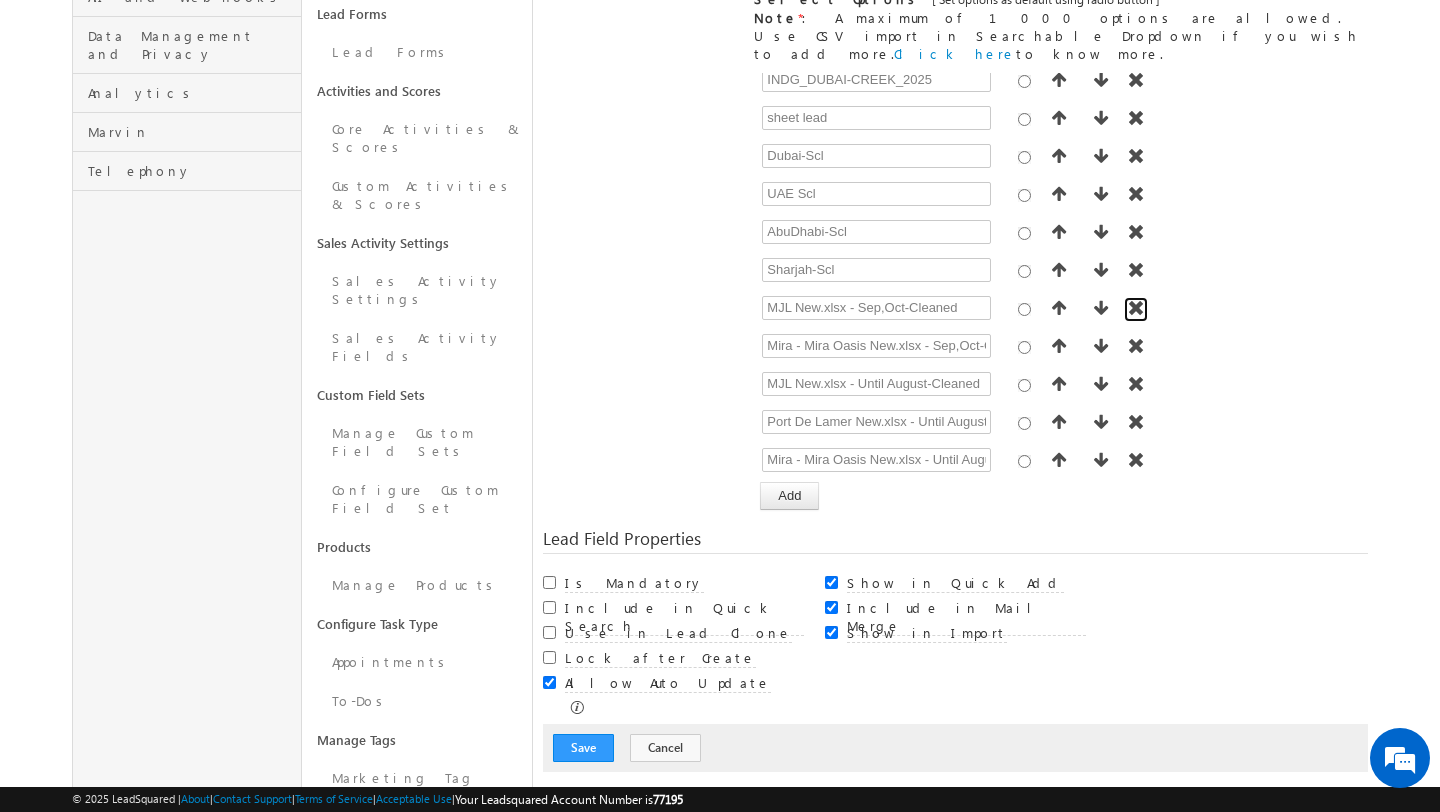 click at bounding box center (1136, 308) 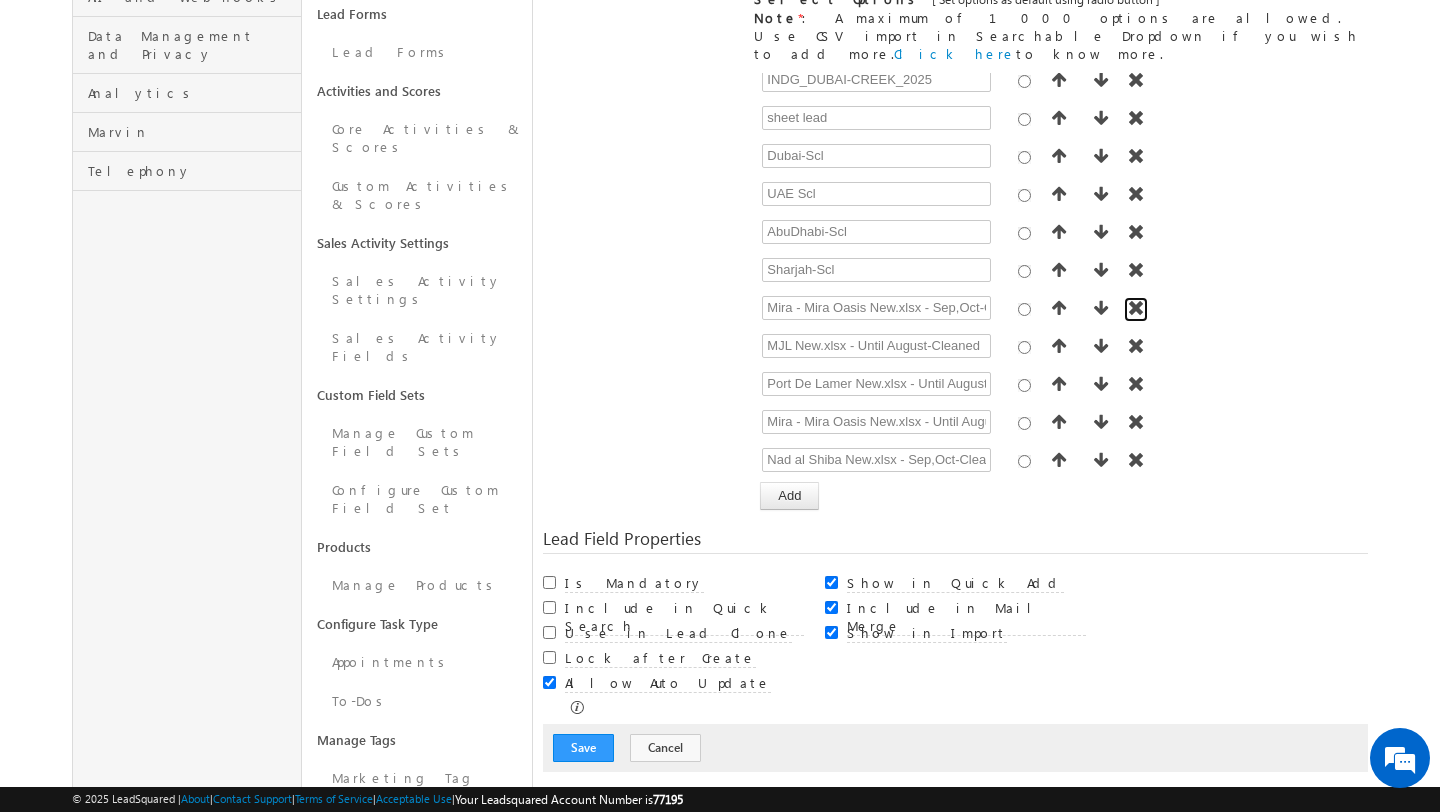 click at bounding box center (1136, 308) 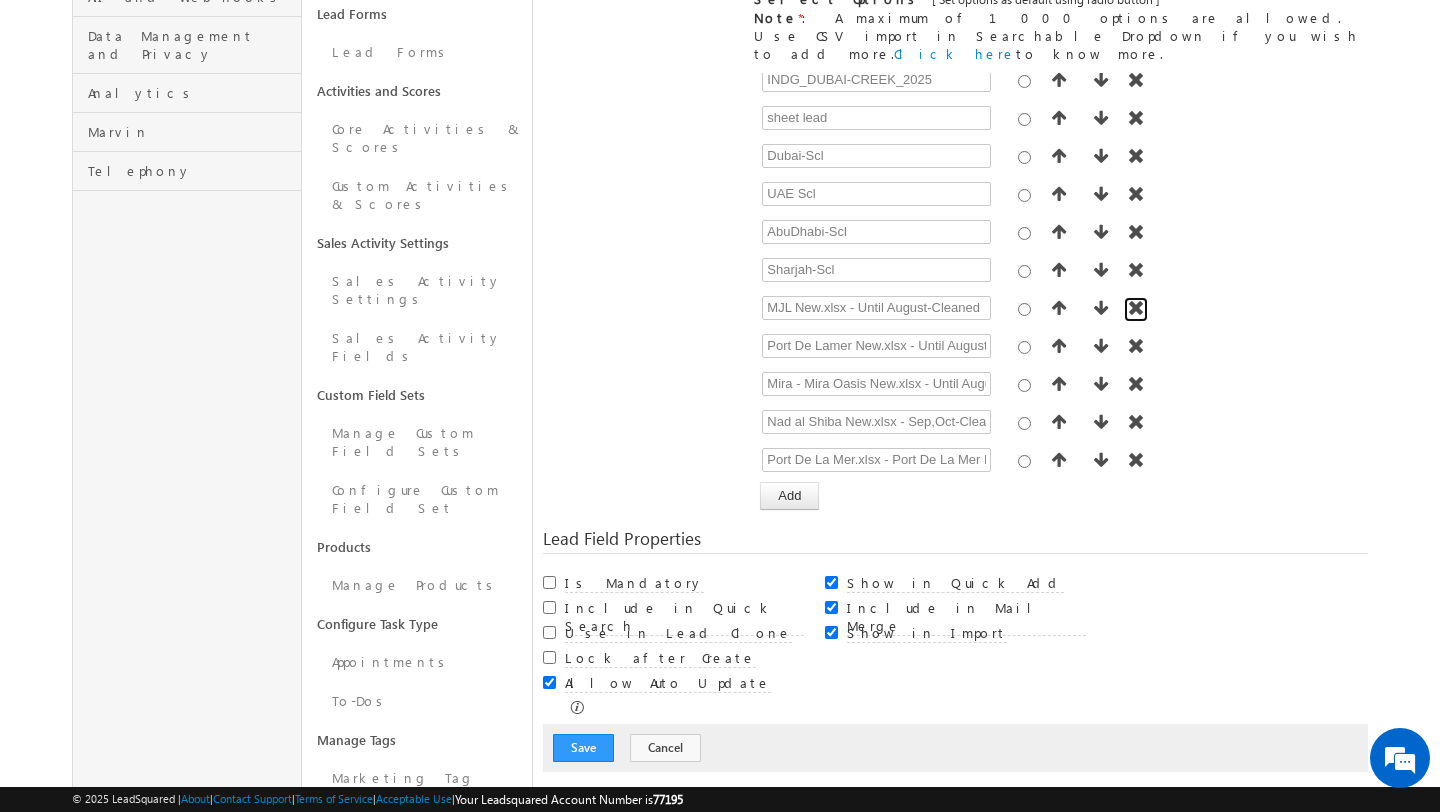 click at bounding box center [1136, 308] 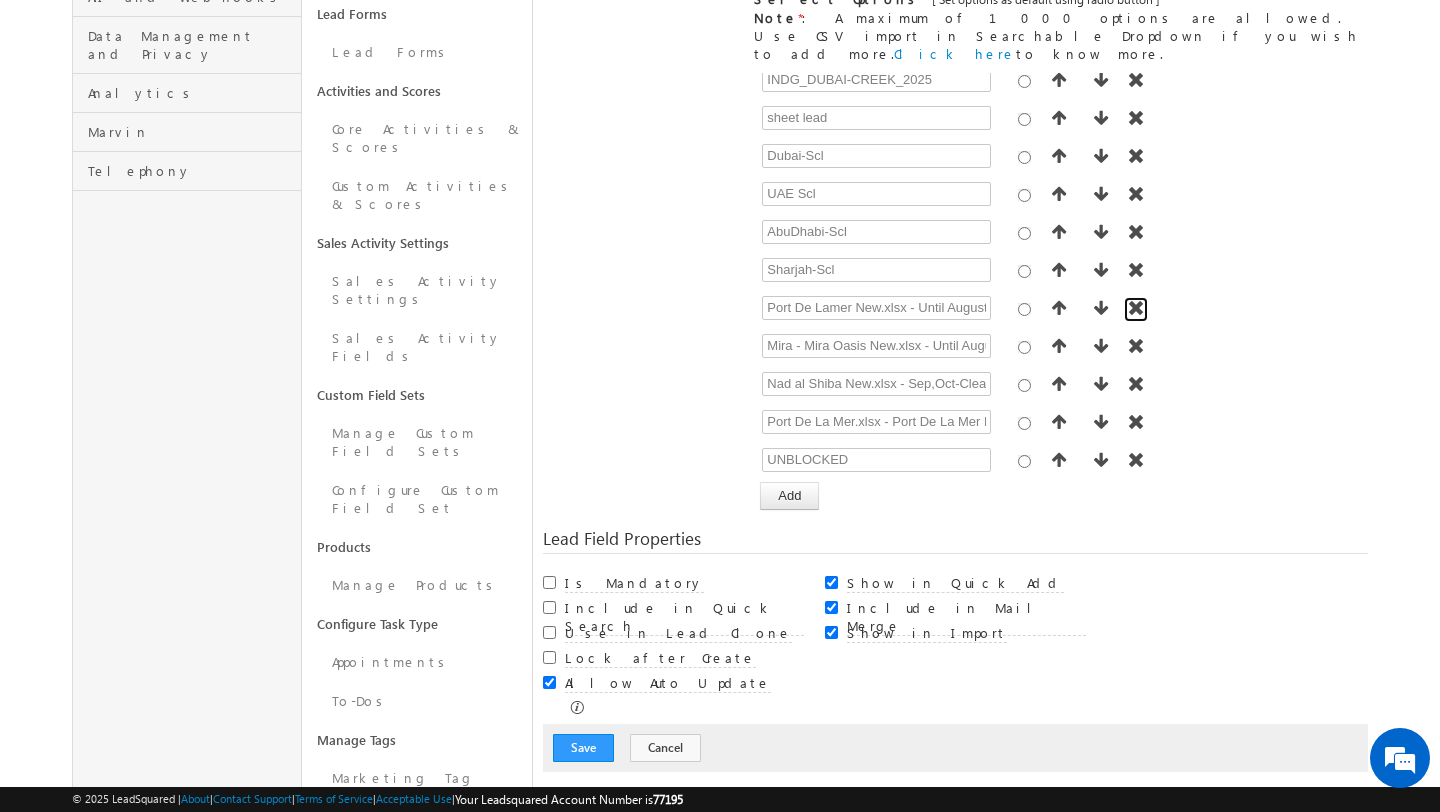 click at bounding box center [1136, 308] 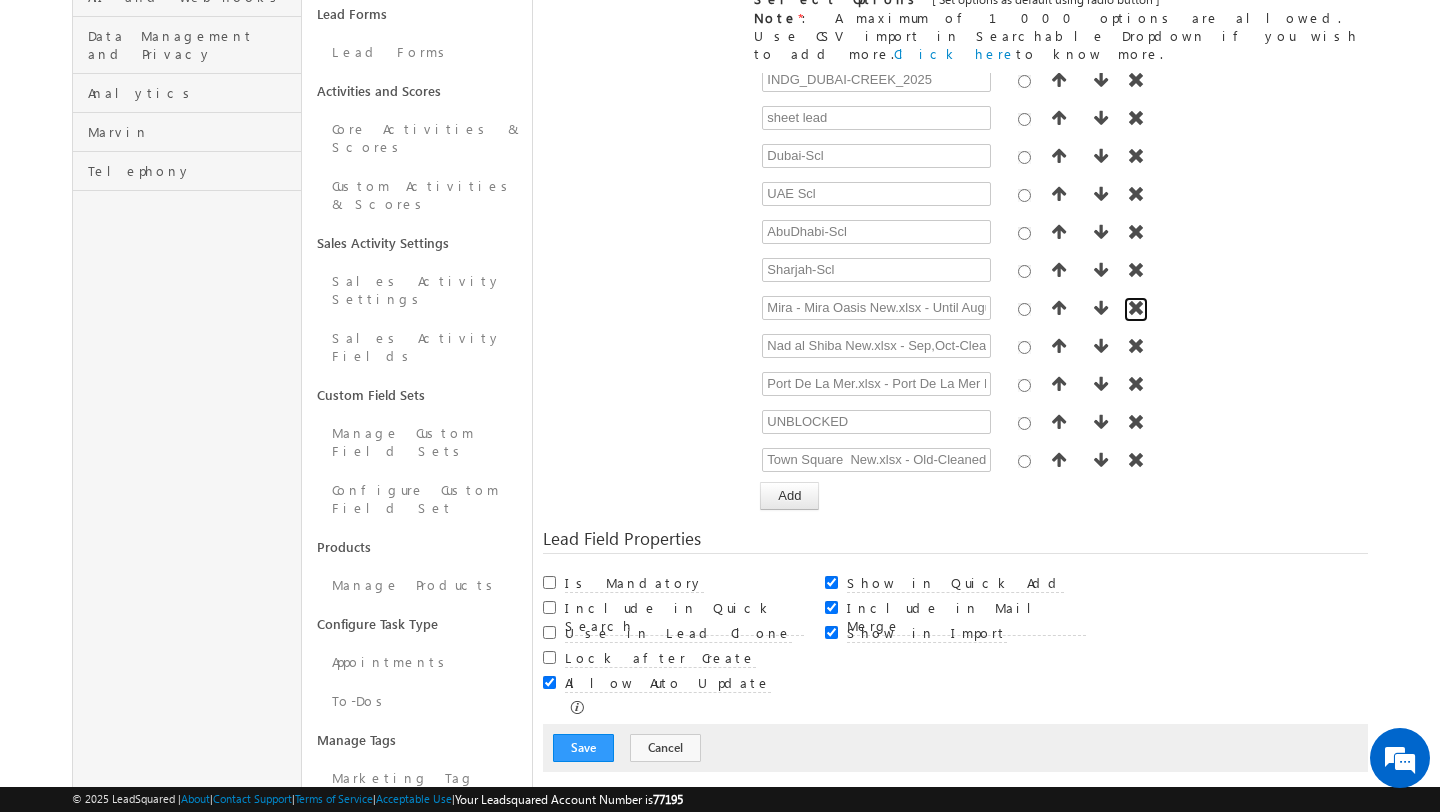 click at bounding box center (1136, 308) 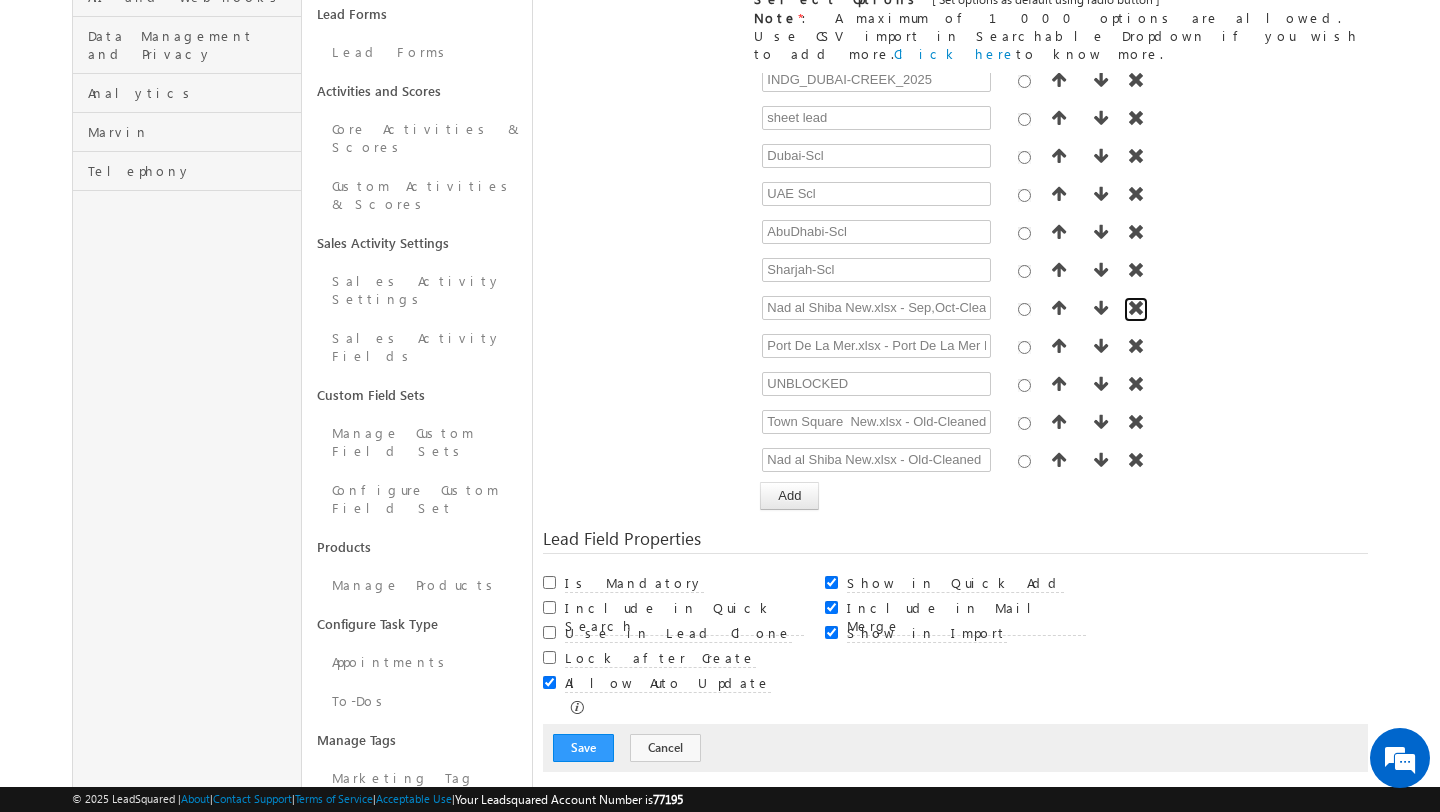click at bounding box center [1136, 308] 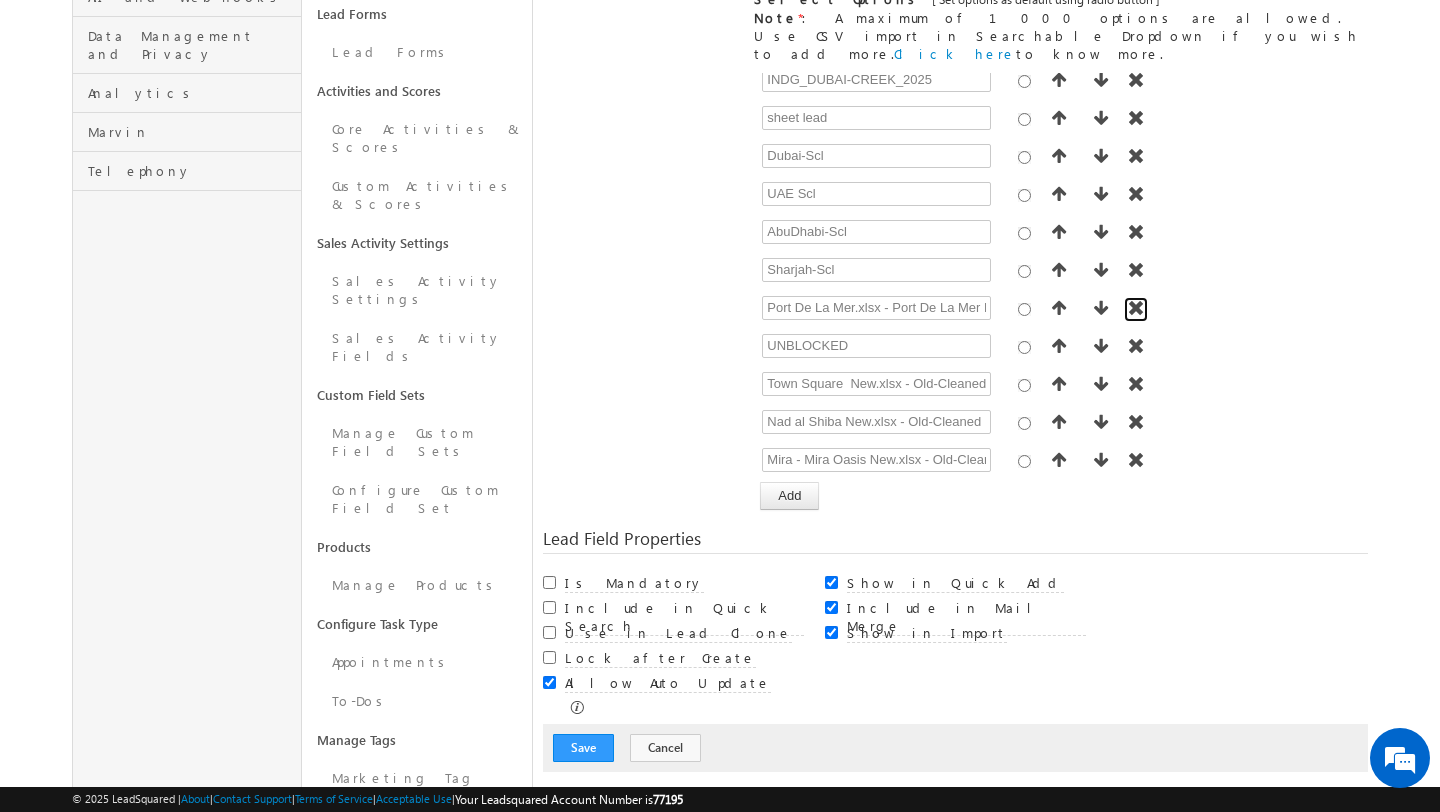 click at bounding box center [1136, 308] 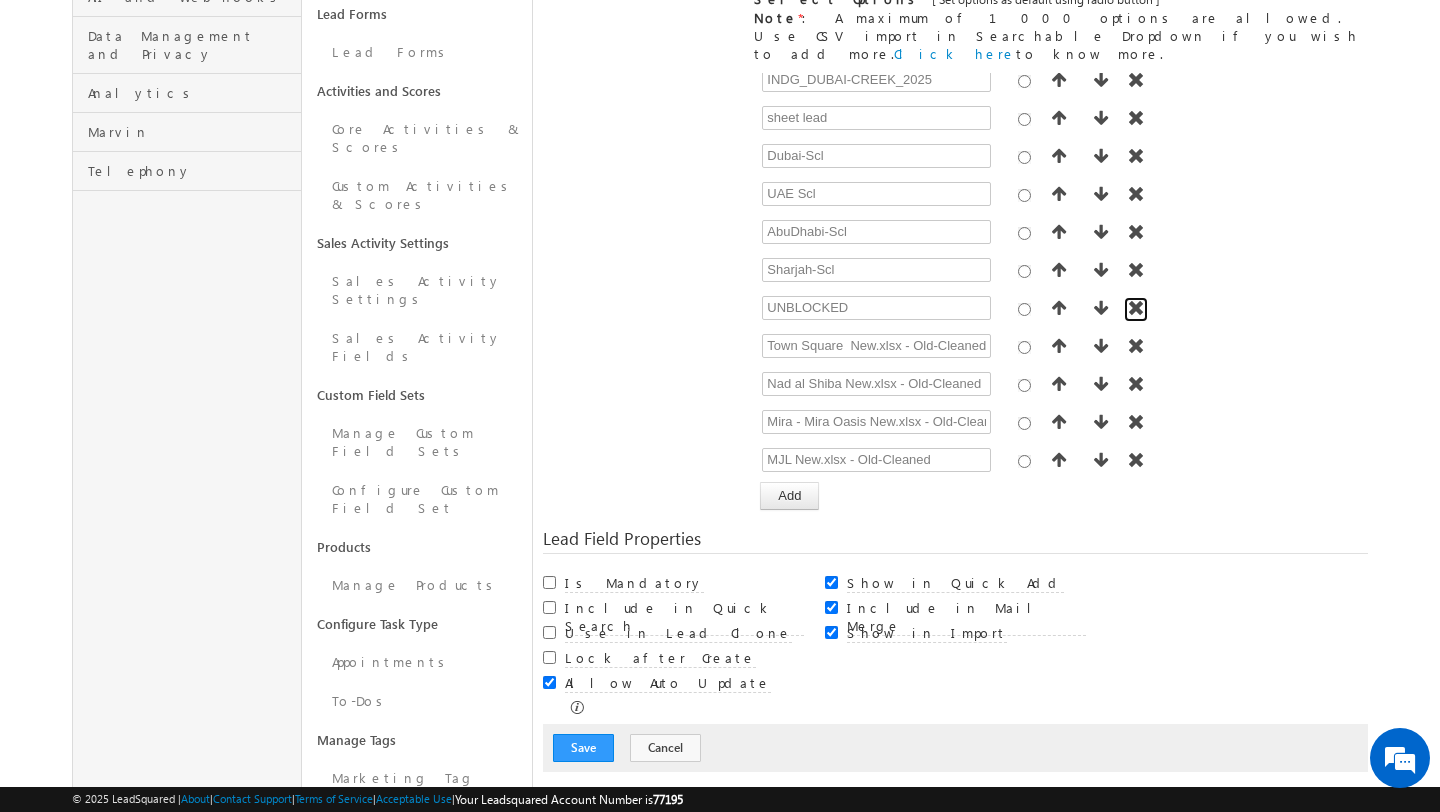 click at bounding box center (1136, 308) 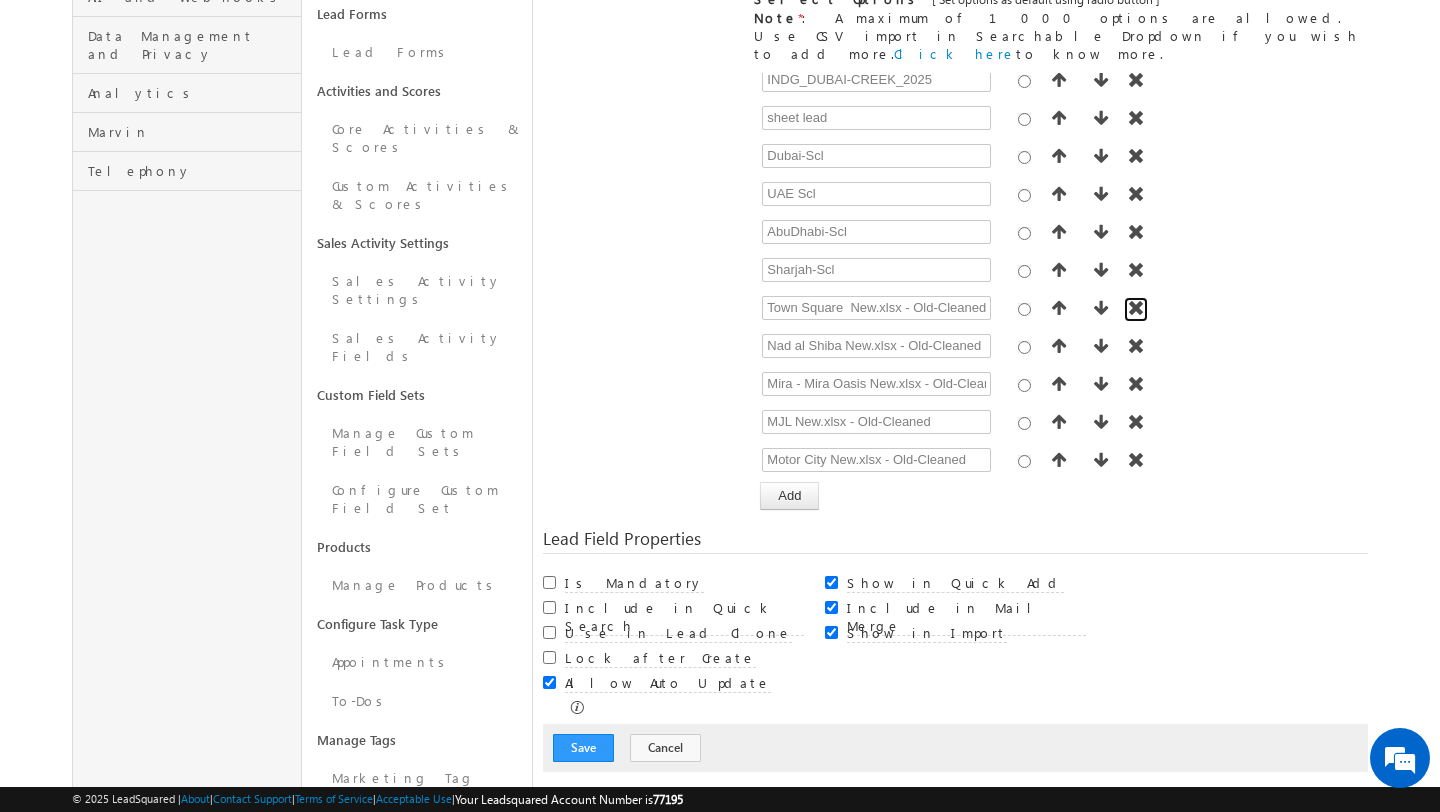 click at bounding box center [1136, 308] 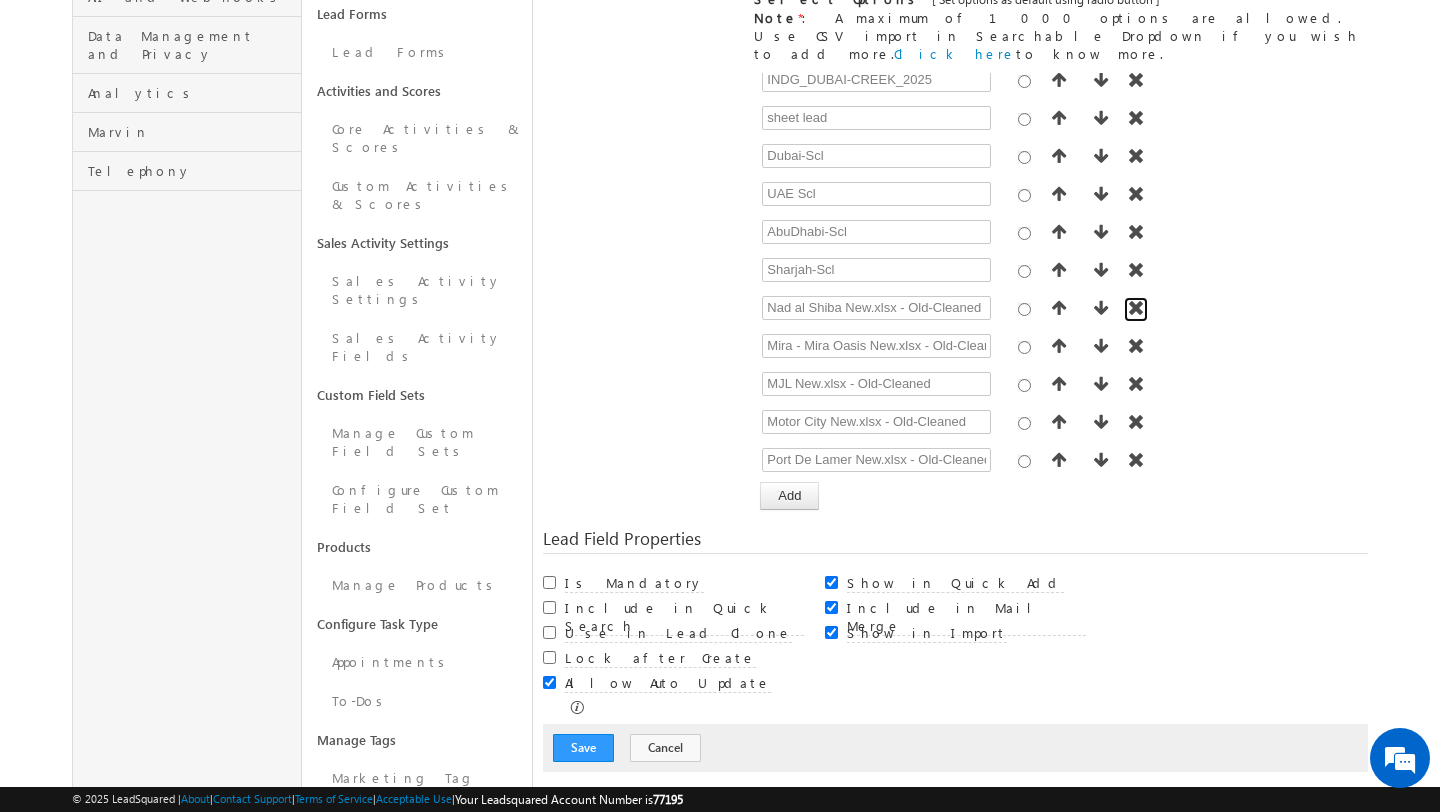 click at bounding box center [1136, 308] 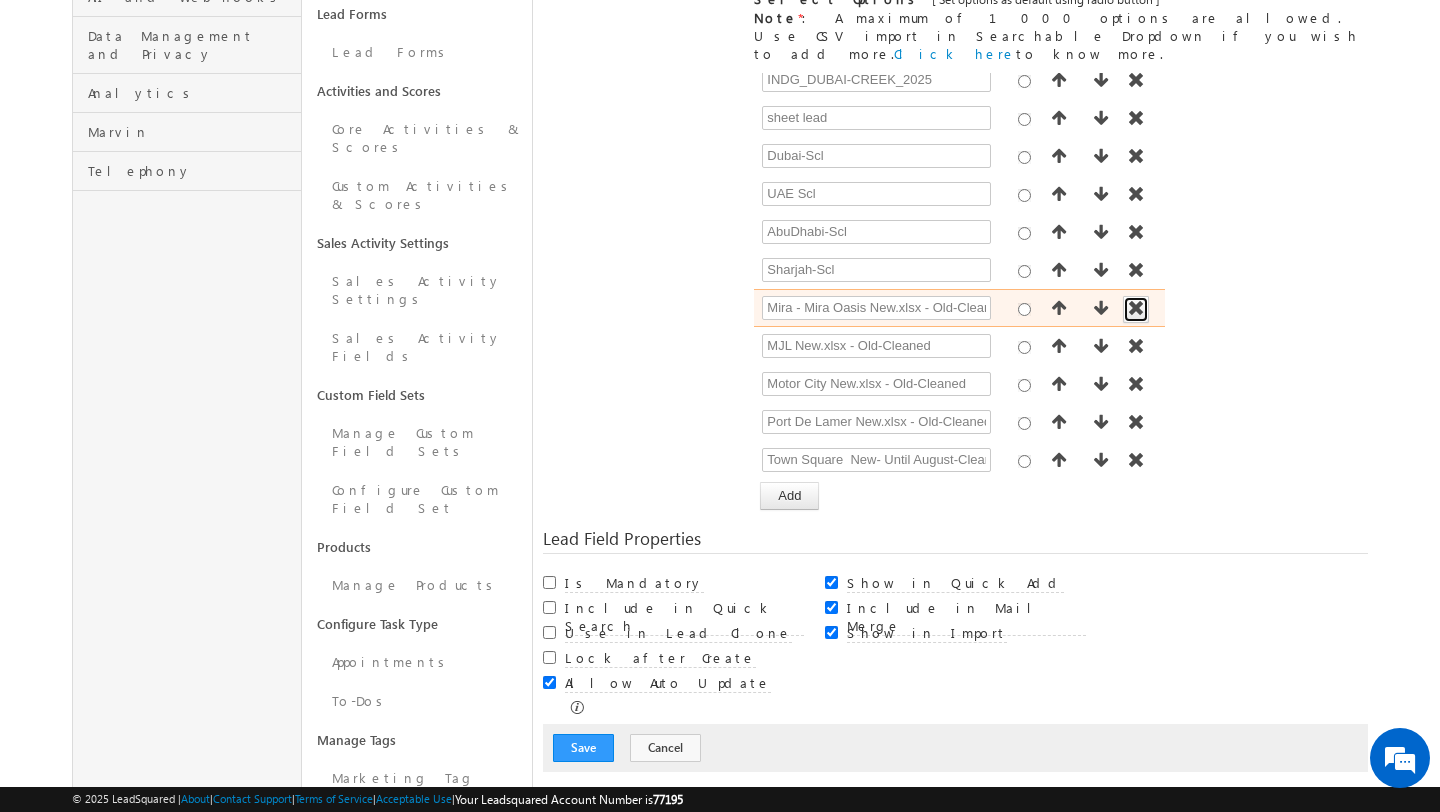 click at bounding box center (1136, 308) 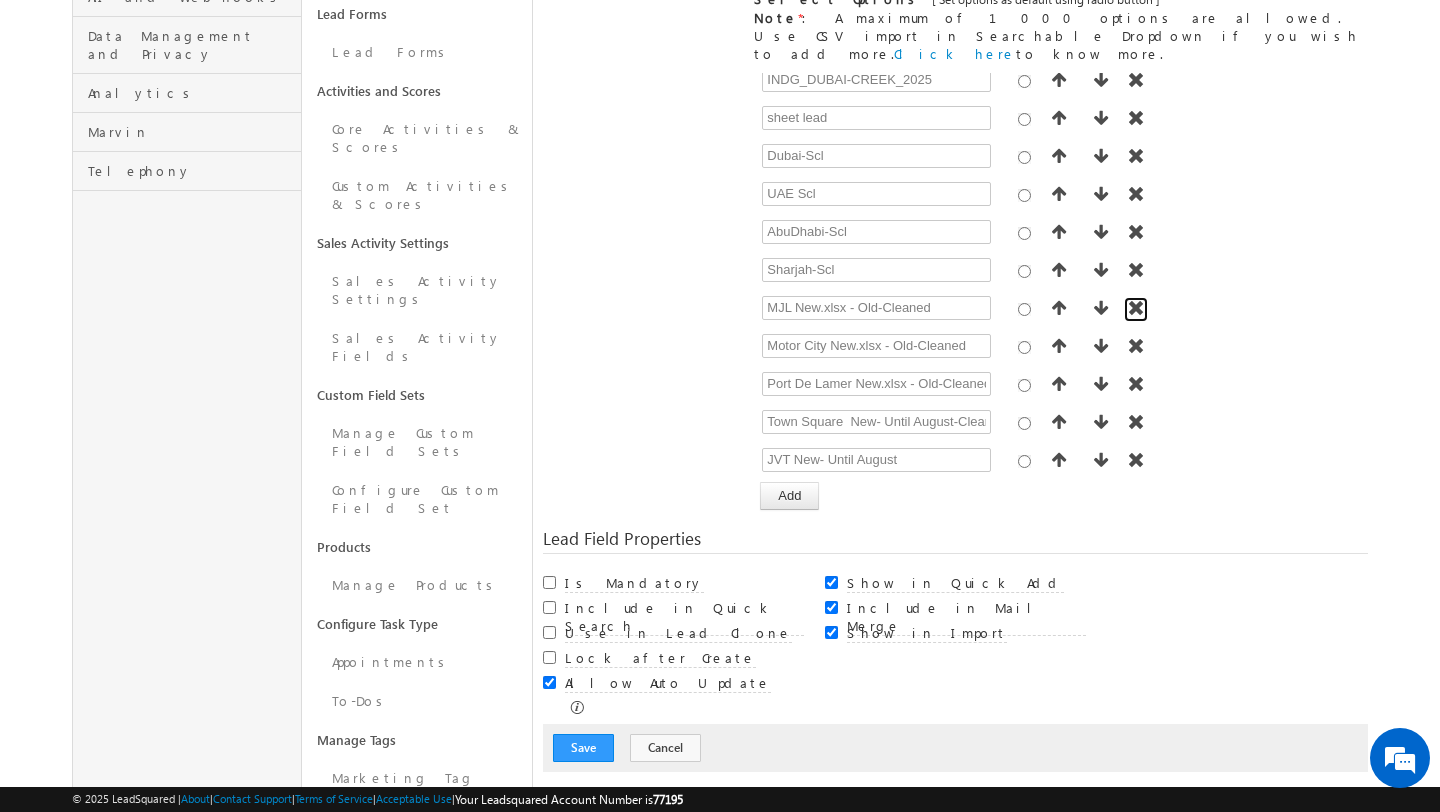 click at bounding box center (1136, 308) 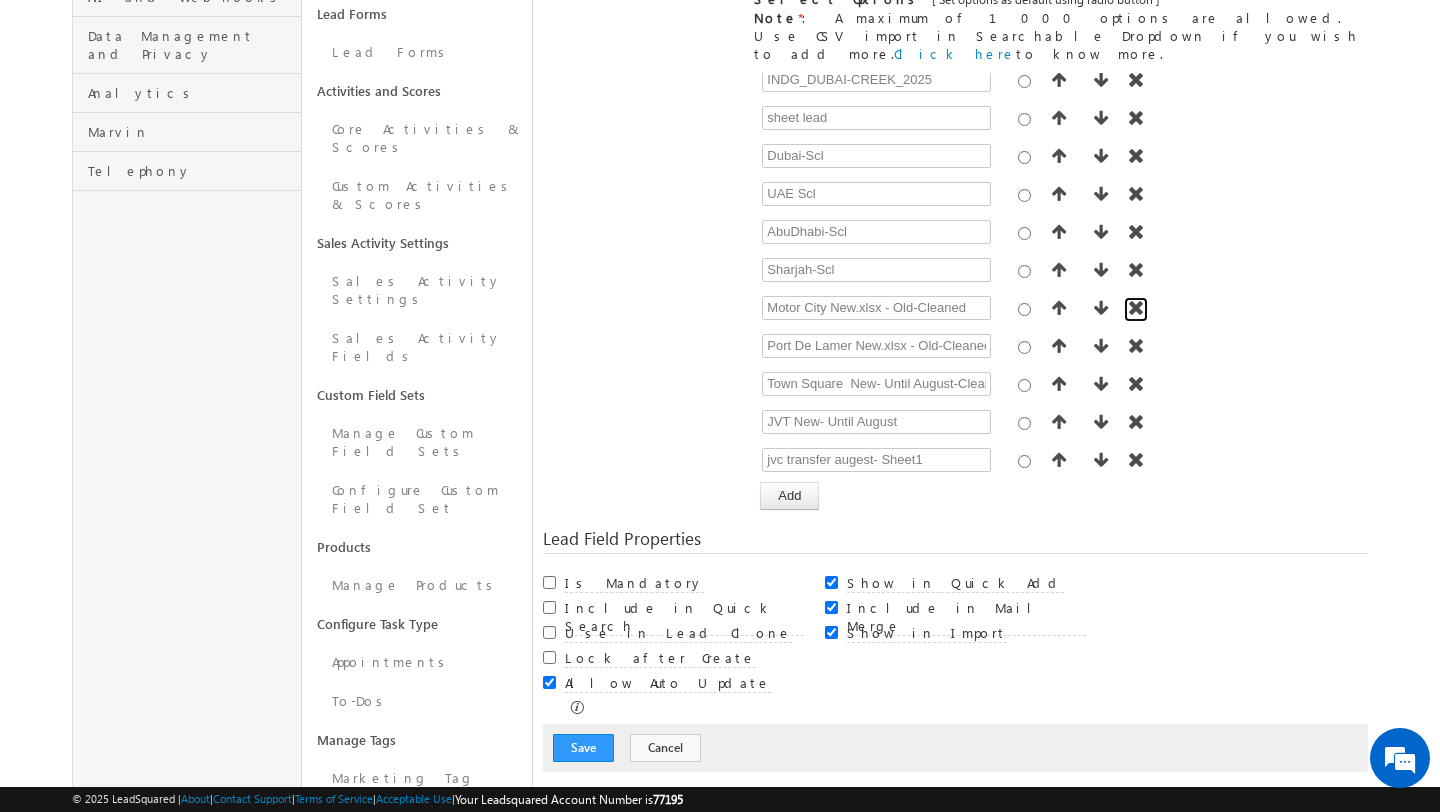 click at bounding box center (1136, 308) 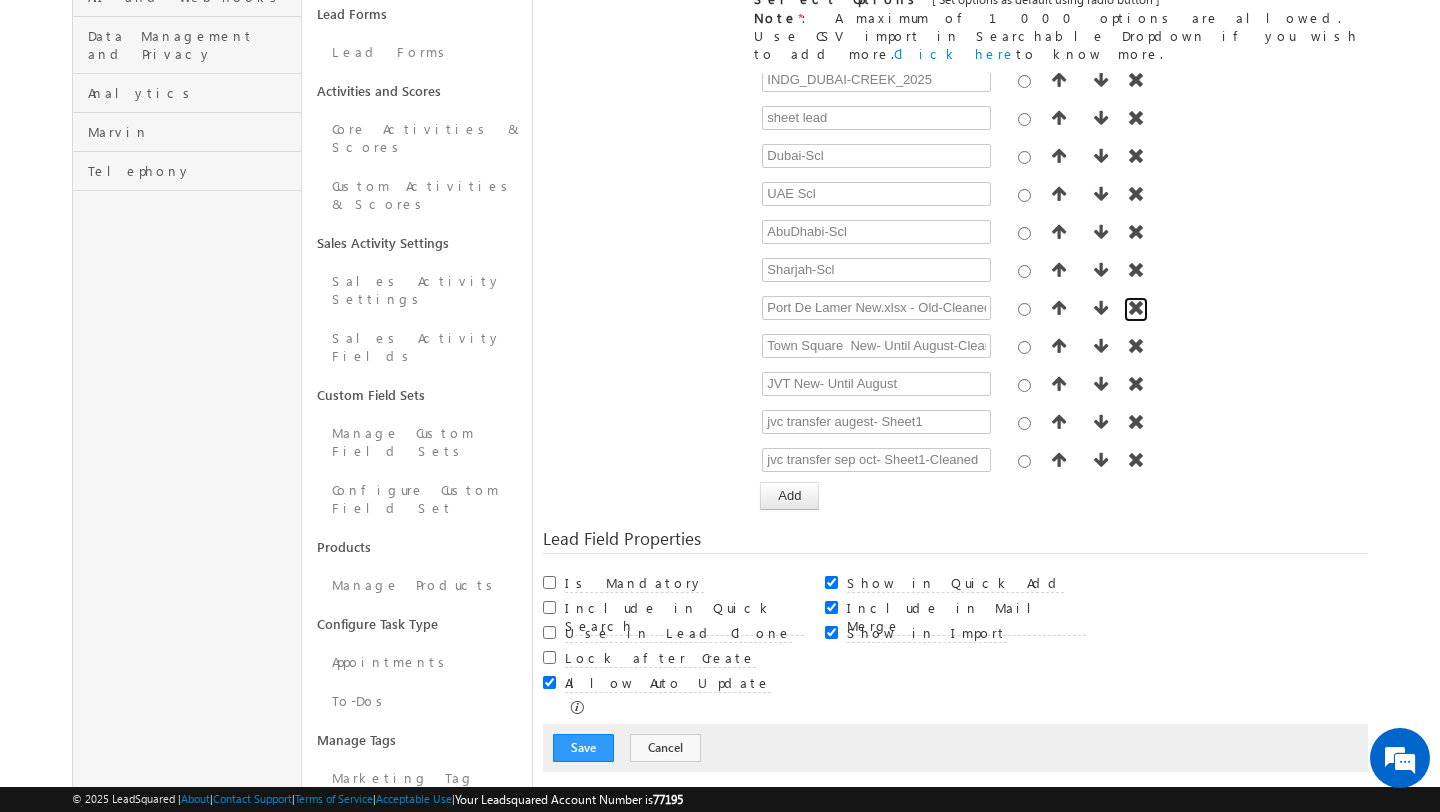 click at bounding box center (1136, 308) 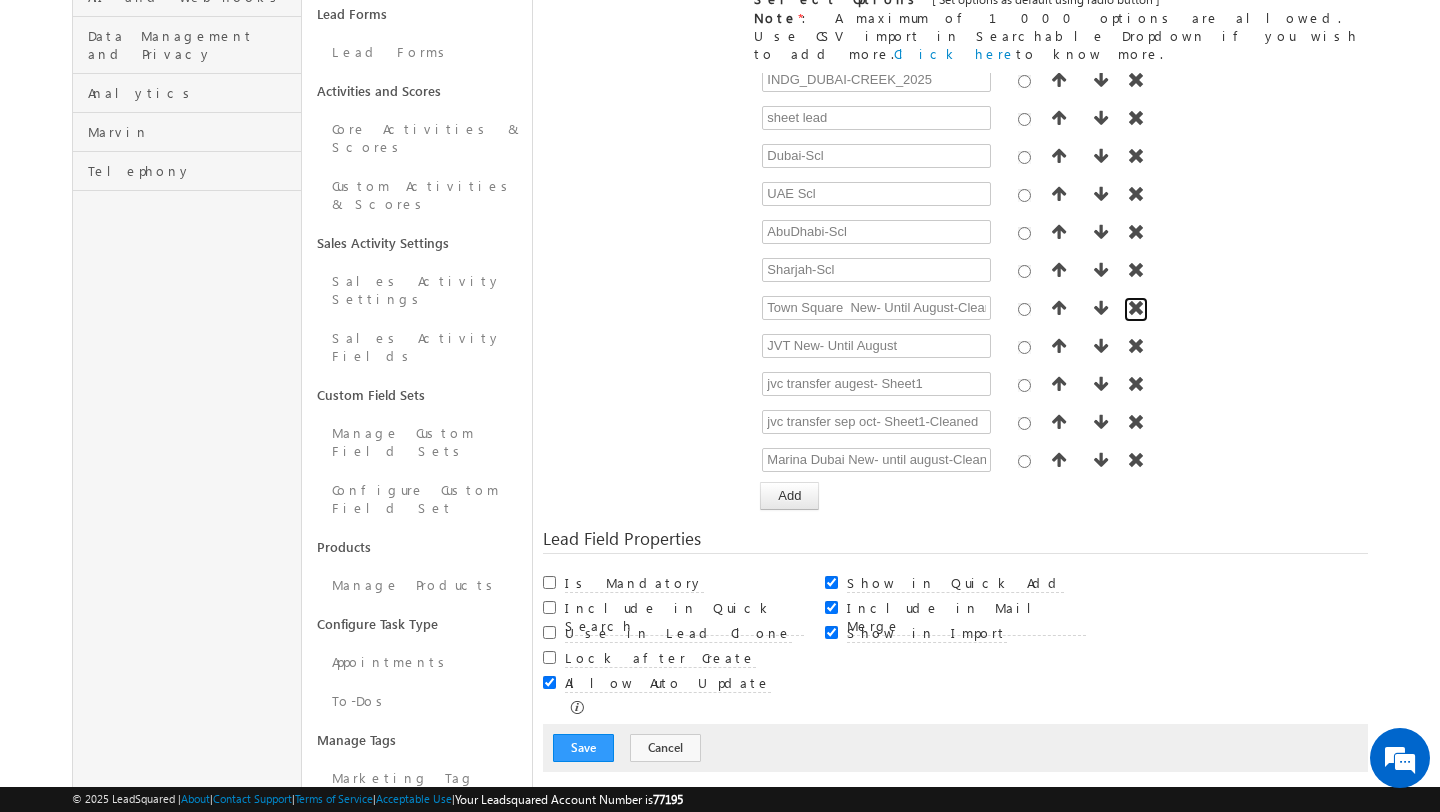 click at bounding box center [1136, 308] 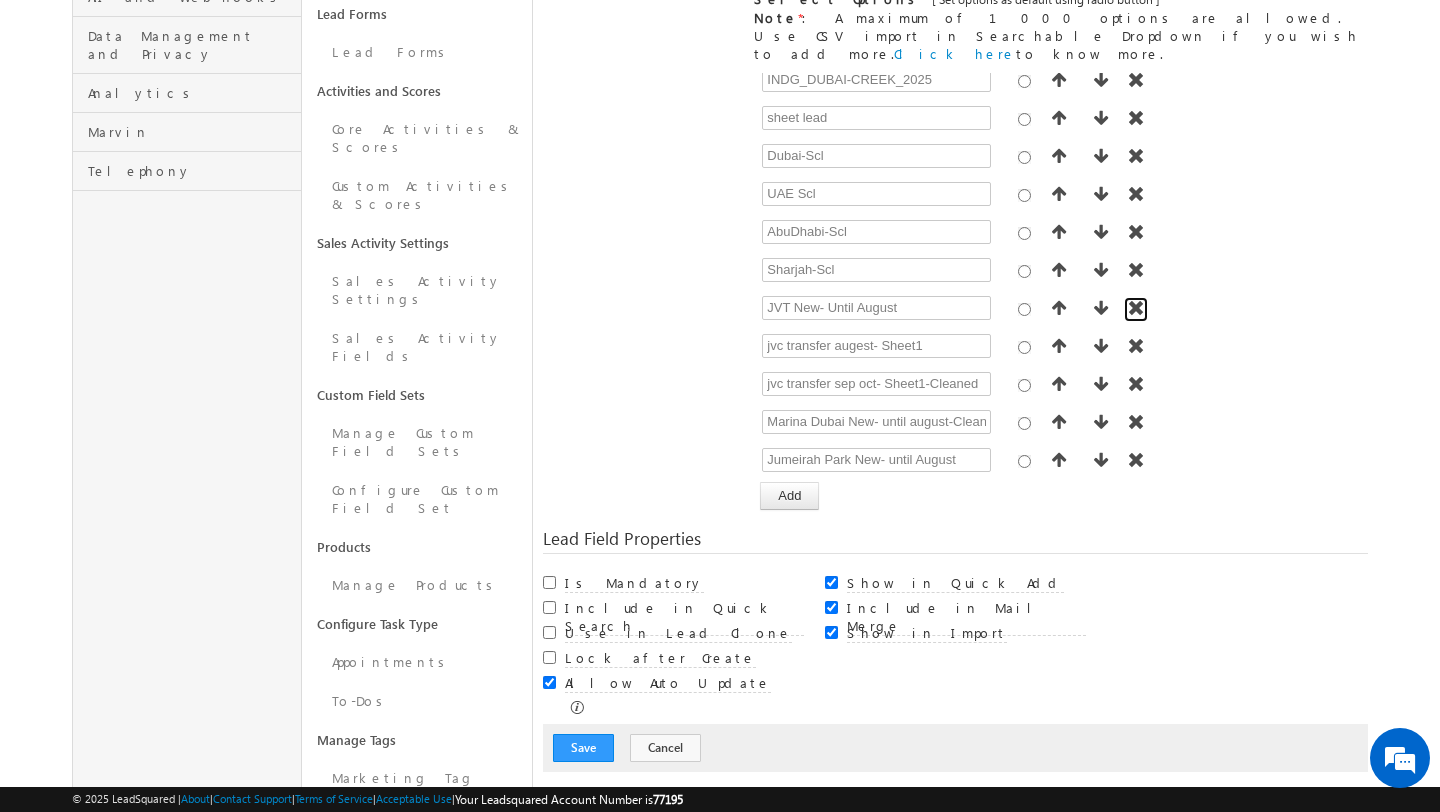 click at bounding box center [1136, 308] 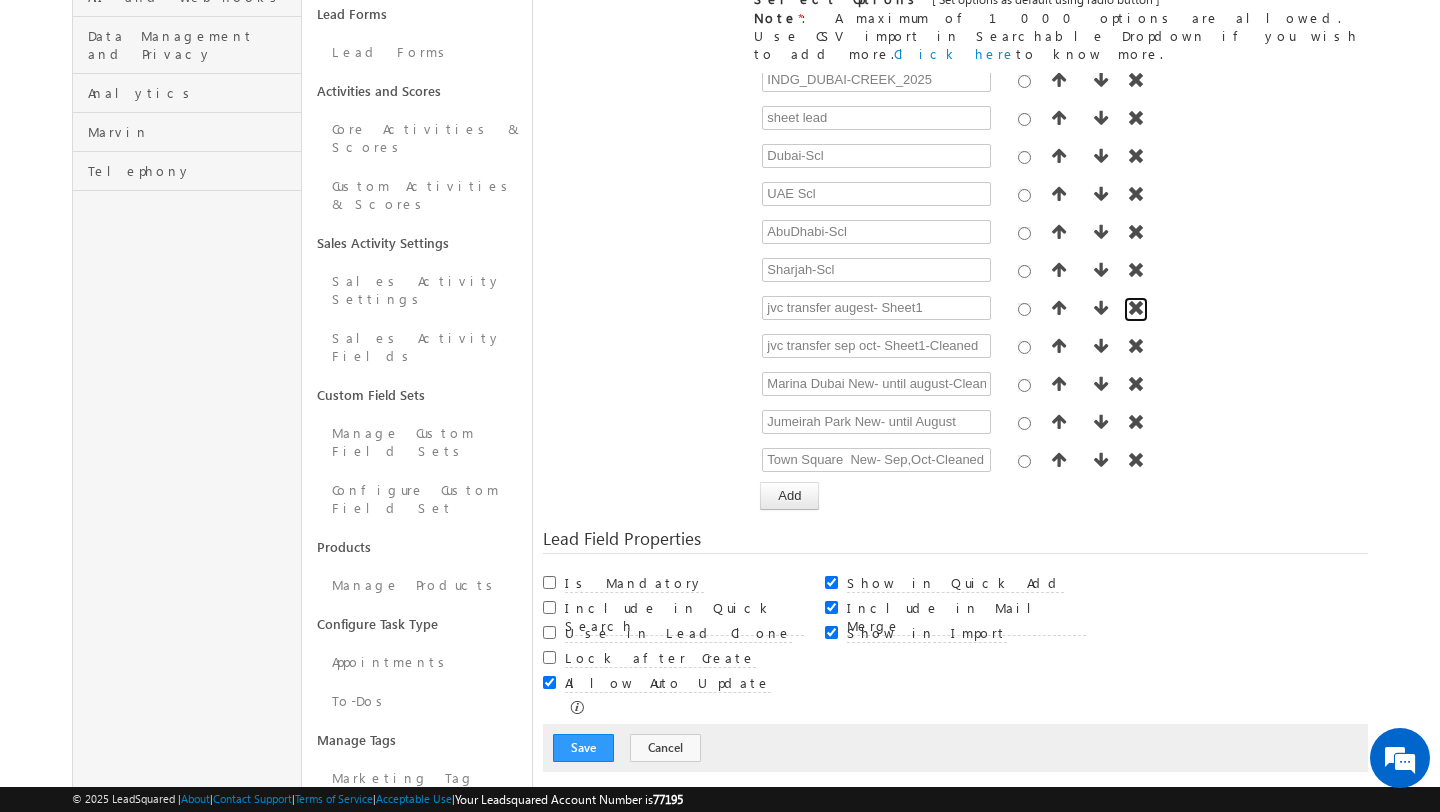 click at bounding box center (1136, 308) 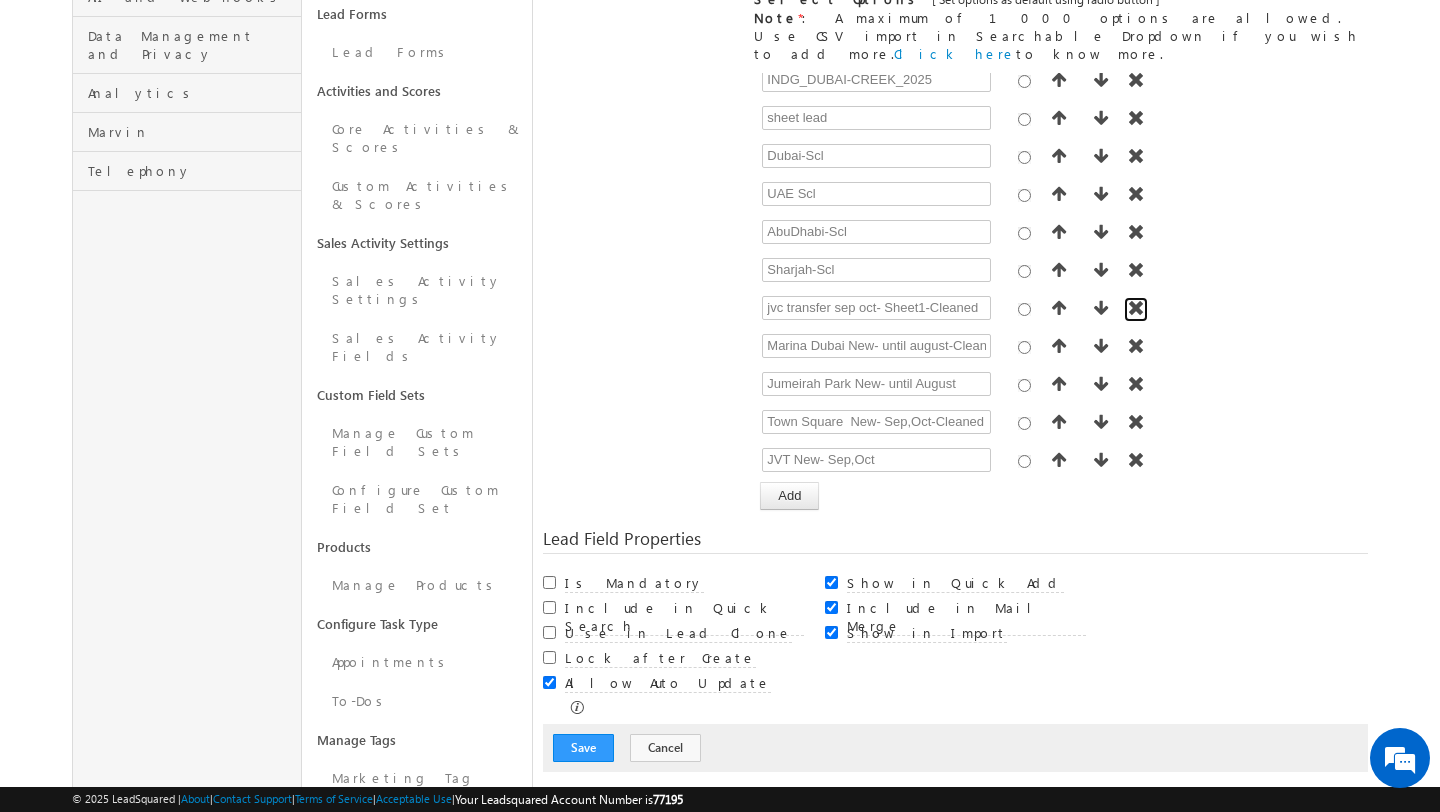 click at bounding box center (1136, 308) 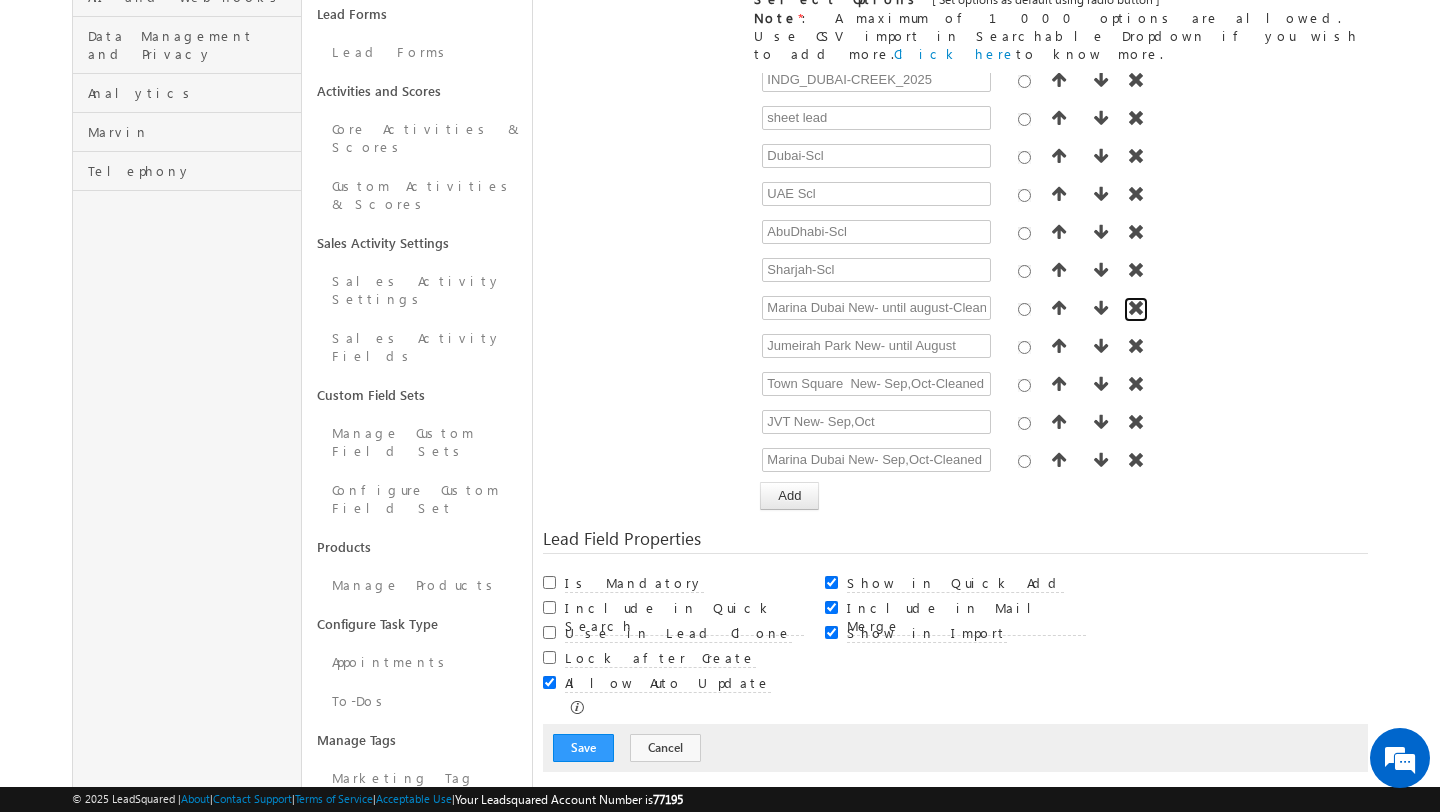 click at bounding box center (1136, 308) 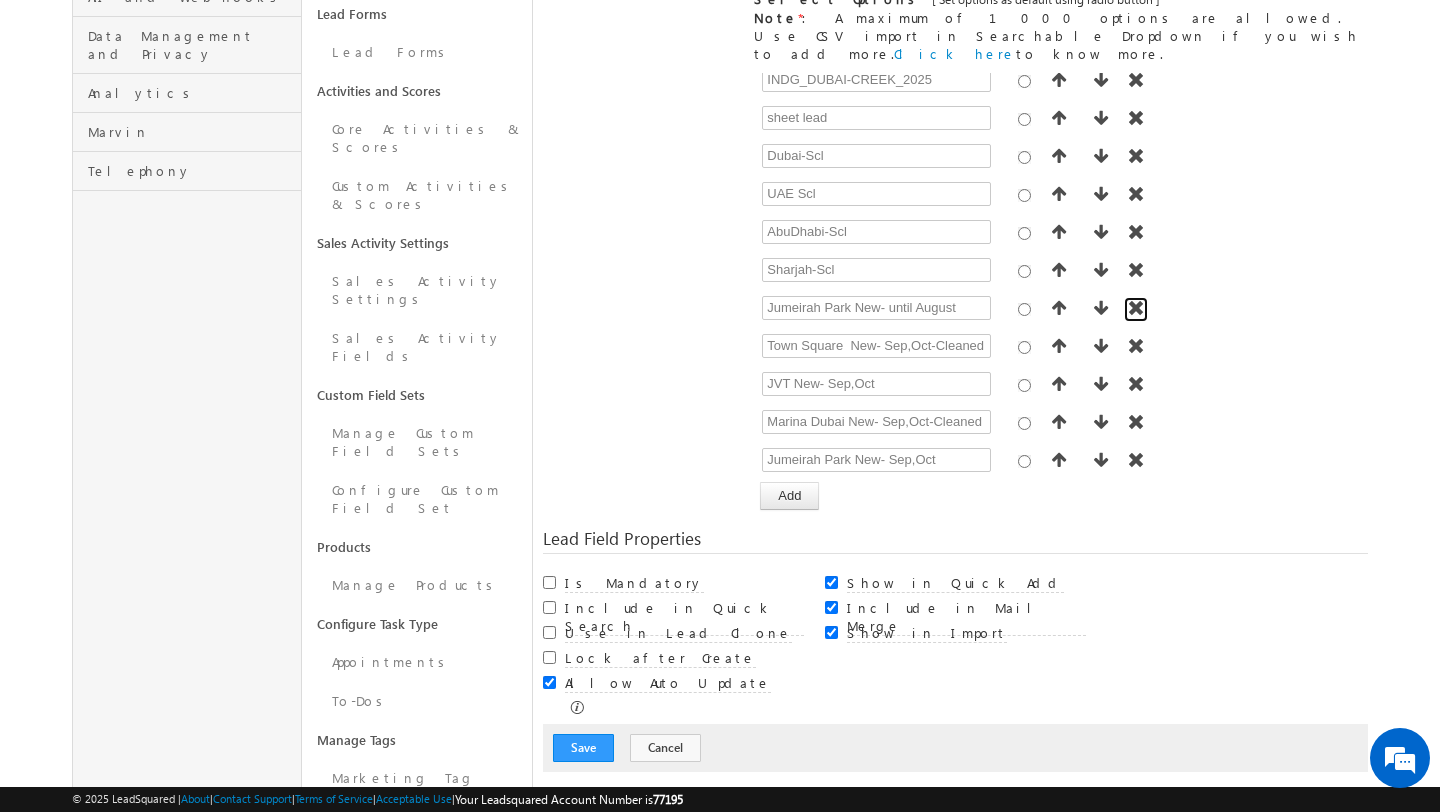 click at bounding box center (1136, 308) 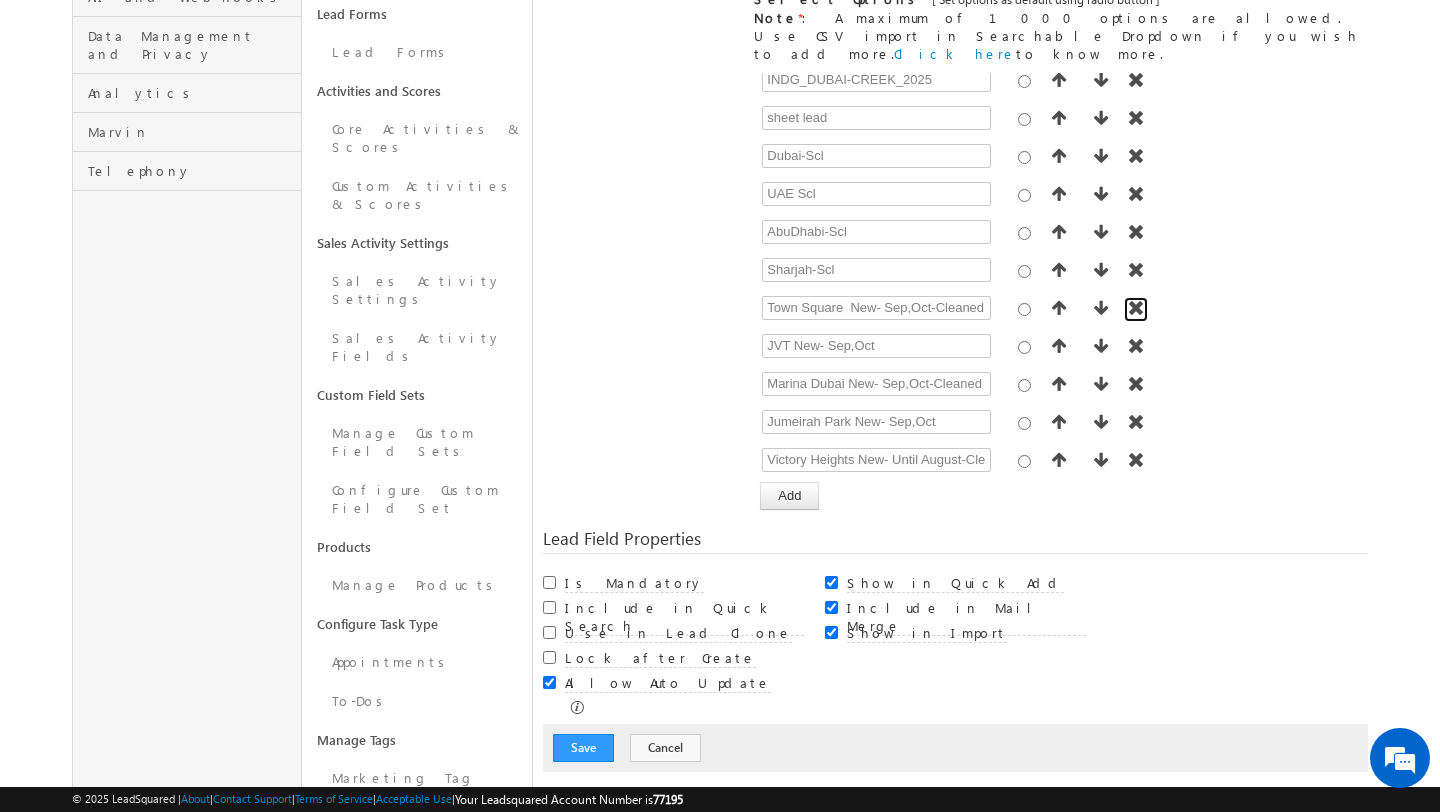 click at bounding box center (1136, 308) 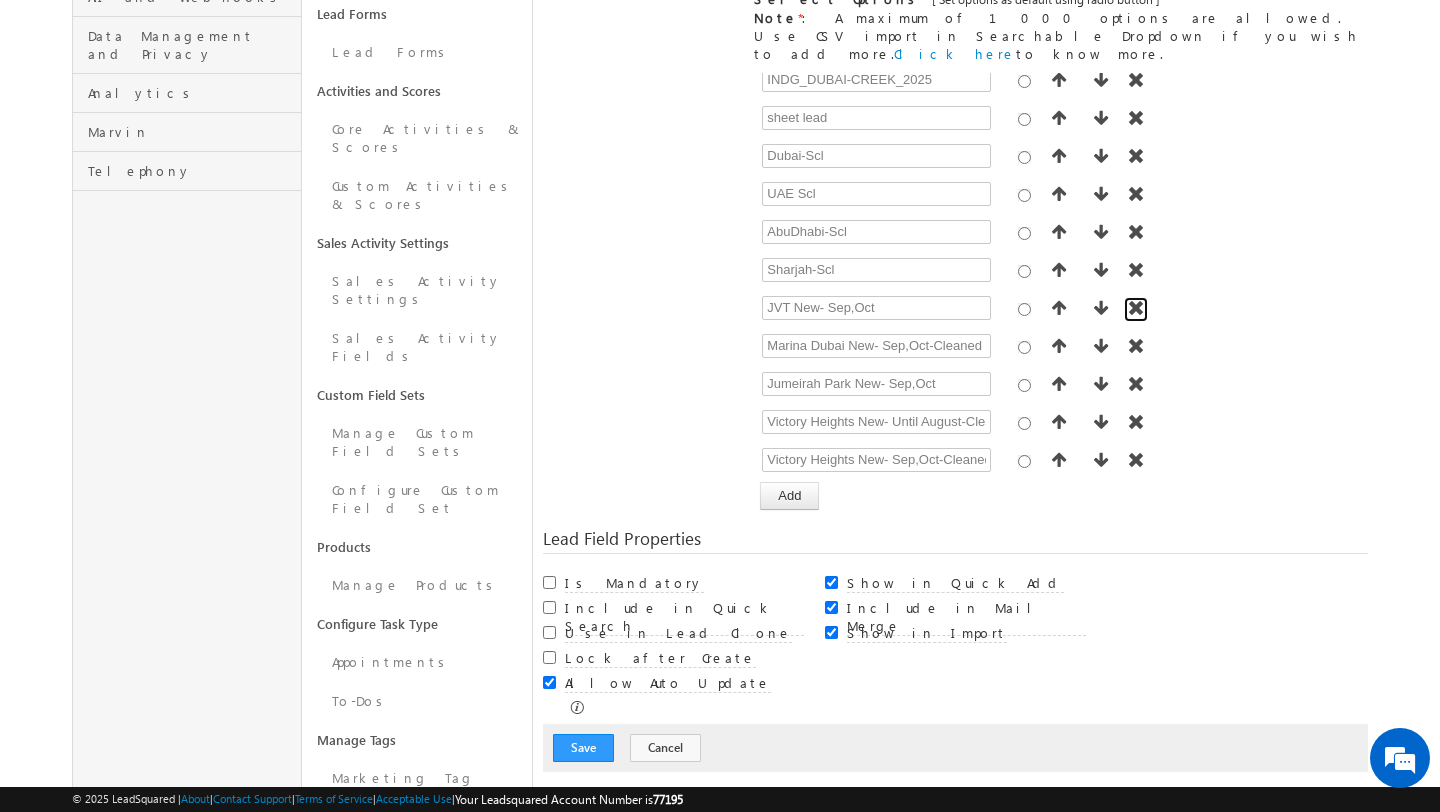 click at bounding box center (1136, 308) 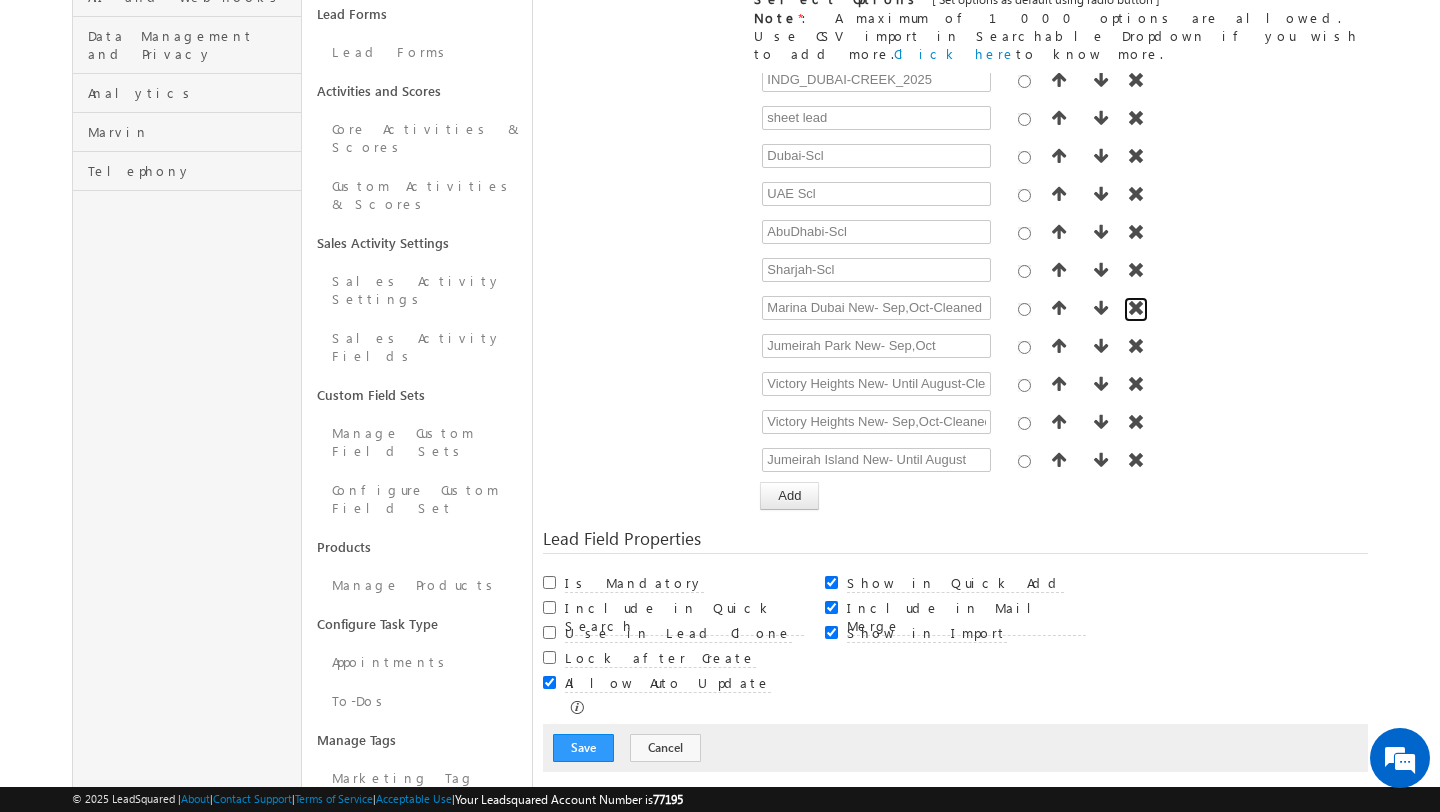 click at bounding box center (1136, 308) 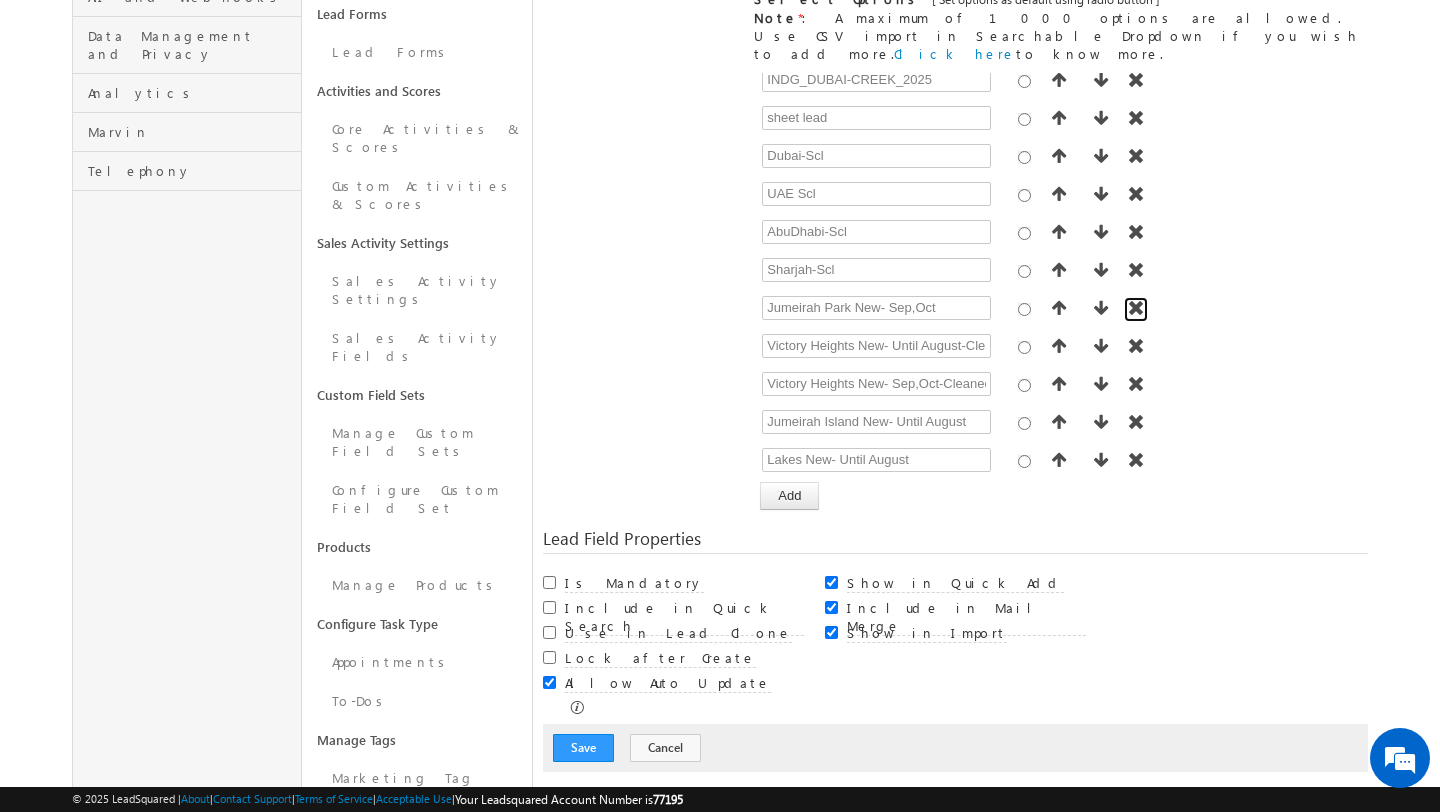 click at bounding box center (1136, 308) 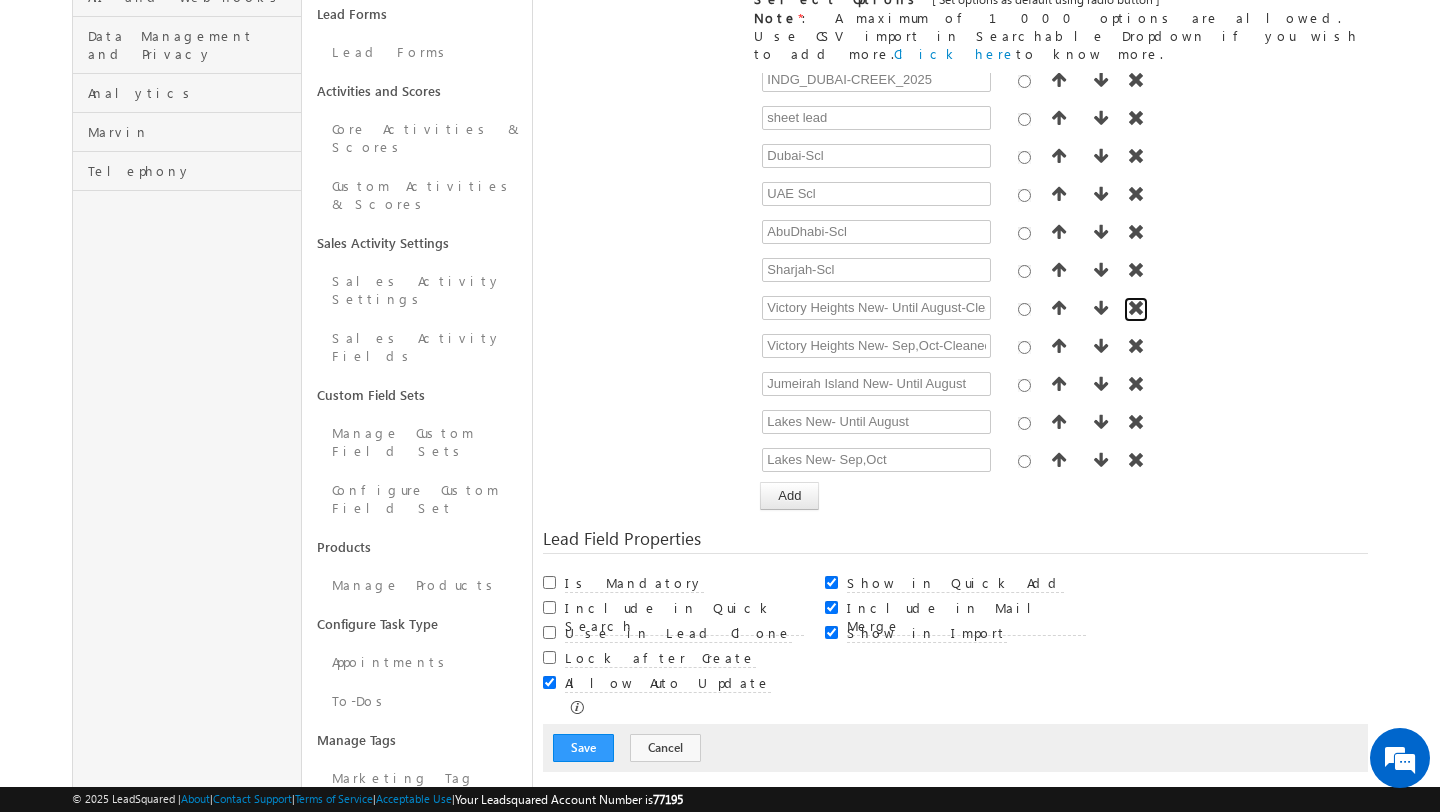 click at bounding box center [1136, 308] 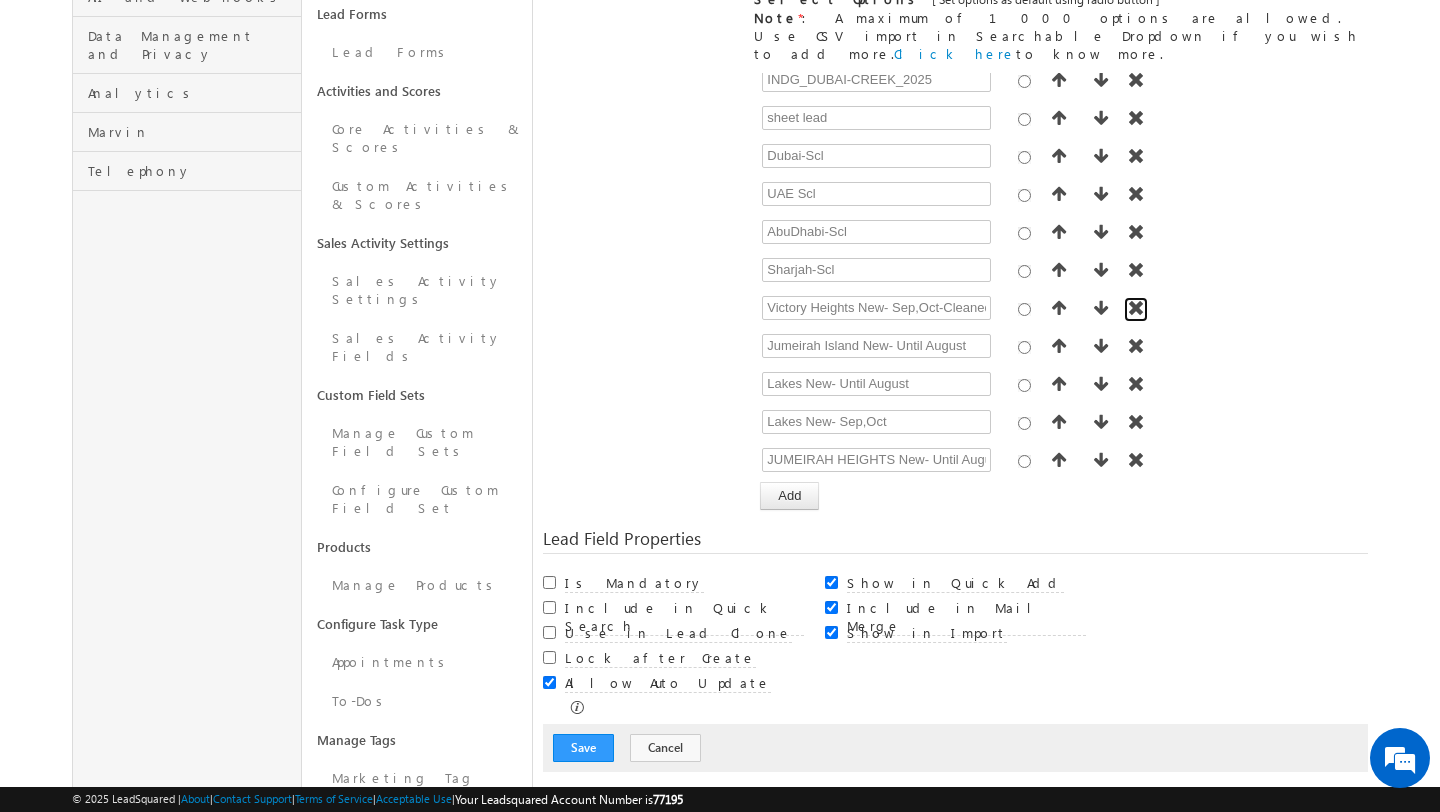 click at bounding box center (1136, 308) 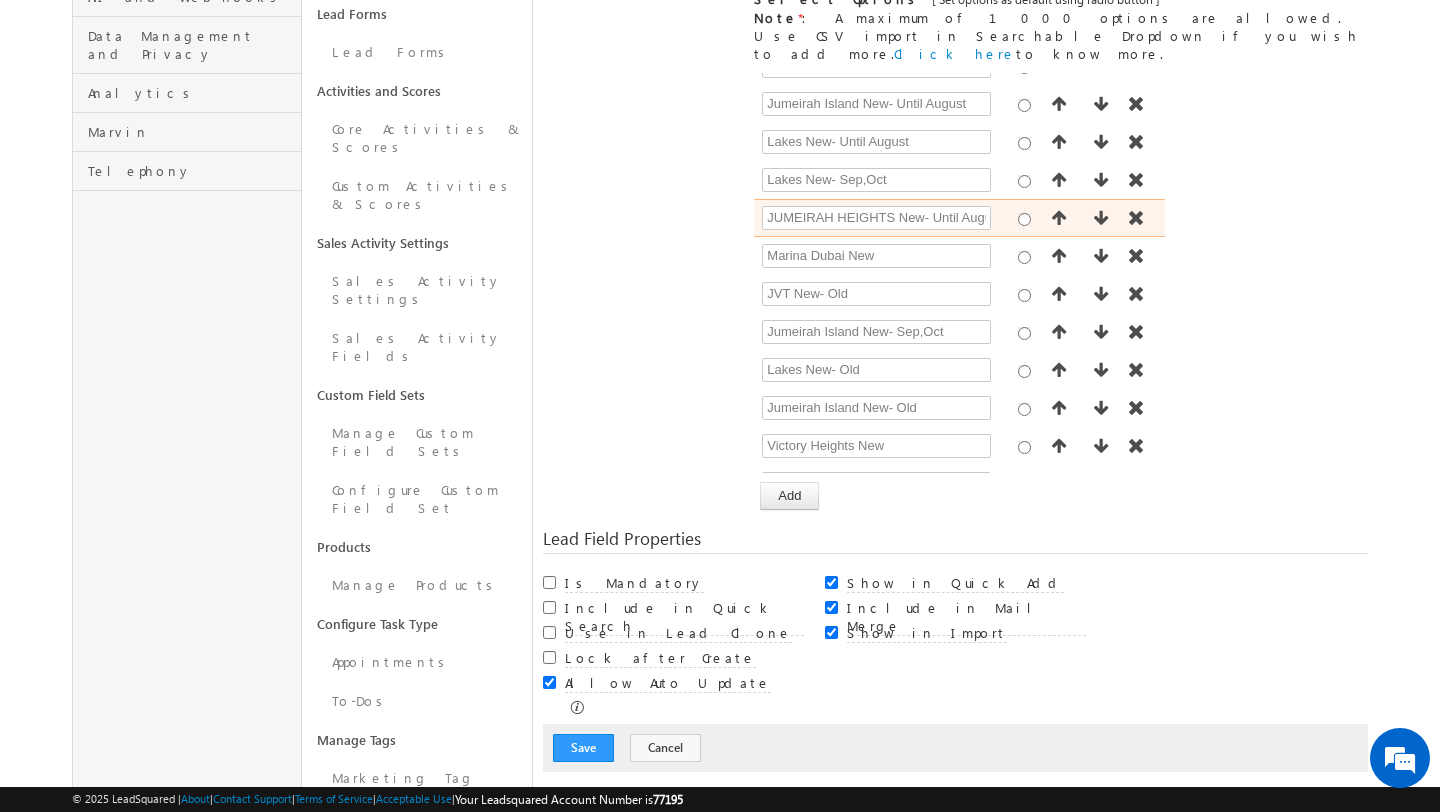 scroll, scrollTop: 8921, scrollLeft: 0, axis: vertical 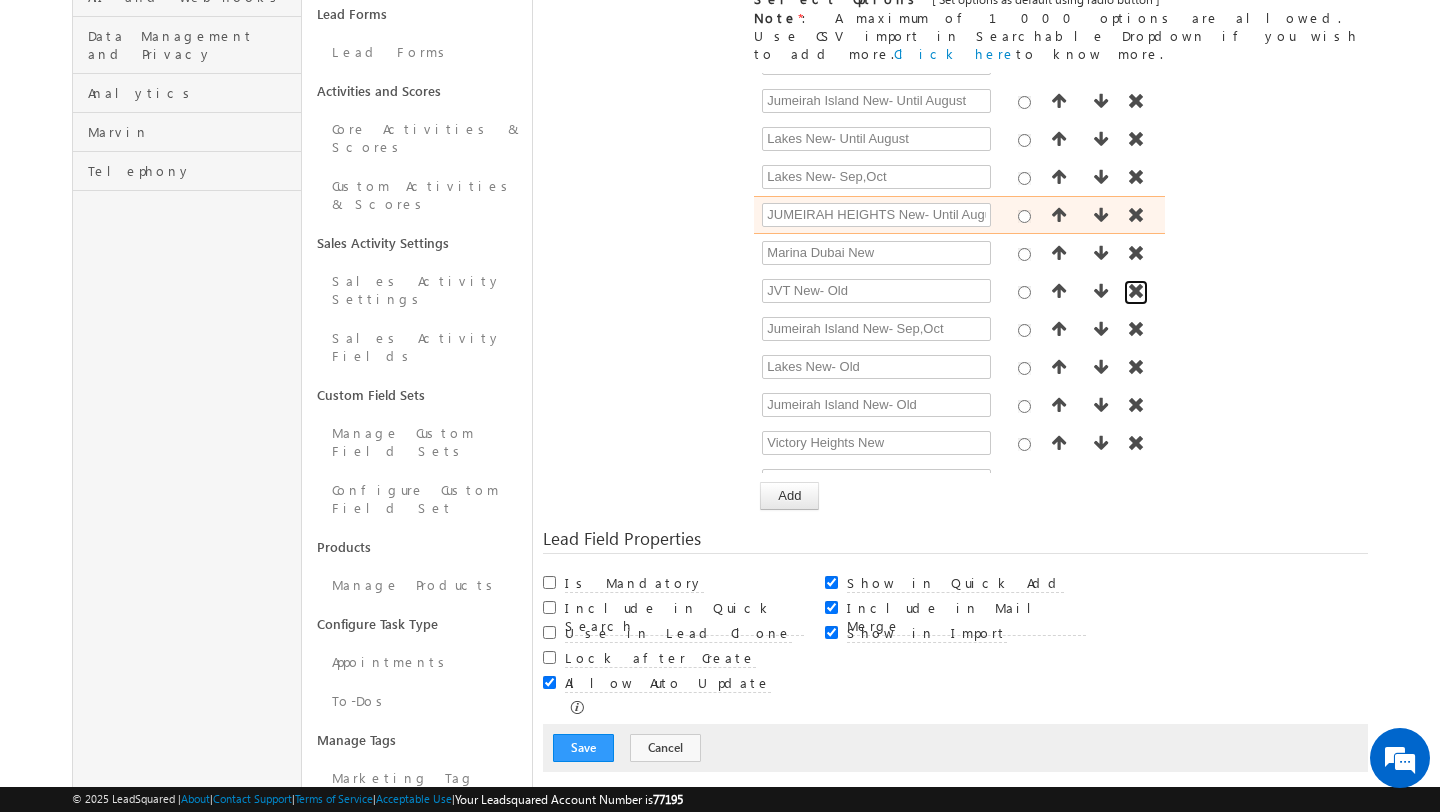 click at bounding box center (1136, 291) 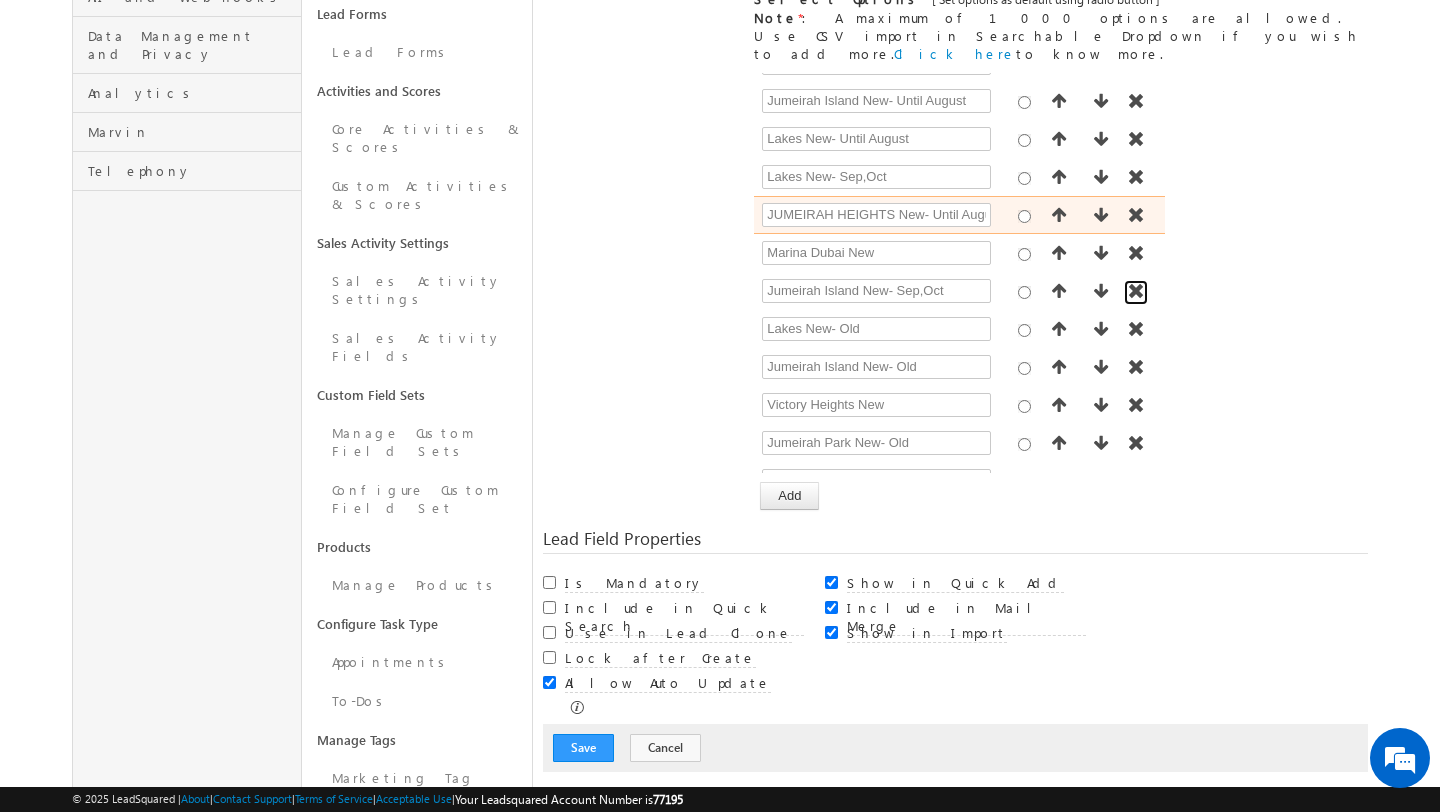click at bounding box center [1136, 291] 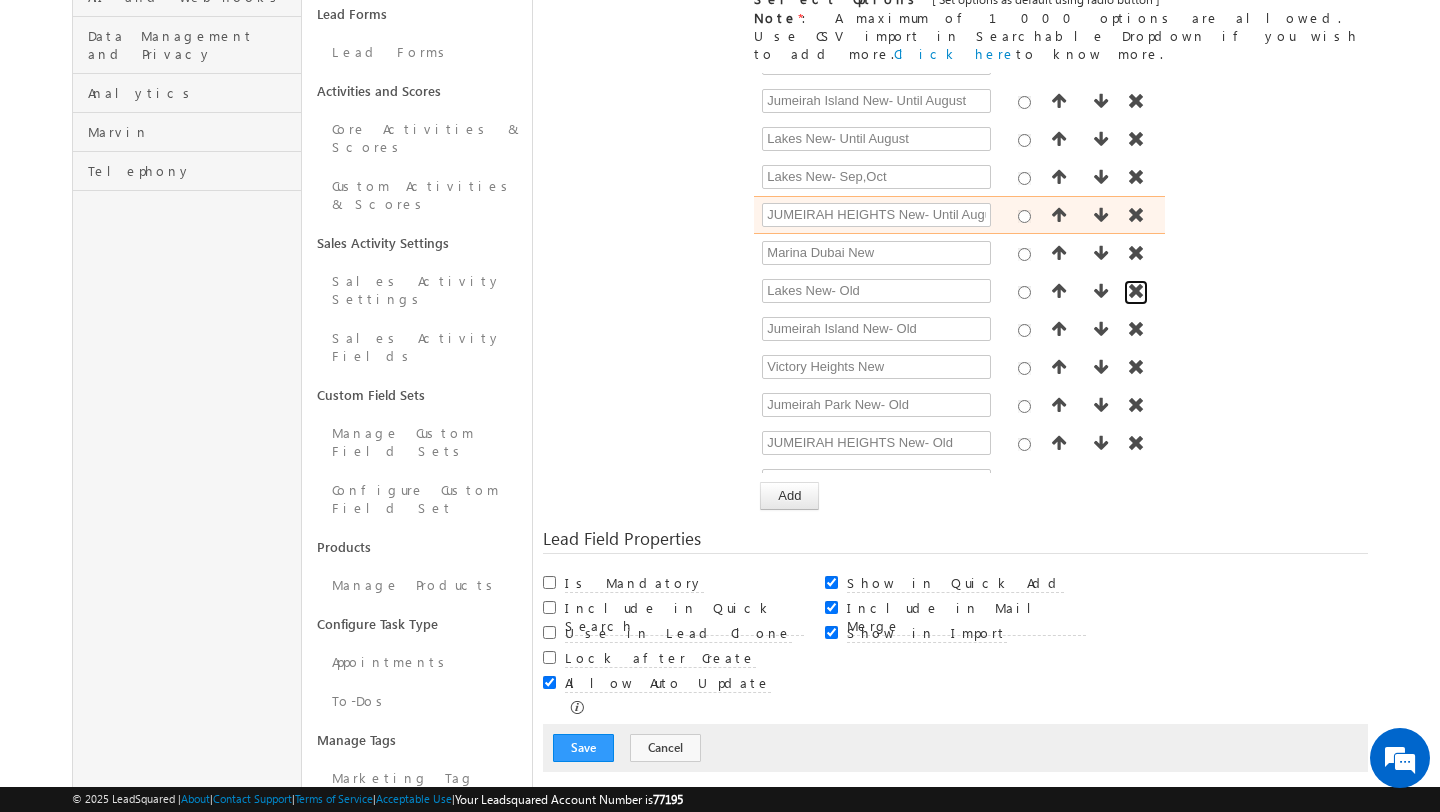 click at bounding box center [1136, 291] 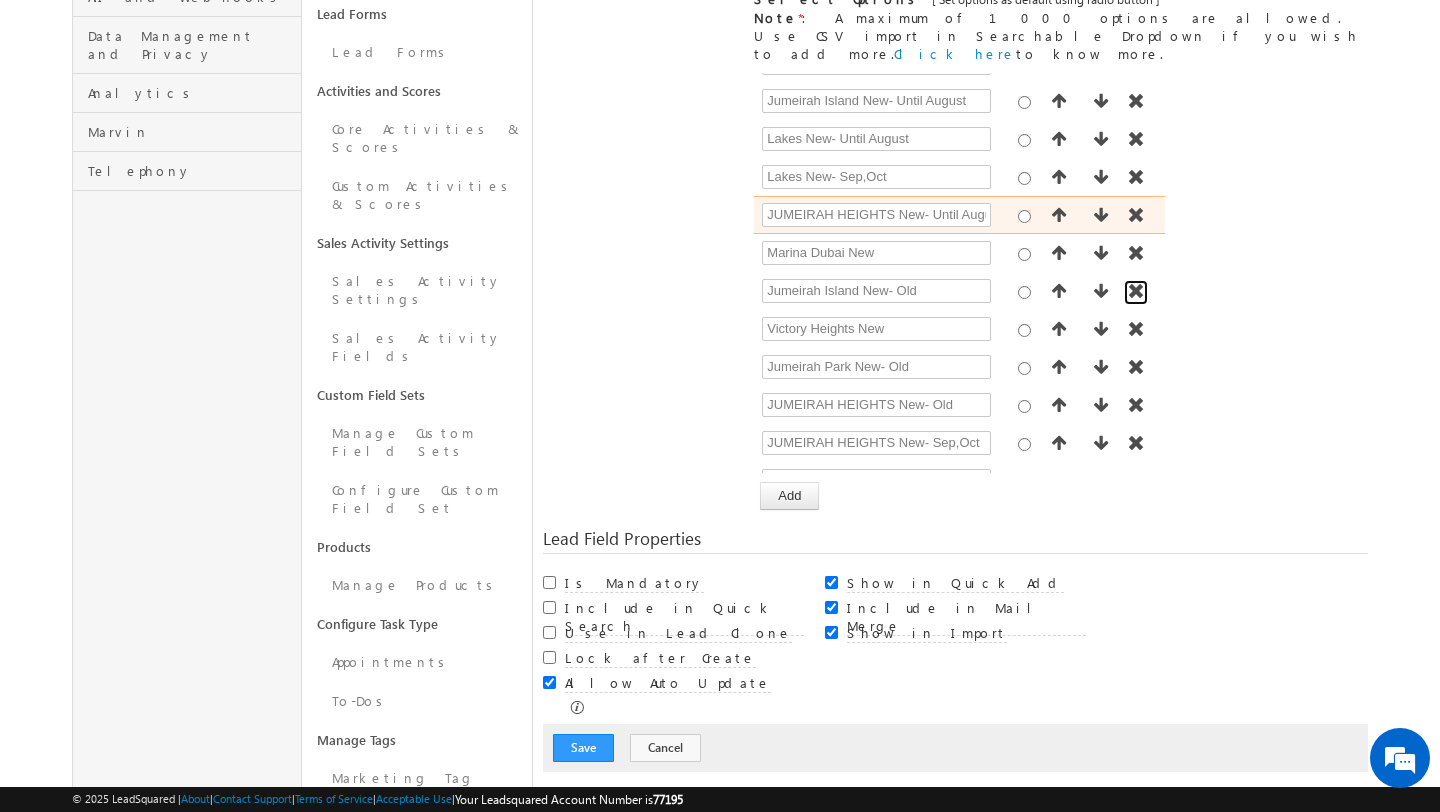 click at bounding box center [1136, 291] 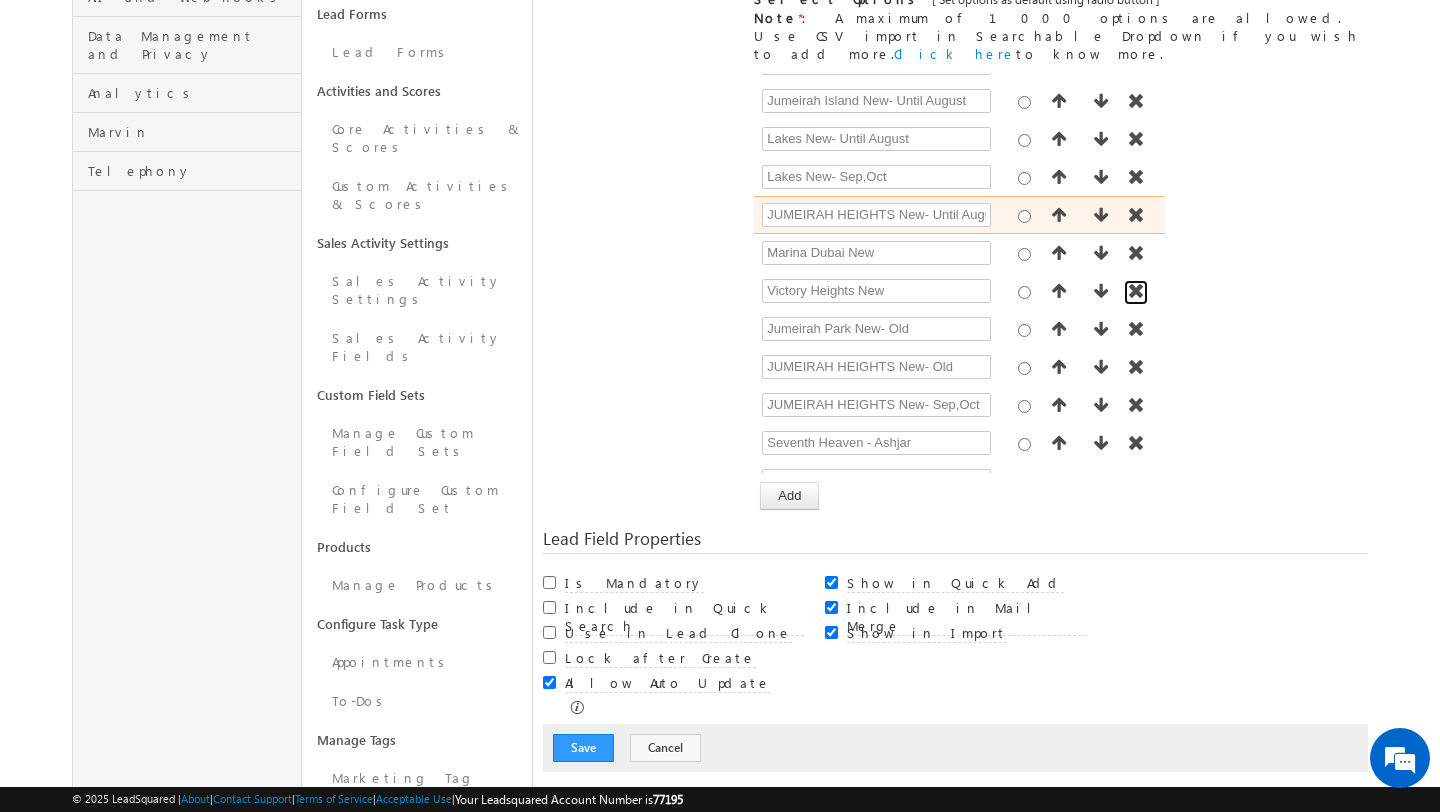 click at bounding box center [1136, 291] 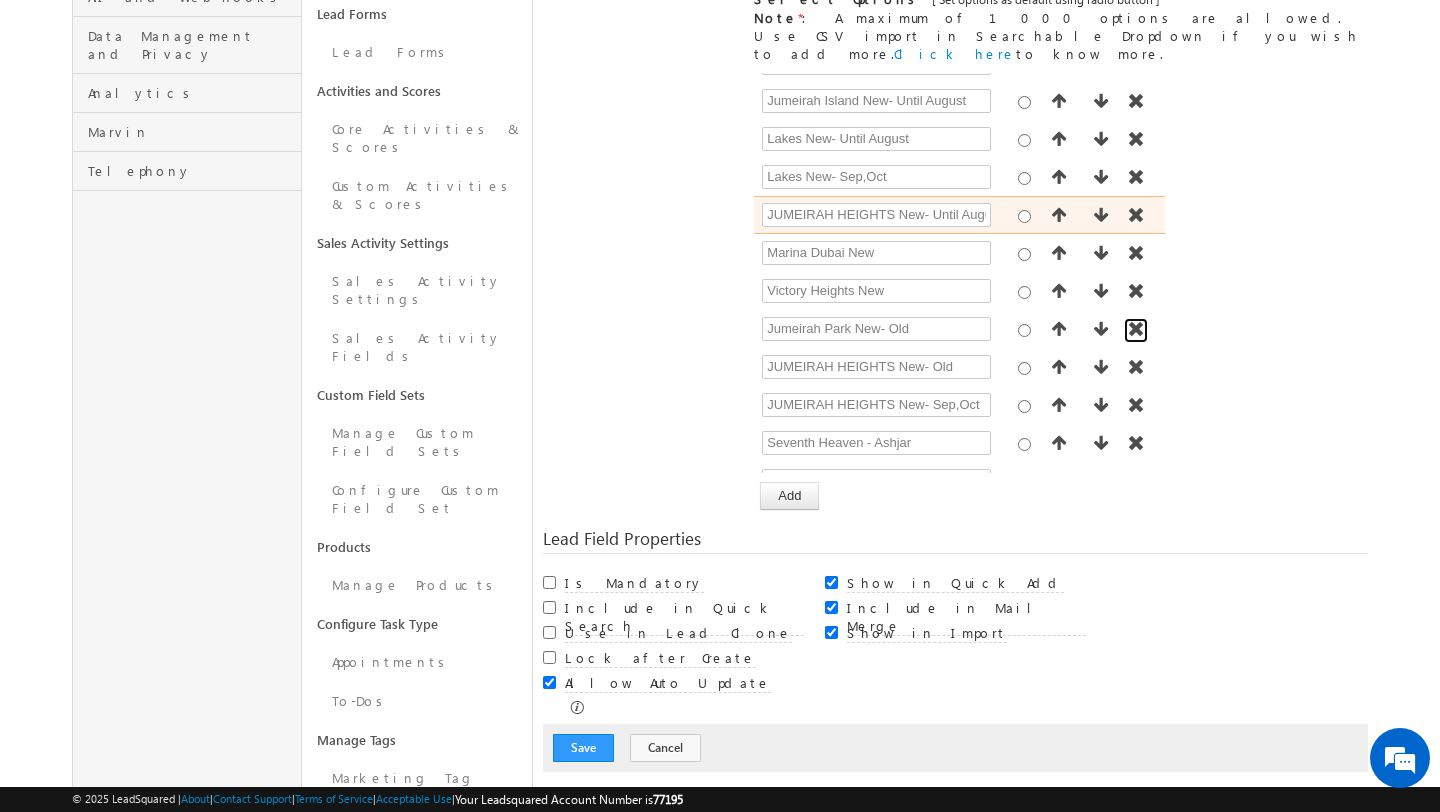 click at bounding box center (1136, 329) 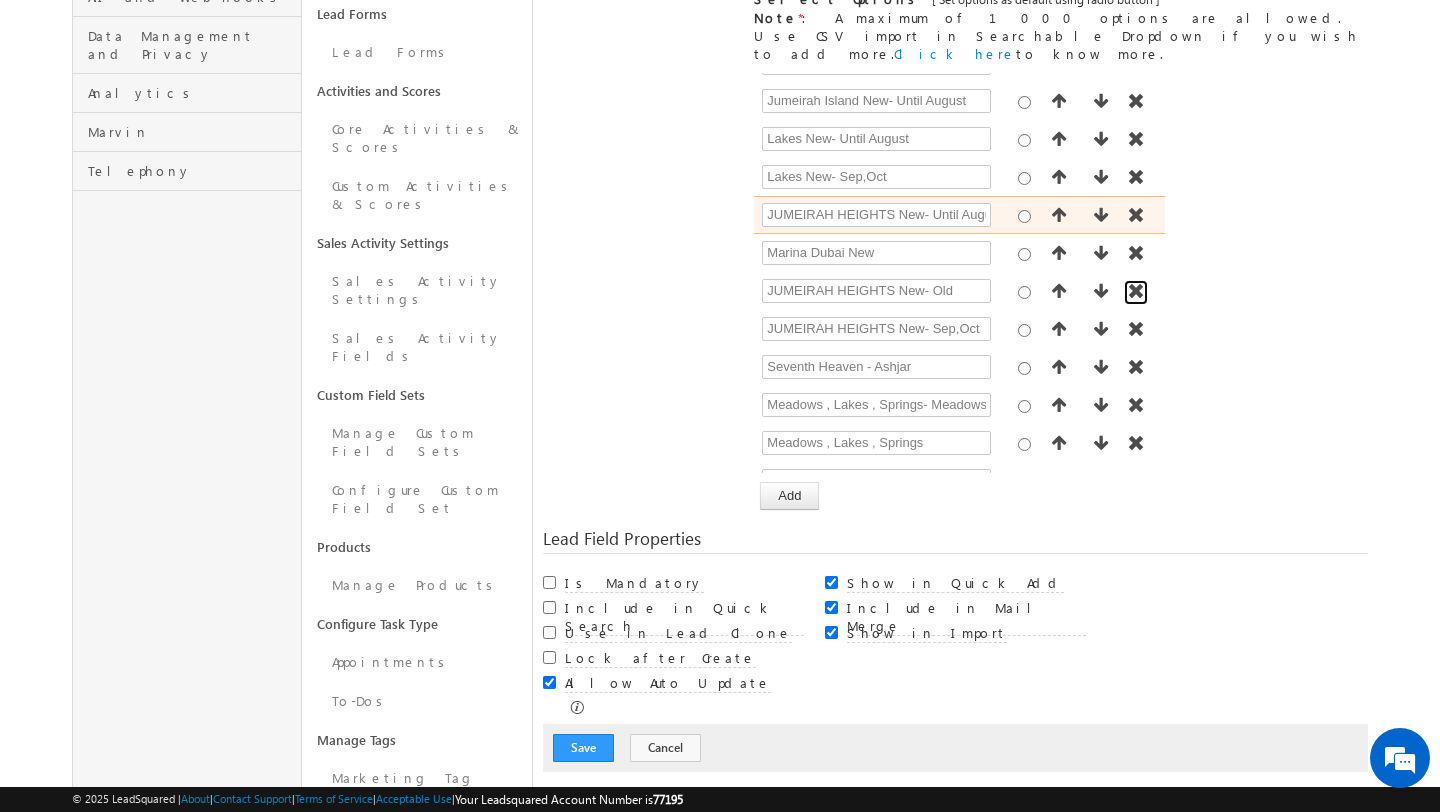 click at bounding box center [1136, 291] 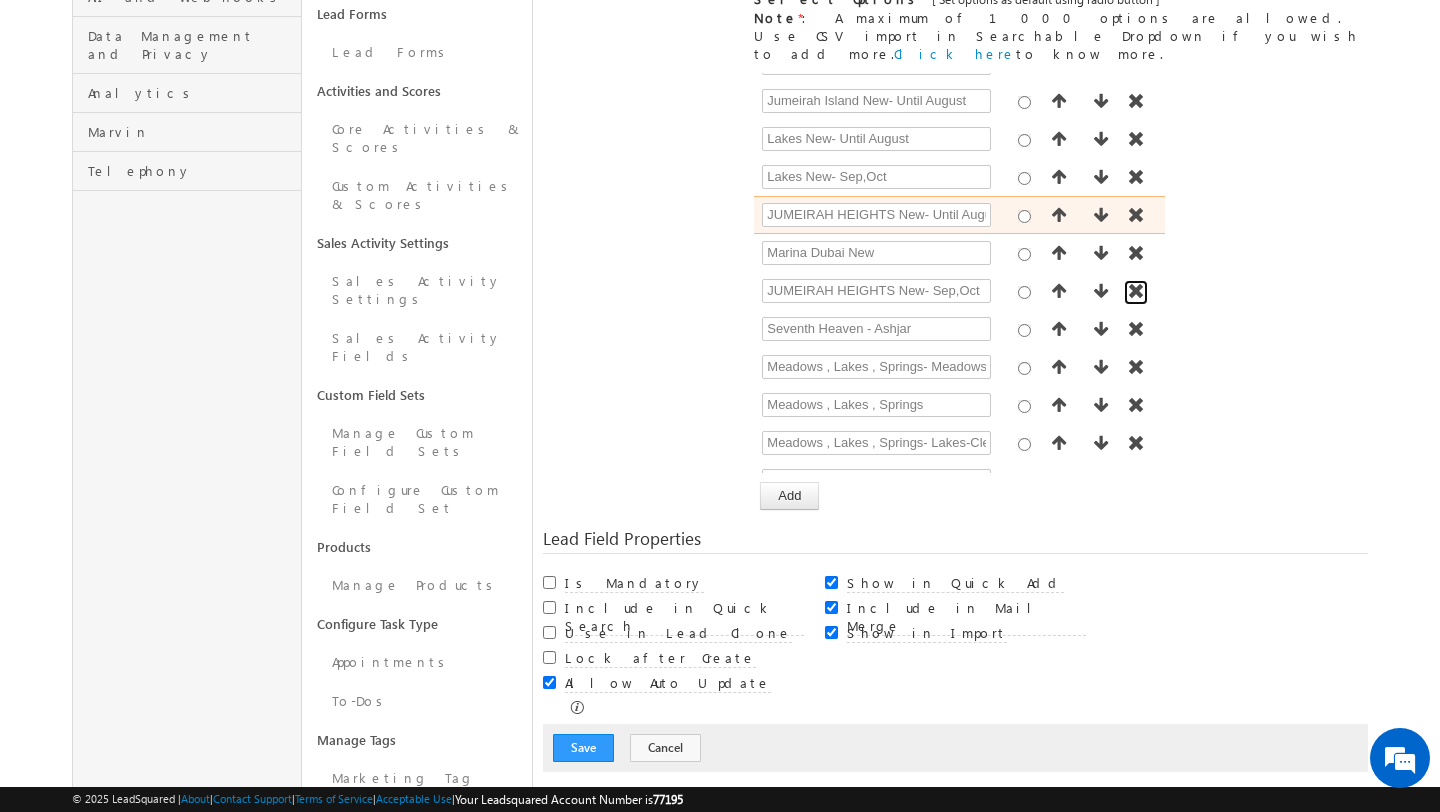click at bounding box center [1136, 291] 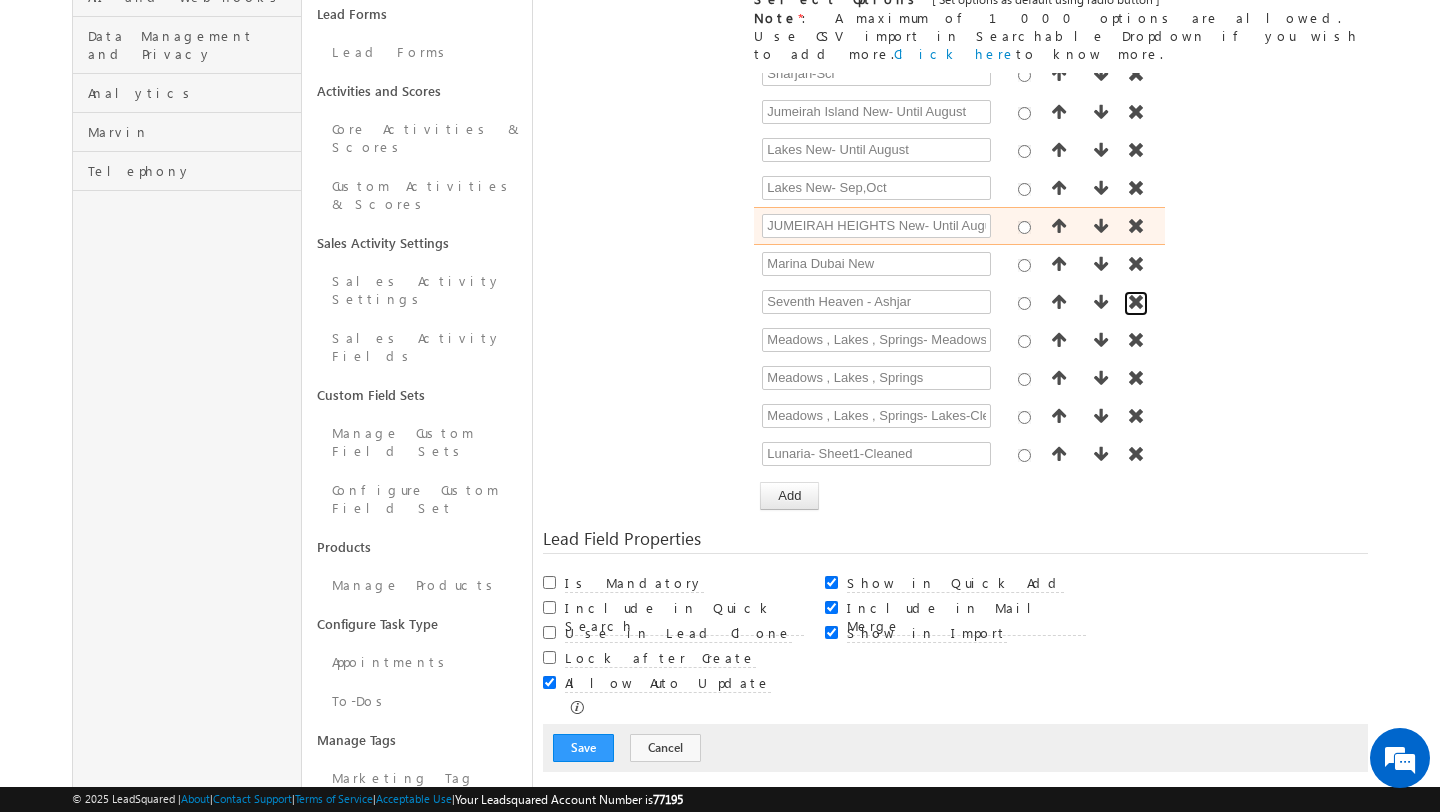 click at bounding box center [1136, 303] 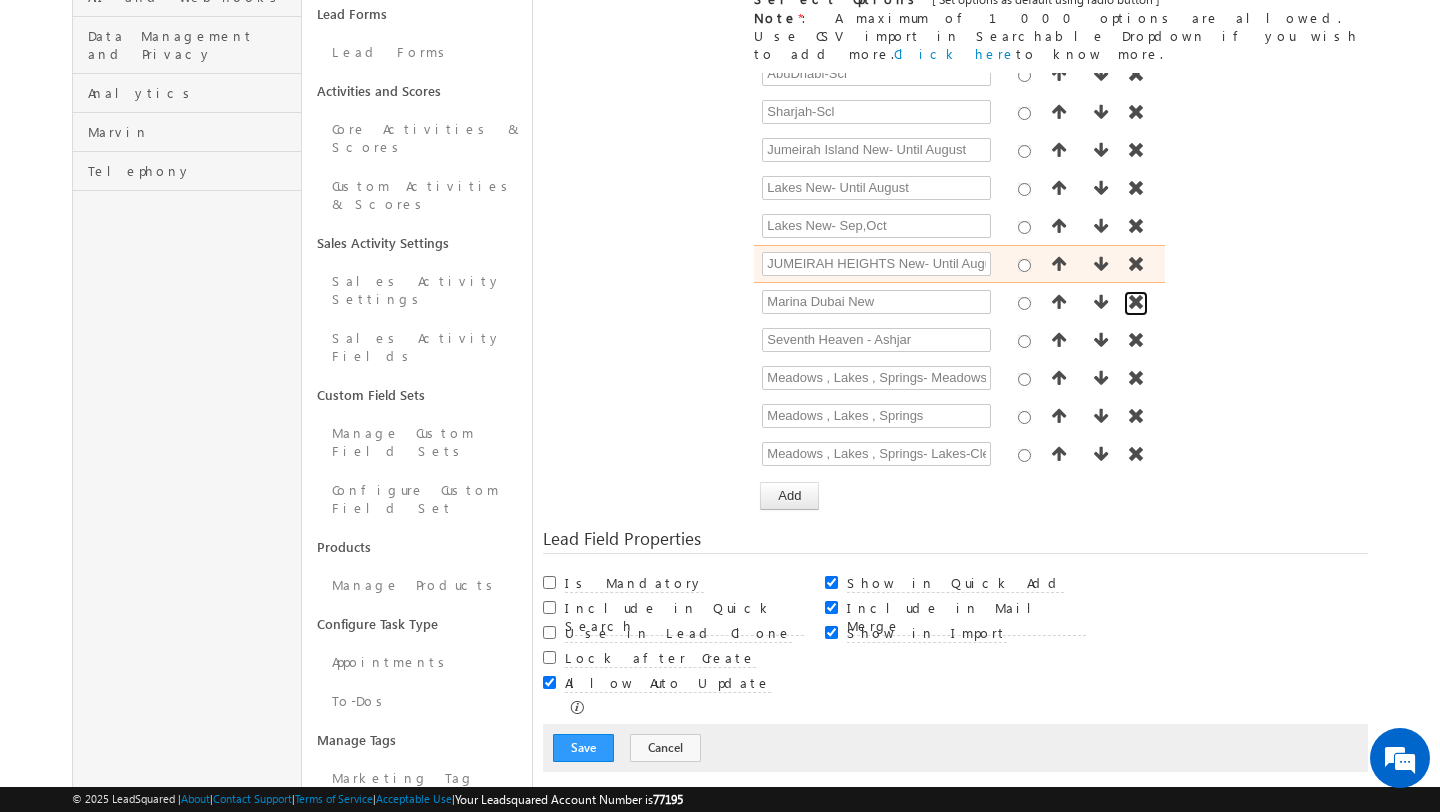 click at bounding box center (1136, 303) 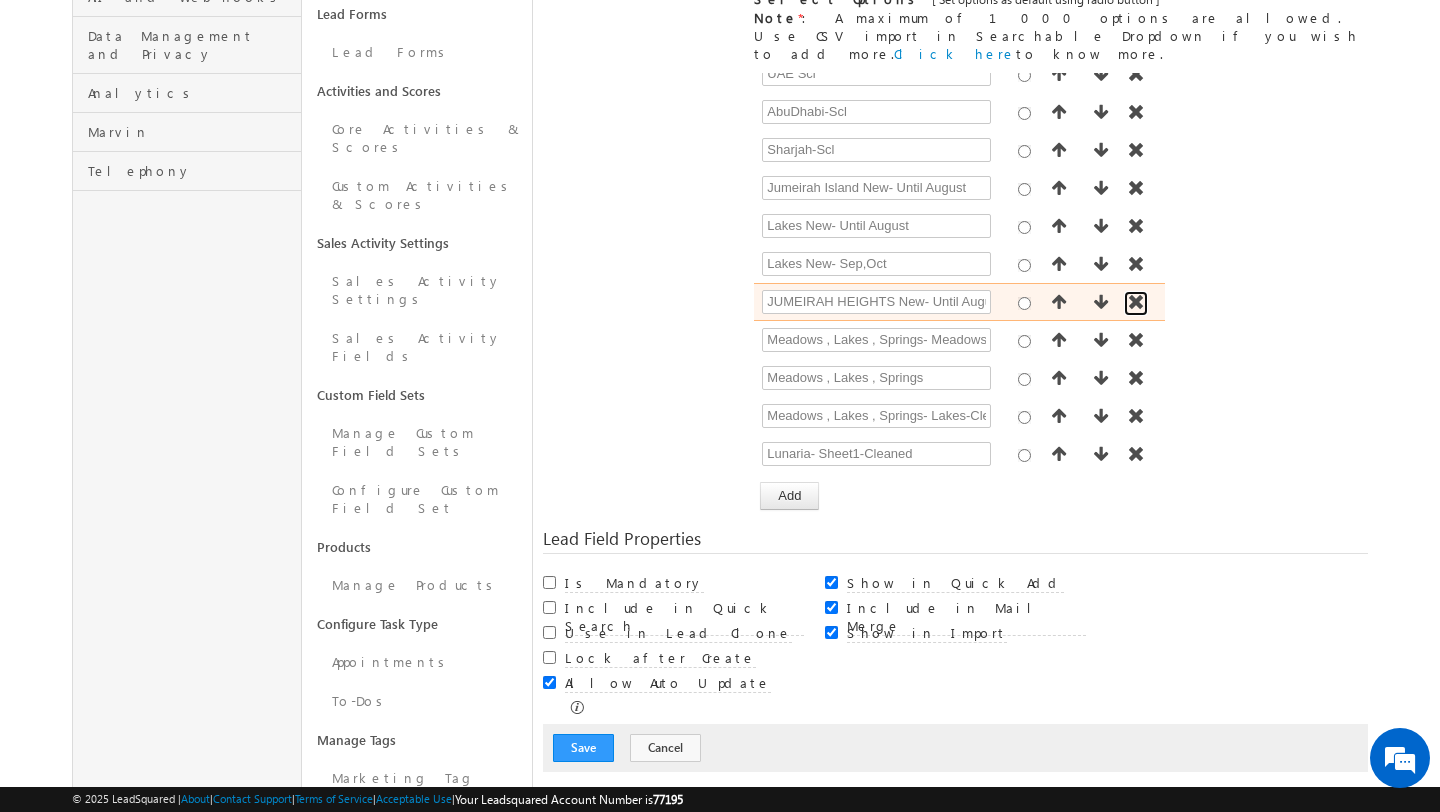 click at bounding box center (1136, 303) 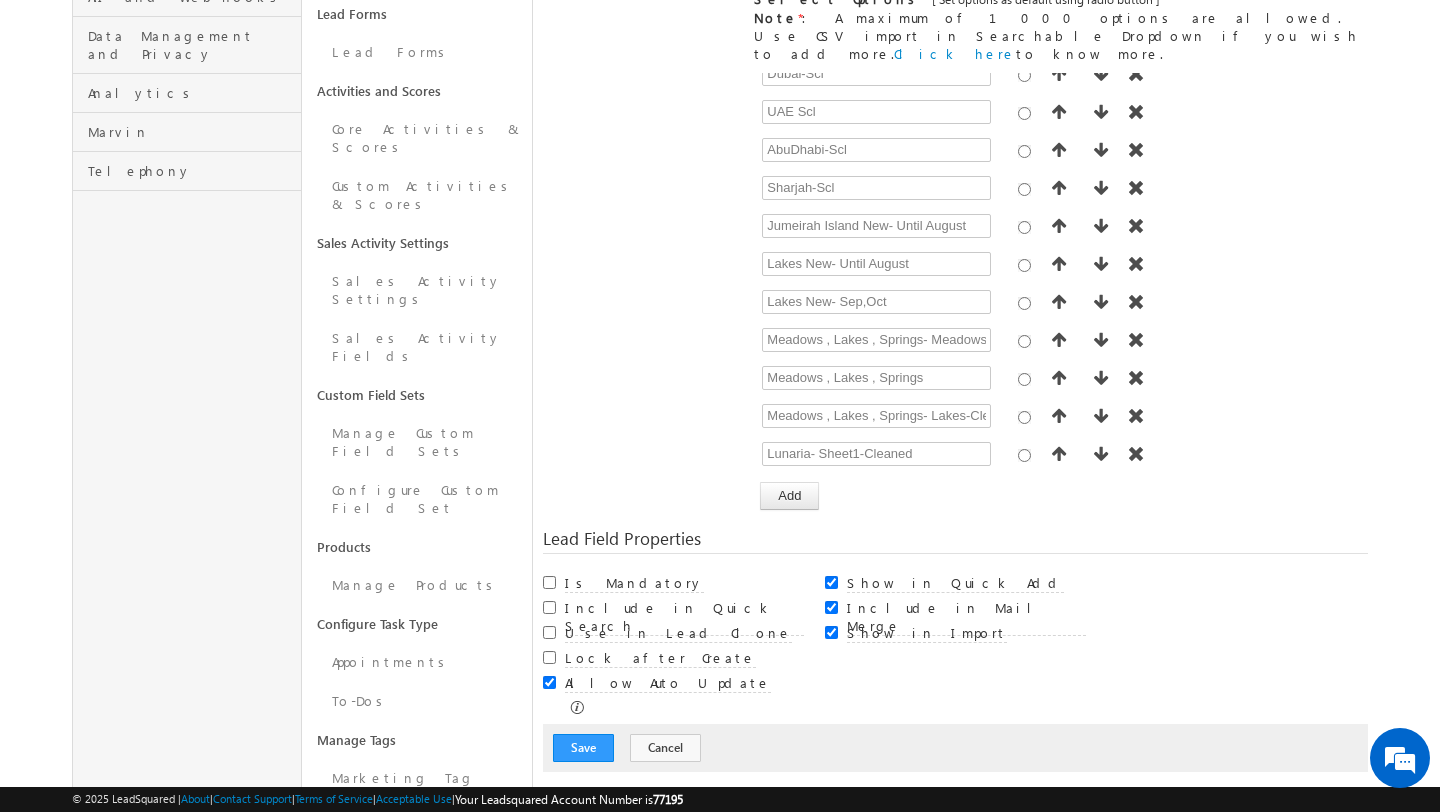 scroll, scrollTop: 8796, scrollLeft: 0, axis: vertical 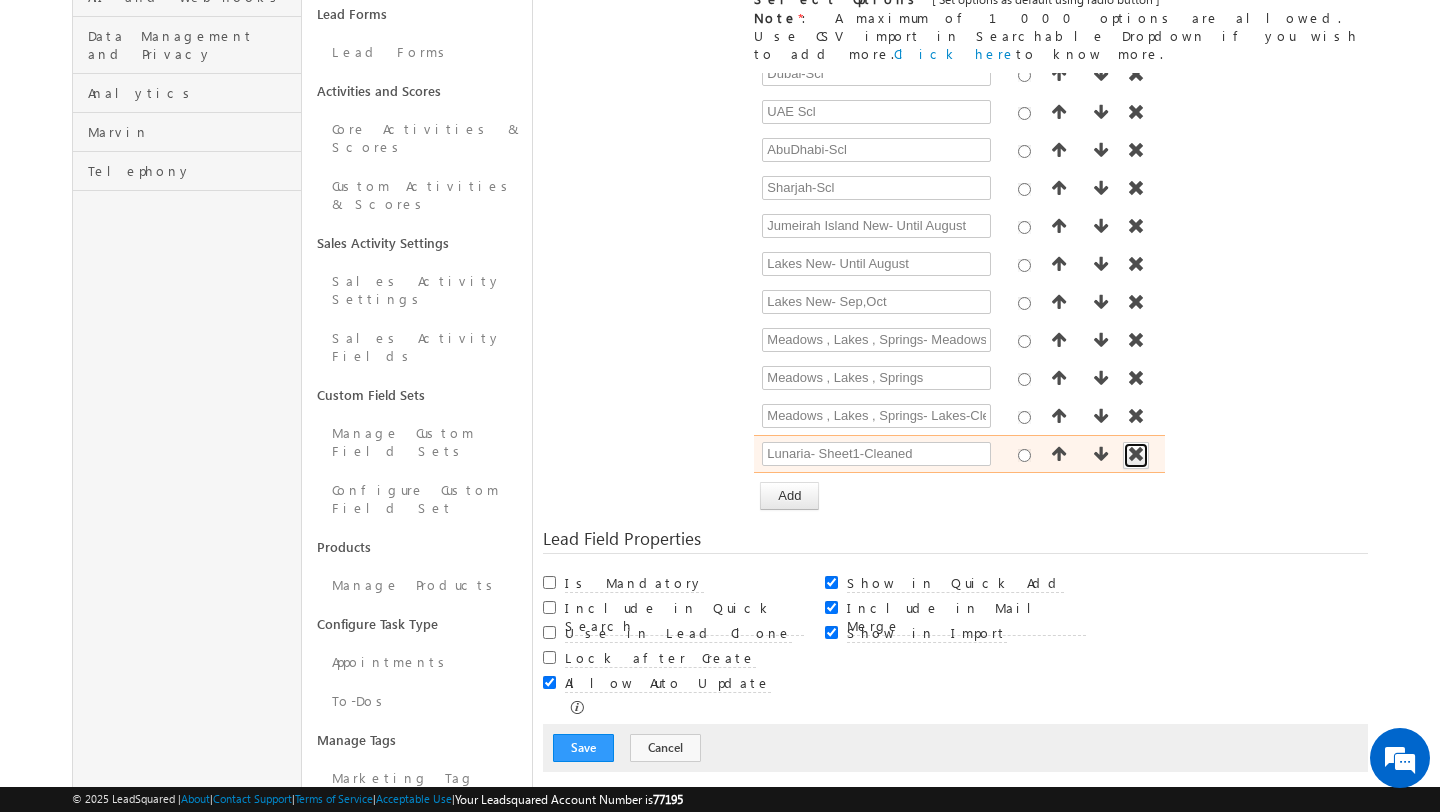 click at bounding box center (1136, 454) 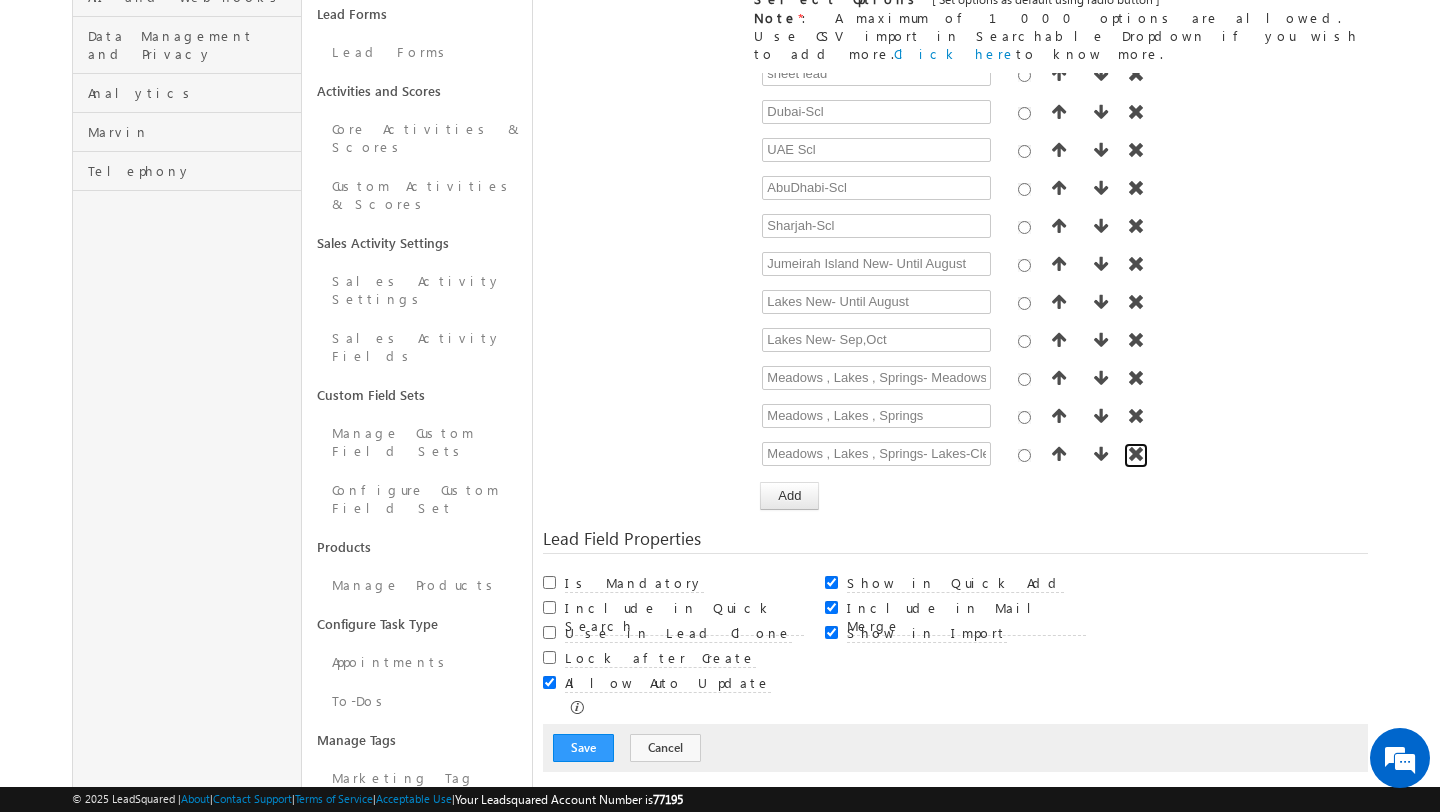 click at bounding box center [1136, 454] 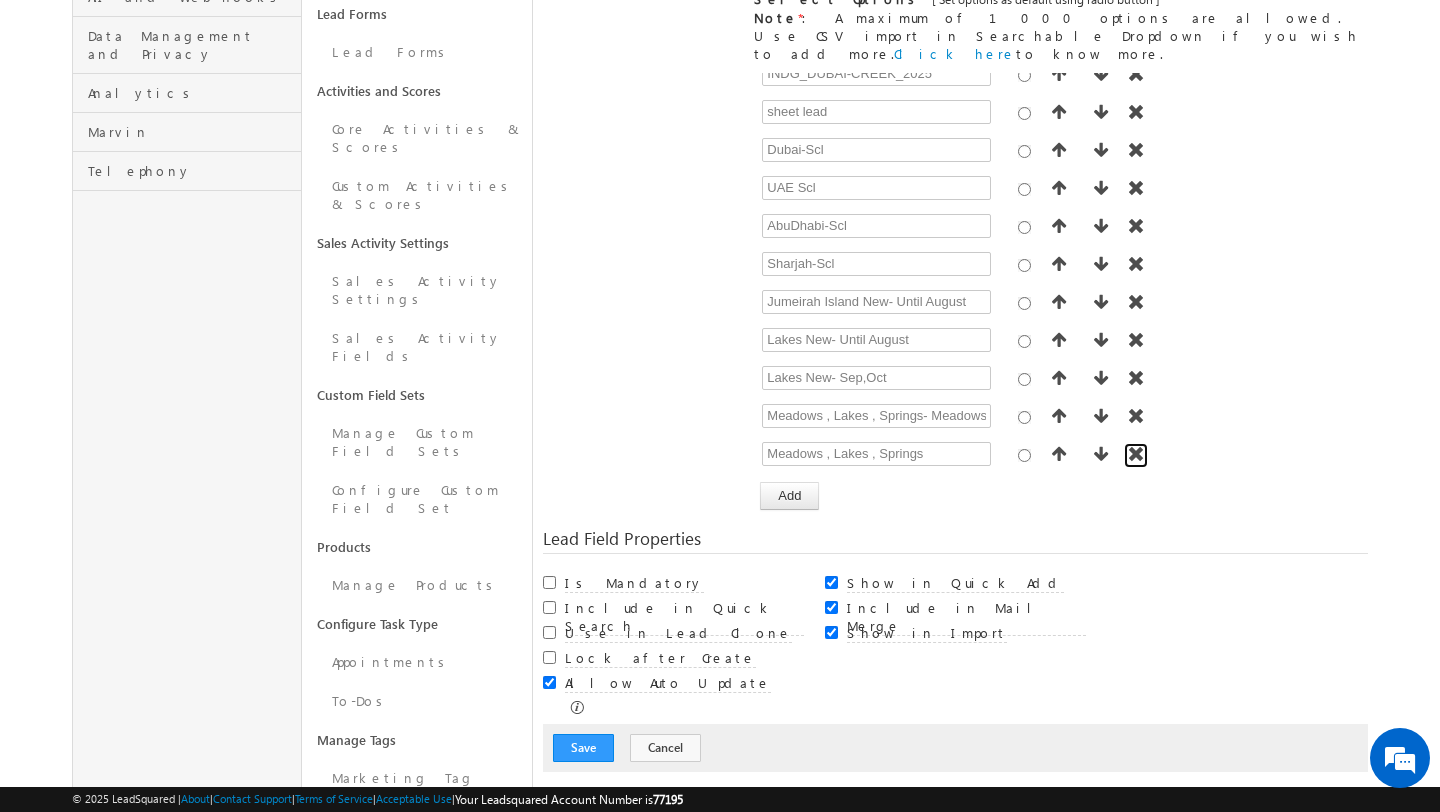 click at bounding box center (1136, 454) 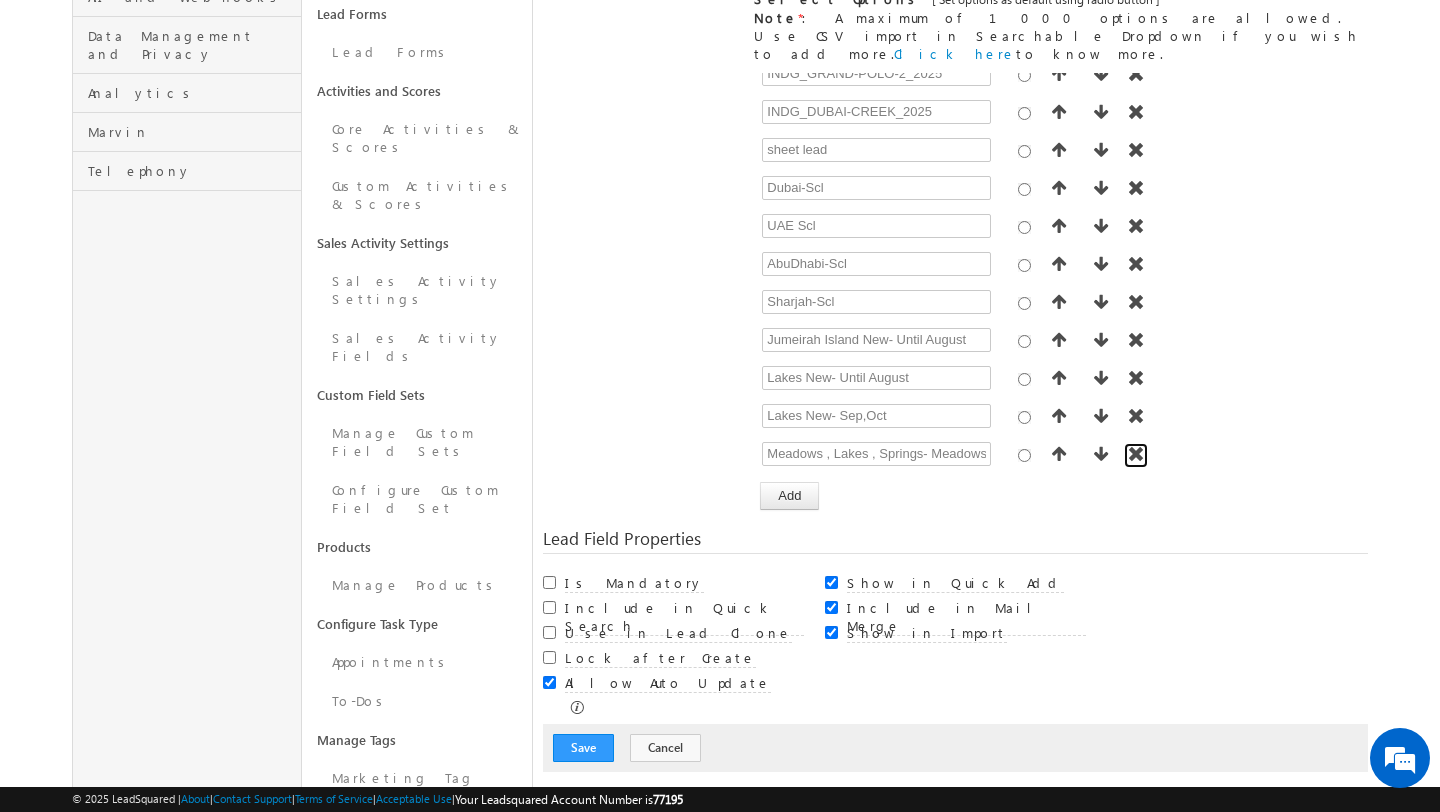 click at bounding box center (1136, 454) 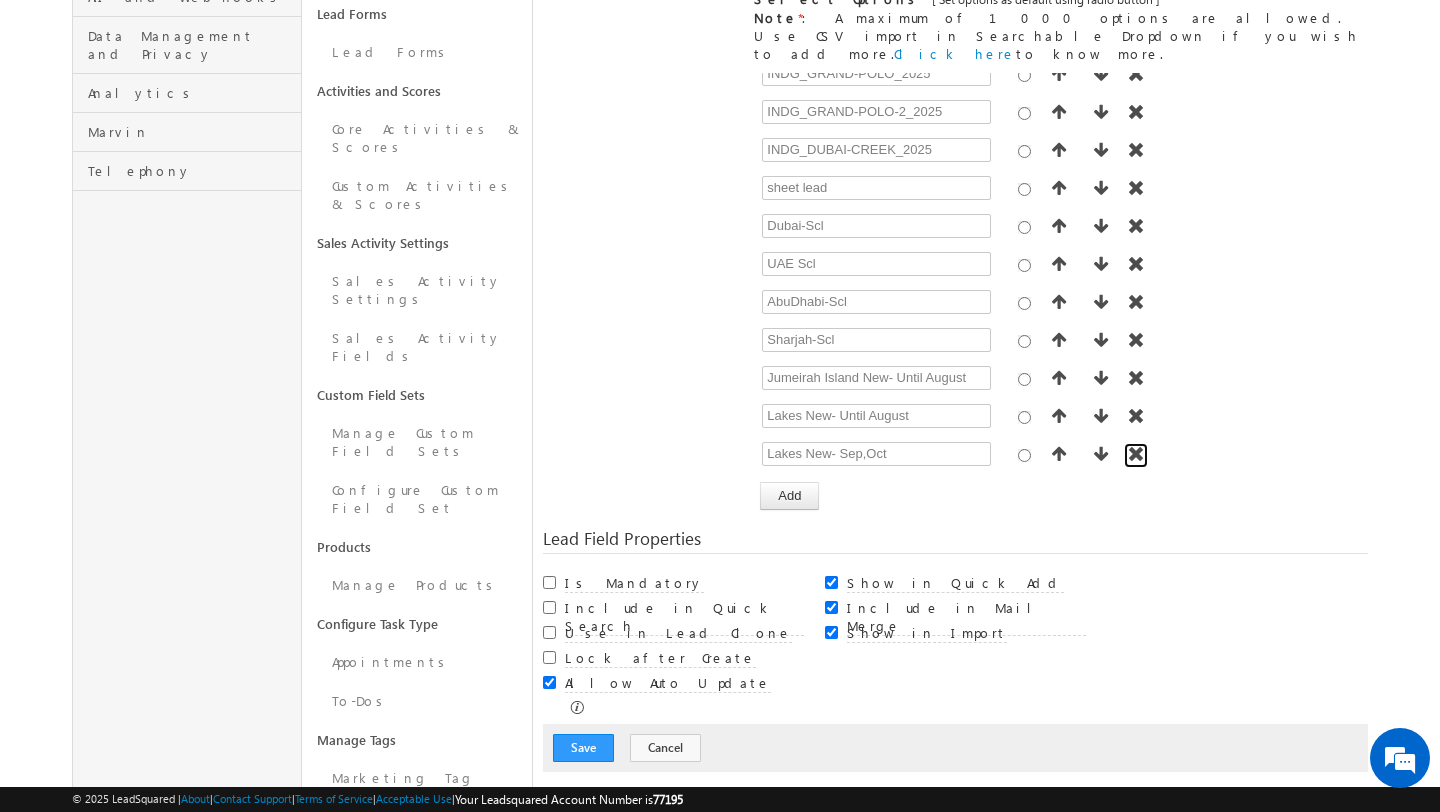 click at bounding box center [1136, 454] 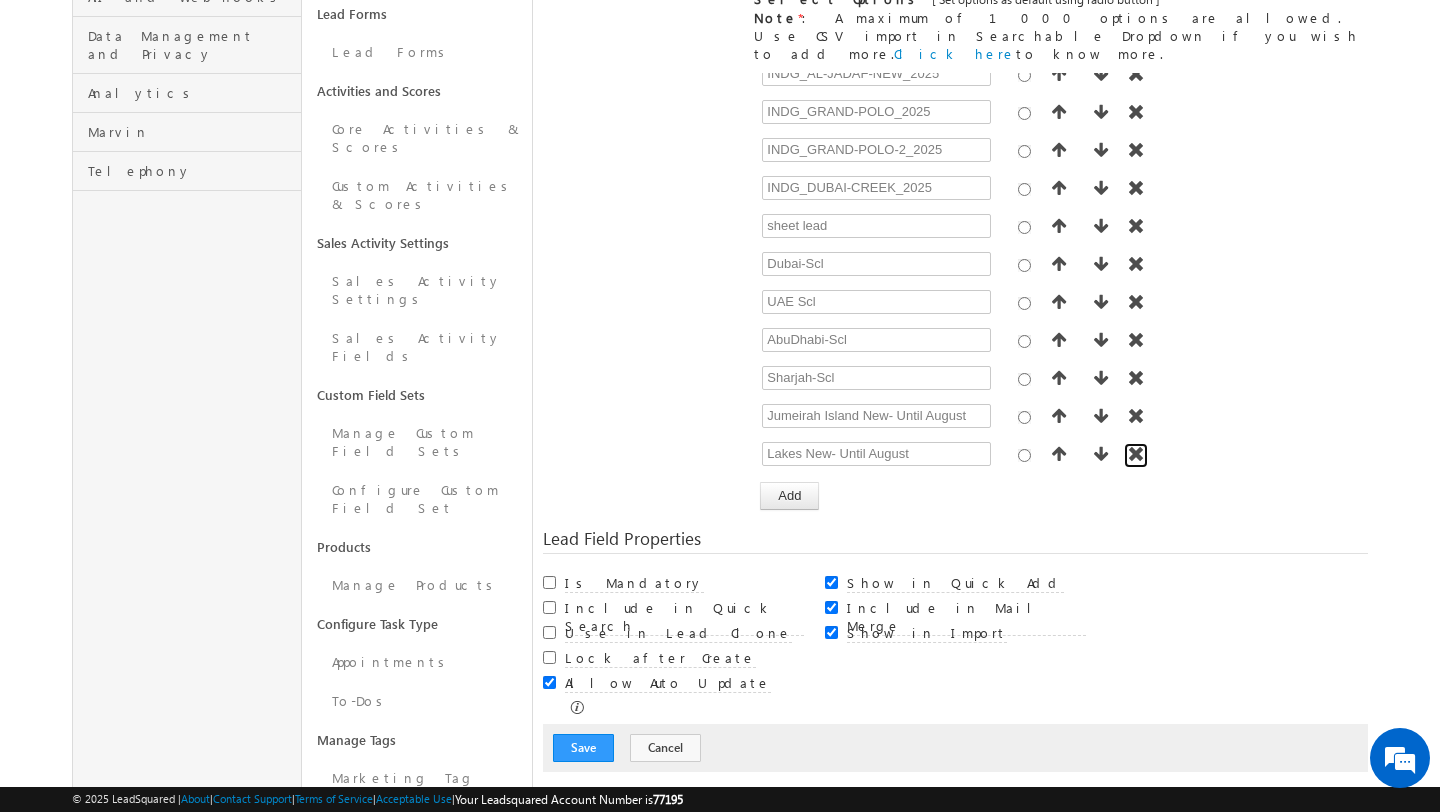 click at bounding box center [1136, 454] 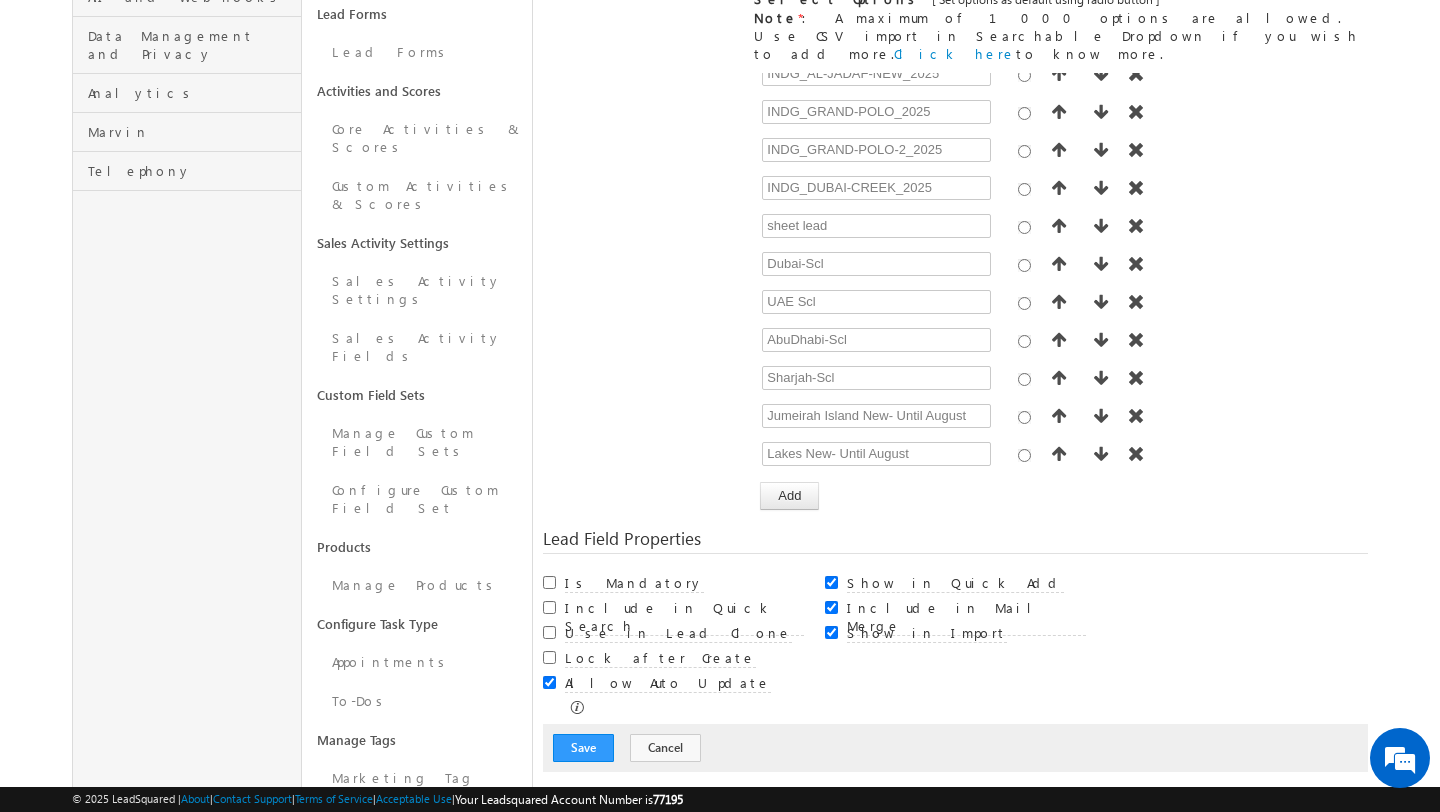 scroll, scrollTop: 8568, scrollLeft: 0, axis: vertical 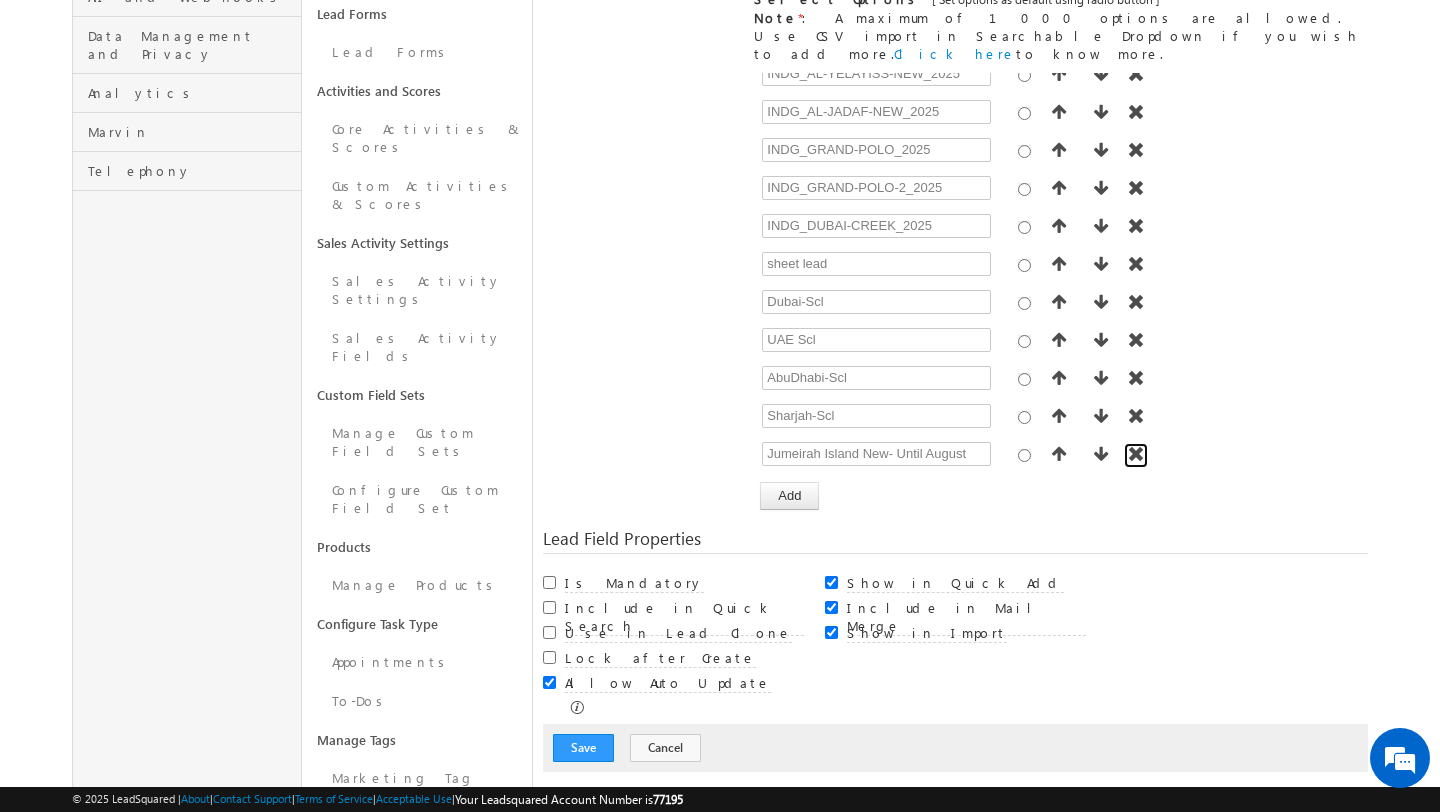 click at bounding box center [1136, 454] 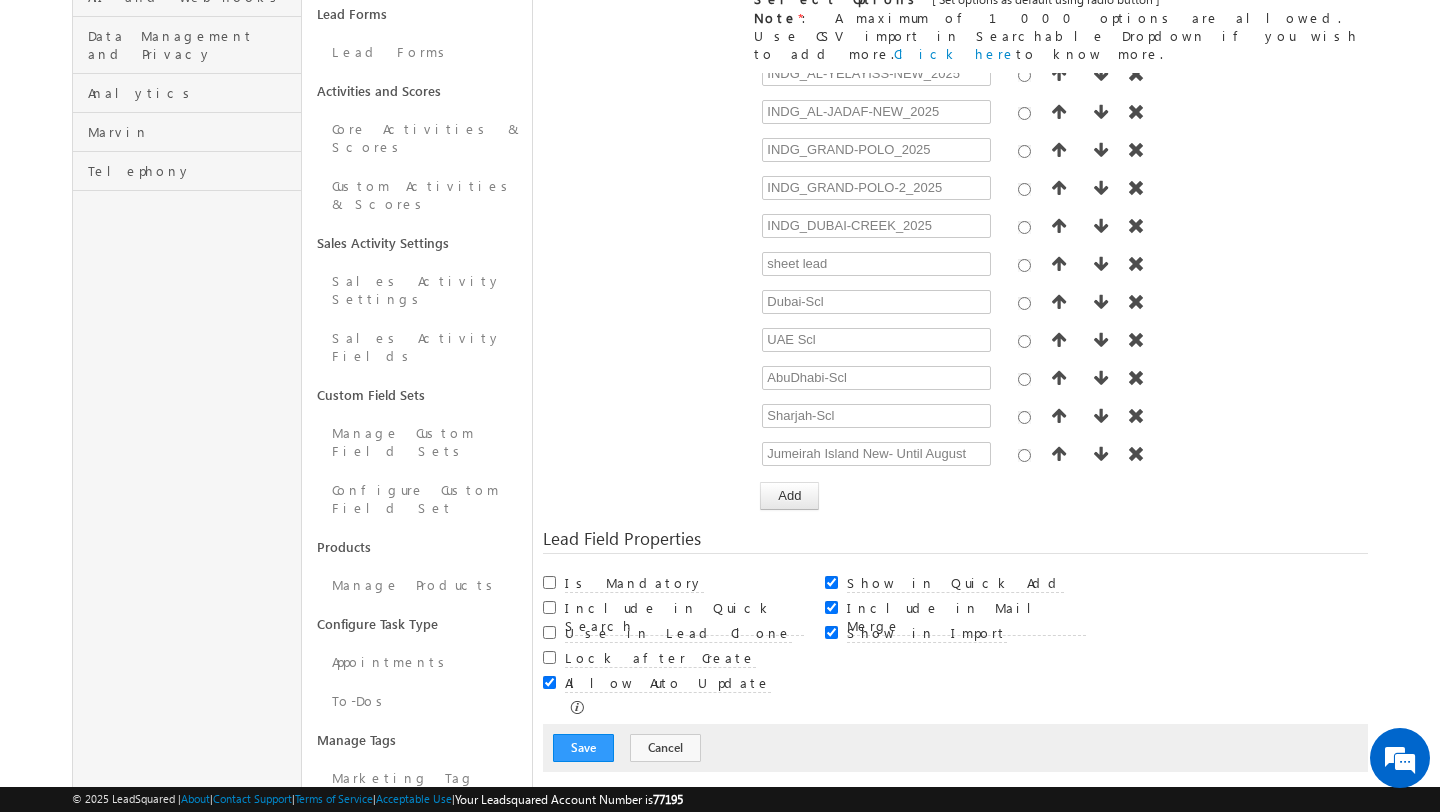 scroll, scrollTop: 8530, scrollLeft: 0, axis: vertical 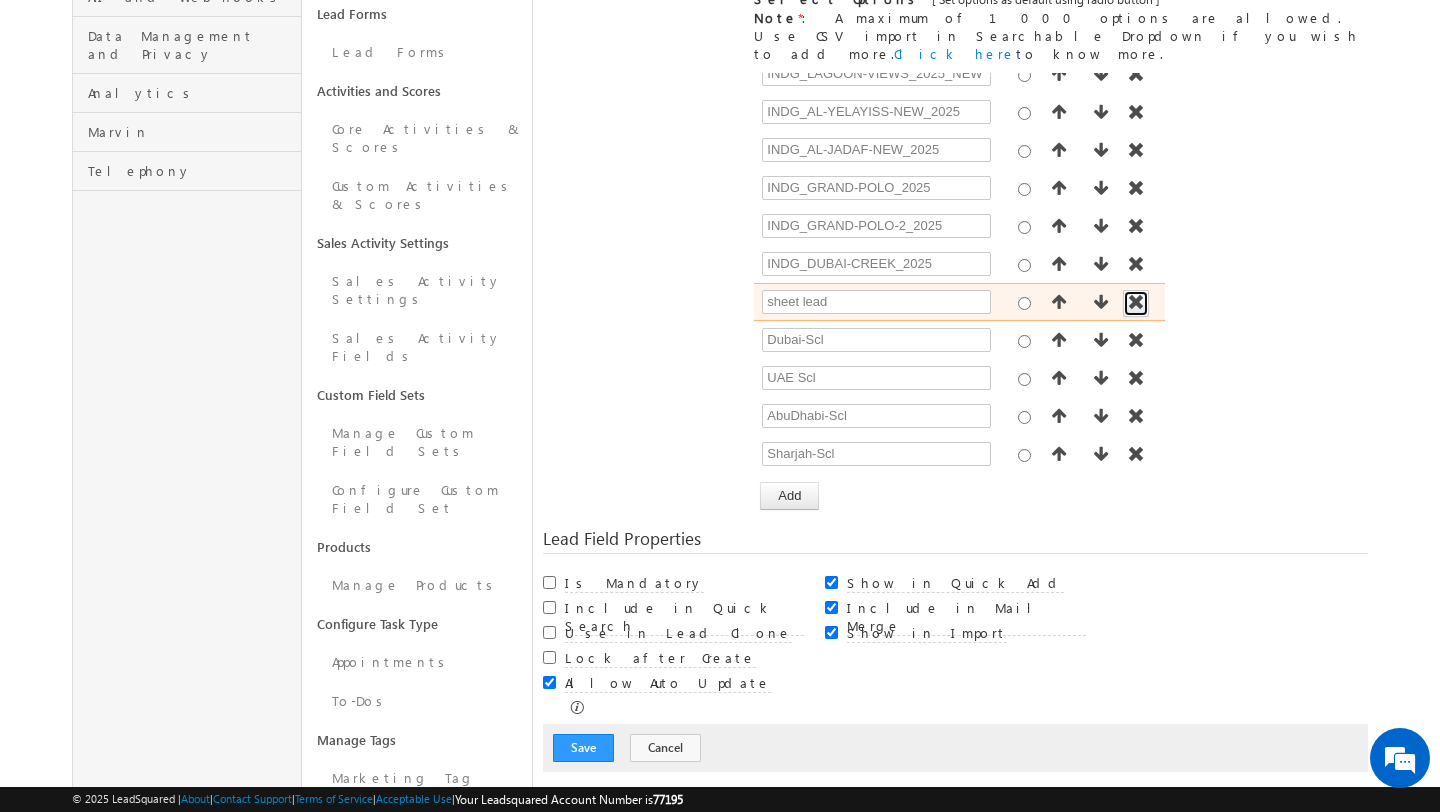 click at bounding box center [1136, 302] 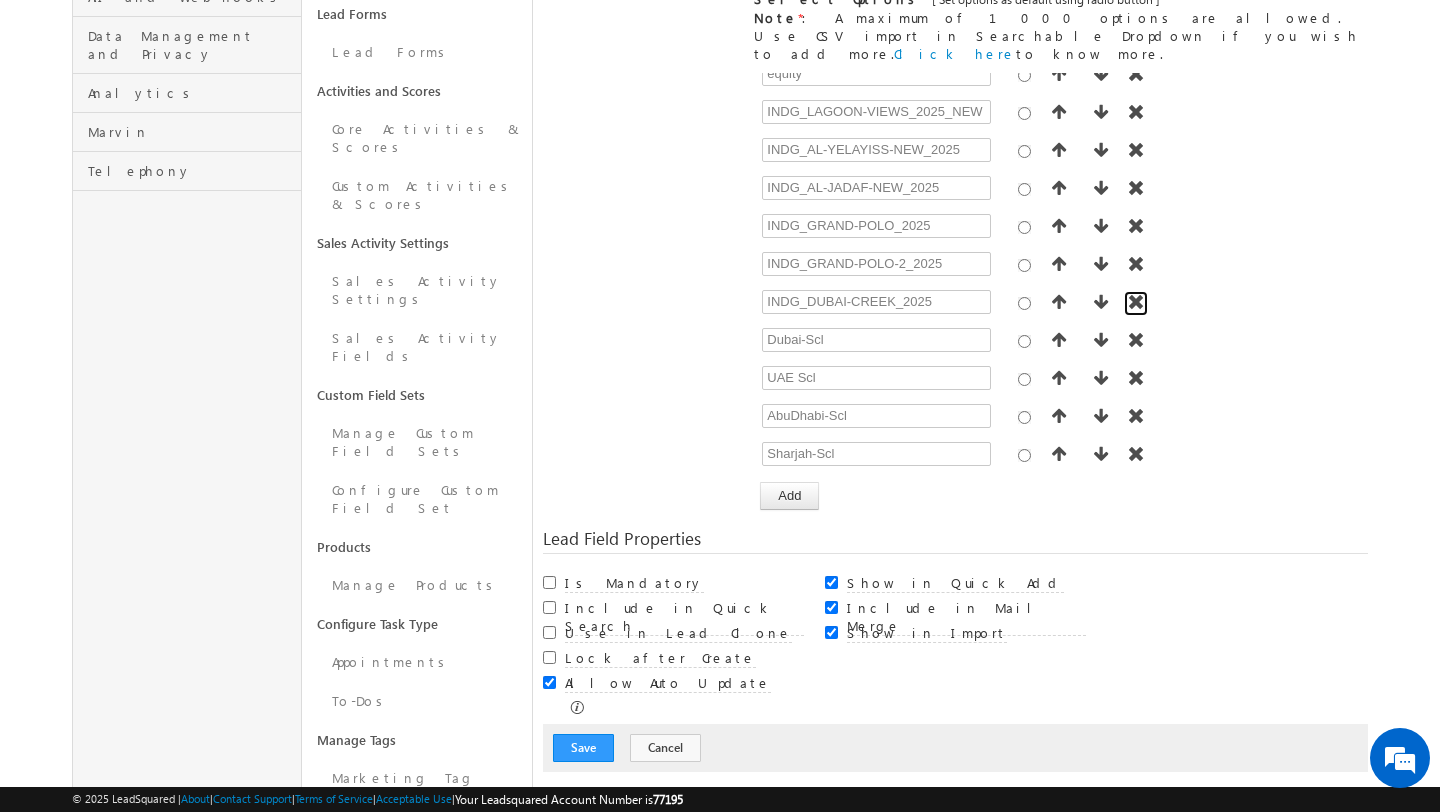 click at bounding box center (1136, 302) 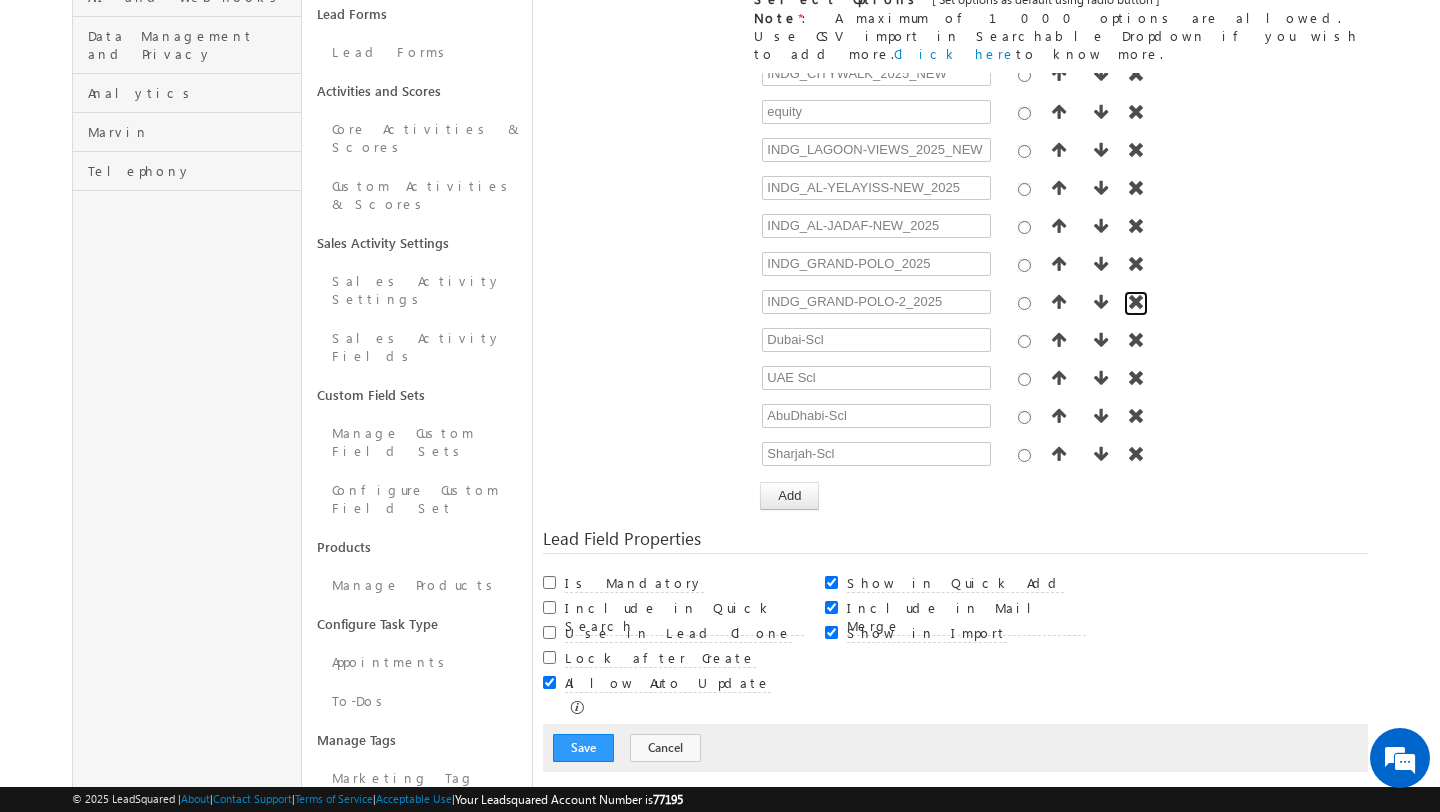 click at bounding box center (1136, 302) 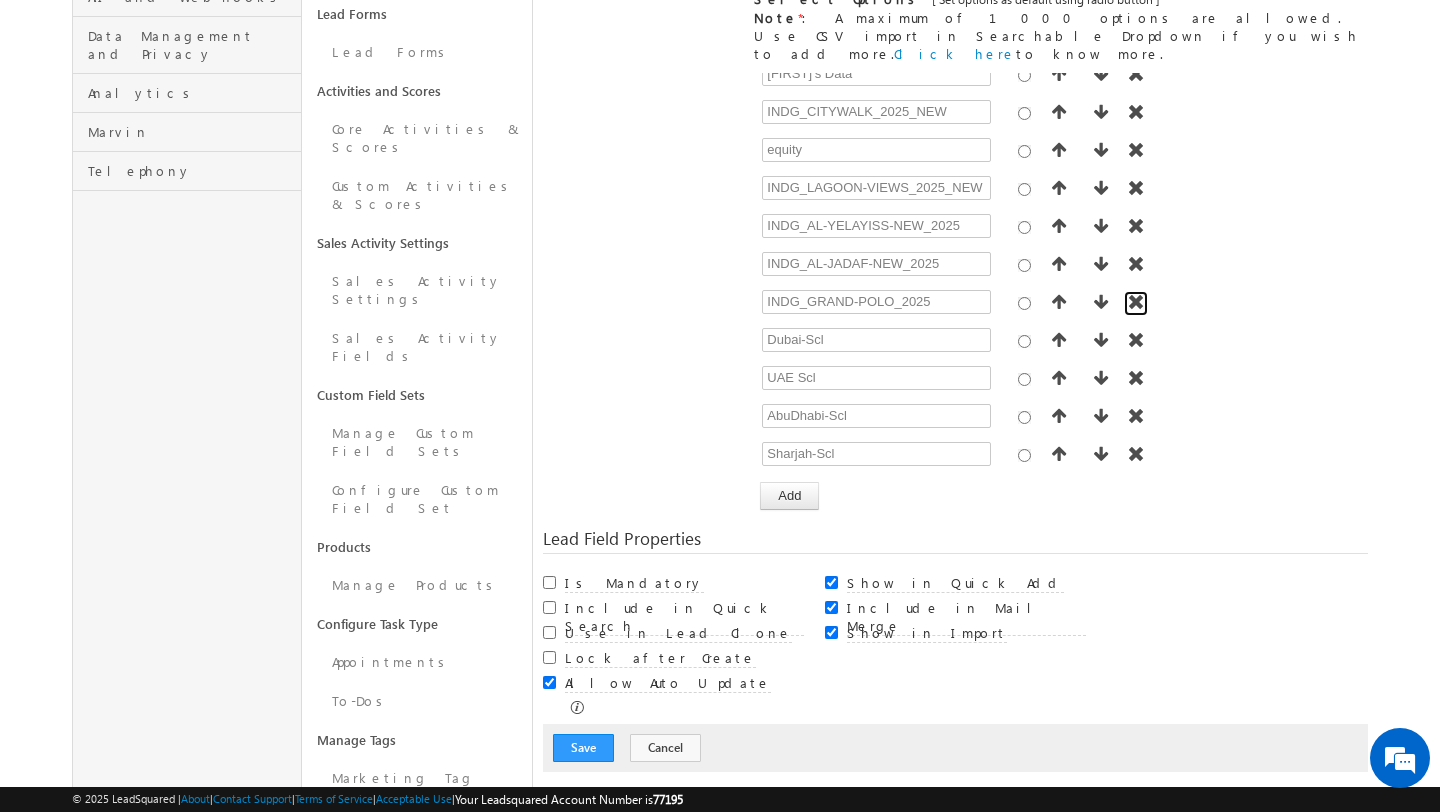 click at bounding box center [1136, 302] 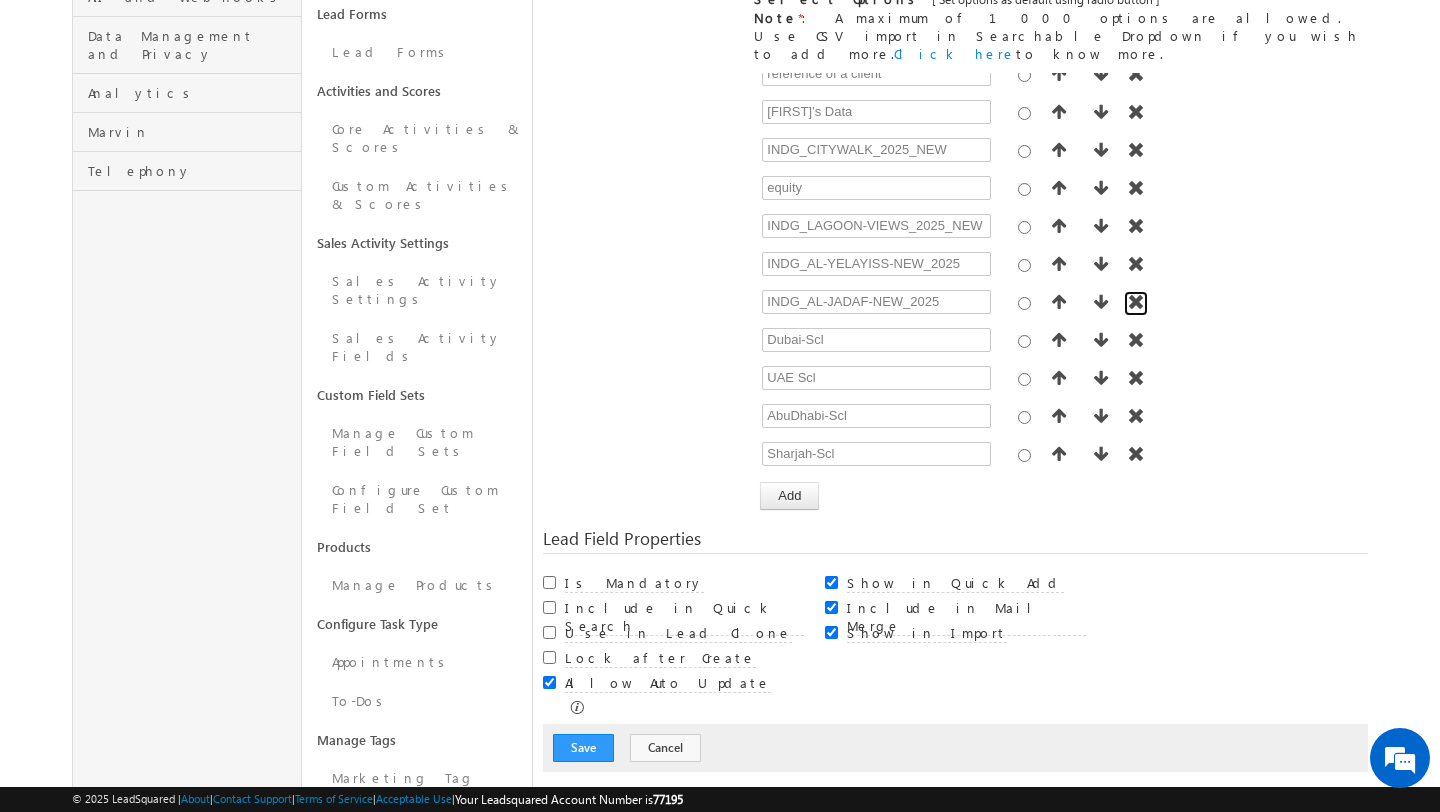 click at bounding box center [1136, 302] 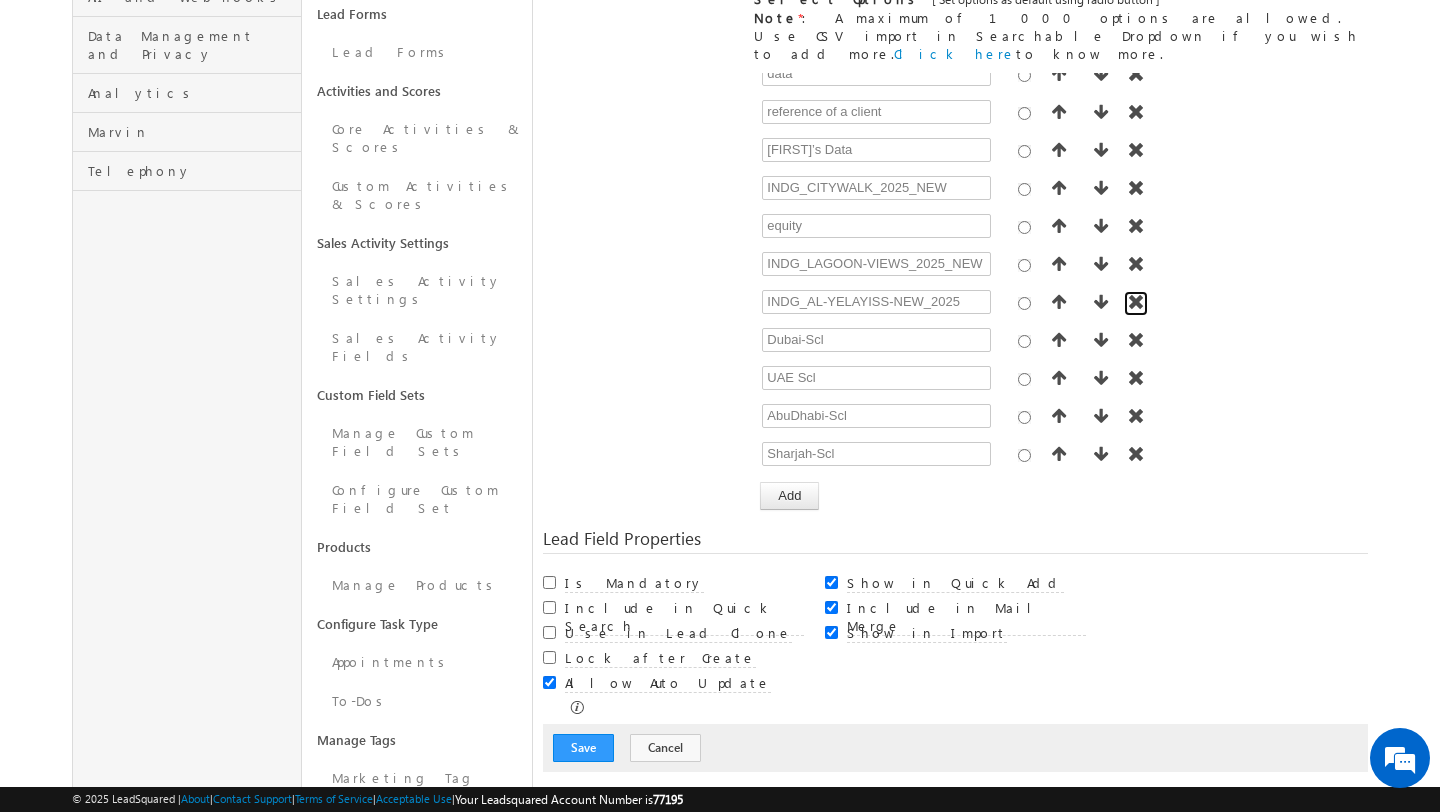 click at bounding box center (1136, 302) 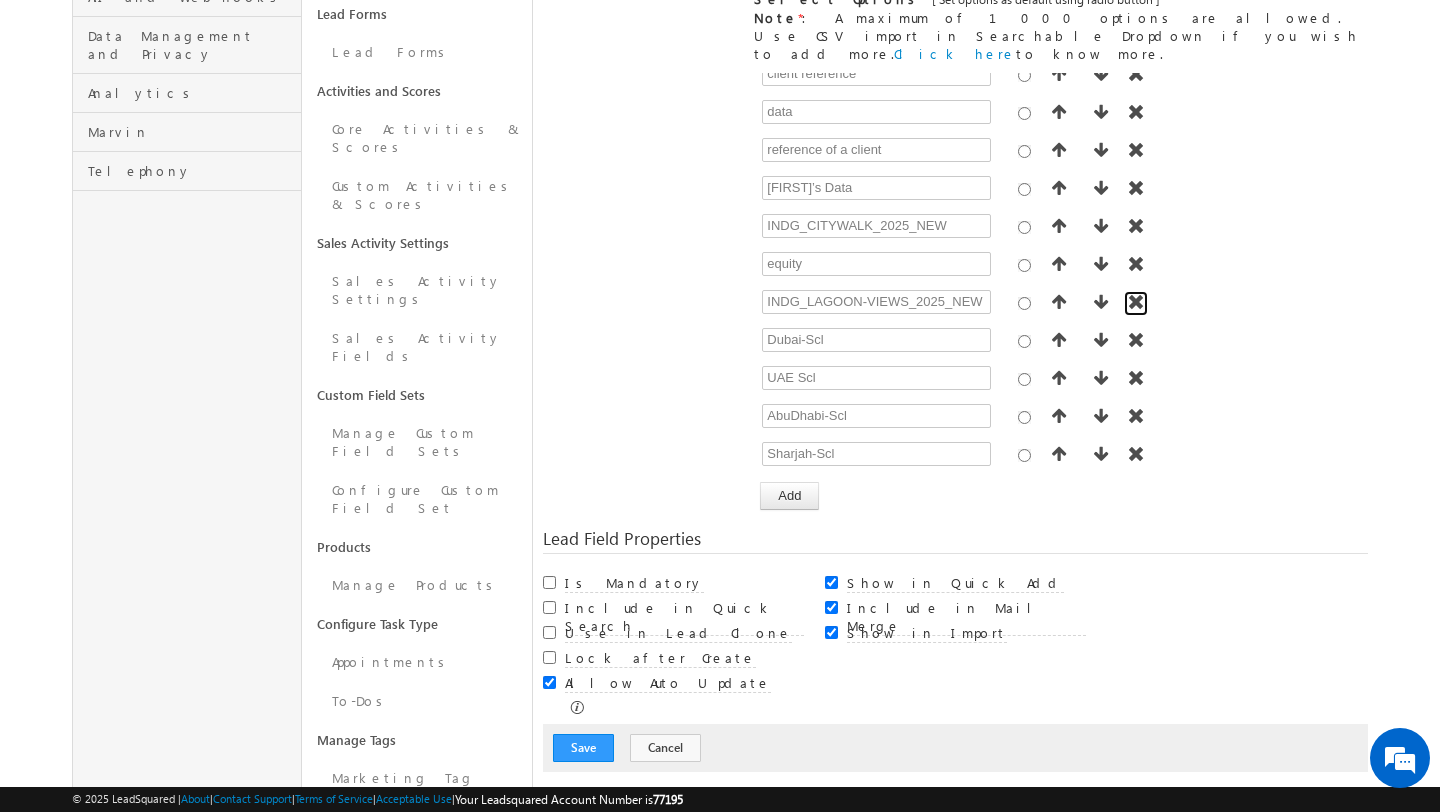 click at bounding box center (1136, 302) 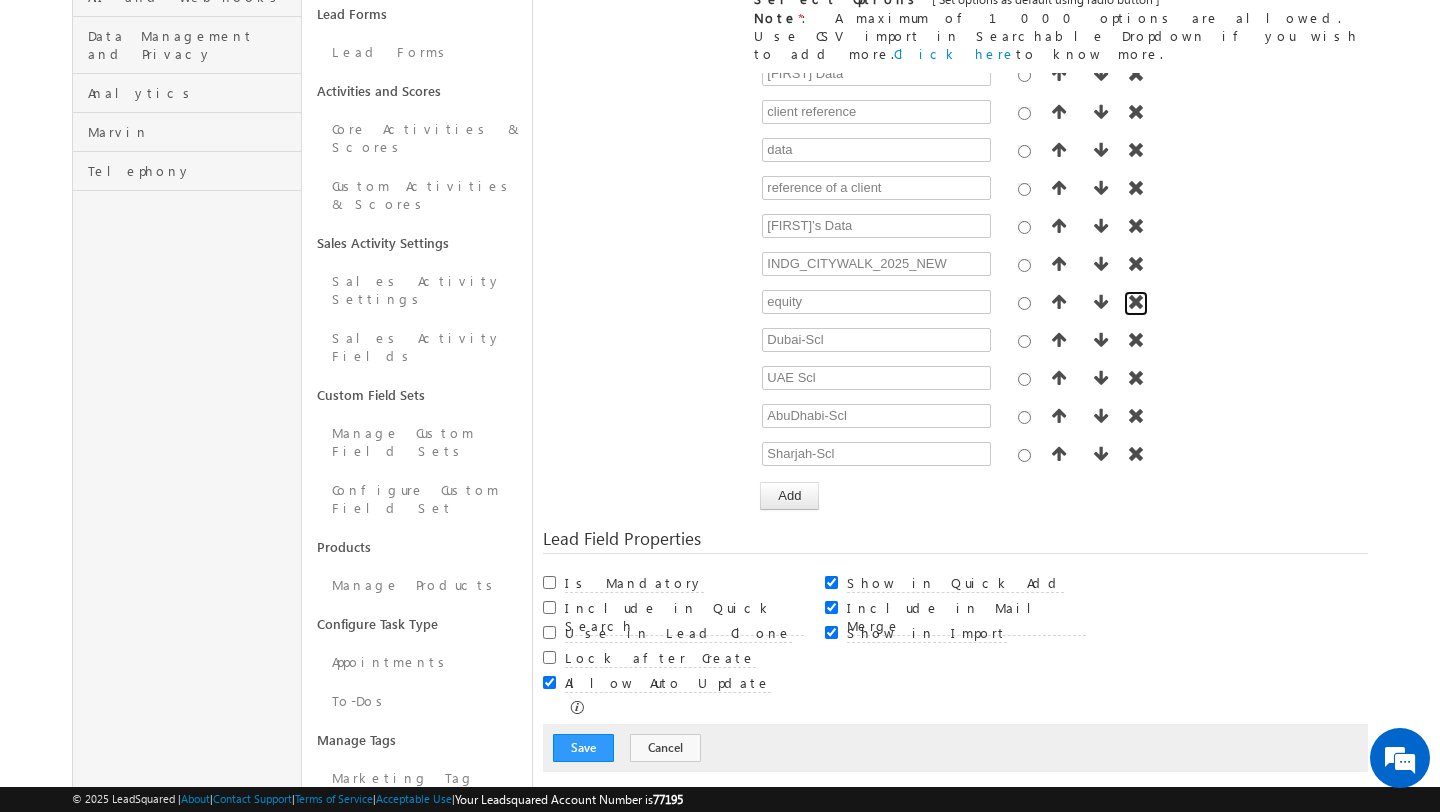 click at bounding box center (1136, 302) 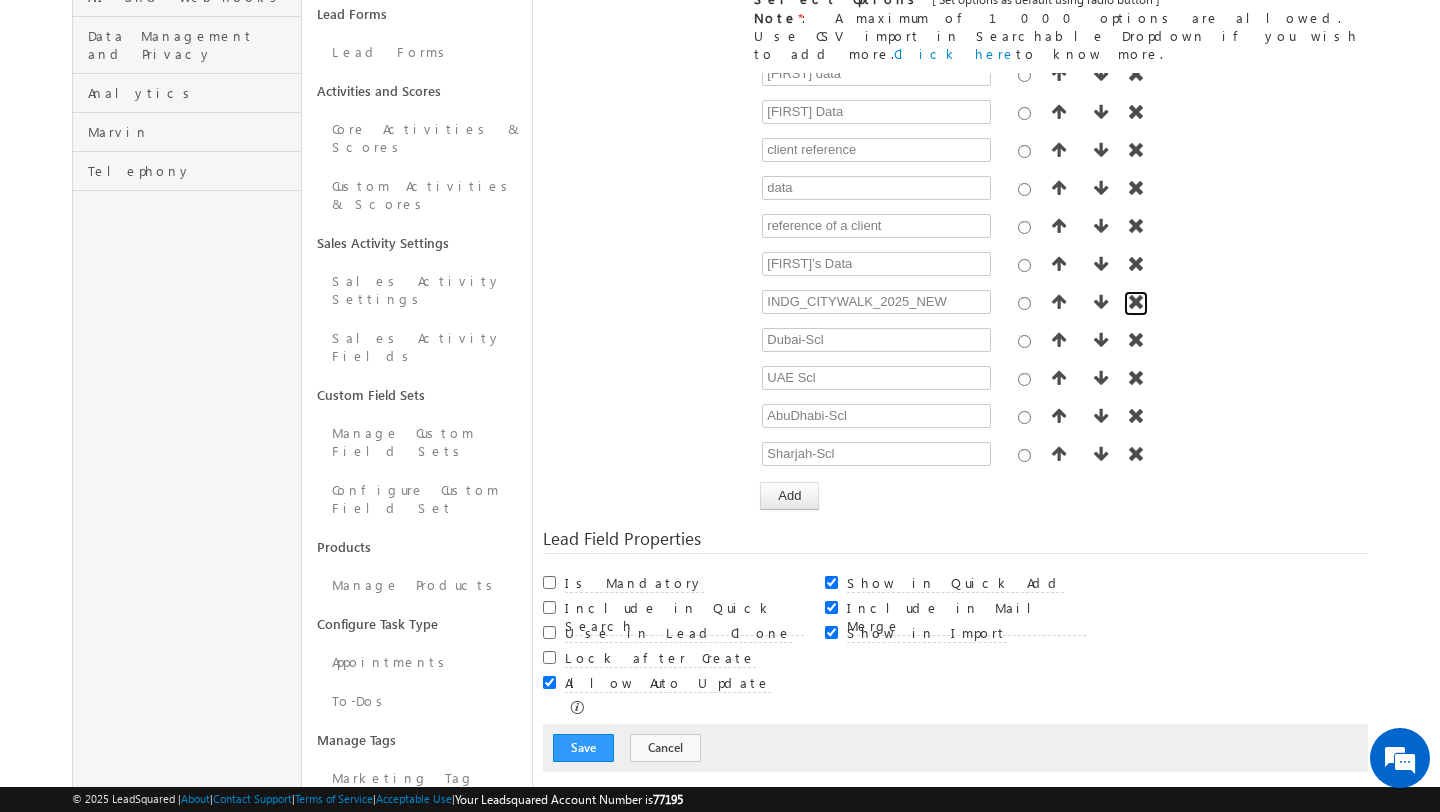 click at bounding box center (1136, 302) 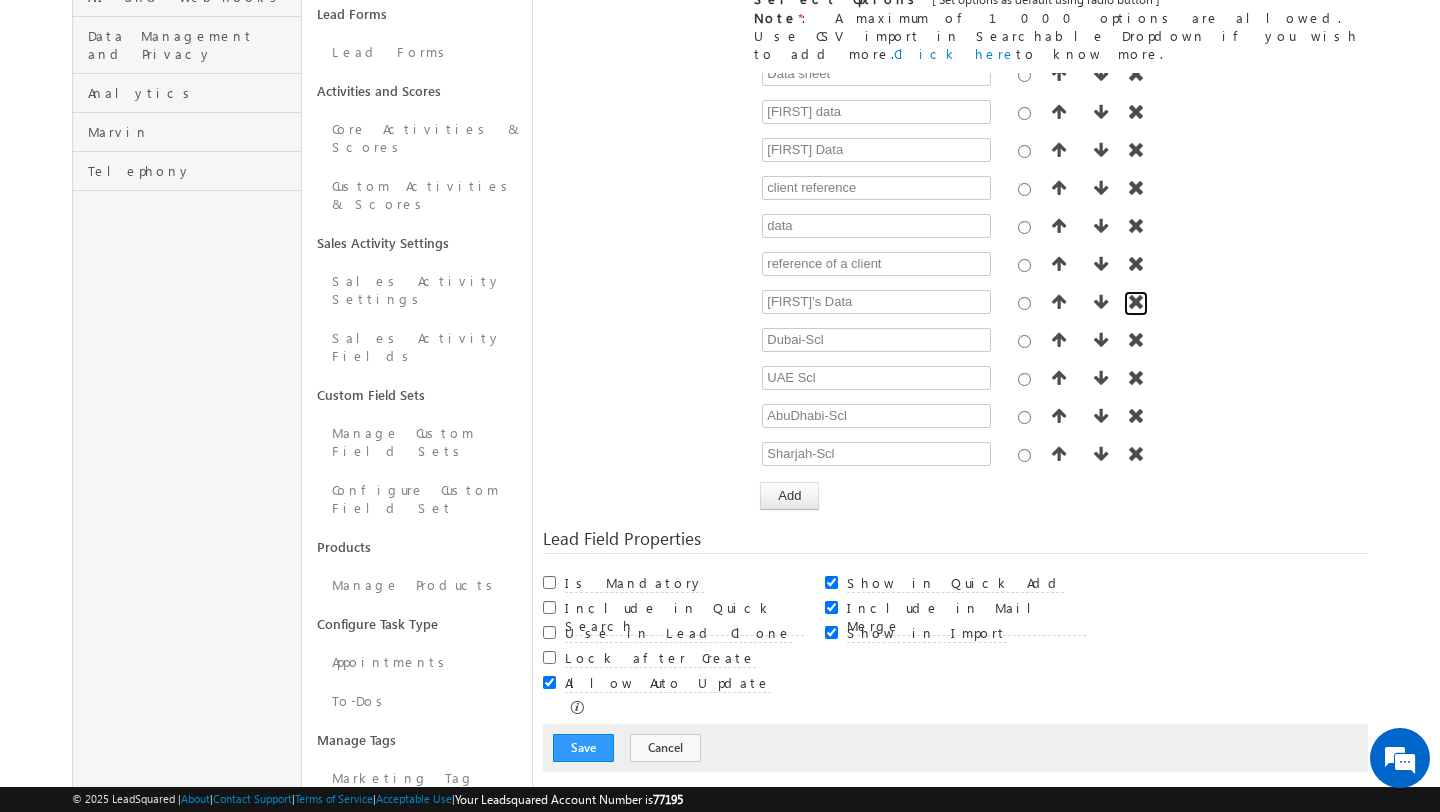 click at bounding box center [1136, 302] 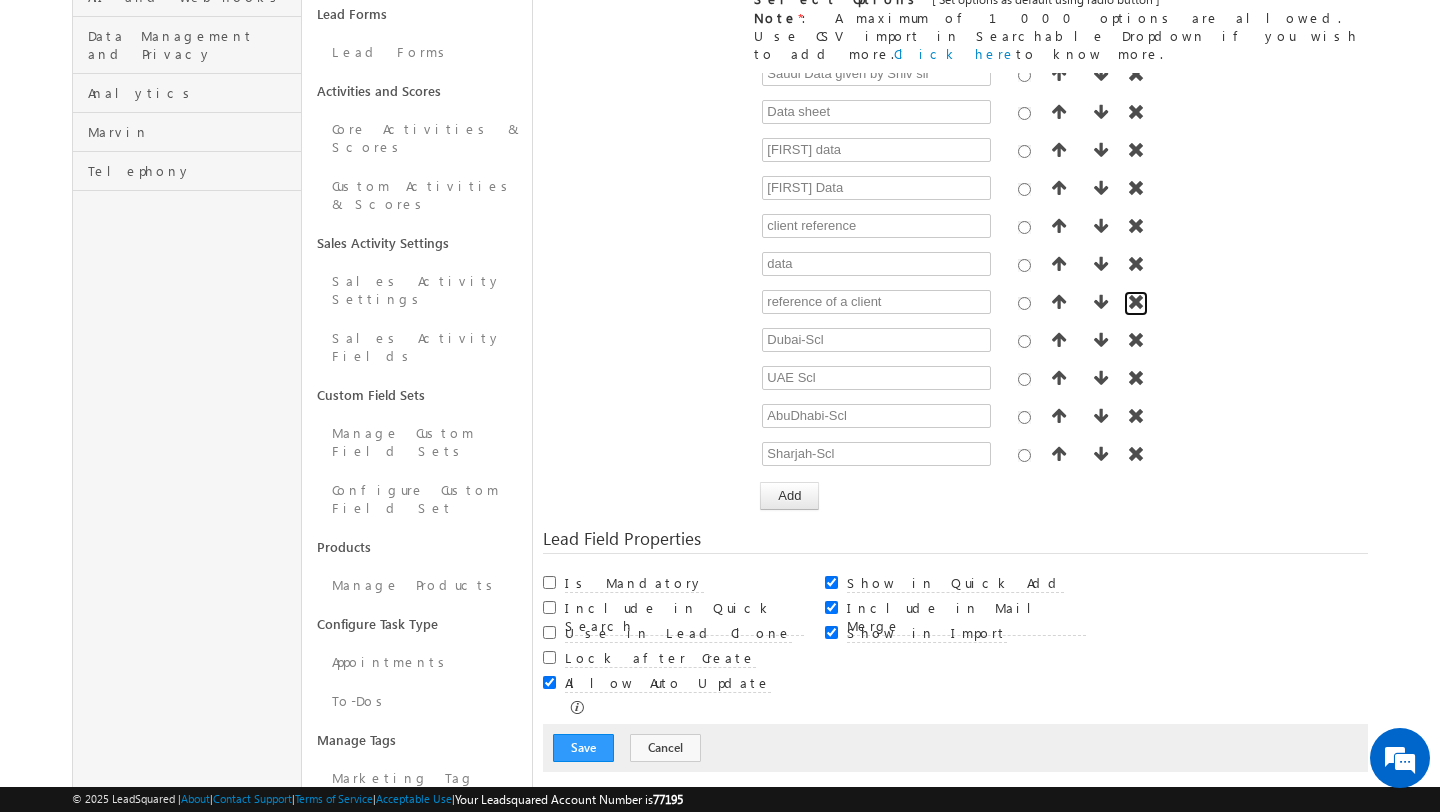 click at bounding box center (1136, 302) 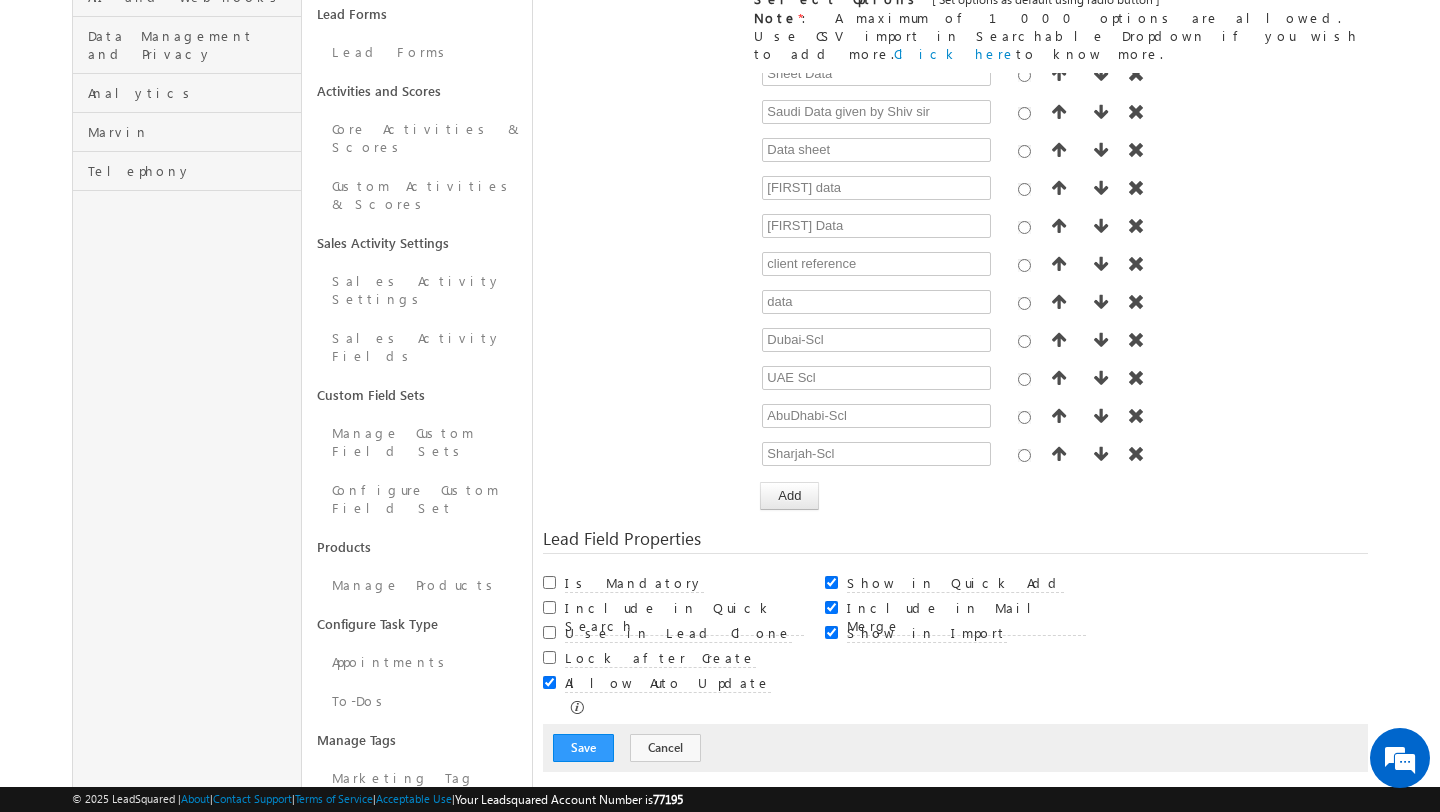 scroll, scrollTop: 8112, scrollLeft: 0, axis: vertical 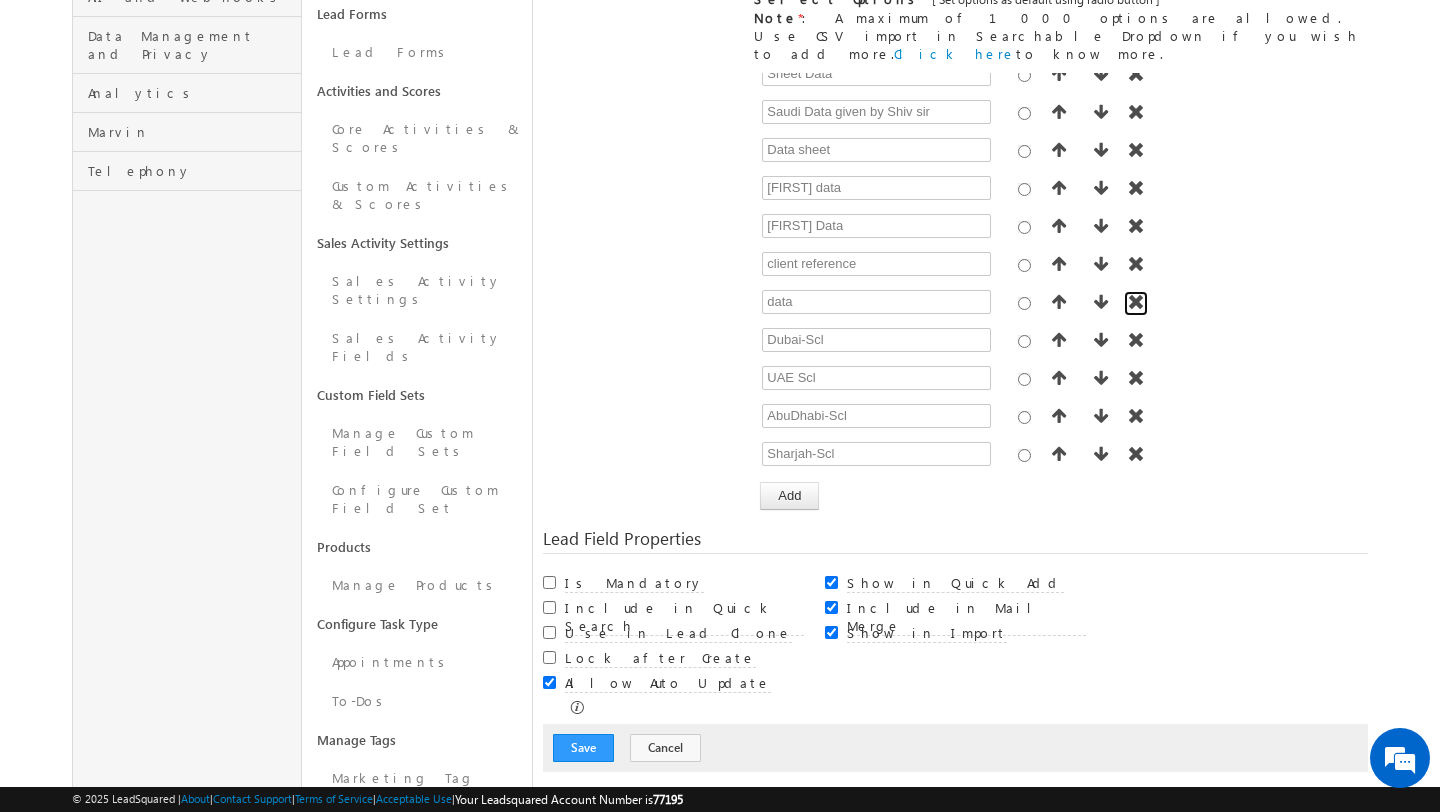 click at bounding box center [1136, 302] 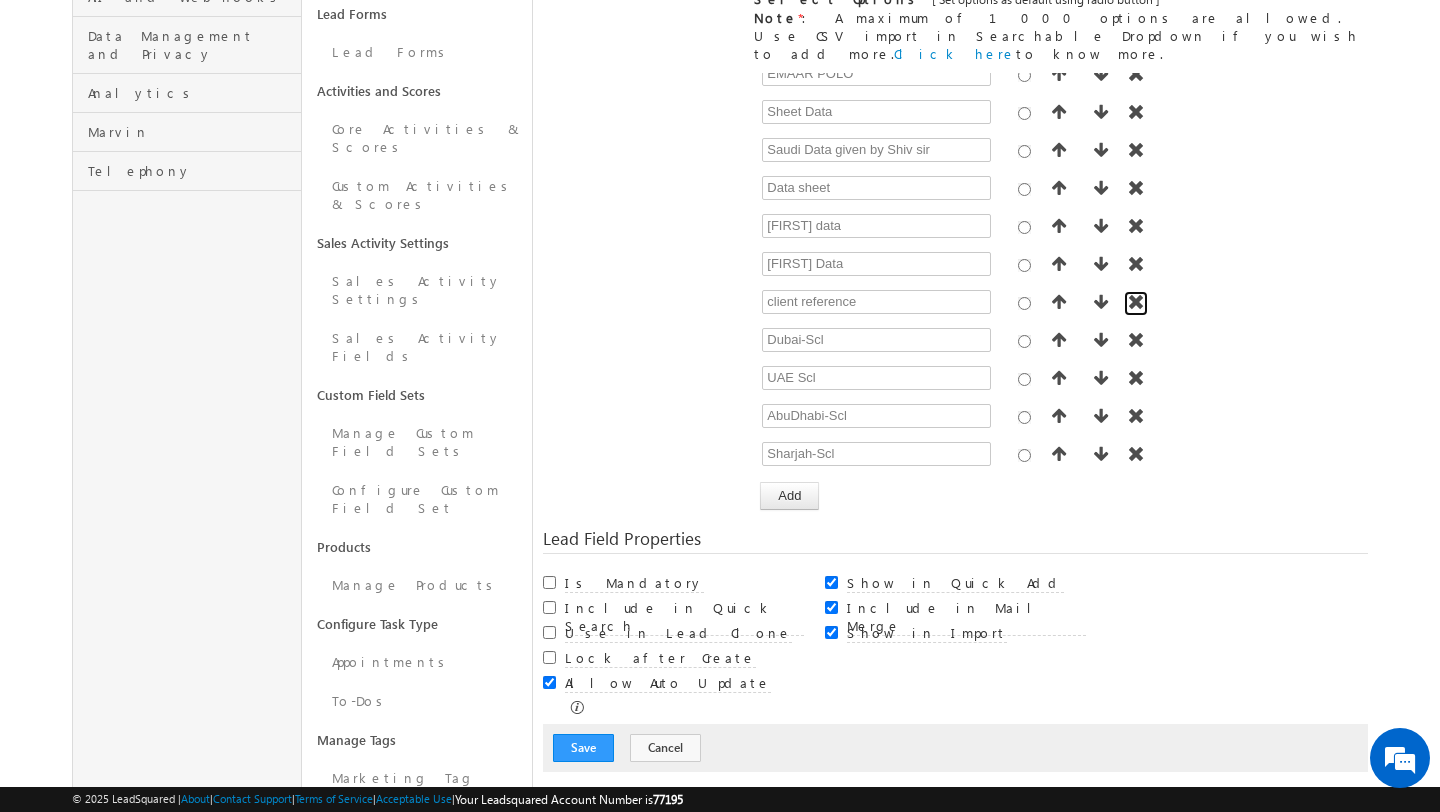 click at bounding box center (1136, 302) 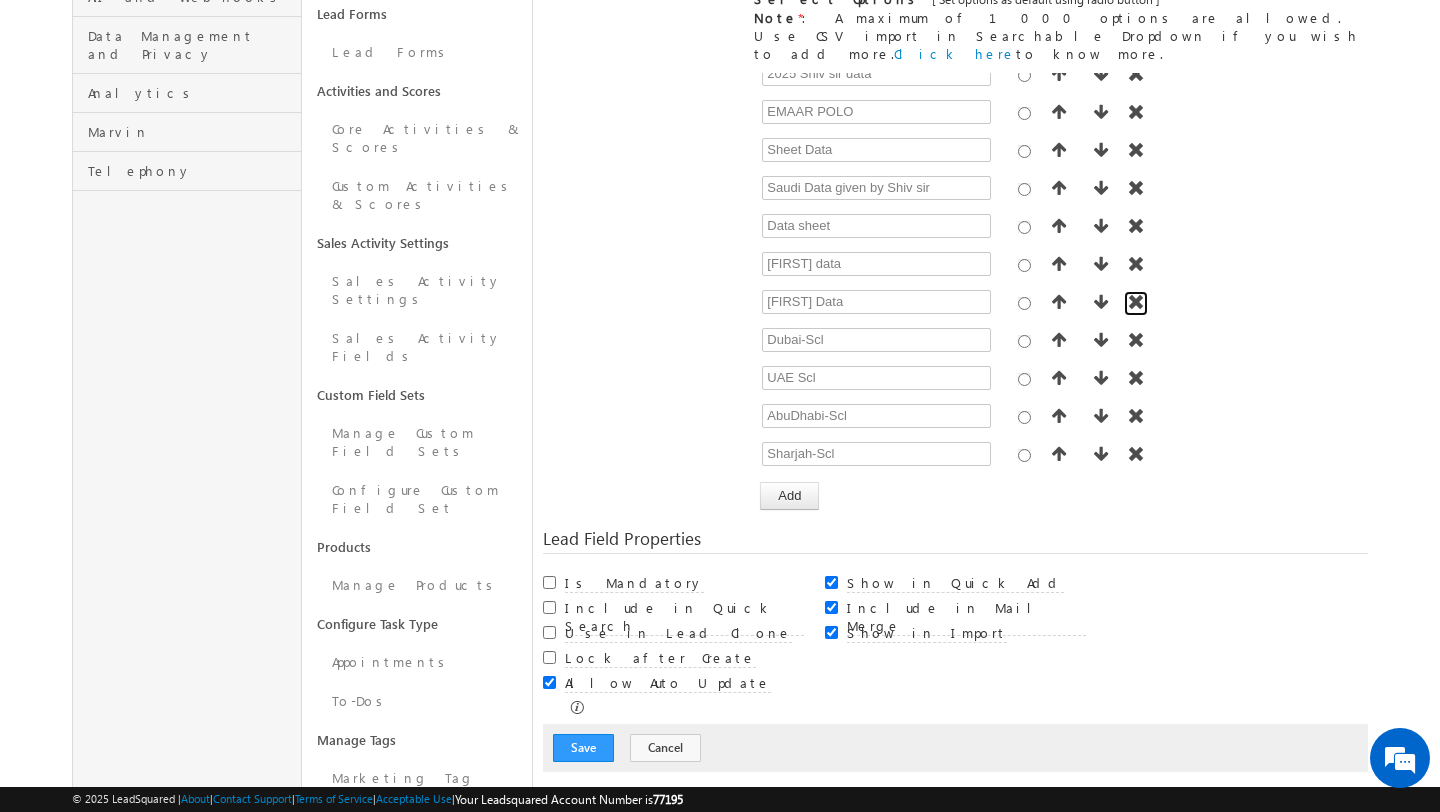 click at bounding box center (1136, 302) 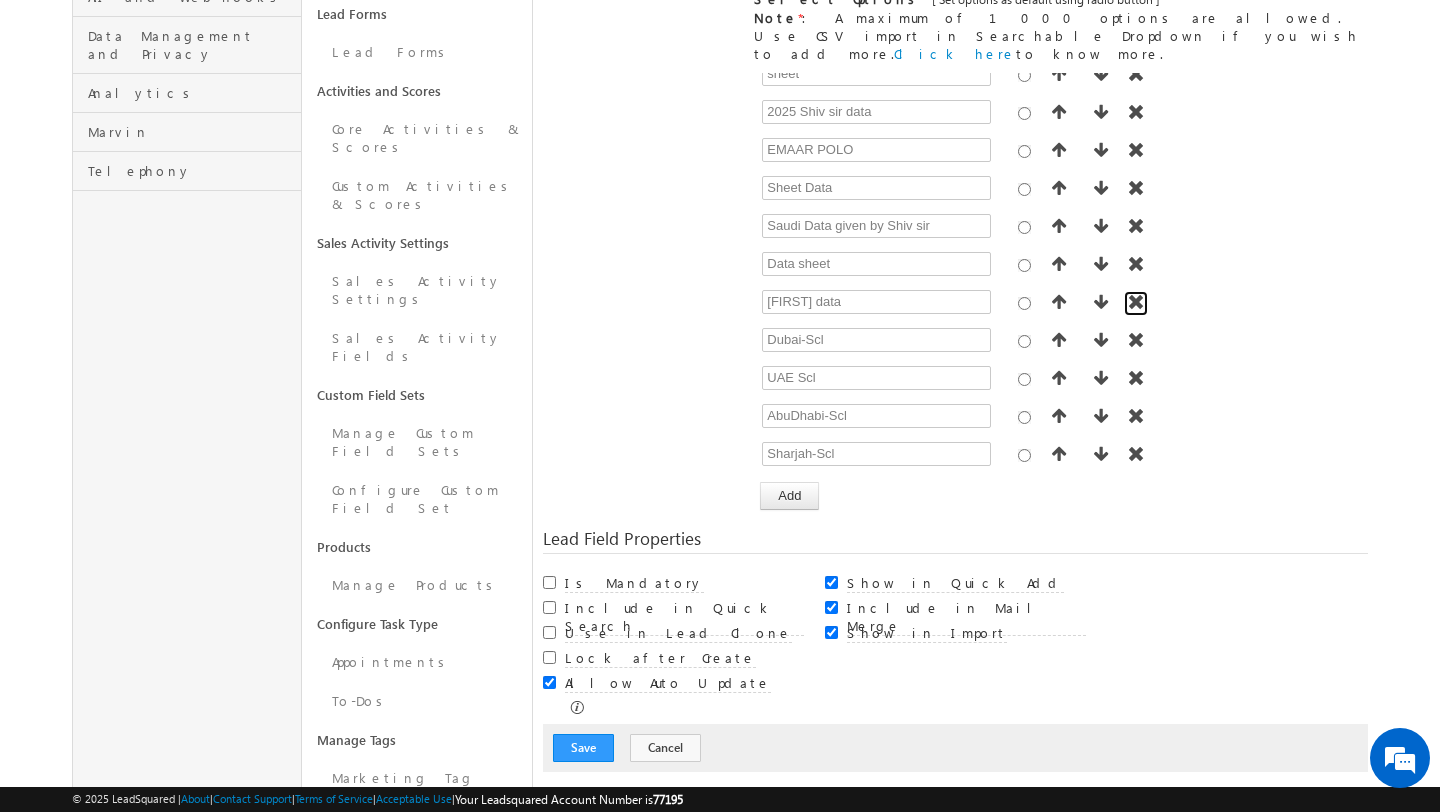 click at bounding box center (1136, 302) 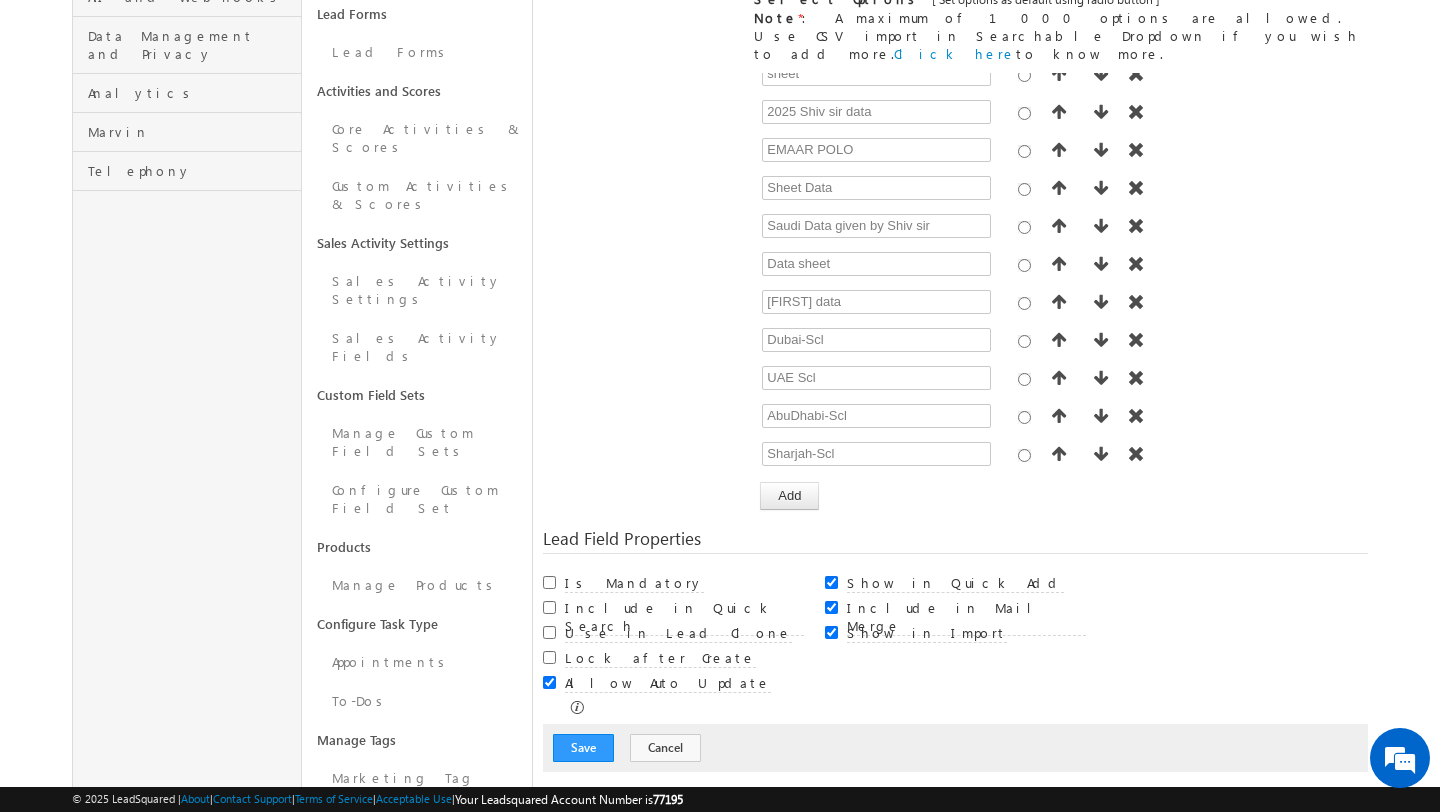 scroll, scrollTop: 7960, scrollLeft: 0, axis: vertical 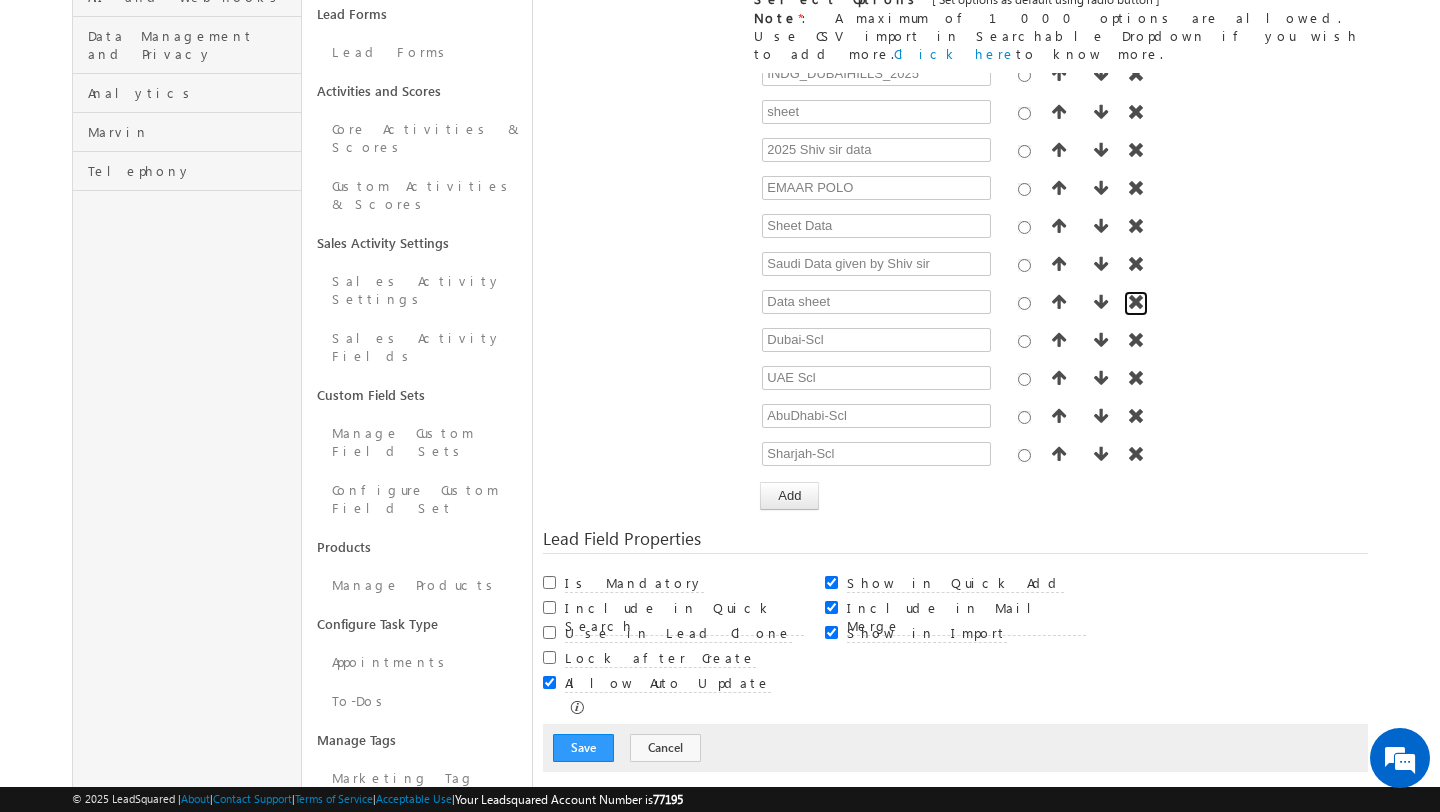 click at bounding box center [1136, 302] 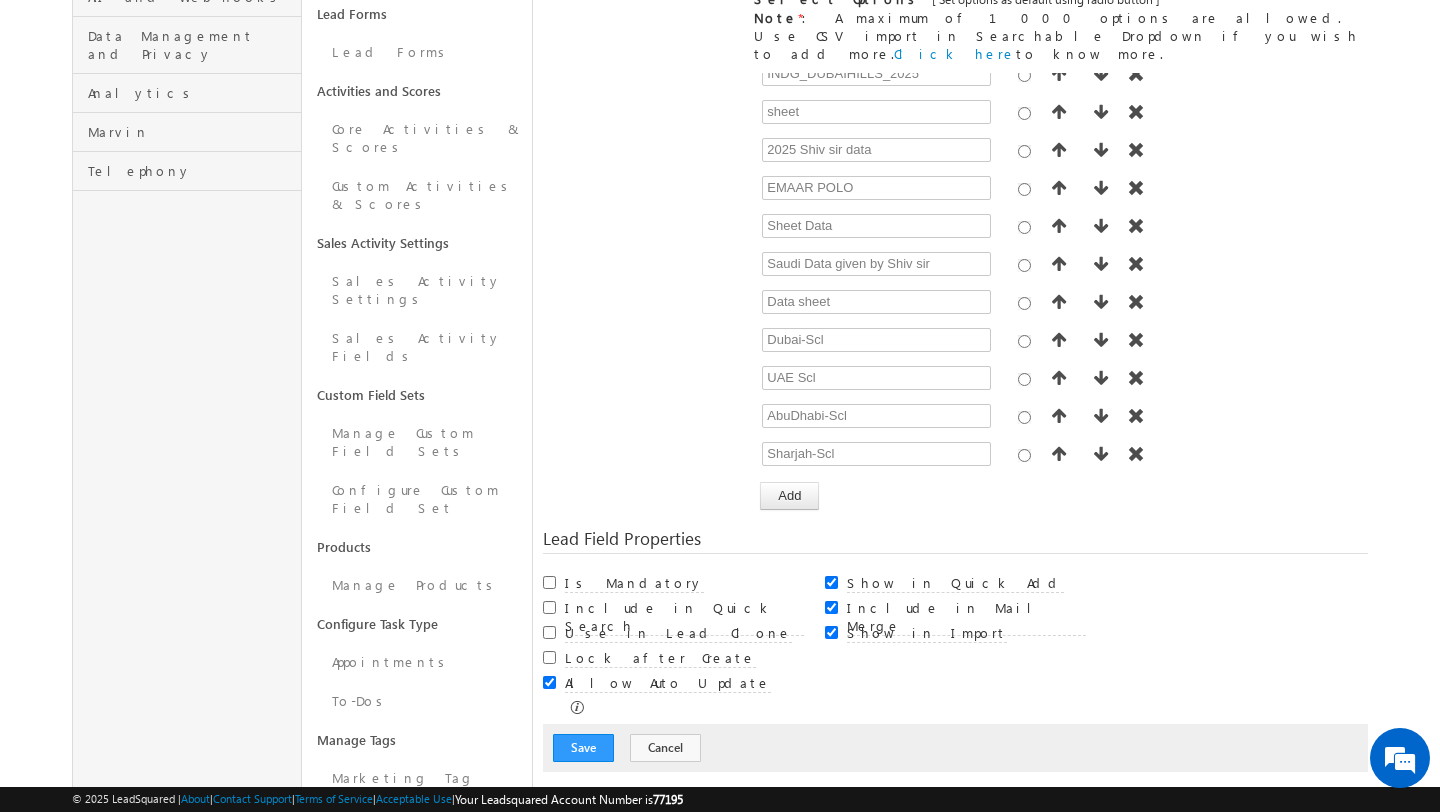 scroll, scrollTop: 7922, scrollLeft: 0, axis: vertical 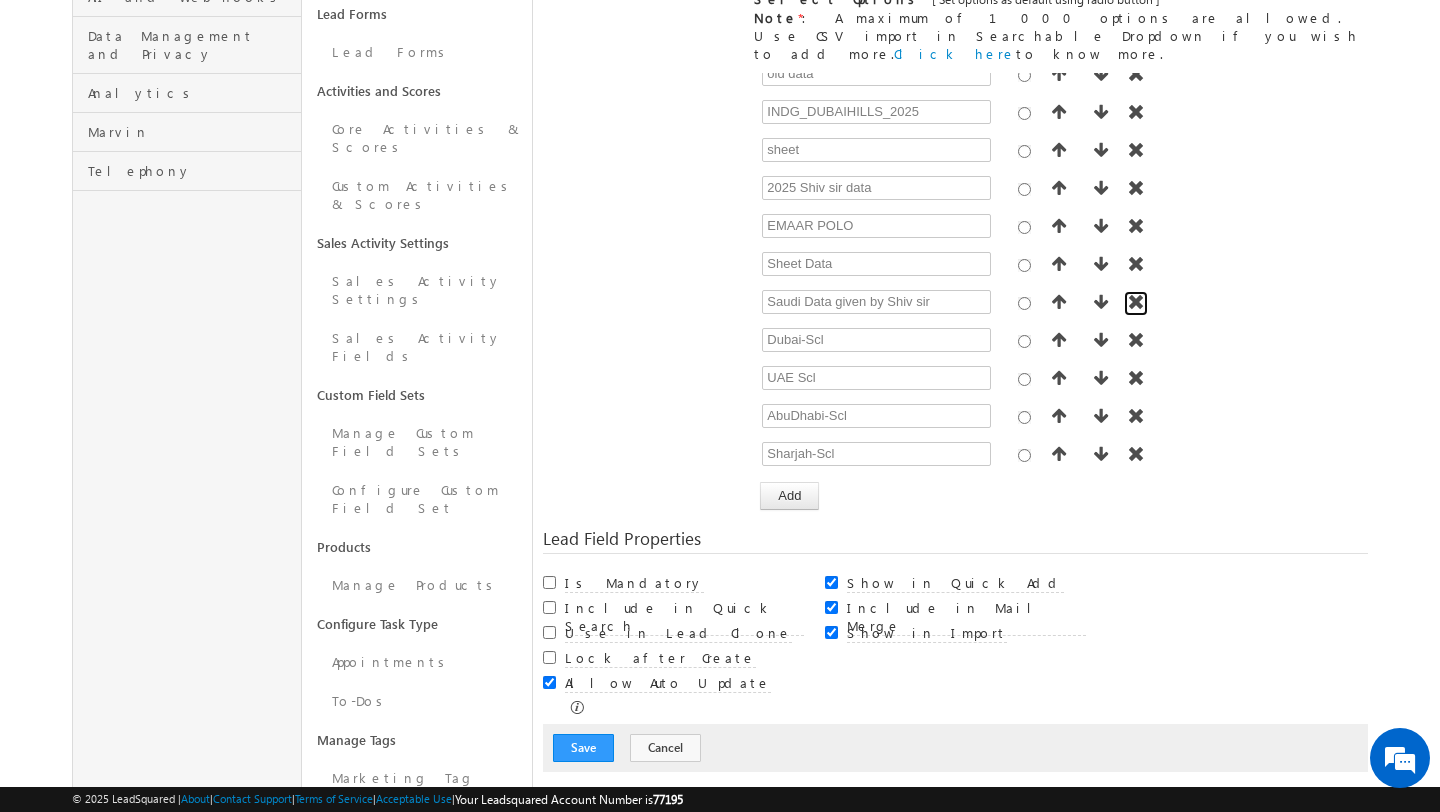 click at bounding box center [1136, 302] 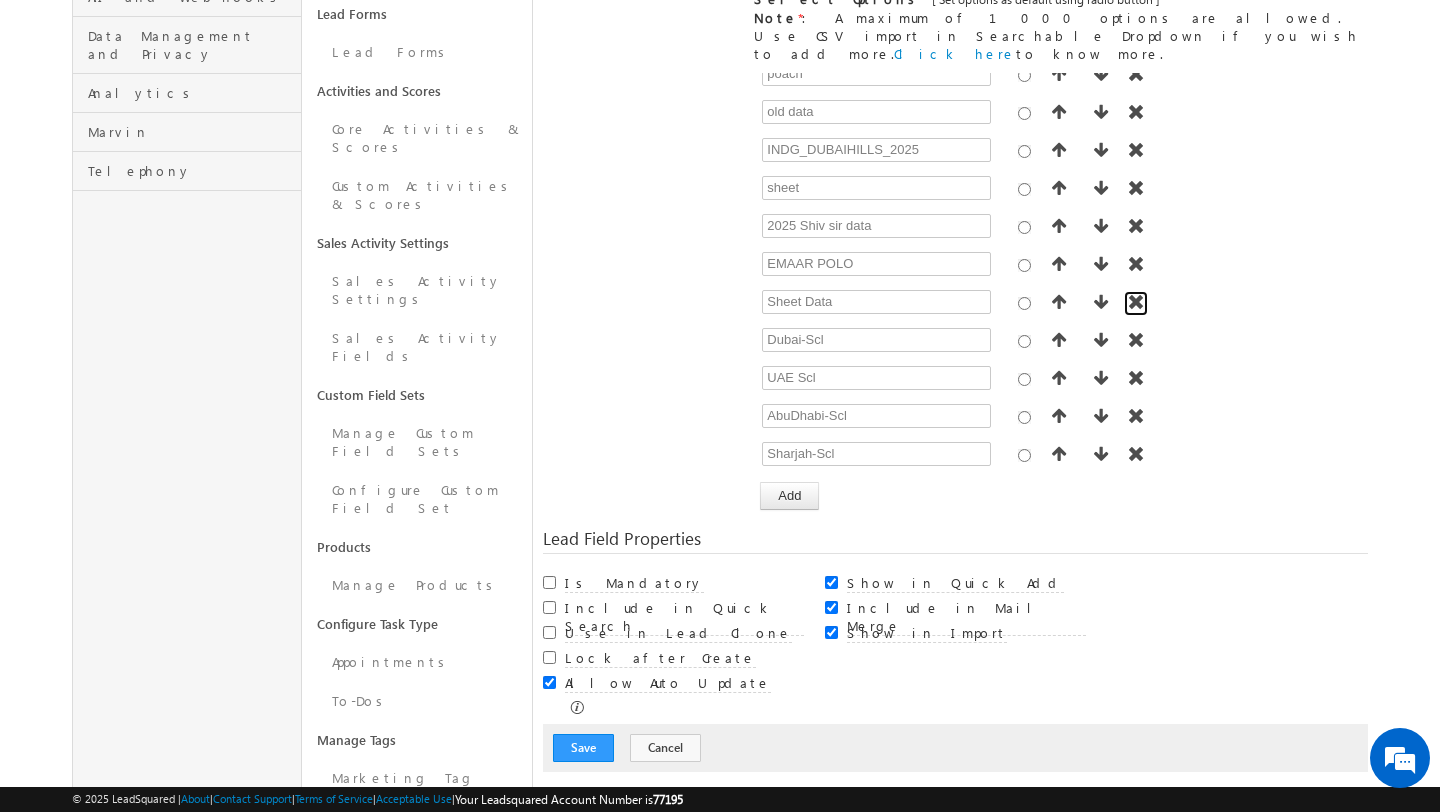 click at bounding box center [1136, 302] 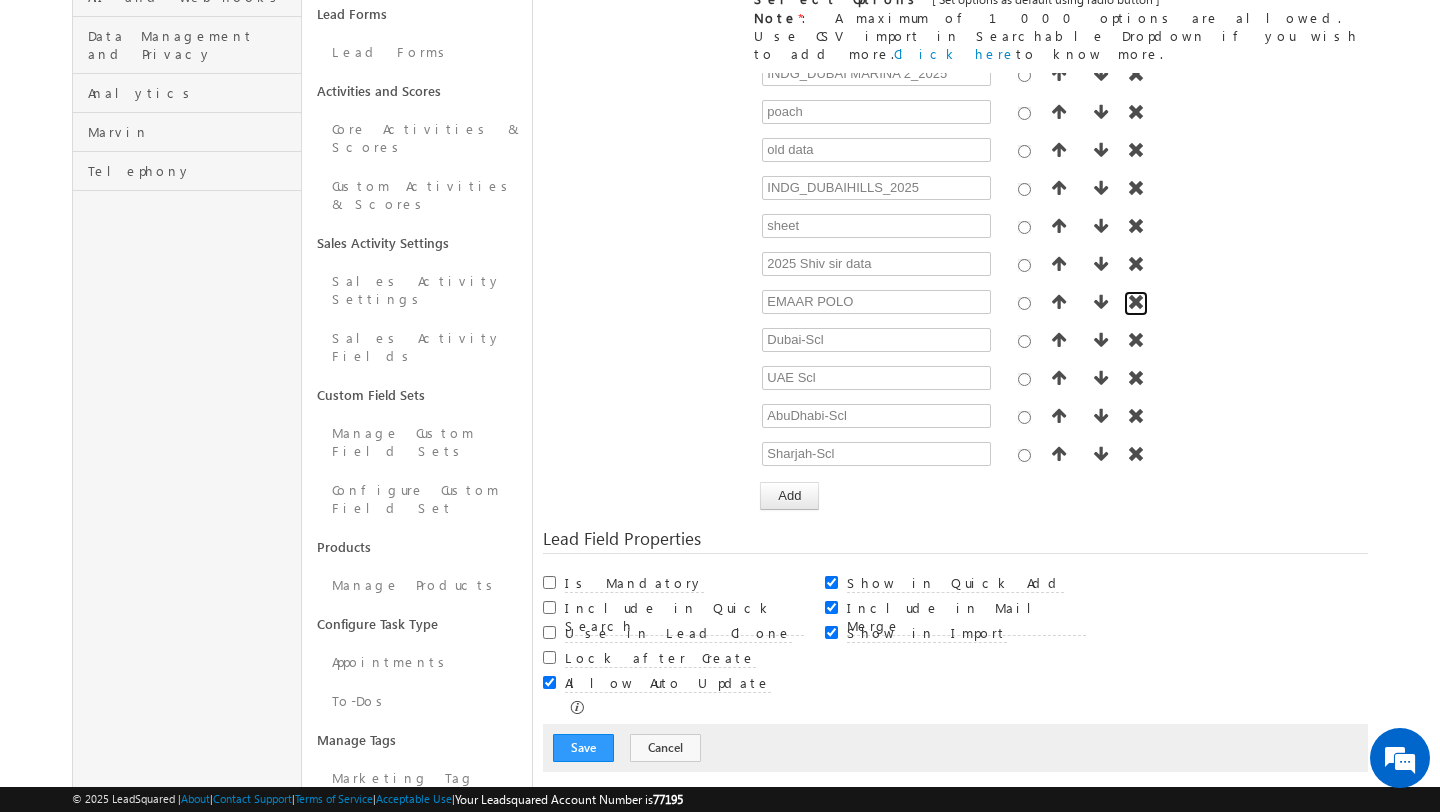 click at bounding box center [1136, 302] 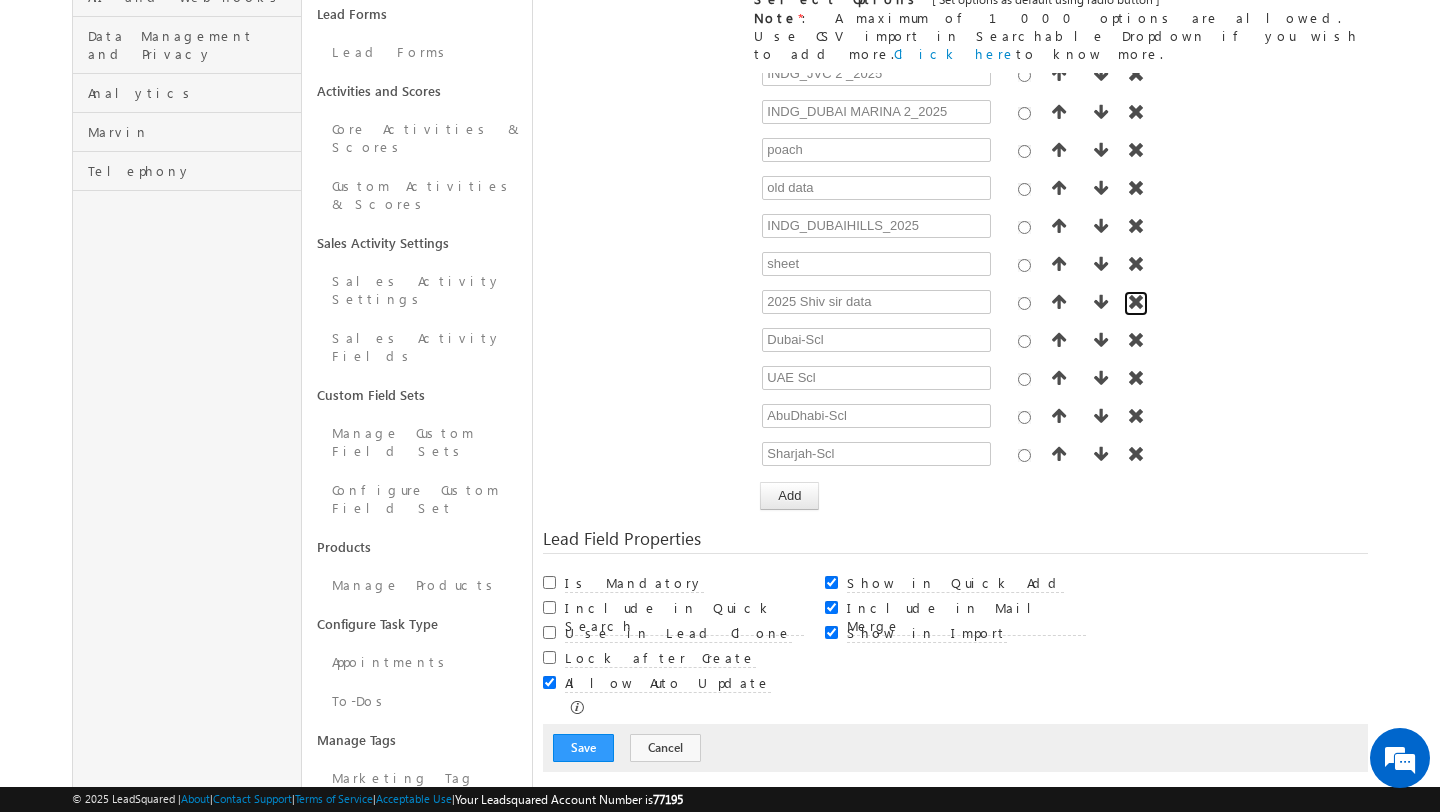 click at bounding box center (1136, 302) 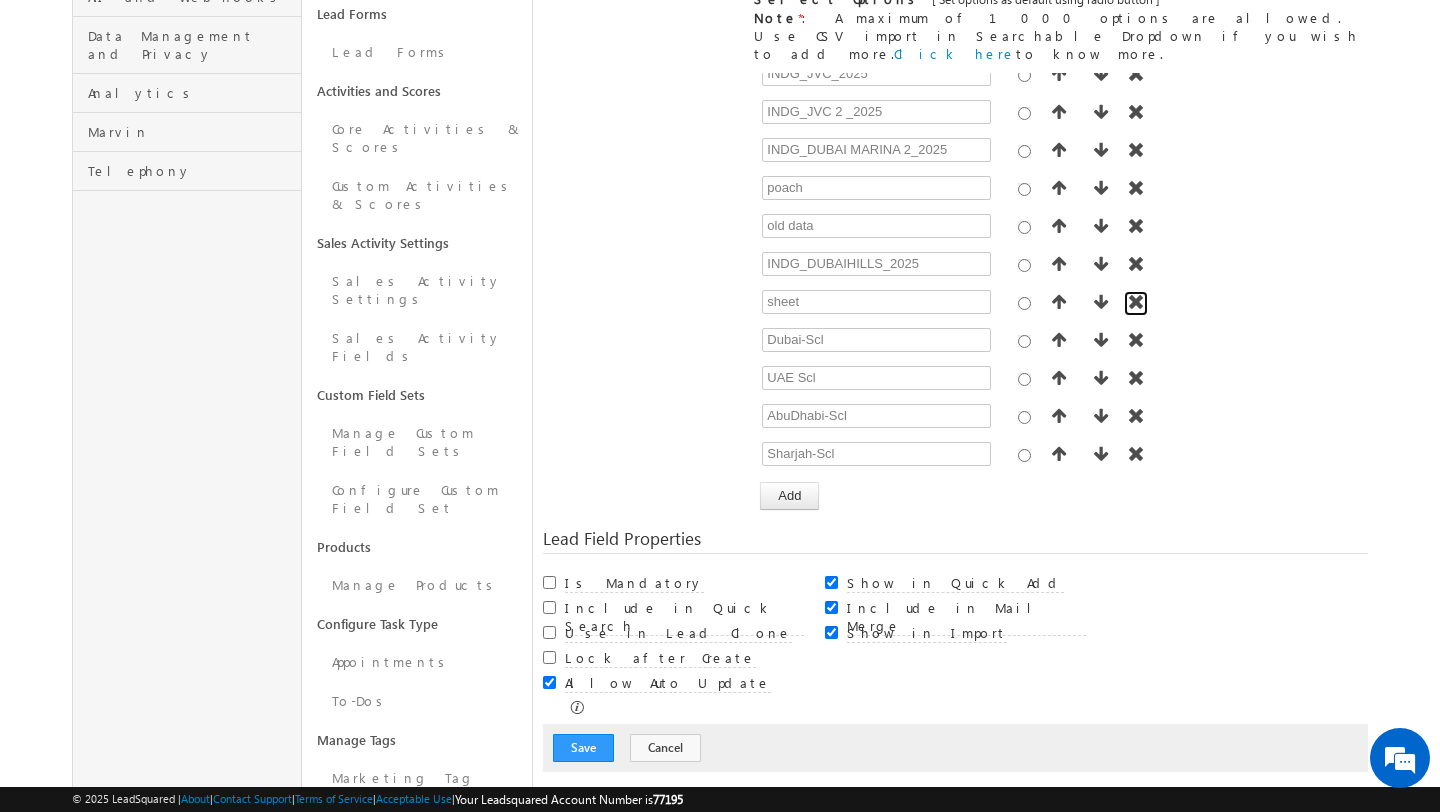 click at bounding box center (1136, 302) 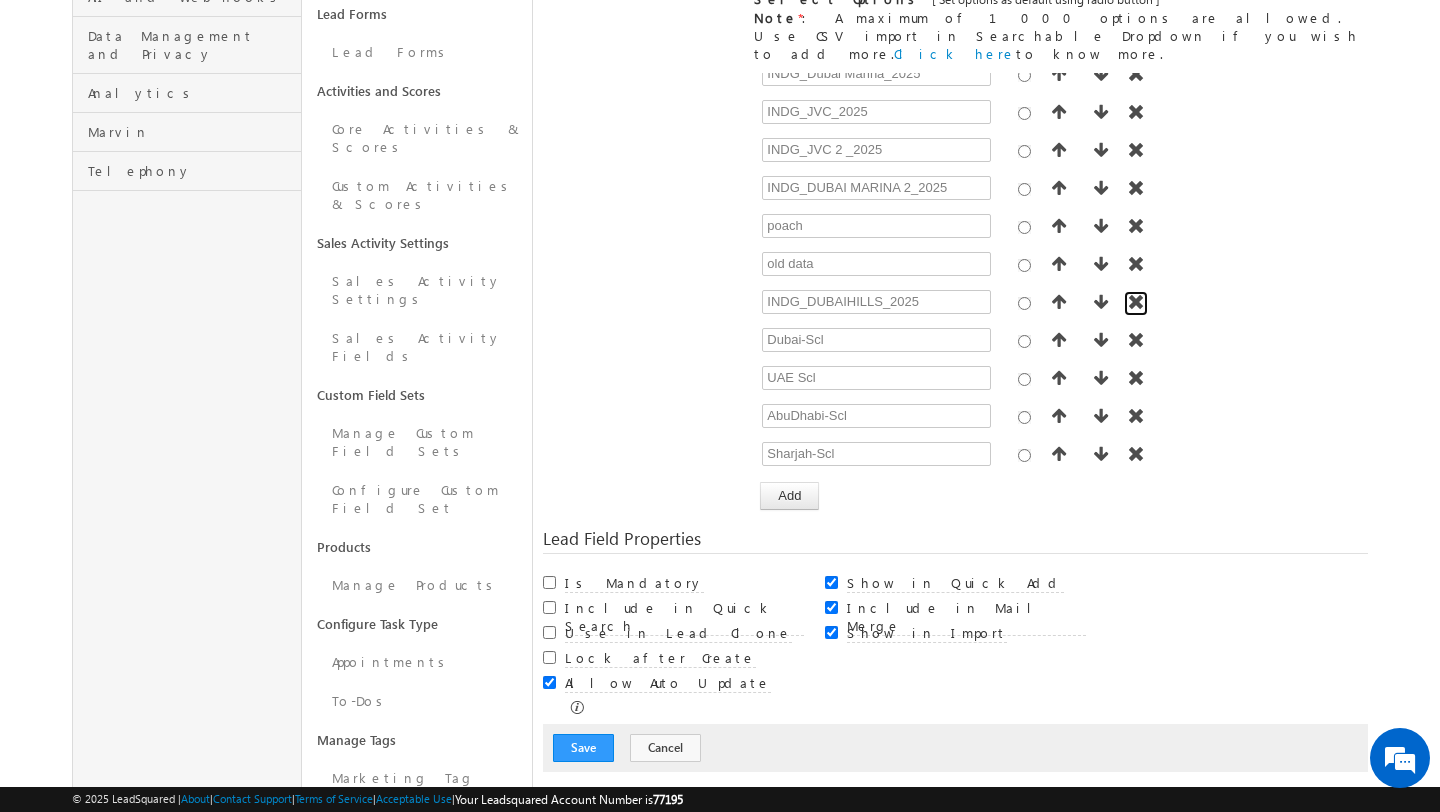 click at bounding box center [1136, 302] 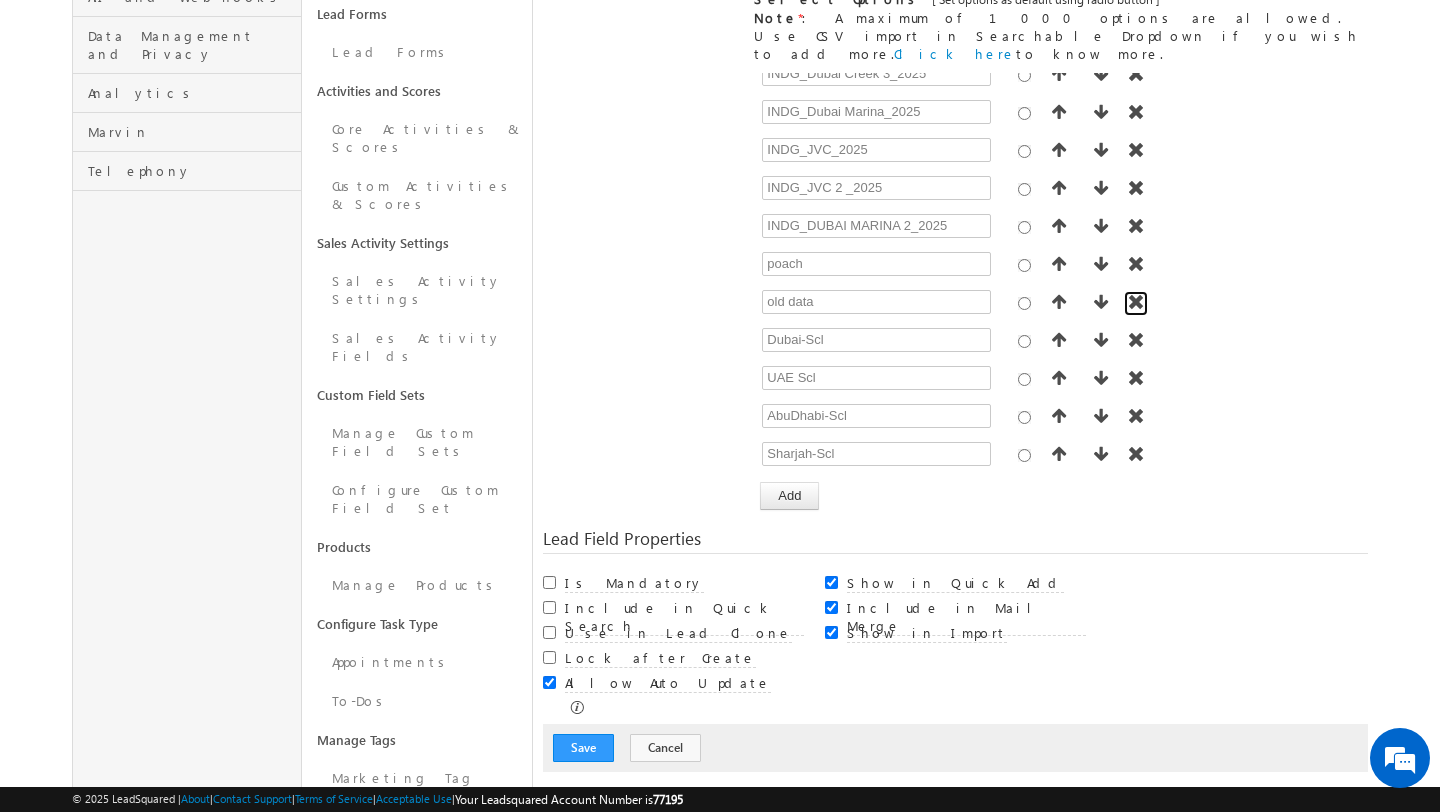 click at bounding box center (1136, 302) 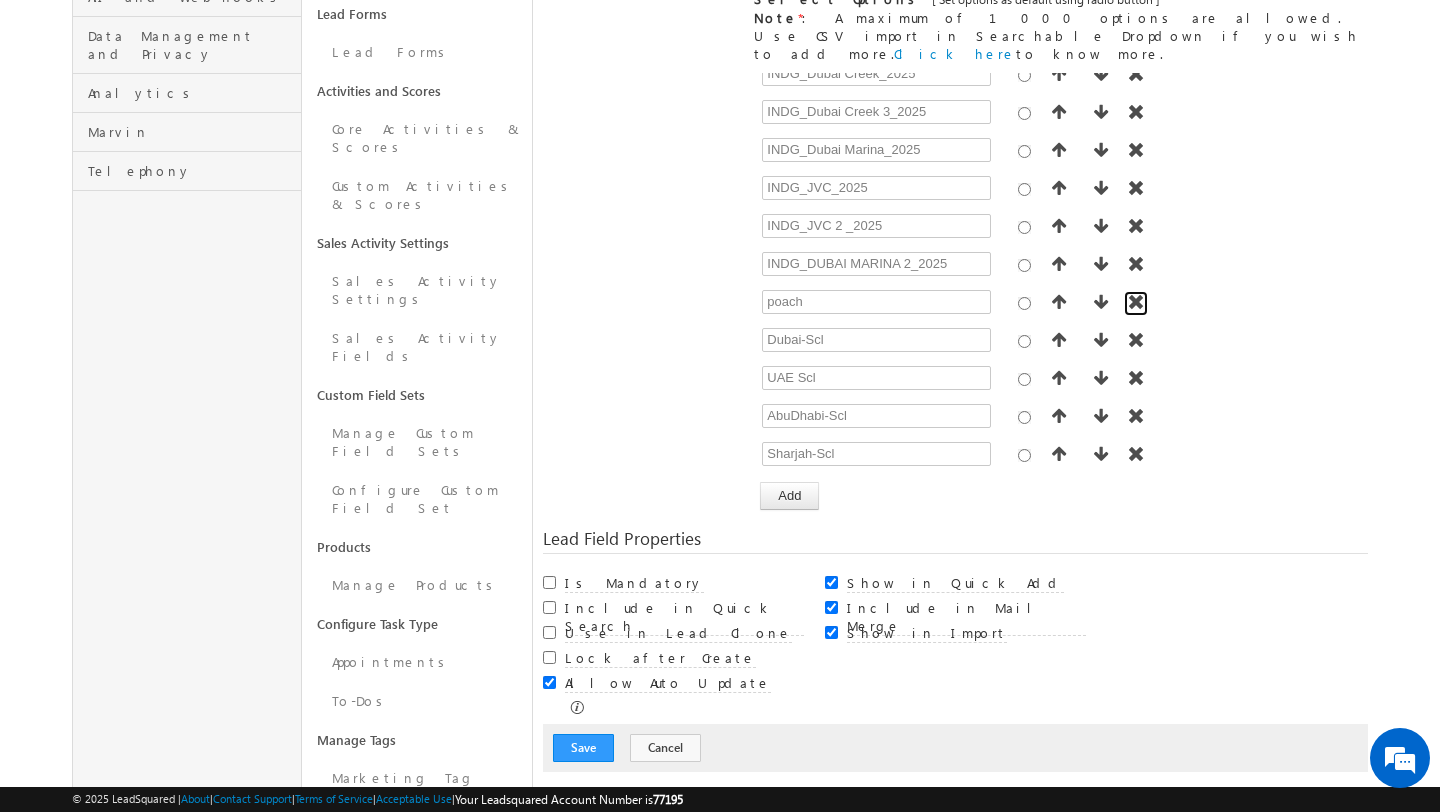 click at bounding box center [1136, 302] 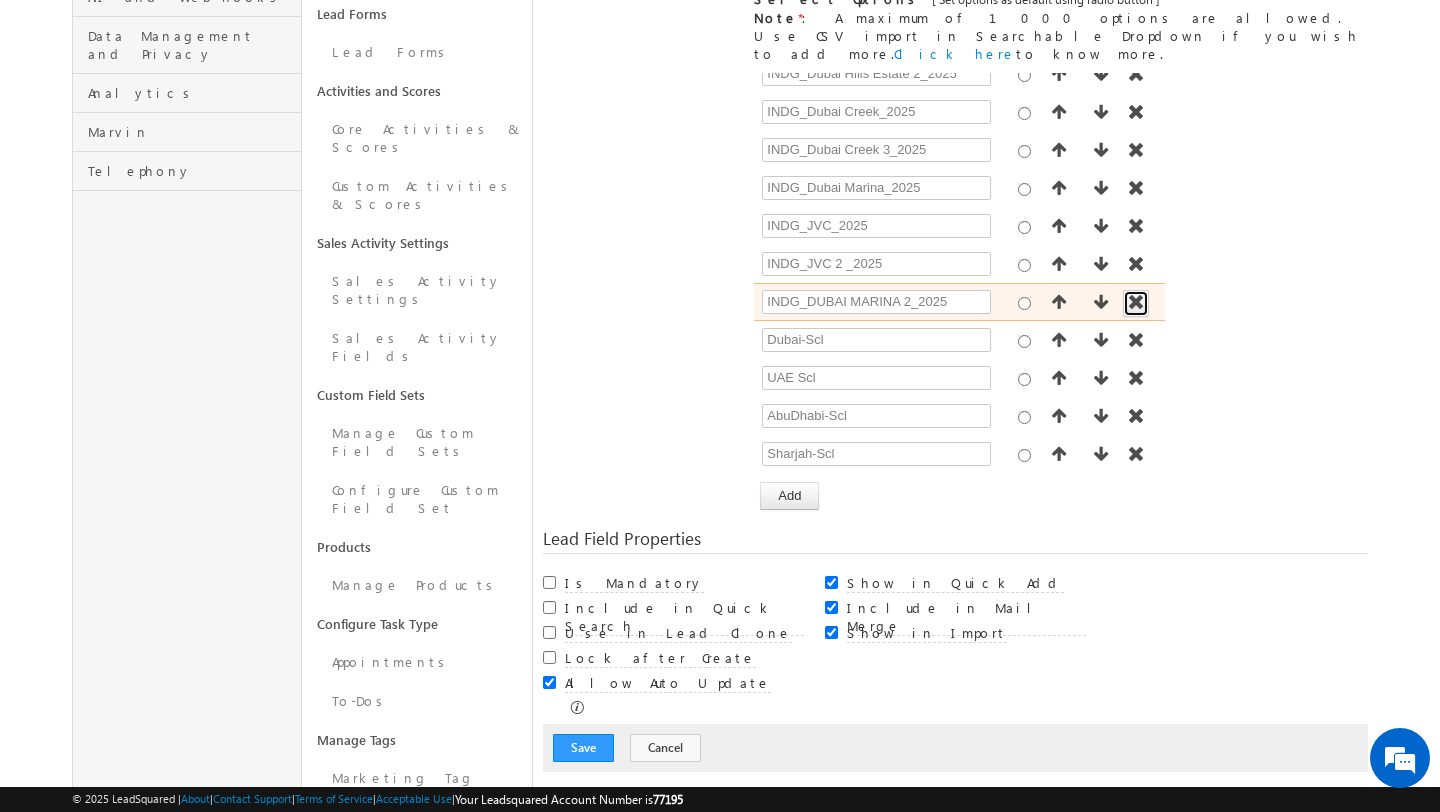 click at bounding box center [1136, 302] 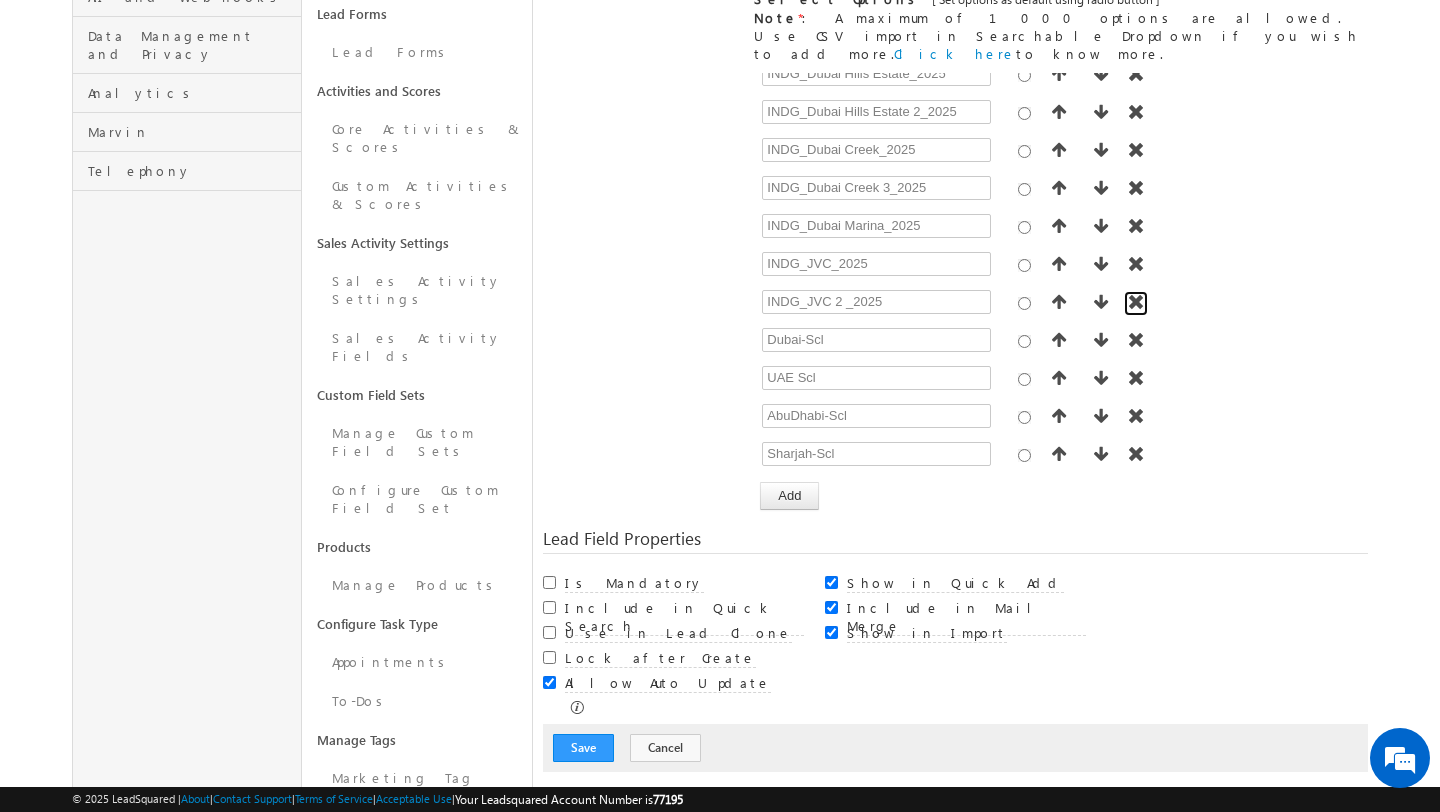 click at bounding box center [1136, 302] 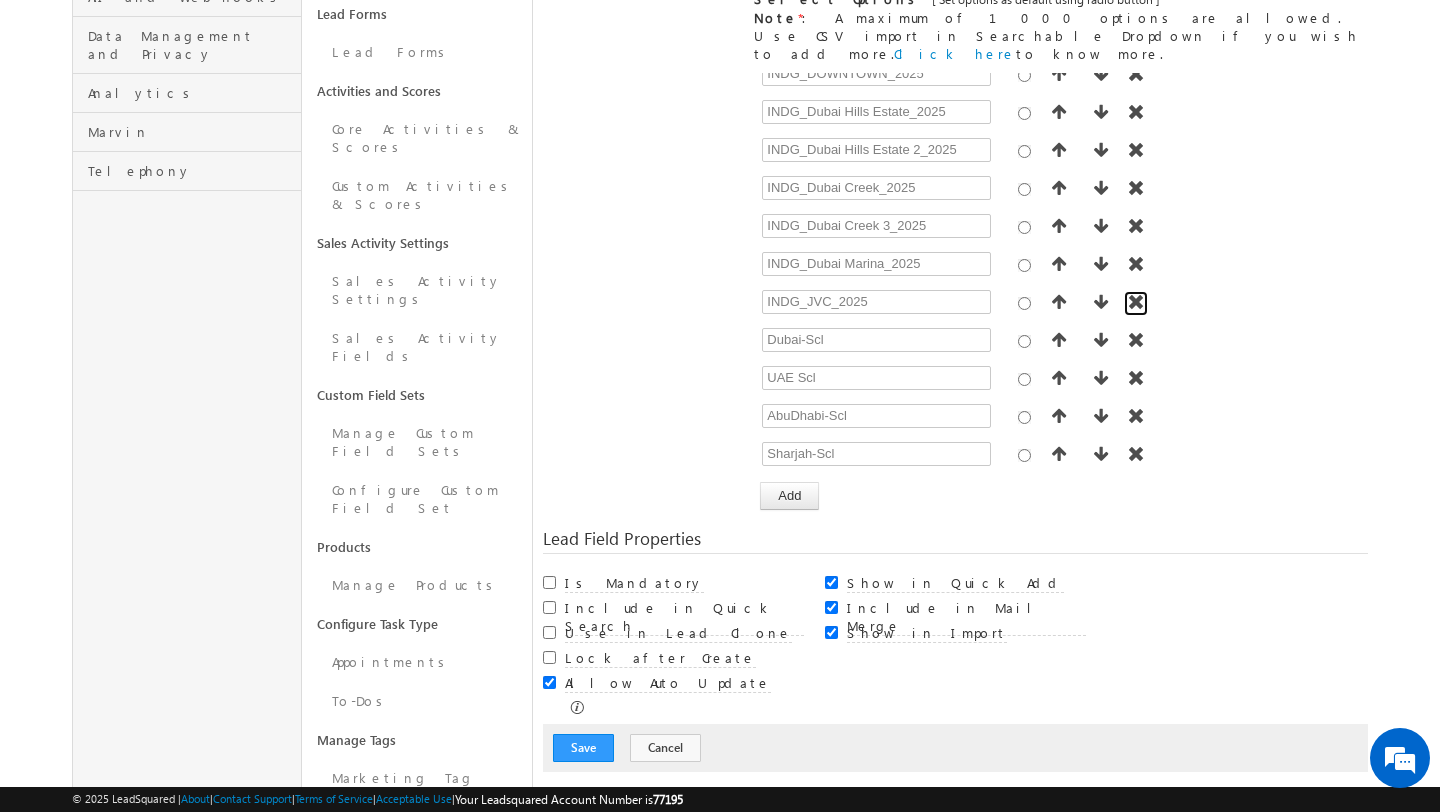 click at bounding box center (1136, 302) 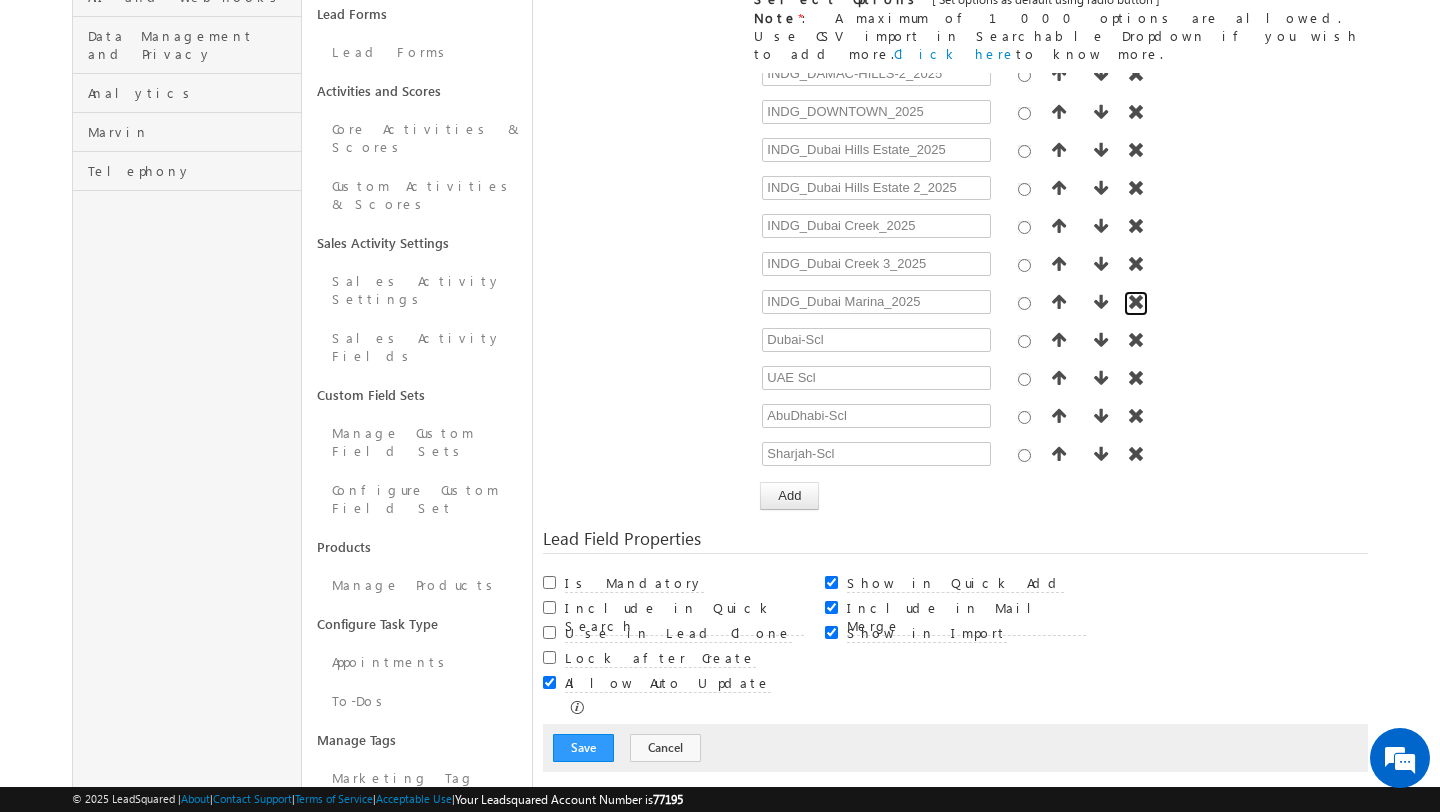 click at bounding box center (1136, 302) 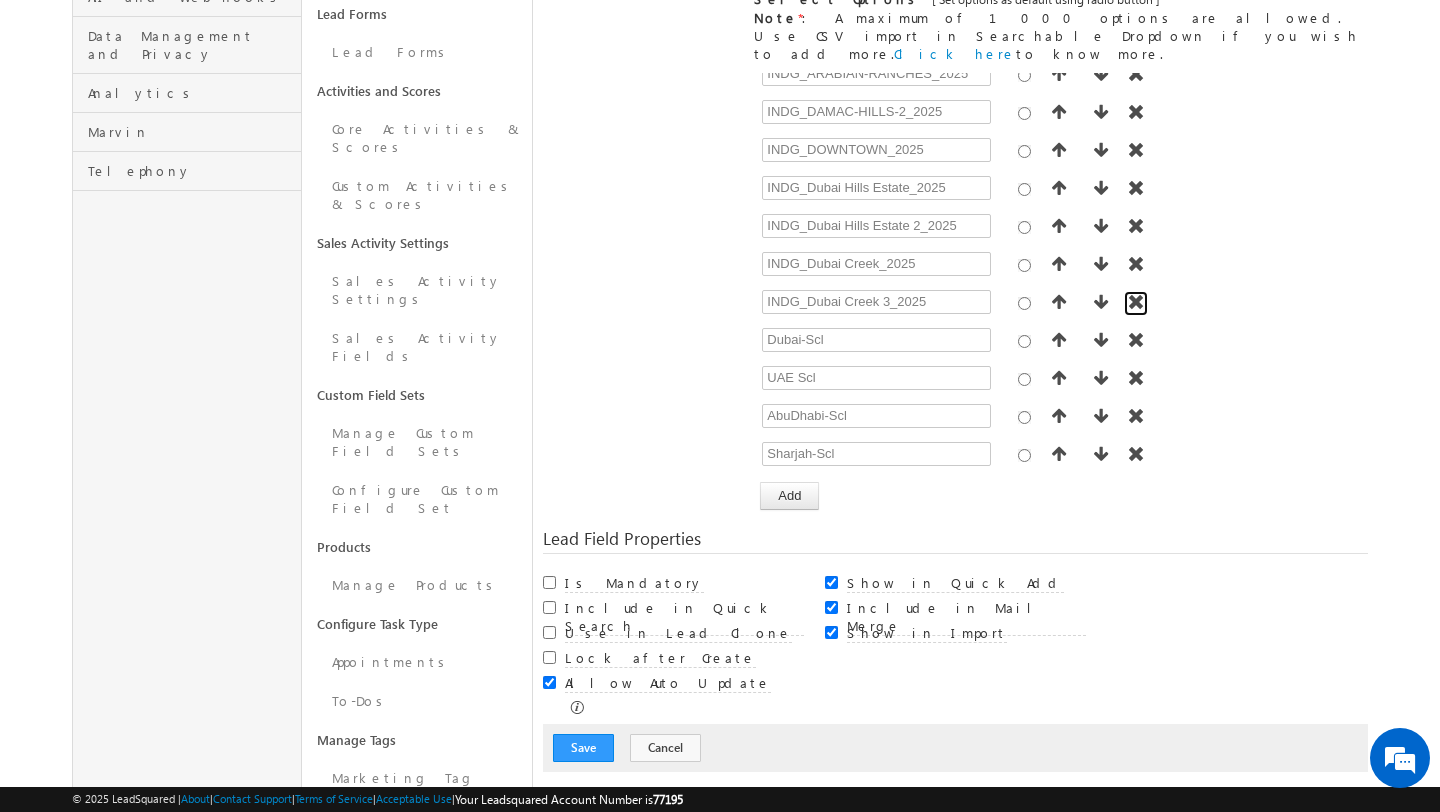 click at bounding box center [1136, 302] 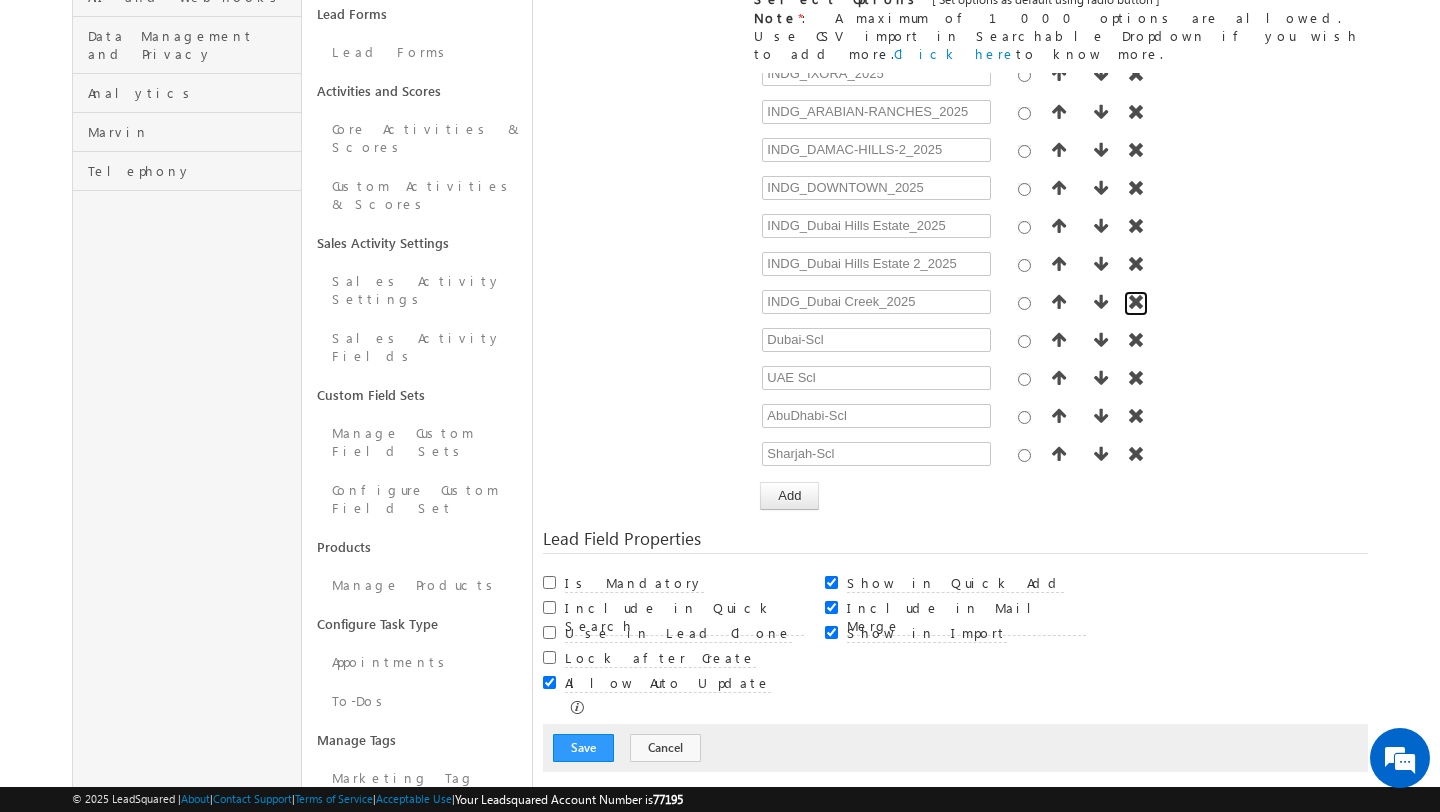 click at bounding box center [1136, 302] 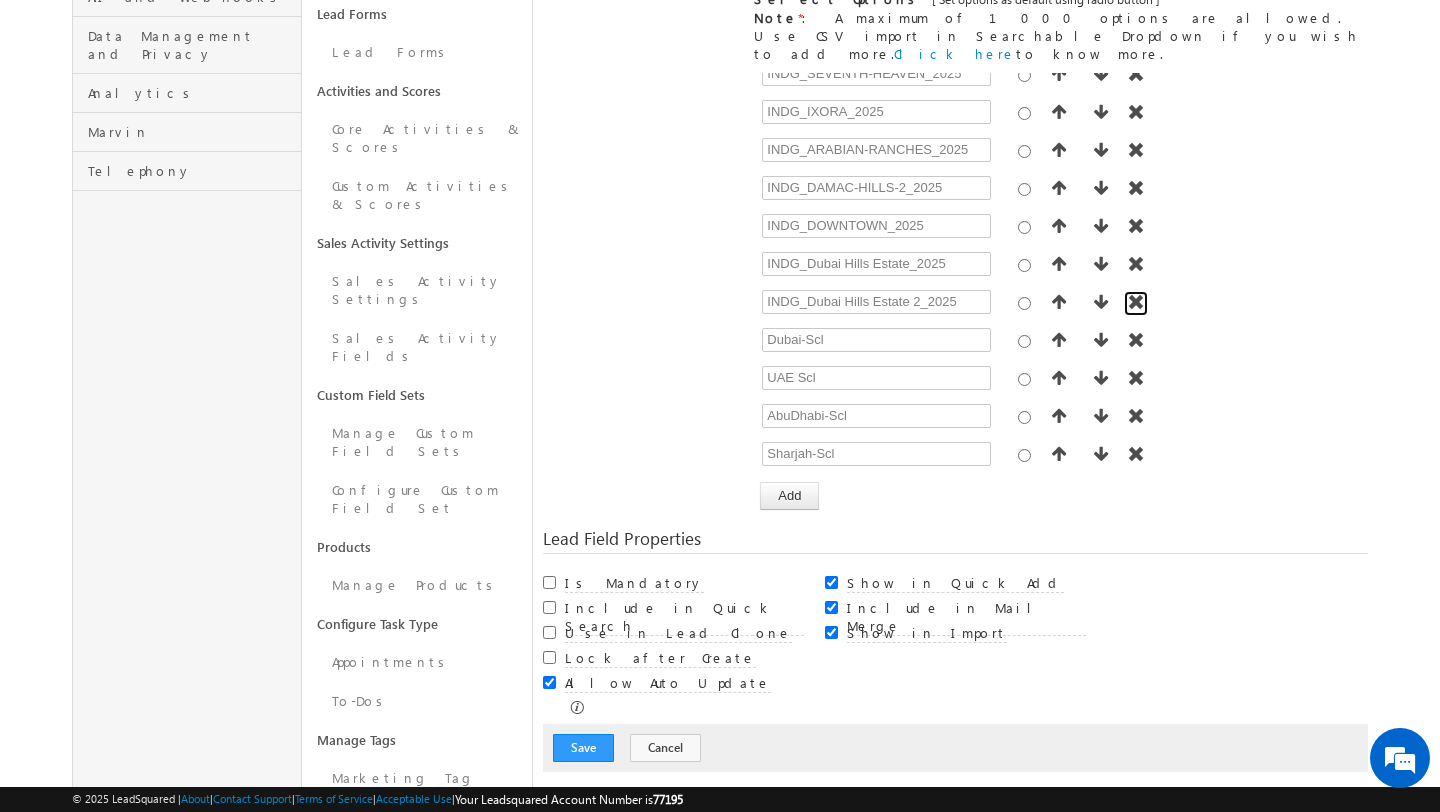 click at bounding box center [1136, 302] 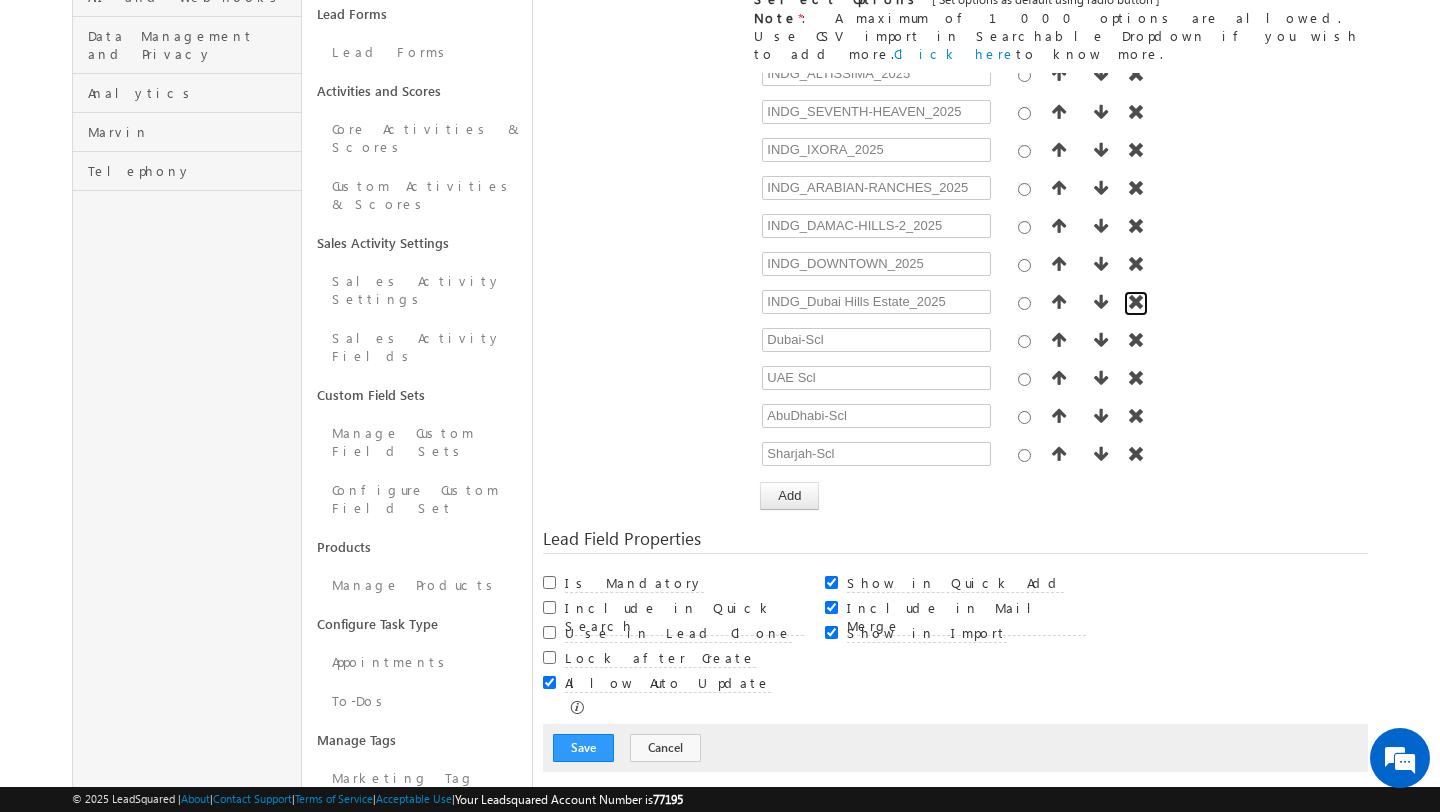 click at bounding box center [1136, 302] 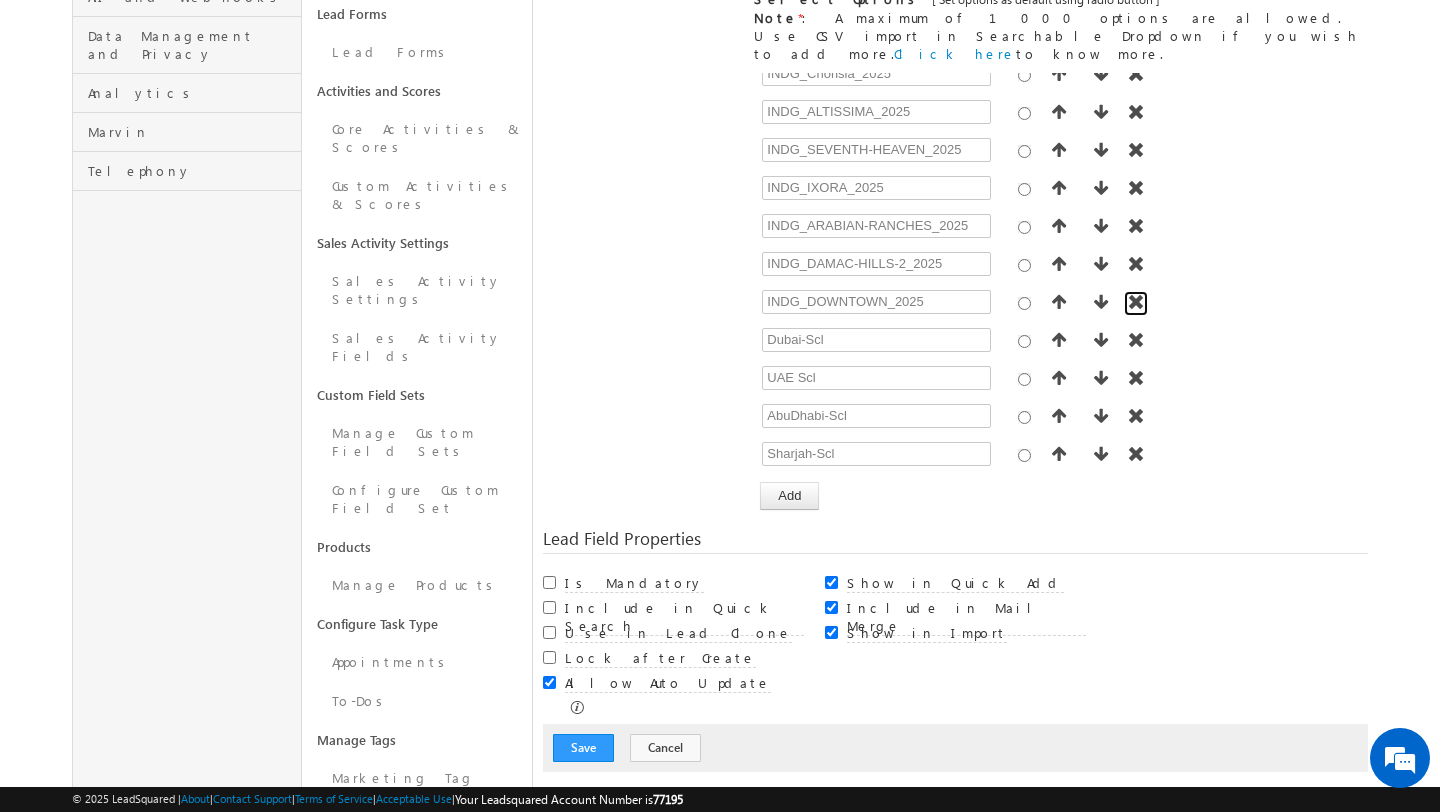 click at bounding box center [1136, 302] 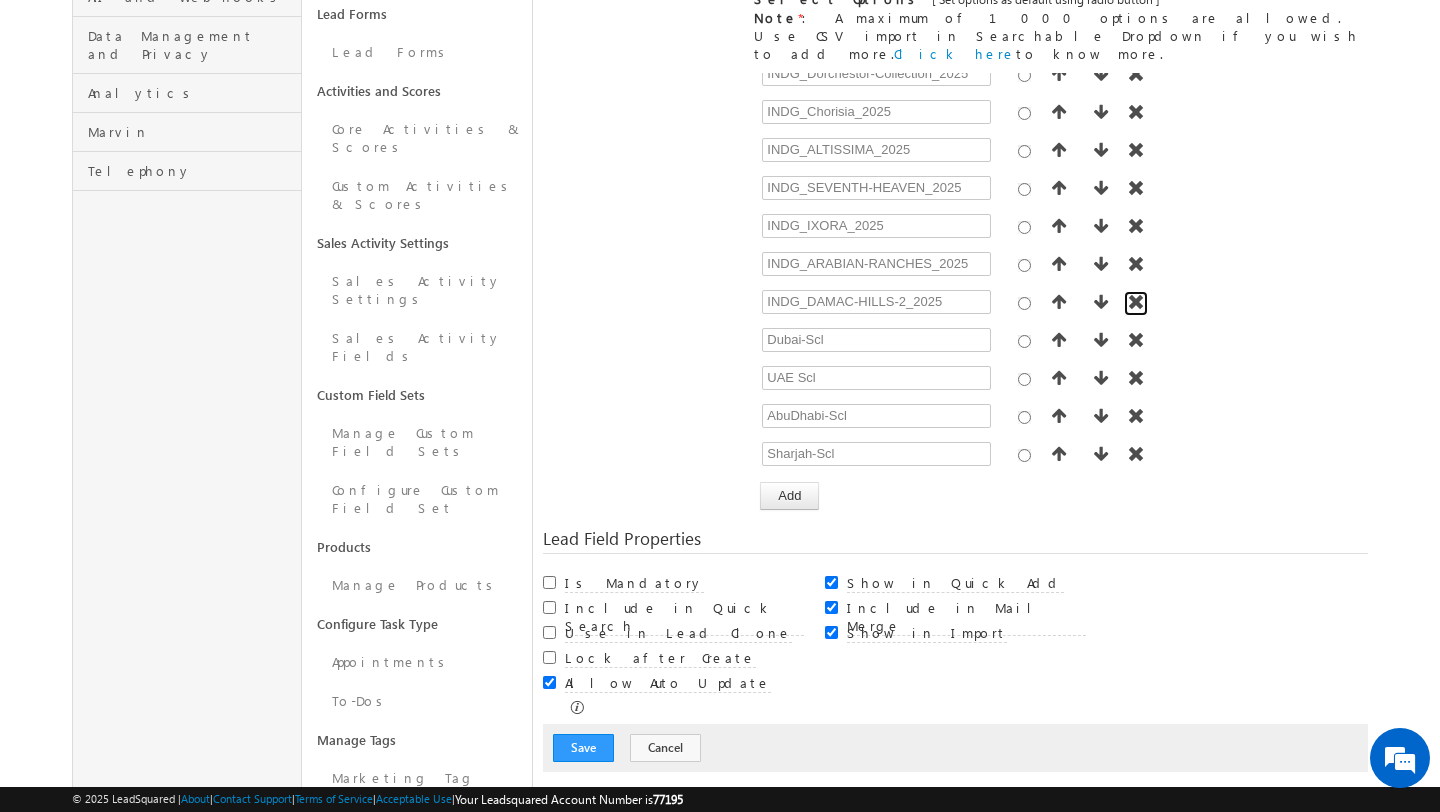click at bounding box center (1136, 302) 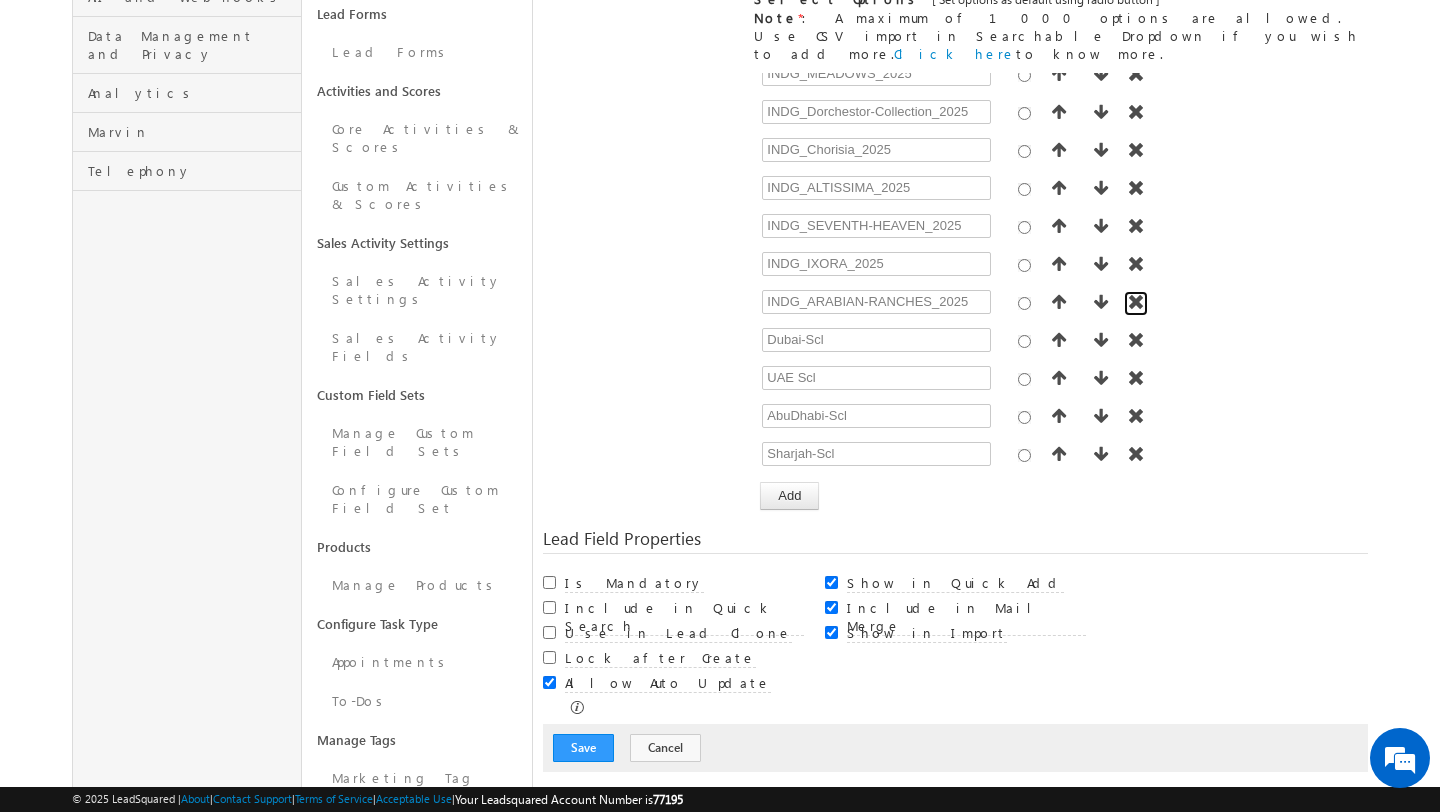 click at bounding box center [1136, 302] 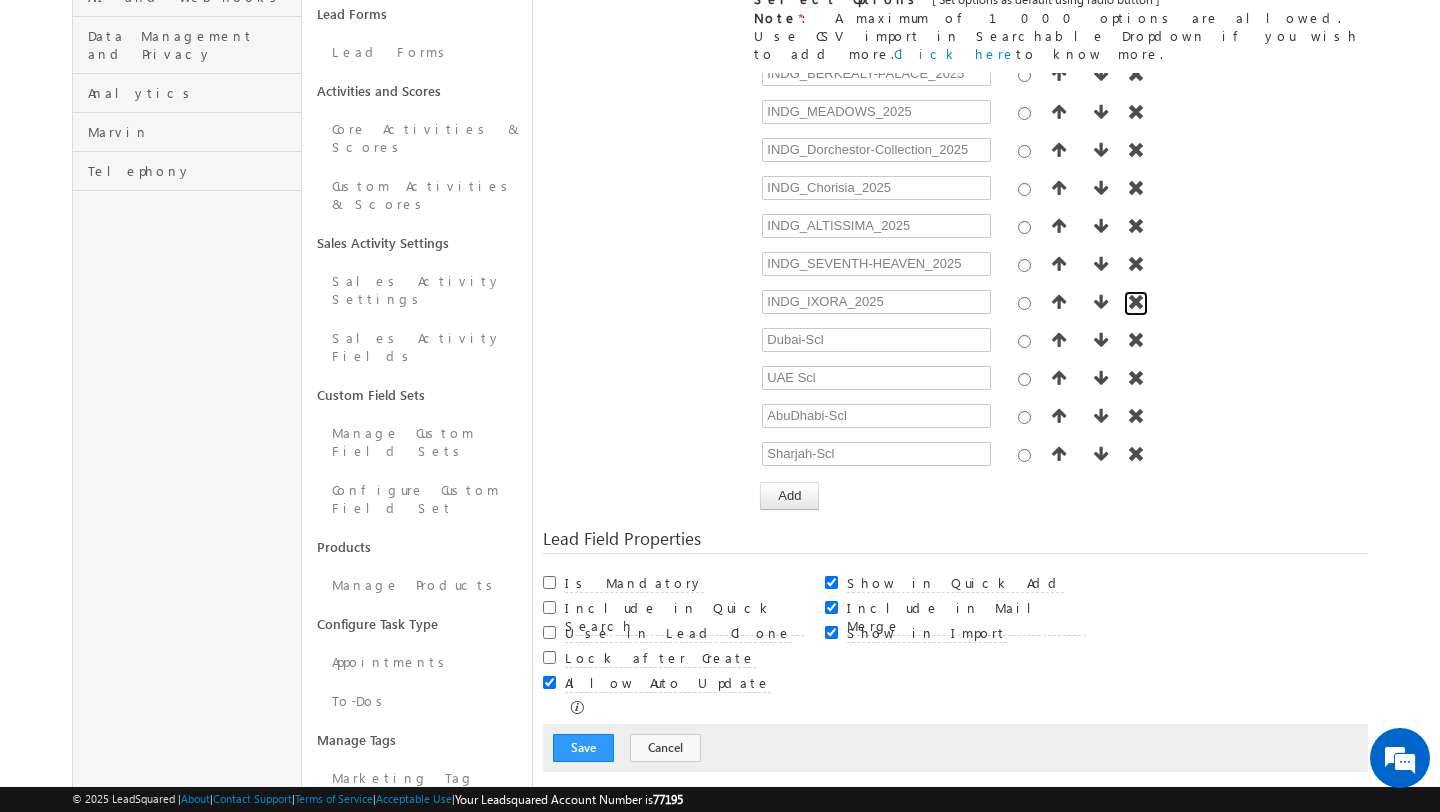 click at bounding box center (1136, 302) 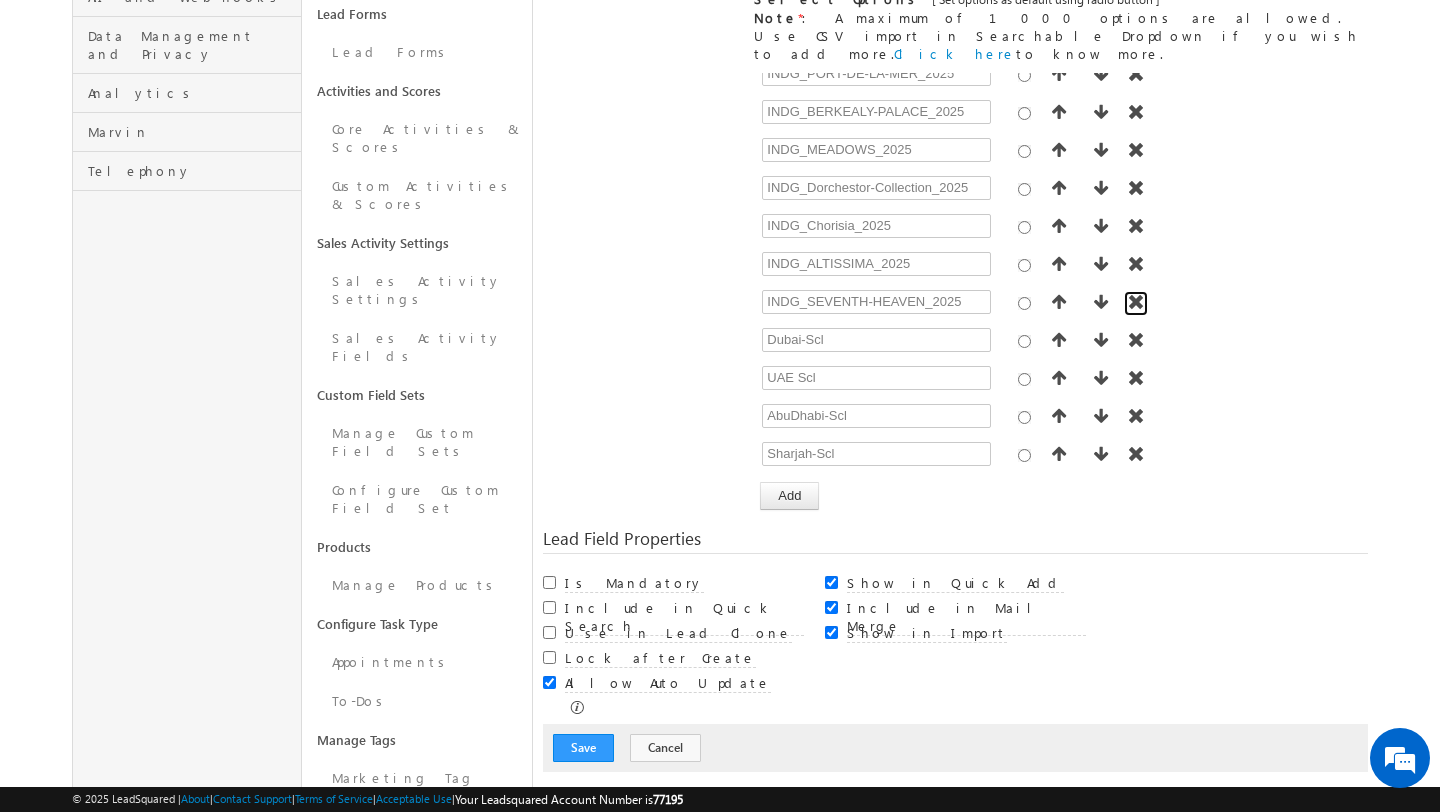 click at bounding box center [1136, 302] 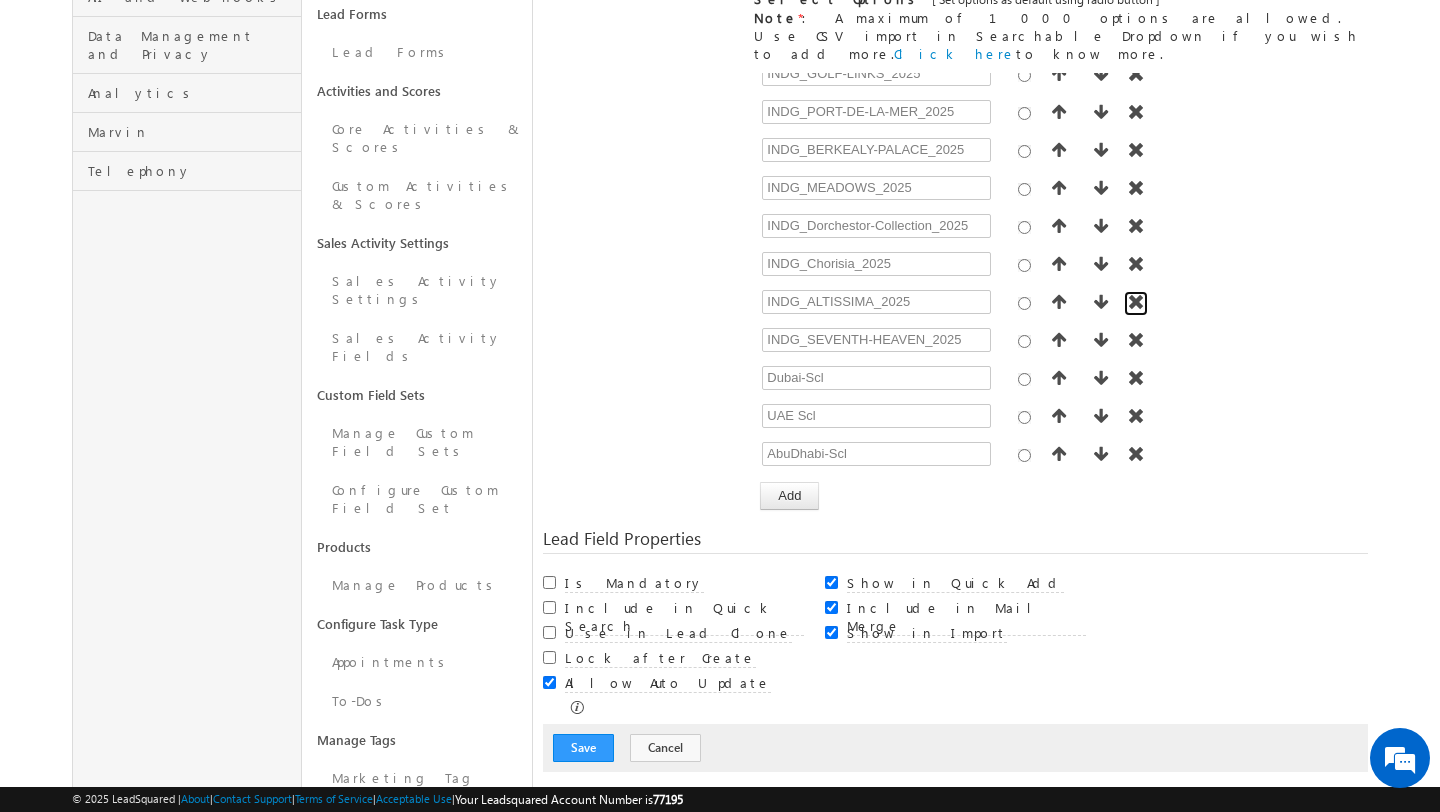 click at bounding box center [1136, 302] 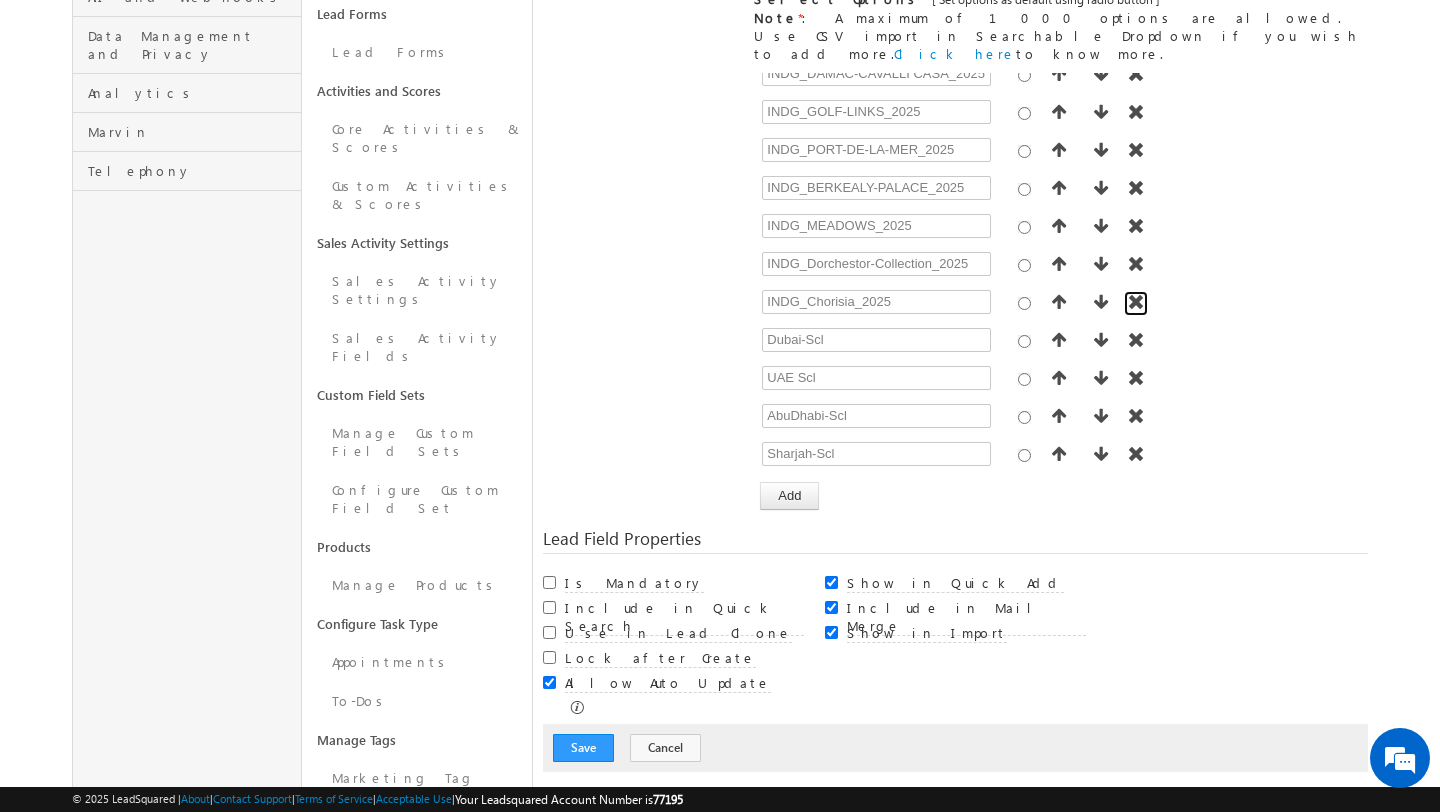 click at bounding box center [1136, 302] 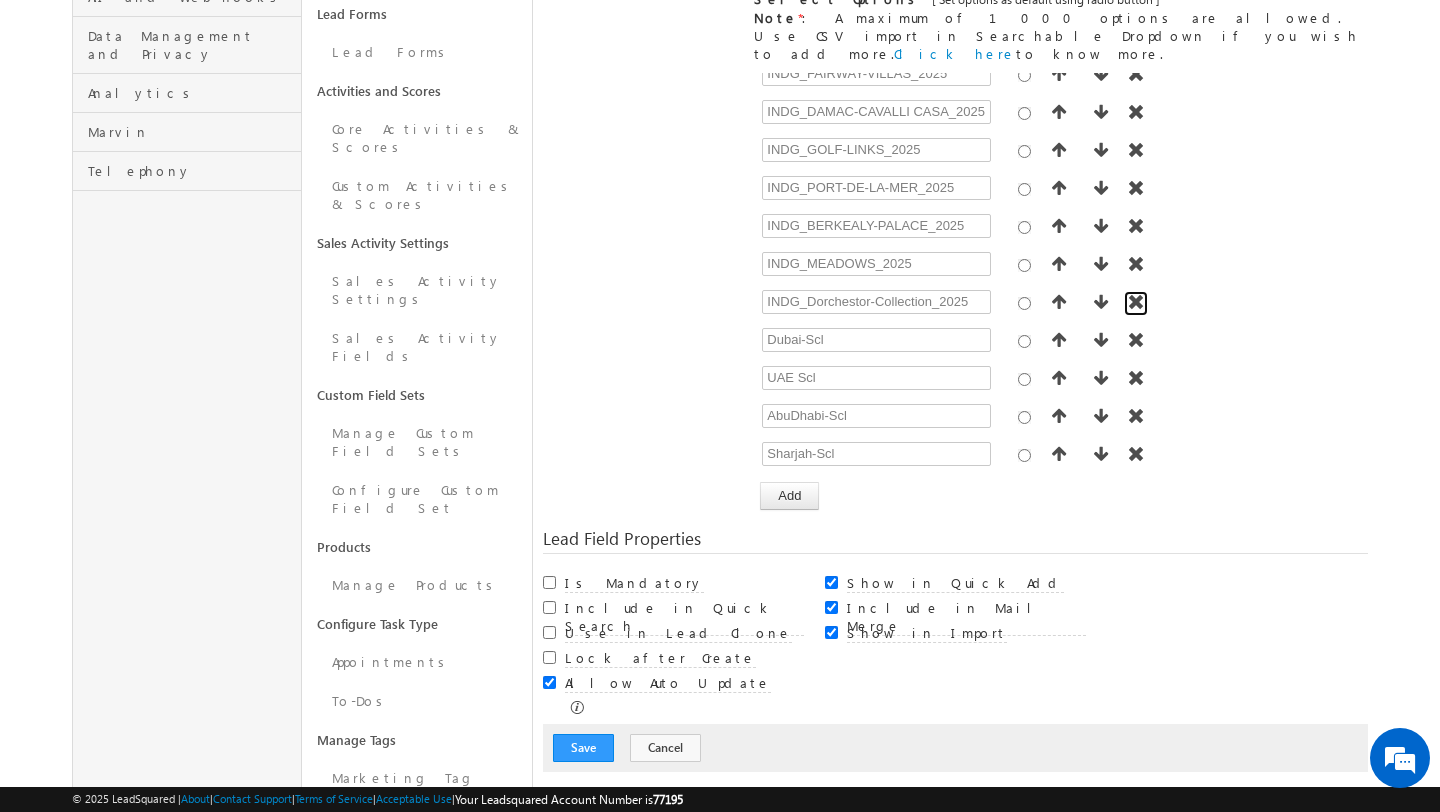 click at bounding box center (1136, 302) 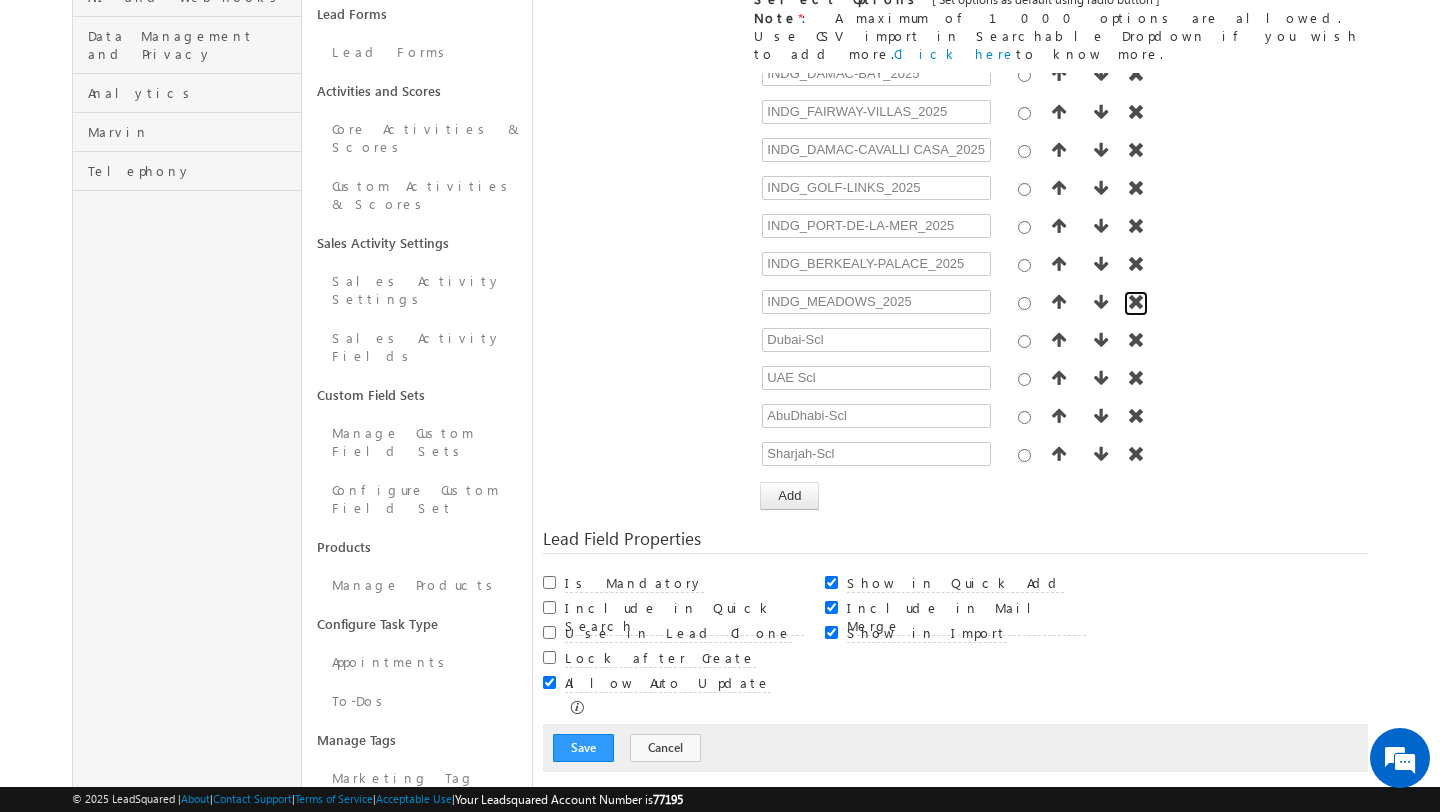 click at bounding box center (1136, 302) 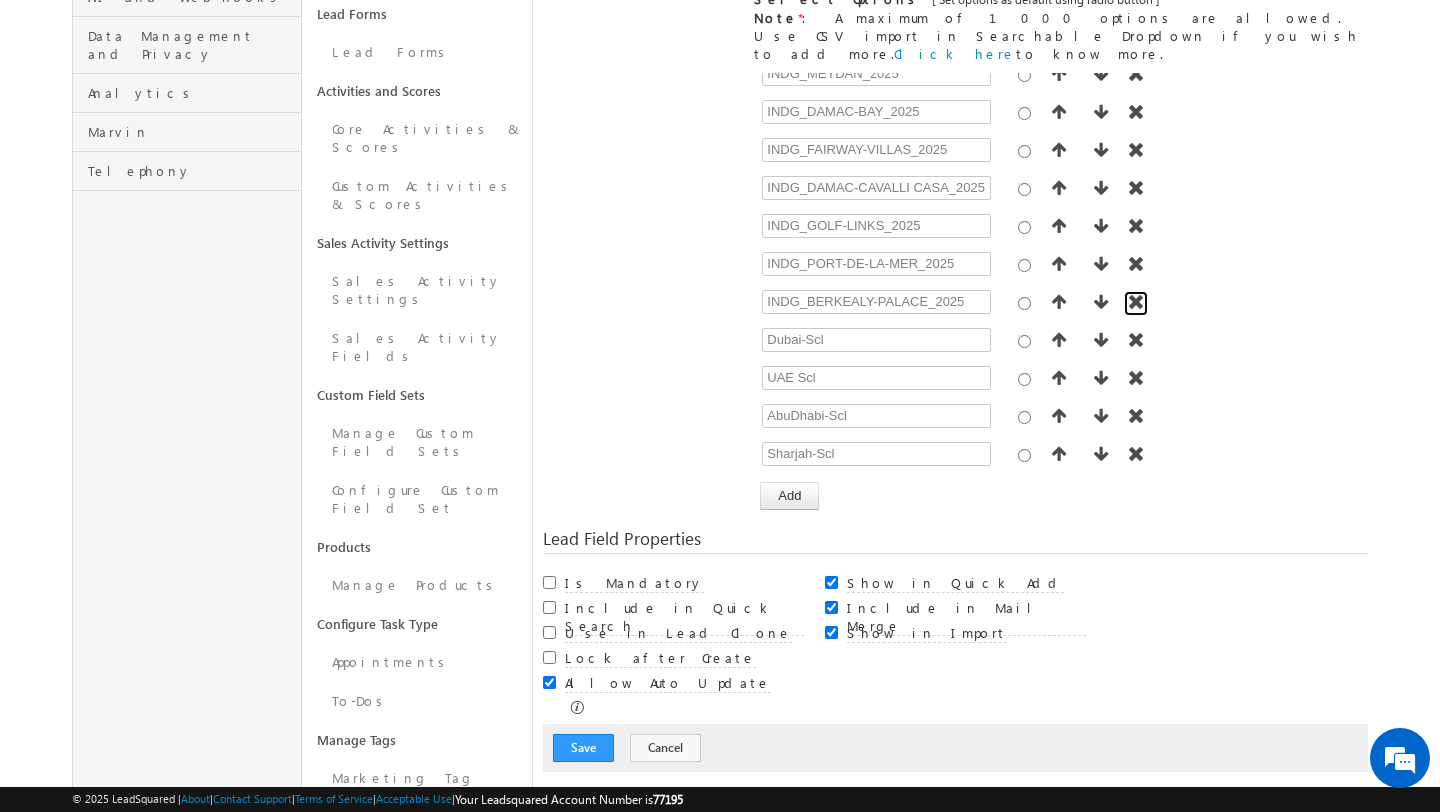click at bounding box center (1136, 302) 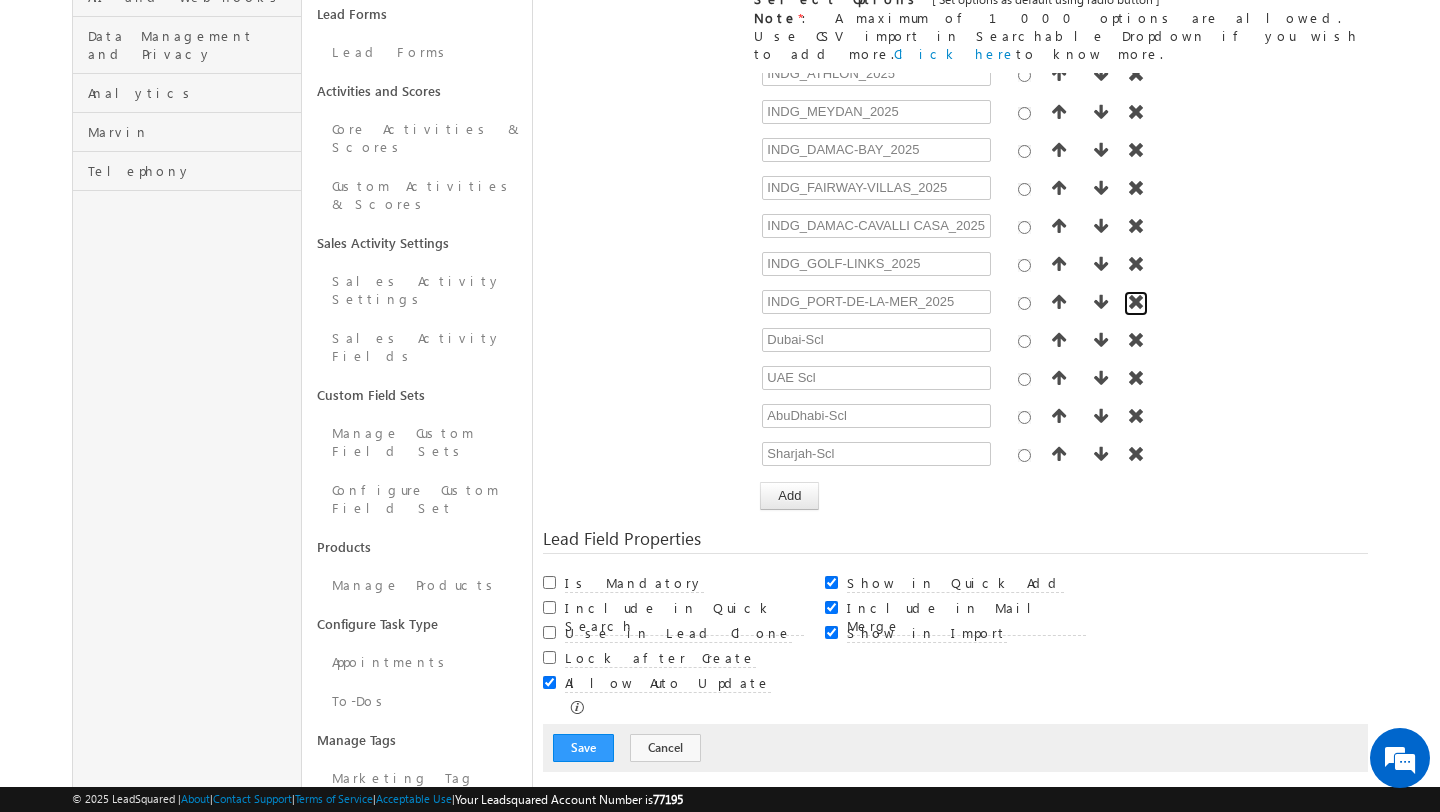 click at bounding box center (1136, 302) 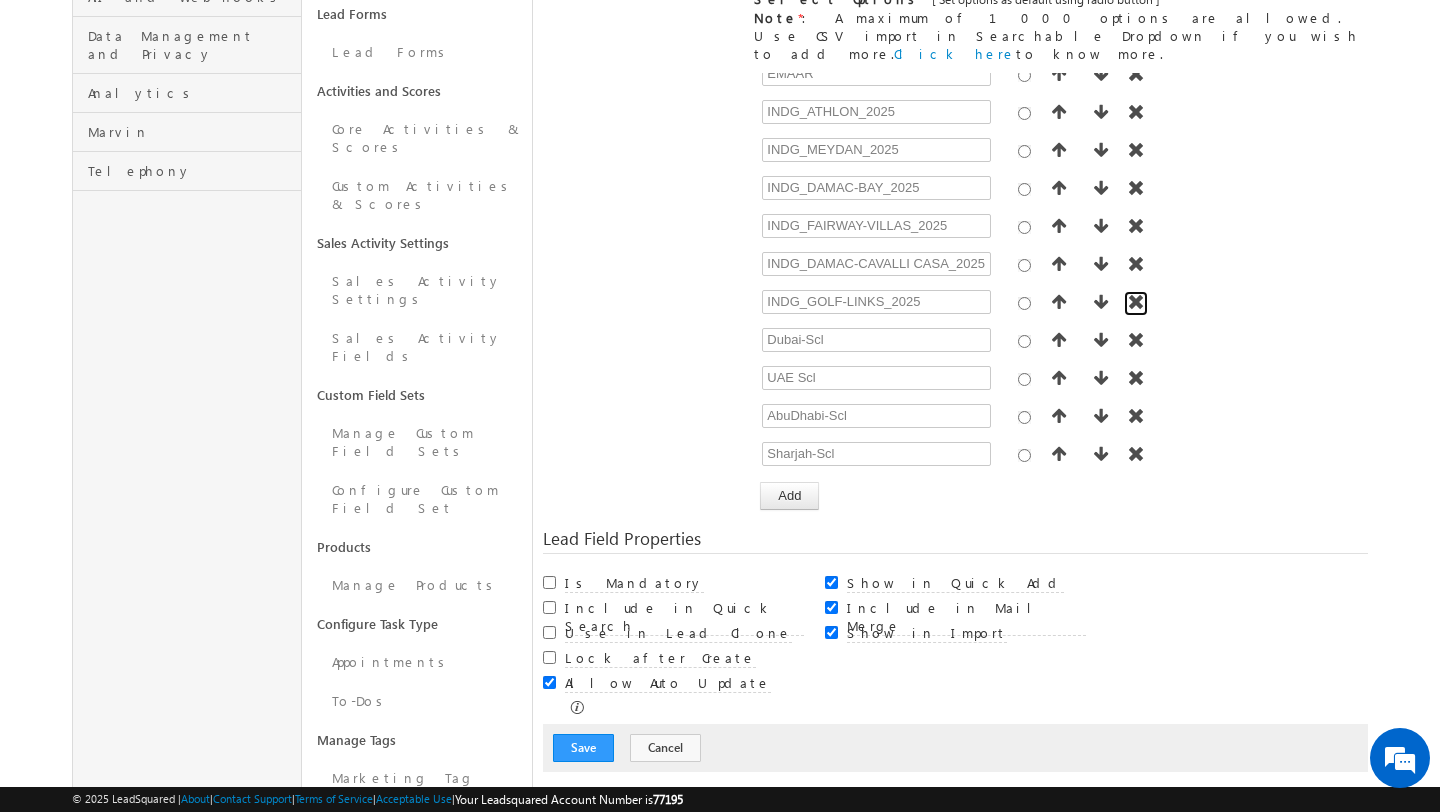 click at bounding box center (1136, 302) 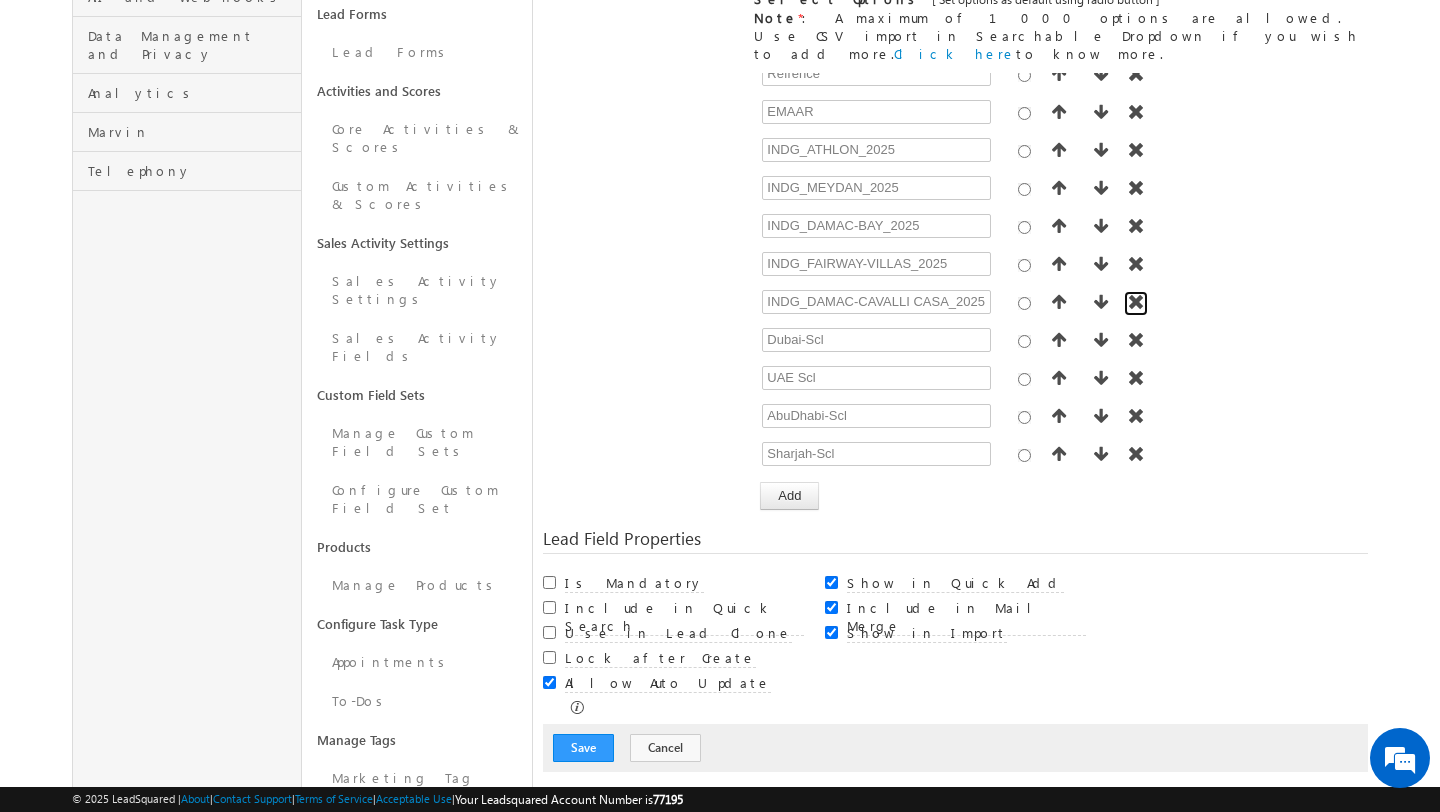 click at bounding box center (1136, 302) 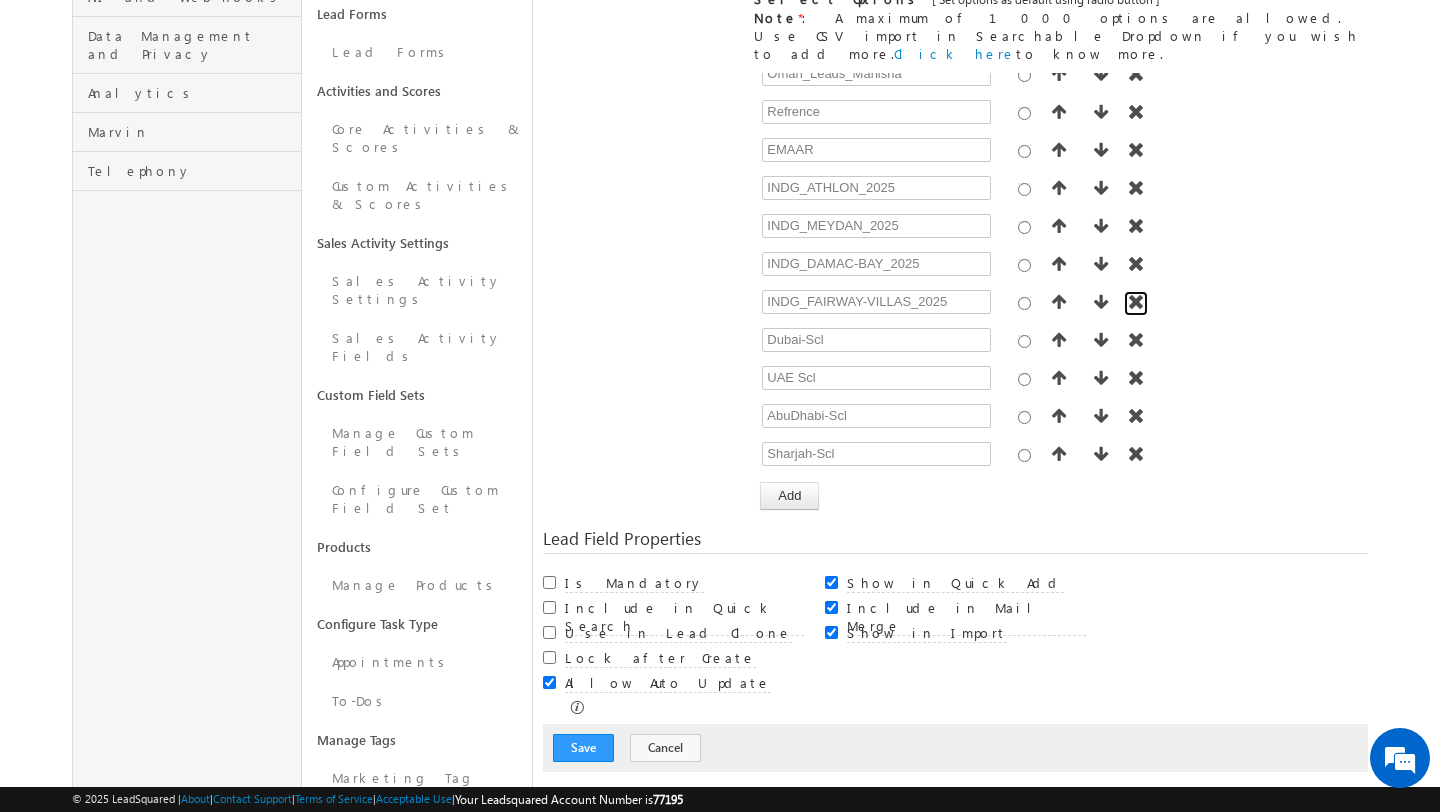 click at bounding box center [1136, 302] 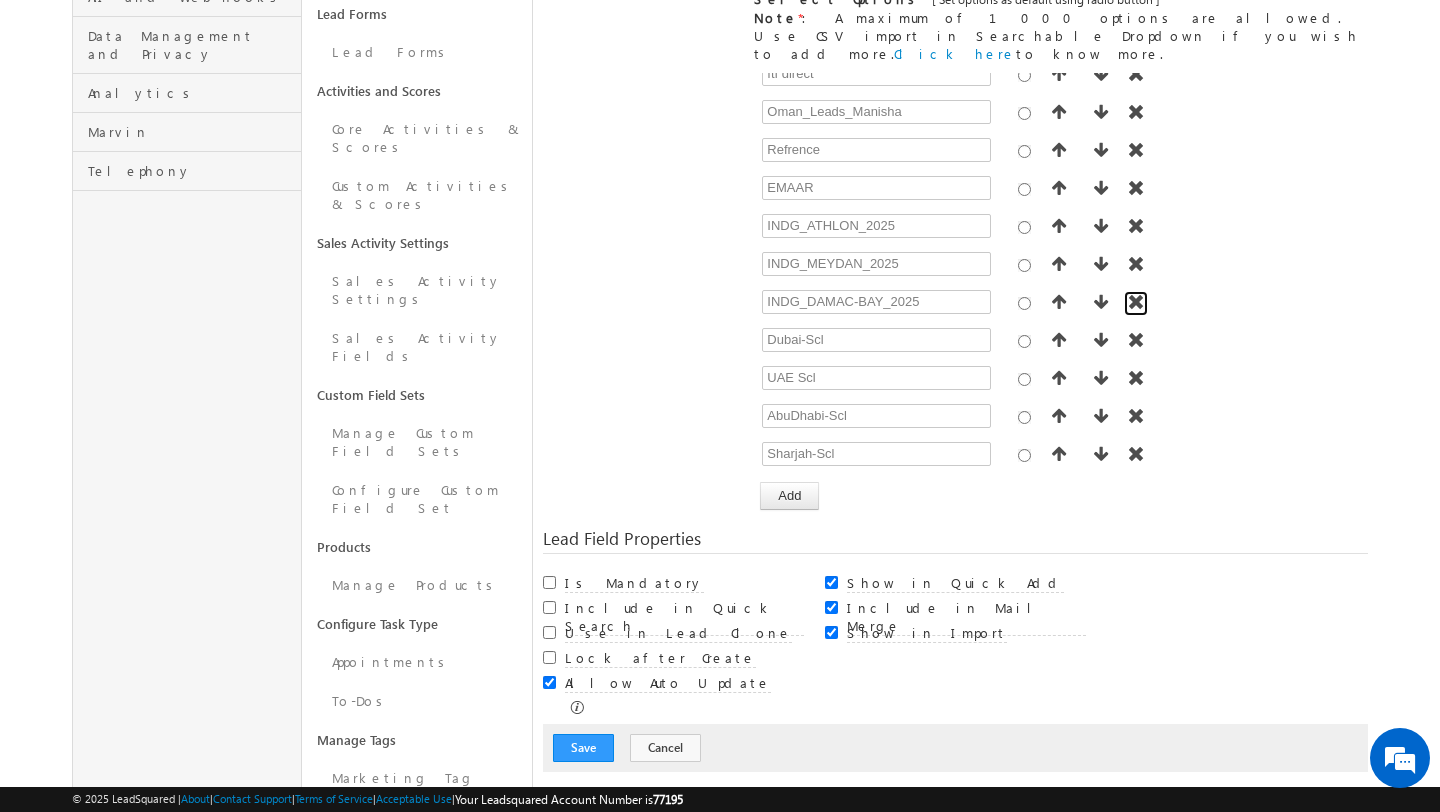 click at bounding box center (1136, 302) 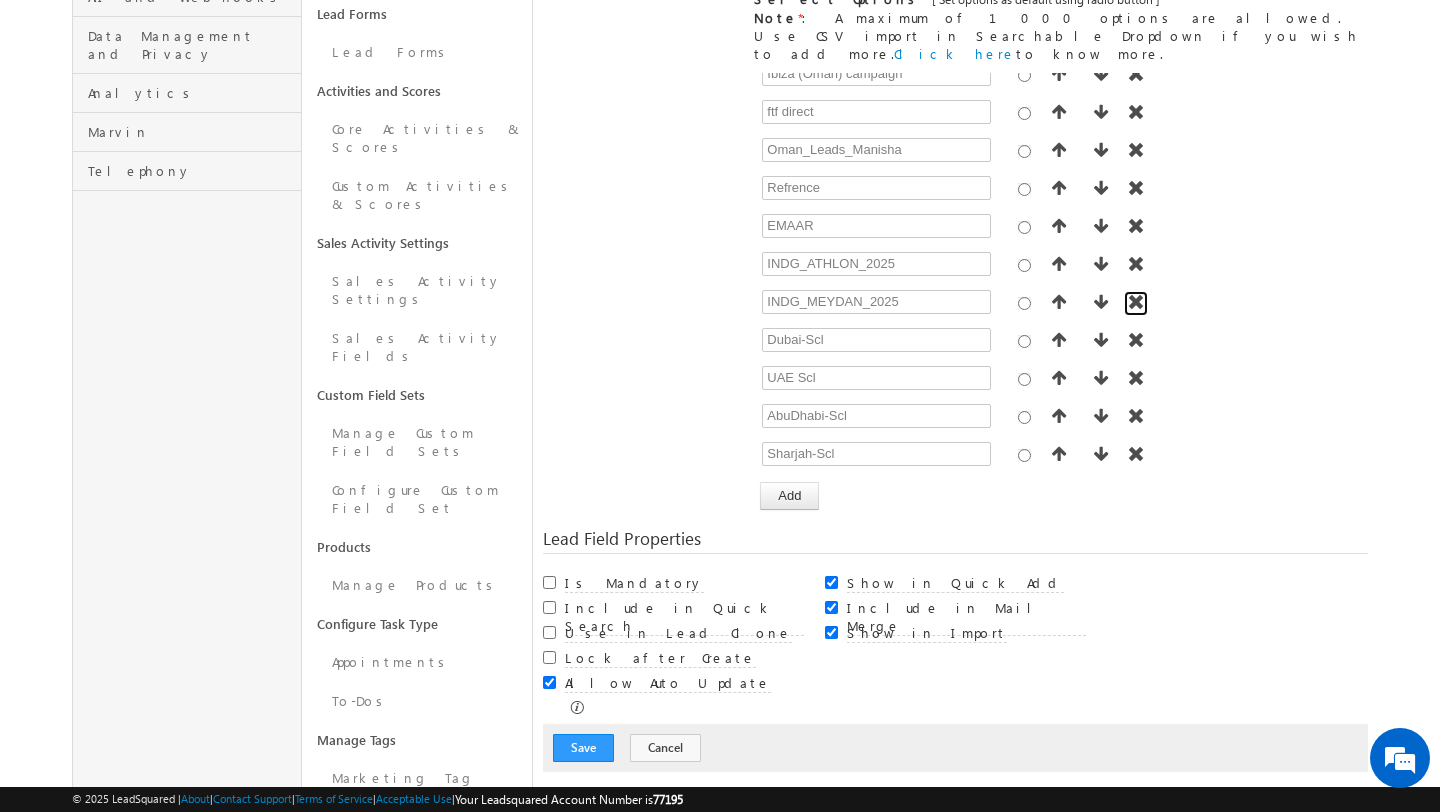 click at bounding box center [1136, 302] 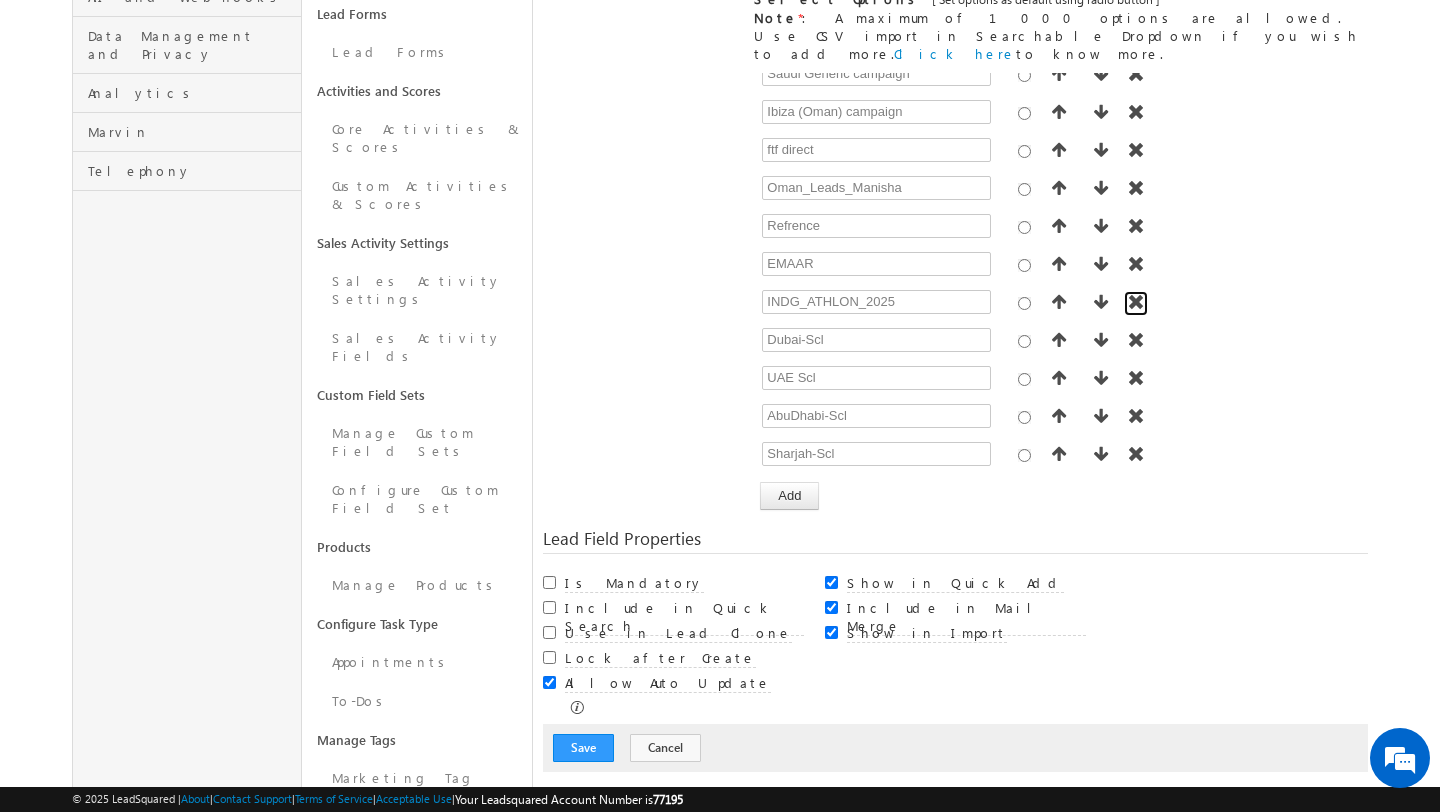 click at bounding box center (1136, 302) 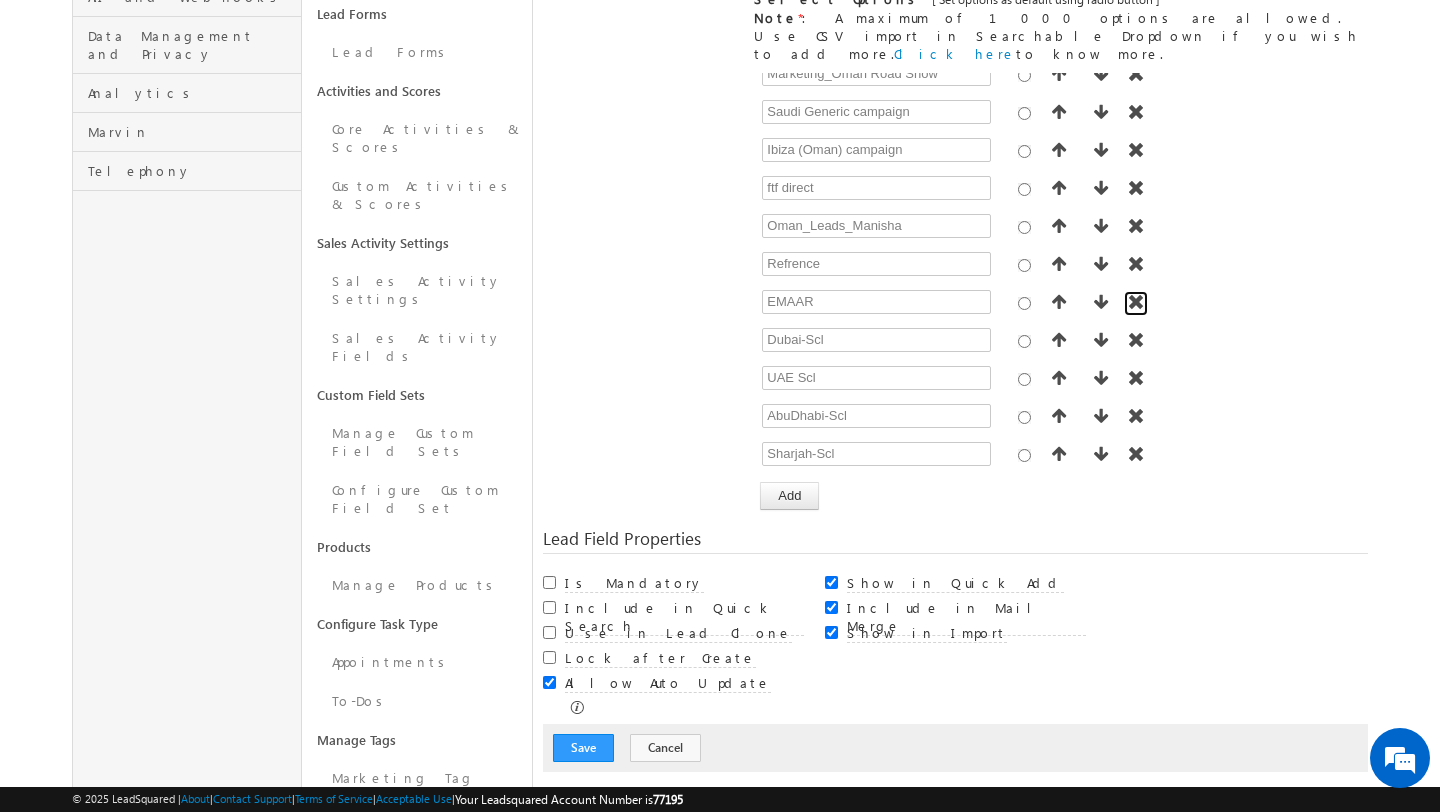 click at bounding box center [1136, 302] 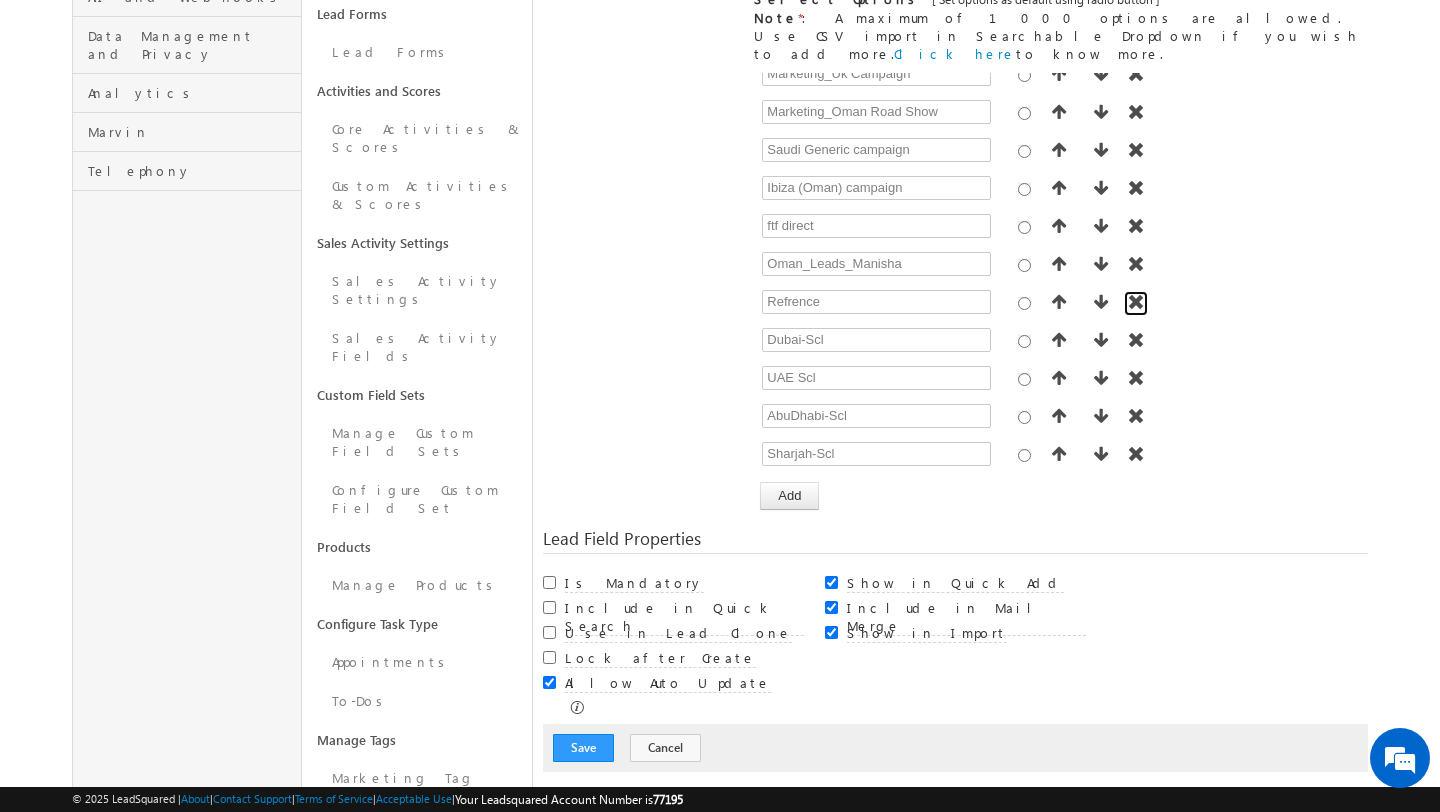 click at bounding box center (1136, 302) 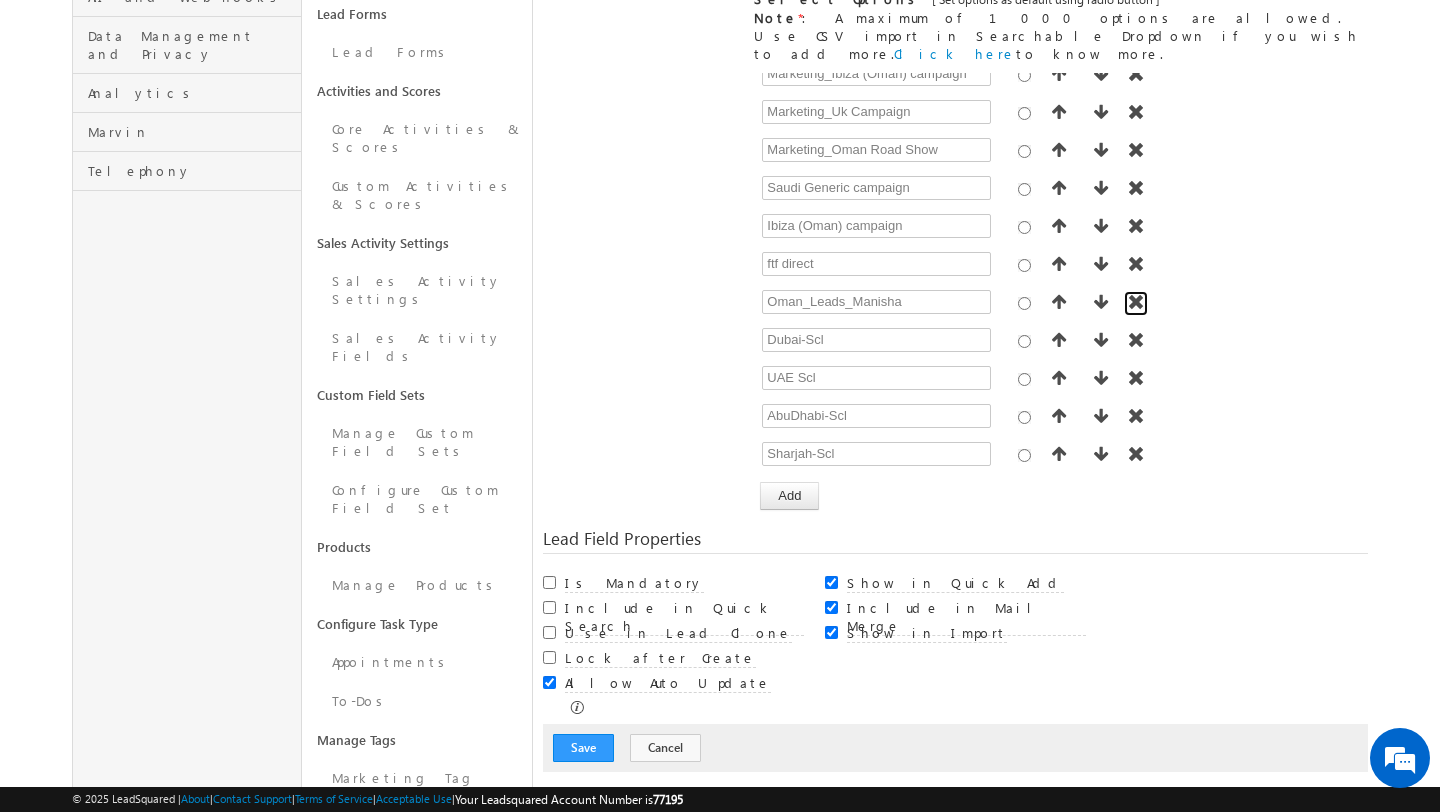 click at bounding box center [1136, 302] 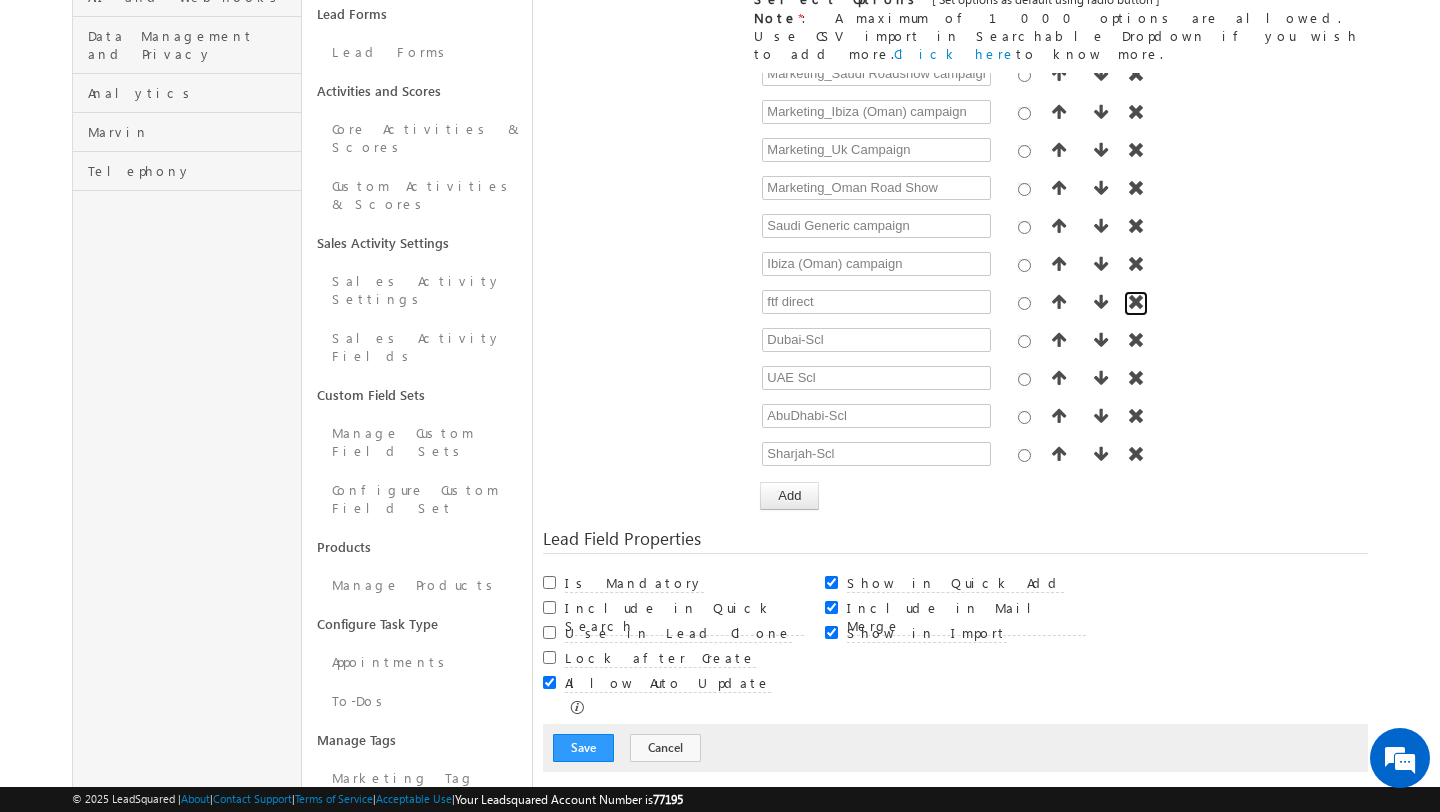 click at bounding box center [1136, 302] 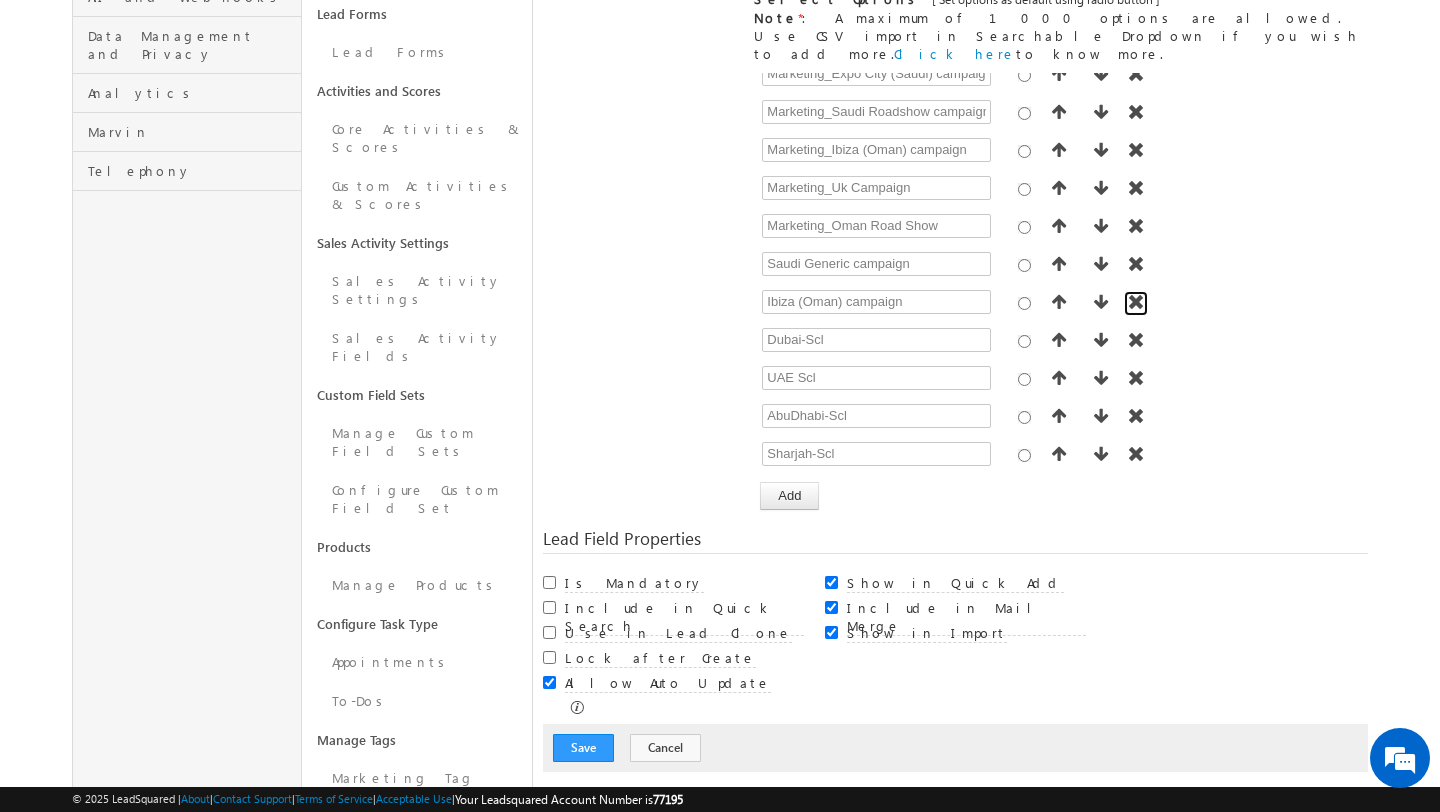 click at bounding box center (1136, 302) 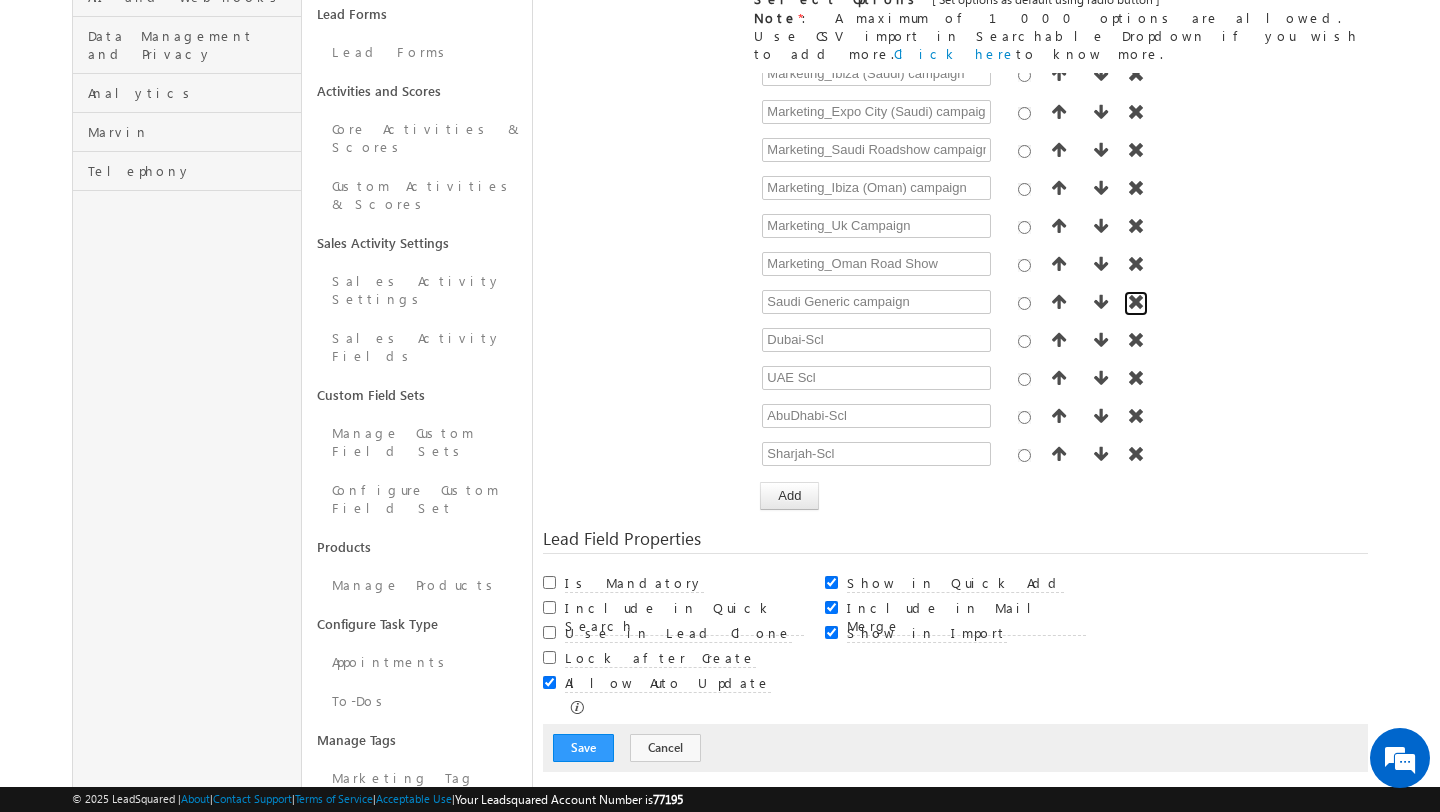 click at bounding box center [1136, 302] 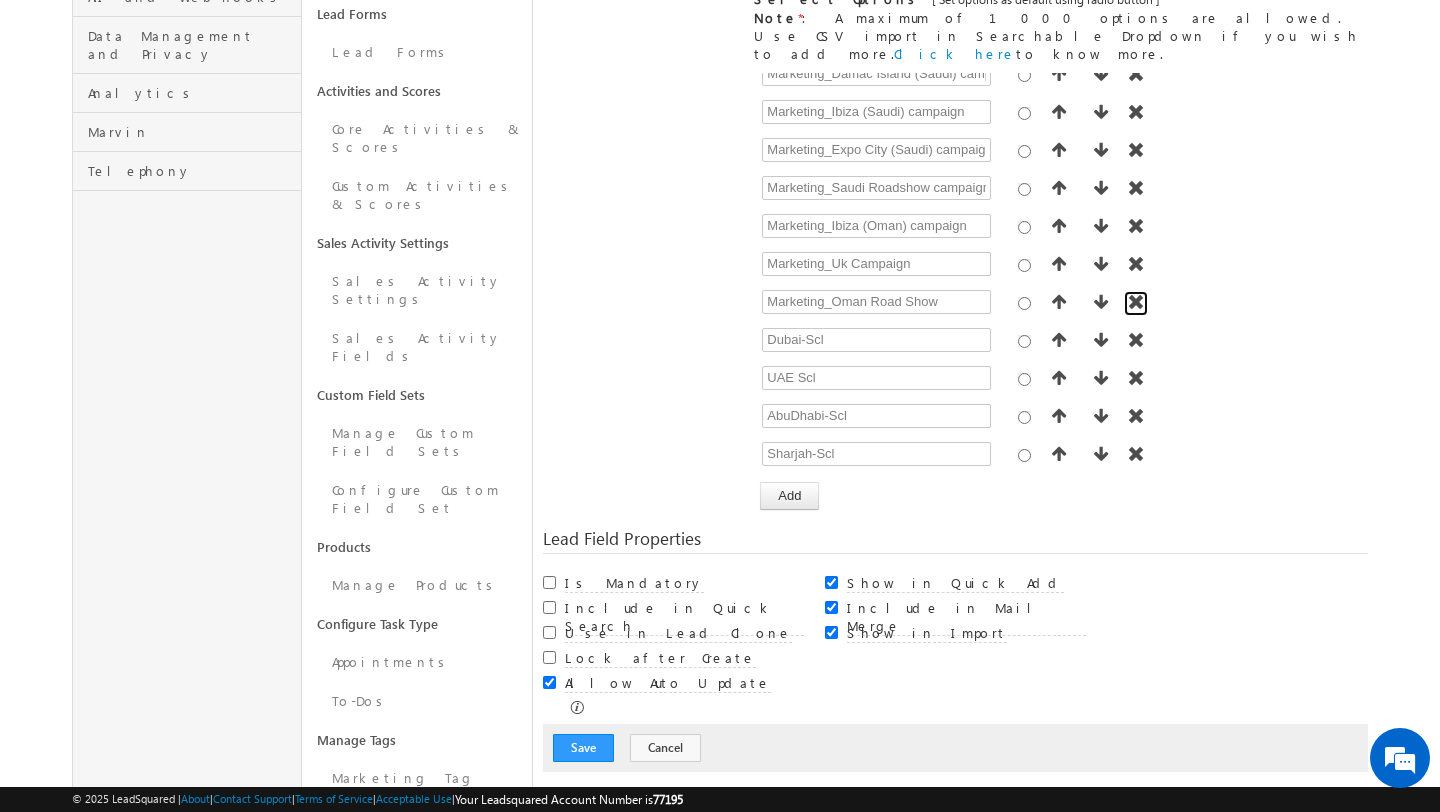 click at bounding box center [1136, 302] 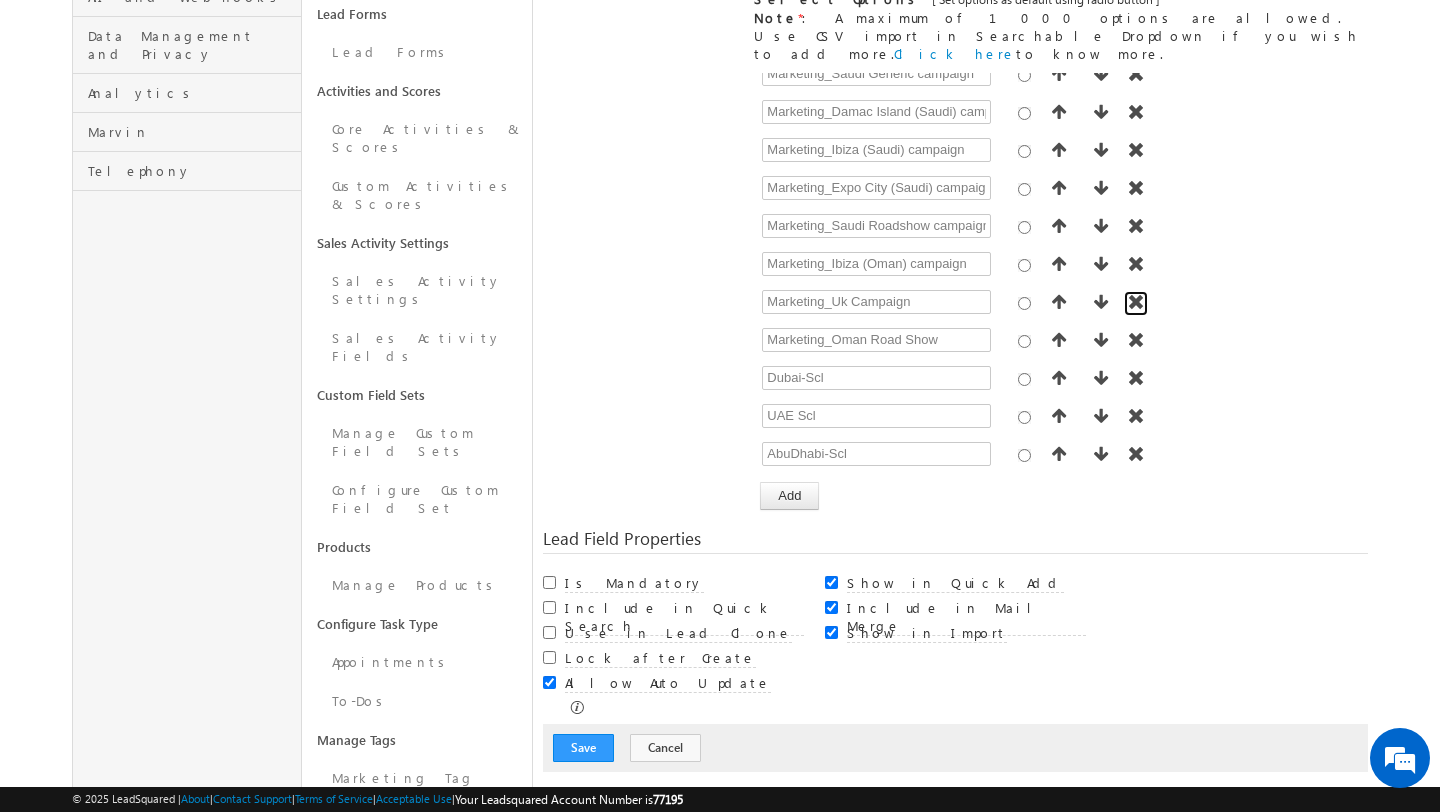 click at bounding box center (1136, 302) 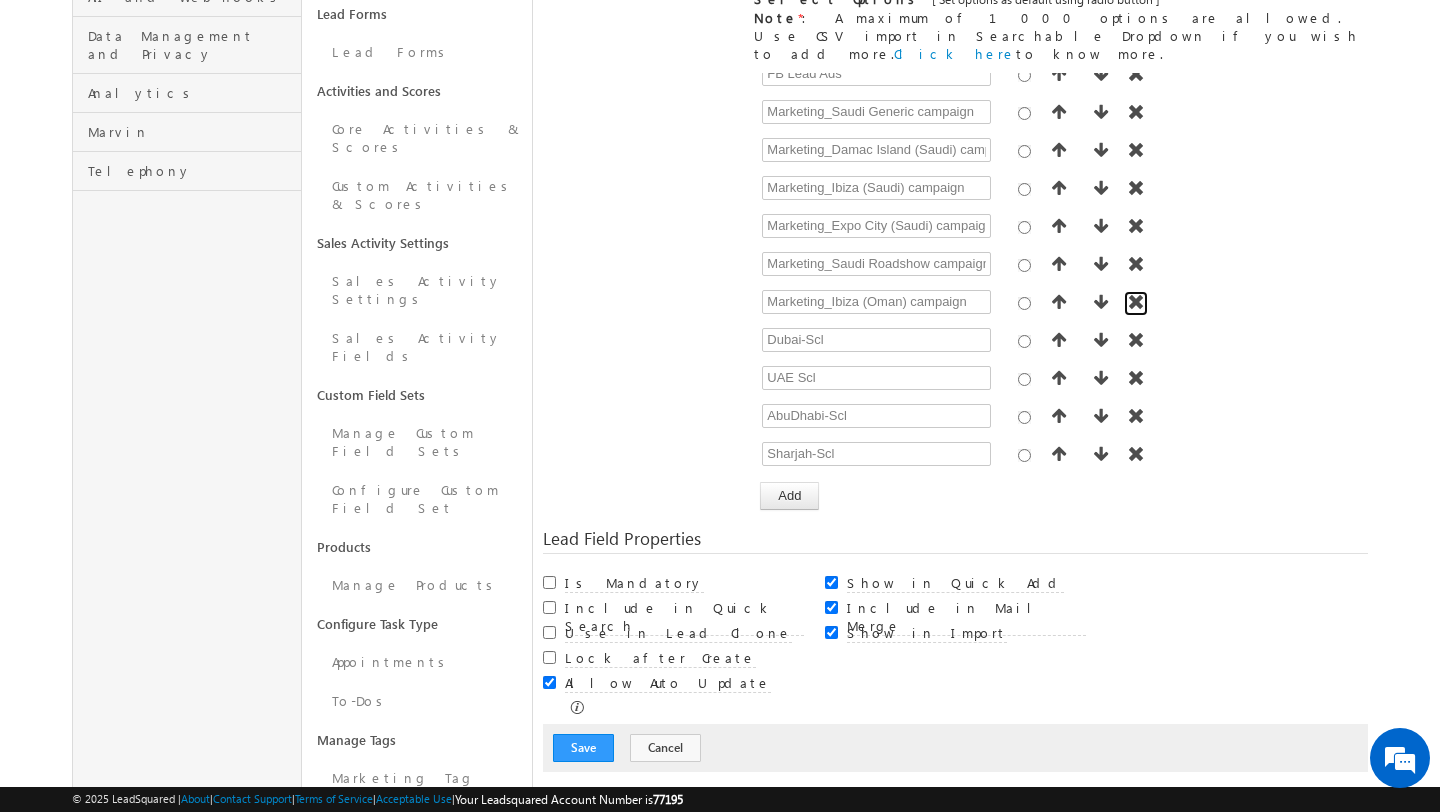 click at bounding box center [1136, 302] 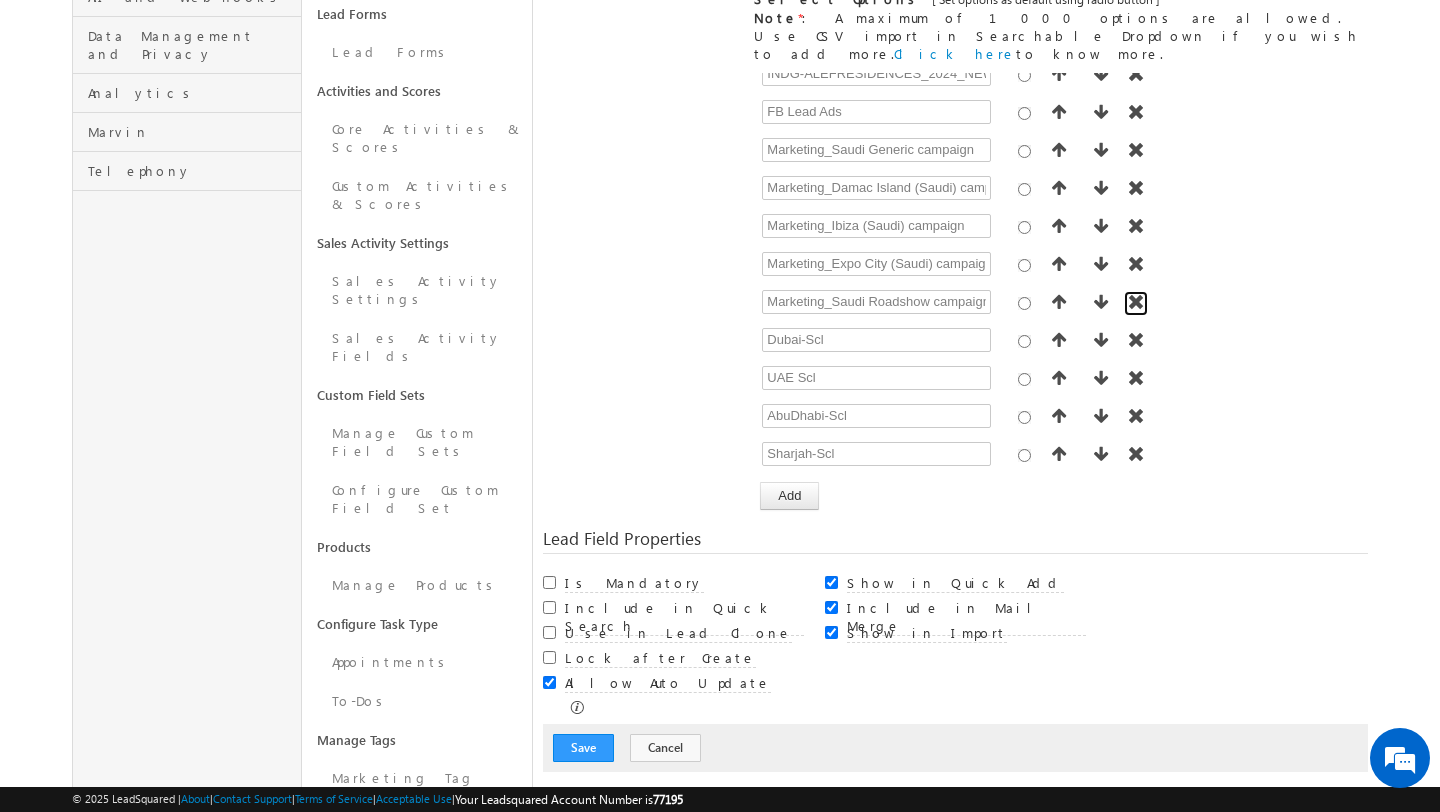 click at bounding box center (1136, 302) 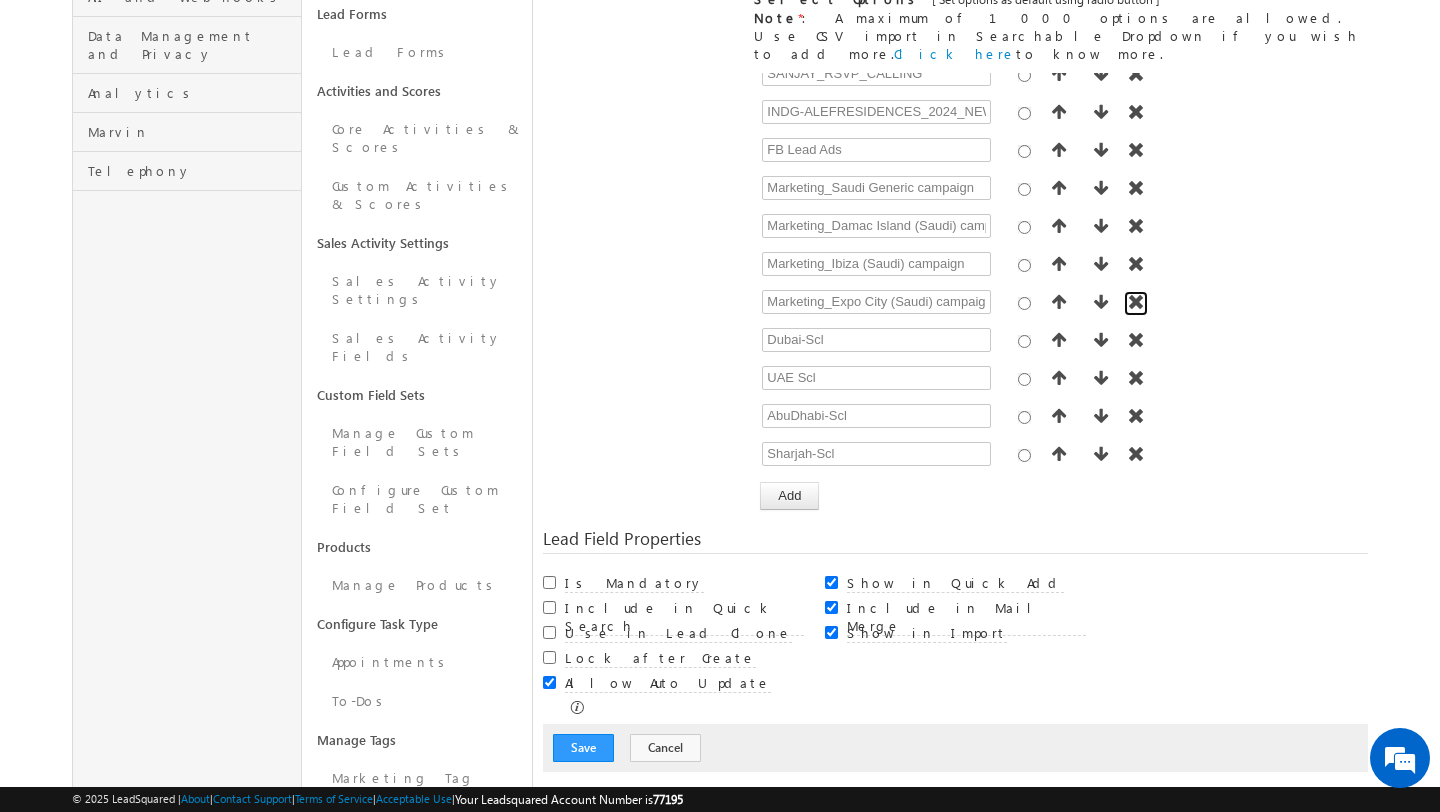 click at bounding box center (1136, 302) 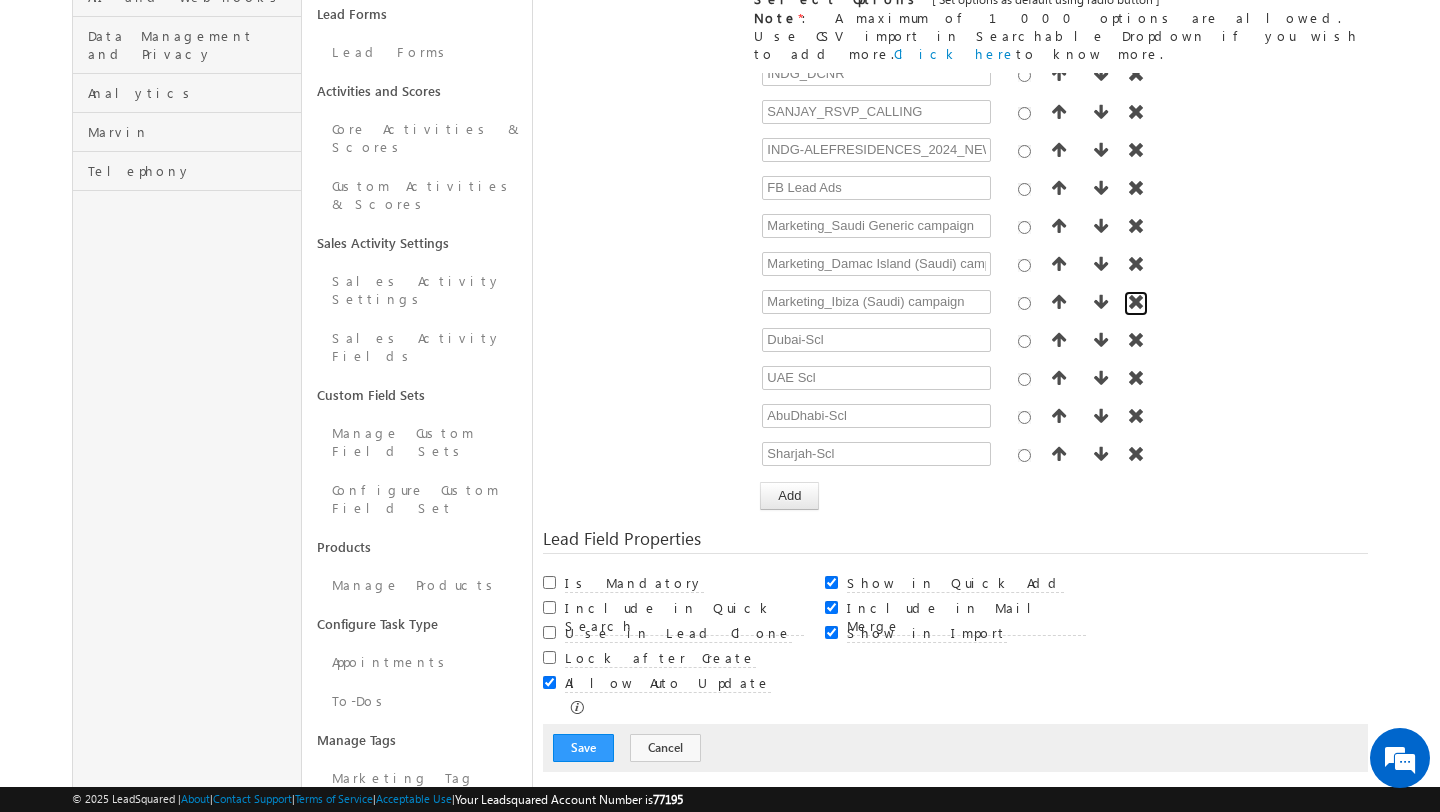click at bounding box center (1136, 302) 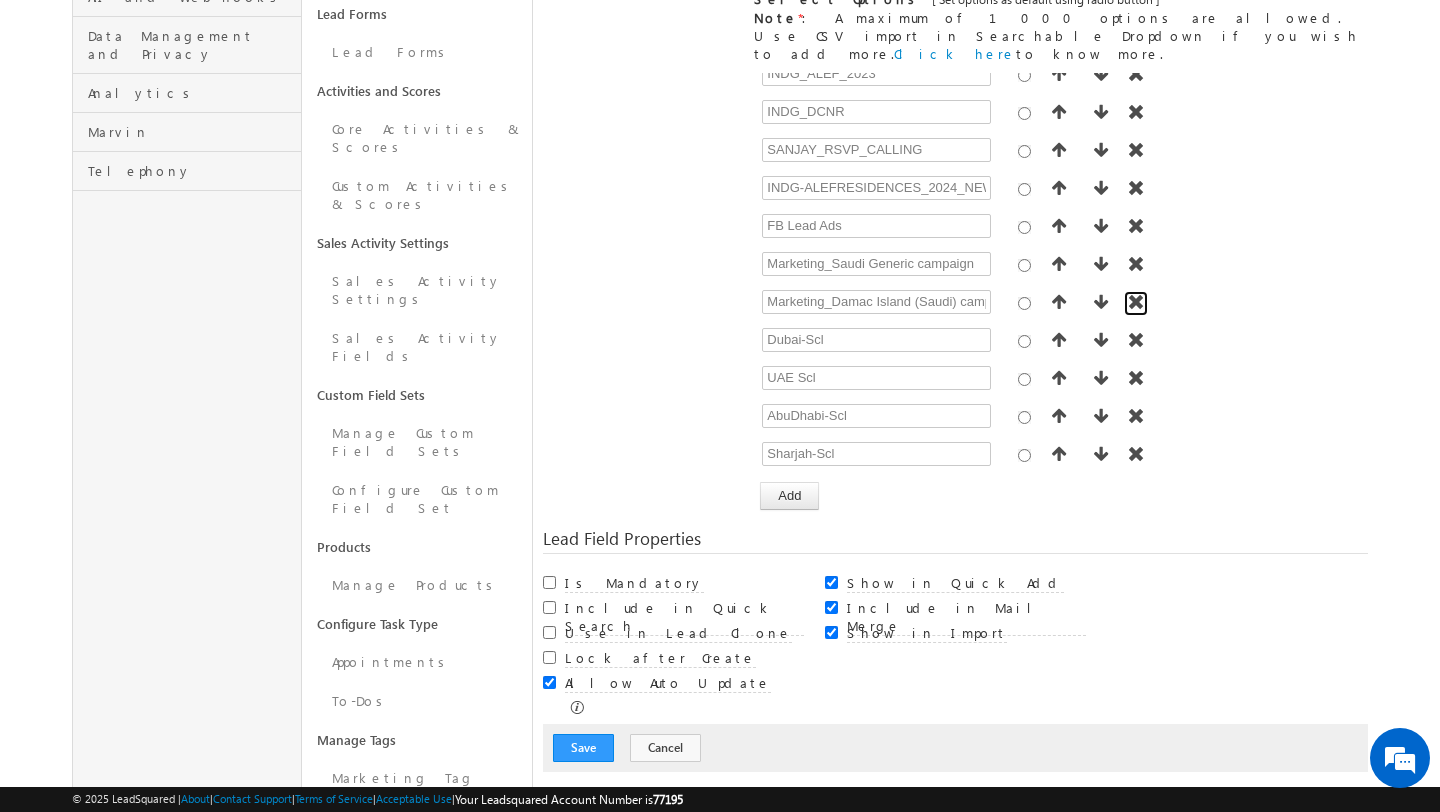 click at bounding box center [1136, 302] 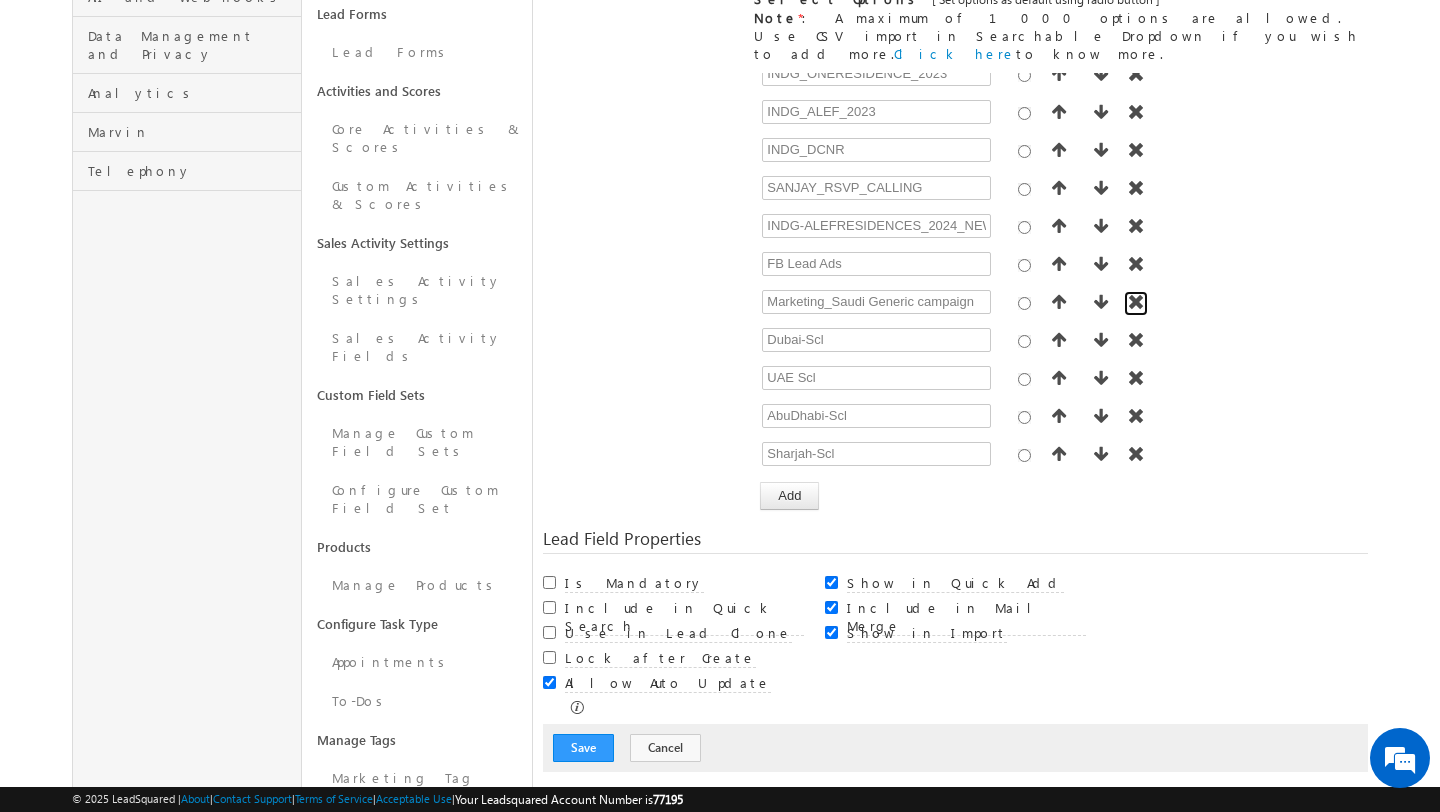 click at bounding box center (1136, 302) 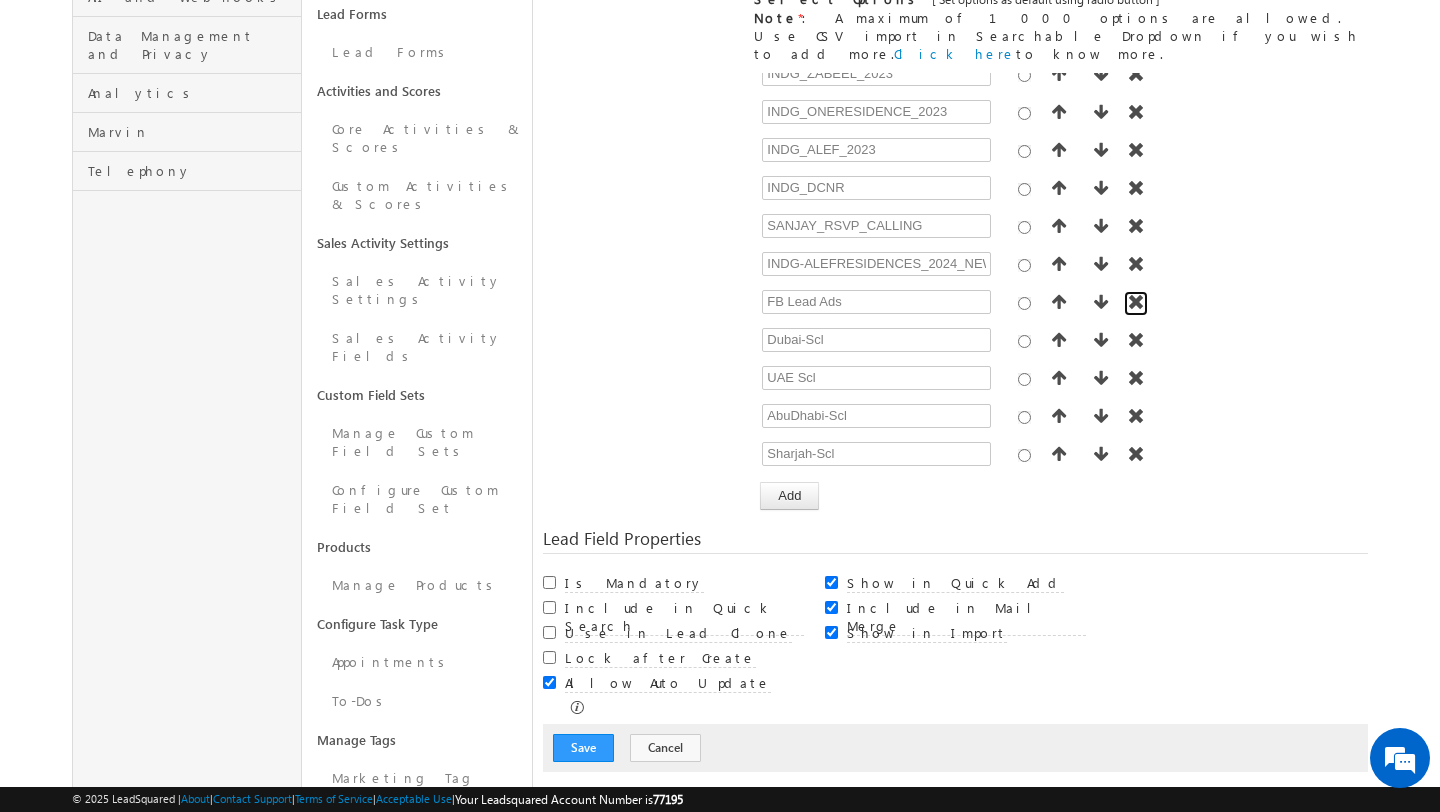click at bounding box center [1136, 302] 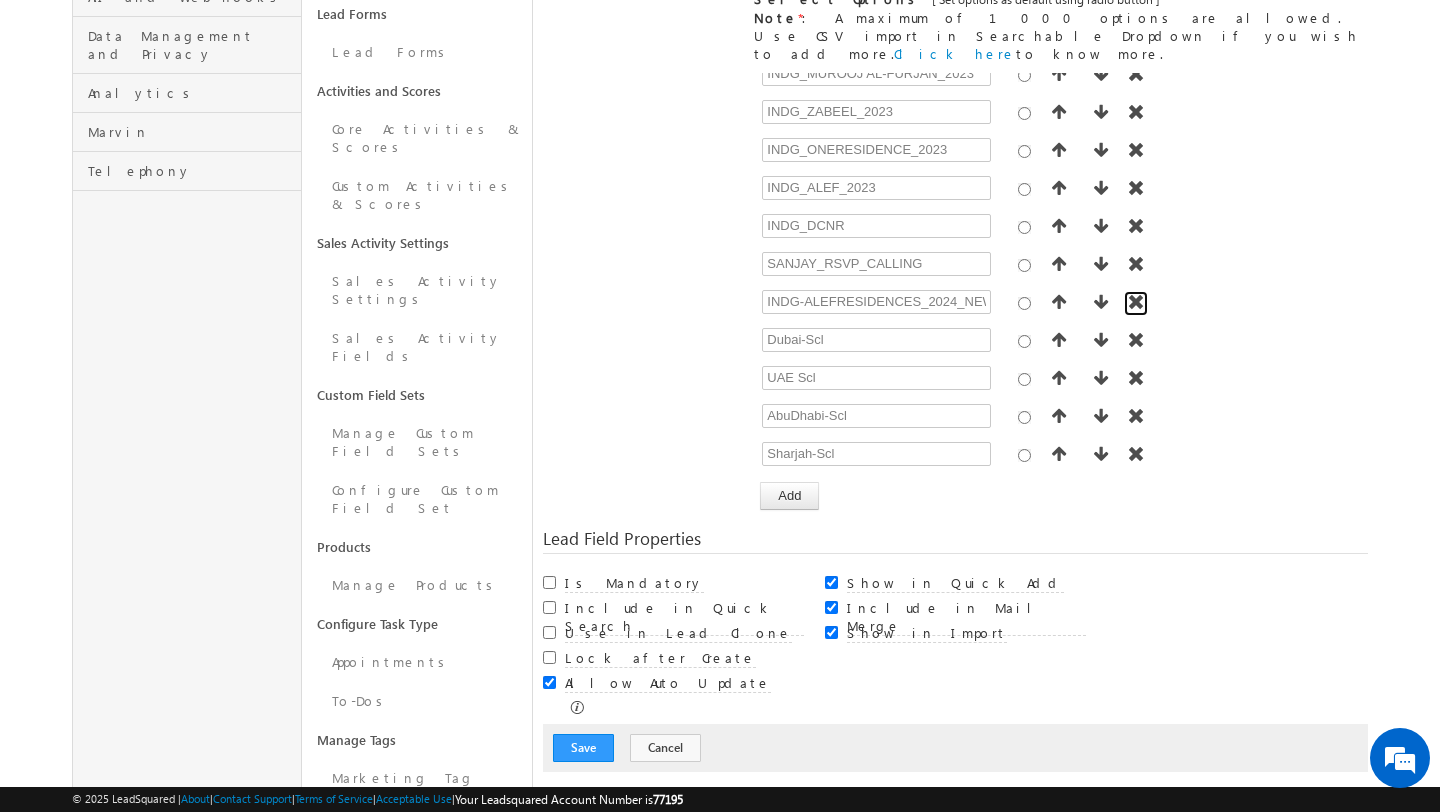click at bounding box center (1136, 302) 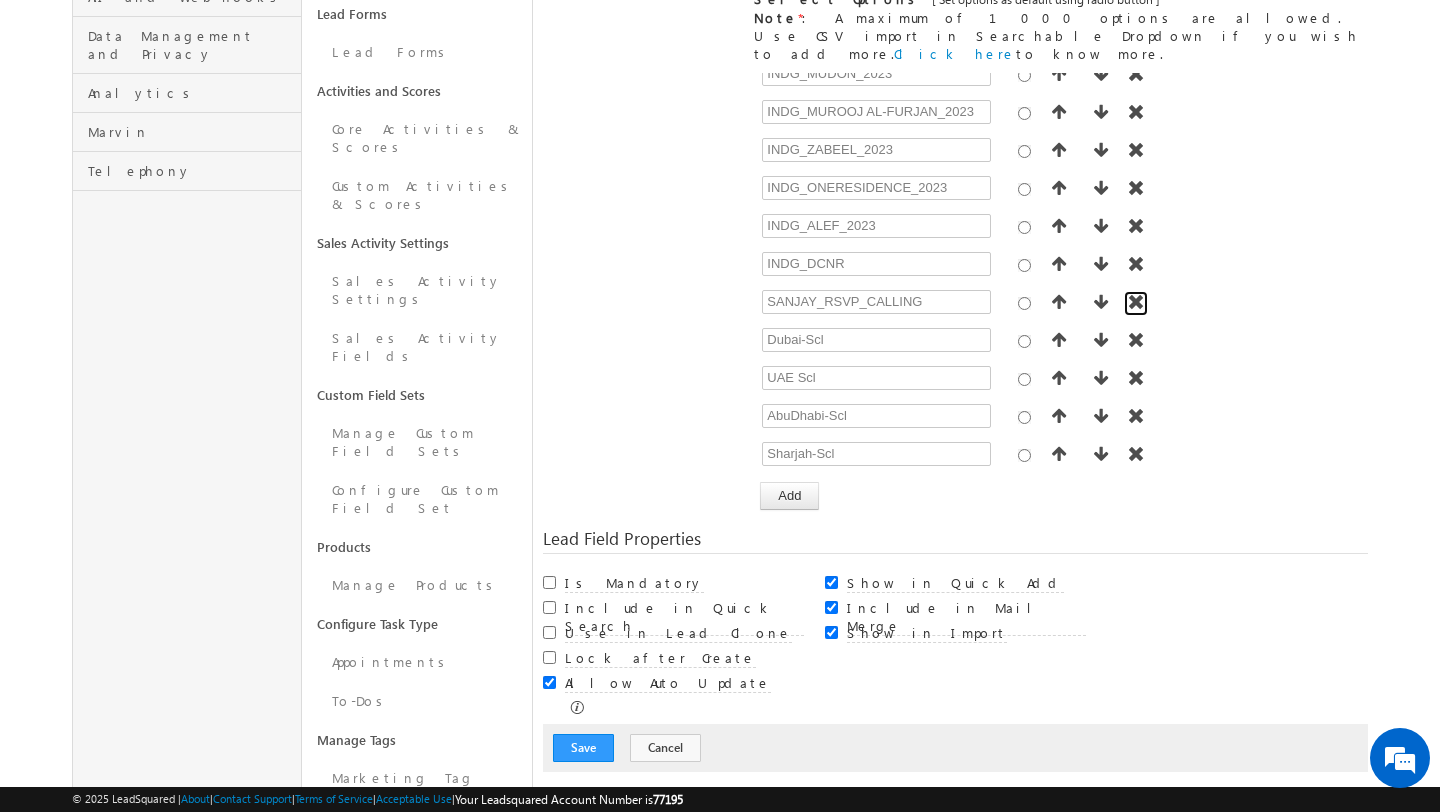 click at bounding box center [1136, 302] 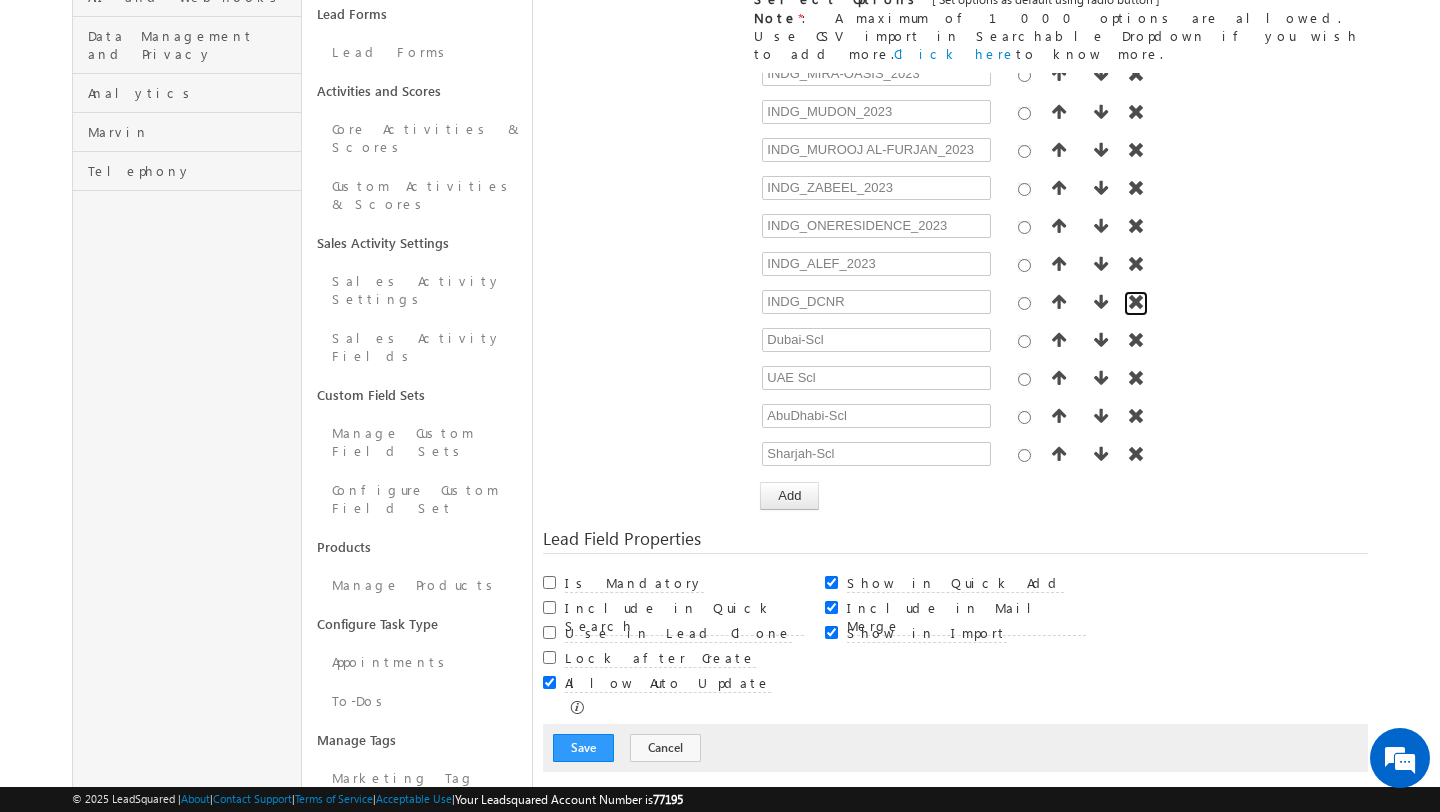click at bounding box center (1136, 302) 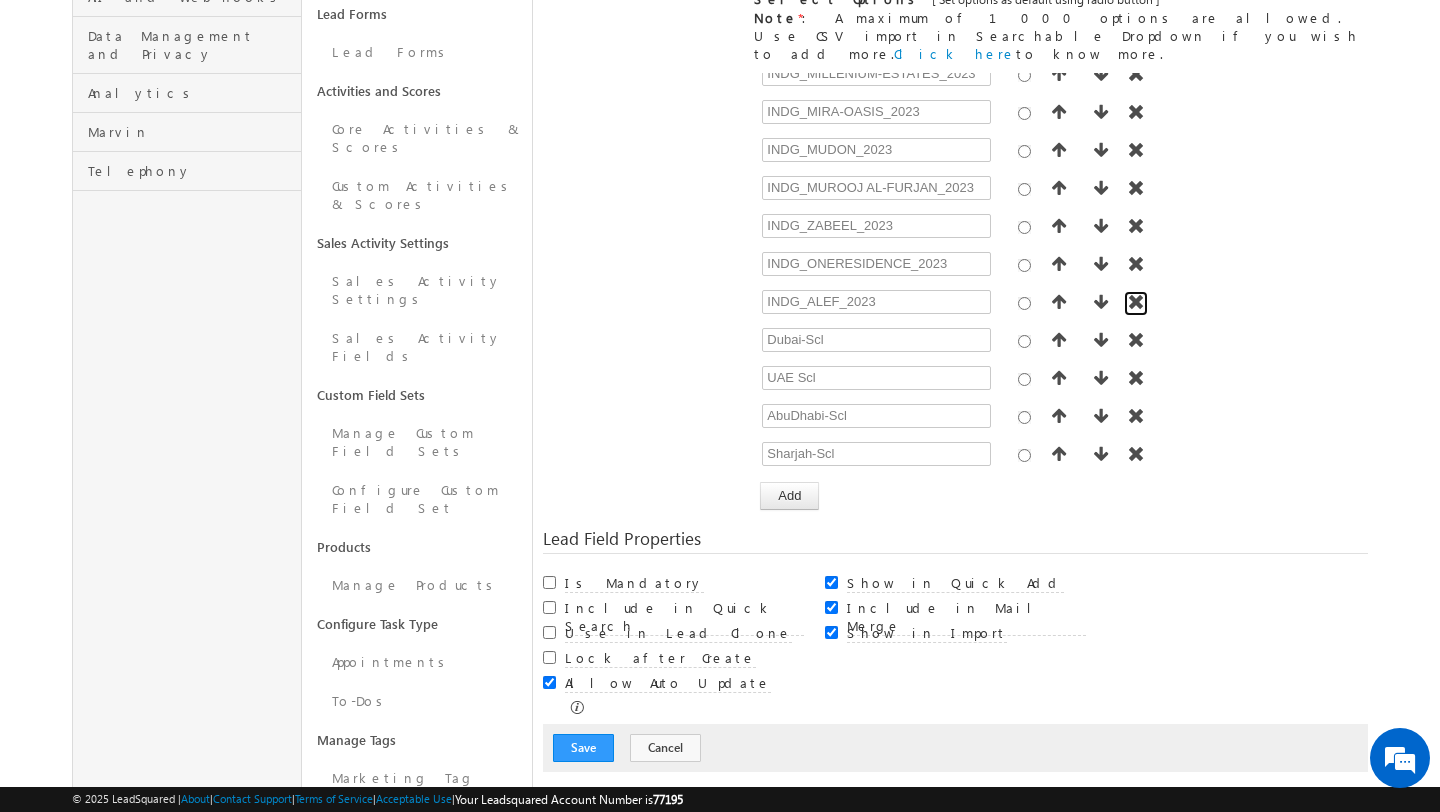 click at bounding box center [1136, 302] 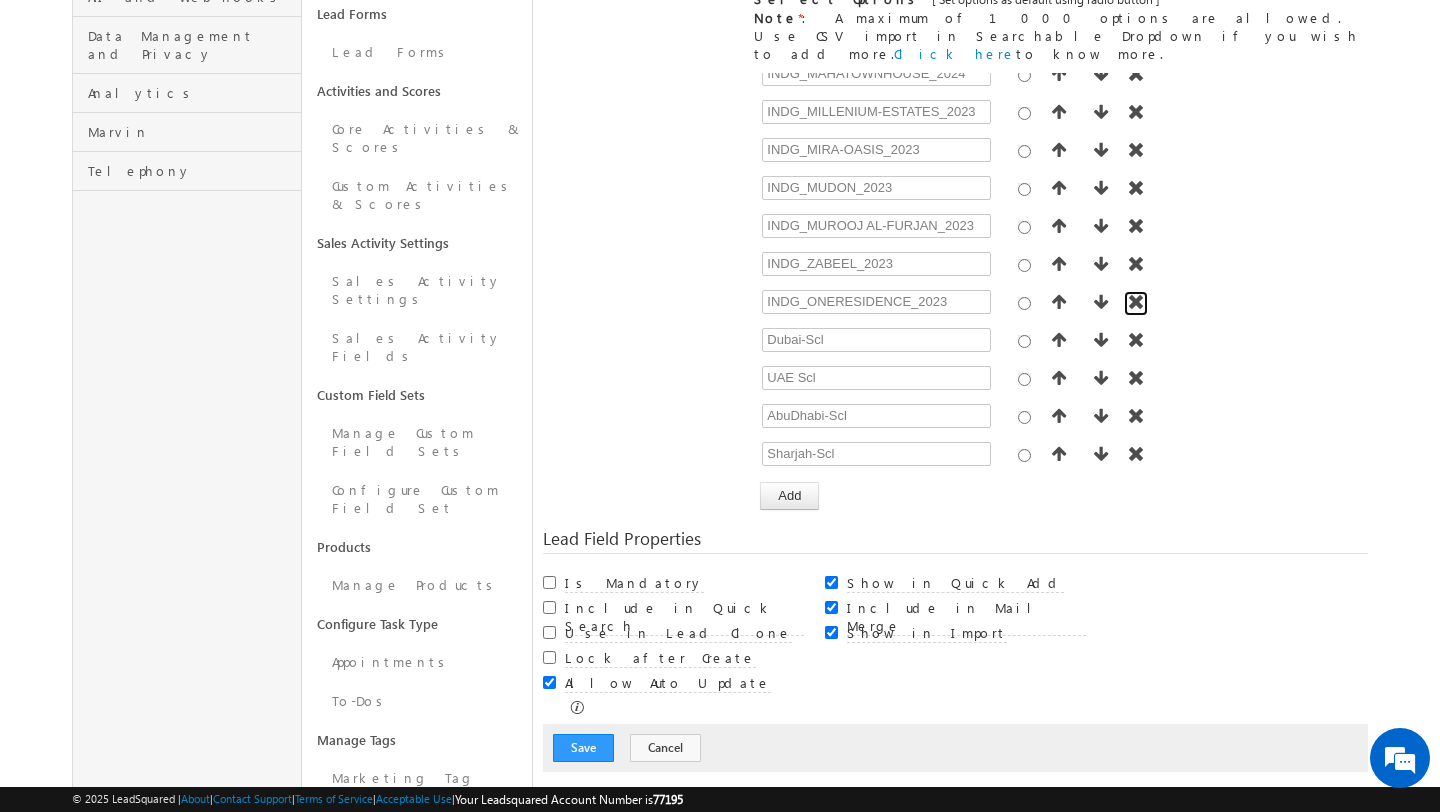 click at bounding box center [1136, 302] 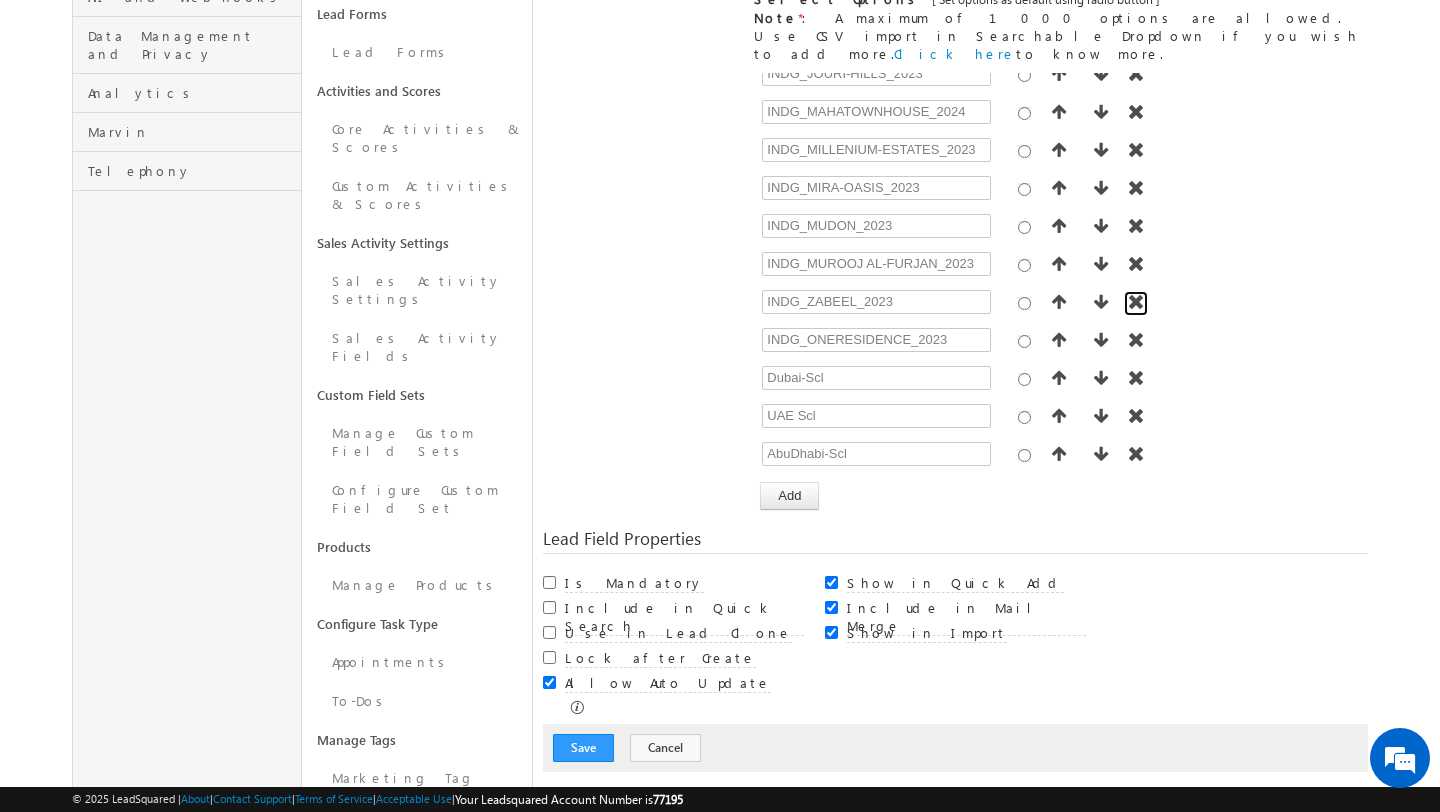 click at bounding box center [1136, 302] 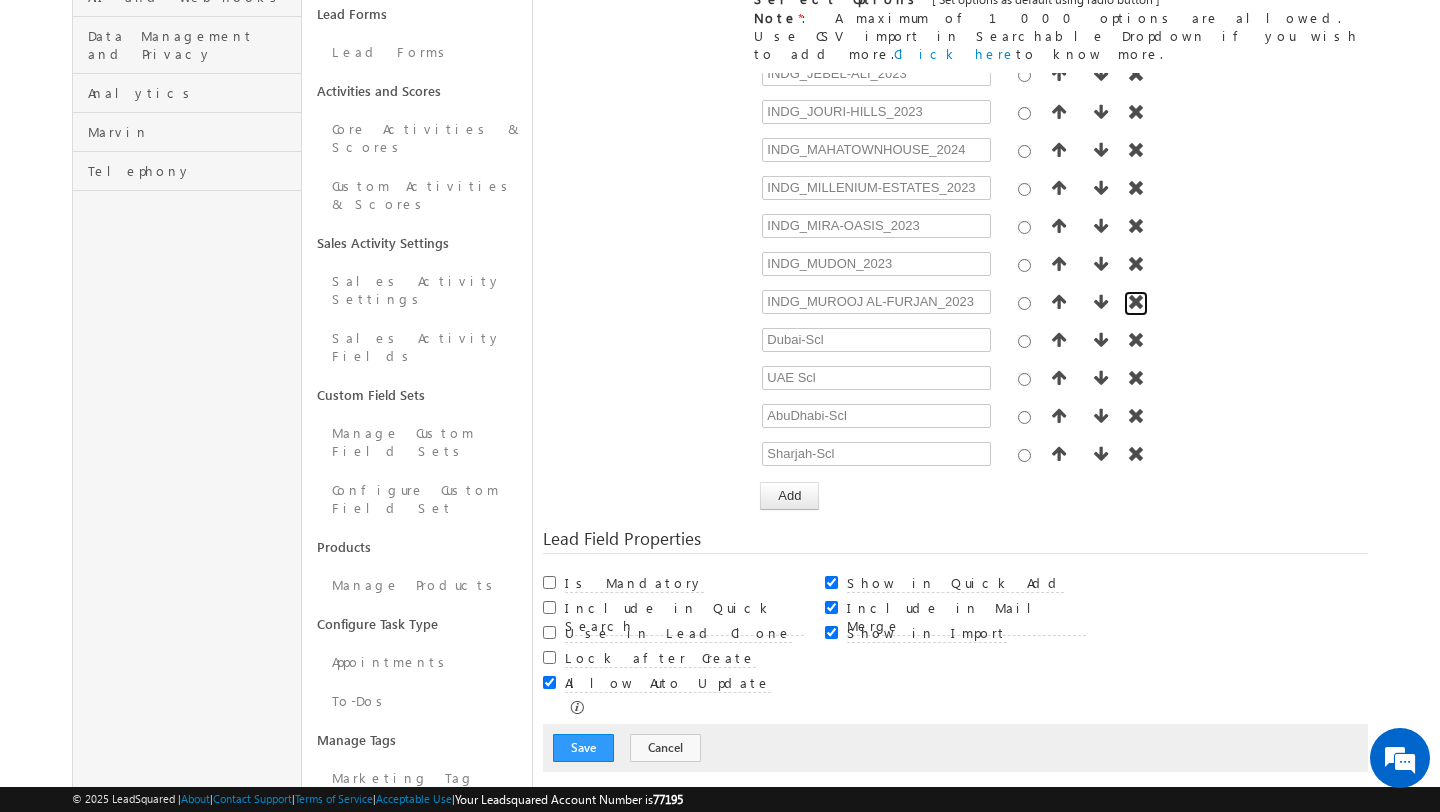 click at bounding box center [1136, 302] 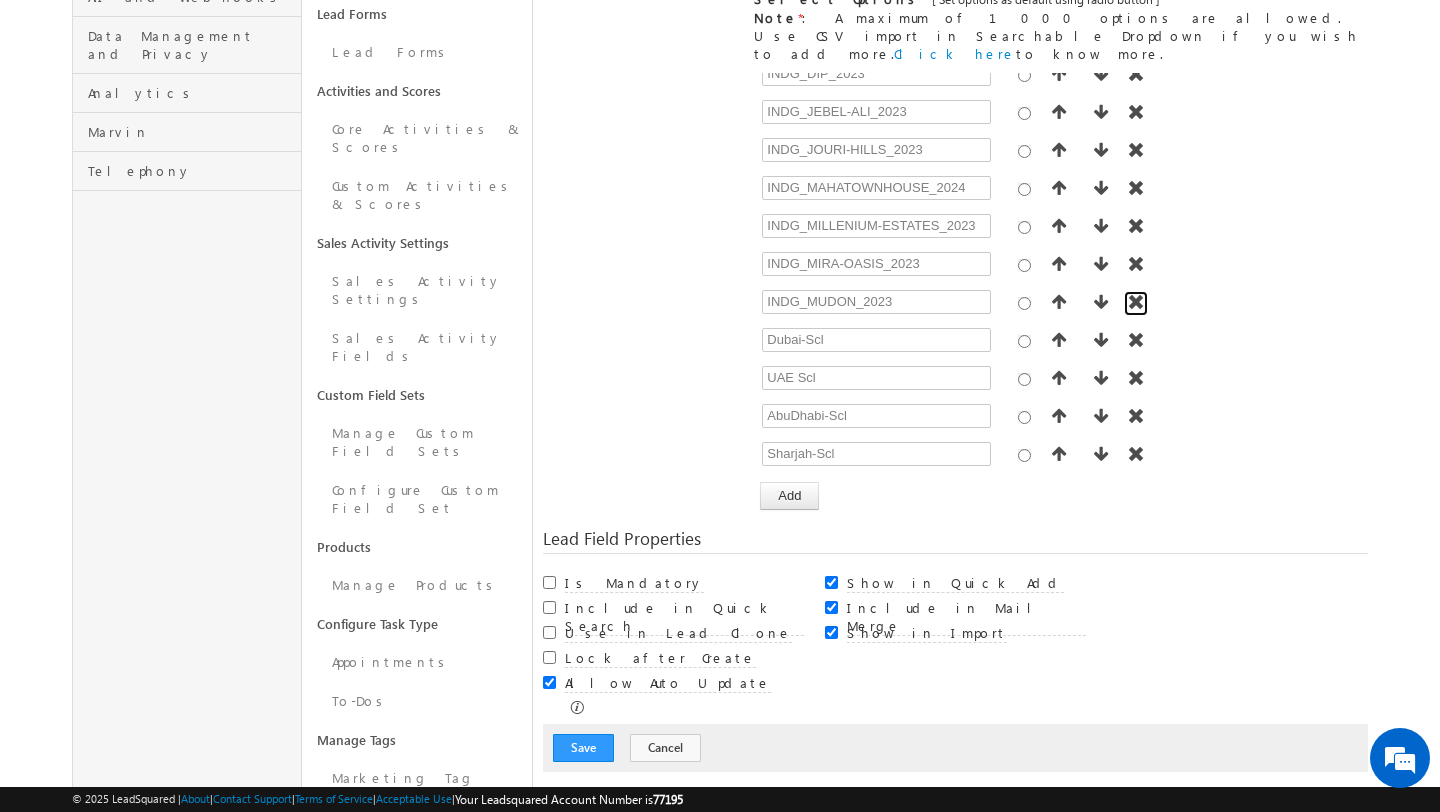 click at bounding box center [1136, 302] 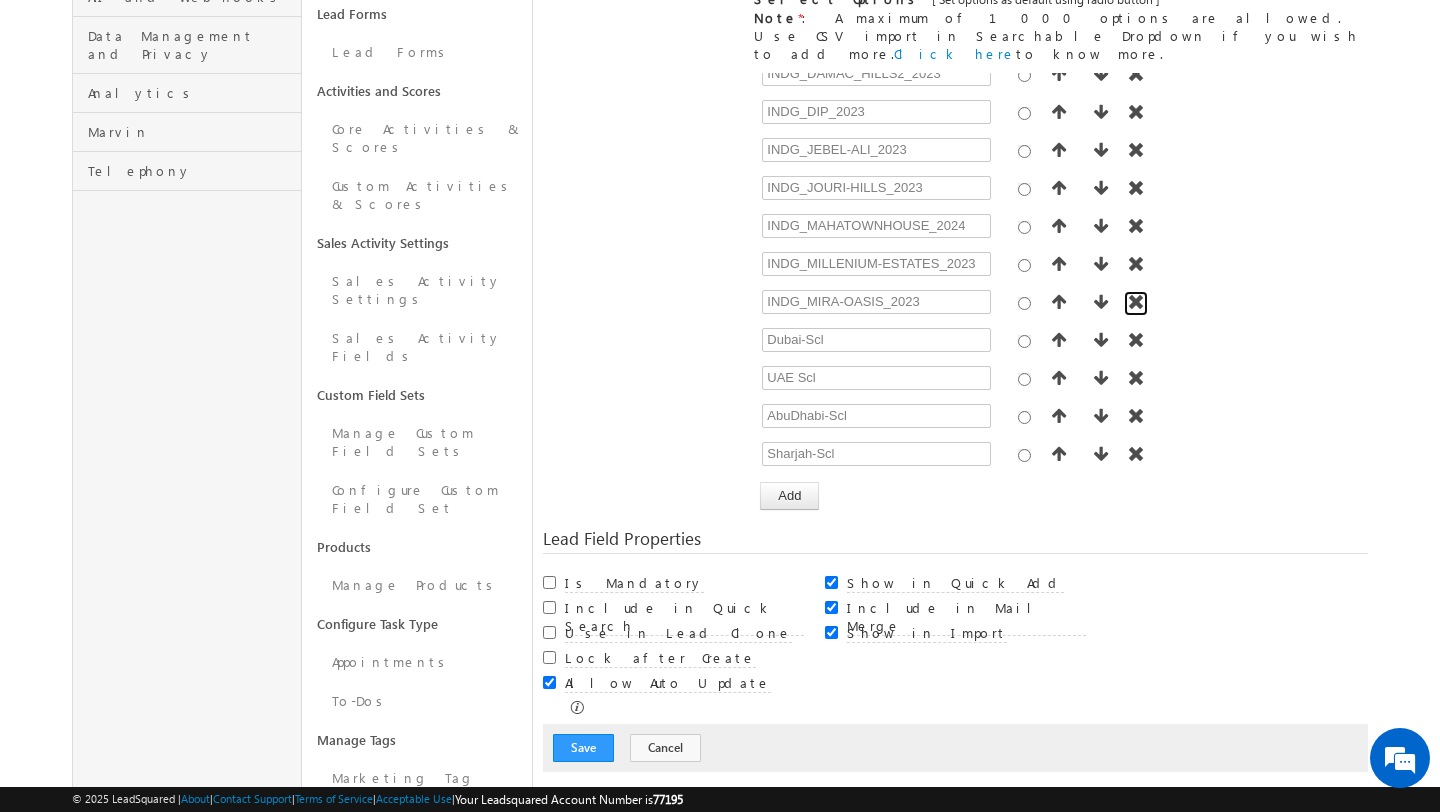 click at bounding box center [1136, 302] 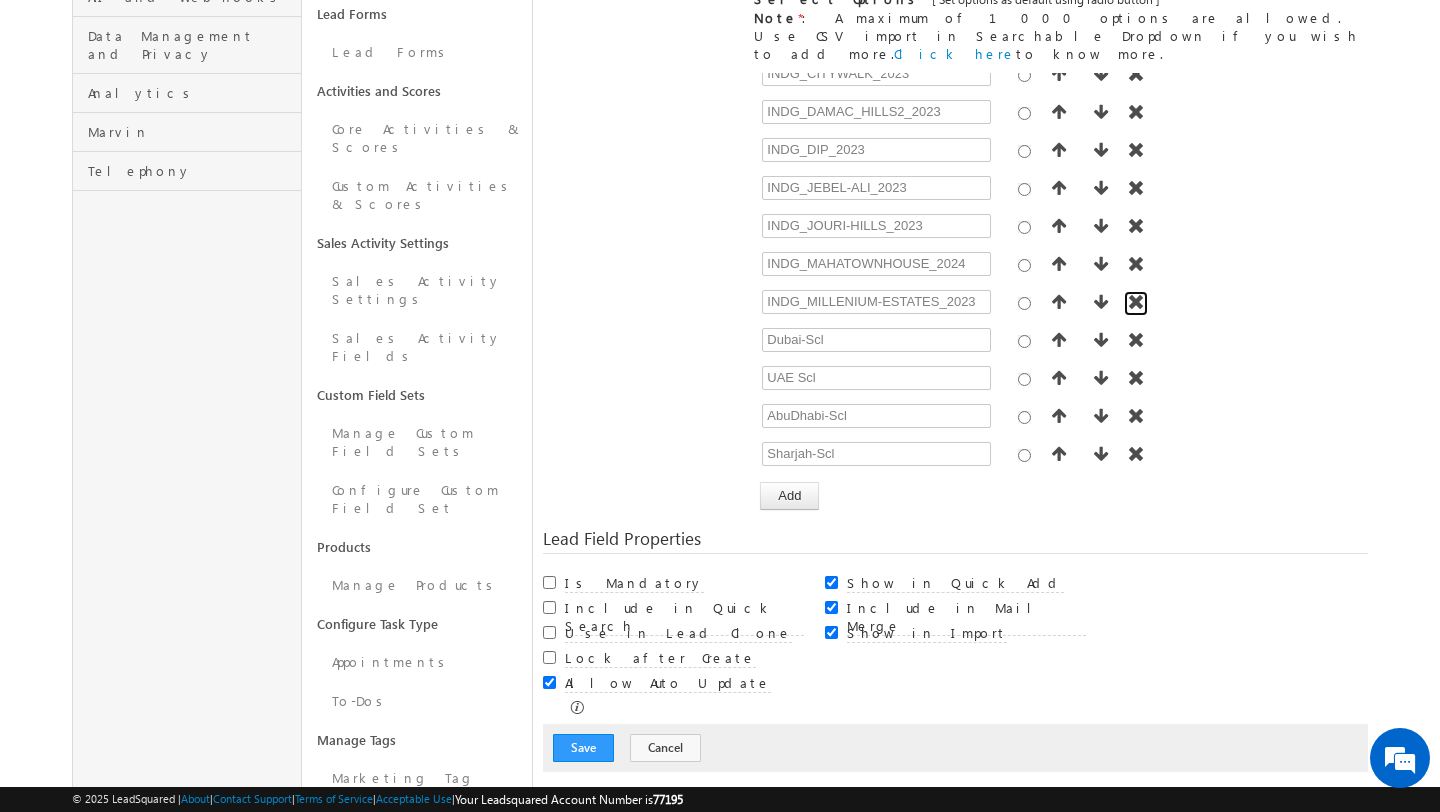 click at bounding box center [1136, 302] 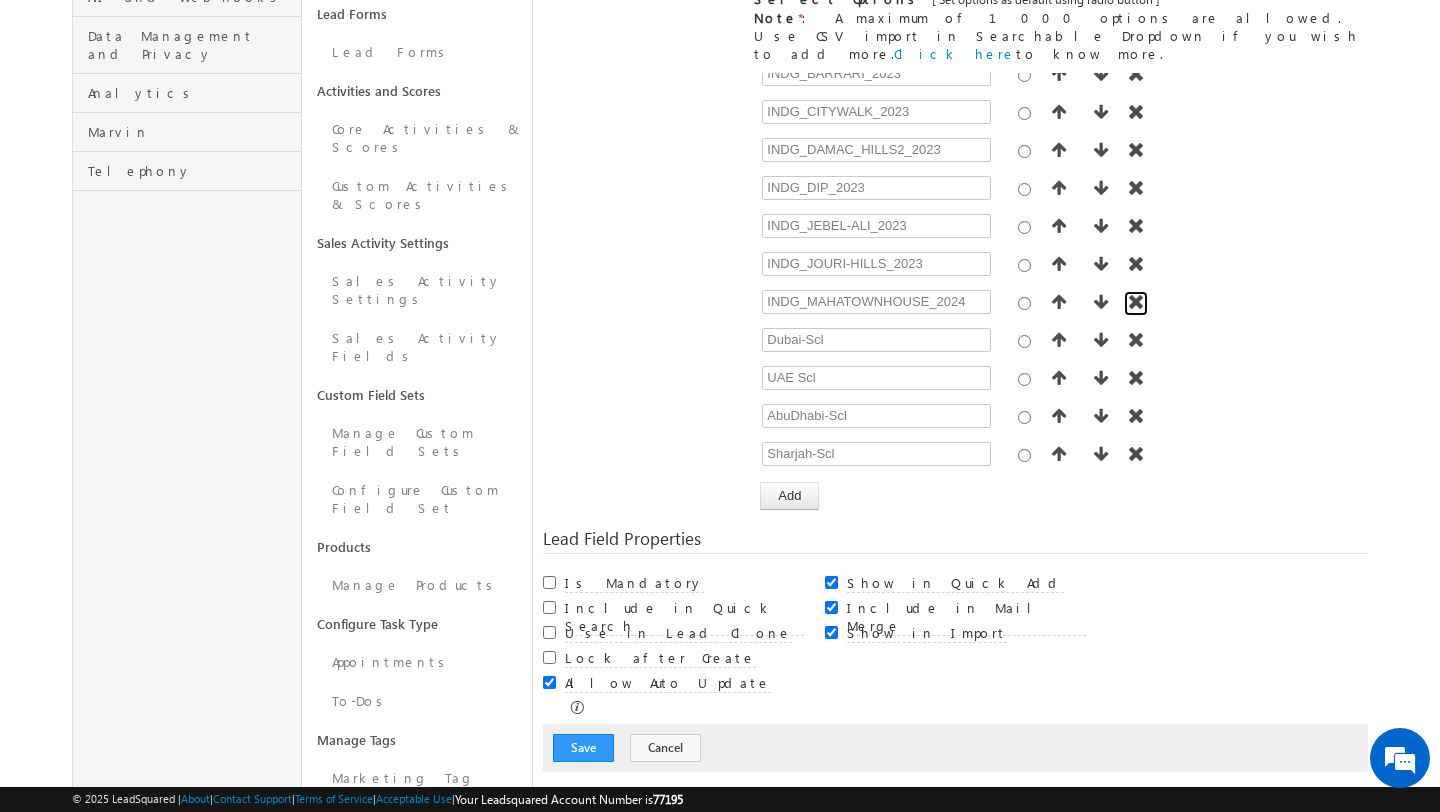 click at bounding box center [1136, 302] 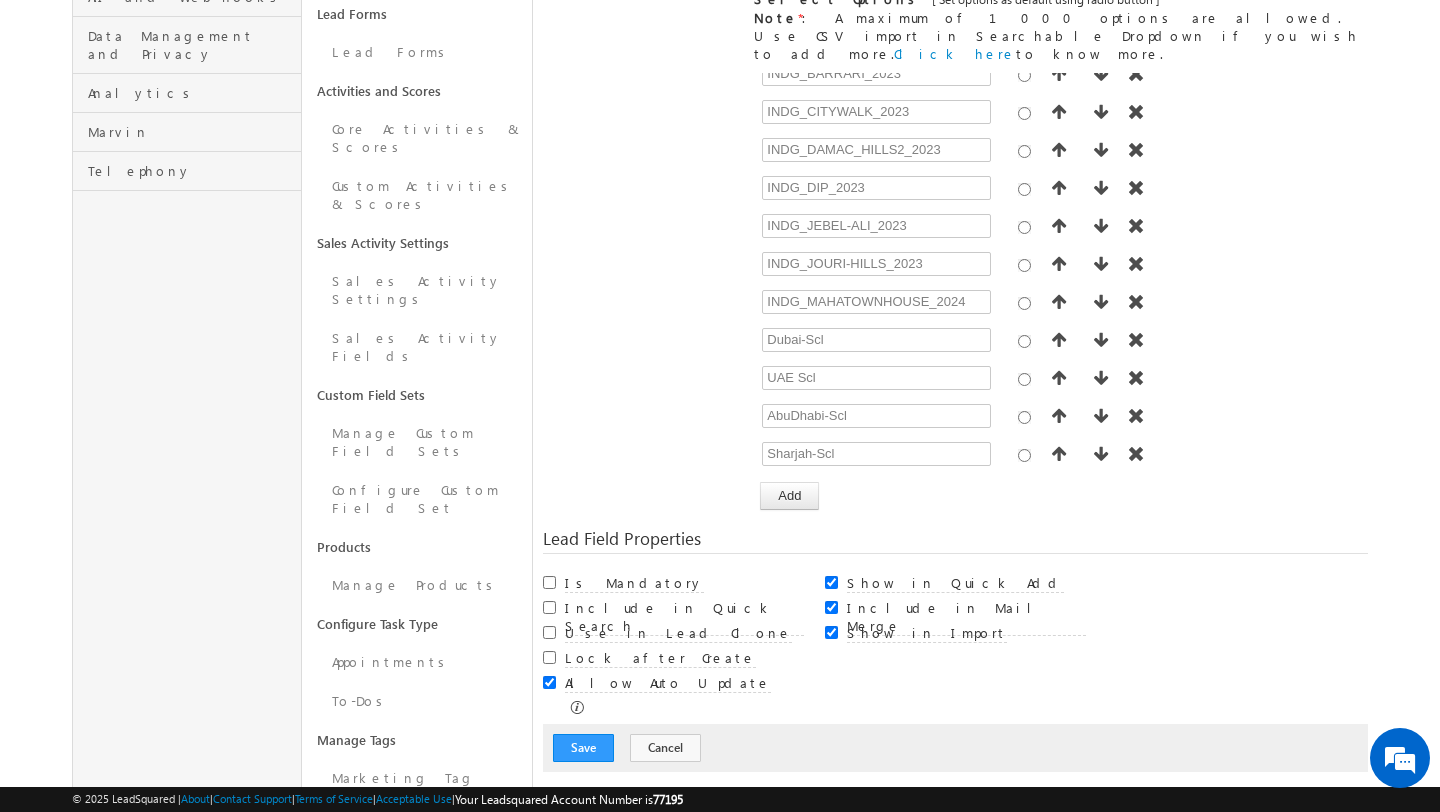 scroll, scrollTop: 5680, scrollLeft: 0, axis: vertical 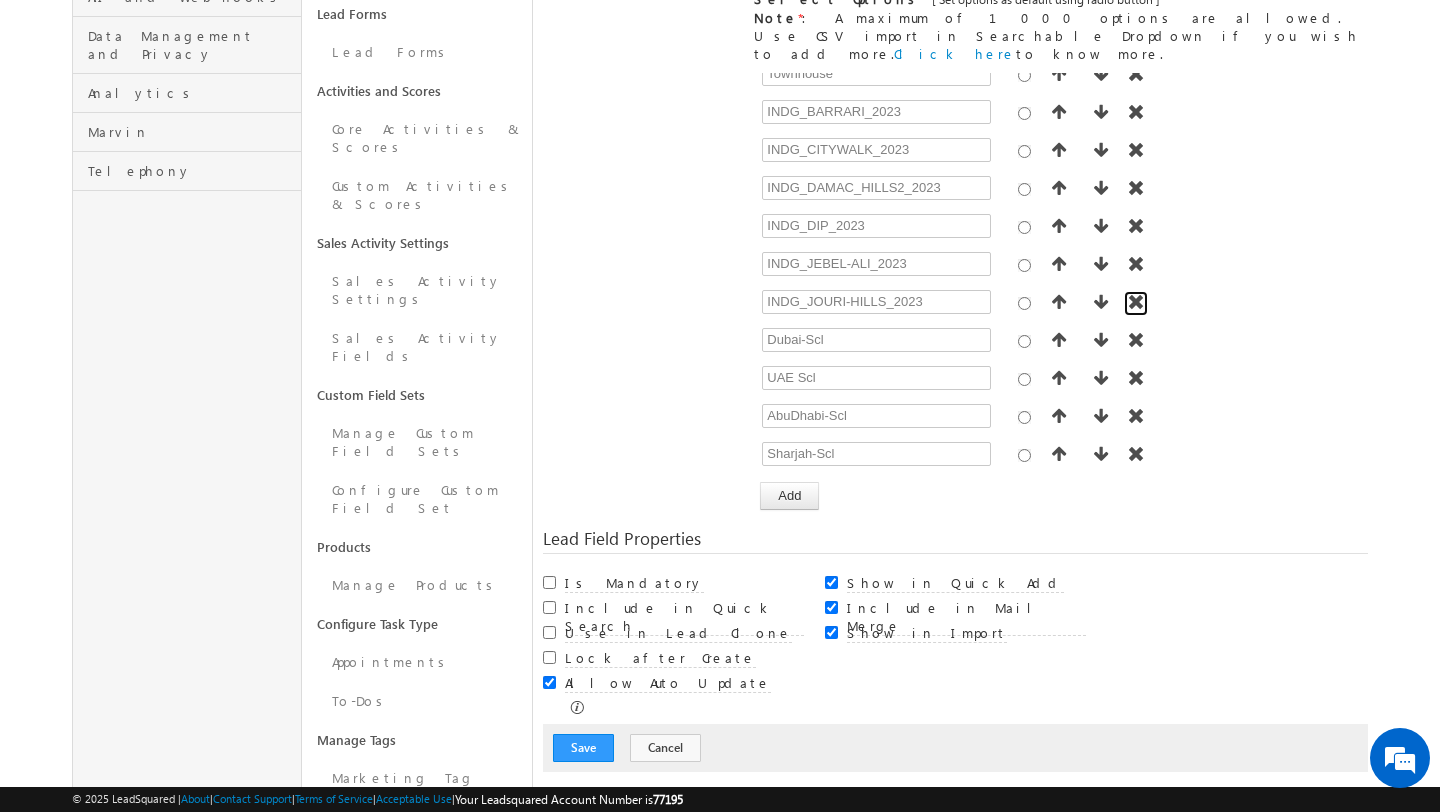 click at bounding box center [1136, 302] 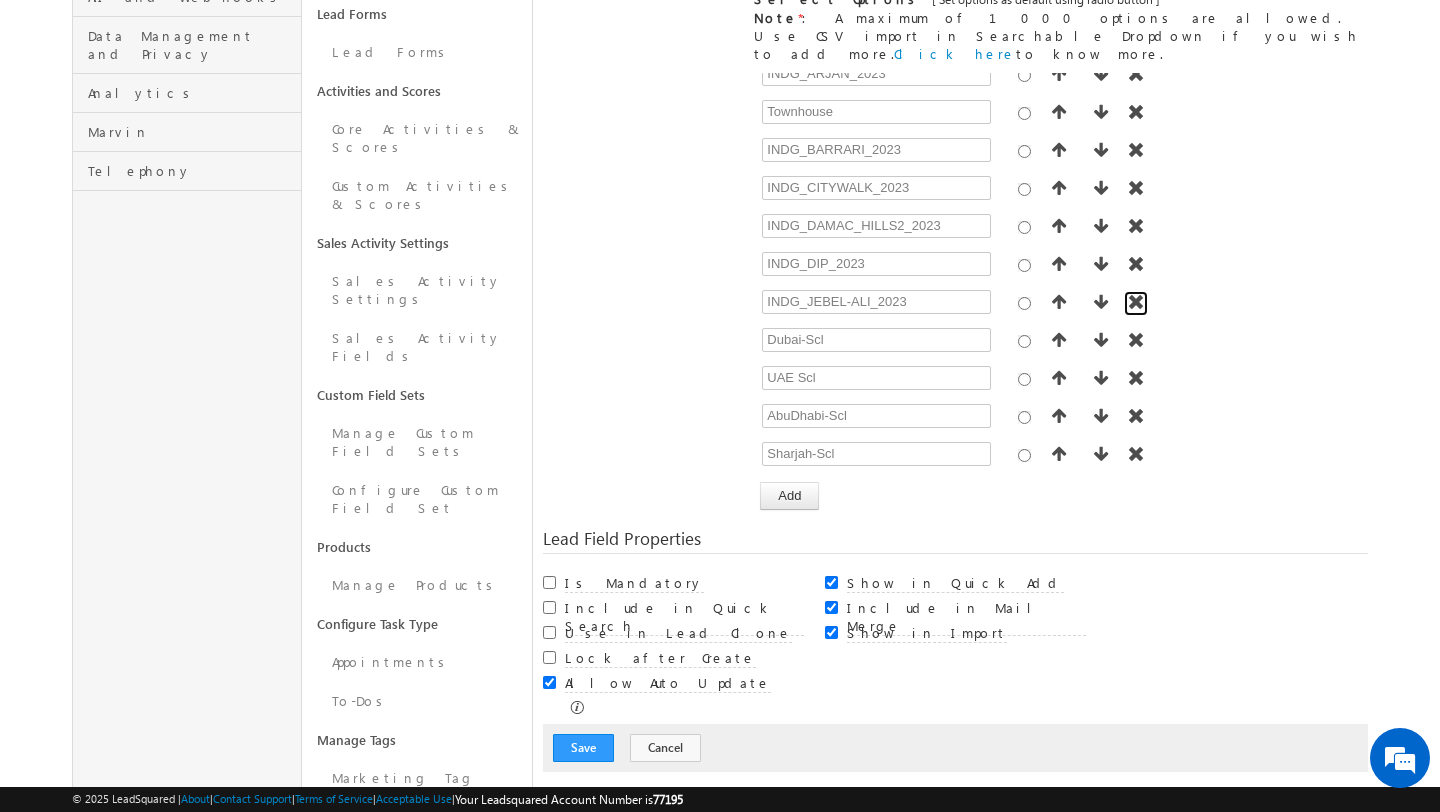 click at bounding box center [1136, 302] 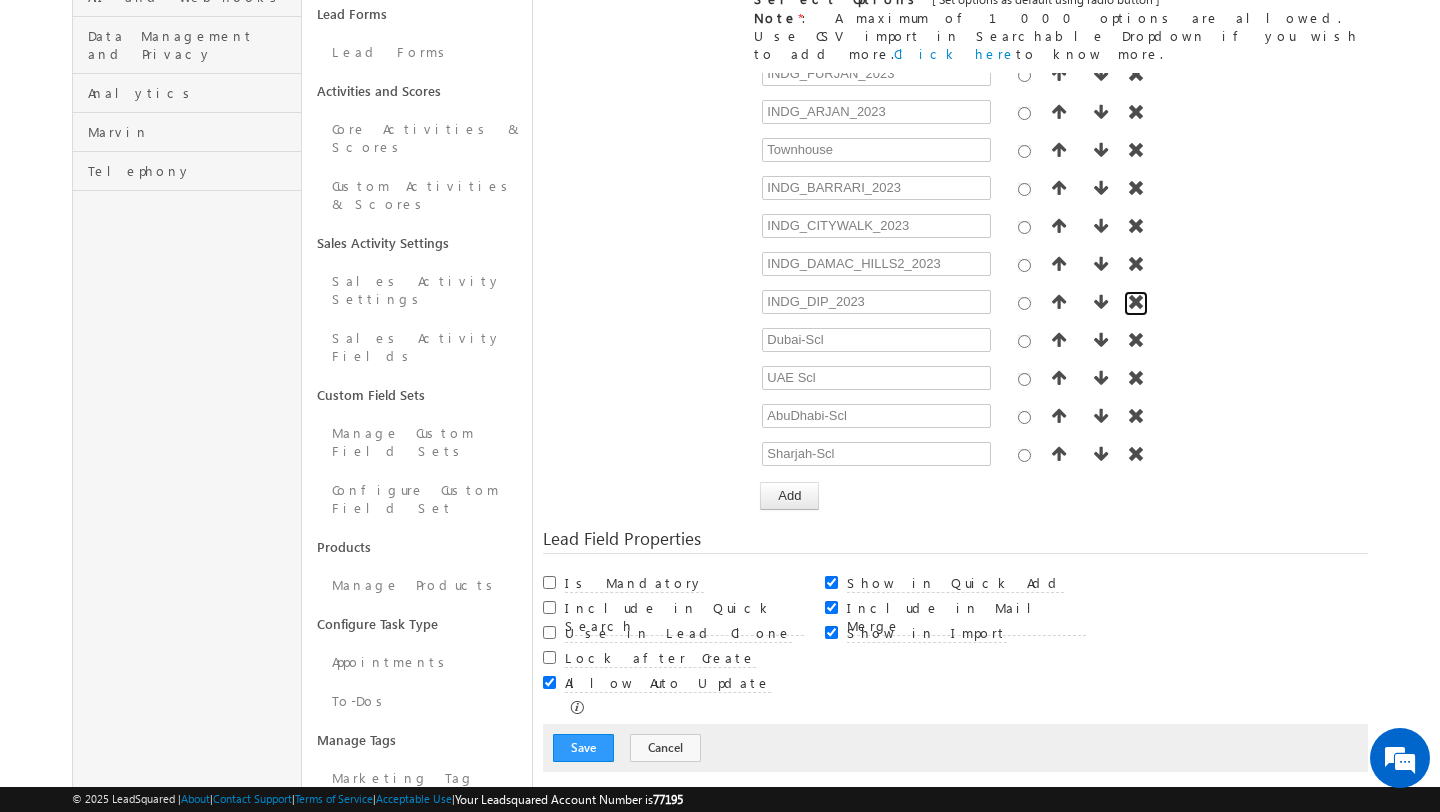 click at bounding box center [1136, 302] 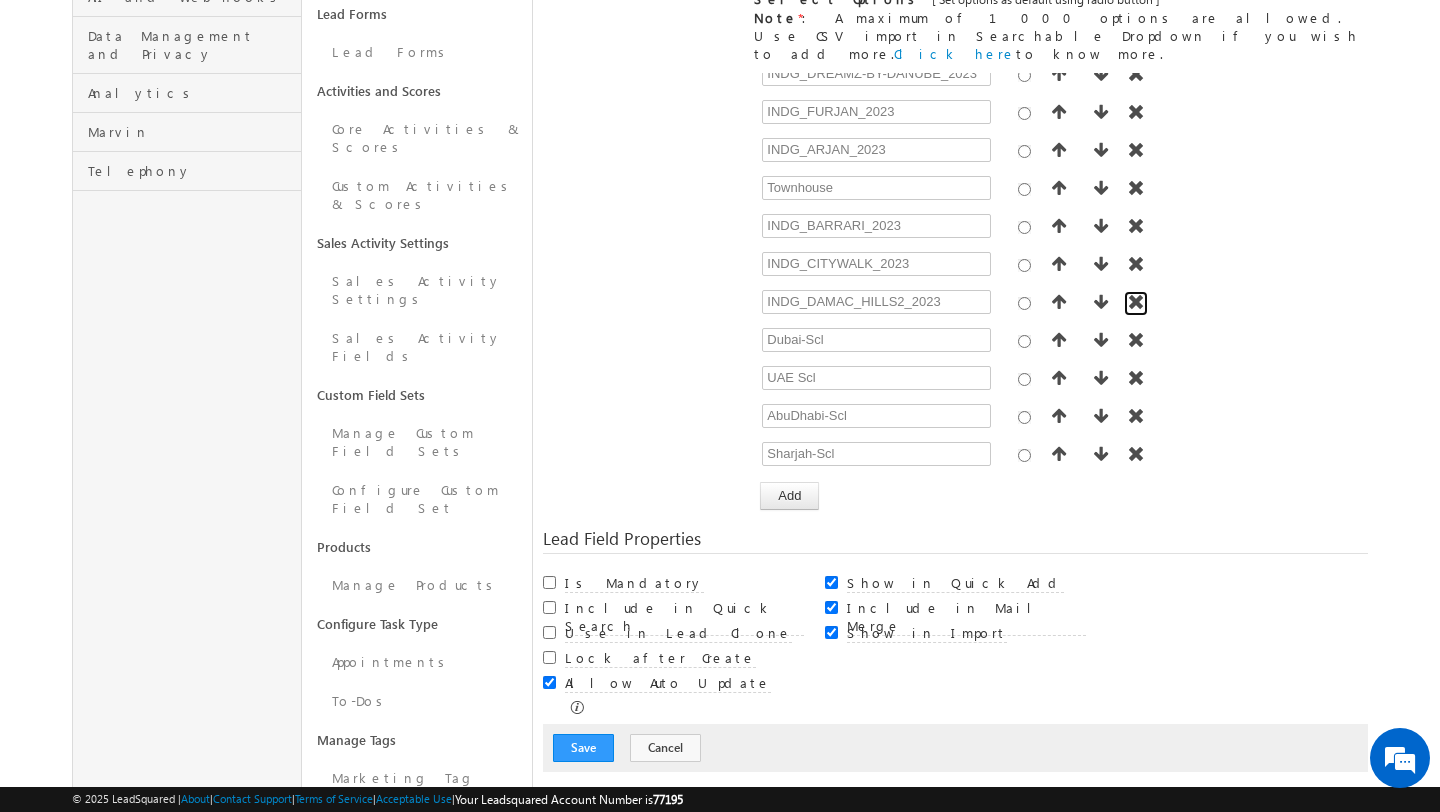 click at bounding box center (1136, 302) 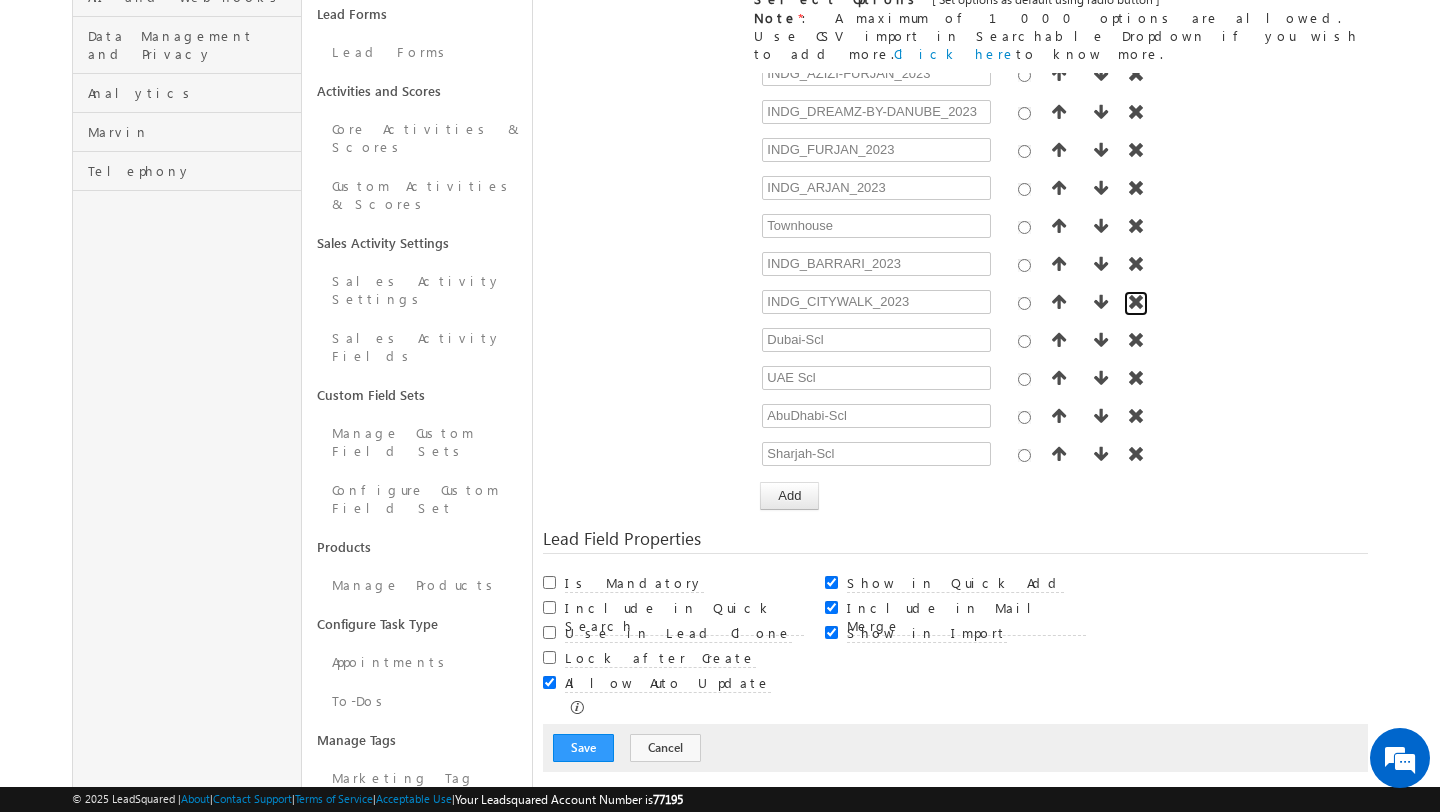 click at bounding box center [1136, 302] 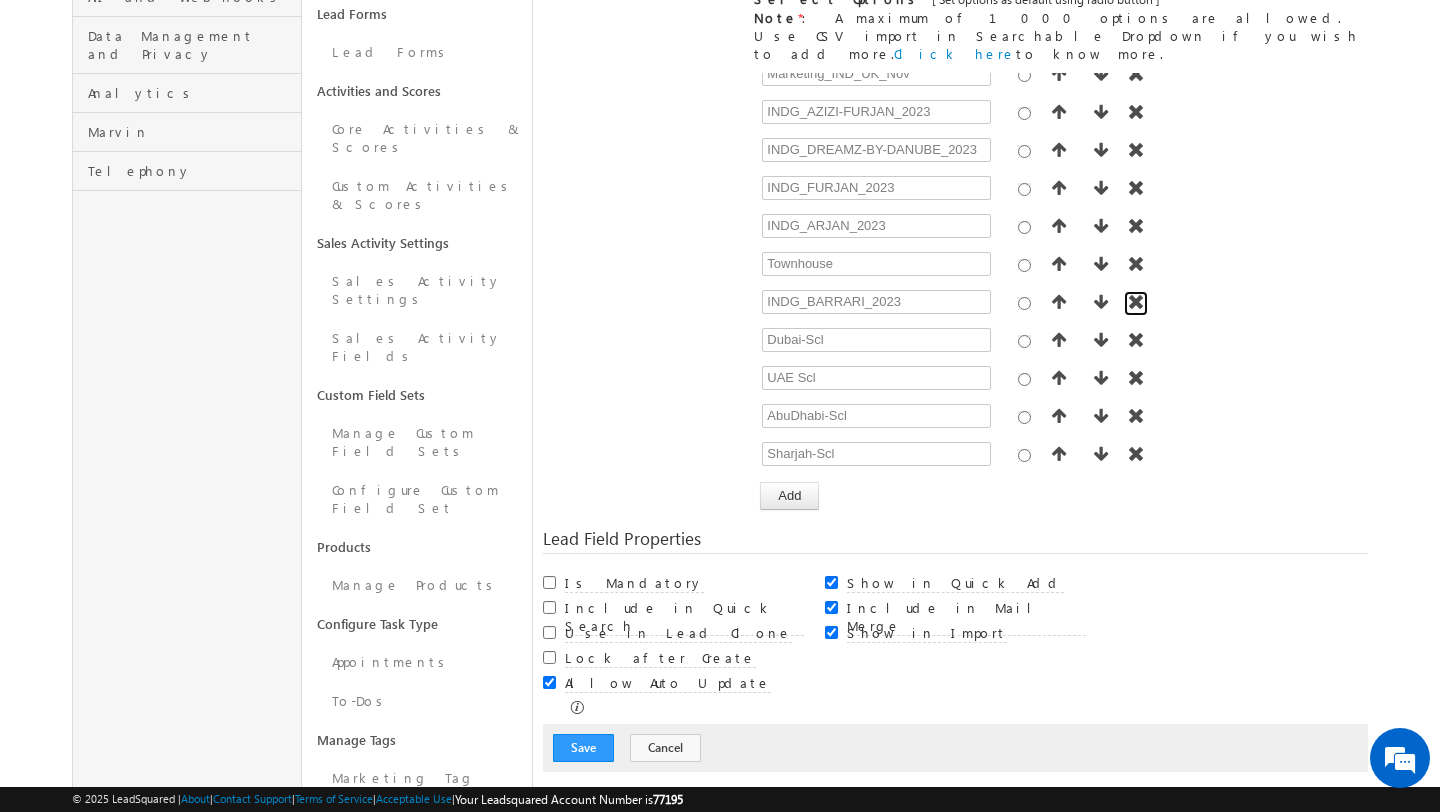 click at bounding box center (1136, 302) 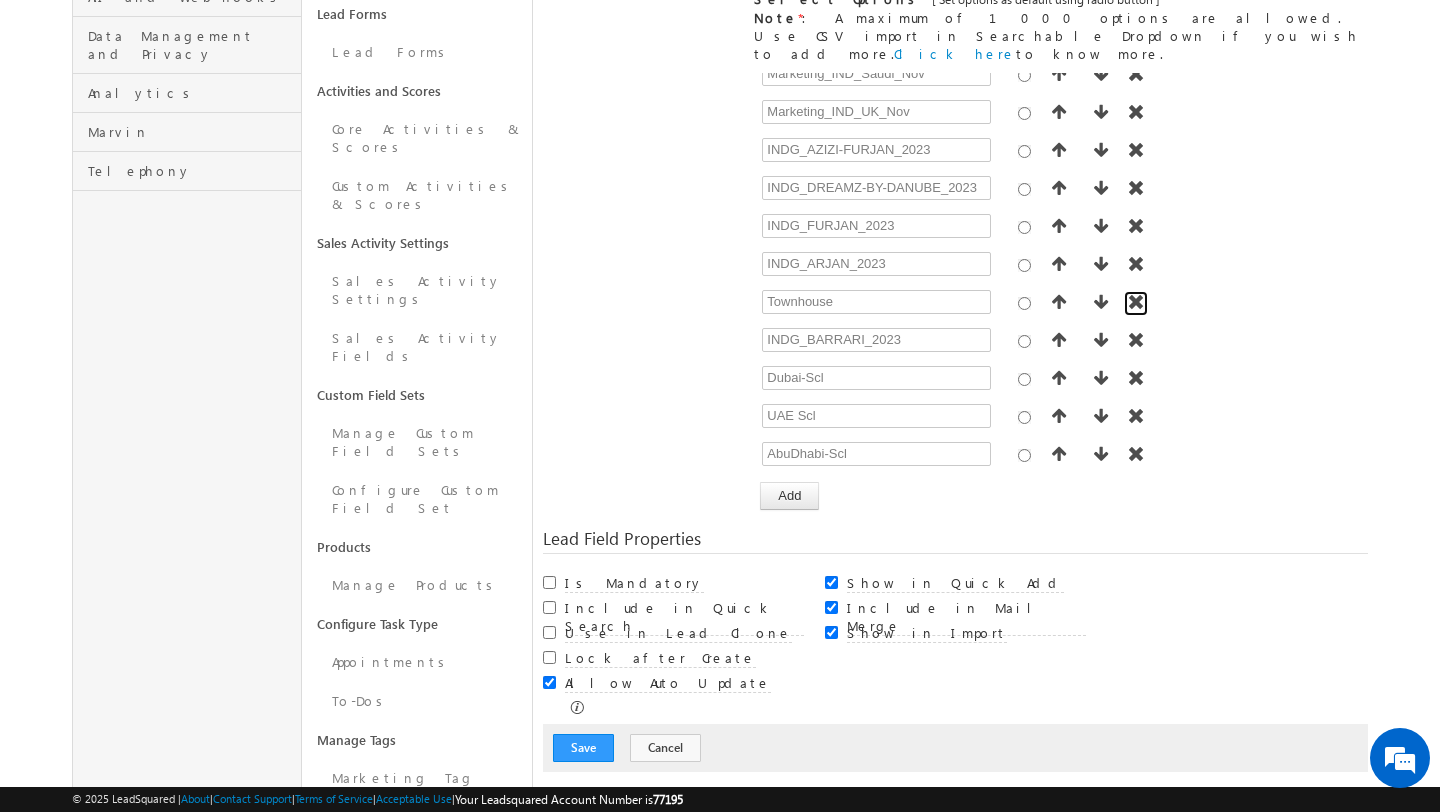 click at bounding box center (1136, 302) 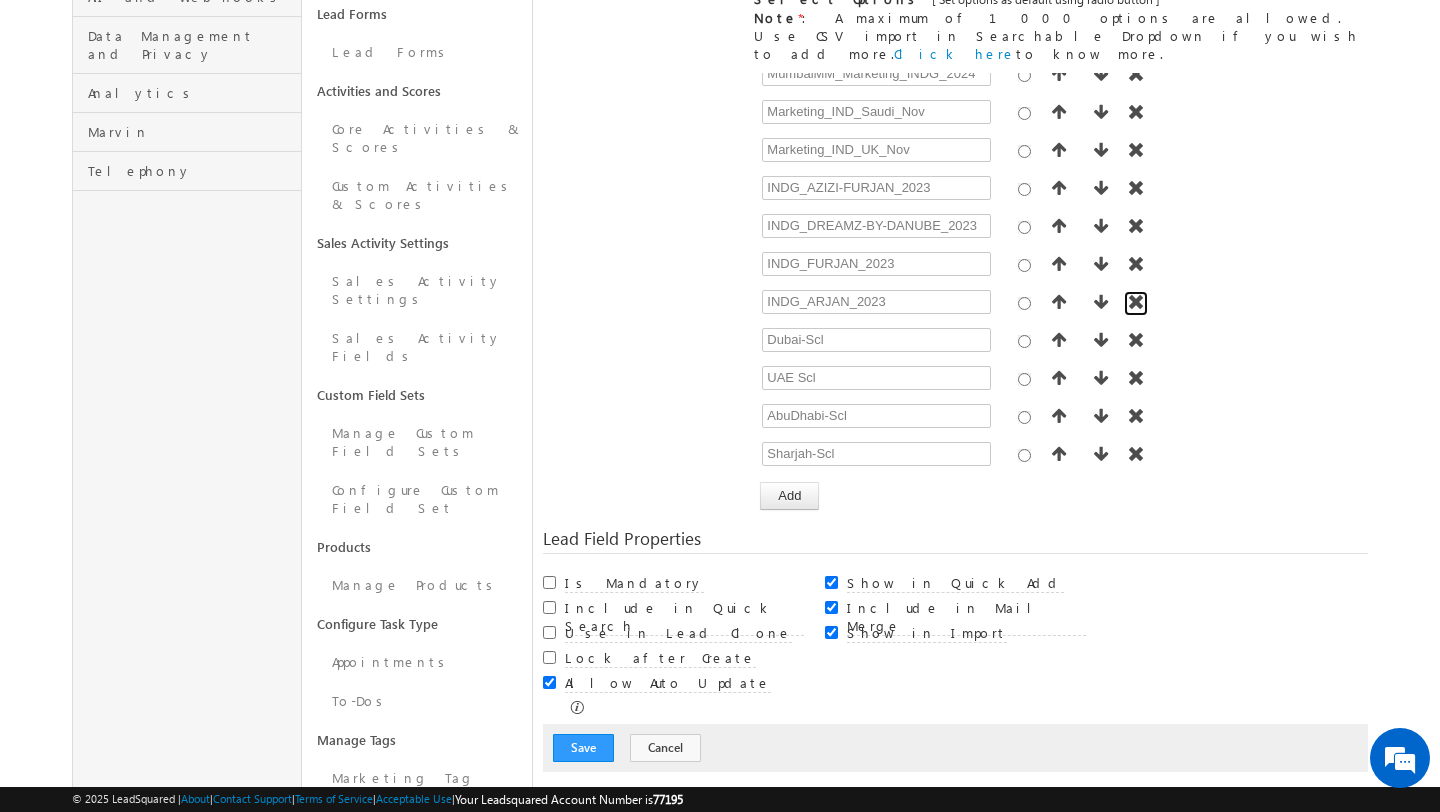 click at bounding box center [1136, 302] 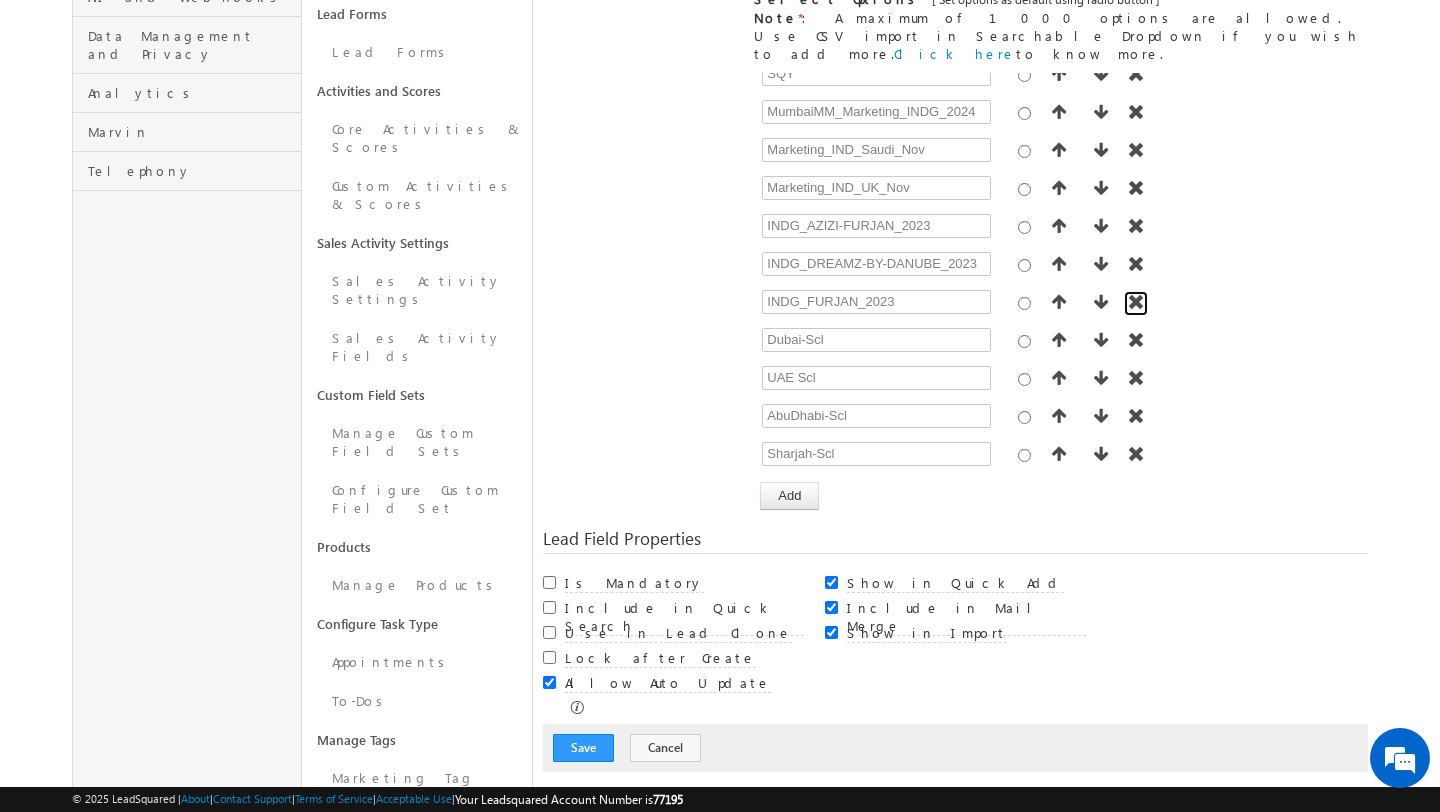 click at bounding box center [1136, 302] 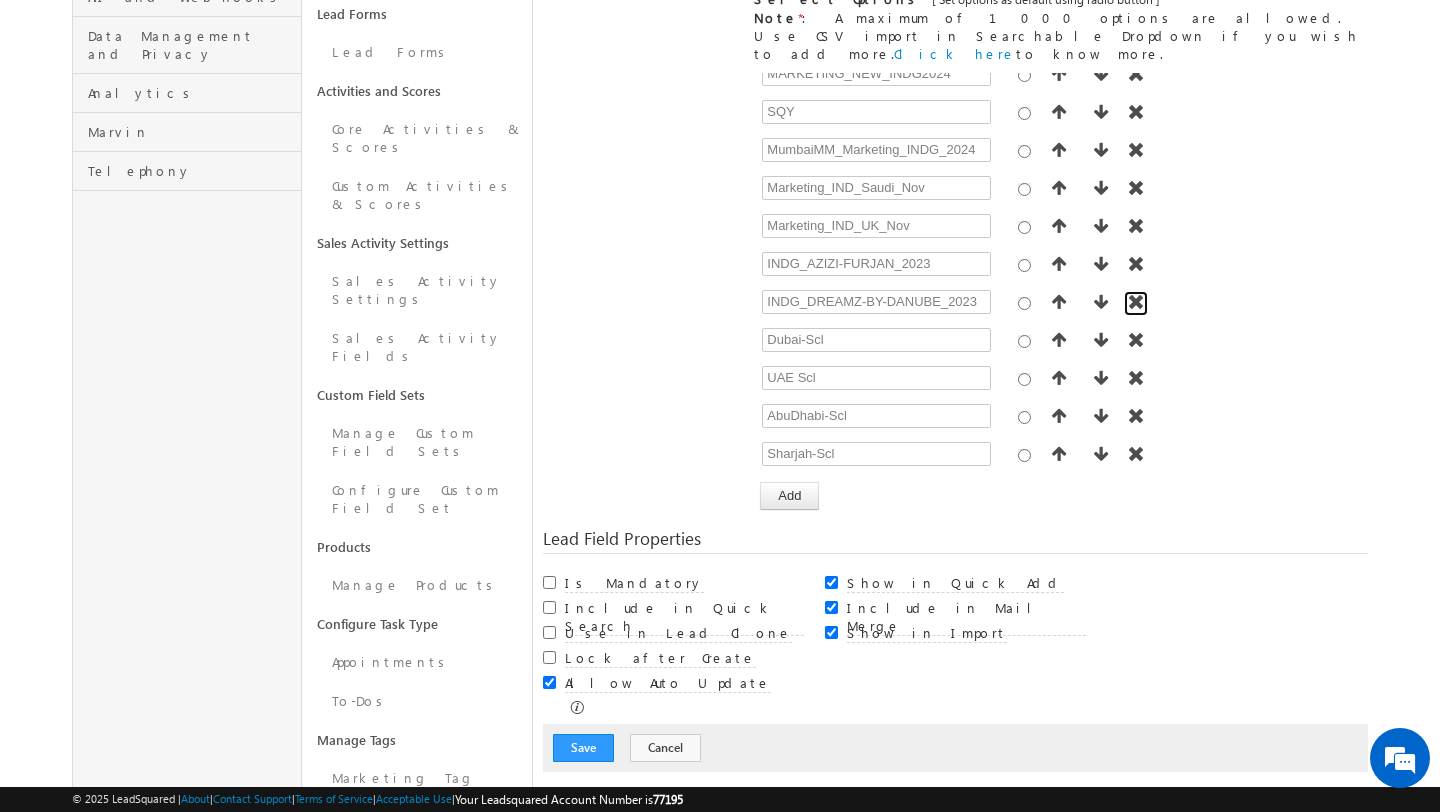 click at bounding box center (1136, 302) 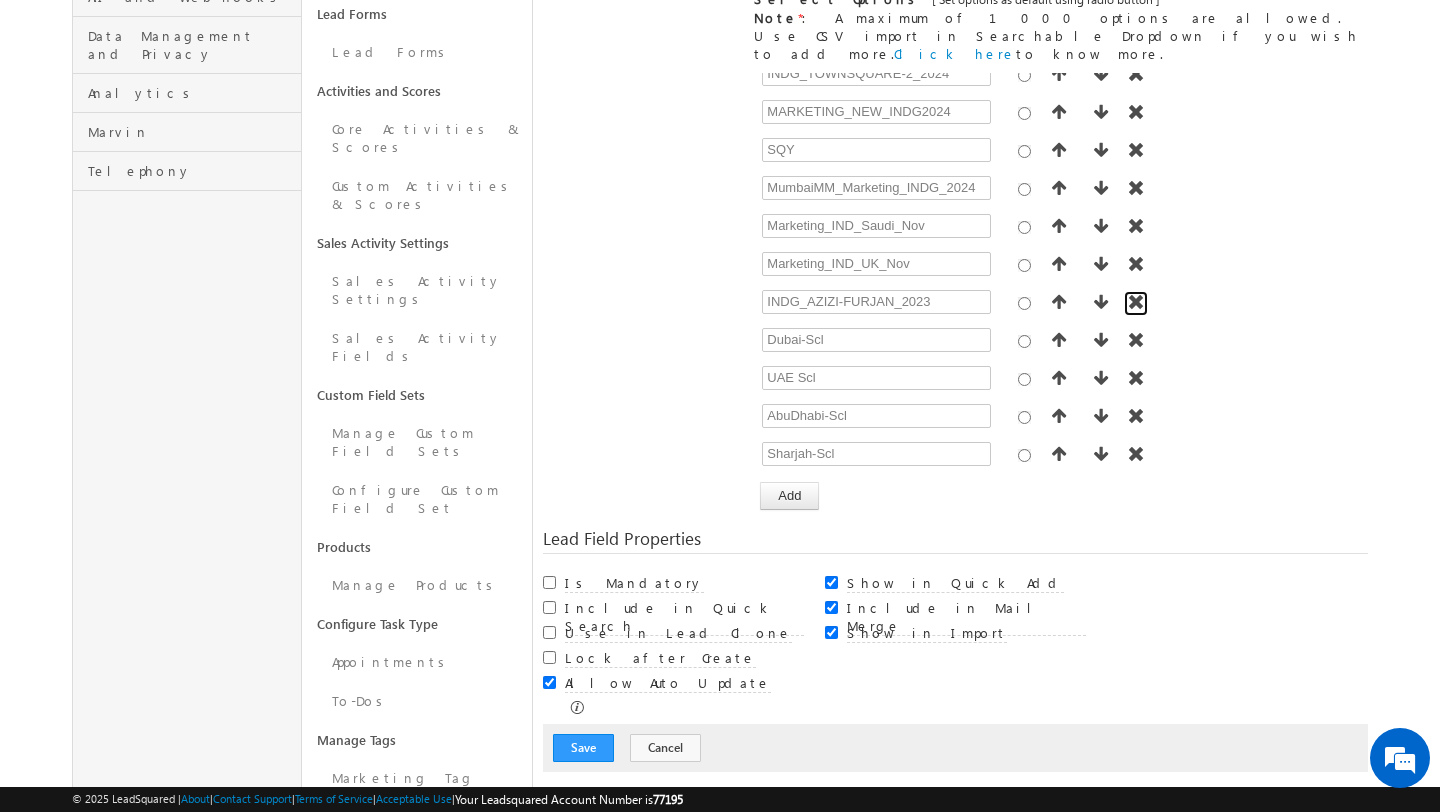click at bounding box center [1136, 302] 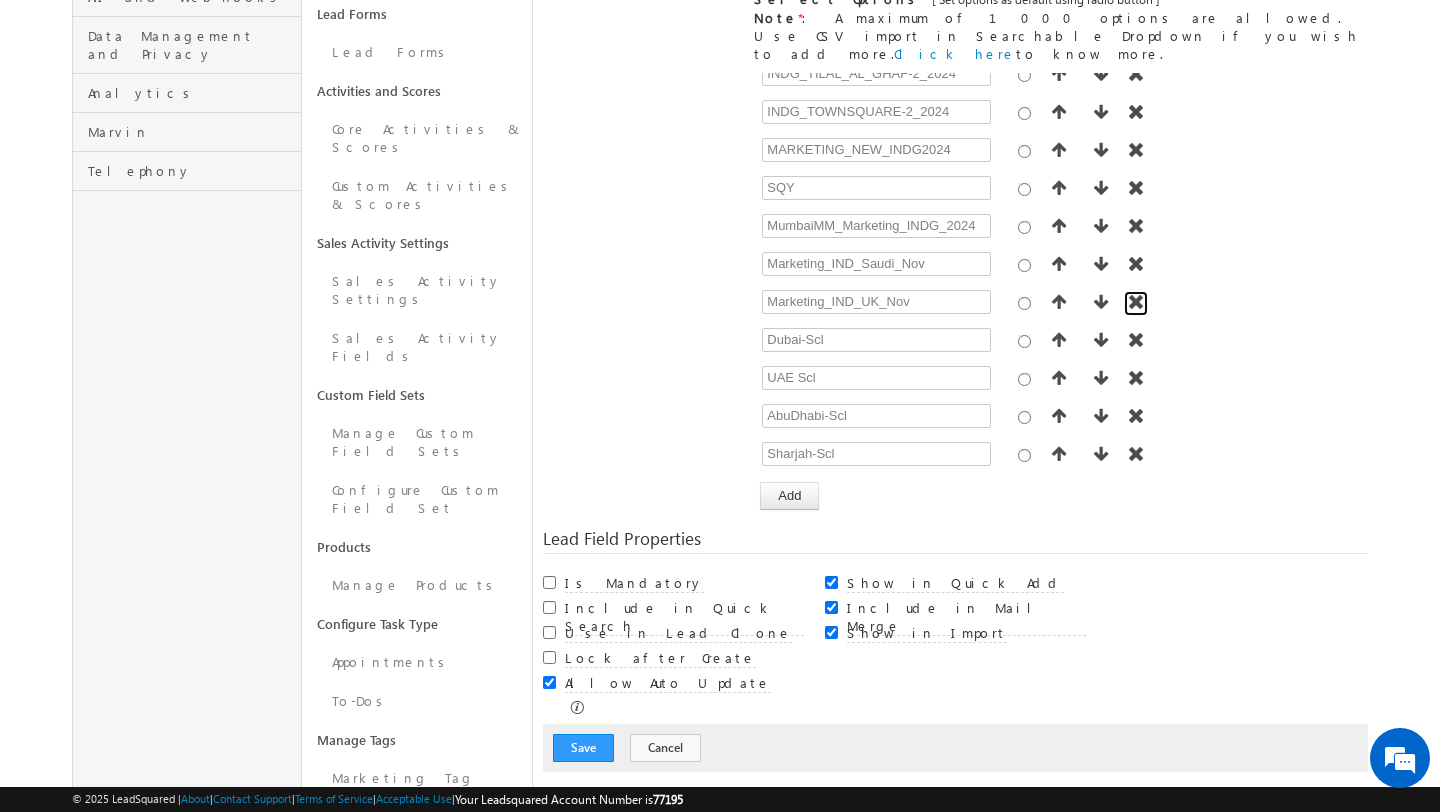 click at bounding box center (1136, 302) 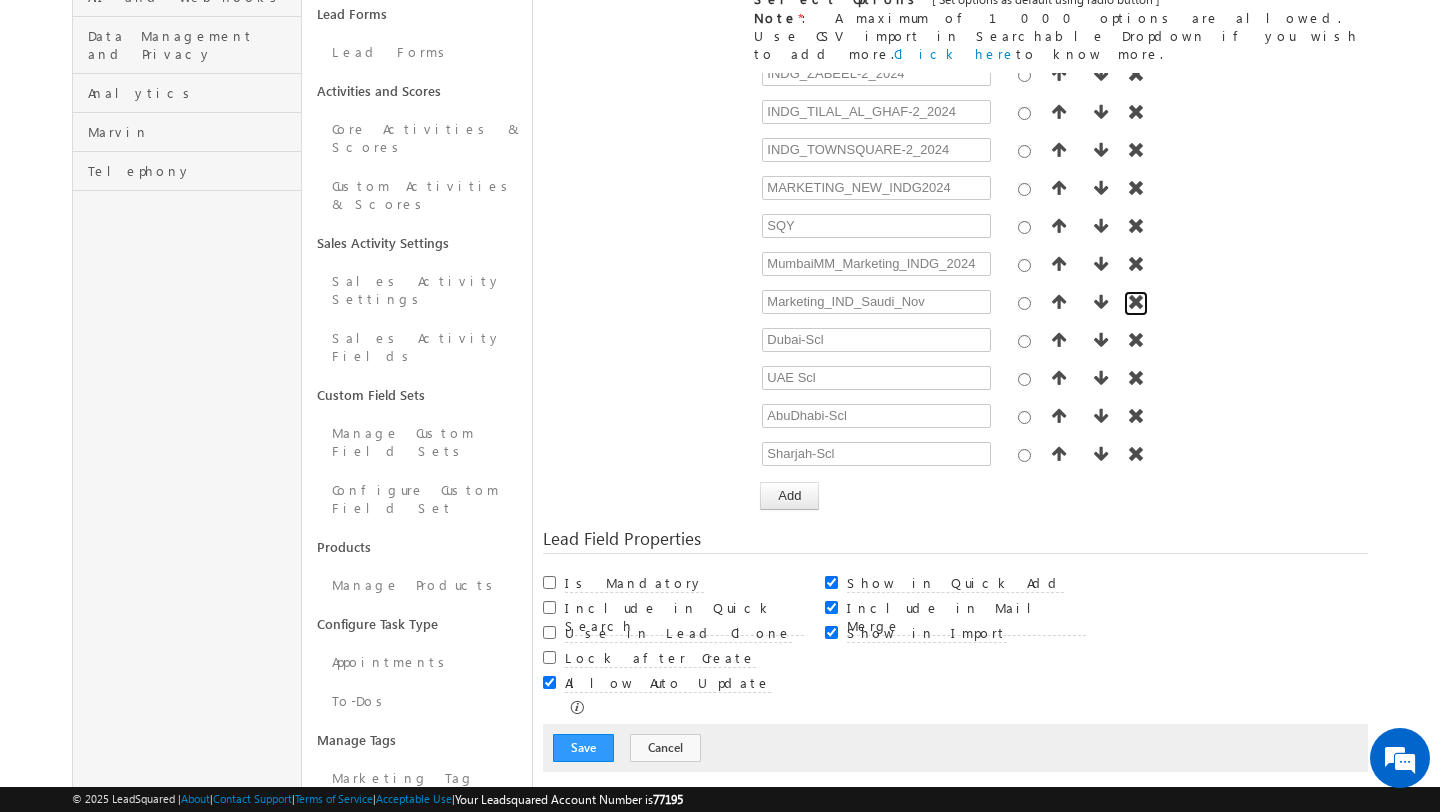 click at bounding box center (1136, 302) 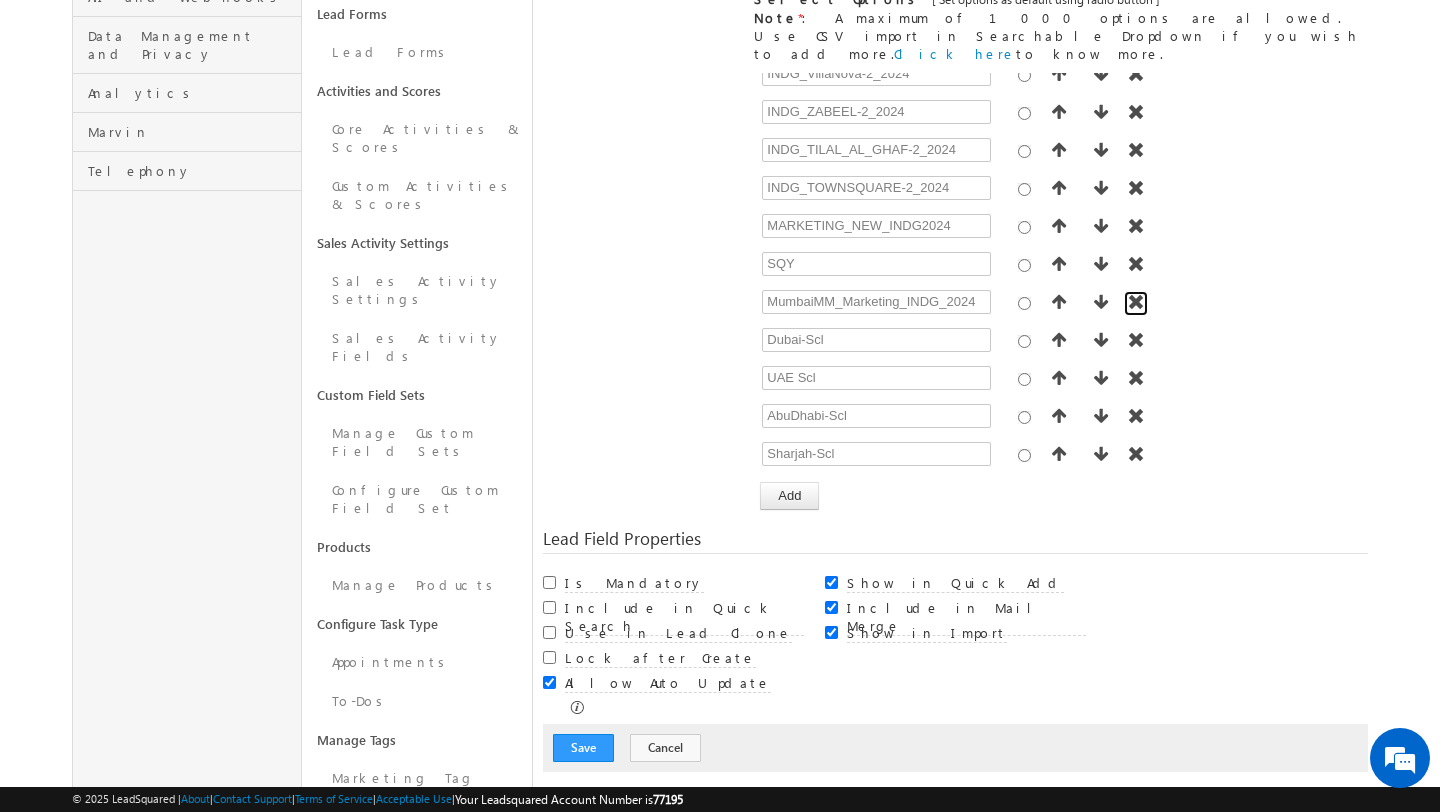 click at bounding box center (1136, 302) 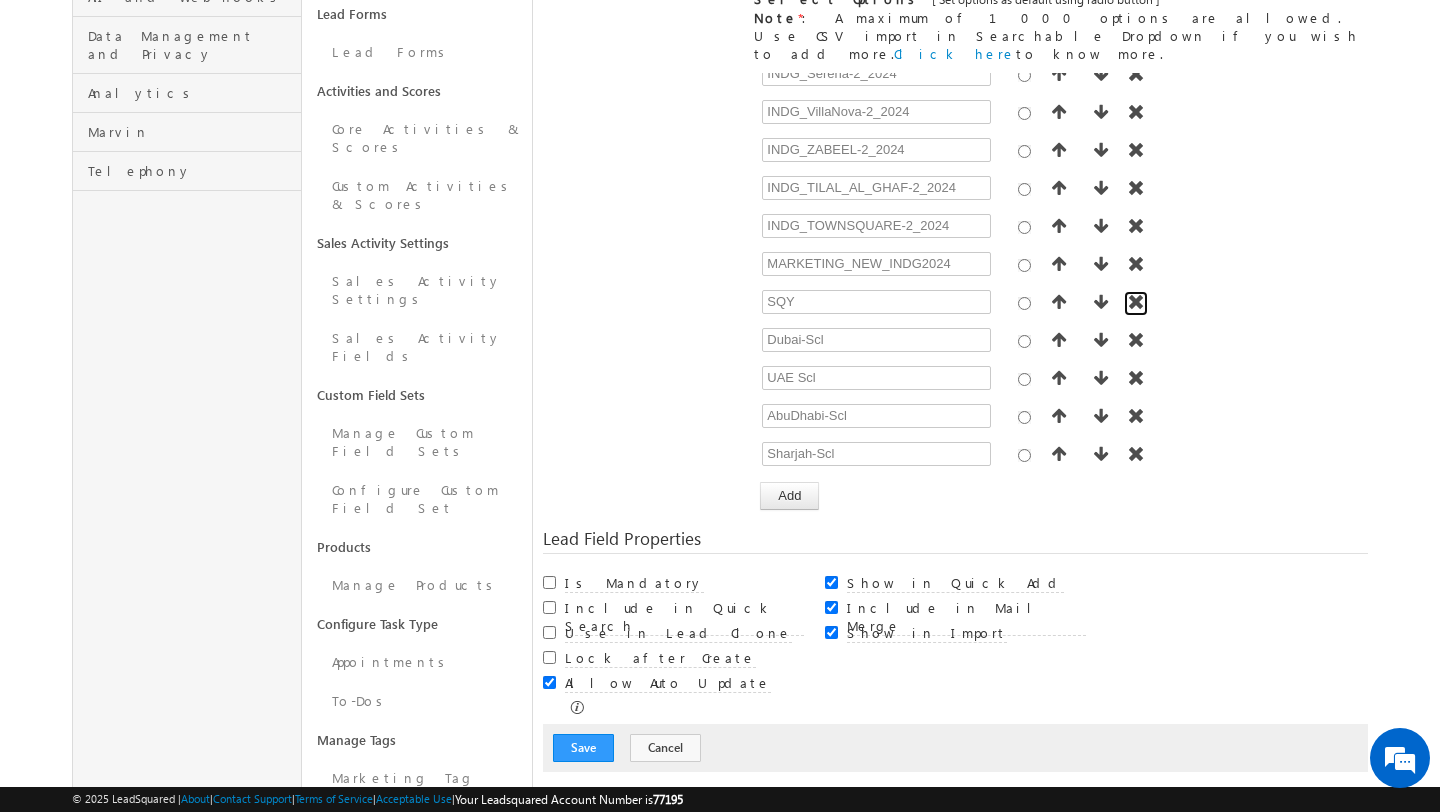 click at bounding box center (1136, 302) 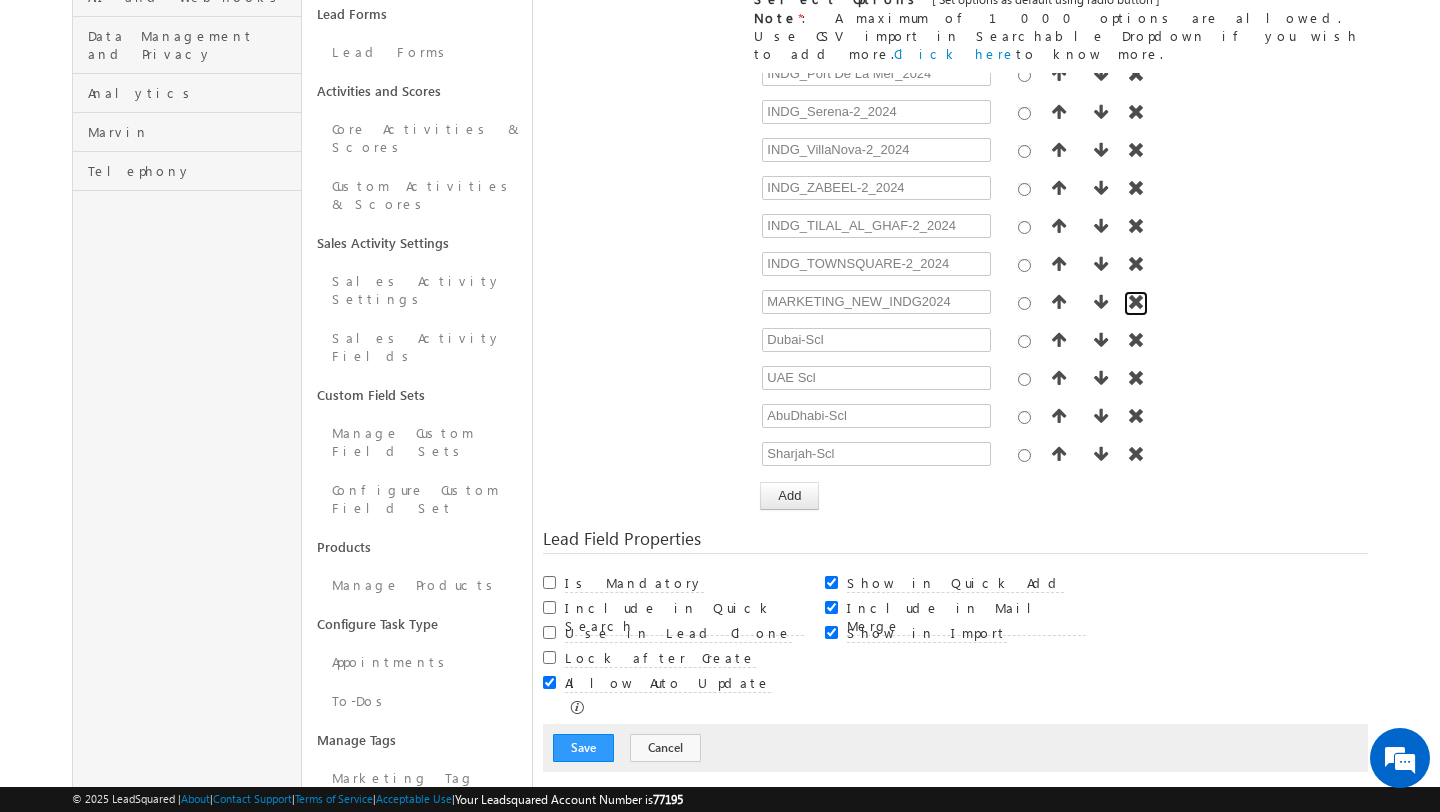 click at bounding box center (1136, 302) 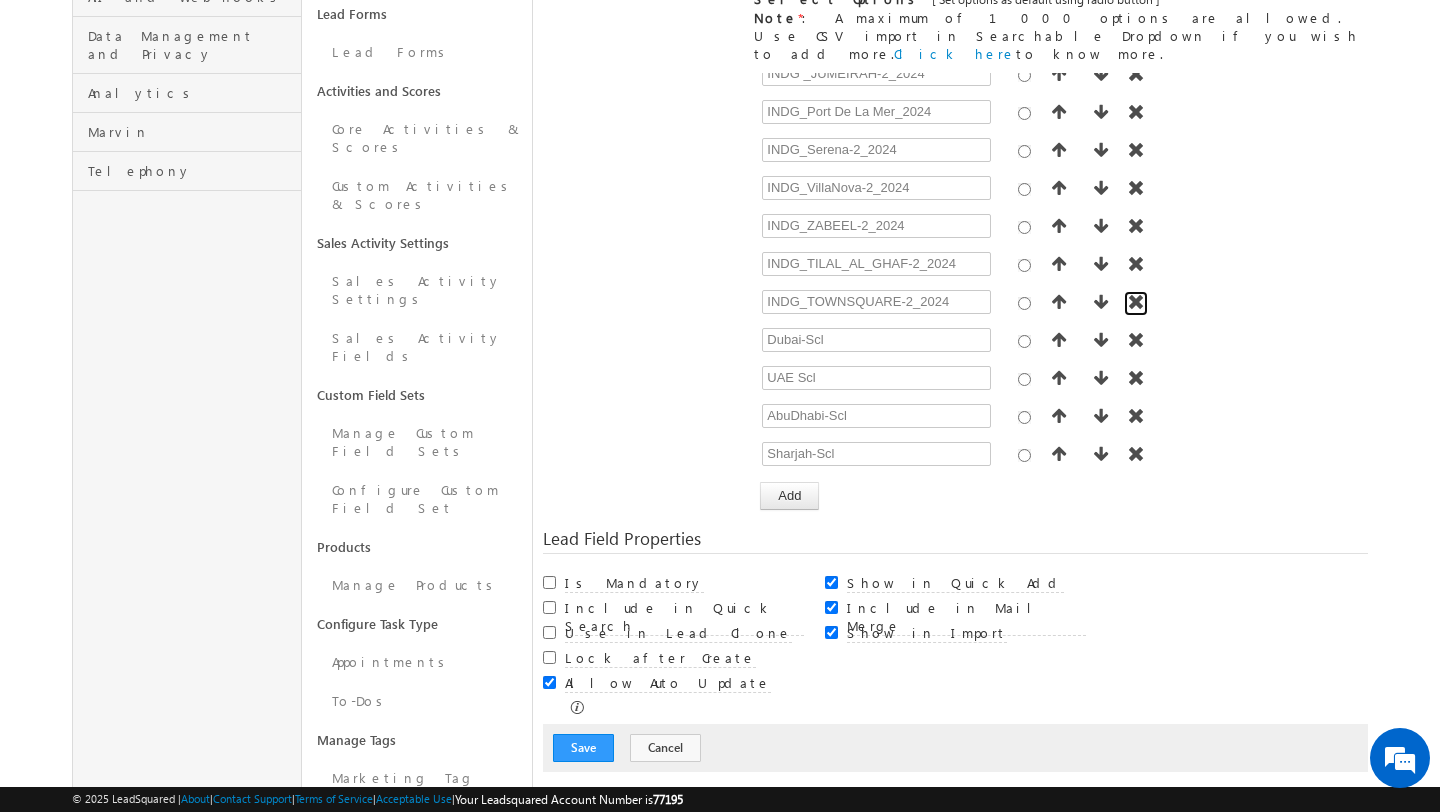 click at bounding box center (1136, 302) 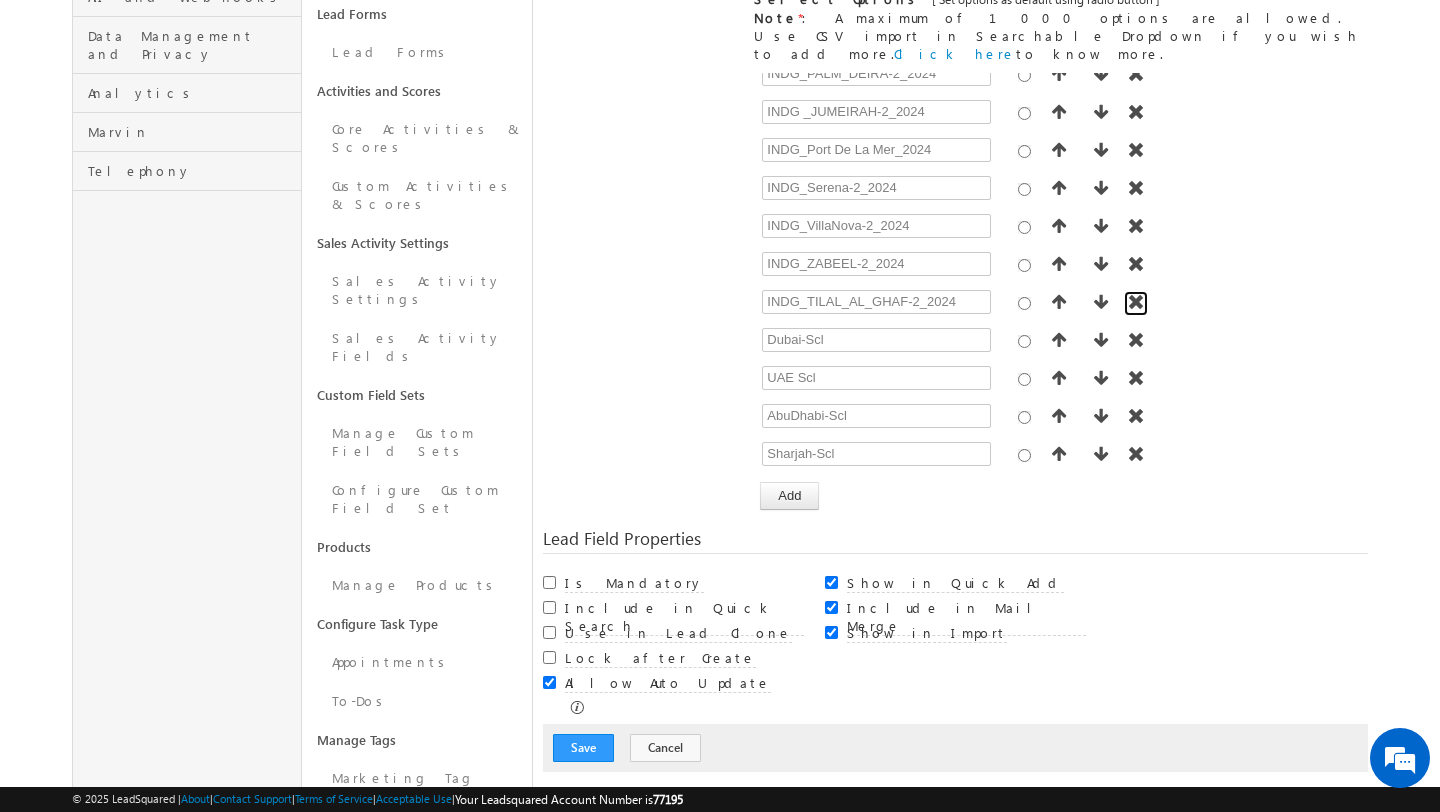 click at bounding box center (1136, 302) 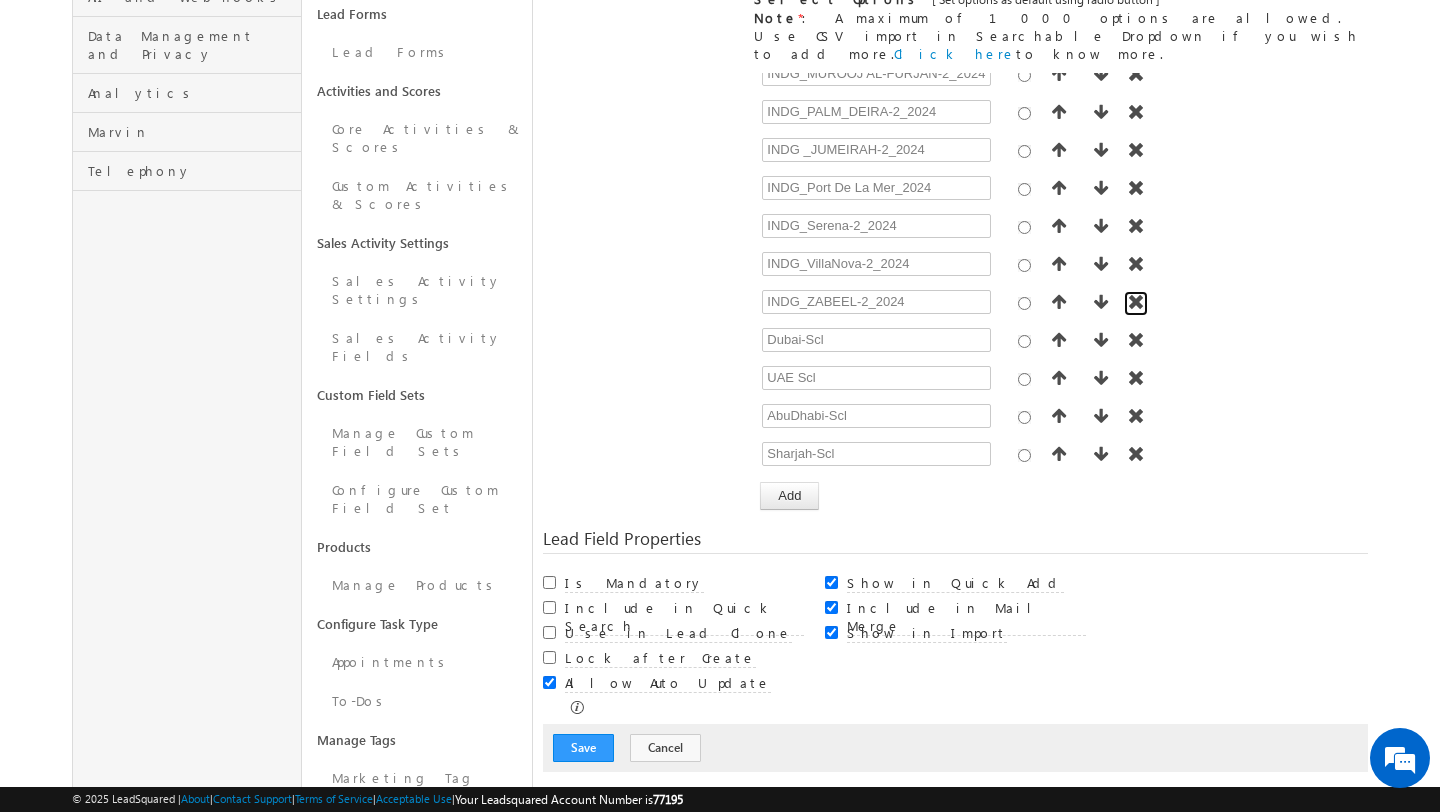 click at bounding box center [1136, 302] 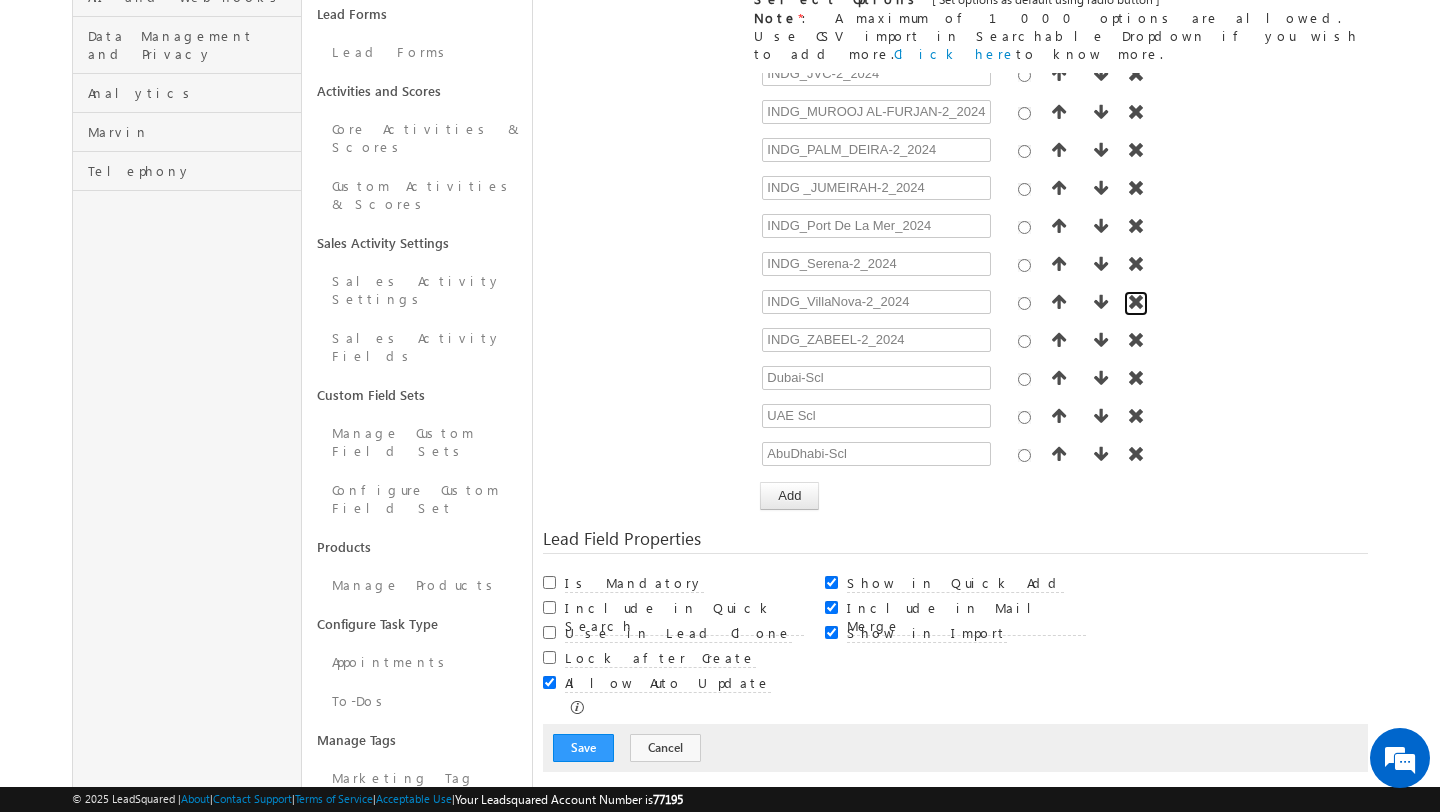 click at bounding box center [1136, 302] 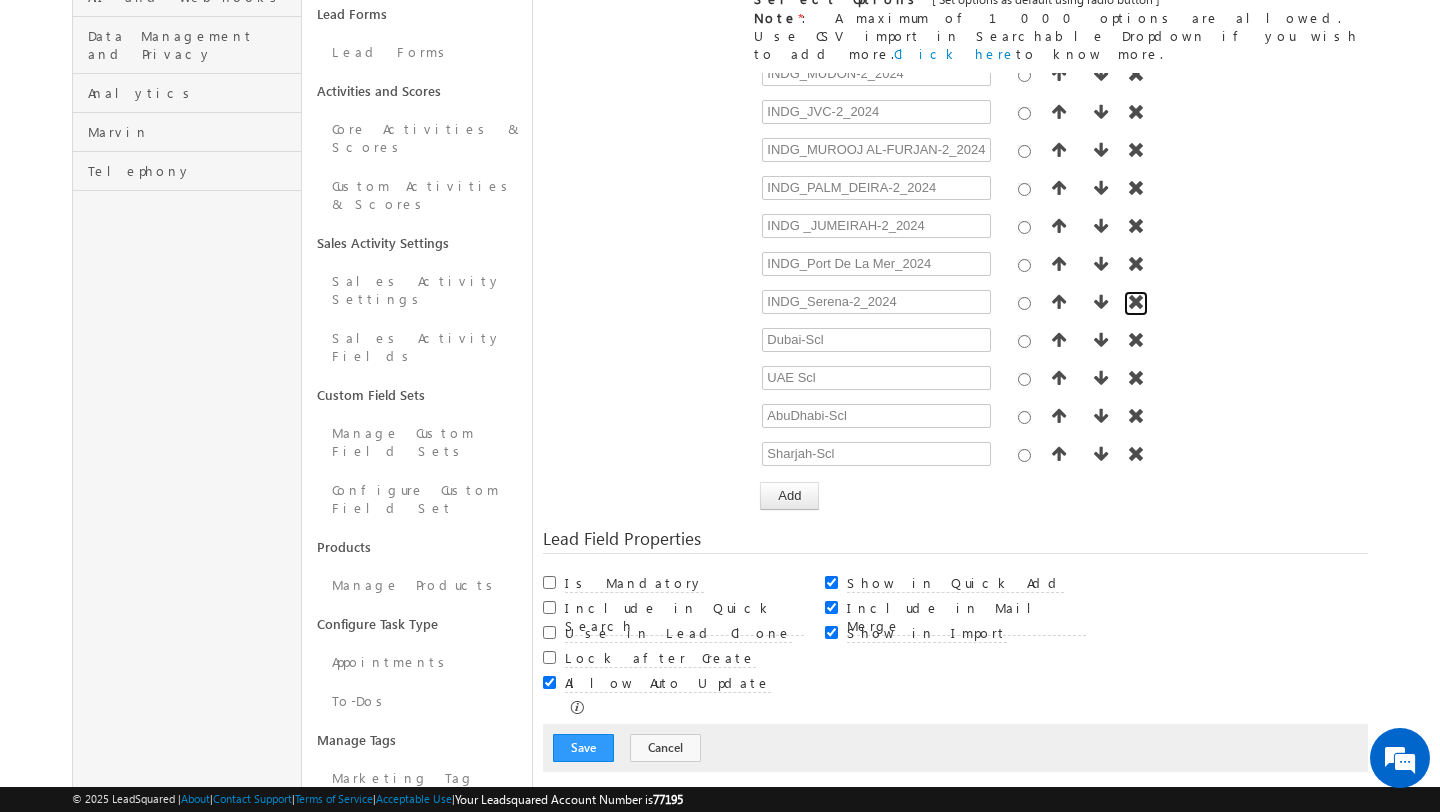 click at bounding box center (1136, 302) 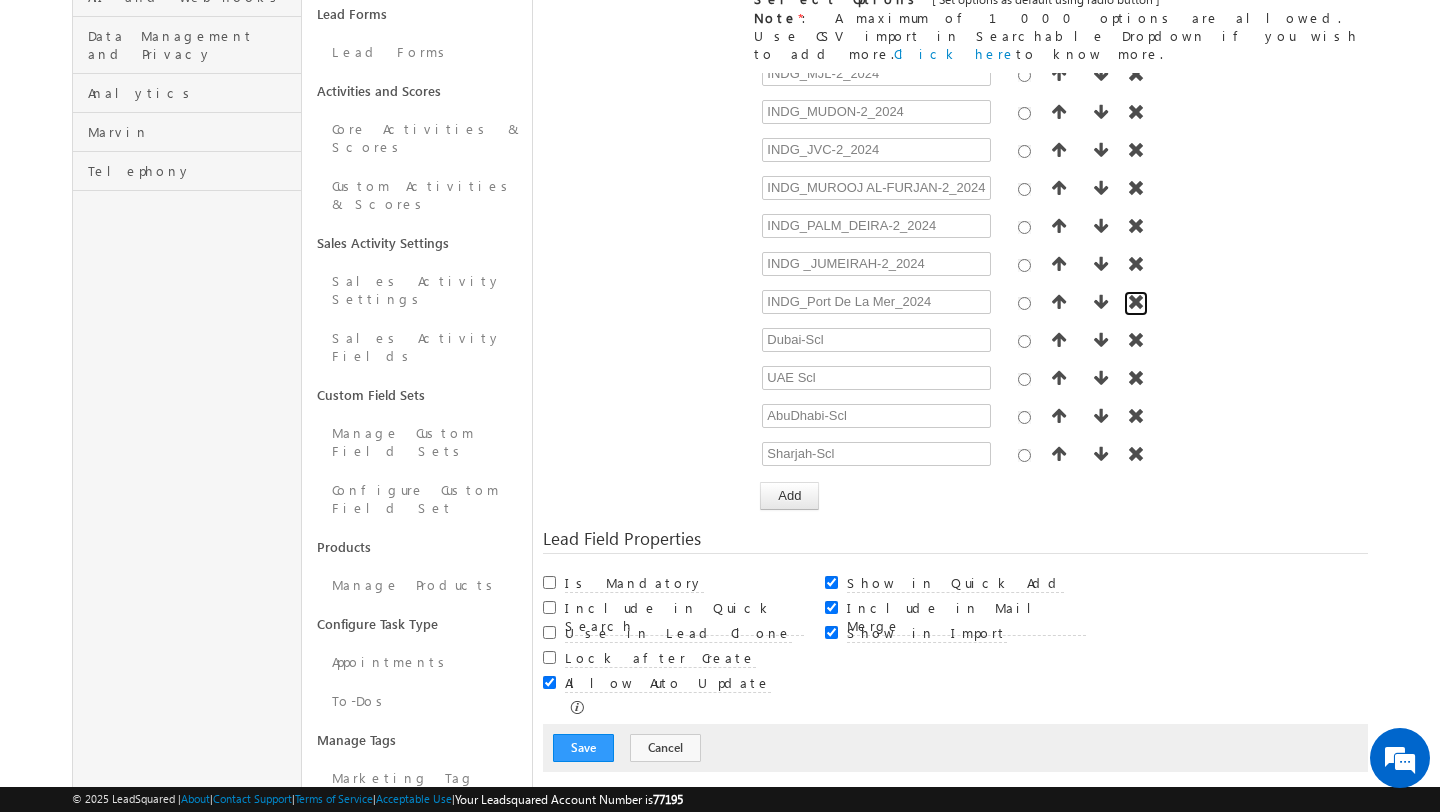 click at bounding box center [1136, 302] 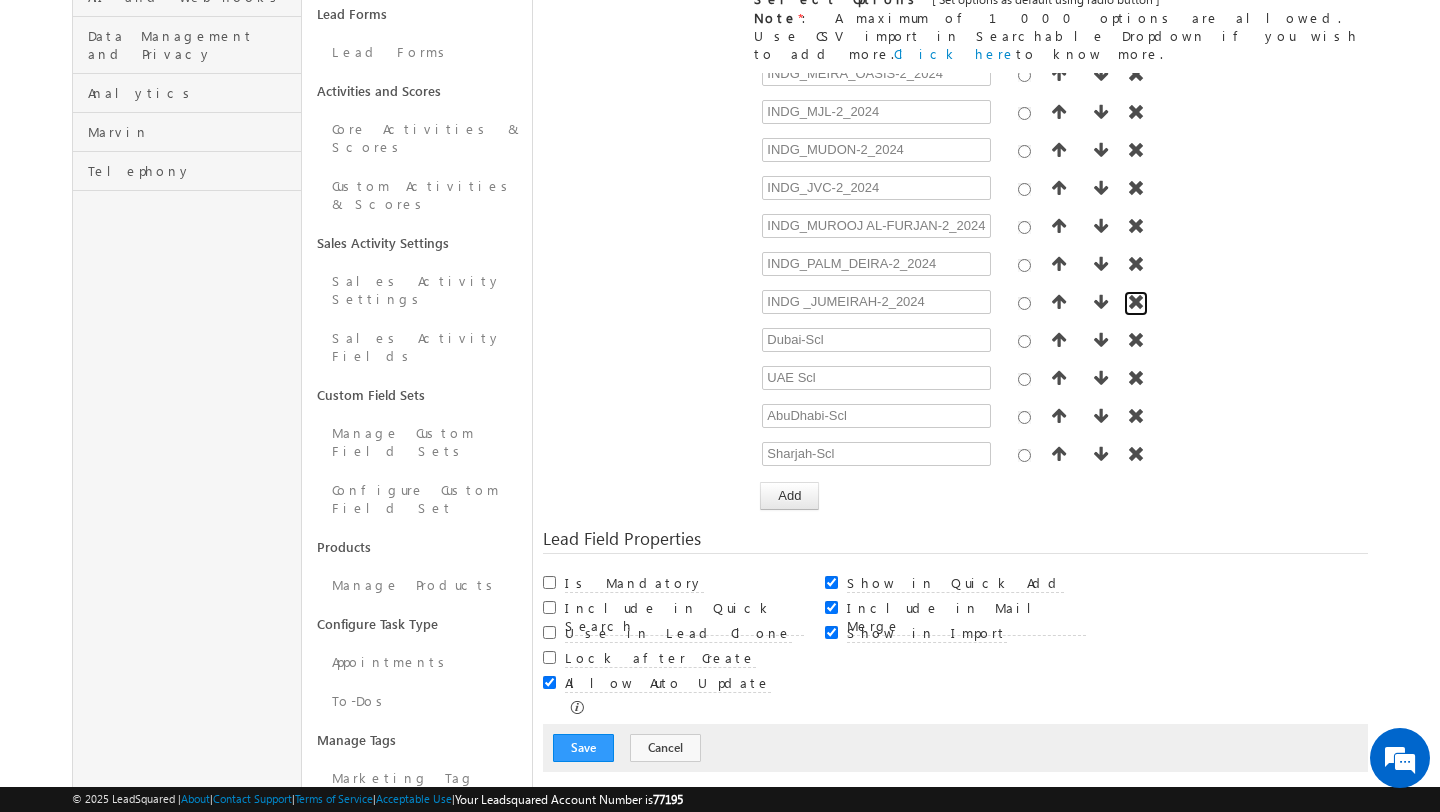 click at bounding box center [1136, 302] 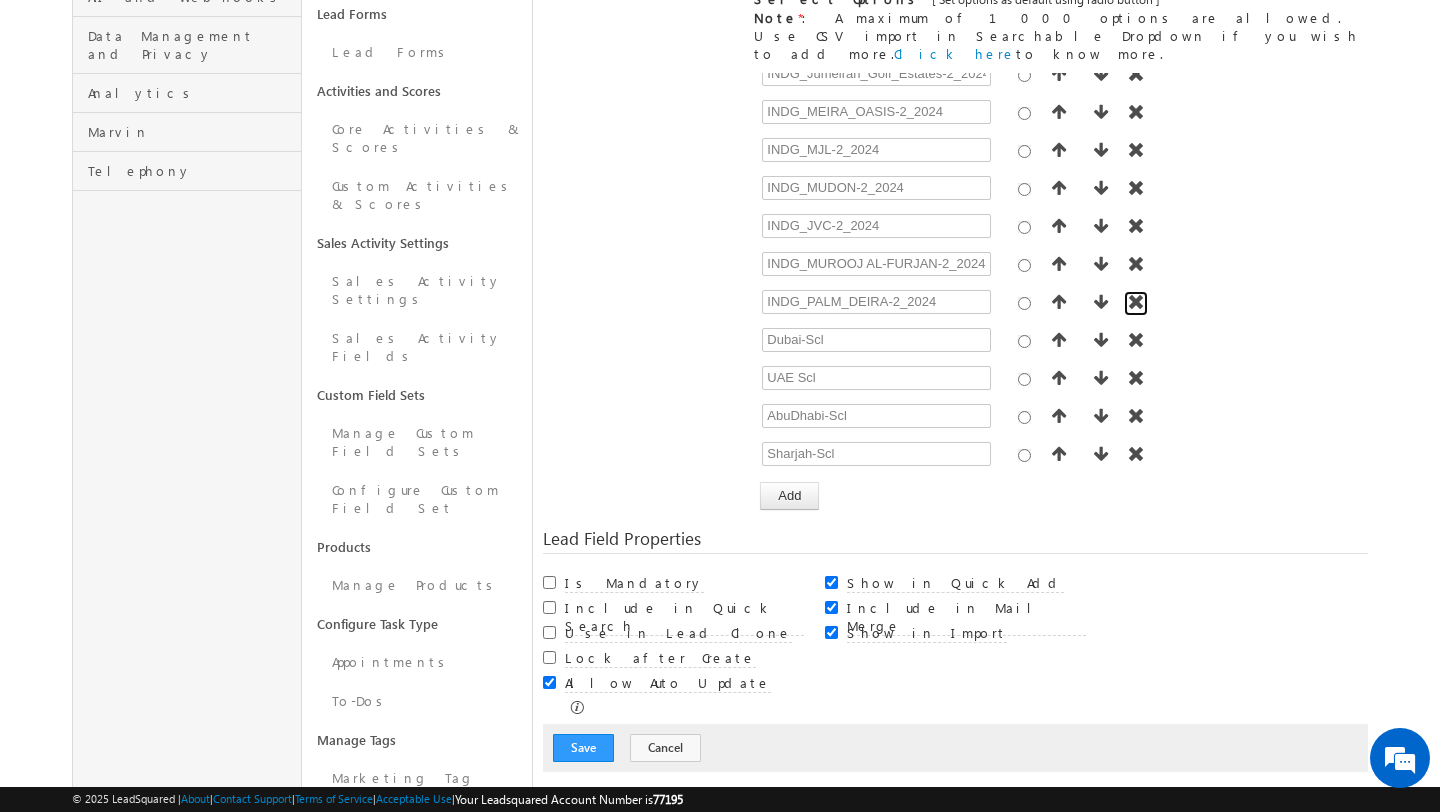 click at bounding box center [1136, 302] 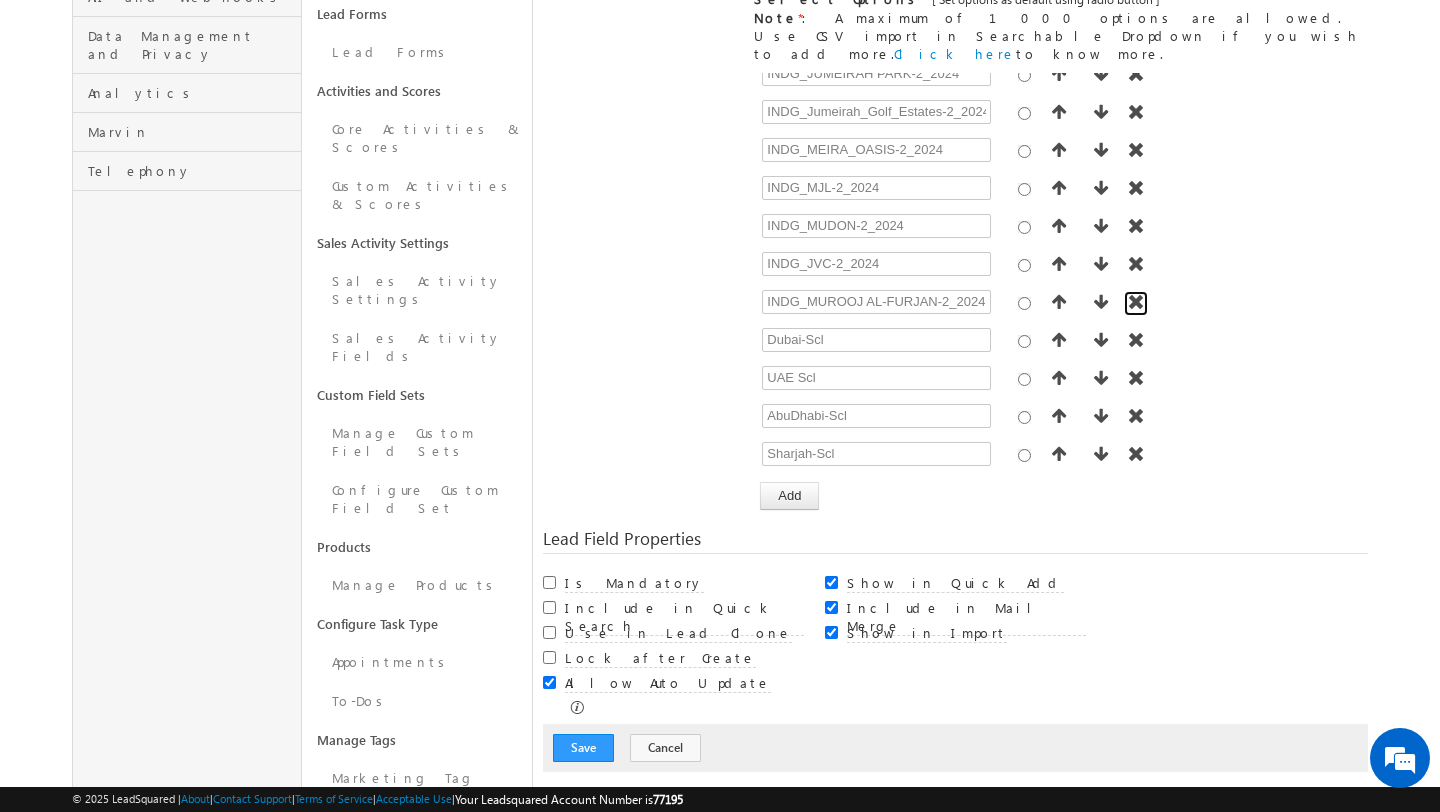 click at bounding box center [1136, 302] 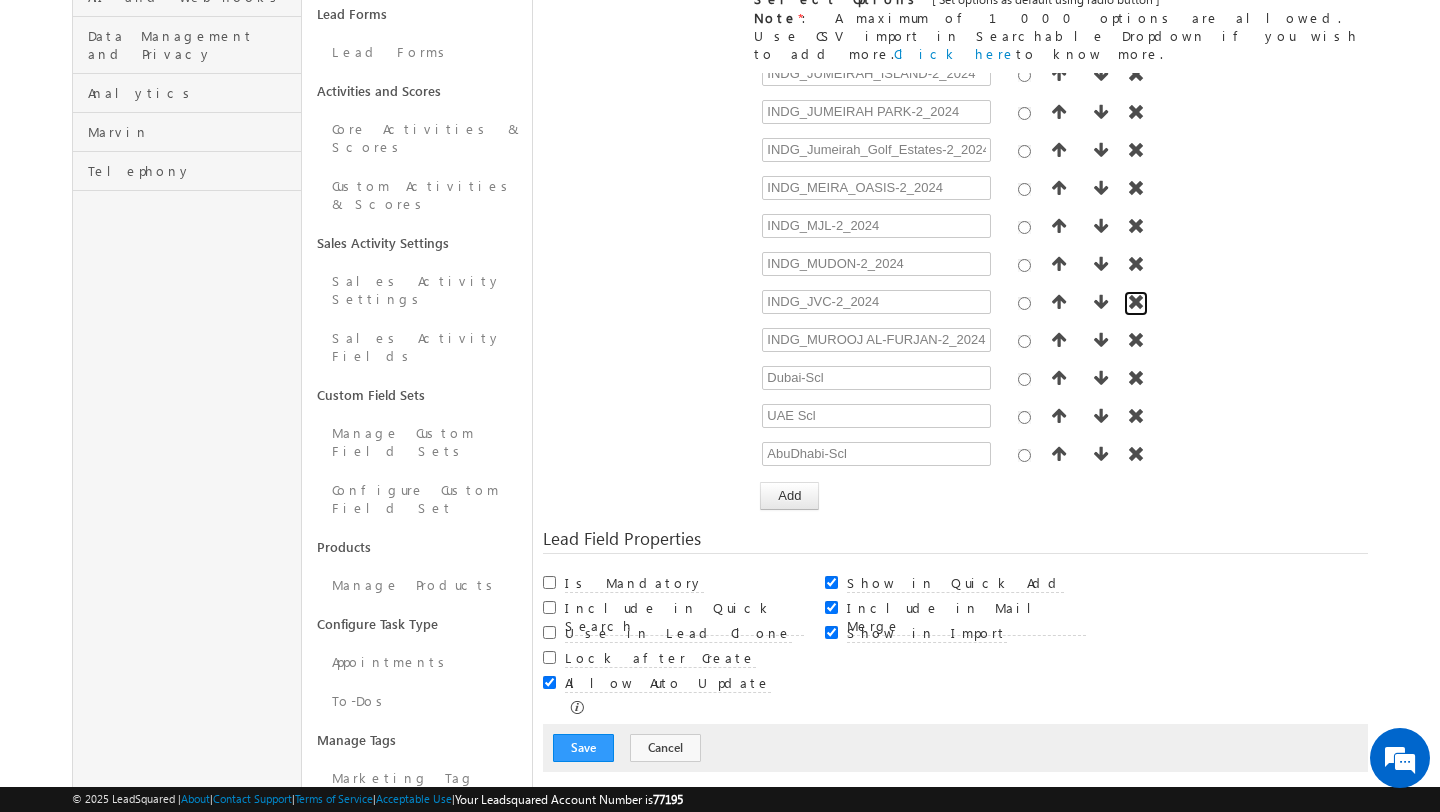 click at bounding box center [1136, 302] 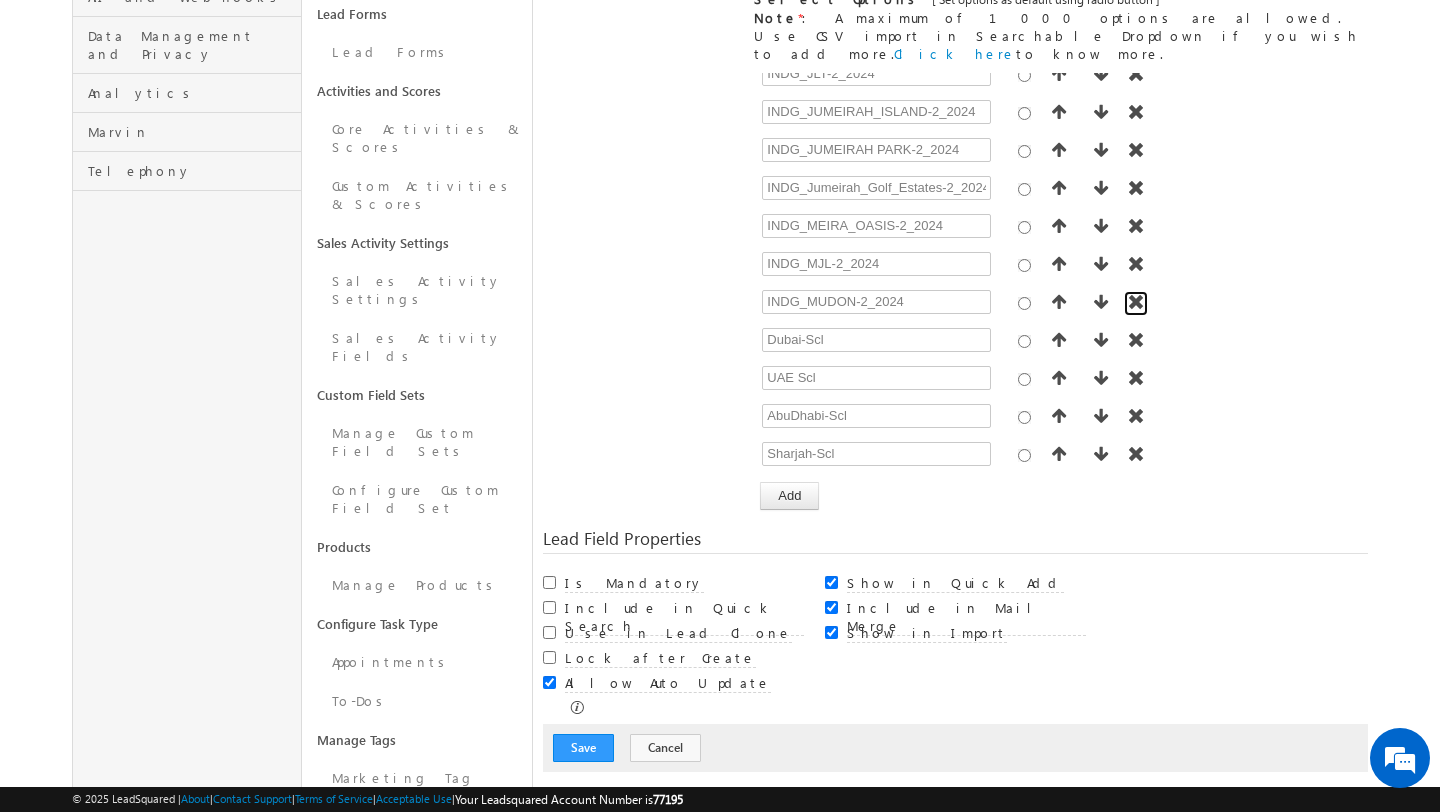 click at bounding box center [1136, 302] 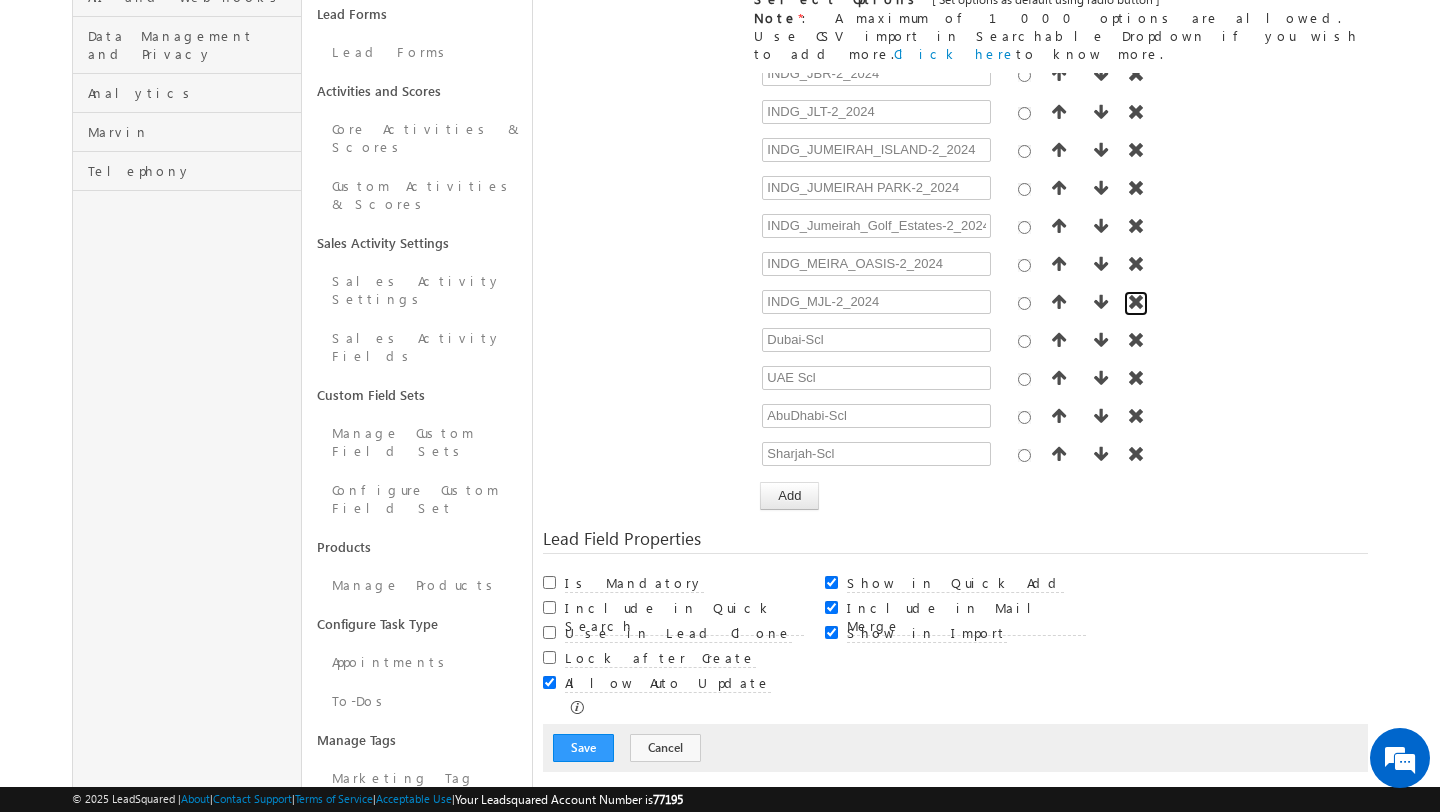 click at bounding box center [1136, 302] 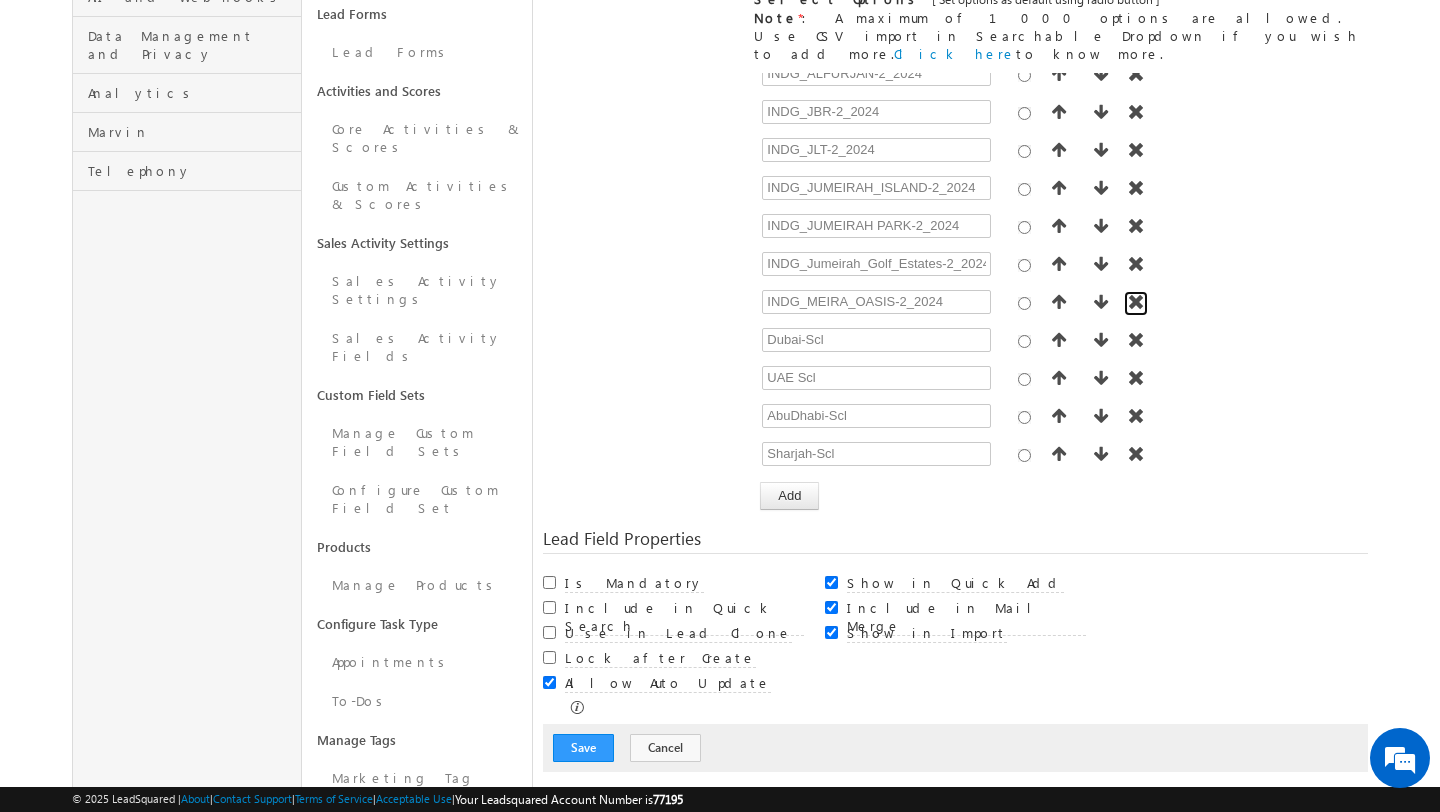 click at bounding box center [1136, 302] 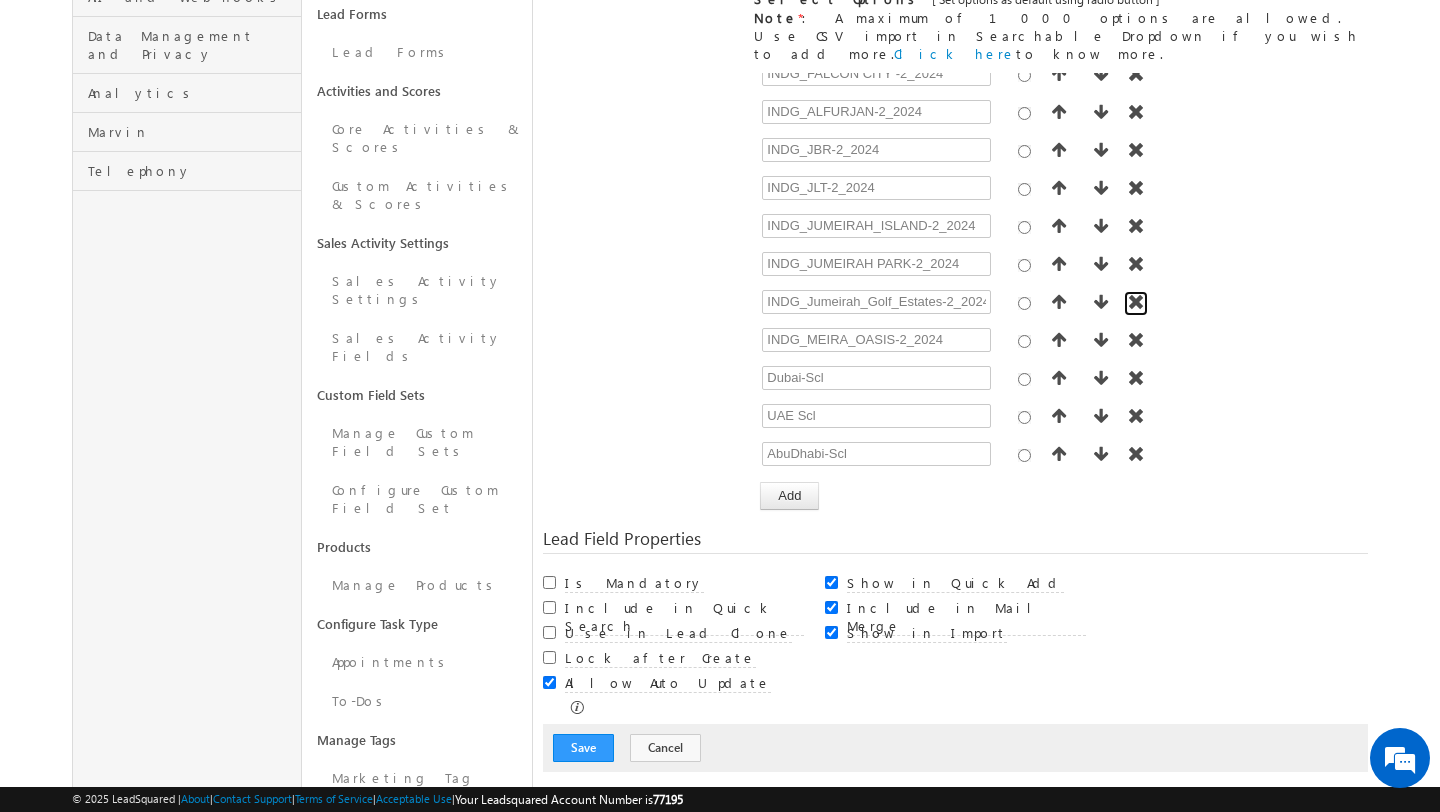 click at bounding box center [1136, 302] 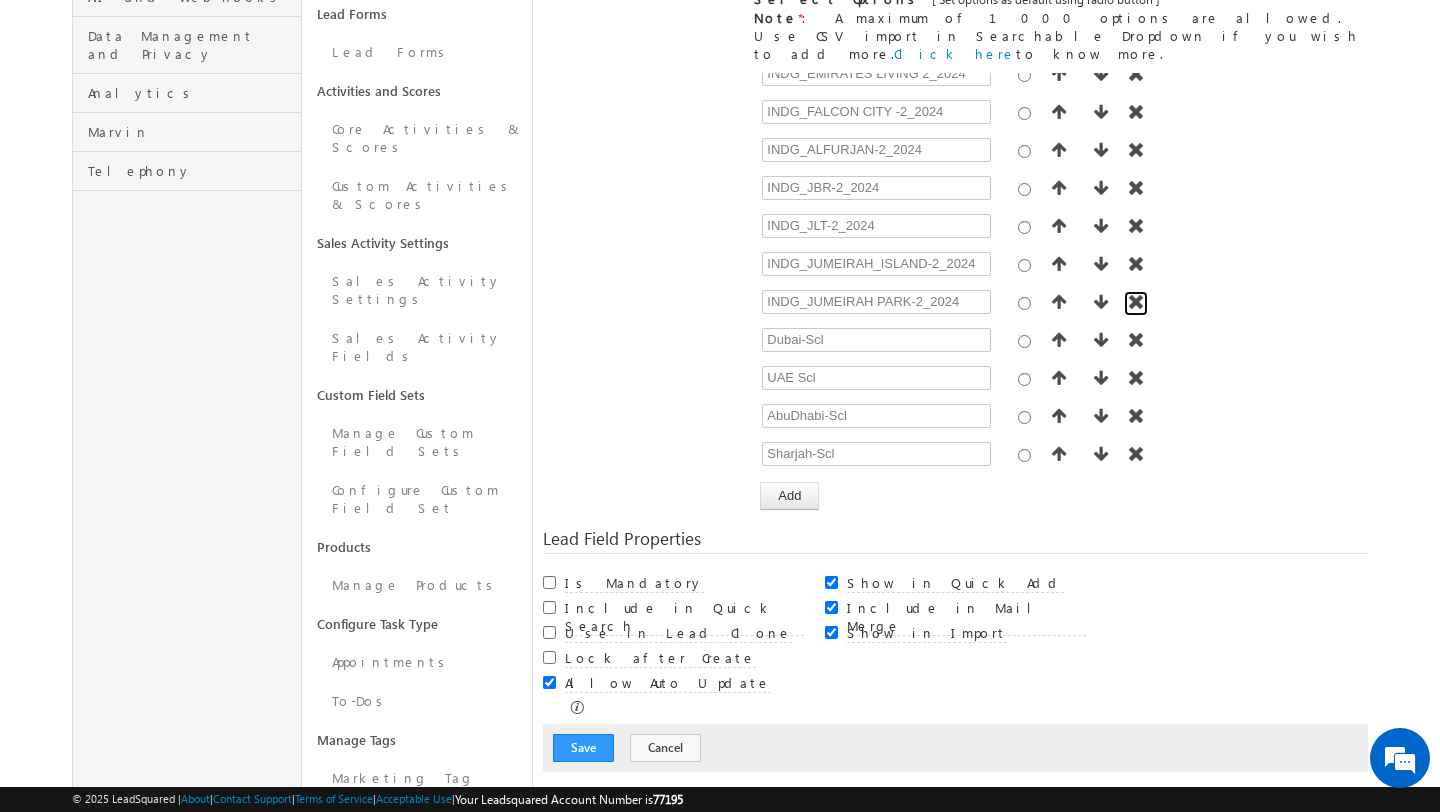 click at bounding box center (1136, 302) 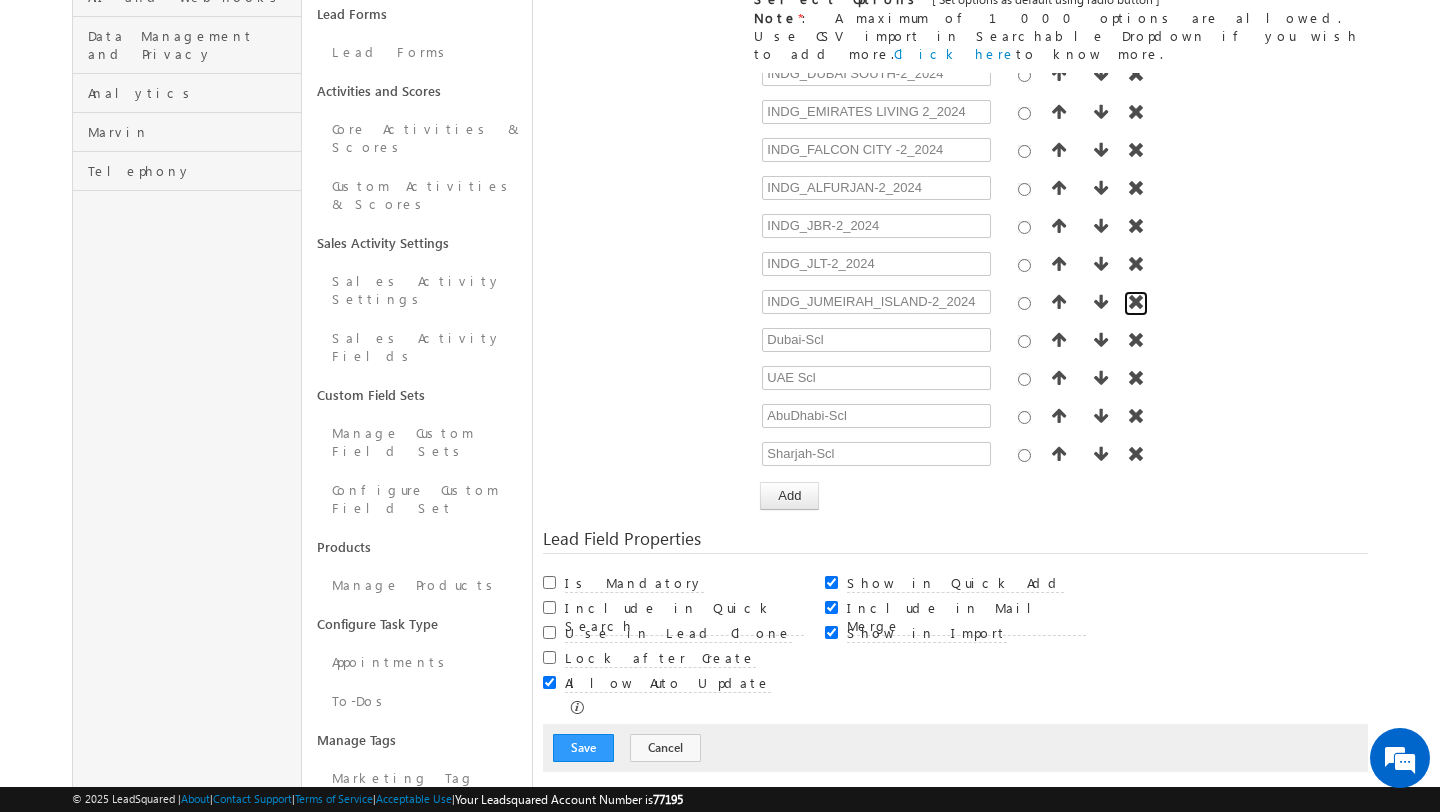 click at bounding box center (1136, 302) 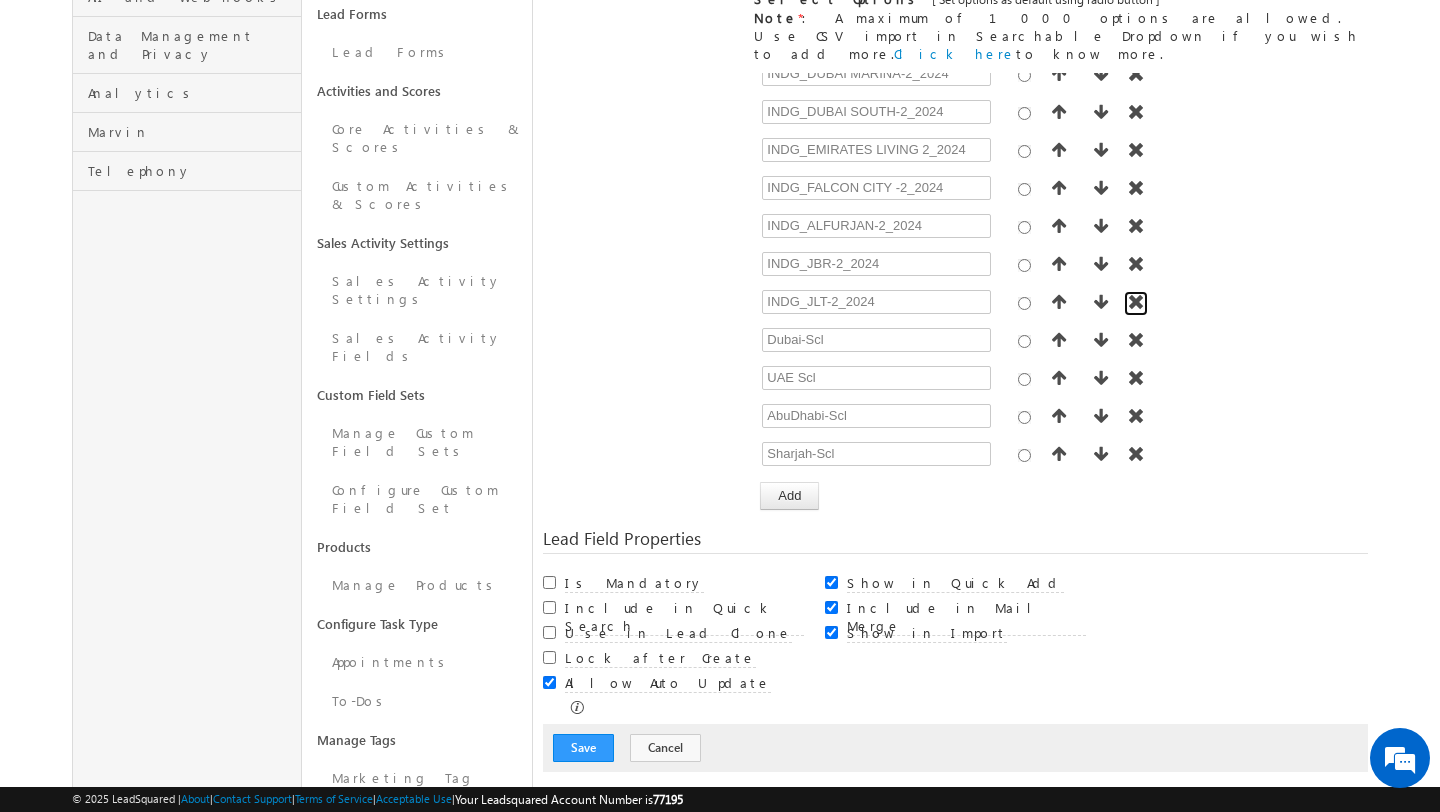 click at bounding box center (1136, 302) 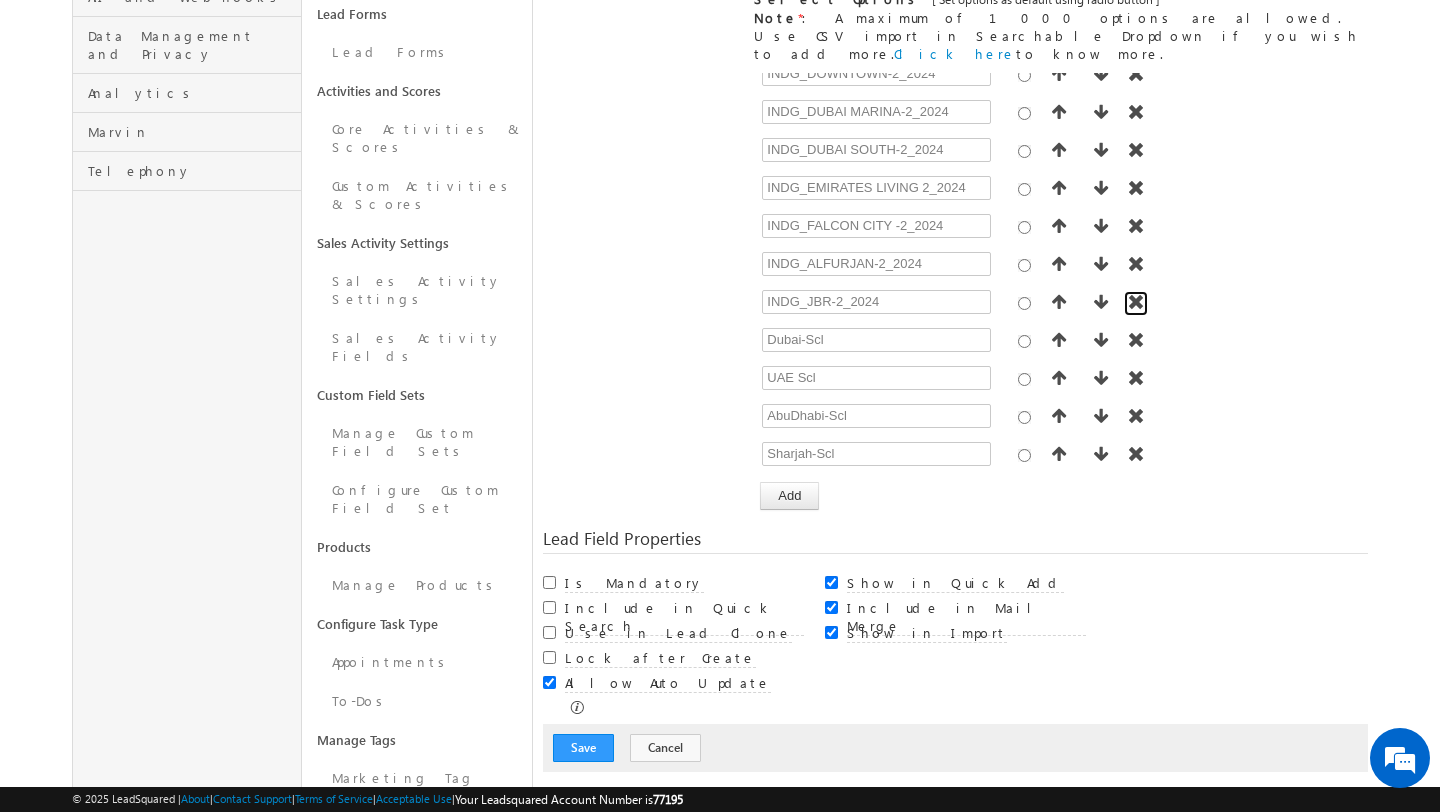 click at bounding box center [1136, 302] 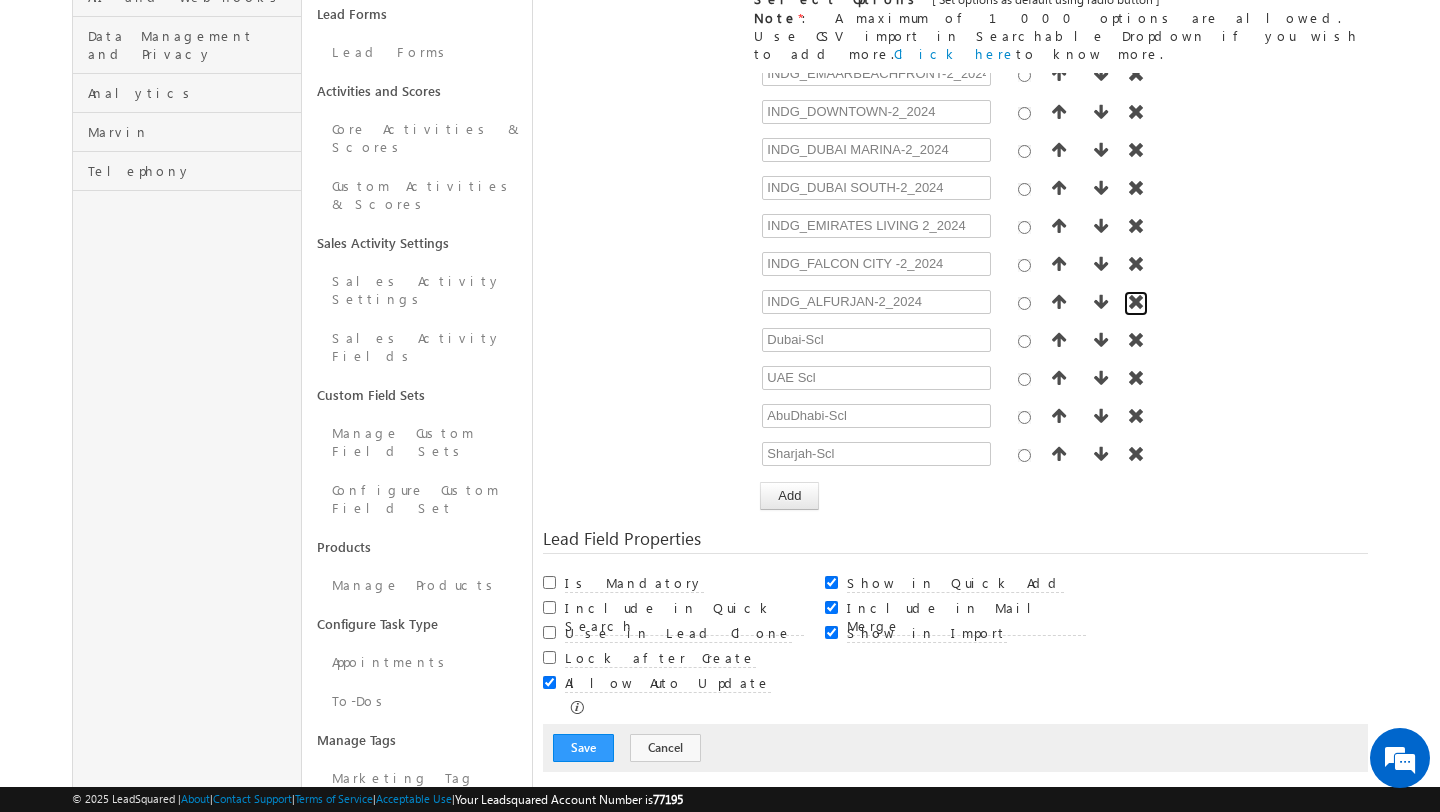 click at bounding box center [1136, 302] 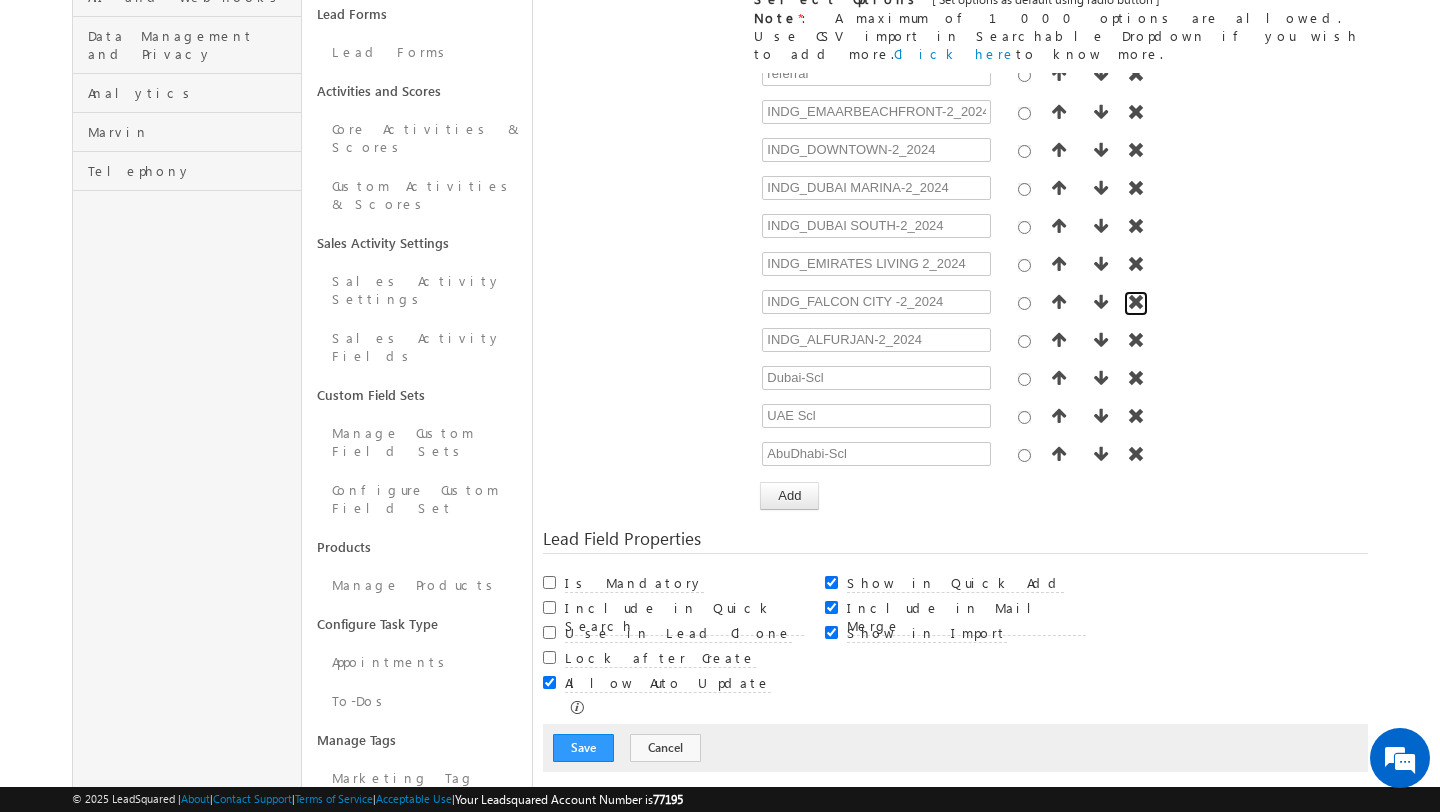 click at bounding box center (1136, 302) 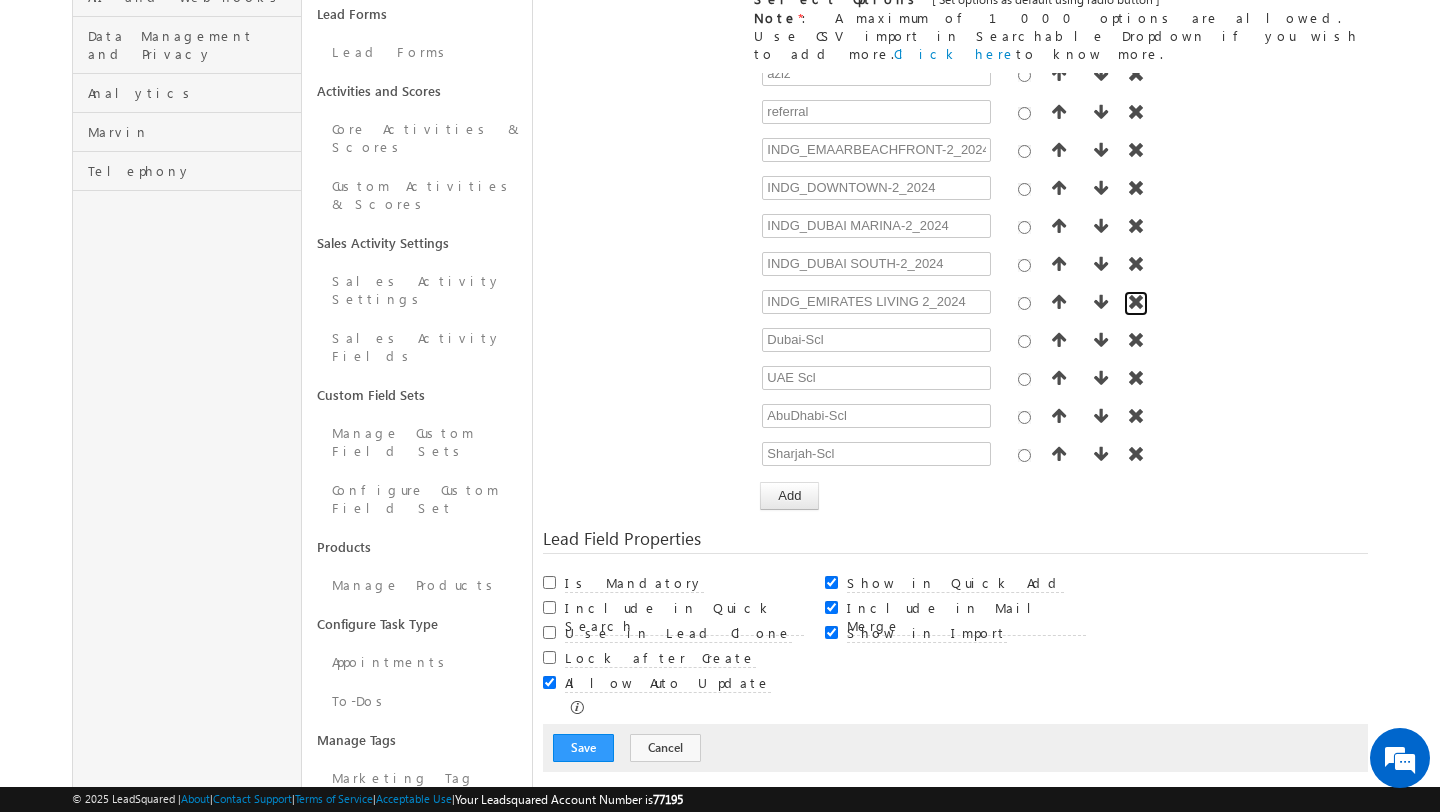click at bounding box center (1136, 302) 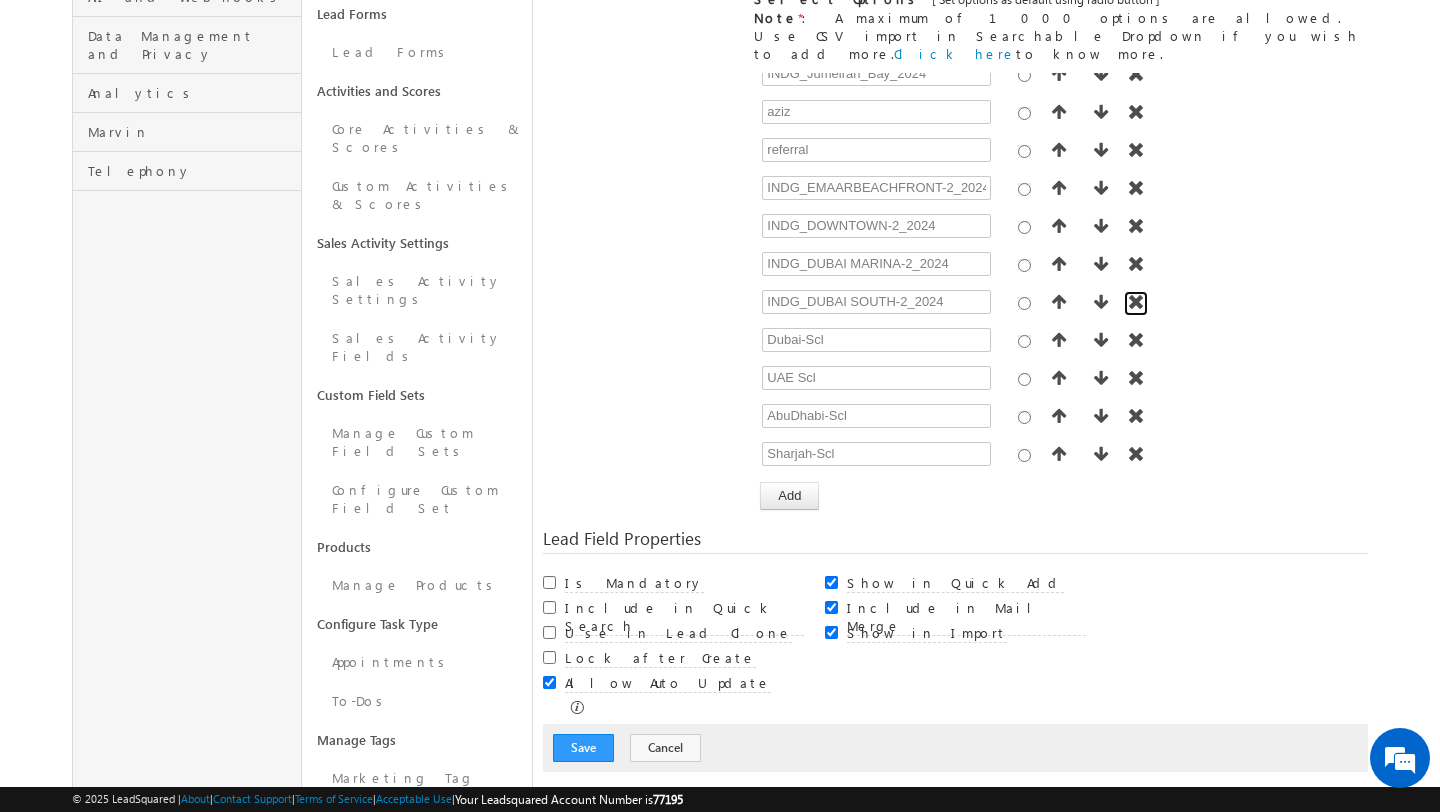 click at bounding box center (1136, 302) 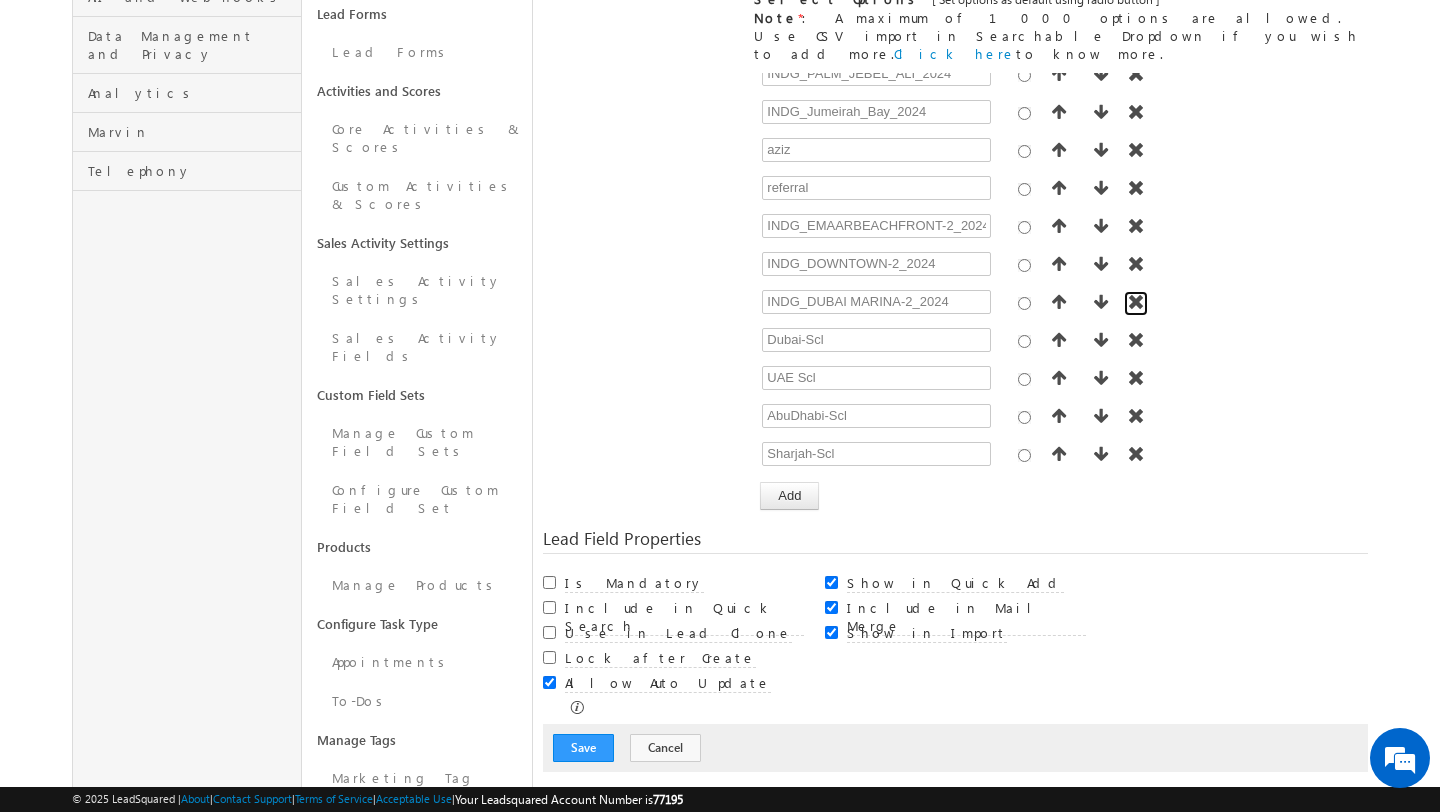 click at bounding box center (1136, 302) 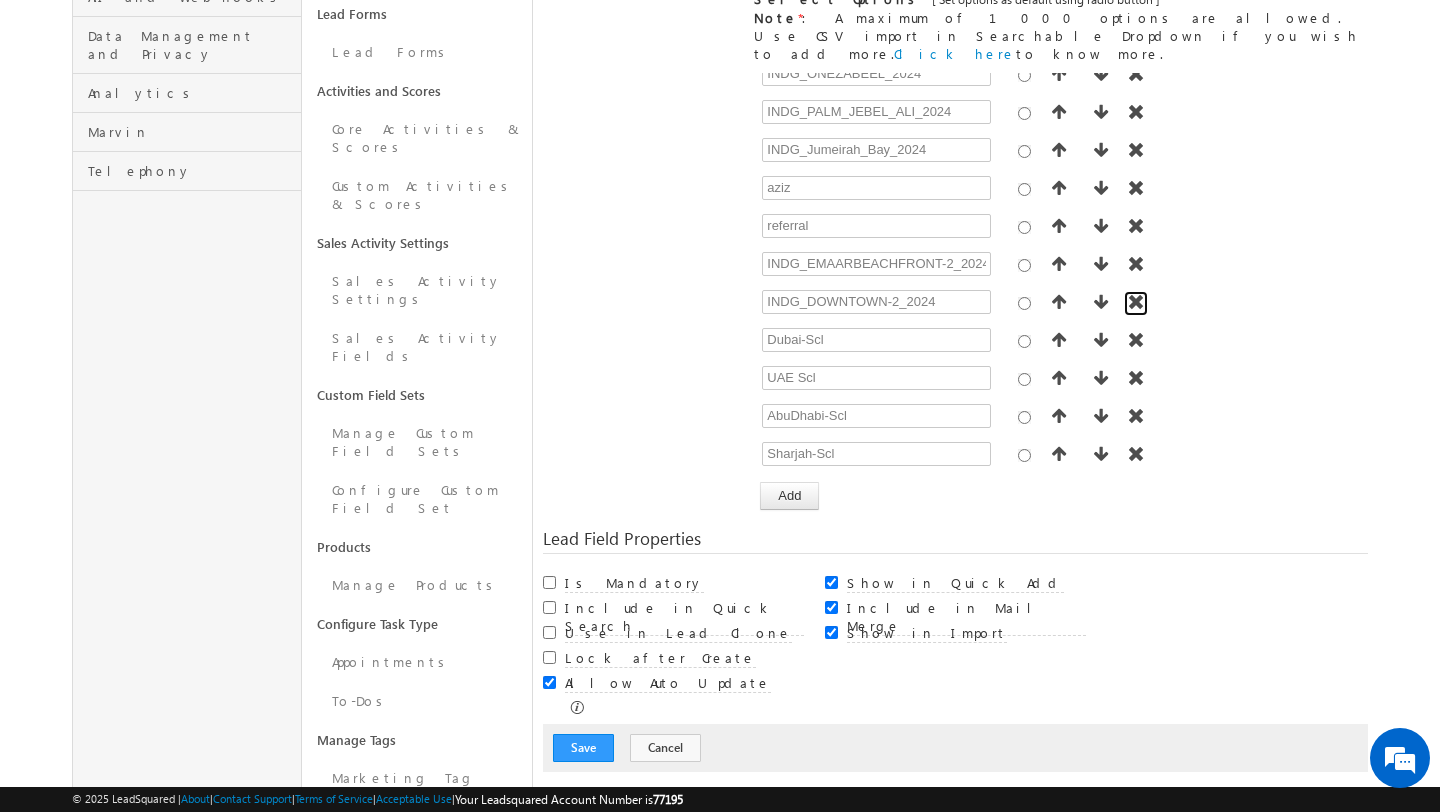 click at bounding box center (1136, 302) 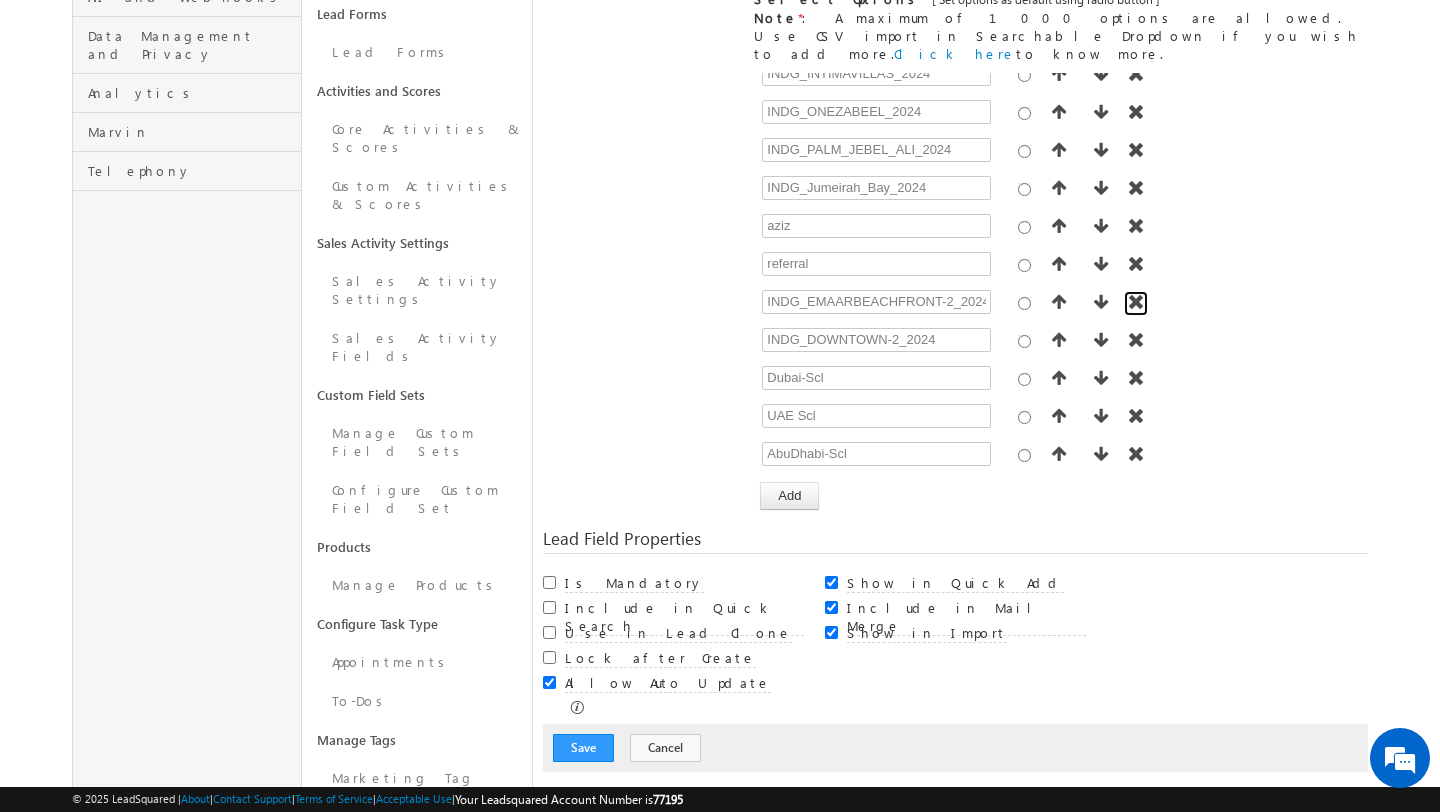 click at bounding box center [1136, 302] 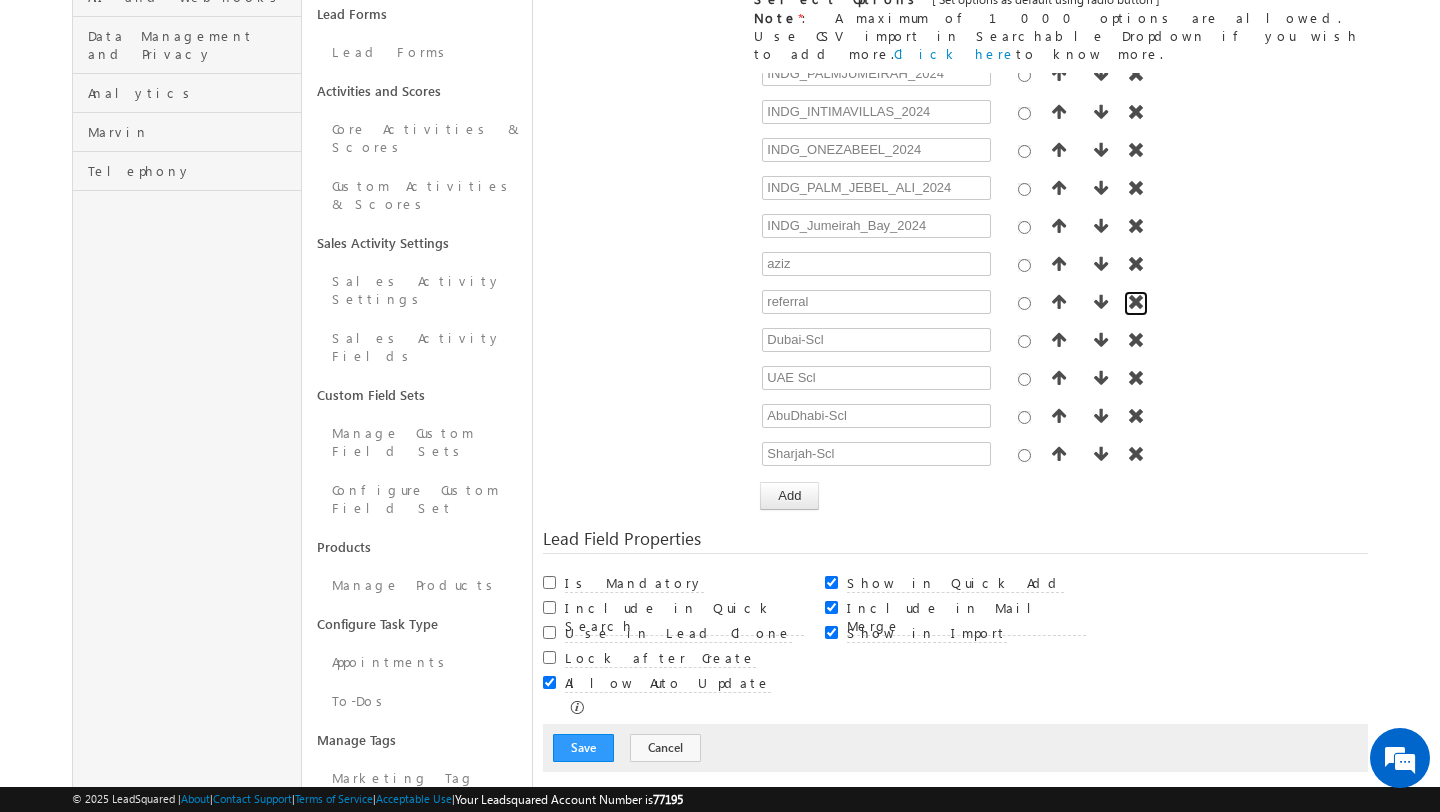 click at bounding box center [1136, 302] 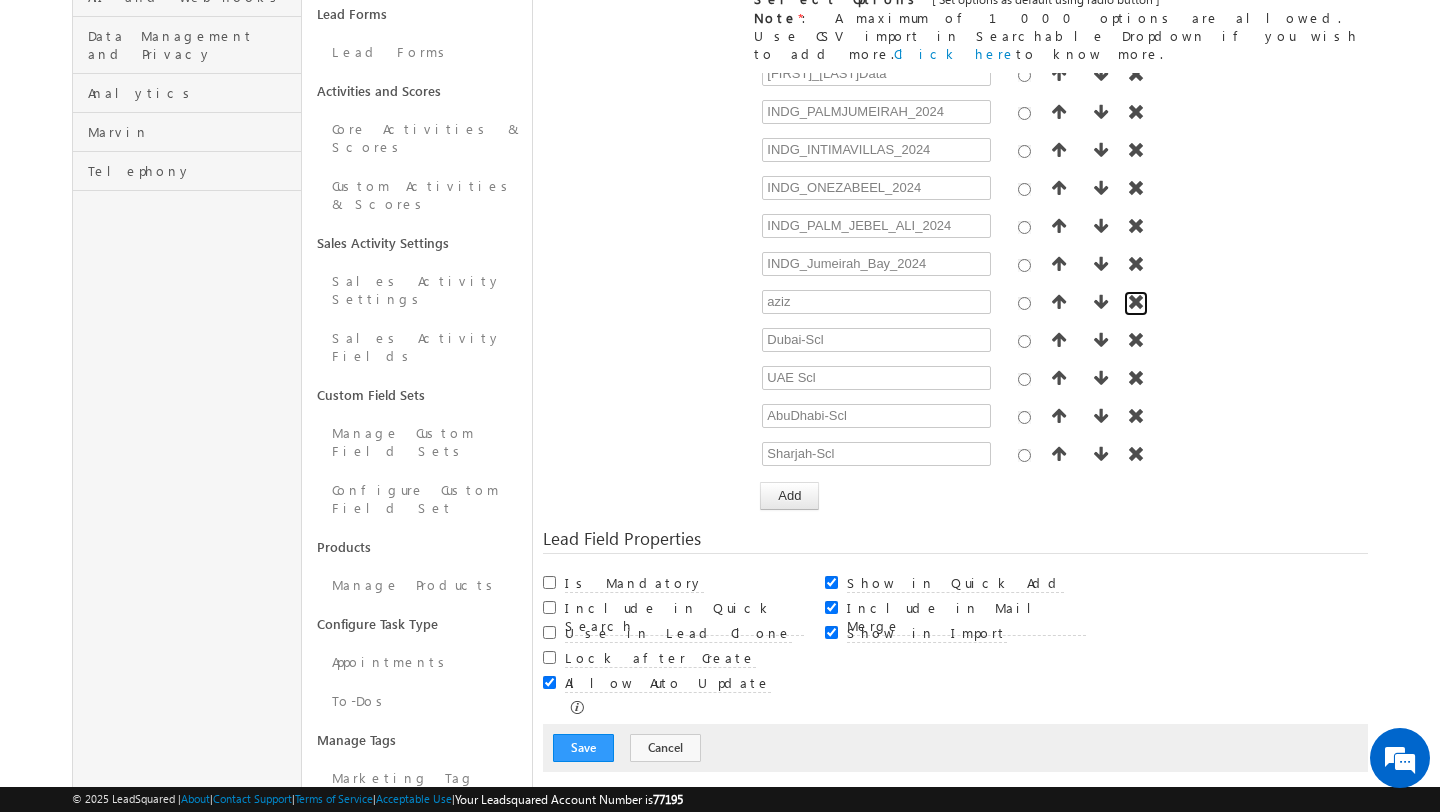 click at bounding box center [1136, 302] 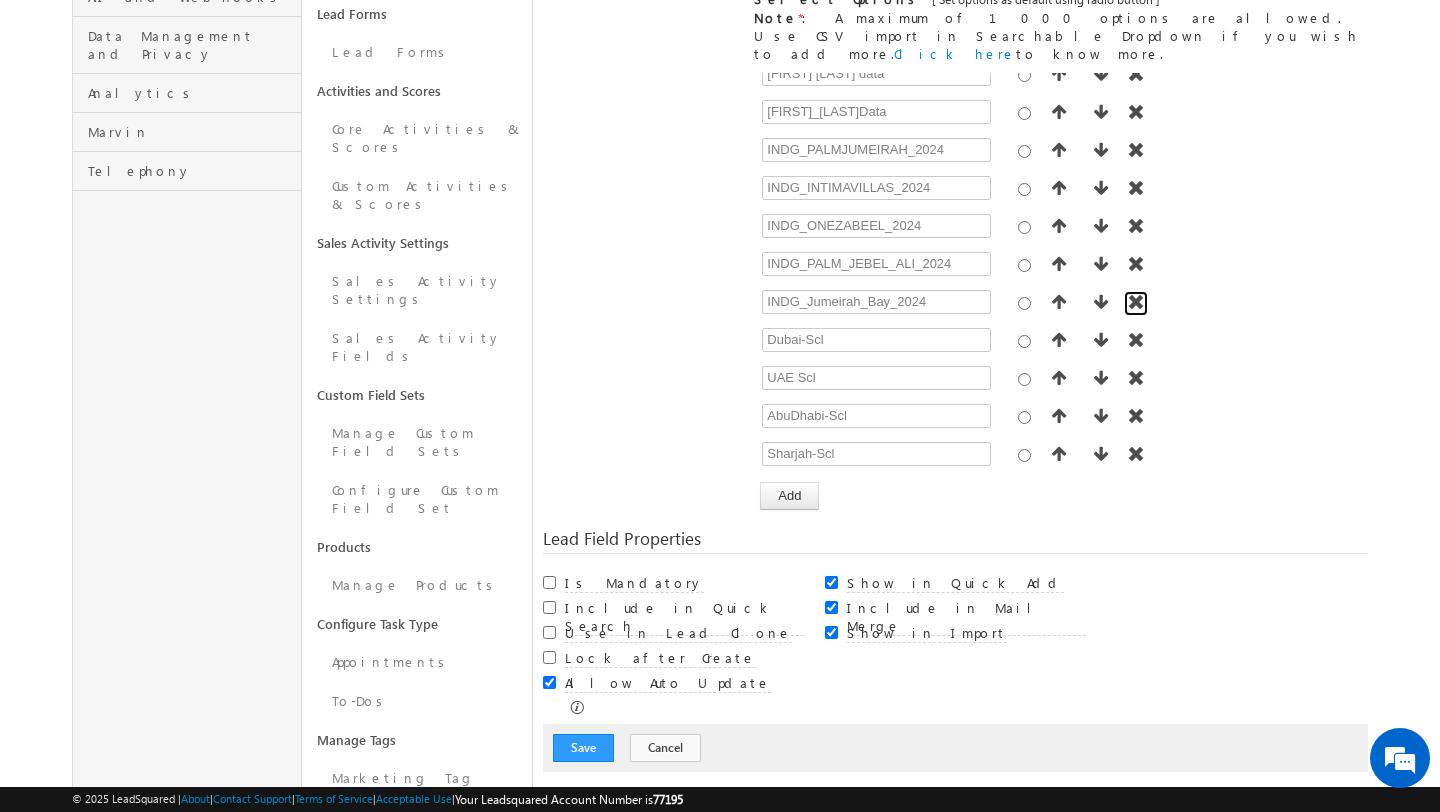 click at bounding box center [1136, 302] 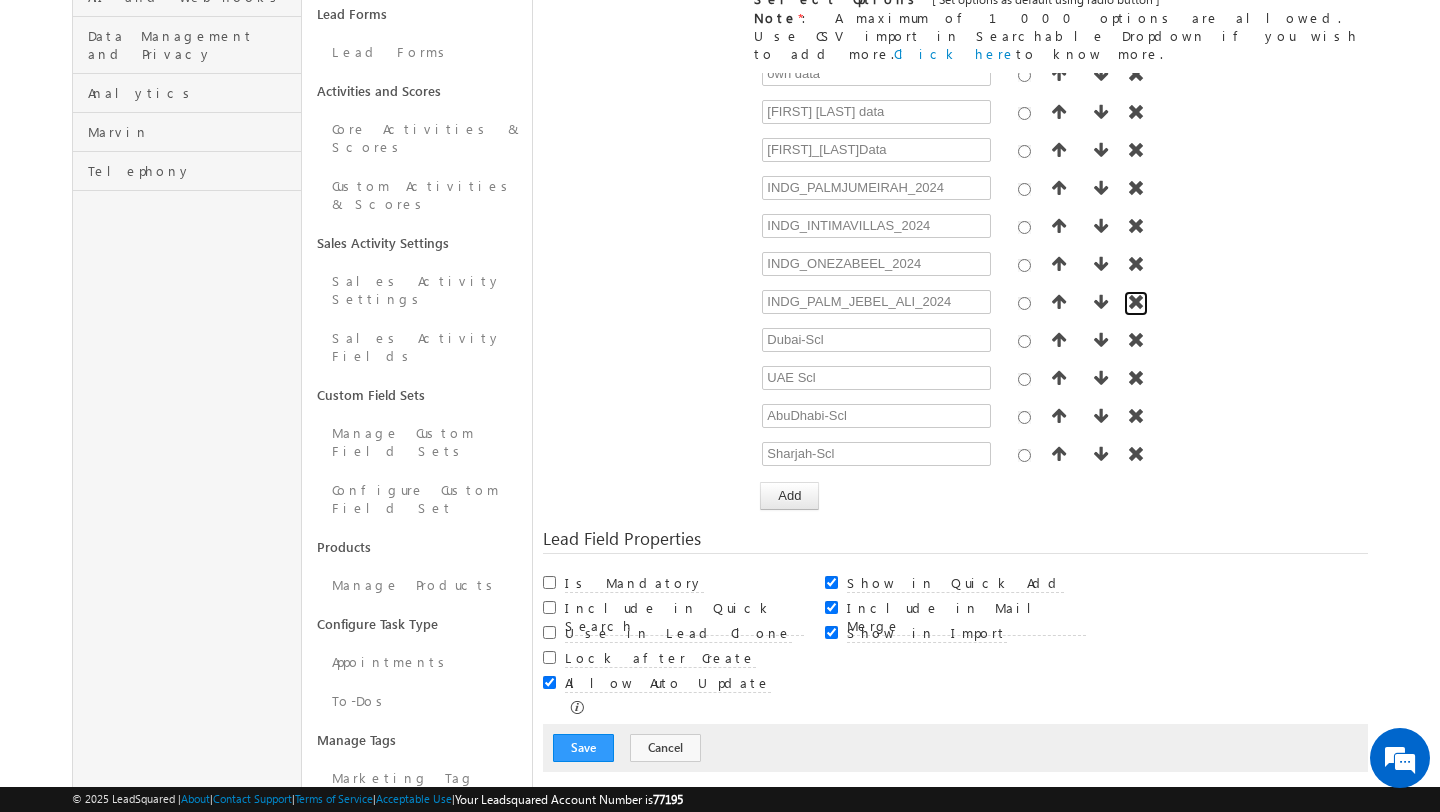 click at bounding box center (1136, 302) 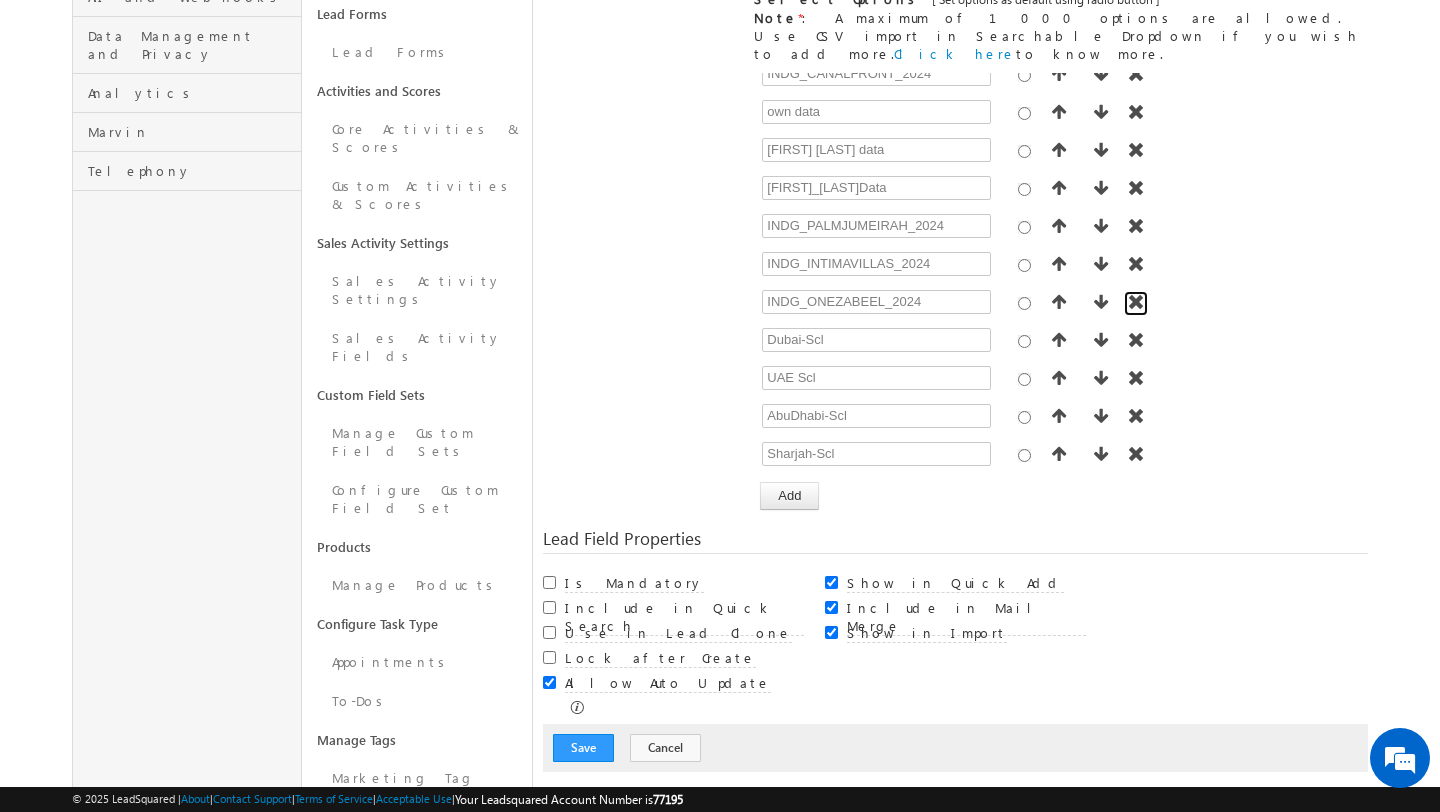 click at bounding box center [1136, 302] 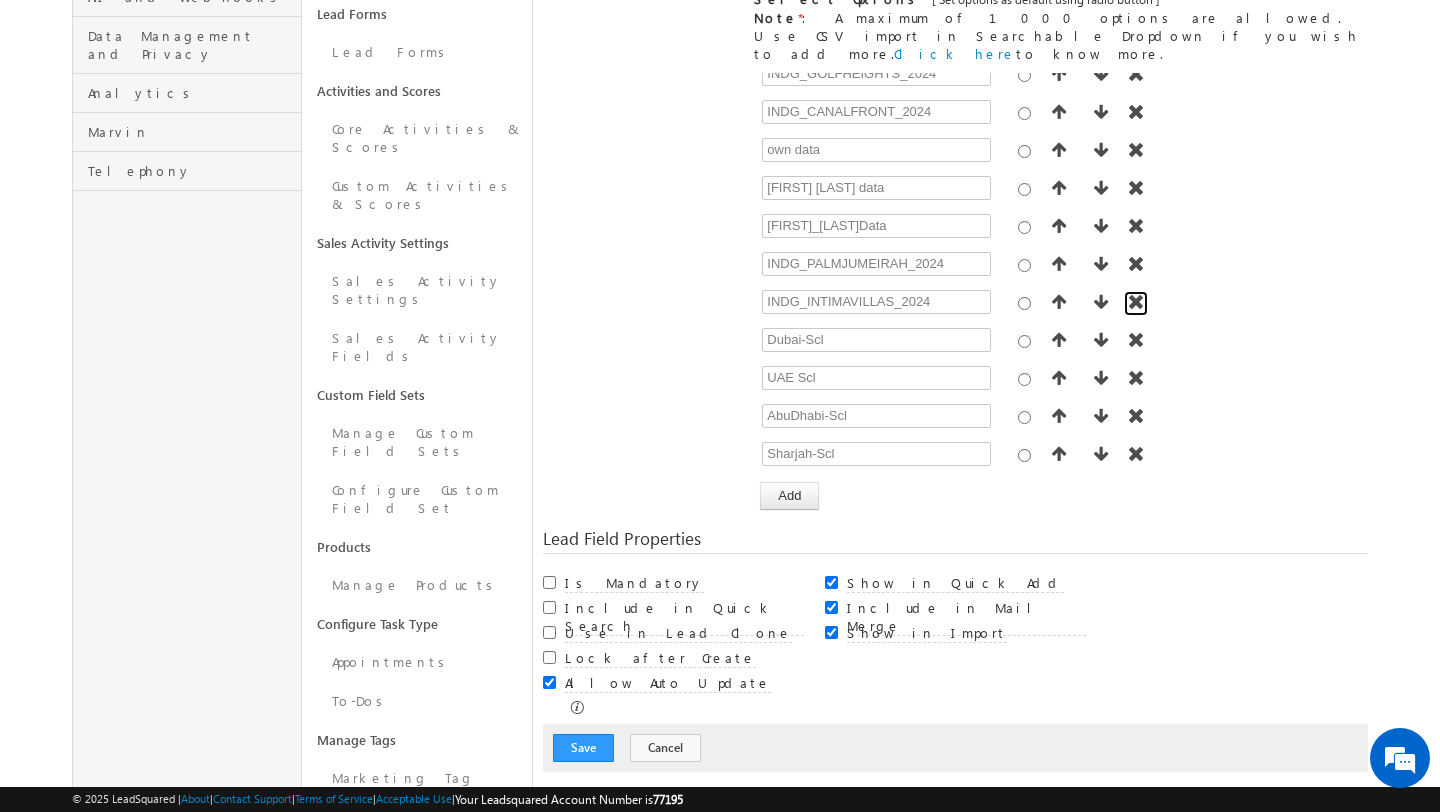 click at bounding box center [1136, 302] 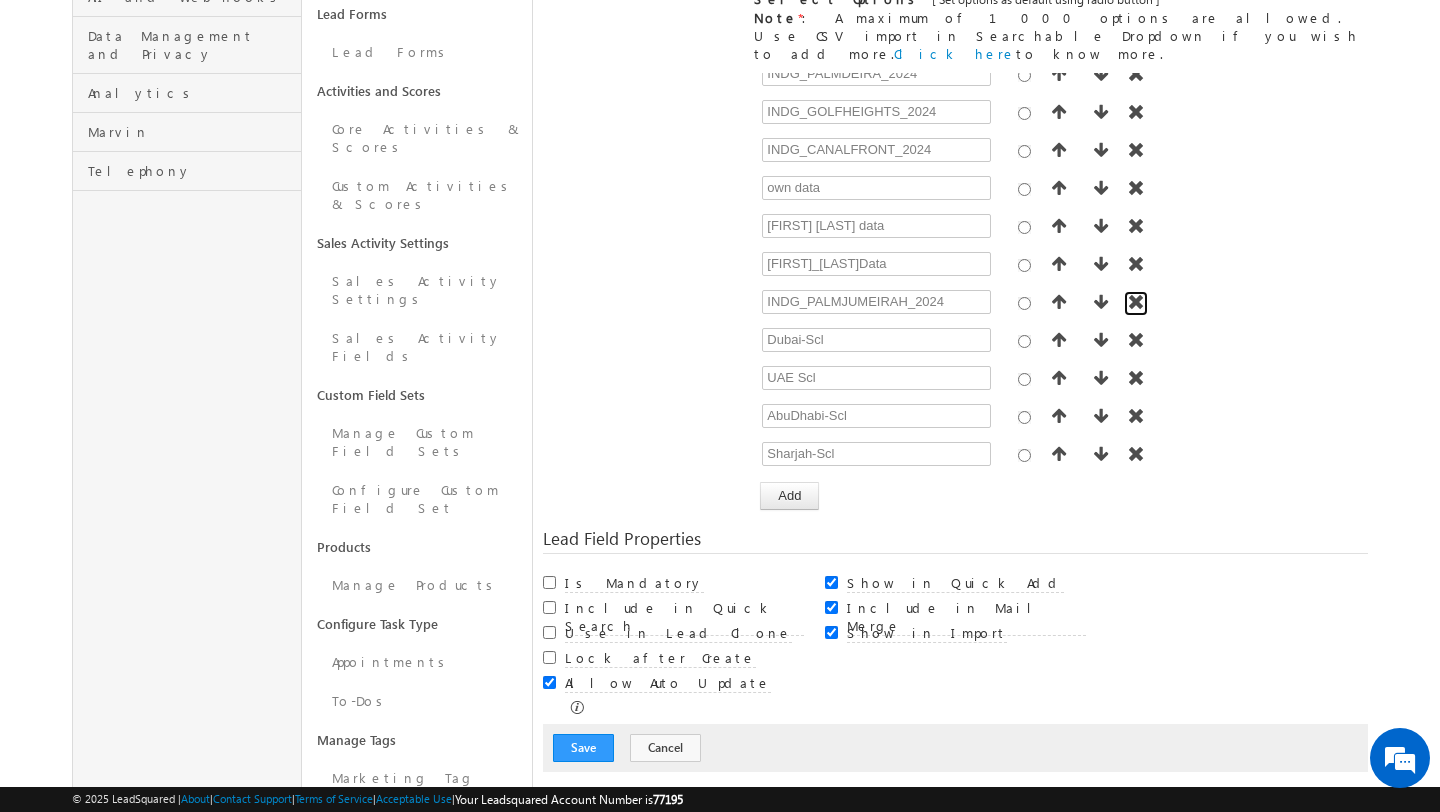 click at bounding box center [1136, 302] 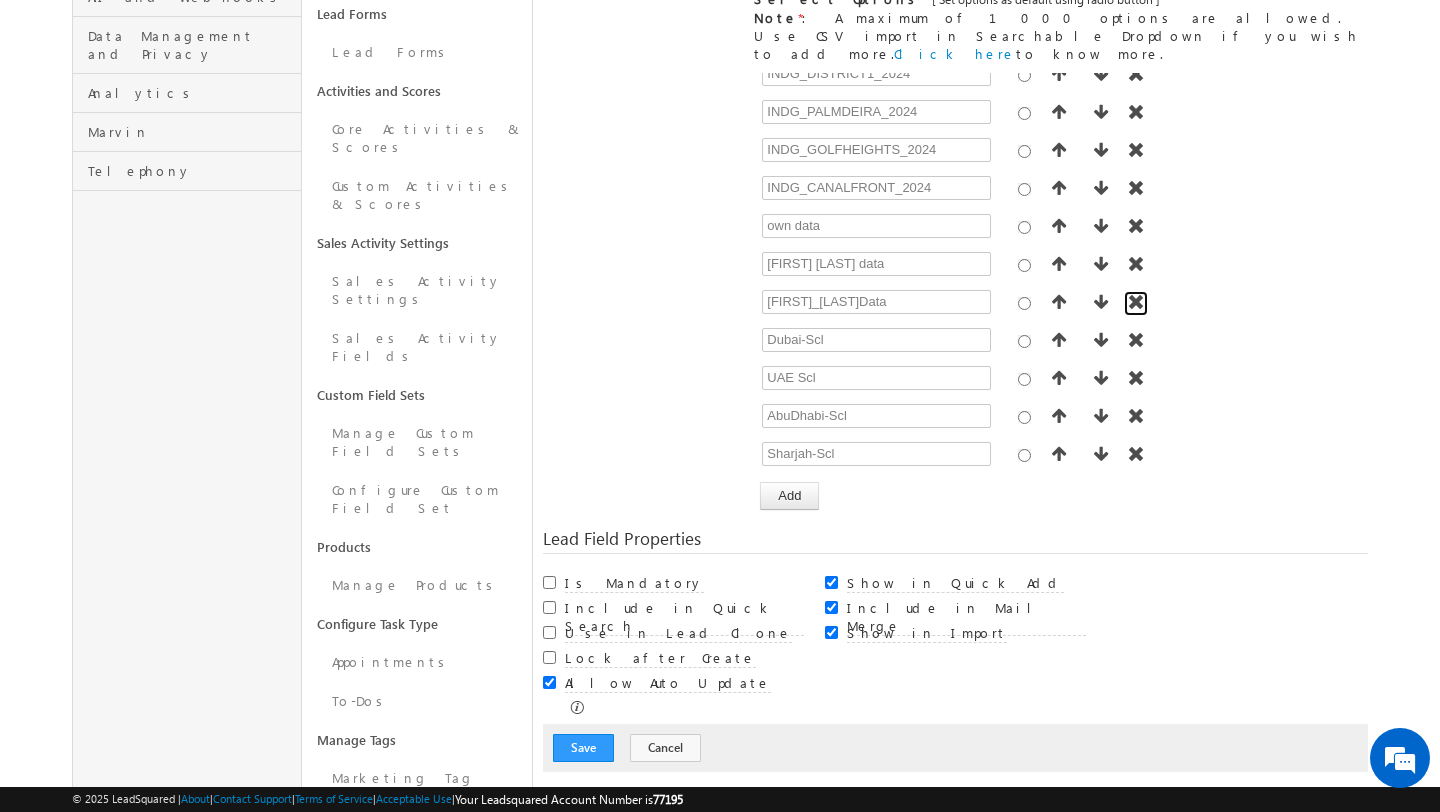 click at bounding box center [1136, 302] 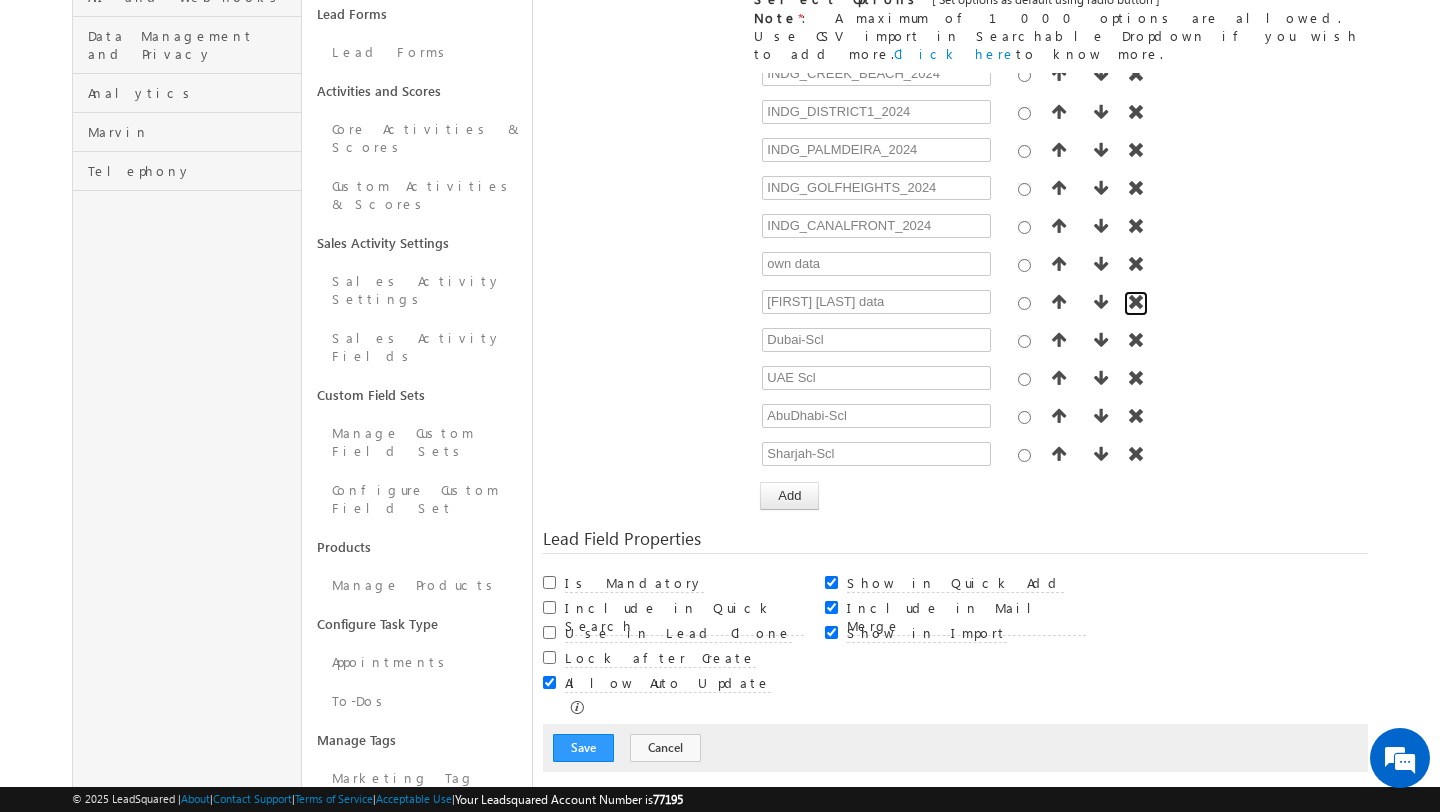 click at bounding box center (1136, 302) 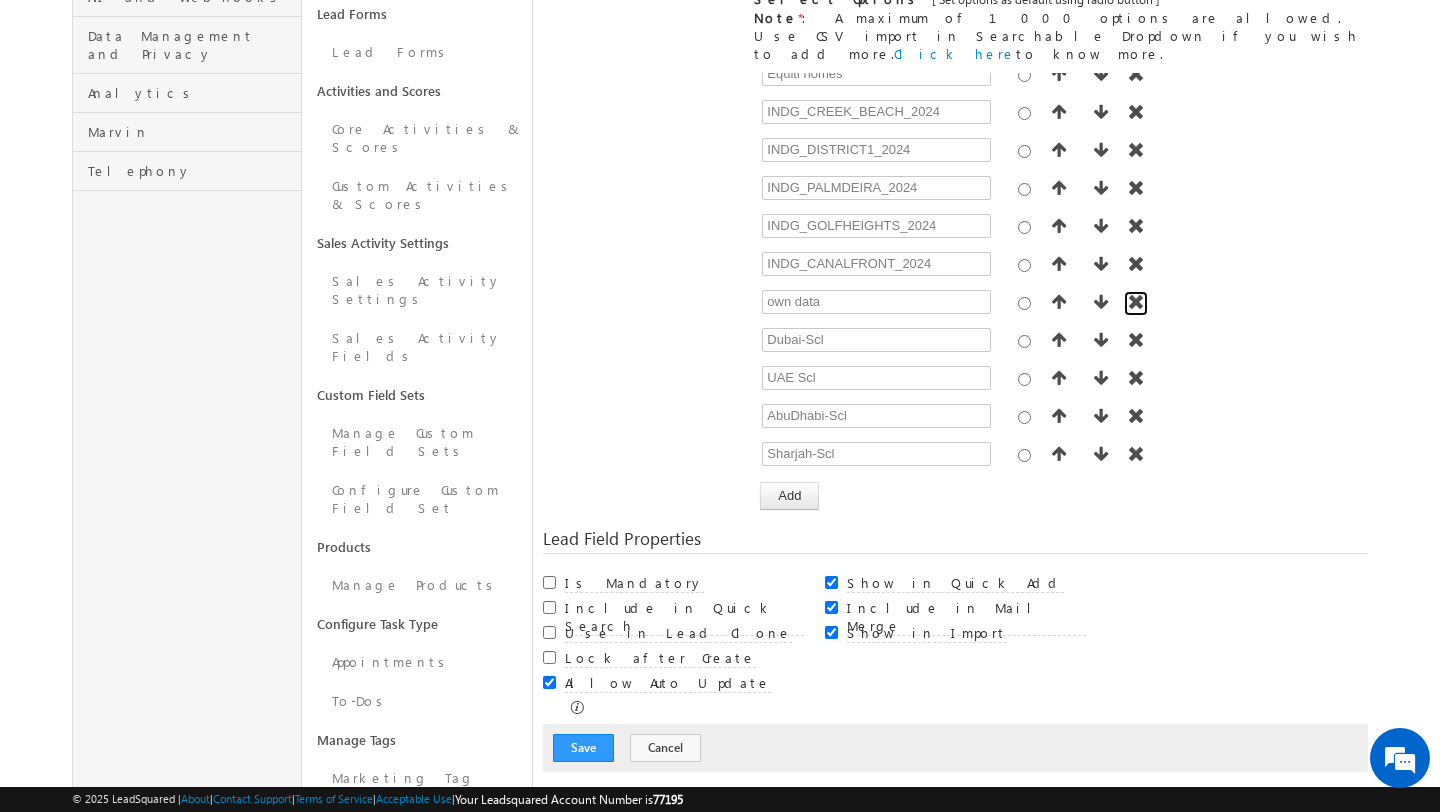 click at bounding box center [1136, 302] 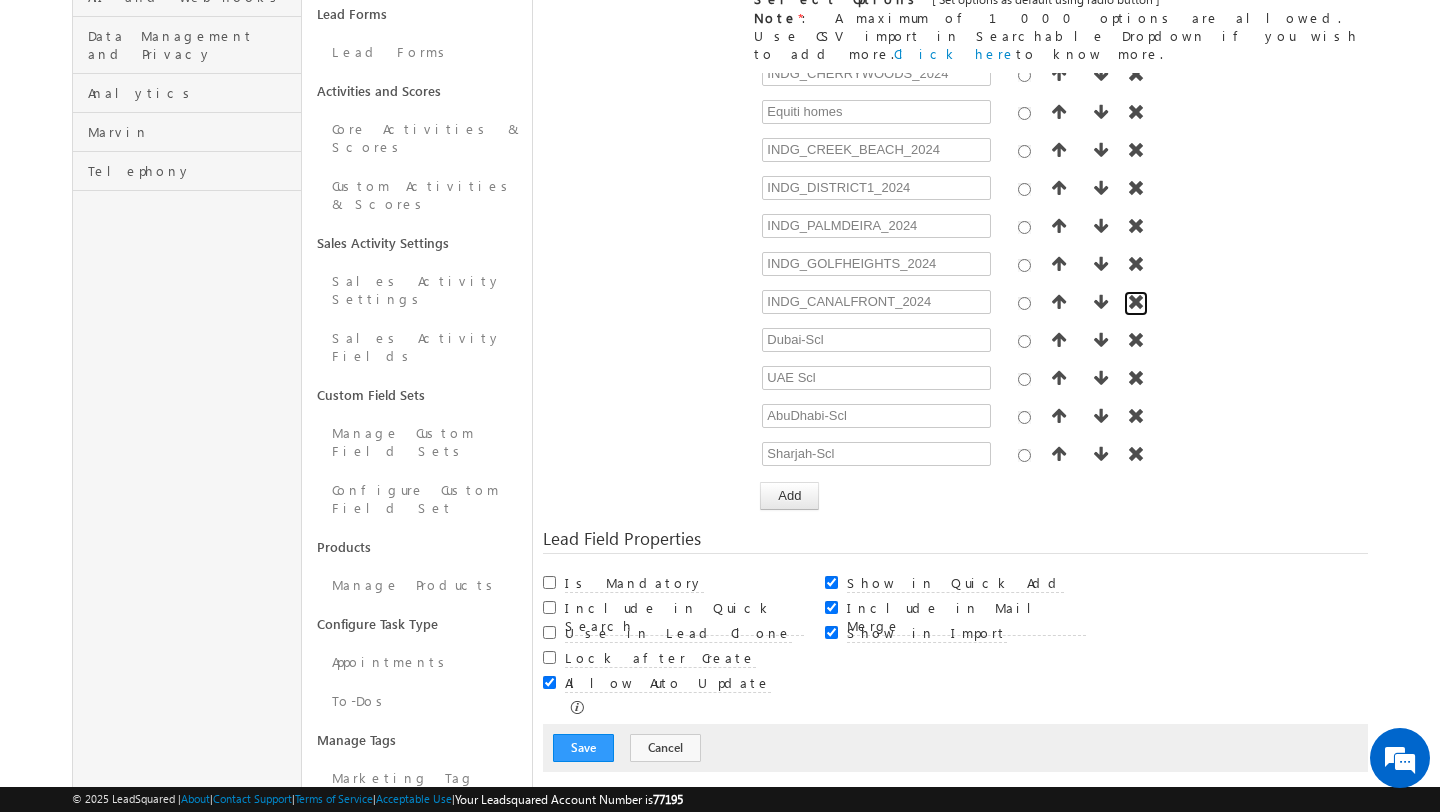 click at bounding box center [1136, 302] 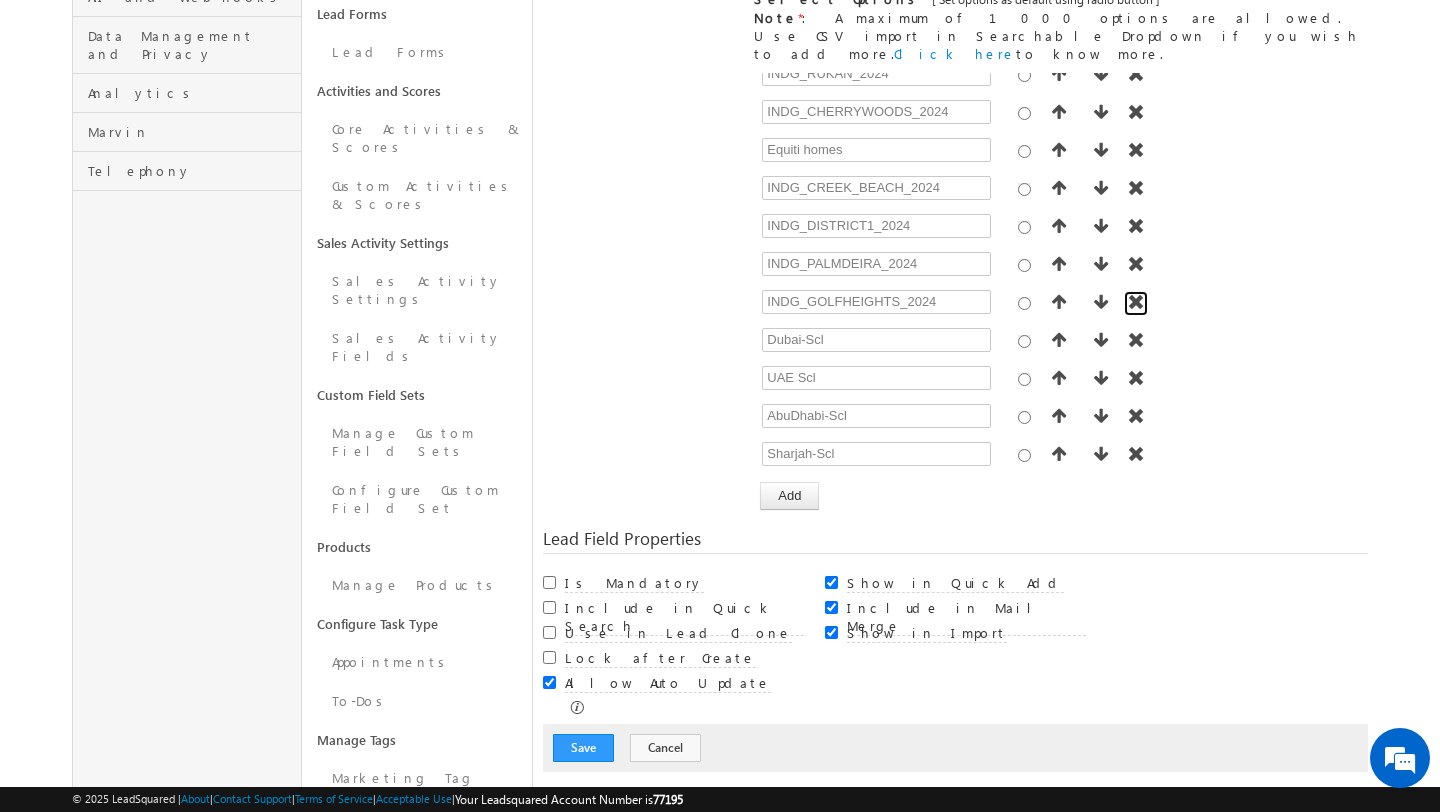 click at bounding box center (1136, 302) 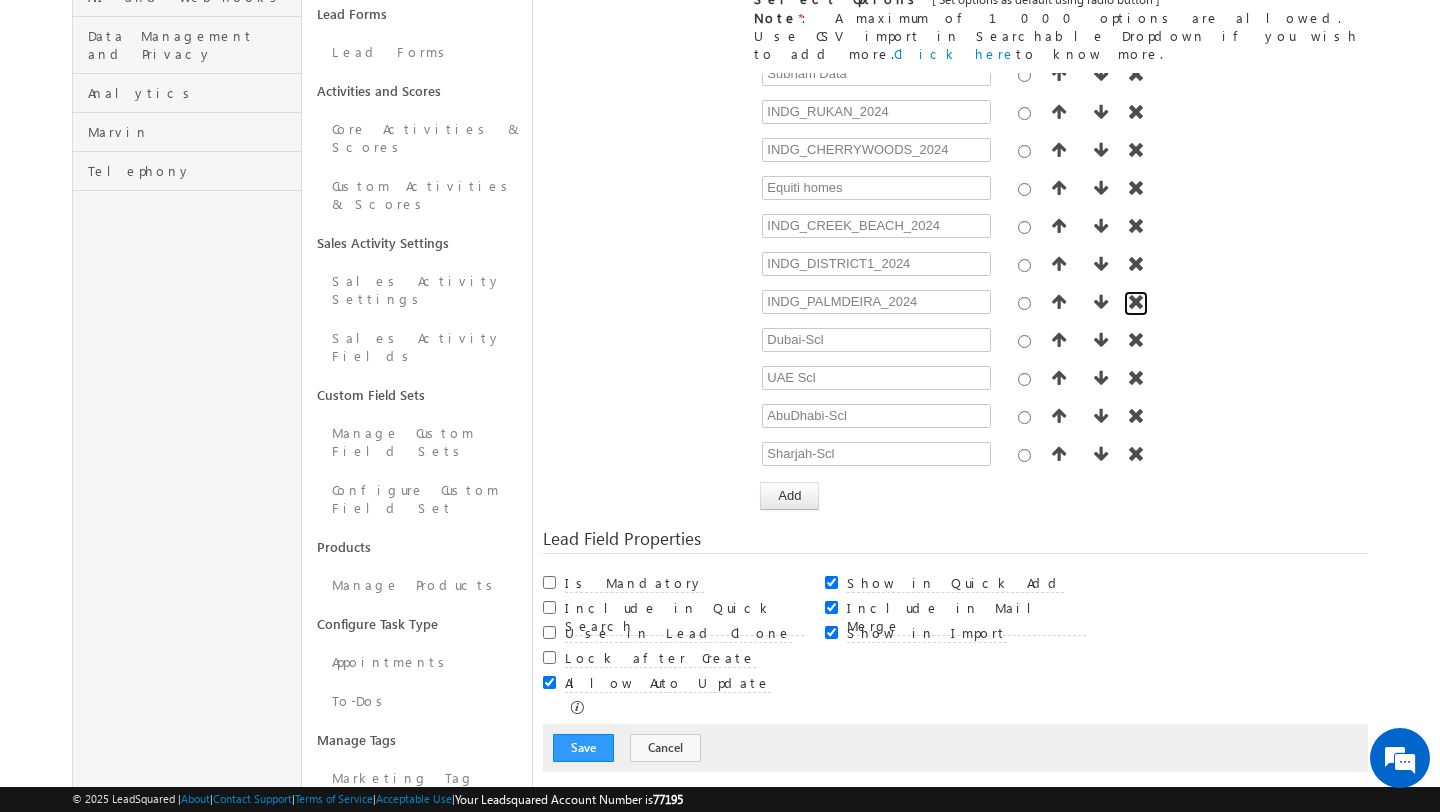 click at bounding box center (1136, 302) 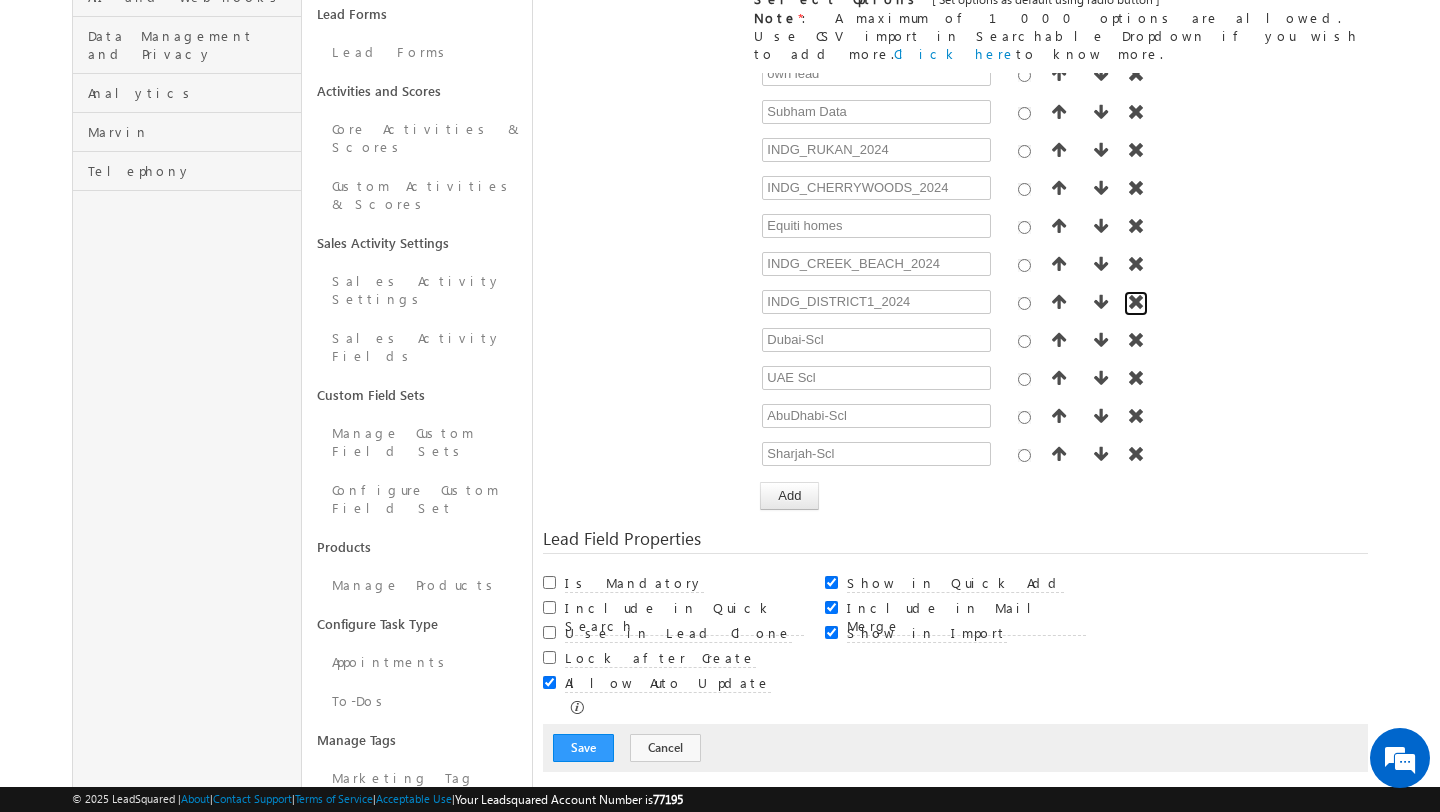 click at bounding box center [1136, 302] 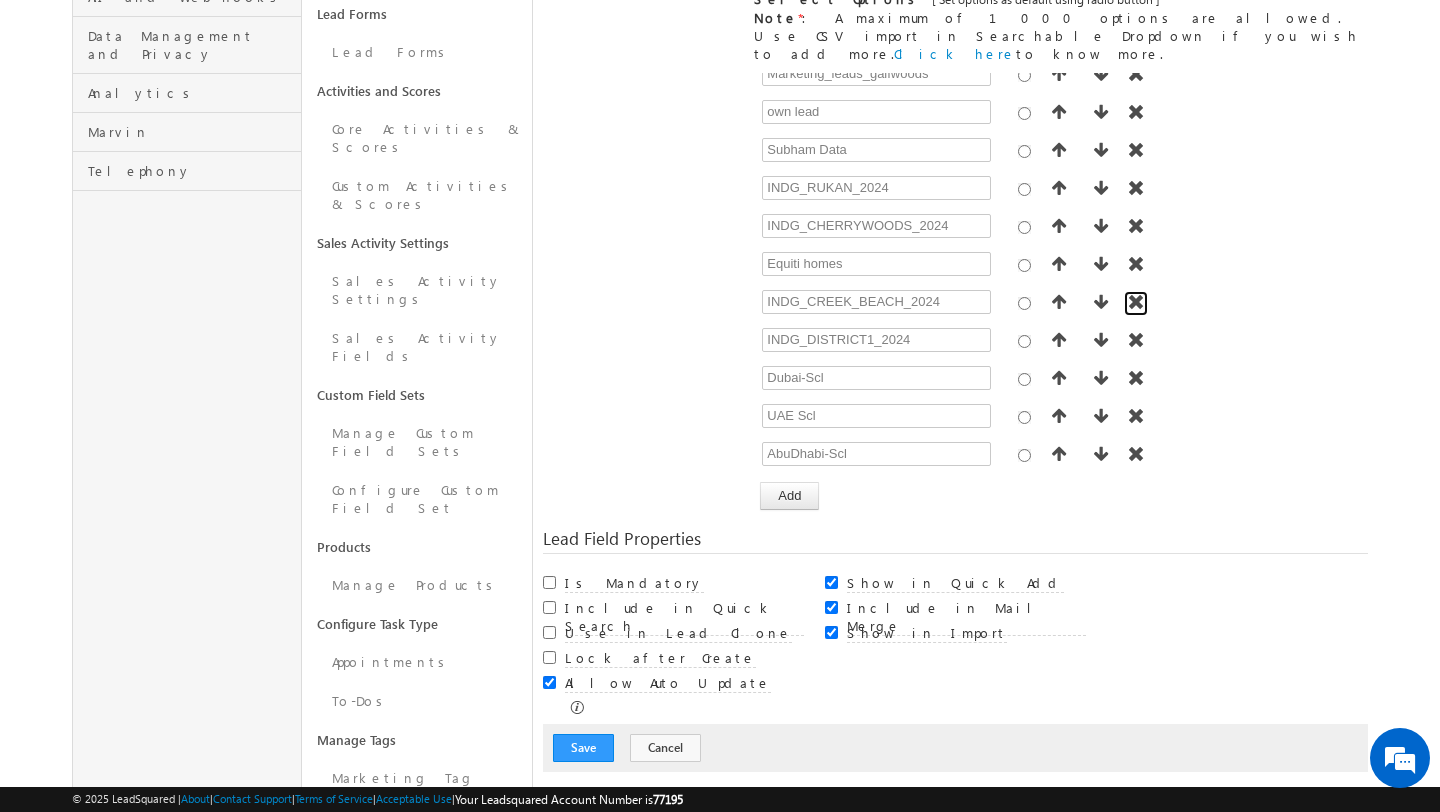 click at bounding box center [1136, 302] 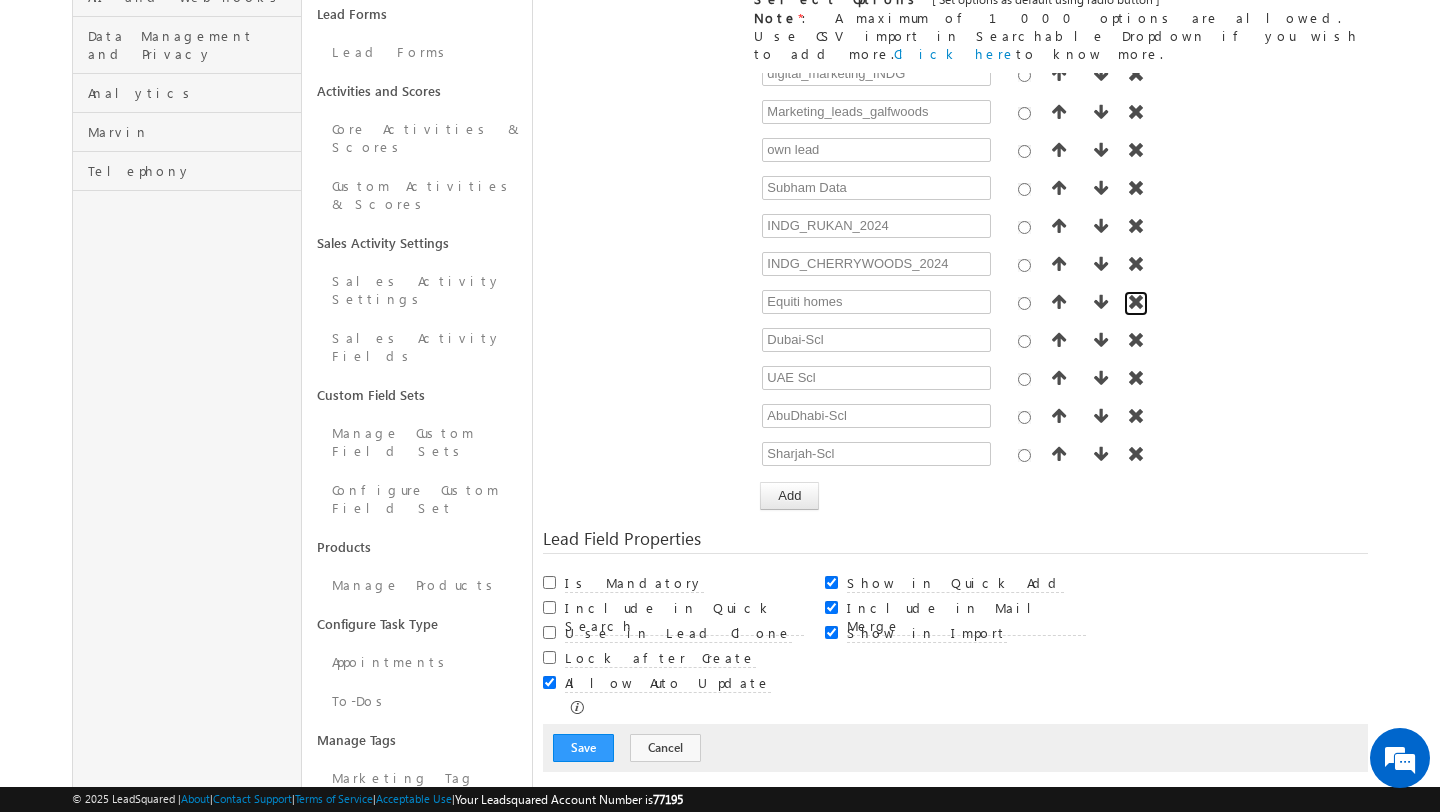 click at bounding box center (1136, 302) 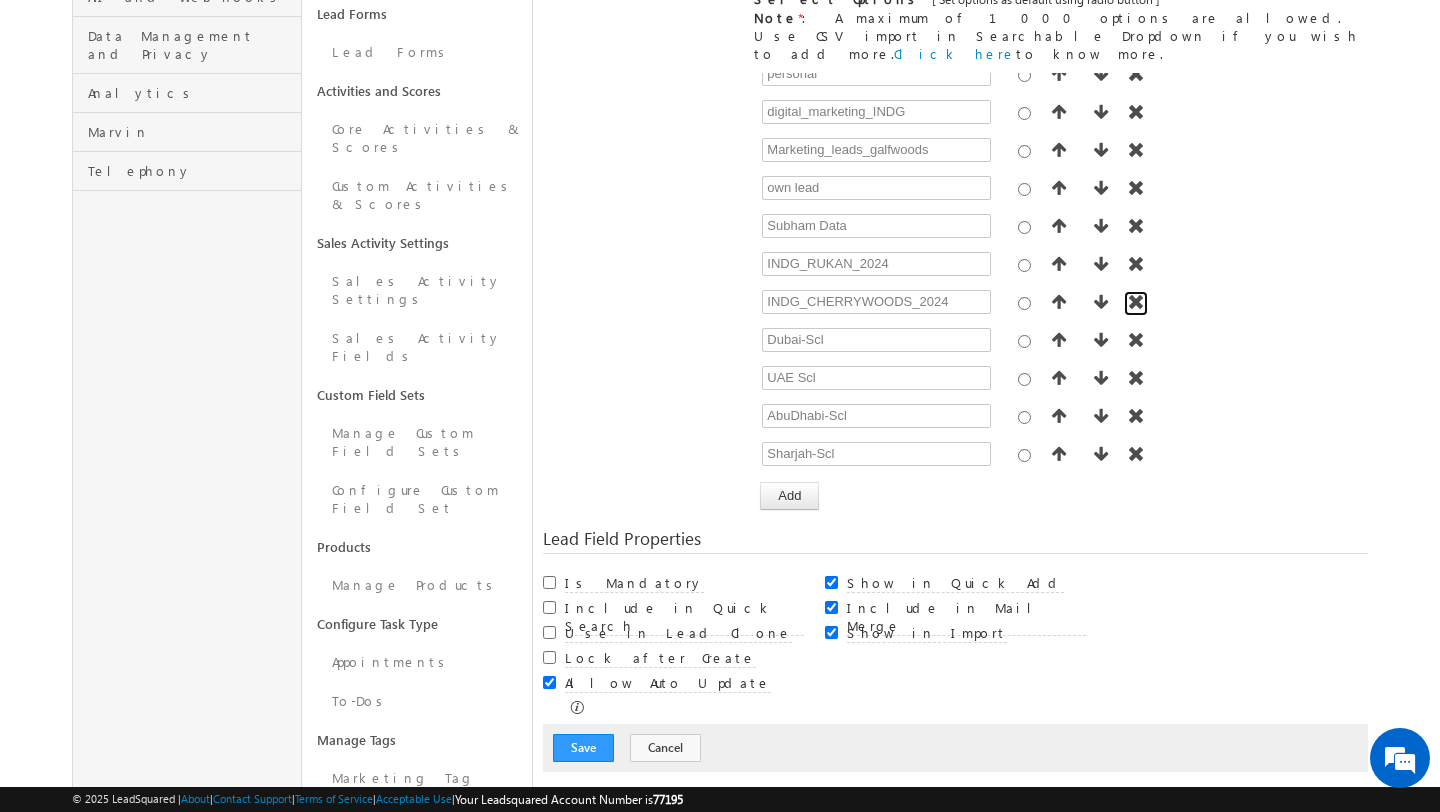 click at bounding box center (1136, 302) 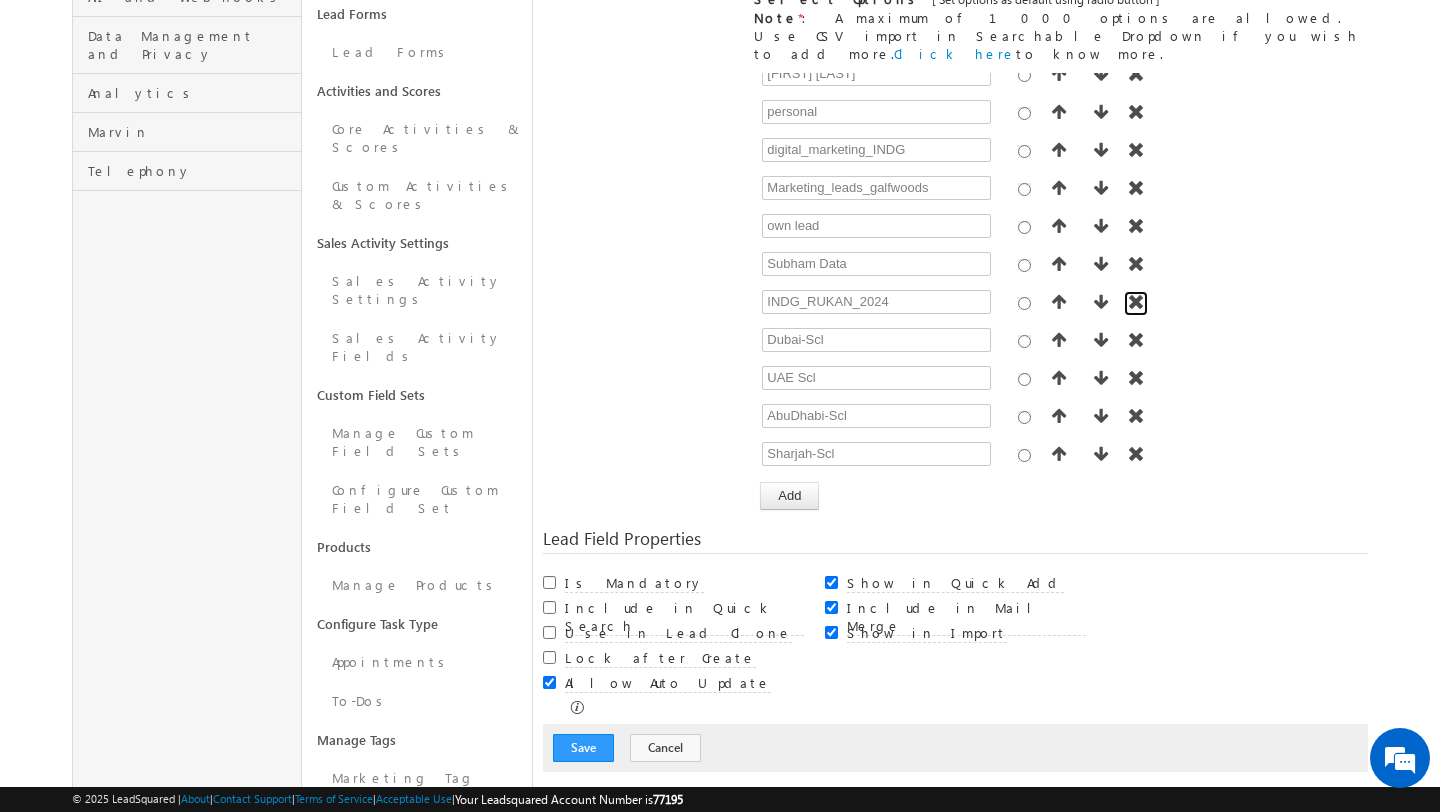 click at bounding box center [1136, 302] 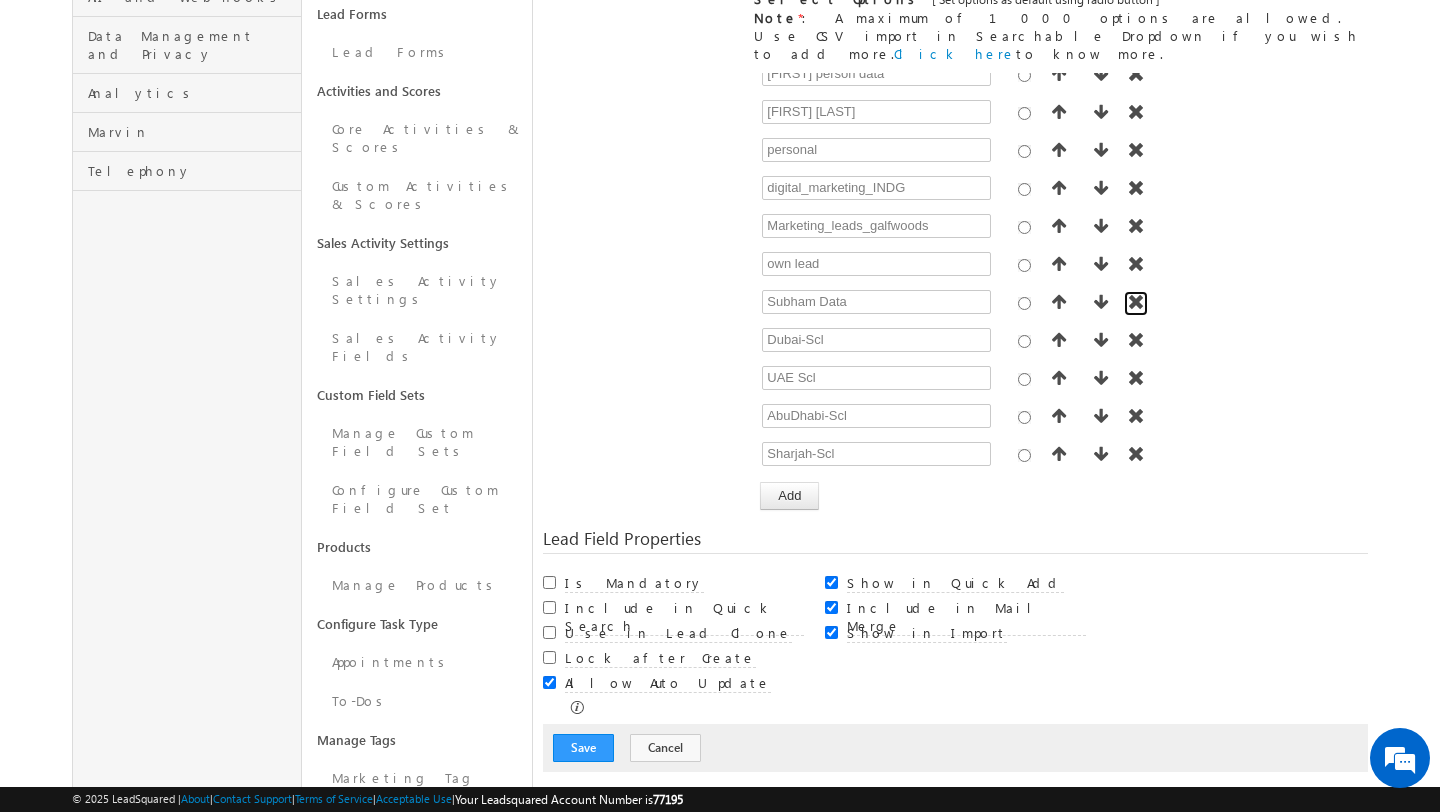 click at bounding box center (1136, 302) 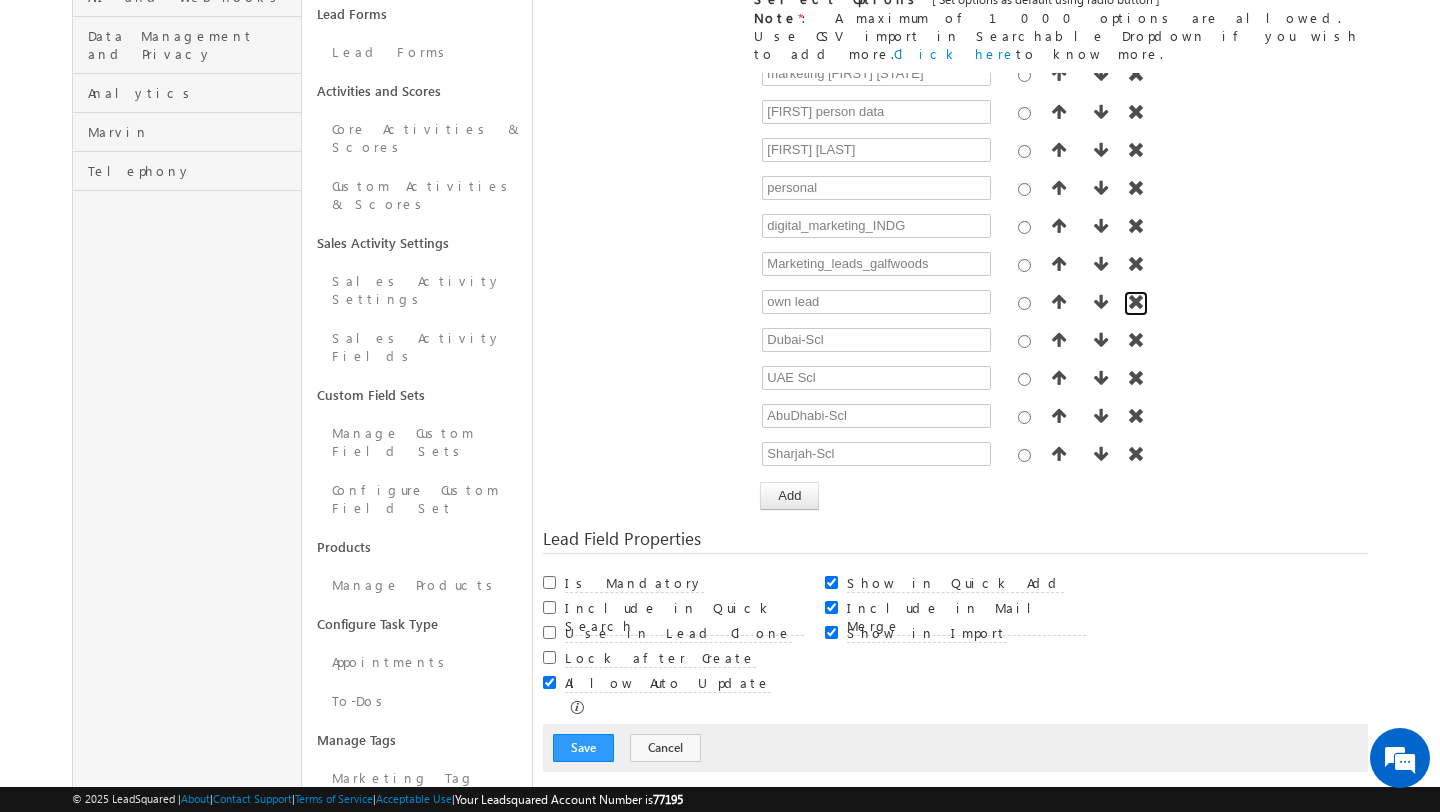 click at bounding box center (1136, 302) 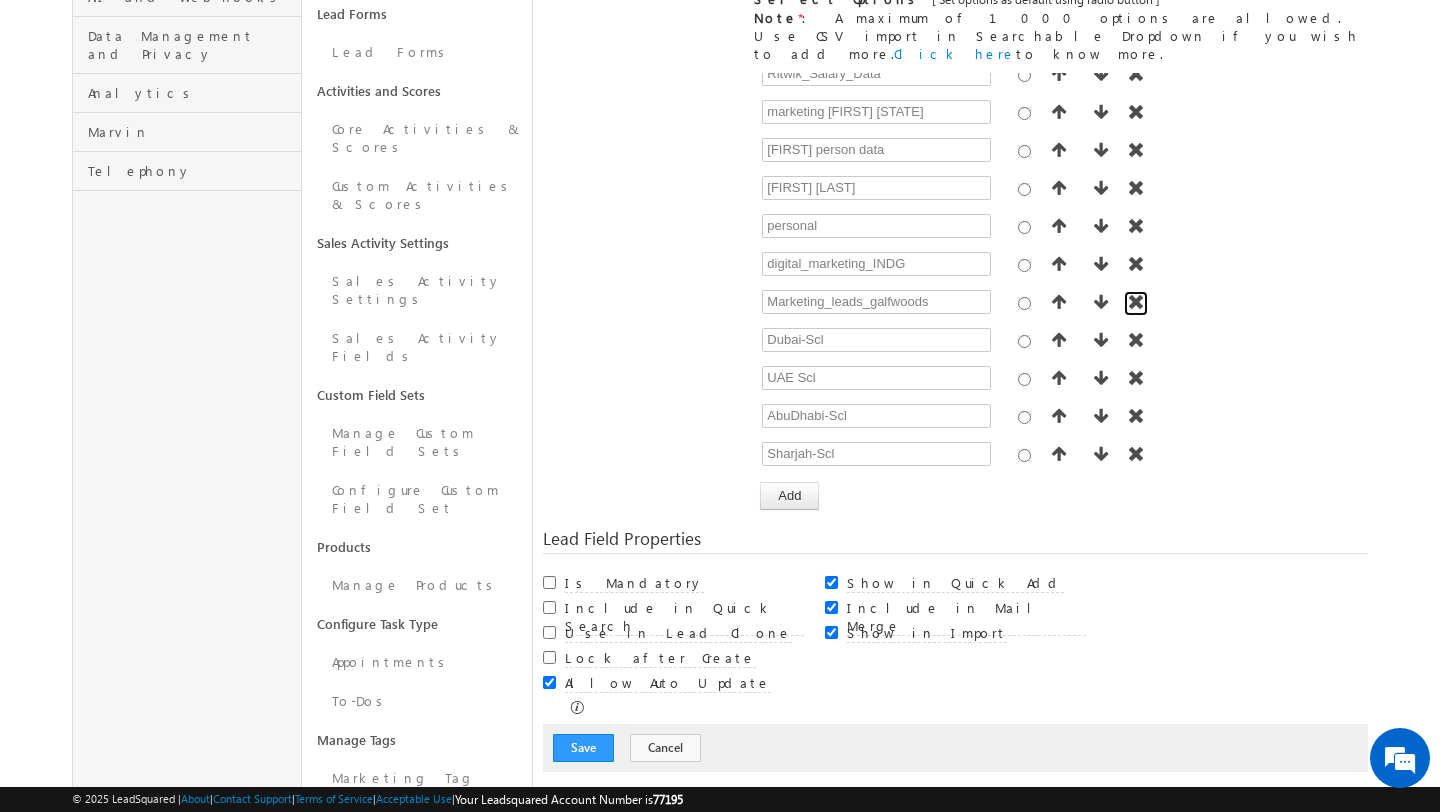 click at bounding box center [1136, 302] 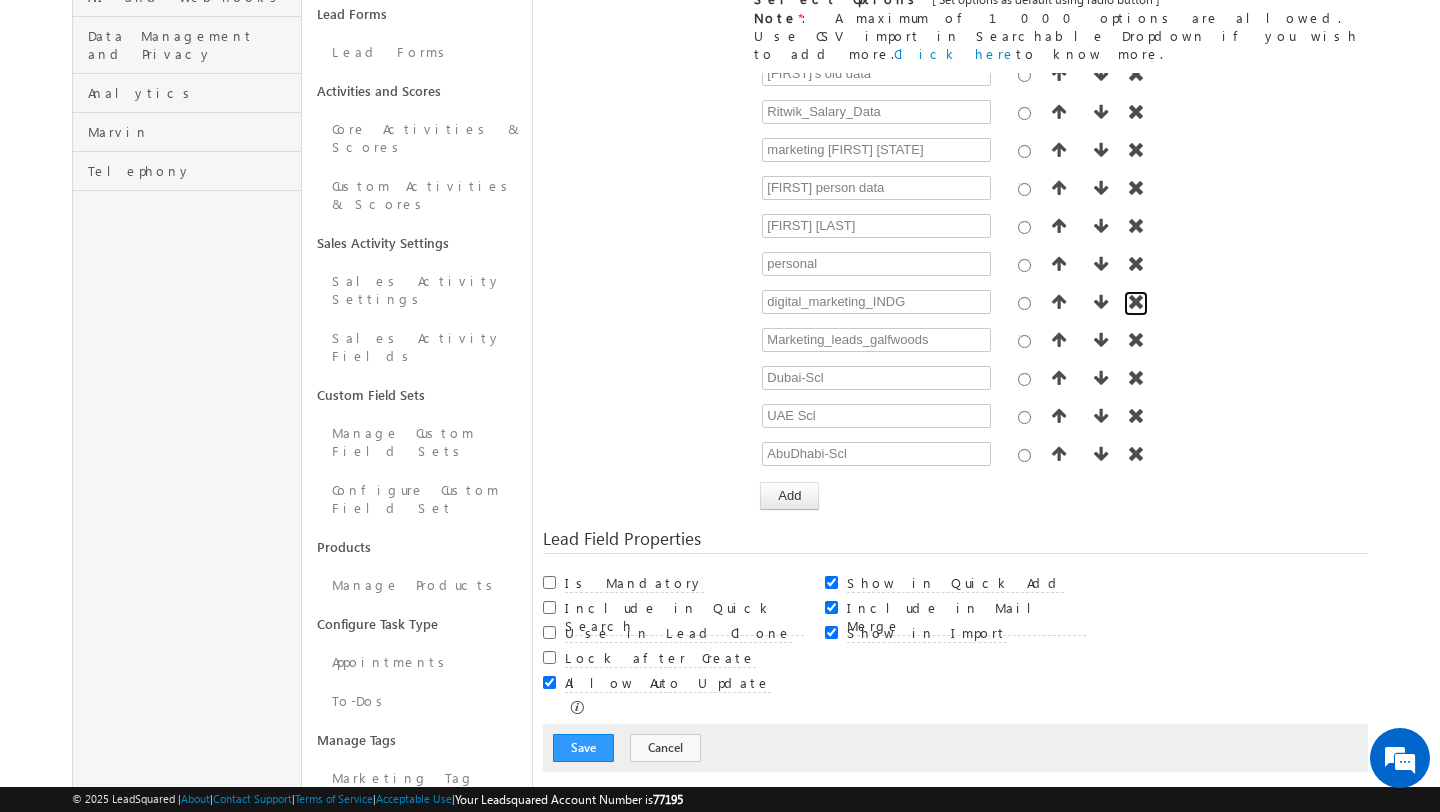 click at bounding box center (1136, 302) 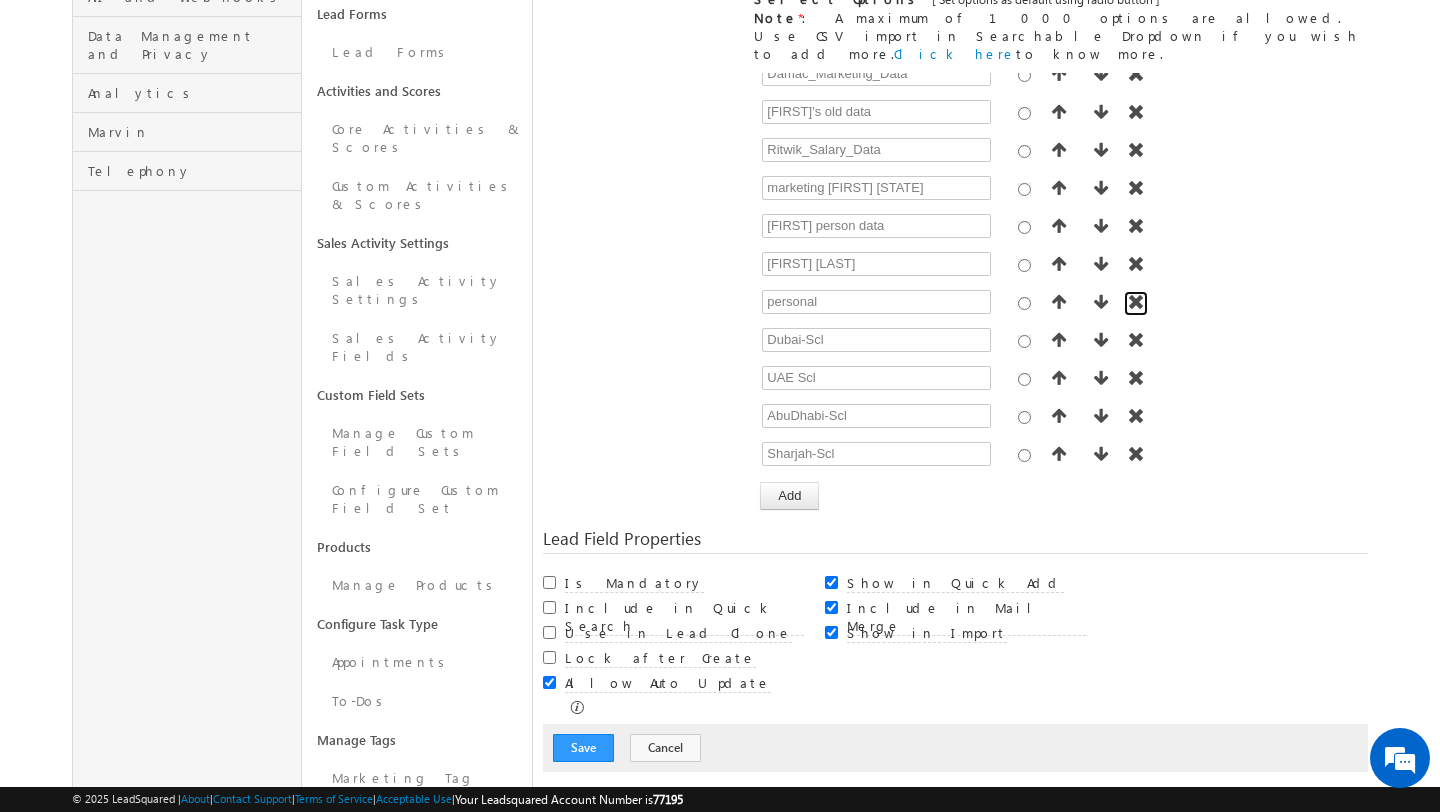 click at bounding box center (1136, 302) 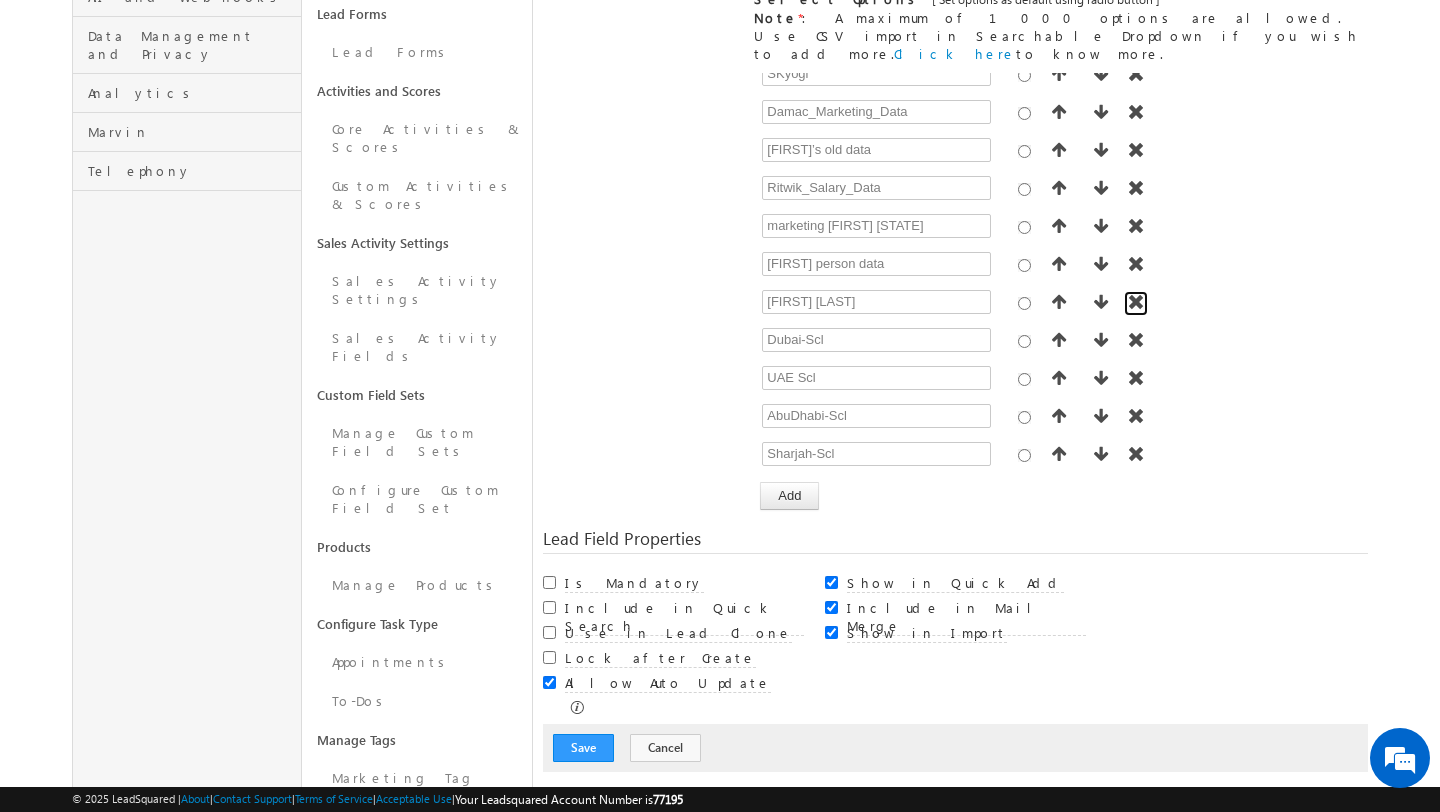 click at bounding box center (1136, 302) 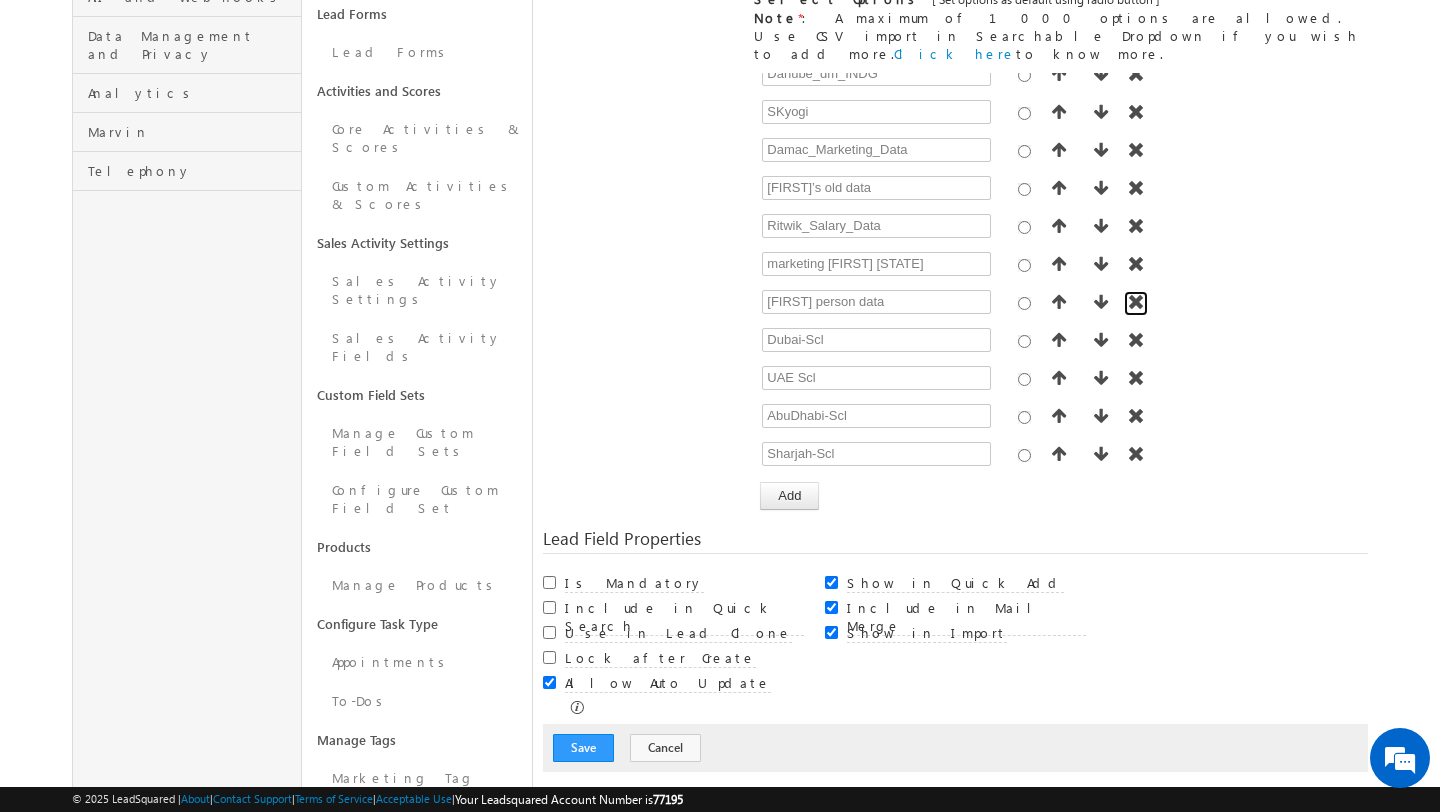 click at bounding box center (1136, 302) 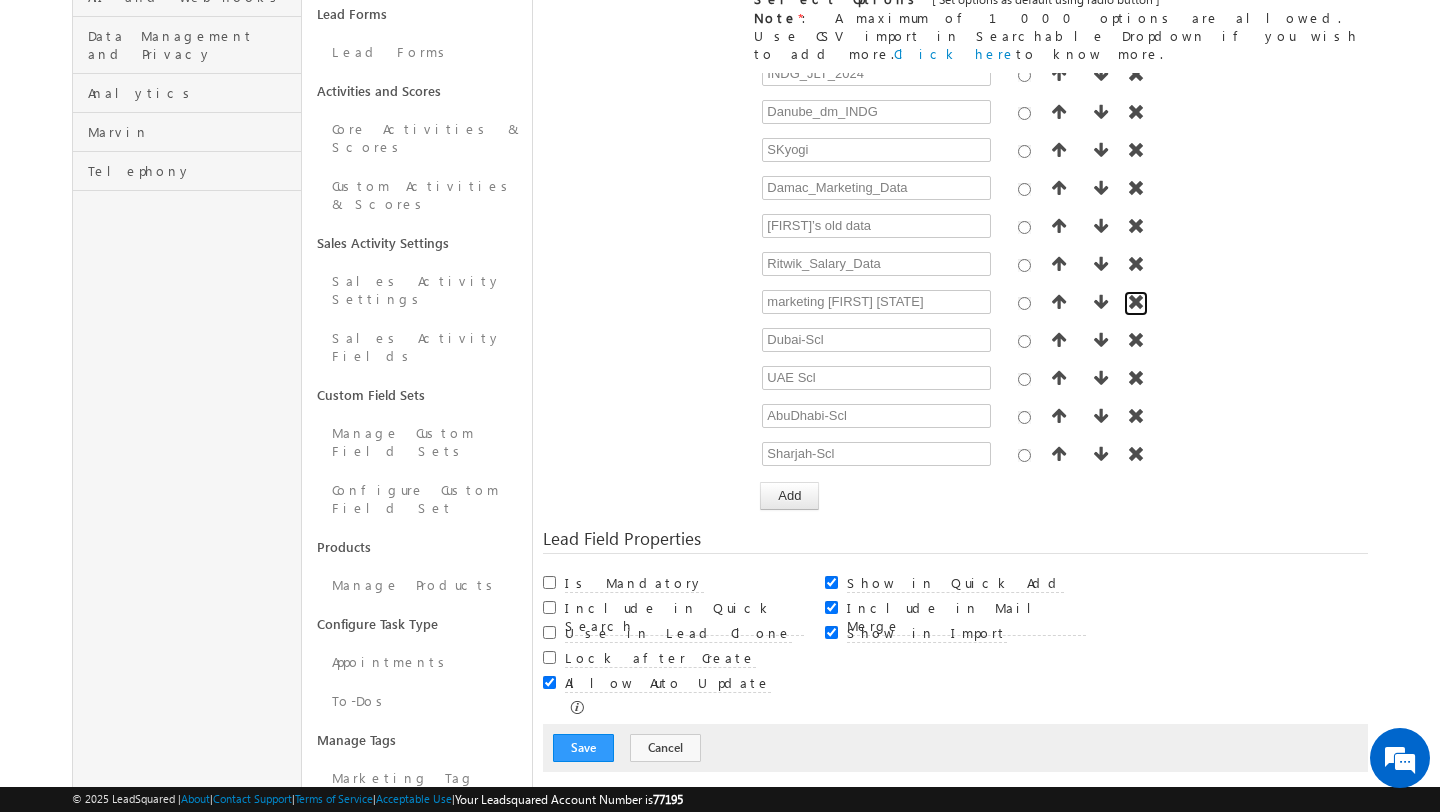 click at bounding box center [1136, 302] 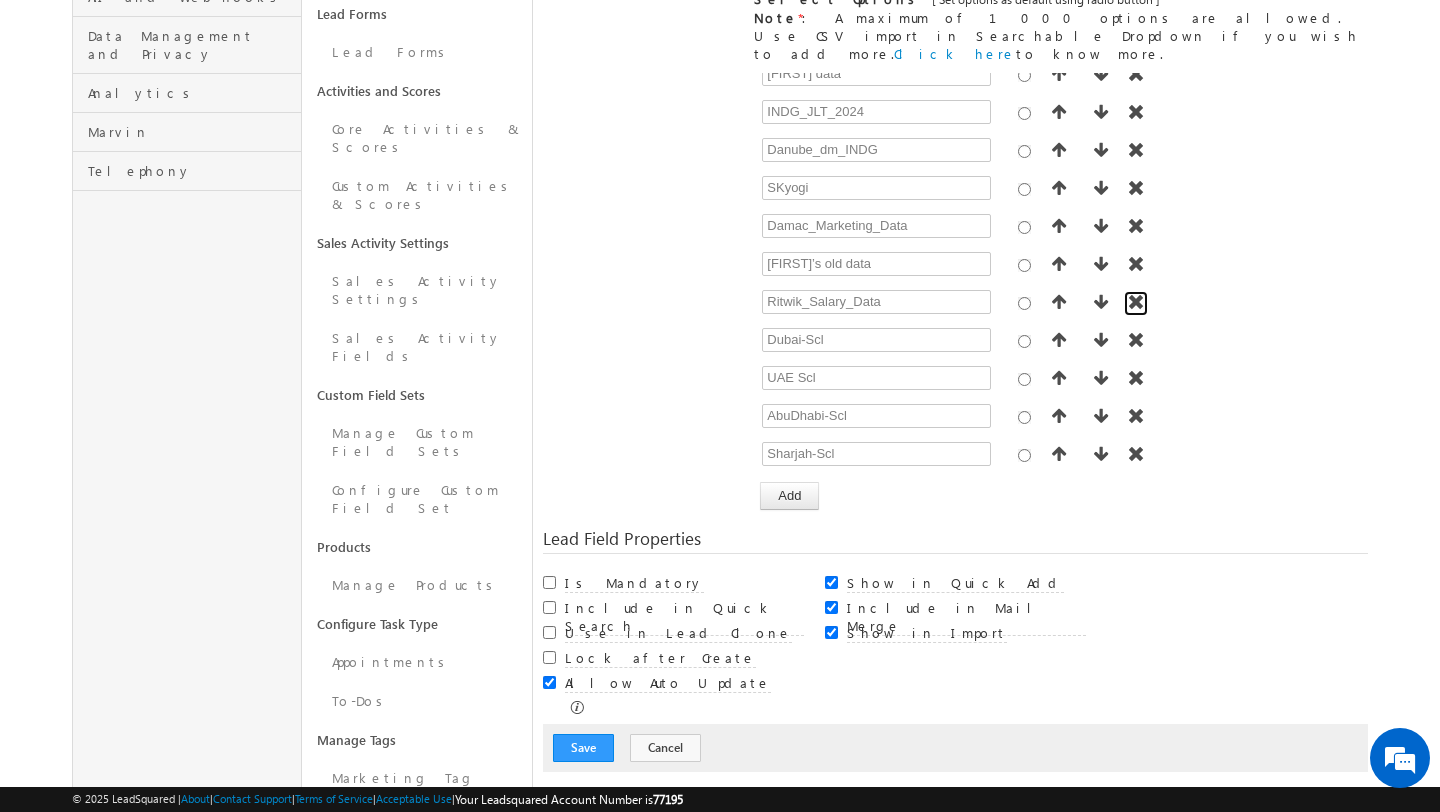click at bounding box center (1136, 302) 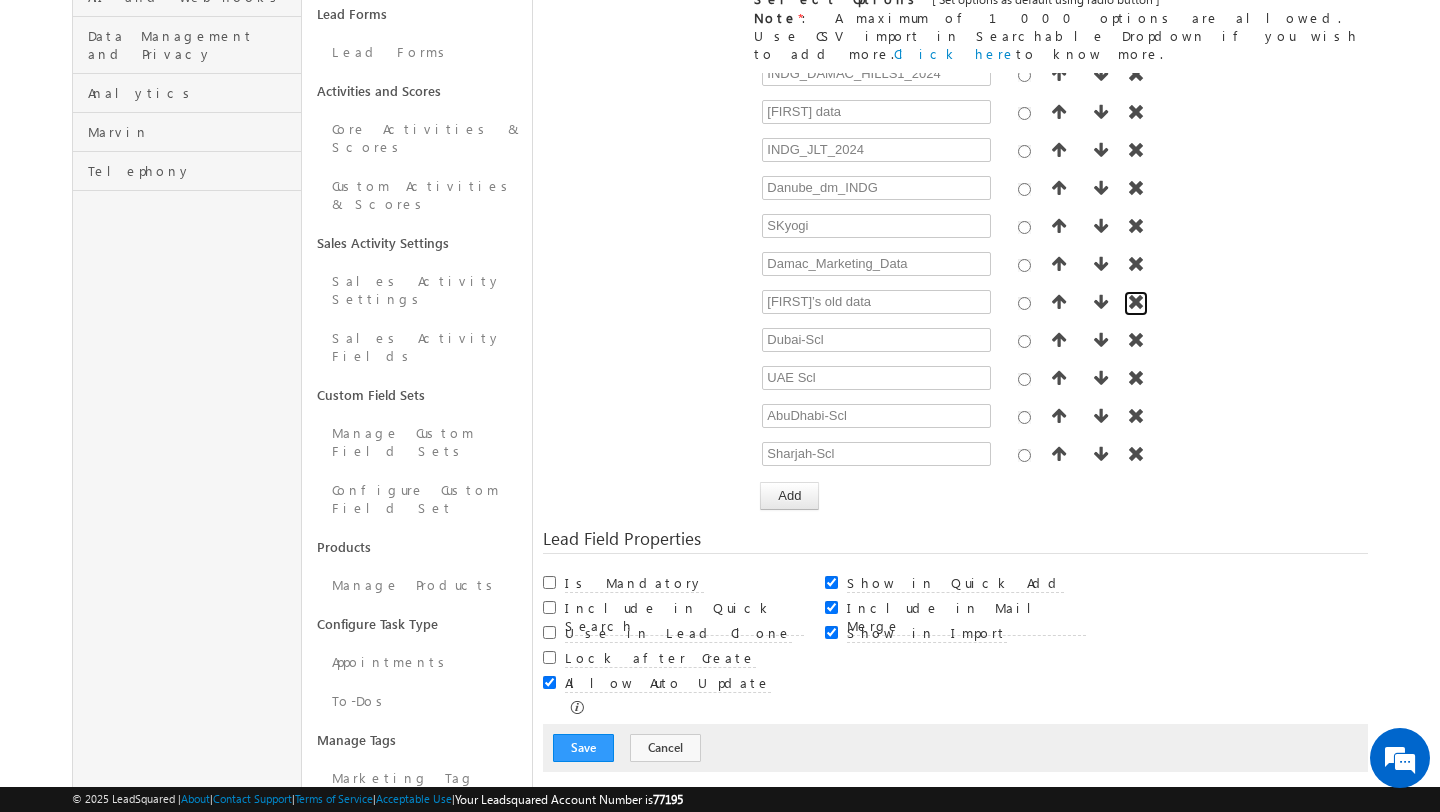 click at bounding box center (1136, 302) 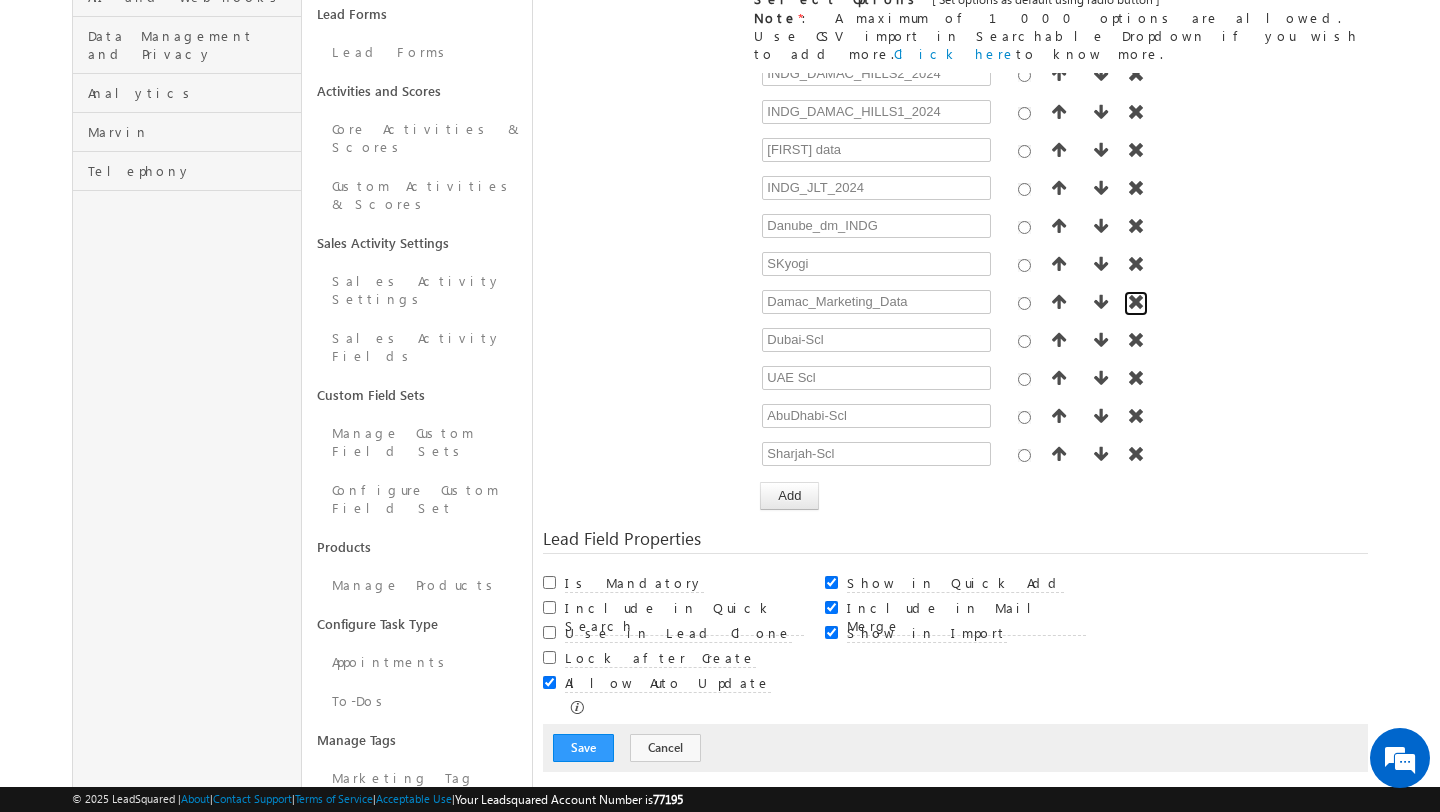 click at bounding box center [1136, 302] 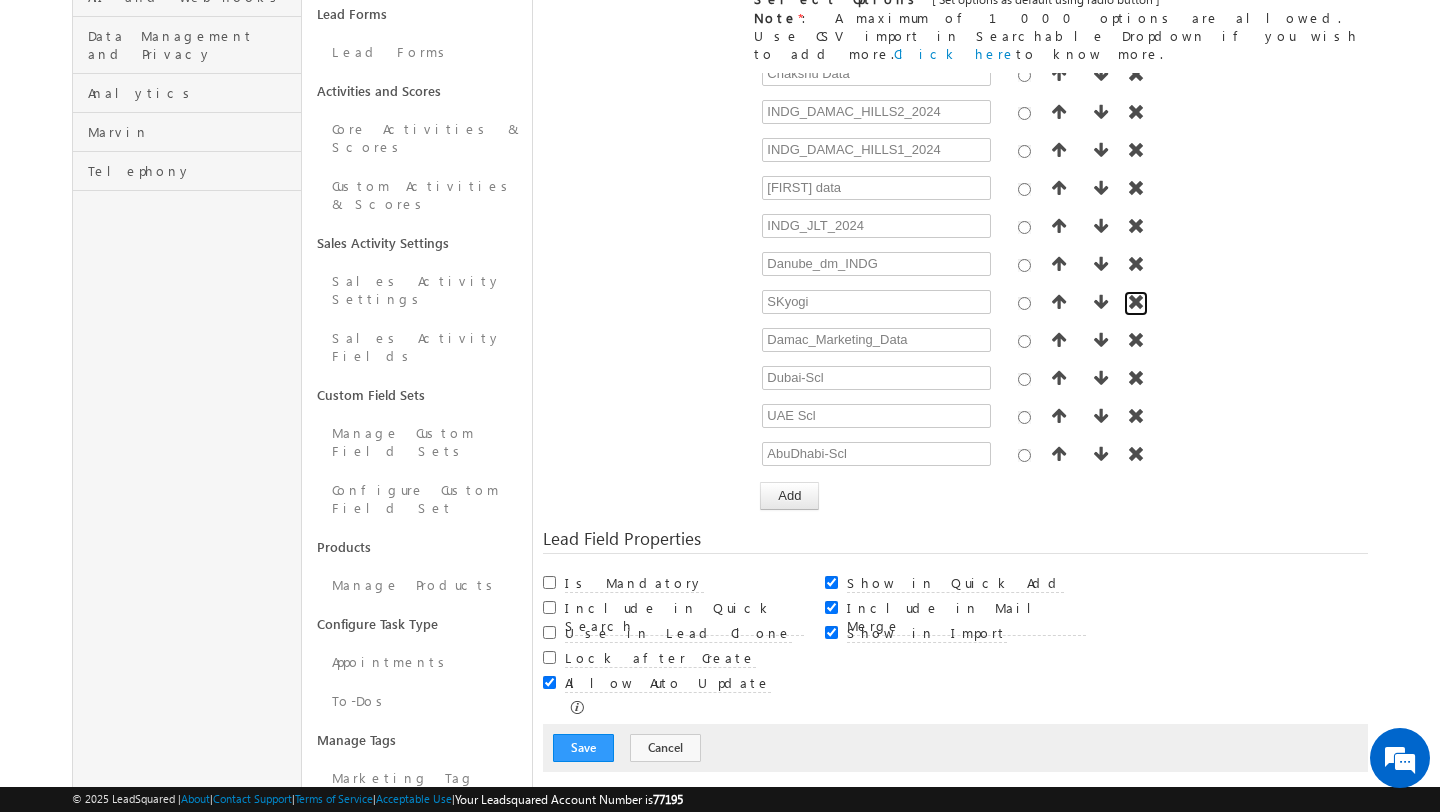 click at bounding box center [1136, 302] 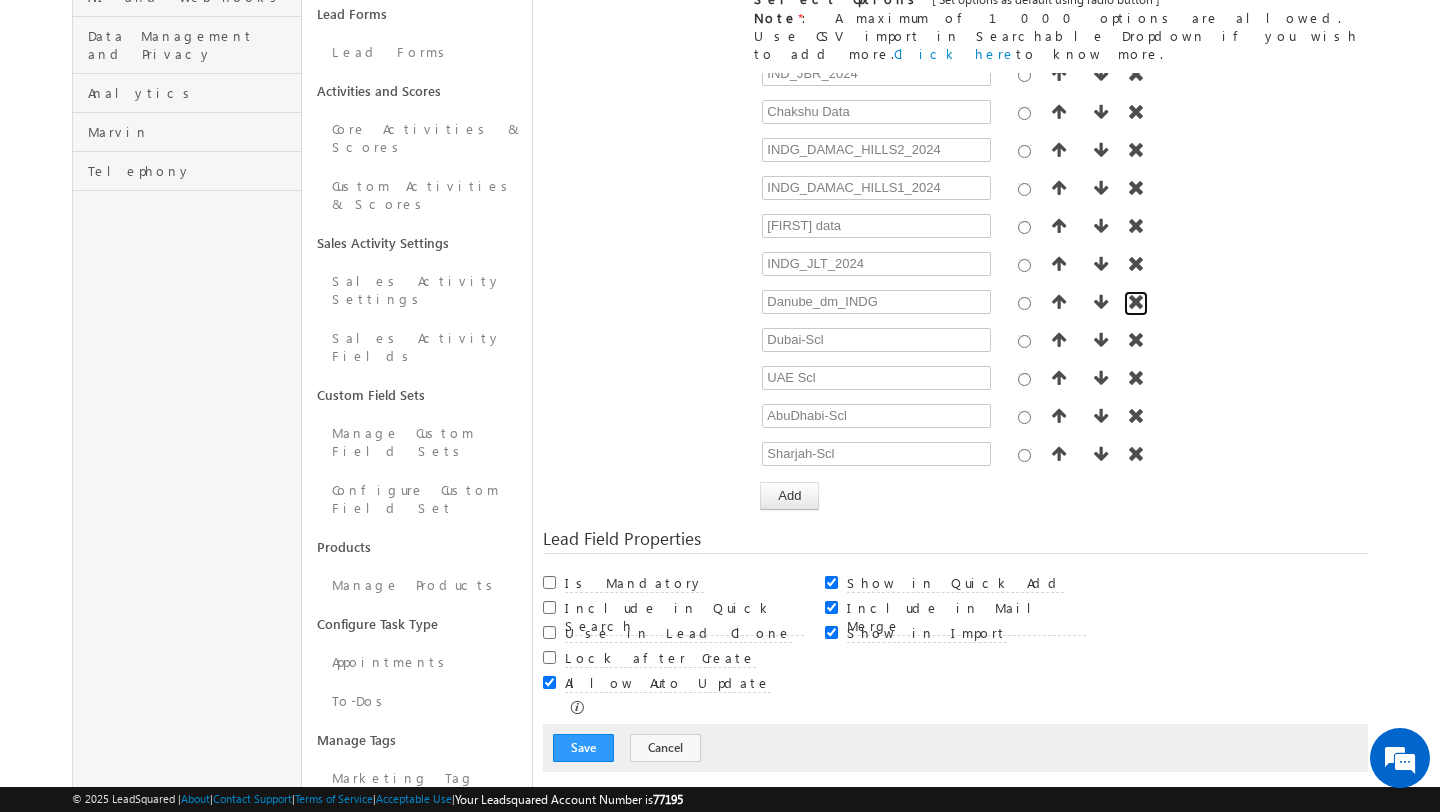 click at bounding box center [1136, 302] 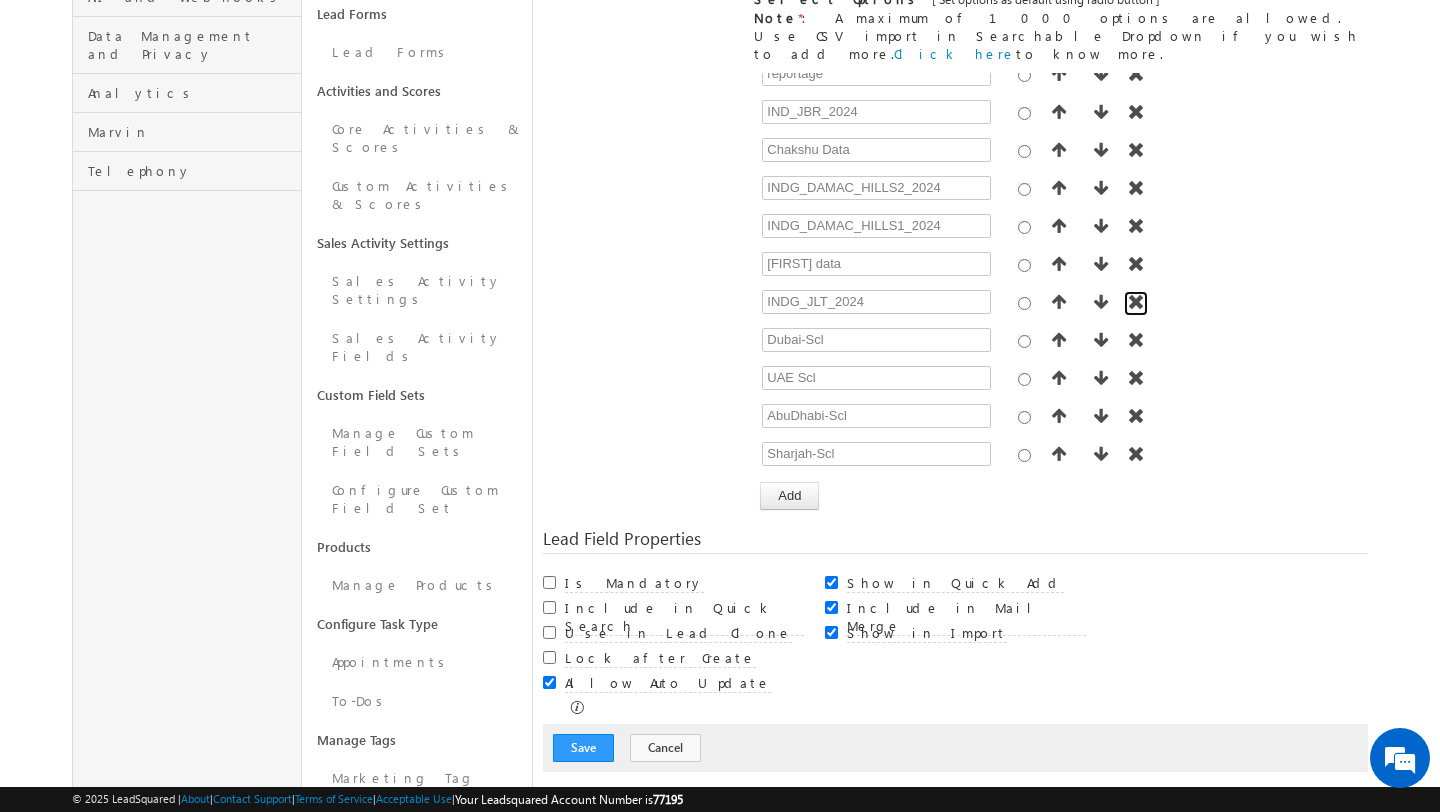 click at bounding box center [1136, 302] 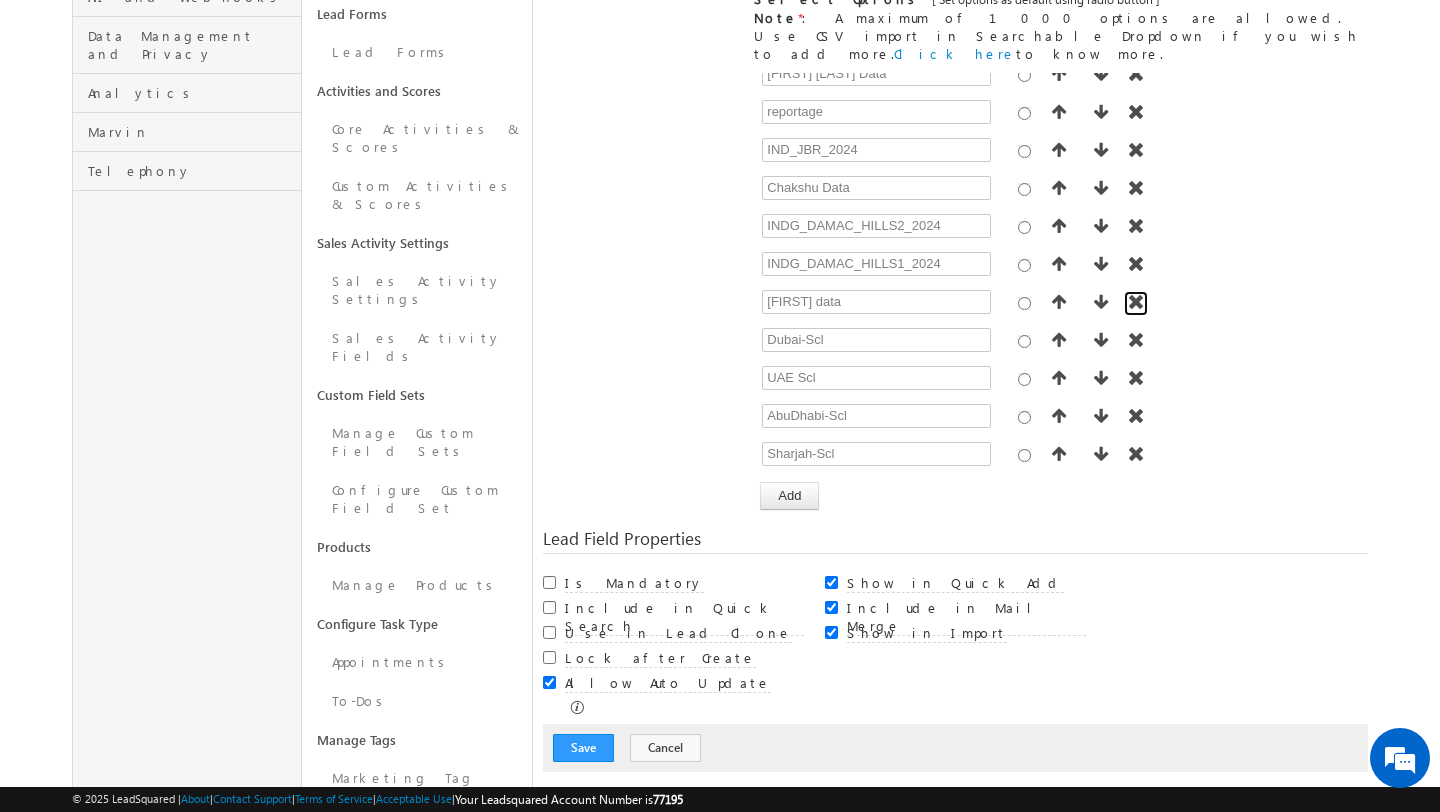 click at bounding box center [1136, 302] 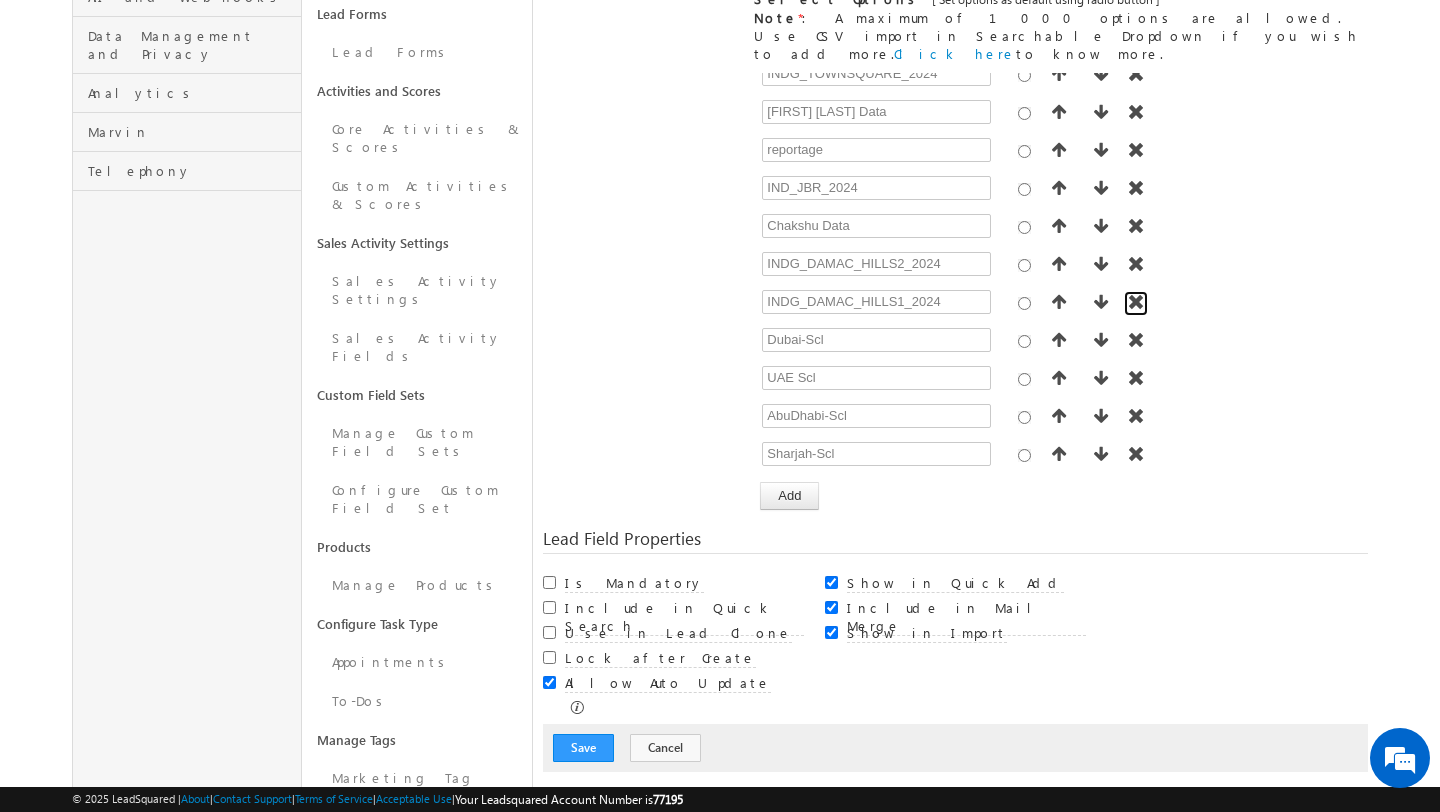 click at bounding box center (1136, 302) 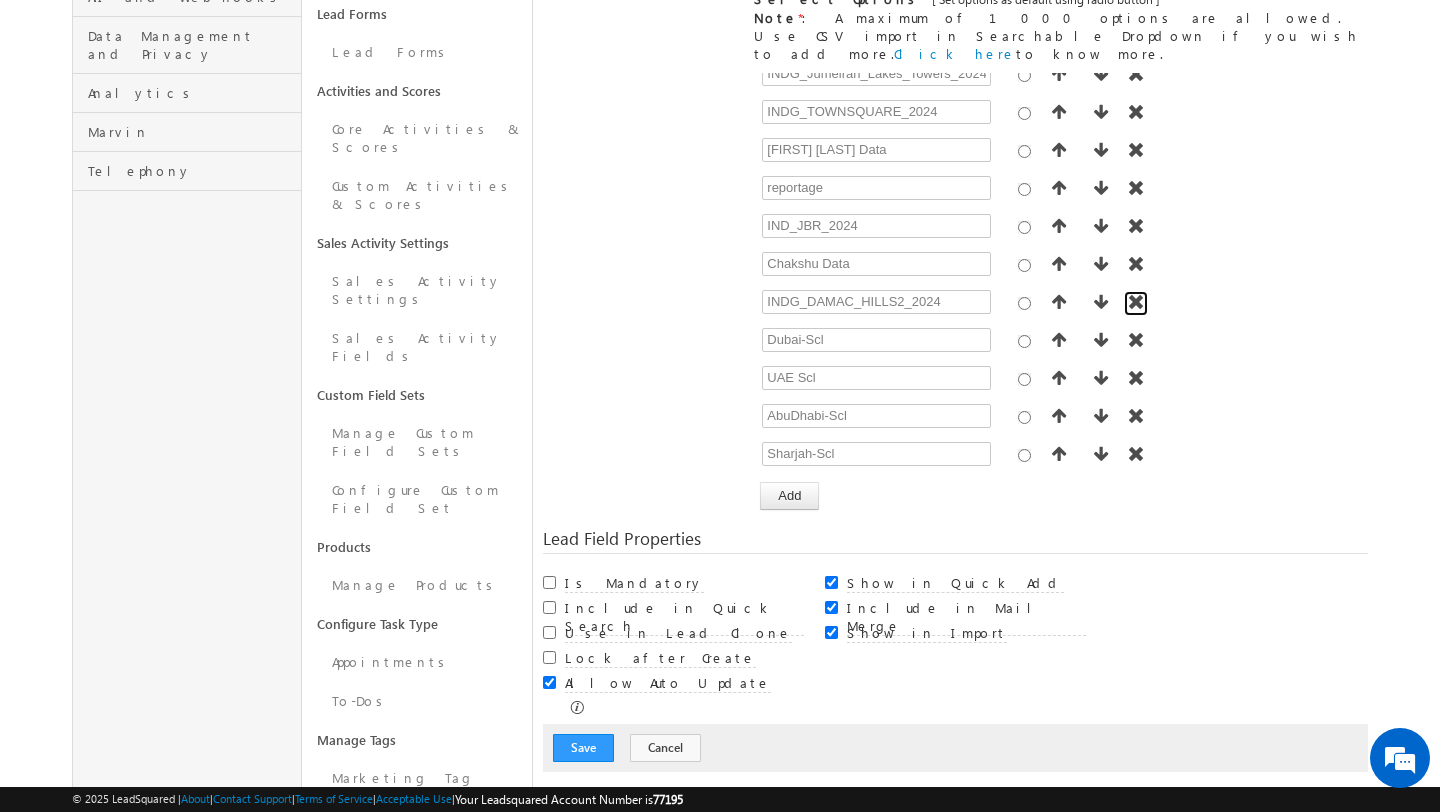 click at bounding box center (1136, 302) 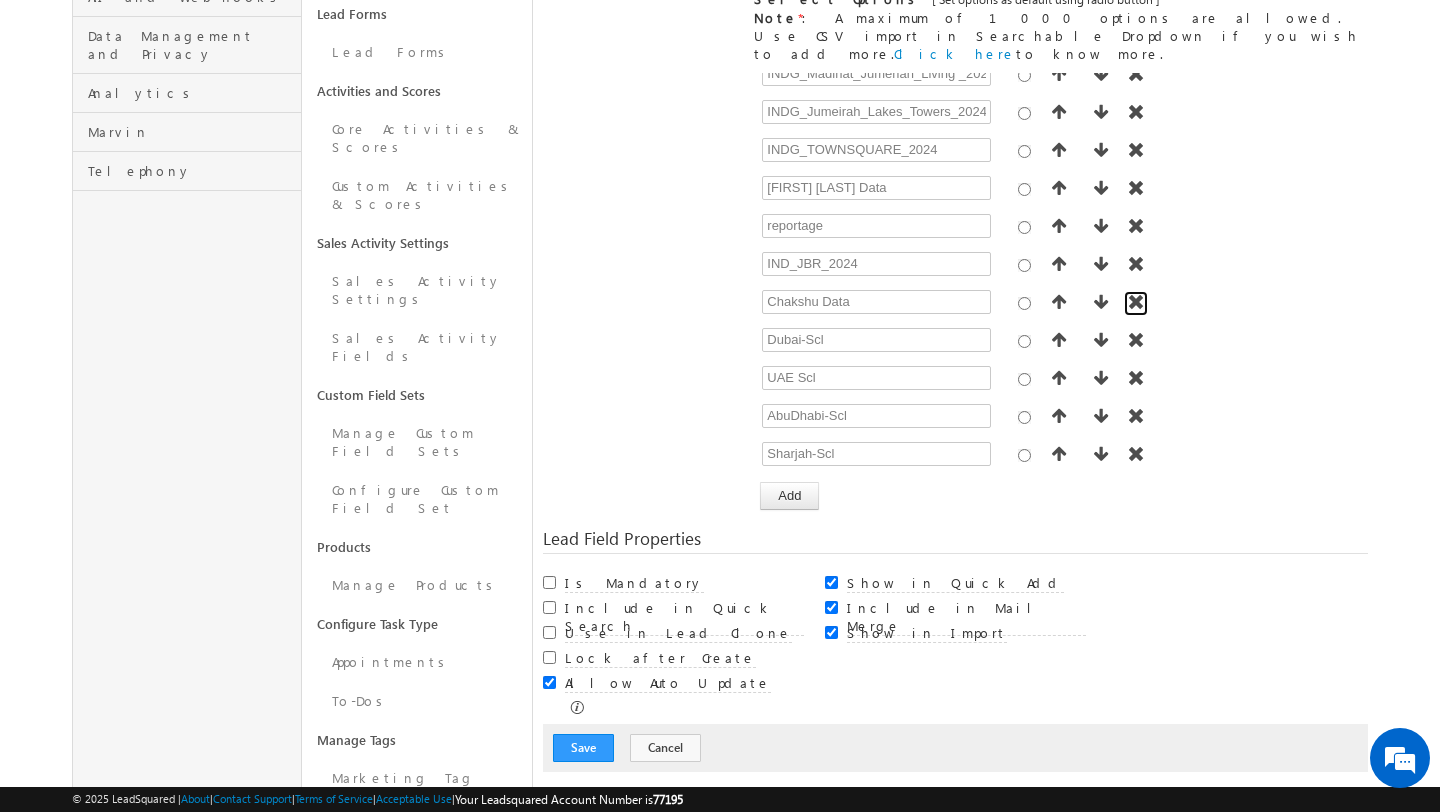 click at bounding box center (1136, 302) 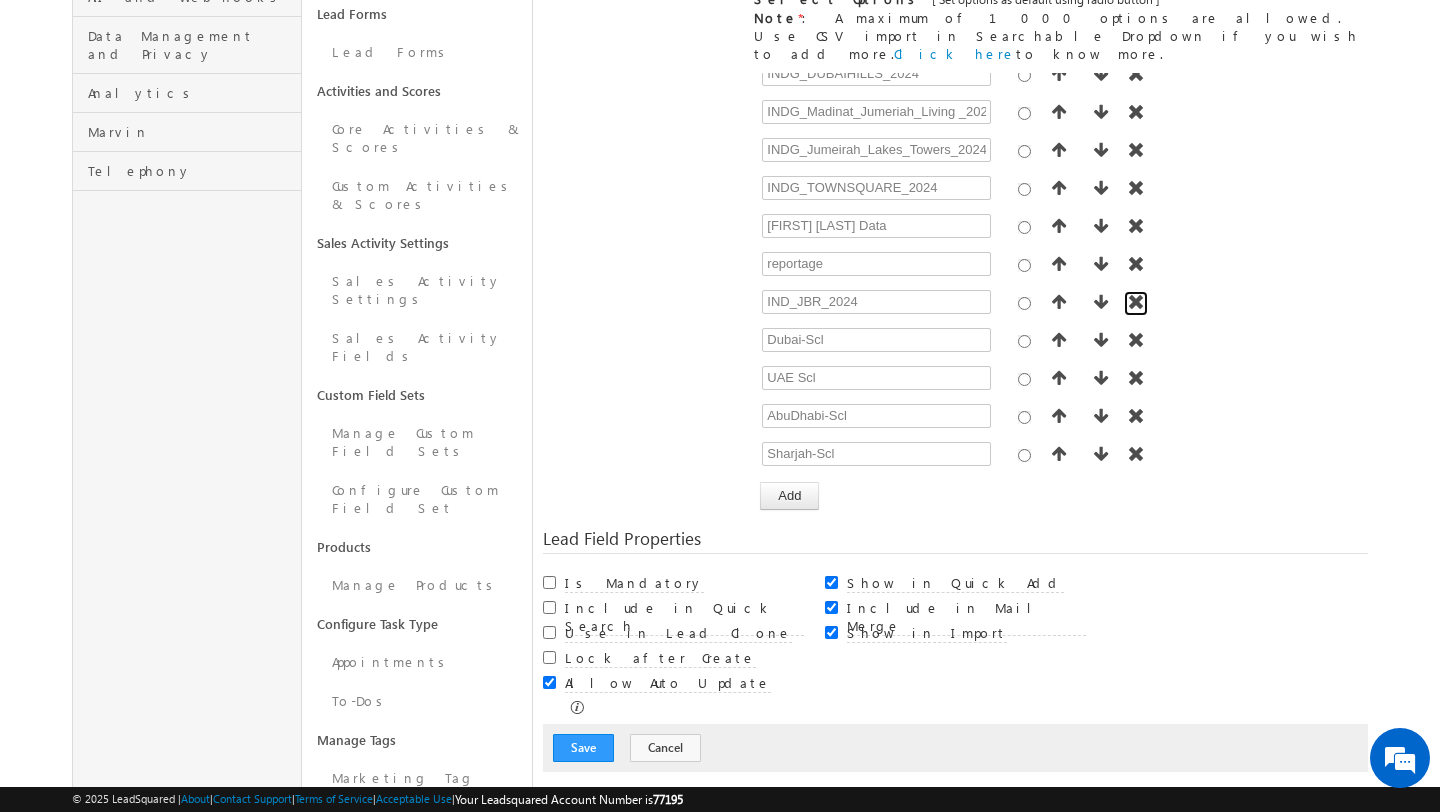 click at bounding box center (1136, 302) 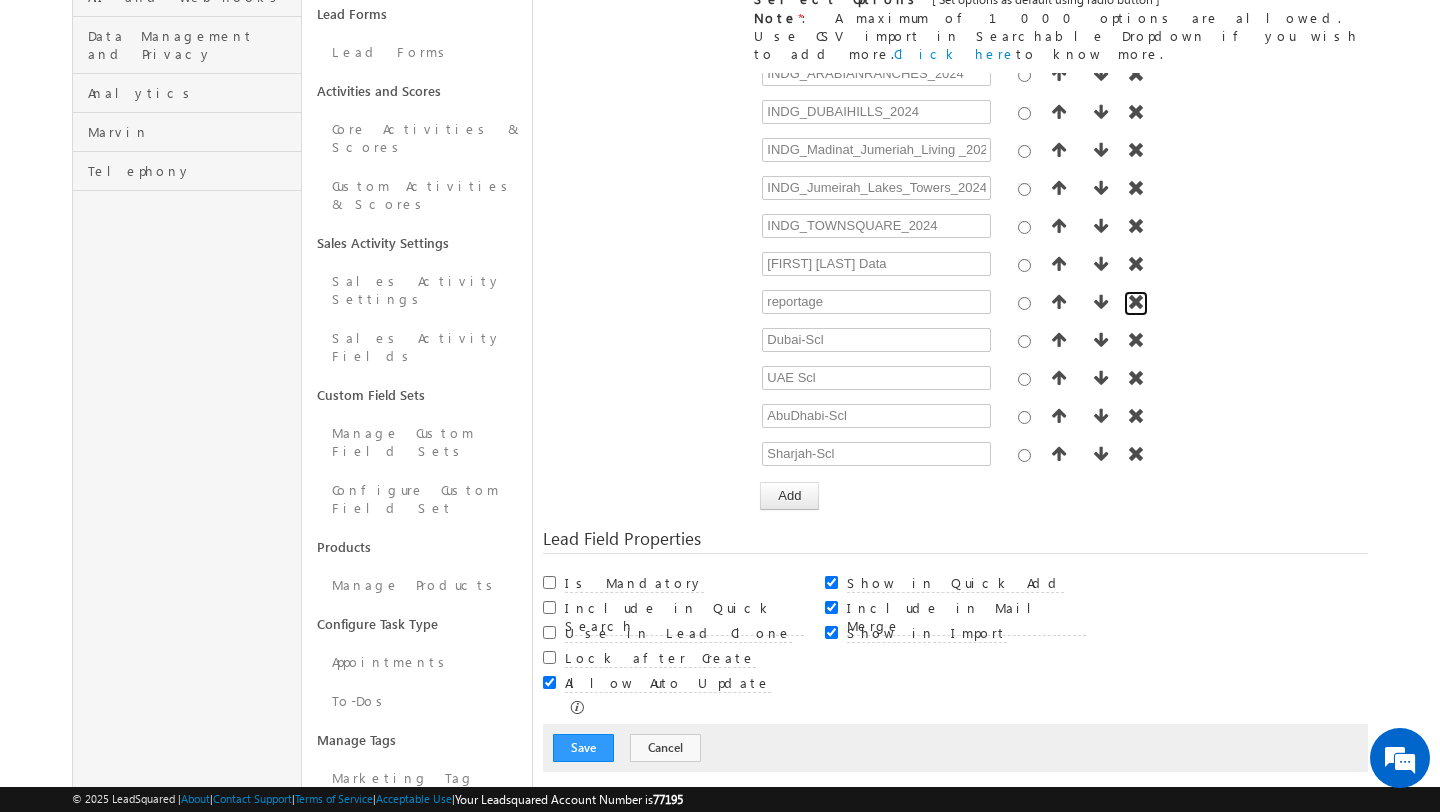 click at bounding box center (1136, 302) 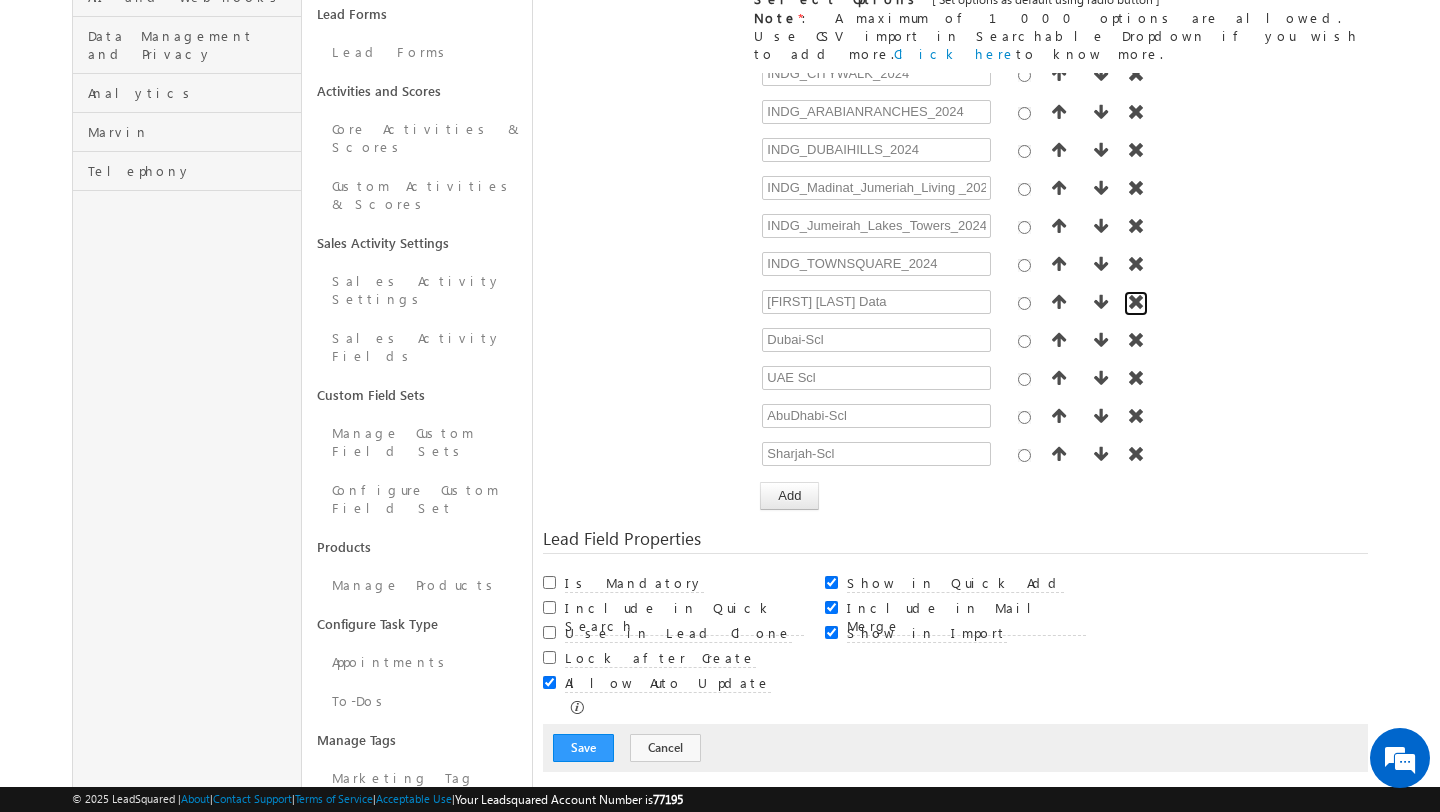 click at bounding box center (1136, 302) 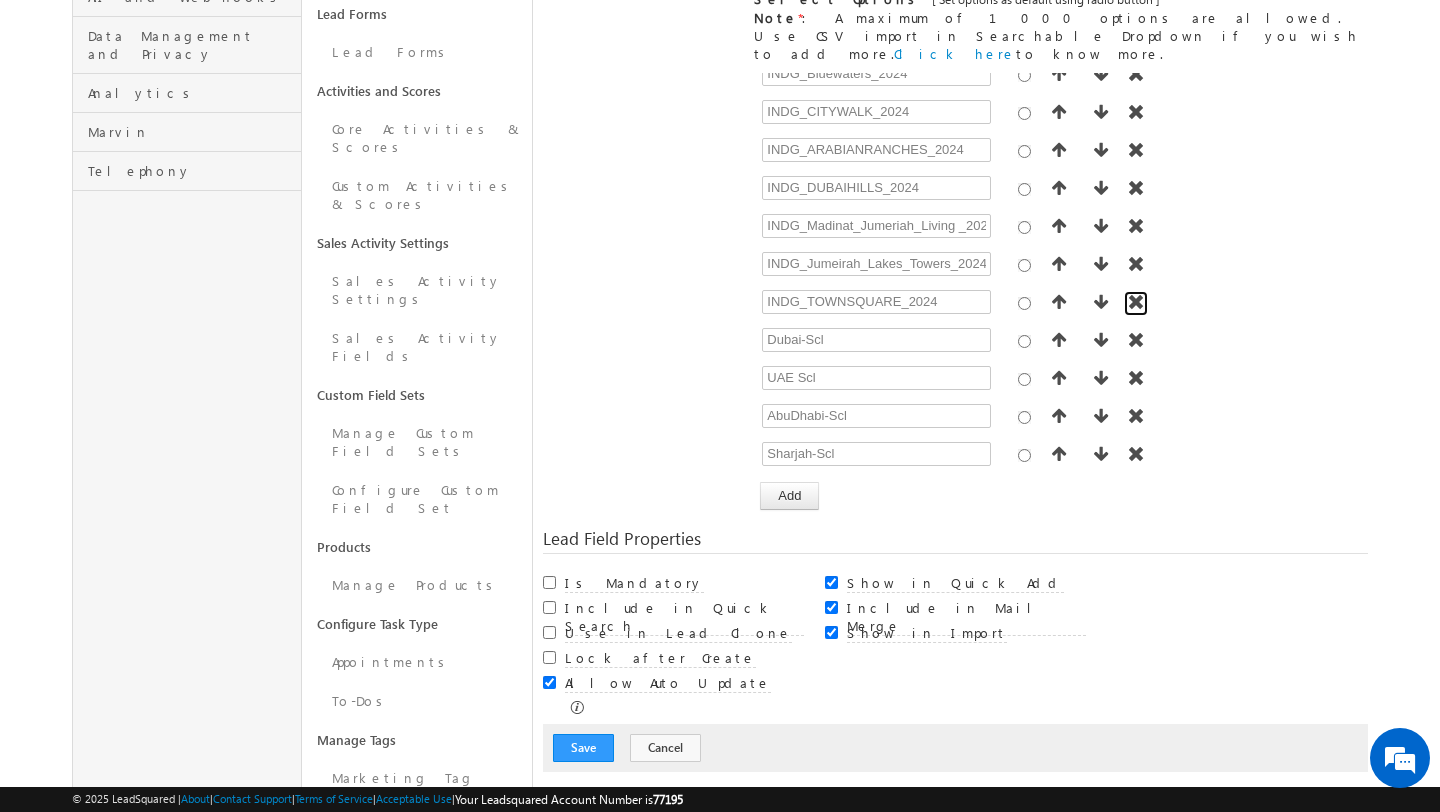 click at bounding box center (1136, 302) 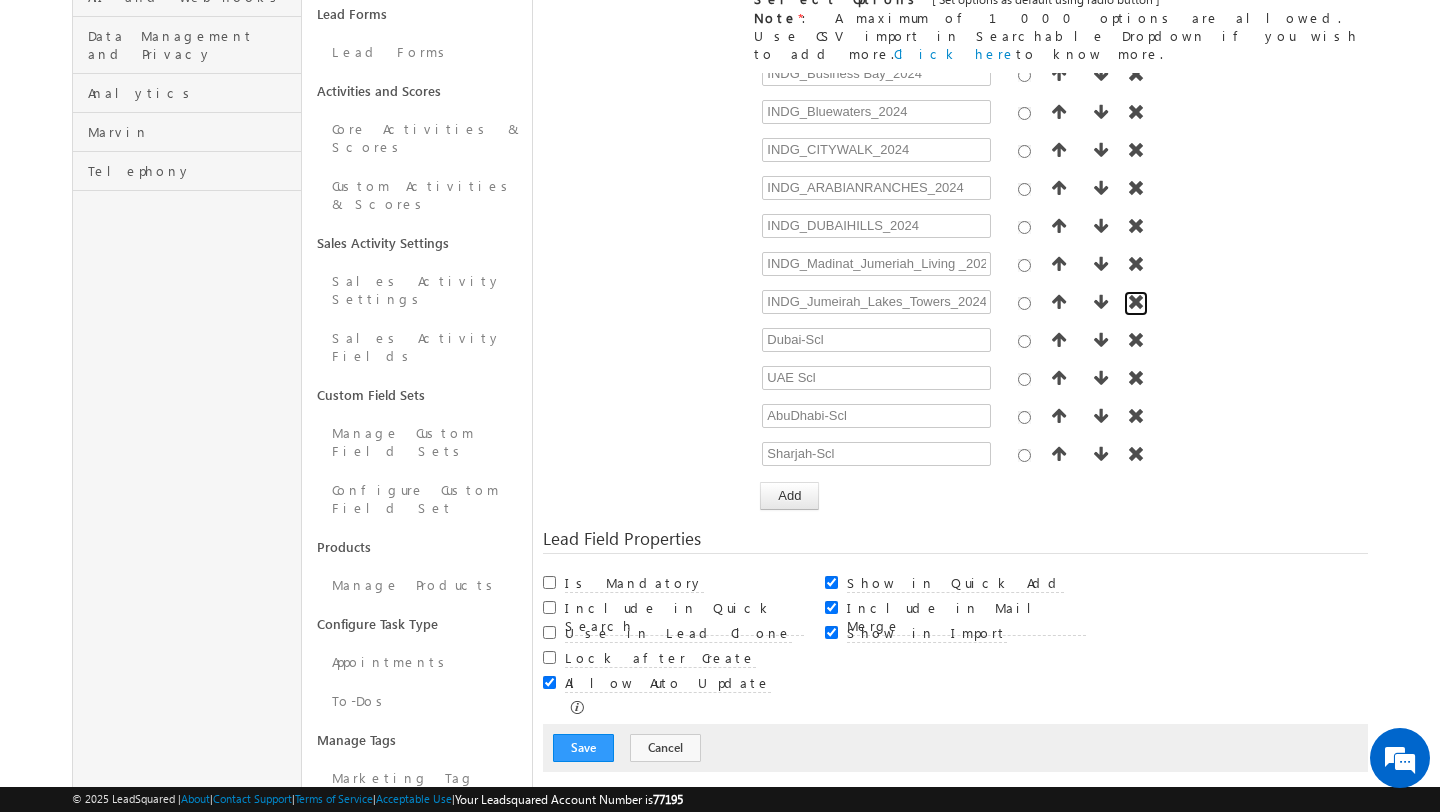 click at bounding box center (1136, 302) 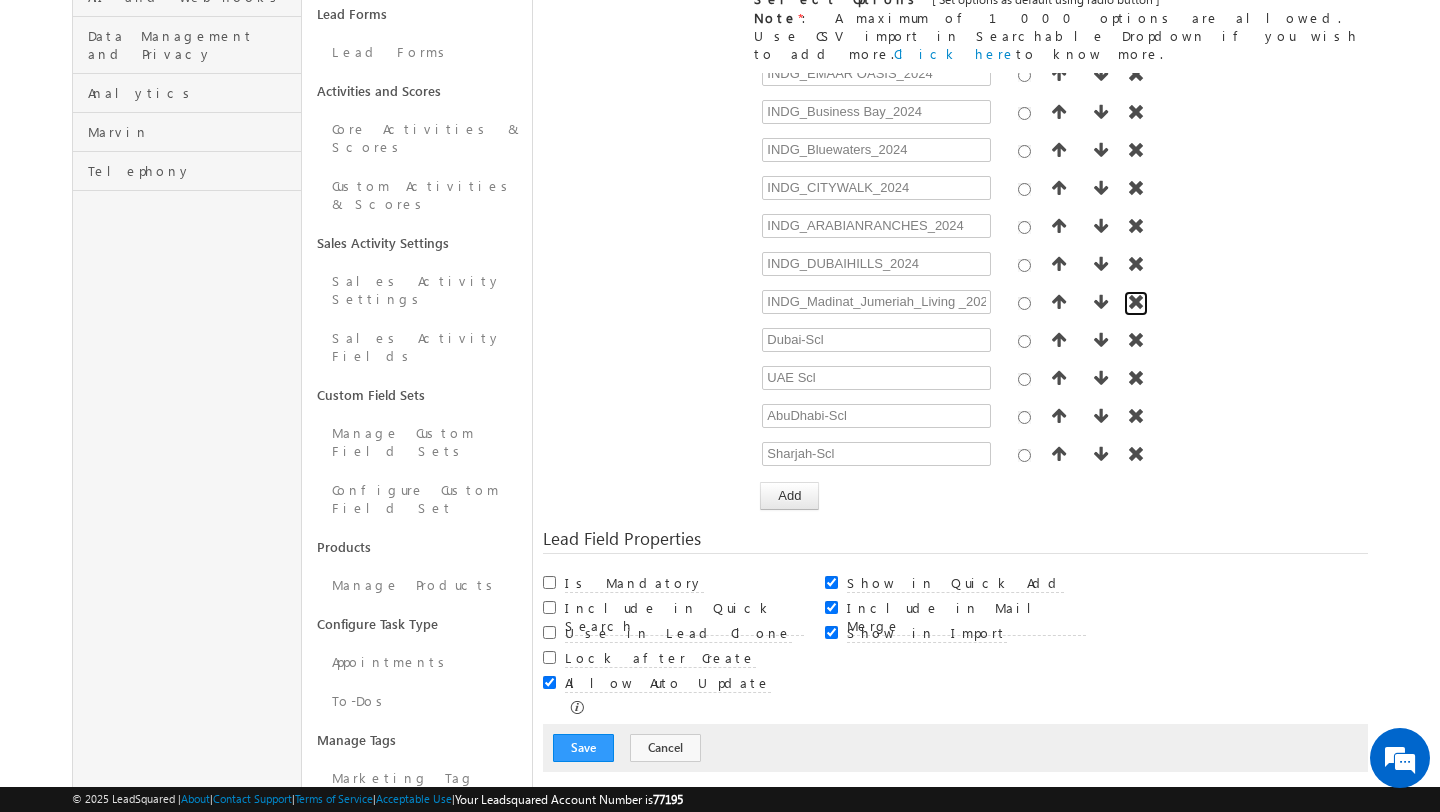 click at bounding box center (1136, 302) 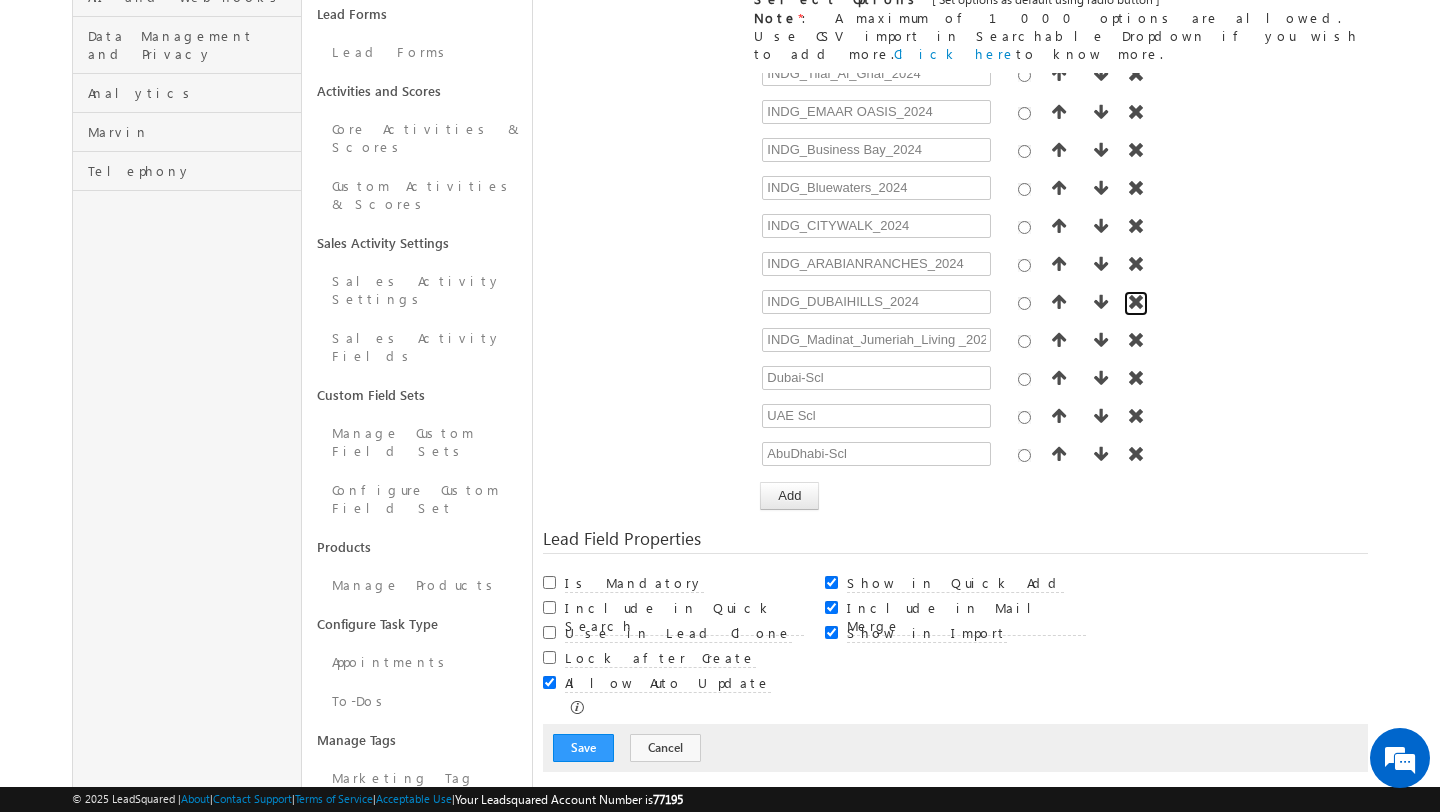 click at bounding box center (1136, 302) 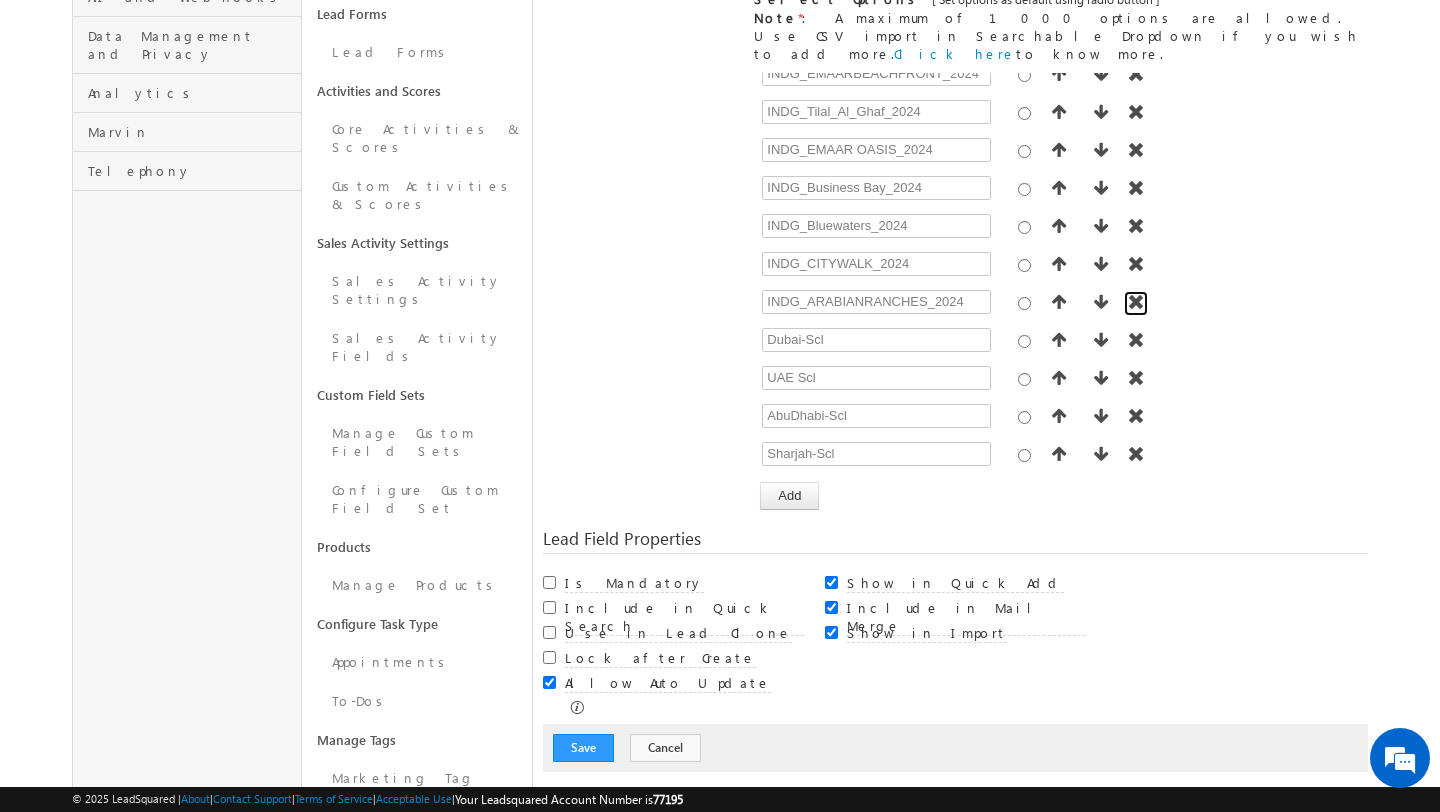 click at bounding box center [1136, 302] 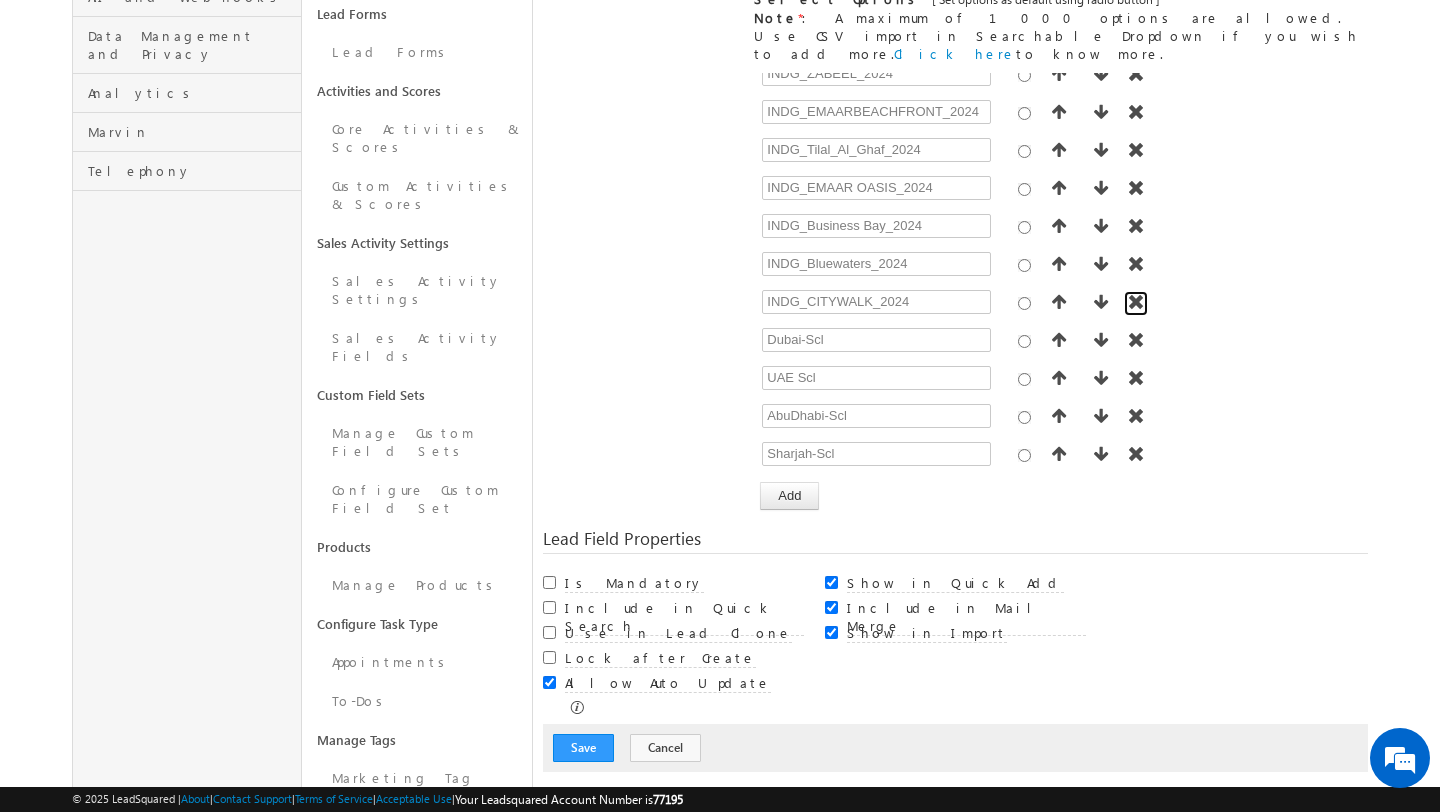 click at bounding box center (1136, 302) 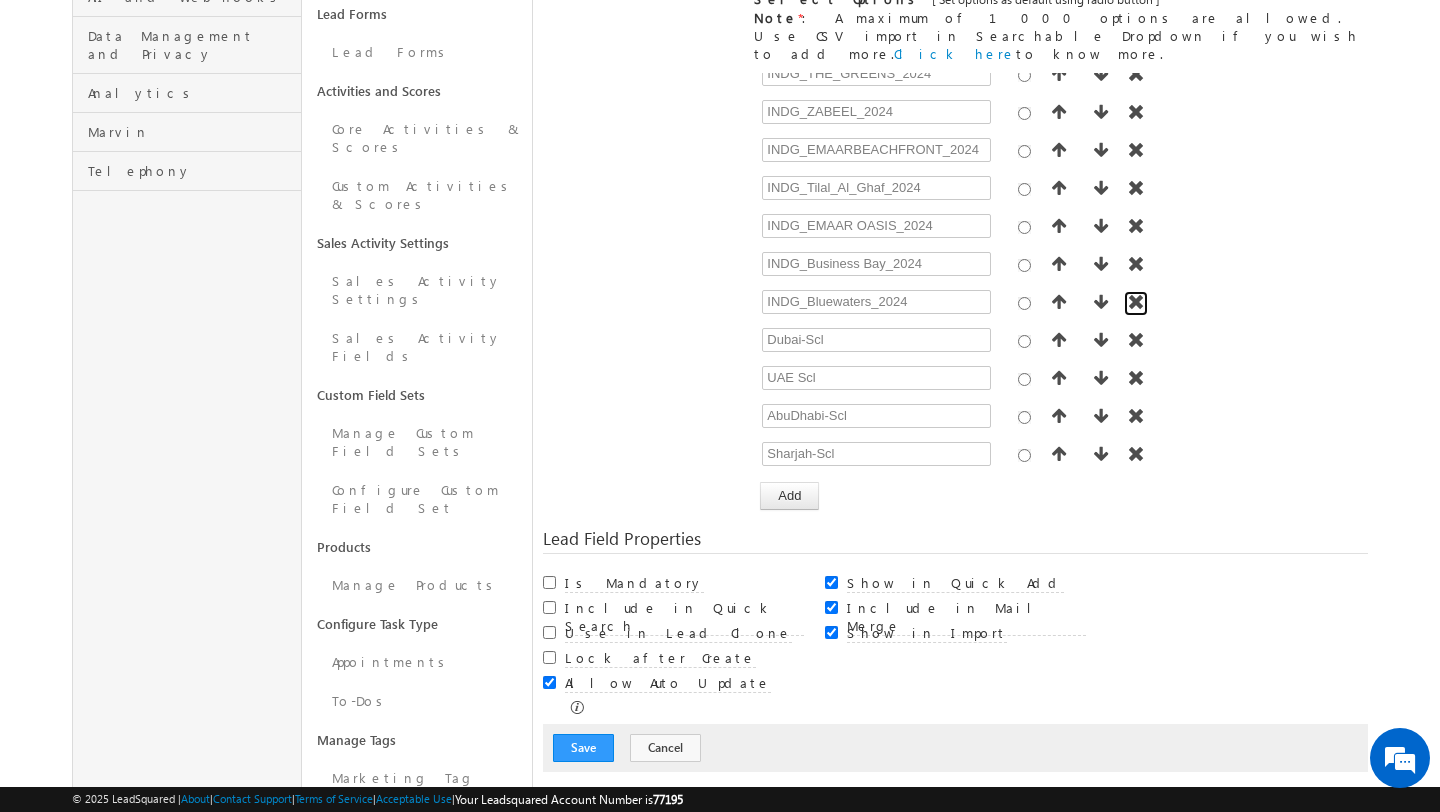 click at bounding box center [1136, 302] 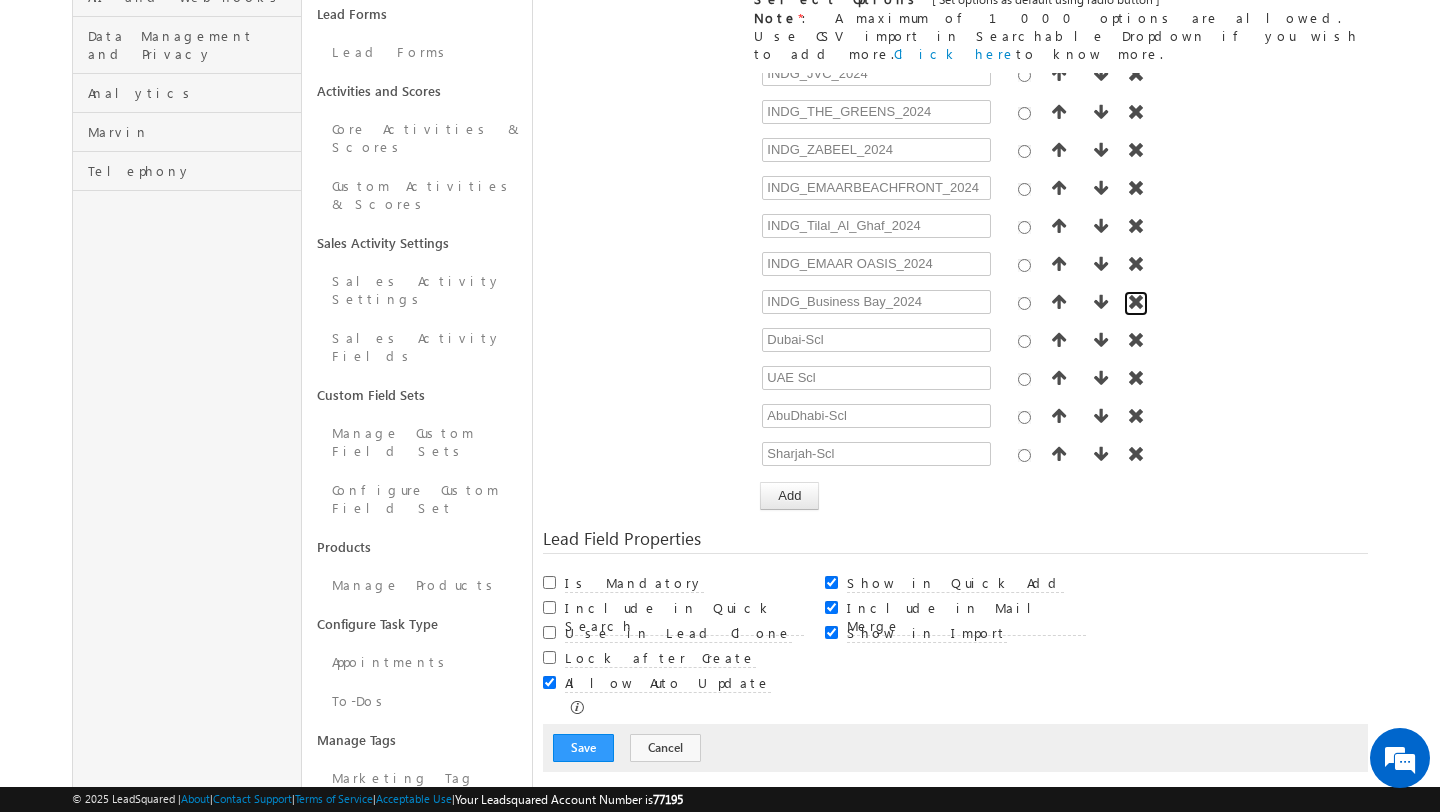 click at bounding box center (1136, 302) 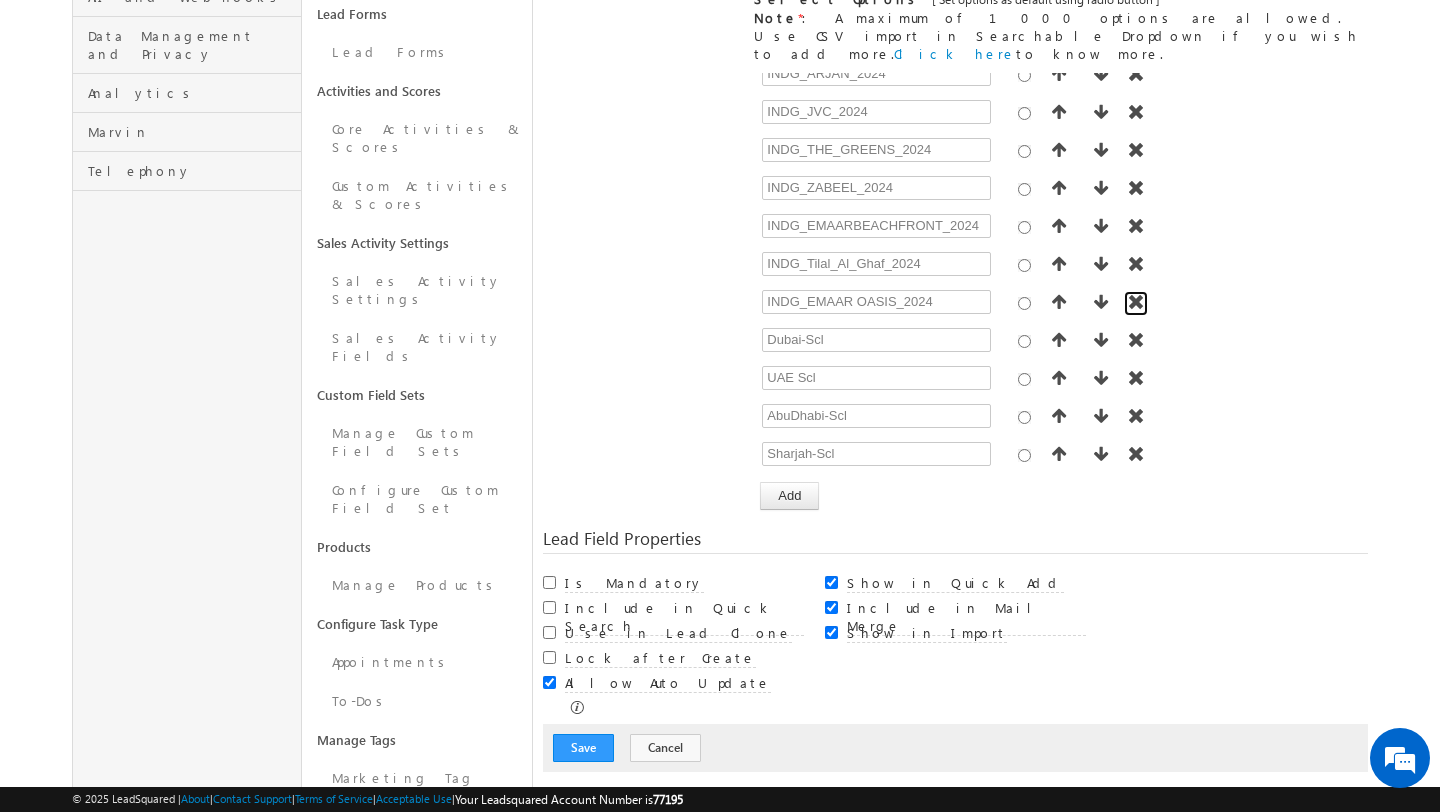 click at bounding box center (1136, 302) 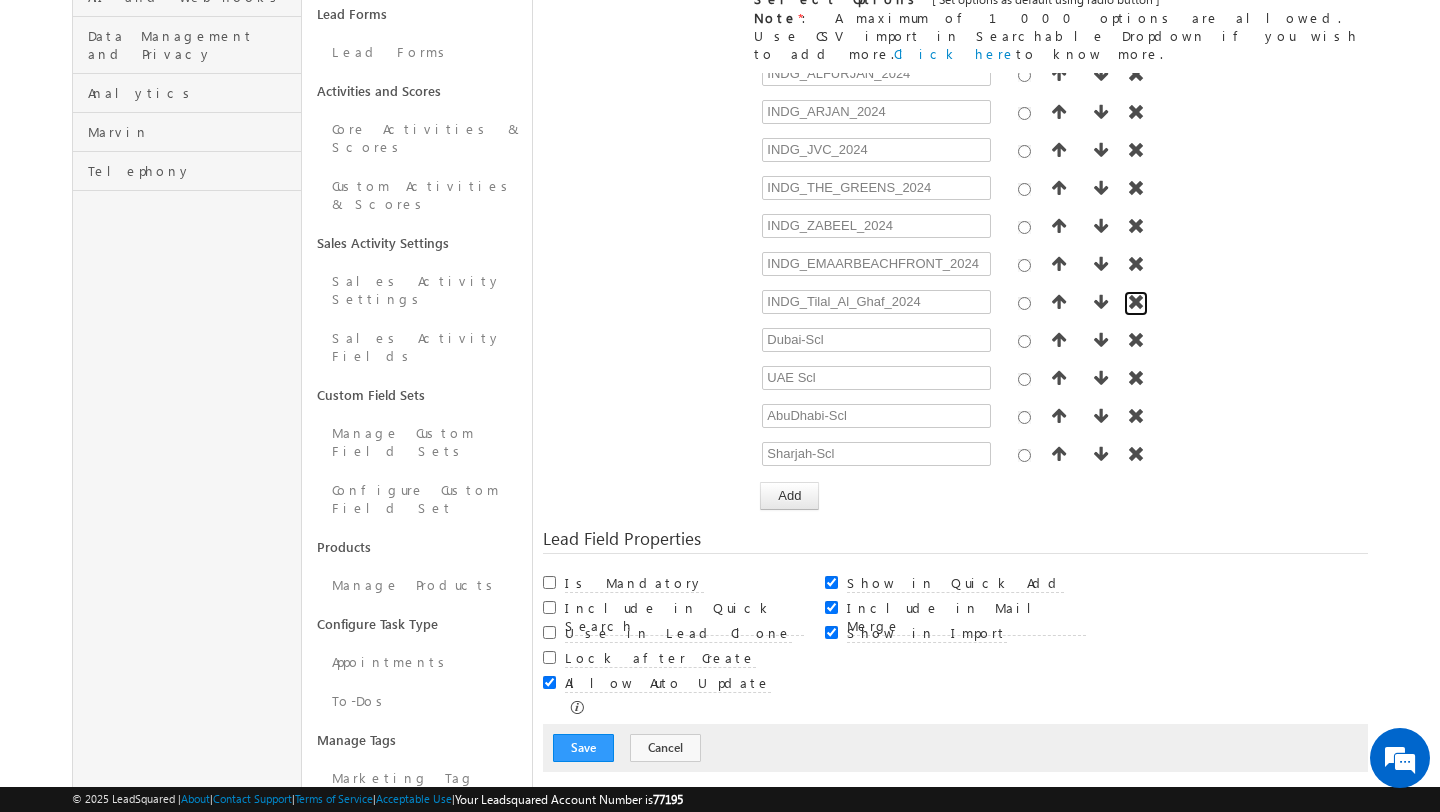 click at bounding box center [1136, 302] 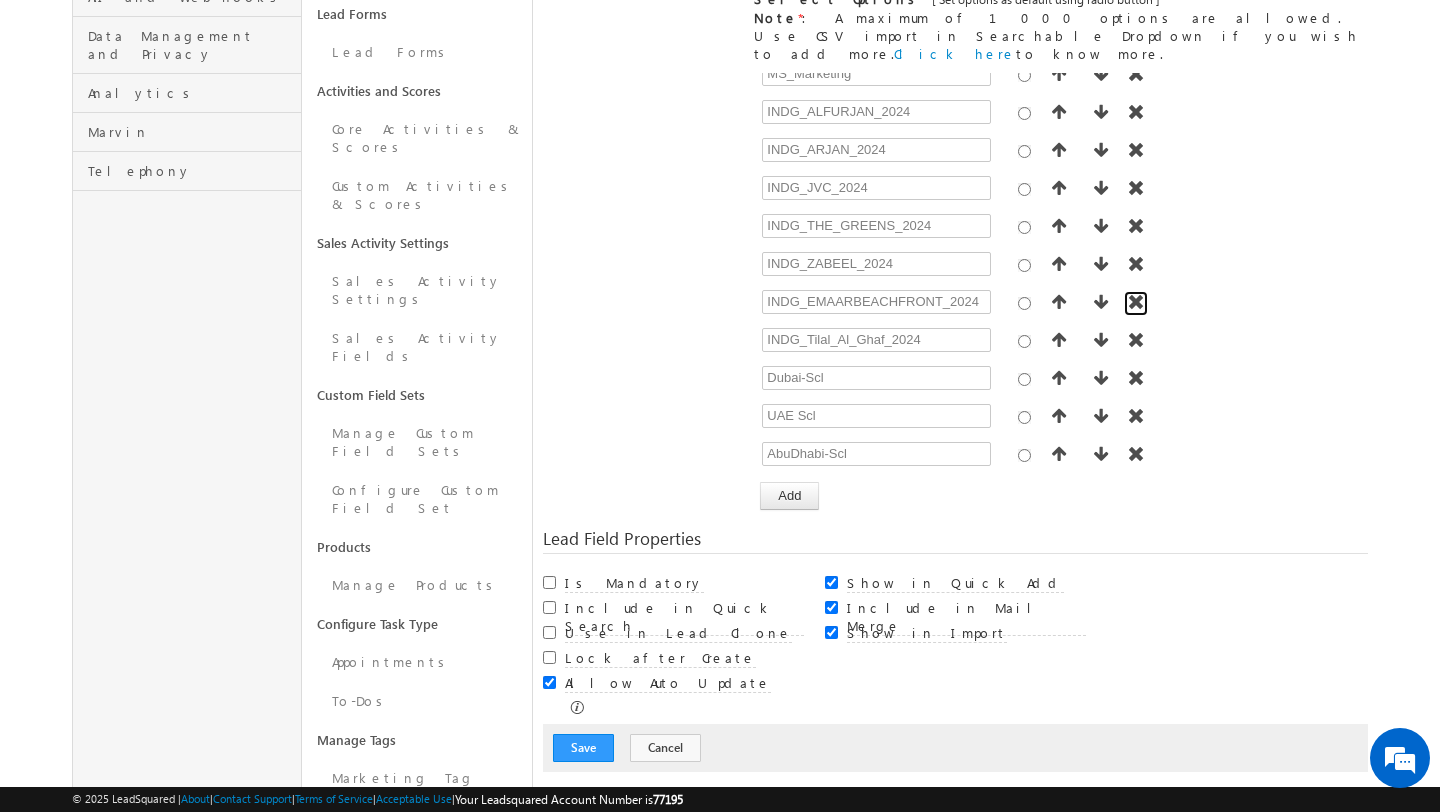 click at bounding box center (1136, 302) 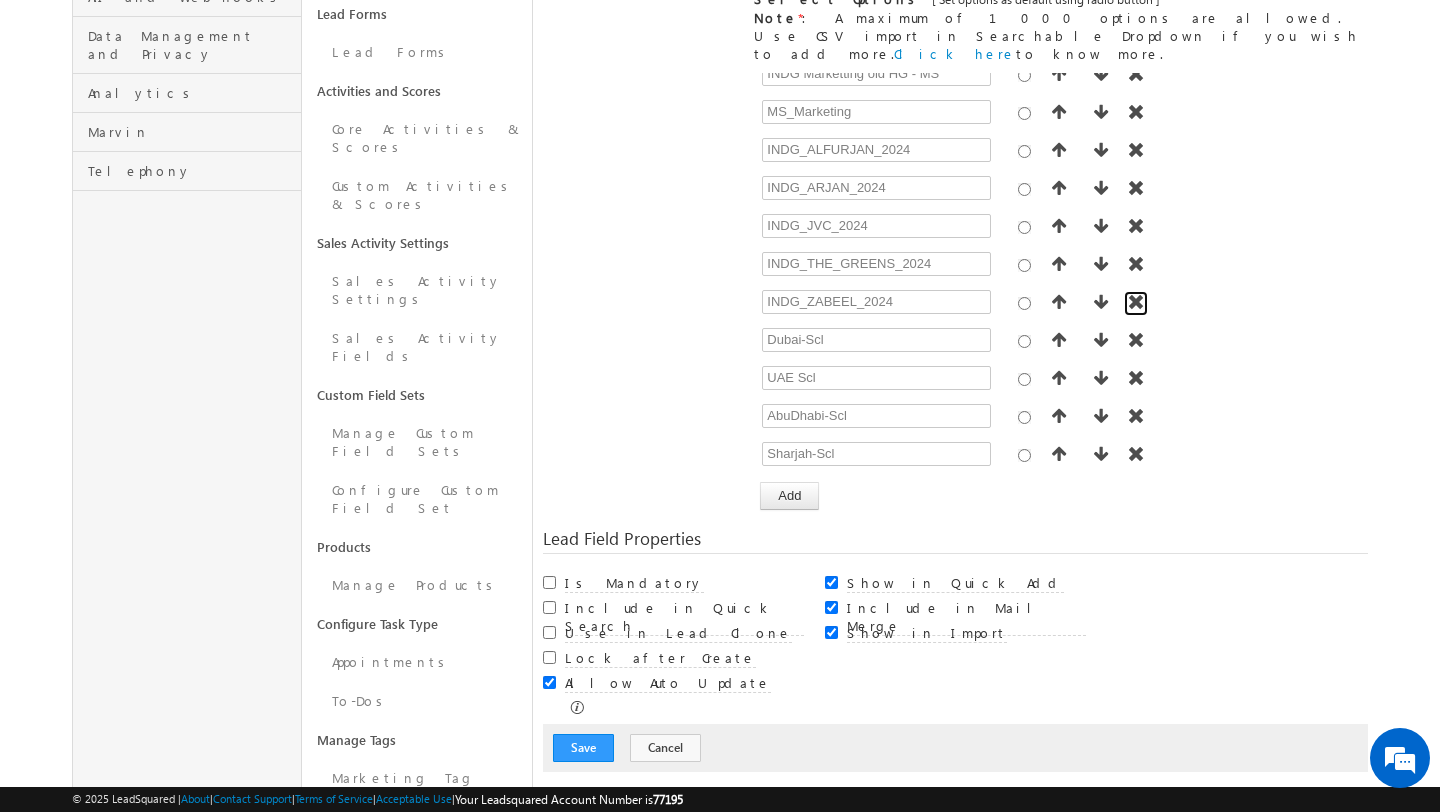 click at bounding box center (1136, 302) 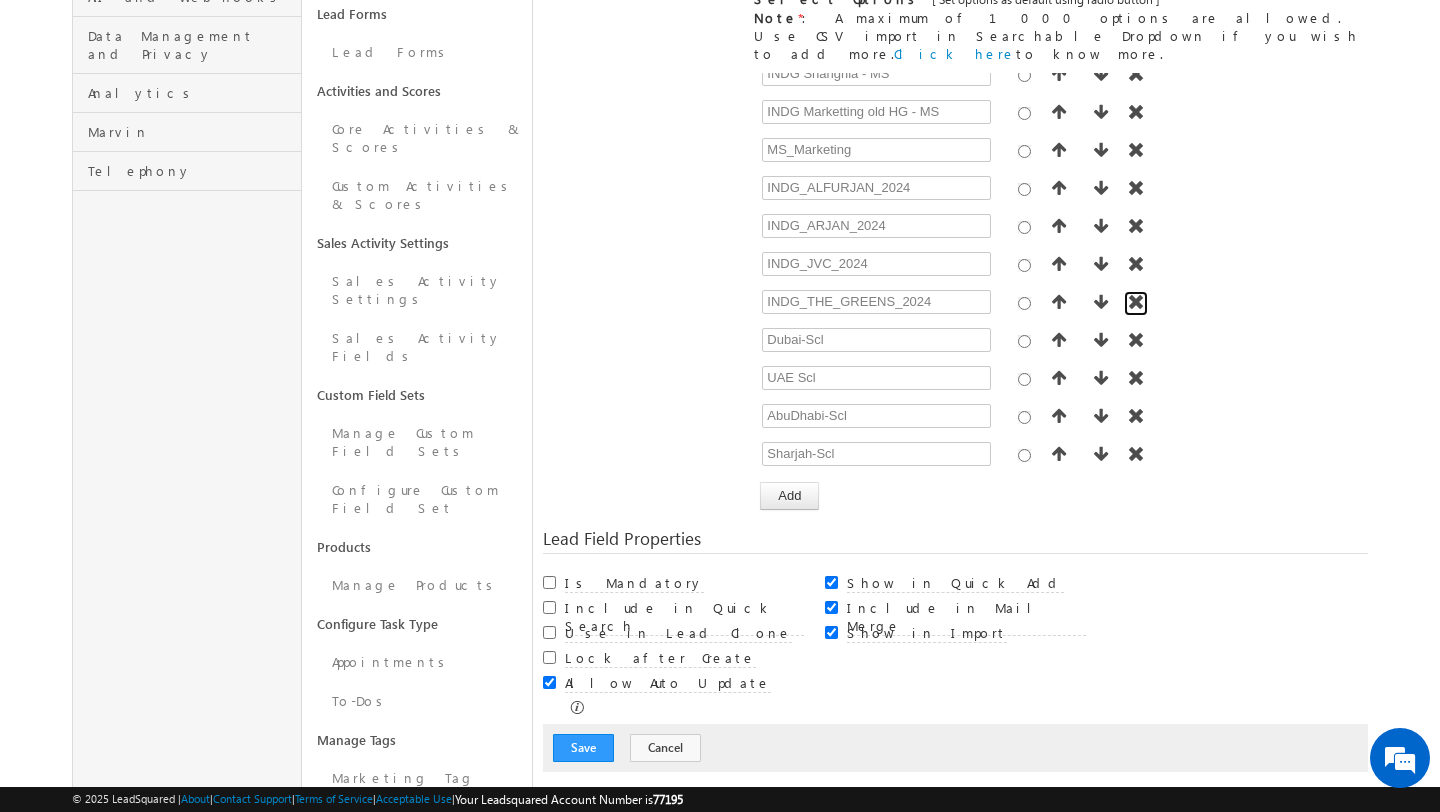 click at bounding box center (1136, 302) 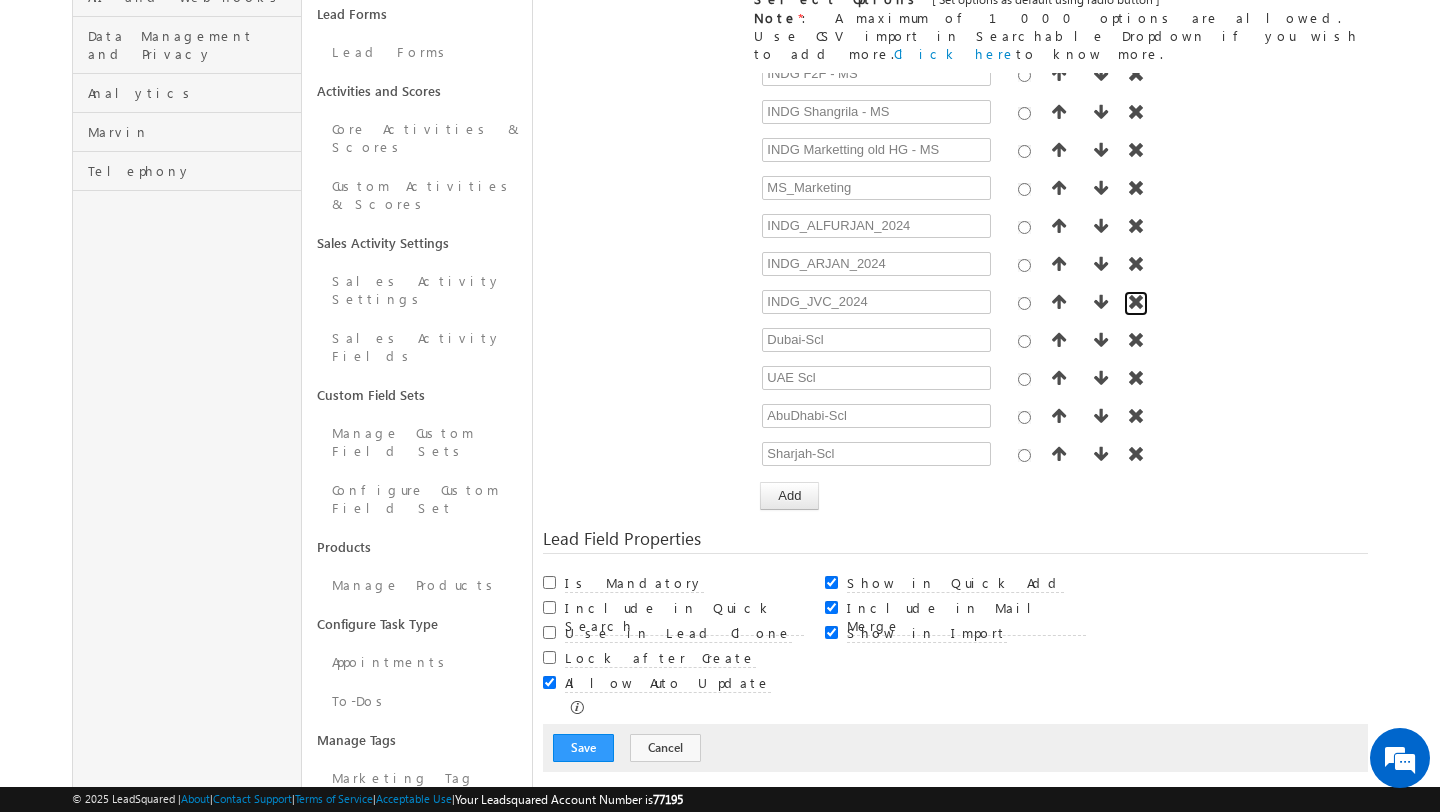 click at bounding box center [1136, 302] 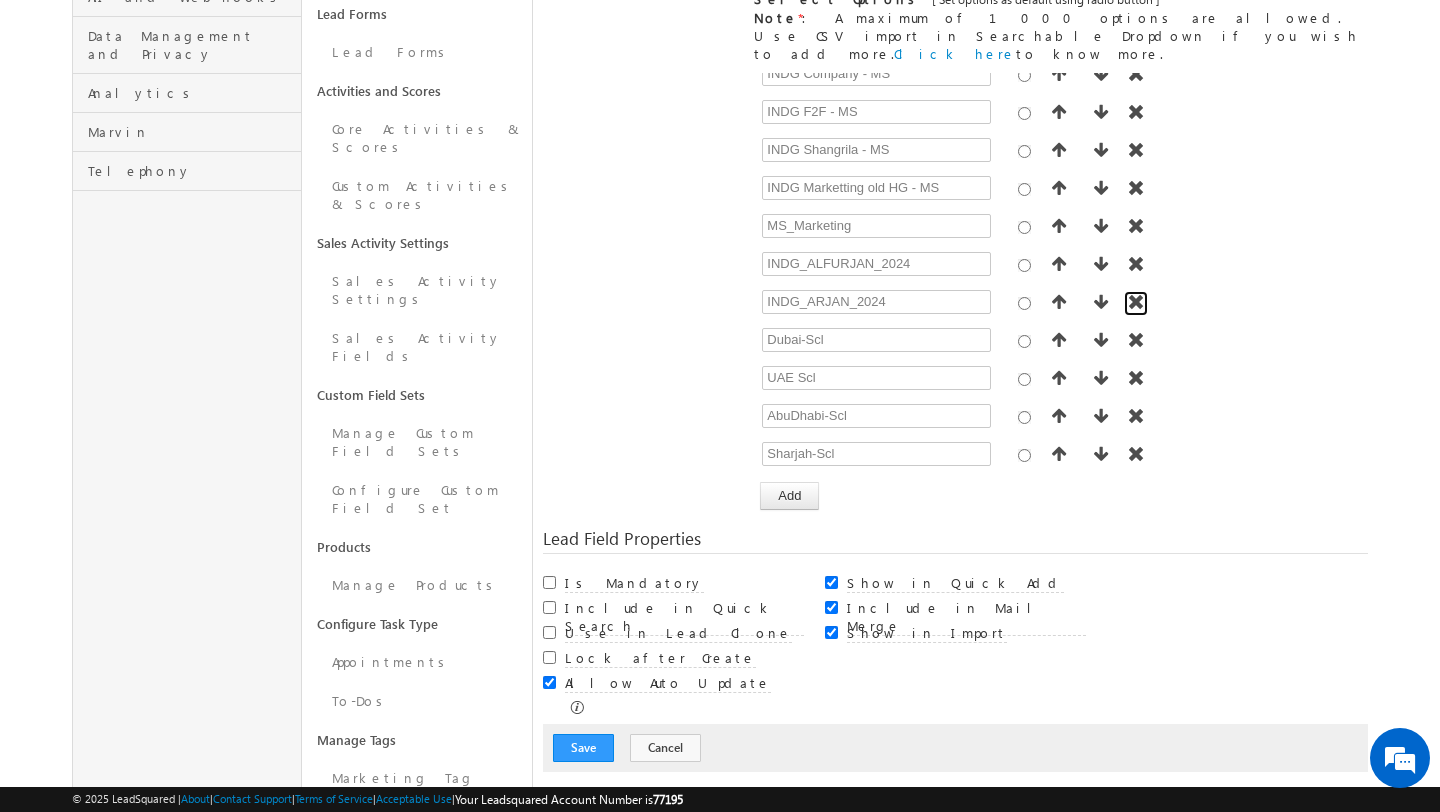 click at bounding box center (1136, 302) 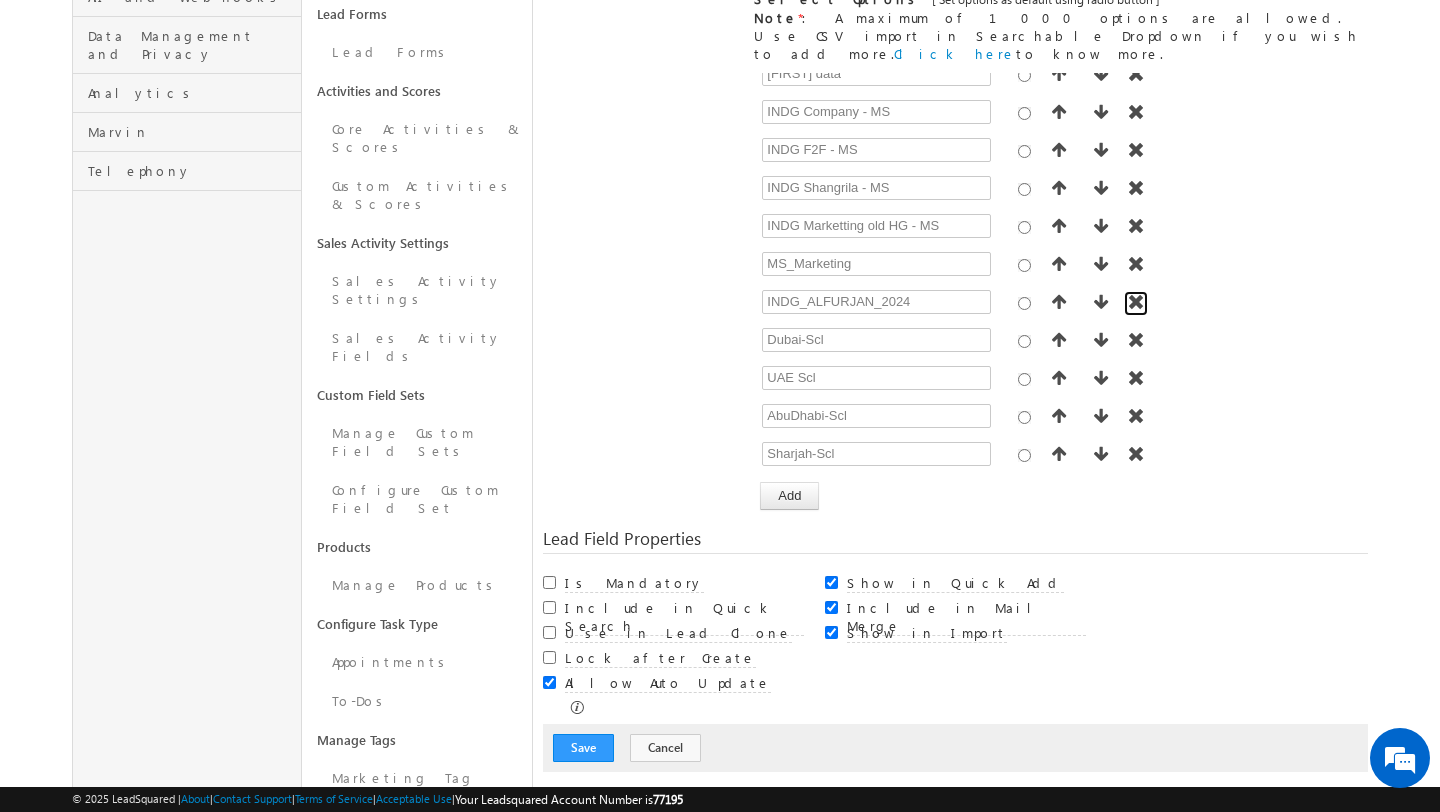 click at bounding box center (1136, 302) 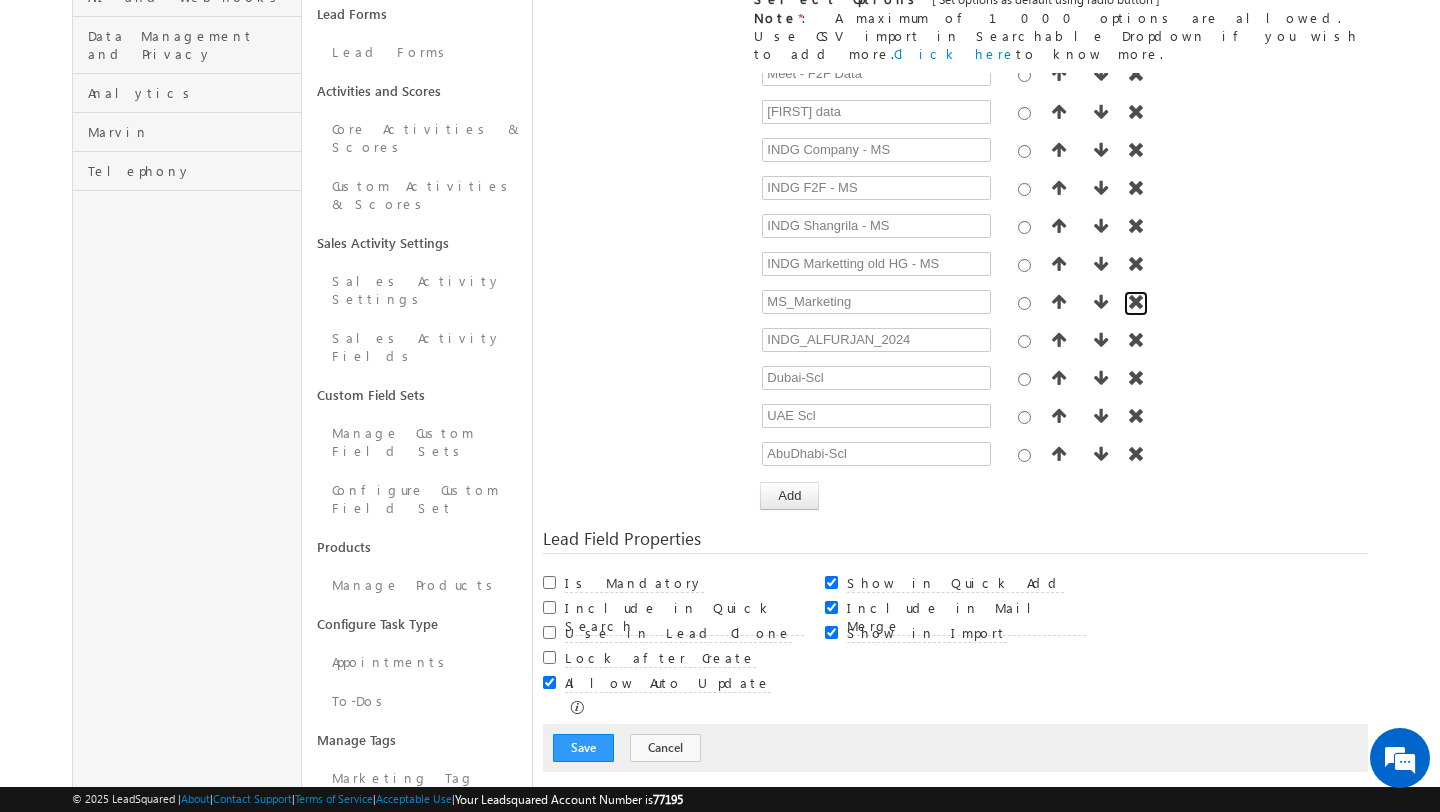 click at bounding box center (1136, 302) 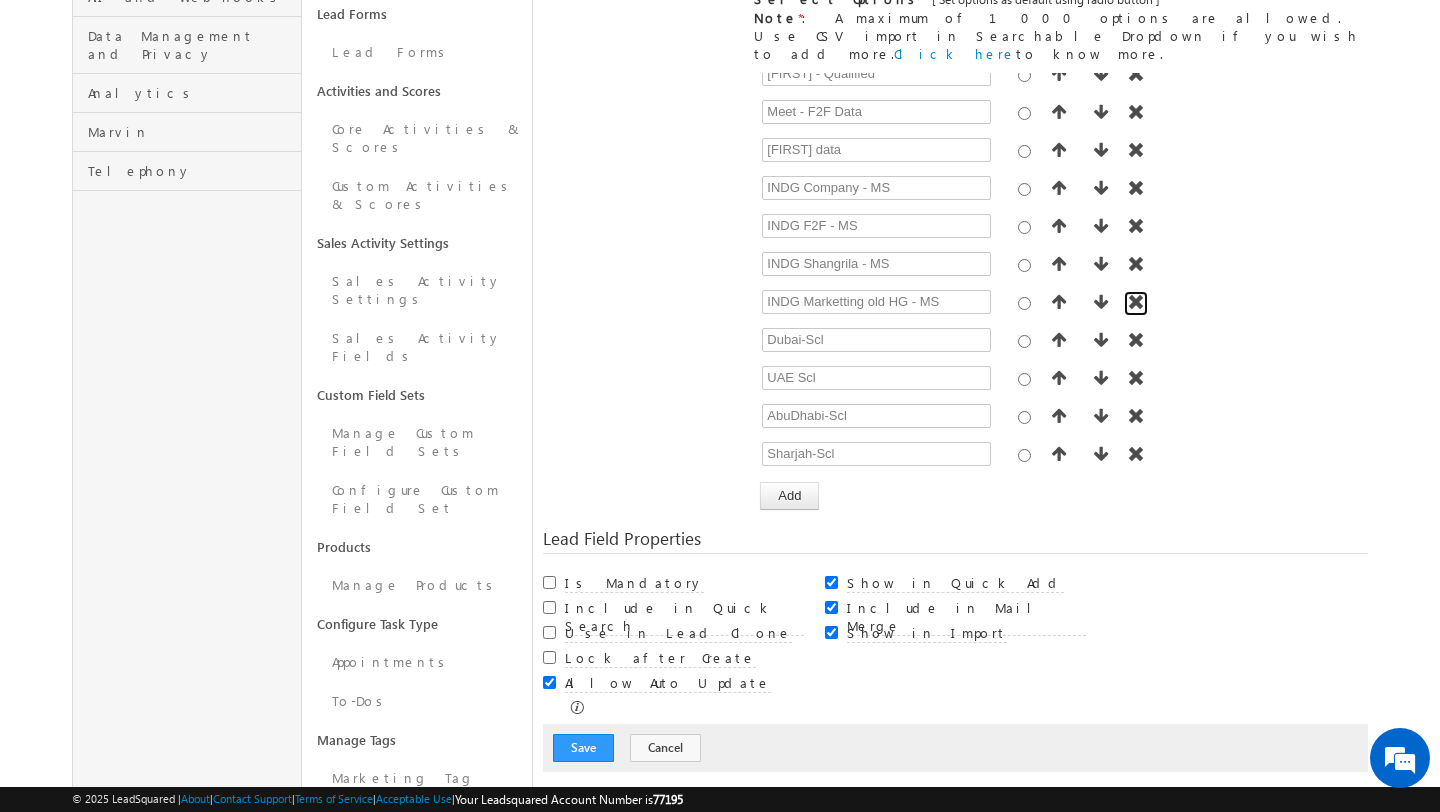 click at bounding box center (1136, 302) 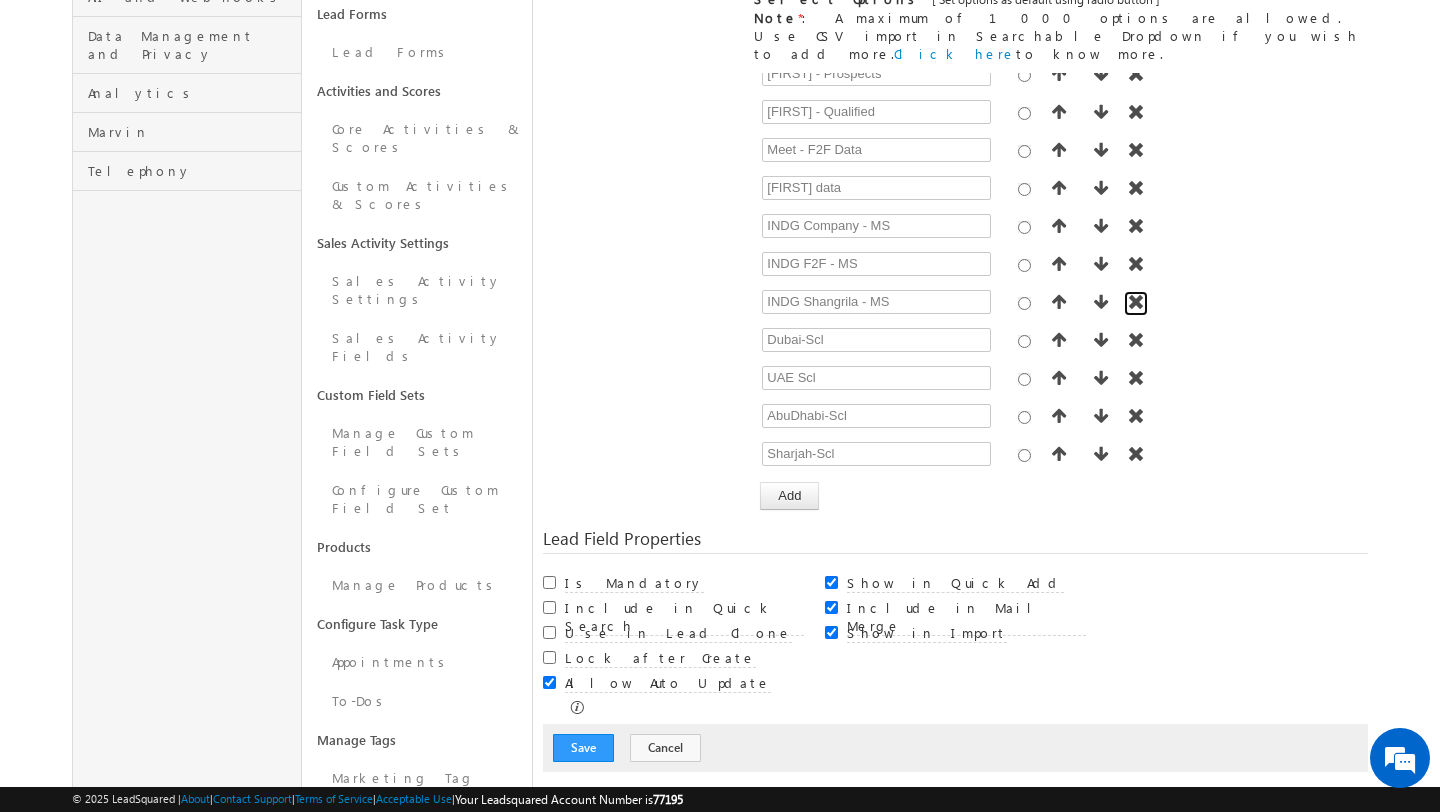 click at bounding box center [1136, 302] 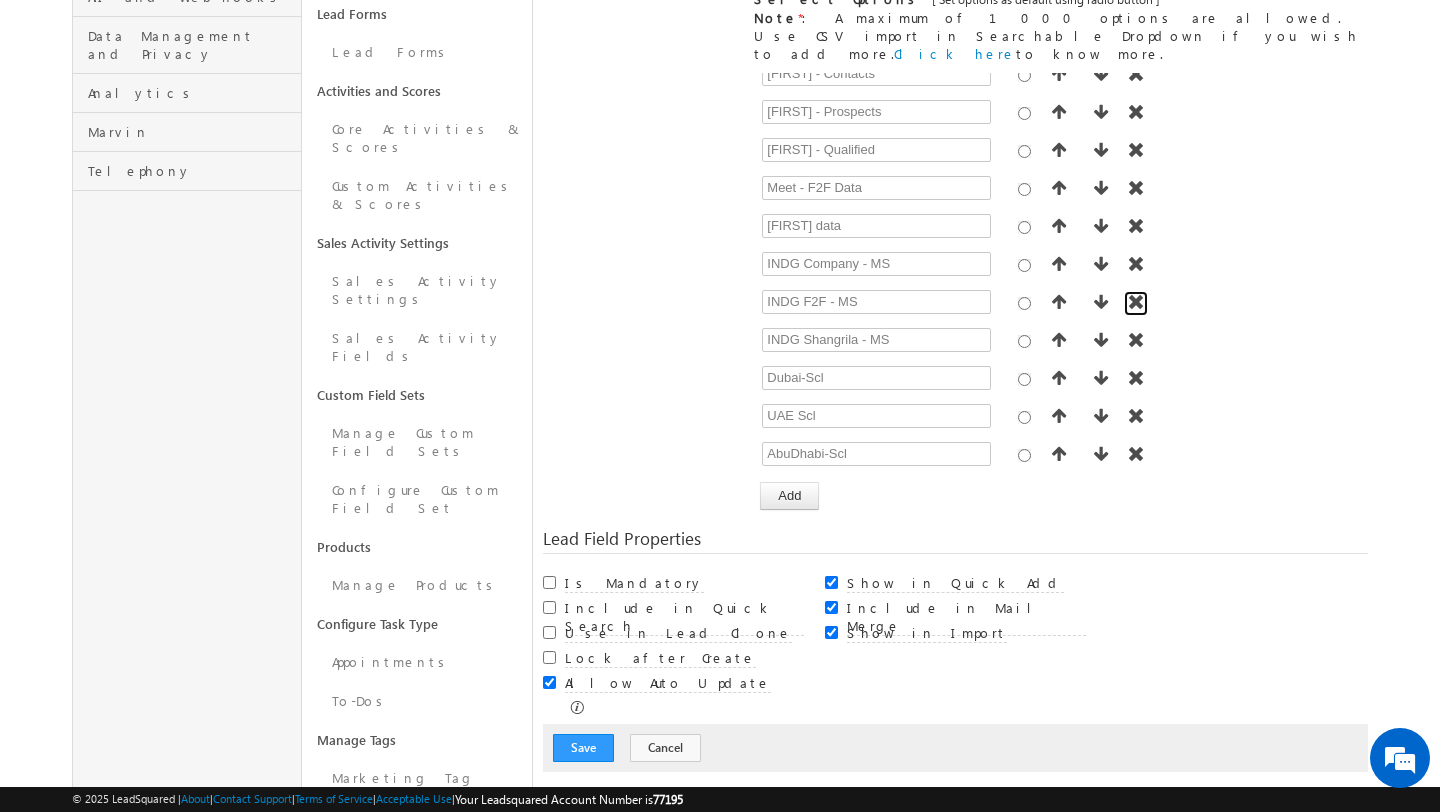click at bounding box center [1136, 302] 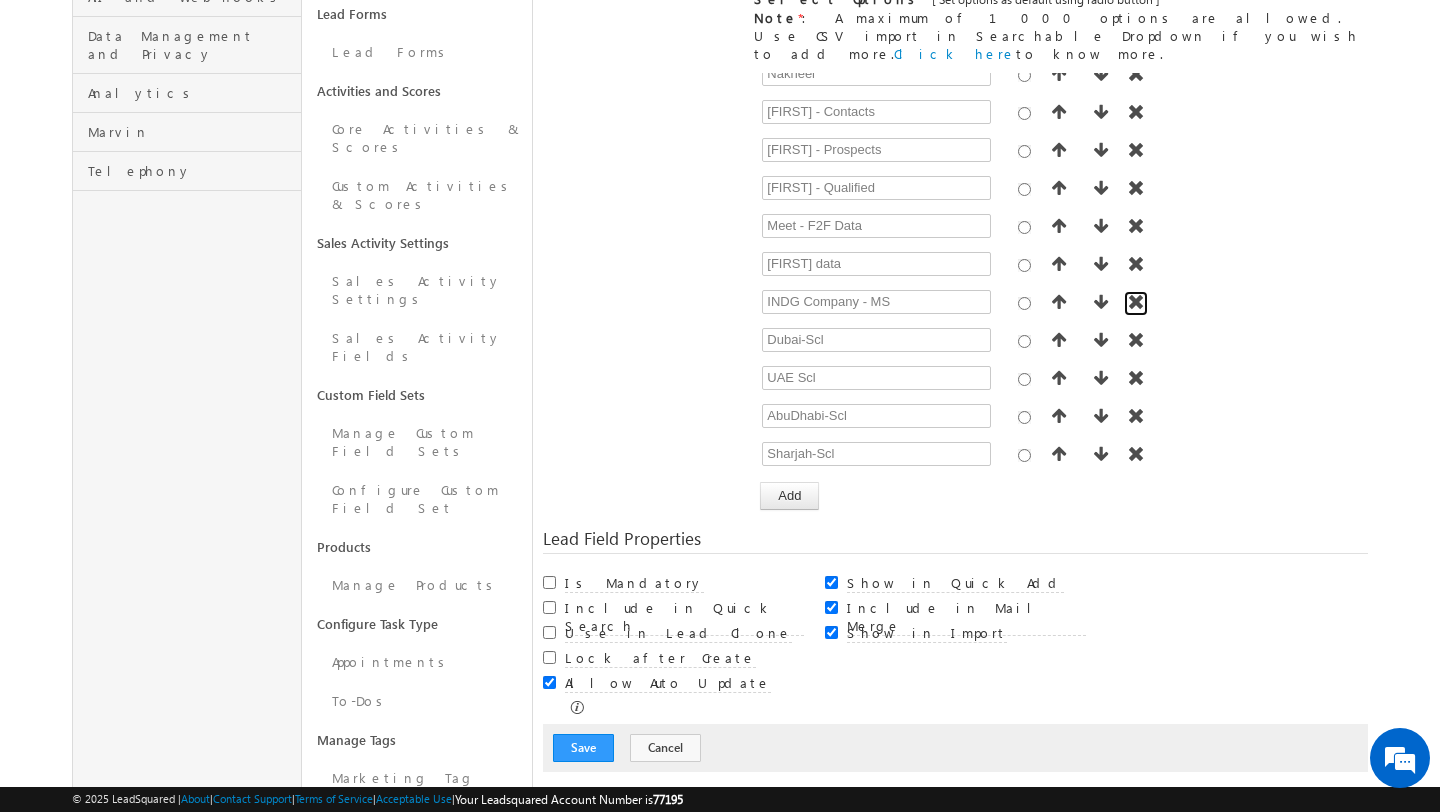 click at bounding box center [1136, 302] 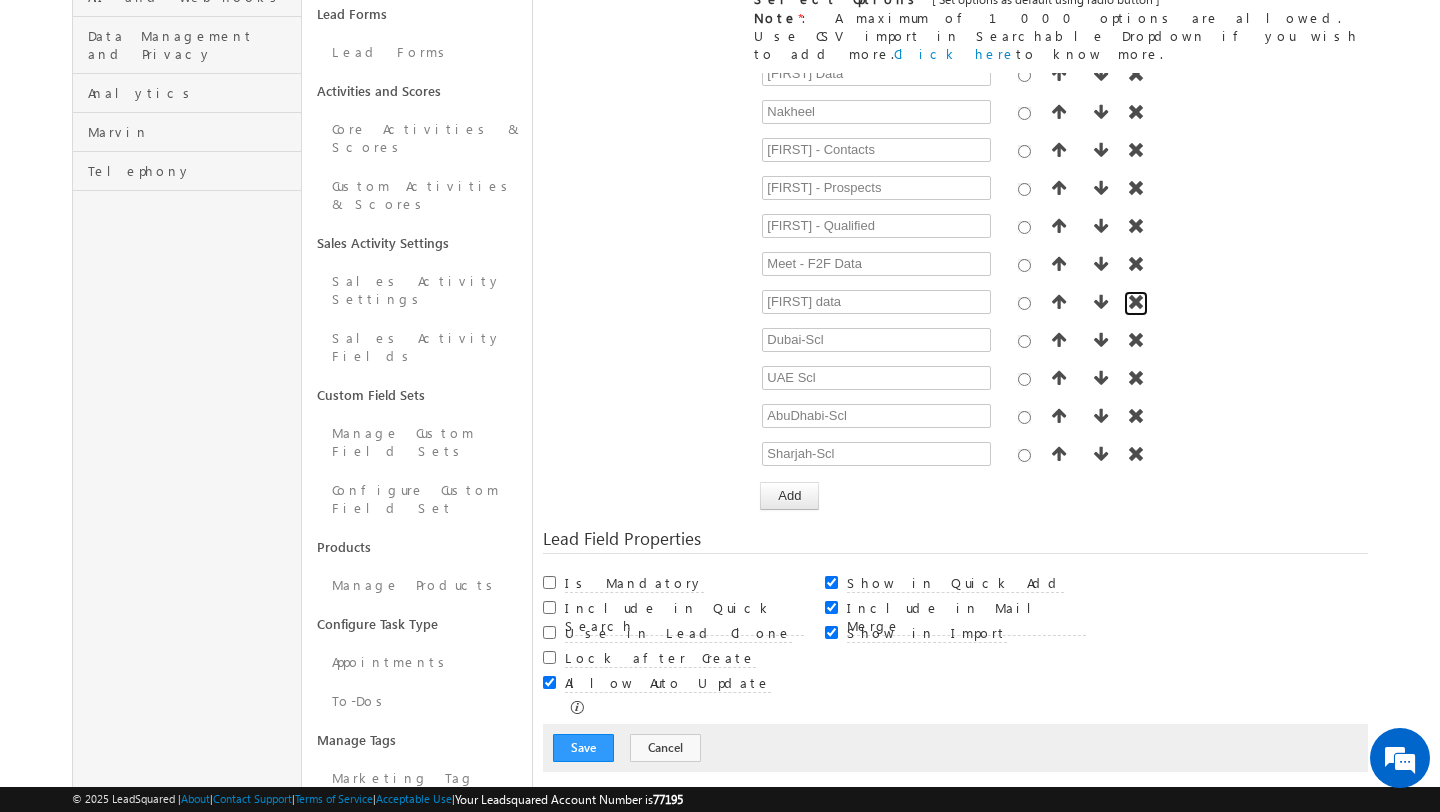 click at bounding box center (1136, 302) 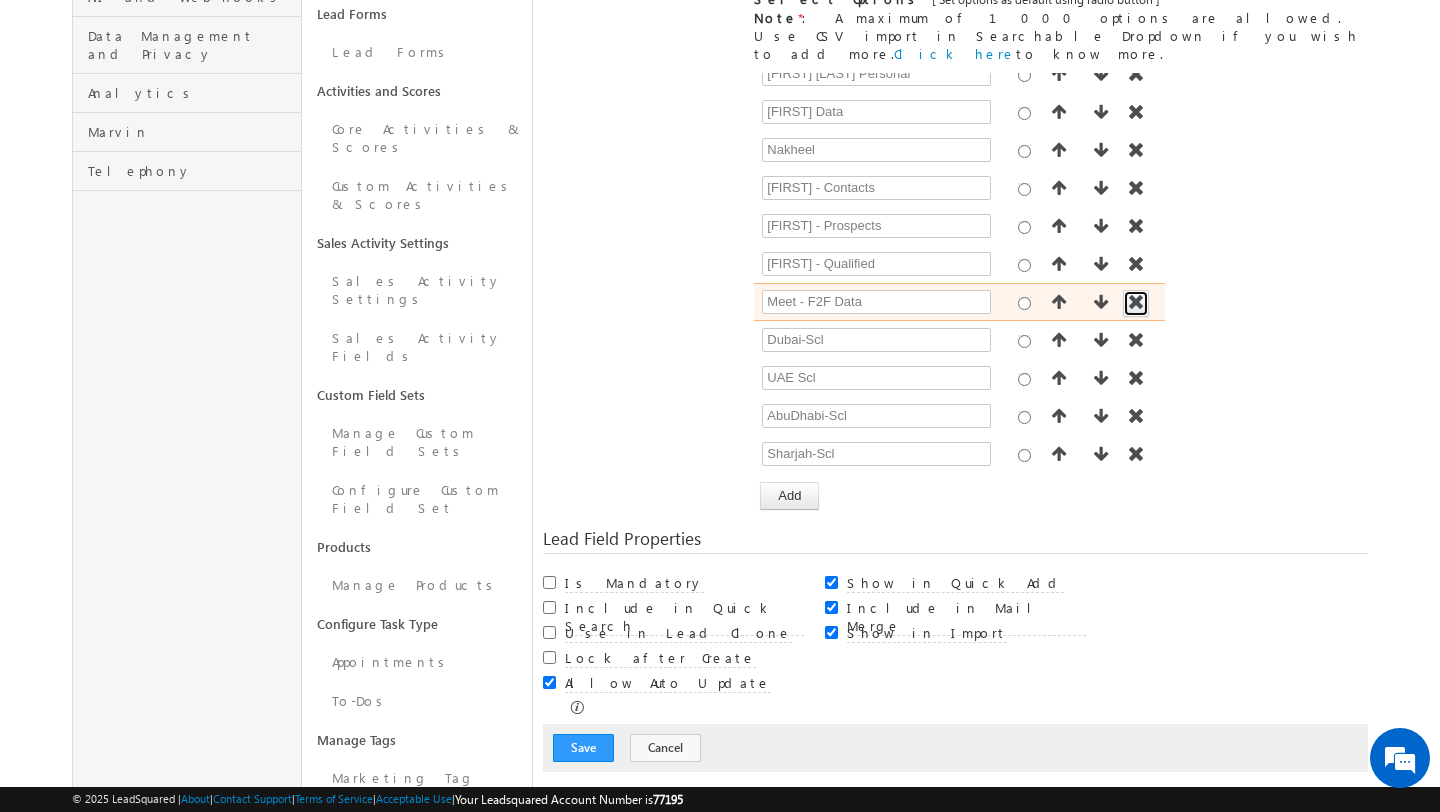 click at bounding box center [1136, 302] 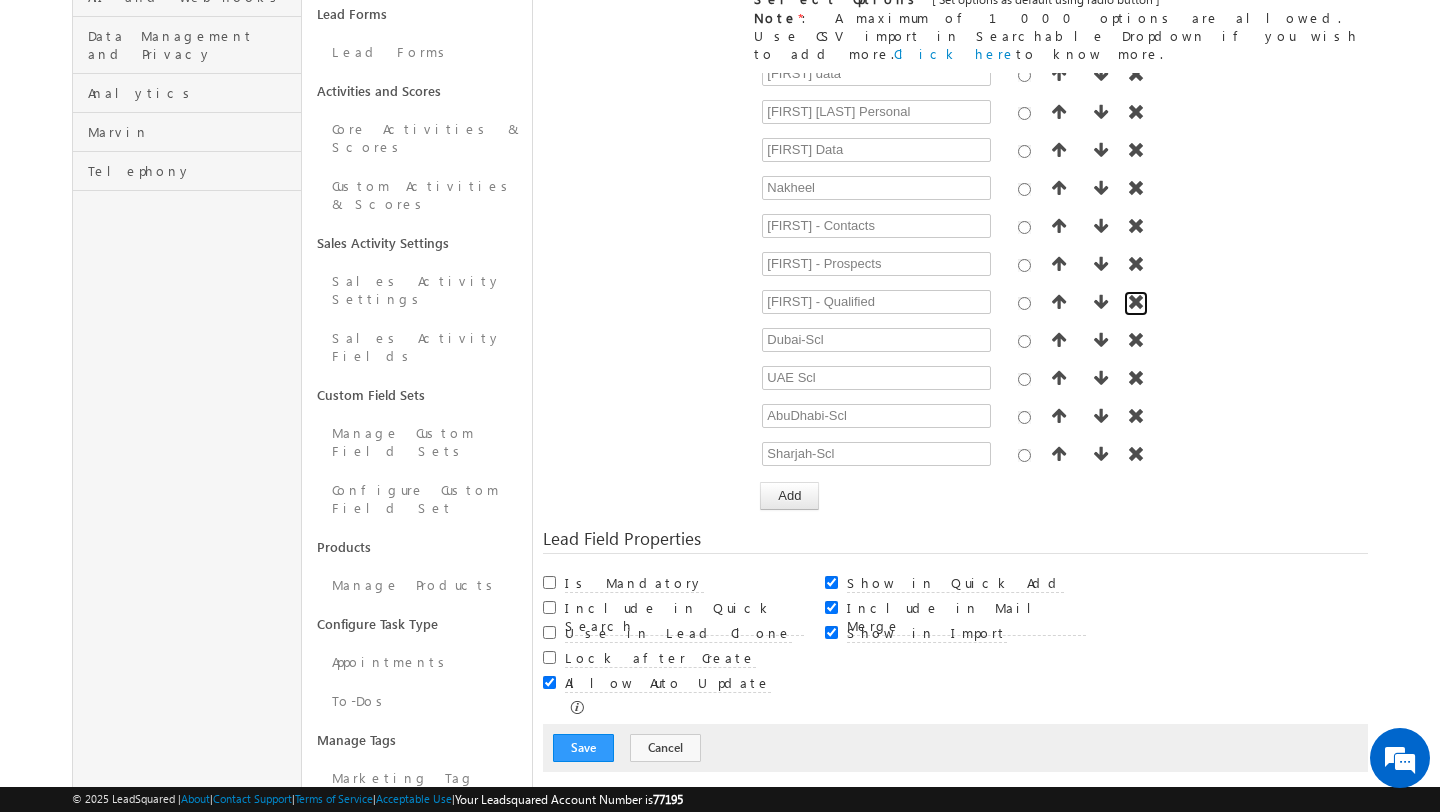 click at bounding box center (1136, 302) 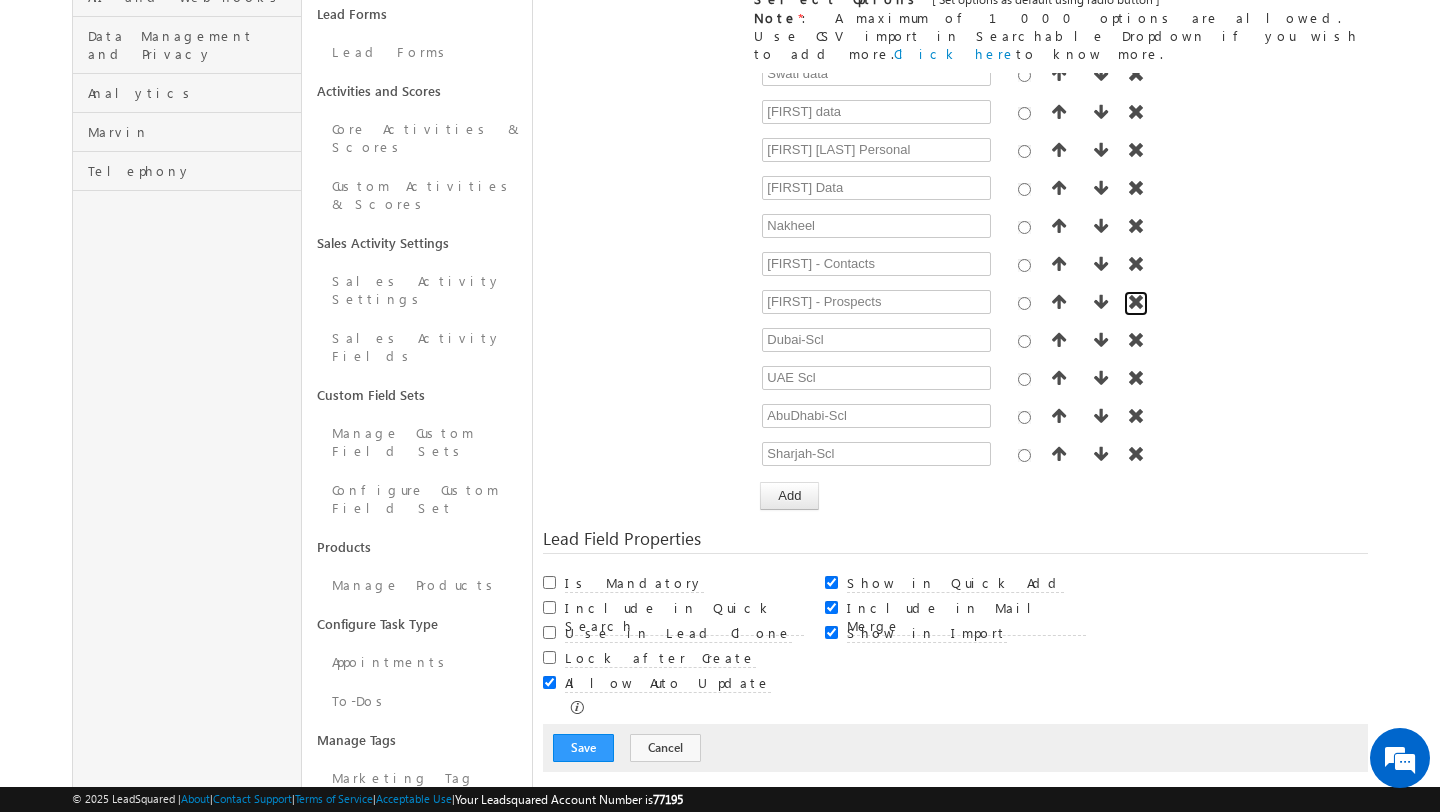 click at bounding box center (1136, 302) 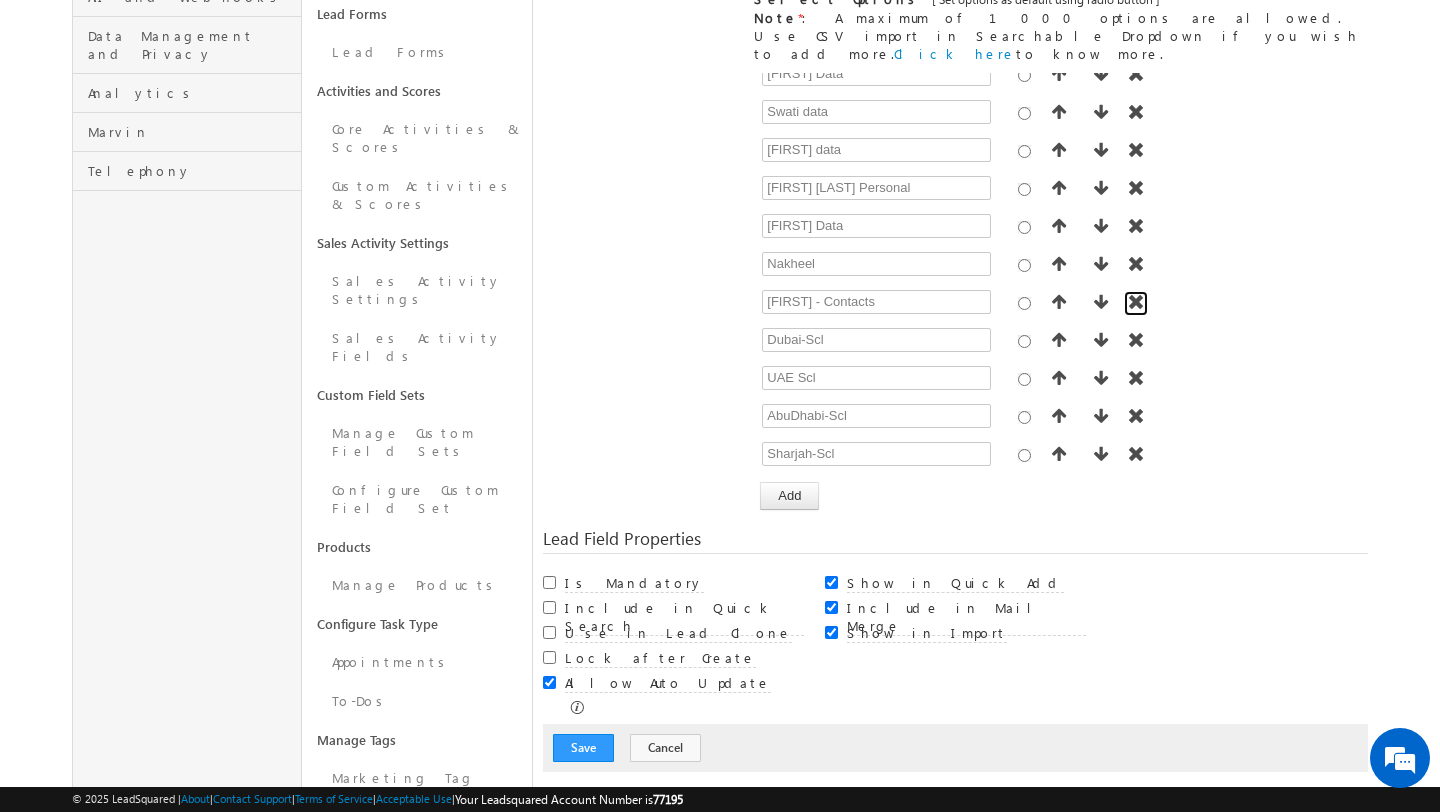 click at bounding box center [1136, 302] 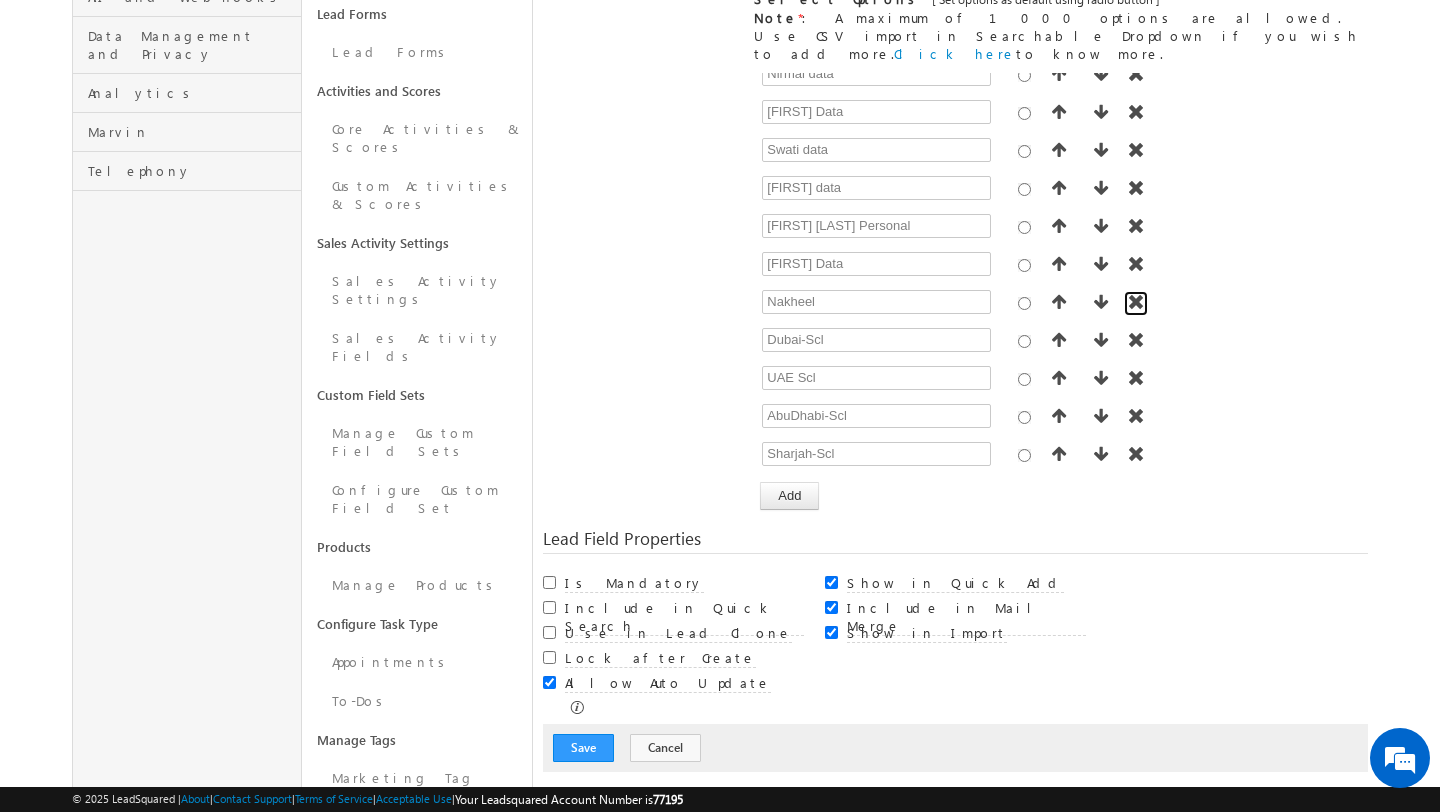 click at bounding box center [1136, 302] 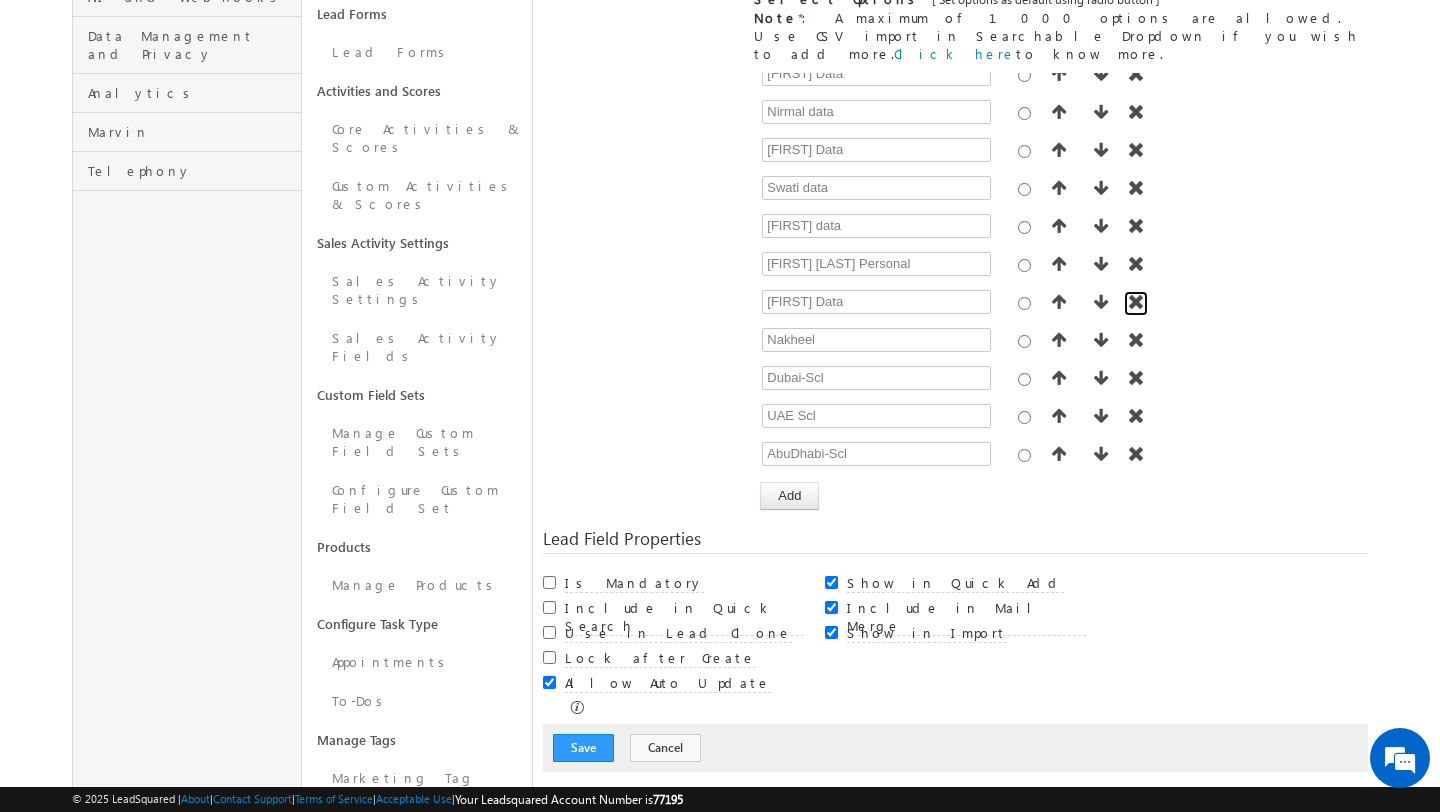 click at bounding box center (1136, 302) 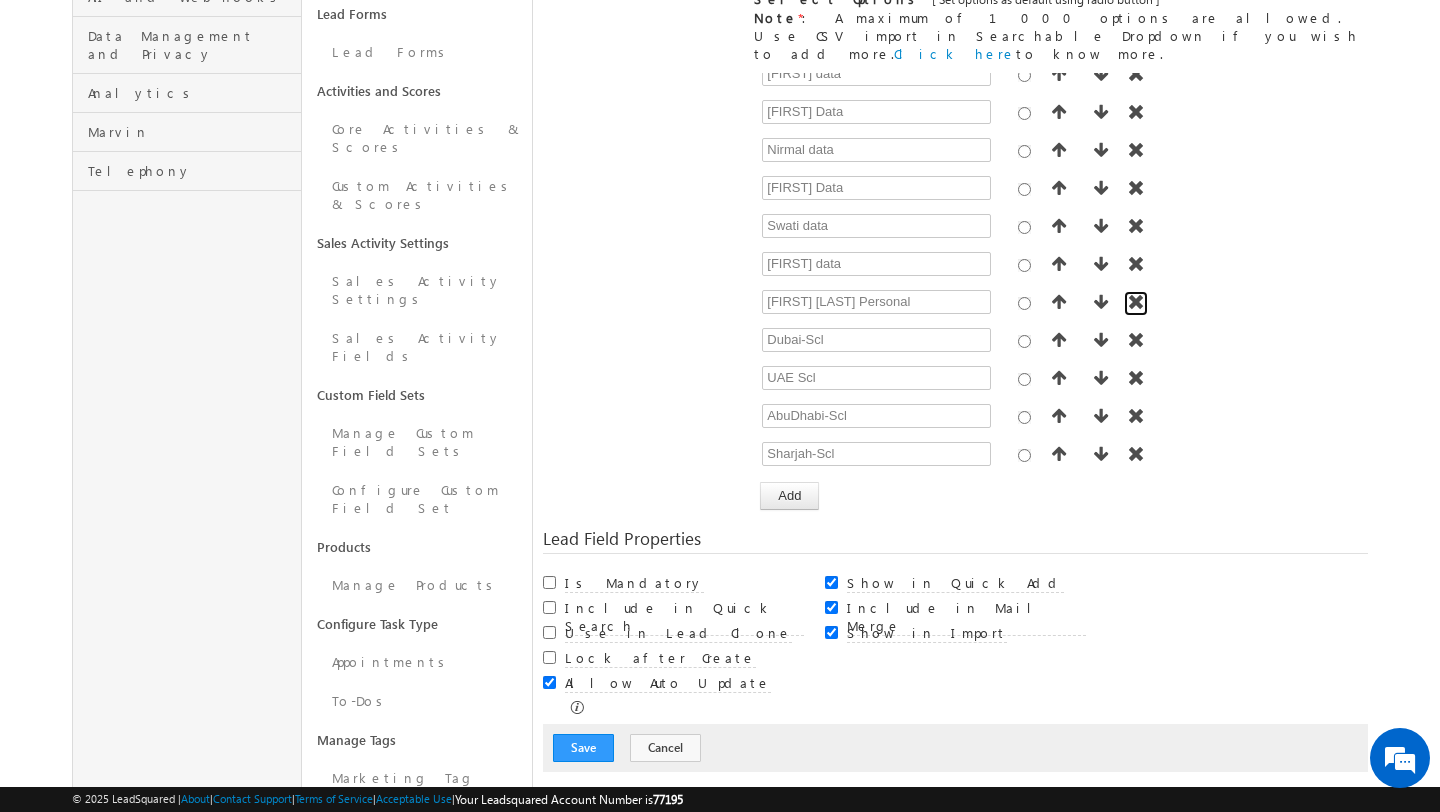 click at bounding box center (1136, 302) 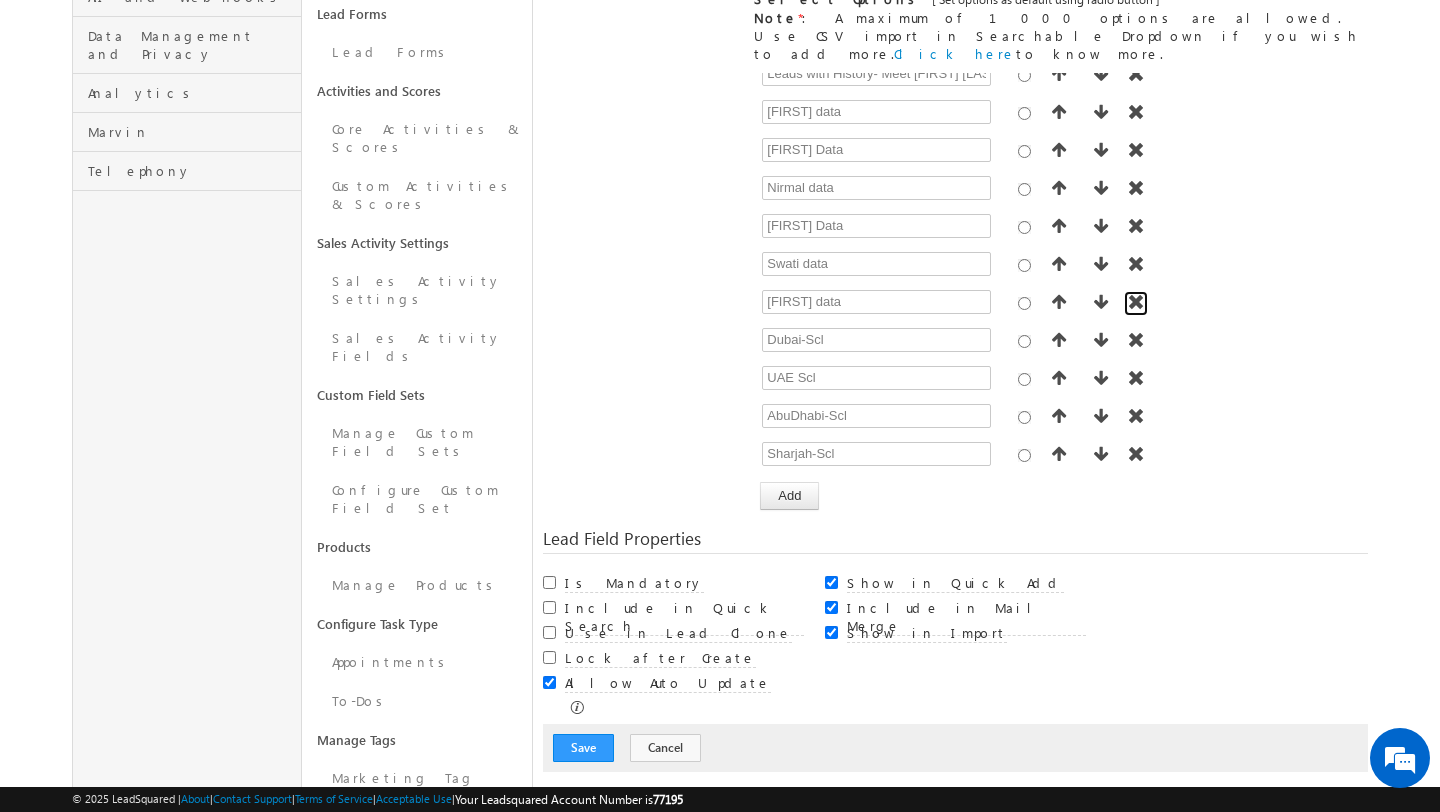 click at bounding box center [1136, 302] 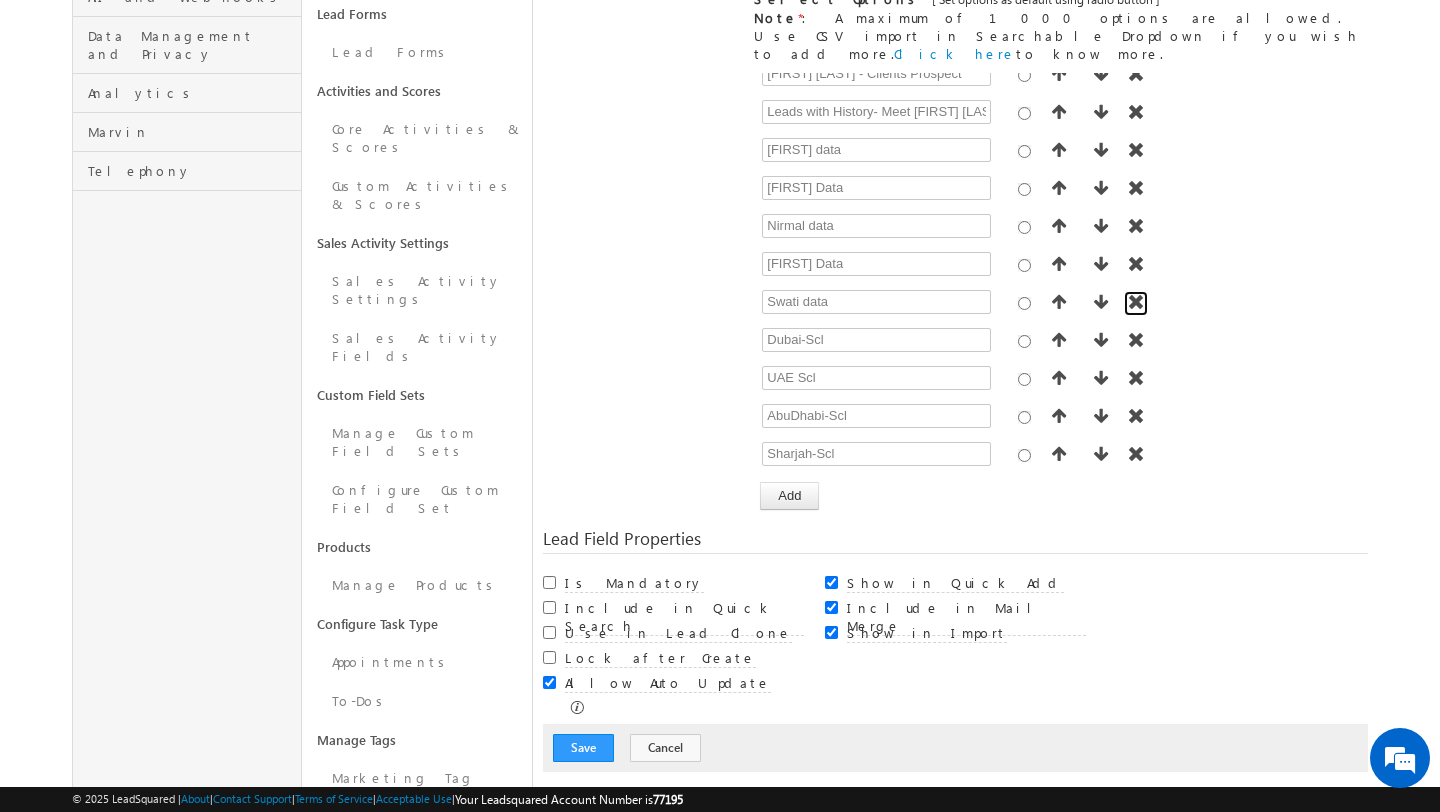 click at bounding box center [1136, 302] 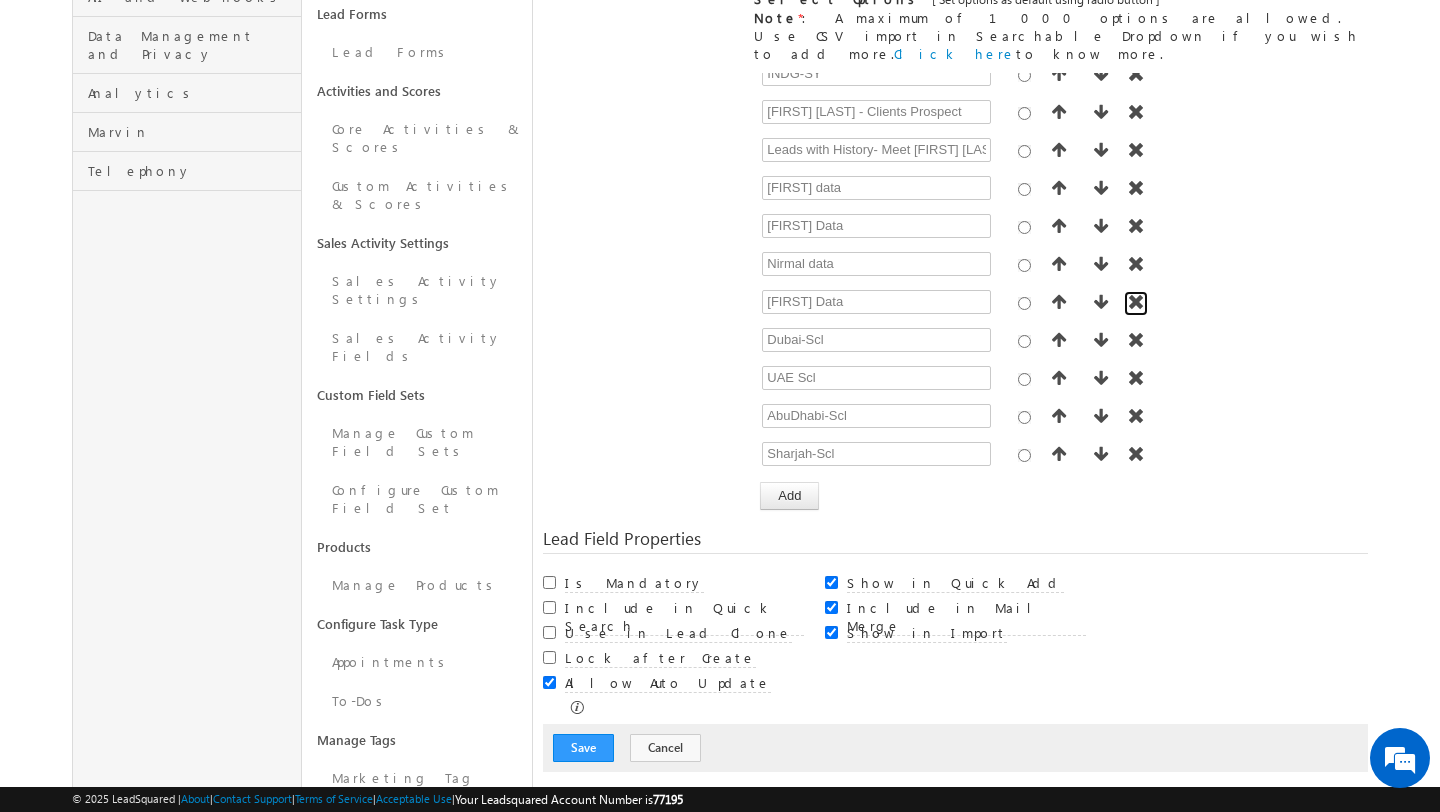 click at bounding box center (1136, 302) 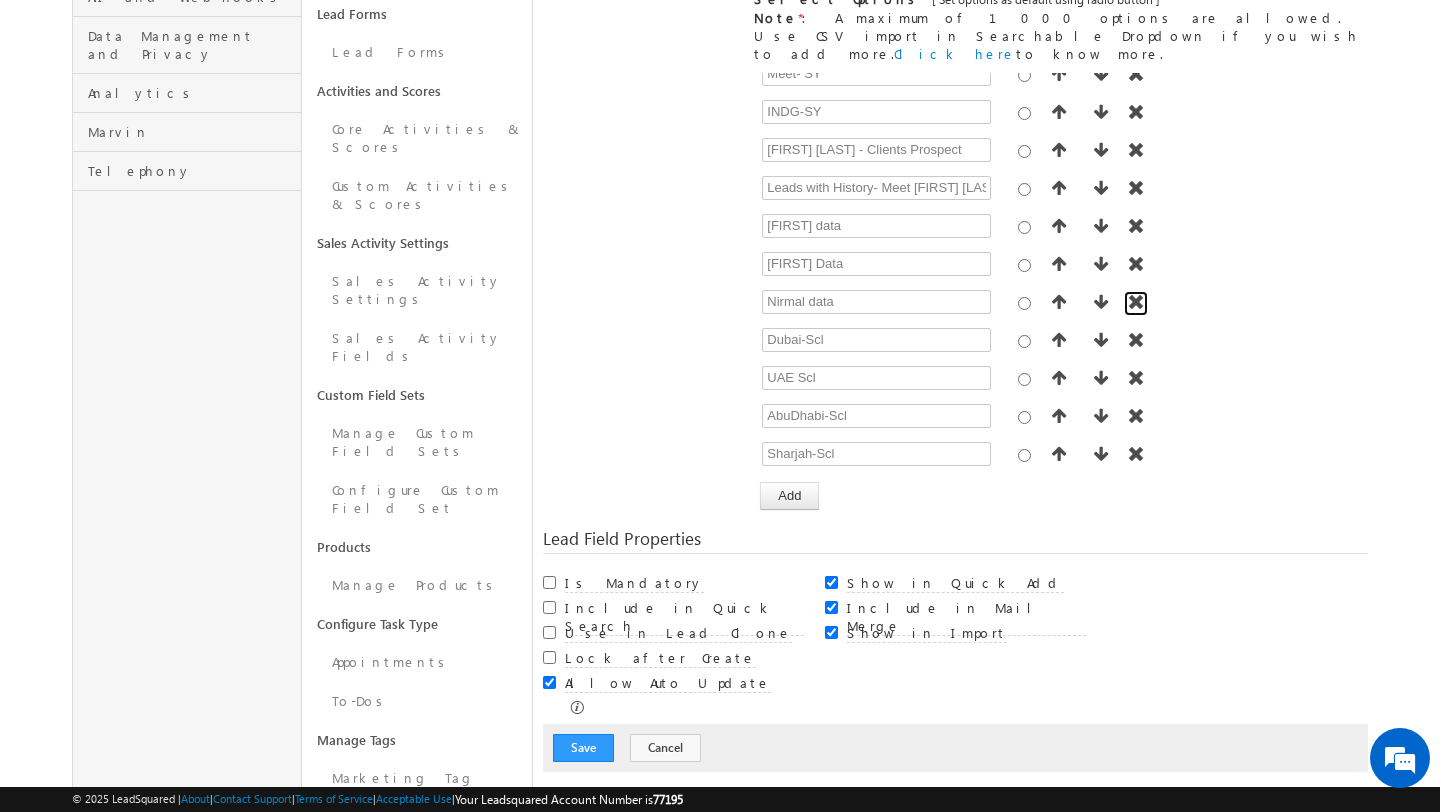 click at bounding box center (1136, 302) 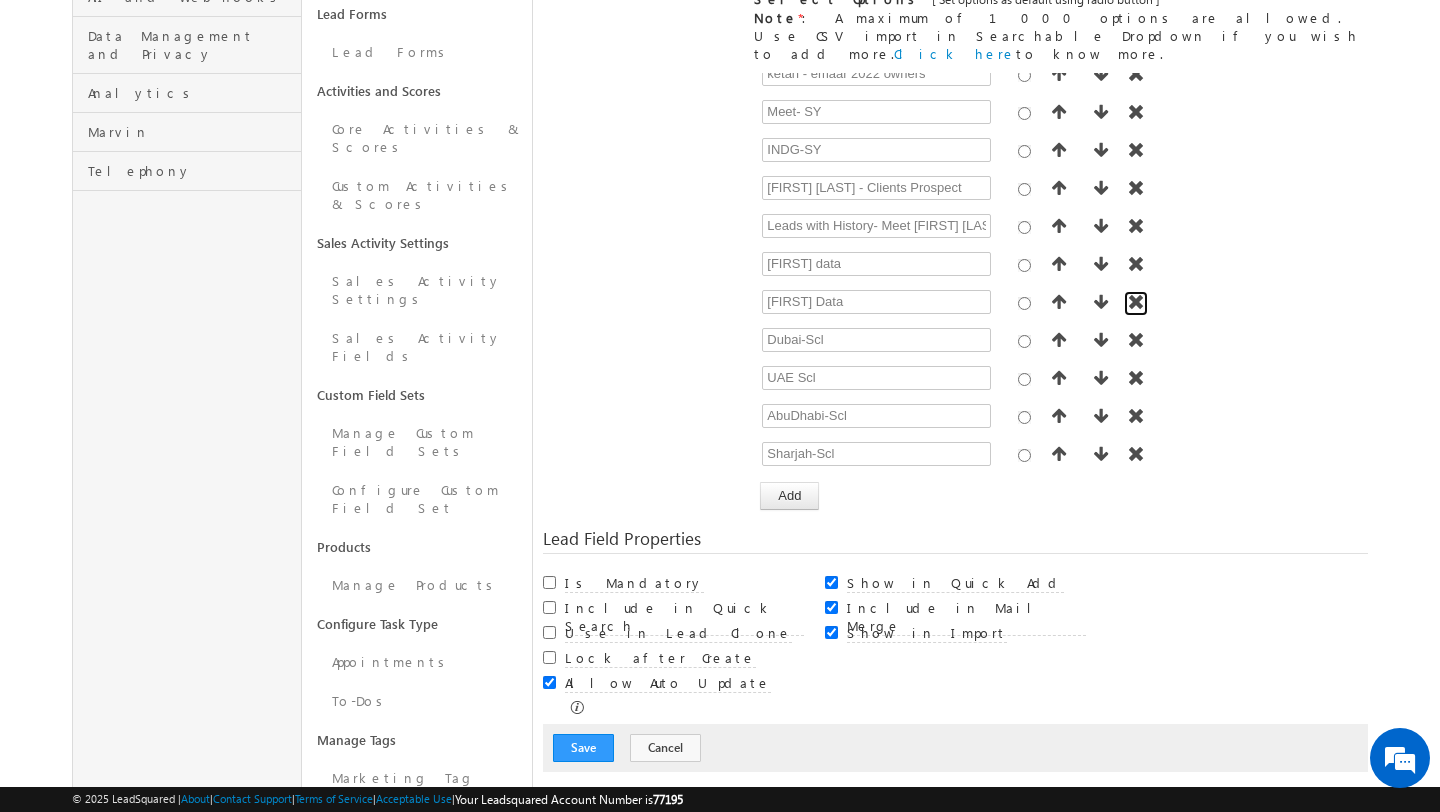 click at bounding box center [1136, 302] 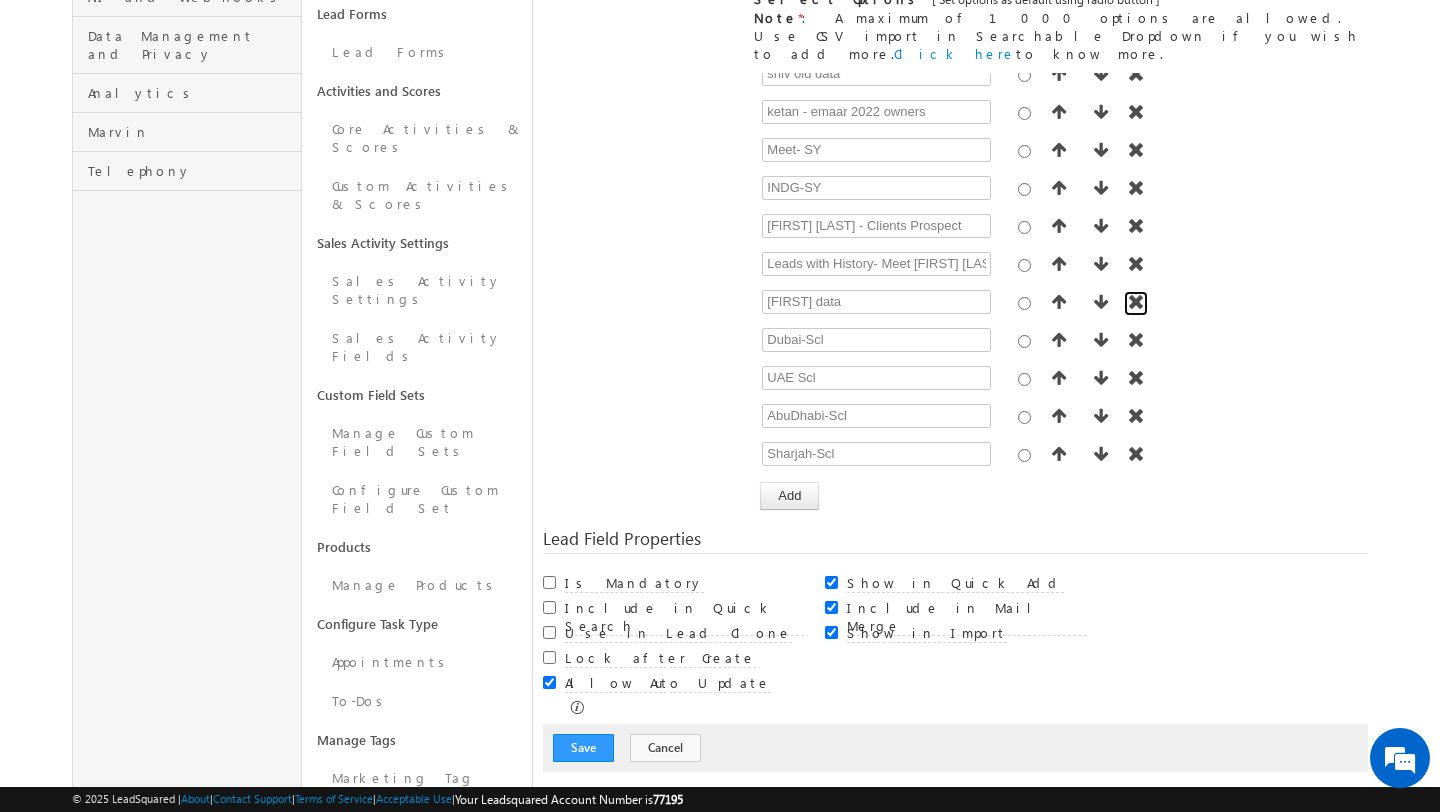 click at bounding box center [1136, 302] 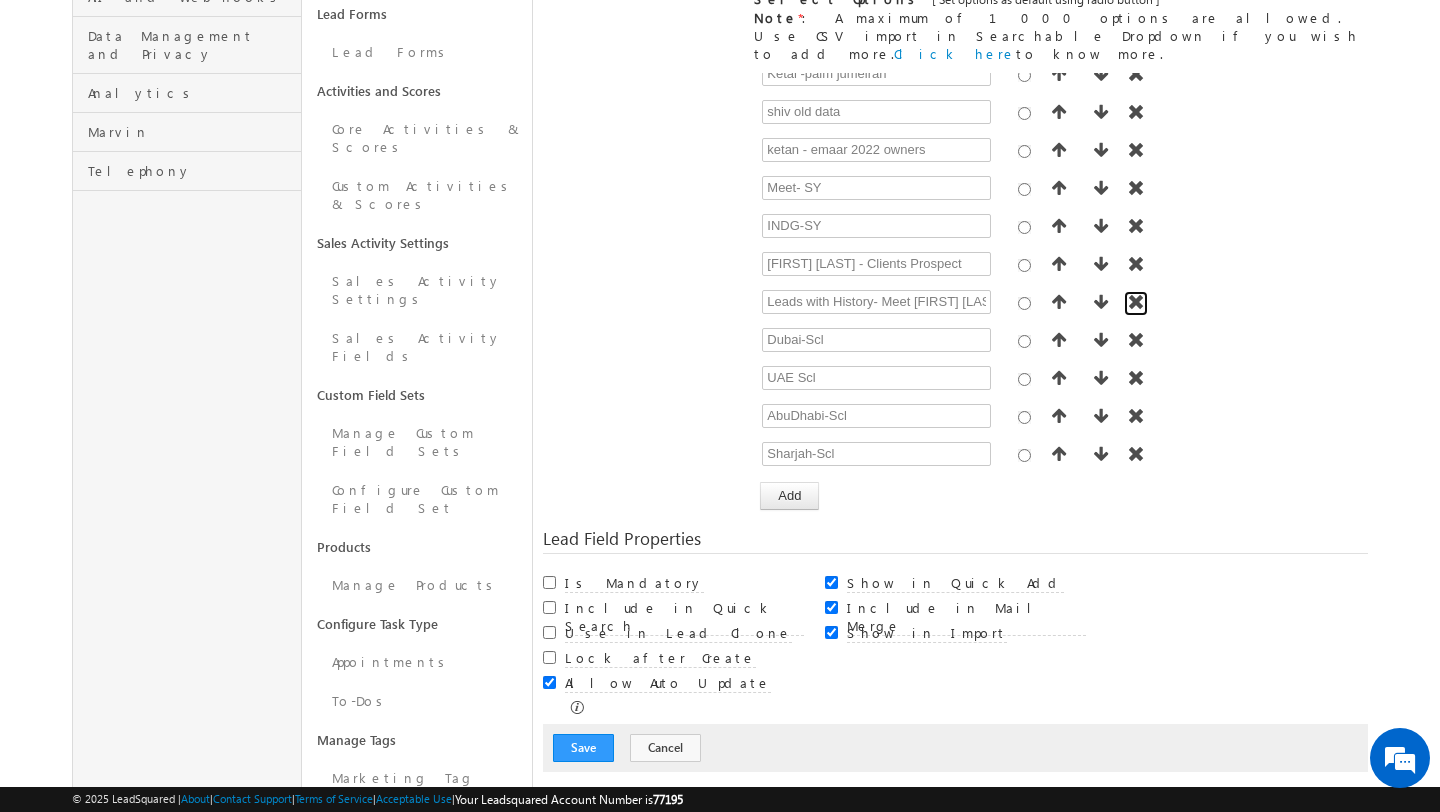 click at bounding box center [1136, 302] 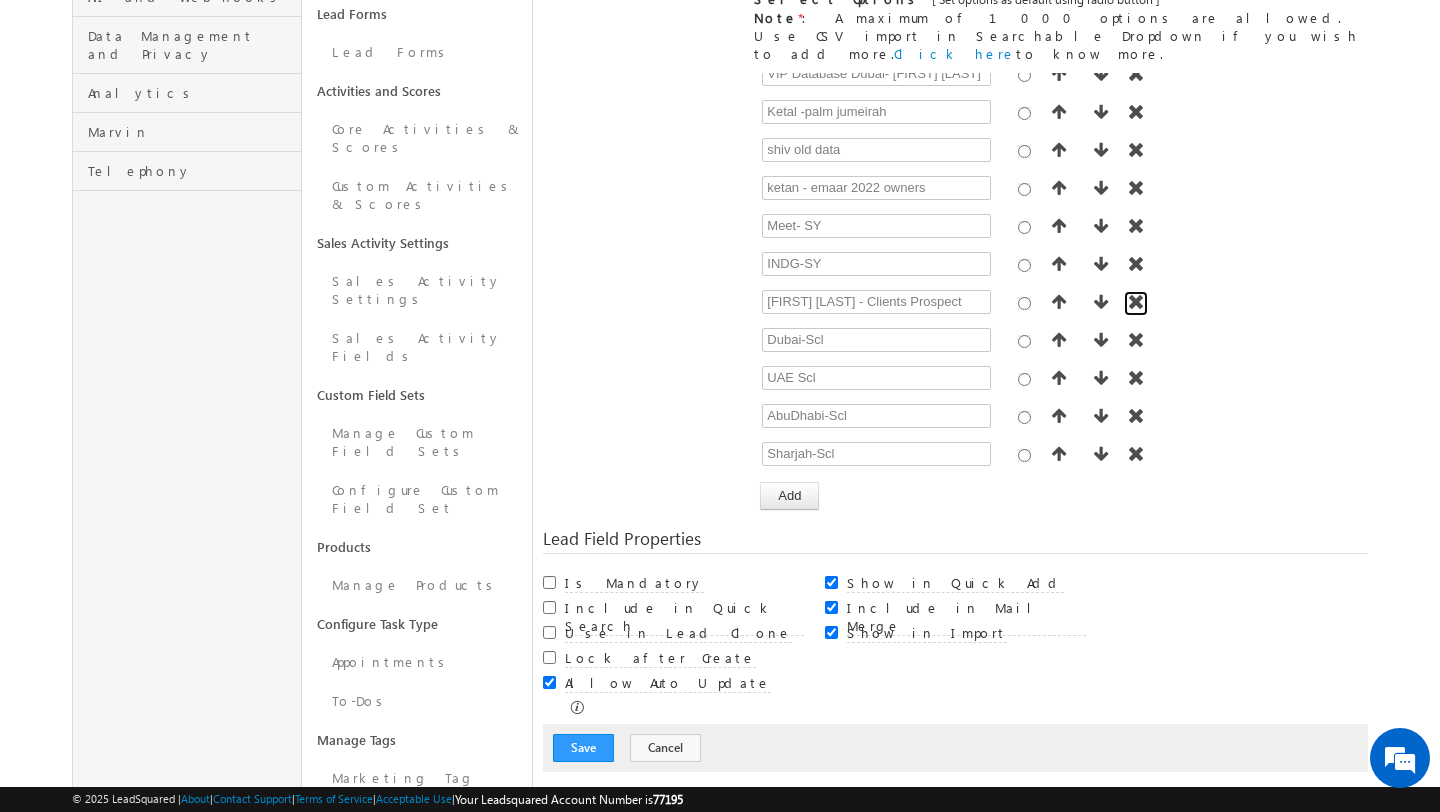 click at bounding box center [1136, 302] 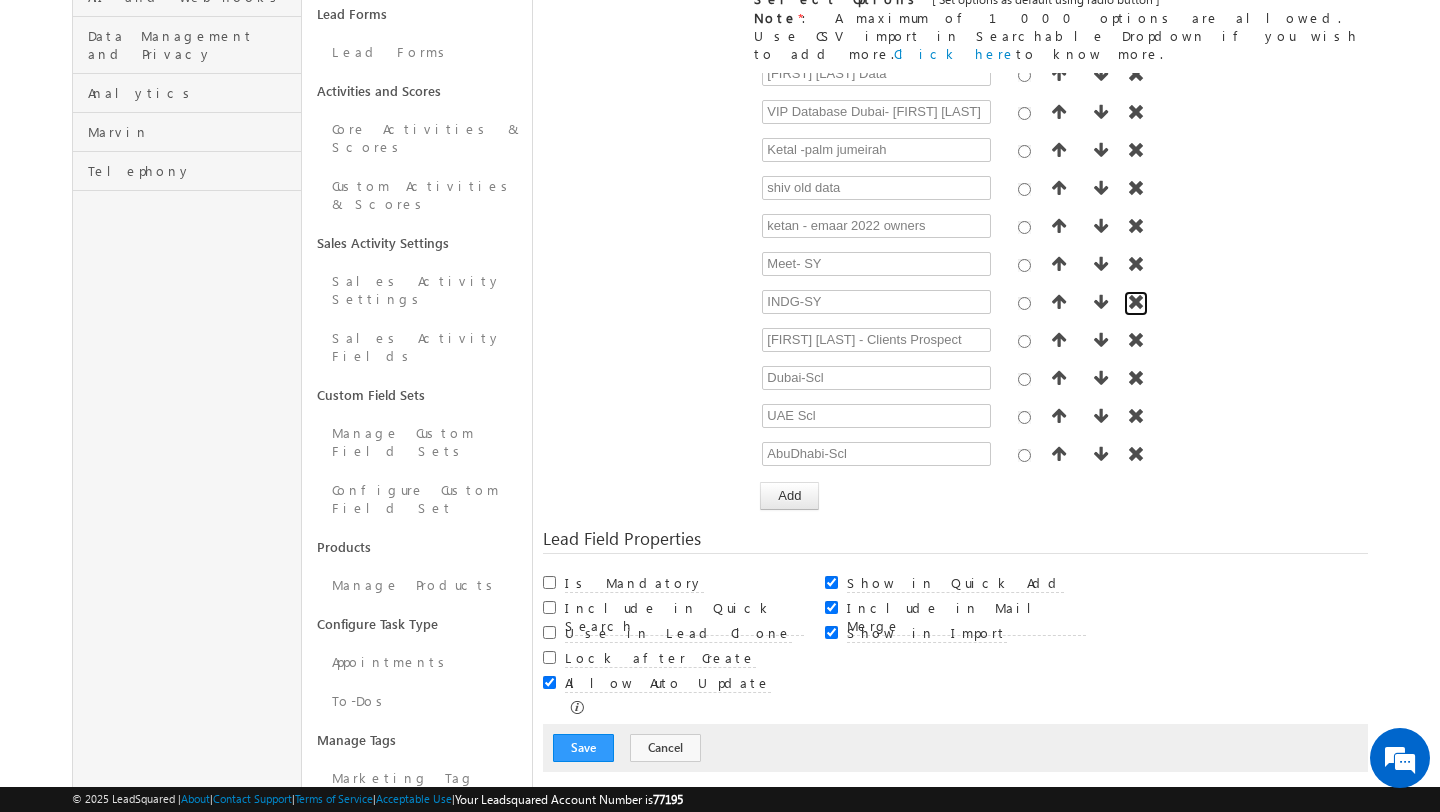 click at bounding box center [1136, 302] 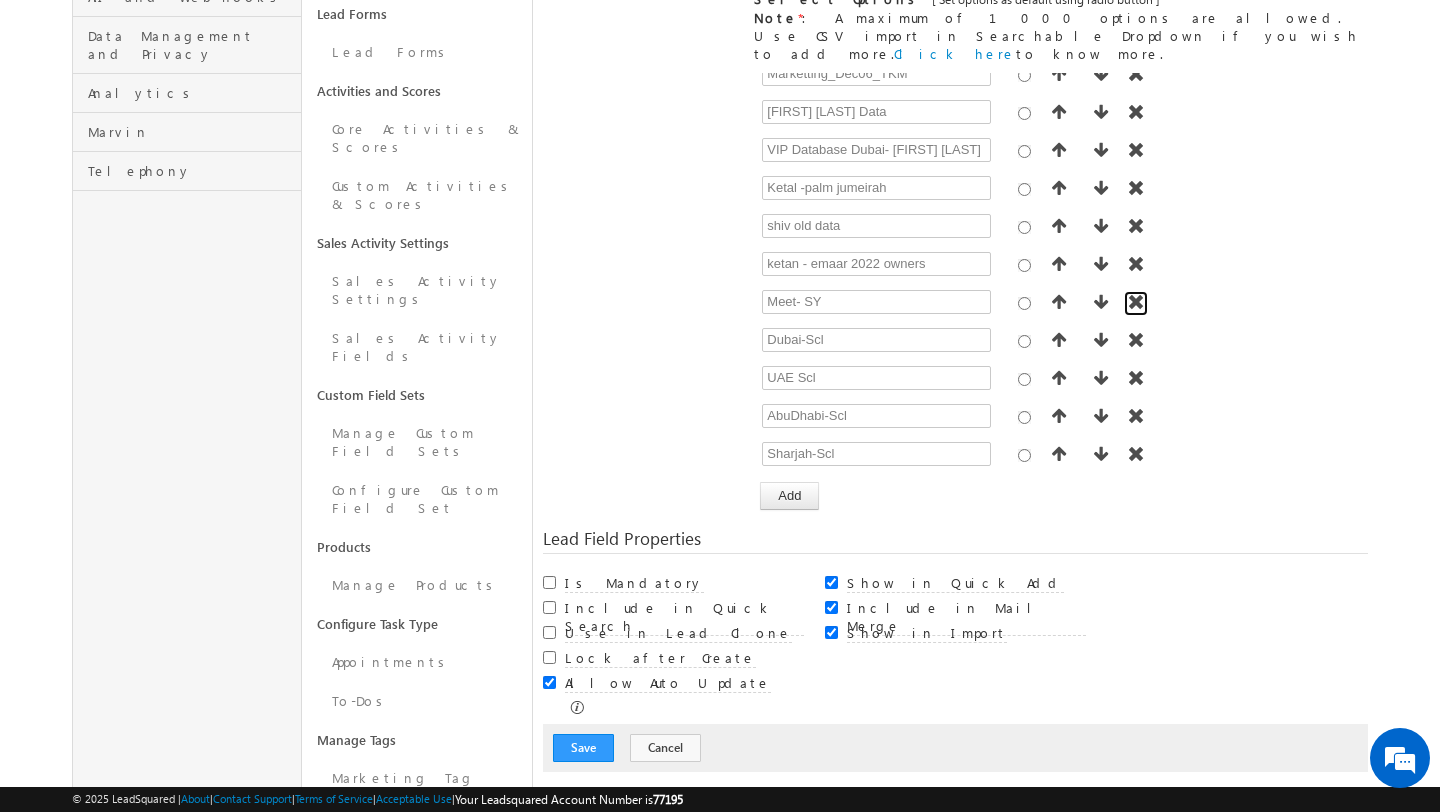 click at bounding box center [1136, 302] 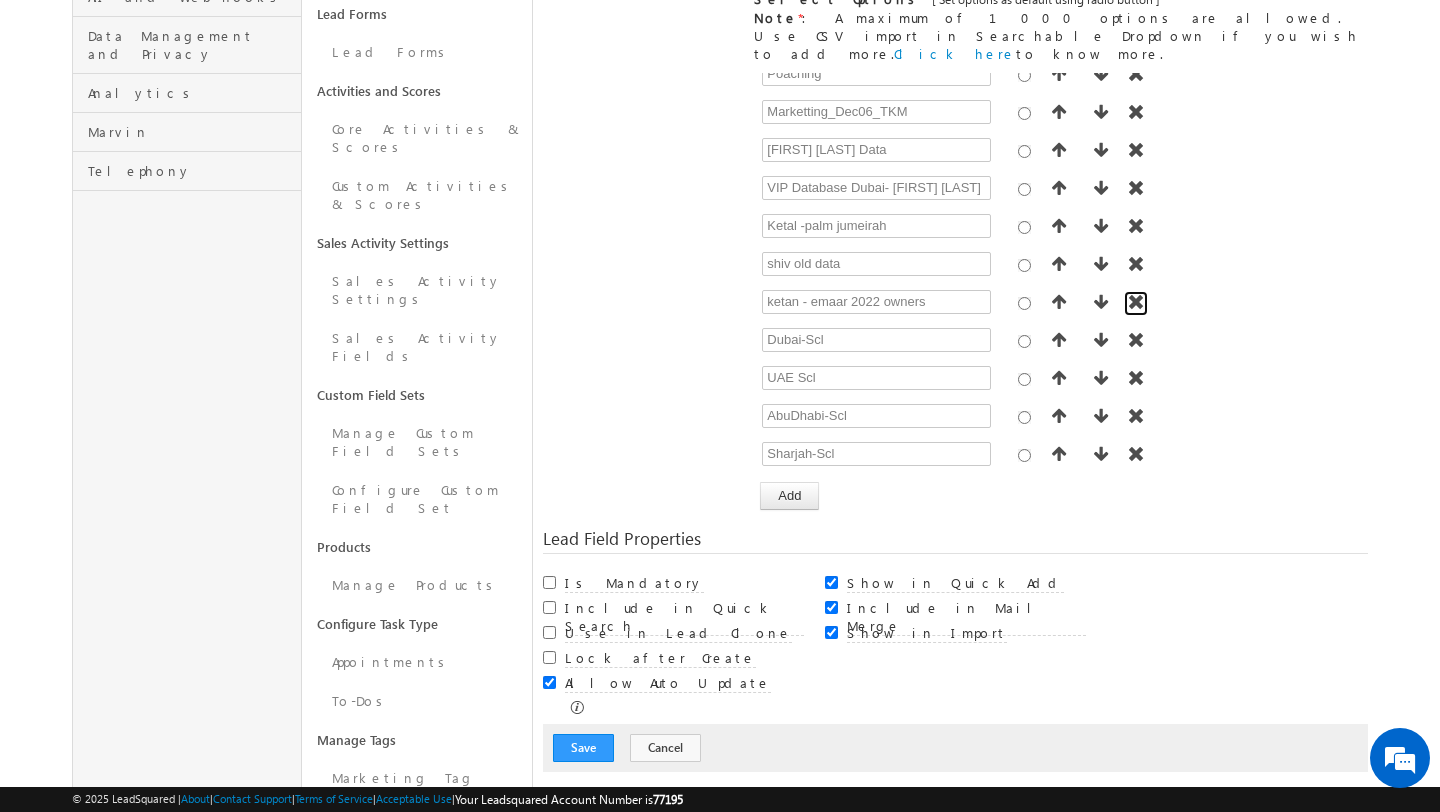 click at bounding box center (1136, 302) 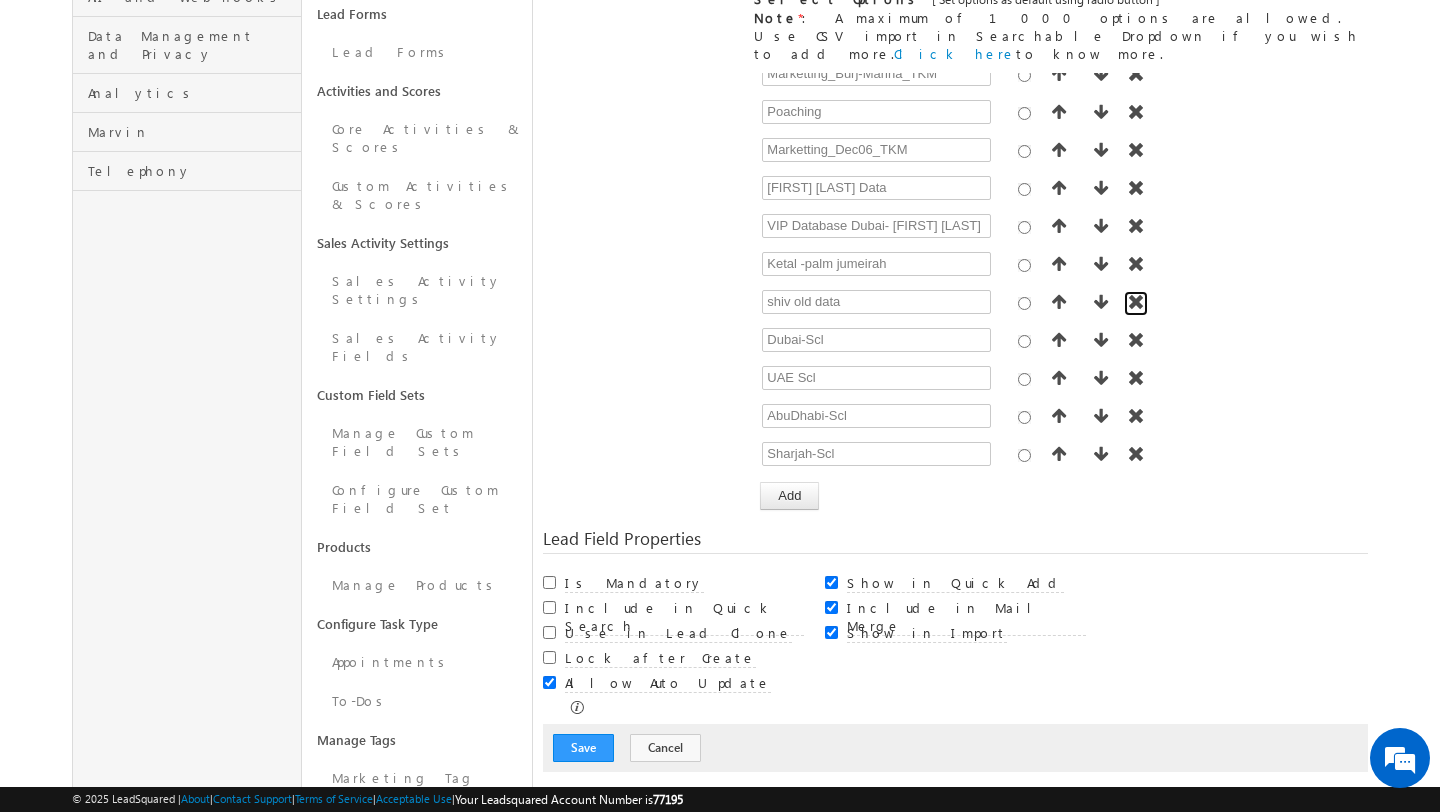 click at bounding box center (1136, 302) 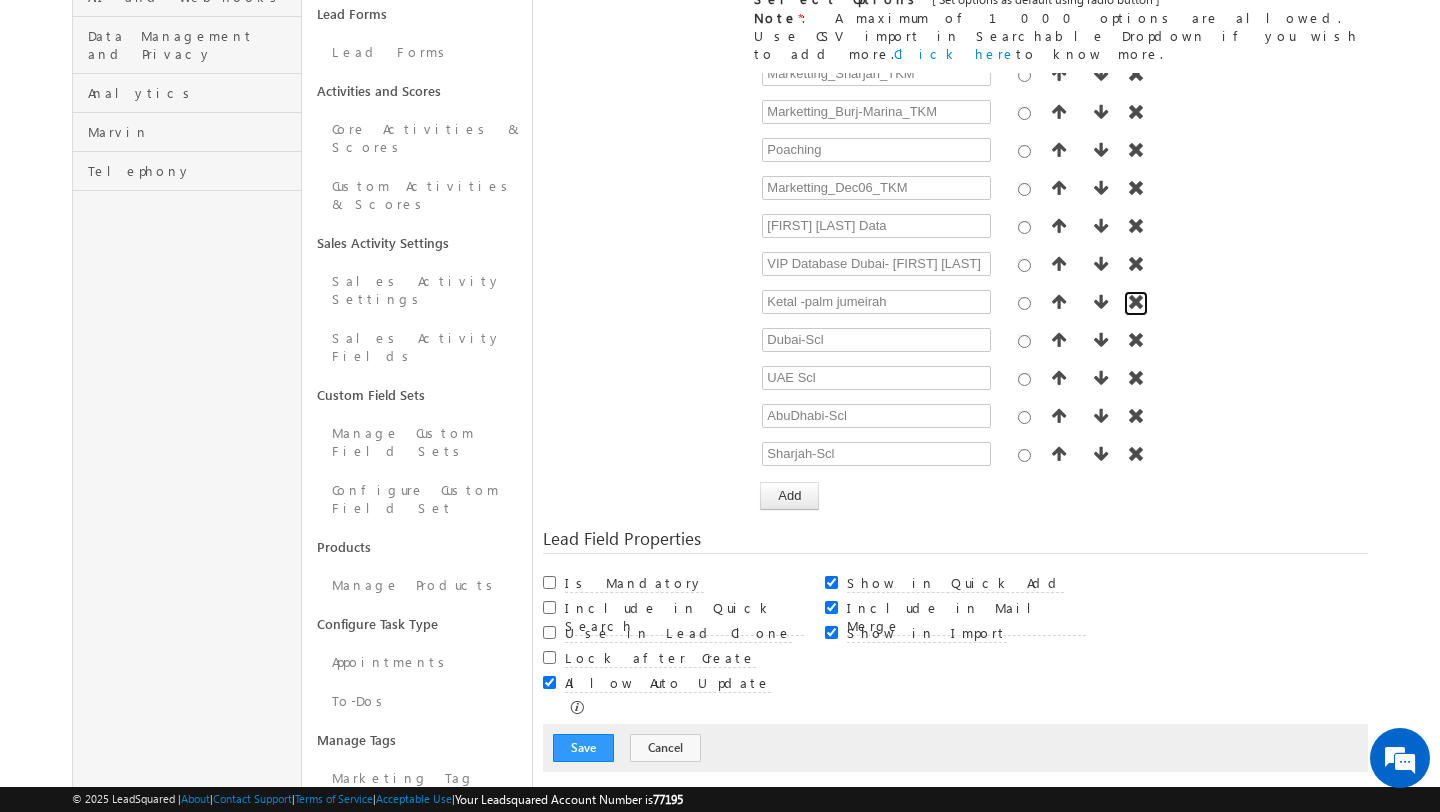 click at bounding box center [1136, 302] 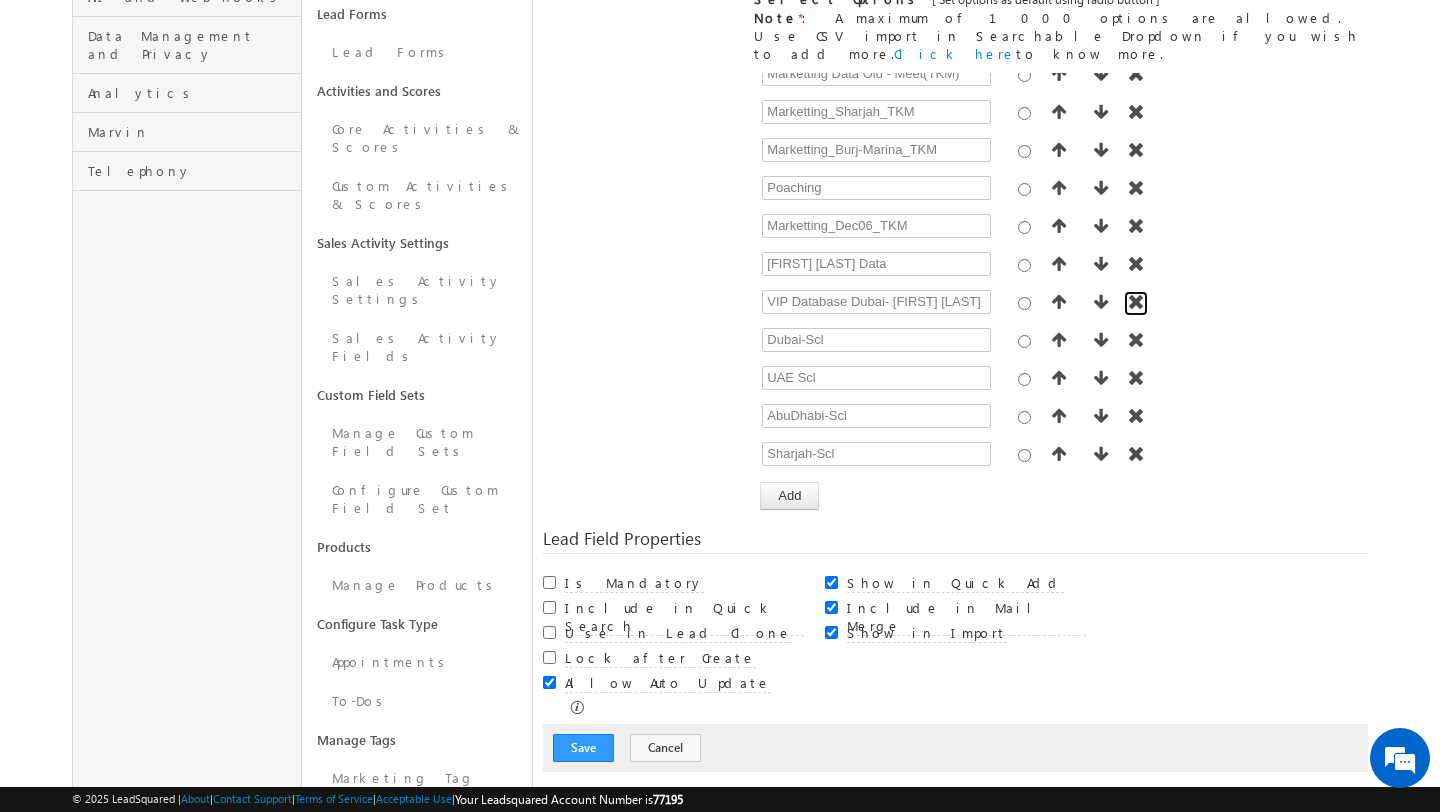 click at bounding box center (1136, 302) 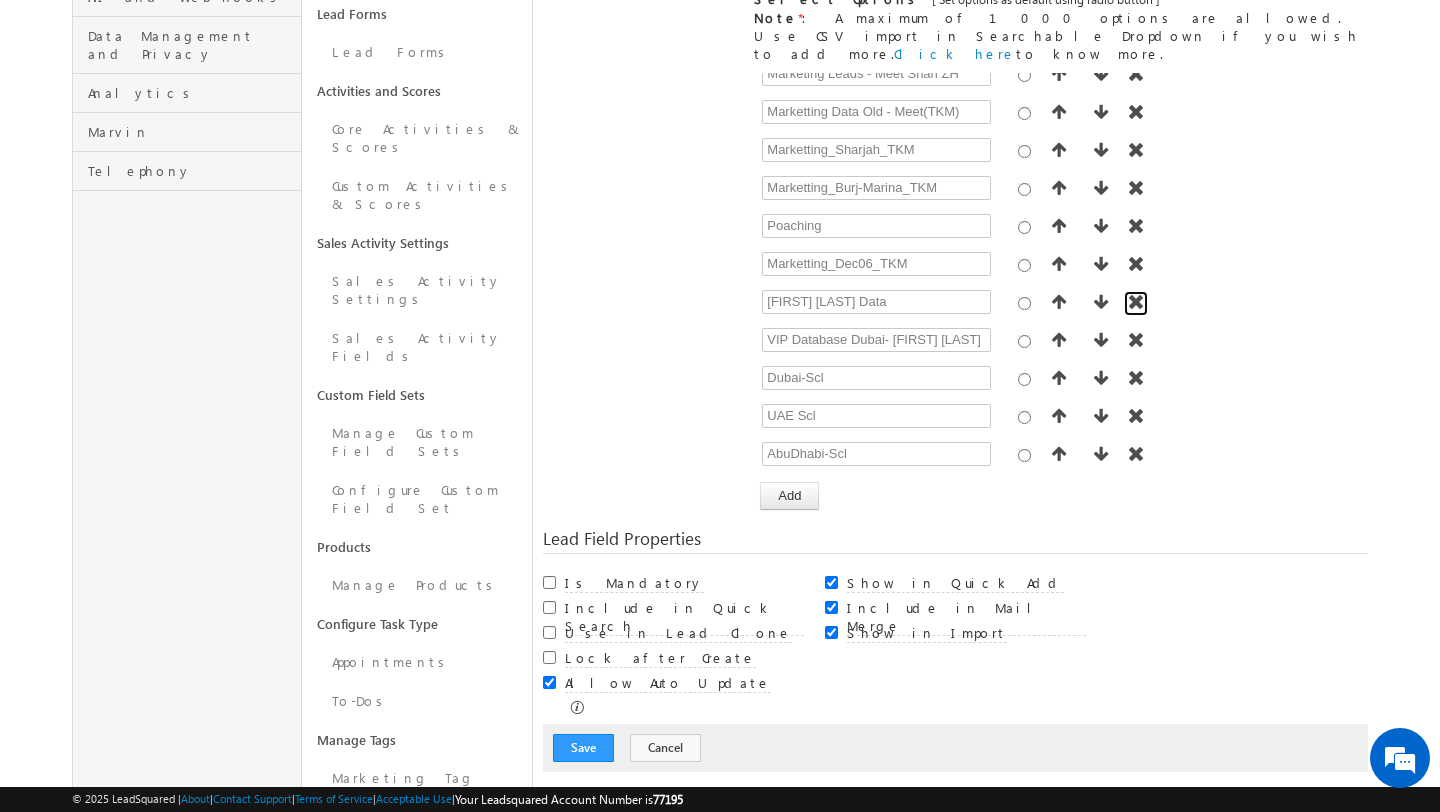 click at bounding box center [1136, 302] 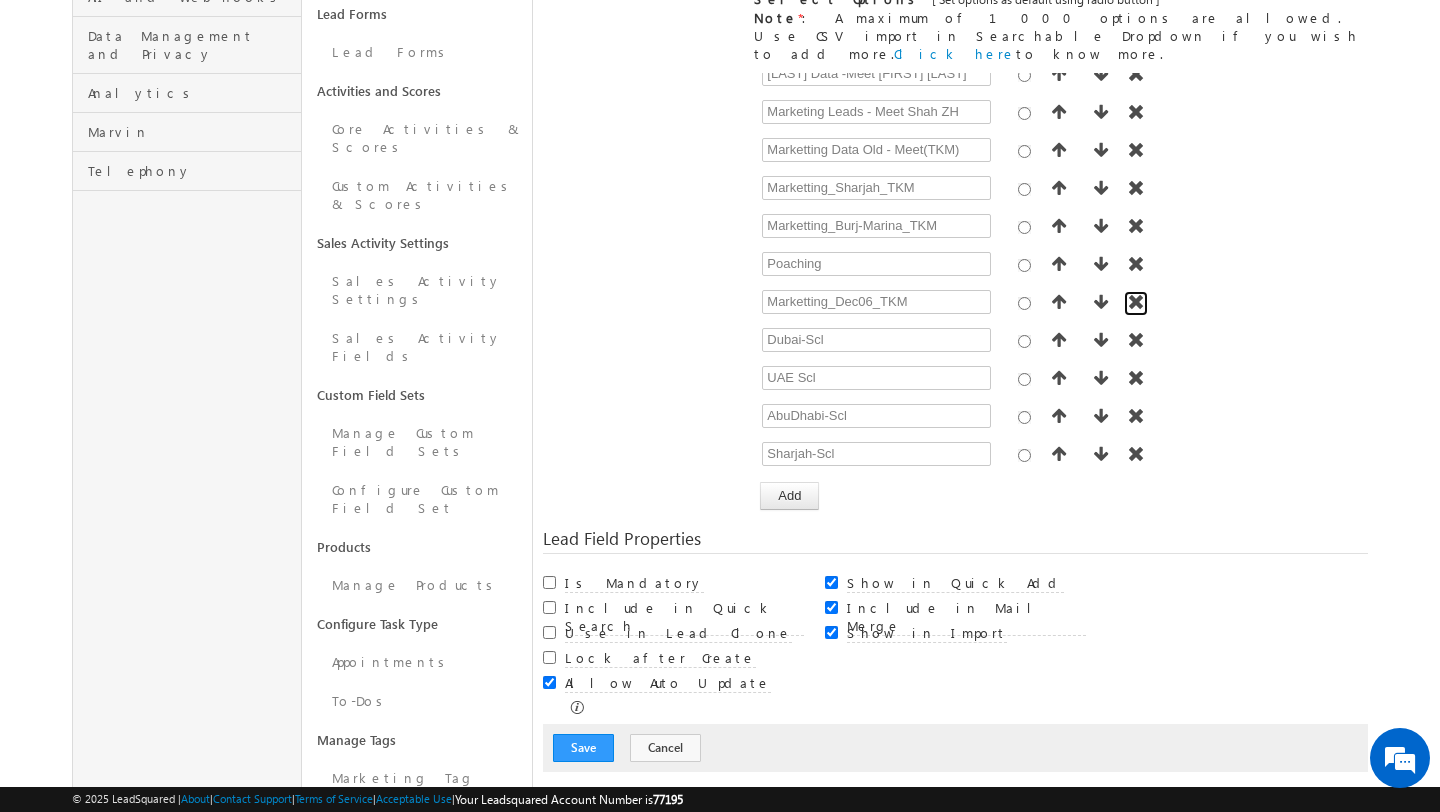click at bounding box center [1136, 302] 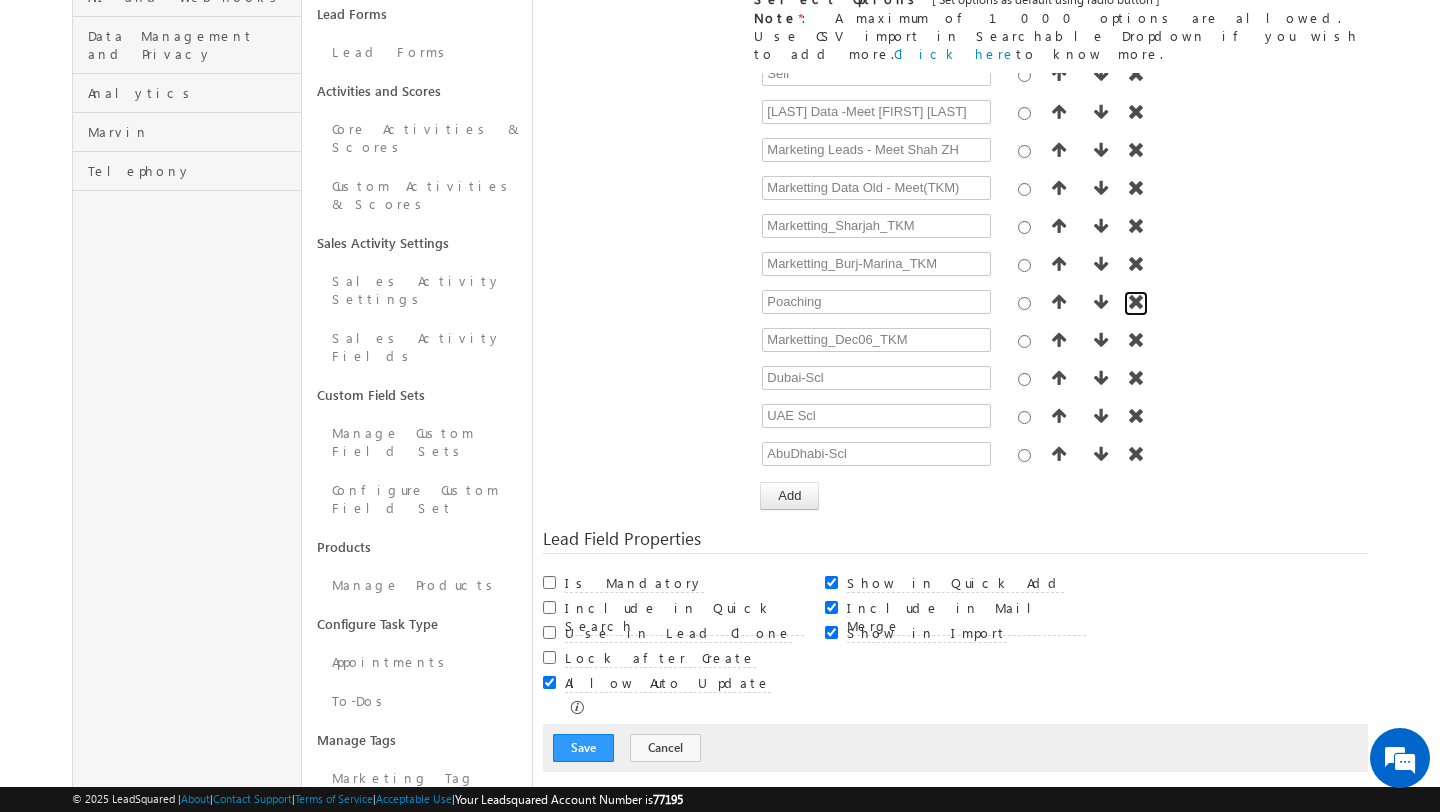 click at bounding box center [1136, 302] 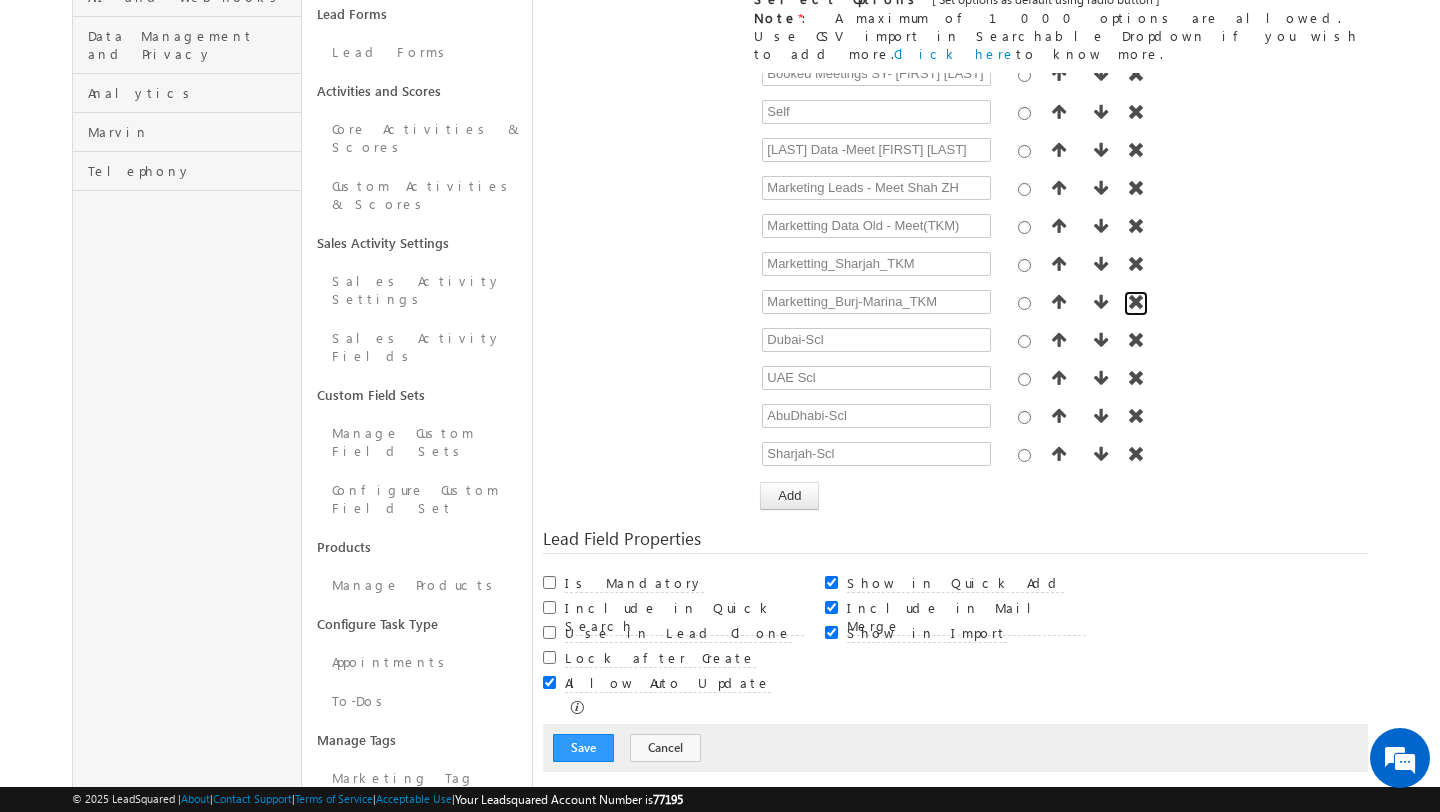 click at bounding box center (1136, 302) 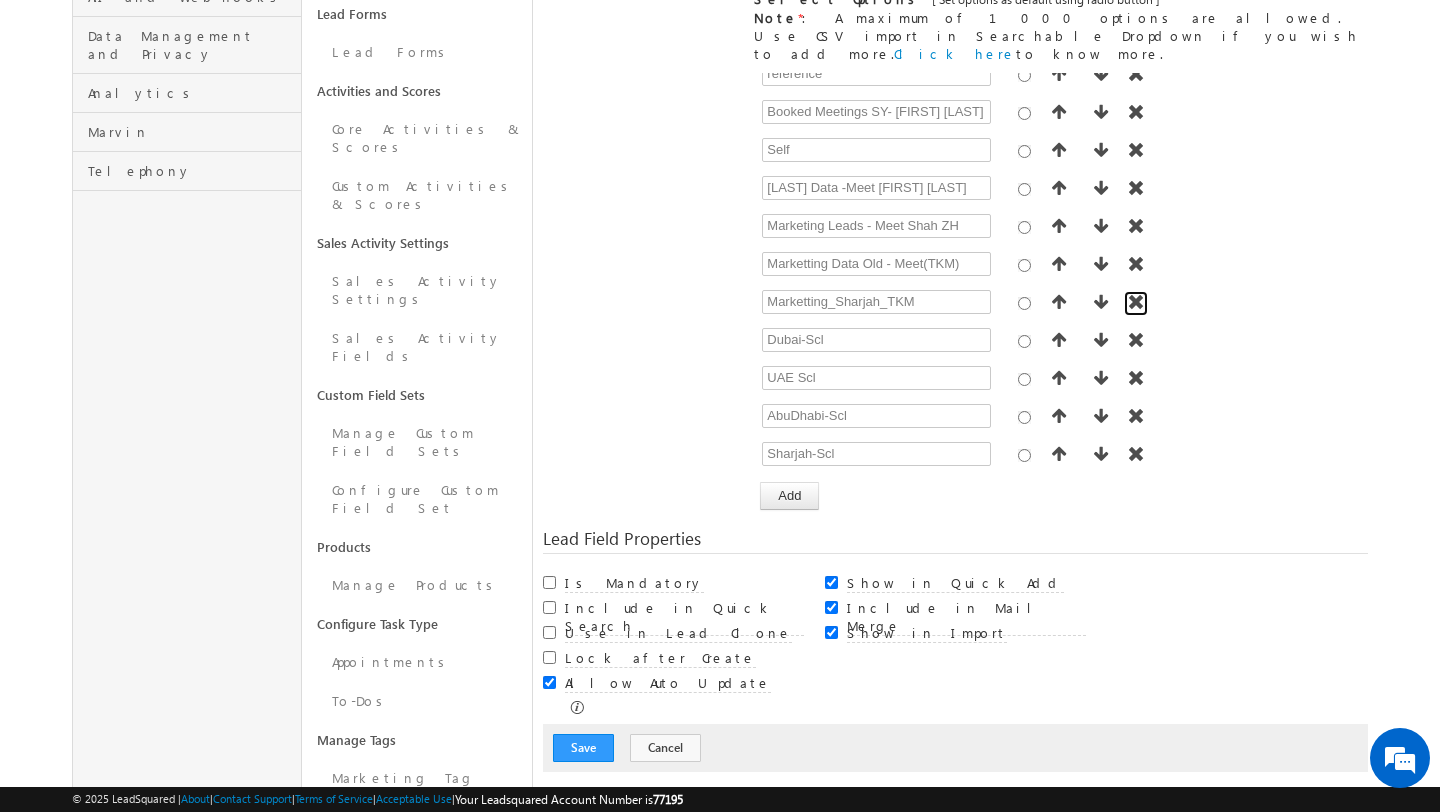 click at bounding box center [1136, 302] 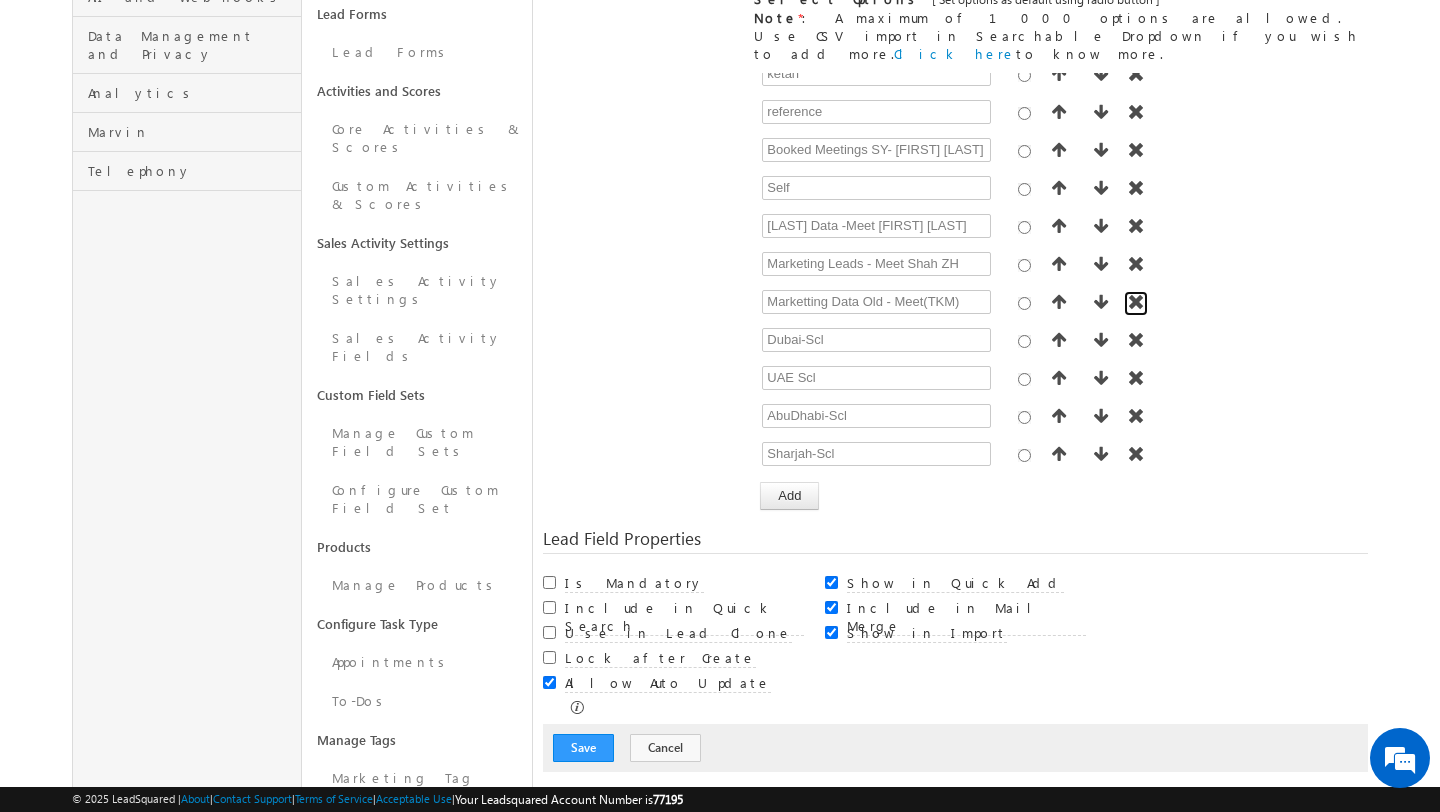 click at bounding box center (1136, 302) 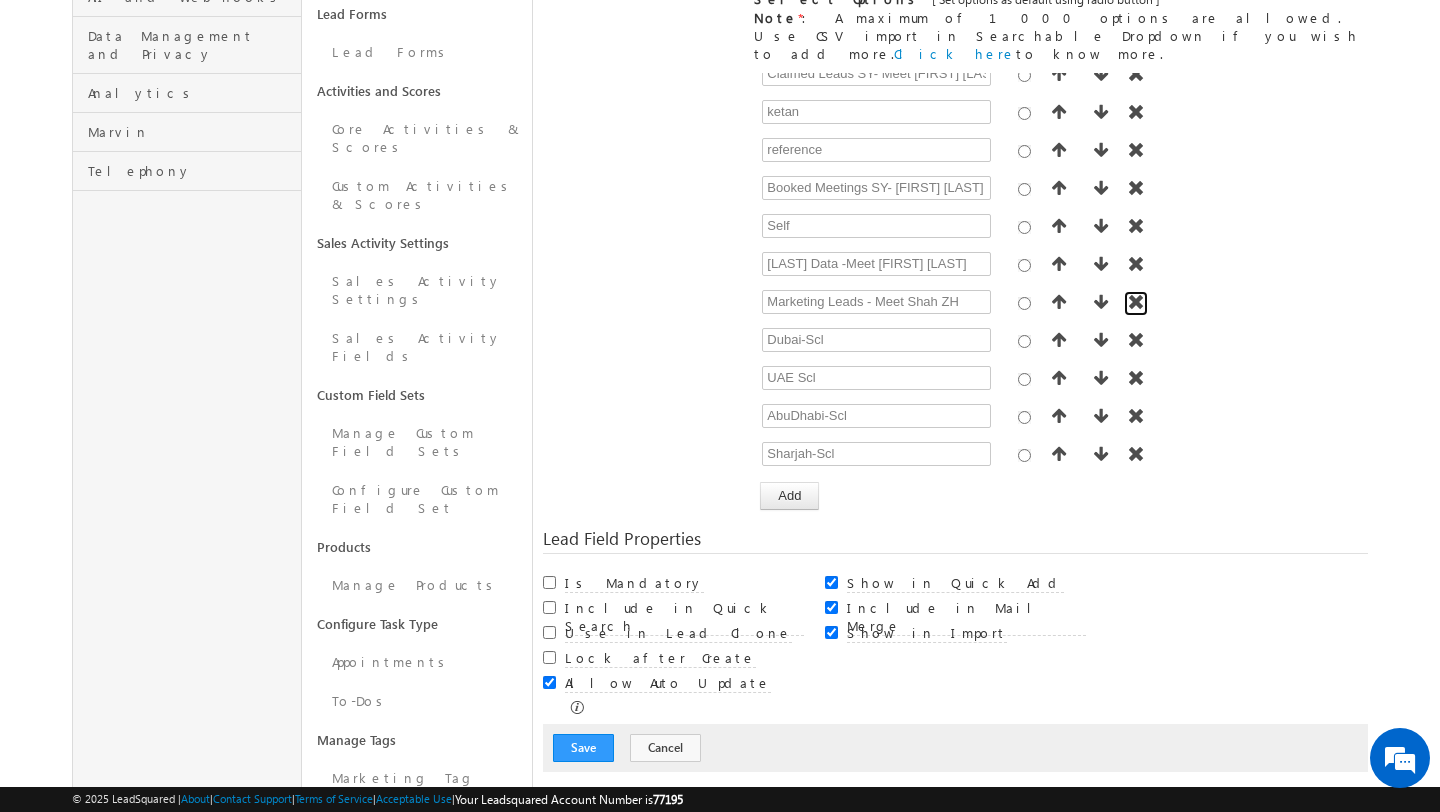 click at bounding box center (1136, 302) 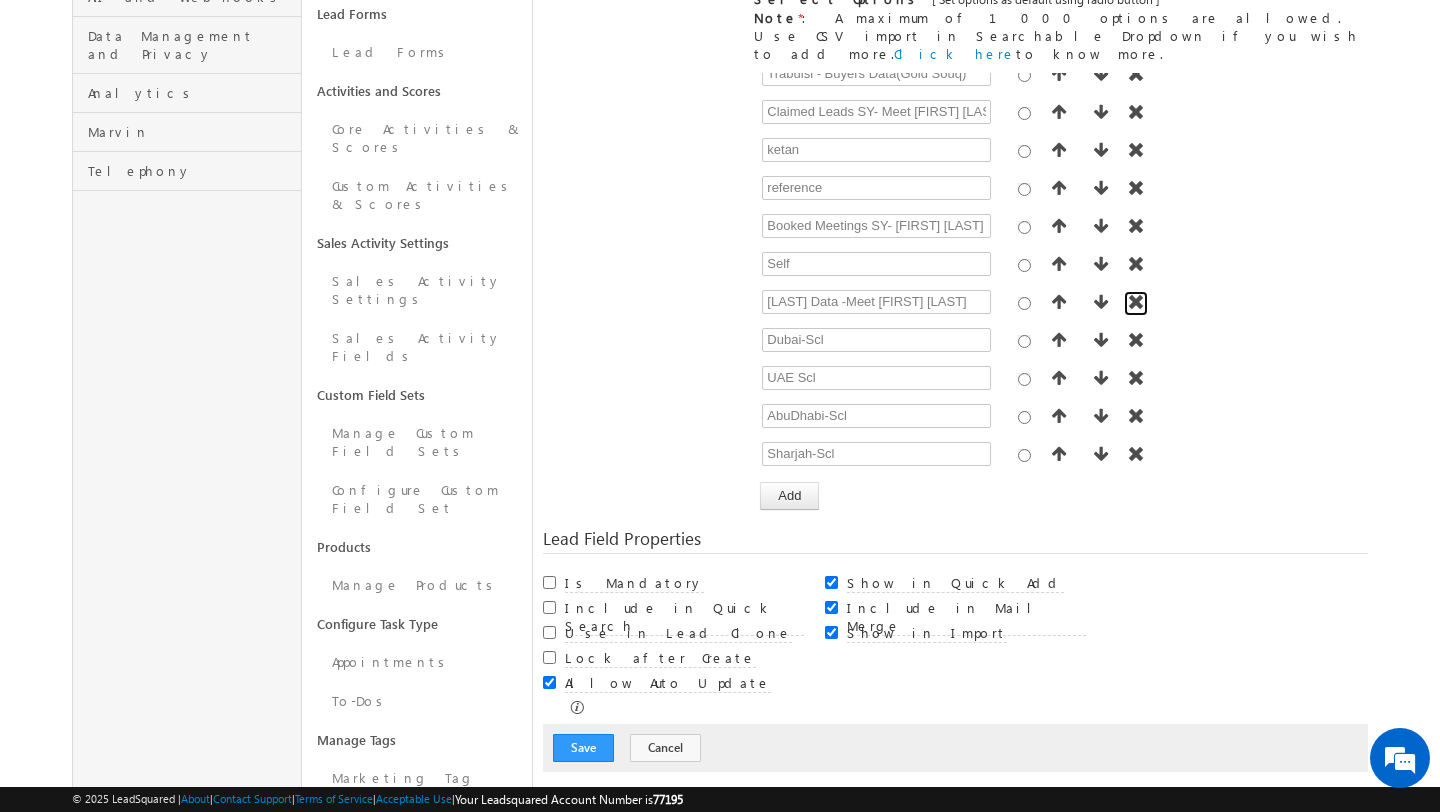 click at bounding box center (1136, 302) 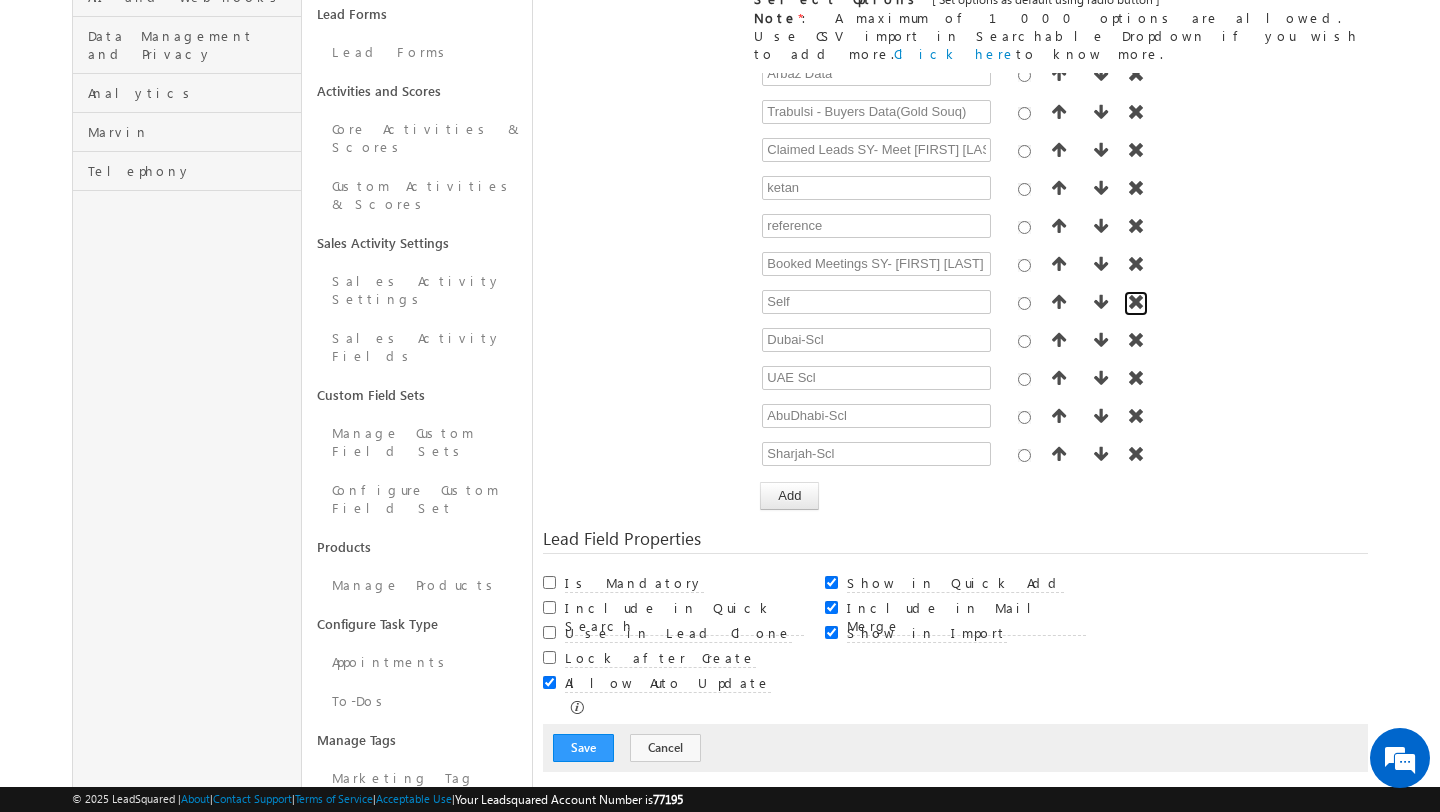 click at bounding box center [1136, 302] 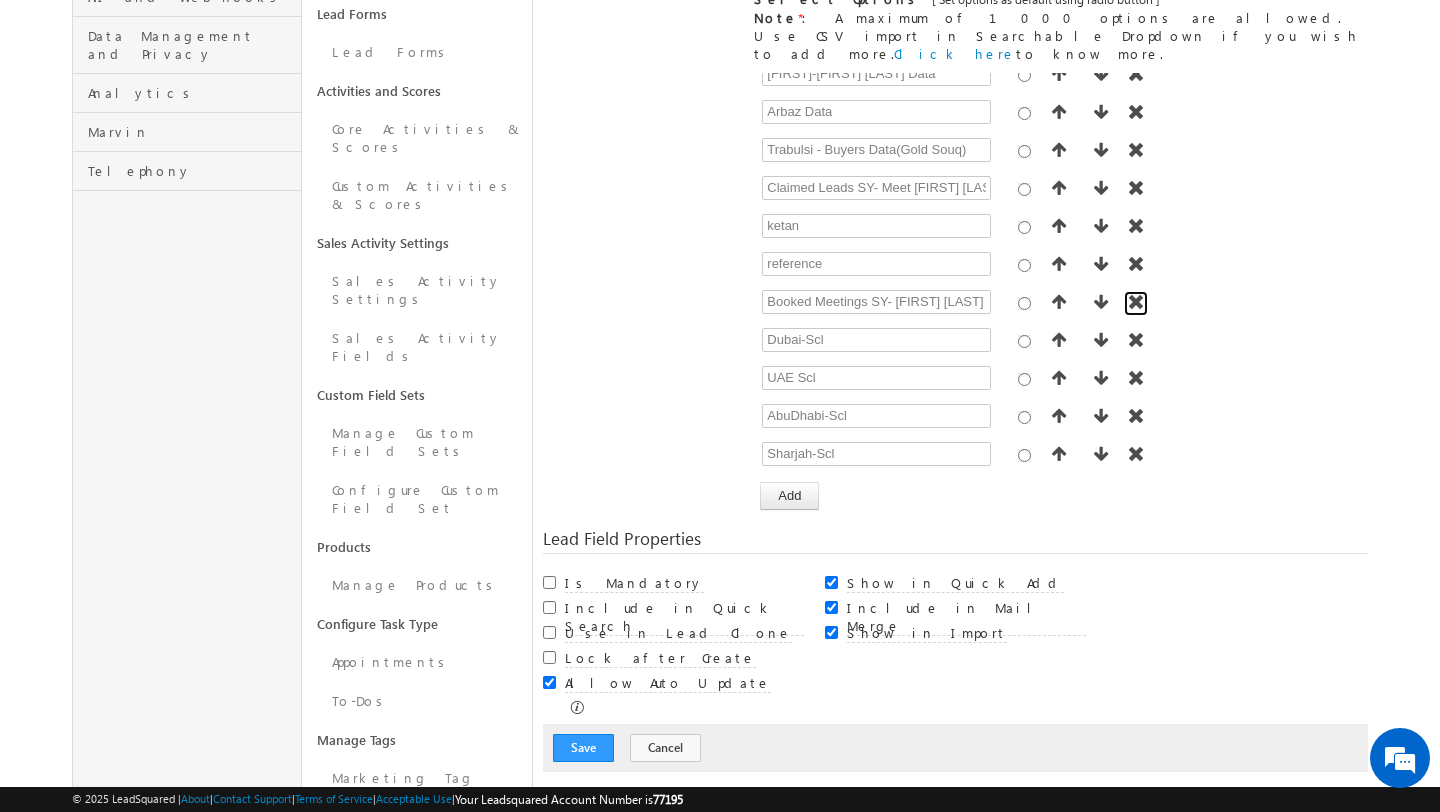 click at bounding box center [1136, 302] 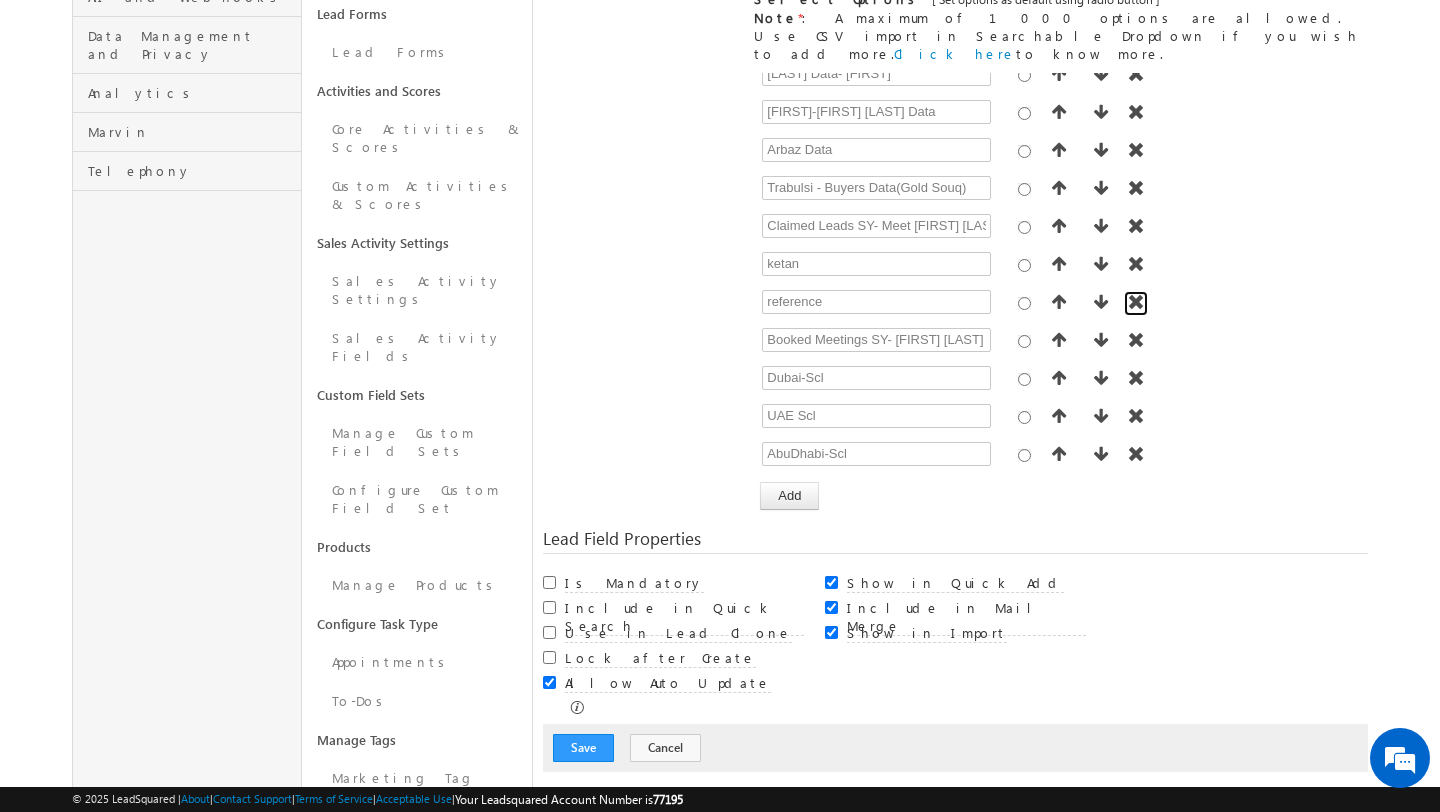 click at bounding box center [1136, 302] 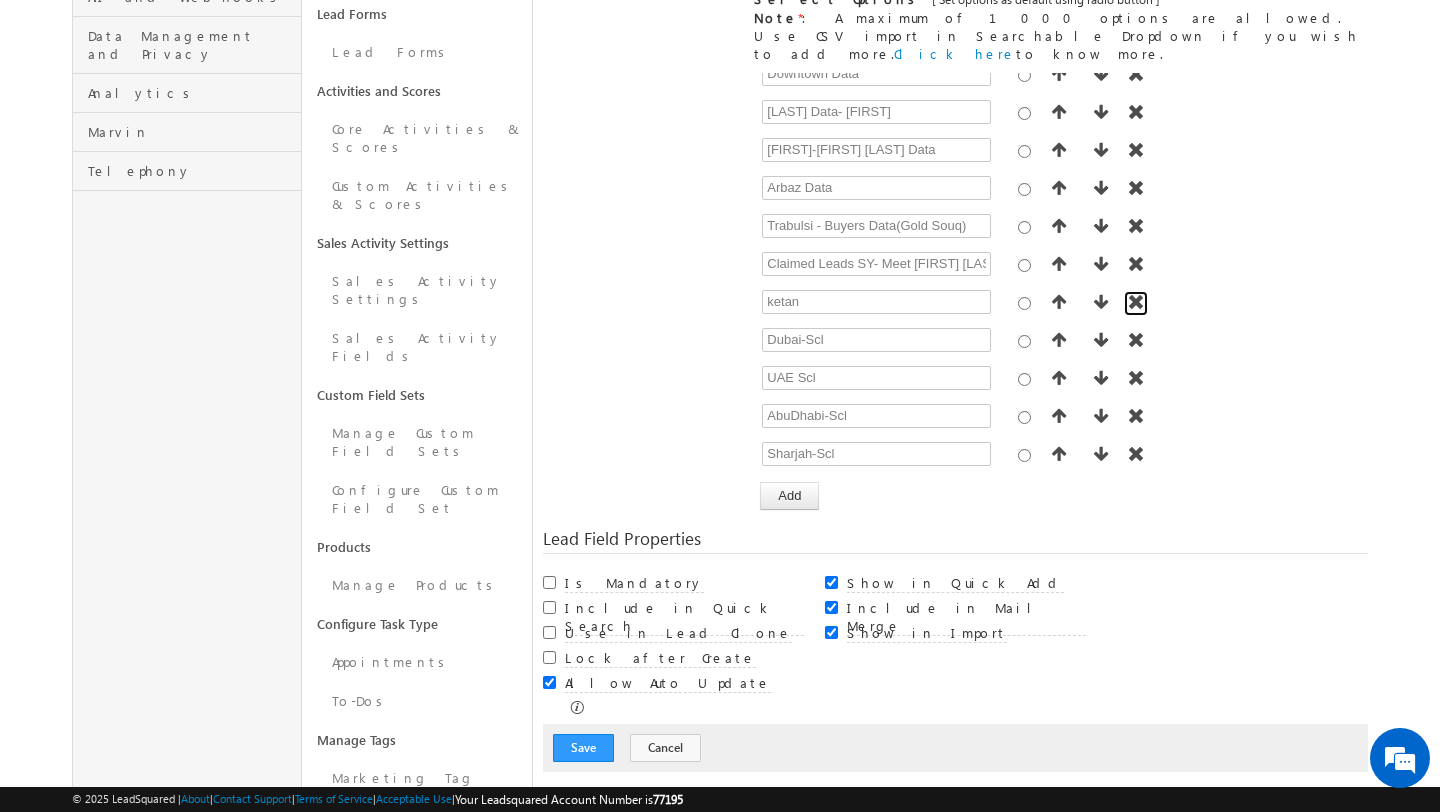 click at bounding box center [1136, 302] 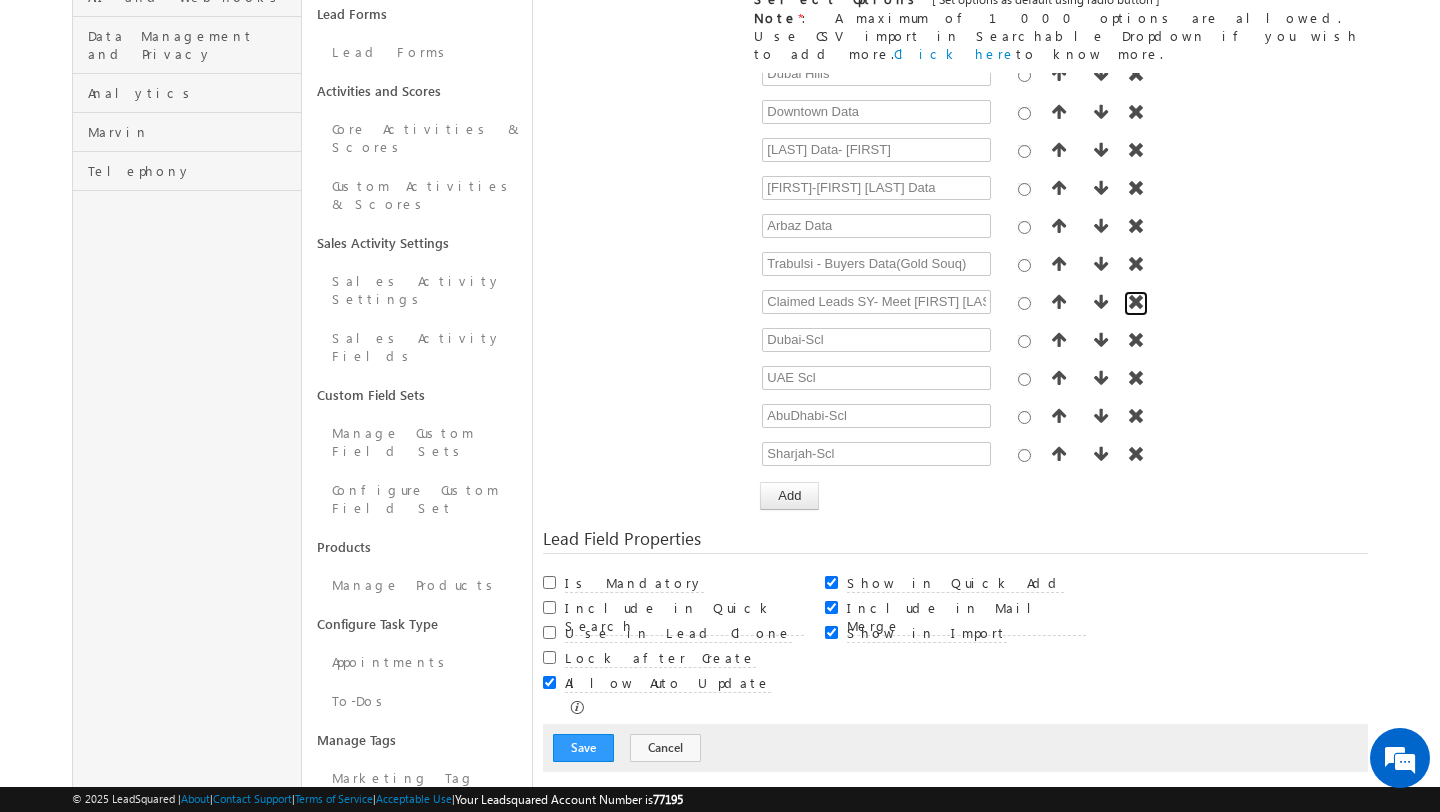click at bounding box center (1136, 302) 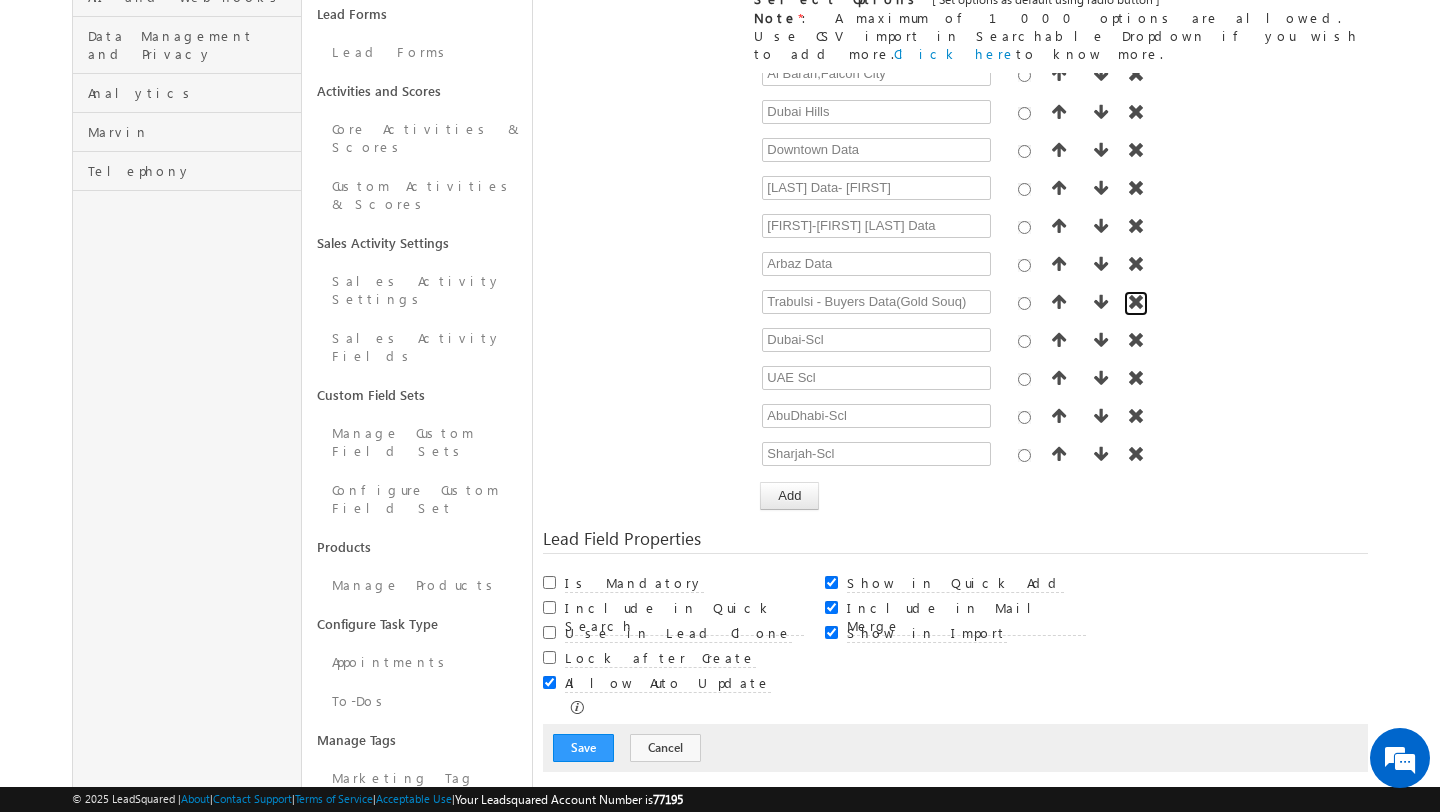 click at bounding box center (1136, 302) 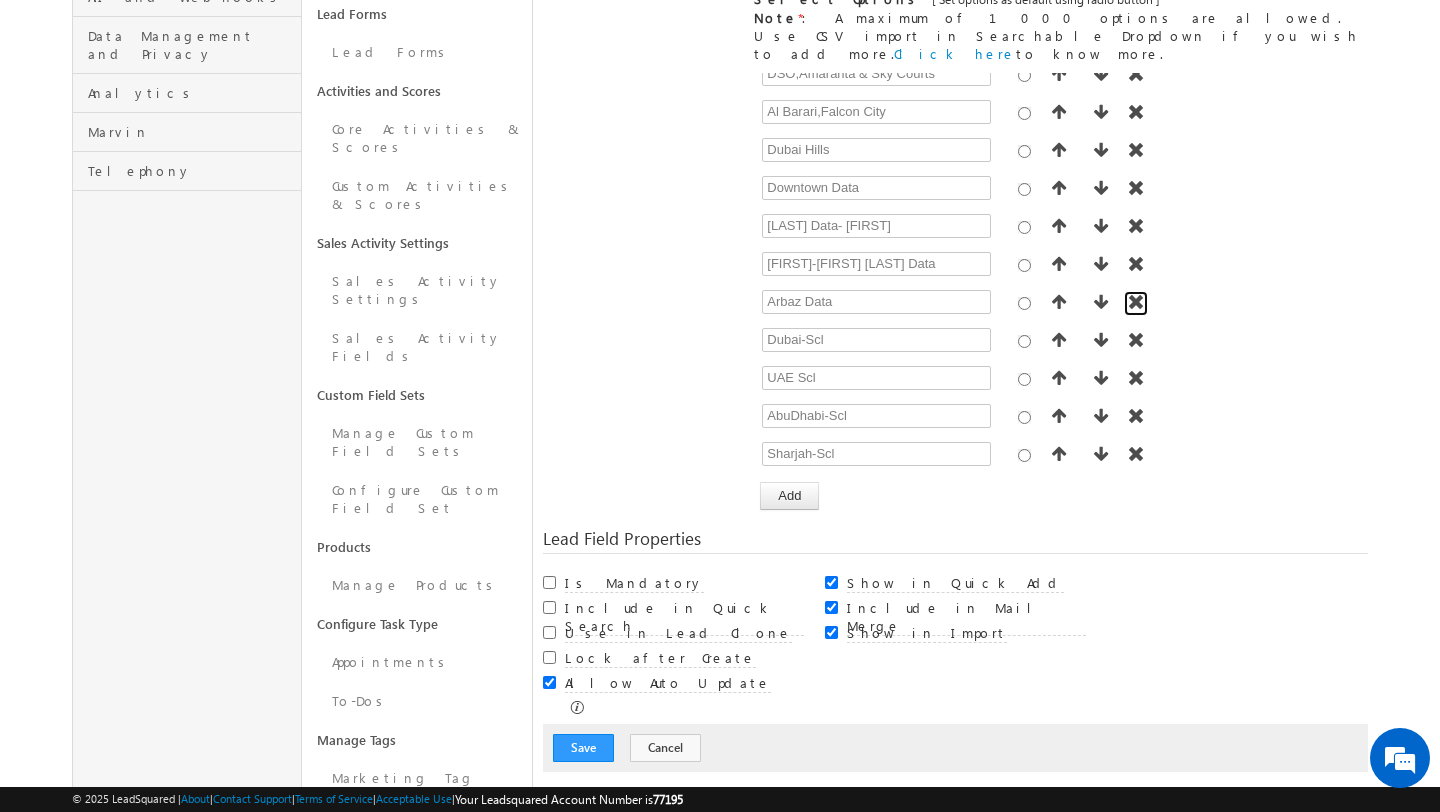click at bounding box center (1136, 302) 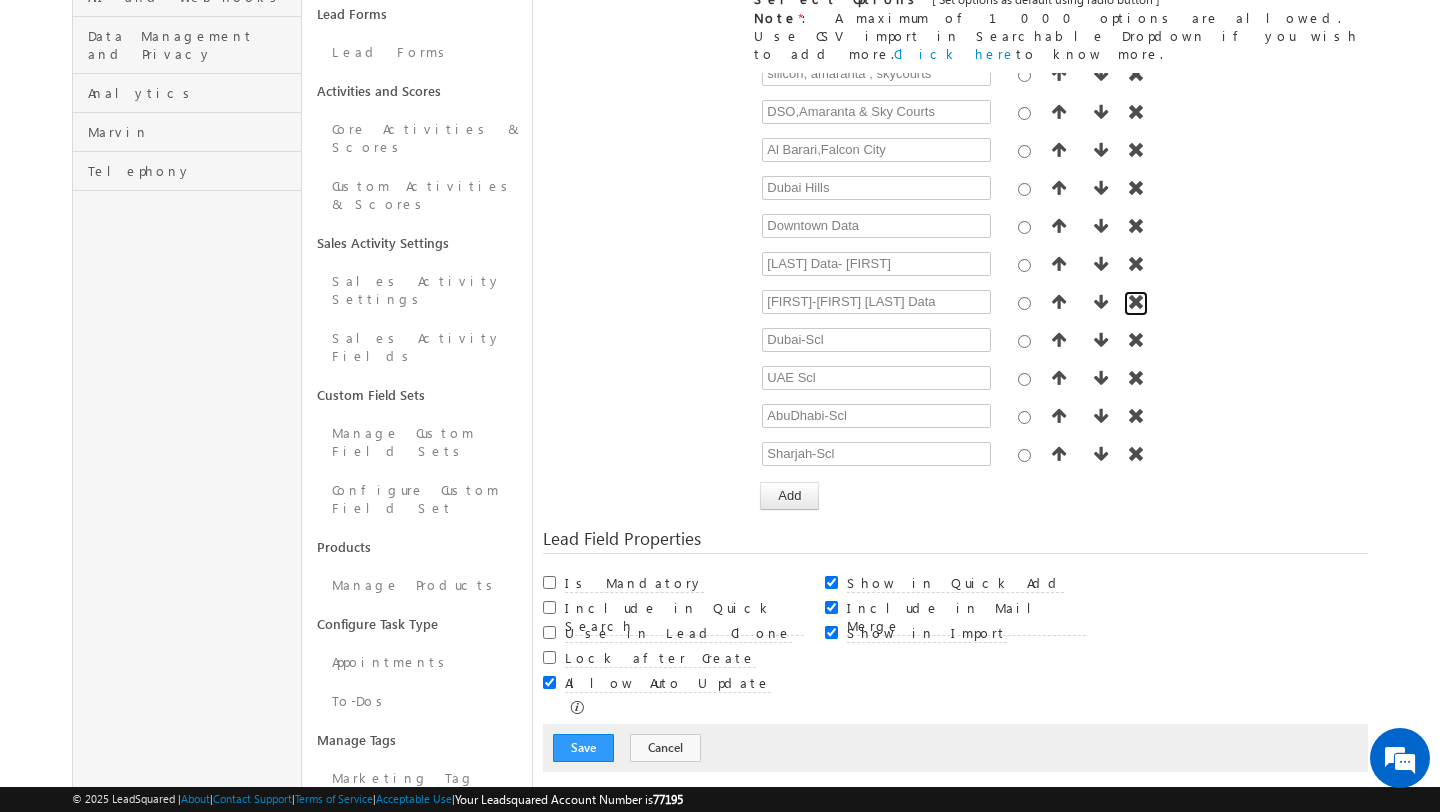 click at bounding box center [1136, 302] 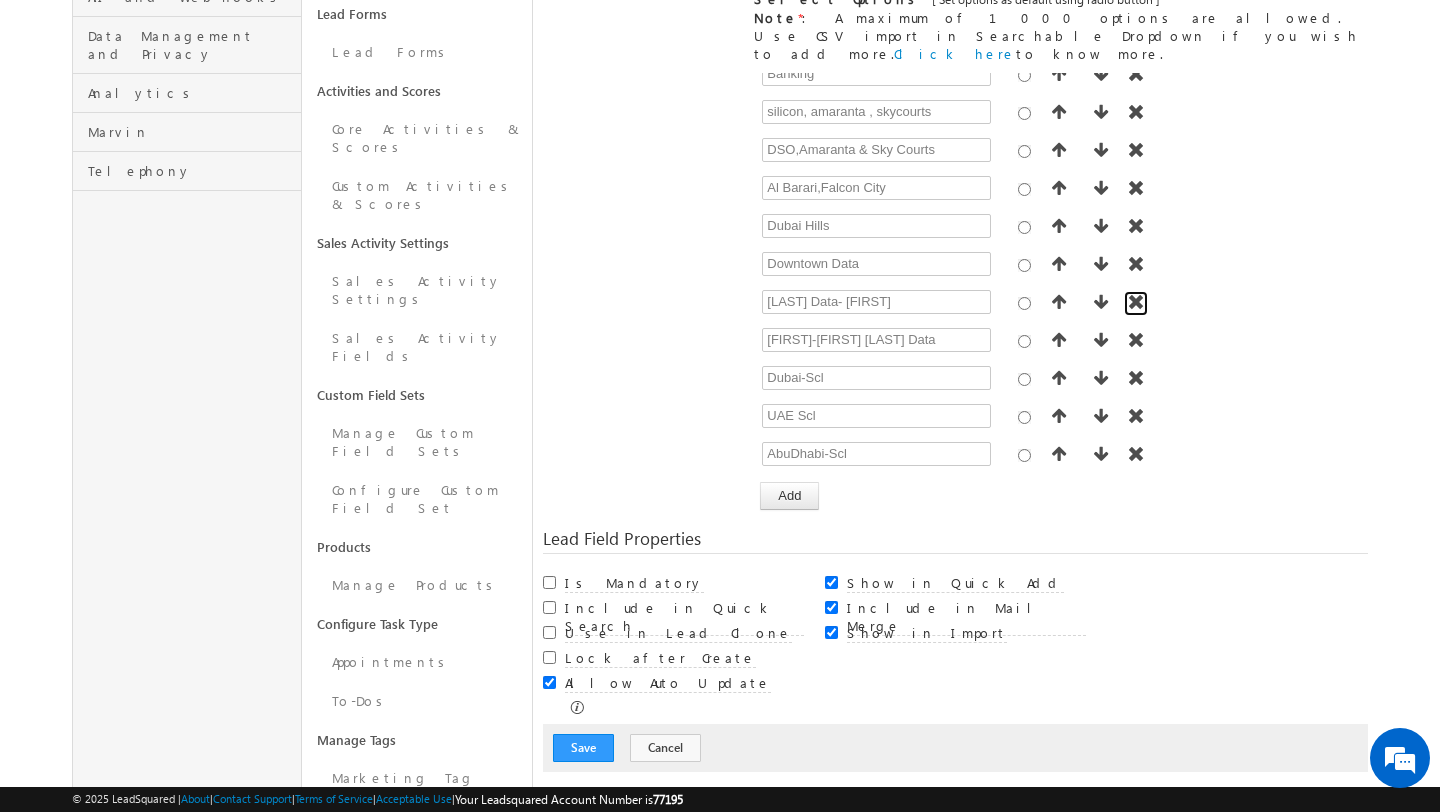 click at bounding box center [1136, 302] 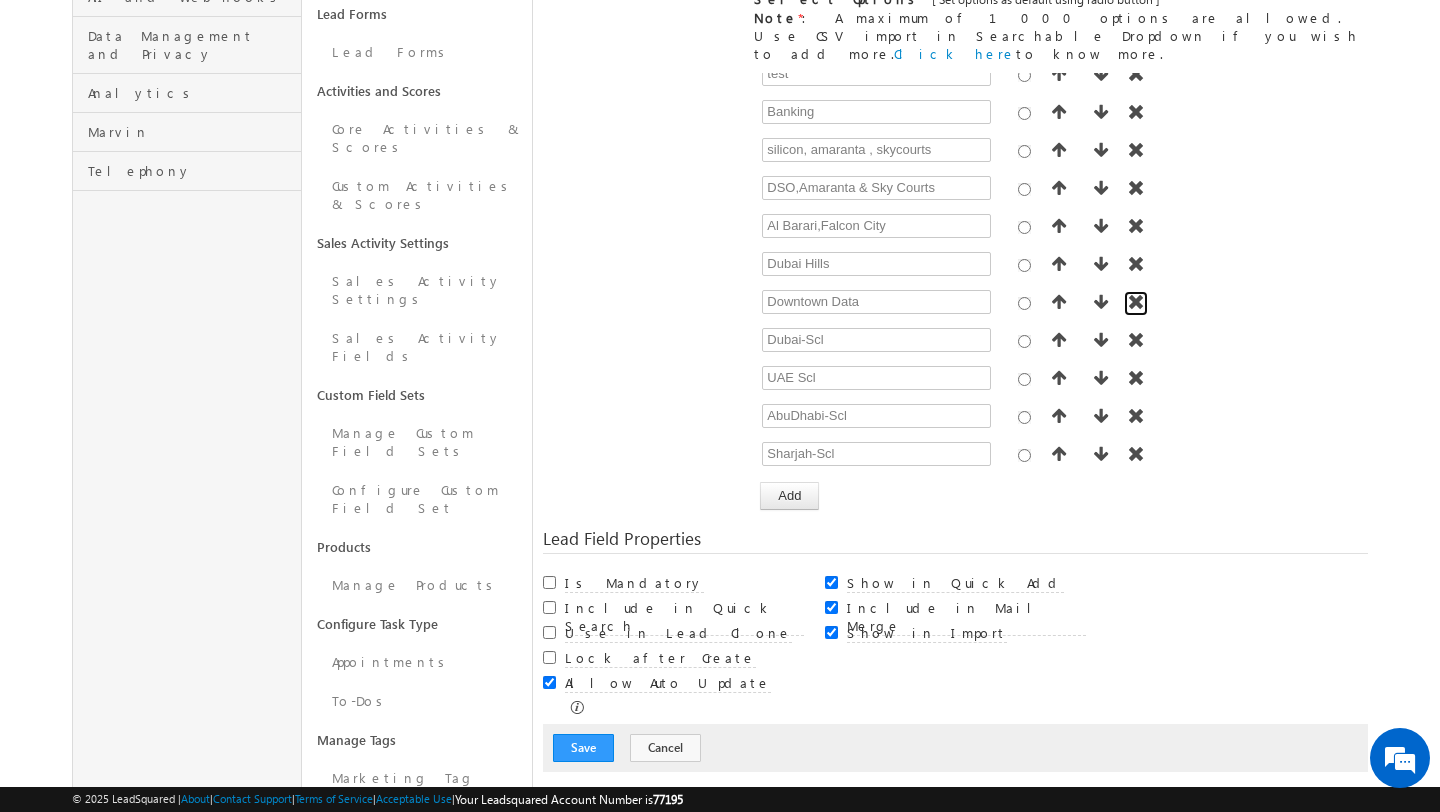 click at bounding box center [1136, 302] 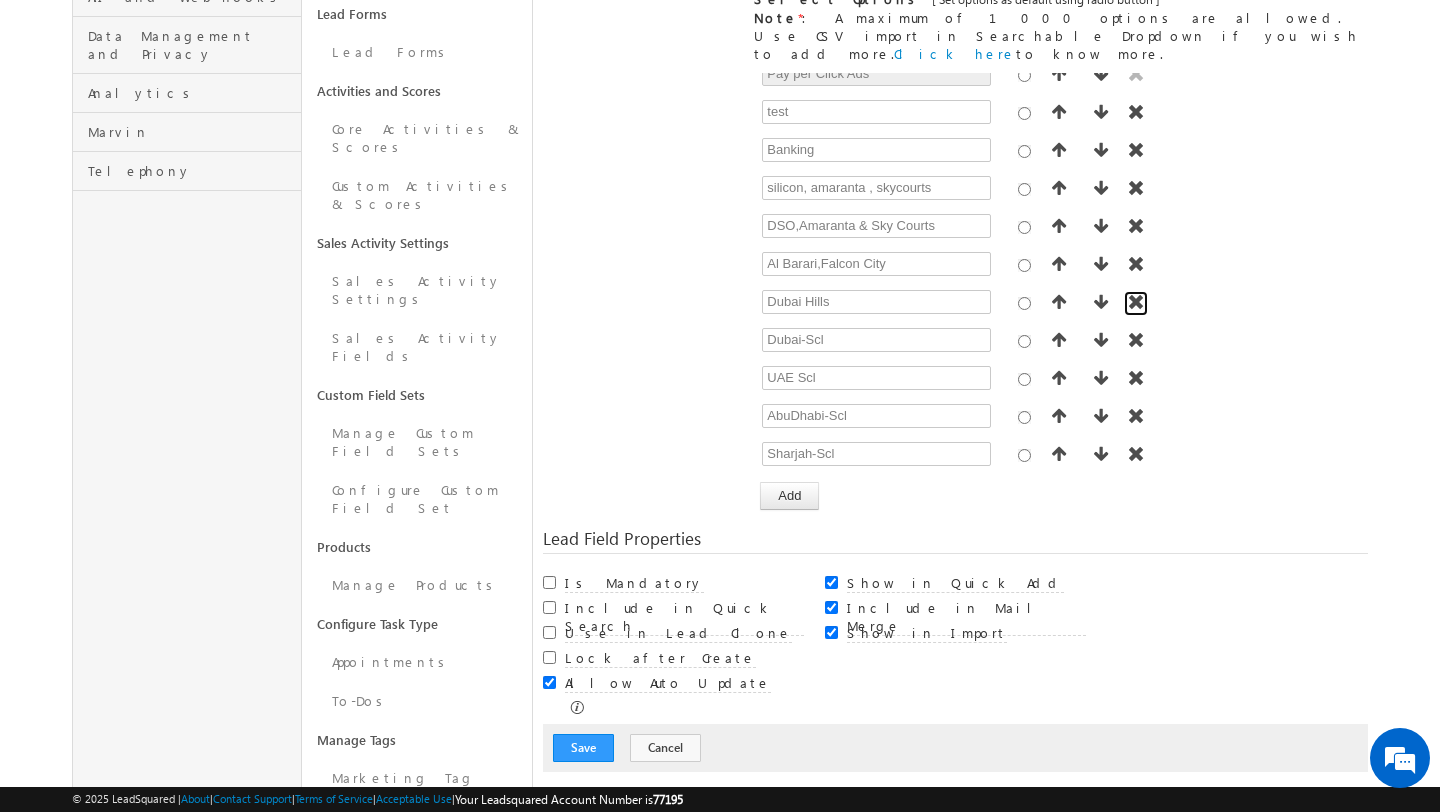 click at bounding box center (1136, 302) 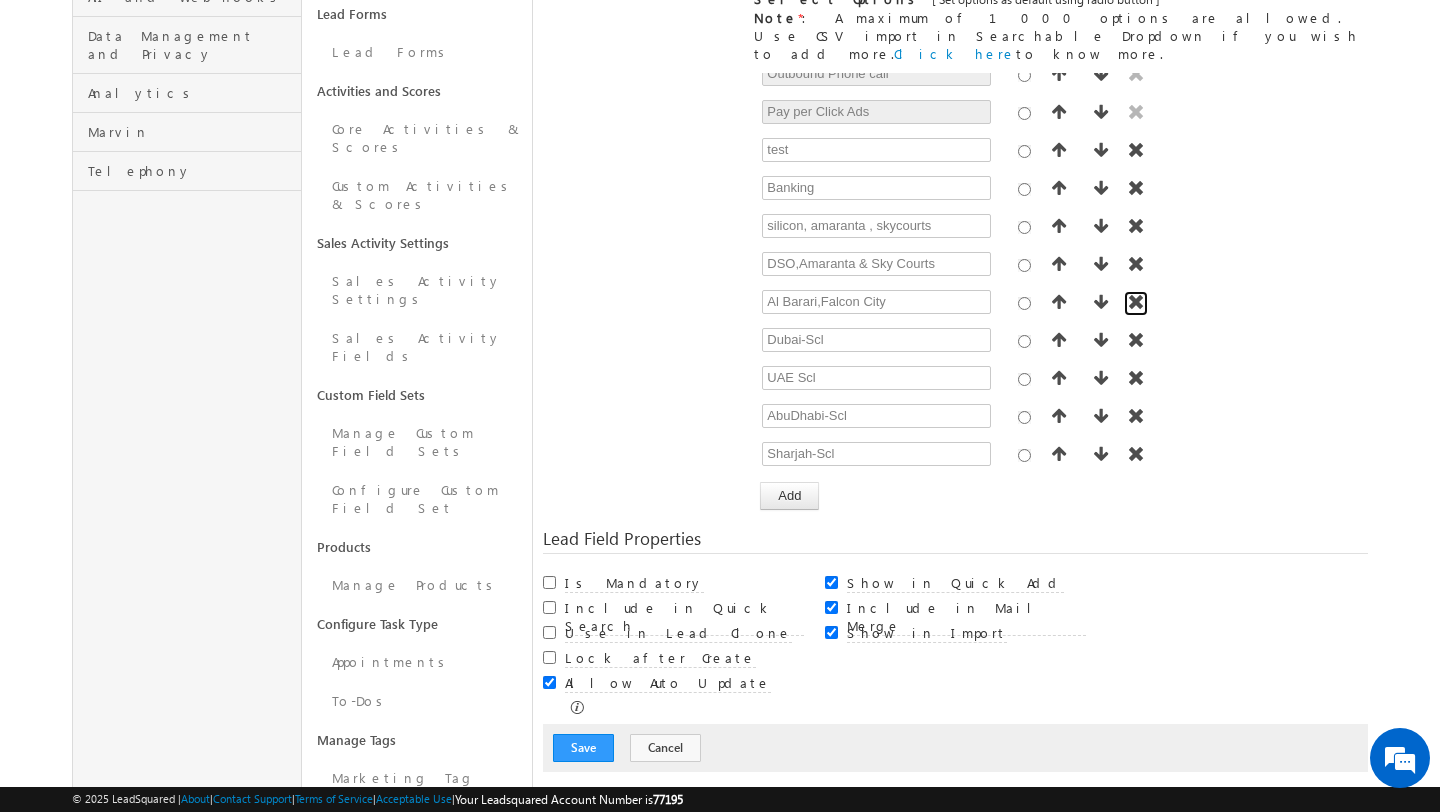 click at bounding box center [1136, 302] 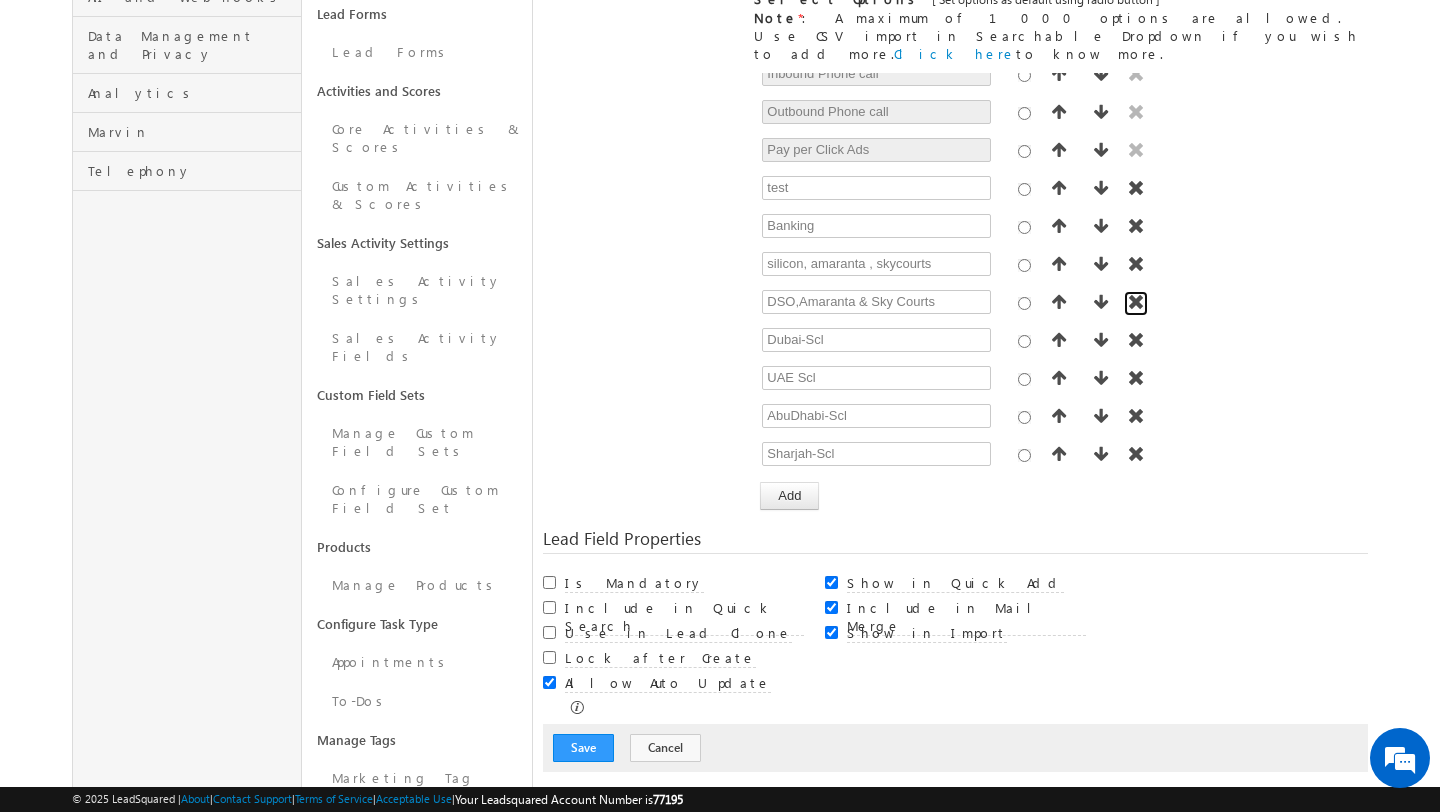 click at bounding box center (1136, 302) 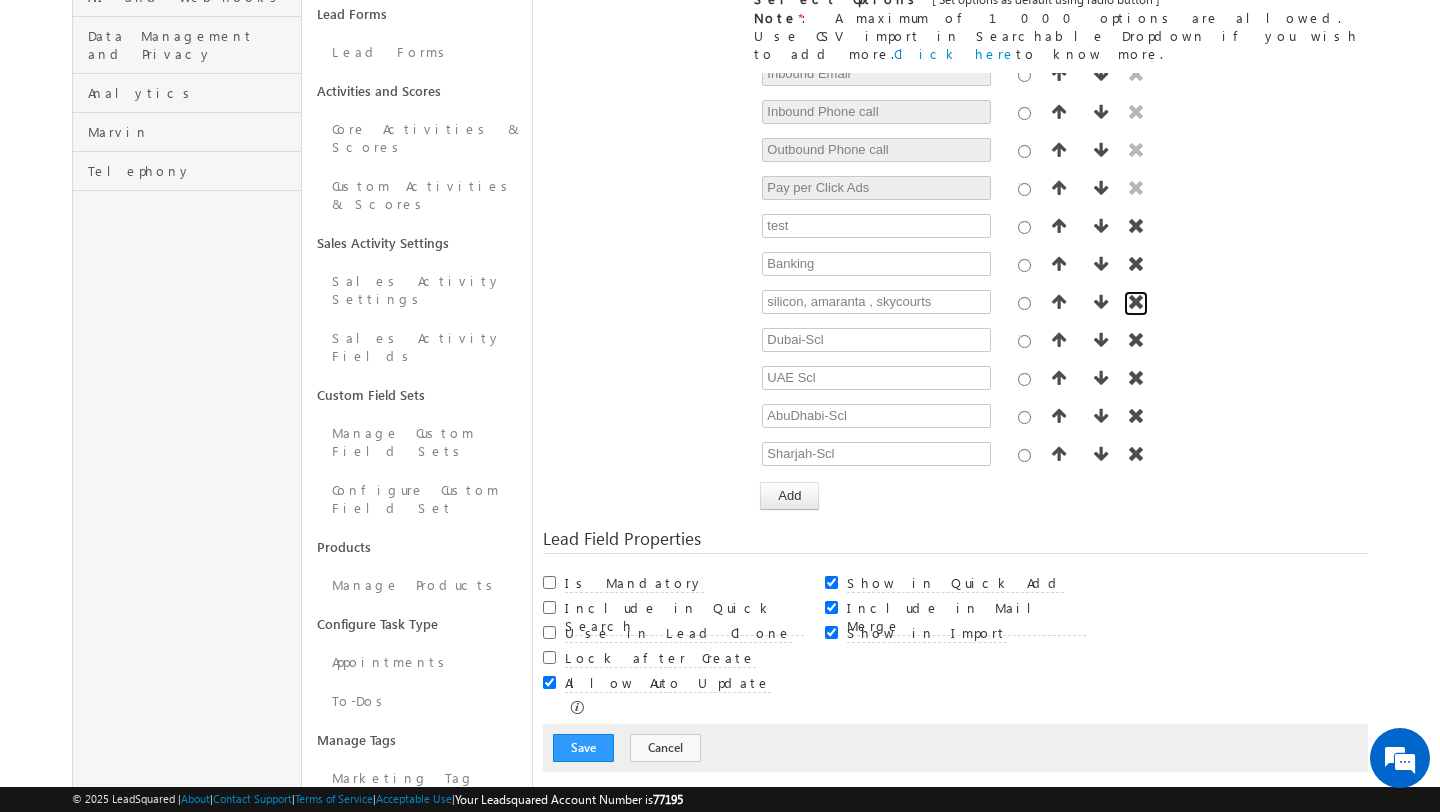 click at bounding box center (1136, 302) 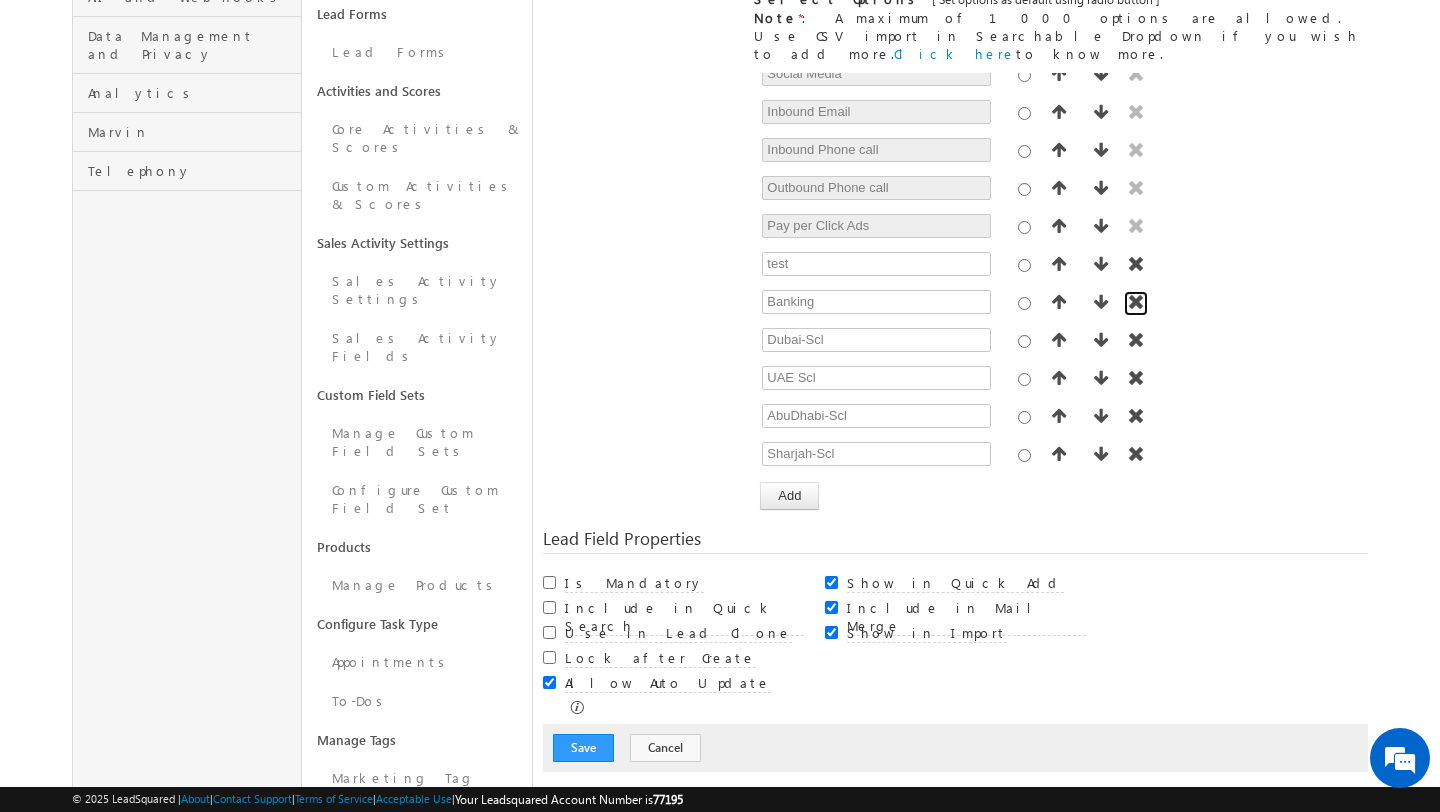 click at bounding box center (1136, 302) 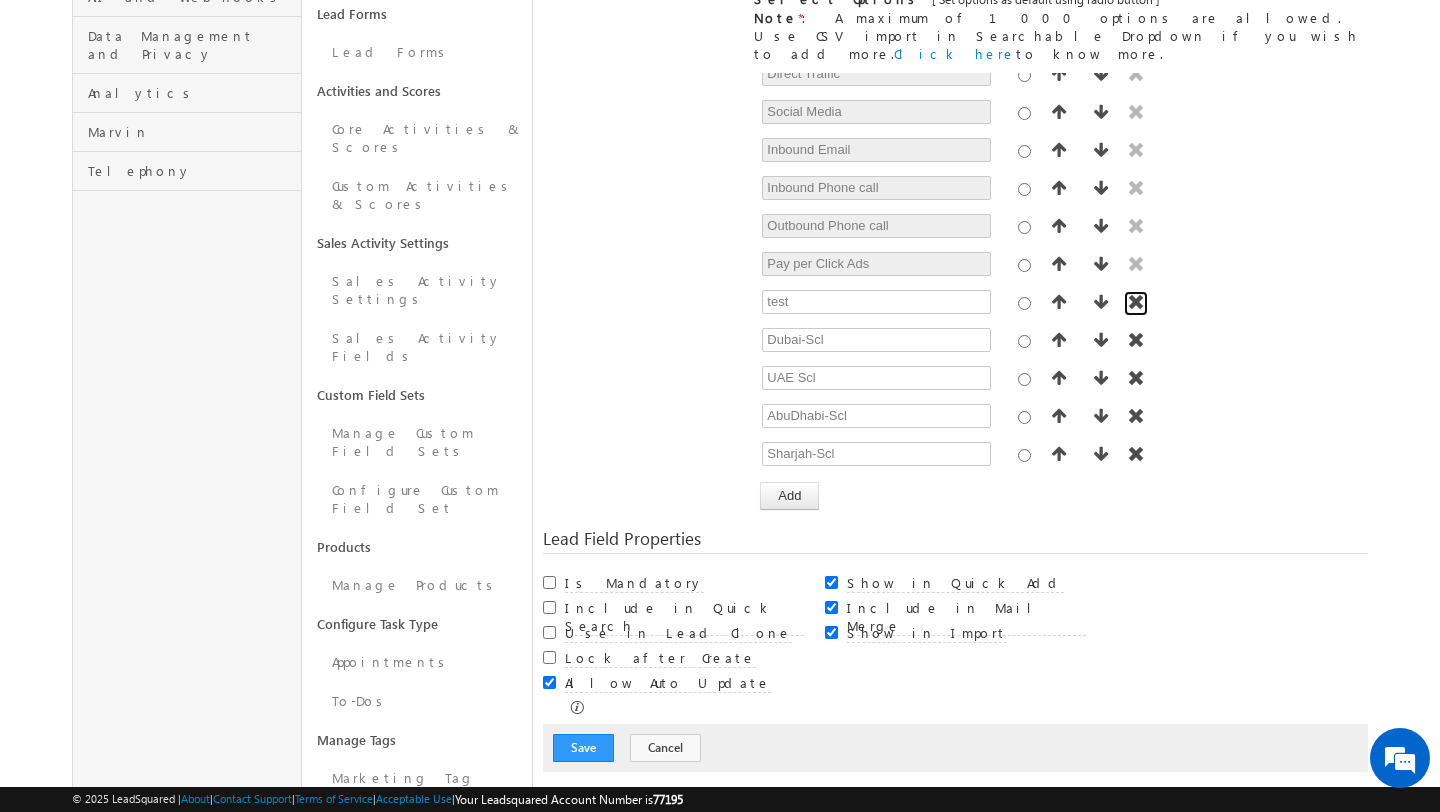 click at bounding box center (1136, 302) 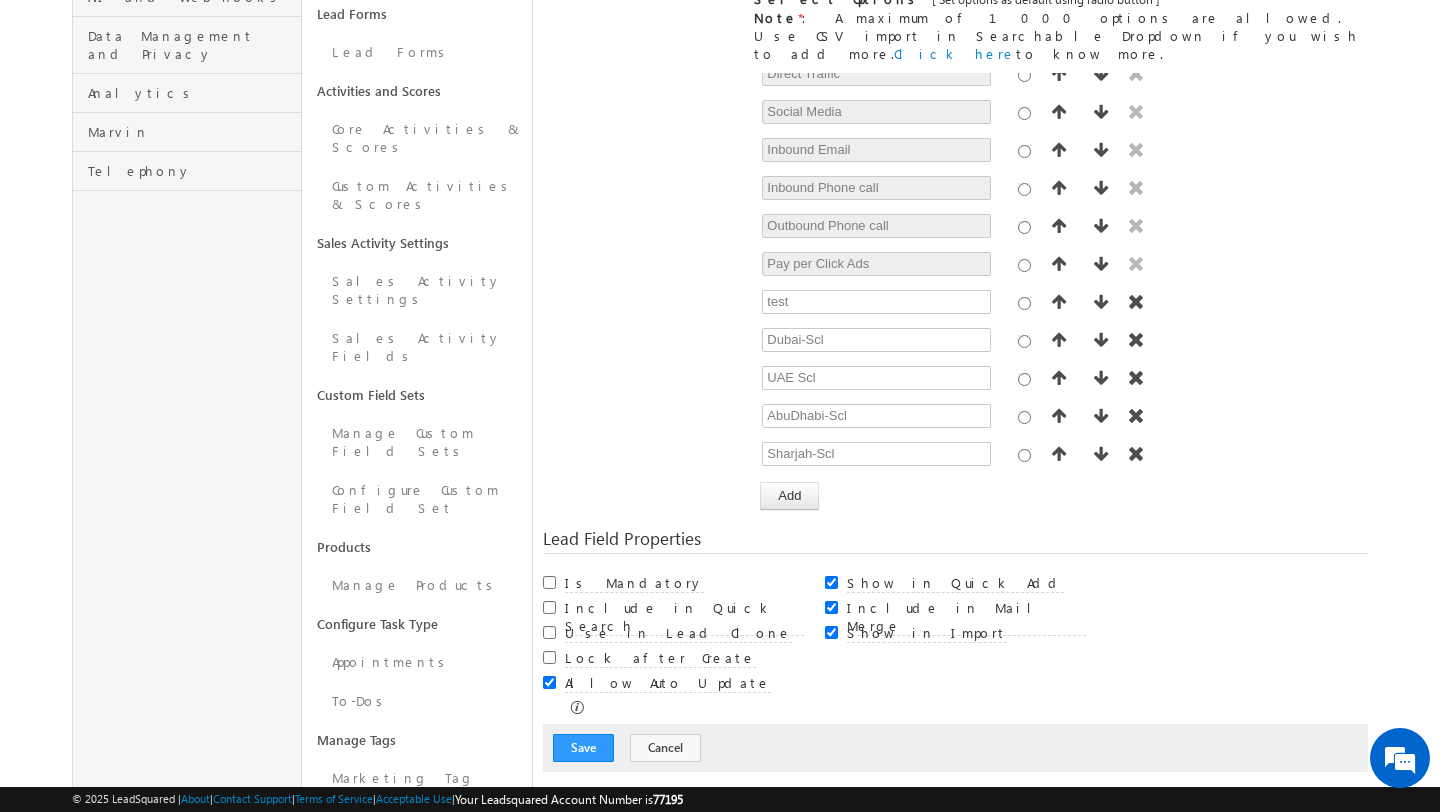 scroll, scrollTop: 94, scrollLeft: 0, axis: vertical 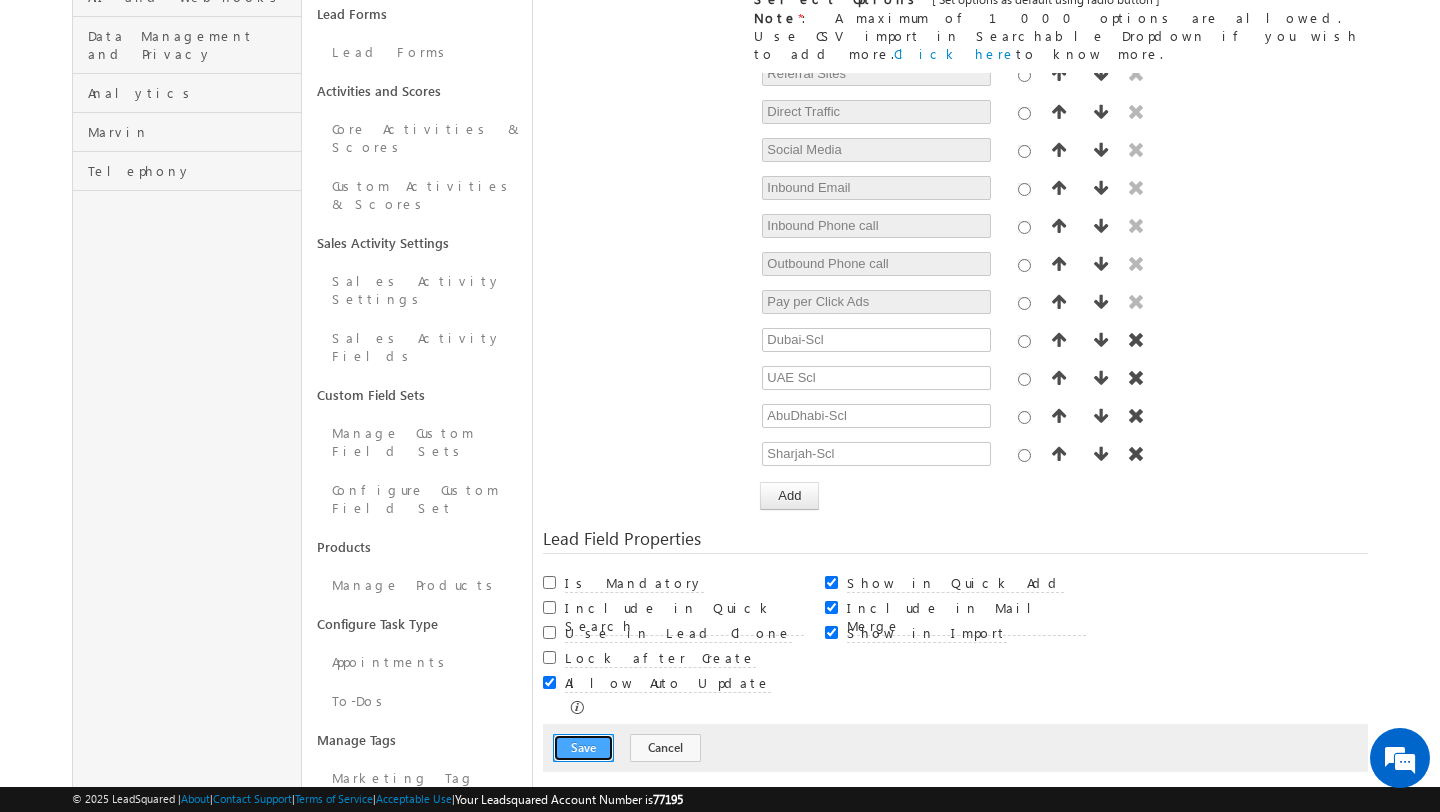 click on "Save" at bounding box center (583, 748) 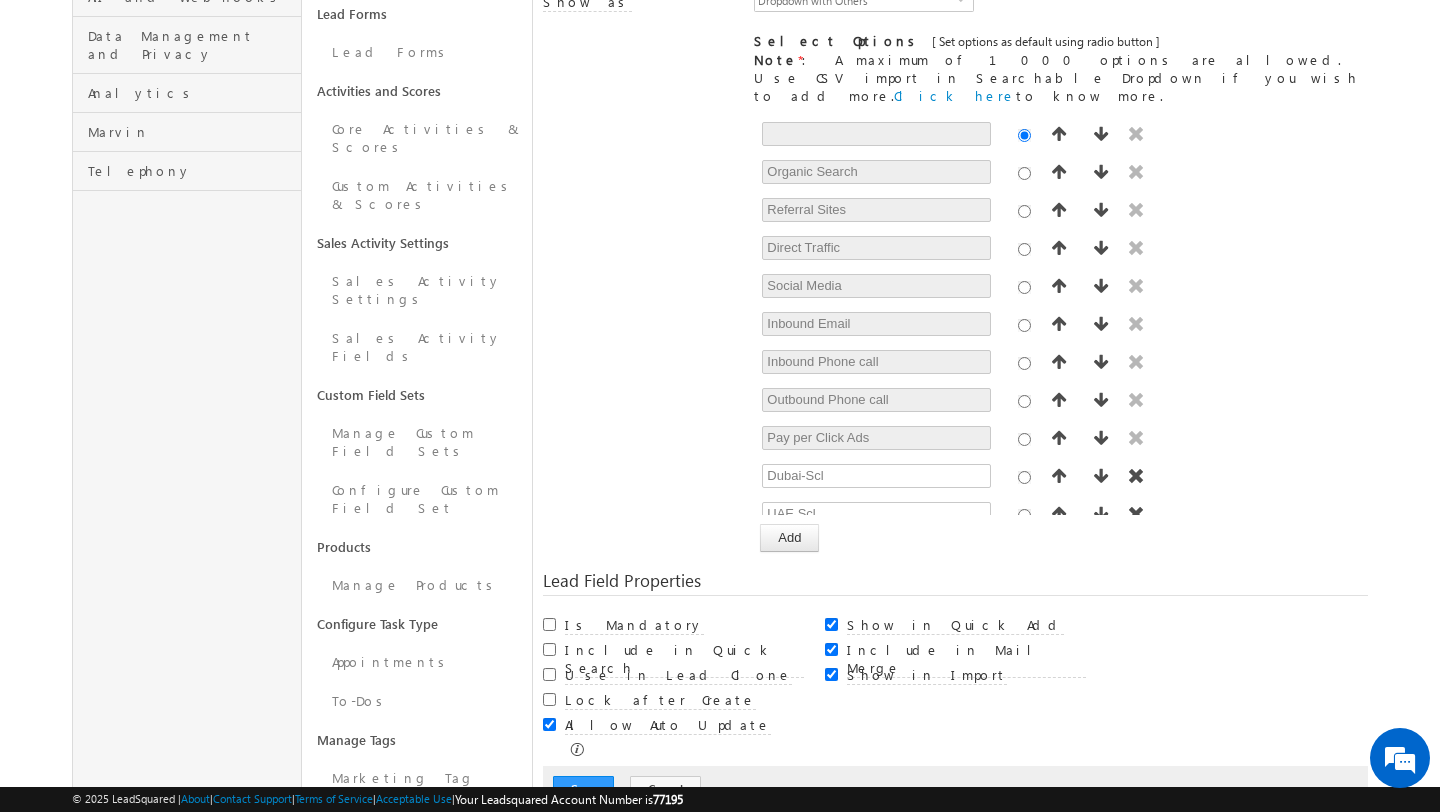 scroll, scrollTop: 149, scrollLeft: 0, axis: vertical 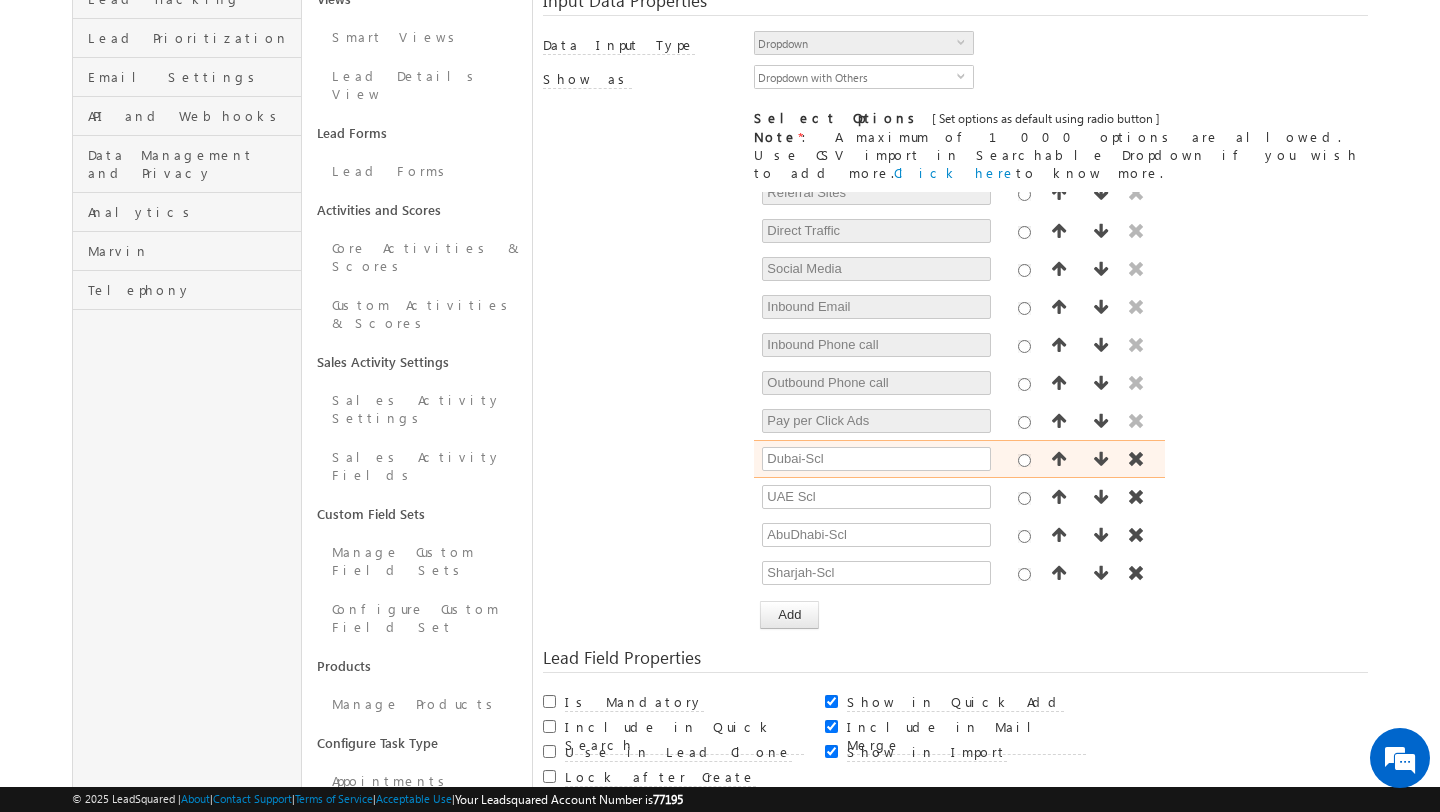 click on "Dubai-Scl" at bounding box center (959, 459) 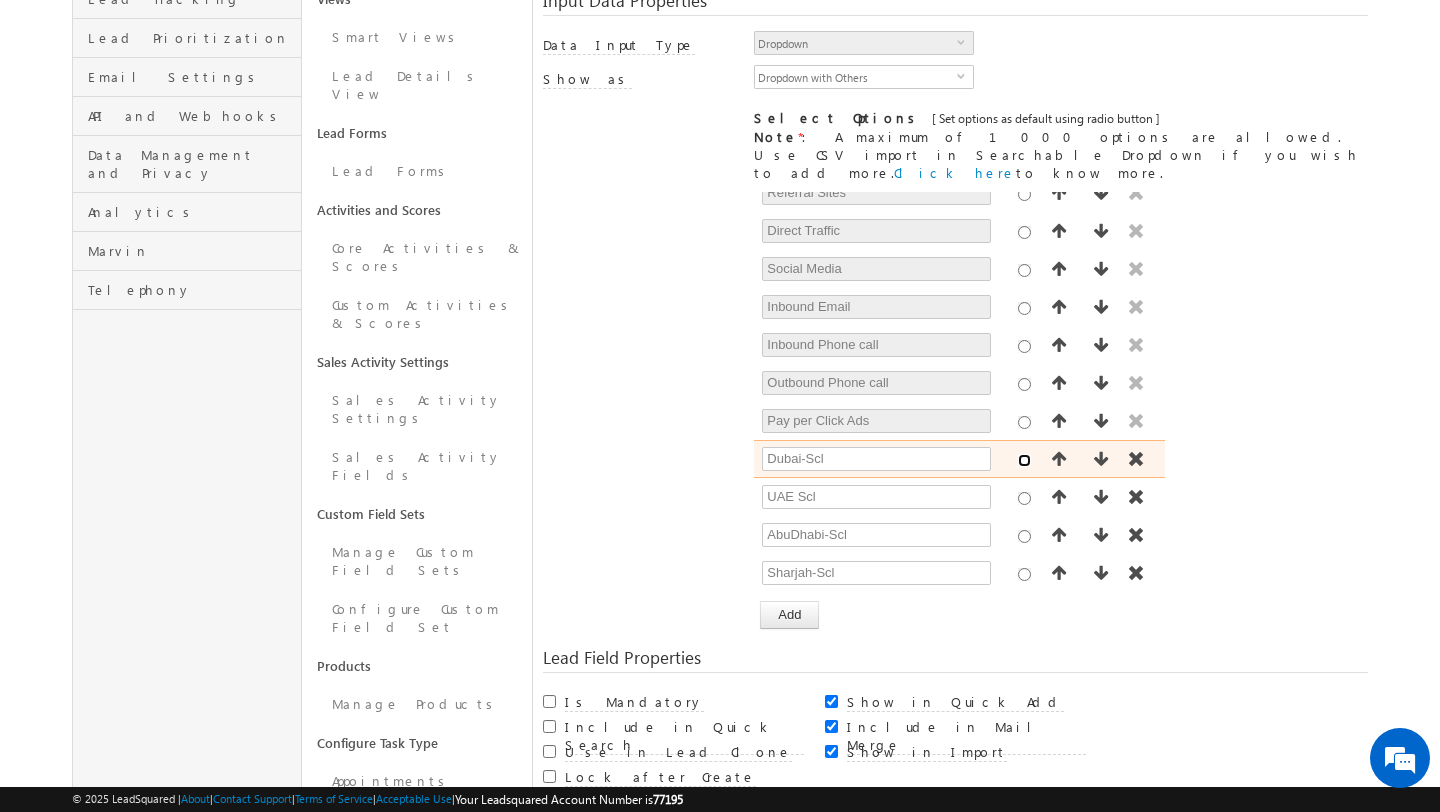 click at bounding box center (1024, 460) 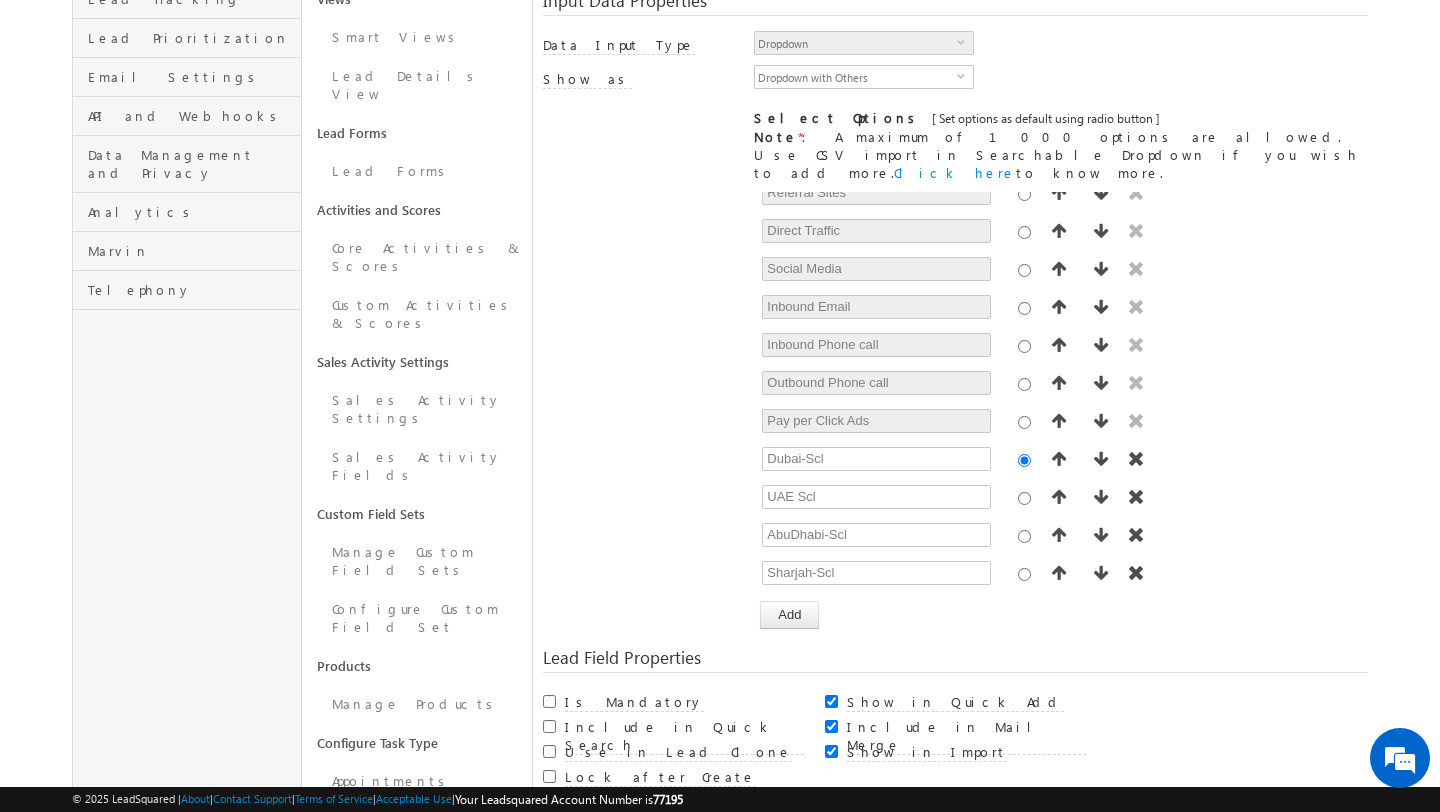 click on "System
Lead Field
Internal Schema Name
Source
Display Name
*
Lead Source
Mail Merge Default Value
Entity
* Prospect select 1 8" at bounding box center (955, 344) 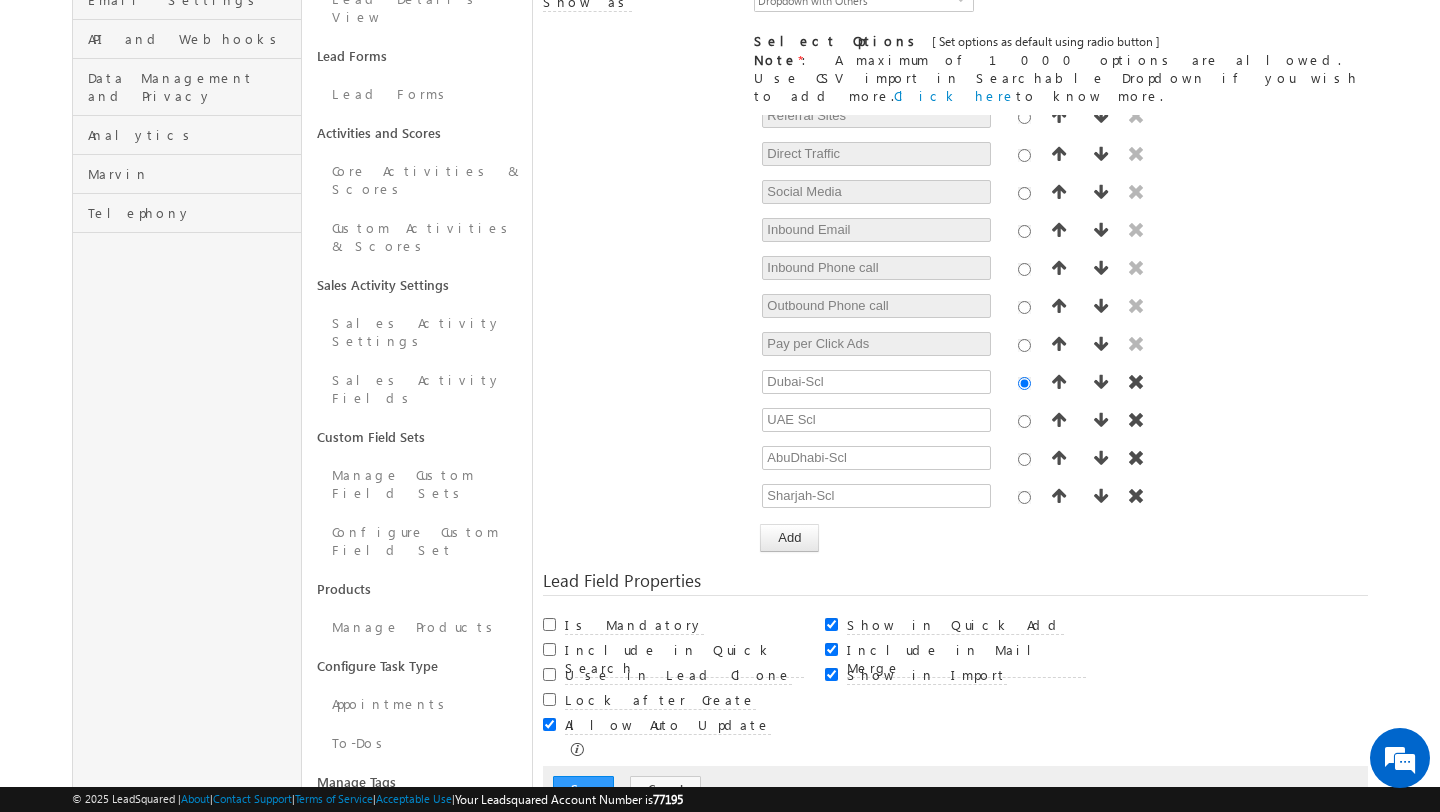 scroll, scrollTop: 0, scrollLeft: 0, axis: both 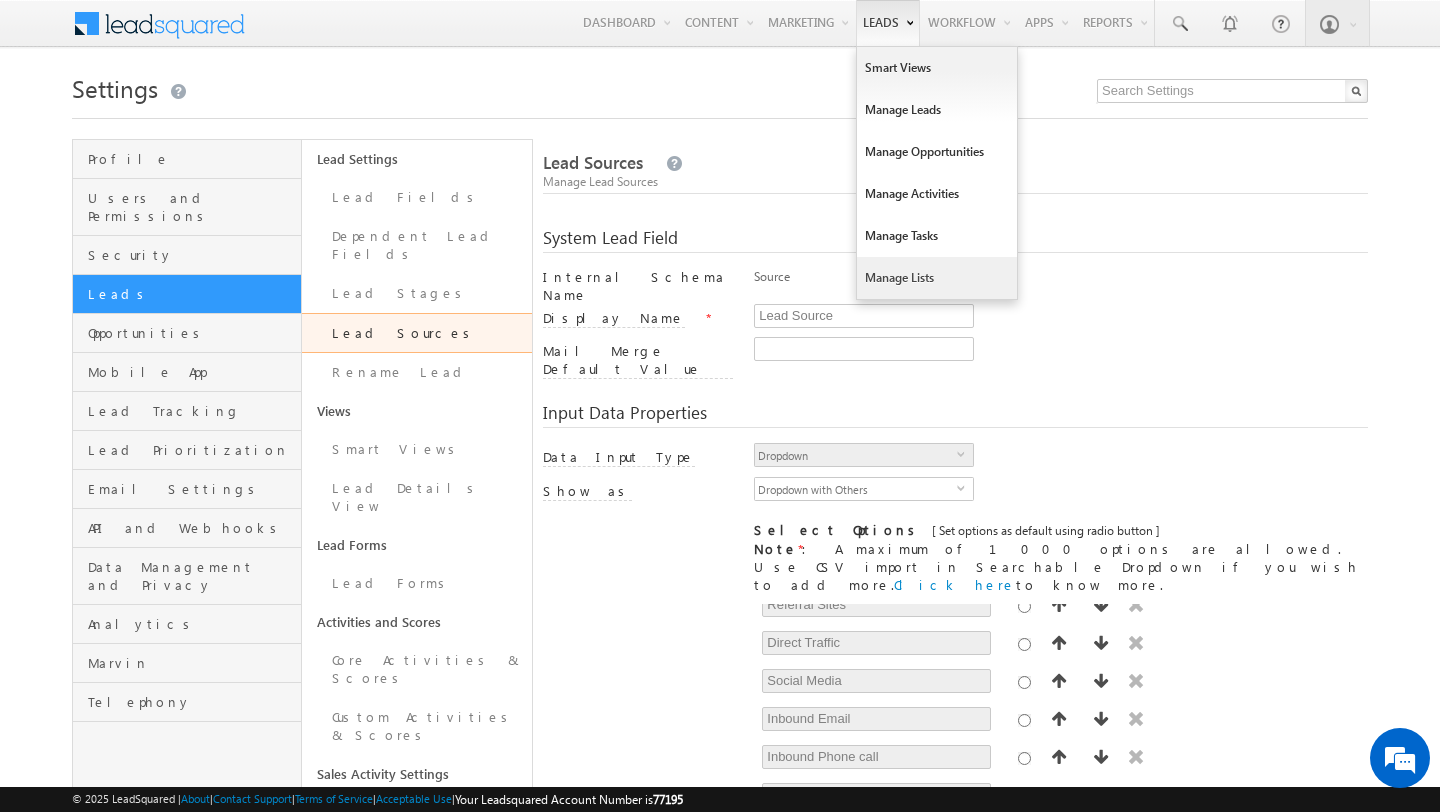 click on "Manage Lists" at bounding box center [937, 278] 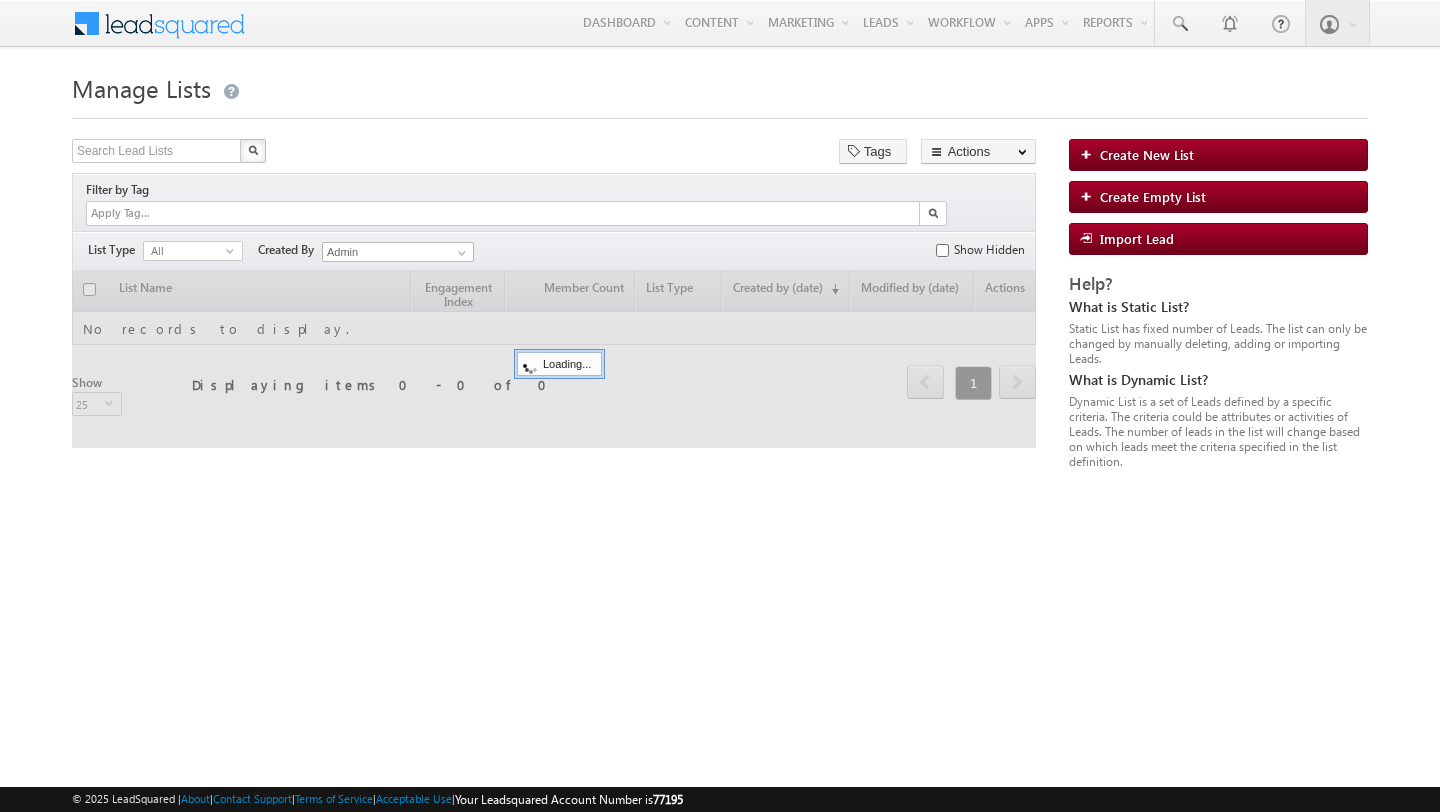 scroll, scrollTop: 0, scrollLeft: 0, axis: both 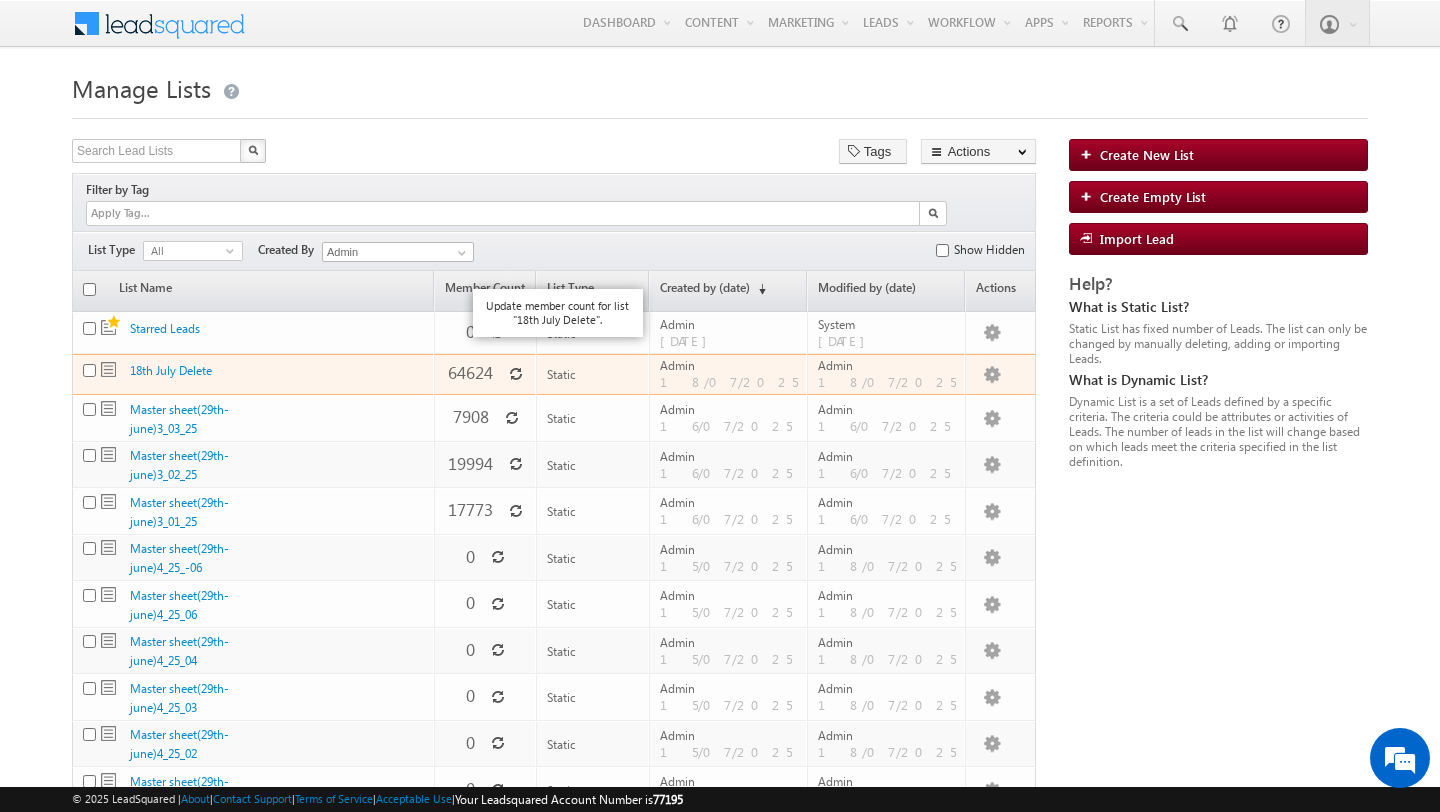 click at bounding box center [516, 374] 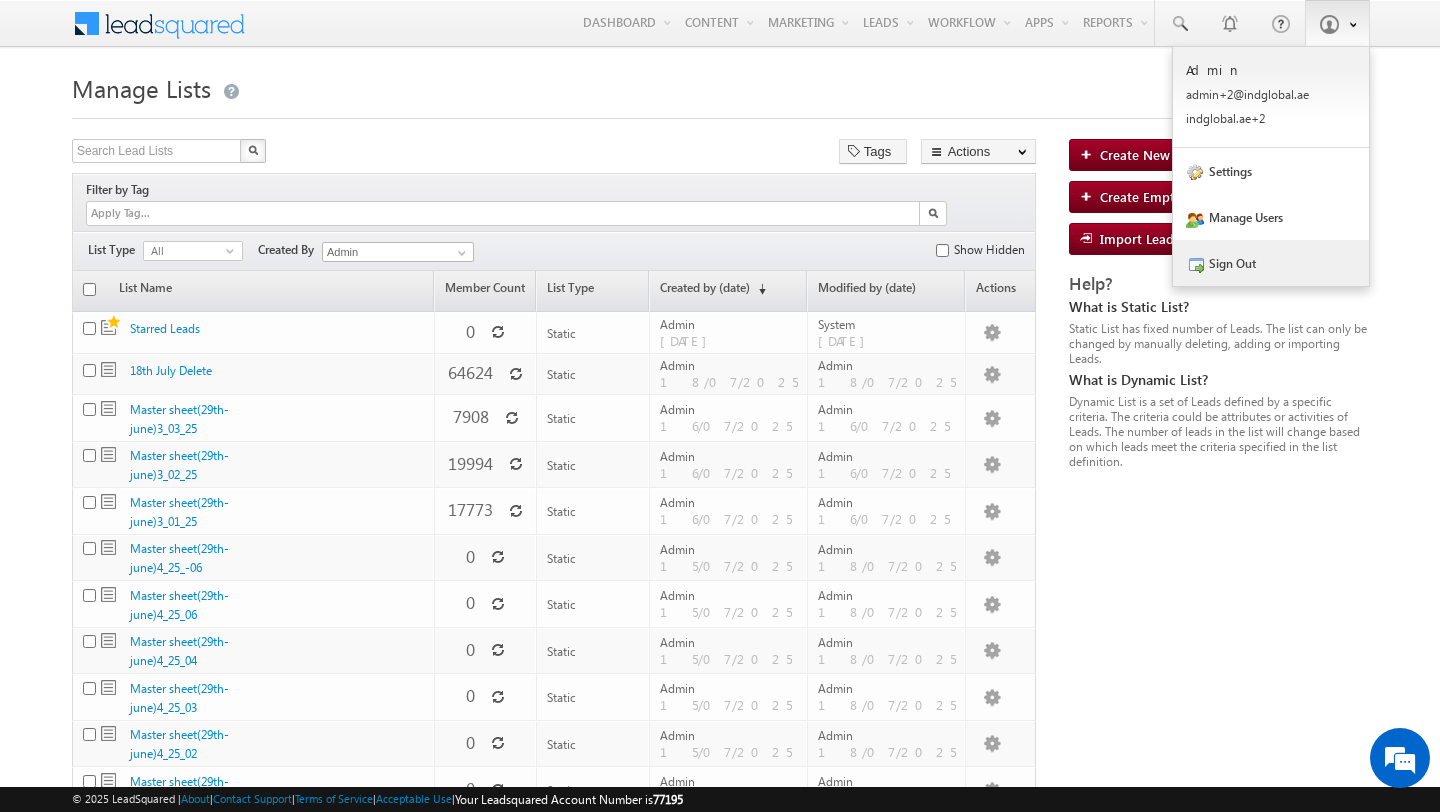 click on "Sign Out" at bounding box center (1271, 263) 